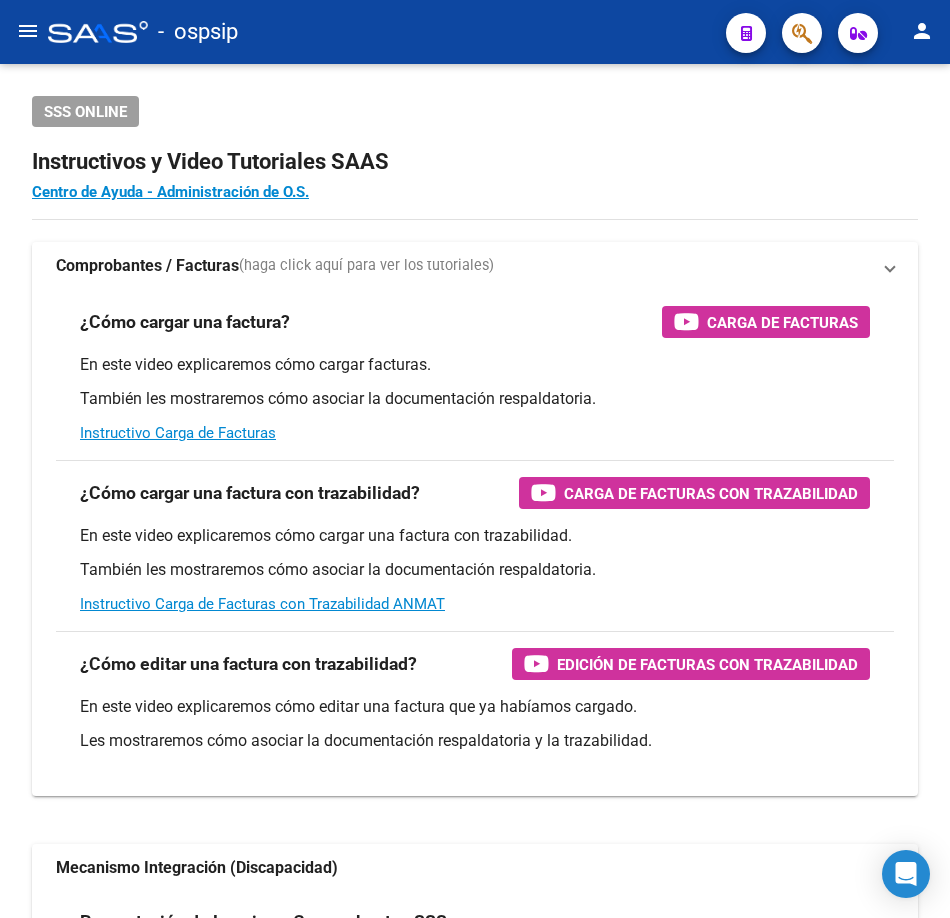scroll, scrollTop: 0, scrollLeft: 0, axis: both 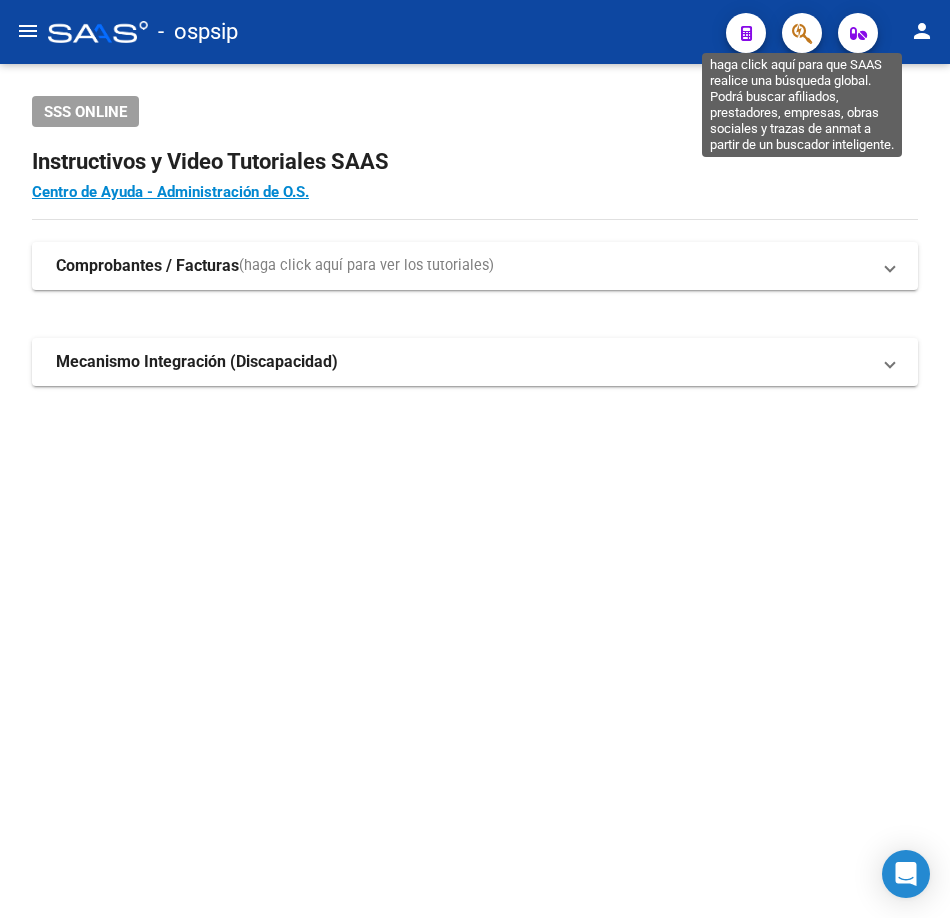 click 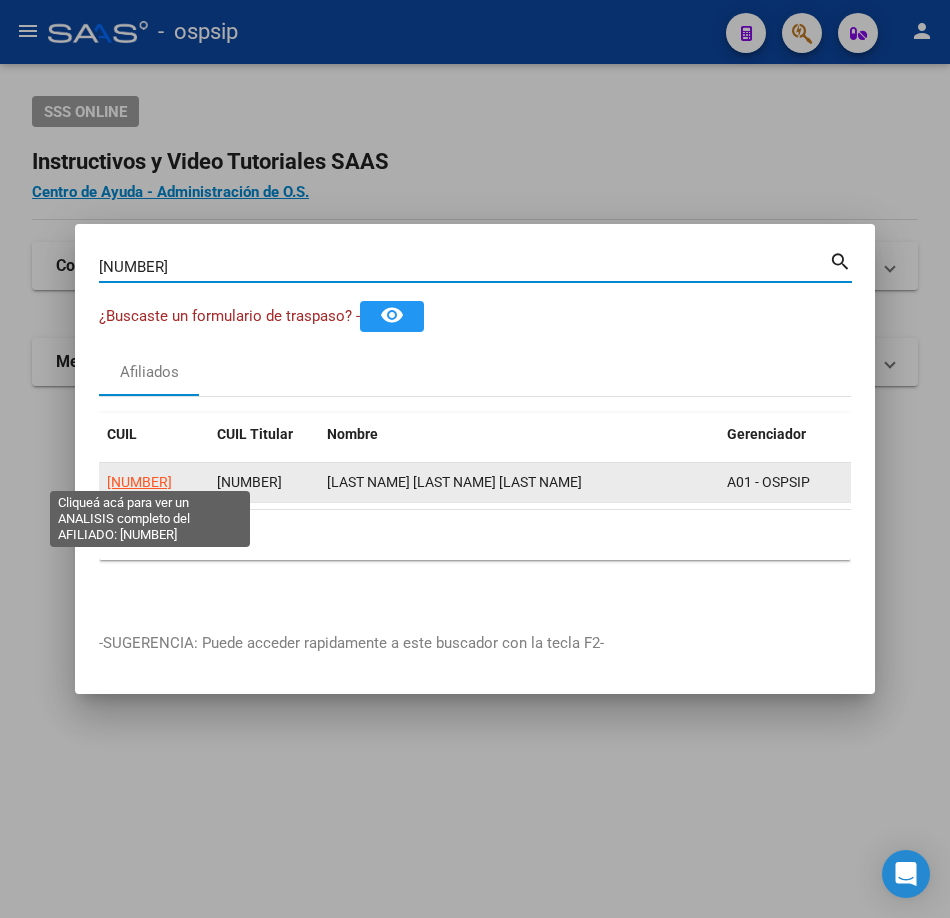 click on "[NUMBER]" 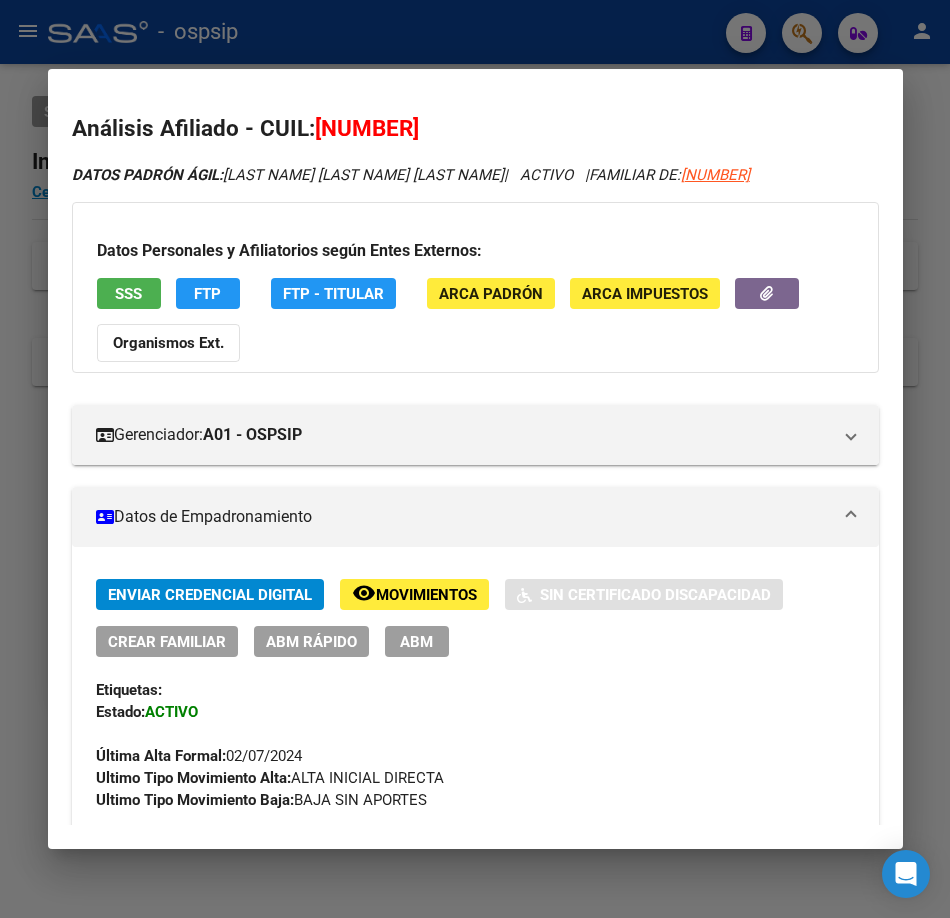 click on "SSS" at bounding box center [129, 293] 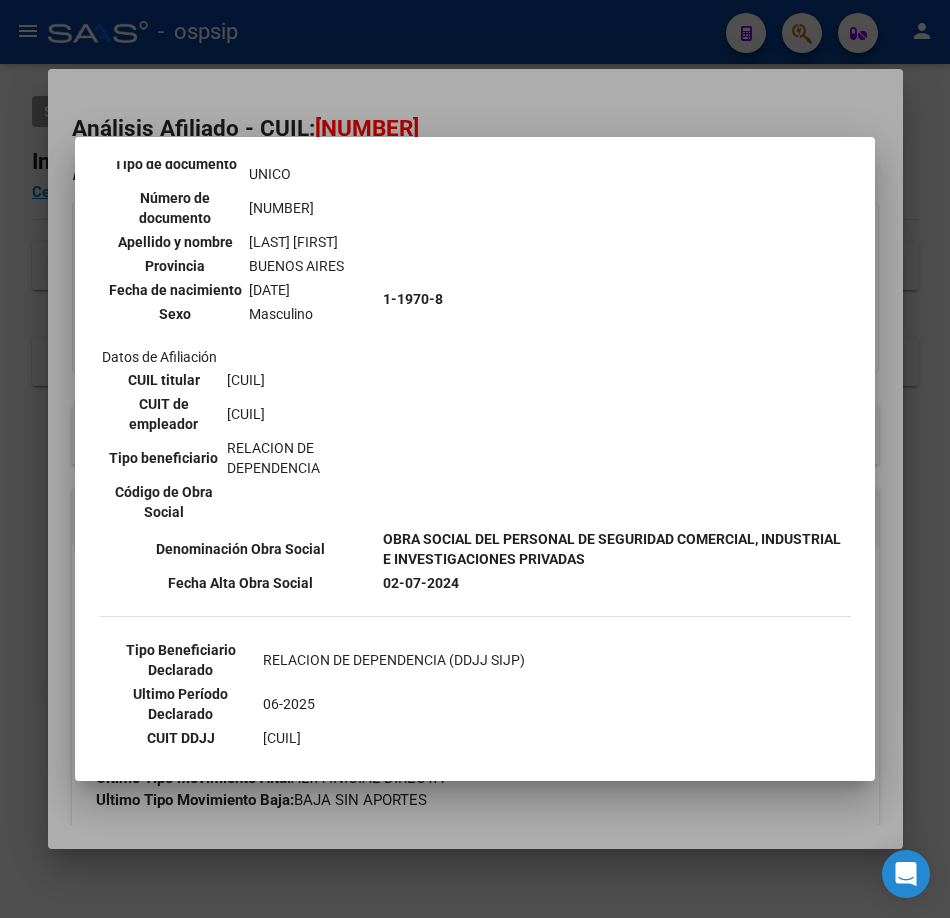 scroll, scrollTop: 300, scrollLeft: 0, axis: vertical 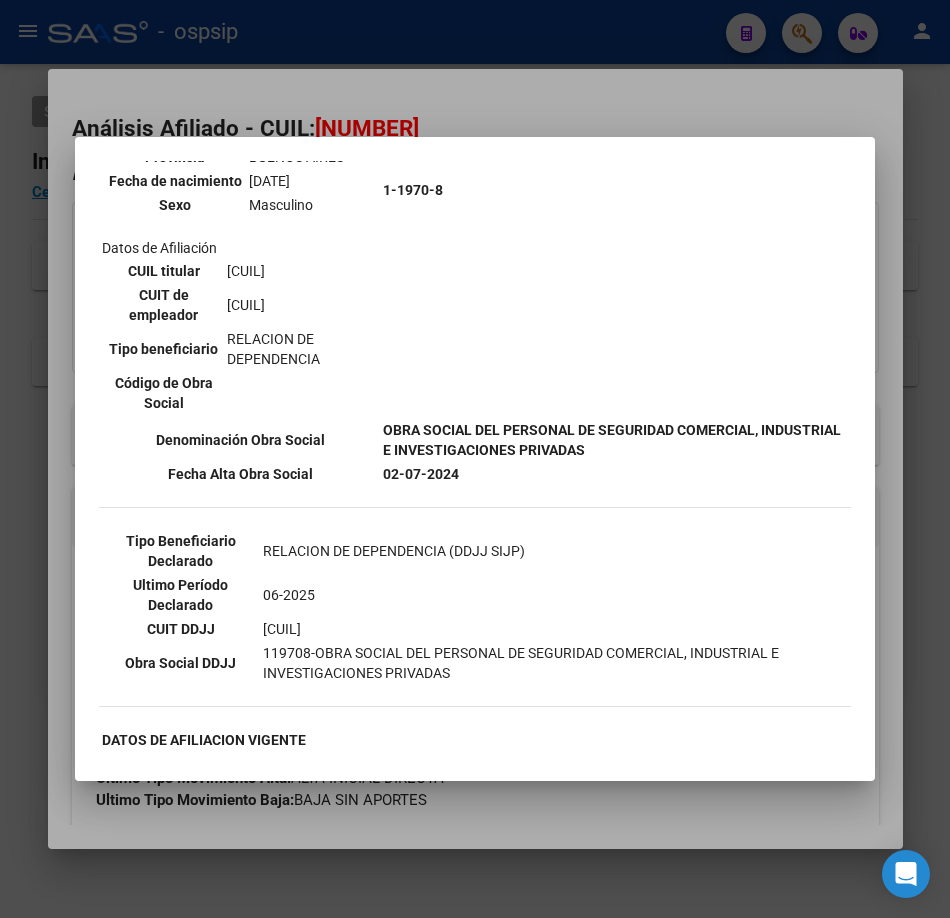 click at bounding box center [475, 459] 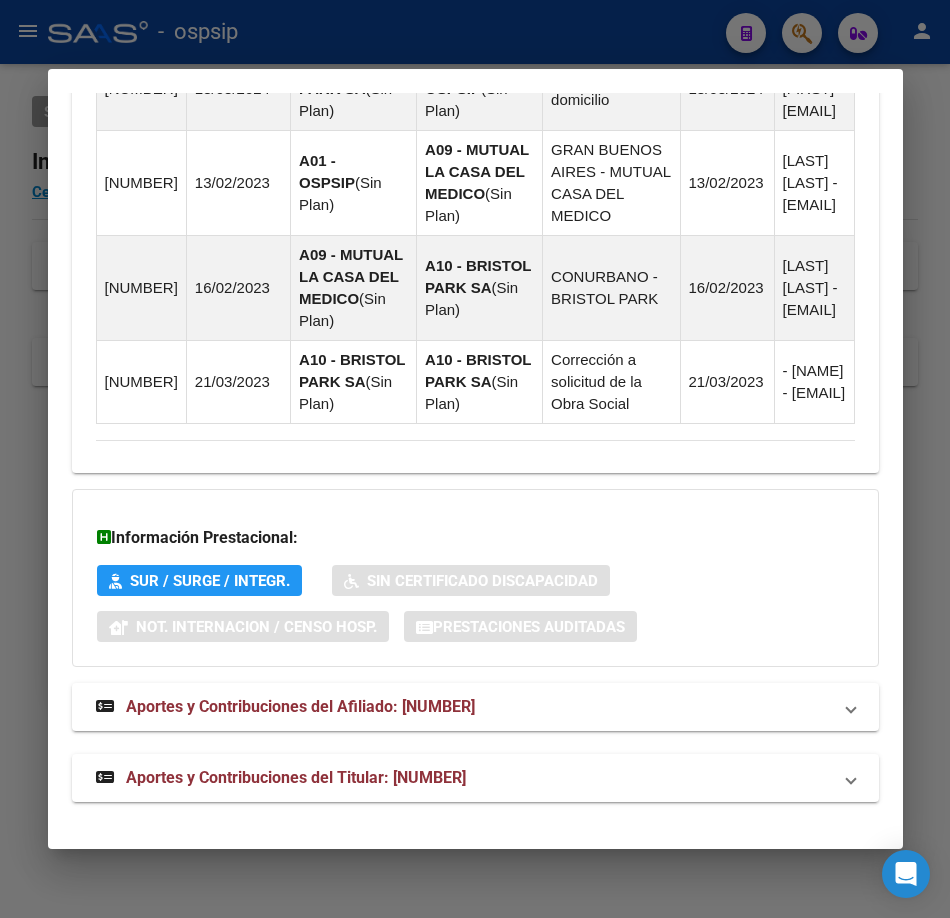 scroll, scrollTop: 1799, scrollLeft: 0, axis: vertical 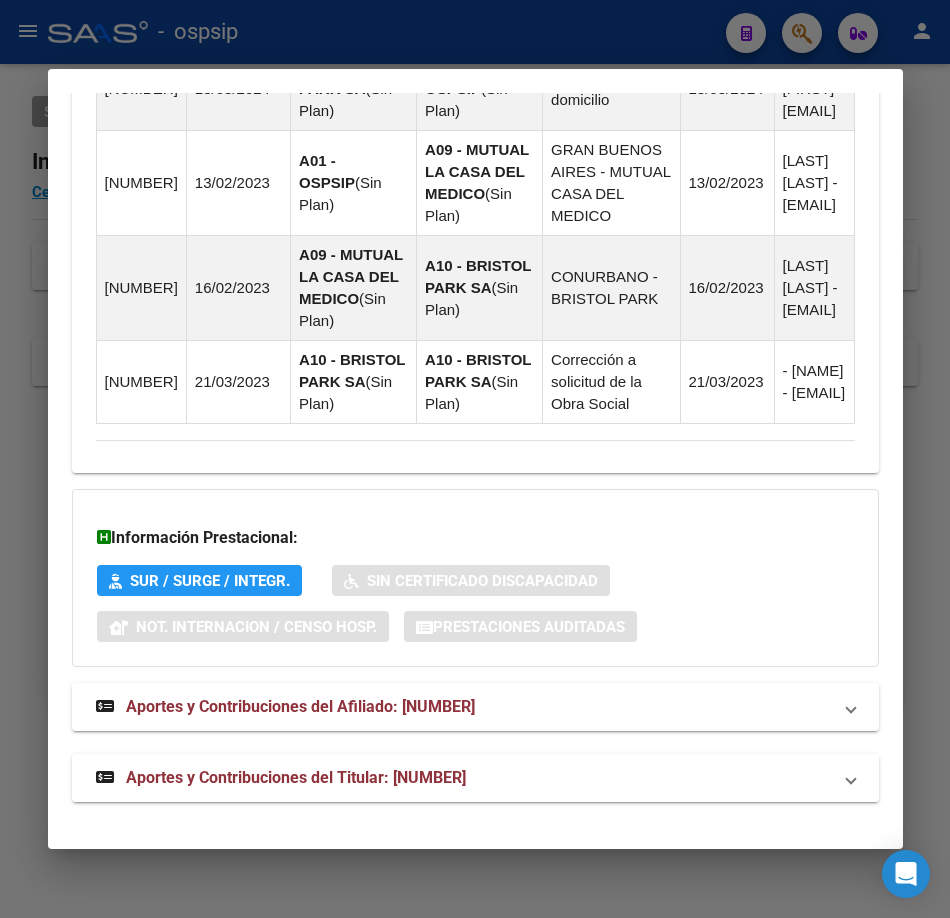 click on "Aportes y Contribuciones del Titular: [NUMBER]" at bounding box center [296, 777] 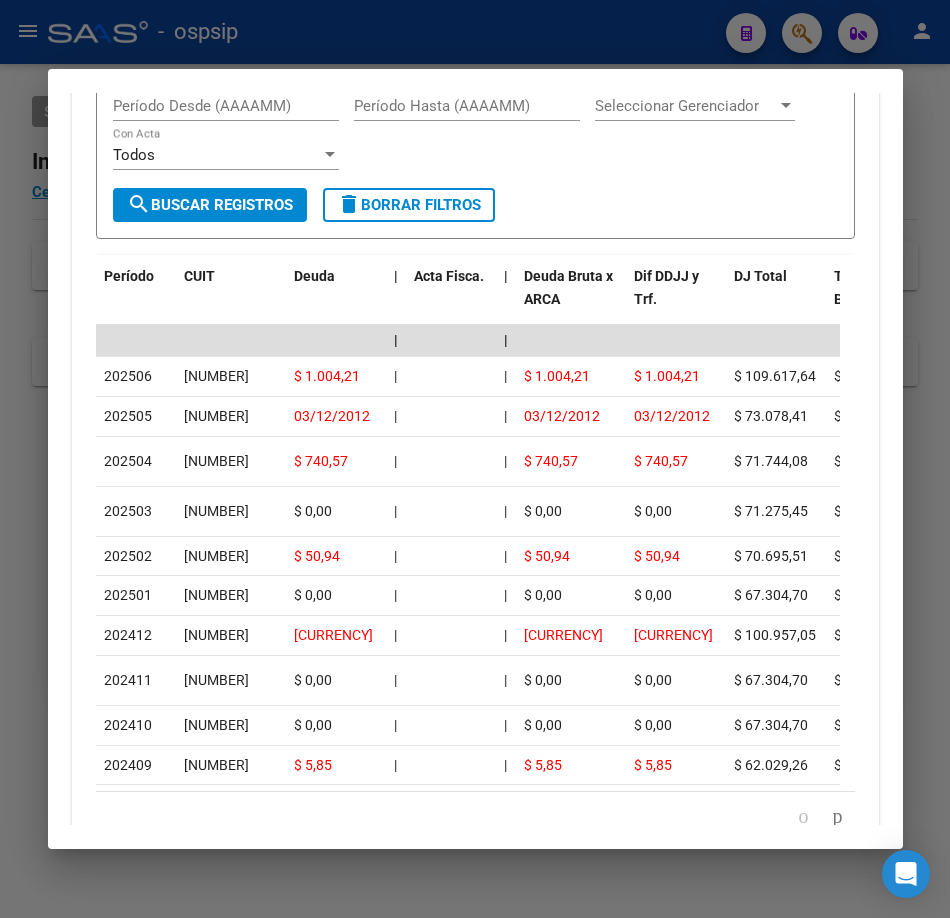 scroll, scrollTop: 2576, scrollLeft: 0, axis: vertical 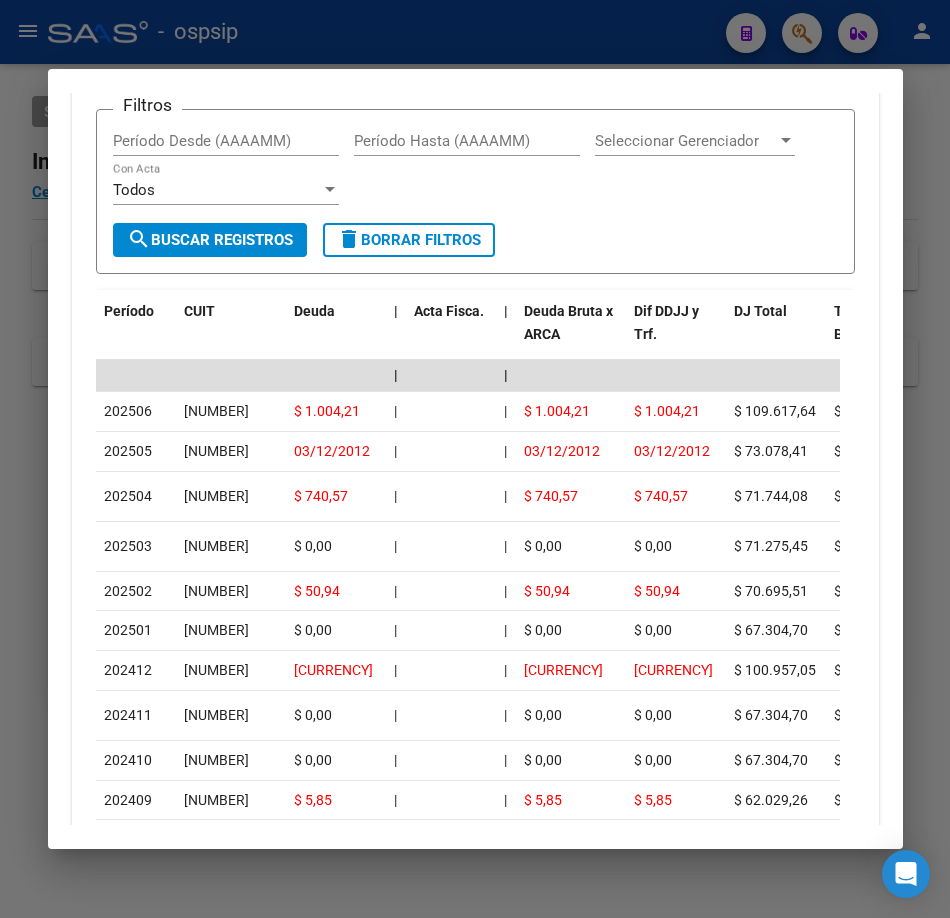 click at bounding box center [837, 28] 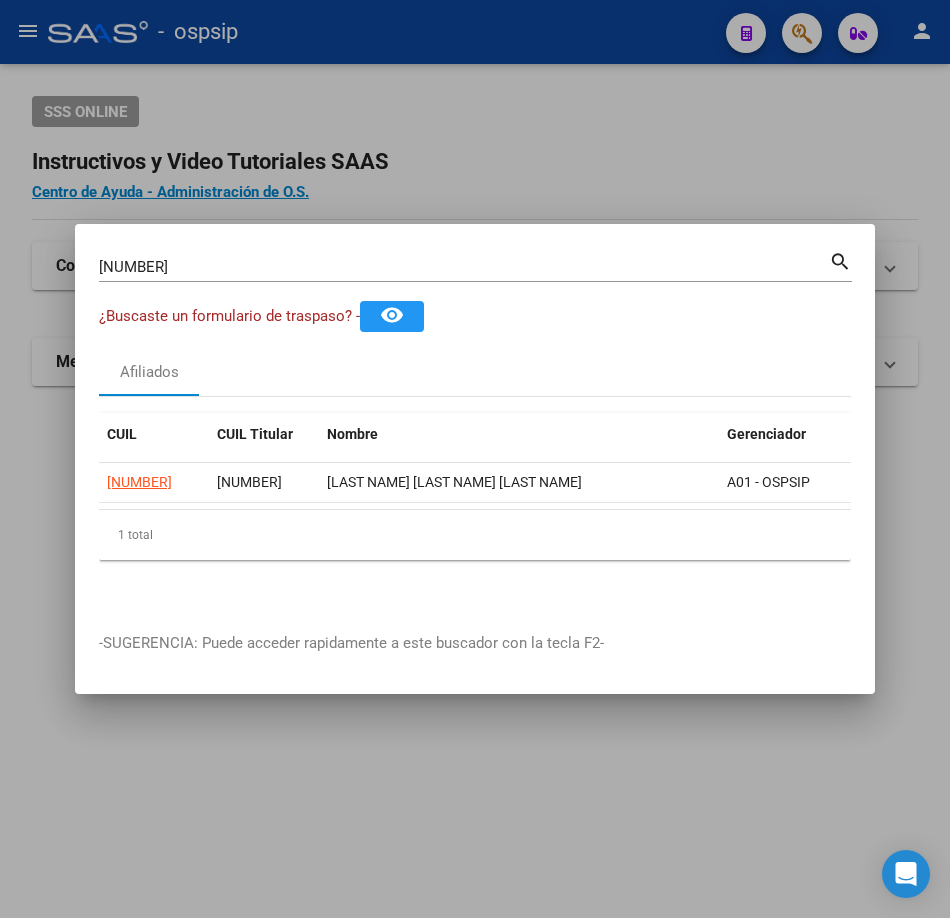 click on "[NUMBER]" at bounding box center (464, 267) 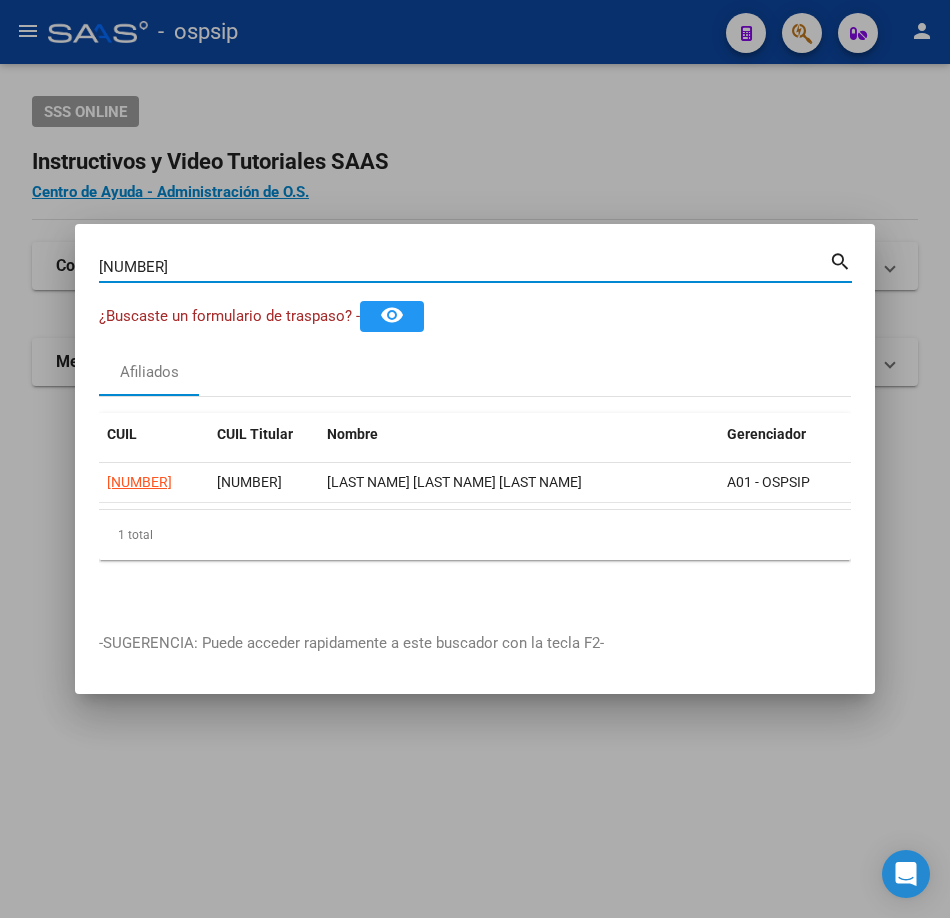 click on "[NUMBER]" at bounding box center [464, 267] 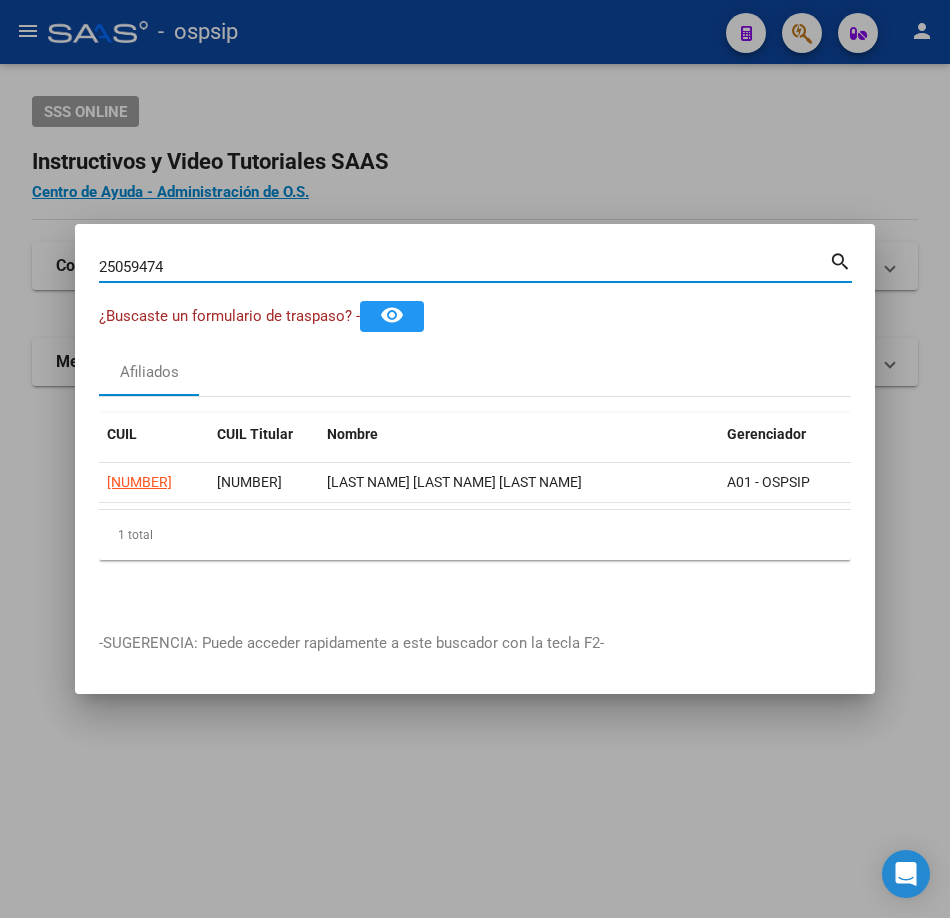 type on "25059474" 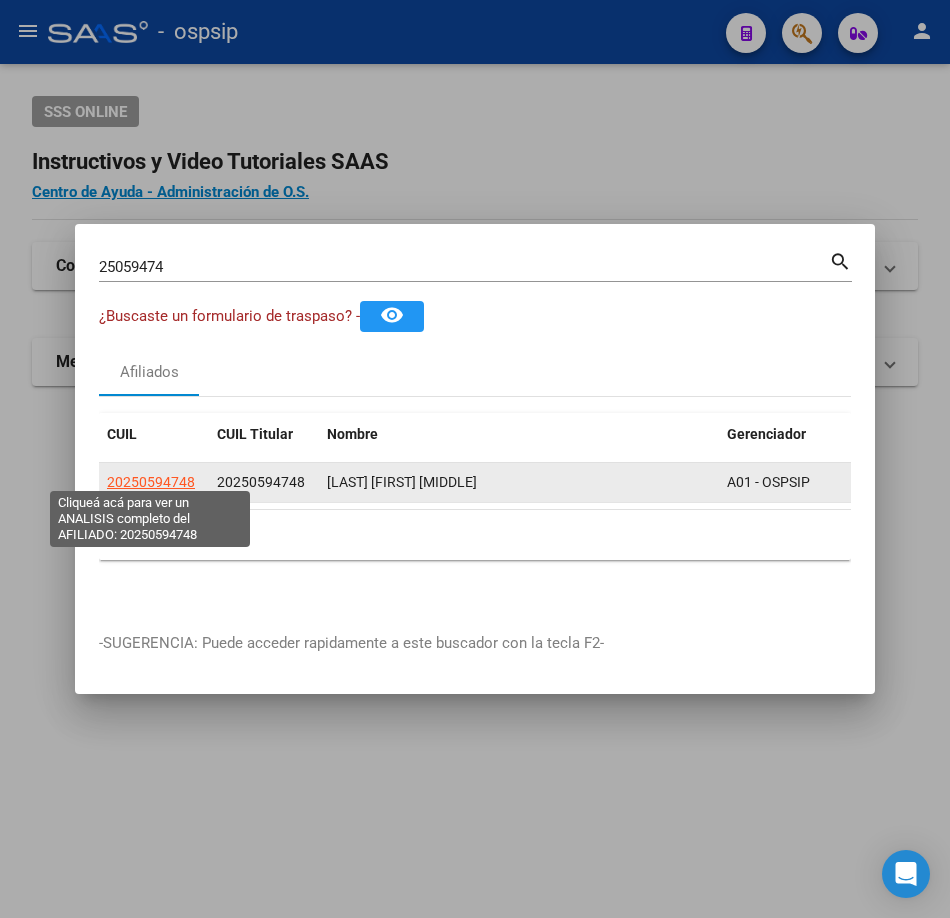 click on "20250594748" 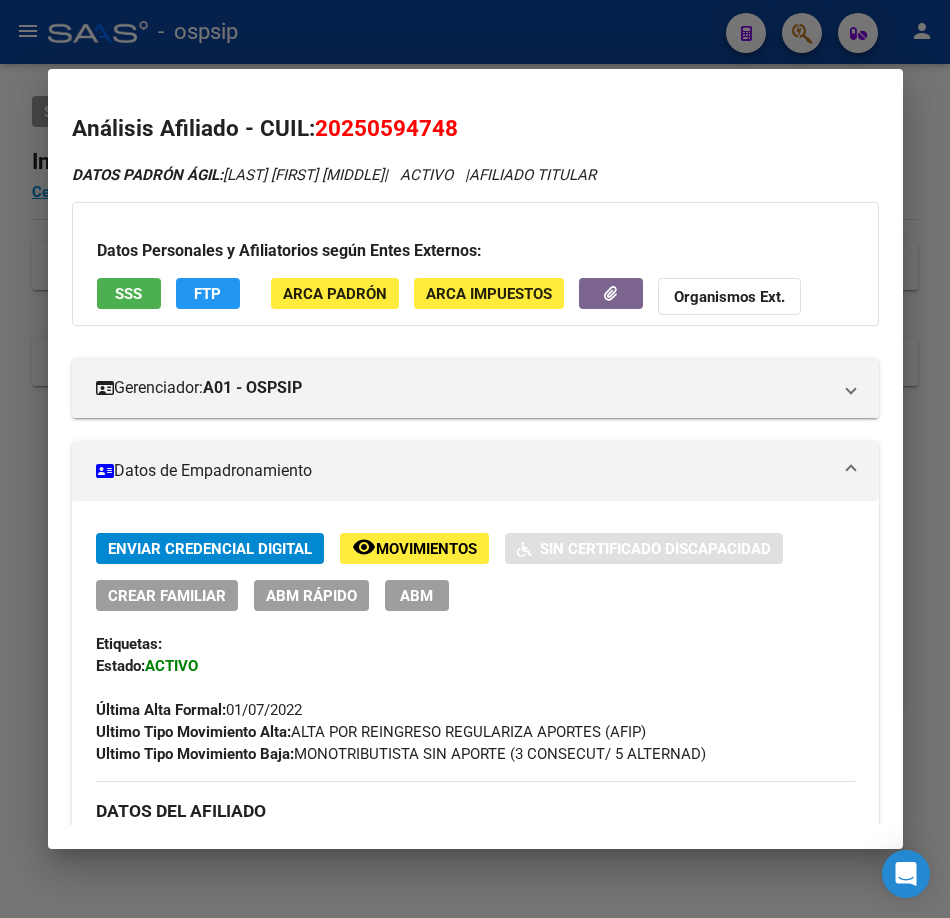 click on "SSS" at bounding box center (129, 296) 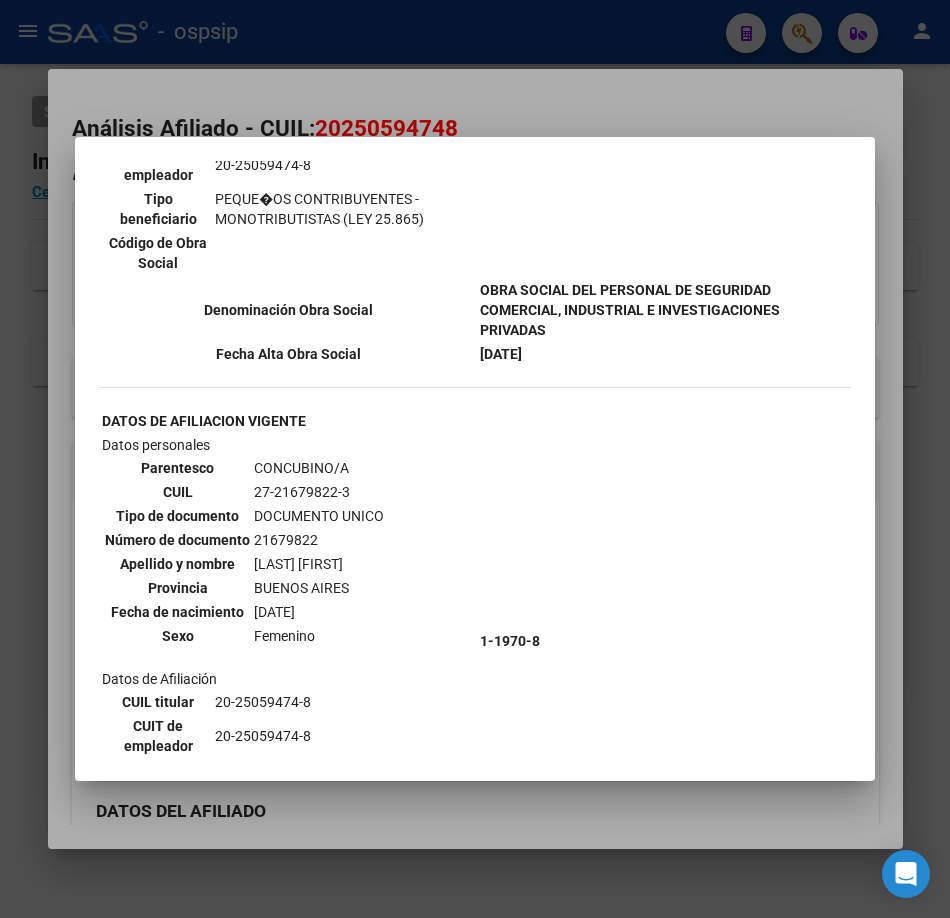 scroll, scrollTop: 600, scrollLeft: 0, axis: vertical 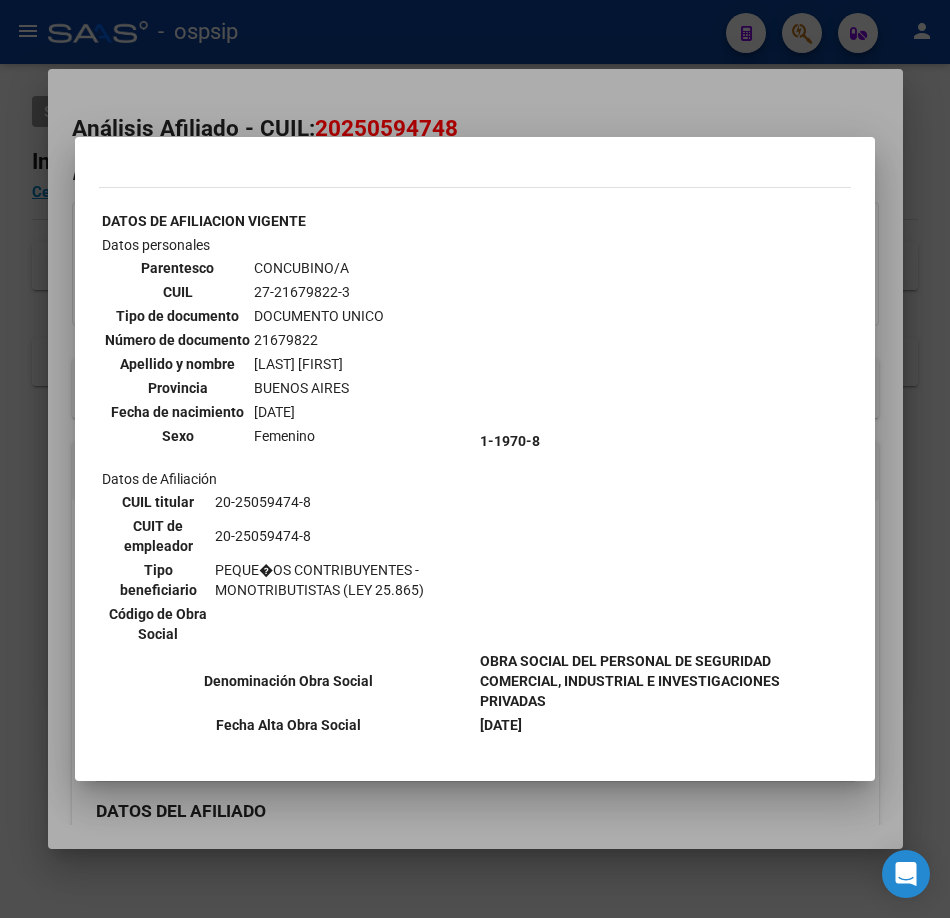 click at bounding box center [475, 459] 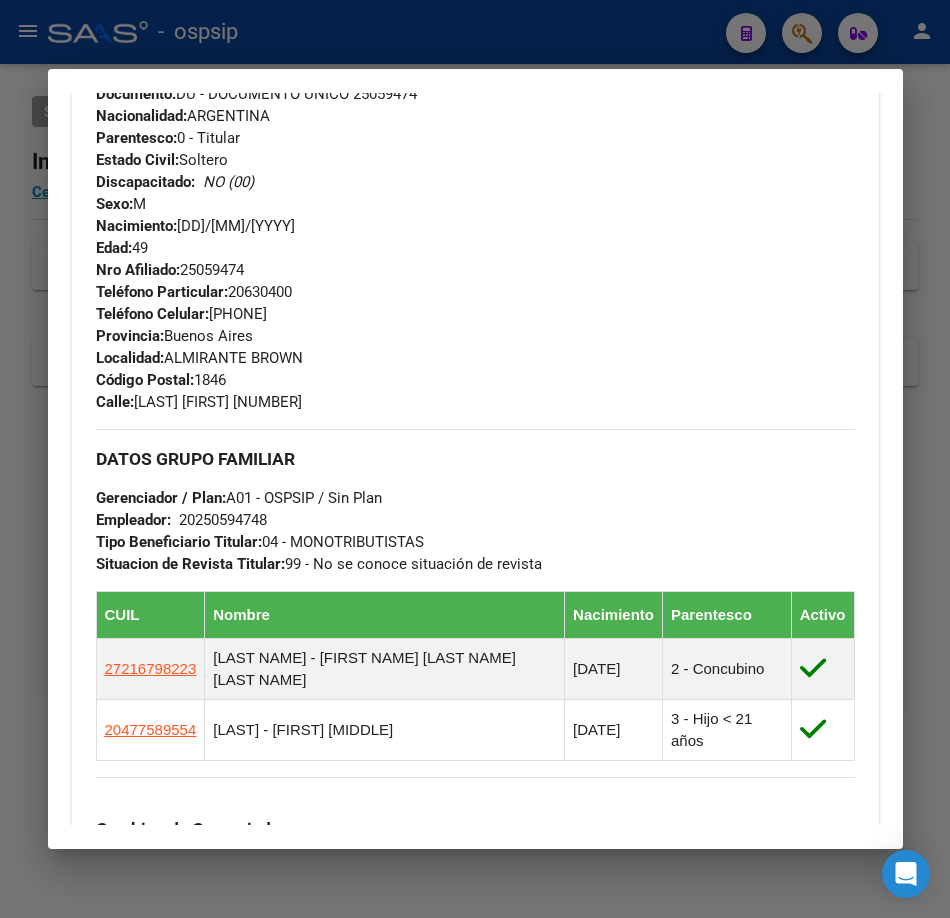 scroll, scrollTop: 1650, scrollLeft: 0, axis: vertical 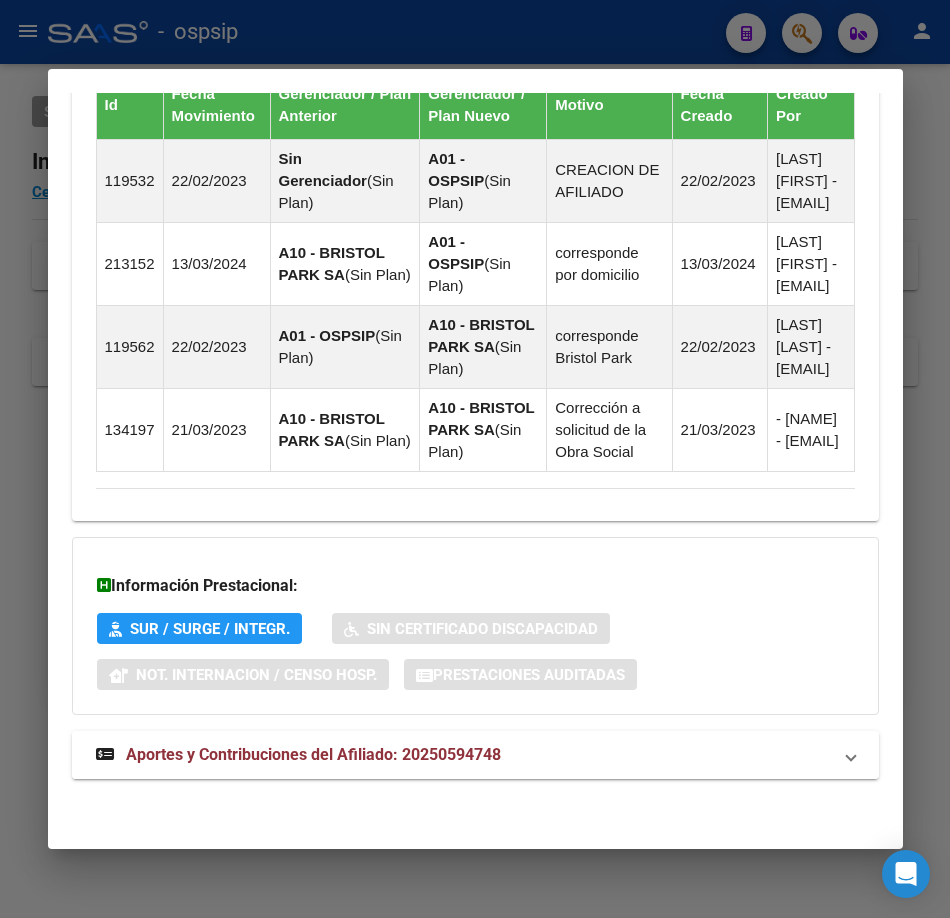 click on "Aportes y Contribuciones del Afiliado: 20250594748" at bounding box center (298, 755) 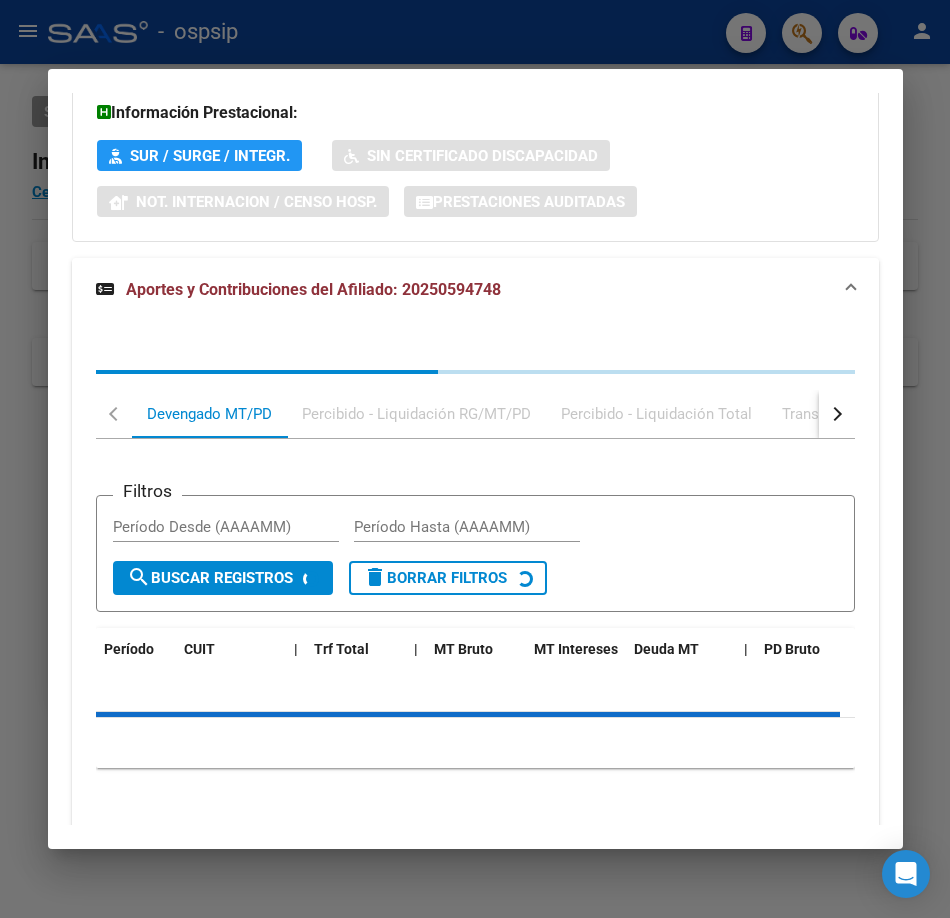 scroll, scrollTop: 2192, scrollLeft: 0, axis: vertical 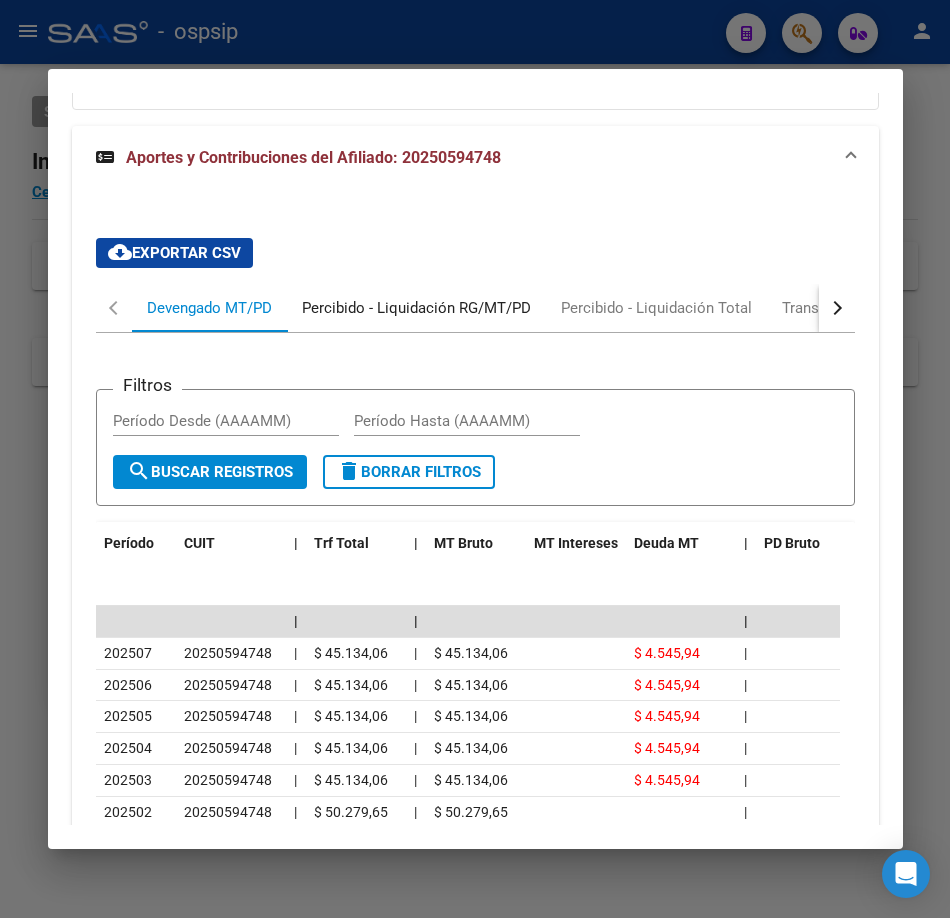 click on "Percibido - Liquidación RG/MT/PD" at bounding box center [416, 308] 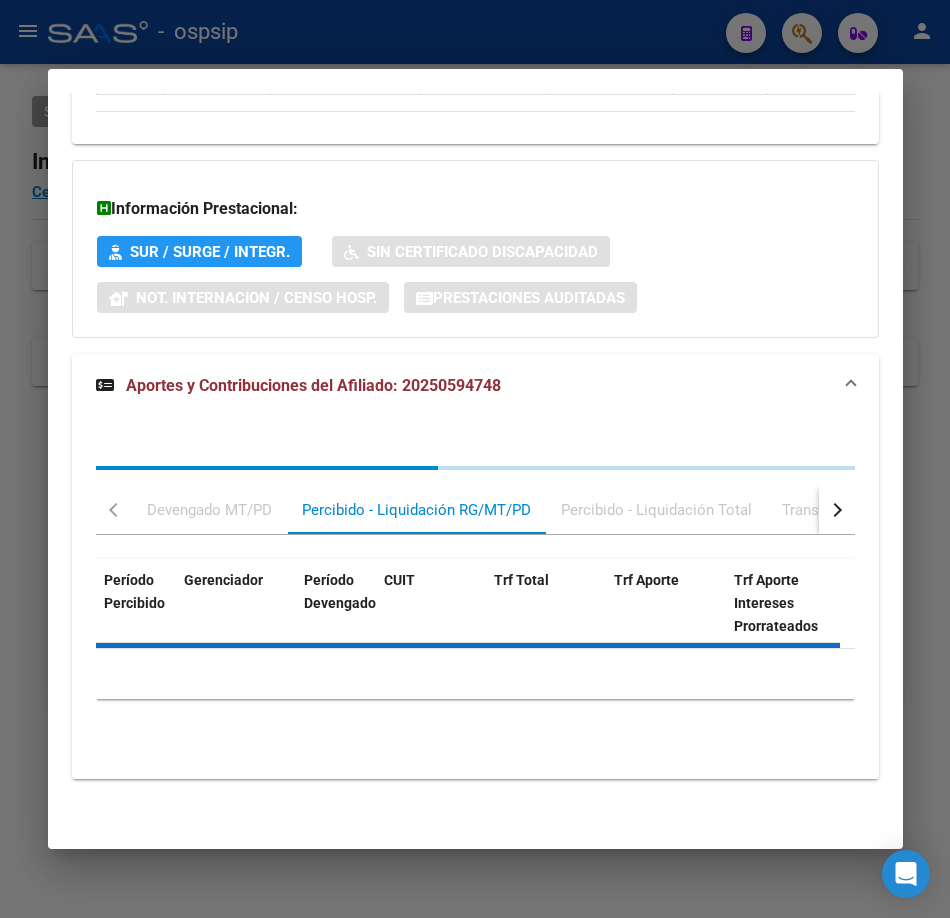 scroll, scrollTop: 2192, scrollLeft: 0, axis: vertical 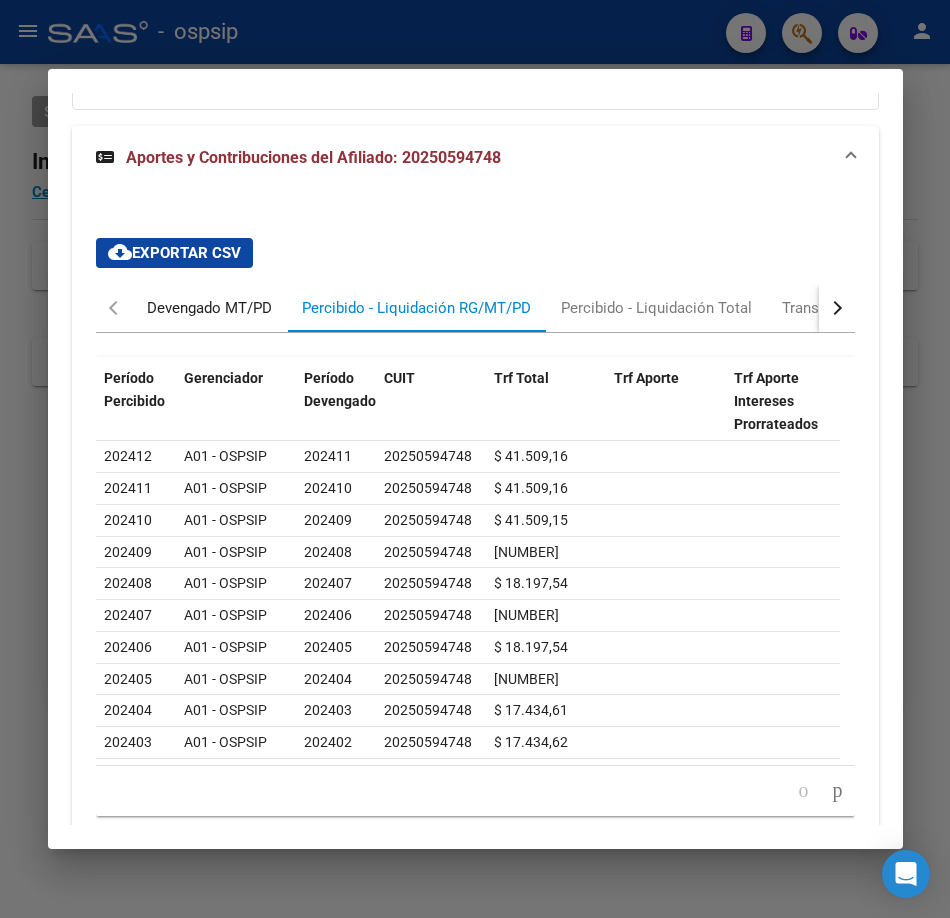 click on "Devengado MT/PD" at bounding box center (209, 308) 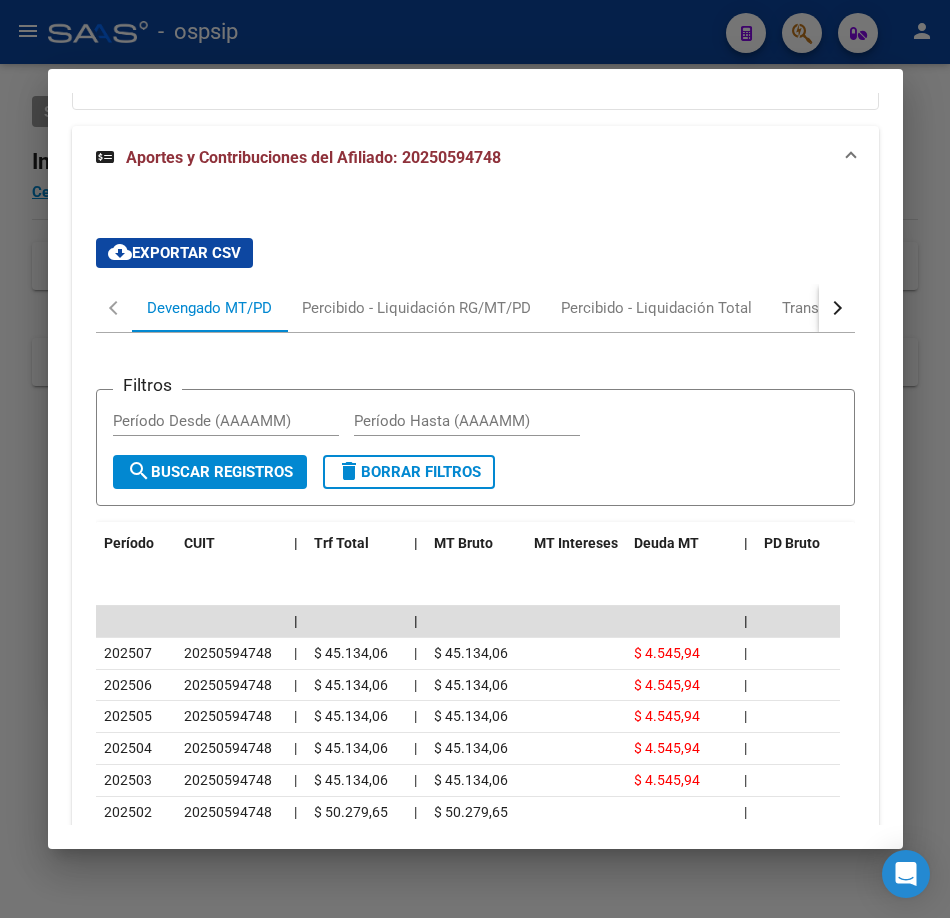 click at bounding box center (837, 308) 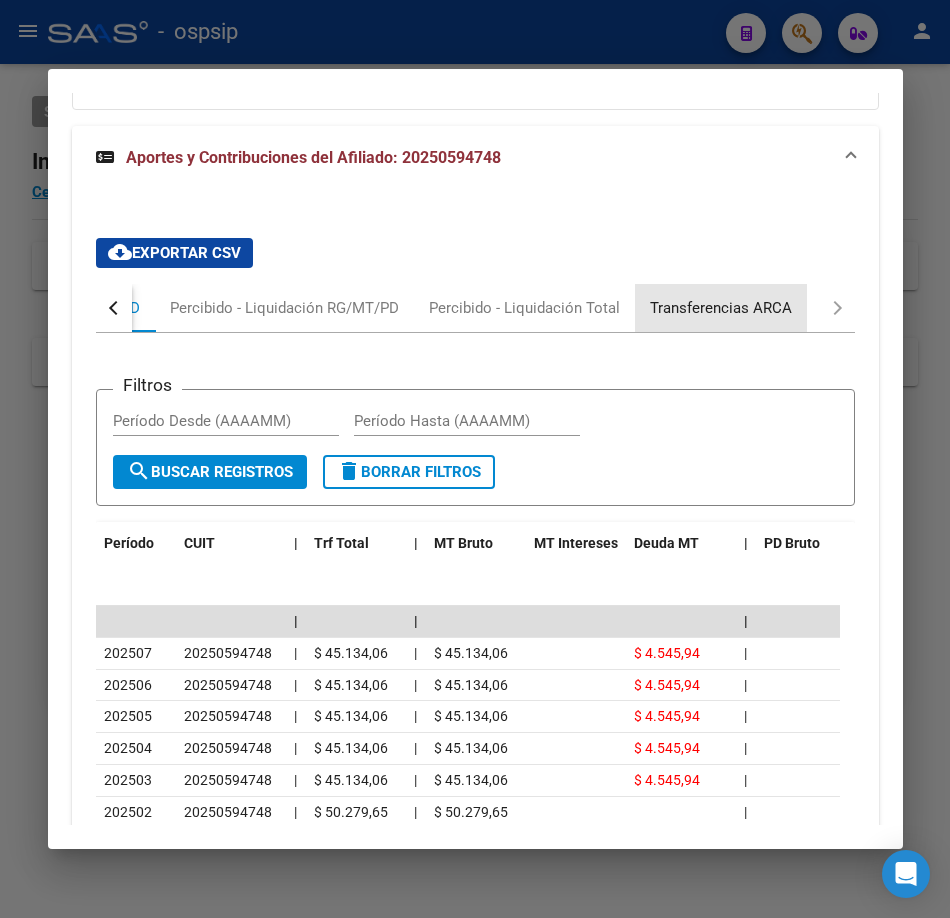 click on "Transferencias ARCA" at bounding box center (721, 308) 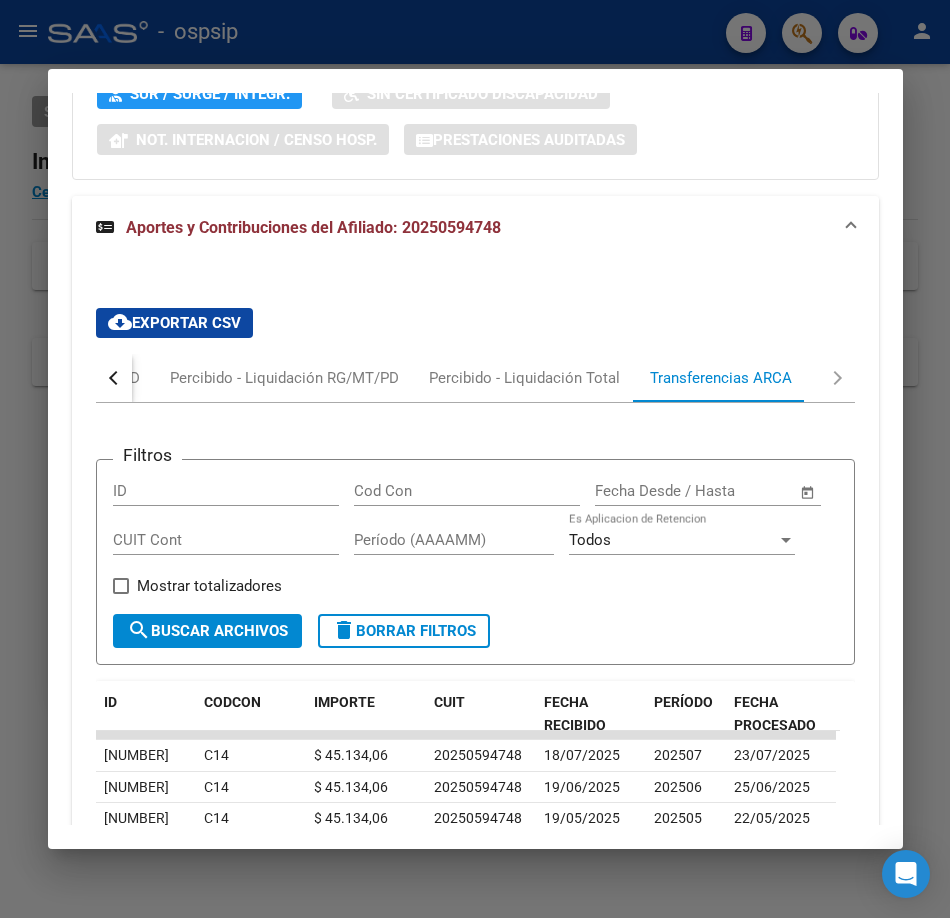 scroll, scrollTop: 2292, scrollLeft: 0, axis: vertical 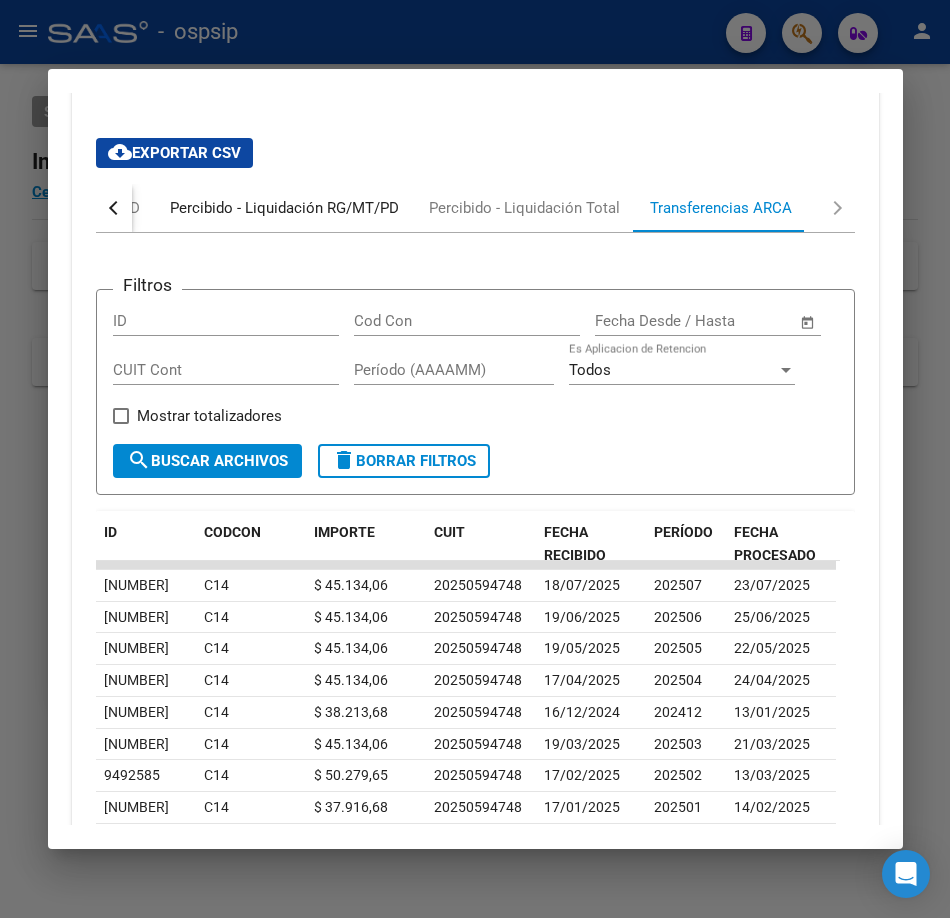 click on "Percibido - Liquidación RG/MT/PD" at bounding box center (284, 208) 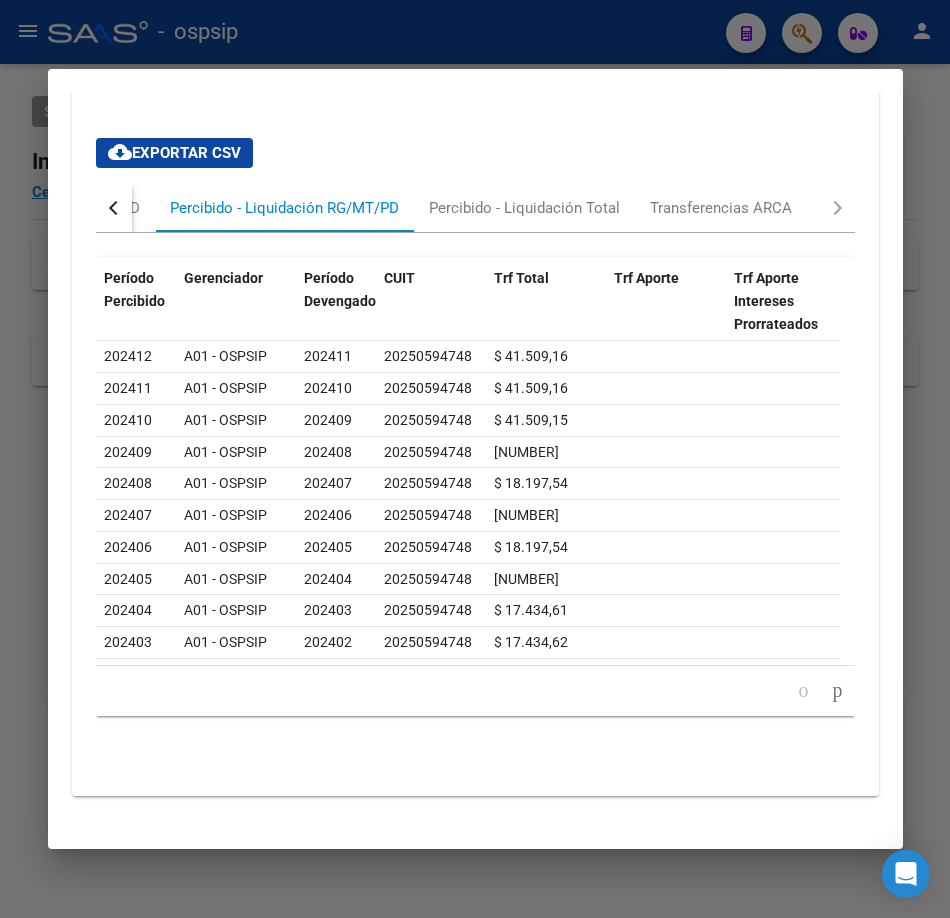 click at bounding box center [114, 208] 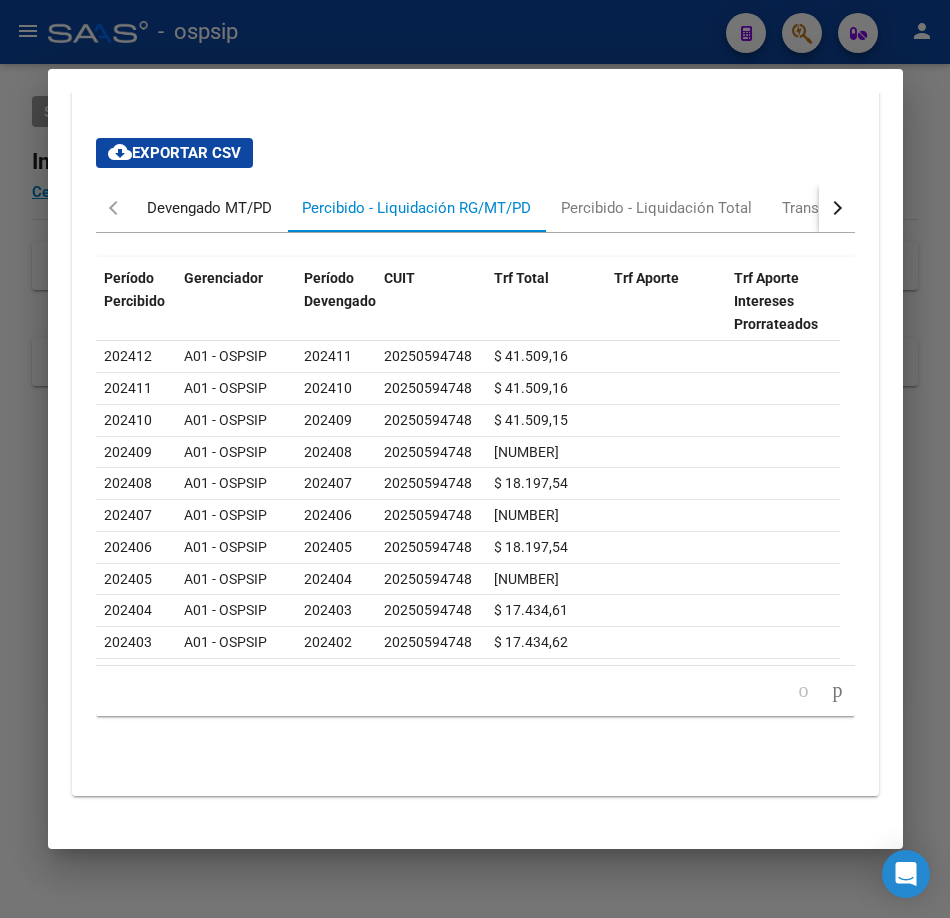 click on "Devengado MT/PD" at bounding box center (209, 208) 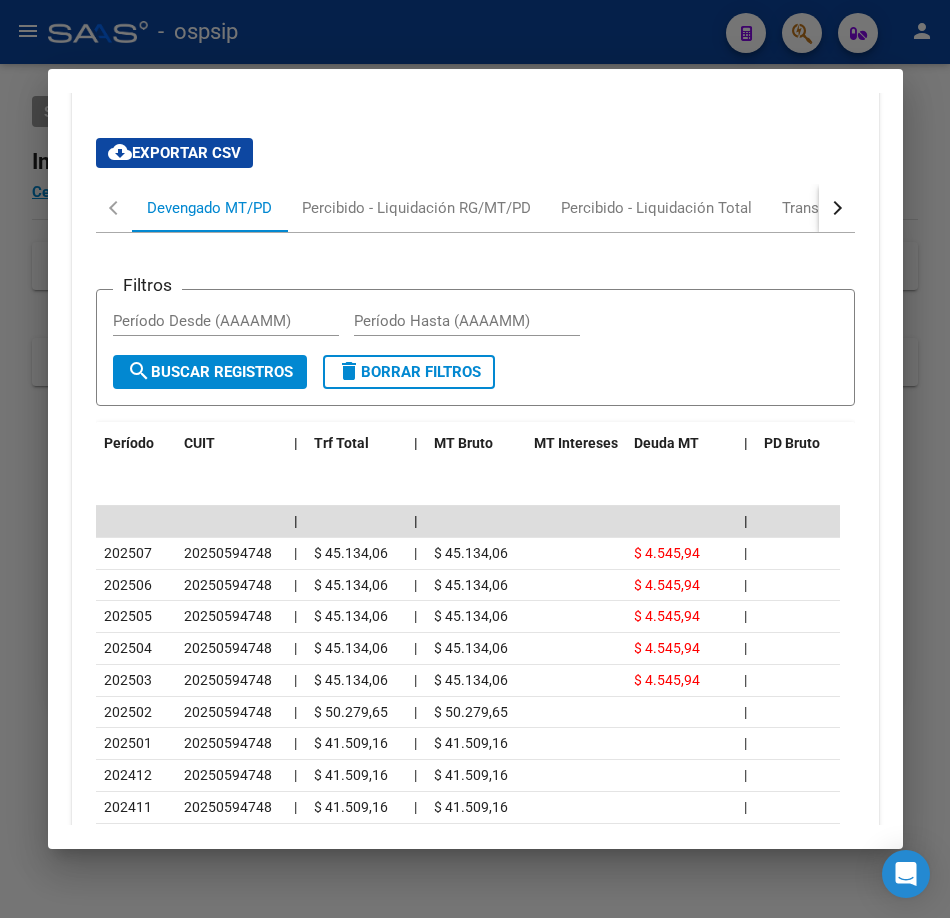 click at bounding box center [475, 459] 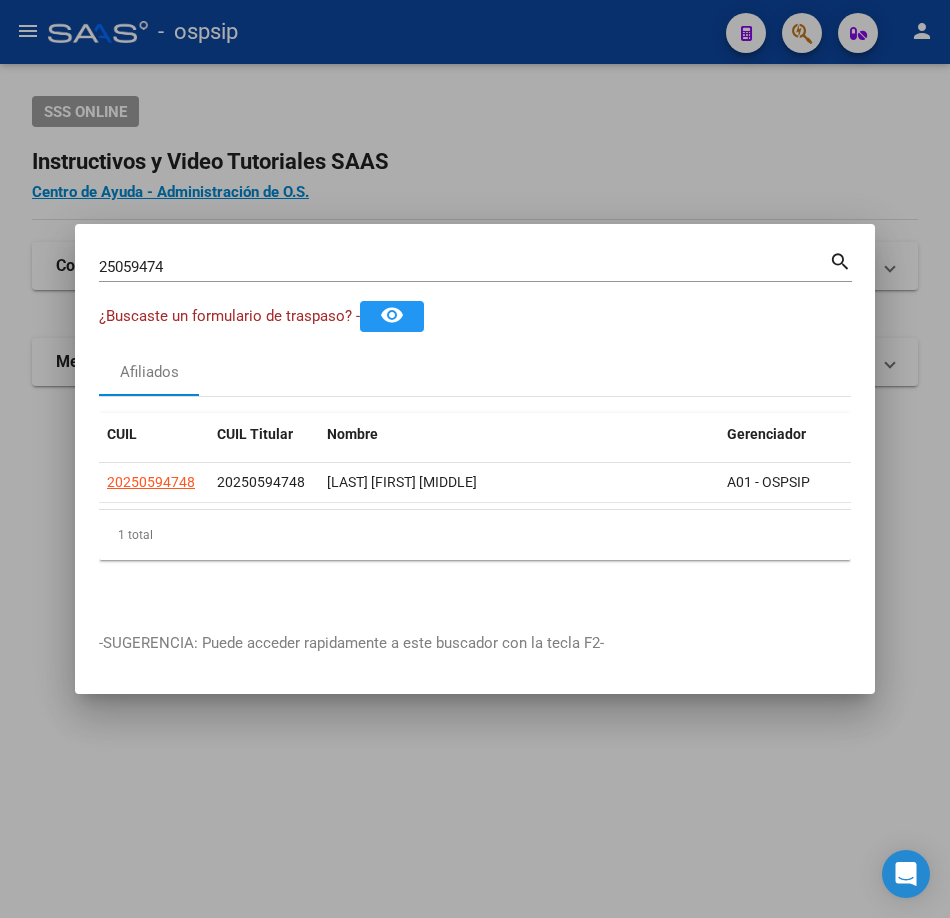 click on "[NUMBER] Buscar (apellido, dni, cuil, nro traspaso, cuit, obra social)" at bounding box center [464, 267] 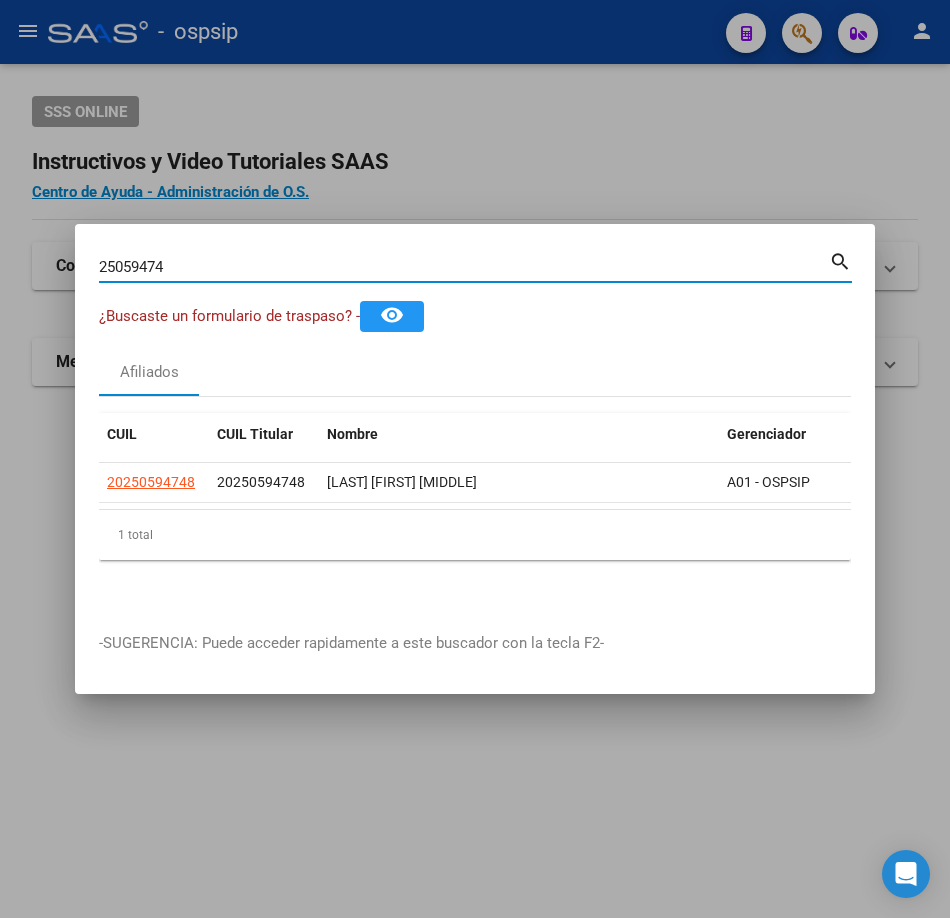 click on "25059474" at bounding box center [464, 267] 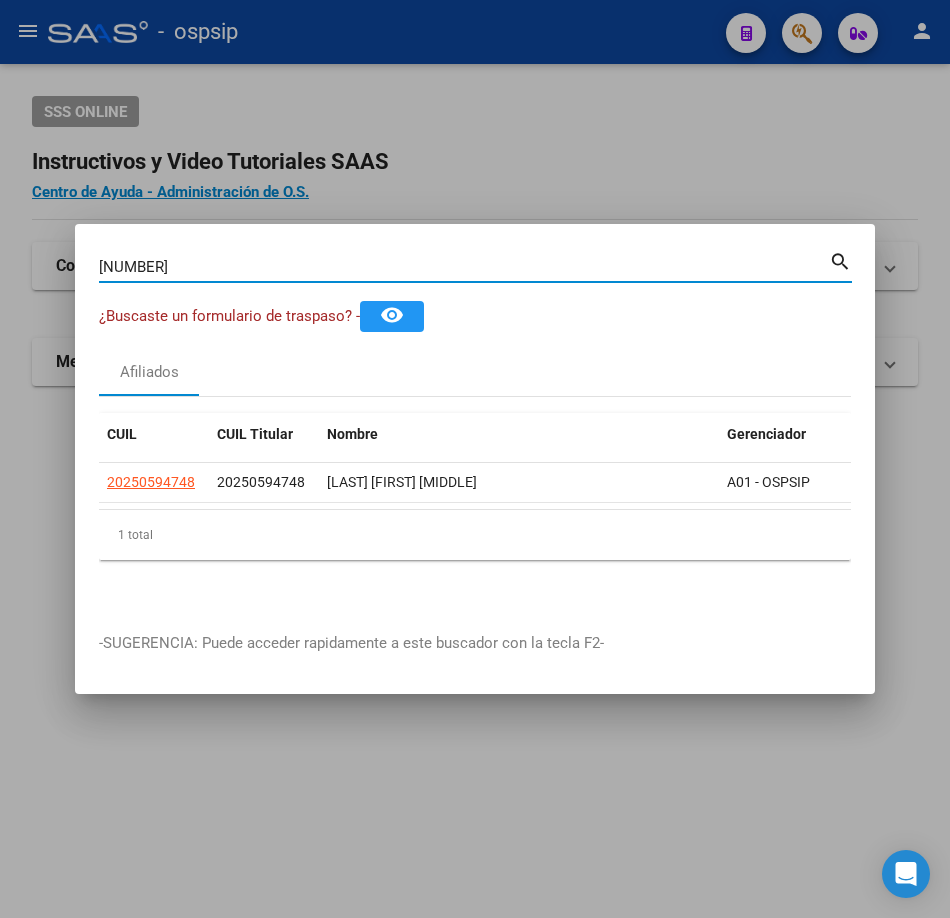 type on "[NUMBER]" 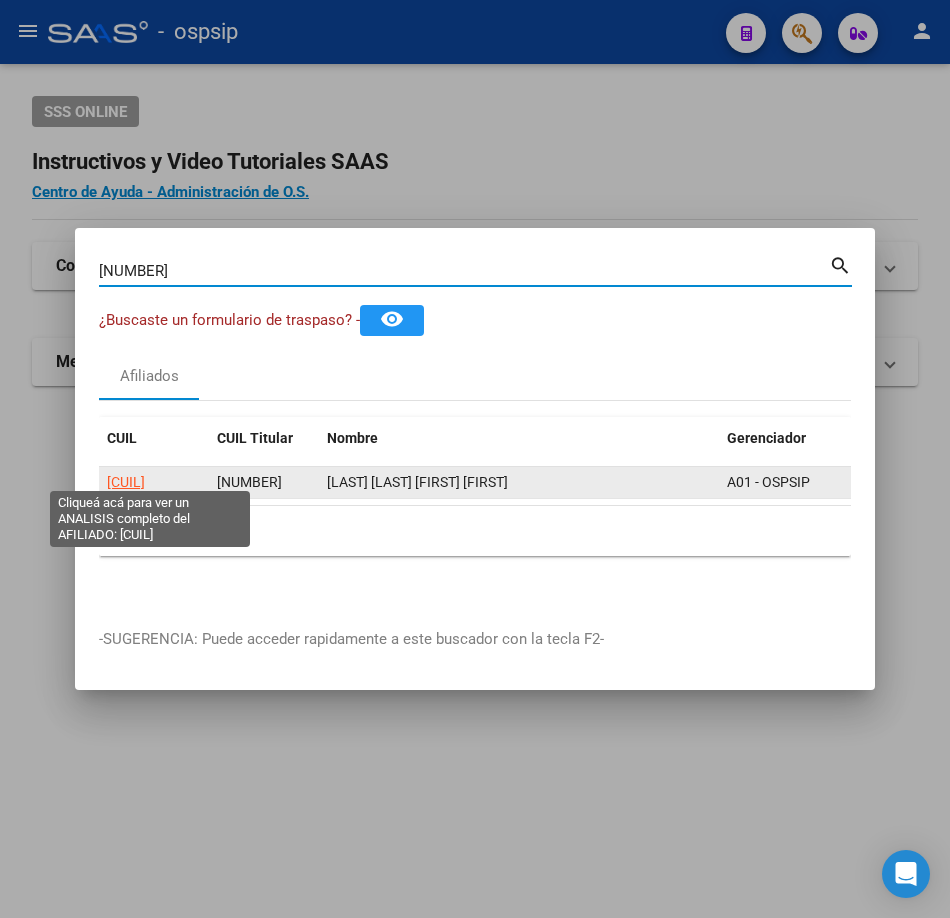 click on "[CUIL]" 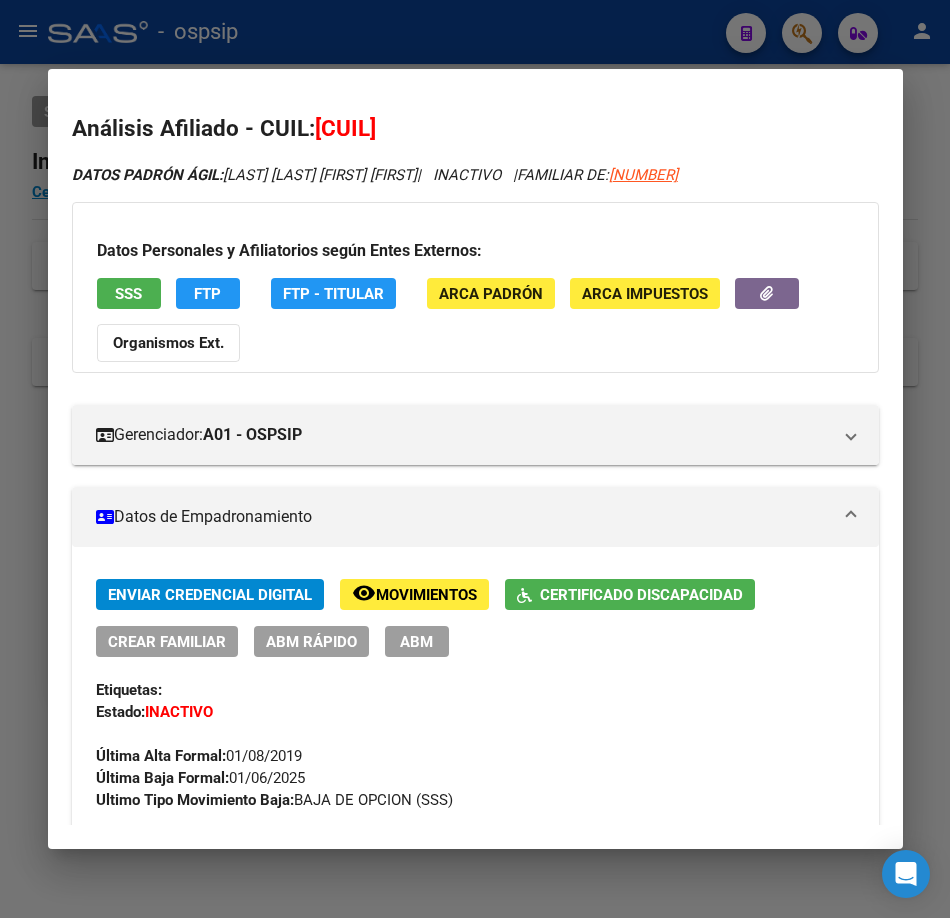 click on "SSS" at bounding box center [128, 294] 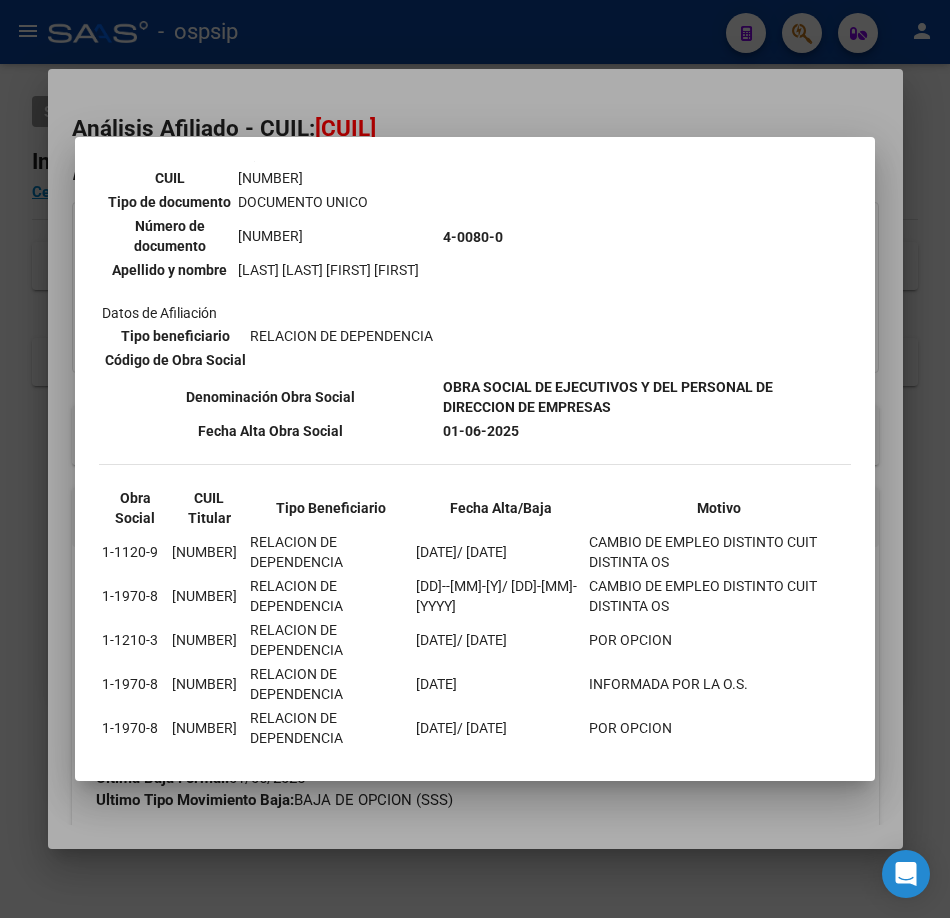 scroll, scrollTop: 294, scrollLeft: 0, axis: vertical 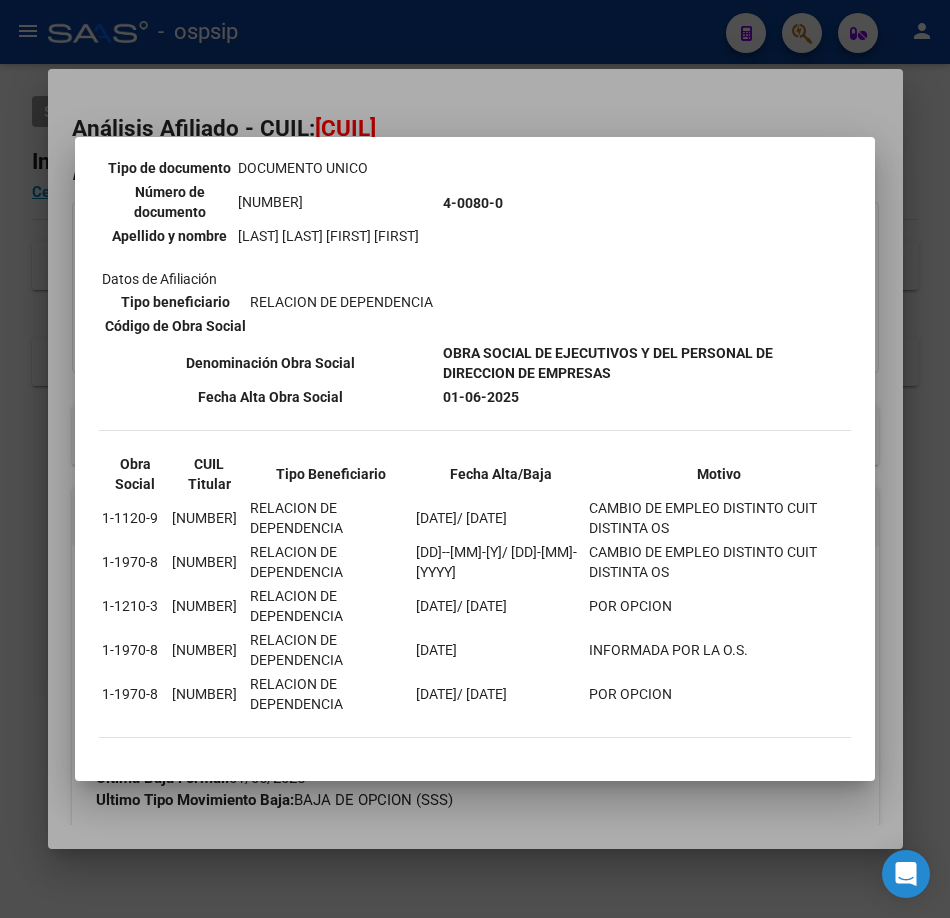 click at bounding box center (475, 459) 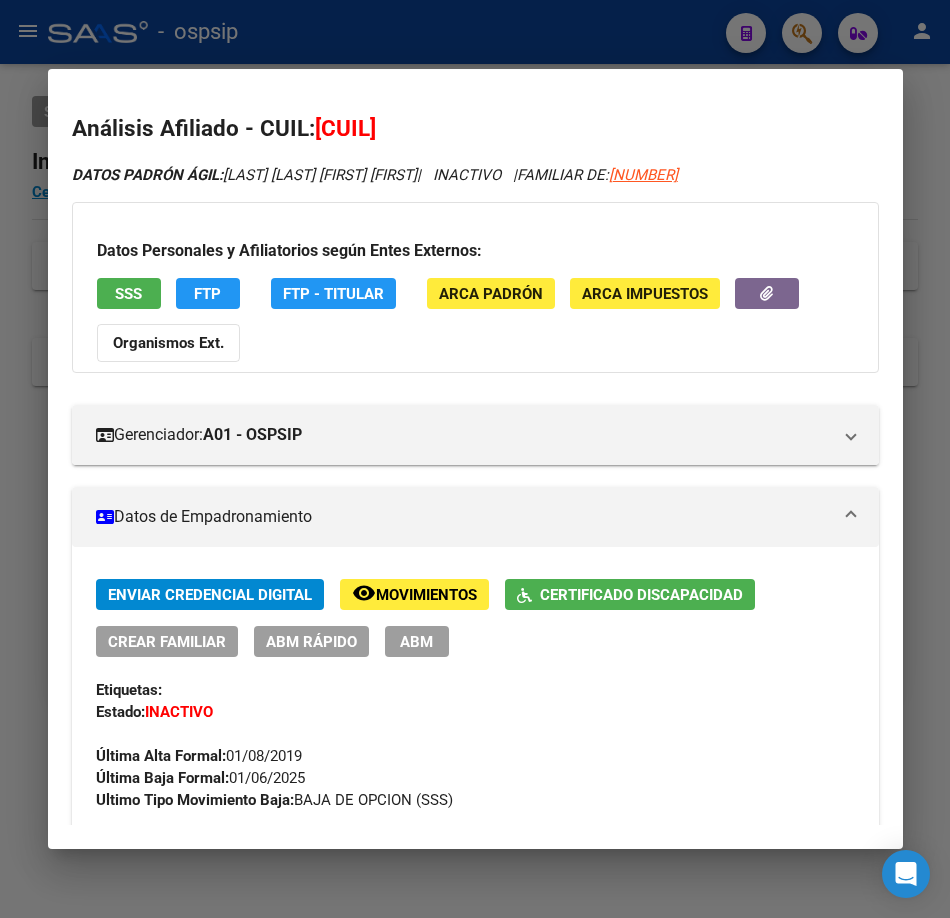 click at bounding box center [475, 459] 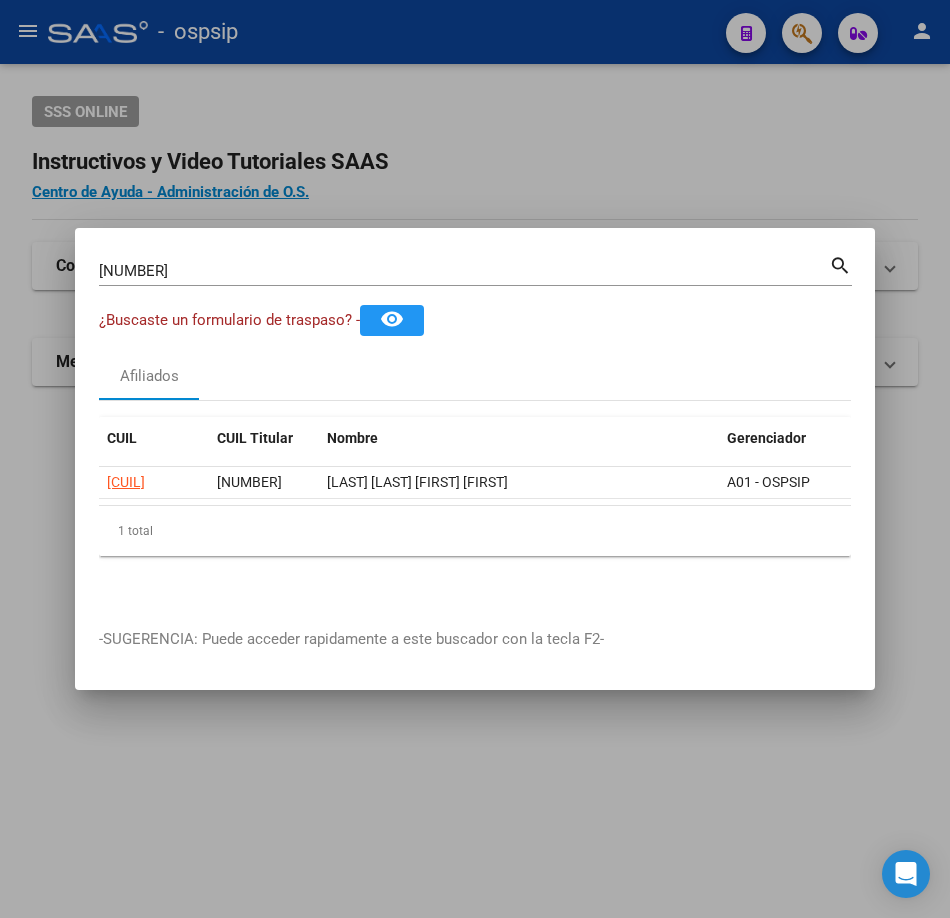 click on "[NUMBER]" at bounding box center (464, 271) 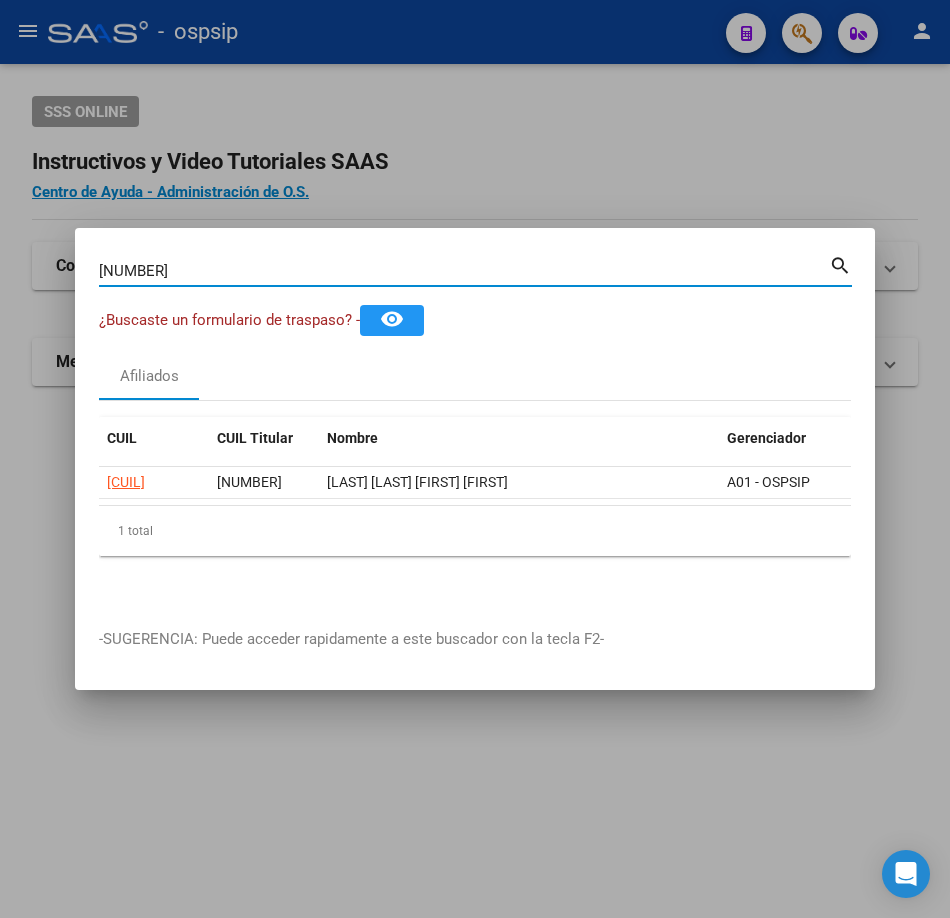 click on "[NUMBER]" at bounding box center (464, 271) 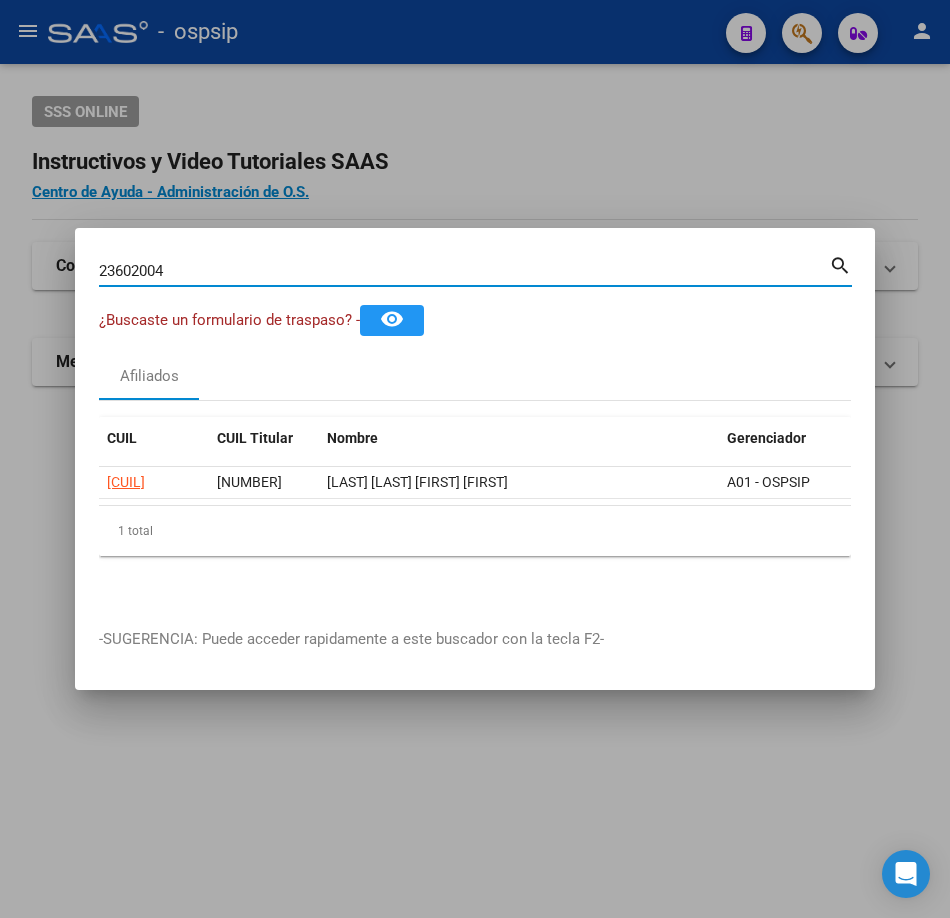 type on "23602004" 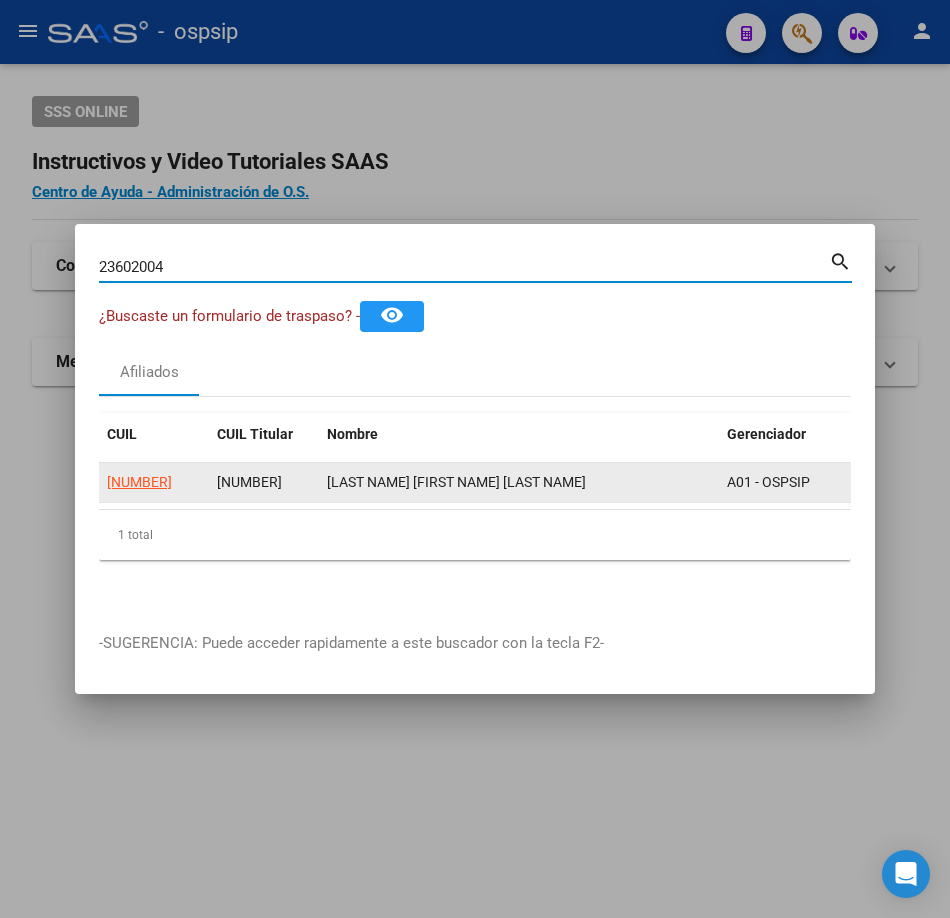 click on "[NUMBER]" 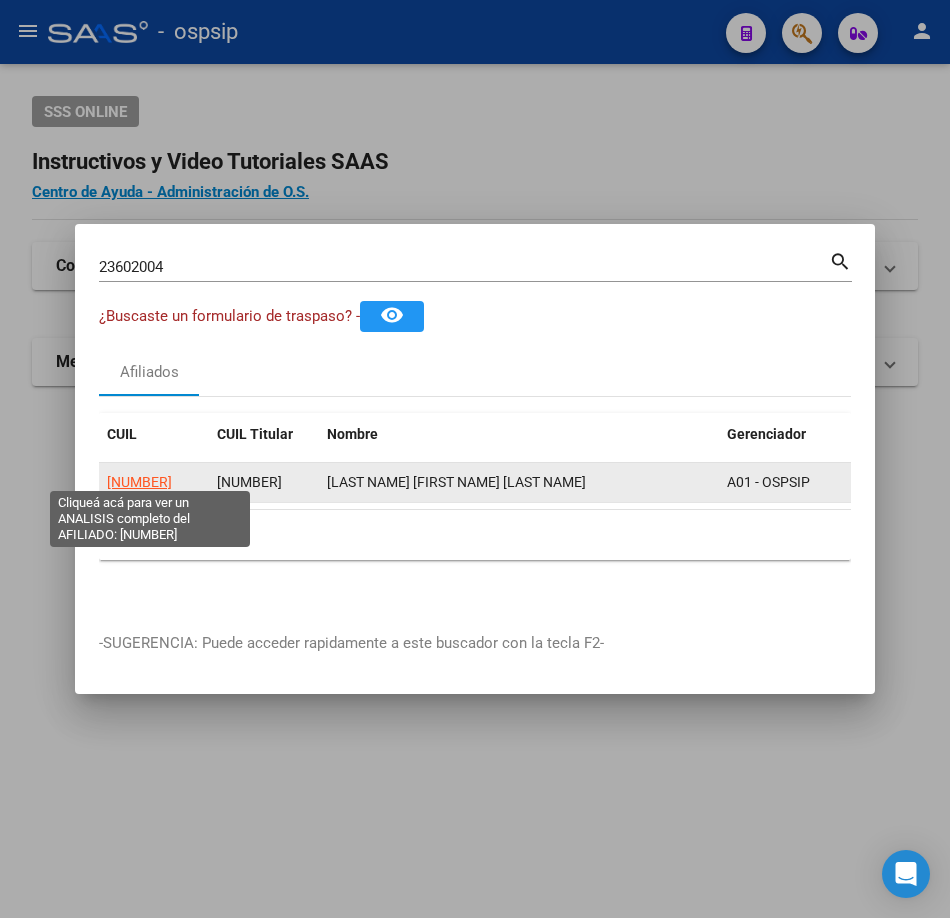 click on "[NUMBER]" 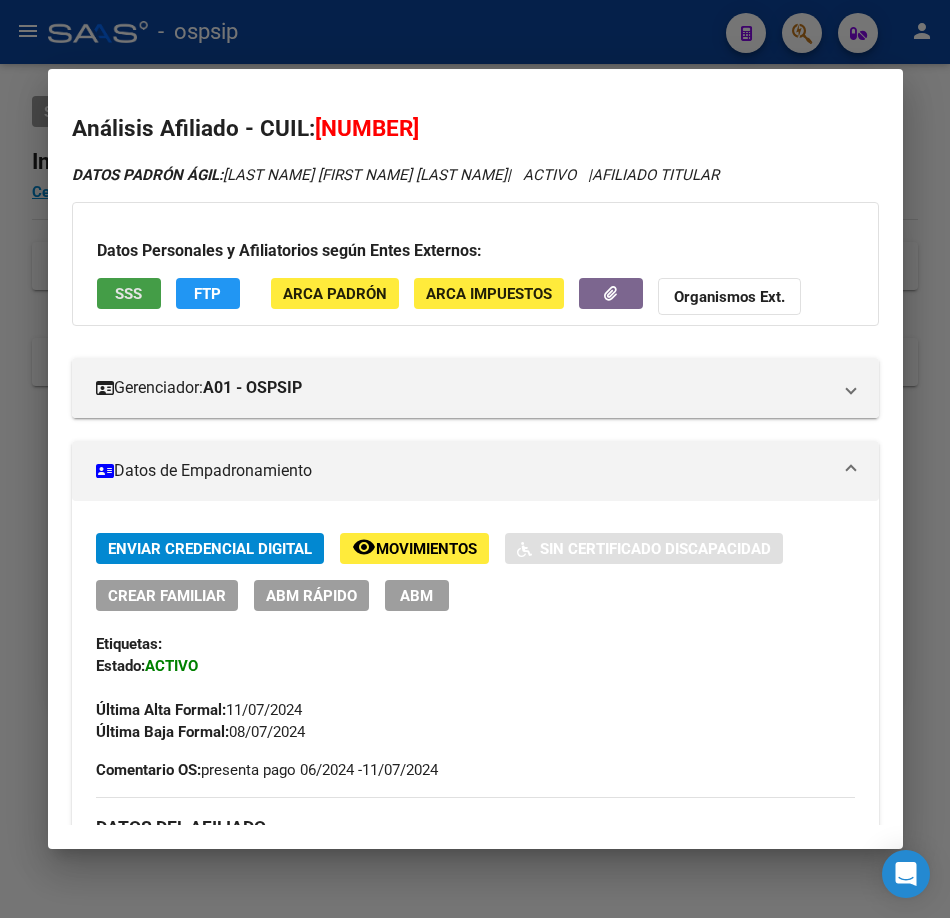 click on "SSS" at bounding box center [129, 293] 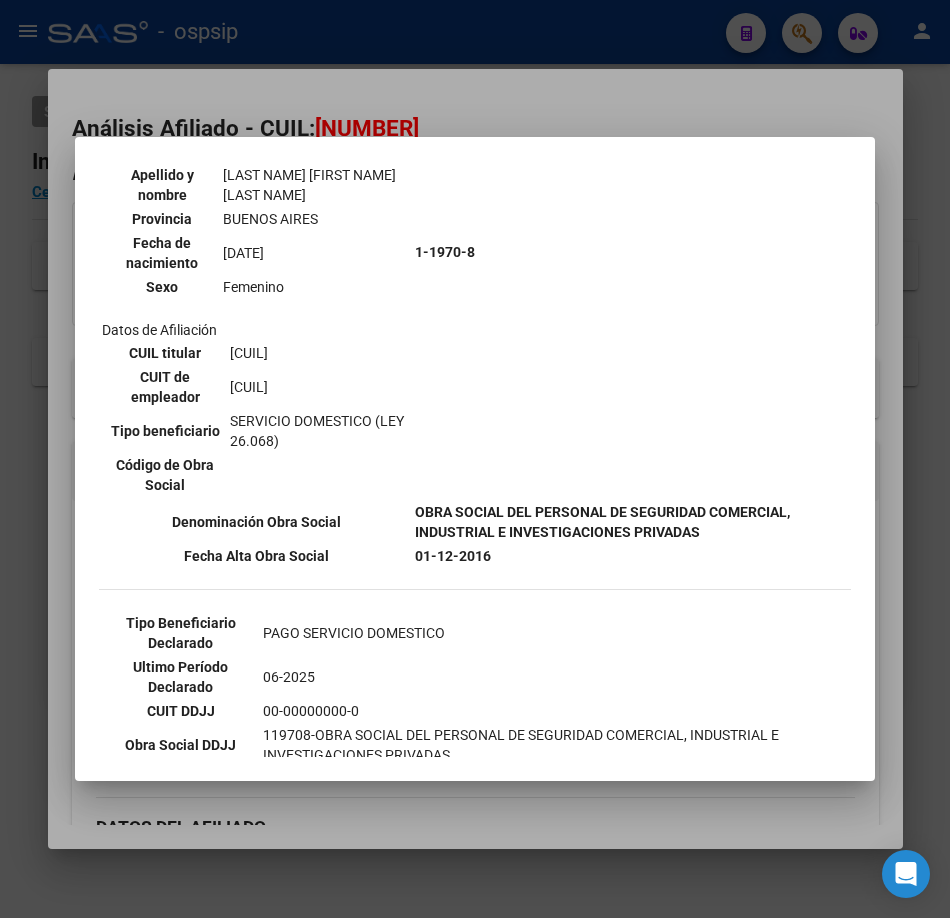 scroll, scrollTop: 289, scrollLeft: 0, axis: vertical 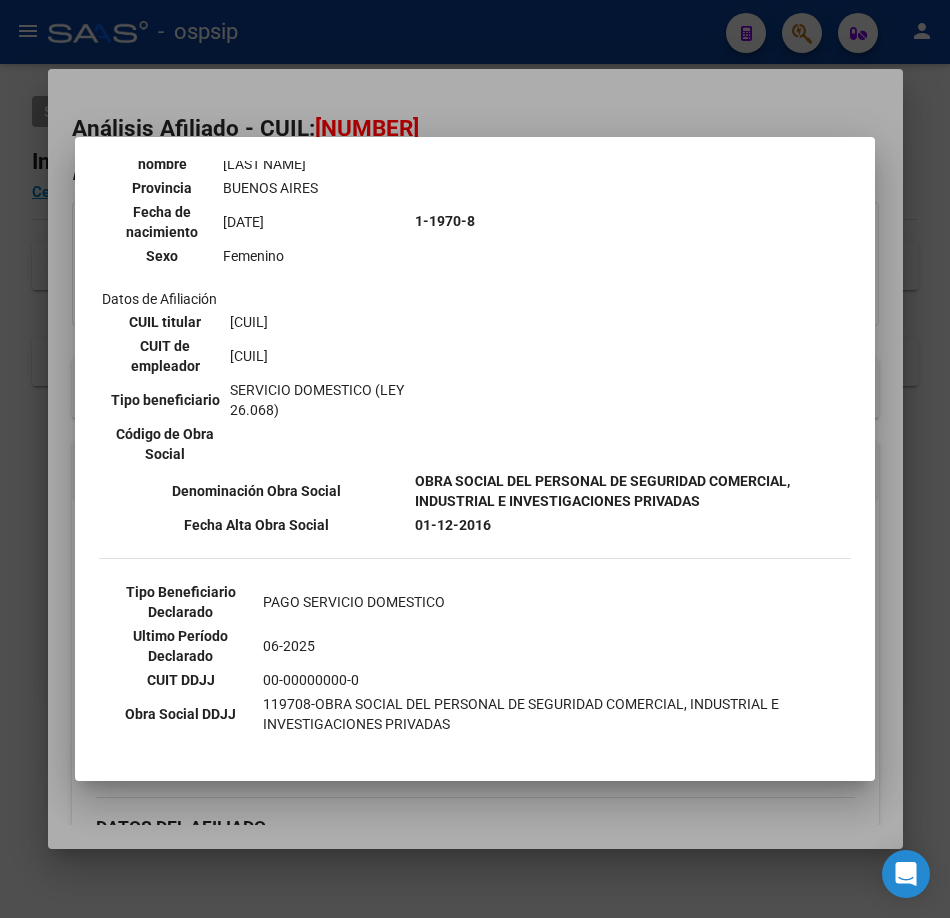 click at bounding box center [475, 459] 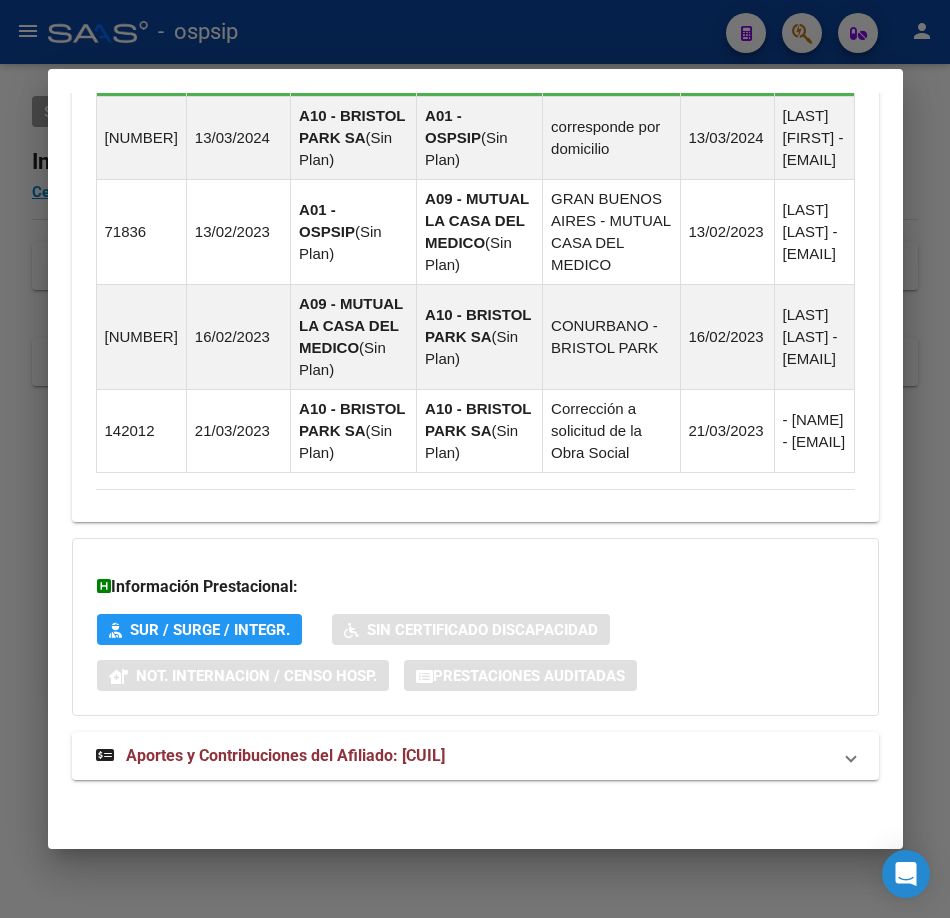 scroll, scrollTop: 1594, scrollLeft: 0, axis: vertical 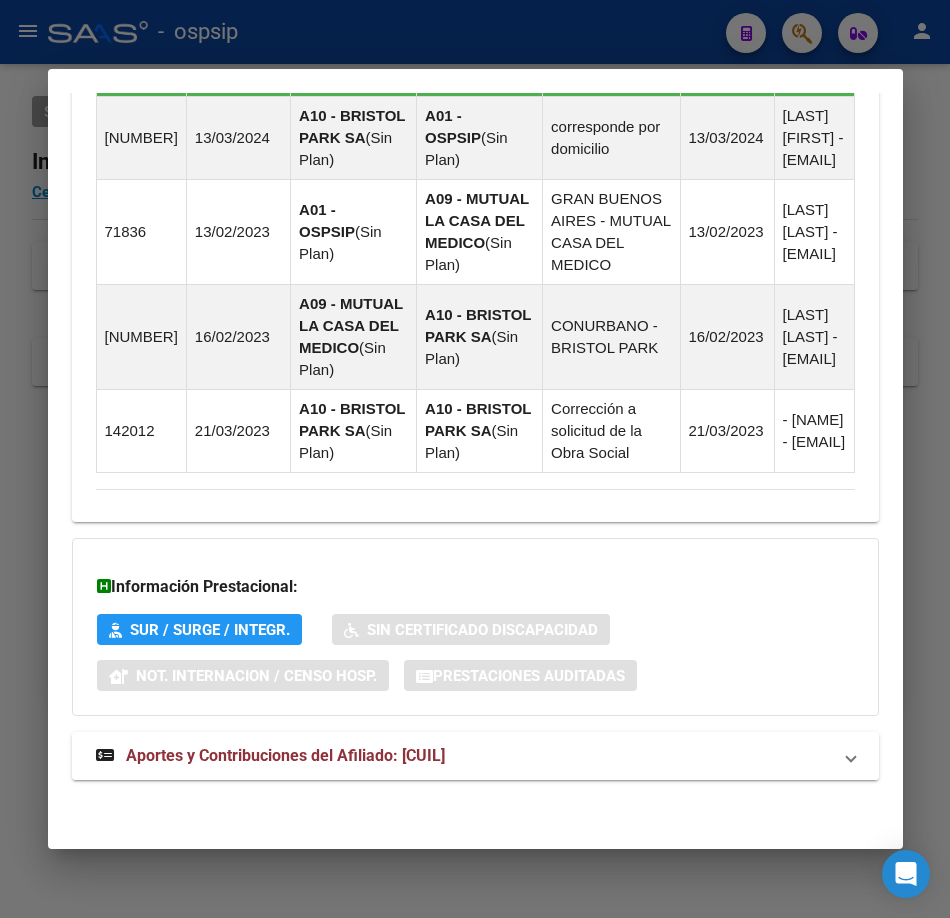 click on "Aportes y Contribuciones del Afiliado: [CUIL]" at bounding box center (285, 755) 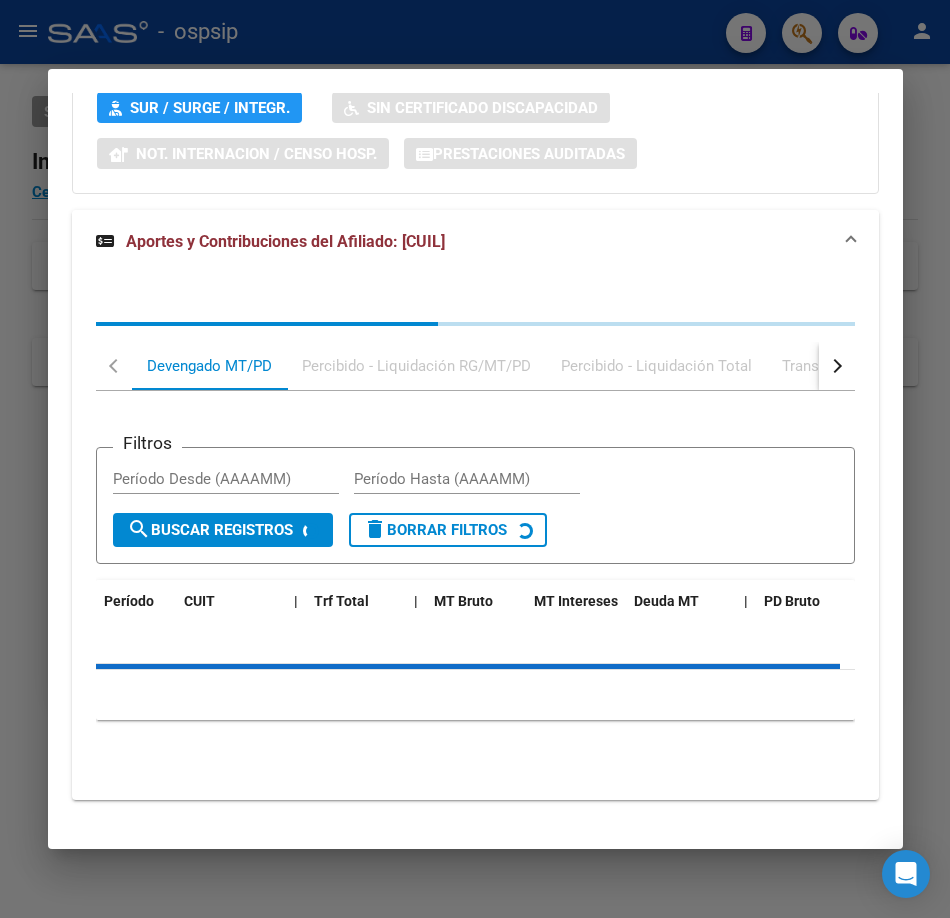 scroll, scrollTop: 2136, scrollLeft: 0, axis: vertical 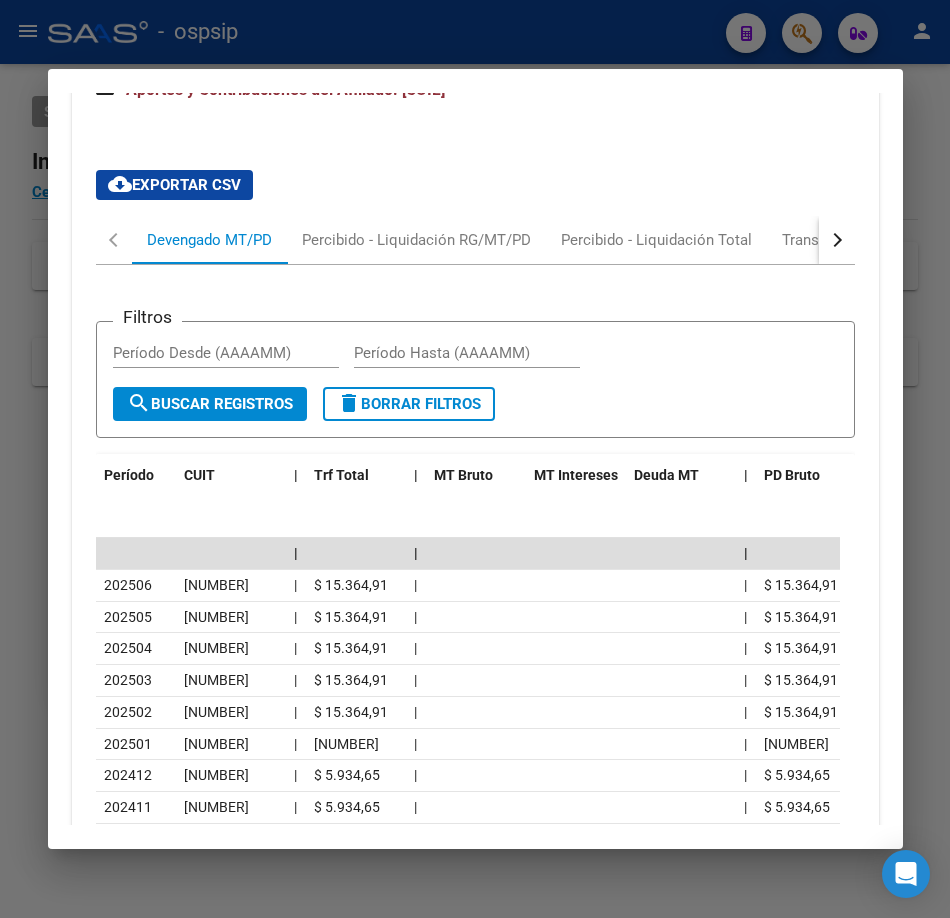 click at bounding box center [475, 459] 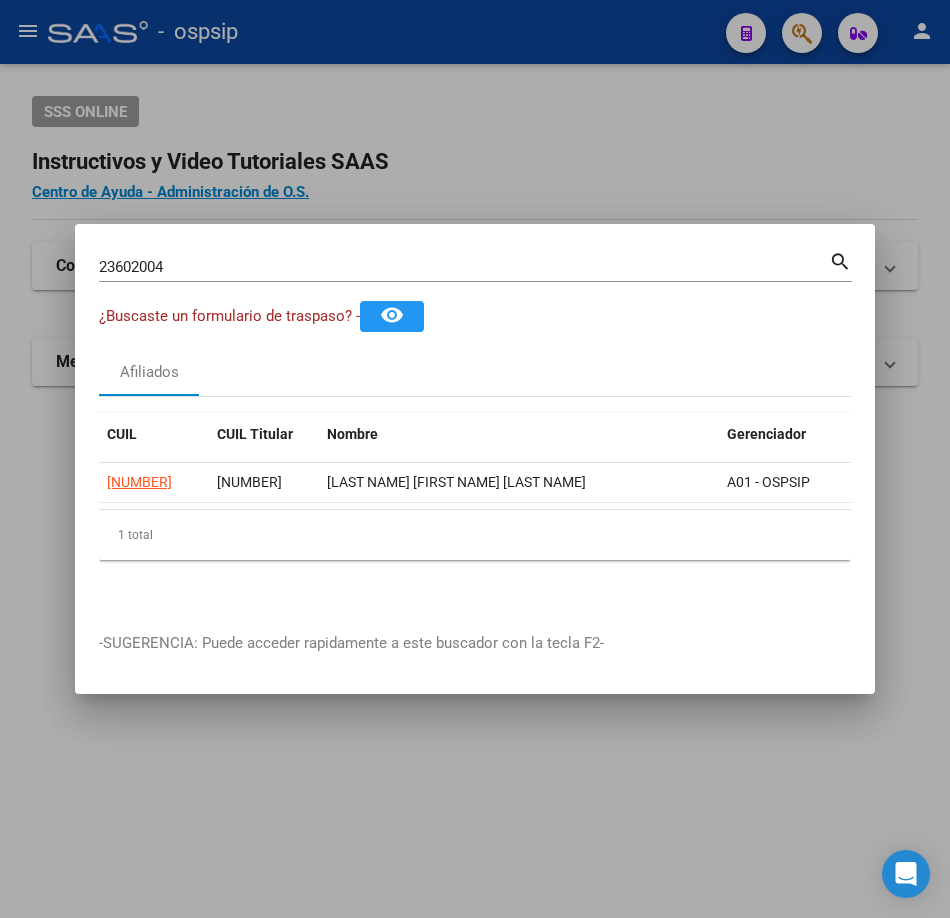 click on "23602004" at bounding box center (464, 267) 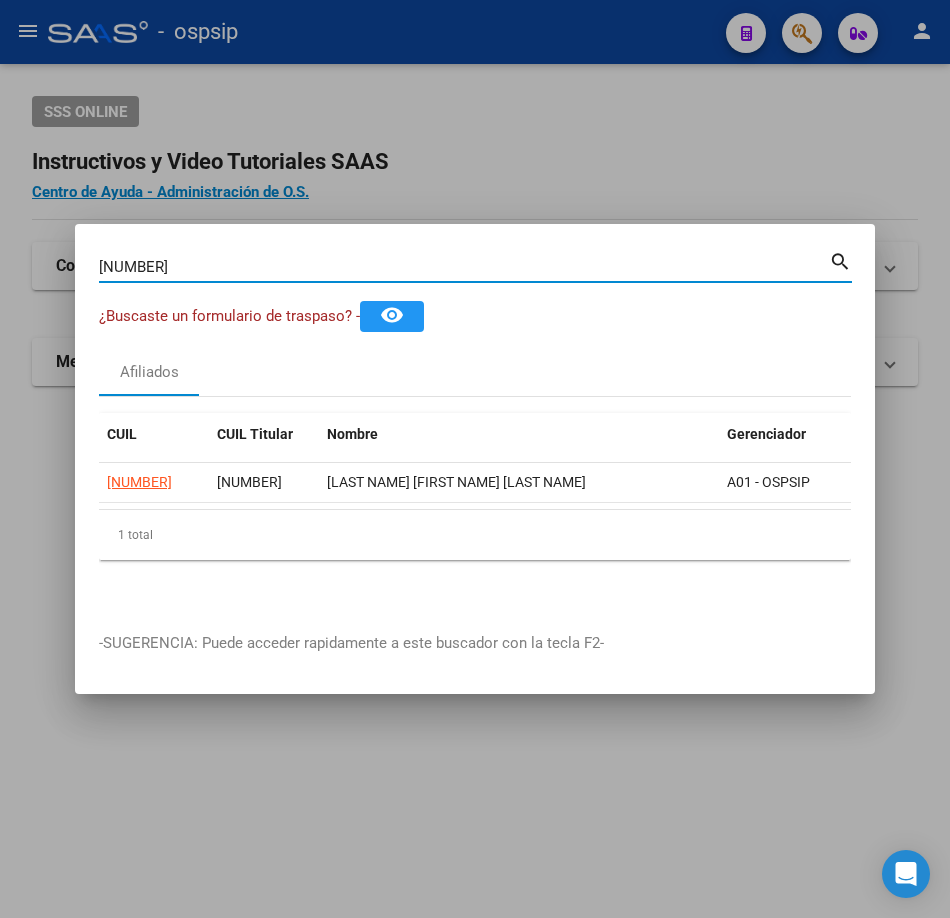 type on "[NUMBER]" 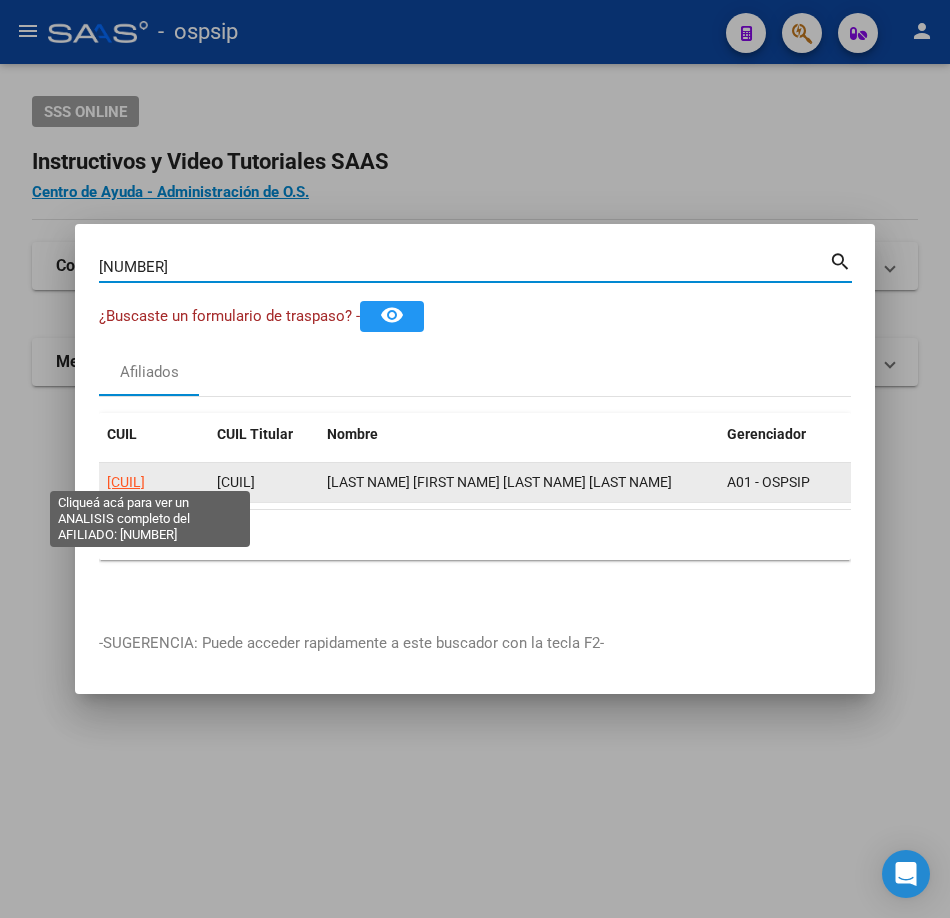 click on "[CUIL]" 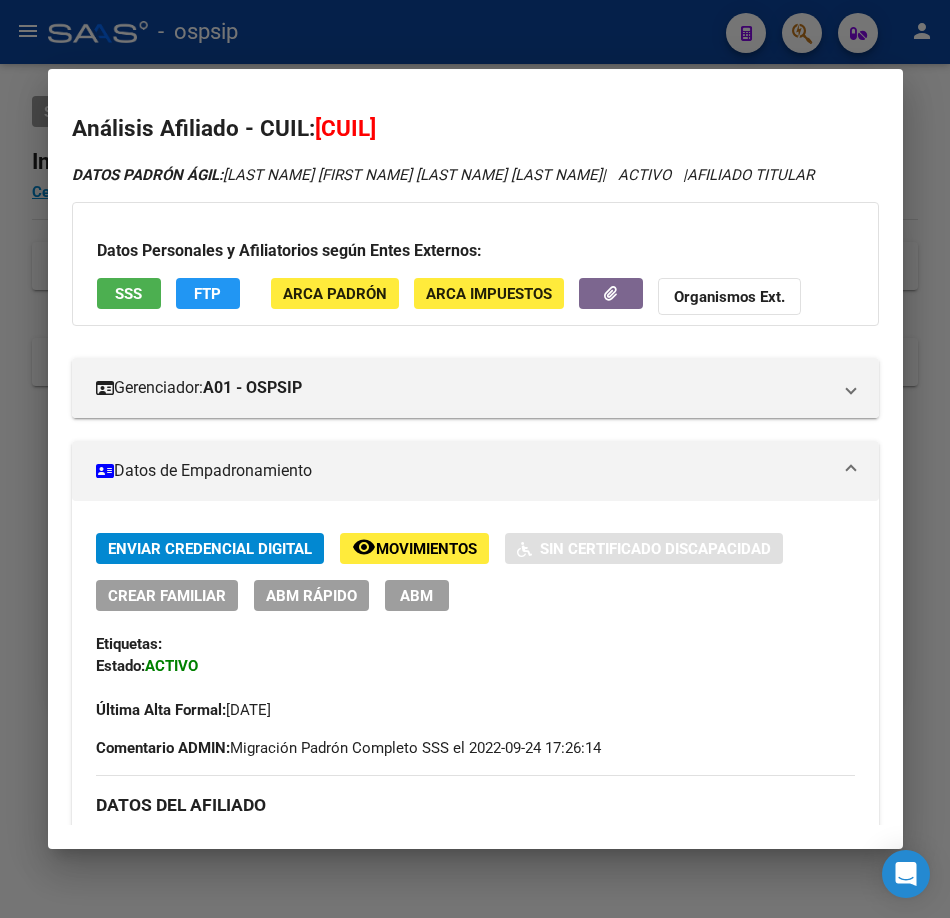 click on "SSS" at bounding box center [128, 294] 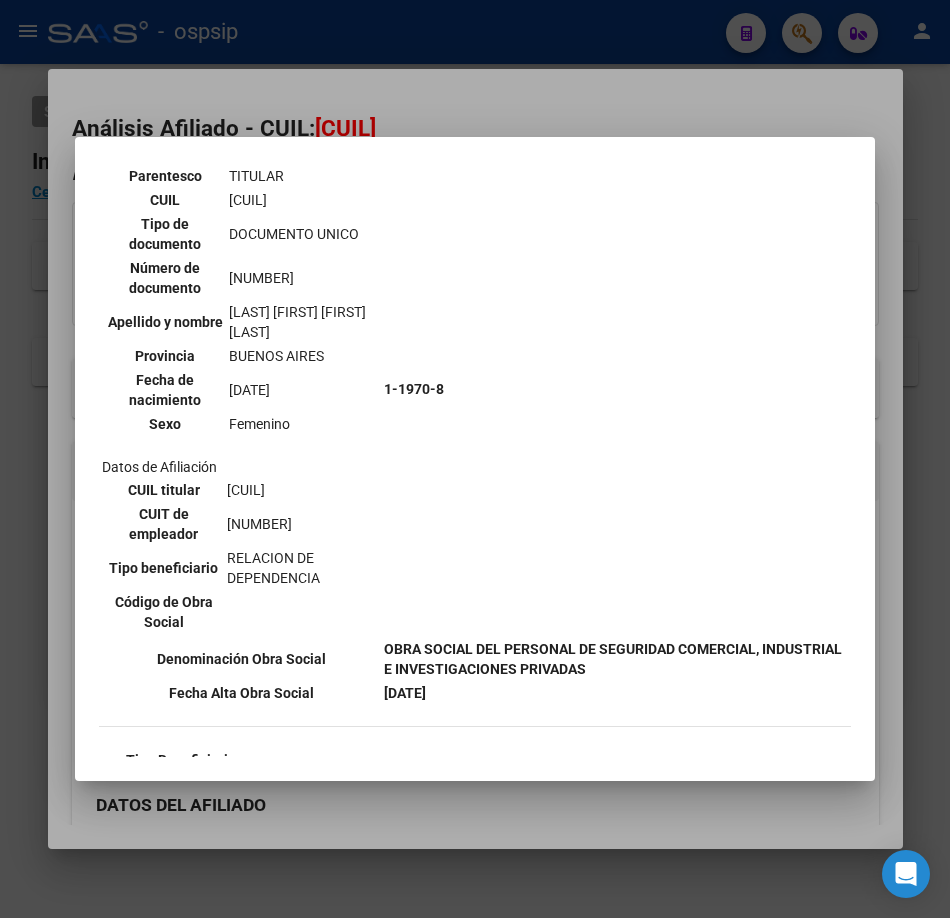 scroll, scrollTop: 300, scrollLeft: 0, axis: vertical 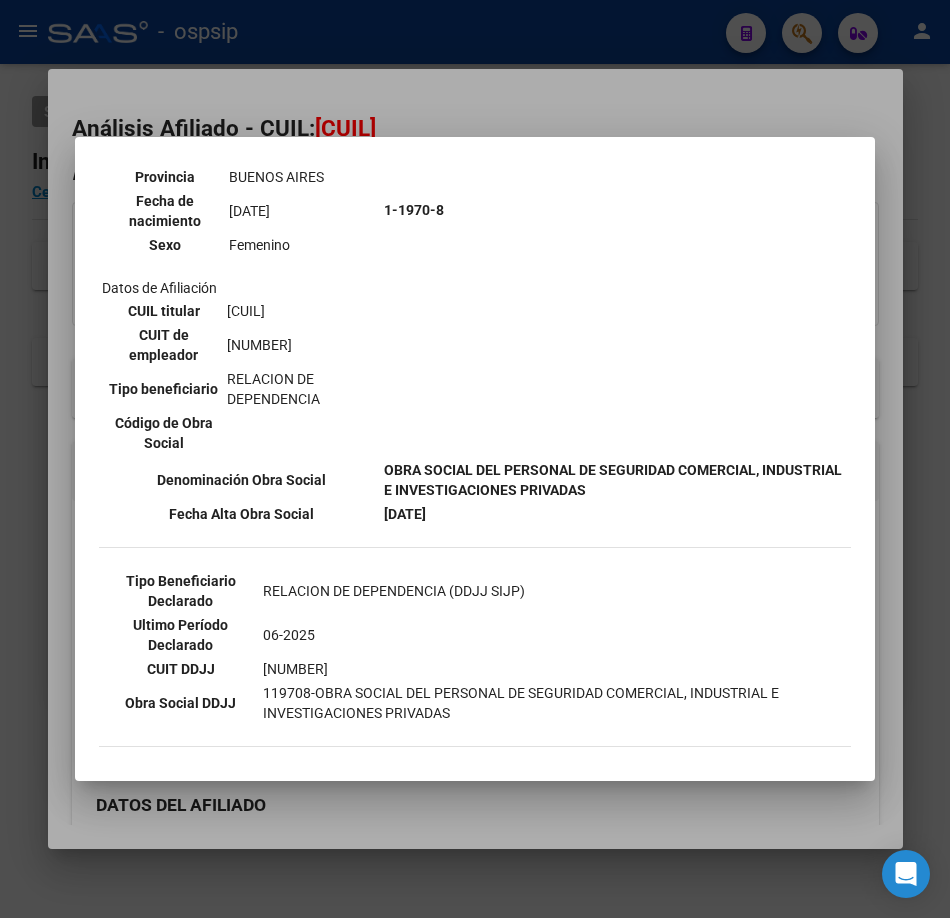 click at bounding box center (475, 459) 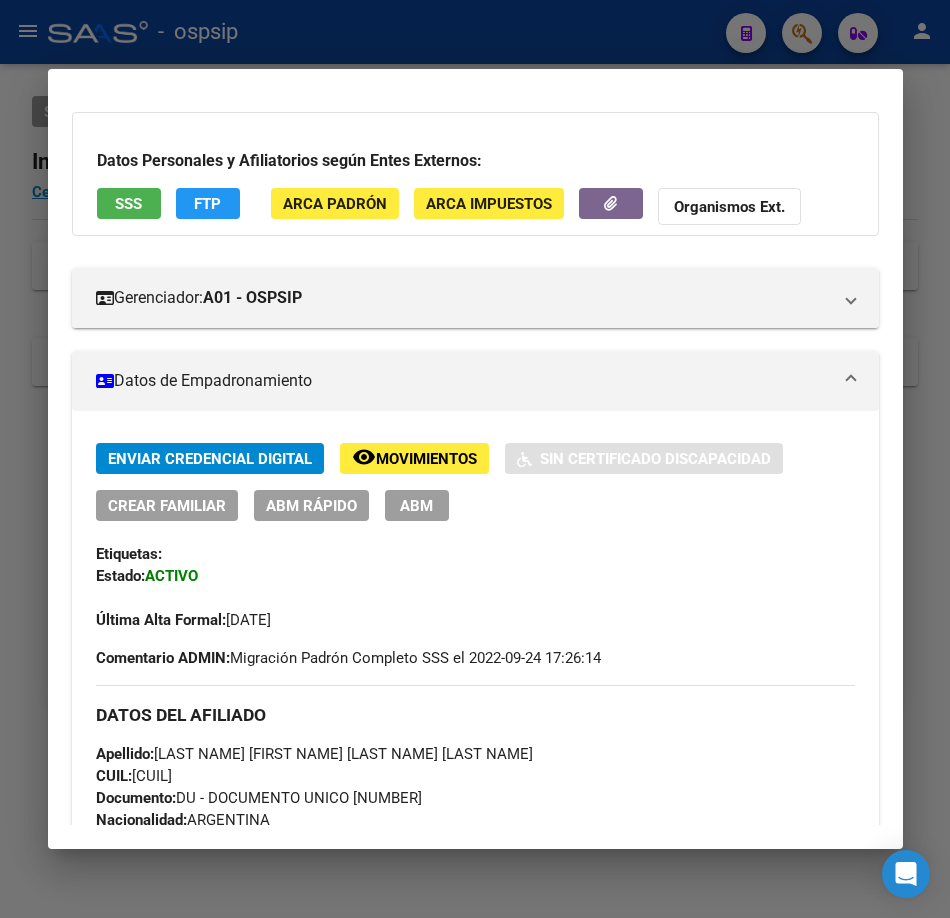 scroll, scrollTop: 0, scrollLeft: 0, axis: both 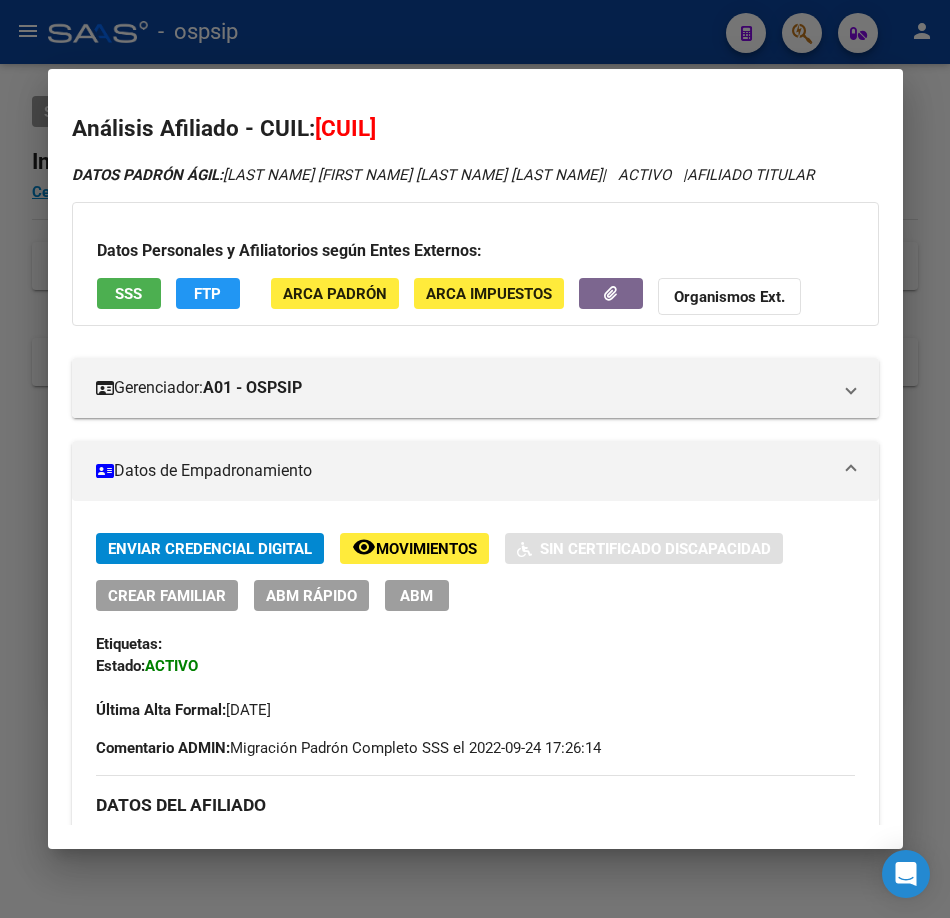 click at bounding box center (475, 459) 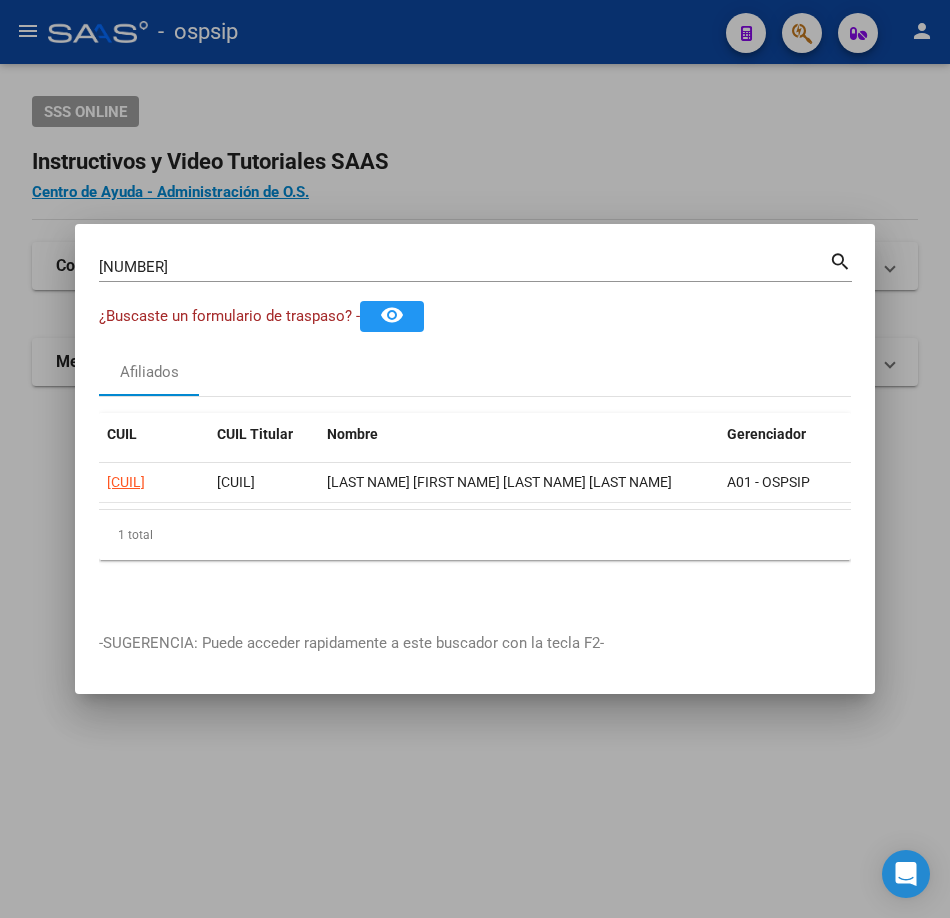 click on "[NUMBER]" at bounding box center (464, 267) 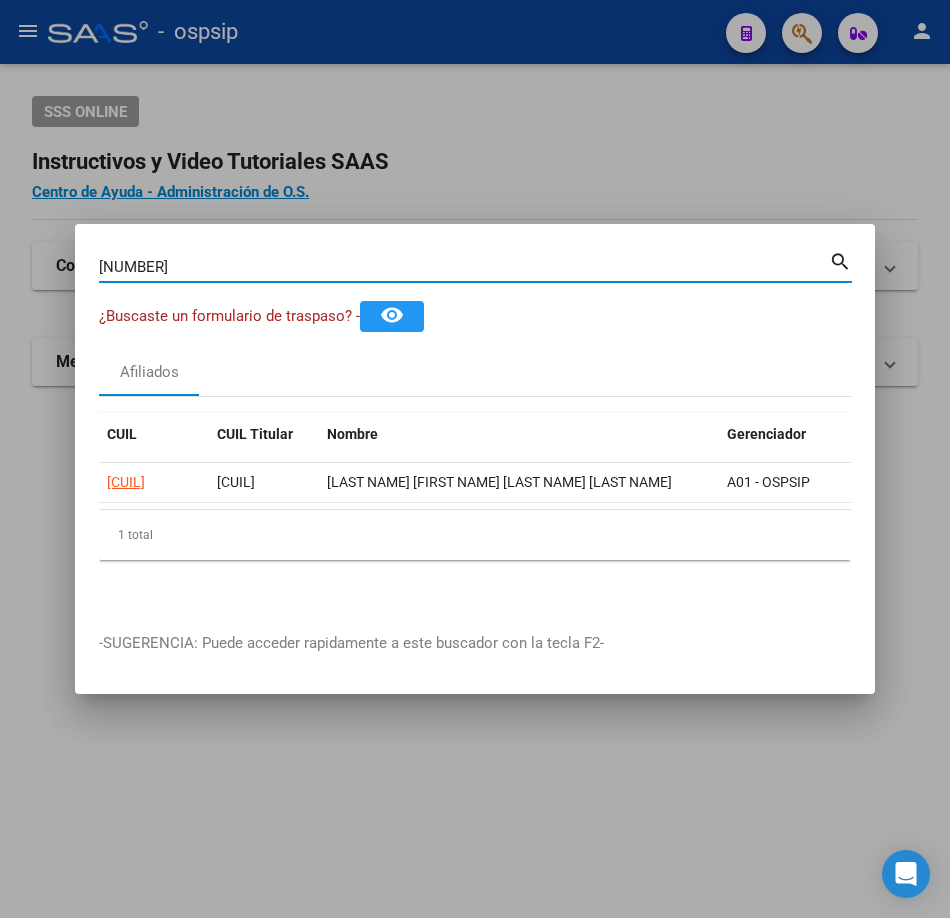 click on "[NUMBER]" at bounding box center (464, 267) 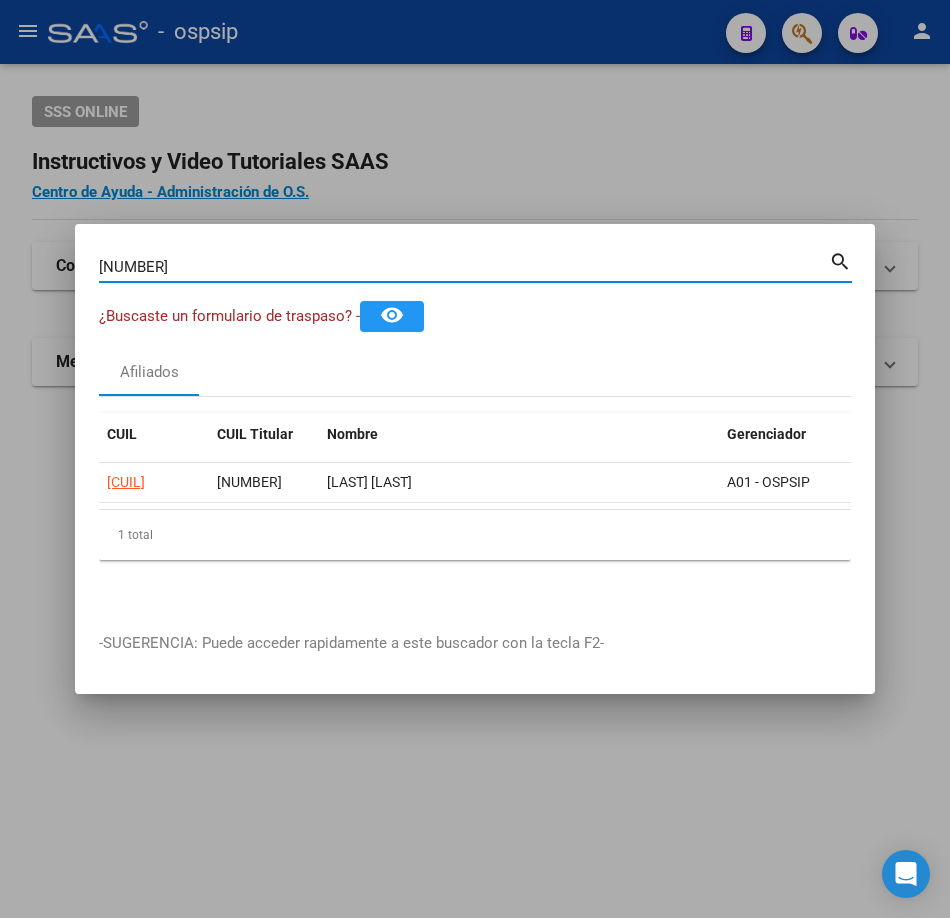 click on "CUIL CUIL Titular Nombre Gerenciador Activo" at bounding box center [475, 438] 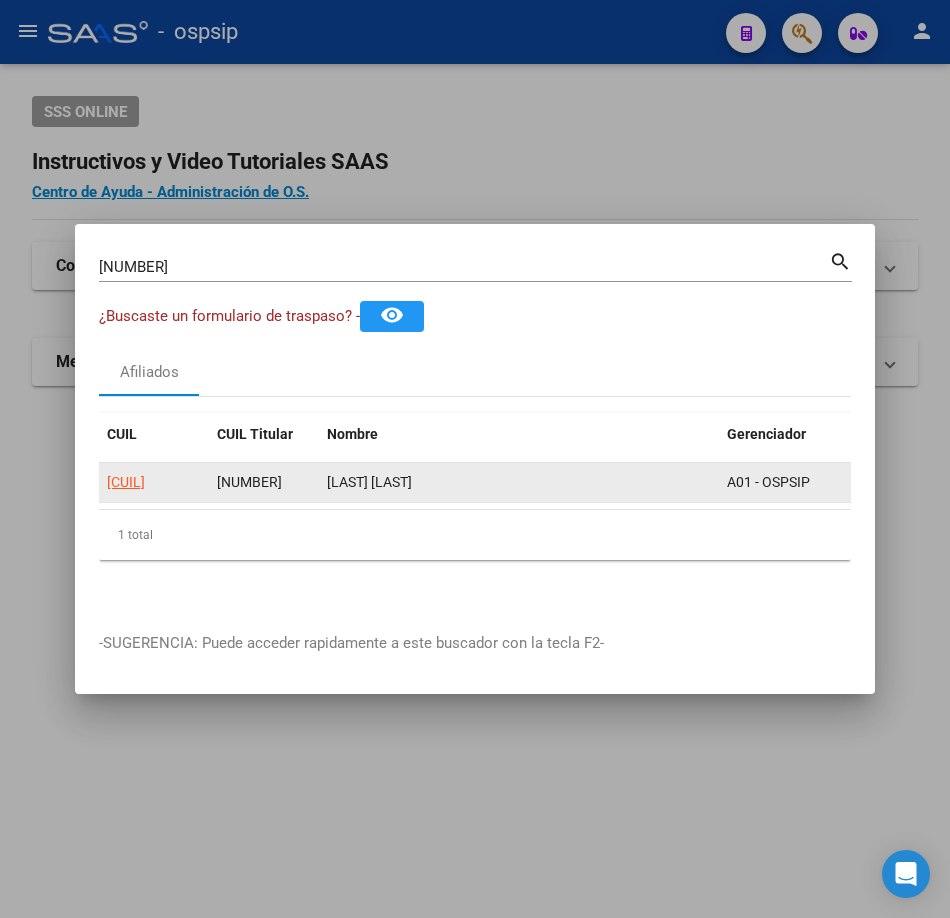 click on "[CUIL]" 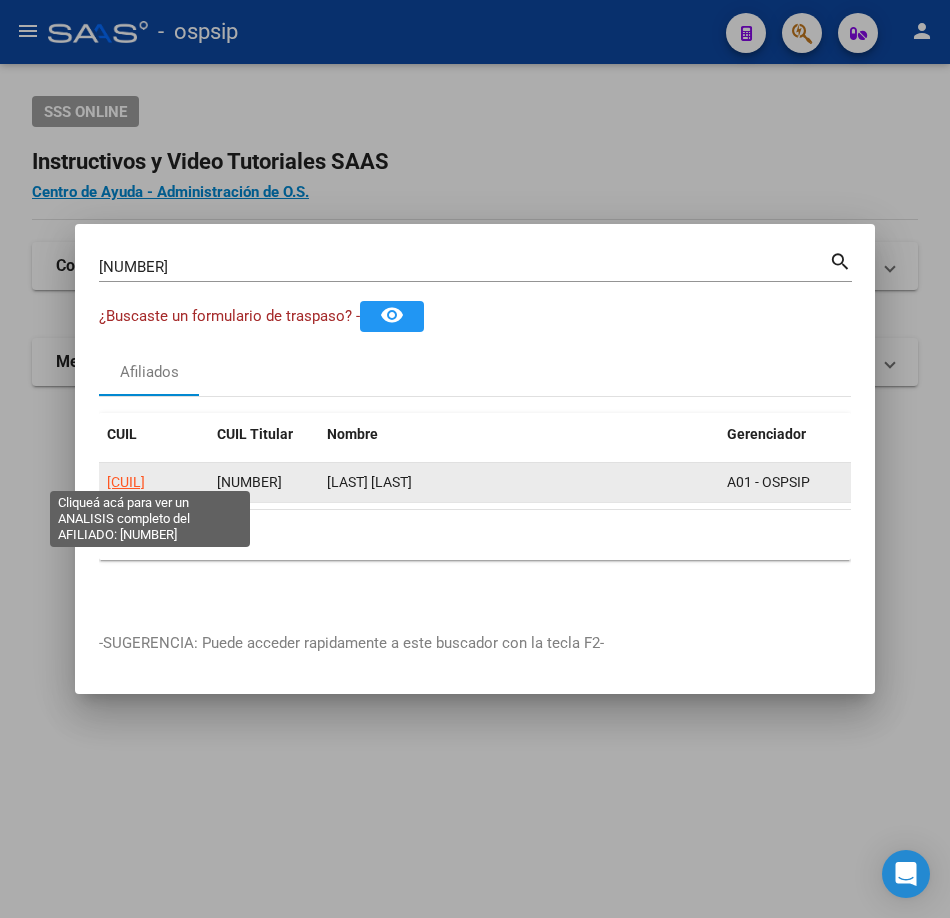 click on "[CUIL]" 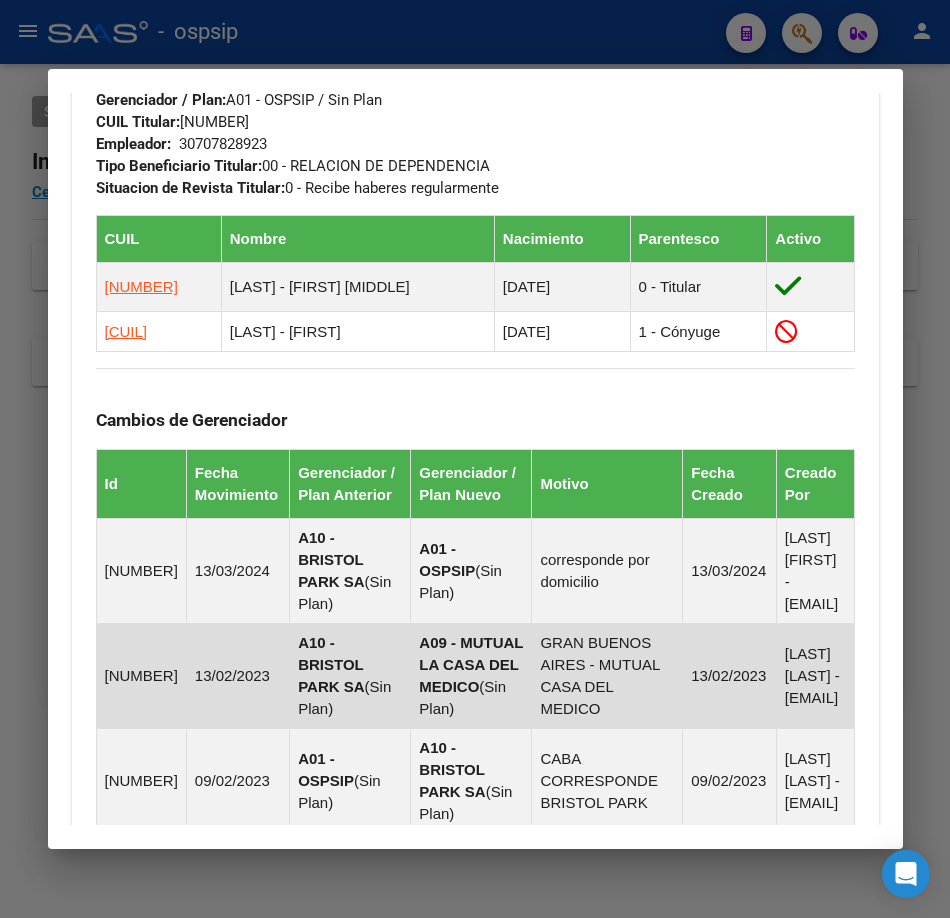 scroll, scrollTop: 1889, scrollLeft: 0, axis: vertical 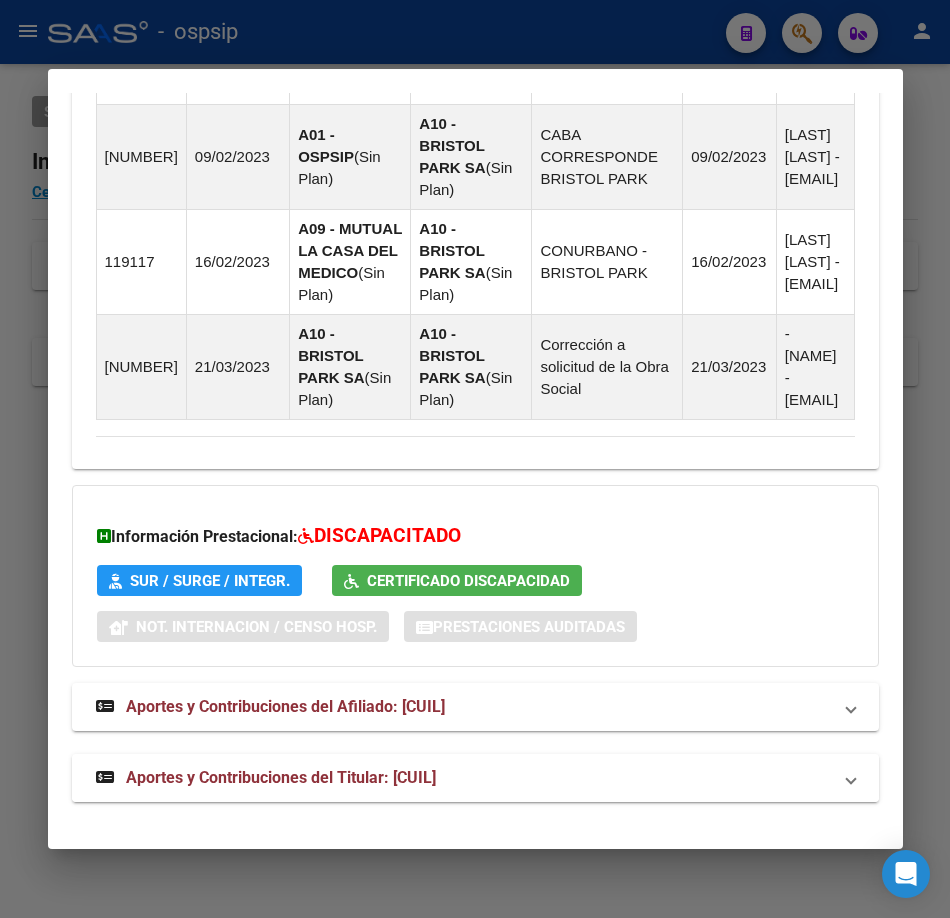 click on "Aportes y Contribuciones del Titular: [CUIL]" at bounding box center (281, 777) 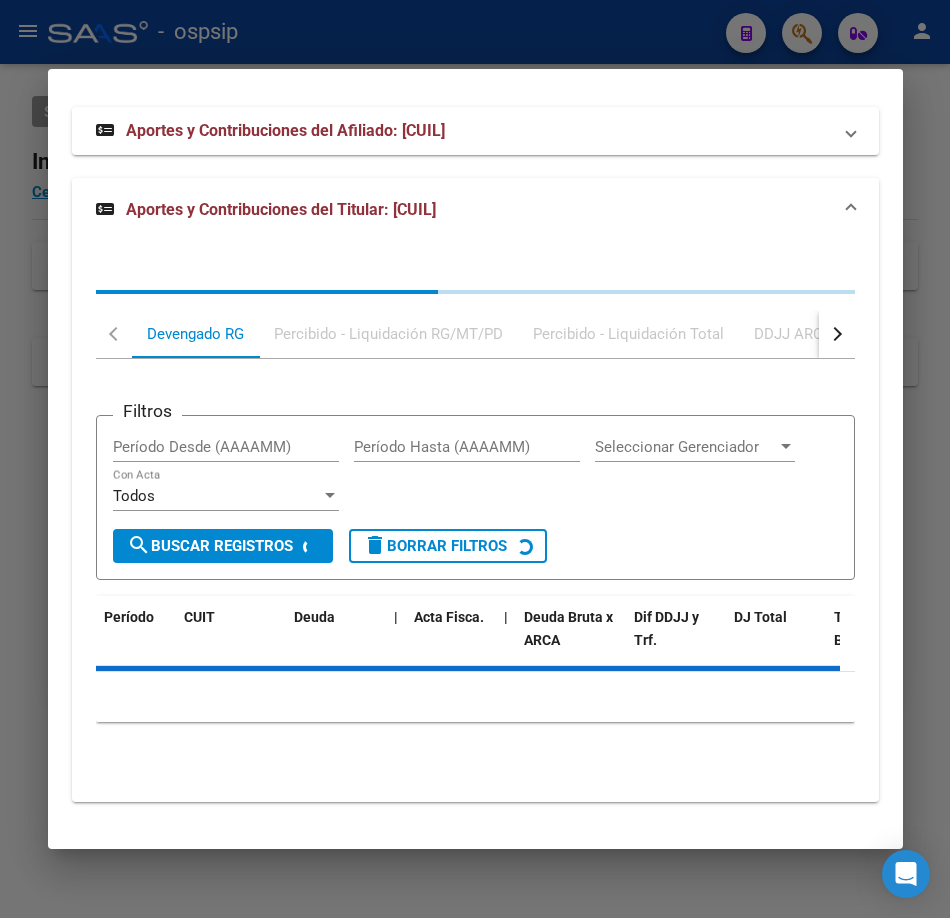 scroll, scrollTop: 2466, scrollLeft: 0, axis: vertical 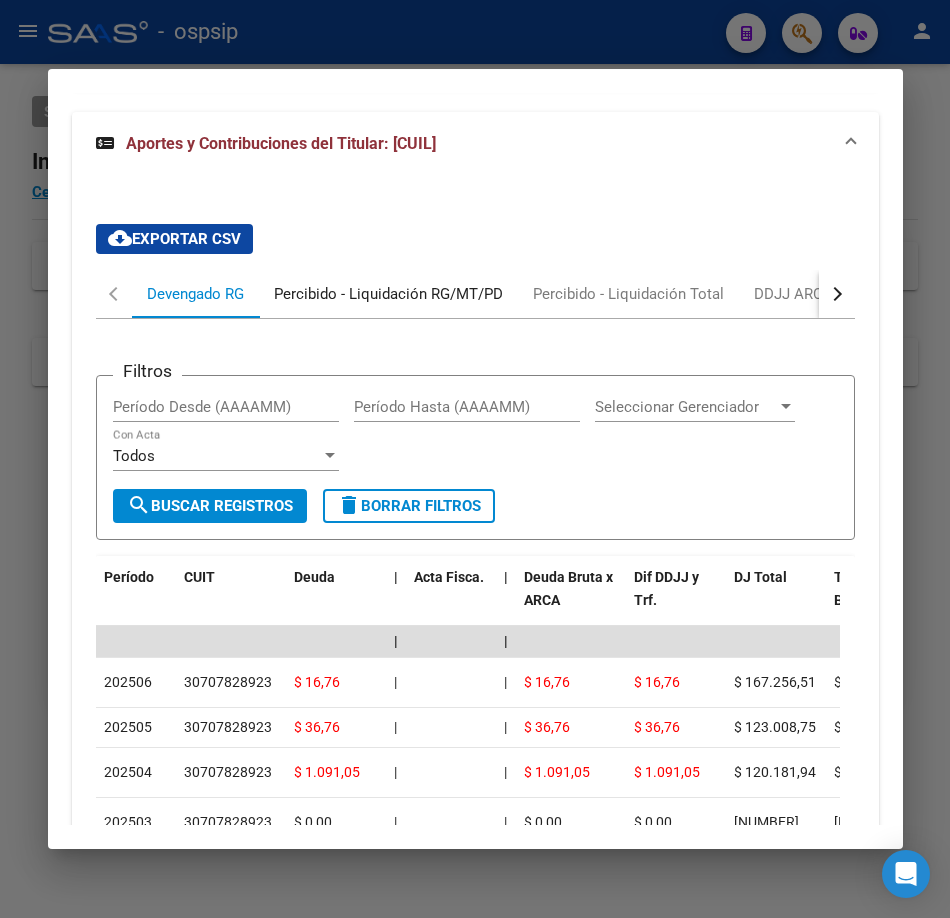 click on "Percibido - Liquidación RG/MT/PD" at bounding box center (388, 294) 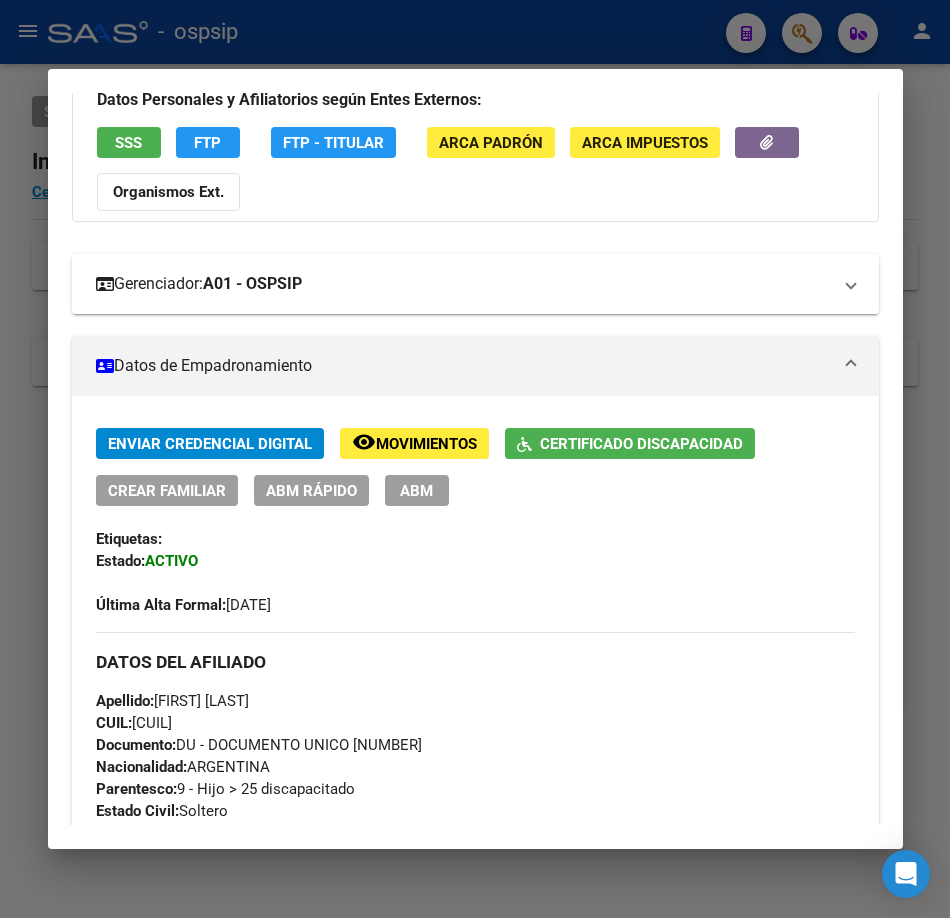 scroll, scrollTop: 0, scrollLeft: 0, axis: both 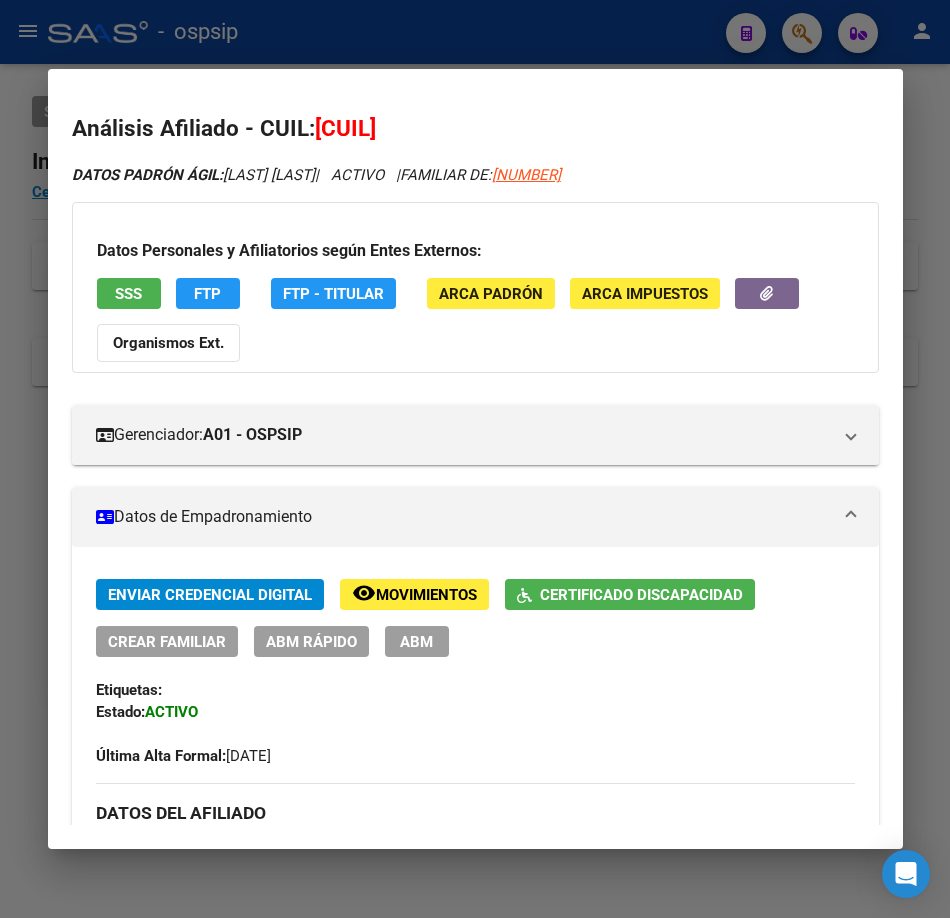 click on "SSS" at bounding box center (129, 293) 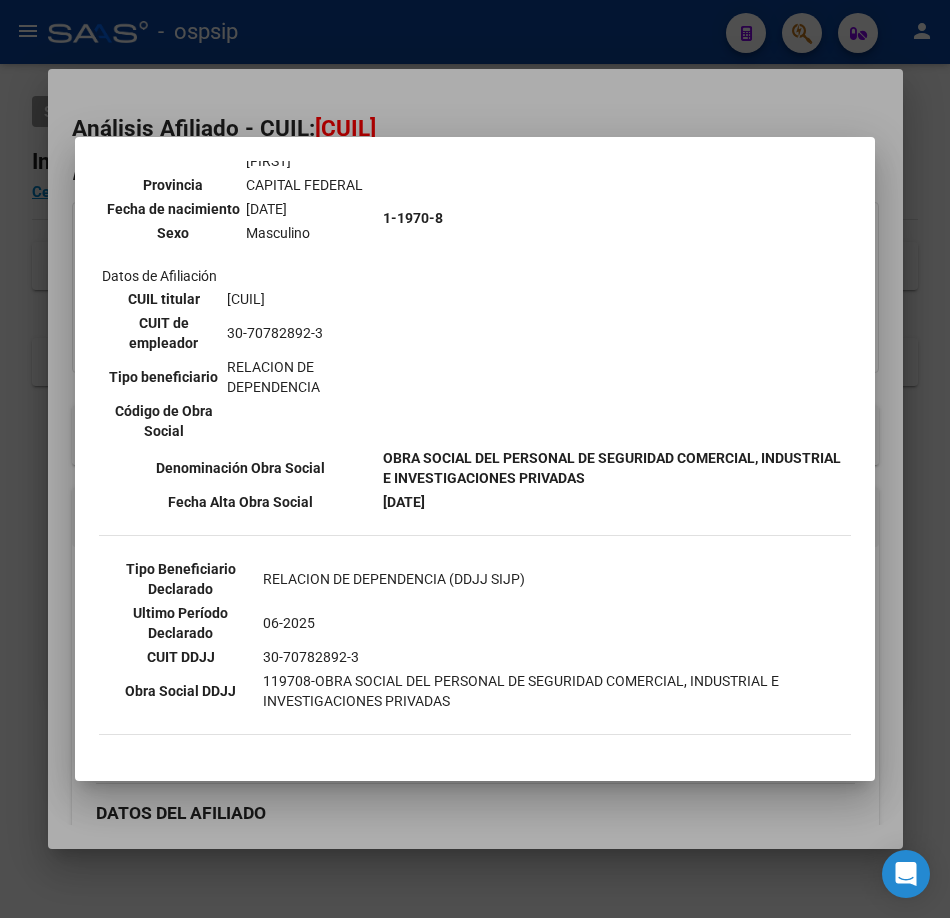 scroll, scrollTop: 300, scrollLeft: 0, axis: vertical 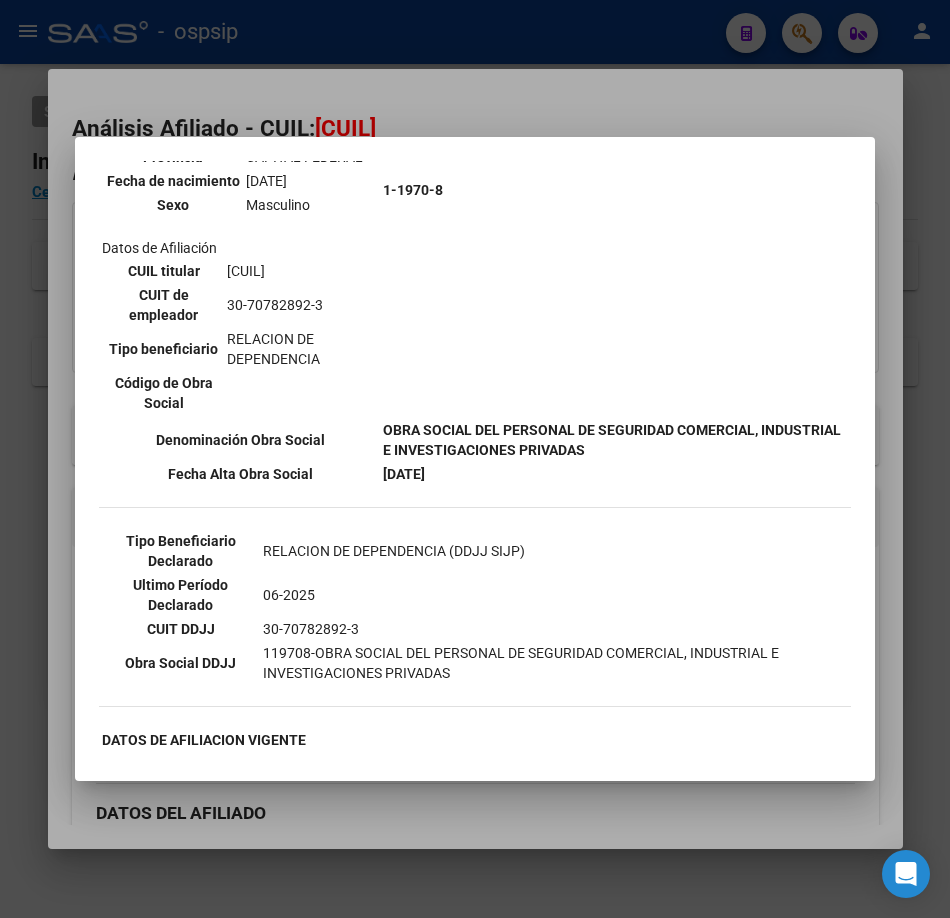 click at bounding box center (475, 459) 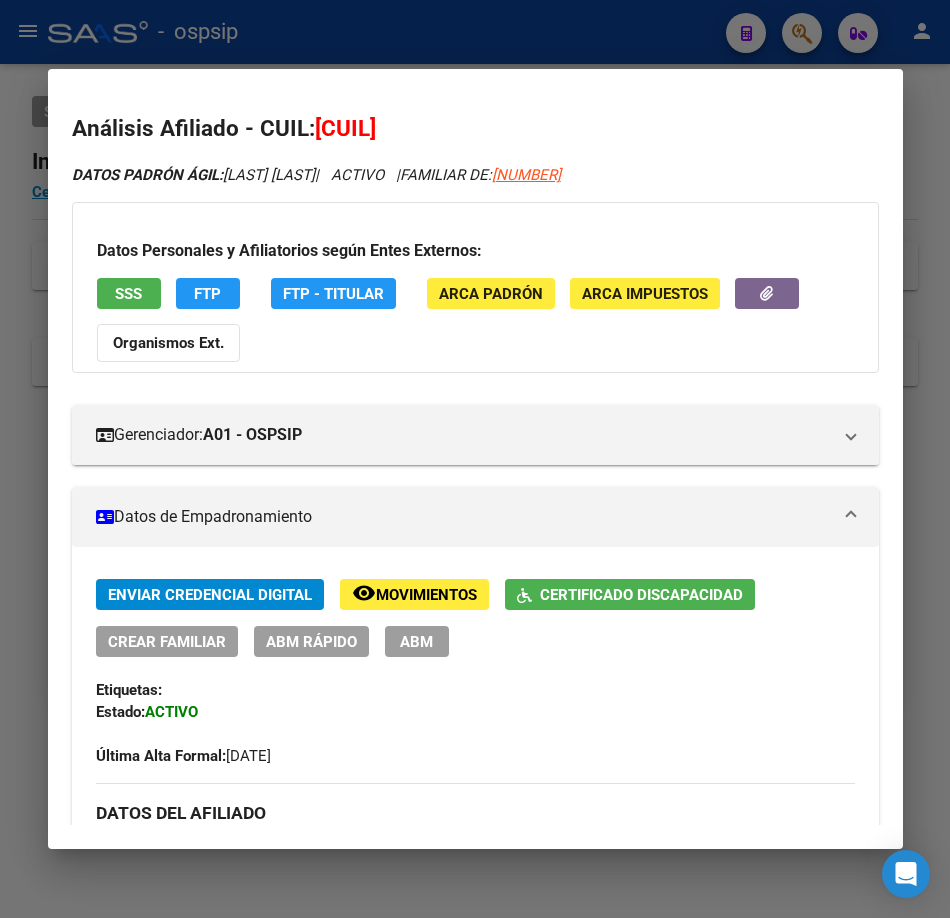 click at bounding box center [475, 459] 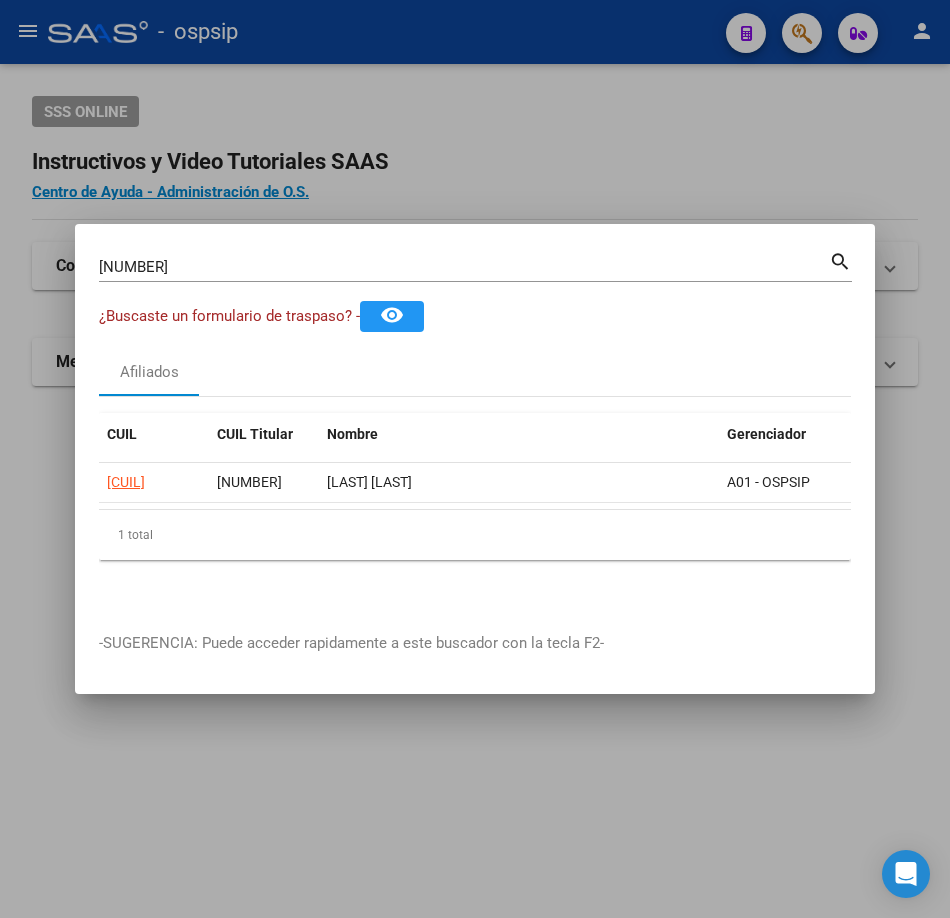 click on "[NUMBER] Buscar (apellido, dni, cuil, nro traspaso, cuit, obra social)" at bounding box center [464, 267] 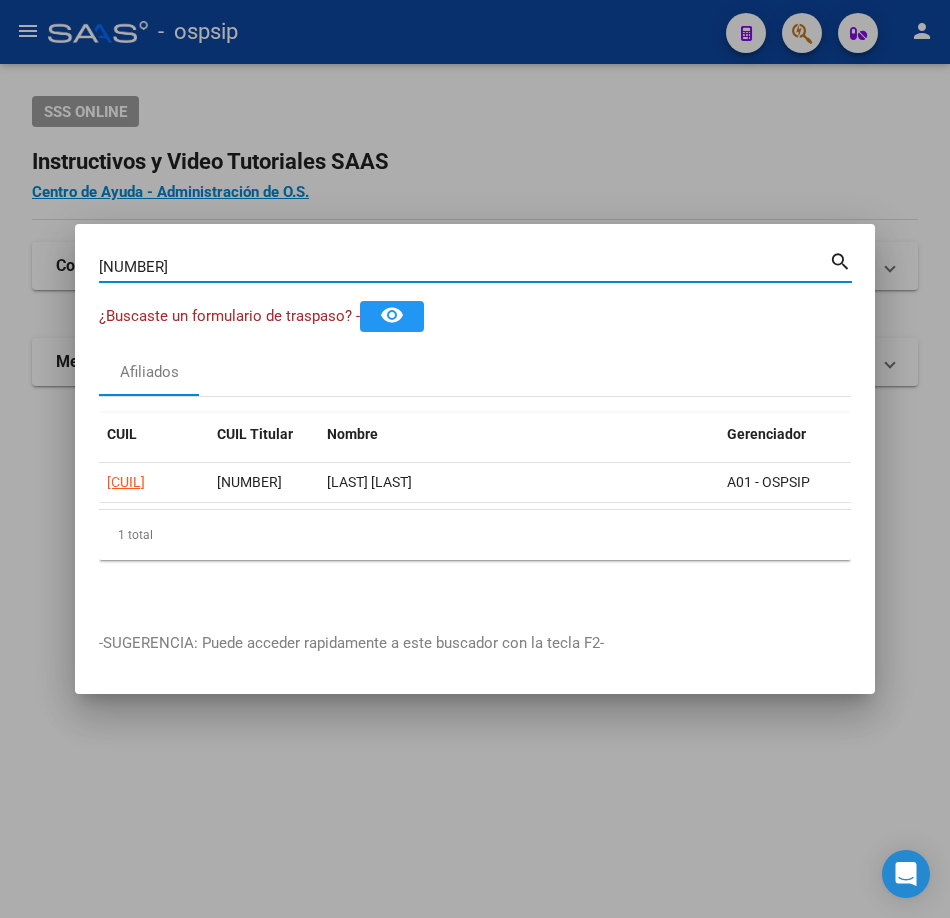 click on "[NUMBER]" at bounding box center [464, 267] 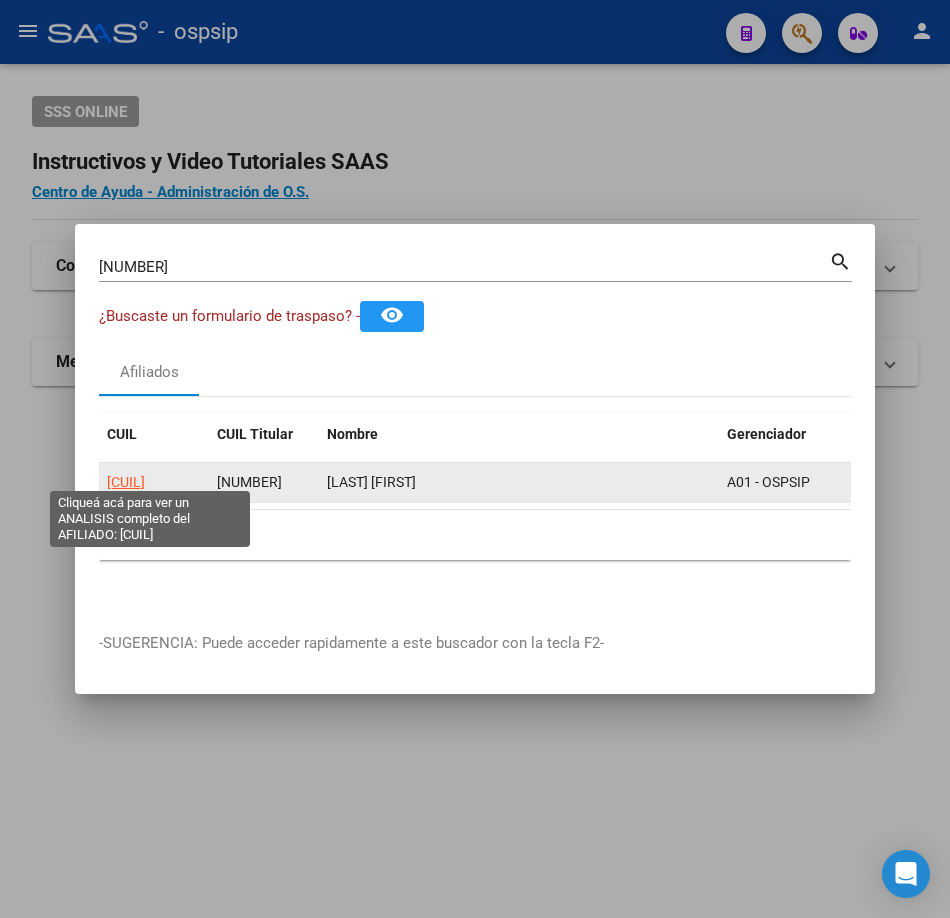 click on "[CUIL]" 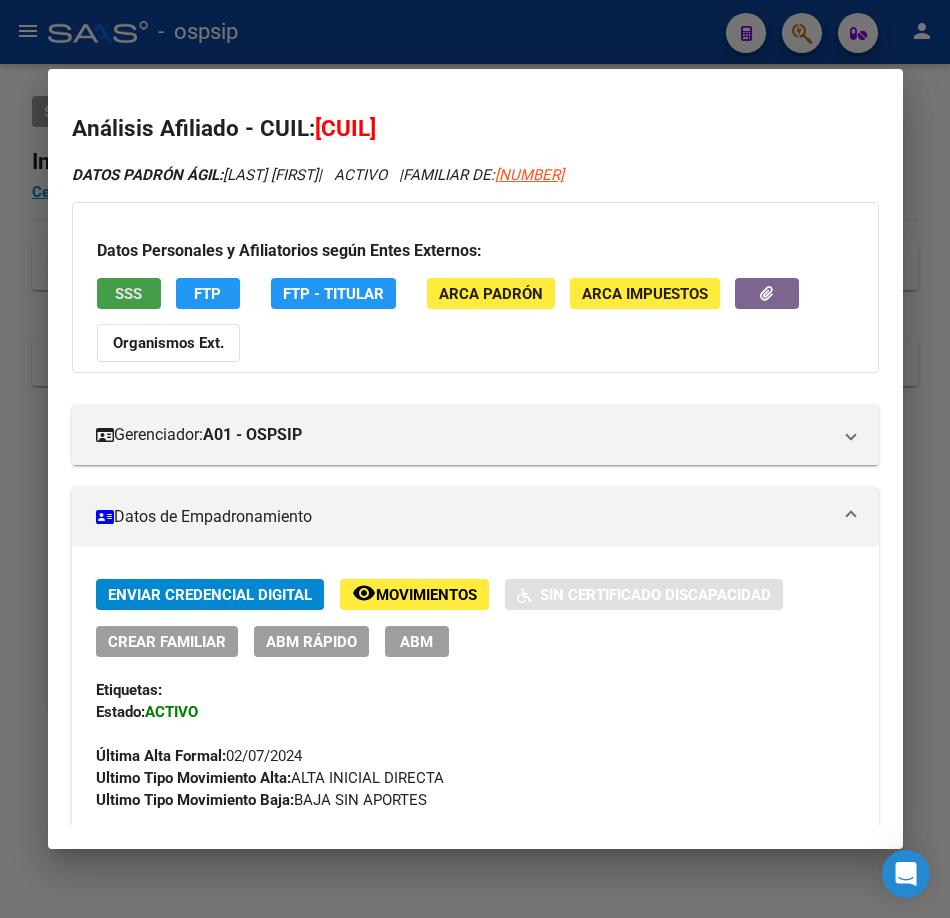 click on "SSS" at bounding box center [128, 294] 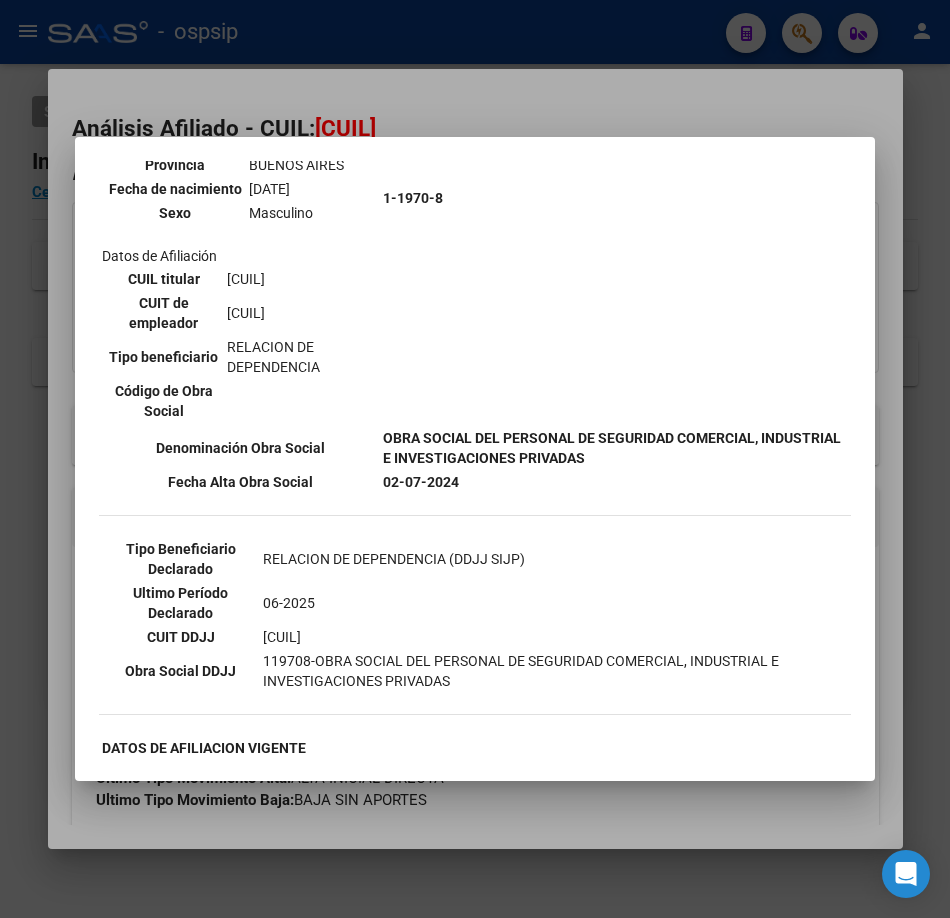 scroll, scrollTop: 300, scrollLeft: 0, axis: vertical 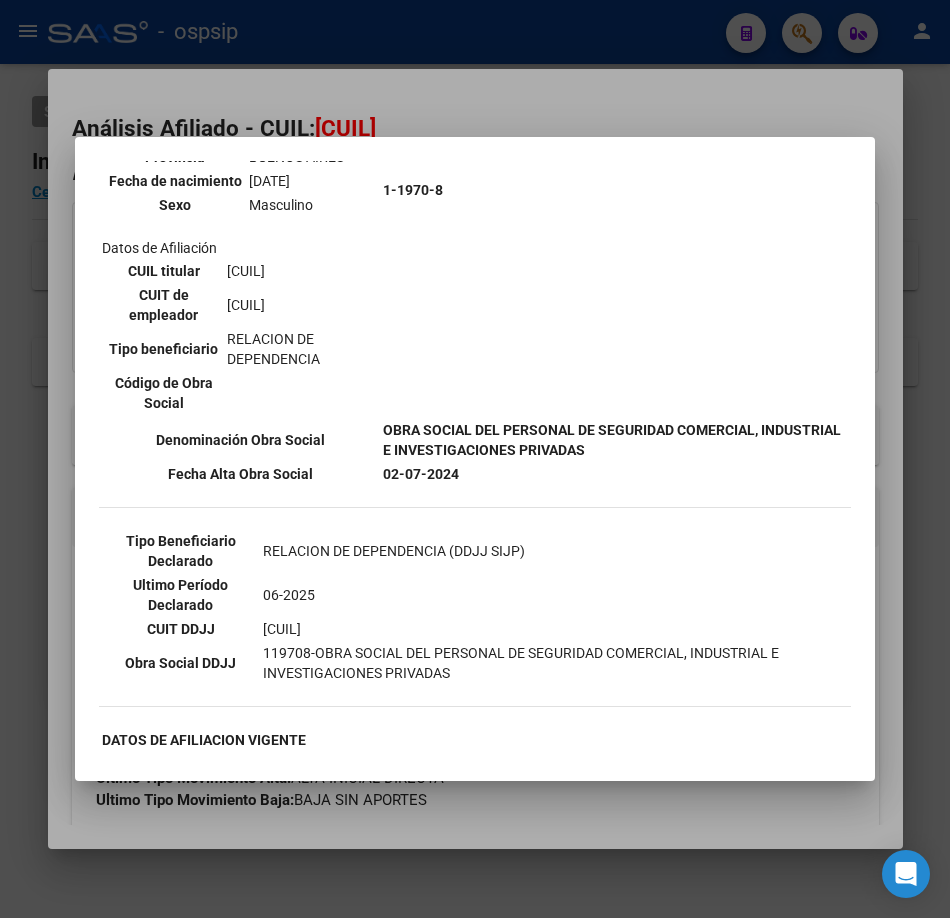 click at bounding box center (475, 459) 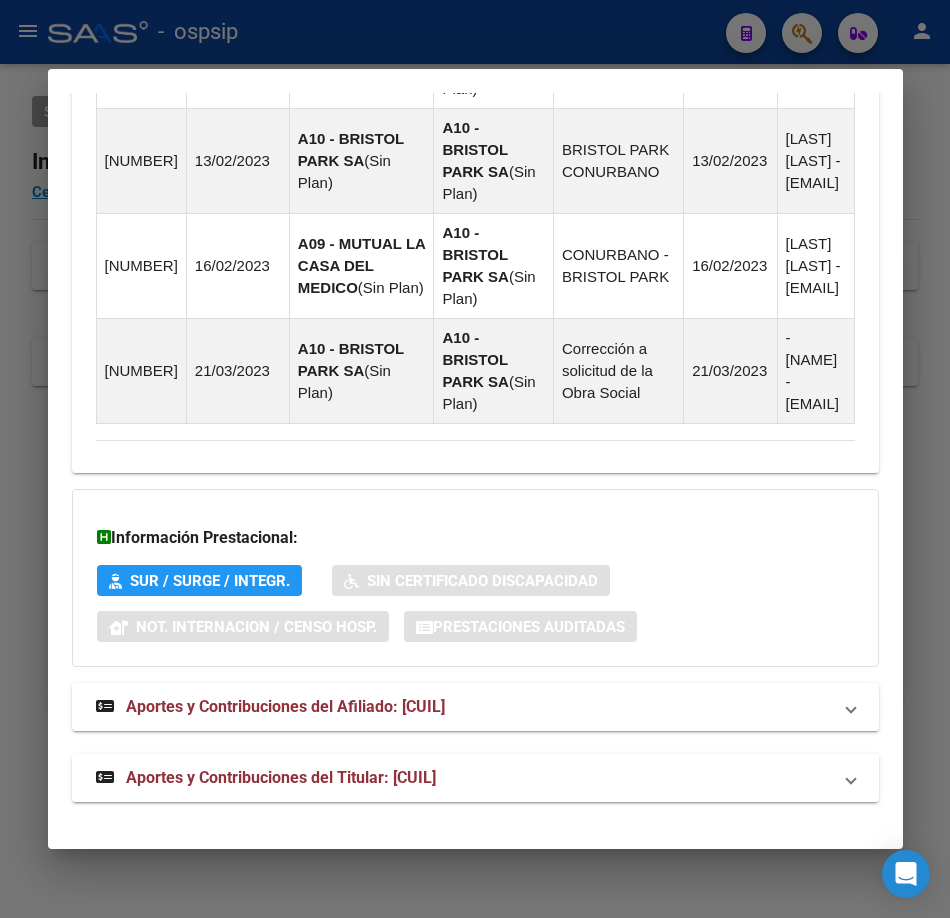 click on "Aportes y Contribuciones del Titular: [CUIL]" at bounding box center [281, 777] 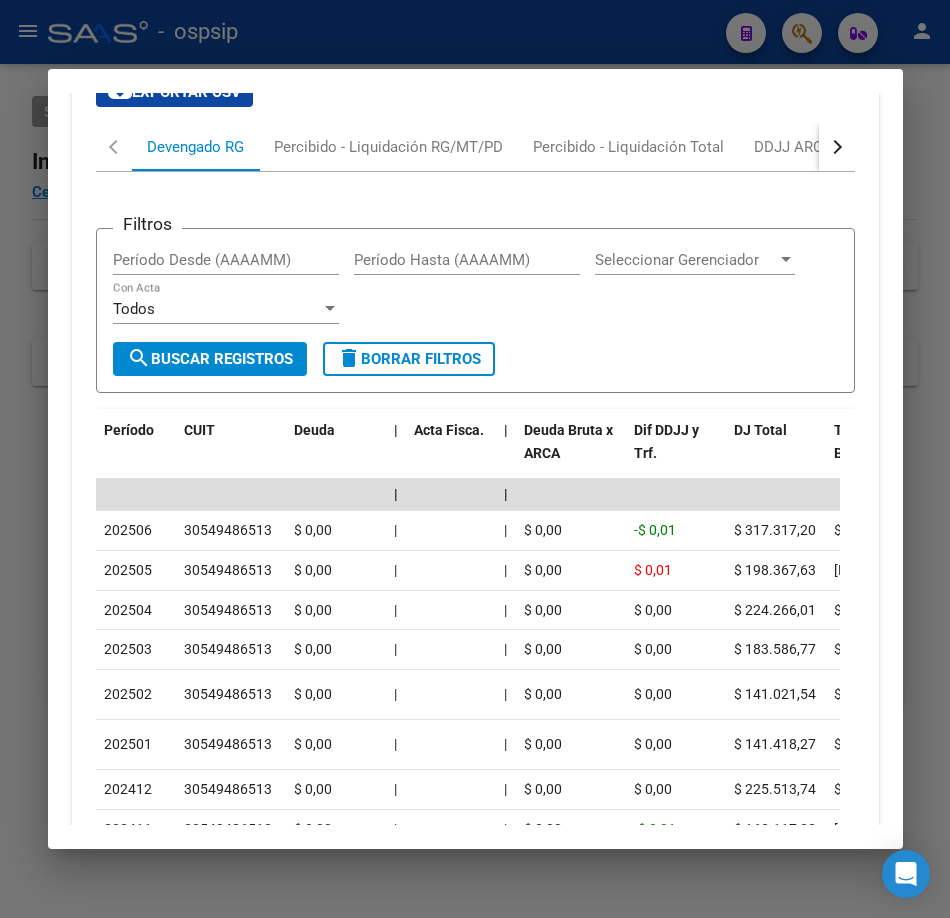 scroll, scrollTop: 2969, scrollLeft: 0, axis: vertical 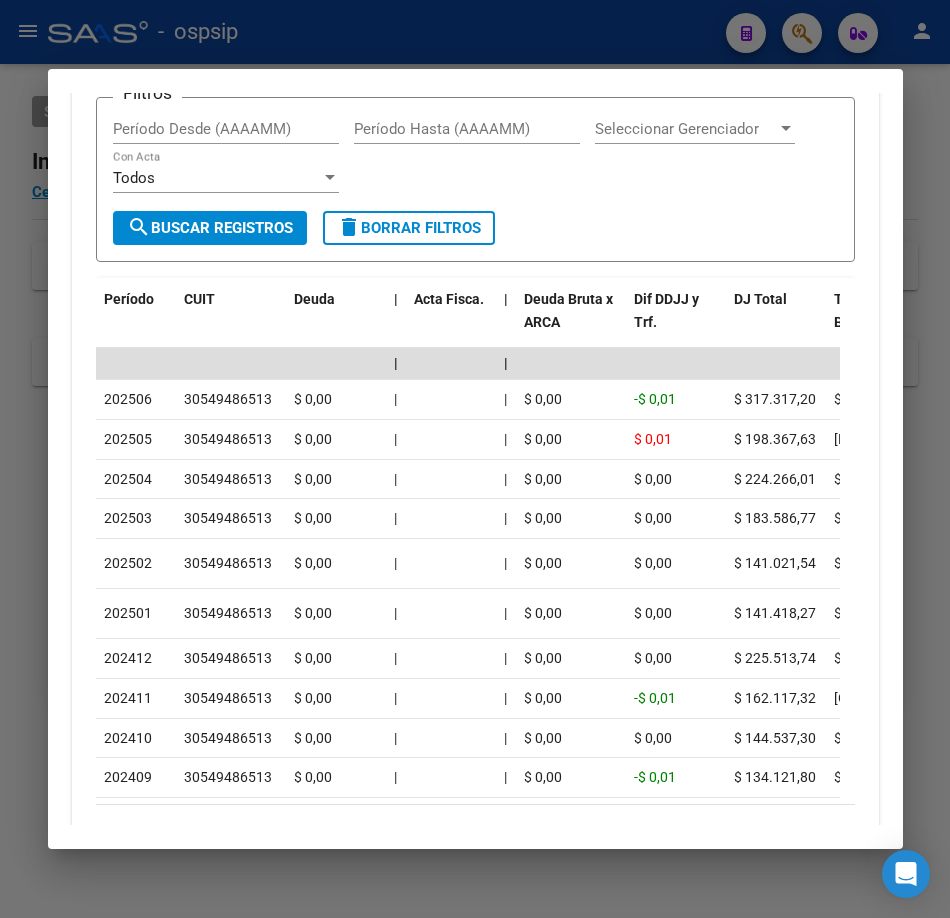 click at bounding box center [475, 459] 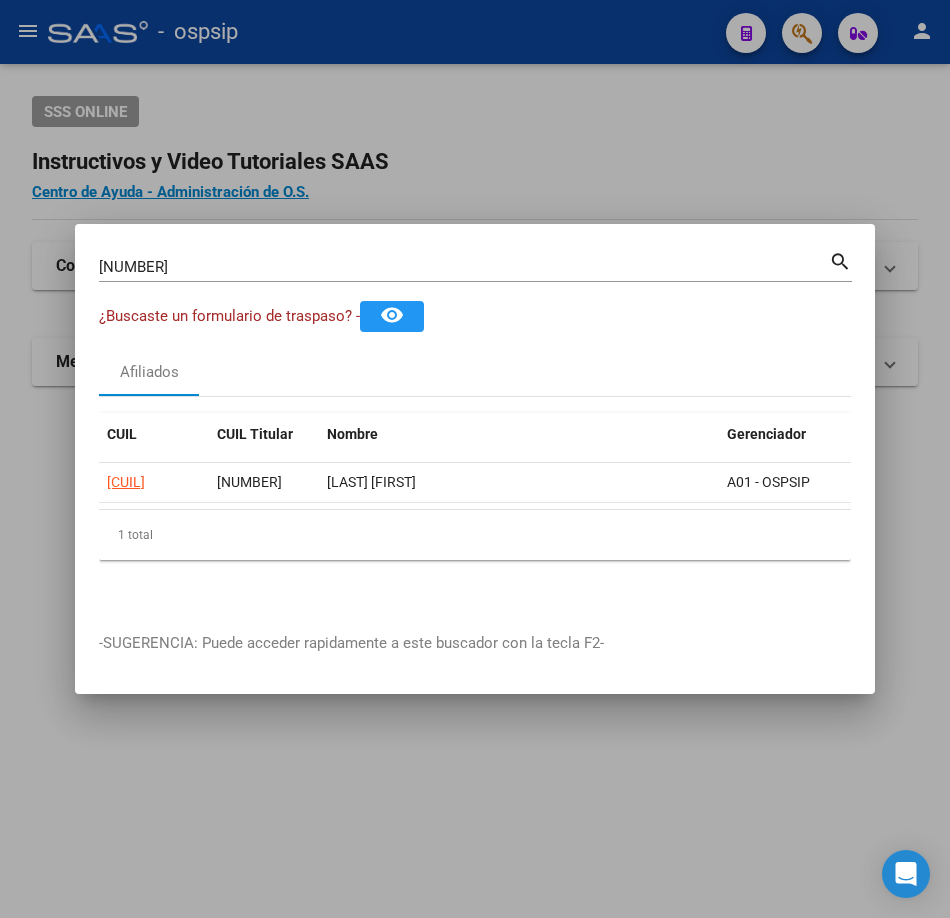 click on "[NUMBER]" at bounding box center [464, 267] 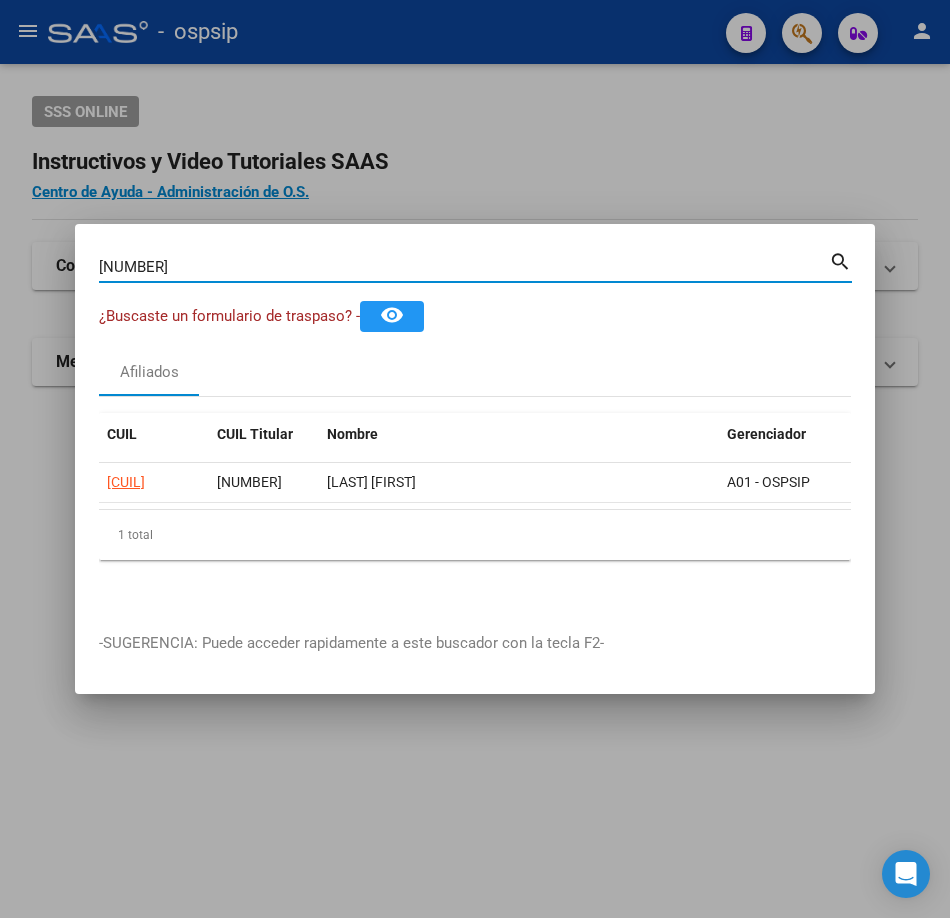 click on "[NUMBER]" at bounding box center [464, 267] 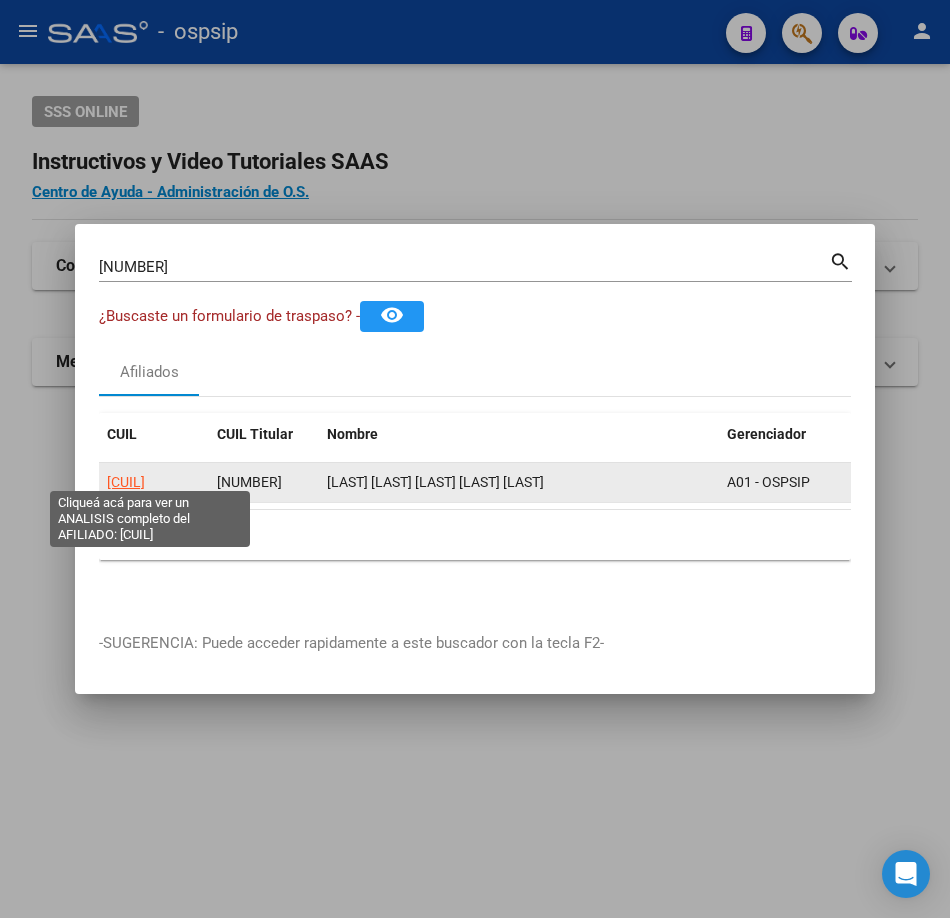click on "[CUIL]" 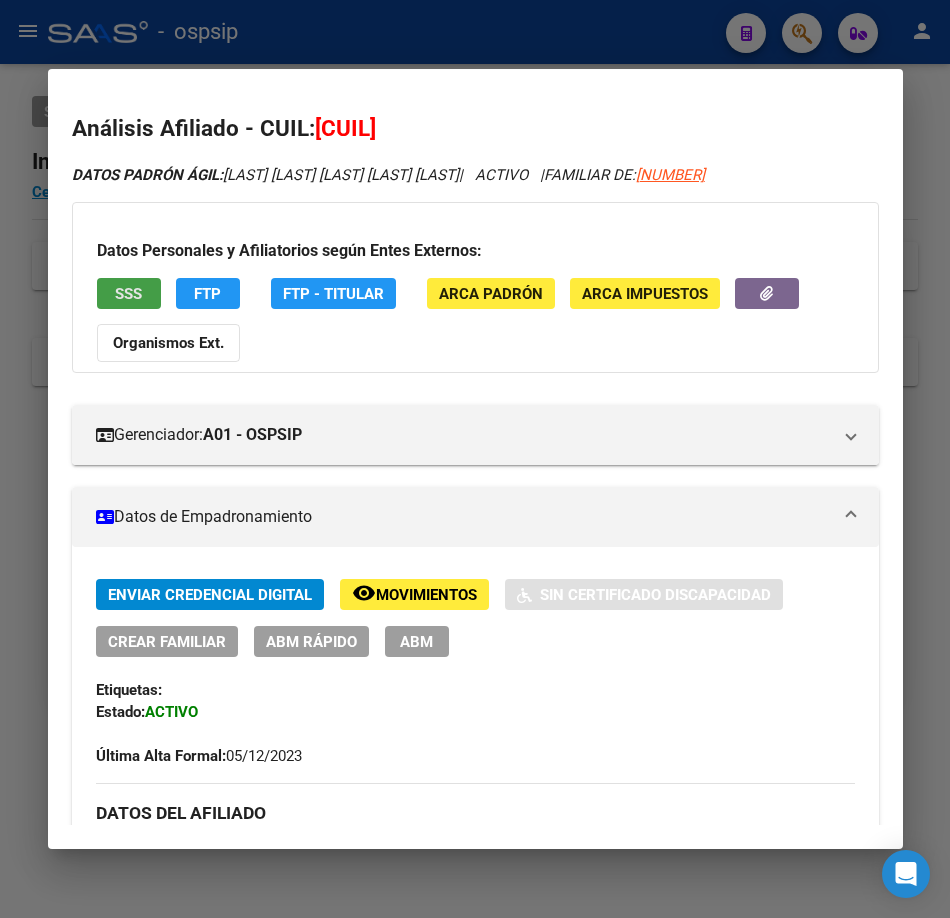 click on "SSS" at bounding box center [128, 294] 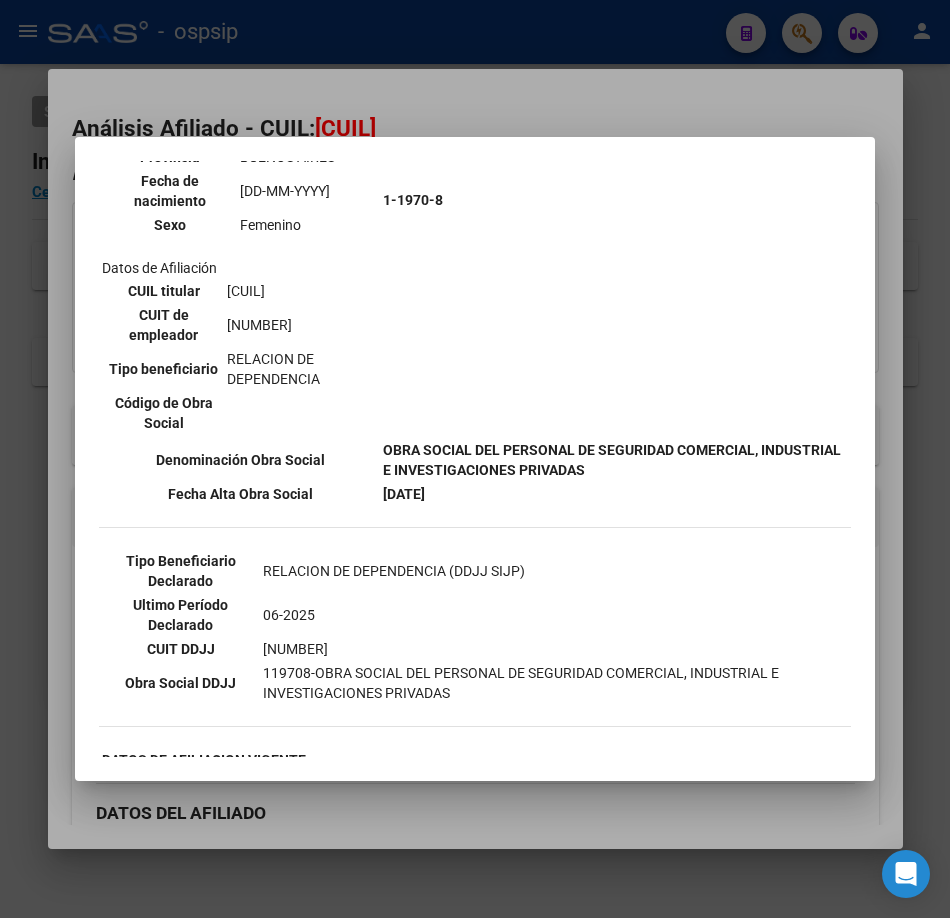 scroll, scrollTop: 400, scrollLeft: 0, axis: vertical 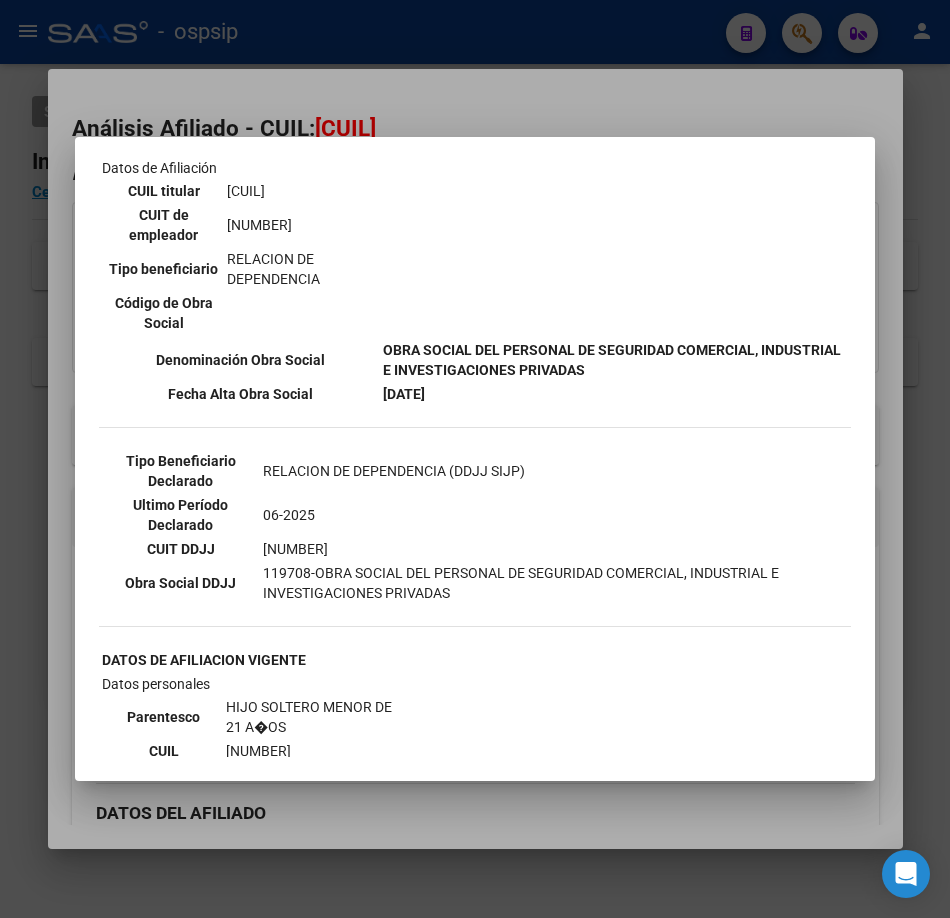 click at bounding box center [475, 459] 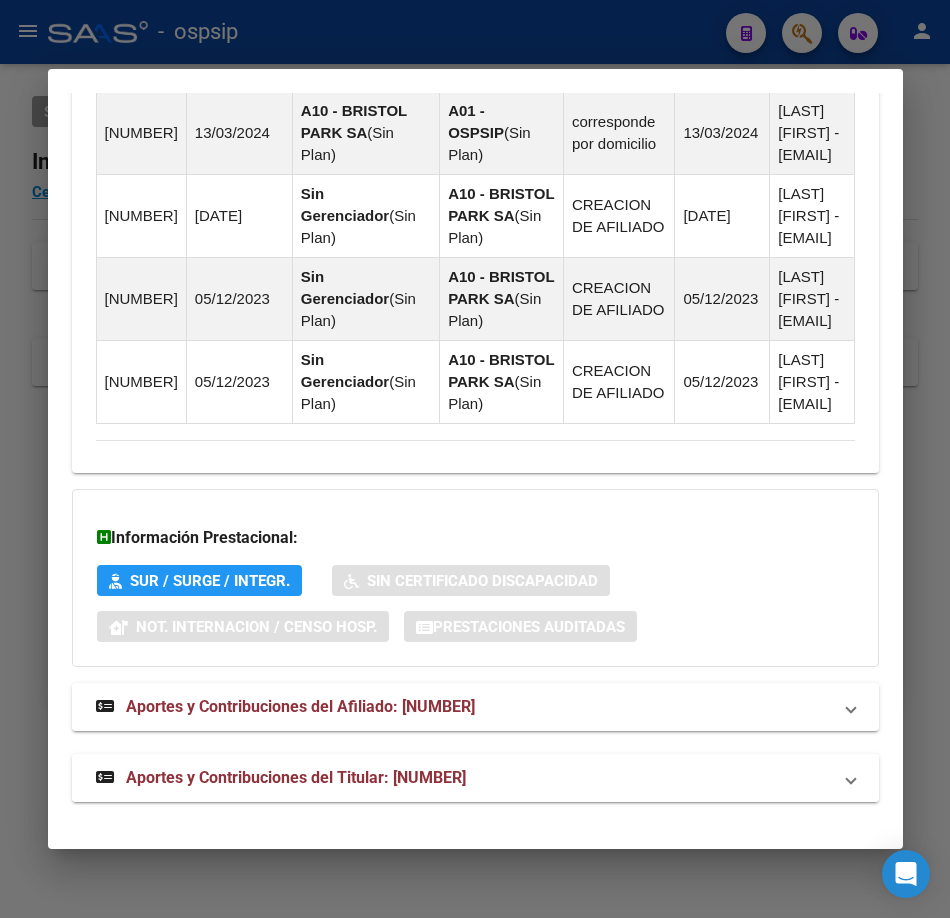 click on "Aportes y Contribuciones del Titular: [NUMBER]" at bounding box center [296, 777] 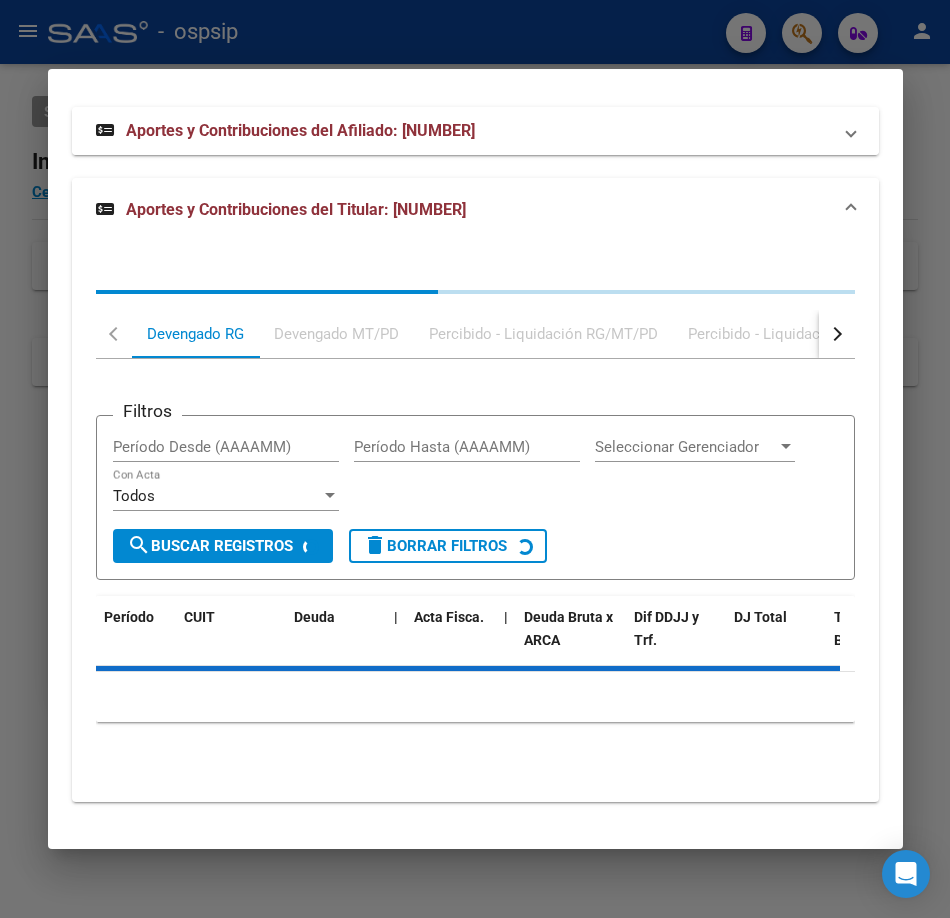 scroll, scrollTop: 2299, scrollLeft: 0, axis: vertical 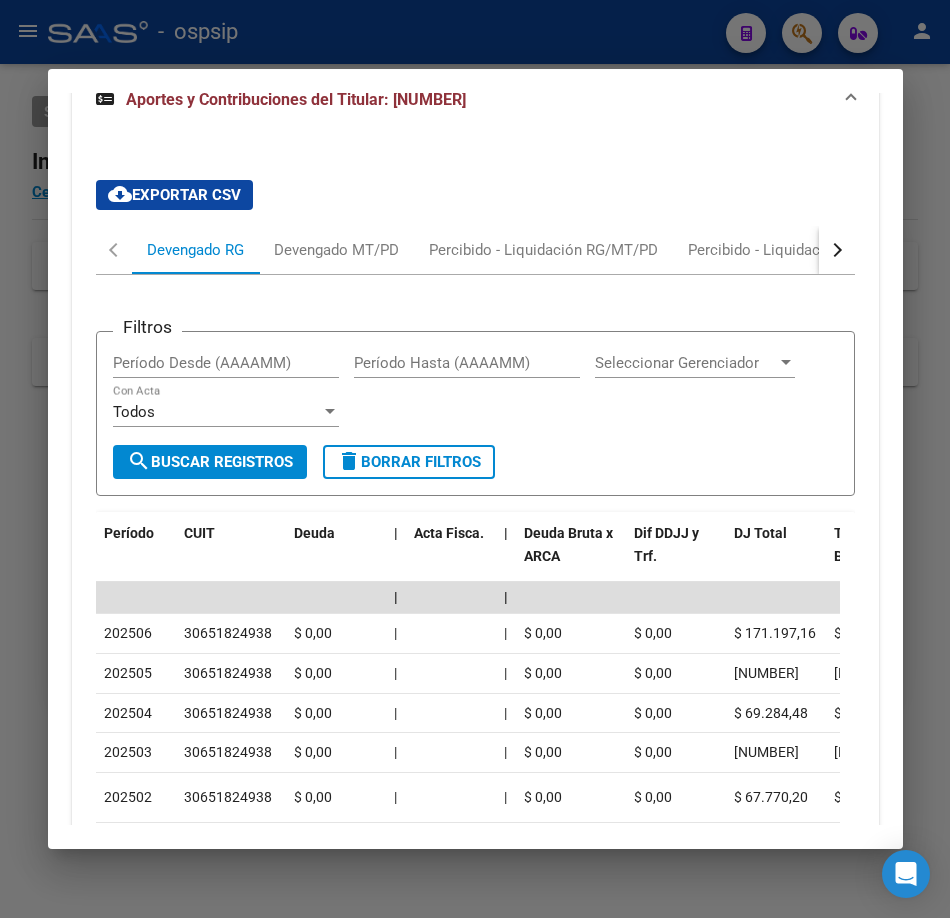 click at bounding box center [475, 459] 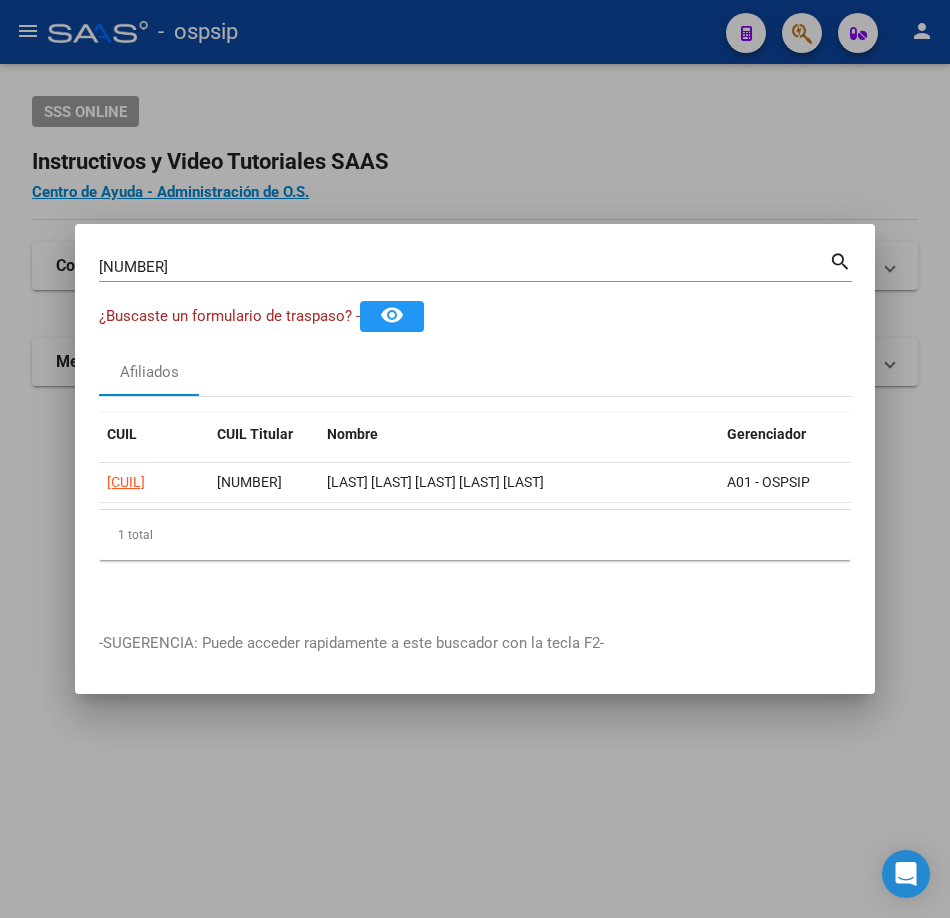 click on "[NUMBER]" at bounding box center (464, 267) 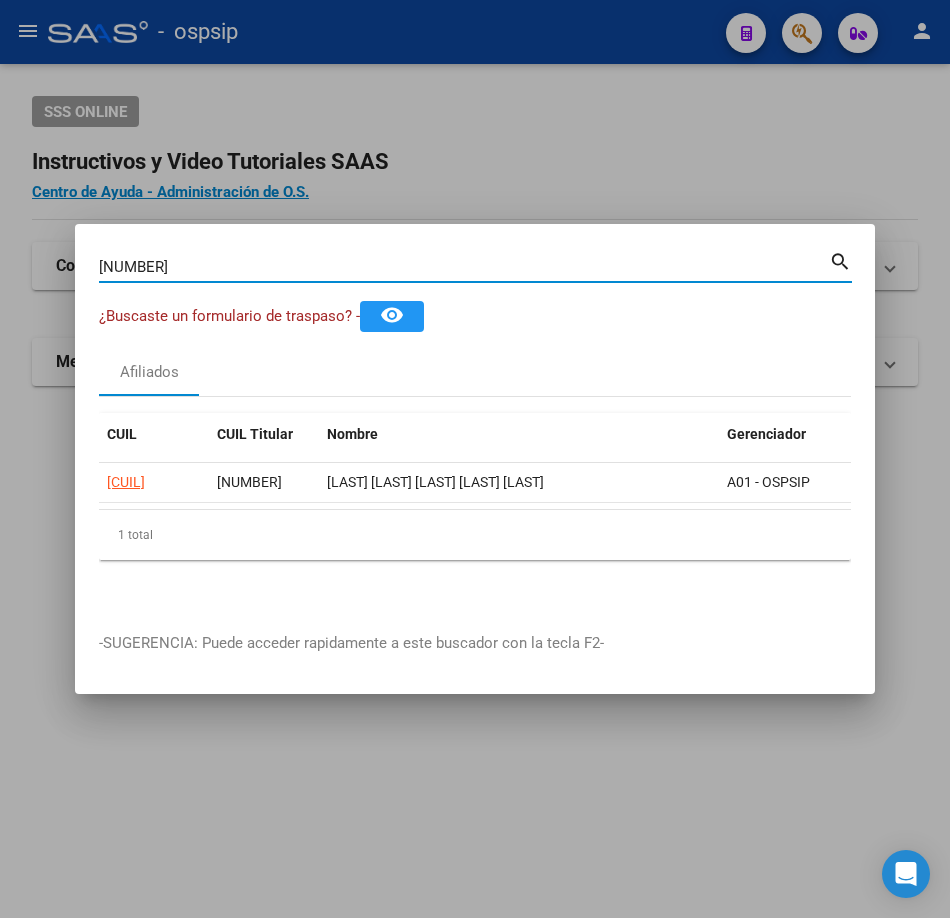 click on "[NUMBER]" at bounding box center [464, 267] 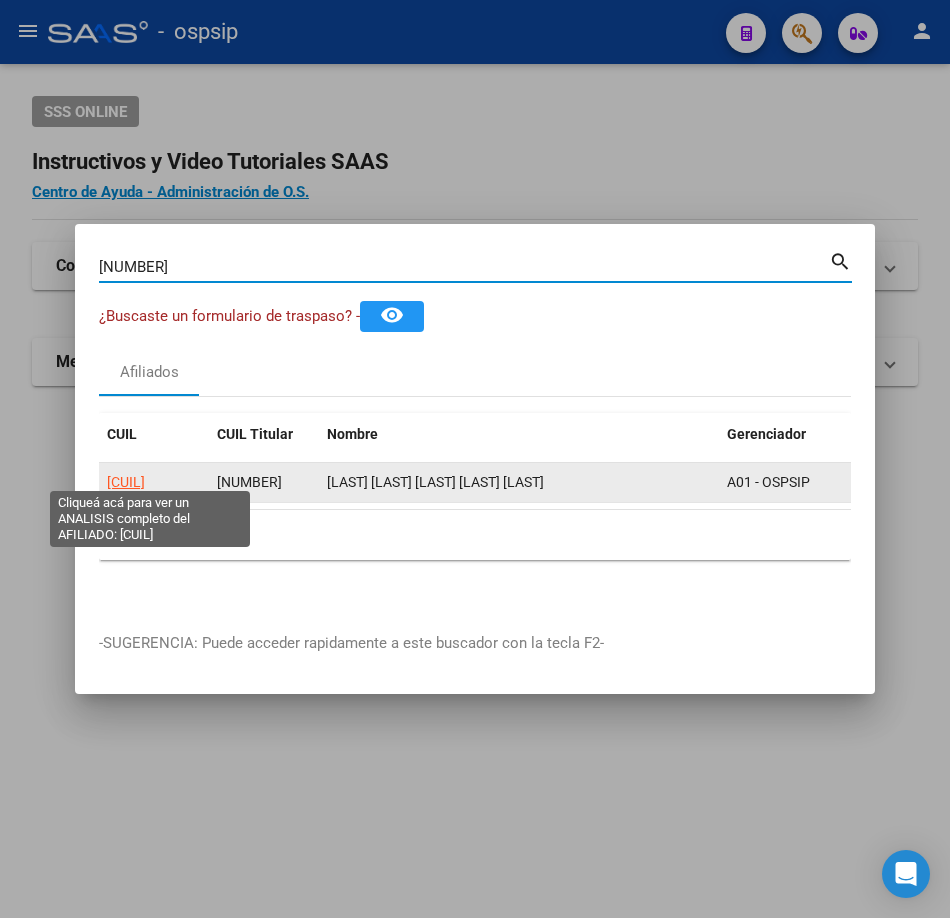 click on "[CUIL]" 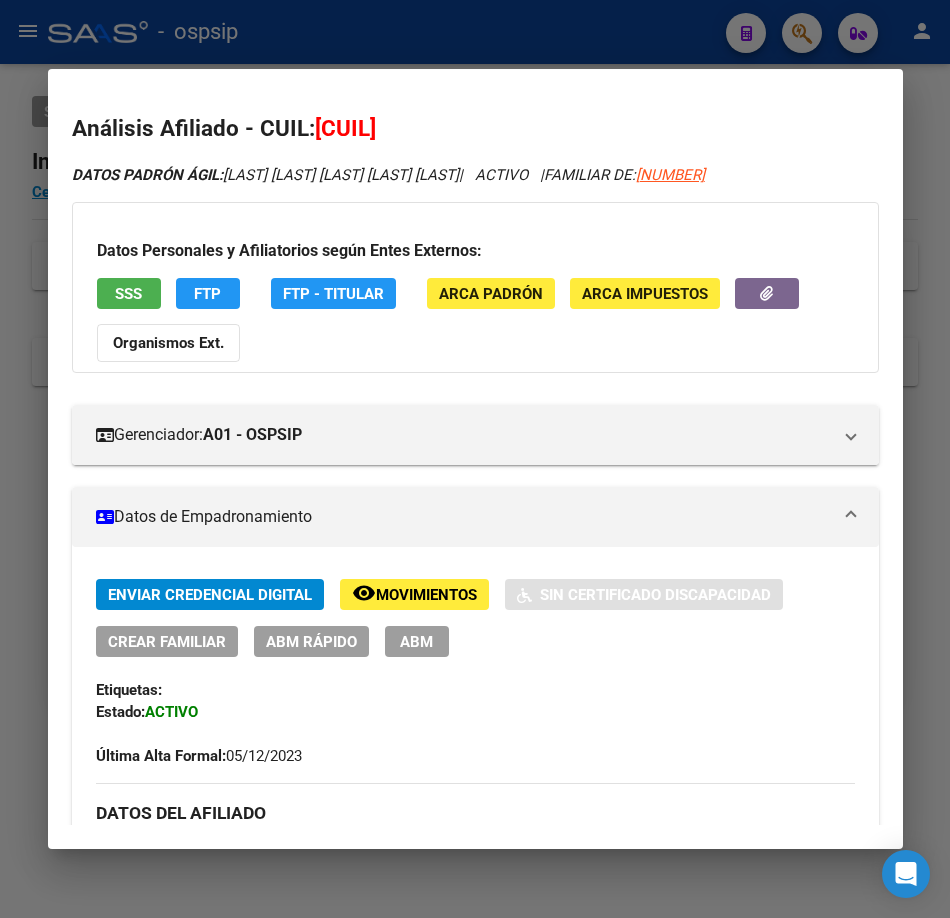 click at bounding box center [475, 459] 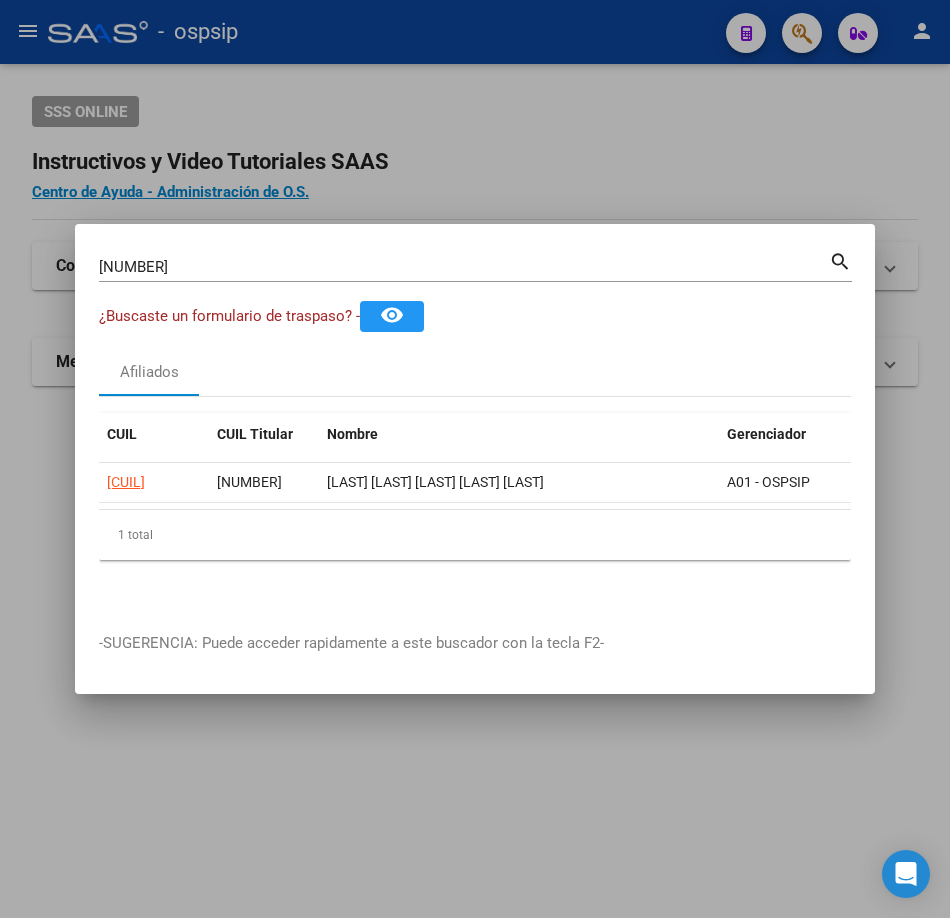 click on "[NUMBER] Buscar (apellido, dni, cuil, nro traspaso, cuit, obra social)" at bounding box center (464, 267) 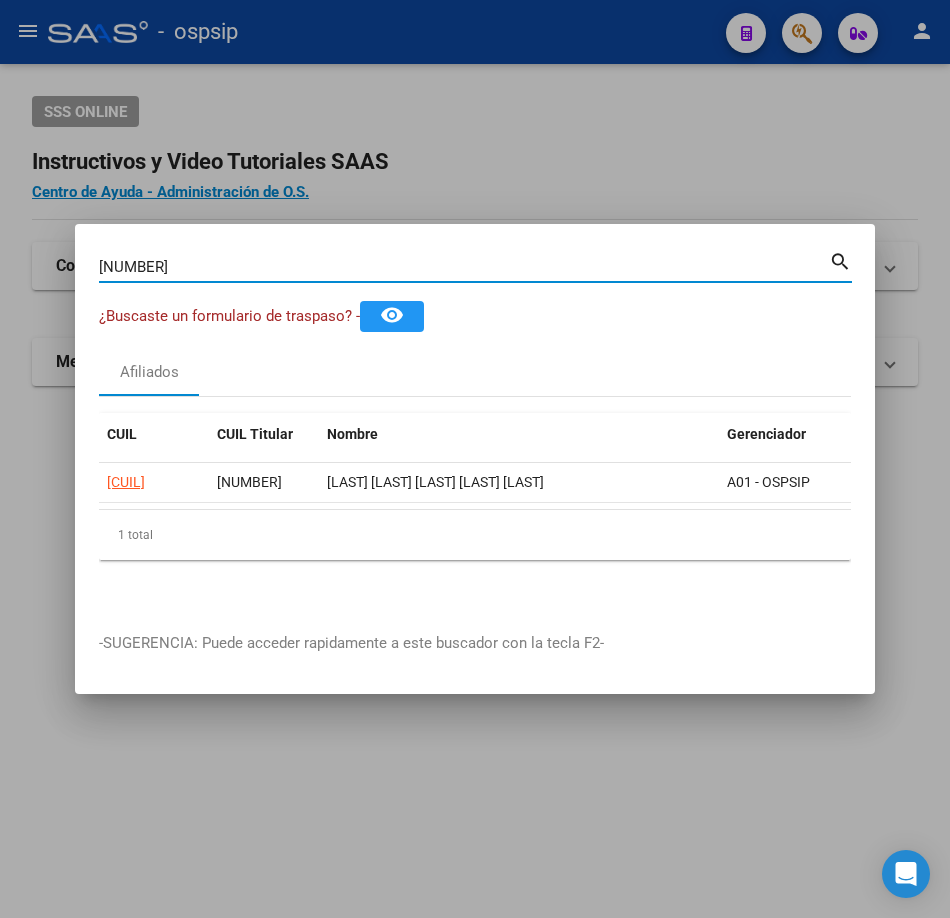 click on "[NUMBER]" at bounding box center [464, 267] 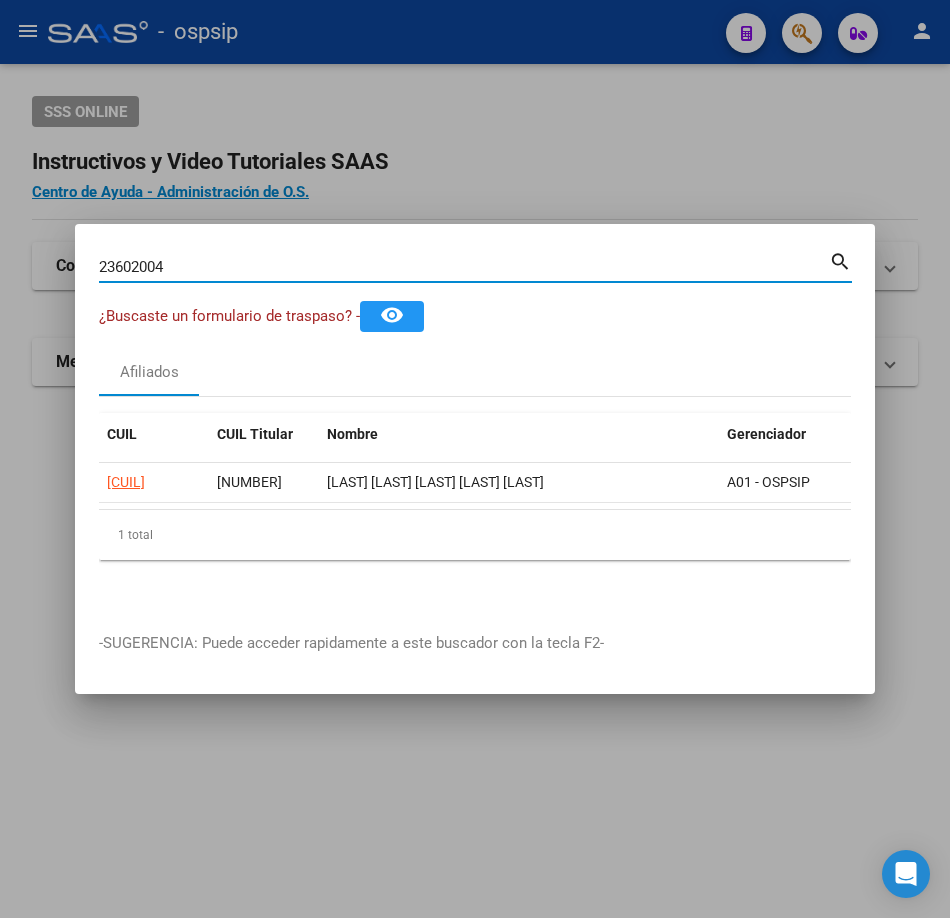 type on "23602004" 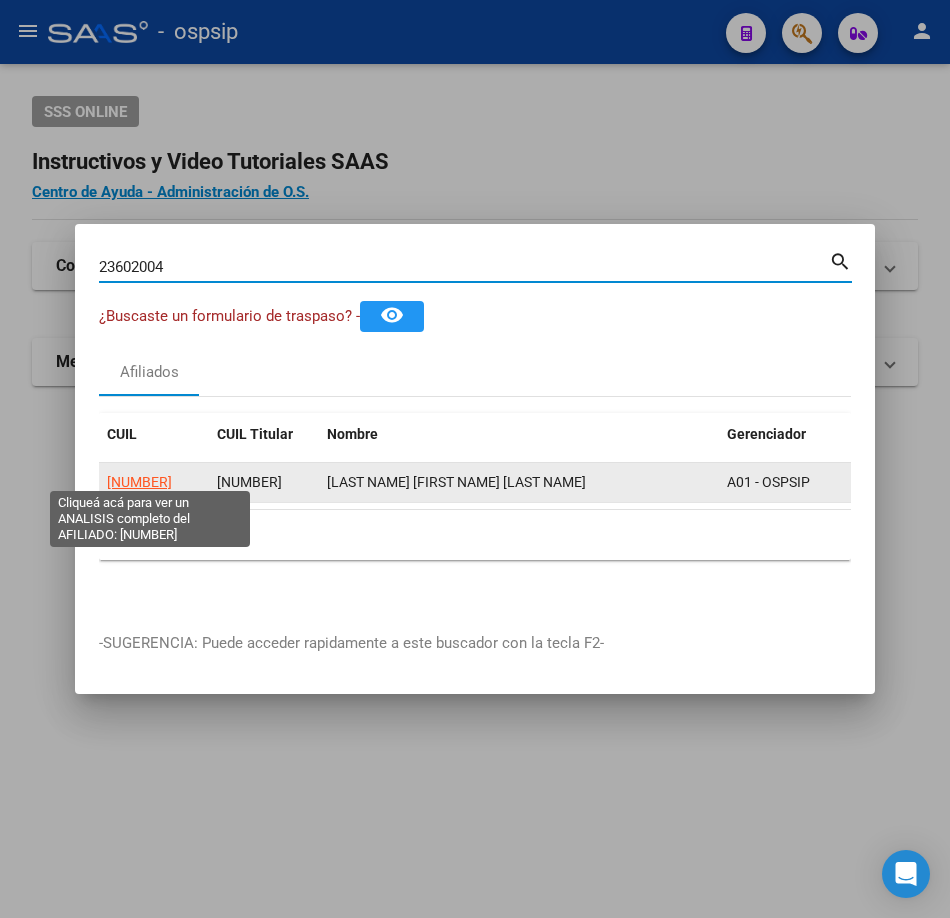 click on "[NUMBER]" 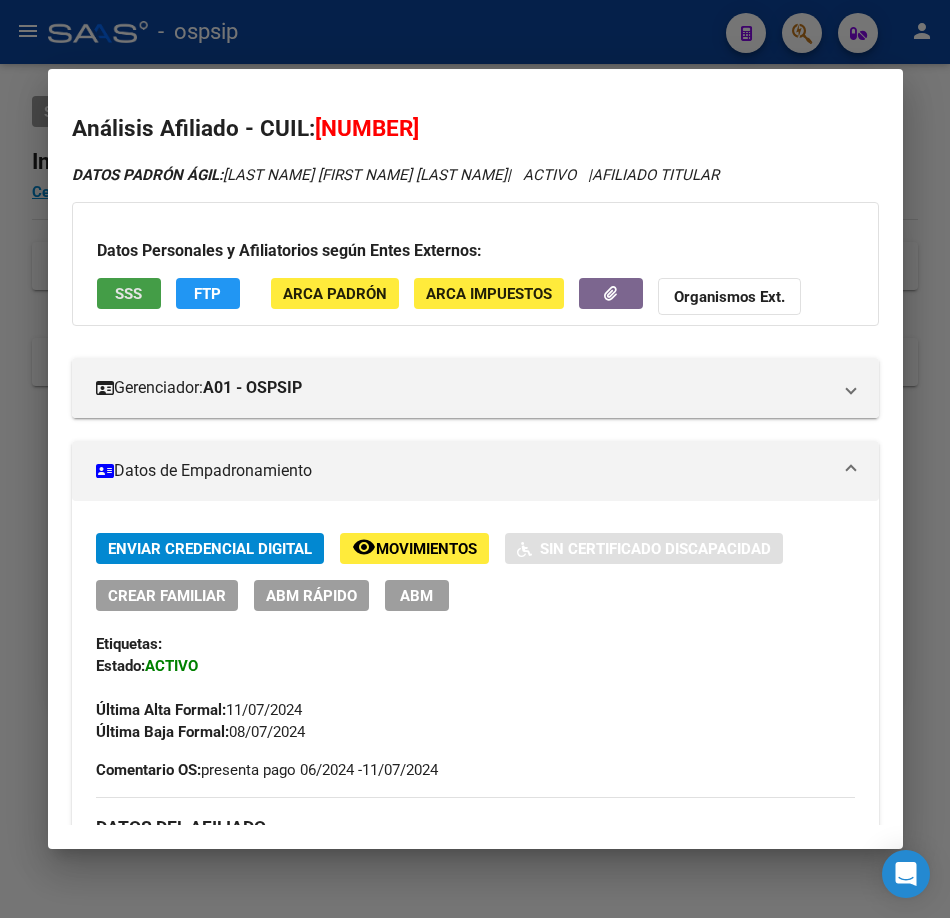 click on "SSS" at bounding box center [128, 294] 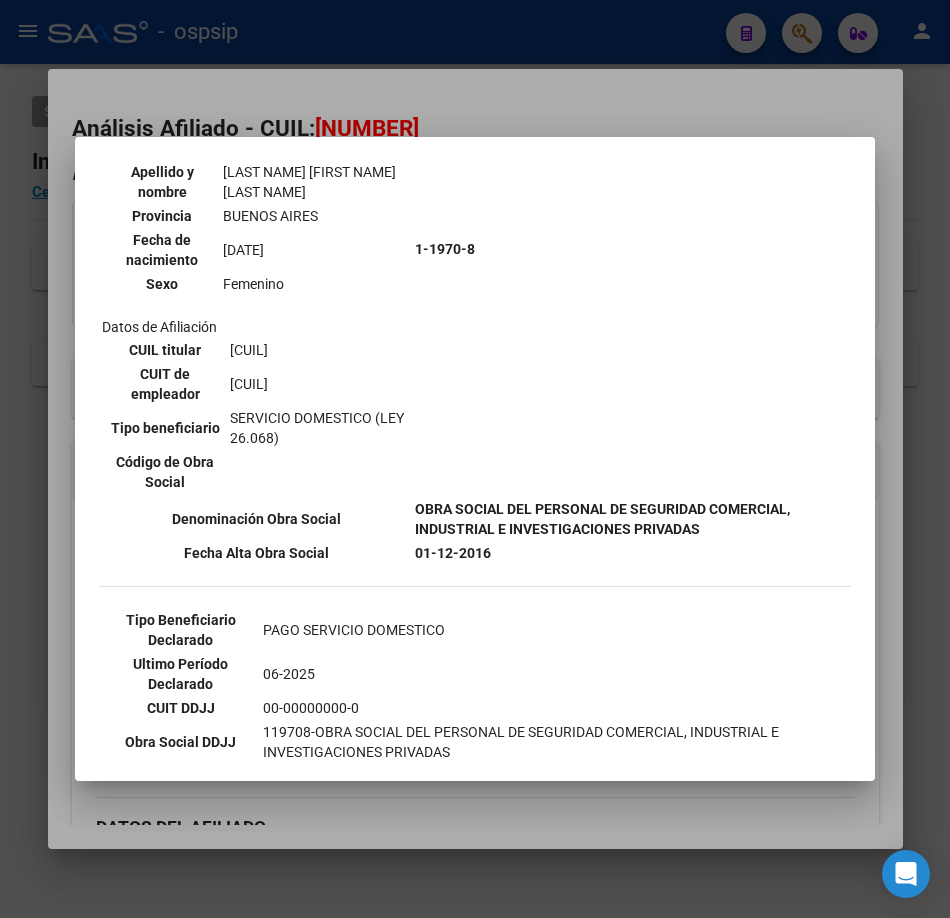 scroll, scrollTop: 289, scrollLeft: 0, axis: vertical 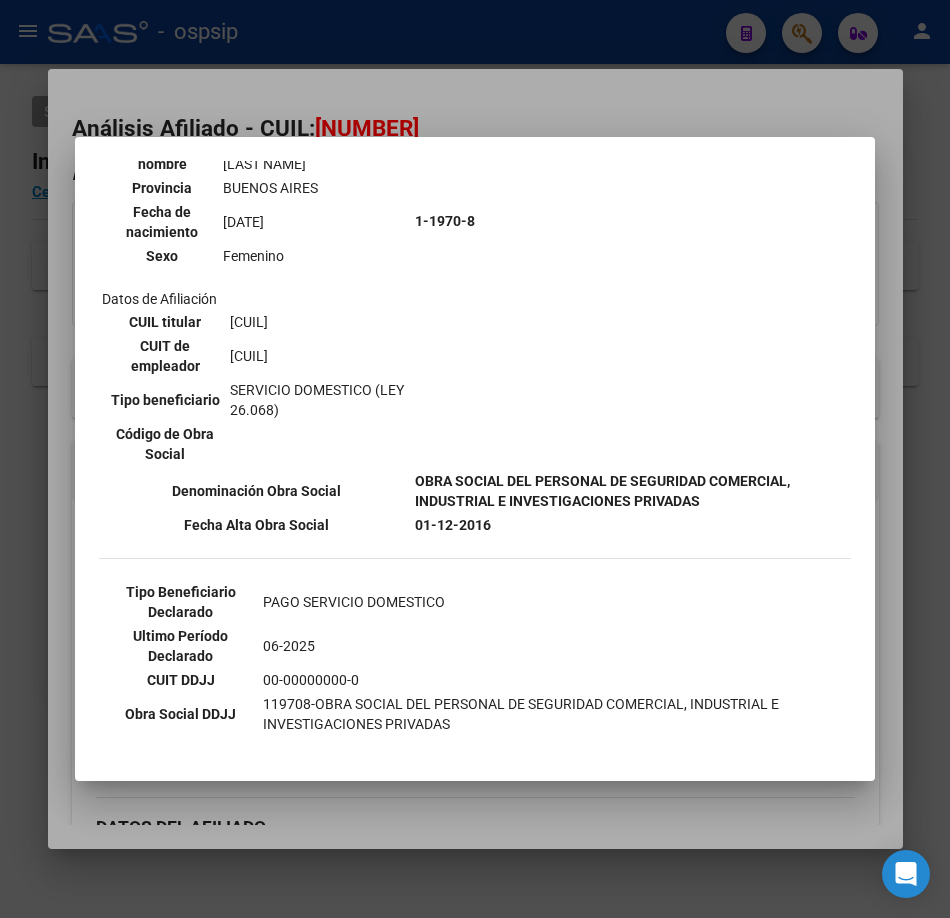 click at bounding box center (475, 459) 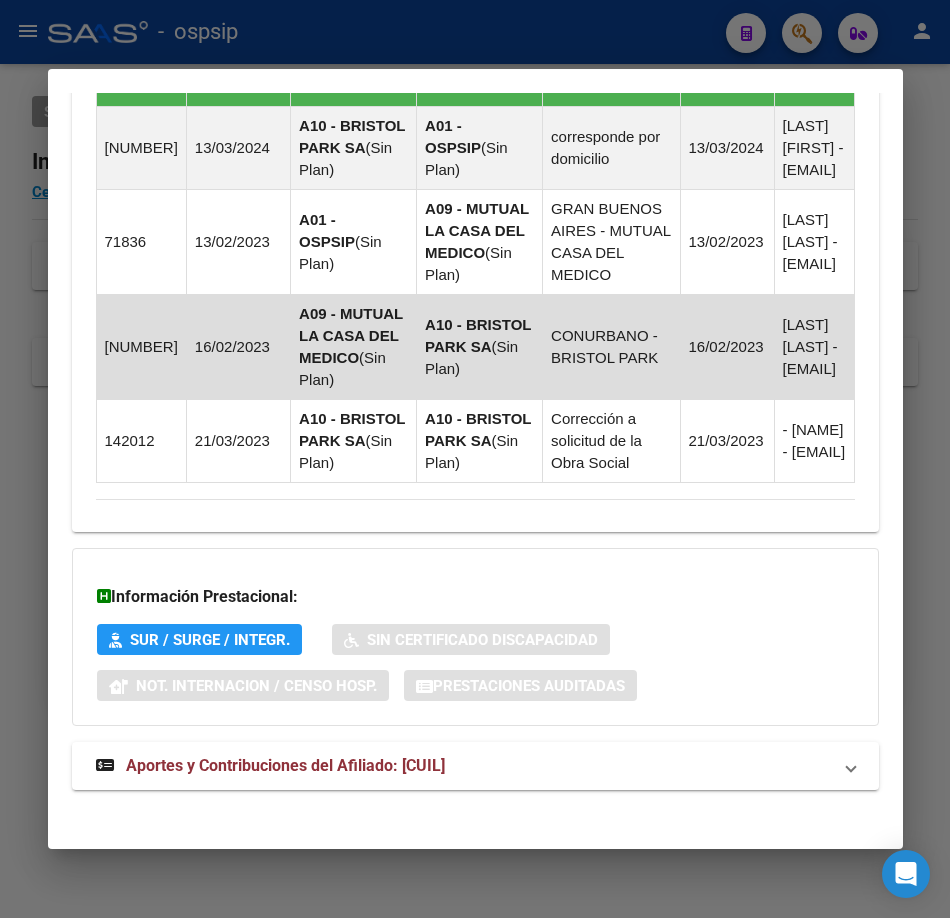 scroll, scrollTop: 1594, scrollLeft: 0, axis: vertical 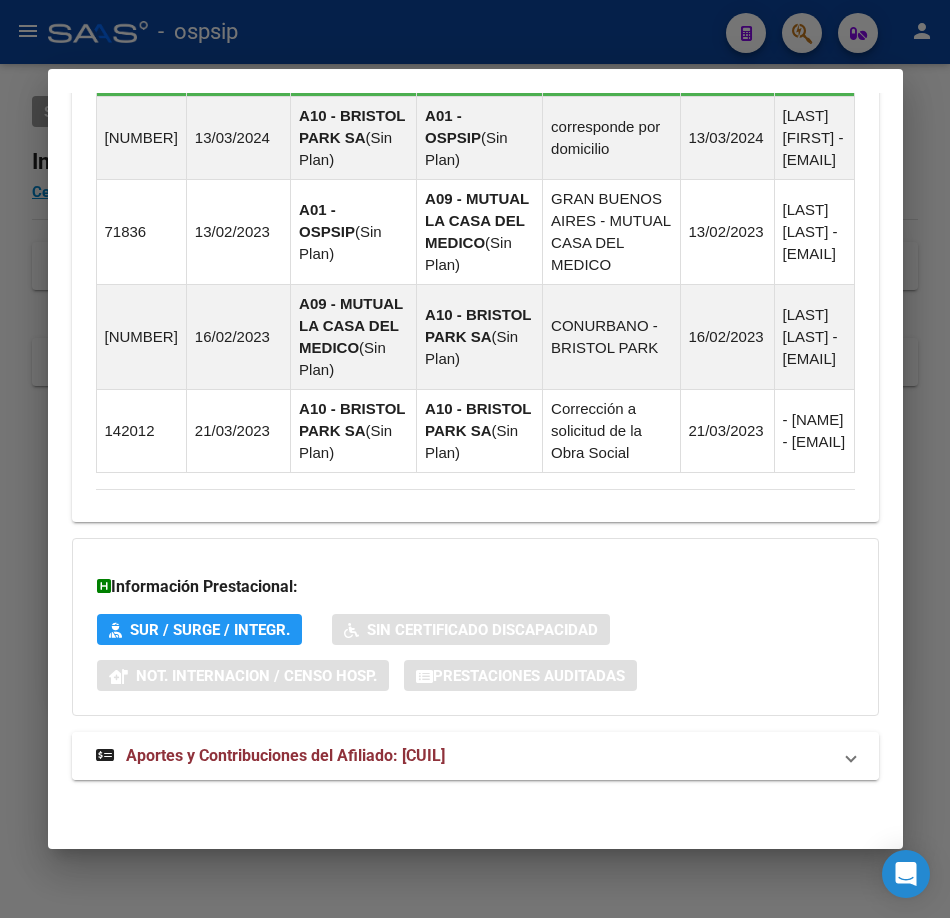 click on "Aportes y Contribuciones del Afiliado: [CUIL]" at bounding box center (475, 756) 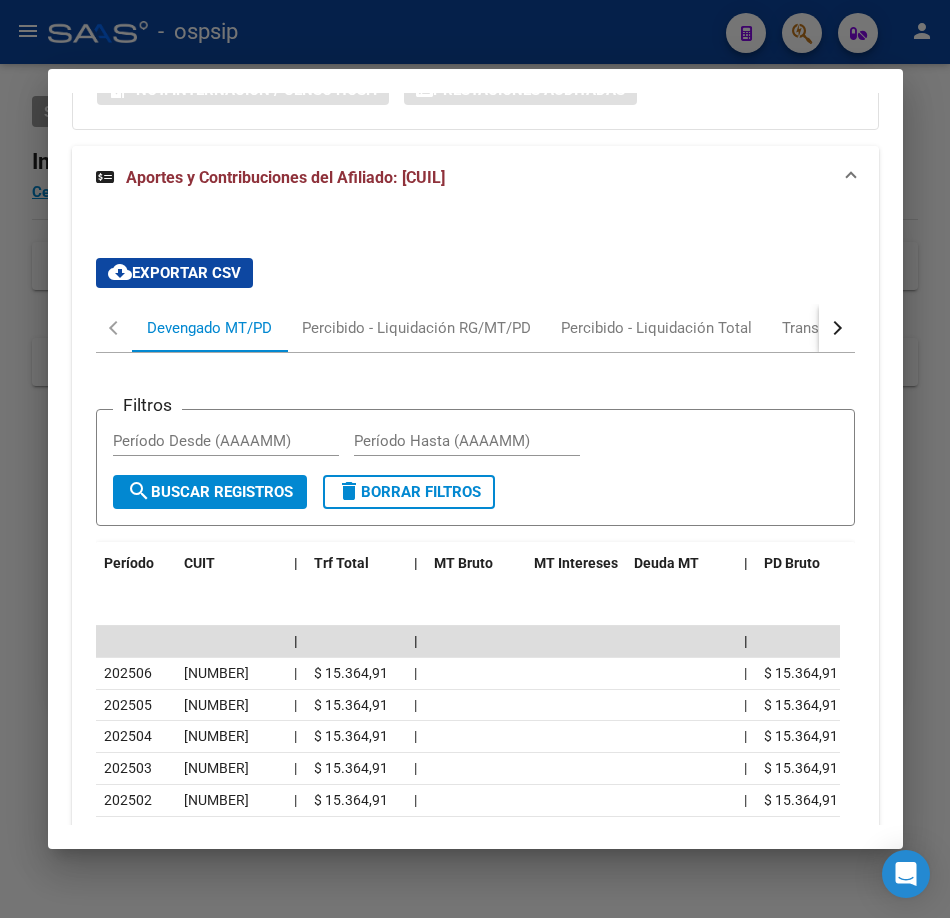 scroll, scrollTop: 2211, scrollLeft: 0, axis: vertical 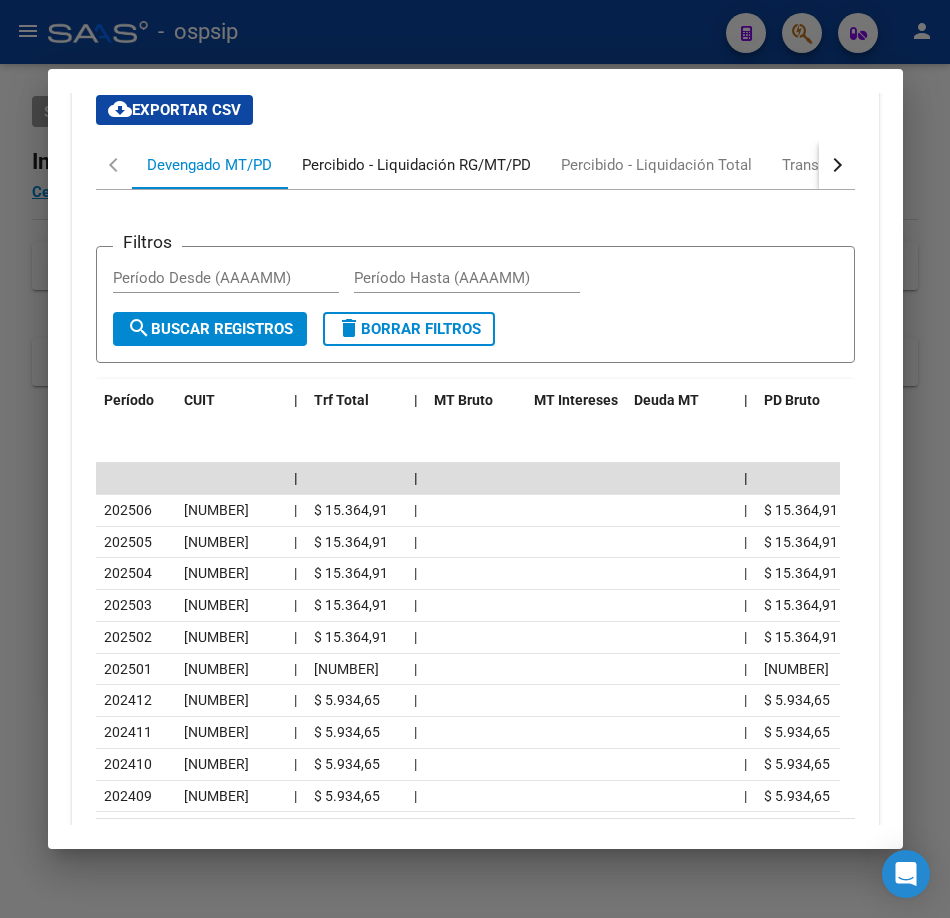 click on "Percibido - Liquidación RG/MT/PD" at bounding box center (416, 165) 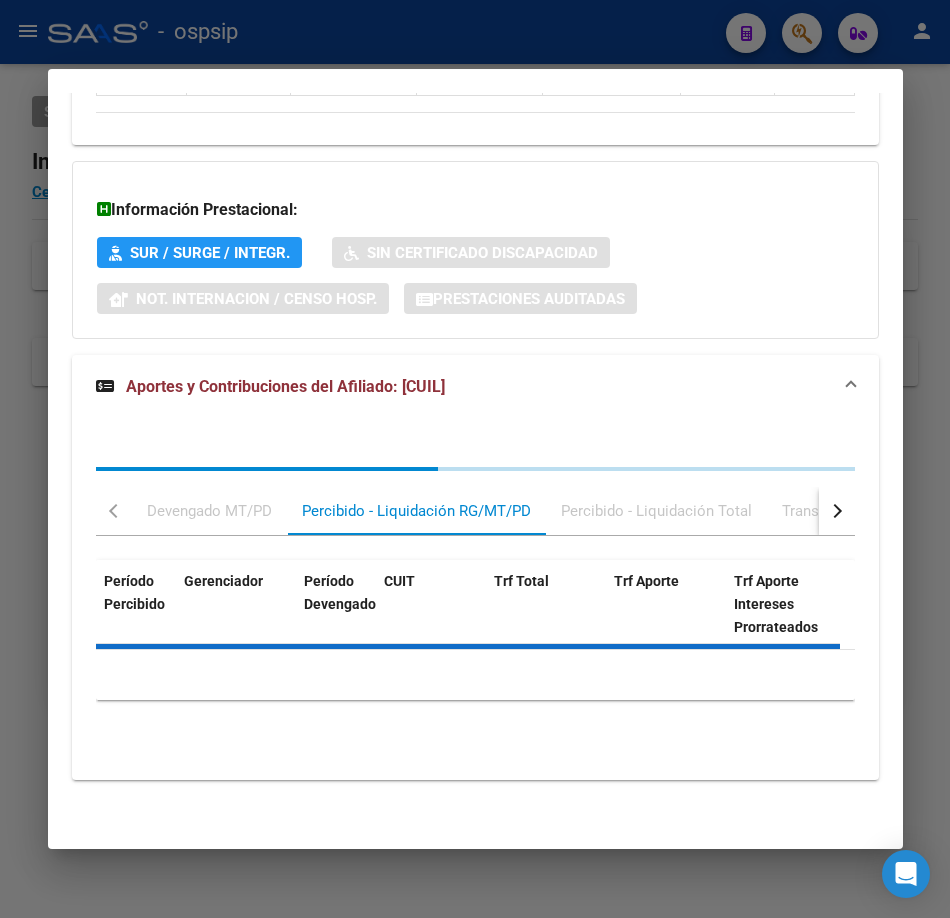 scroll, scrollTop: 2211, scrollLeft: 0, axis: vertical 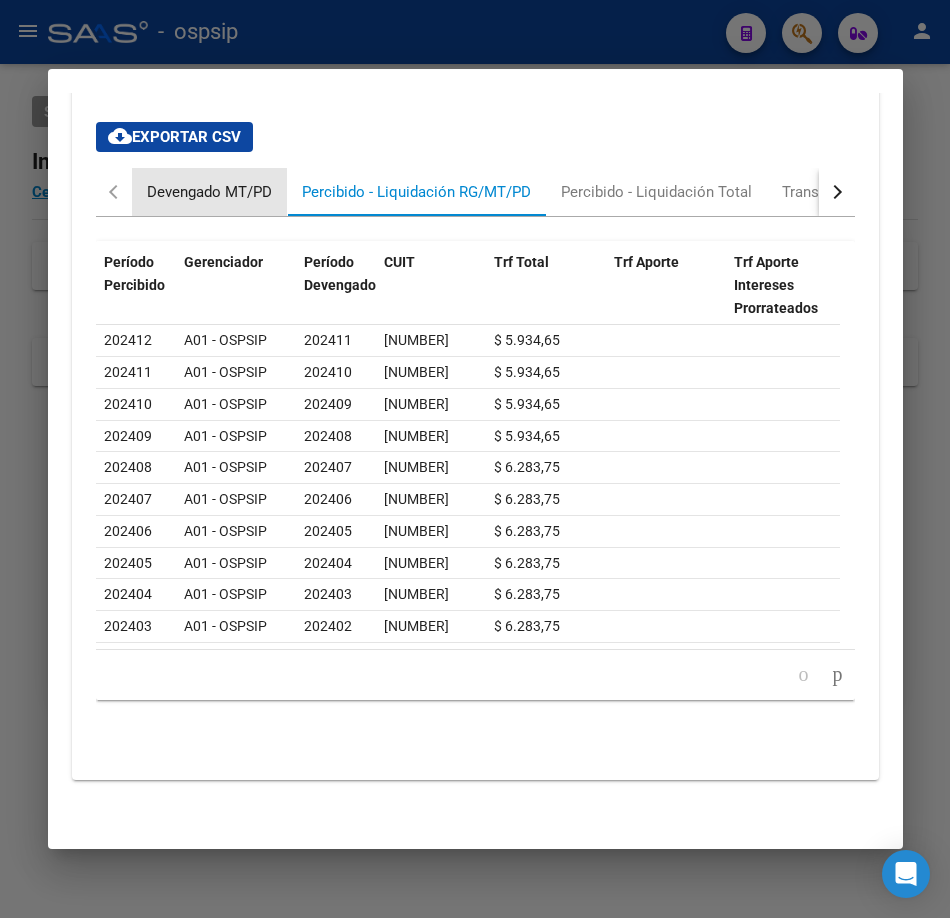 click on "Devengado MT/PD" at bounding box center [209, 192] 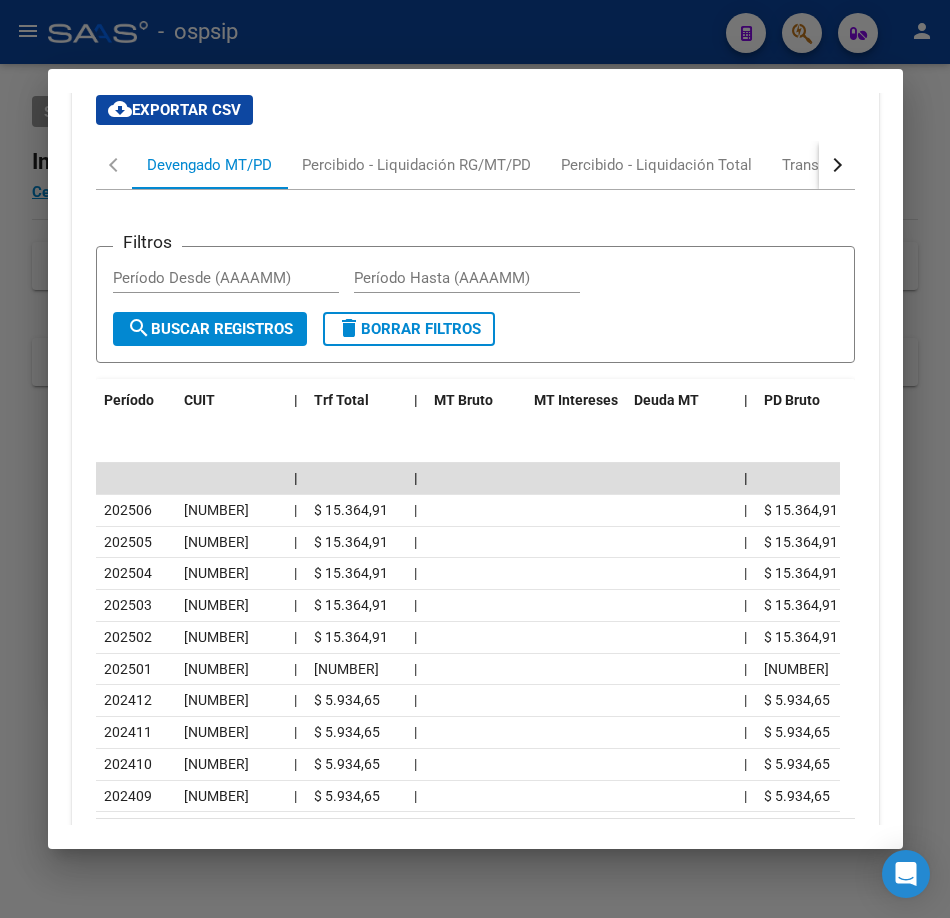 drag, startPoint x: 229, startPoint y: 36, endPoint x: 267, endPoint y: 200, distance: 168.34488 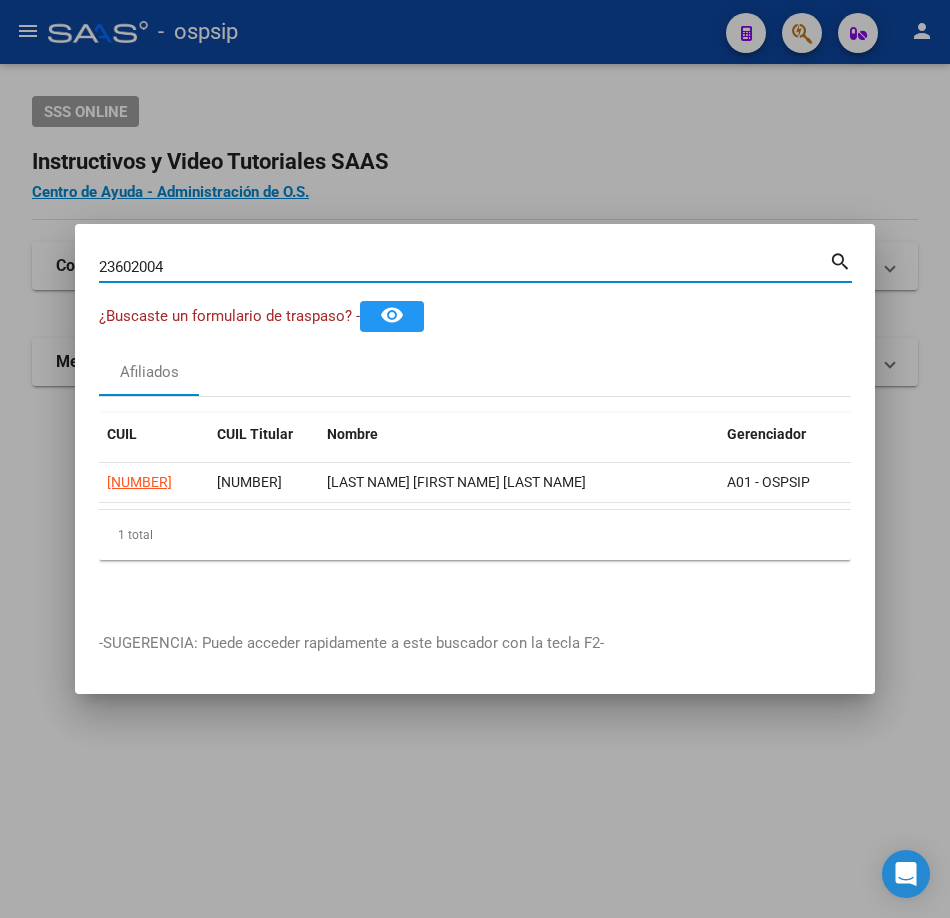 click on "23602004" at bounding box center (464, 267) 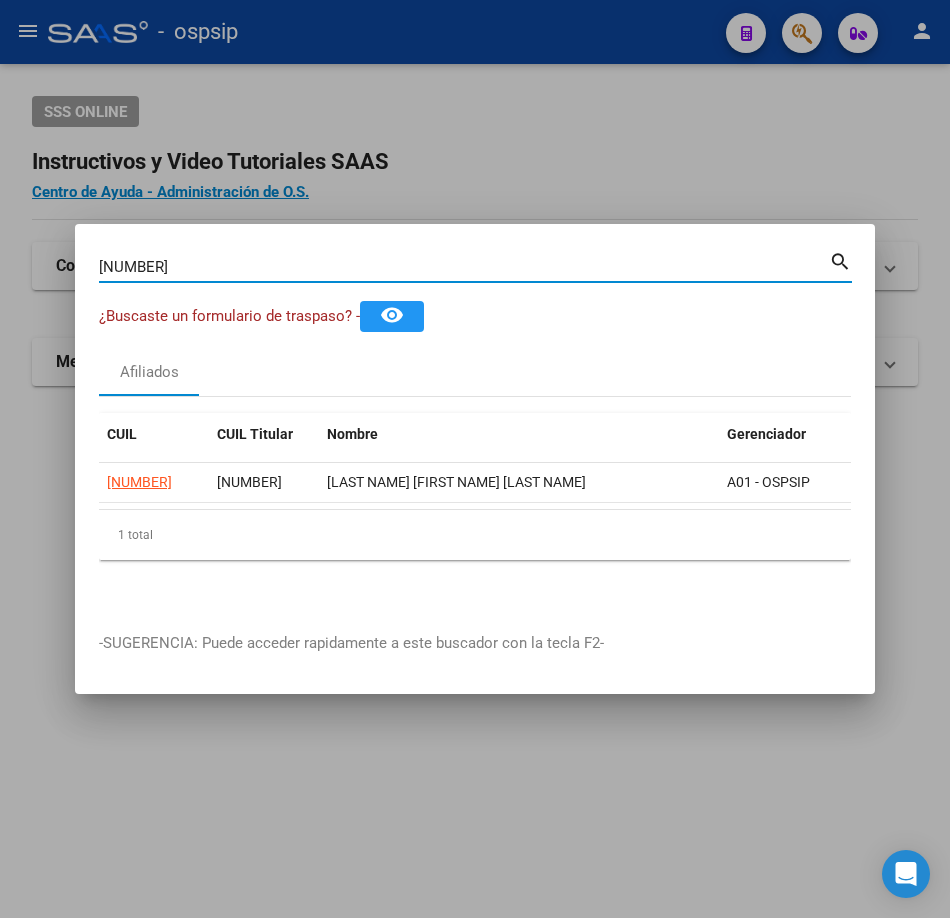 type on "[NUMBER]" 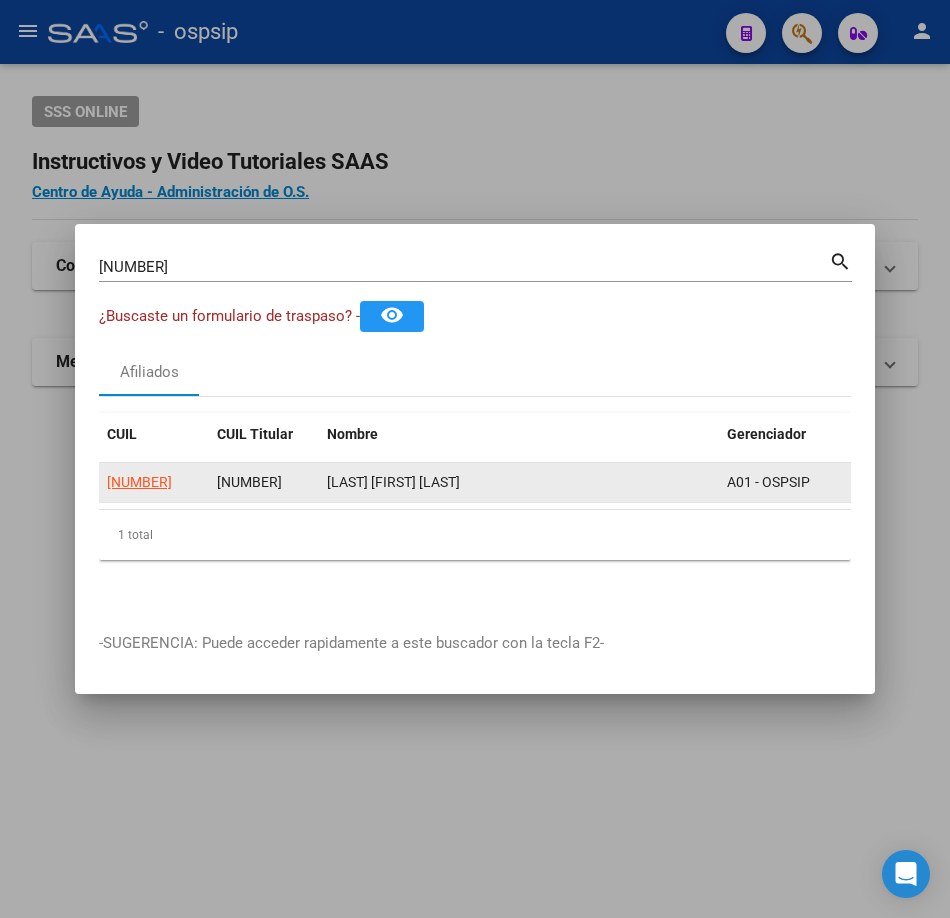 click on "[NUMBER]" 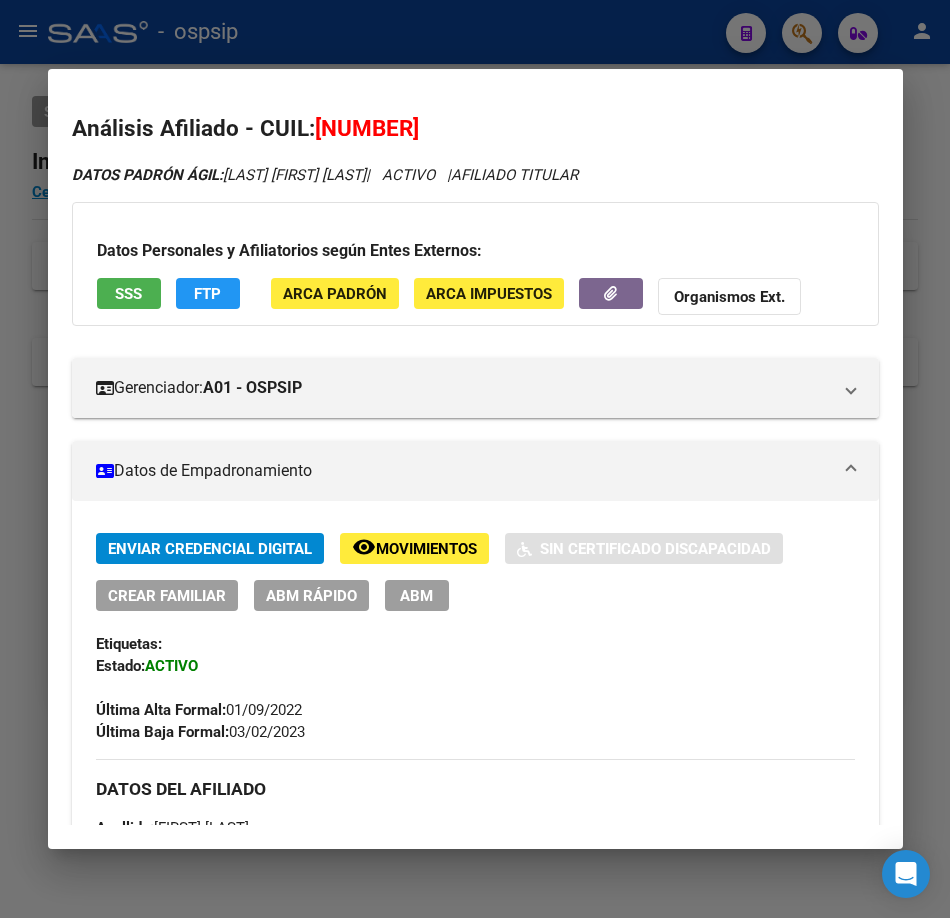 click on "SSS" at bounding box center [129, 293] 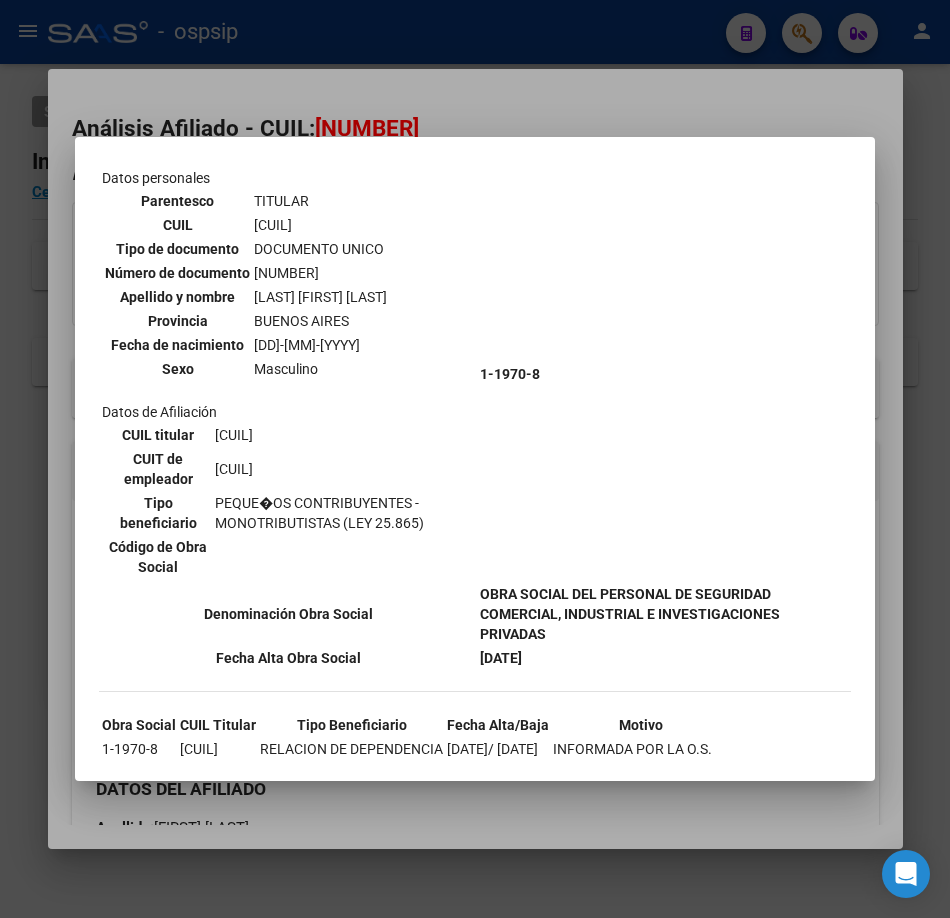 scroll, scrollTop: 189, scrollLeft: 0, axis: vertical 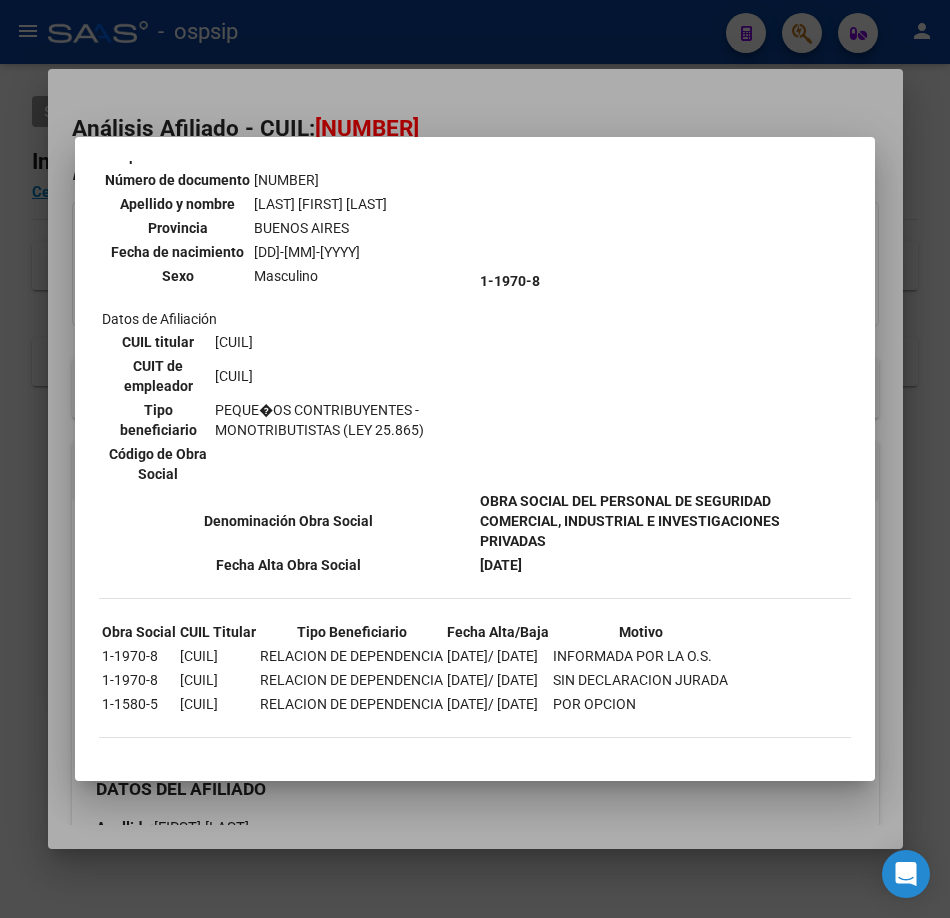 click at bounding box center [475, 459] 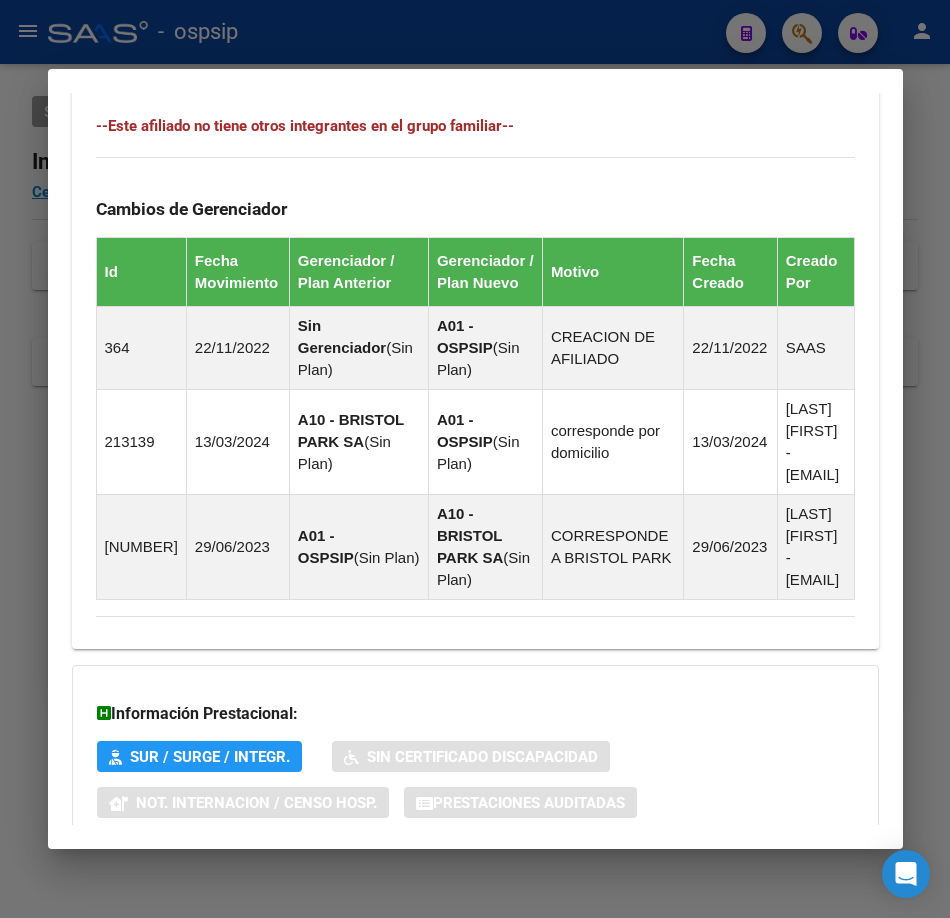 scroll, scrollTop: 1407, scrollLeft: 0, axis: vertical 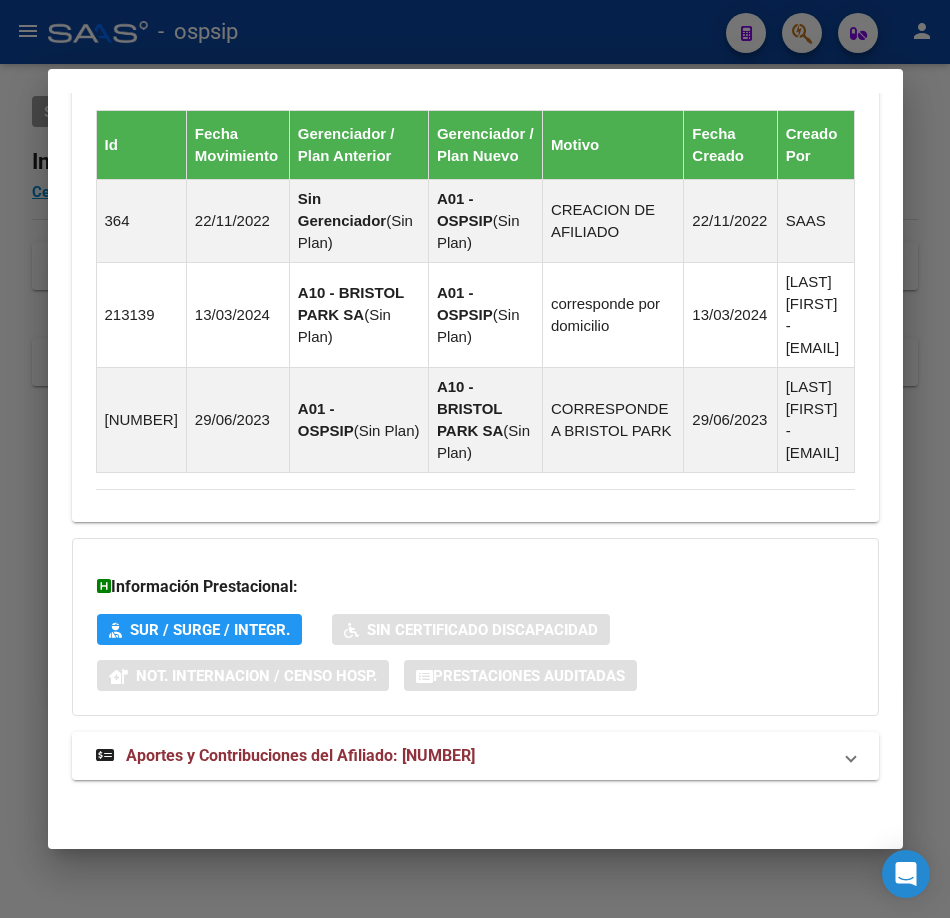 click on "Aportes y Contribuciones del Afiliado: [NUMBER]" at bounding box center (285, 756) 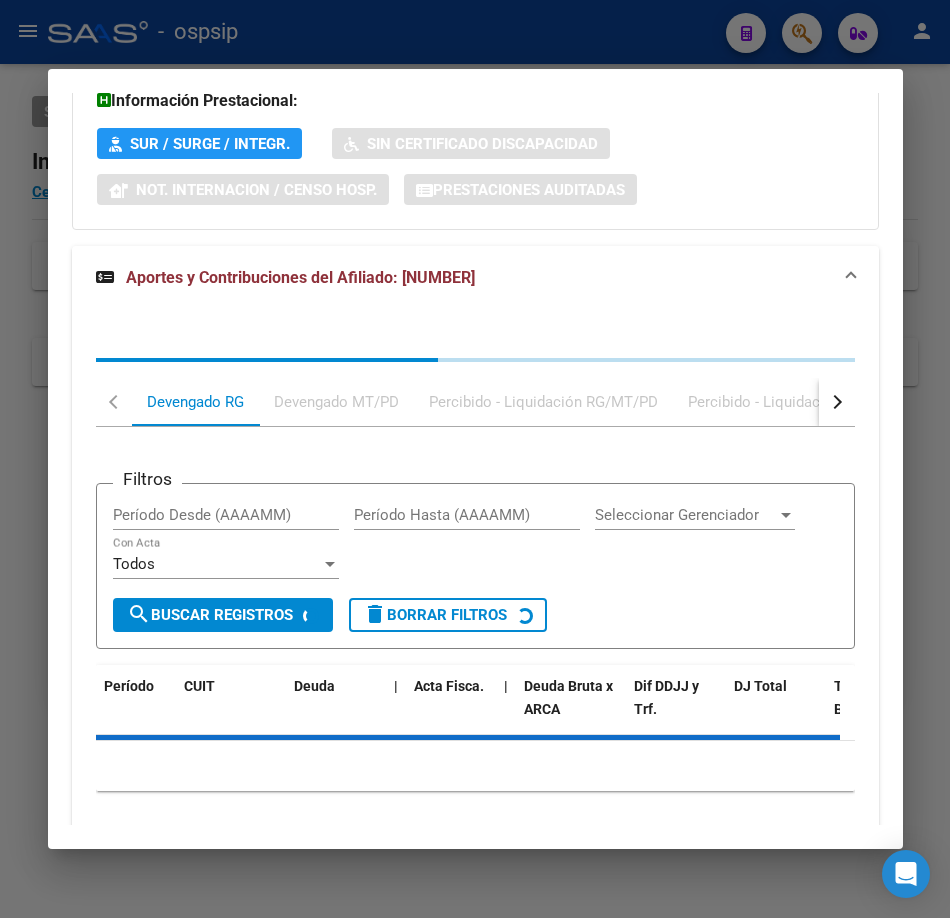 scroll, scrollTop: 1984, scrollLeft: 0, axis: vertical 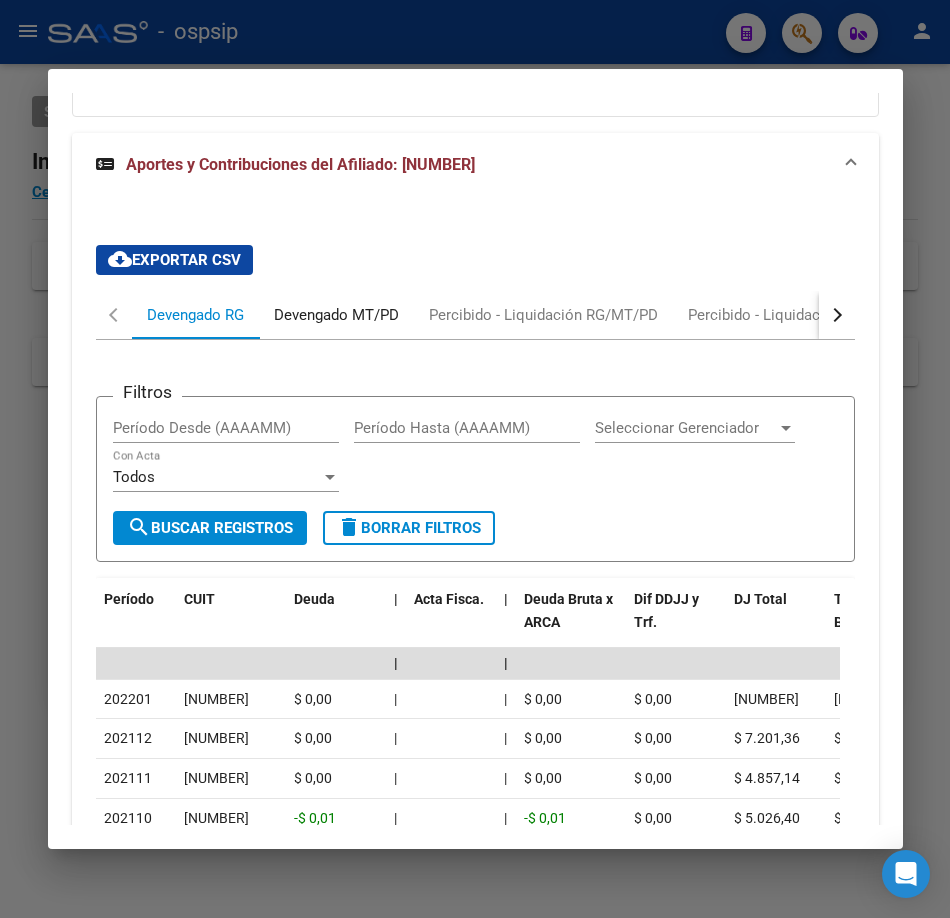 click on "Devengado MT/PD" at bounding box center (336, 315) 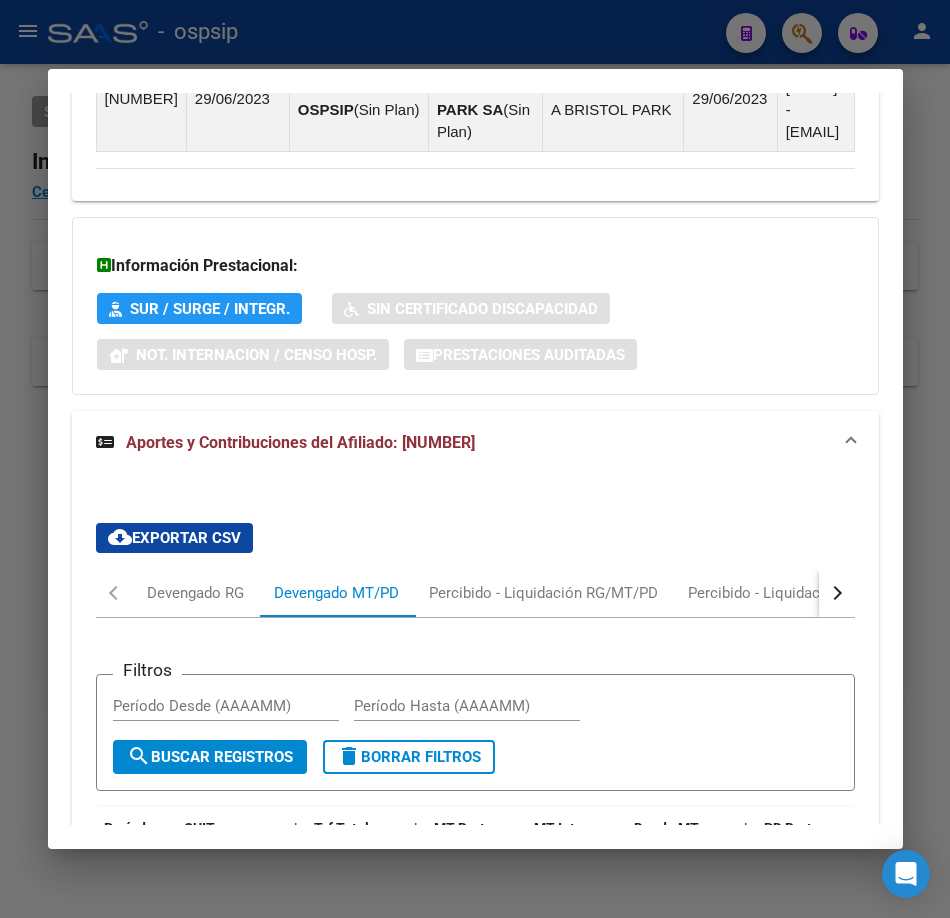scroll, scrollTop: 1884, scrollLeft: 0, axis: vertical 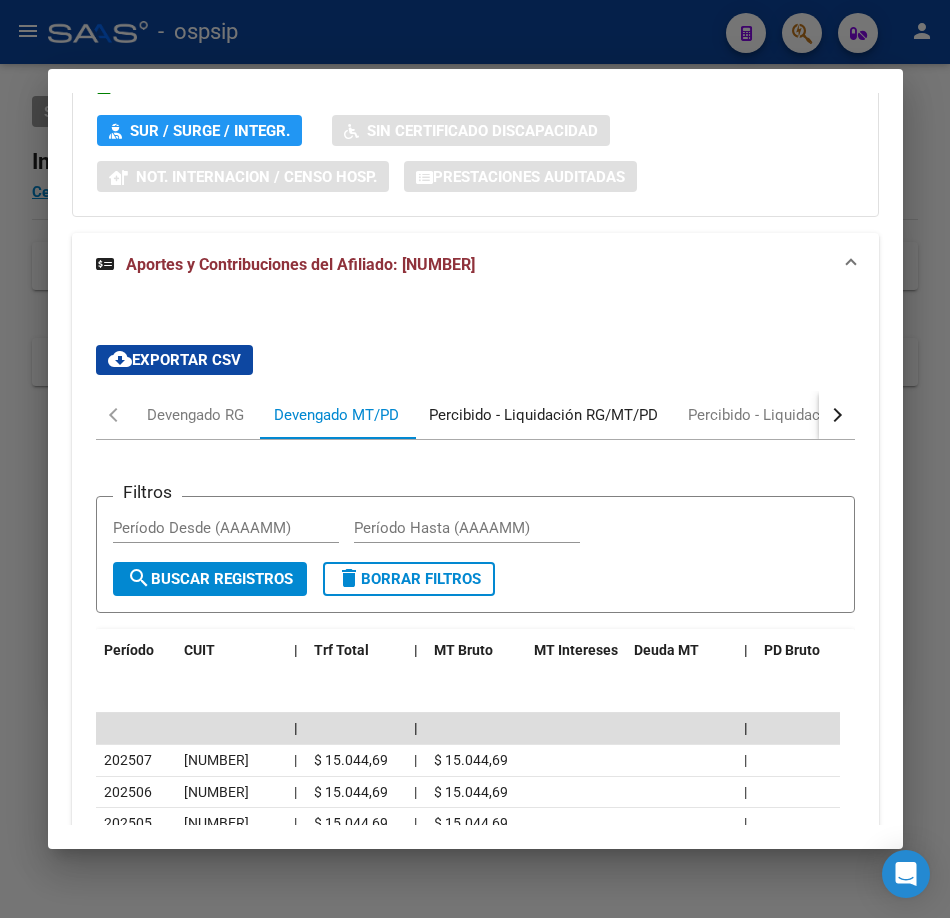 click on "Percibido - Liquidación RG/MT/PD" at bounding box center [543, 415] 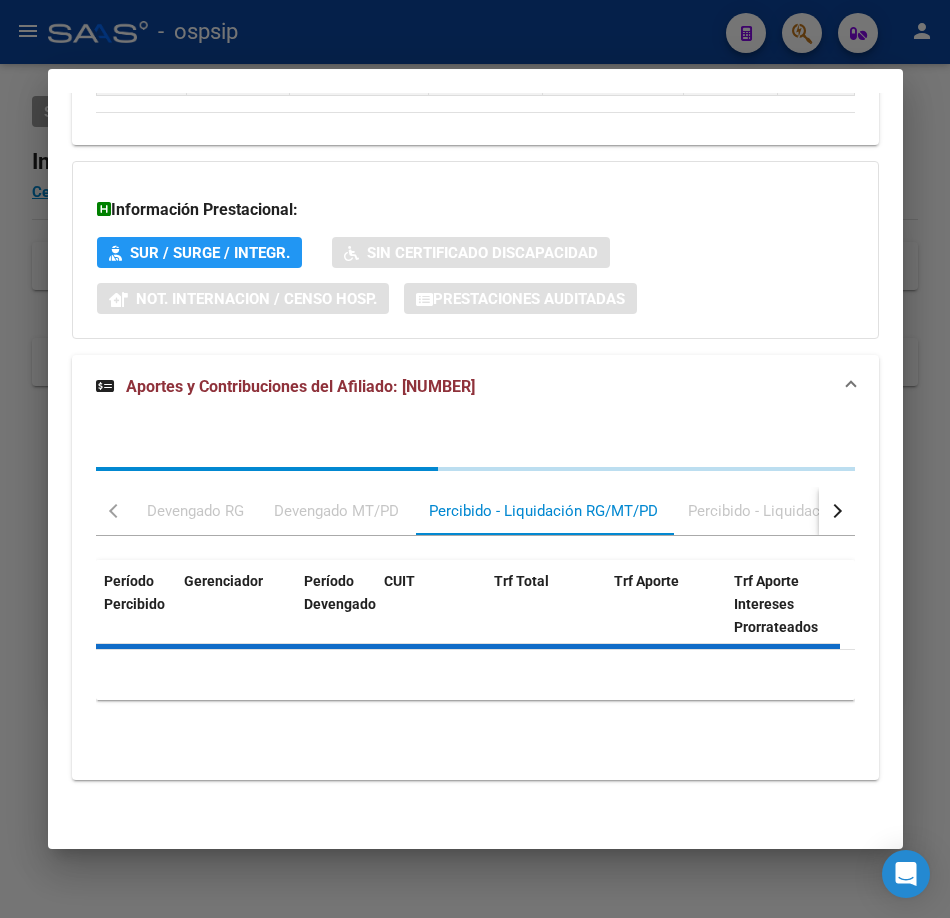 scroll, scrollTop: 1884, scrollLeft: 0, axis: vertical 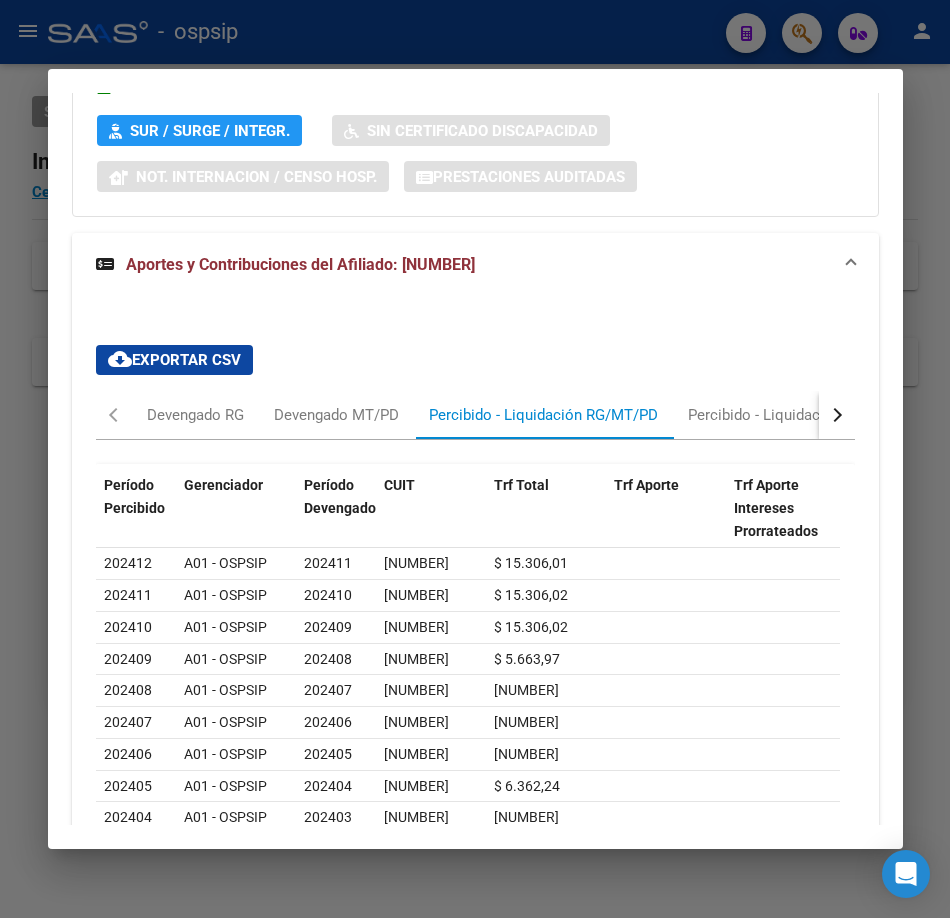 click at bounding box center (837, 415) 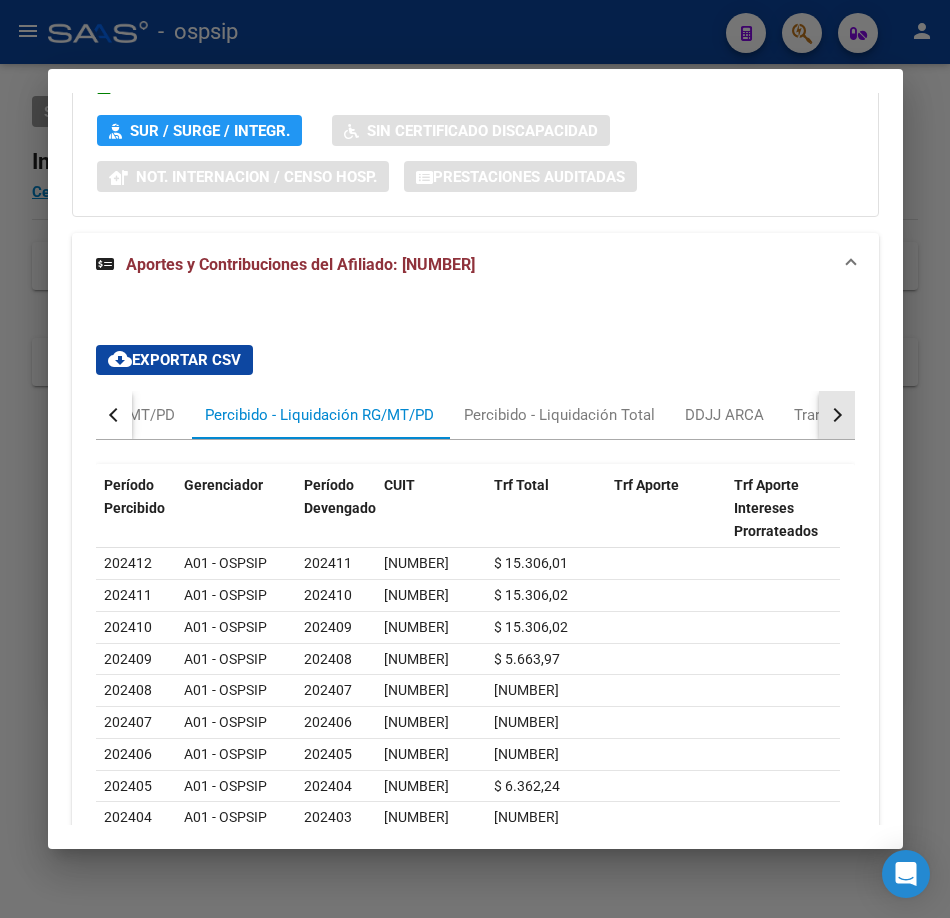 click at bounding box center (837, 415) 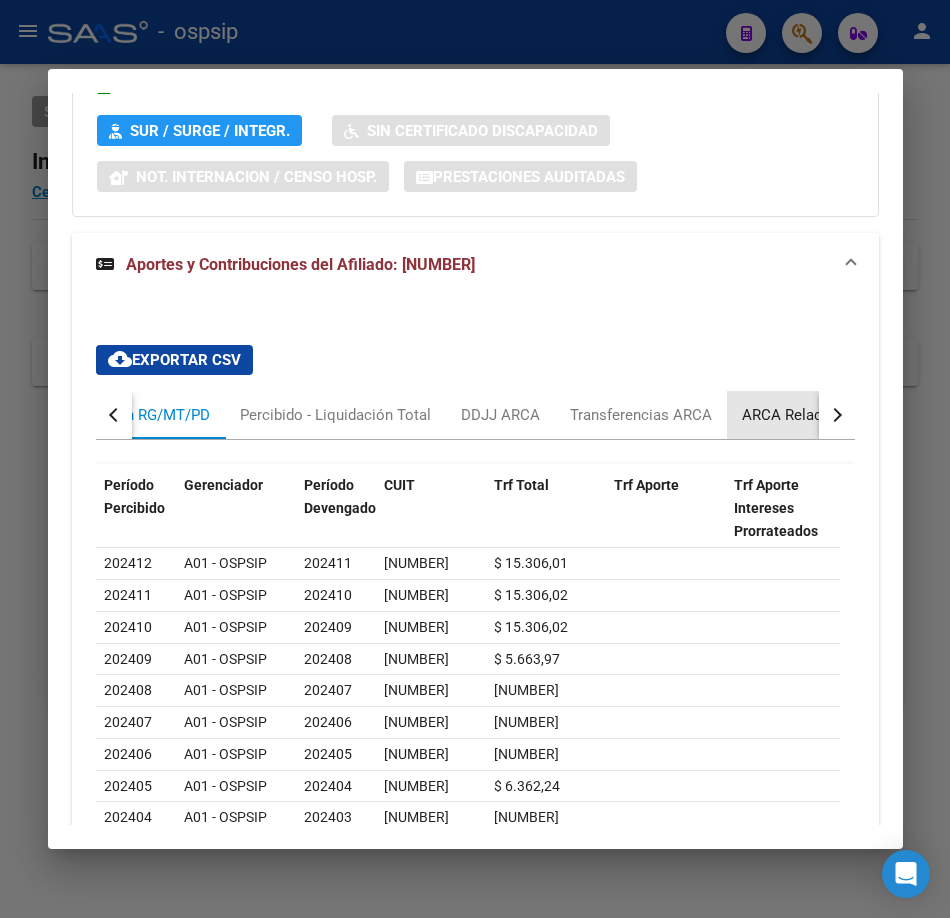 click on "ARCA Relaciones Laborales" at bounding box center (835, 415) 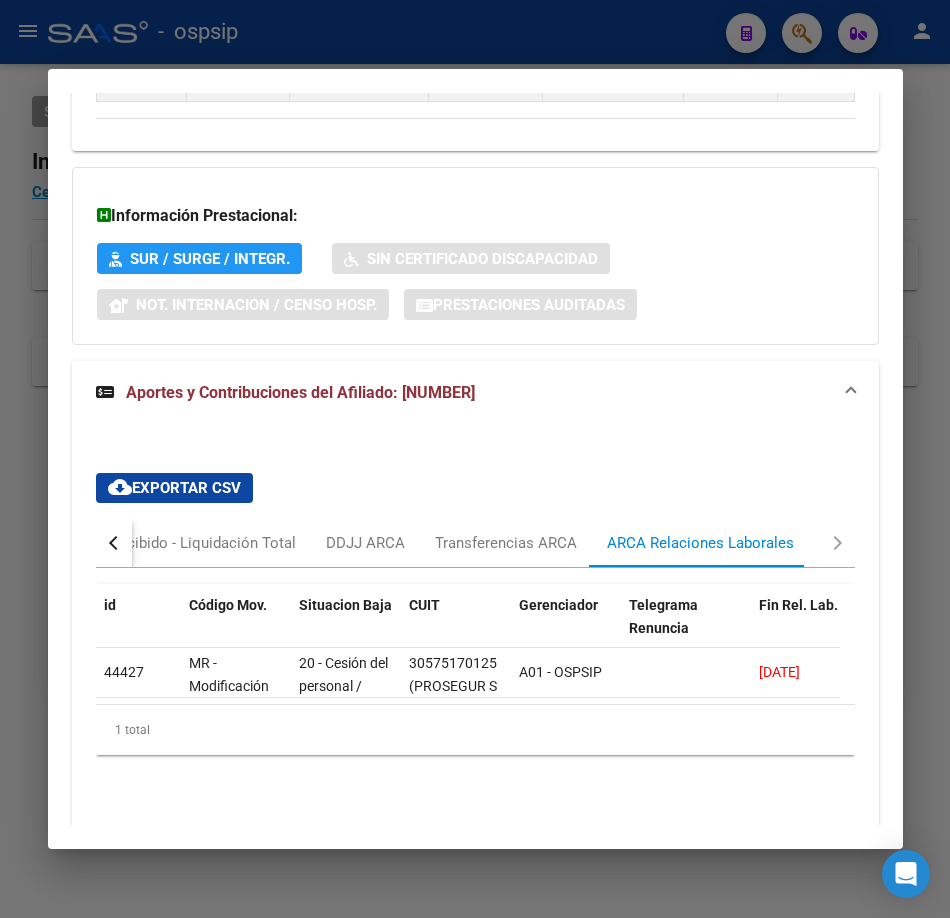 scroll, scrollTop: 1848, scrollLeft: 0, axis: vertical 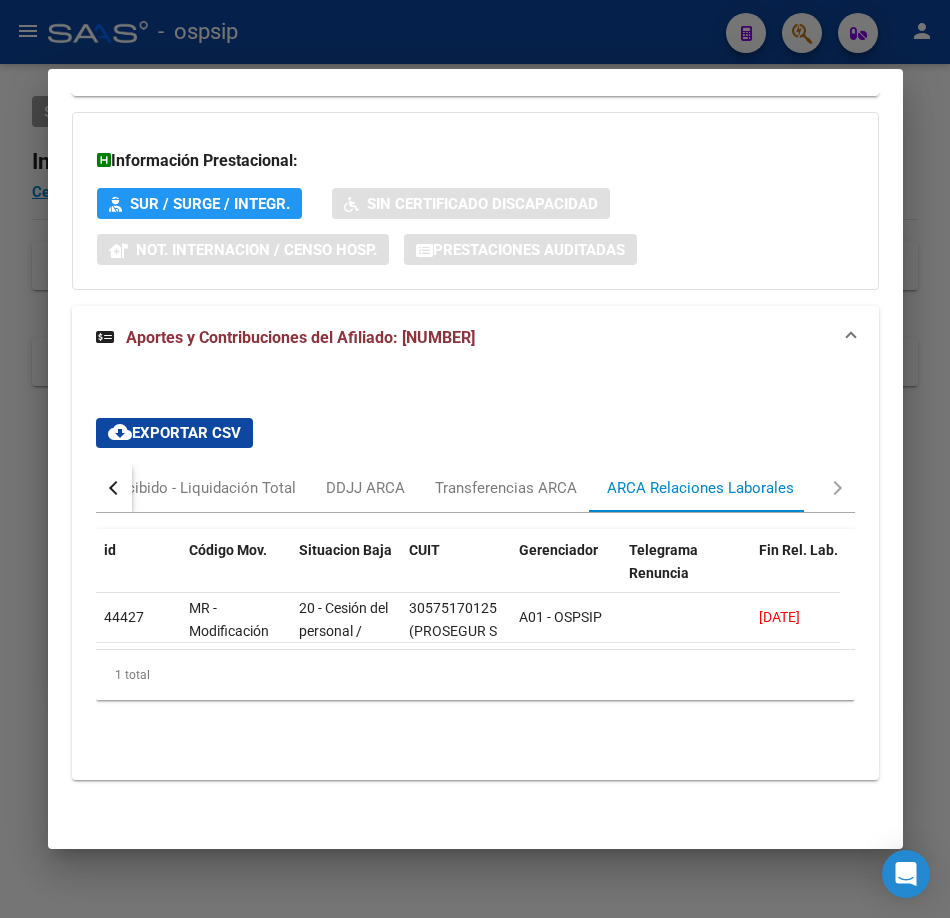 click at bounding box center [475, 459] 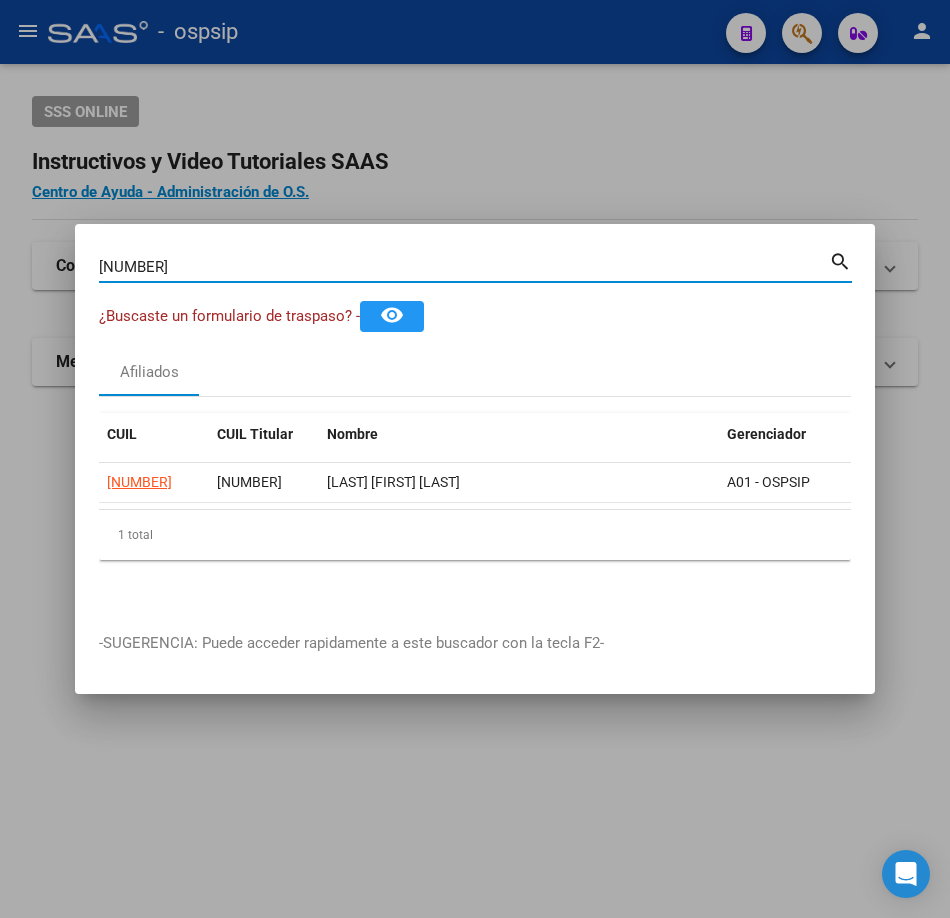 click on "[NUMBER]" at bounding box center [464, 267] 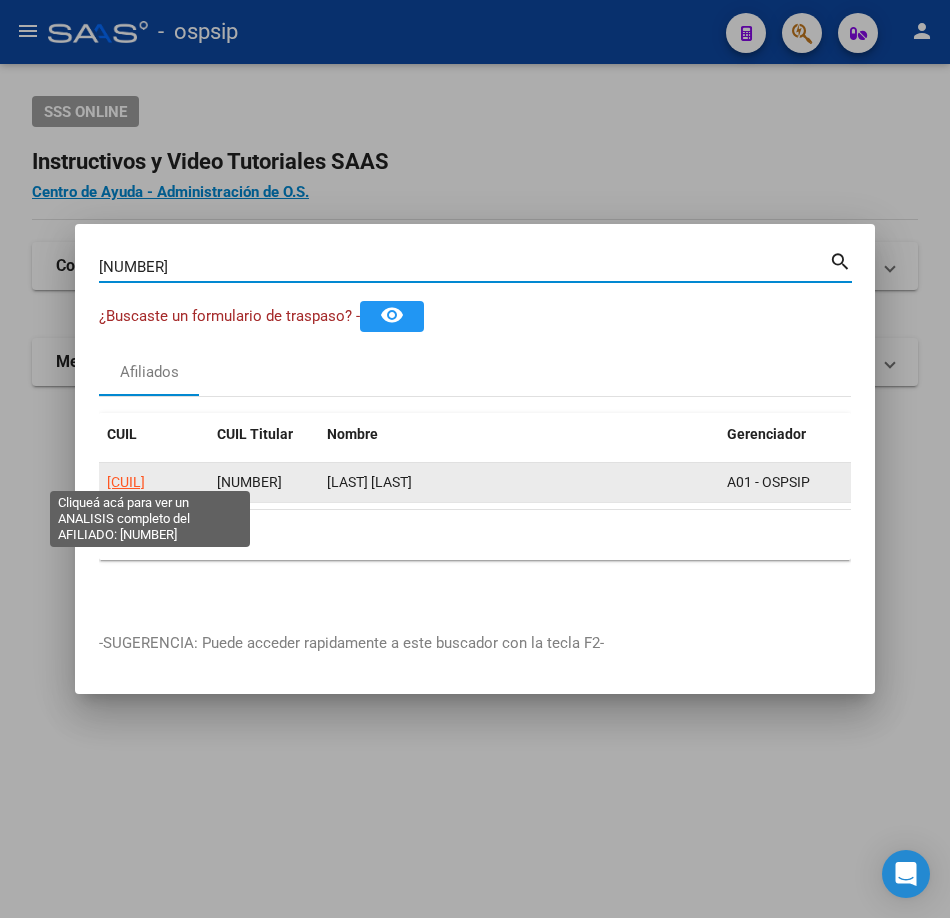 click on "[CUIL]" 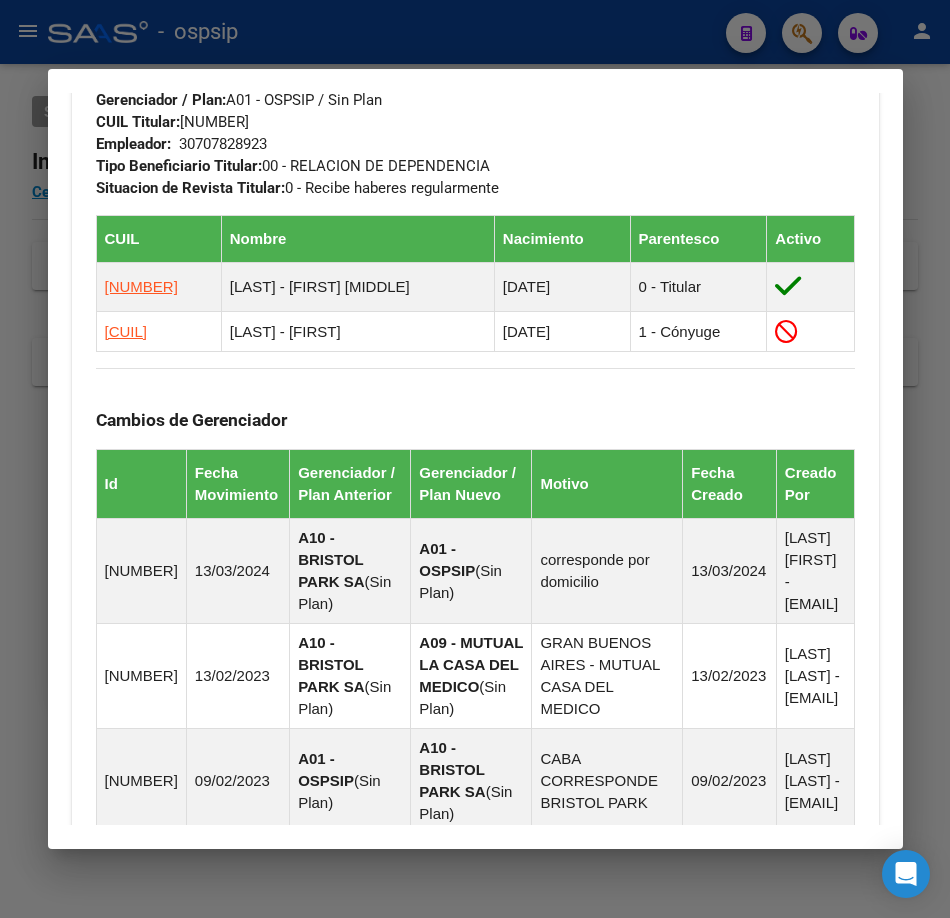scroll, scrollTop: 1889, scrollLeft: 0, axis: vertical 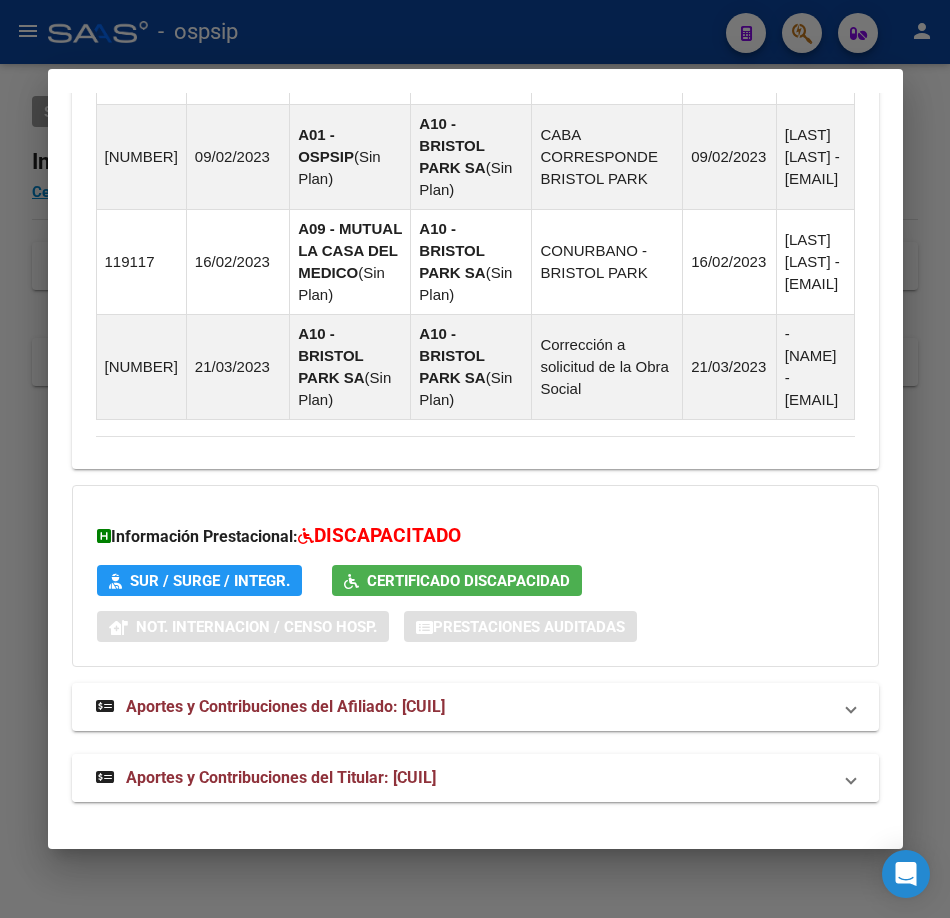 click on "Aportes y Contribuciones del Titular: [CUIL]" at bounding box center [281, 777] 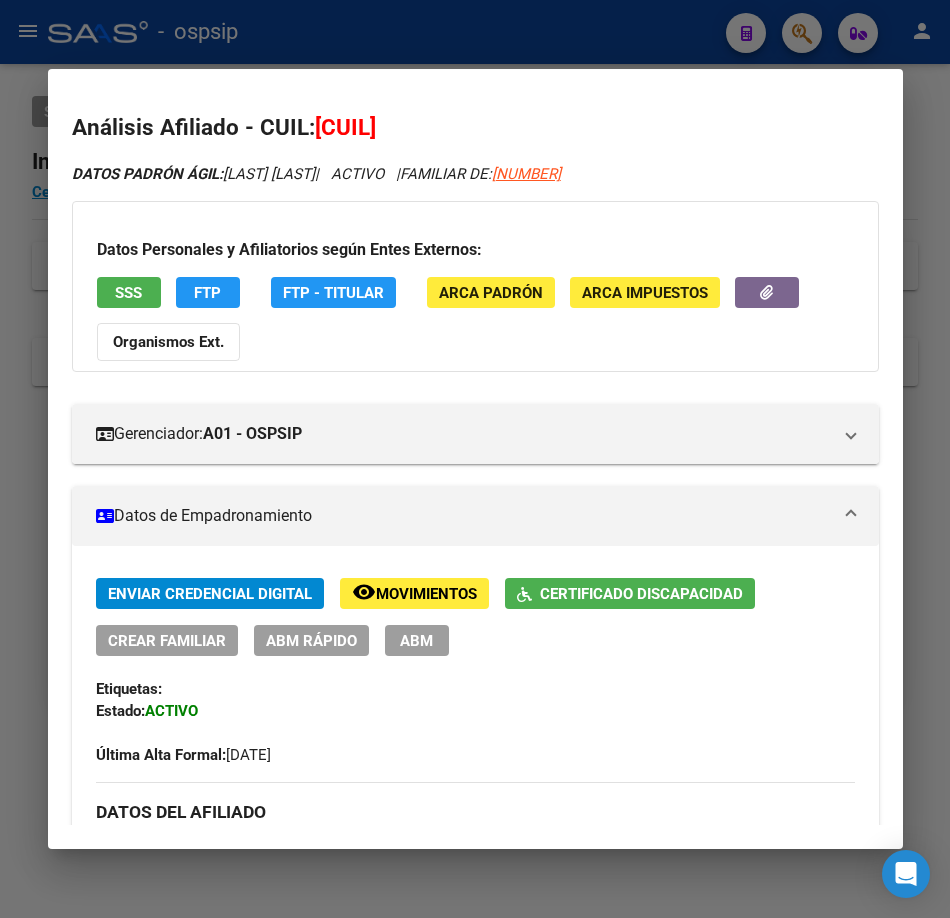 scroll, scrollTop: 0, scrollLeft: 0, axis: both 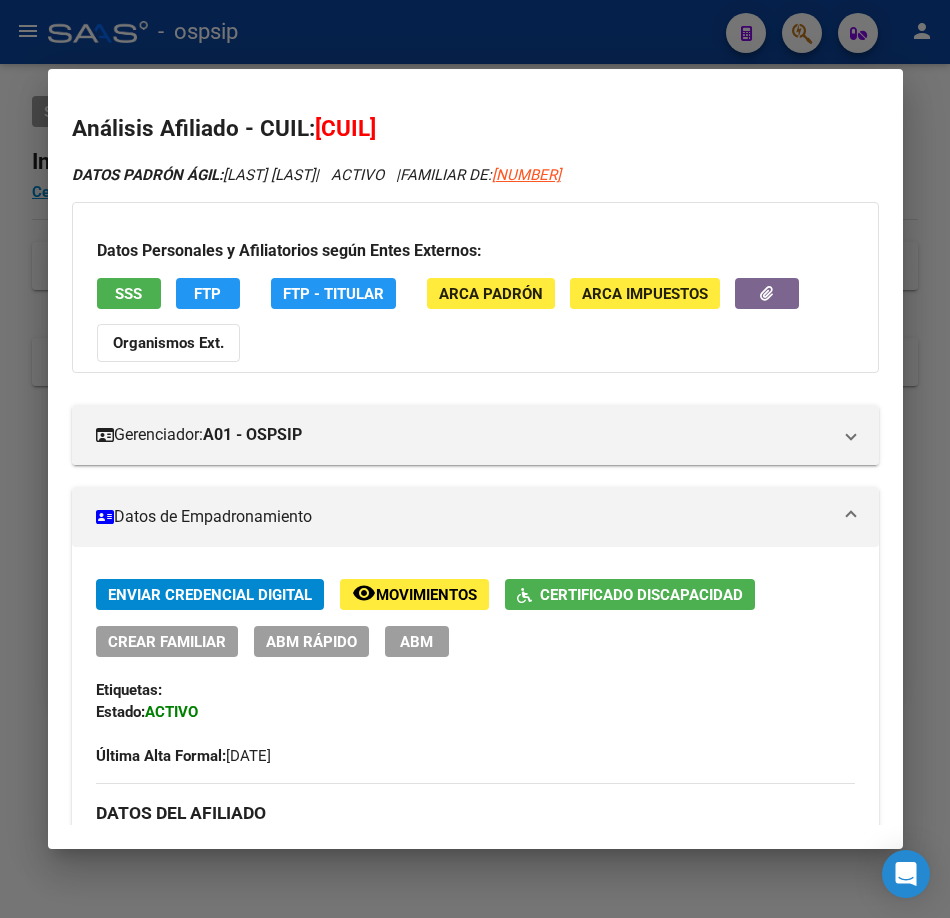 click on "SSS" at bounding box center [129, 293] 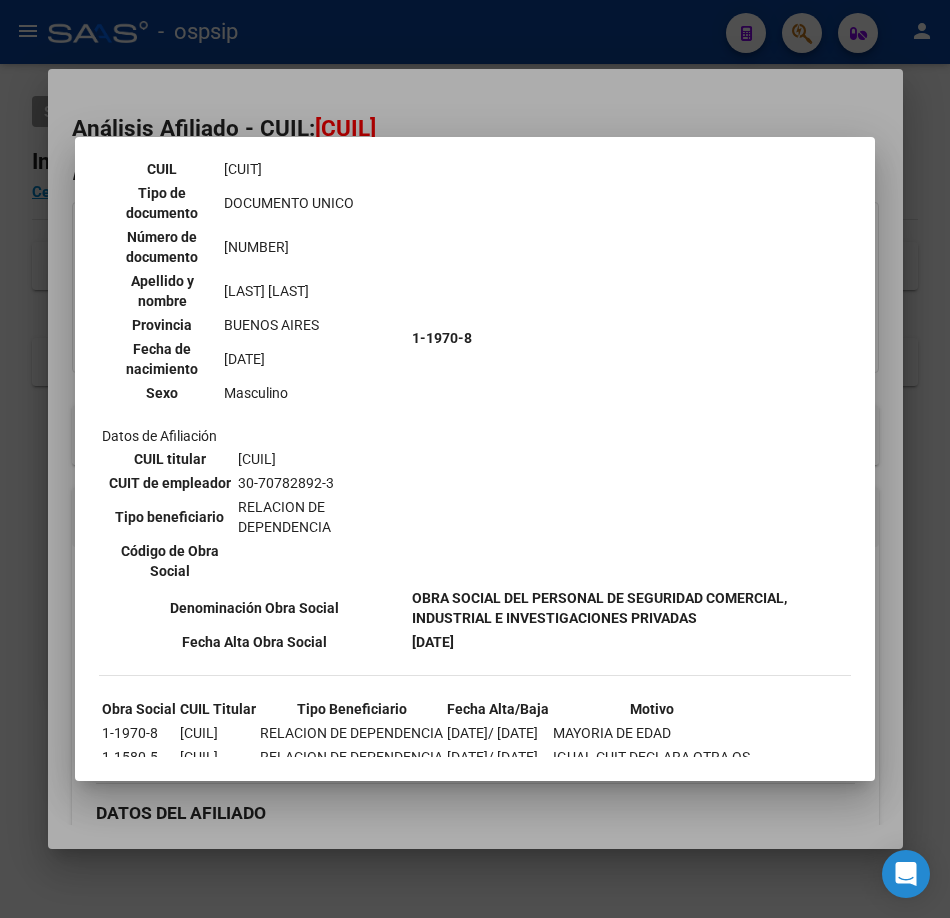 scroll, scrollTop: 1000, scrollLeft: 0, axis: vertical 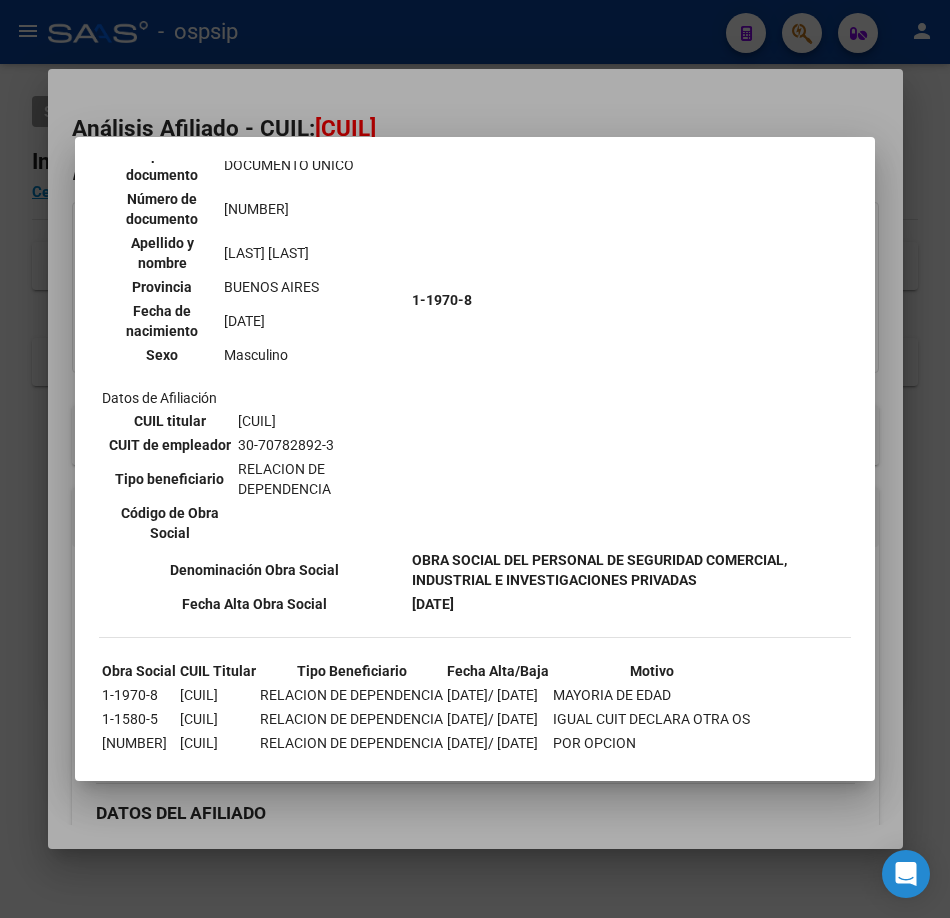 click at bounding box center (475, 459) 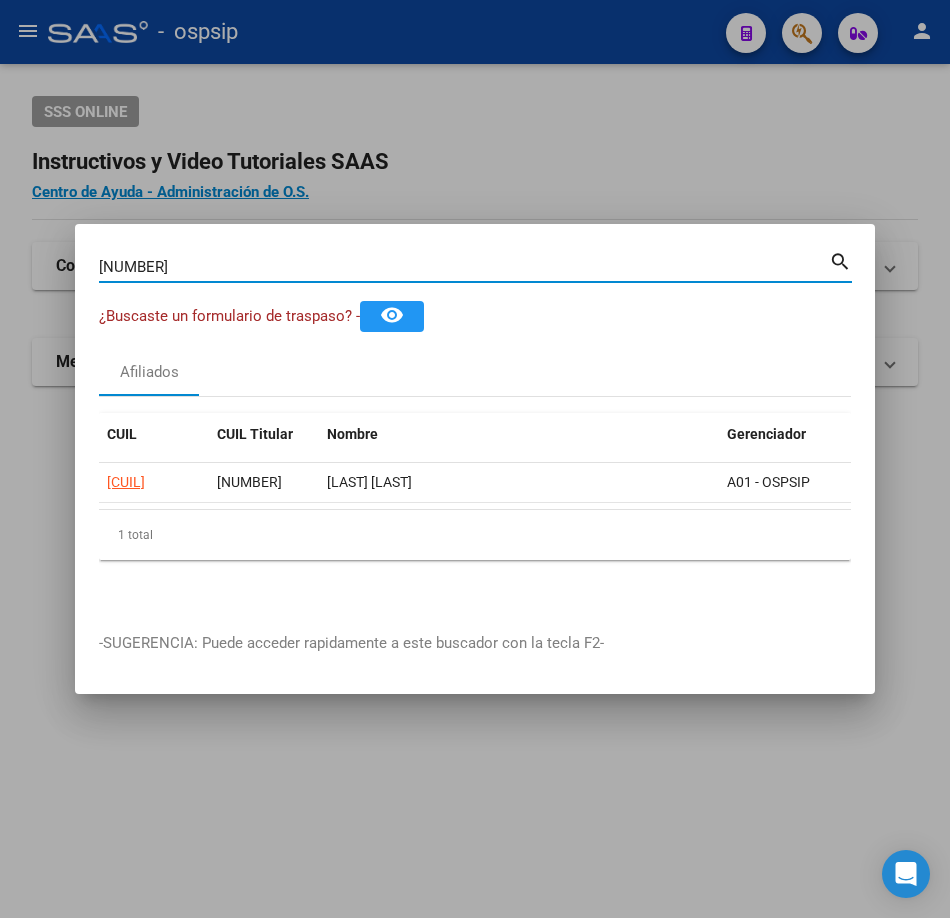 click on "[NUMBER]" at bounding box center [464, 267] 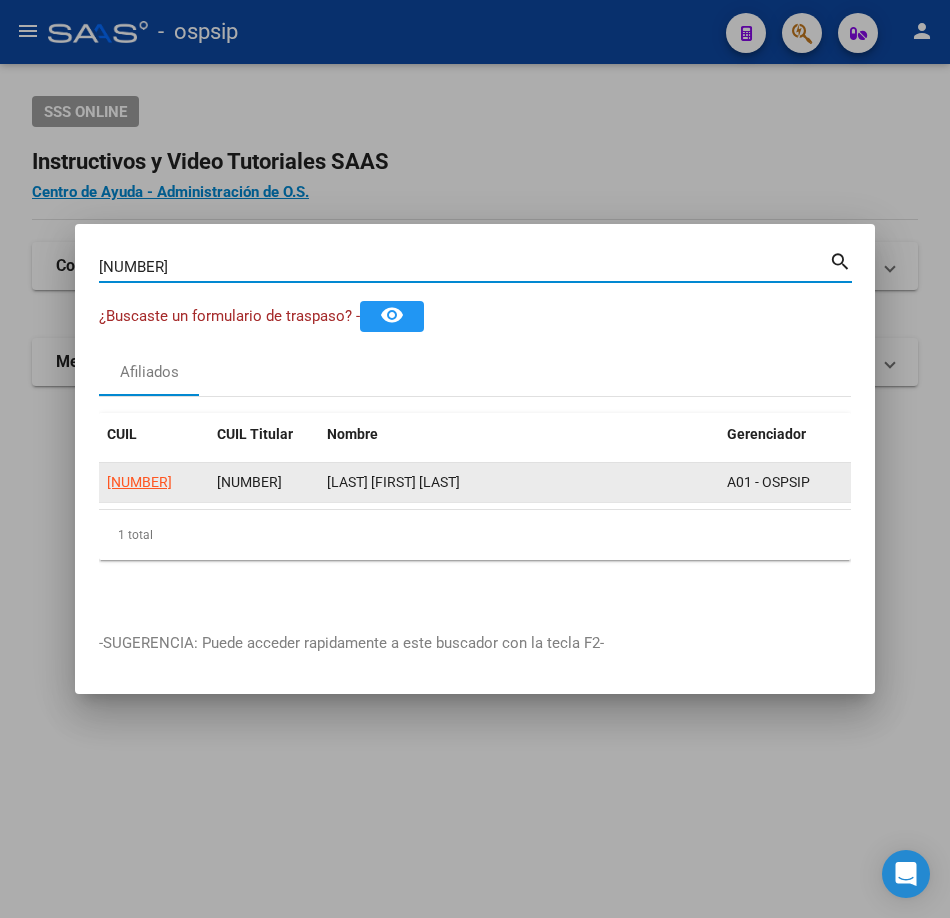 click on "[NUMBER]" 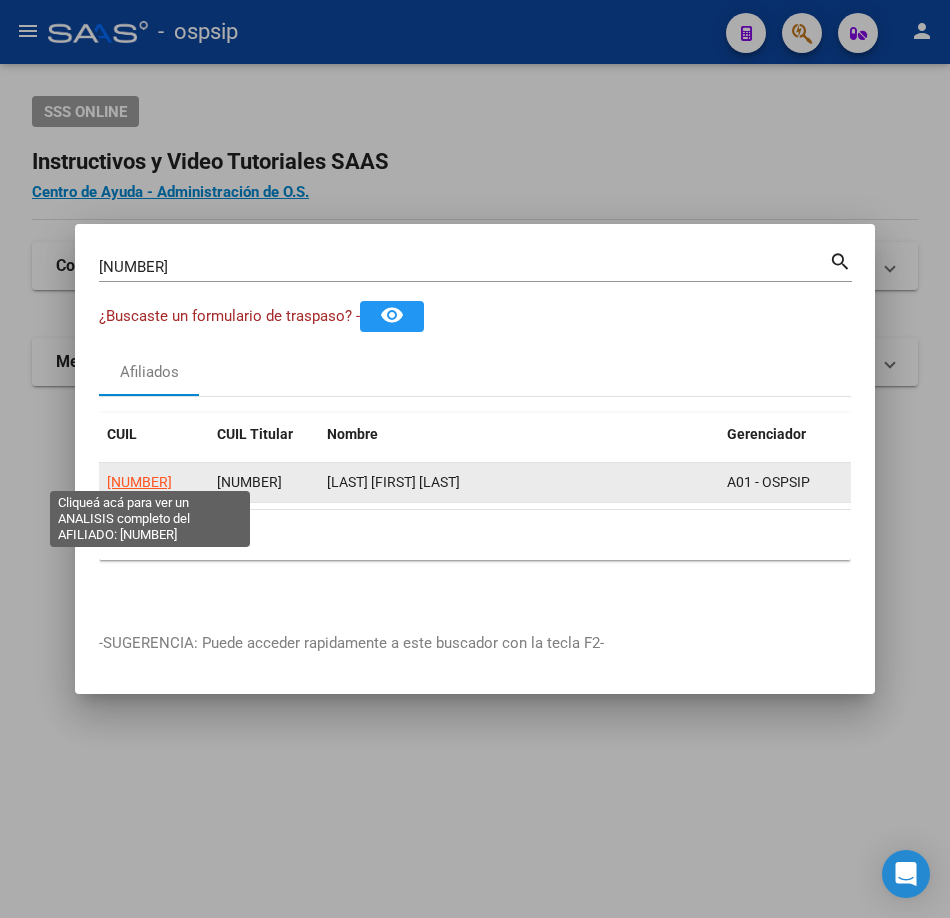 click on "[NUMBER]" 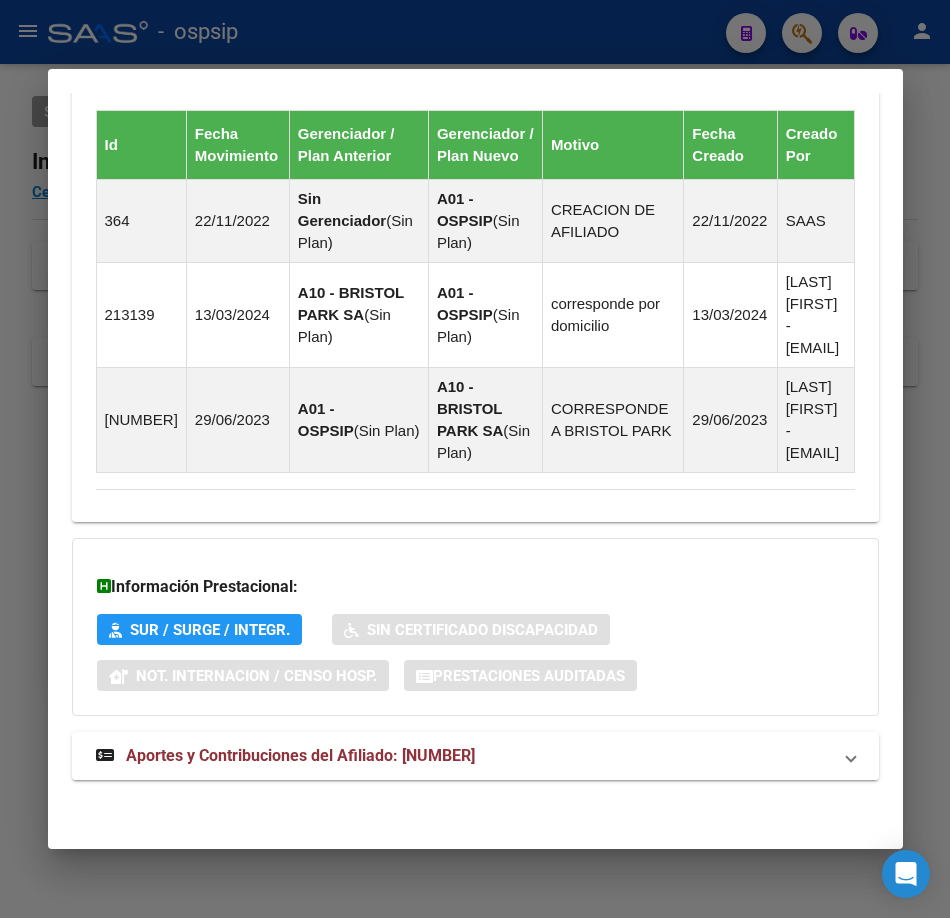 click on "Aportes y Contribuciones del Afiliado: [NUMBER]" at bounding box center (300, 755) 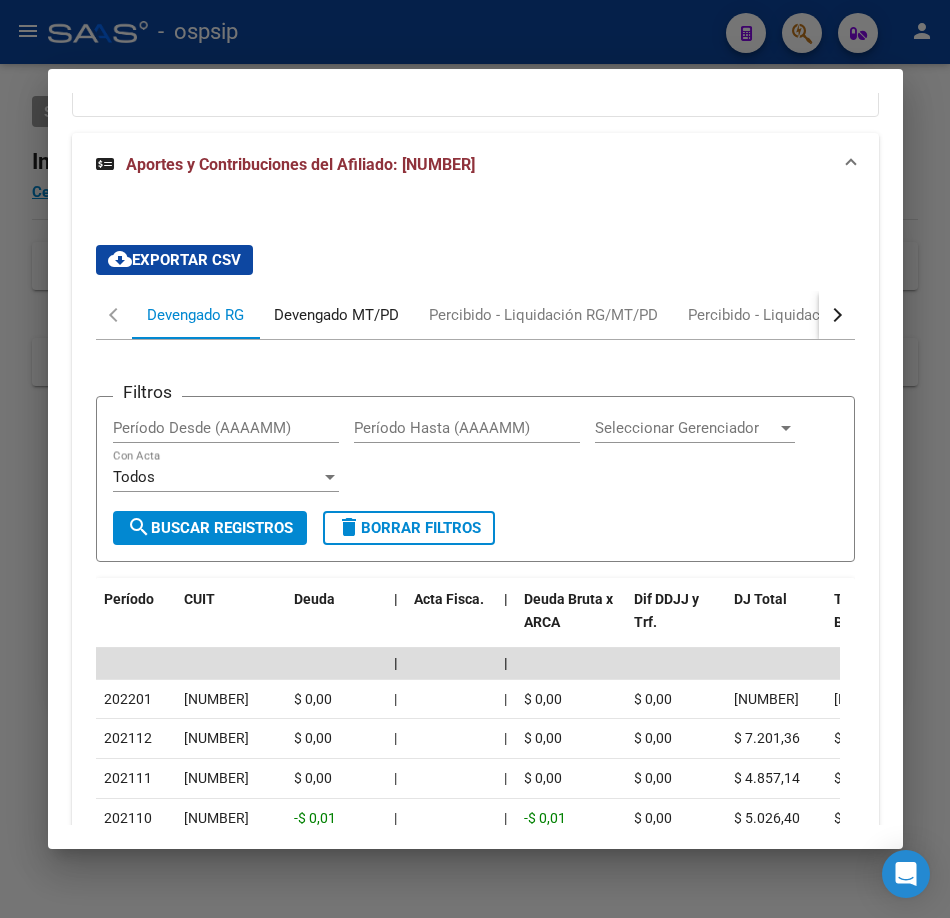 click on "Devengado MT/PD" at bounding box center (336, 315) 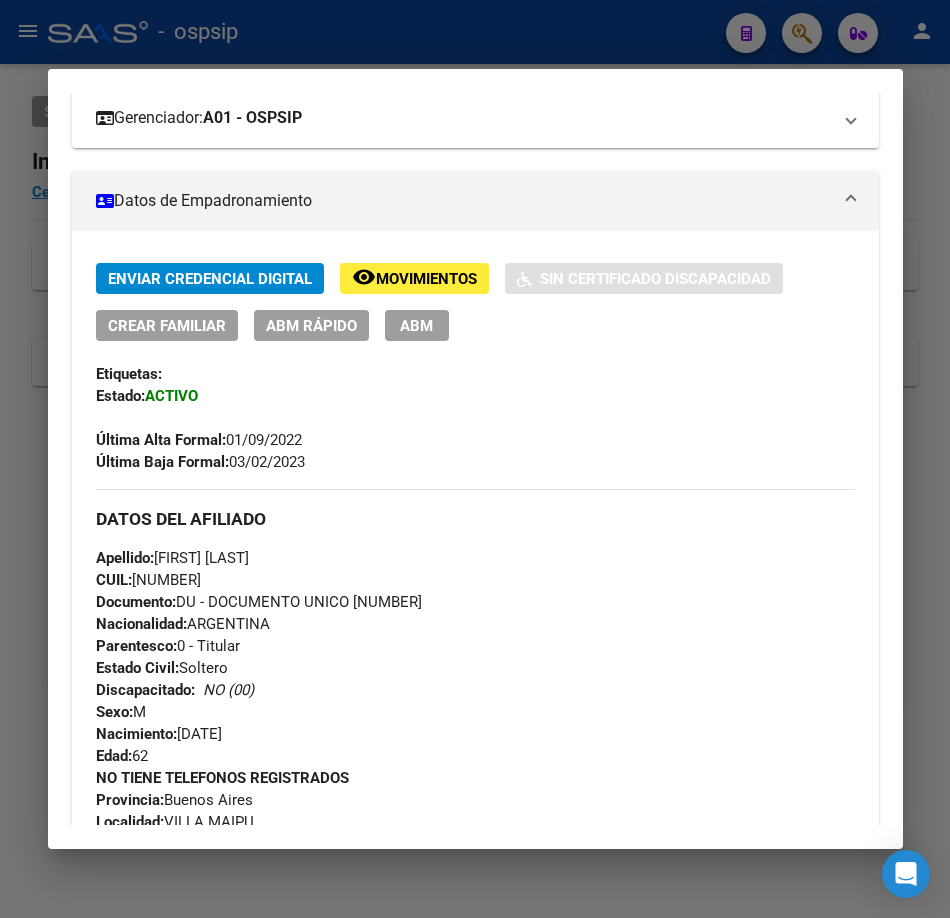scroll, scrollTop: 0, scrollLeft: 0, axis: both 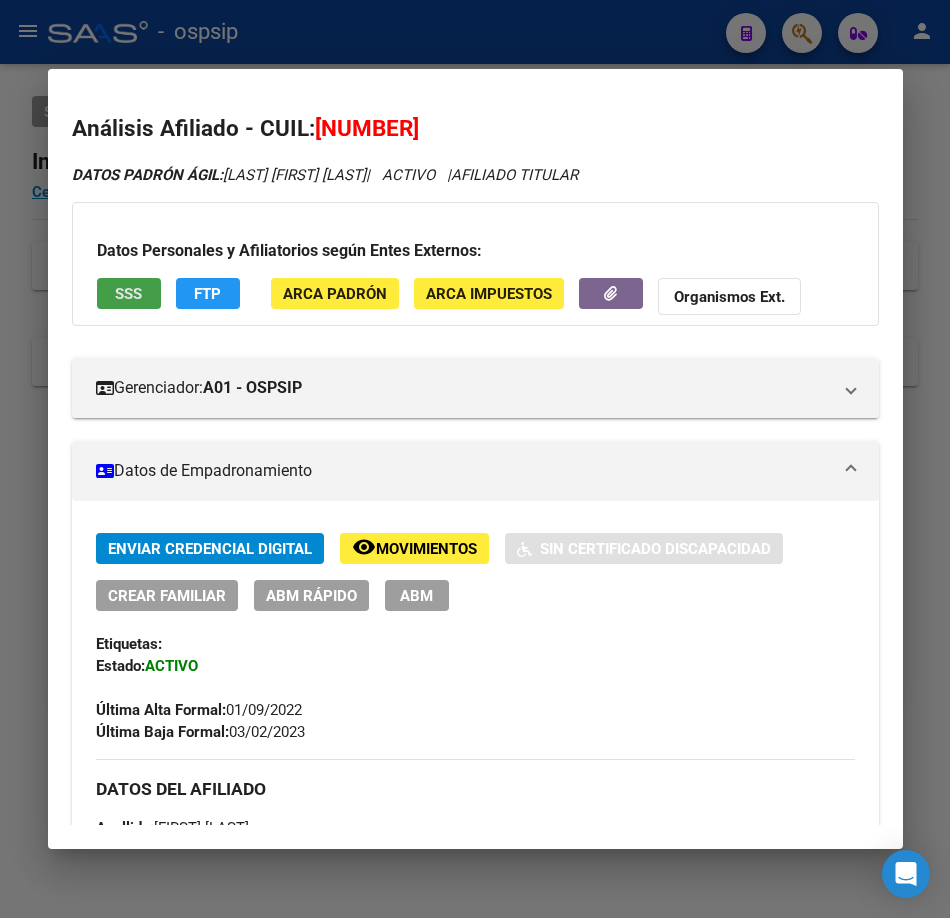 click on "SSS" at bounding box center (129, 293) 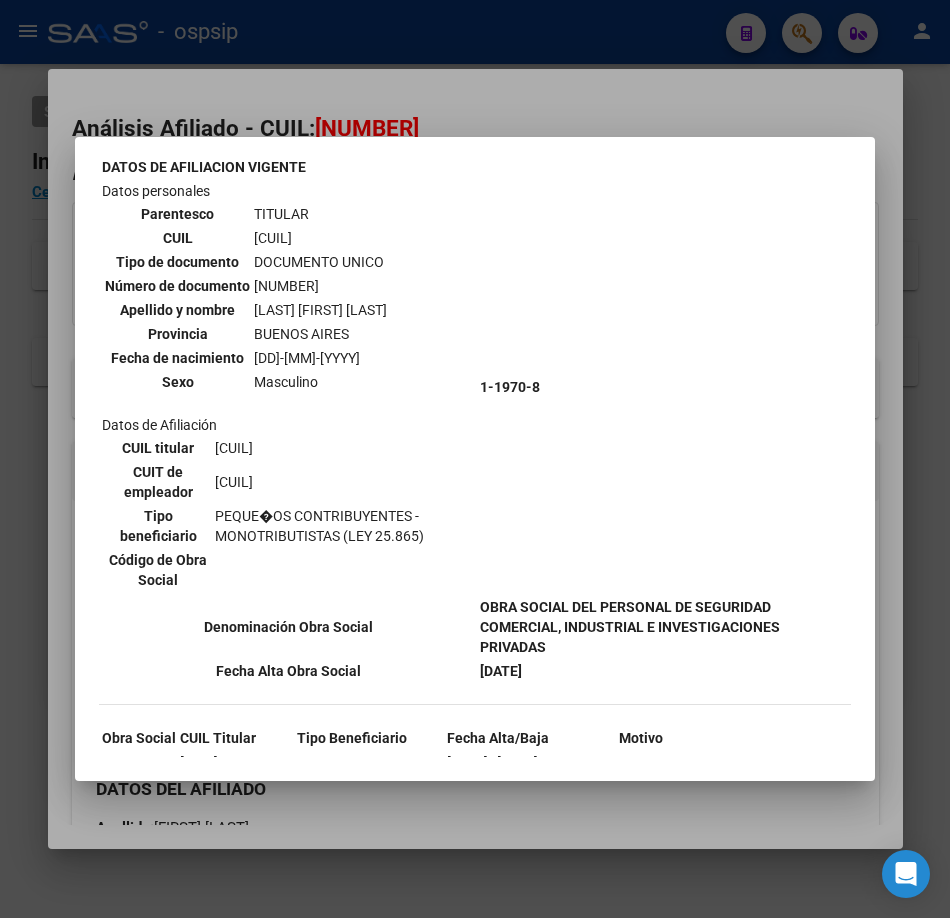 scroll, scrollTop: 189, scrollLeft: 0, axis: vertical 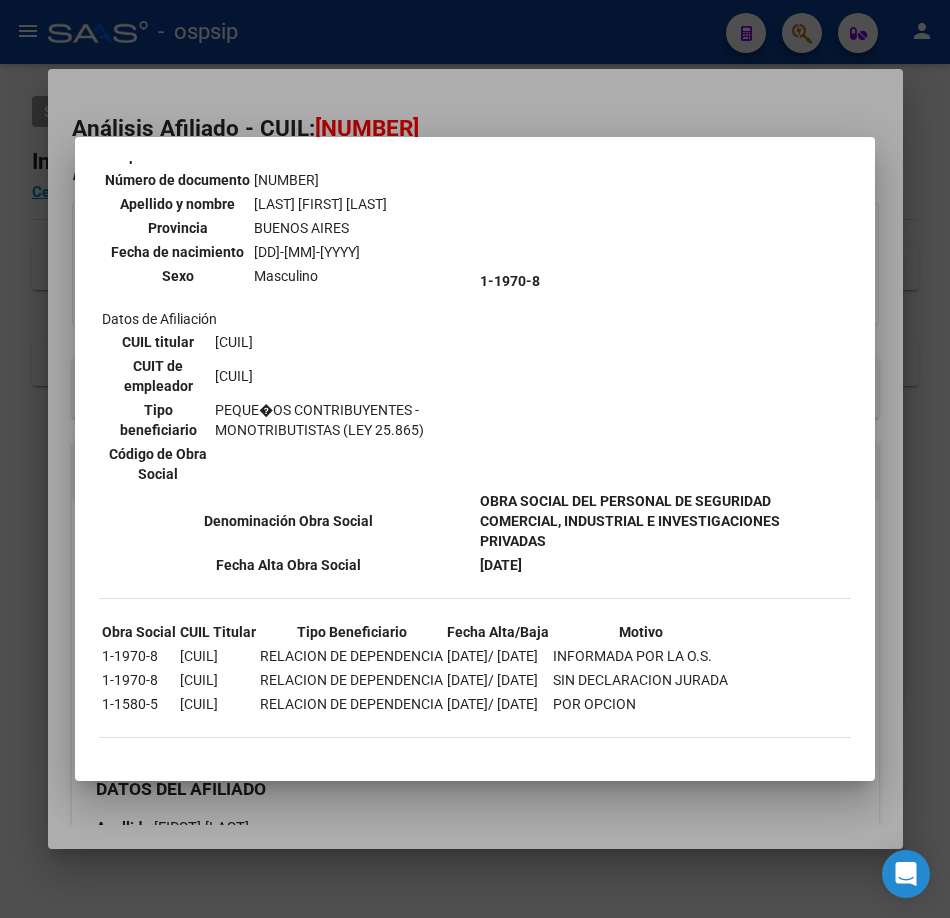 click at bounding box center (475, 459) 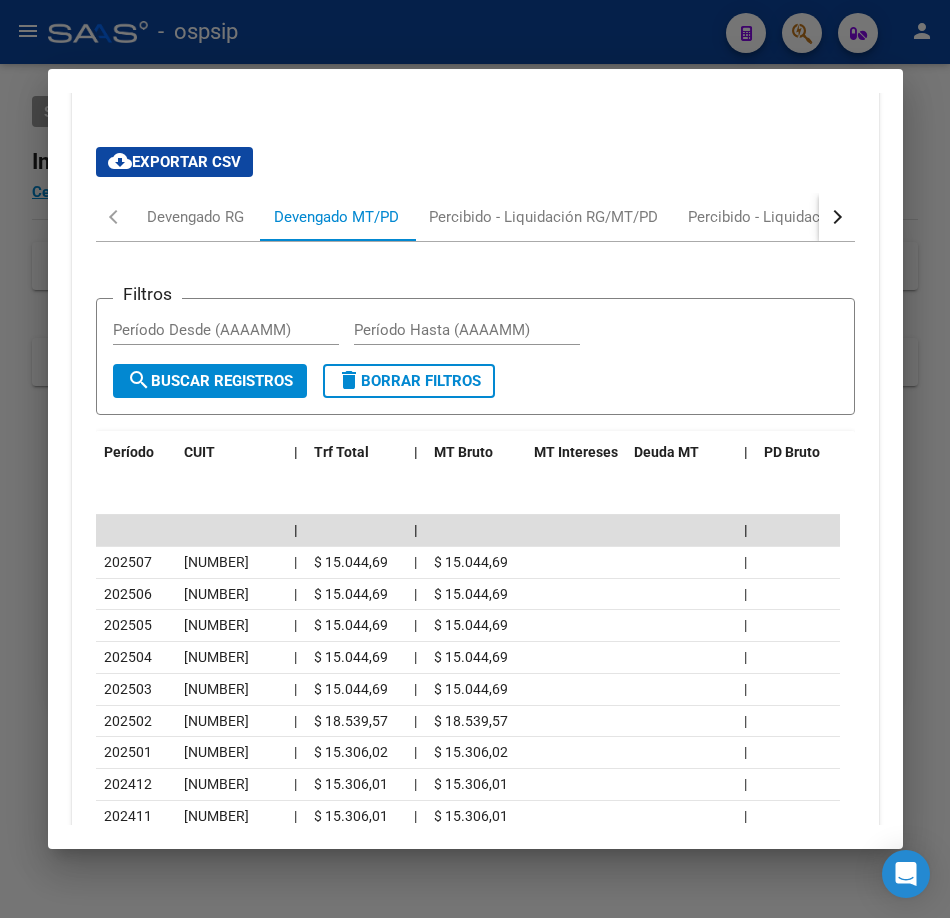 scroll, scrollTop: 2340, scrollLeft: 0, axis: vertical 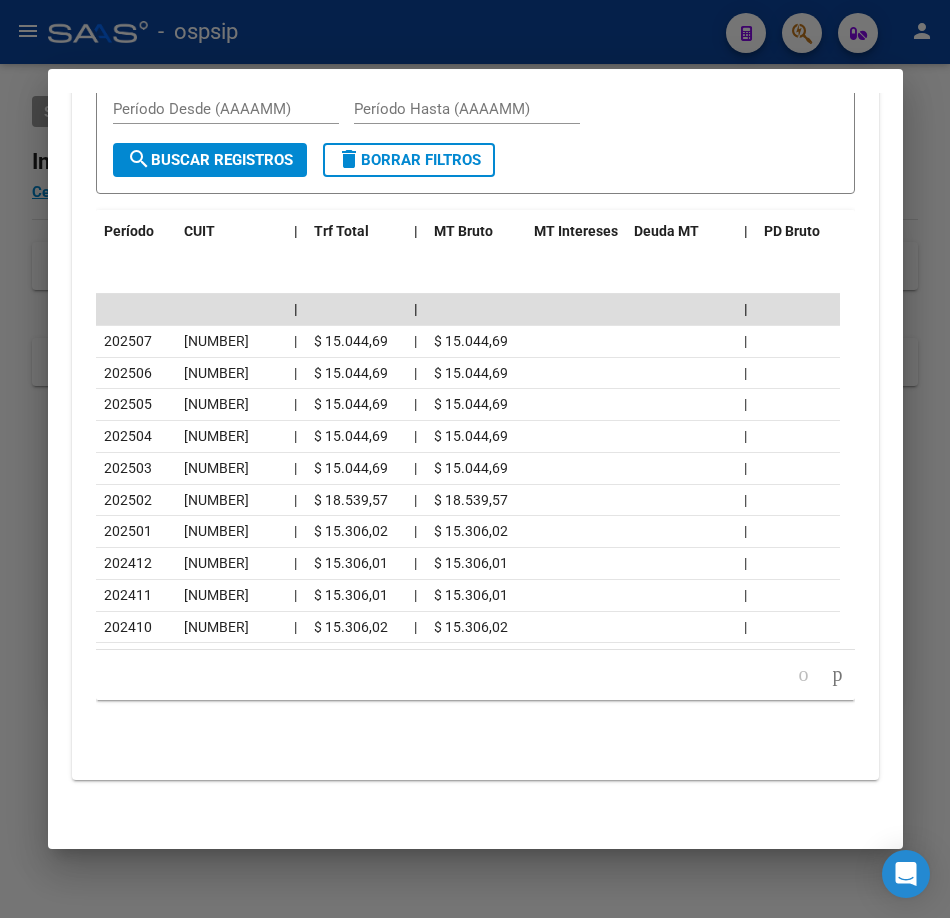 click at bounding box center [475, 459] 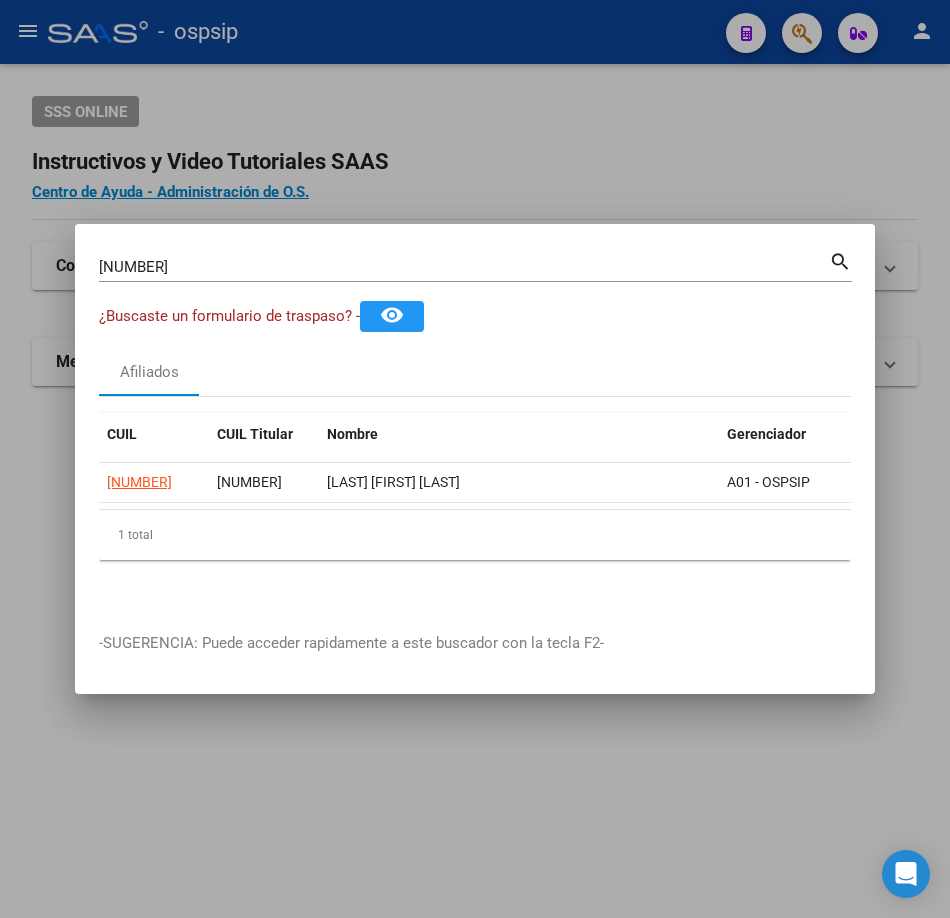 click on "[NUMBER]" at bounding box center (464, 267) 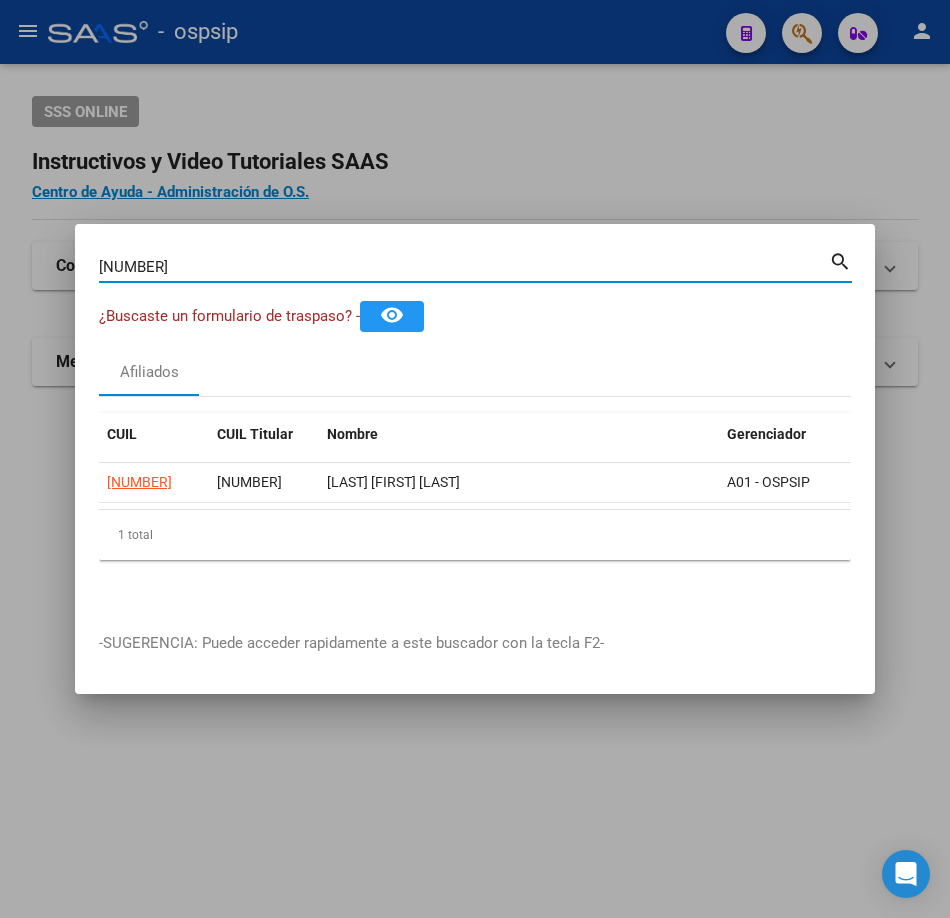 type on "[NUMBER]" 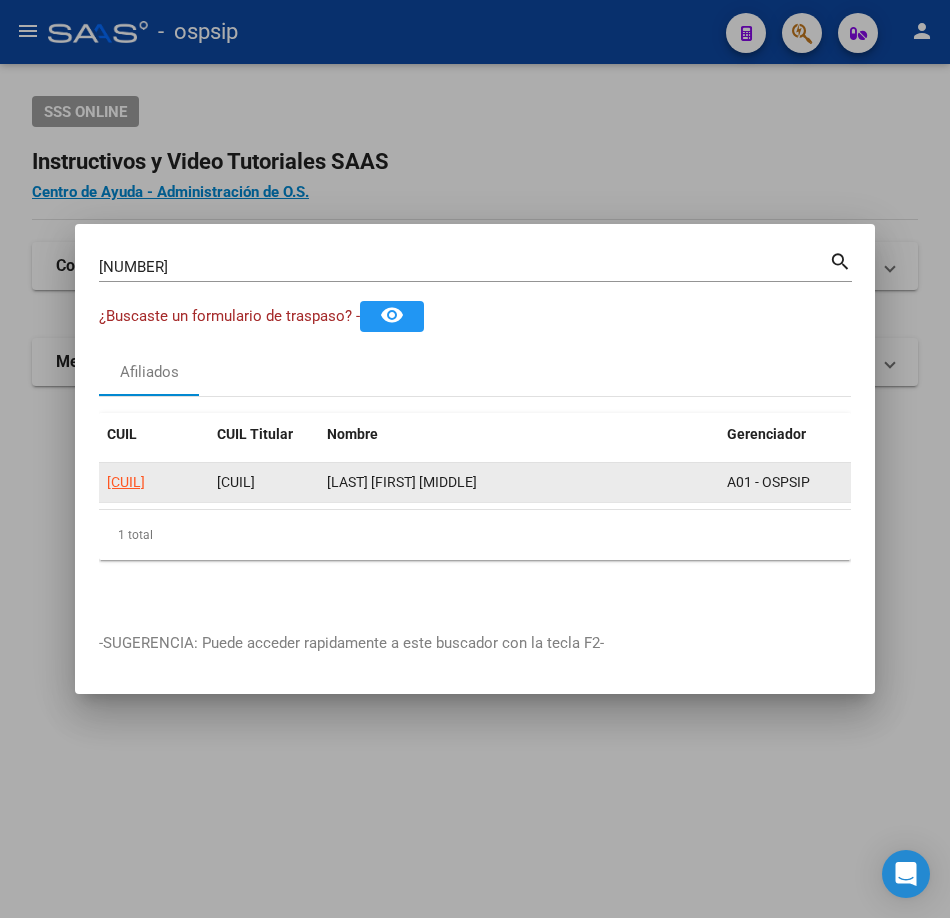 click on "[CUIL]" 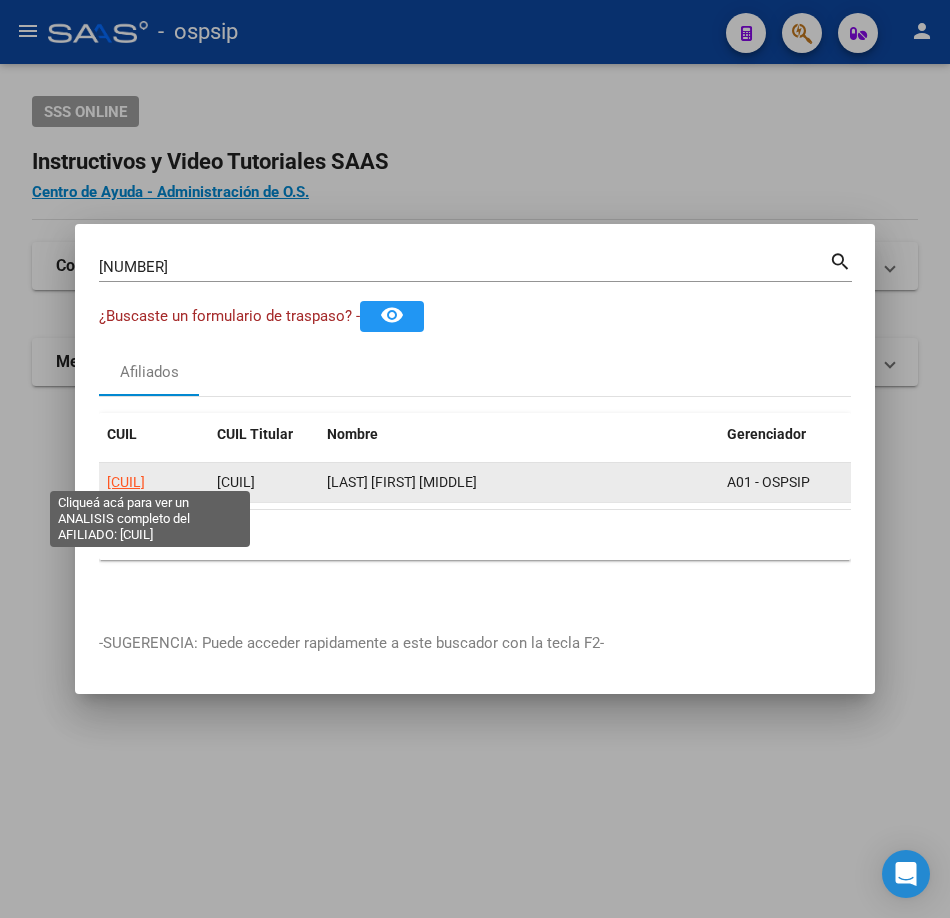 click on "[CUIL]" 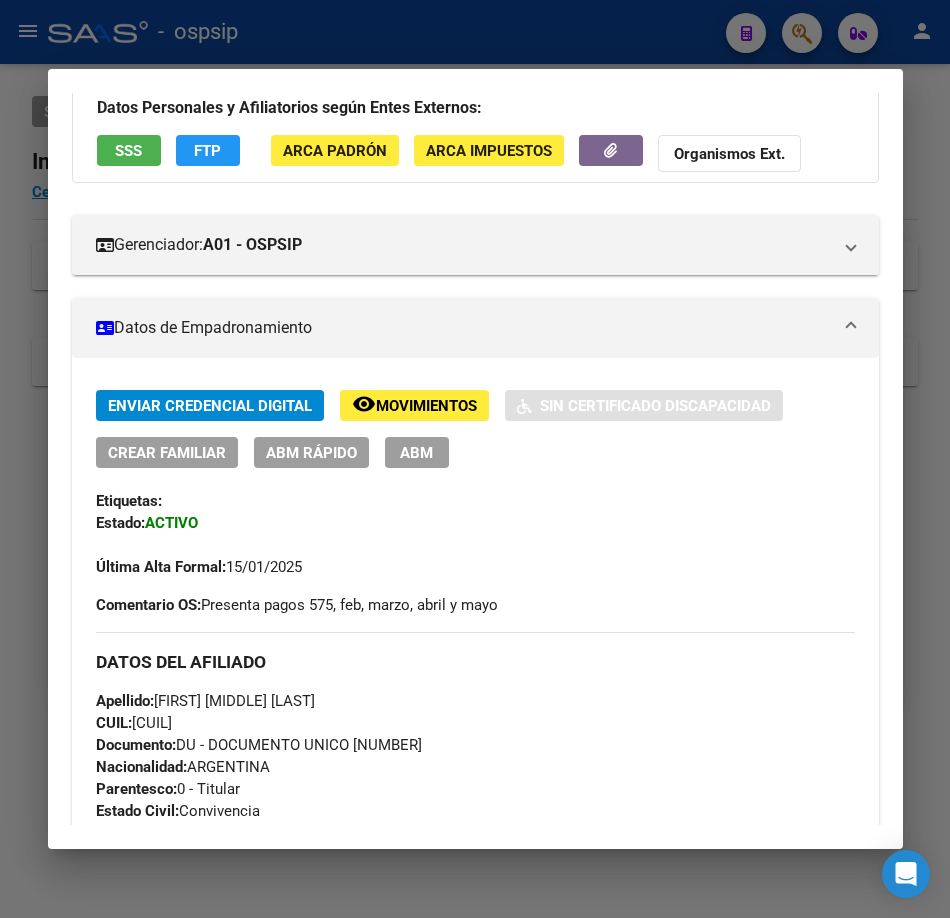 scroll, scrollTop: 0, scrollLeft: 0, axis: both 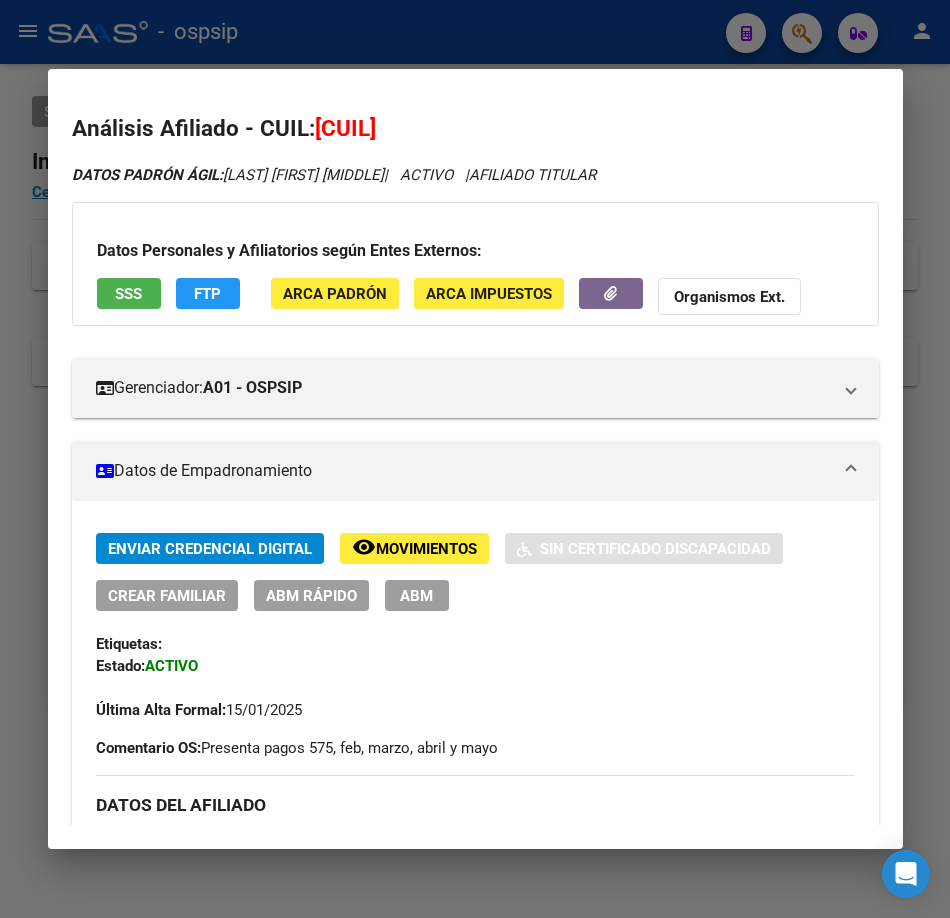 click on "SSS" at bounding box center [129, 293] 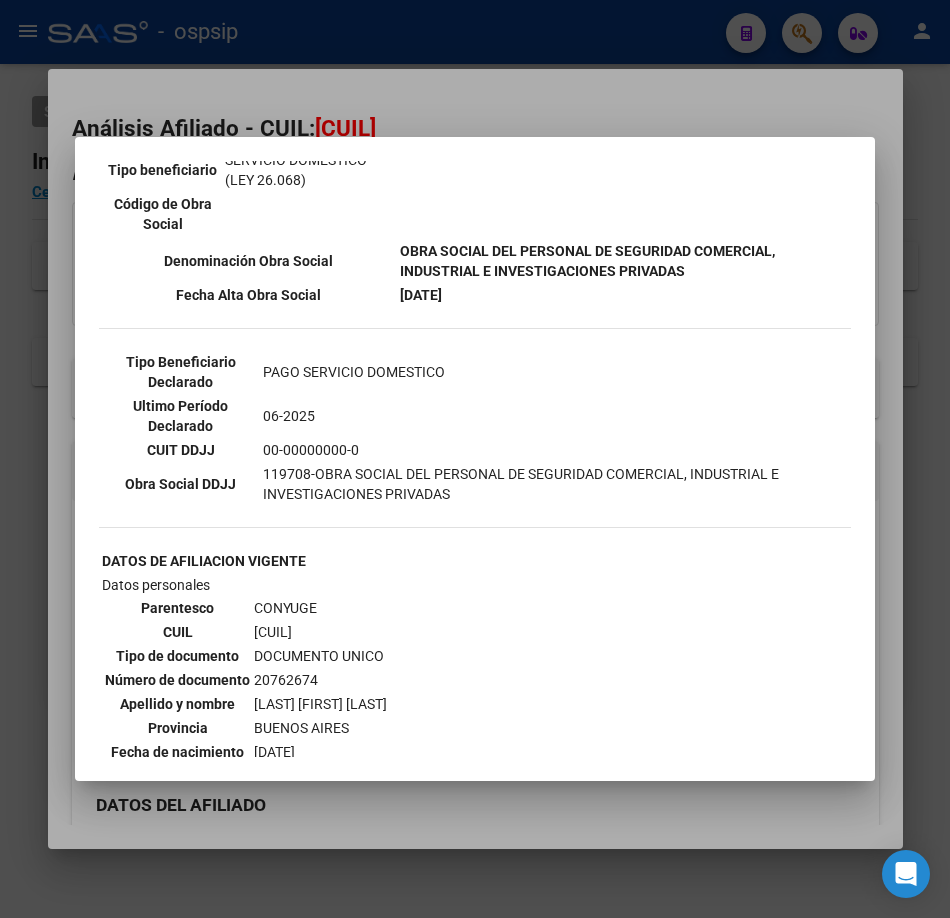 scroll, scrollTop: 500, scrollLeft: 0, axis: vertical 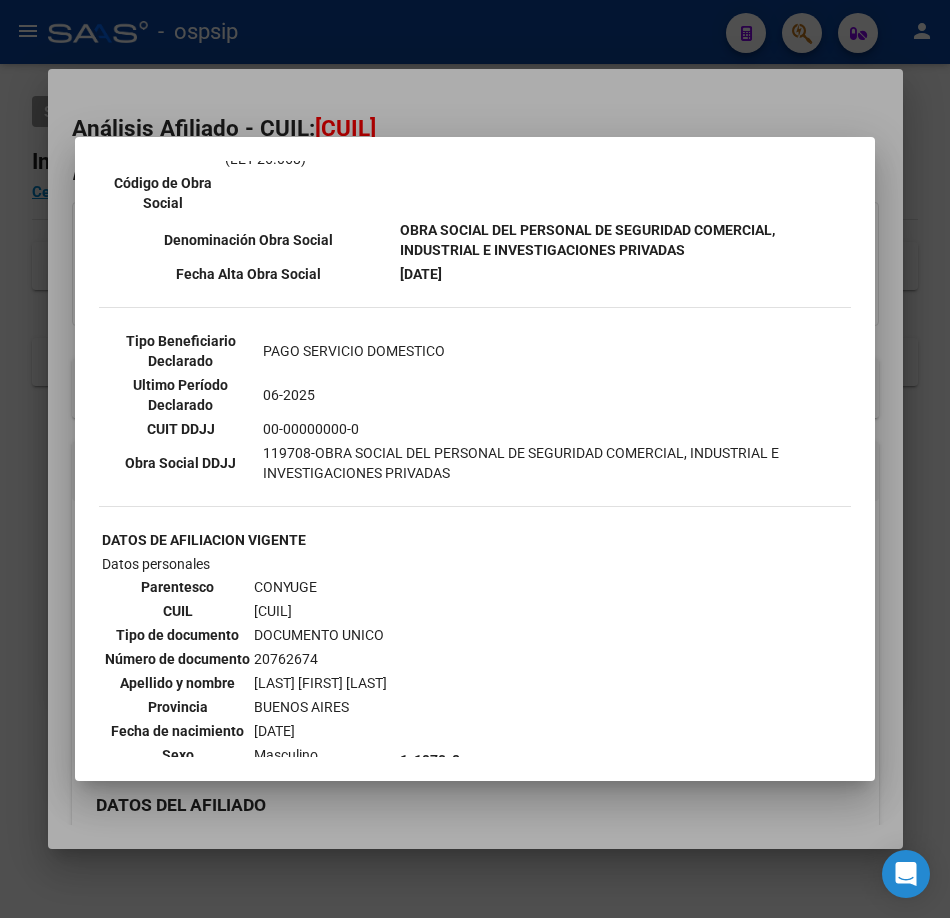 click at bounding box center (475, 459) 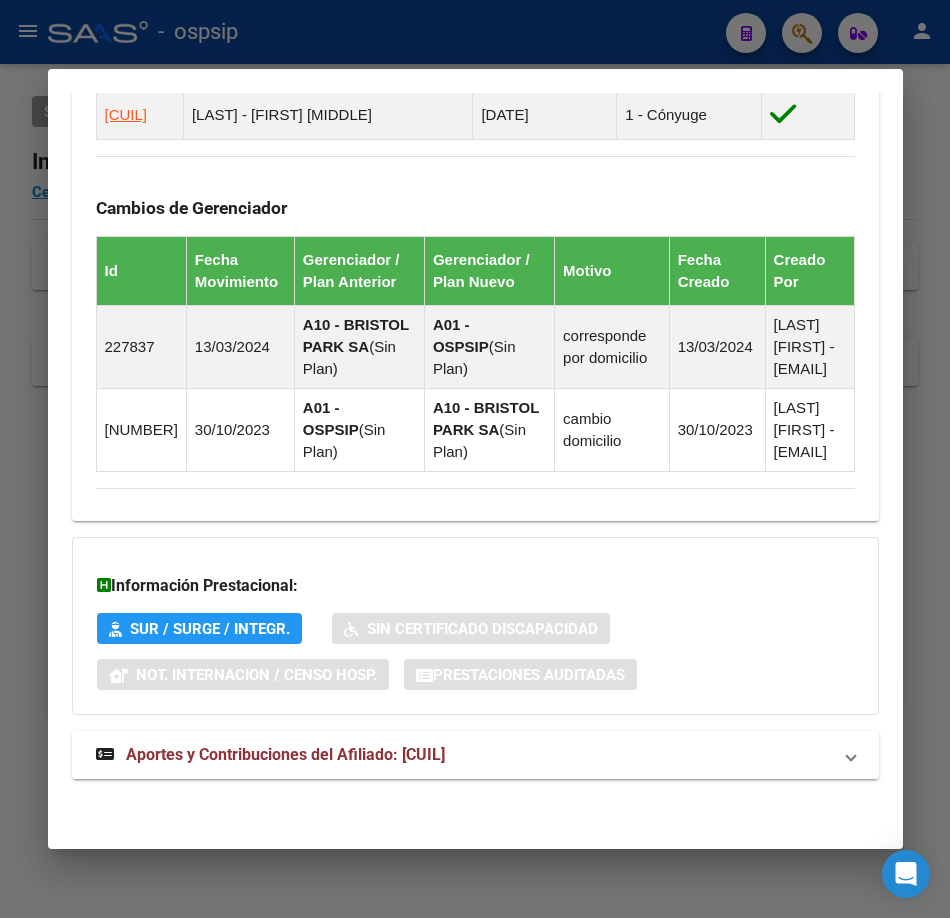 click on "Aportes y Contribuciones del Afiliado: [CUIL]" at bounding box center [285, 754] 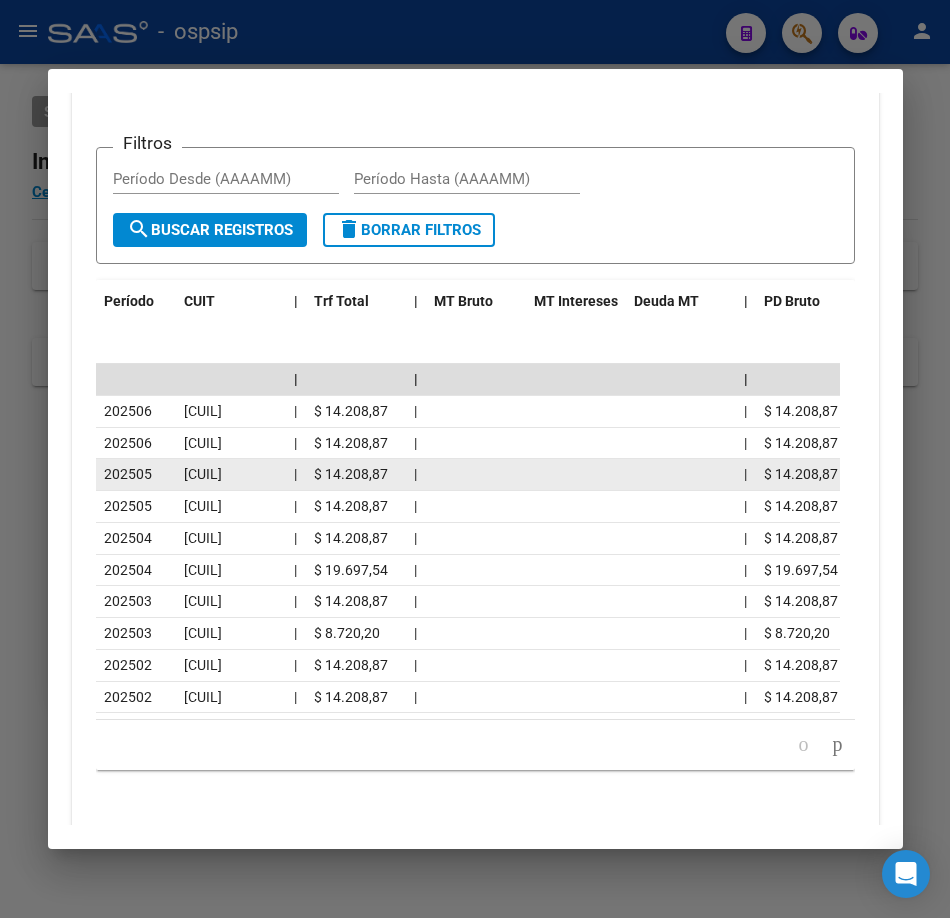 scroll, scrollTop: 2296, scrollLeft: 0, axis: vertical 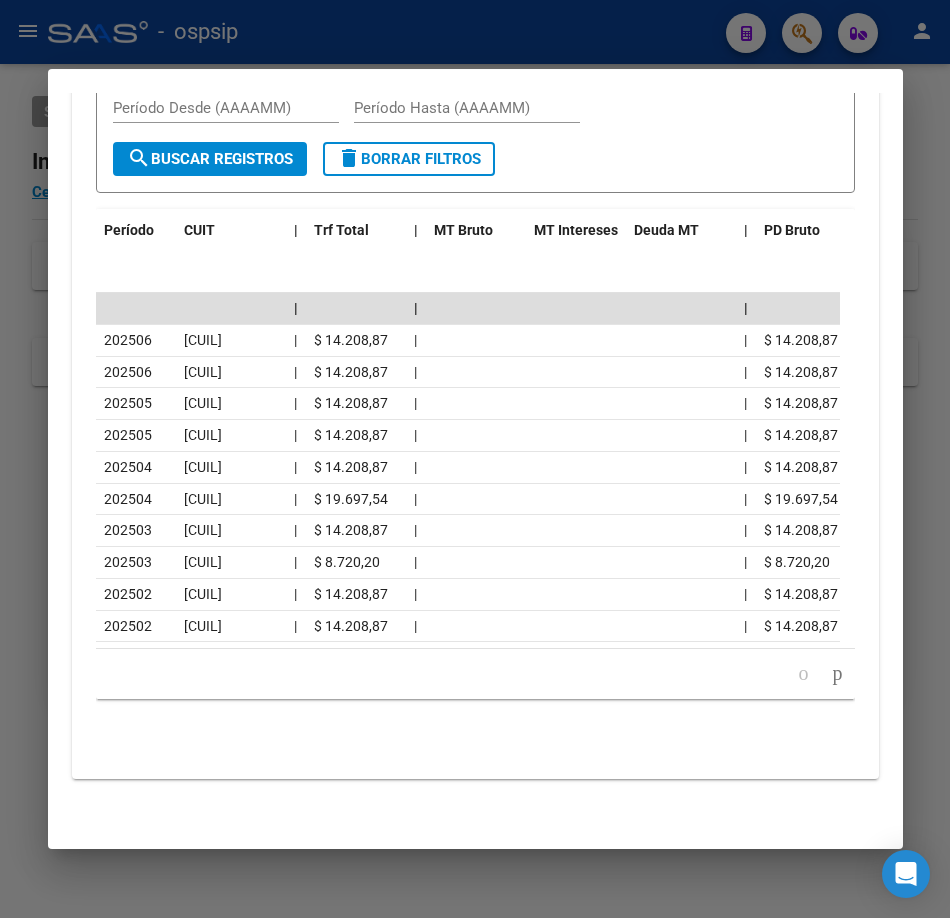 click at bounding box center (475, 459) 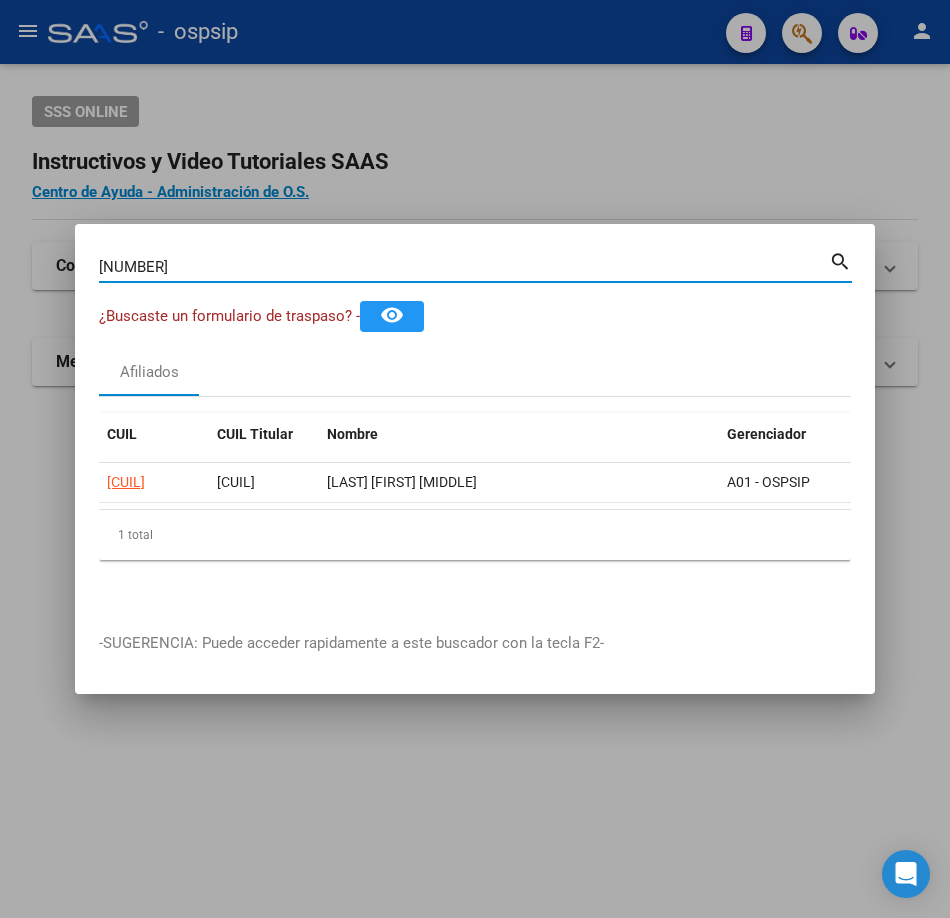 click on "[NUMBER]" at bounding box center [464, 267] 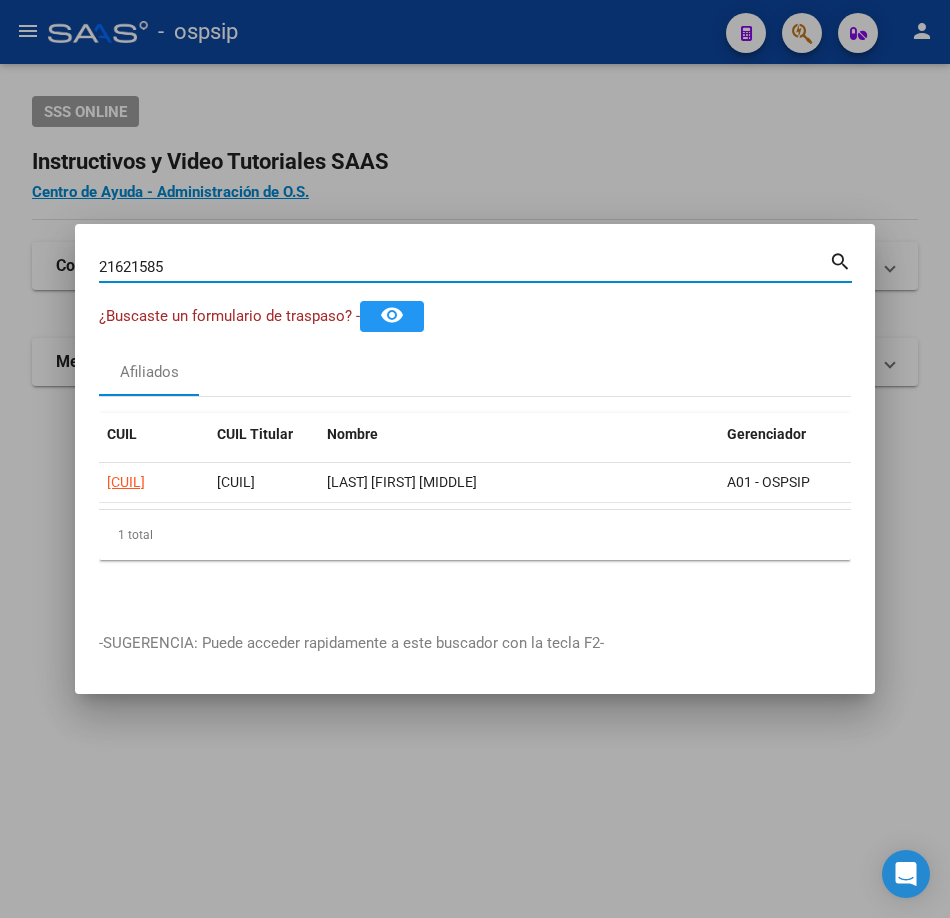 type on "21621585" 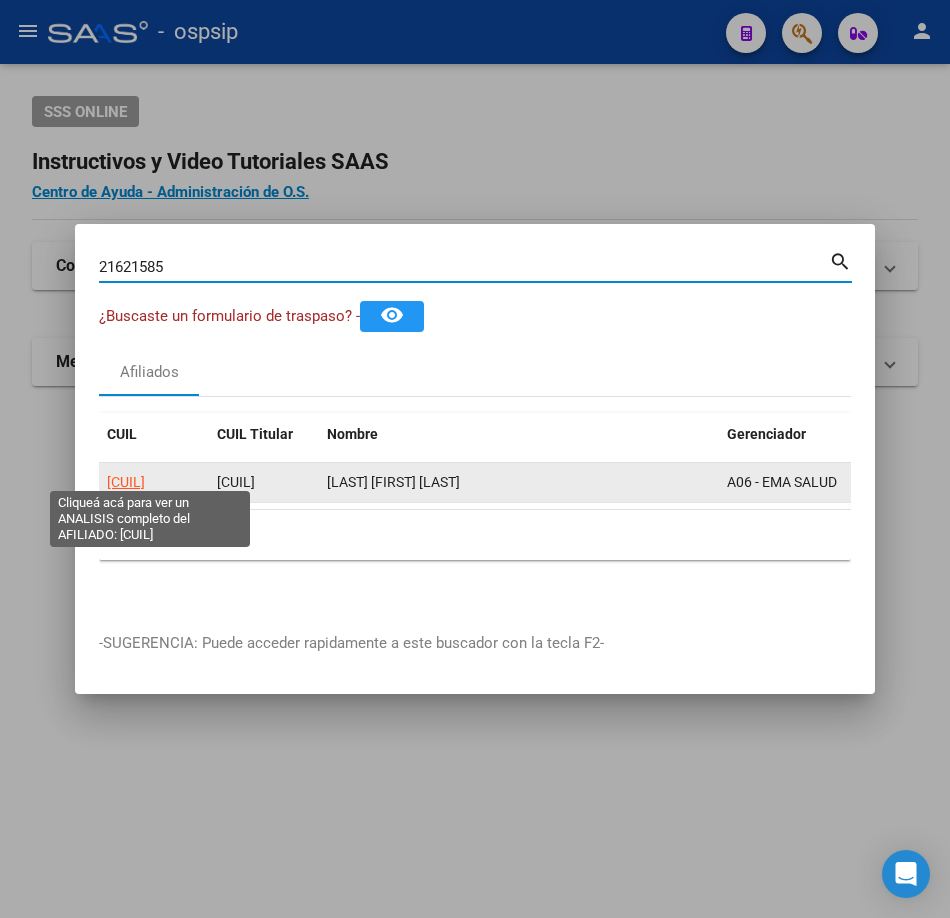 click on "[CUIL]" 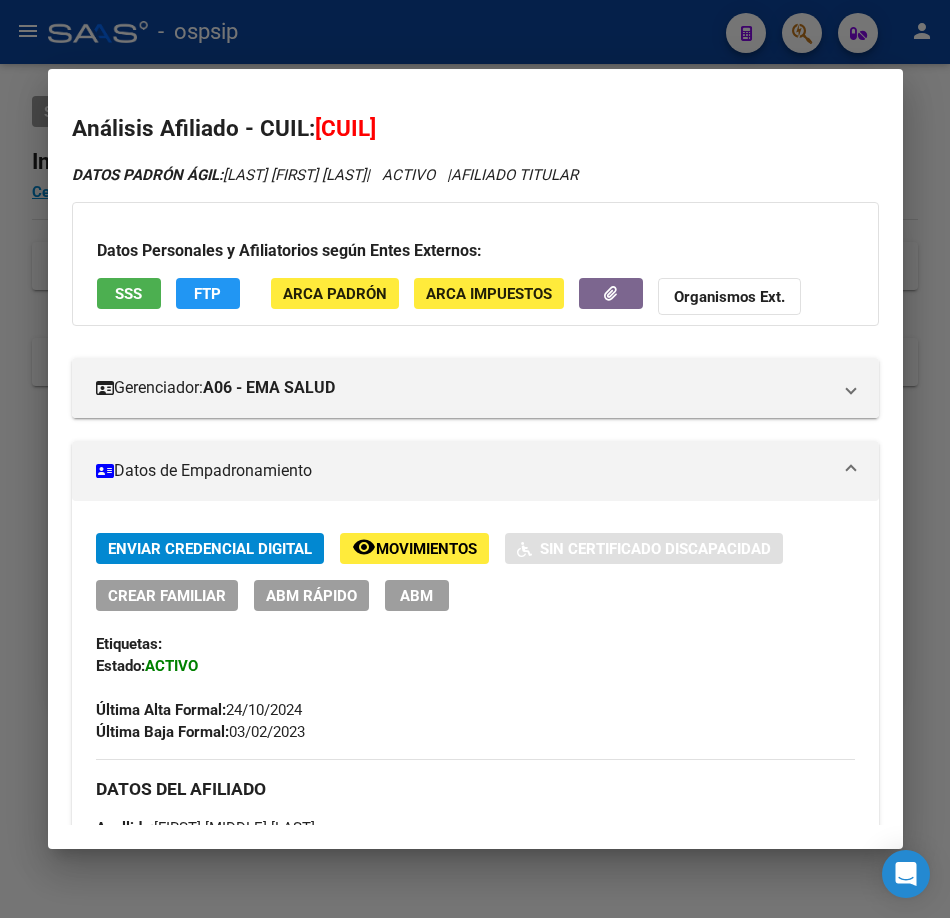 click on "SSS" at bounding box center [129, 293] 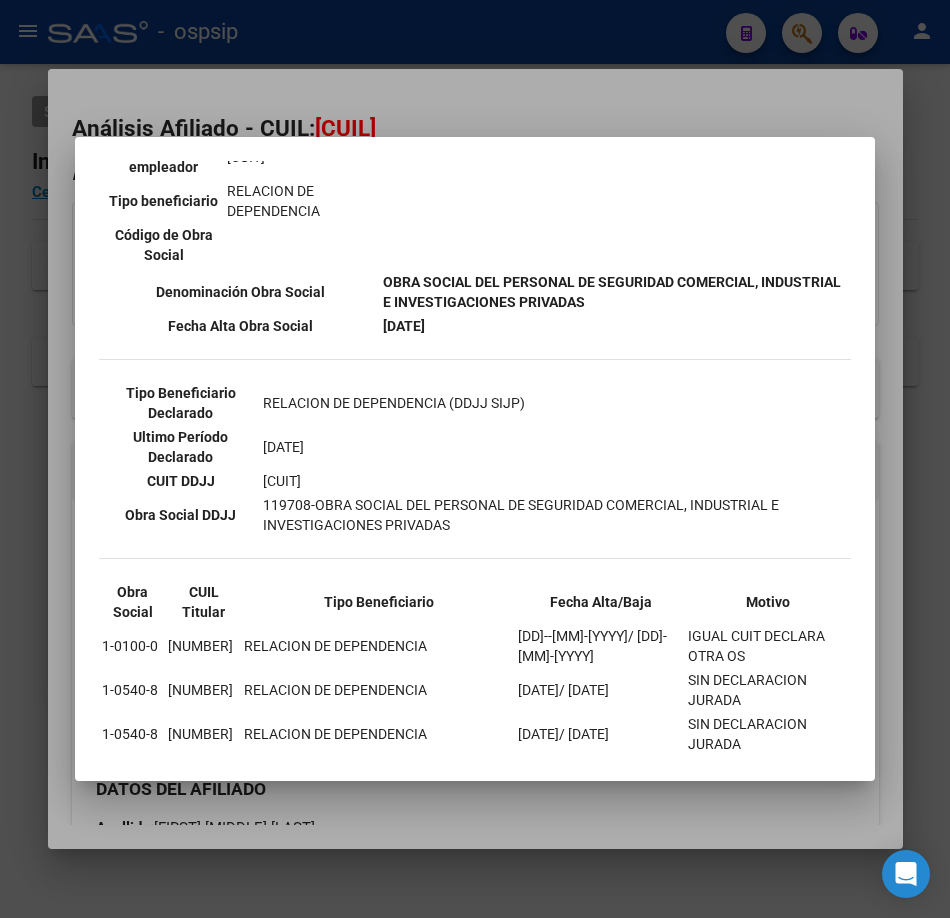 scroll, scrollTop: 500, scrollLeft: 0, axis: vertical 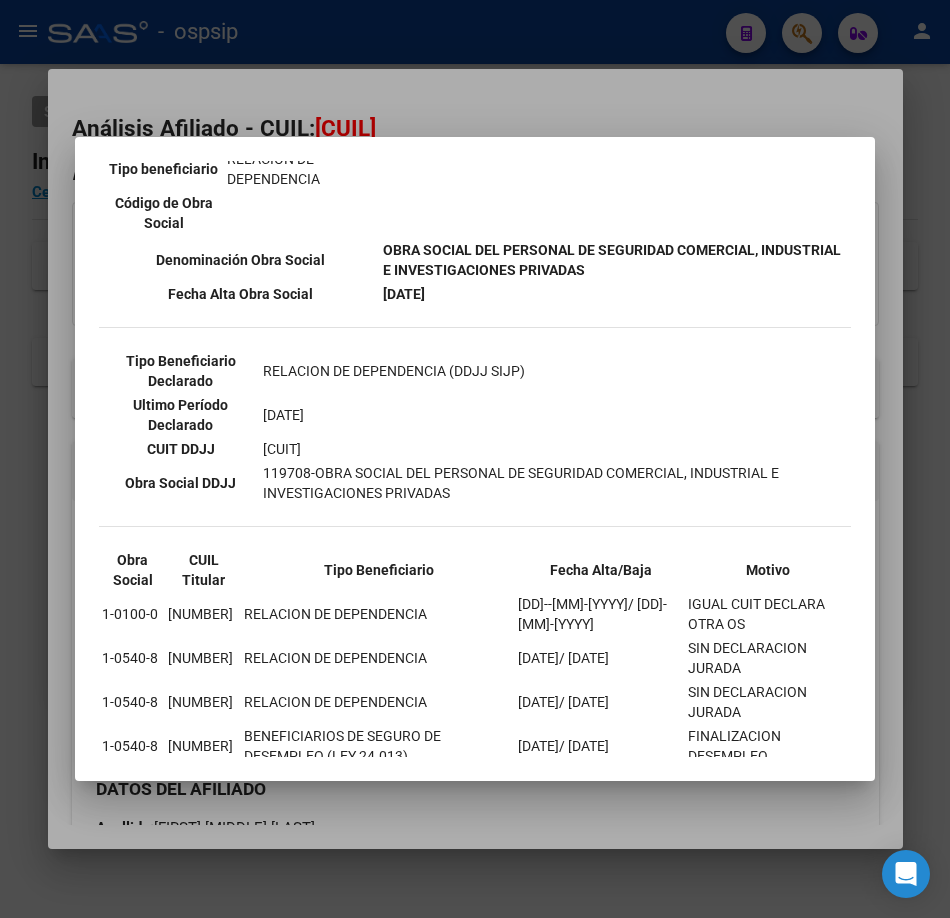 click at bounding box center [475, 459] 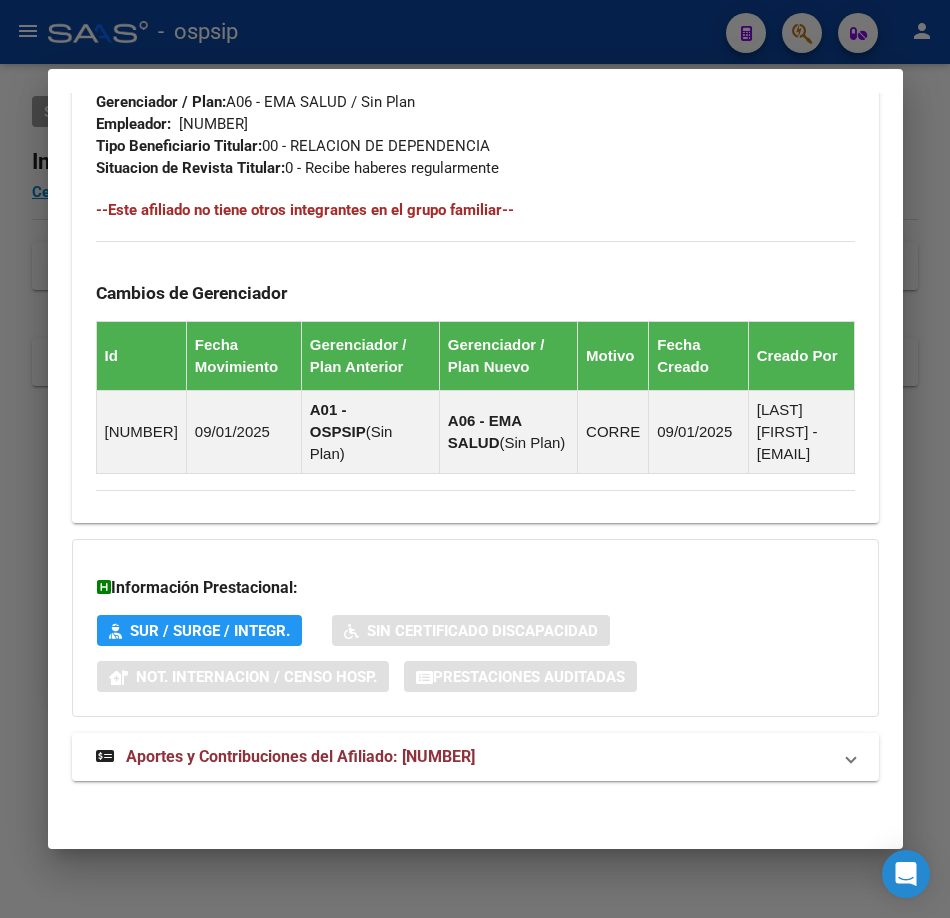 scroll, scrollTop: 1131, scrollLeft: 0, axis: vertical 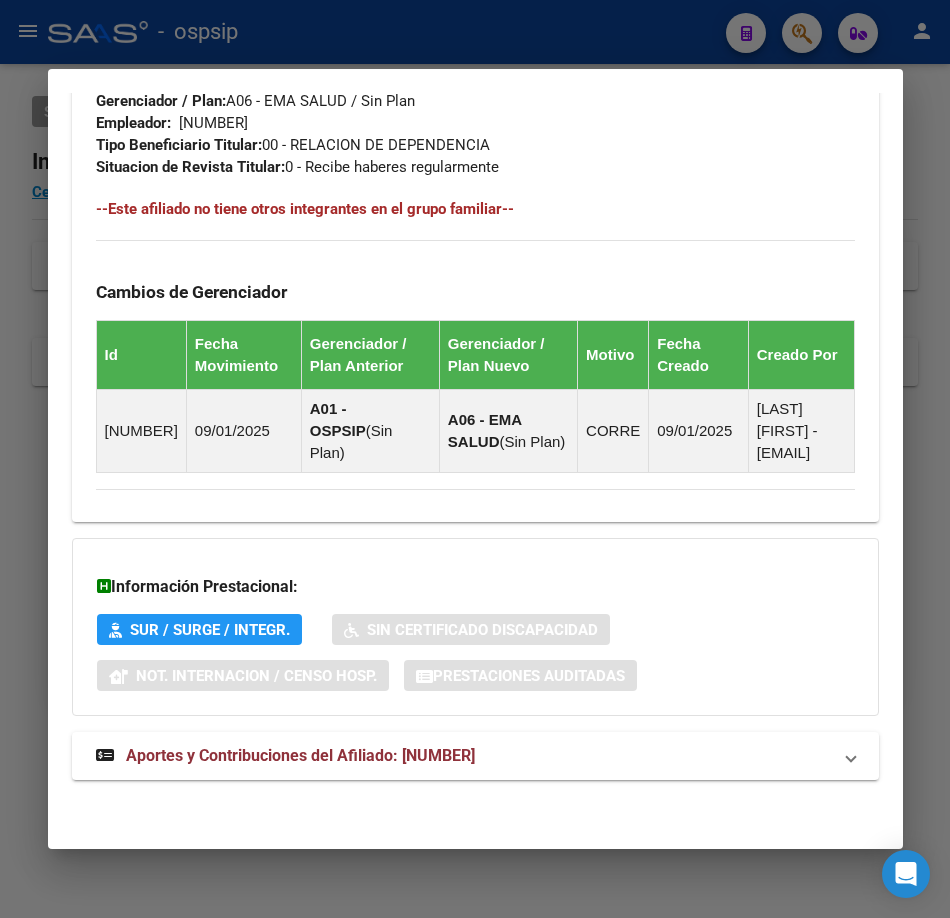 click on "DATOS PADRÓN ÁGIL:  [LAST] [FIRST]   <br> |   ACTIVO   |     AFILIADO TITULAR  Datos Personales y Afiliatorios según Entes Externos: SSS FTP ARCA Padrón ARCA Impuestos Organismos Ext.    Gerenciador:      A06 - EMA SALUD Atención telefónica: Atención emergencias: Otros Datos Útiles:    Datos de Empadronamiento  Enviar Credencial Digital remove_red_eye Movimientos    Sin Certificado Discapacidad Crear Familiar ABM Rápido ABM Etiquetas: Estado: ACTIVO Última Alta Formal:  [DD-MM-YYYY] Última Baja Formal:  [DD-MM-YYYY] DATOS DEL AFILIADO Apellido:  [FIRST] [LAST] CUIL:  [CUIL] Documento:  DU - DOCUMENTO UNICO [NUMBER]  Nacionalidad:  ARGENTINA Parentesco:  0 - Titular Estado Civil:  Soltero Discapacitado:    NO (00) Sexo:  M Nacimiento:  [DD-MM-YYYY] Edad:  54  Teléfono Particular:                       Provincia:  [STATE] Localidad:  [CITY] Código Postal:  3606 Calle:  JORGE NEWBERY [NUMBER] DATOS GRUPO FAMILIAR Gerenciador / Plan:  A06 - EMA SALUD / Sin Plan Empleador:    [CUIL] Id  )" at bounding box center (475, -82) 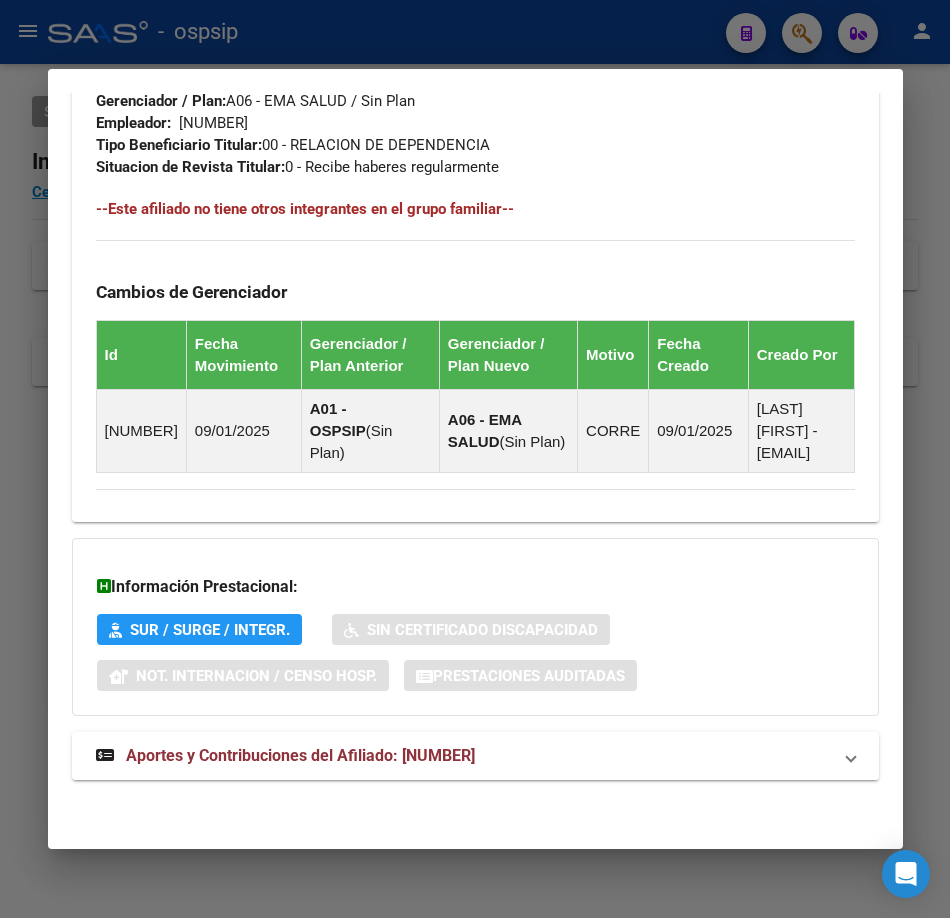 click on "Aportes y Contribuciones del Afiliado: [NUMBER]" at bounding box center (300, 755) 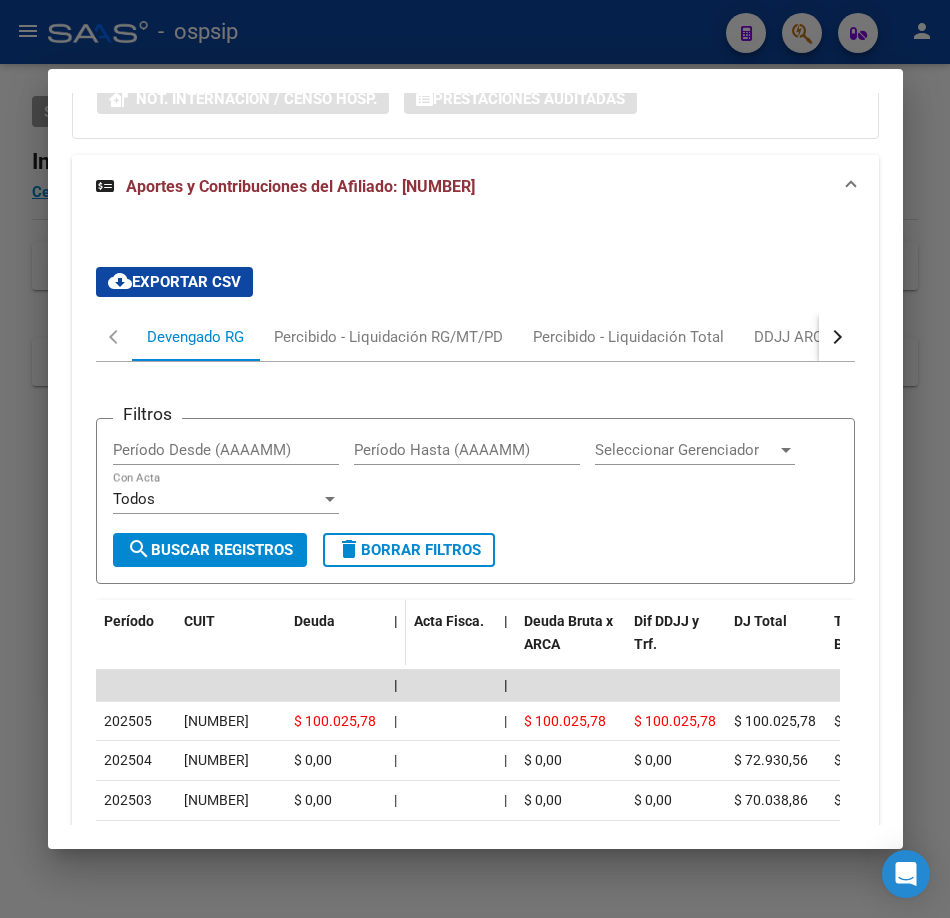 scroll, scrollTop: 1908, scrollLeft: 0, axis: vertical 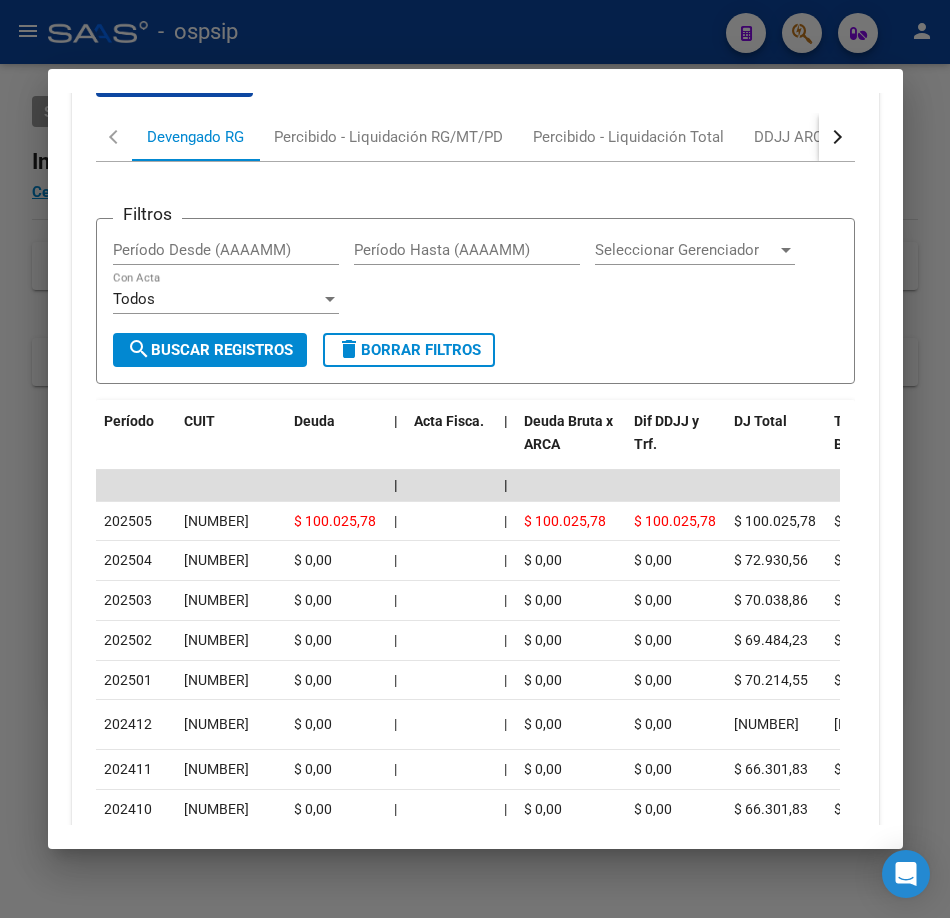 click on "Filtros Período Desde (AAAAMM) Período Hasta (AAAAMM) Seleccionar Gerenciador Seleccionar Gerenciador Todos Con Acta search  Buscar Registros  delete  Borrar Filtros  Período CUIT Deuda | Acta Fisca. | Deuda Bruta x ARCA Dif DDJJ y Trf. DJ Total Tot. Trf. Bruto | Deuda Aporte DJ Aporte Total Transferido Aporte | Deuda Contr. DJ Contr. Total Trf Contr. | Intereses Contr. Intereses Aporte | Contr. Empresa Contr. Int. Empresa Aporte Int. Empresa | DJ Aporte Total DJ Aporte DJ Aporte Adicional DJ Aporte Adherentes | DJ Contr. Total DJ Contr. DJ Contr. Adicional | REMOSIMP c/Tope REMOSIMP (rem4) REMCONT (rem8) REM5 Corresponde Aportes Corresponde Contr. NOGRPFAM SECOBLIG FECPRESENT DJ Contribucioón CUIT Periodo DJ Aporte CUIT Periodo | Porcentaje Contr. Porcentaje Aporte | DDJJ ID | | | | | | | | | | | | | [NUMBER] [CUIT] $ [NUMBER] | | $ [NUMBER] $ [NUMBER] $ [NUMBER] $ [NUMBER] | $ [NUMBER] $ [NUMBER] $ [NUMBER] | $ [NUMBER] $ [NUMBER] $ [NUMBER] | $ [NUMBER] $ [NUMBER] | $ [NUMBER] $ [NUMBER] $ [NUMBER] | = |" at bounding box center (475, 588) 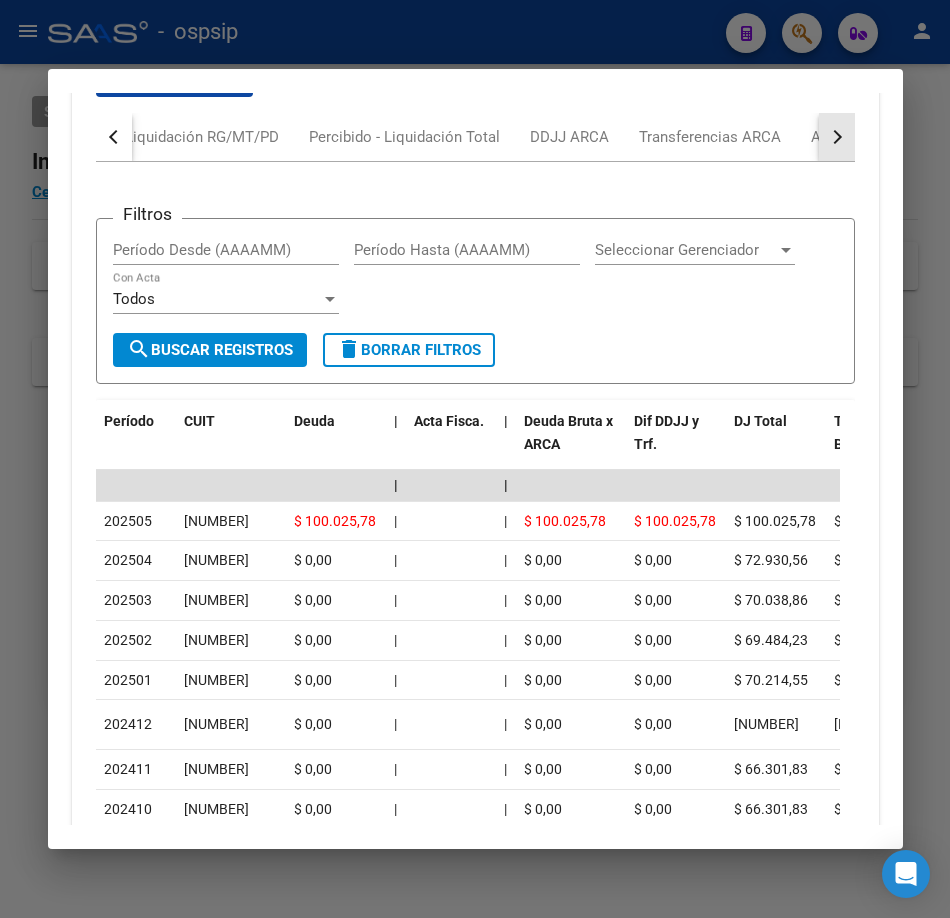 click at bounding box center [837, 137] 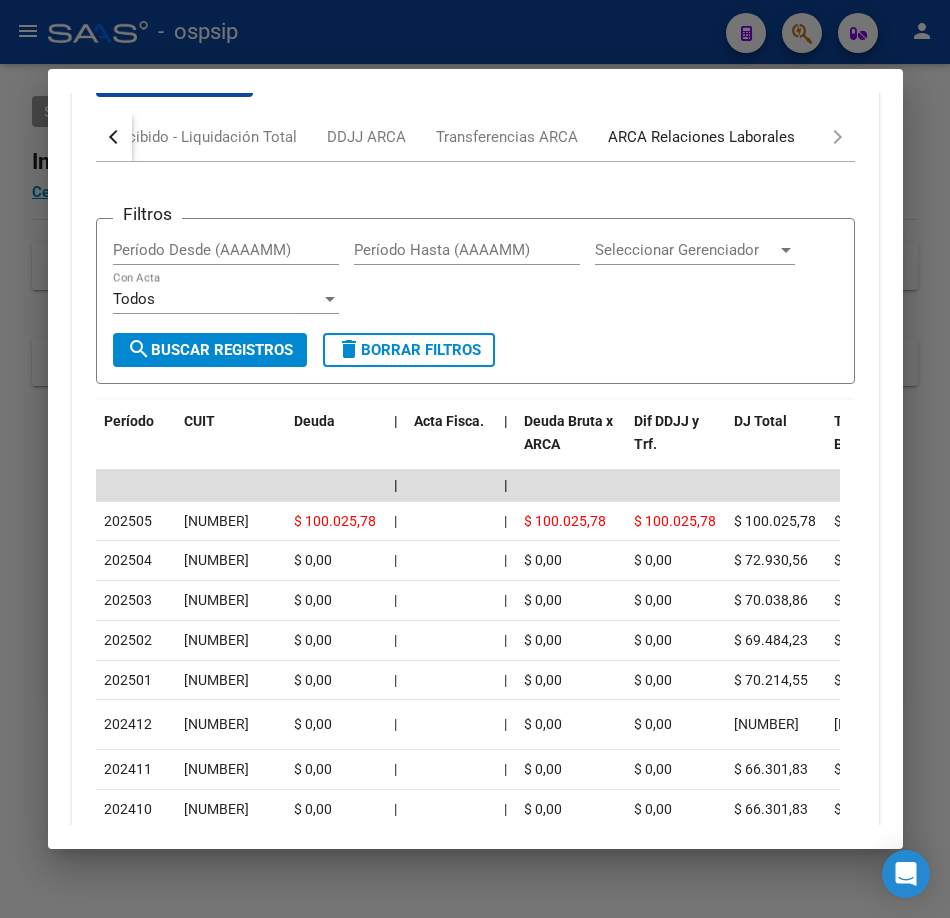 click on "ARCA Relaciones Laborales" at bounding box center [701, 137] 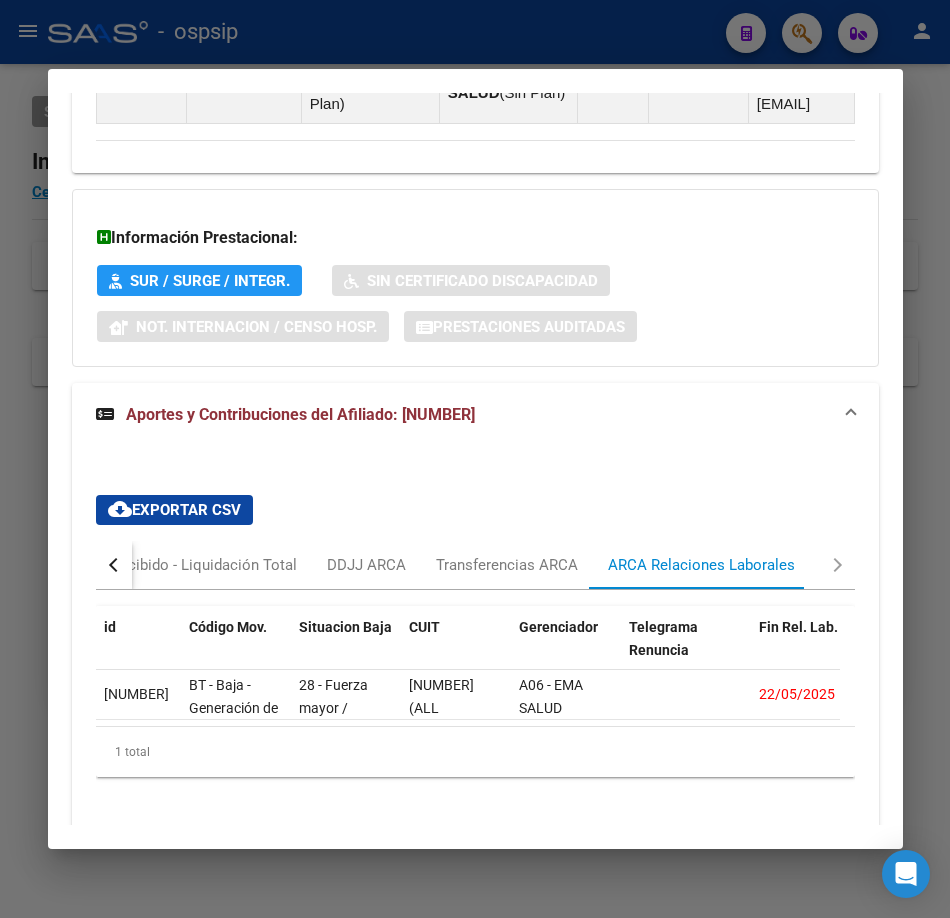 scroll, scrollTop: 1566, scrollLeft: 0, axis: vertical 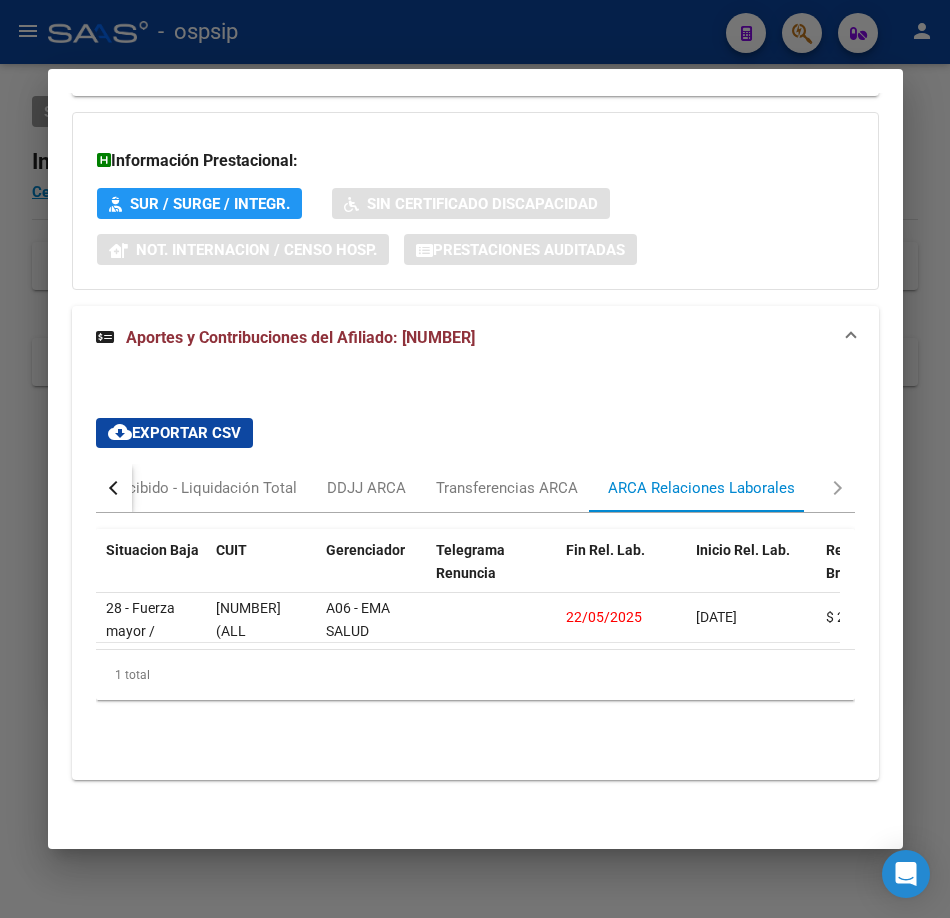 click at bounding box center [475, 459] 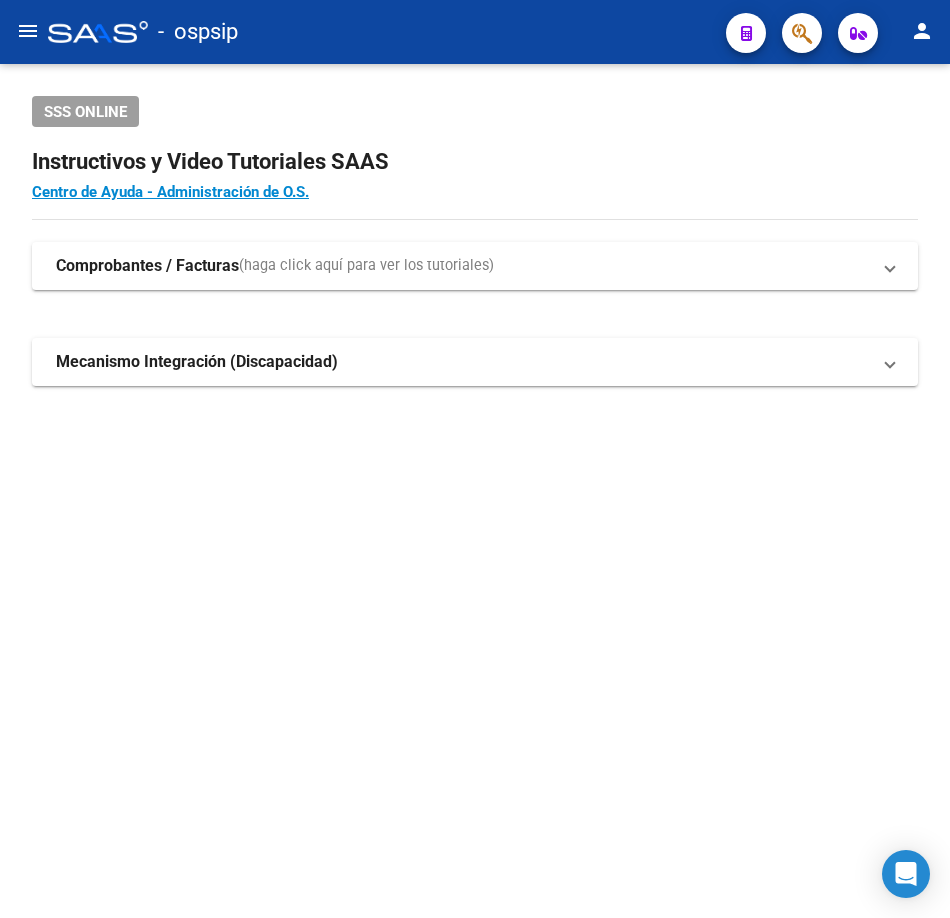 click on "menu -   ospsip  person" 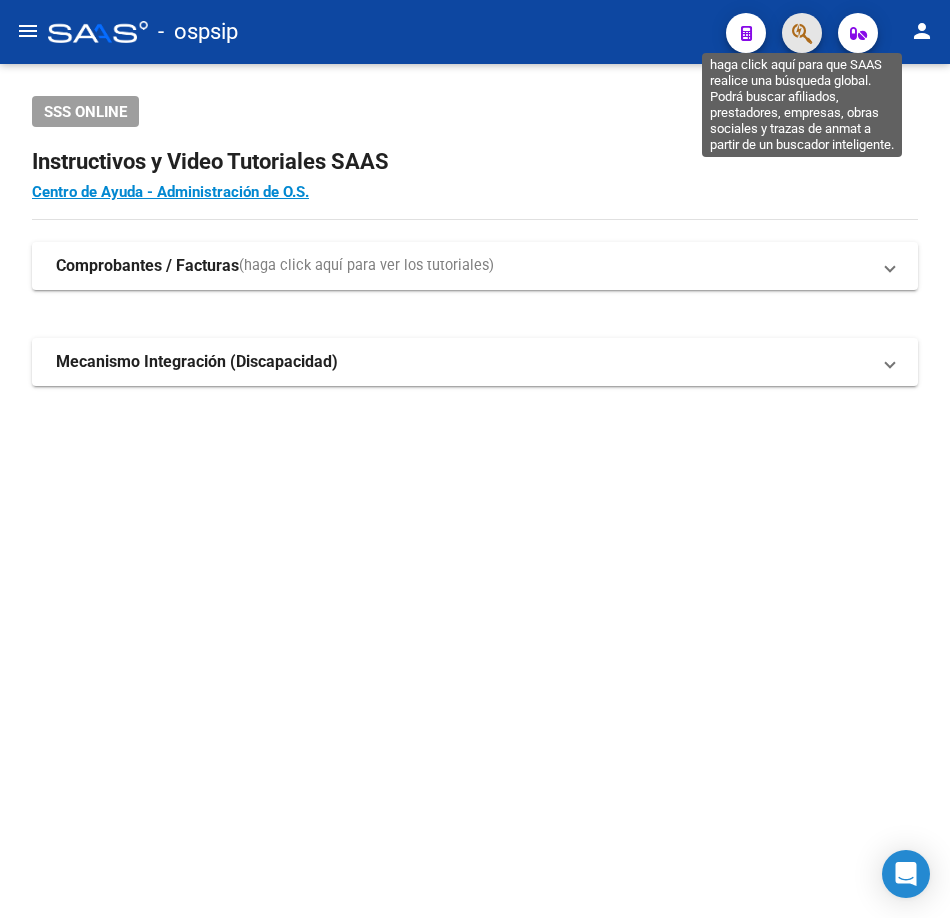 click 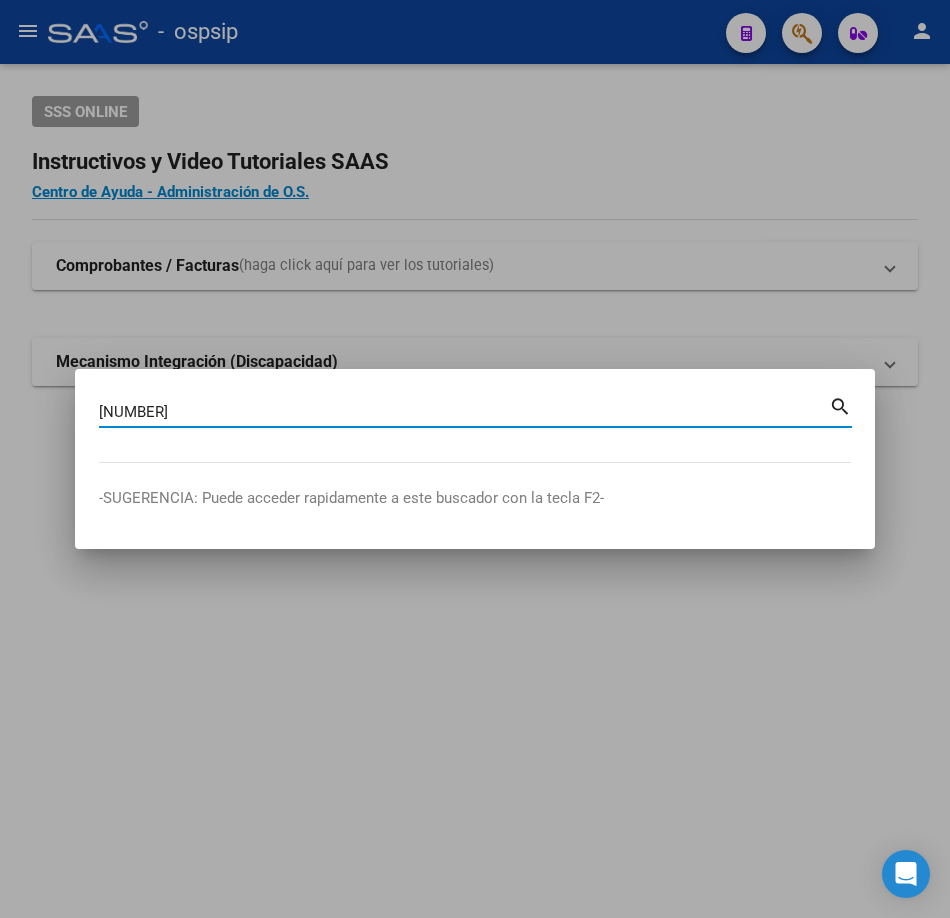 type on "[NUMBER]" 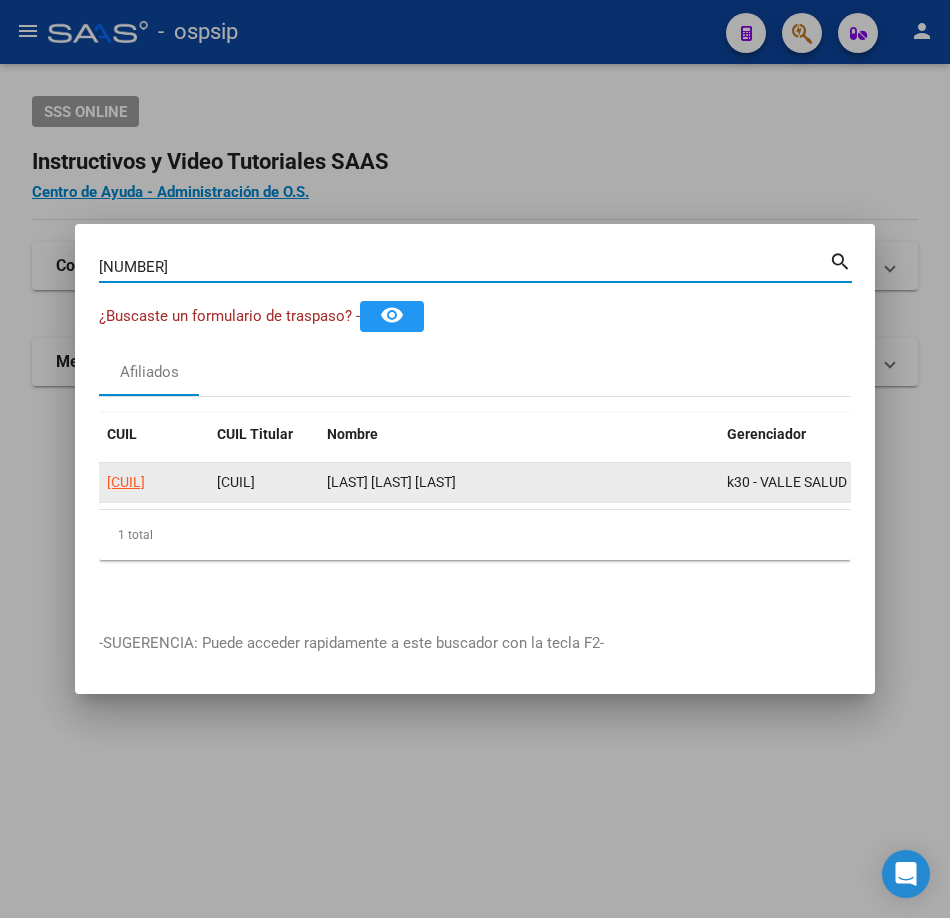 click on "[CUIL]" 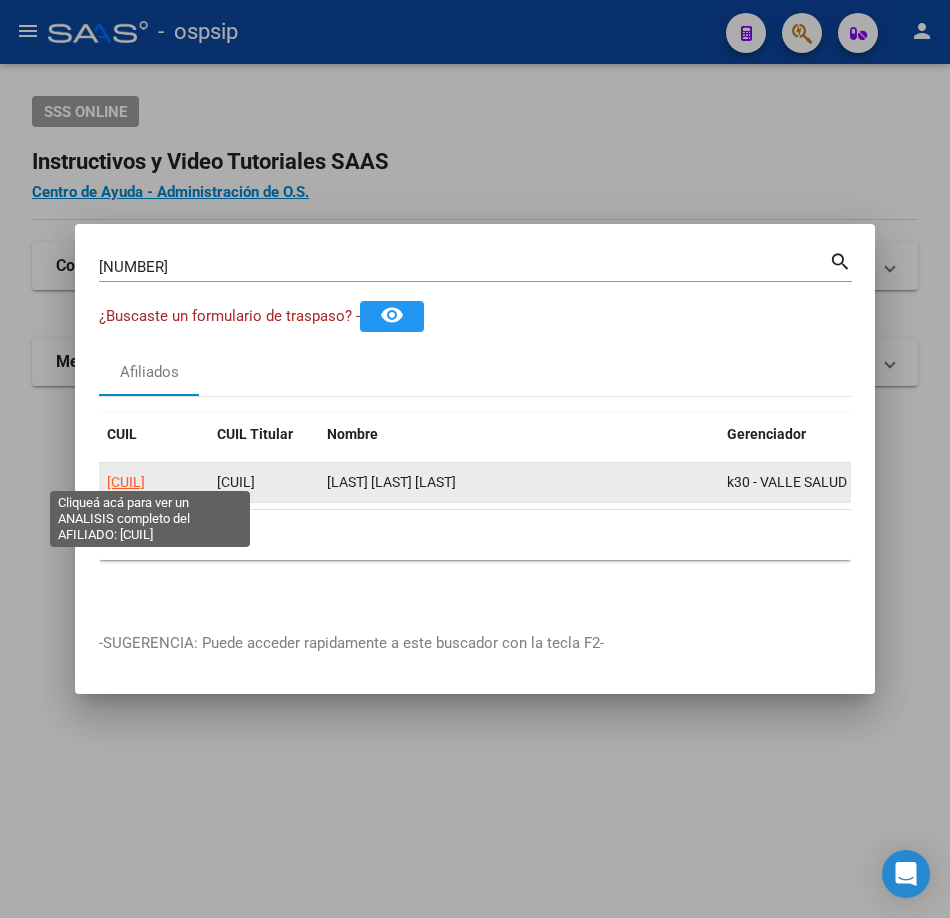 click on "[CUIL]" 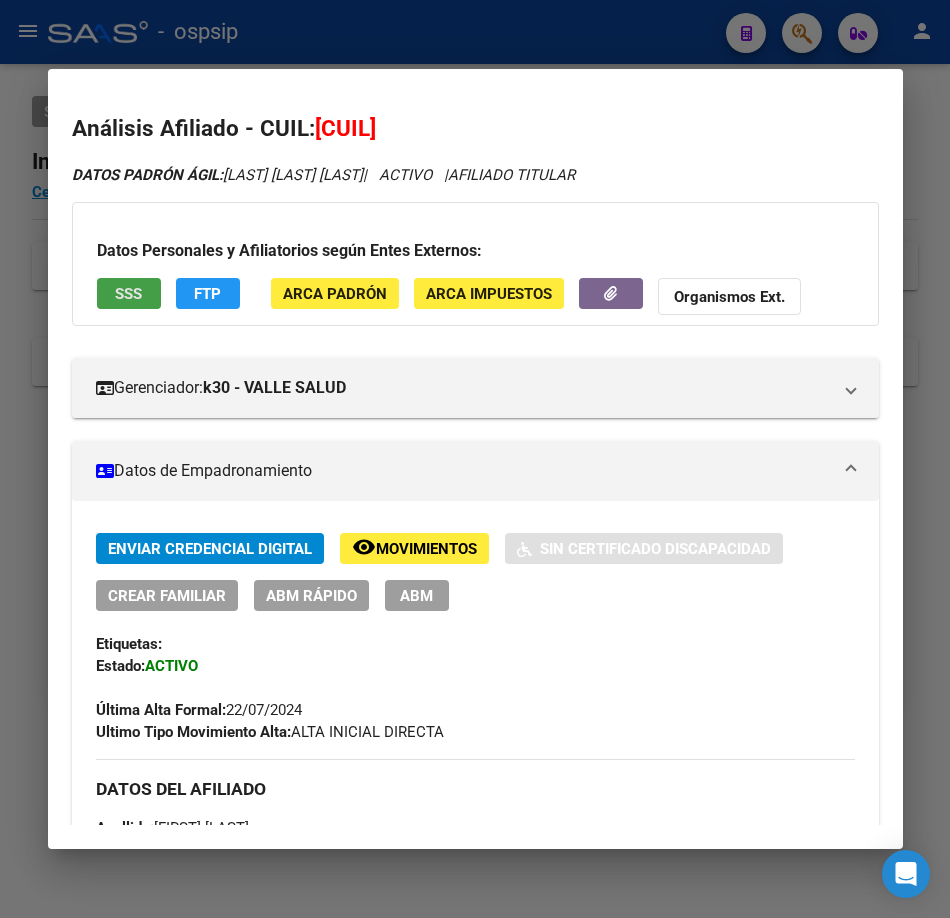 click on "SSS" at bounding box center [129, 293] 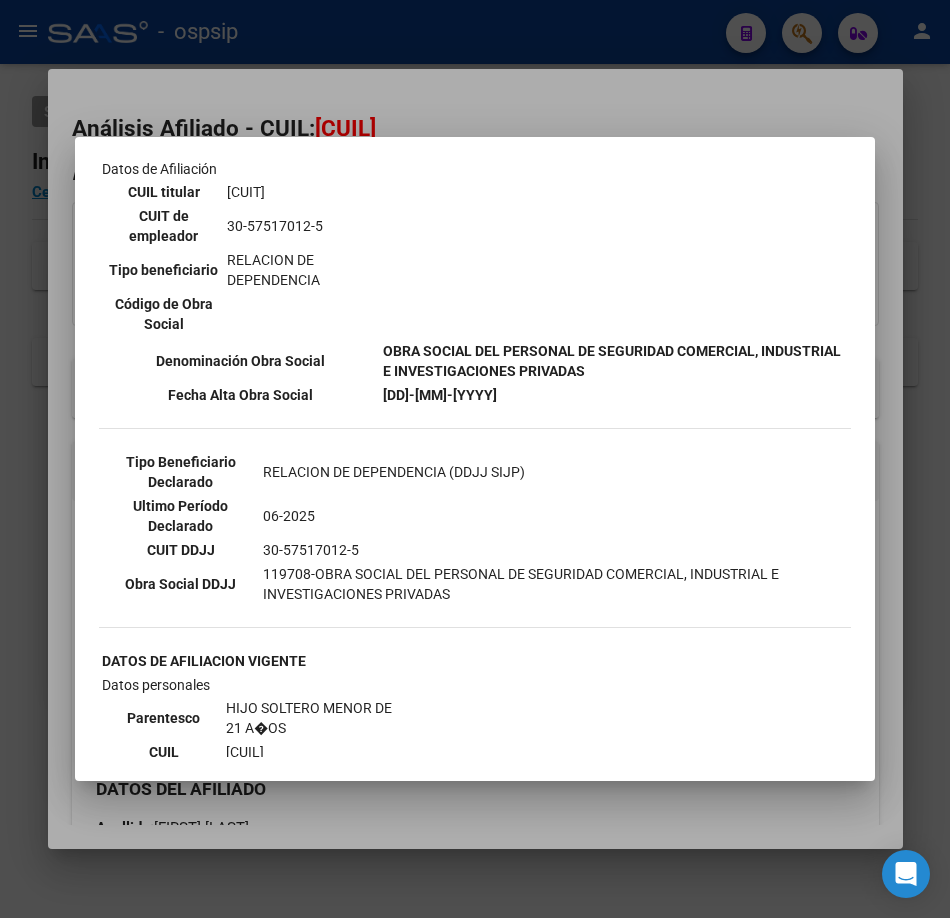 scroll, scrollTop: 400, scrollLeft: 0, axis: vertical 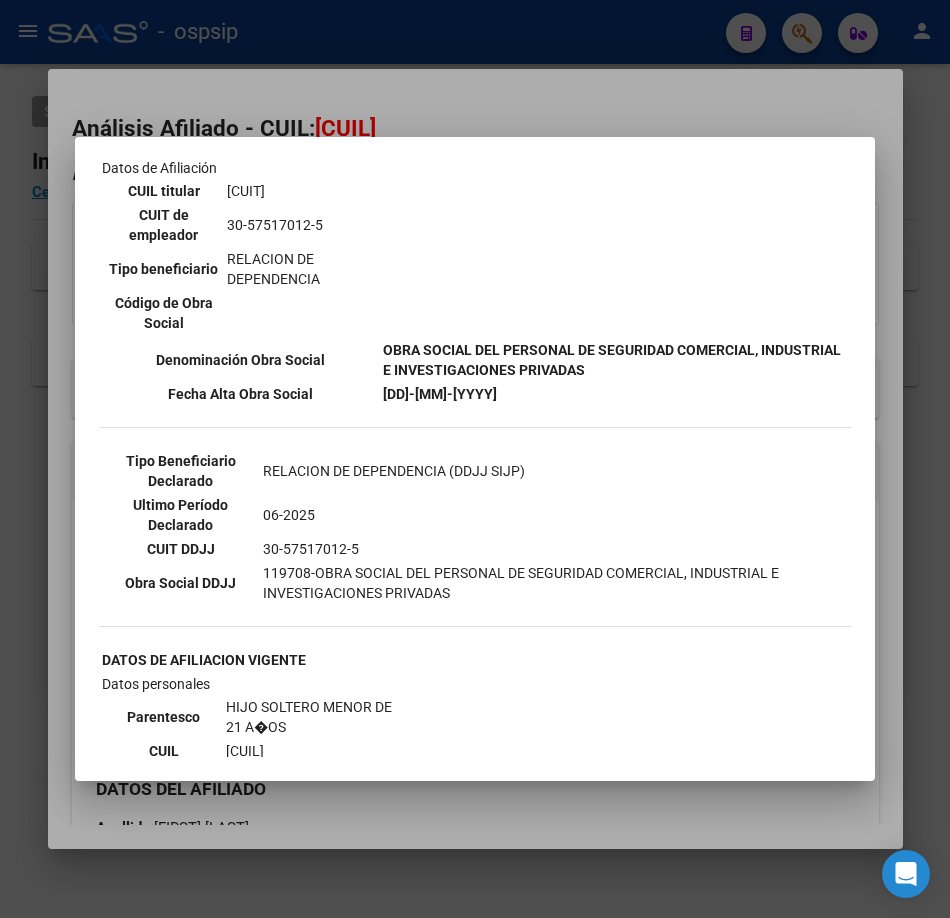 click on "--ACTIVO en Obra Social según consulta SSS--
DATOS DE AFILIACION VIGENTE
Datos personales
Parentesco
TITULAR
CUIL
[CUIL]
Tipo de documento
DOCUMENTO UNICO
Número de documento
[NUMBER]
Apellido y nombre
[LAST] [FIRST] [FIRST]
Provincia
[STATE]
Fecha de nacimiento
[DATE]
Sexo
Masculino
Datos de Afiliación
CUIL titular
[CUIL]
CUIT de empleador
[CUIT]
Tipo beneficiario
RELACION DE DEPENDENCIA
Código de Obra Social
1-1970-8
Denominación Obra Social
Fecha Alta Obra Social
[DATE]
Tipo Beneficiario Declarado
RELACION DE DEPENDENCIA (DDJJ SIJP)
Ultimo Período Declarado
06-2025
CUIT DDJJ" at bounding box center (475, 459) 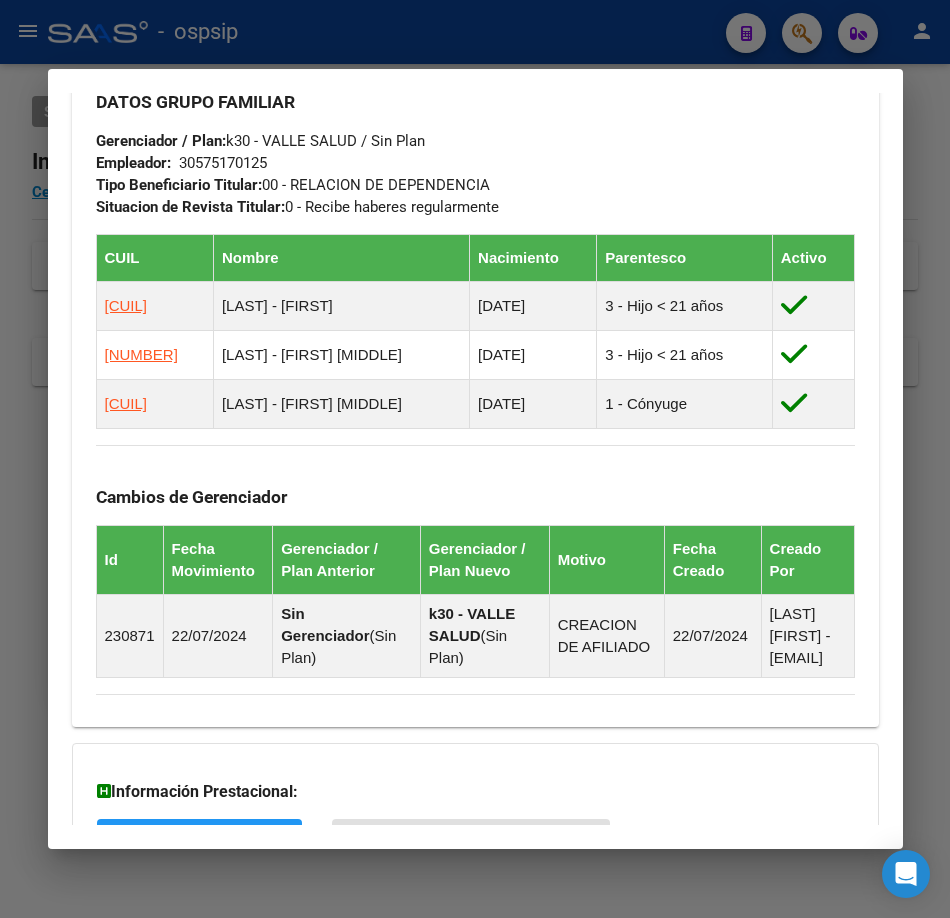 scroll, scrollTop: 1318, scrollLeft: 0, axis: vertical 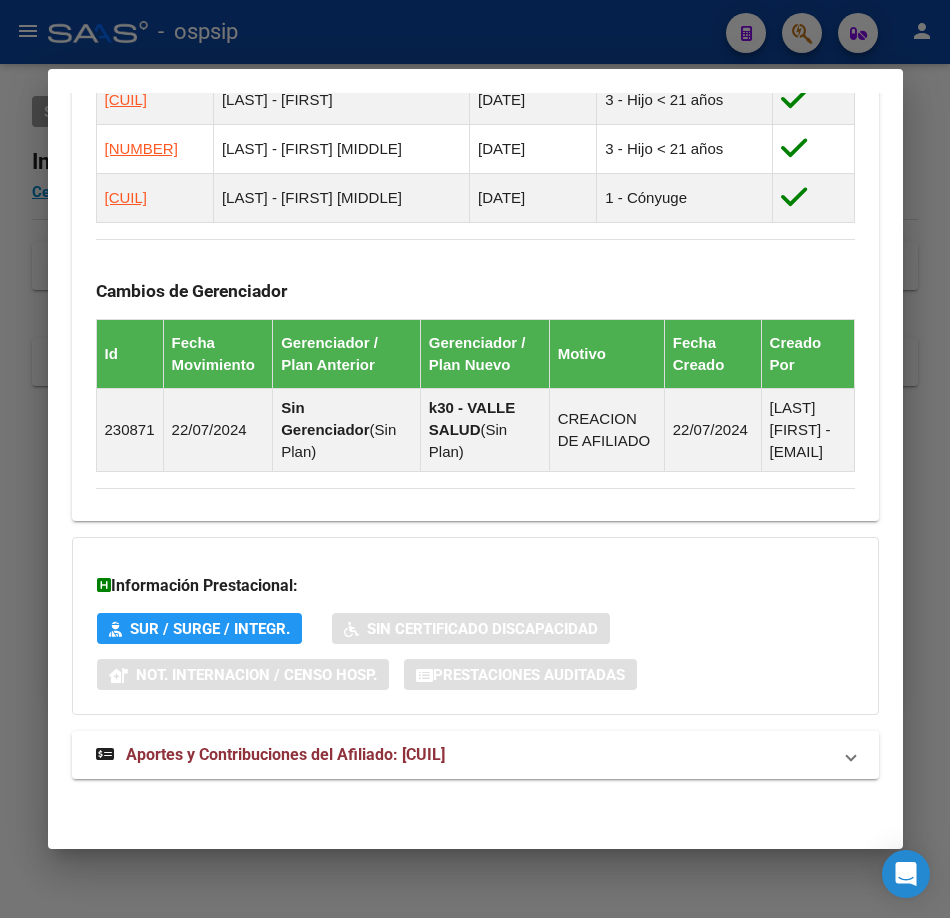 click on "DATOS PADRÓN ÁGIL: [LAST] [FIRST] [LAST] | ACTIVO | AFILIADO TITULAR Datos Personales y Afiliatorios según Entes Externos: SSS FTP ARCA Padrón ARCA Impuestos Organismos Ext. Gerenciador: k30 - VALLE SALUD Atención telefónica: Atención emergencias: Otros Datos Útiles: Datos de Empadronamiento Enviar Credencial Digital remove_red_eye Movimientos Sin Certificado Discapacidad Crear Familiar ABM Rápido ABM Etiquetas: Estado: ACTIVO Última Alta Formal: [DATE] Ultimo Tipo Movimiento Alta: ALTA INICIAL DIRECTA DATOS DEL AFILIADO Apellido: [FIRST] [LAST] [LAST] CUIL: [CUIL] Documento: DU - DOCUMENTO UNICO [NUMBER] Nacionalidad: ARGENTINA Parentesco: 0 - Titular Estado Civil: Casado Discapacitado: NO (00) Sexo: M Nacimiento: [DATE] Edad: 35 Teléfono Celular: [PHONE] Provincia: [STATE] Localidad: RIO GRANDE Código Postal: [POSTAL_CODE] Calle: [STREET] [NUMBER] DATOS GRUPO FAMILIAR Gerenciador / Plan: k30 - VALLE SALUD / Sin Plan Id" at bounding box center [475, -166] 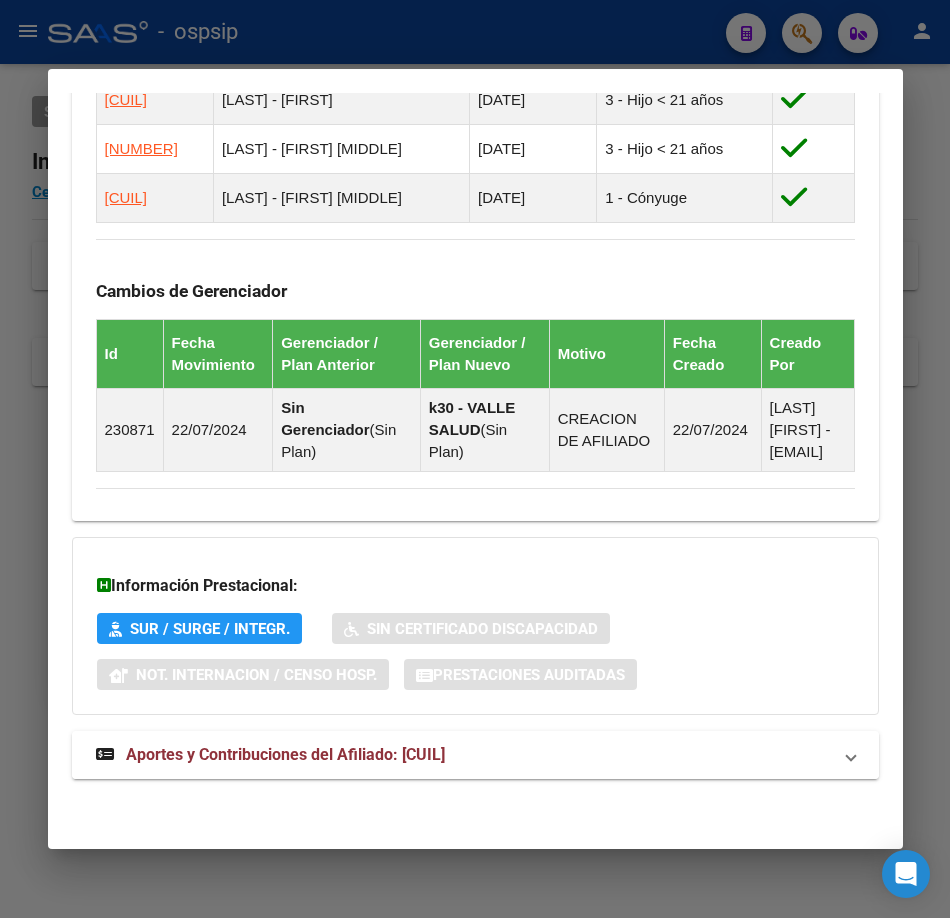 click on "Aportes y Contribuciones del Afiliado: [CUIL]" at bounding box center [285, 754] 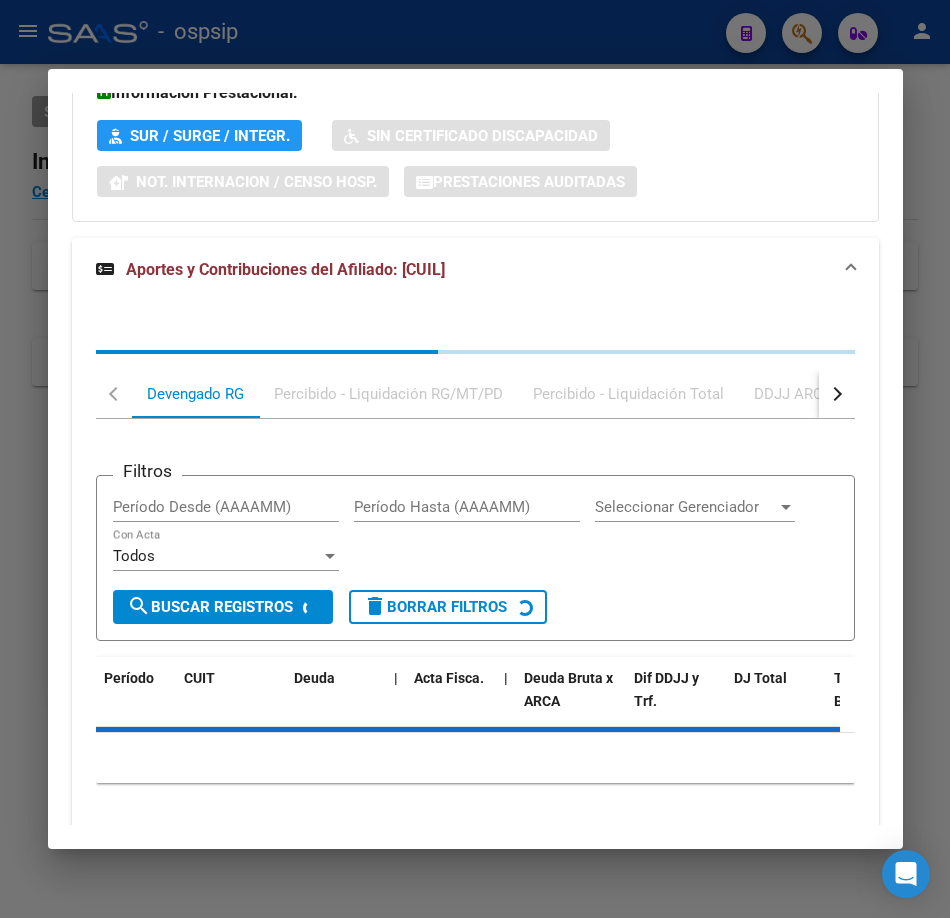 scroll, scrollTop: 1895, scrollLeft: 0, axis: vertical 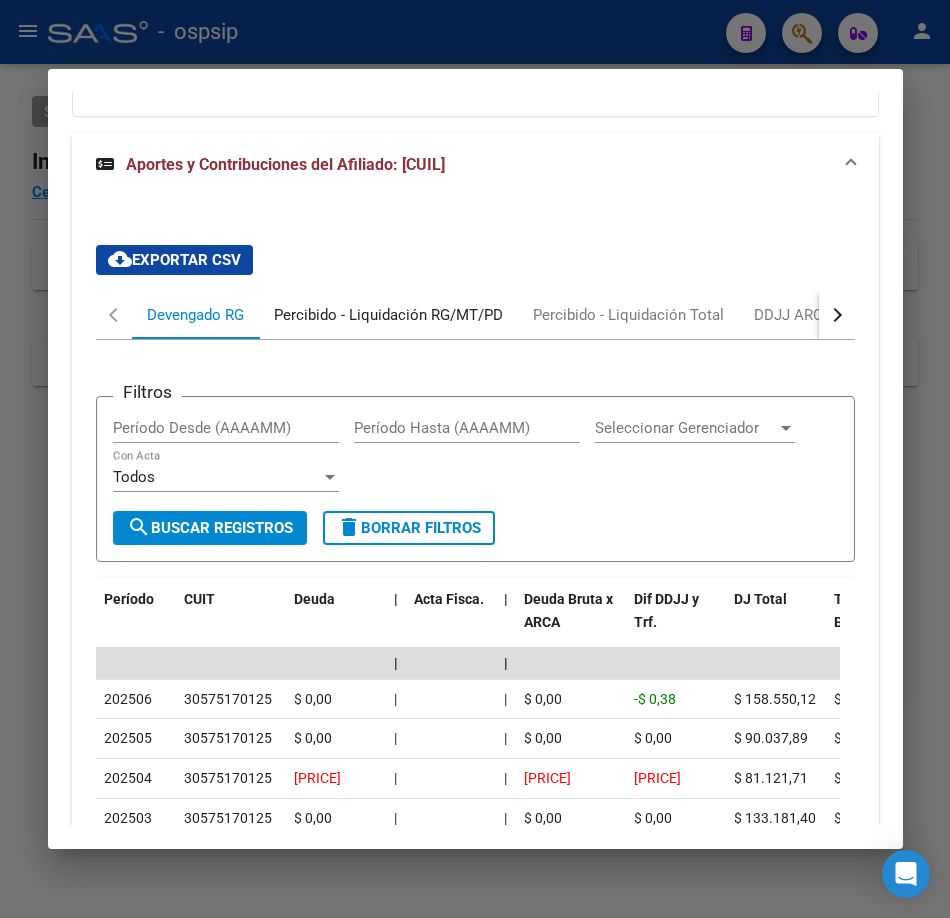 click on "Percibido - Liquidación RG/MT/PD" at bounding box center (388, 315) 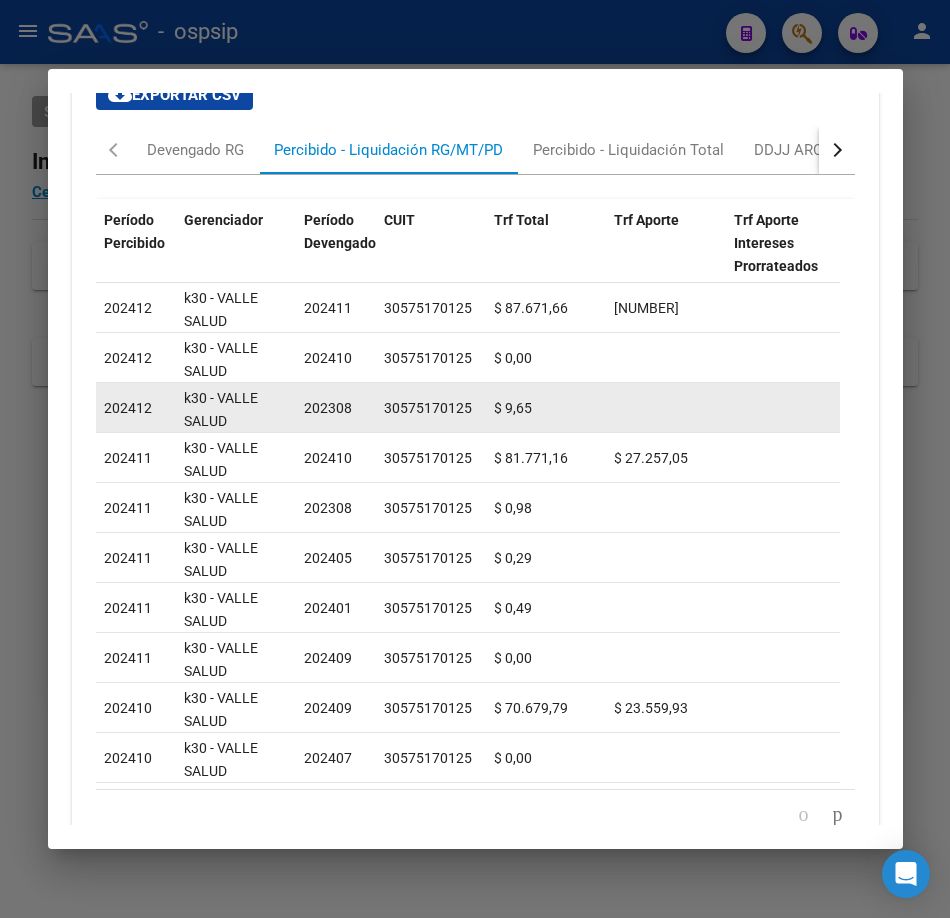scroll, scrollTop: 2037, scrollLeft: 0, axis: vertical 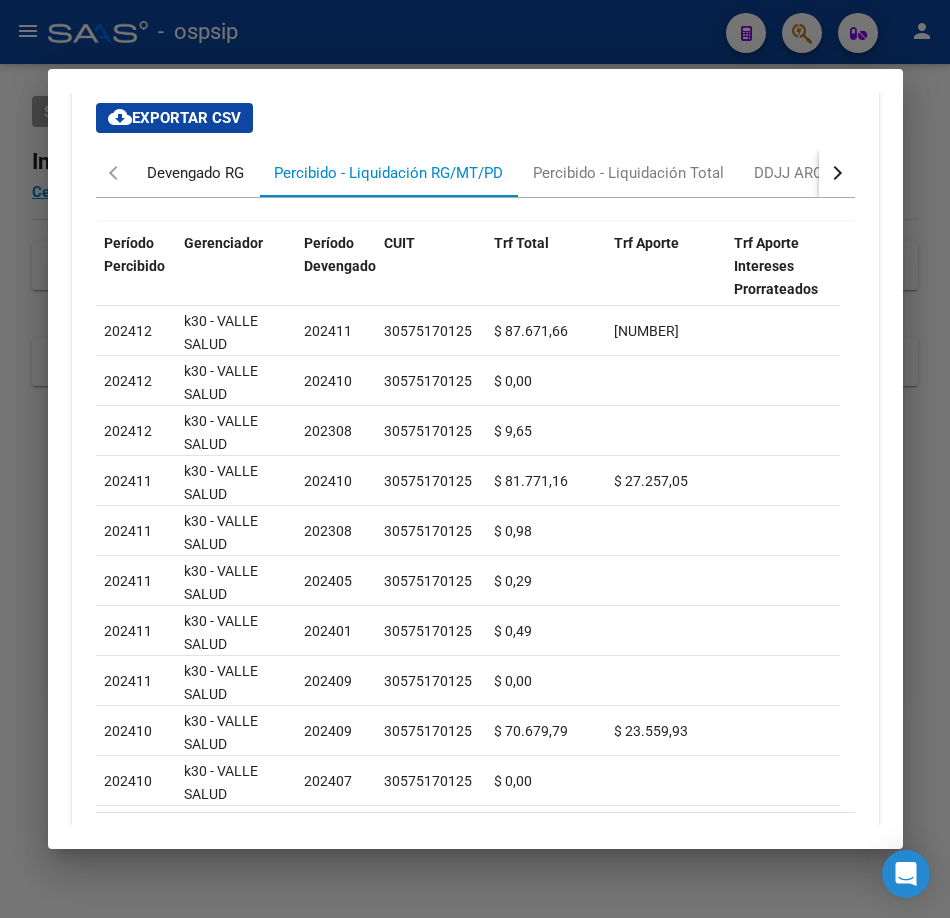 click on "Devengado RG" at bounding box center (195, 173) 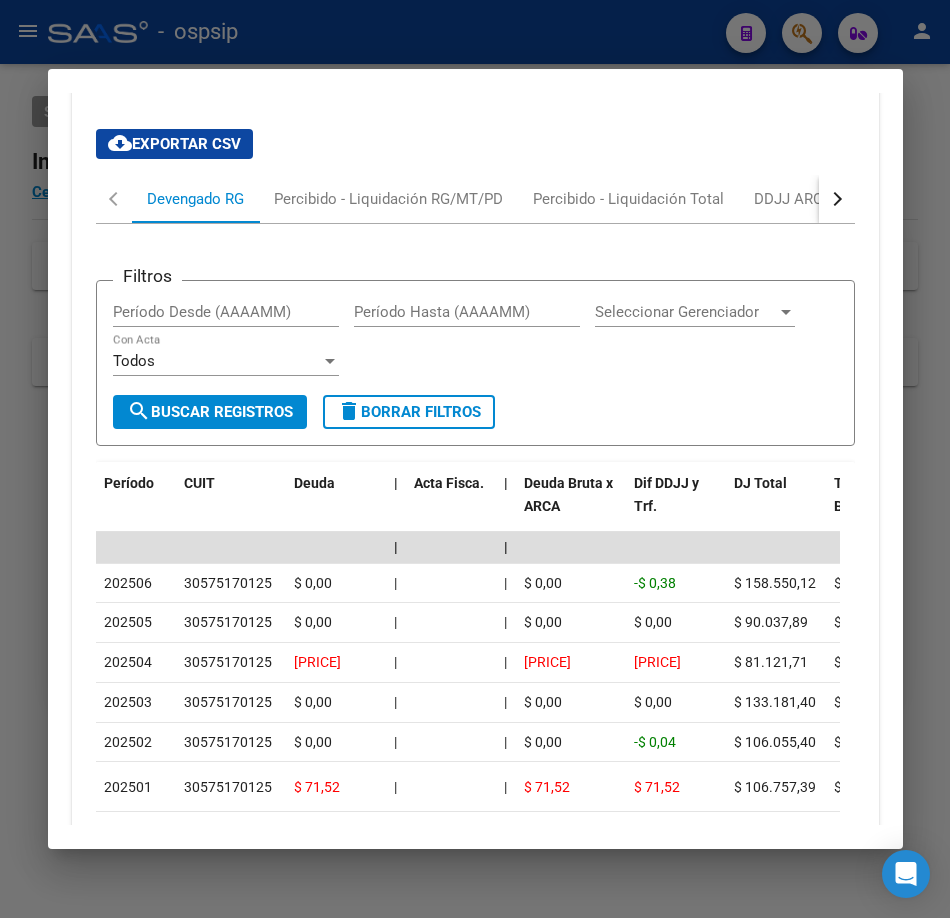 scroll, scrollTop: 2037, scrollLeft: 0, axis: vertical 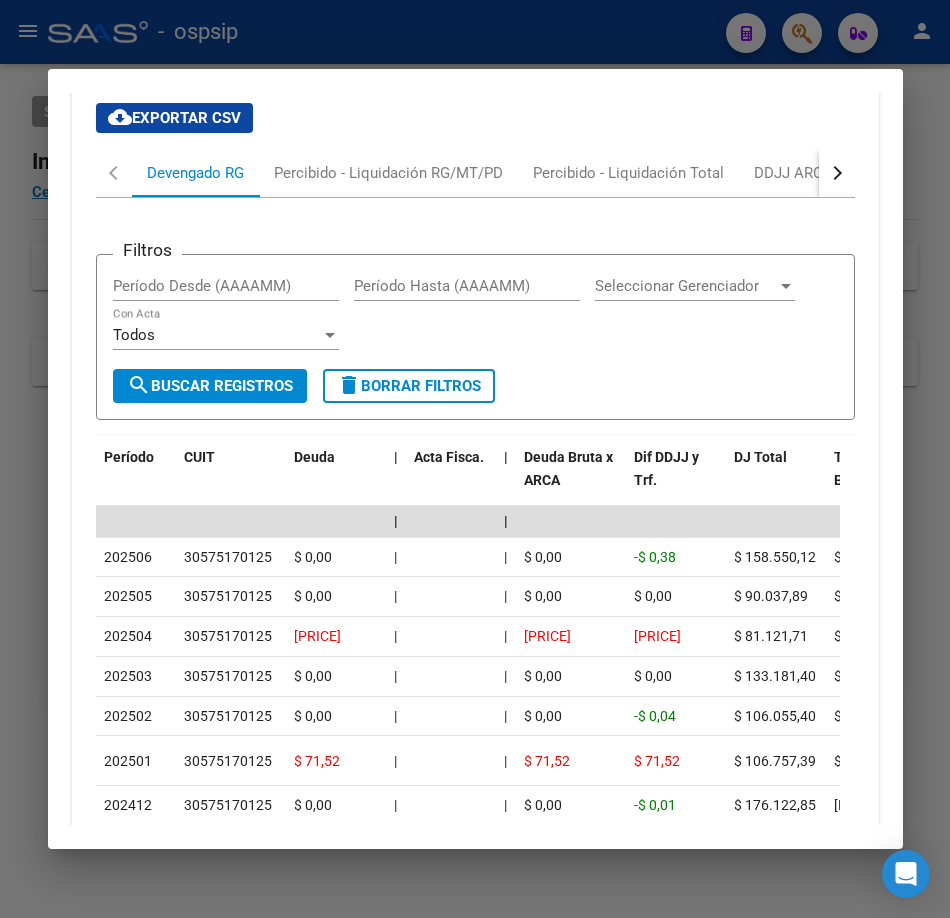 click at bounding box center (475, 459) 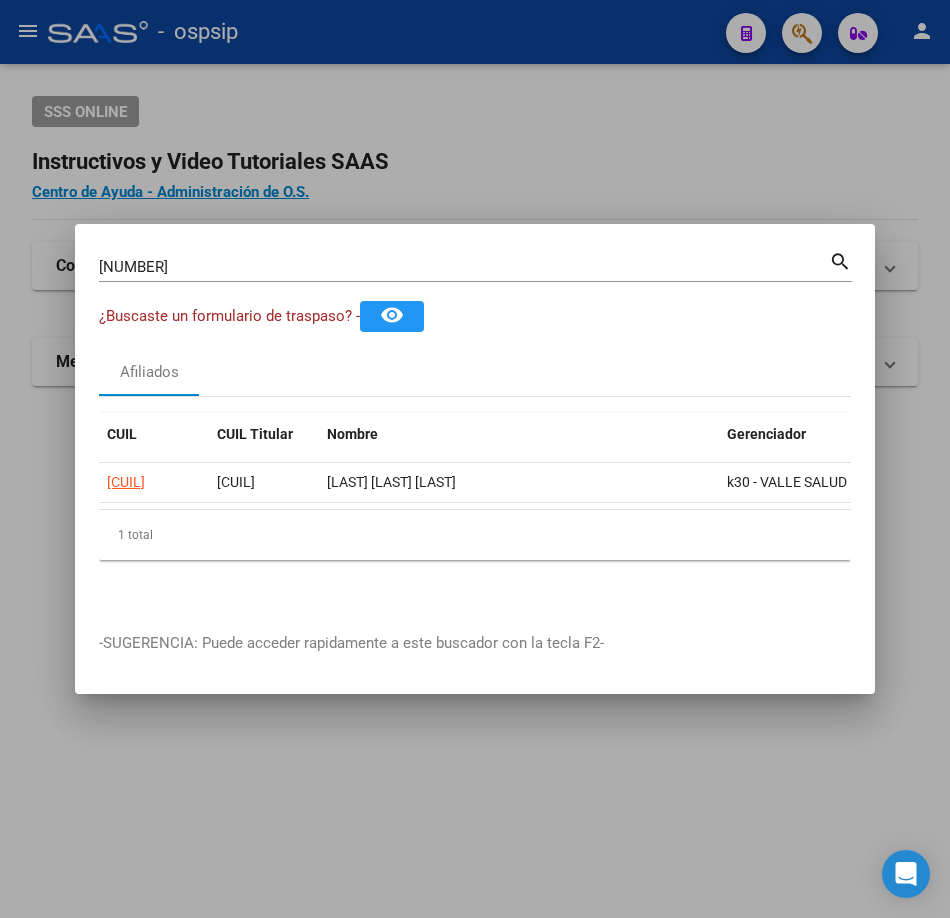 click on "[NUMBER] Buscar (apellido, dni, cuil, nro traspaso, cuit, obra social)" at bounding box center [464, 267] 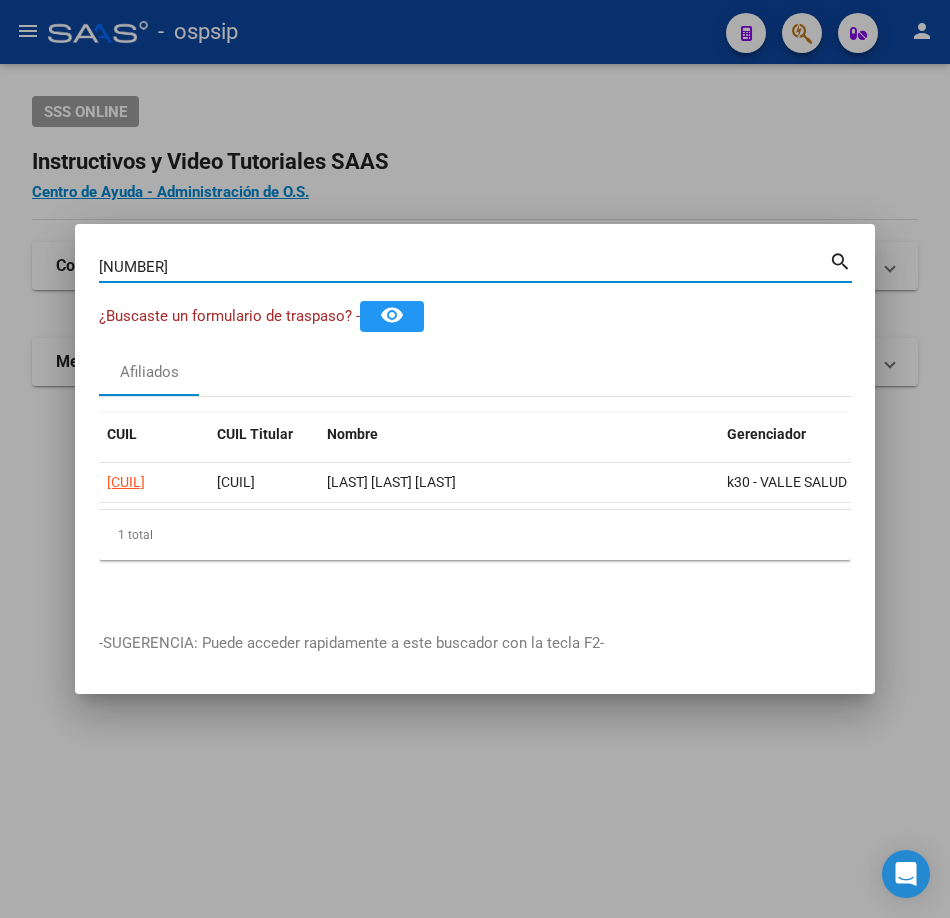 click on "[NUMBER]" at bounding box center (464, 267) 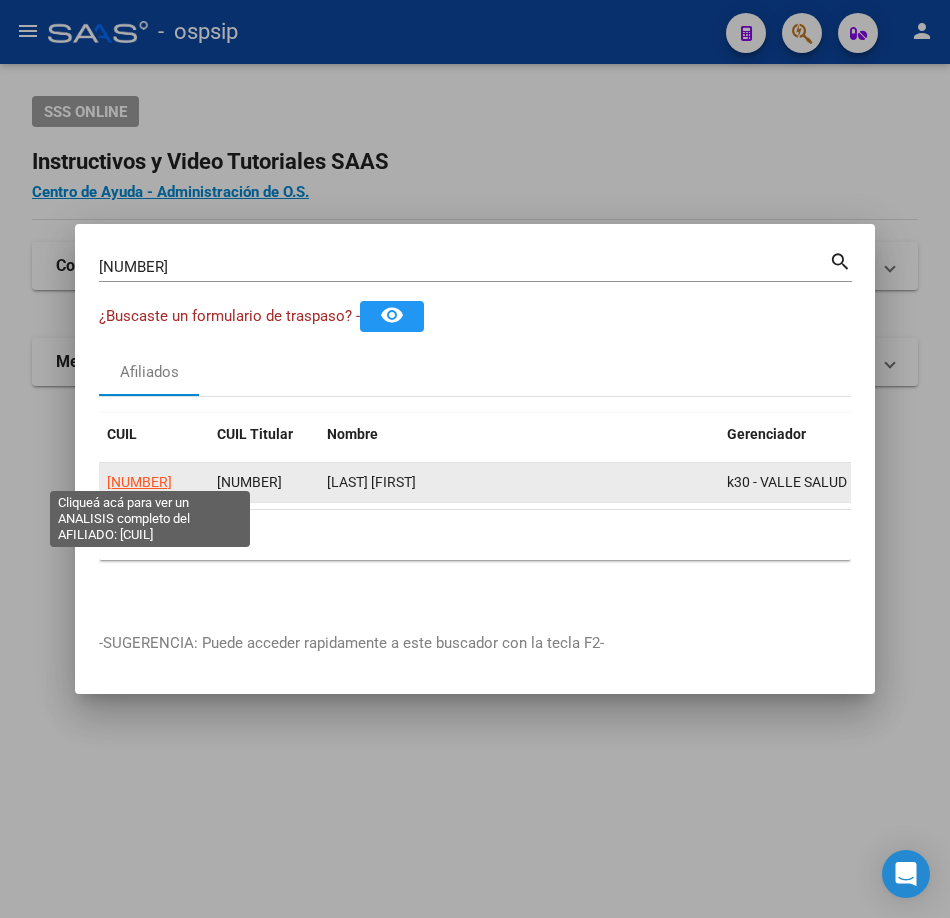 click on "[NUMBER]" 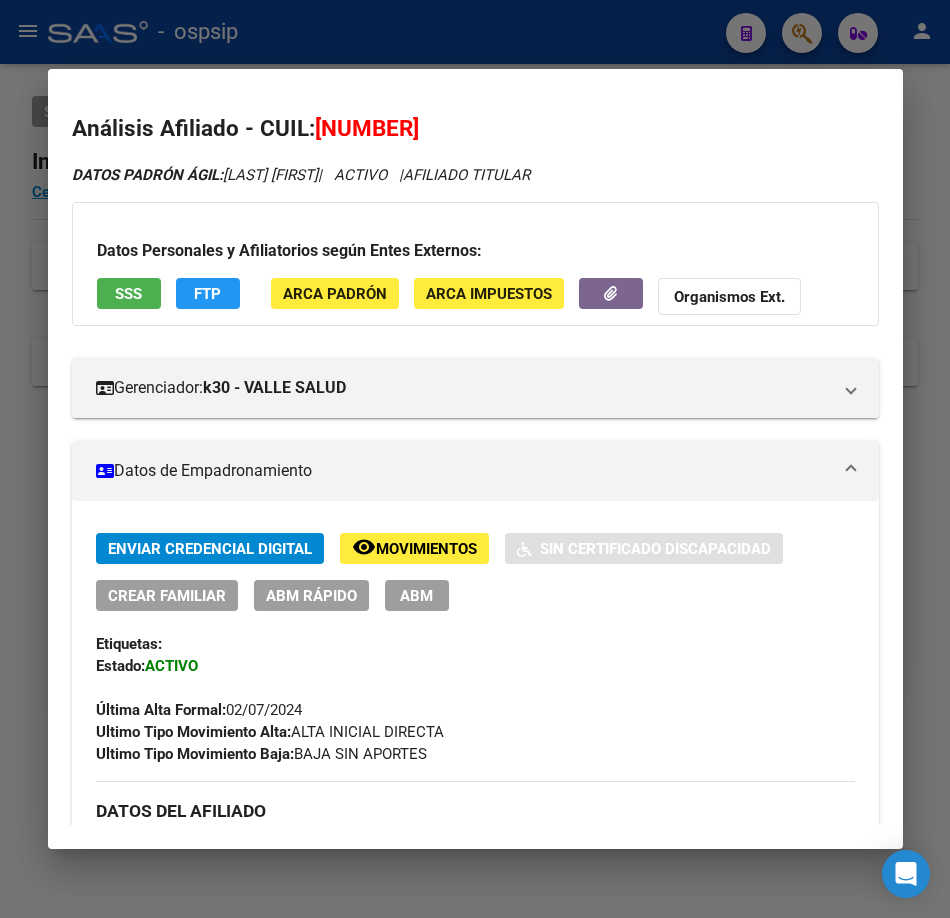 click on "SSS" at bounding box center [129, 293] 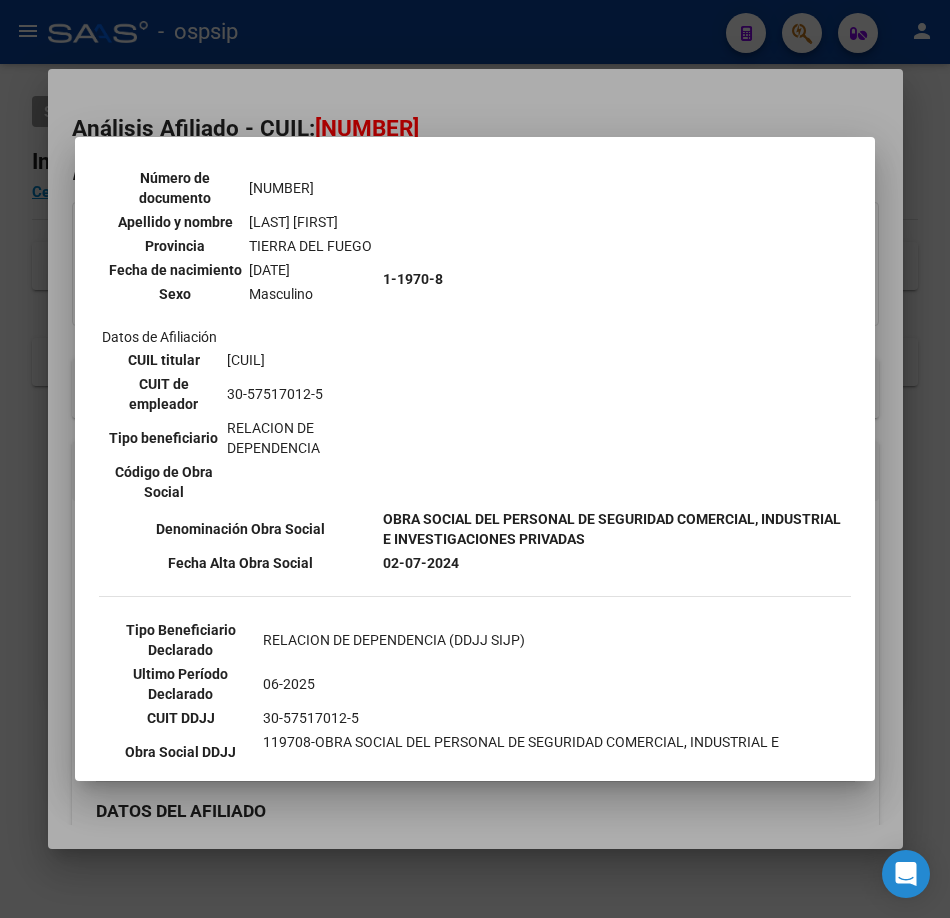 scroll, scrollTop: 400, scrollLeft: 0, axis: vertical 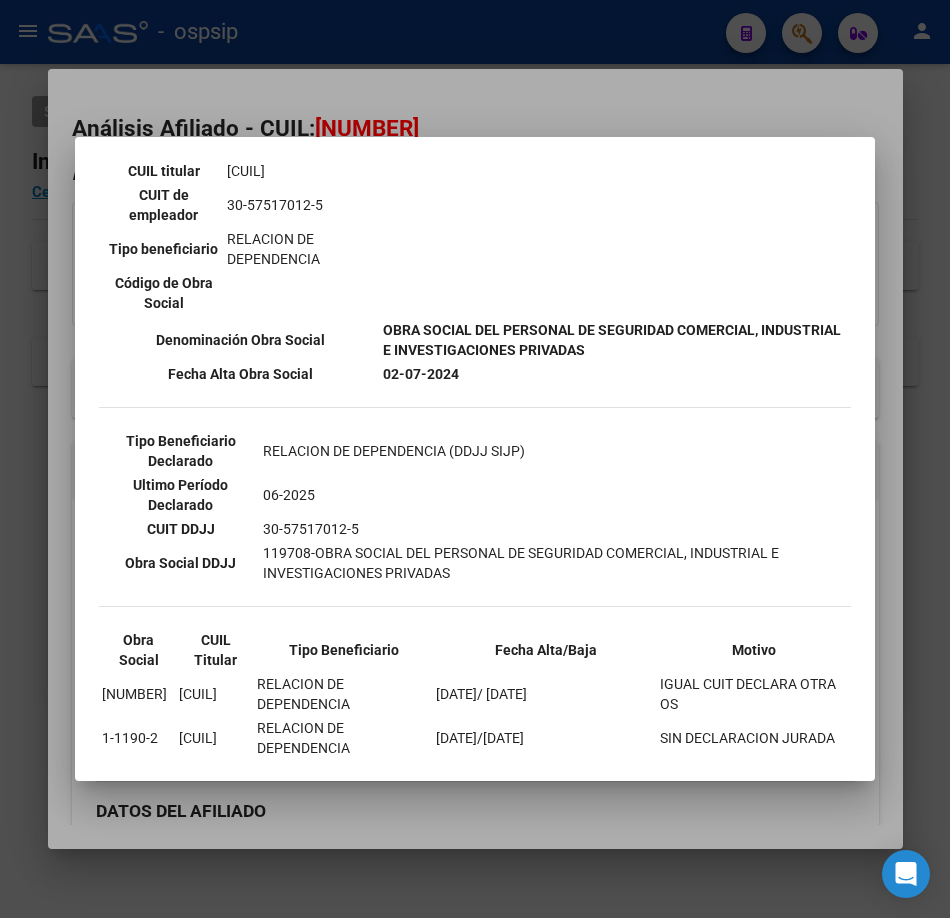 click at bounding box center (475, 459) 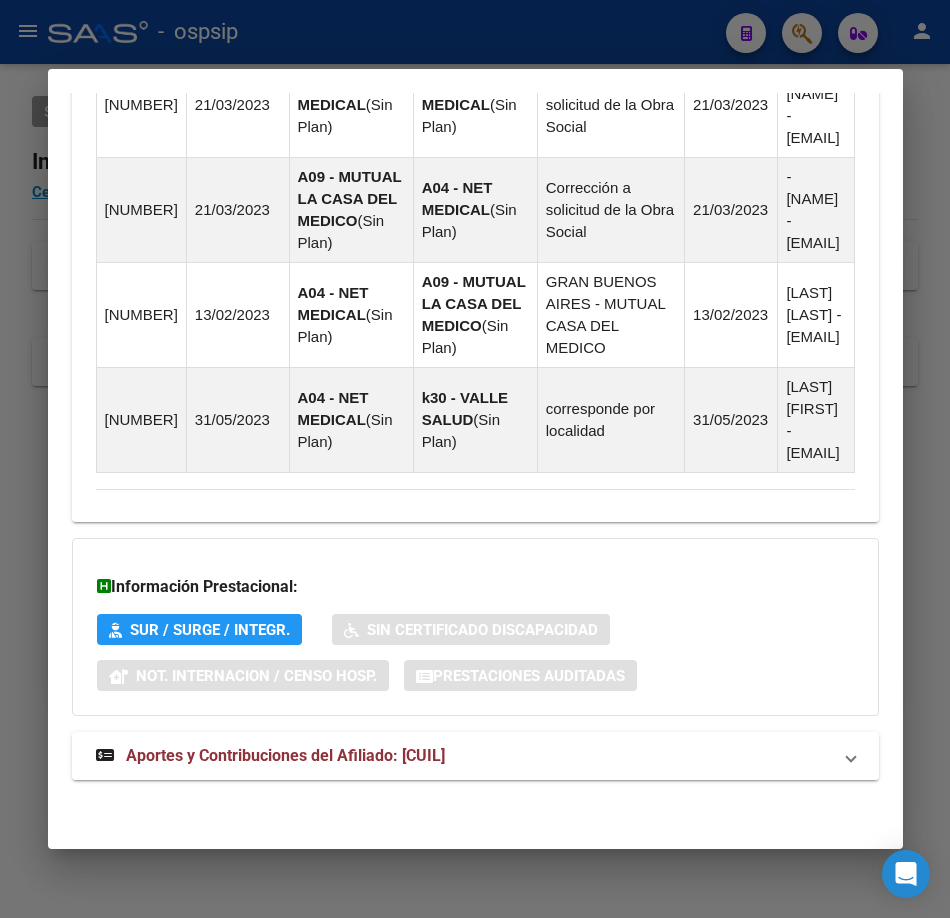 click on "Aportes y Contribuciones del Afiliado: [CUIL]" at bounding box center (475, 756) 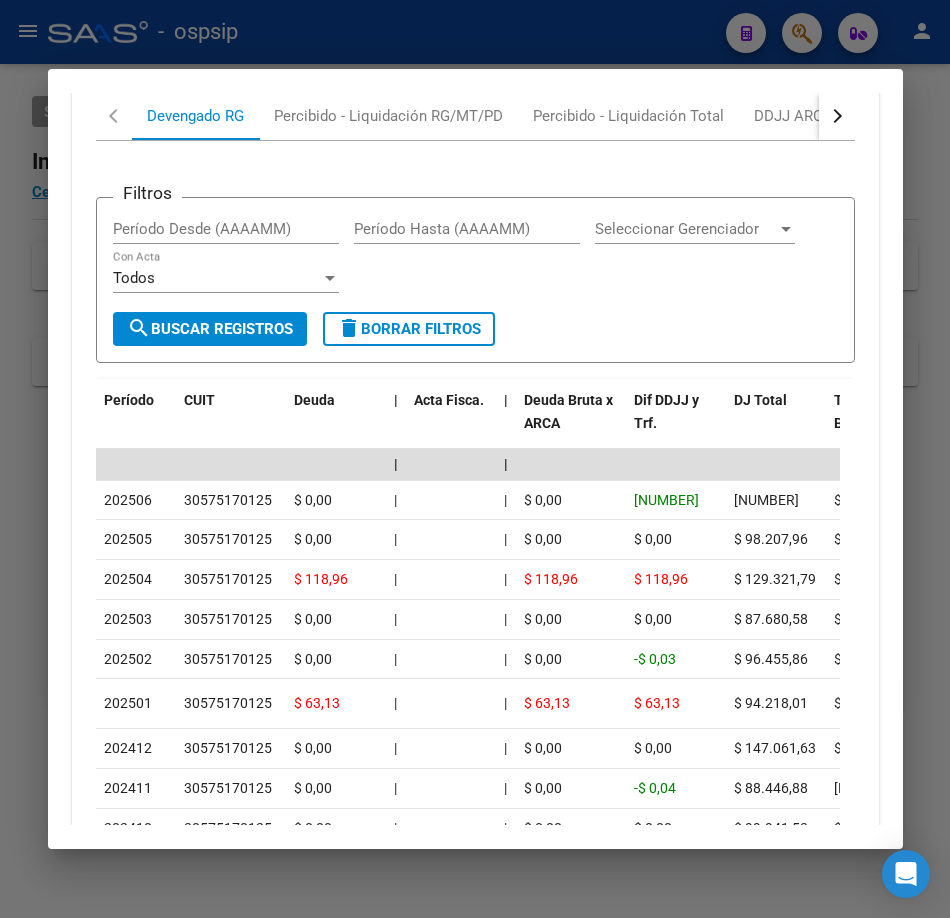 scroll, scrollTop: 2394, scrollLeft: 0, axis: vertical 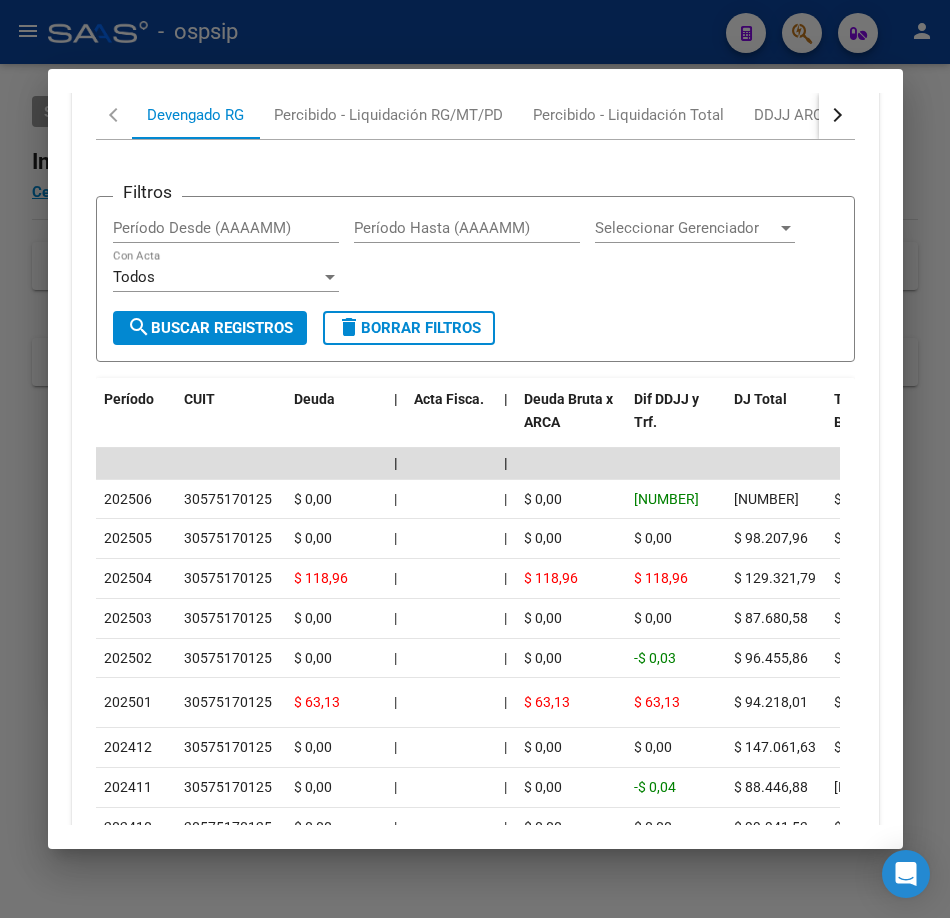 click at bounding box center (475, 459) 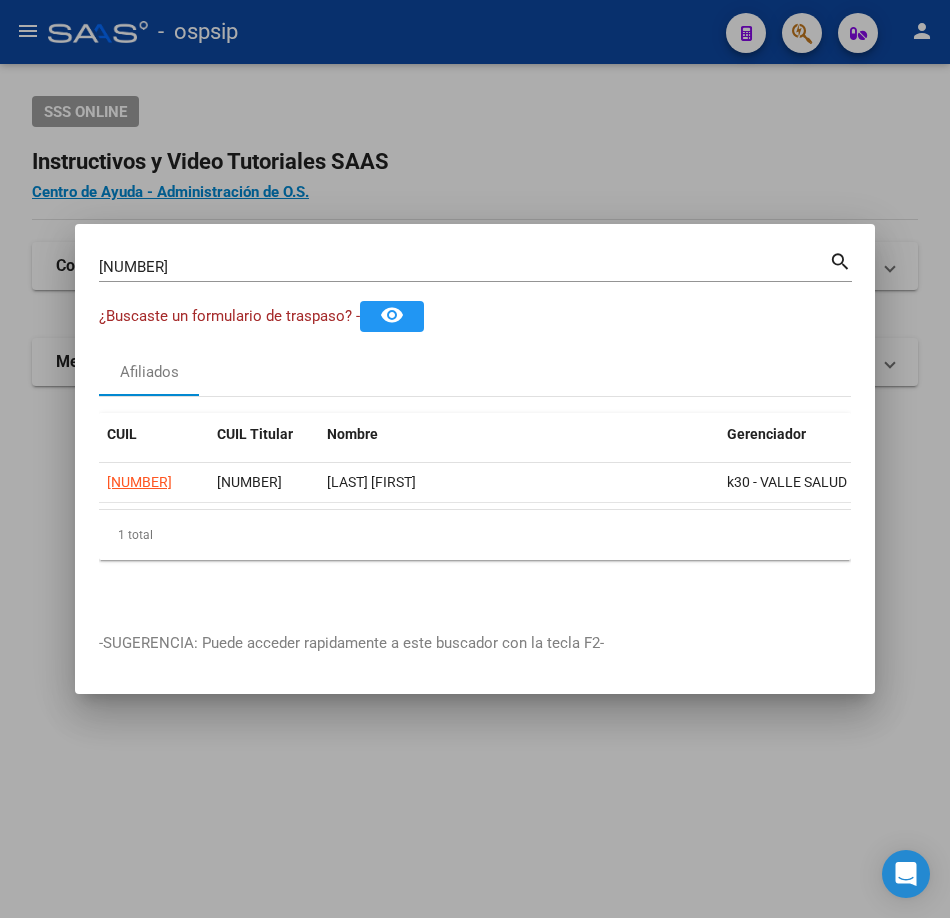click on "[NUMBER]" at bounding box center (464, 267) 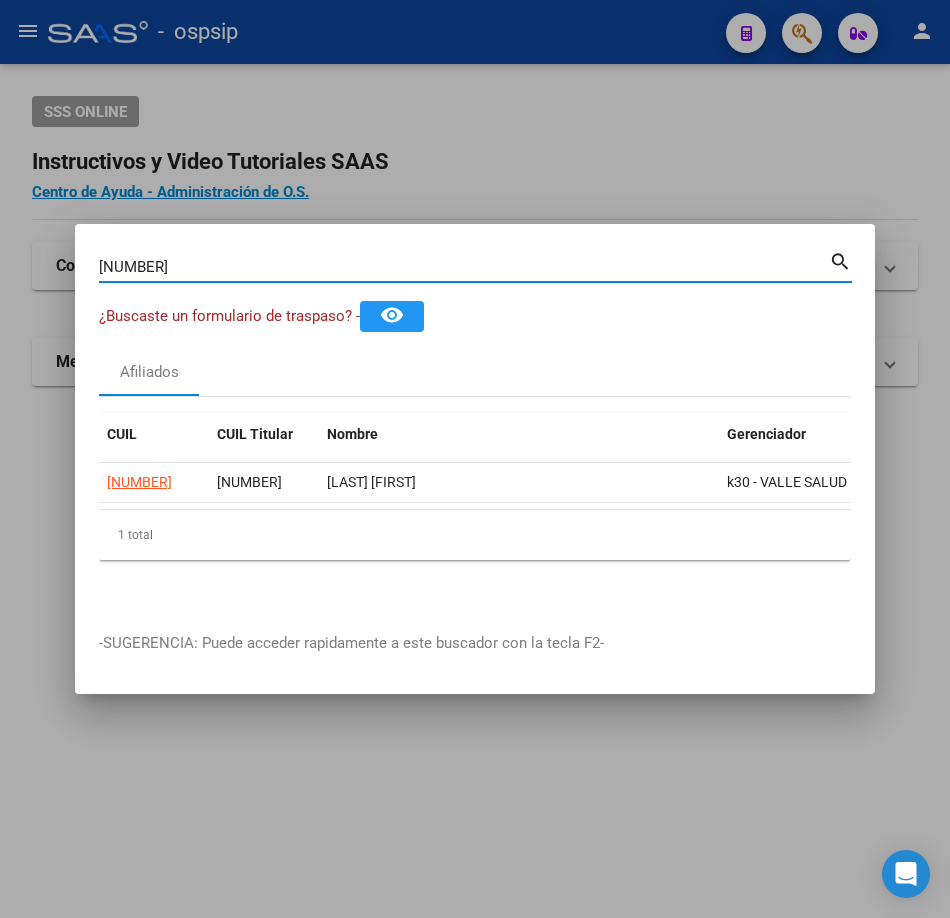 click on "[NUMBER]" at bounding box center (464, 267) 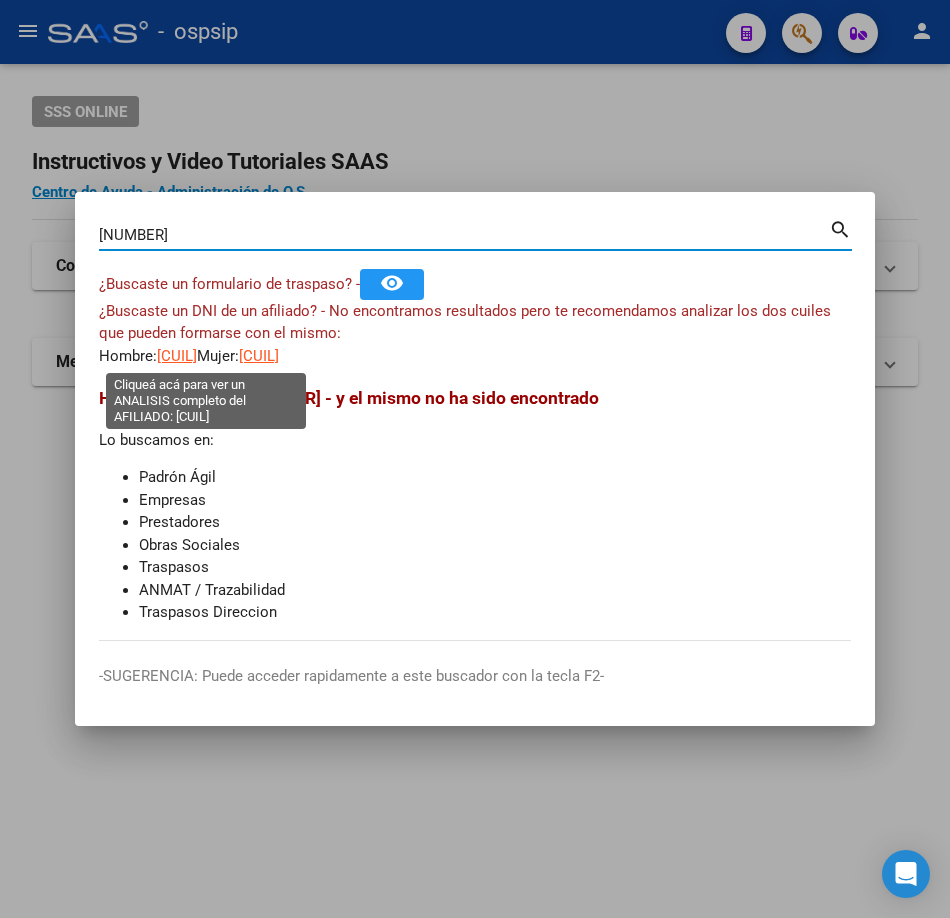 click on "[CUIL]" at bounding box center [177, 356] 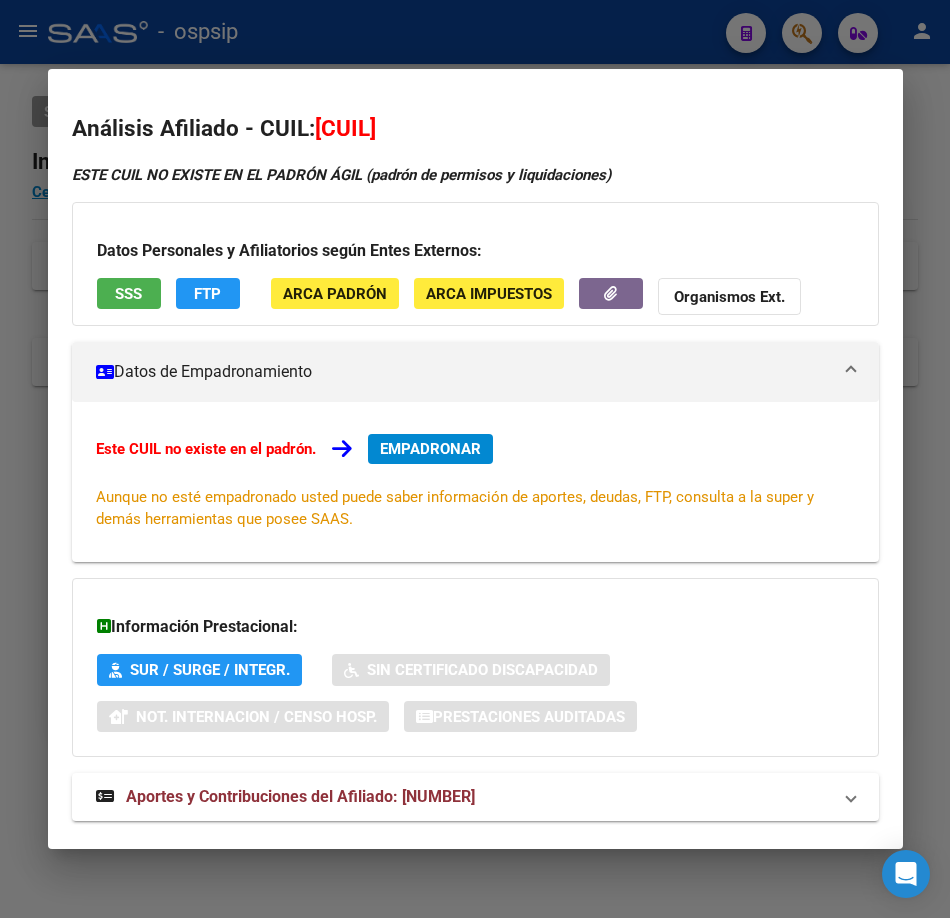 drag, startPoint x: 318, startPoint y: 101, endPoint x: 323, endPoint y: 88, distance: 13.928389 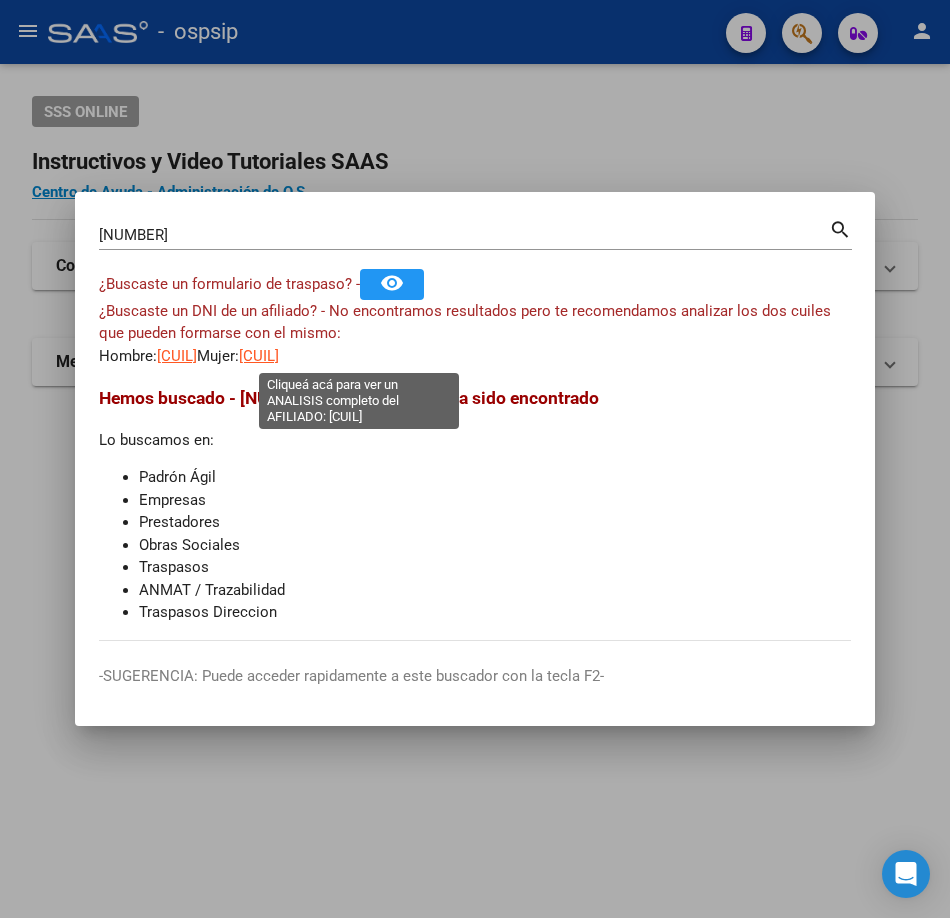 click on "[CUIL]" at bounding box center (259, 356) 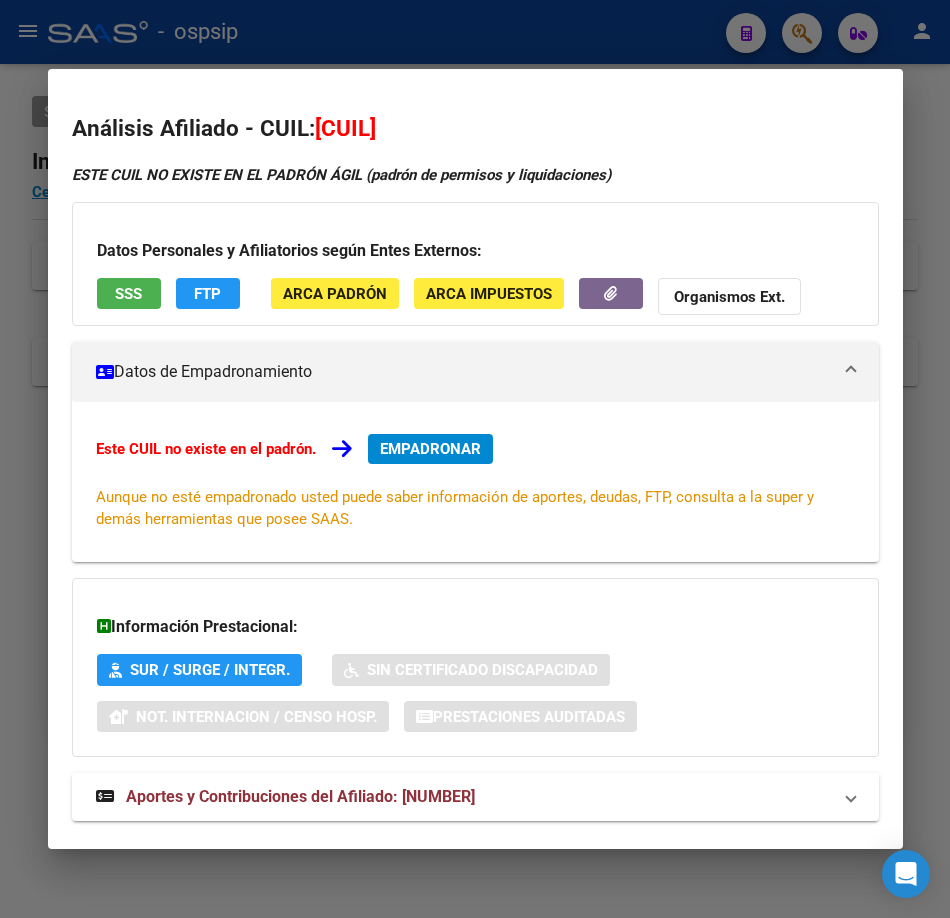 click at bounding box center [475, 459] 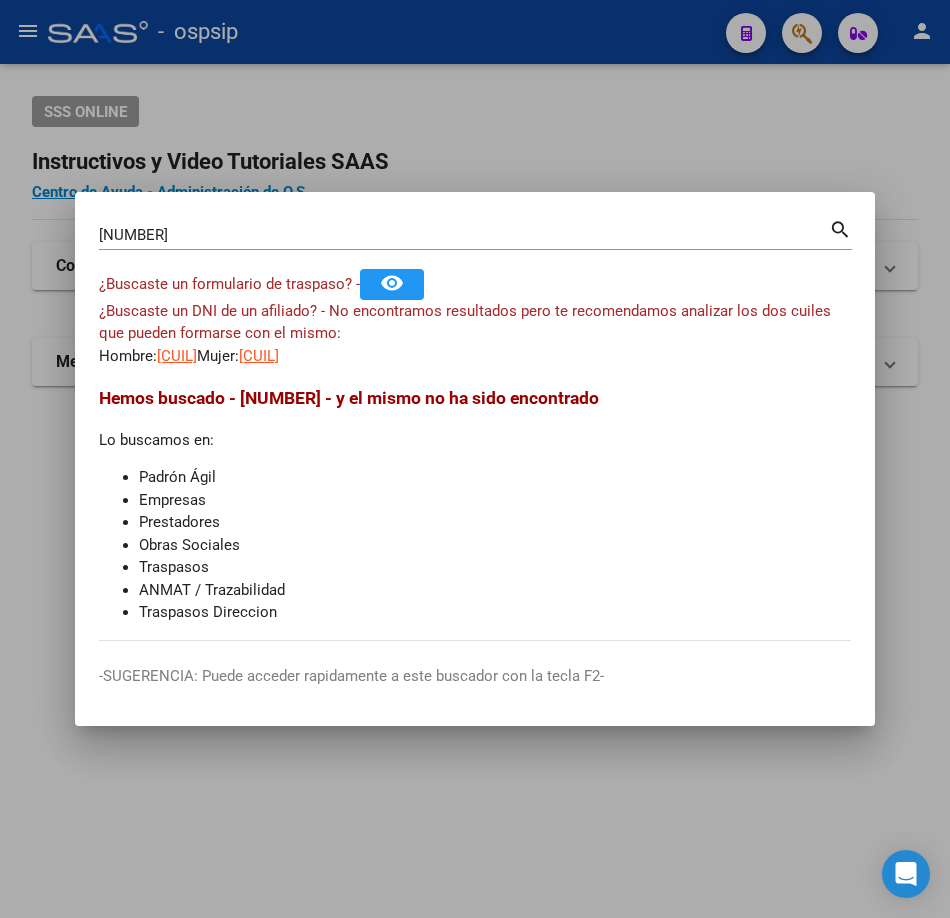 click on "[NUMBER]" at bounding box center (464, 235) 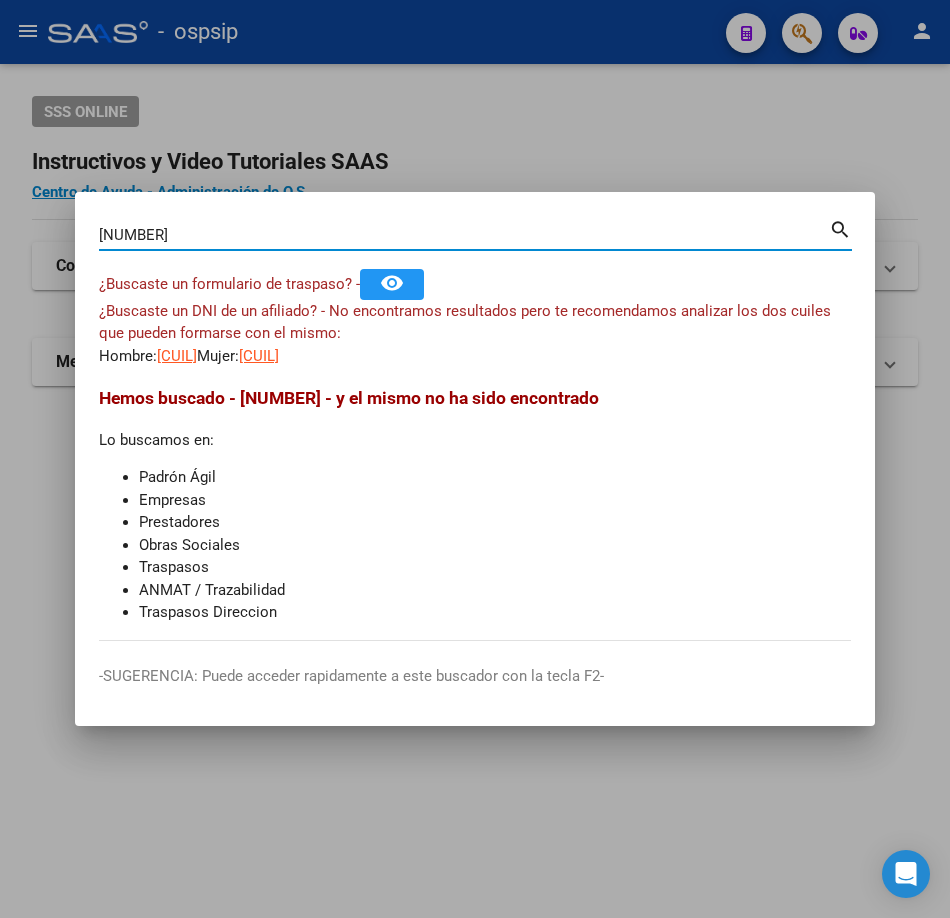 type on "[NUMBER]" 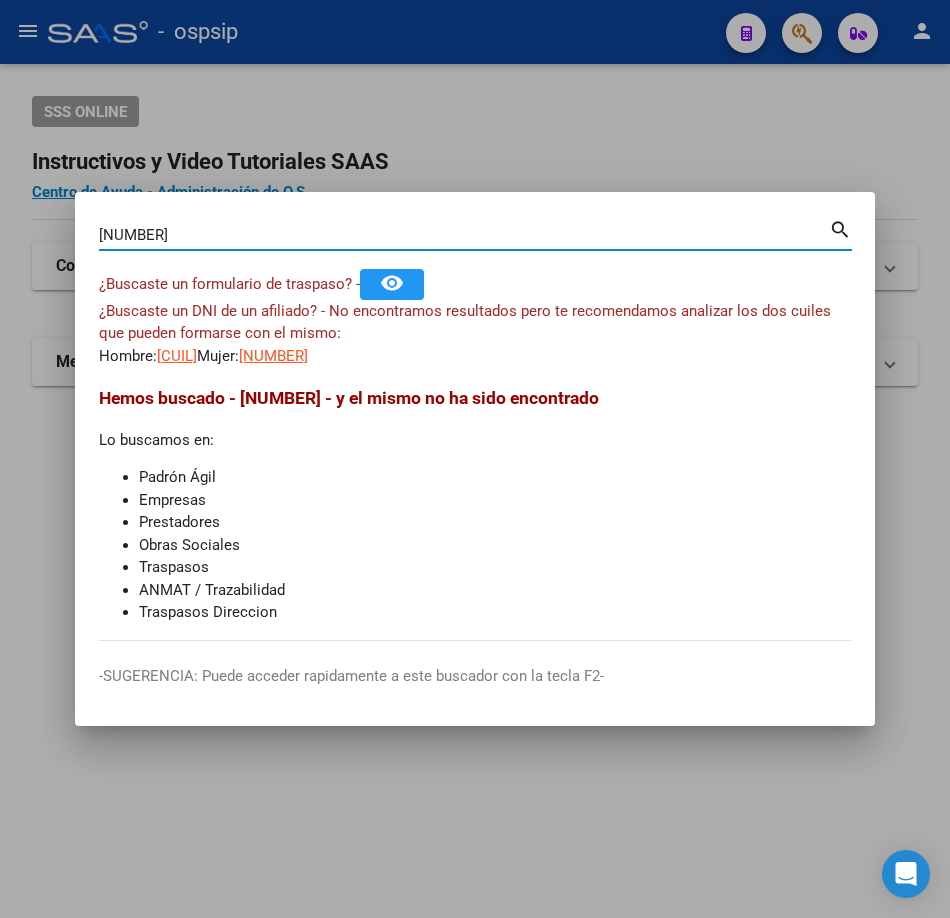 click on "[CUIL]" at bounding box center (177, 356) 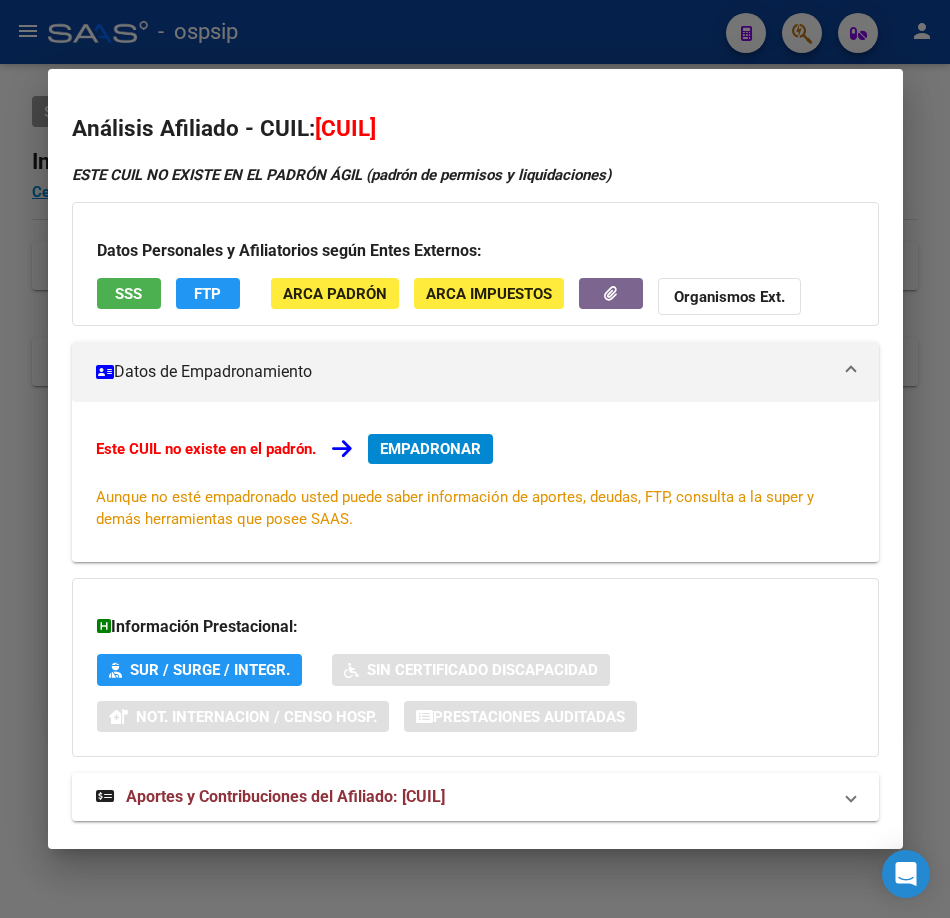 click at bounding box center (475, 459) 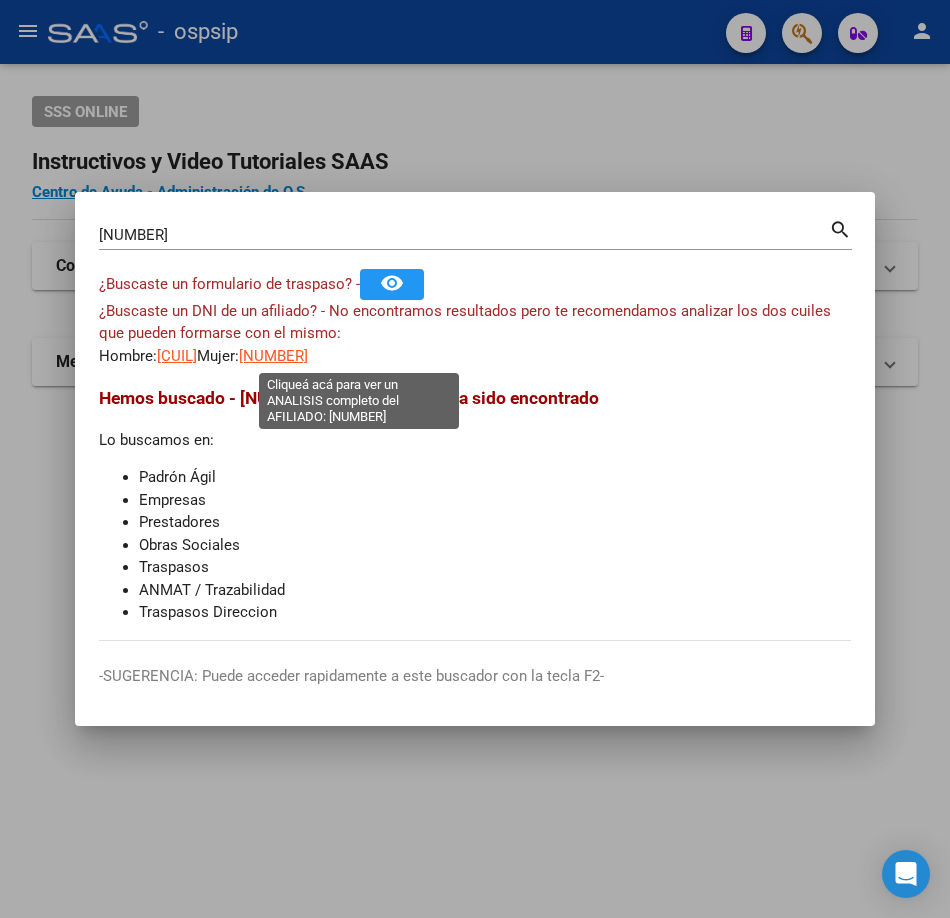 click on "[NUMBER]" at bounding box center [273, 356] 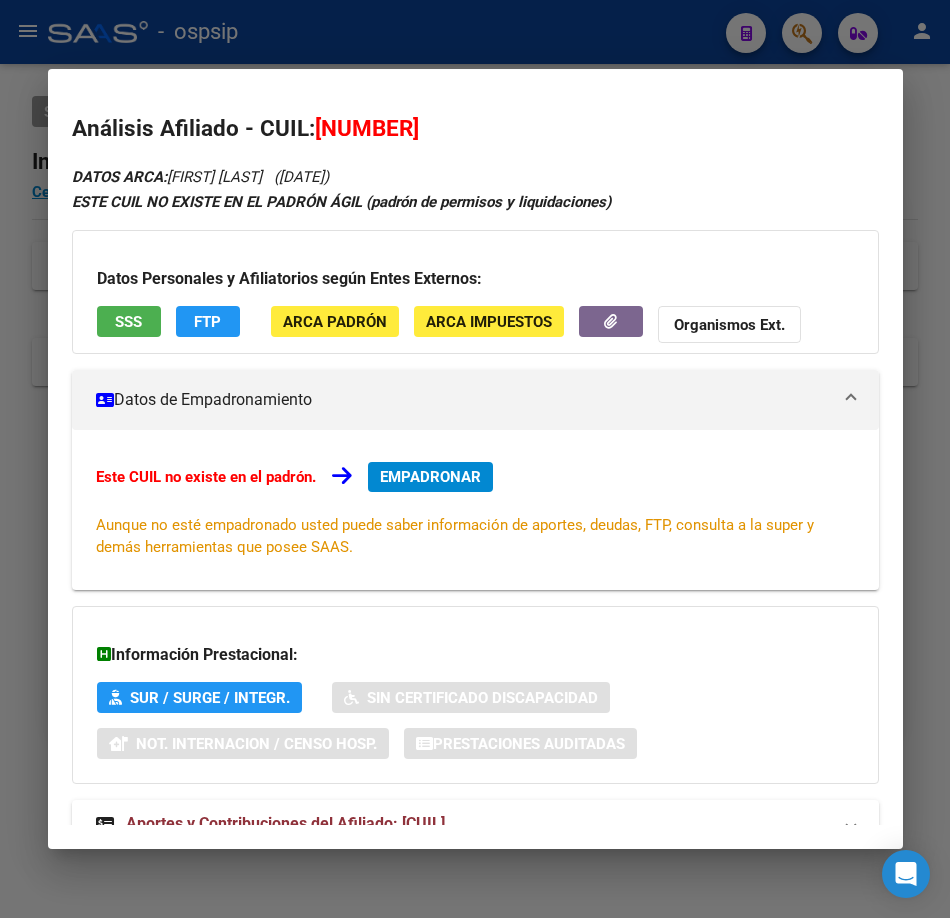 click at bounding box center [475, 459] 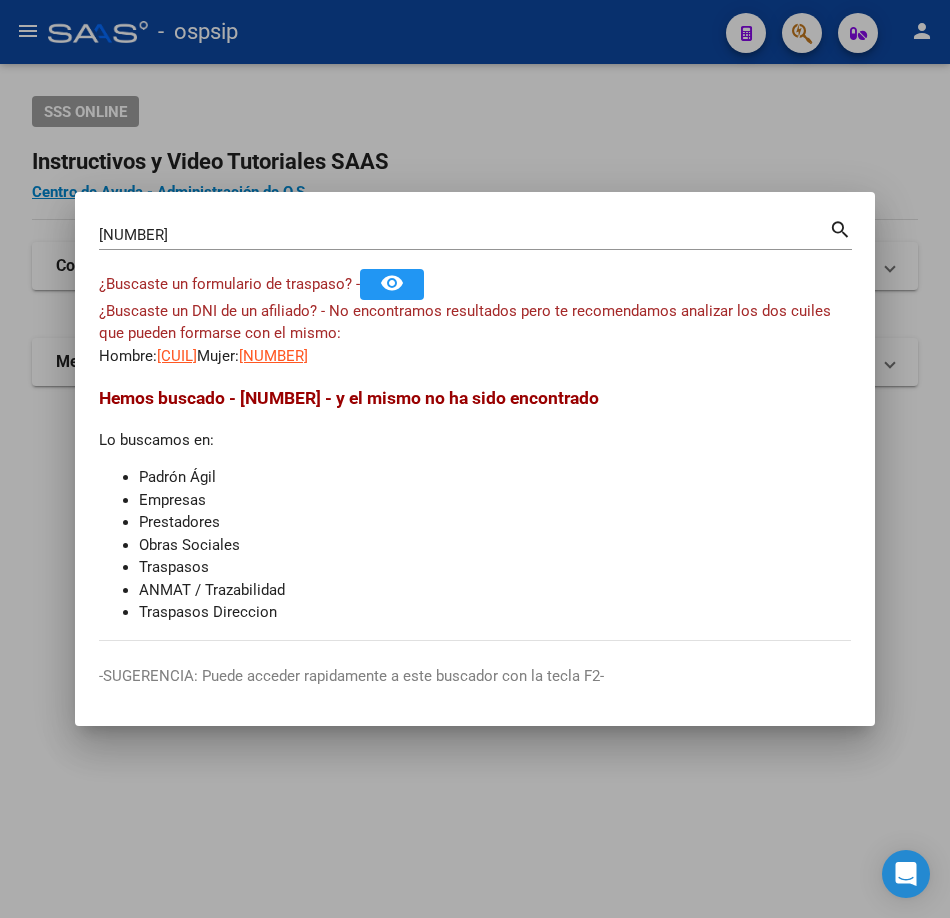 click on "[NUMBER]" at bounding box center [464, 235] 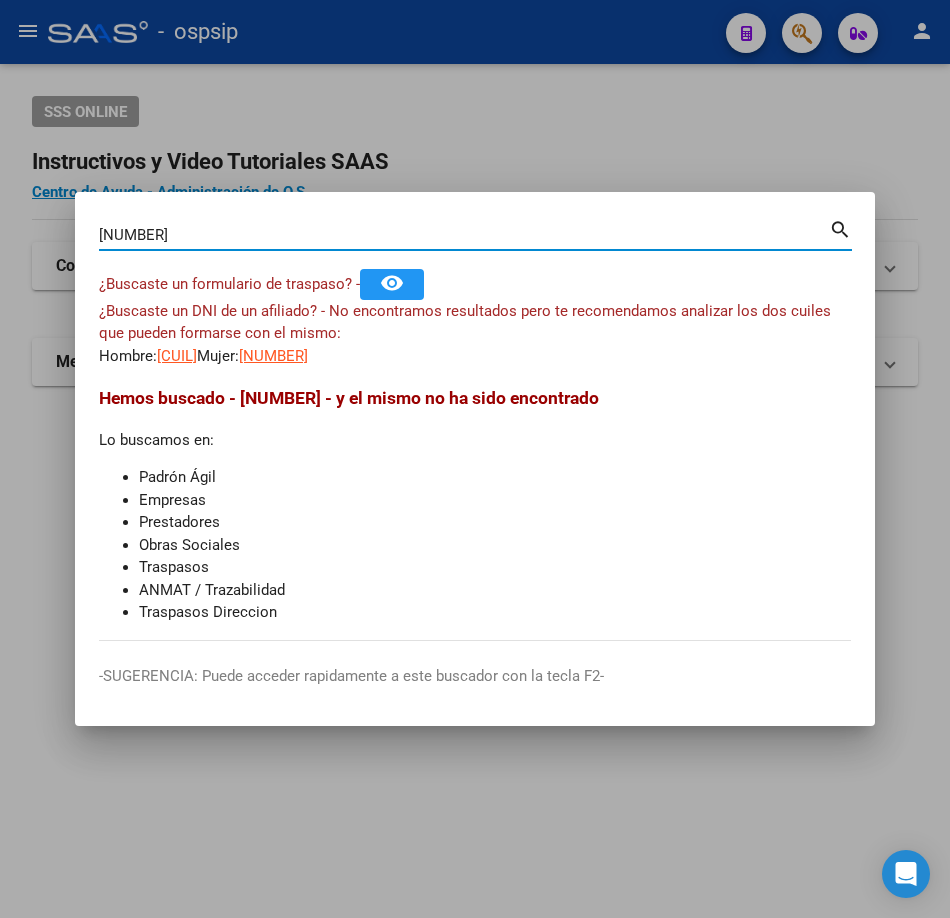 type on "[NUMBER]" 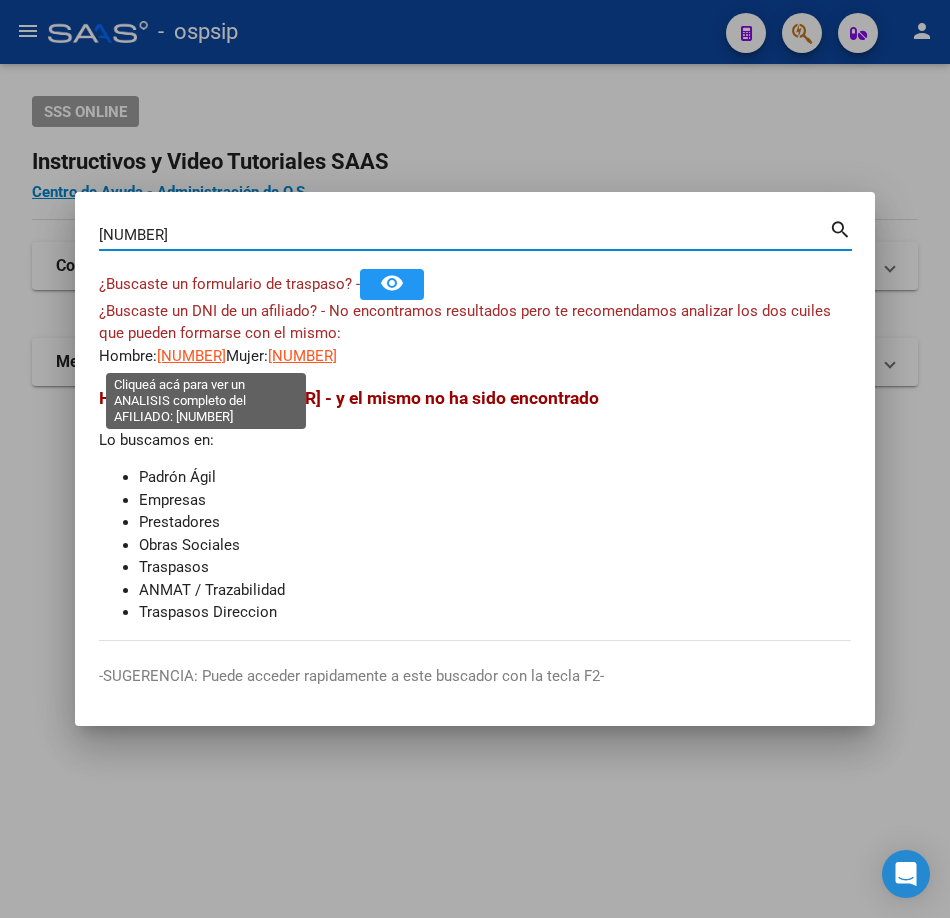 click on "[NUMBER]" at bounding box center (191, 356) 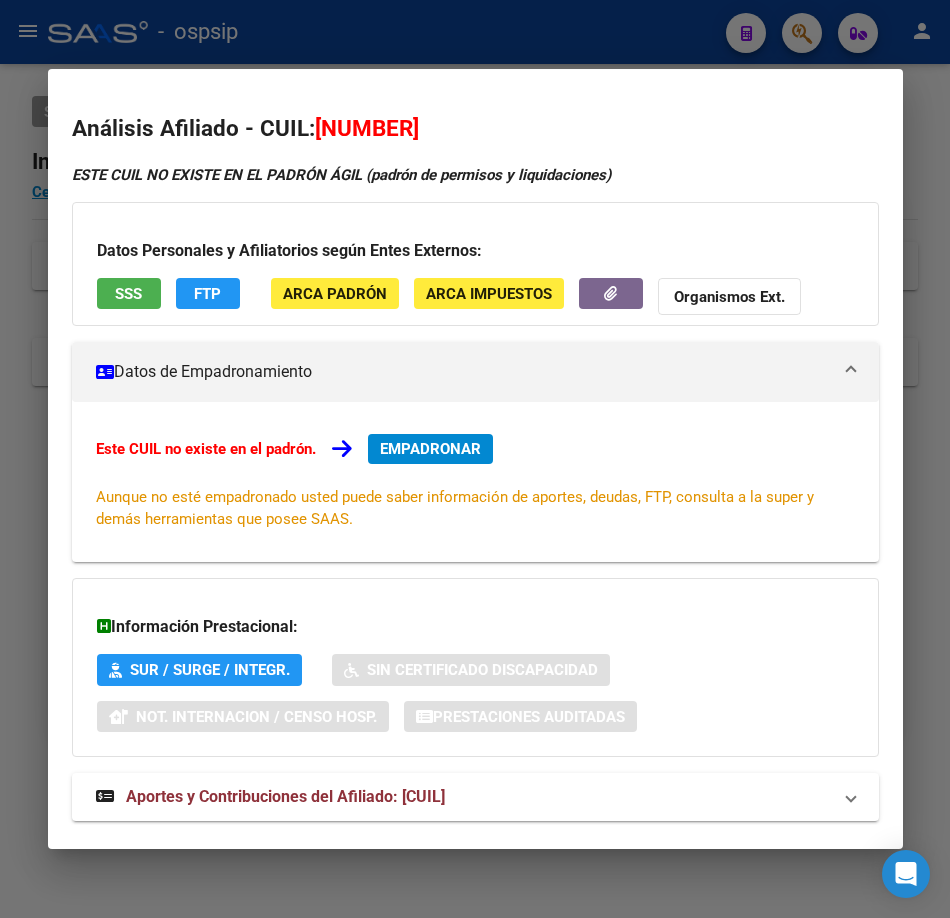 click at bounding box center [475, 459] 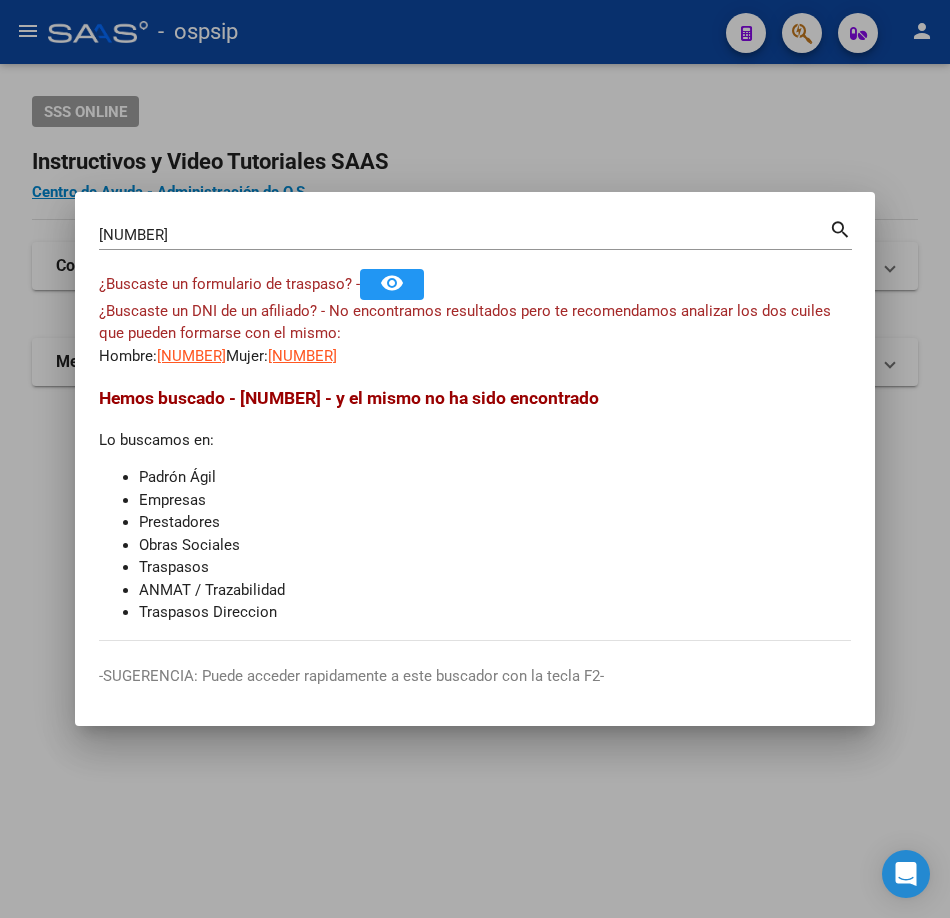 click on "[NUMBER] Buscar (apellido, dni, cuil, nro traspaso, cuit, obra social) search ¿Buscaste un formulario de traspaso? -   remove_red_eye ¿Buscaste un DNI de un afiliado? - No encontramos resultados pero te recomendamos analizar los dos cuiles que pueden formarse con el mismo:  Hombre:  [CUIL]     Mujer:  [CUIL] Hemos buscado - [NUMBER] - y el mismo no ha sido encontrado  Lo buscamos en:  Padrón Ágil Empresas Prestadores Obras Sociales Traspasos ANMAT / Trazabilidad Traspasos Direccion" at bounding box center [475, 428] 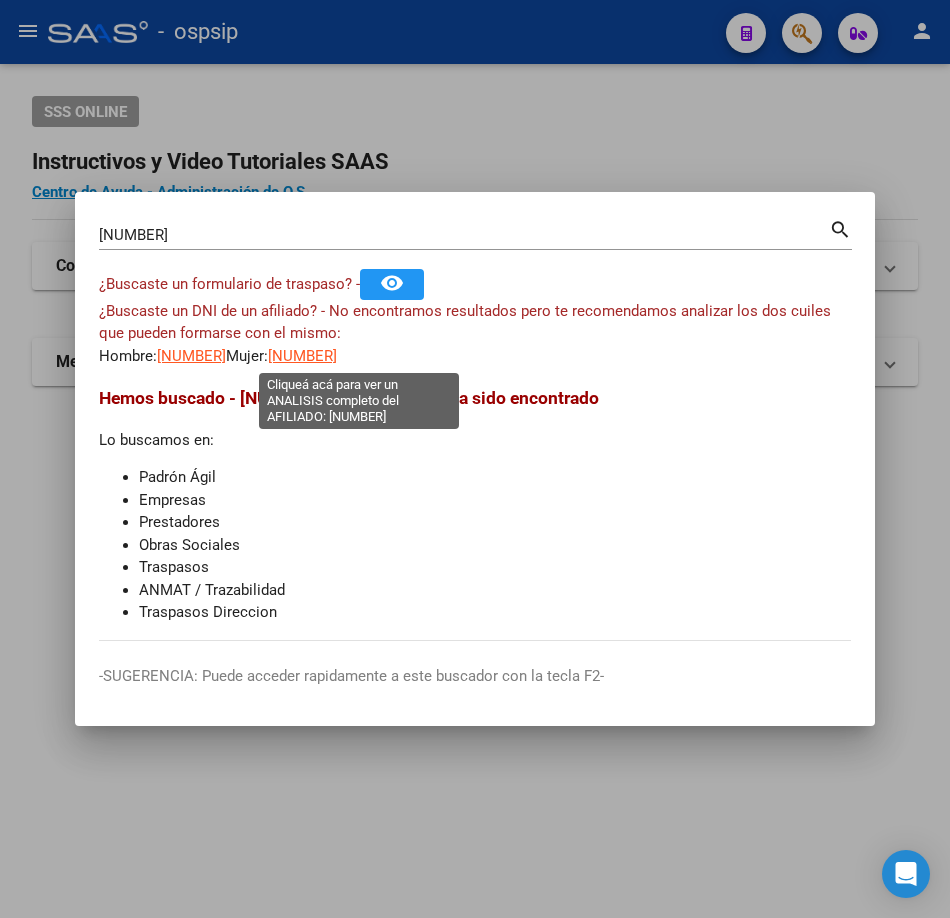 click on "[NUMBER]" at bounding box center [302, 356] 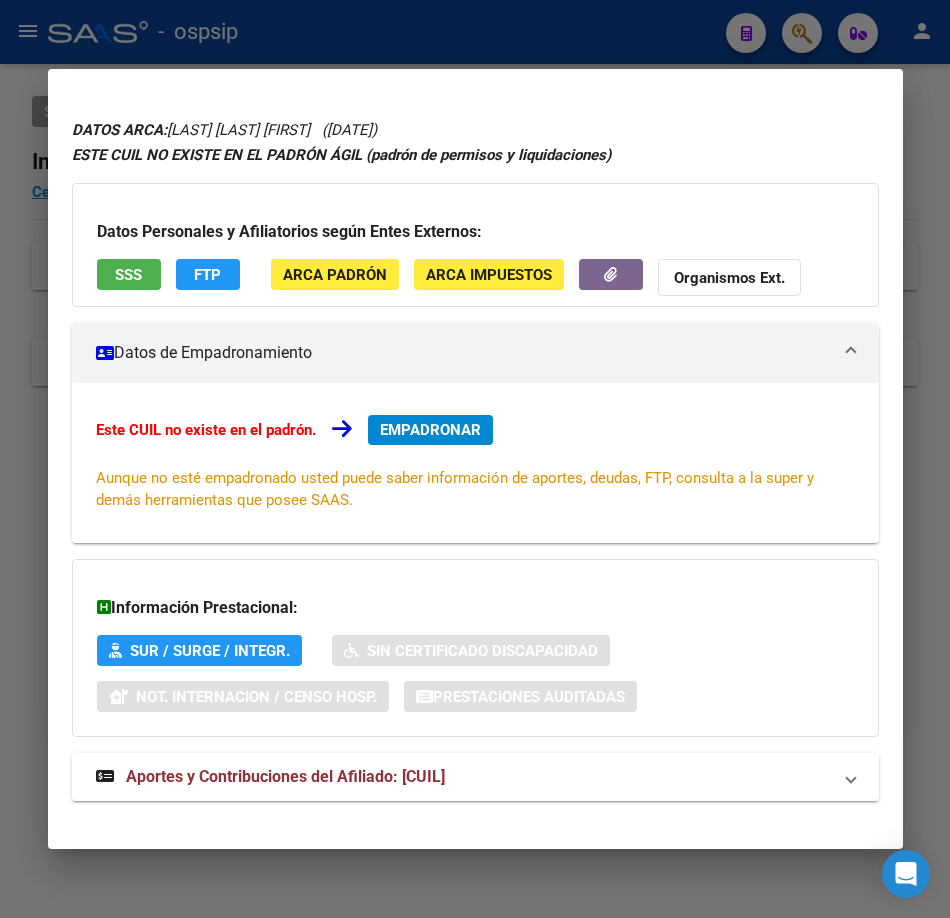 scroll, scrollTop: 68, scrollLeft: 0, axis: vertical 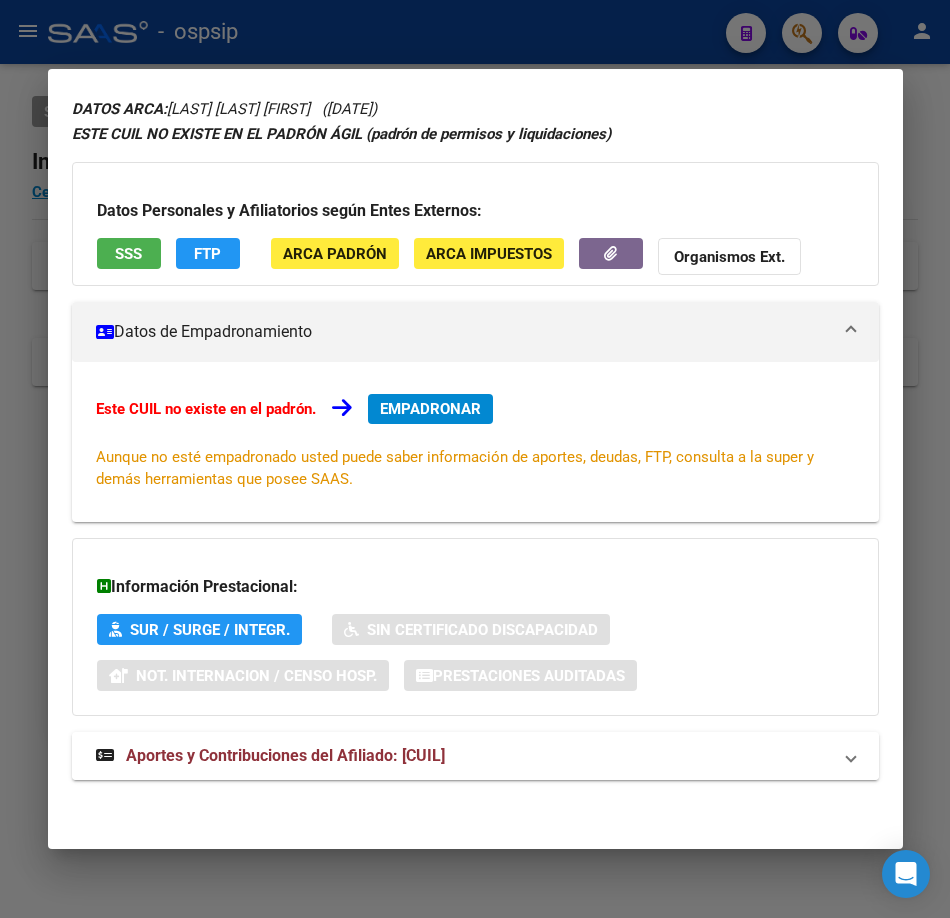 click on "Aportes y Contribuciones del Afiliado: [CUIL]" at bounding box center [475, 756] 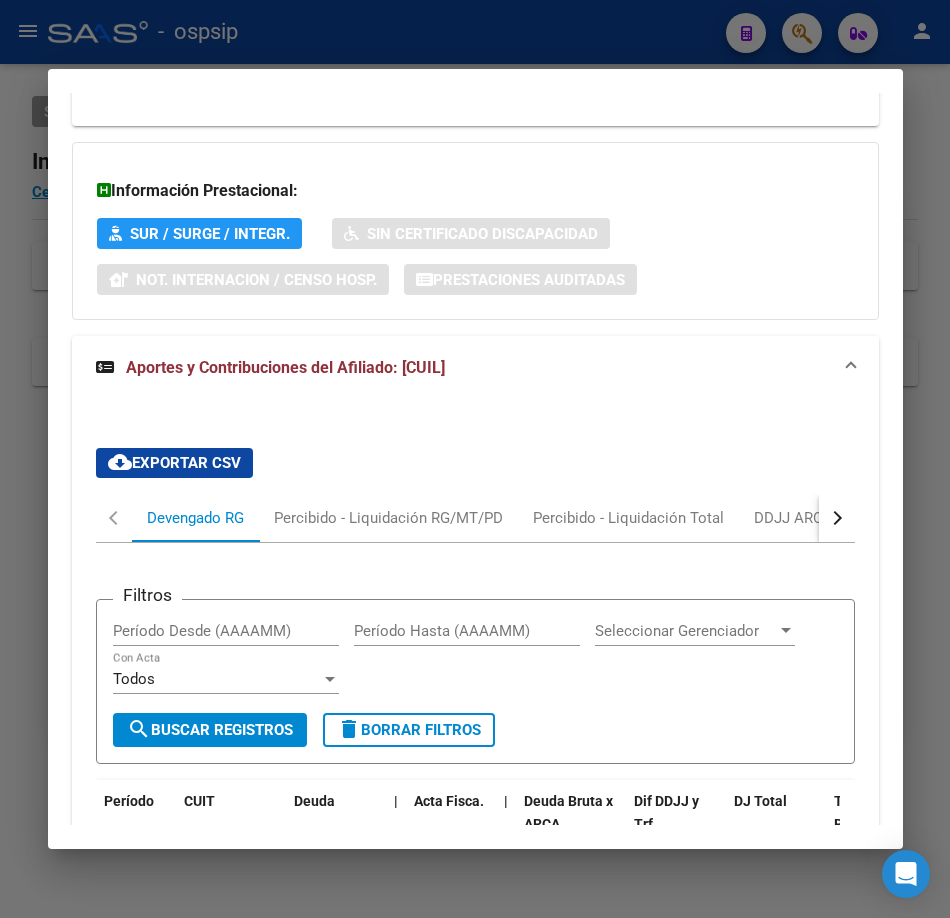 scroll, scrollTop: 644, scrollLeft: 0, axis: vertical 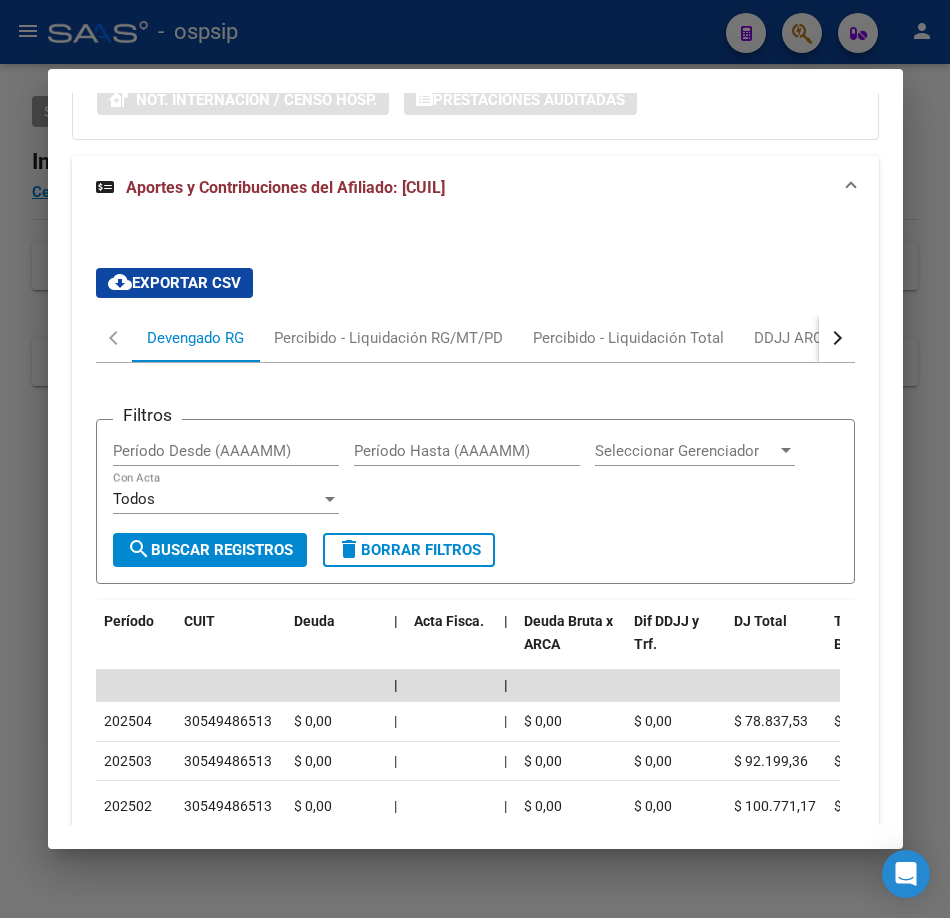 click at bounding box center [837, 338] 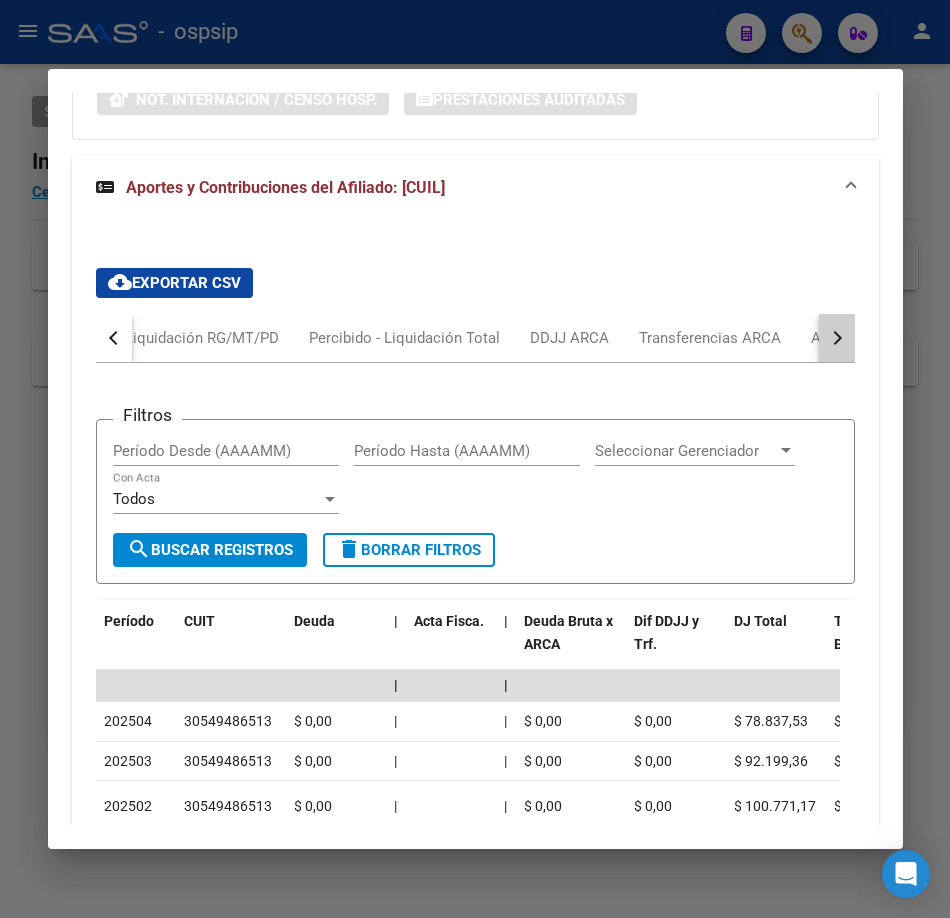 click at bounding box center [837, 338] 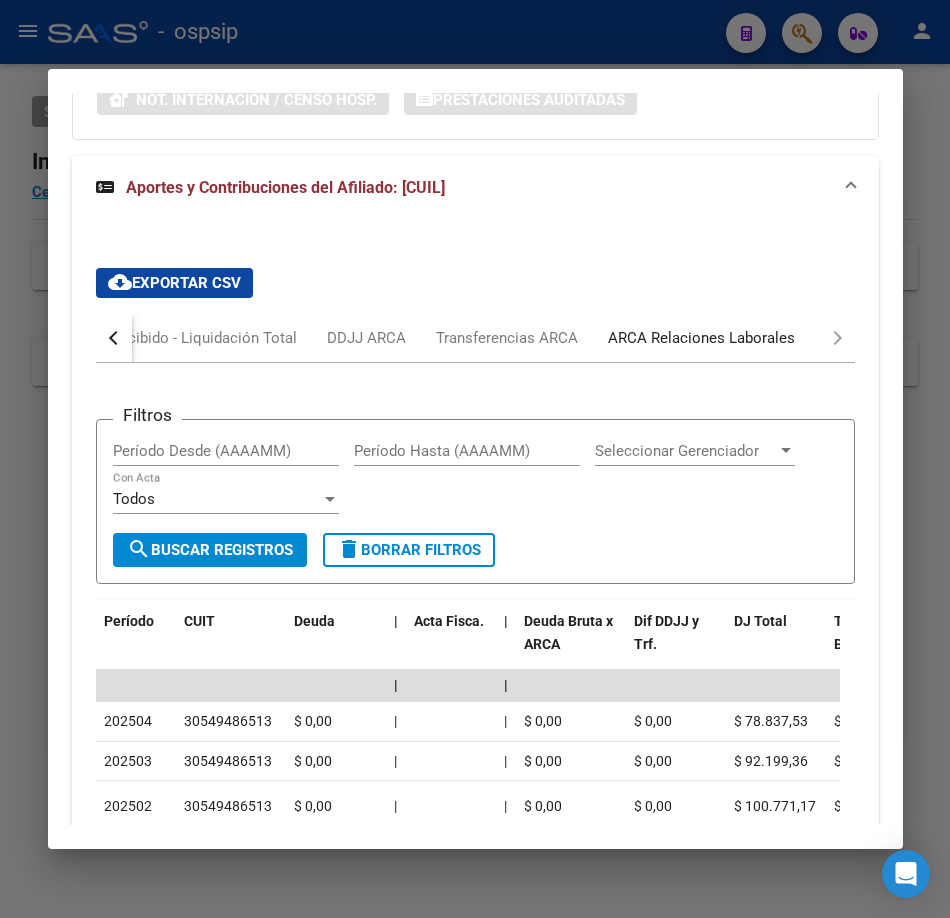 click on "ARCA Relaciones Laborales" at bounding box center [701, 338] 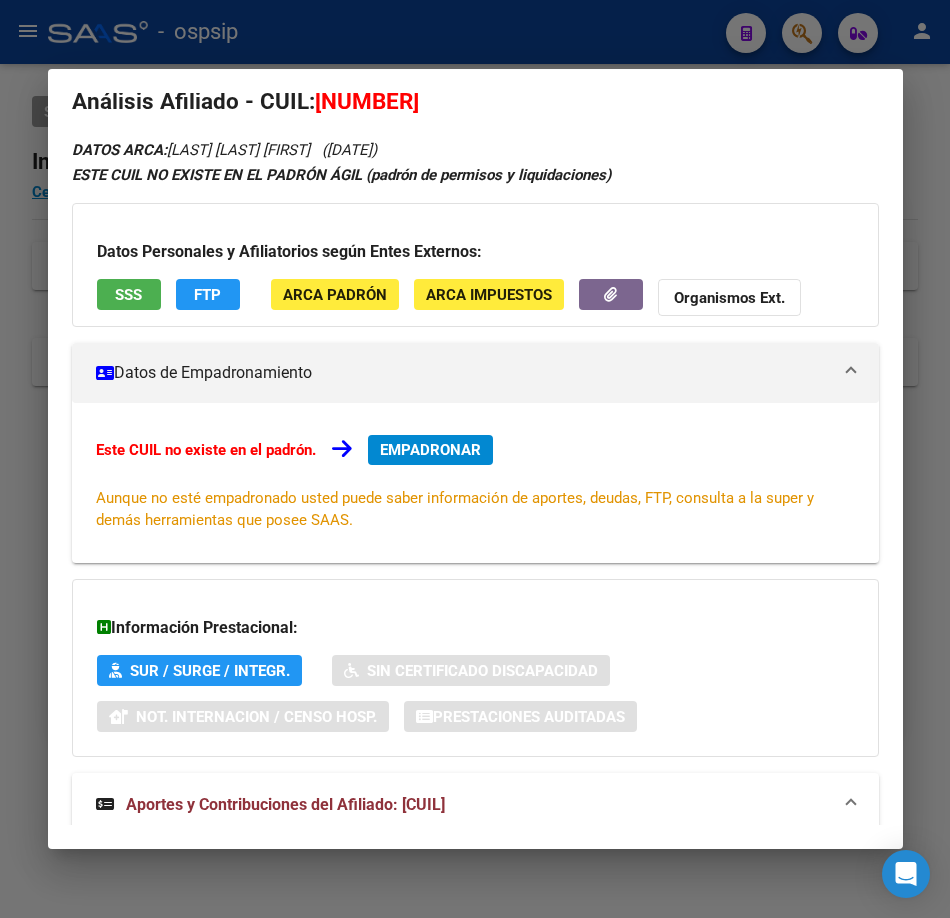 scroll, scrollTop: 0, scrollLeft: 0, axis: both 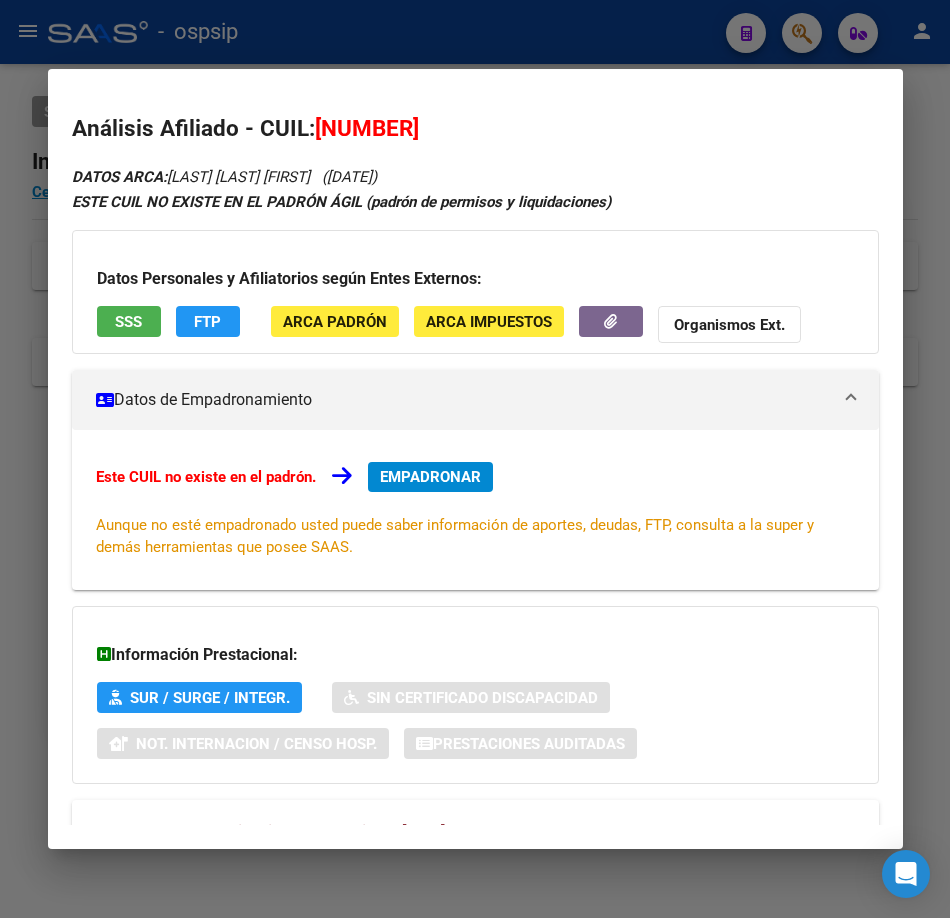 click on "SSS" at bounding box center [129, 321] 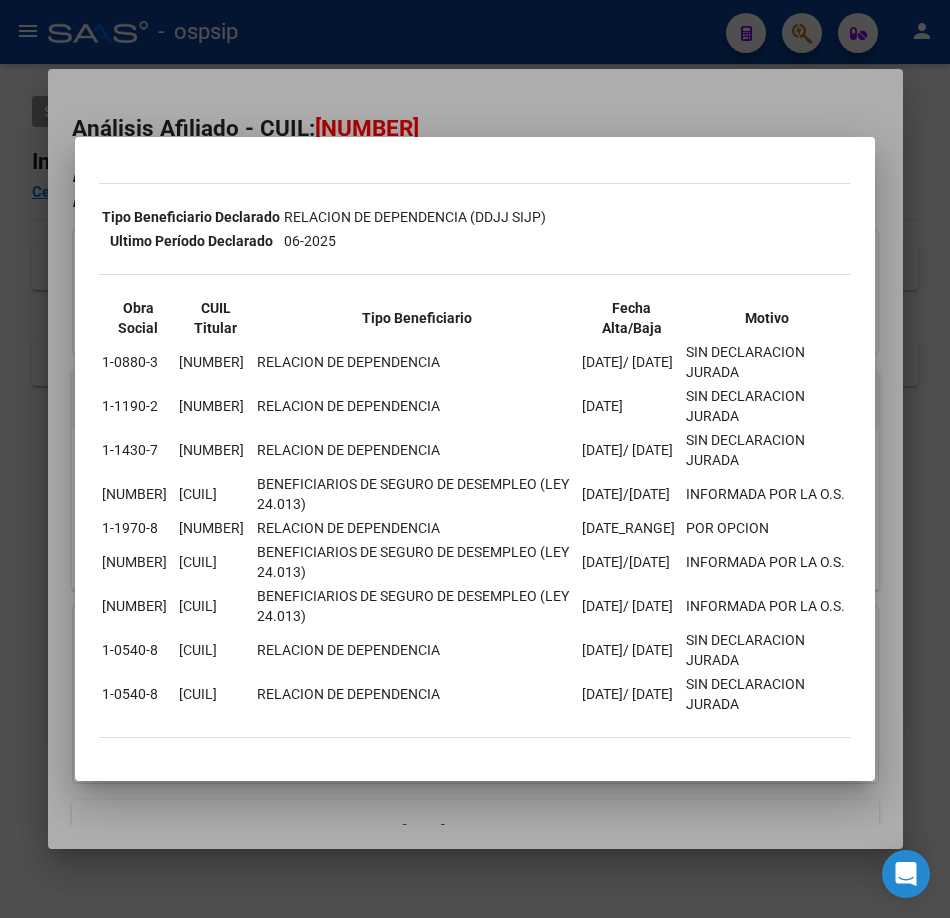 scroll, scrollTop: 441, scrollLeft: 0, axis: vertical 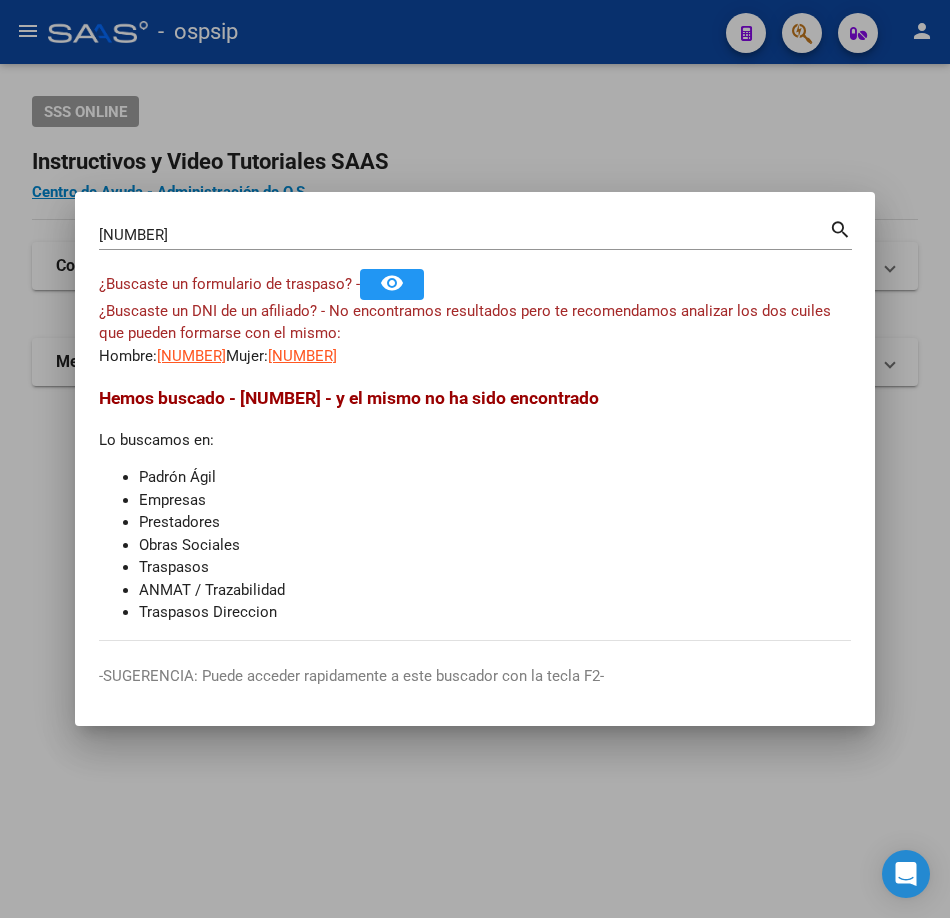 click on "[NUMBER]" at bounding box center [464, 235] 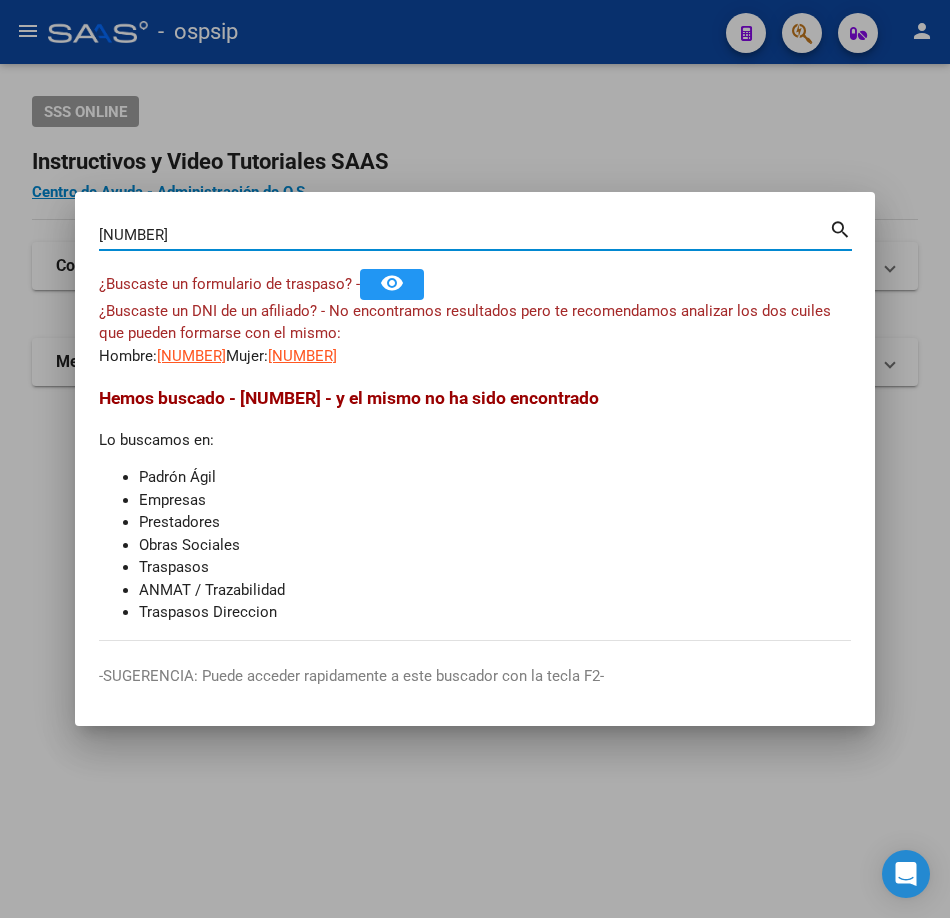 type on "[NUMBER]" 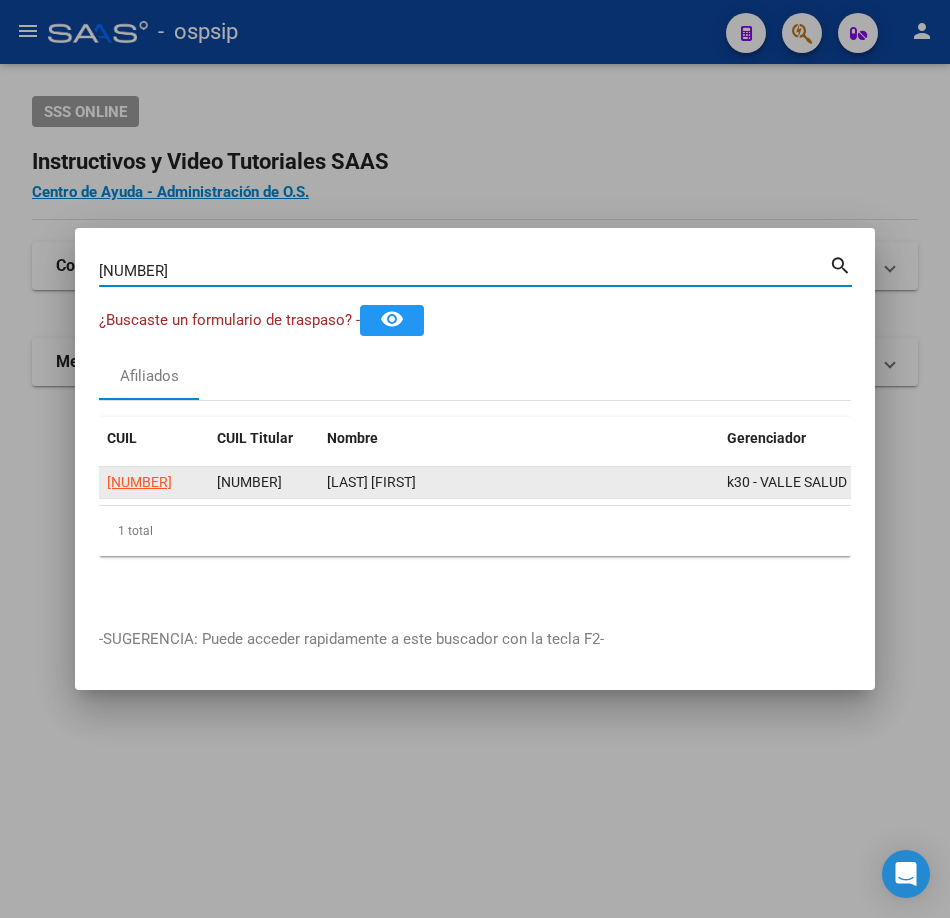 click on "[NUMBER]" 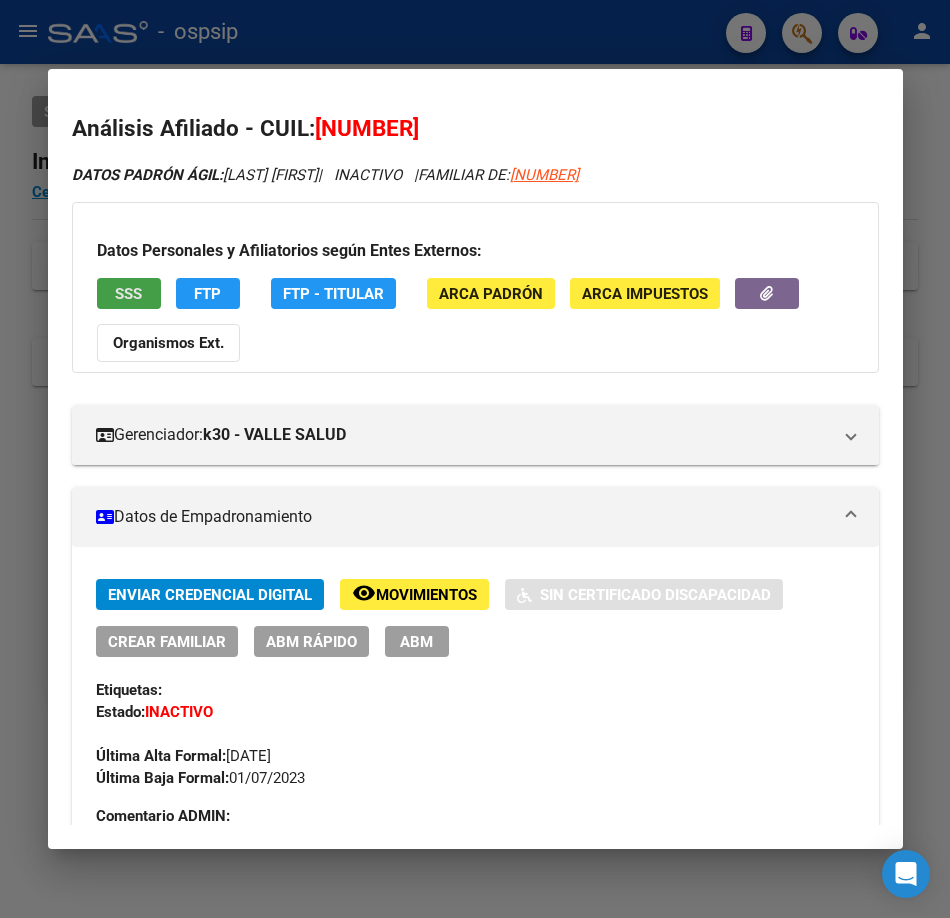 click on "SSS" at bounding box center (129, 293) 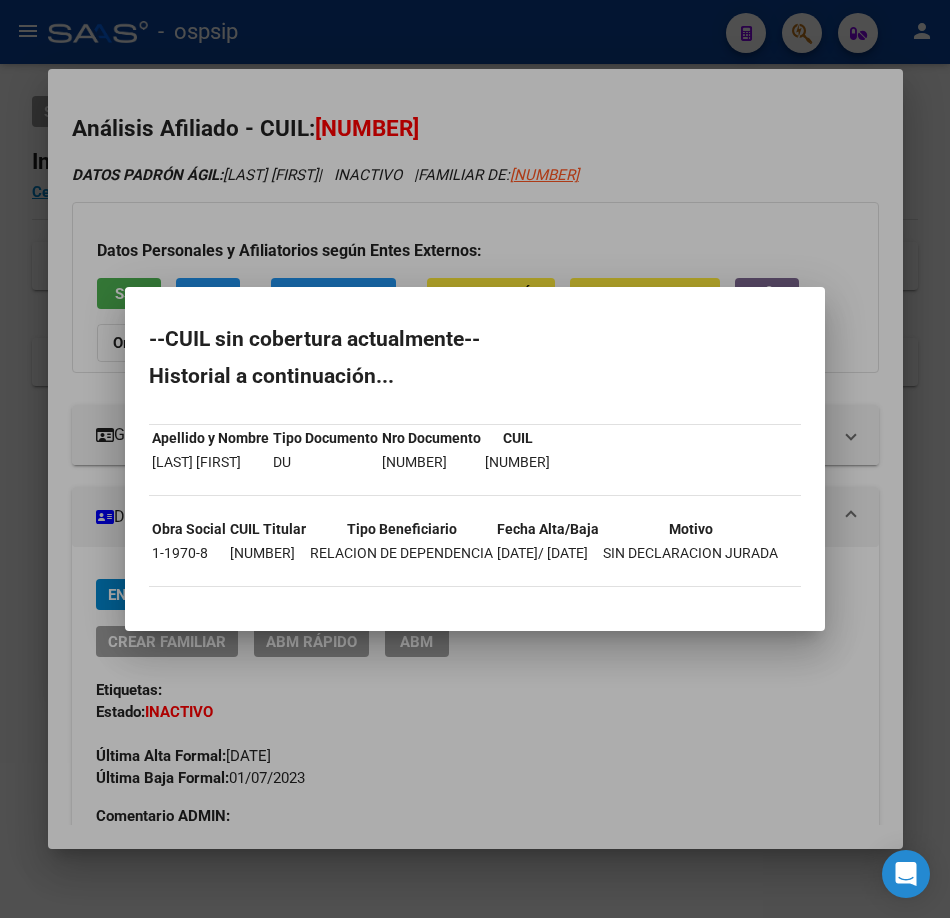 click at bounding box center [475, 459] 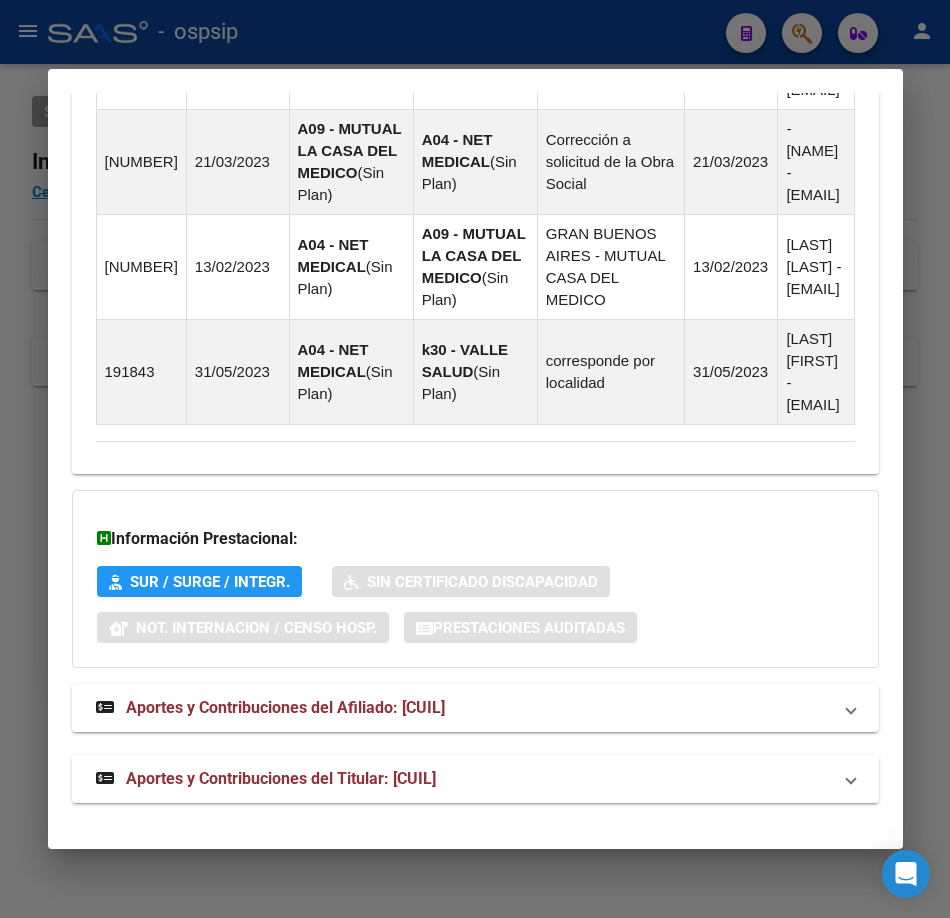 click on "Aportes y Contribuciones del Titular: [CUIL]" at bounding box center (475, 779) 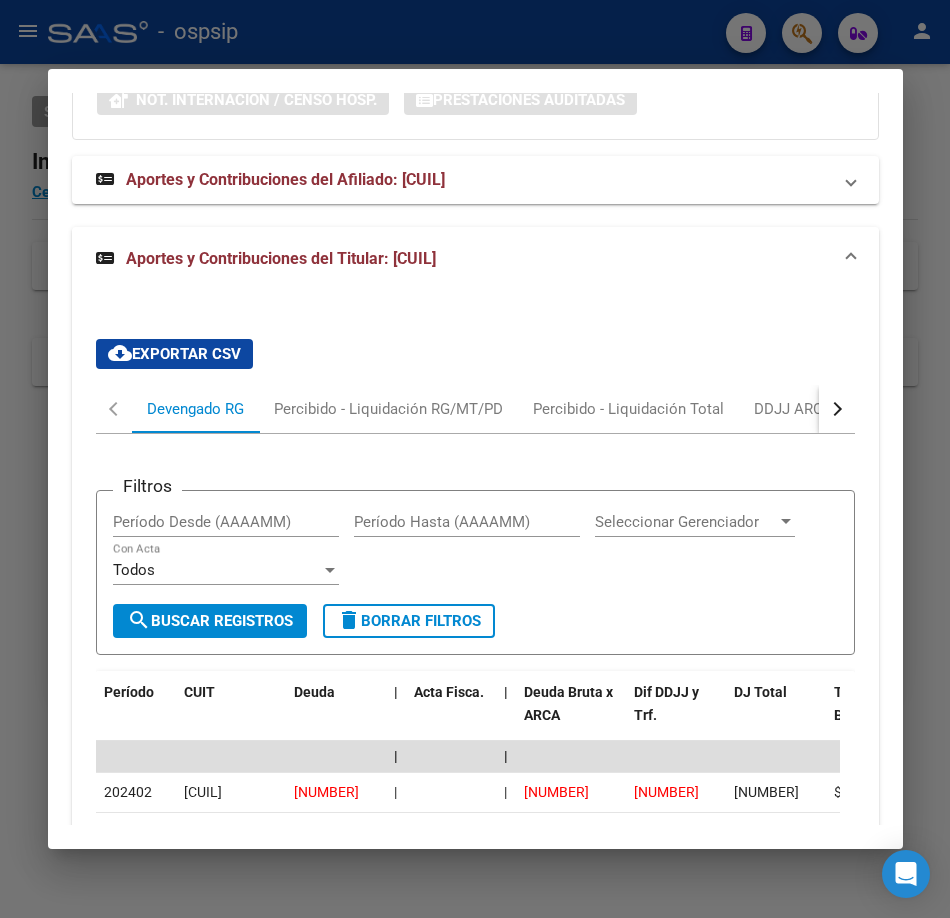 scroll, scrollTop: 2145, scrollLeft: 0, axis: vertical 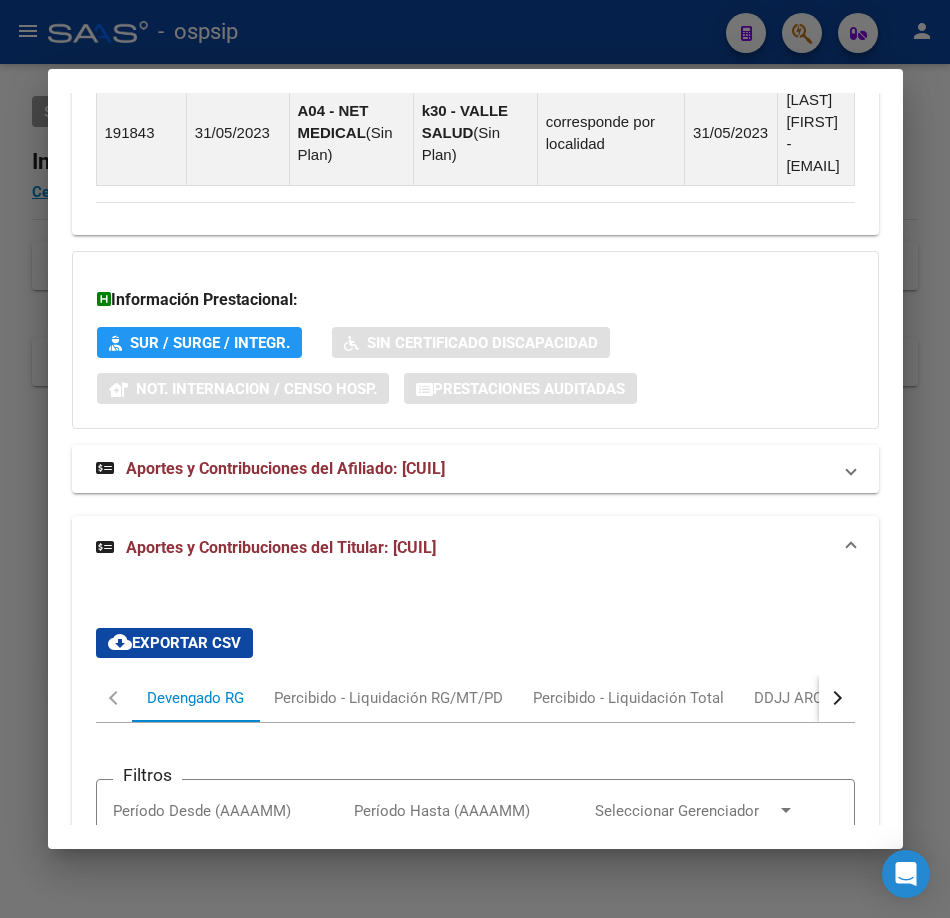 click on "DU - DOCUMENTO UNICO [NUMBER] Nacionalidad: ARGENTINA Parentesco: 3 - Hijo < 21 años Estado Civil: Soltero Discapacitado: NO (00) Sexo: M Nacimiento: [DATE] Edad: 8 Teléfono Particular: Provincia: Tierra del Fuego Localidad: RIO GRANDE Código Postal: 9420" at bounding box center (475, 459) 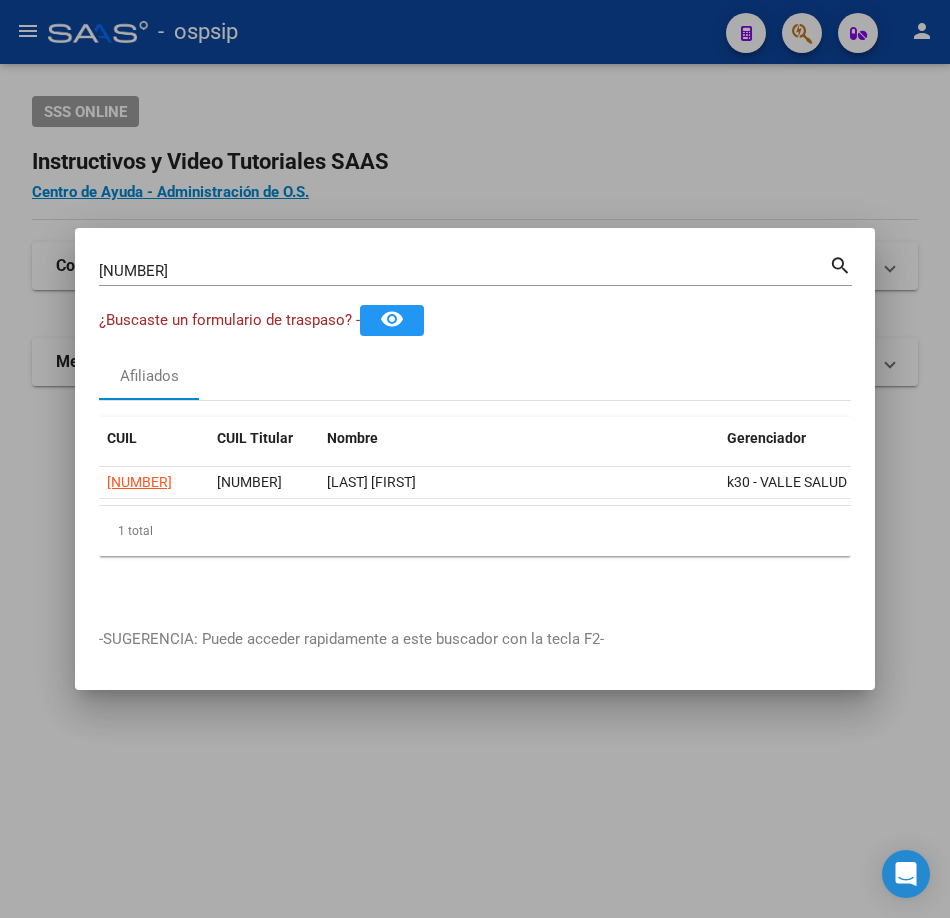 click on "[NUMBER] Buscar (apellido, dni, cuil, nro traspaso, cuit, obra social)" at bounding box center [464, 271] 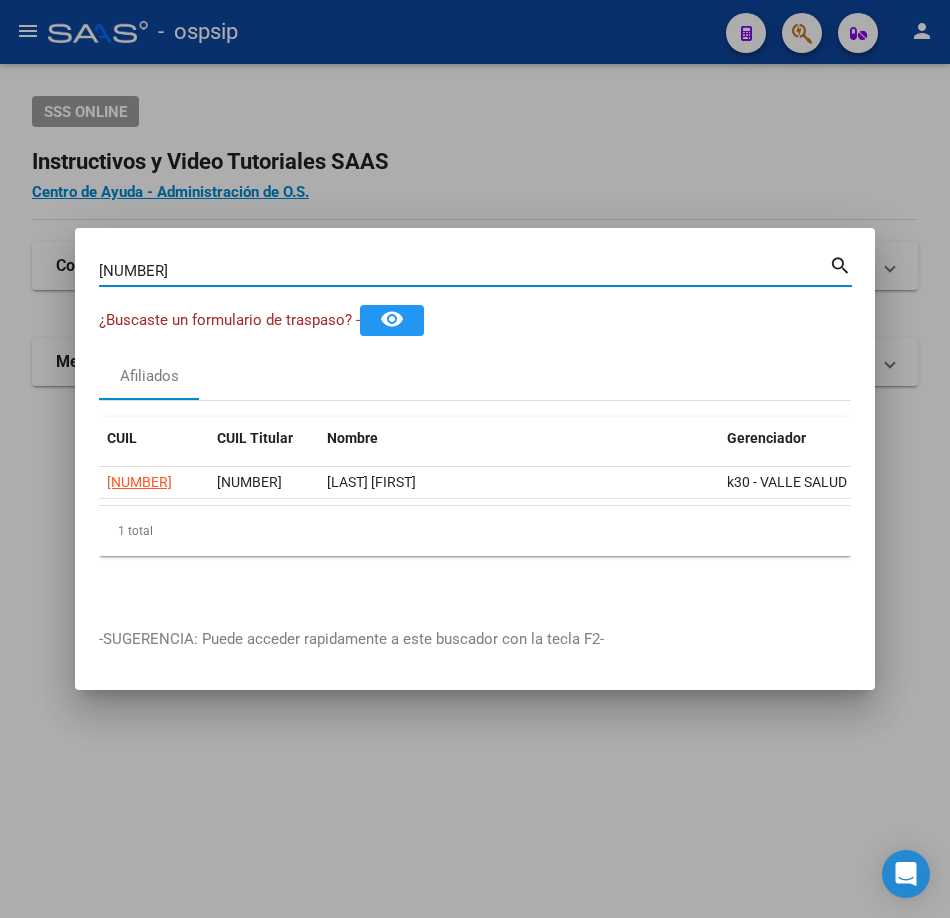 click on "[NUMBER]" at bounding box center (464, 271) 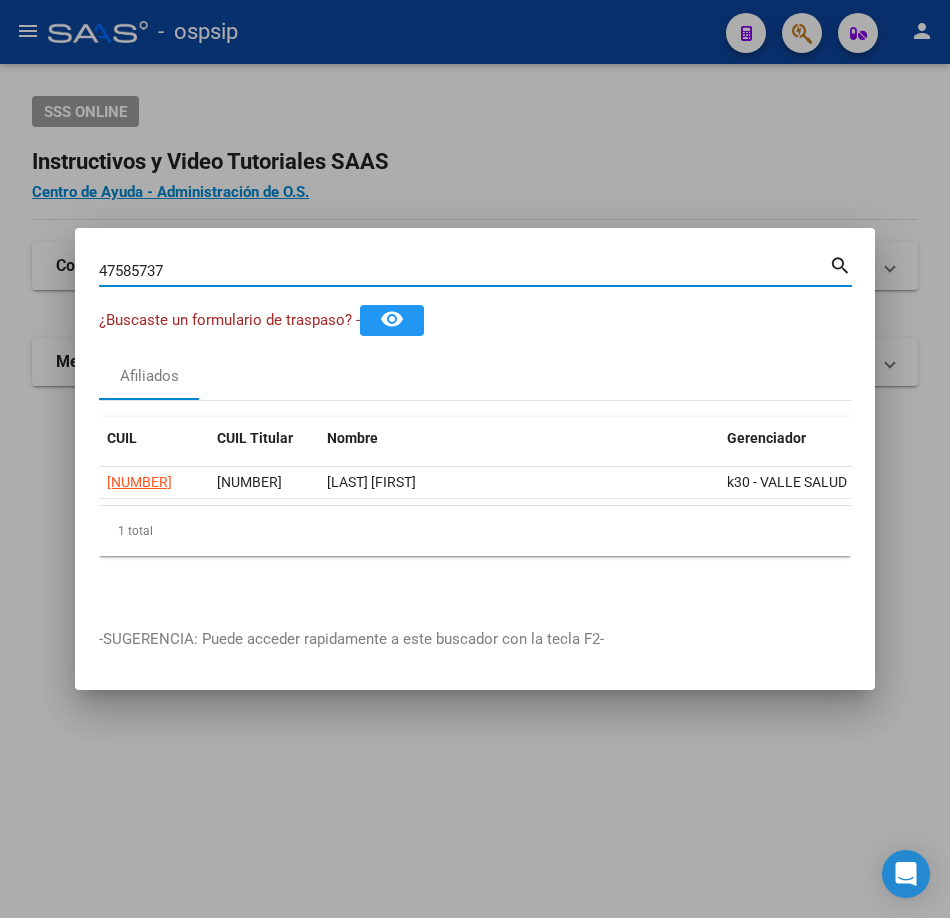 type on "47585737" 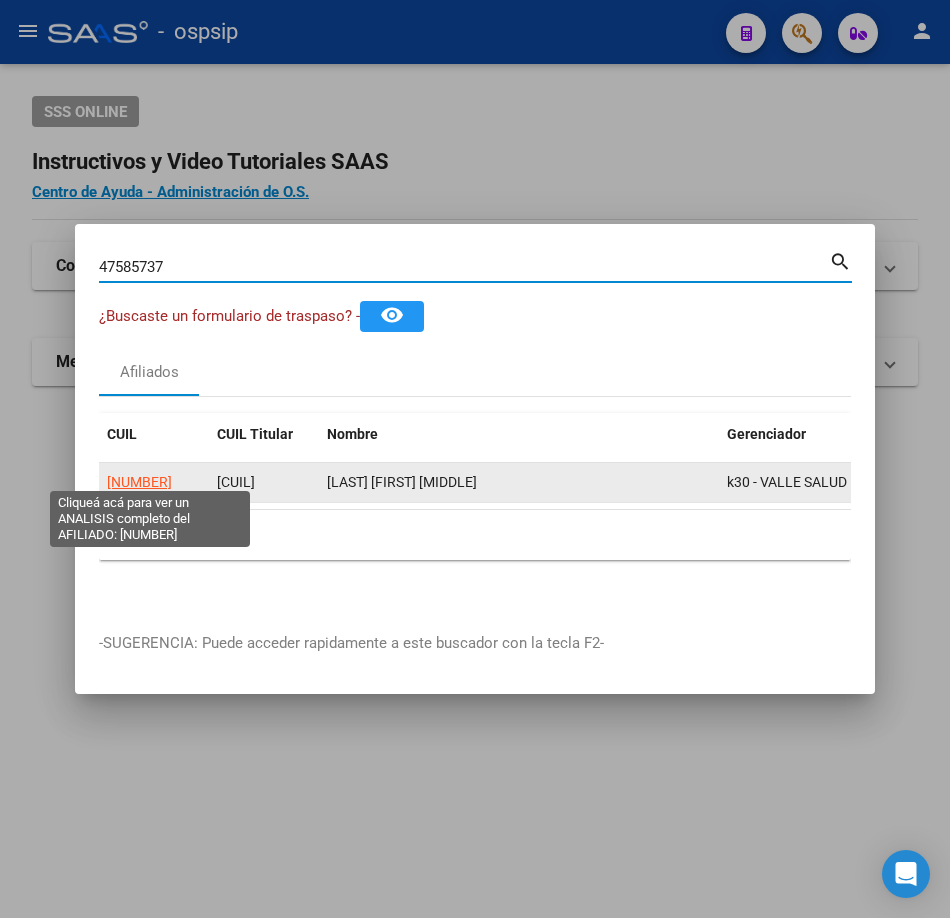 click on "[NUMBER]" 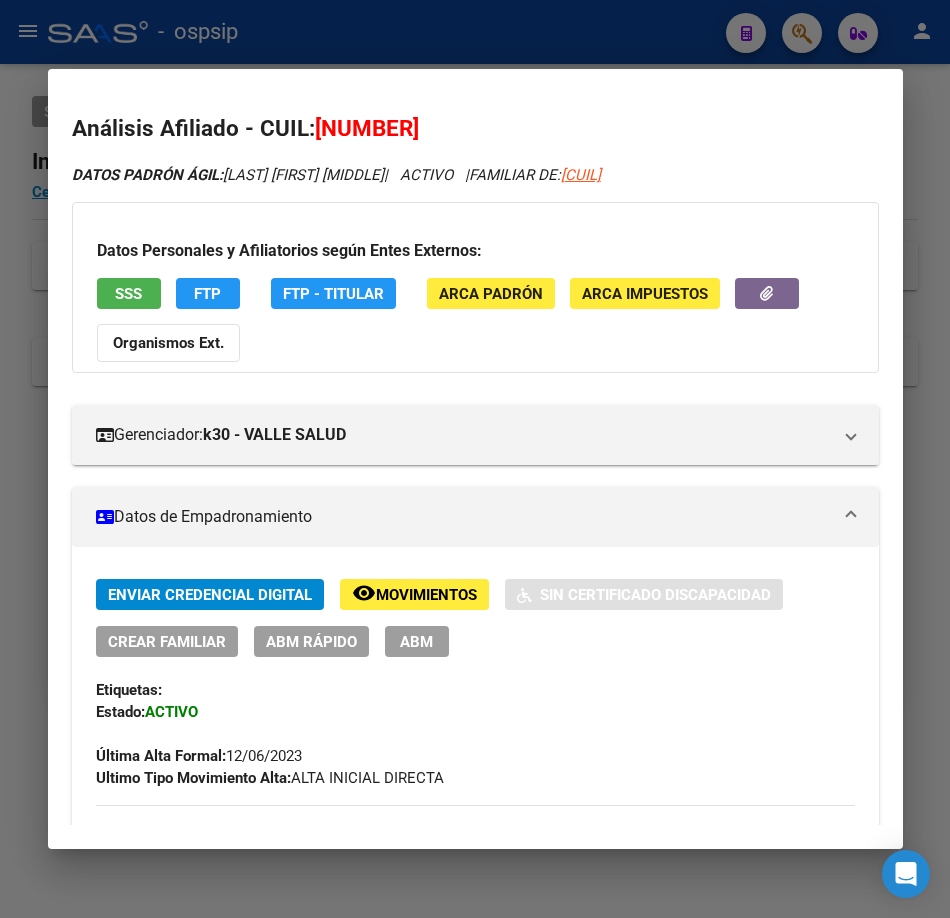 click on "SSS" at bounding box center [128, 294] 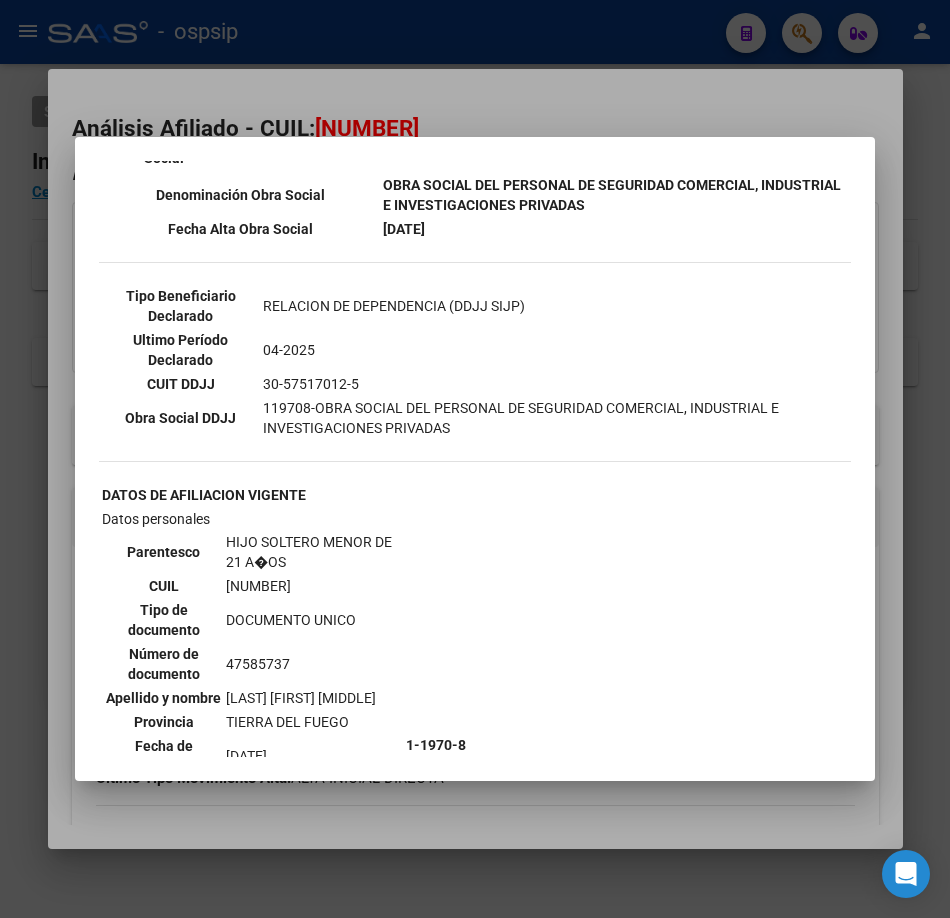 scroll, scrollTop: 600, scrollLeft: 0, axis: vertical 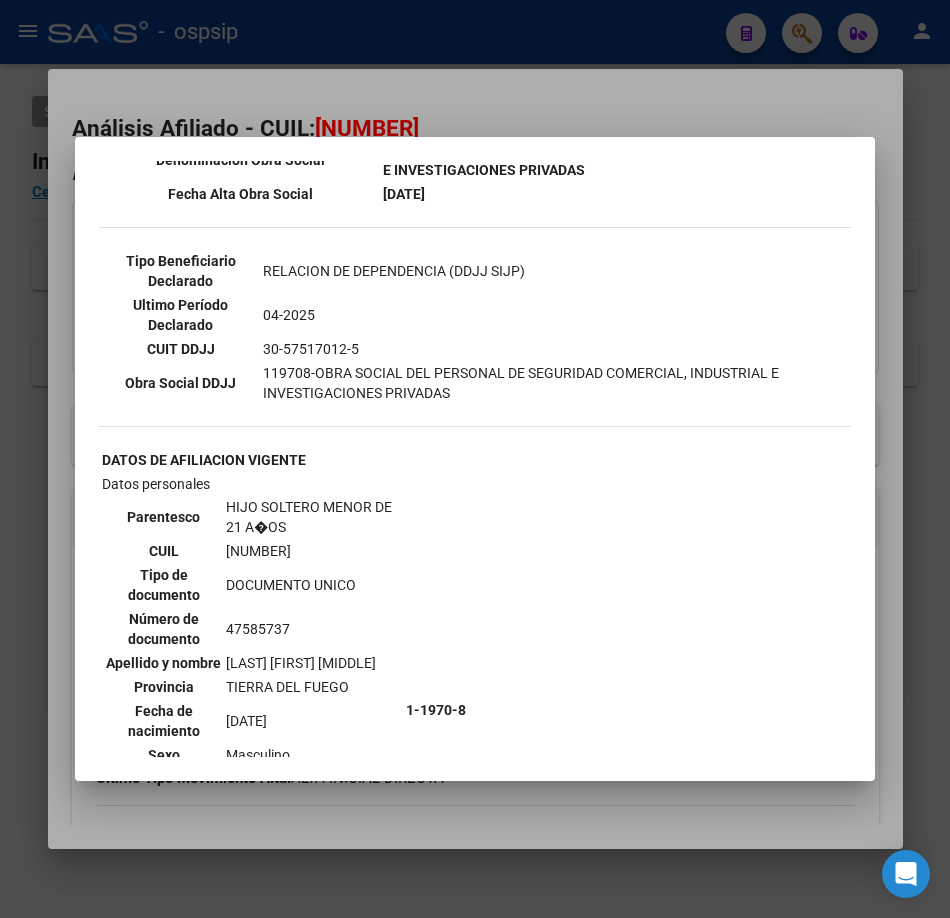 click at bounding box center (475, 459) 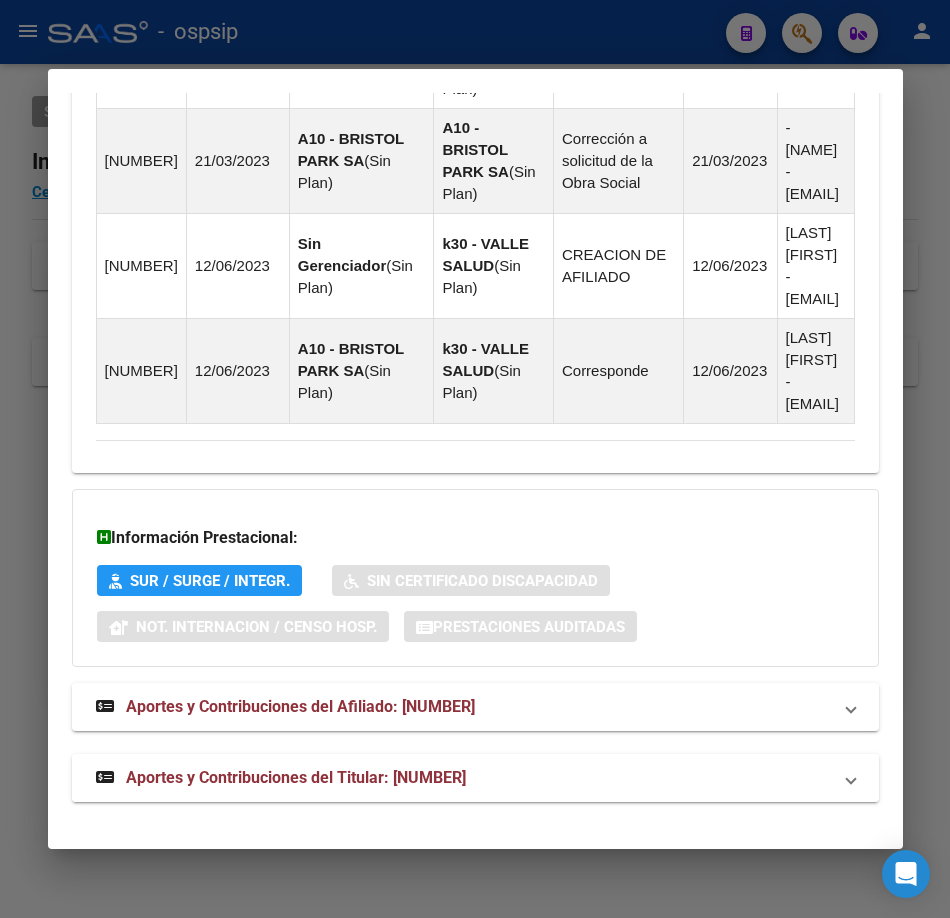 click on "Aportes y Contribuciones del Titular: [NUMBER]" at bounding box center (475, 778) 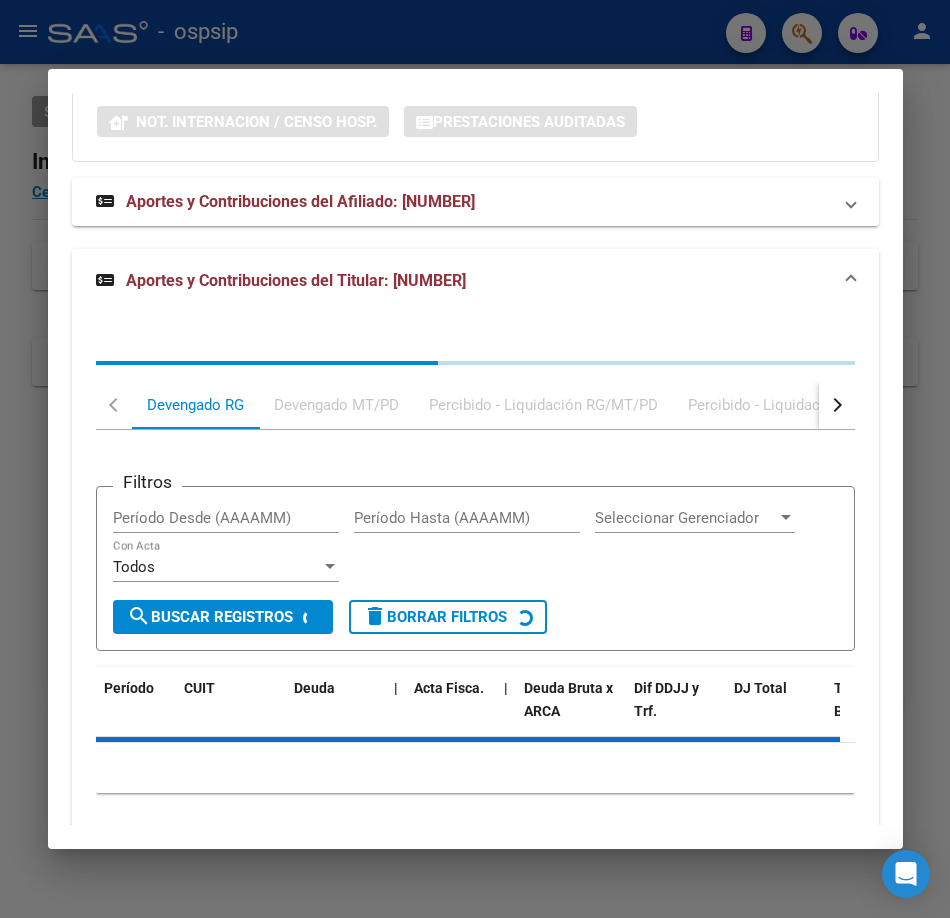 scroll, scrollTop: 2421, scrollLeft: 0, axis: vertical 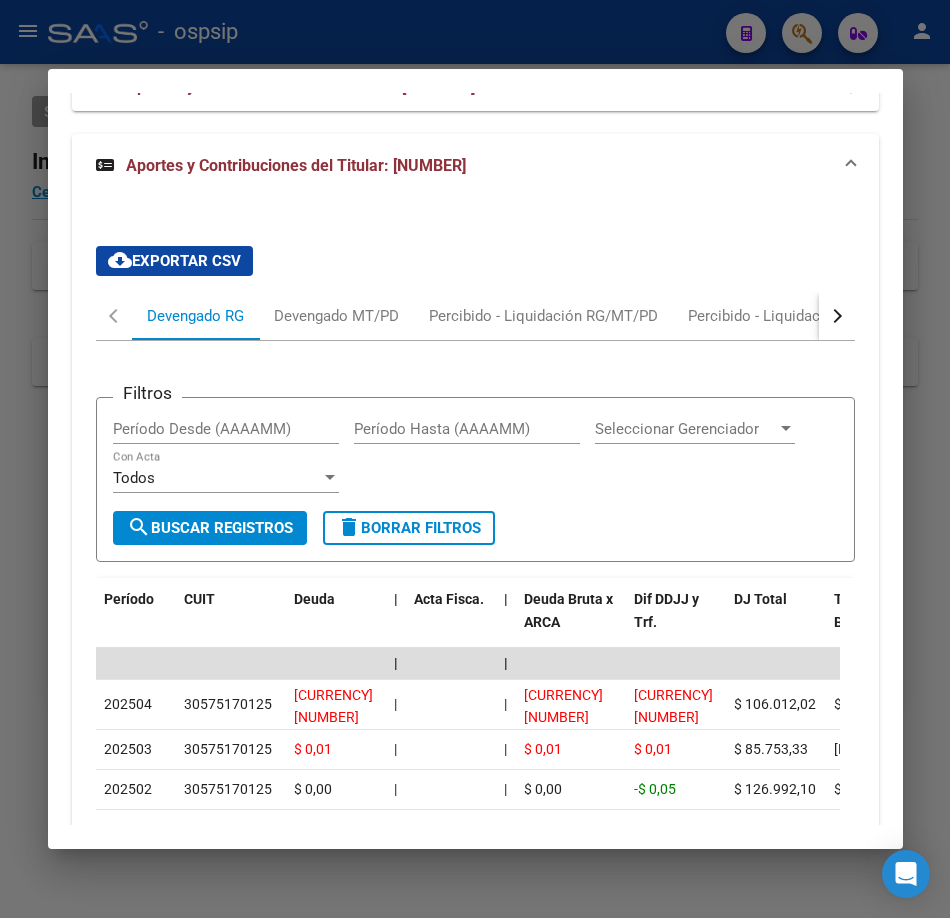 click on "cloud_download  Exportar CSV  Devengado RG Devengado MT/PD Percibido - Liquidación RG/MT/PD Percibido - Liquidación Total DDJJ ARCA Transferencias ARCA Sano ARCA ARCA Relaciones Laborales Filtros Período Desde (AAAAMM) Período Hasta (AAAAMM) Seleccionar Gerenciador Seleccionar Gerenciador Todos Con Acta search  Buscar Registros  delete  Borrar Filtros  Período CUIT Deuda | Acta Fisca. | Deuda Bruta x ARCA Dif DDJJ y Trf. DJ Total Tot. Trf. Bruto | Deuda Aporte DJ Aporte Total Transferido Aporte | Deuda Contr. DJ Contr. Total Trf Contr. | Intereses Contr. Intereses Aporte | Contr. Empresa Contr. Int. Empresa Aporte Int. Empresa | DJ Aporte Total DJ Aporte DJ Aporte Adicional DJ Aporte Adherentes | DJ Contr. Total DJ Contr. DJ Contr. Adicional | REMOSIMP c/Tope REMOSIMP (rem4) REMCONT (rem8) REM5 Corresponde Aportes Corresponde Contr. NOGRPFAM SECOBLIG FECPRESENT DJ Contribución CUIT Periodo DJ Aporte CUIT Periodo | Porcentaje Contr. Porcentaje Aporte | DDJJ ID | | | | | | | | | | | | | [NUMBER]" at bounding box center [475, 730] 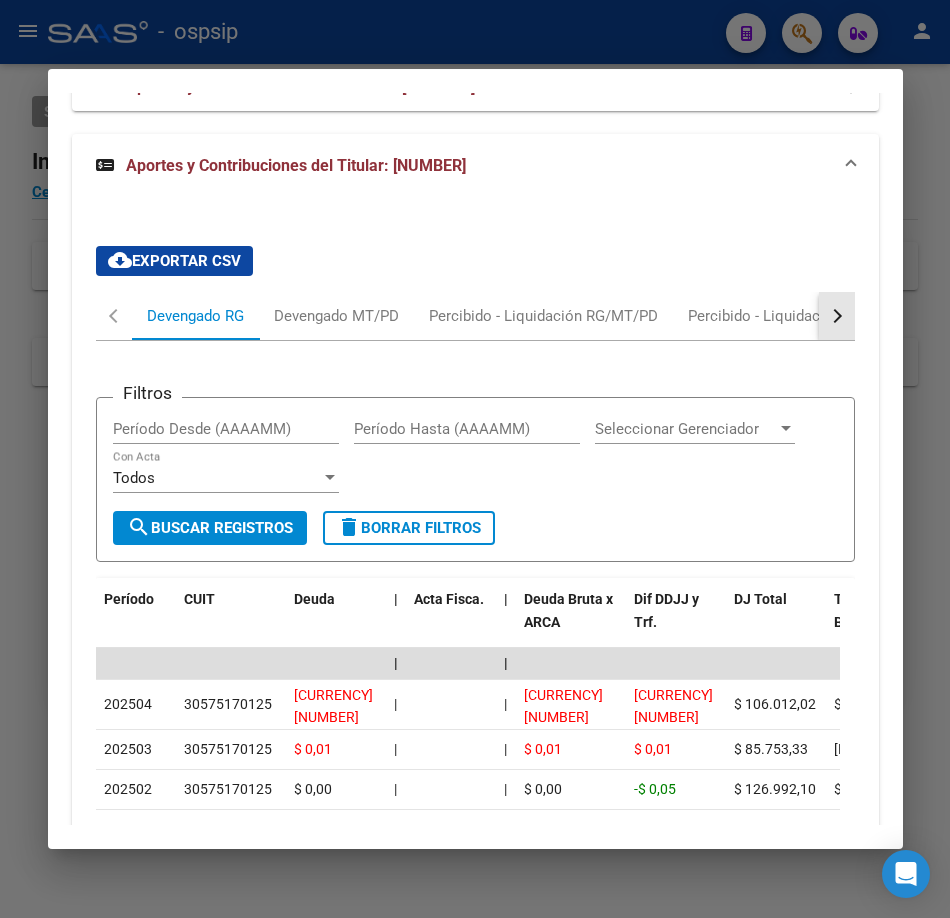 click at bounding box center (837, 316) 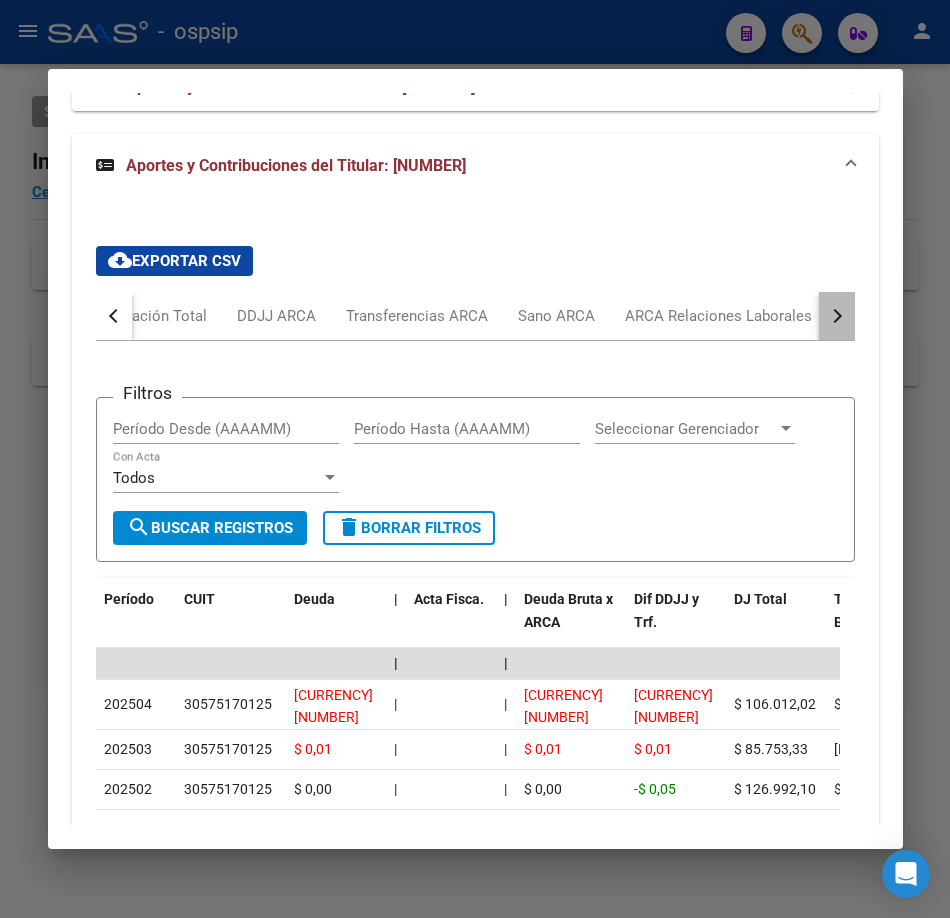 click at bounding box center [837, 316] 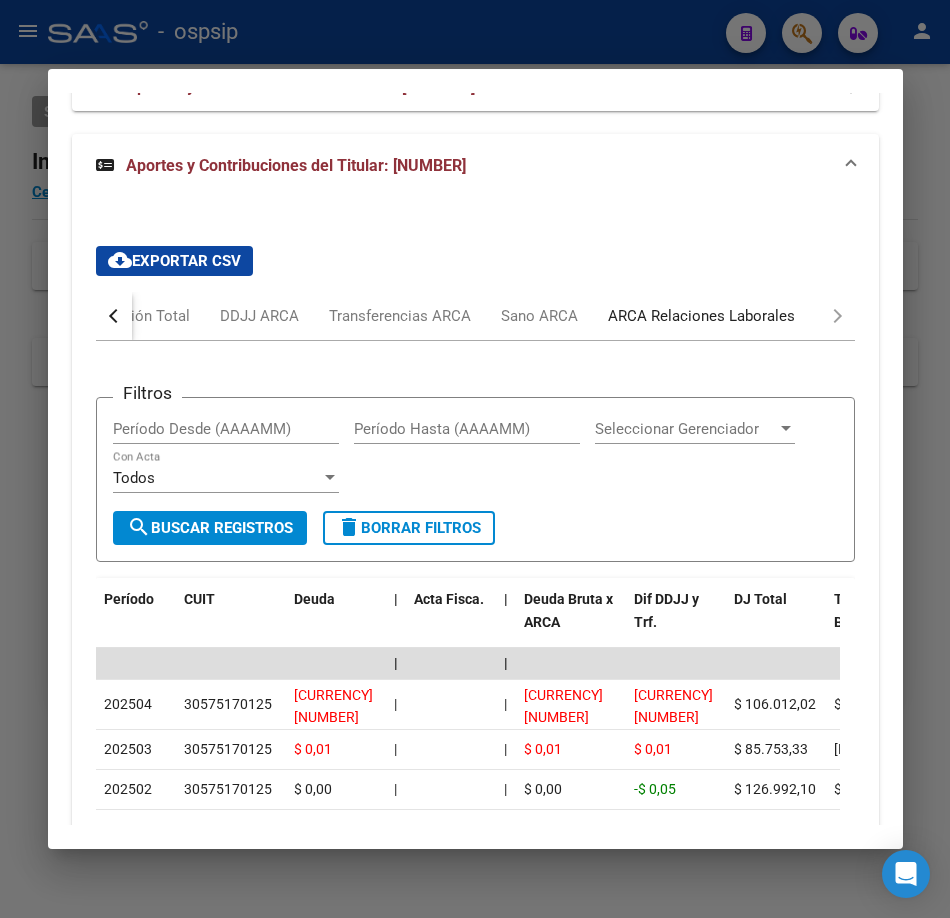 click on "ARCA Relaciones Laborales" at bounding box center (701, 316) 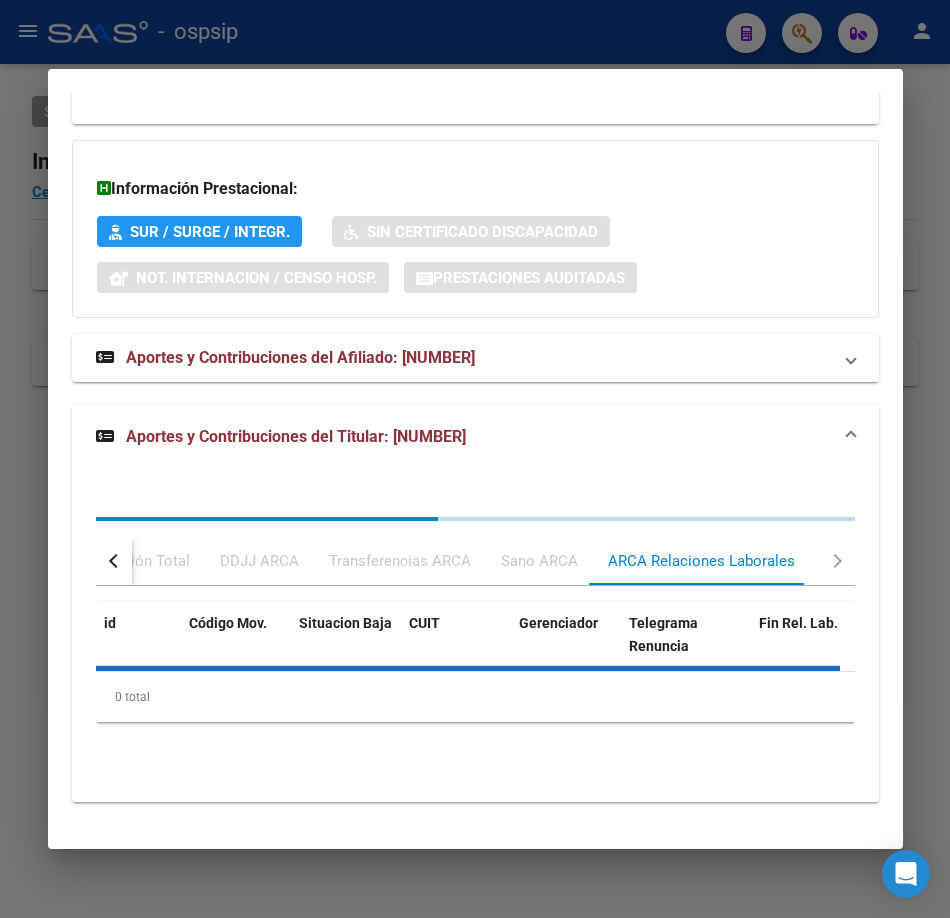 scroll, scrollTop: 2336, scrollLeft: 0, axis: vertical 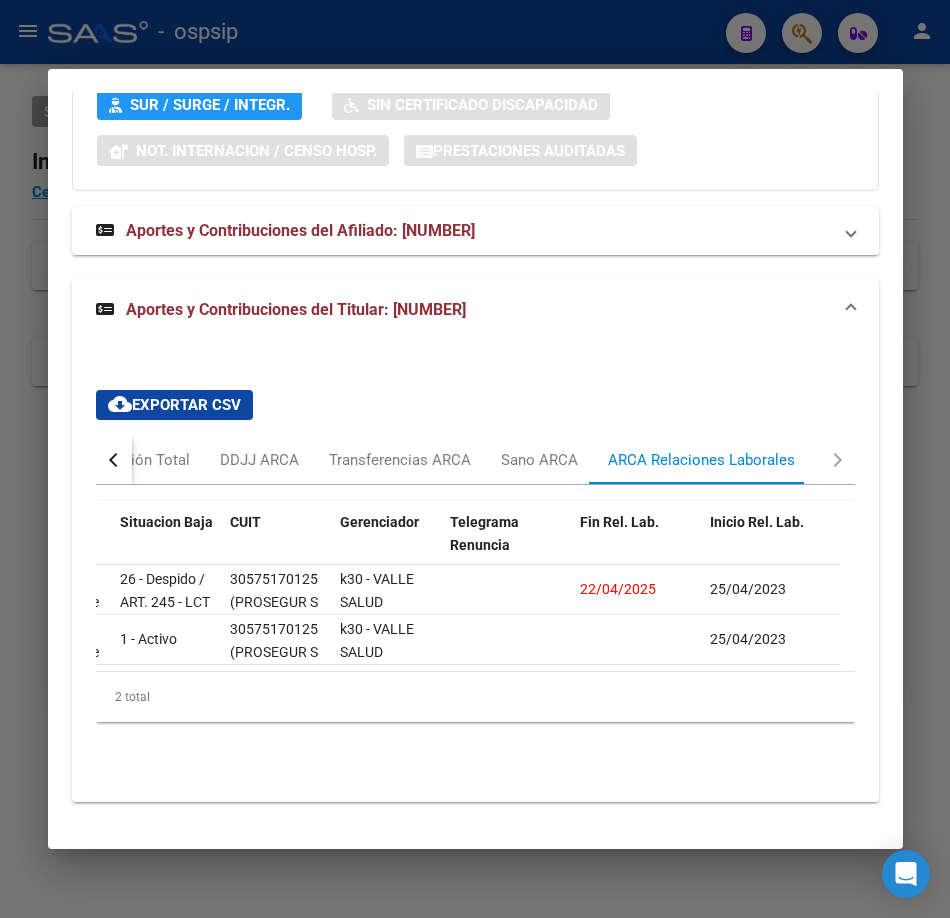 click at bounding box center [475, 459] 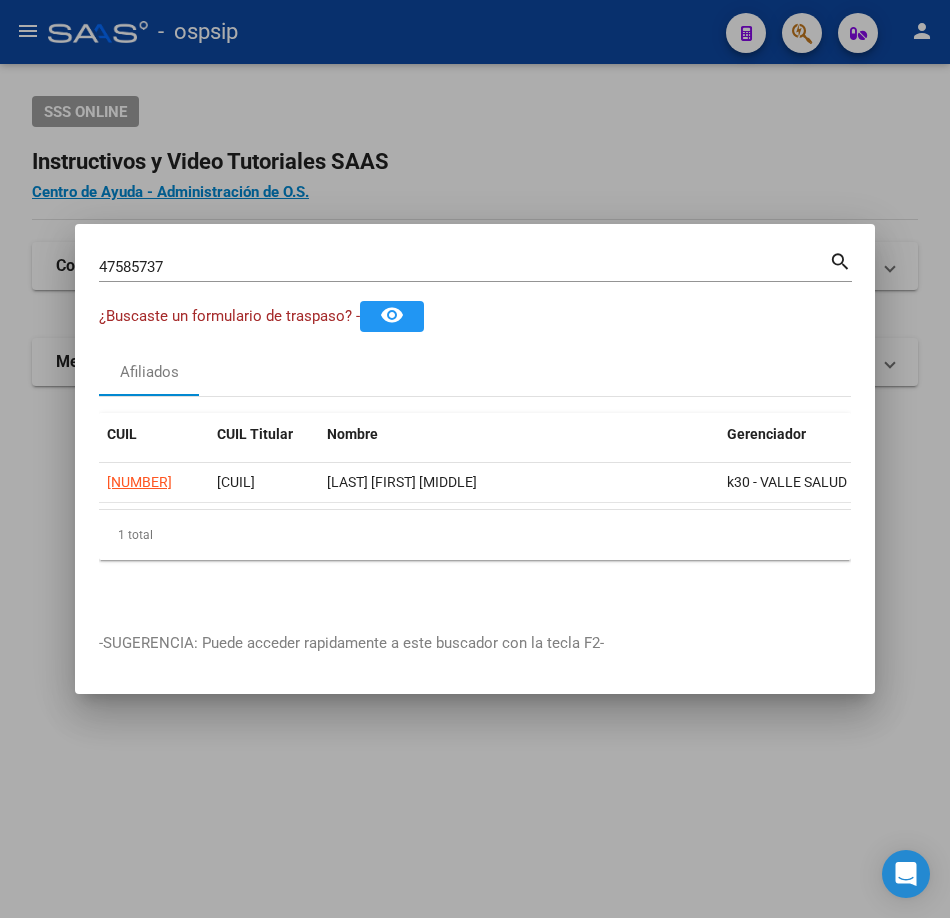 click on "[NUMBER] Buscar (apellido, dni, cuil, nro traspaso, cuit, obra social)" at bounding box center [464, 267] 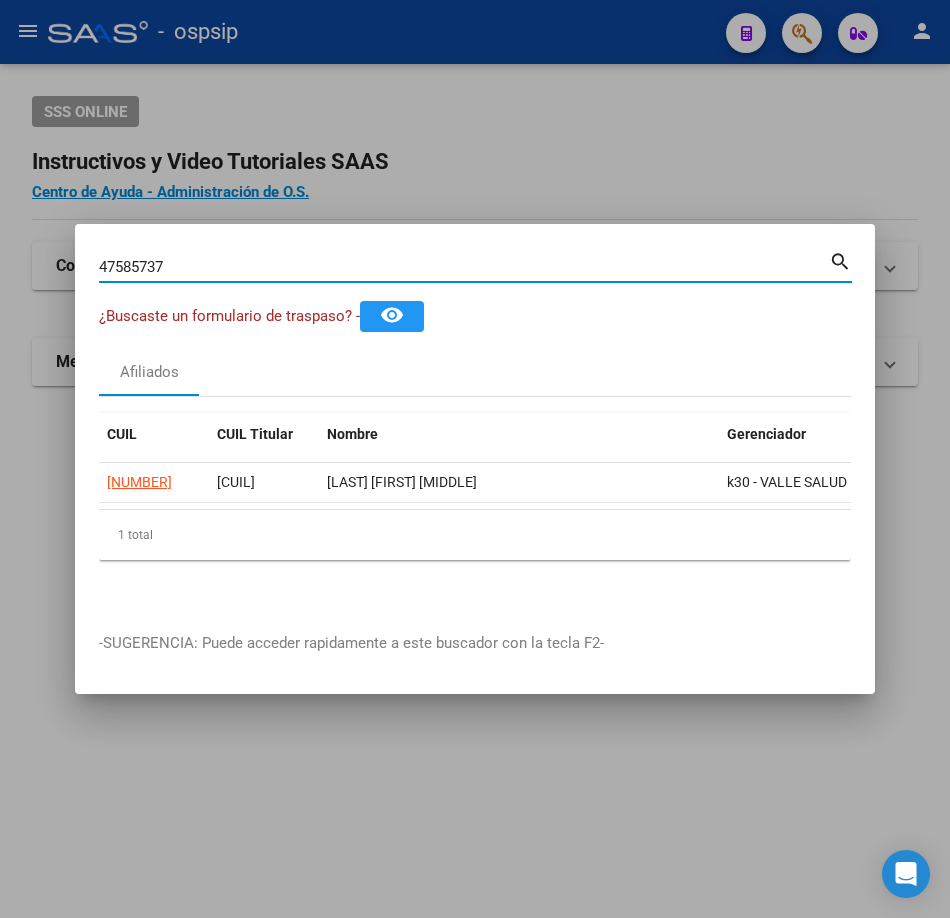 click on "47585737" at bounding box center [464, 267] 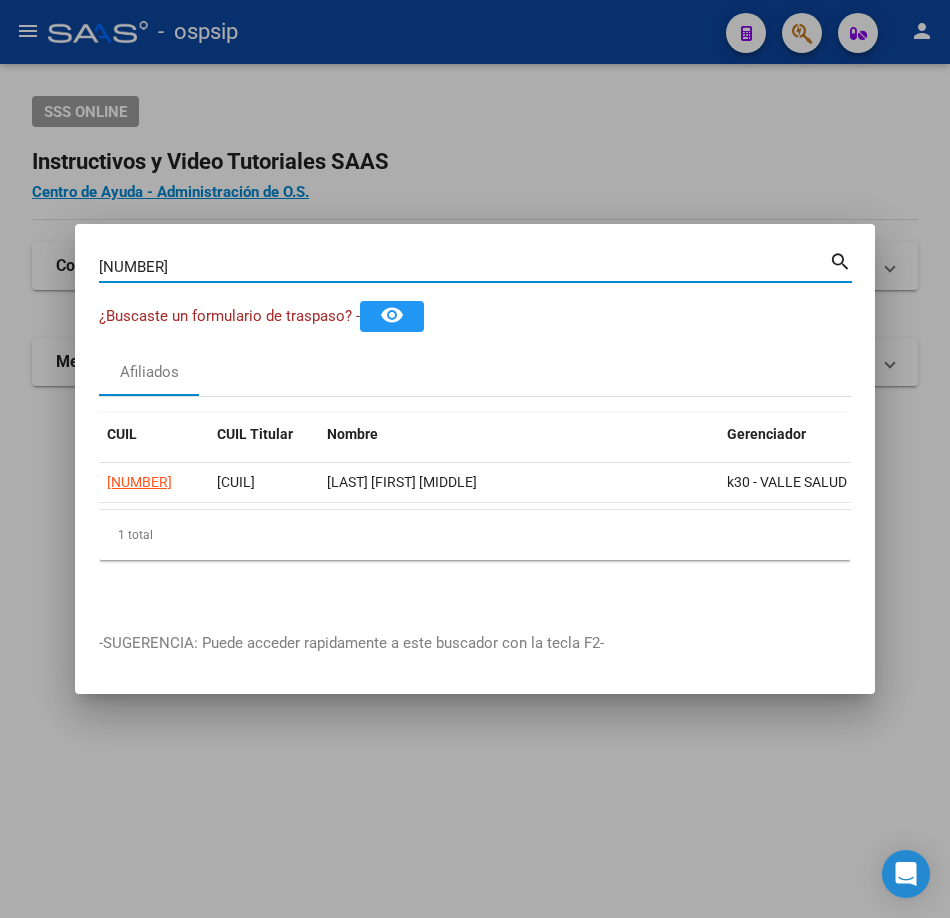 type on "[NUMBER]" 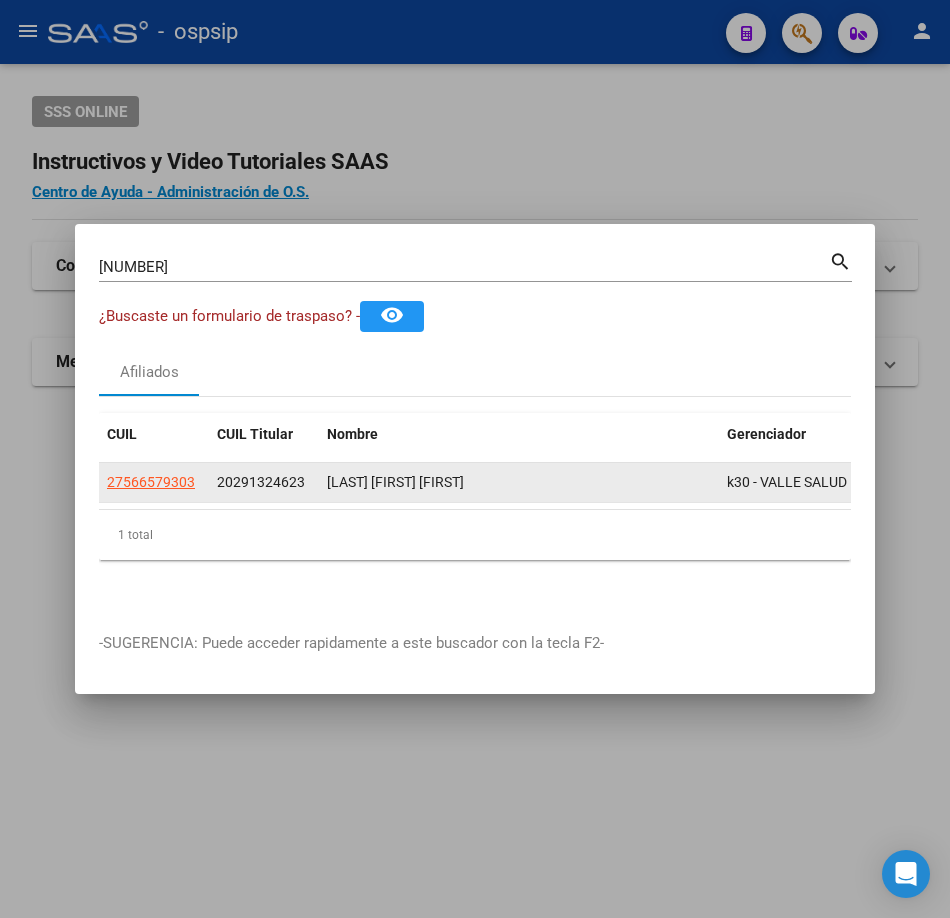 click on "27566579303" 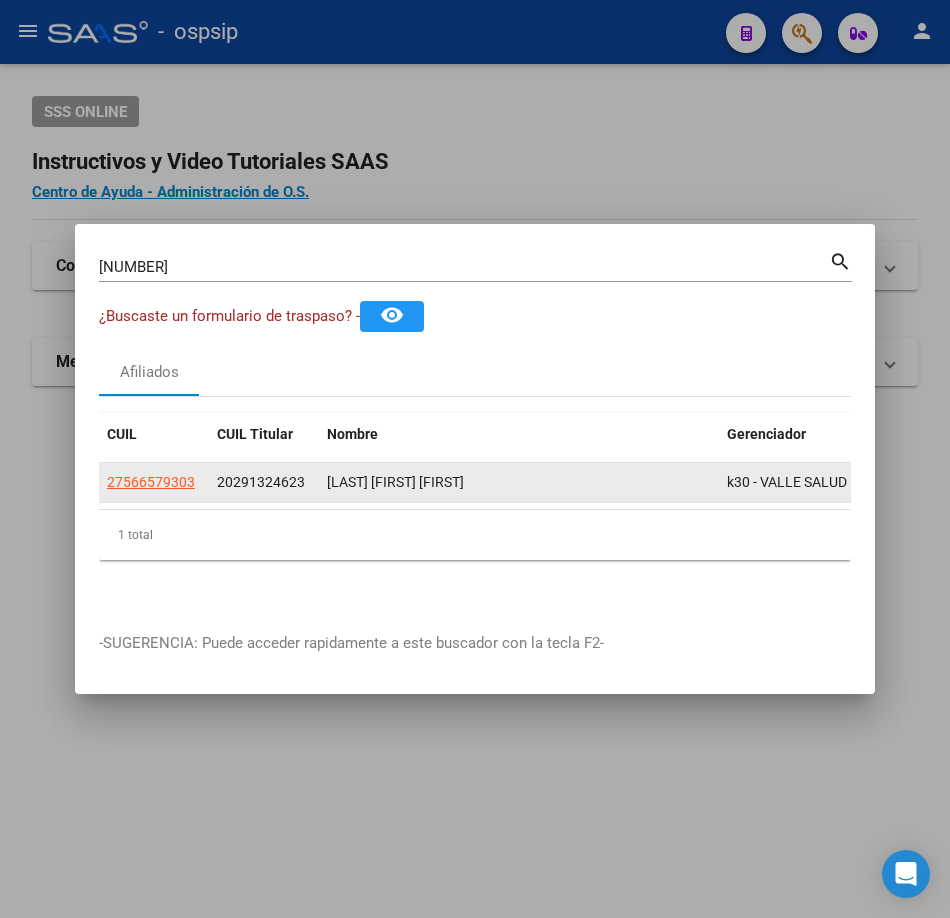 click on "27566579303" 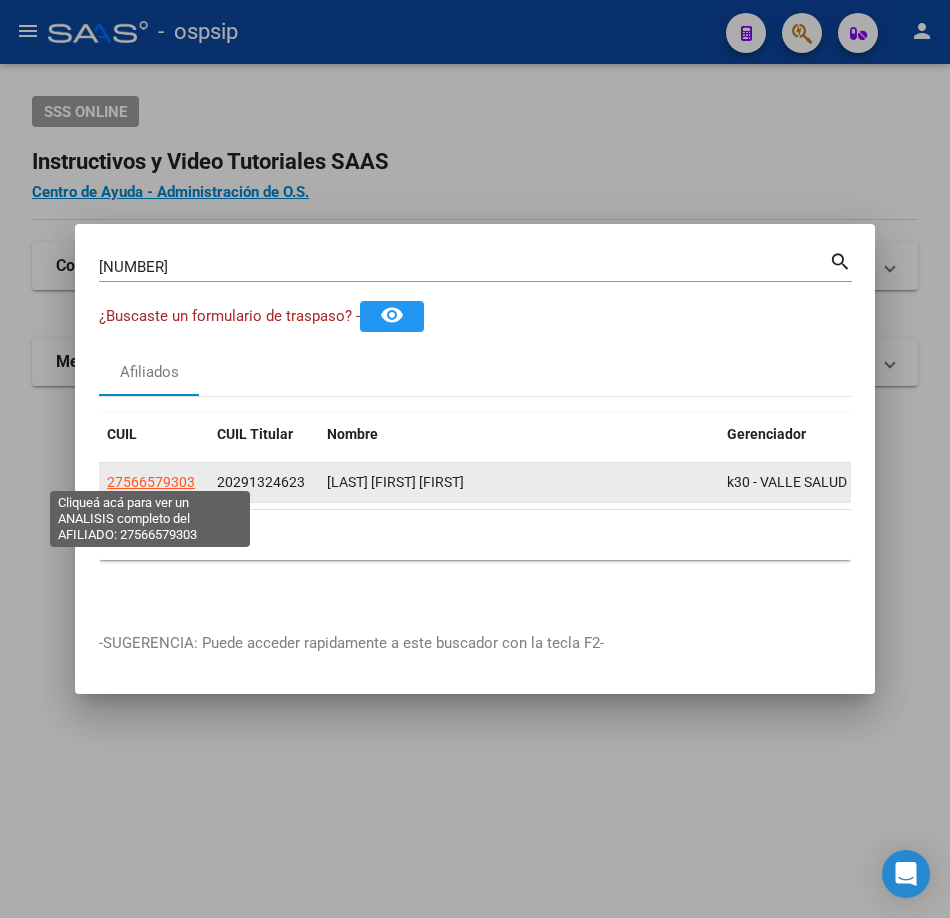 click on "27566579303" 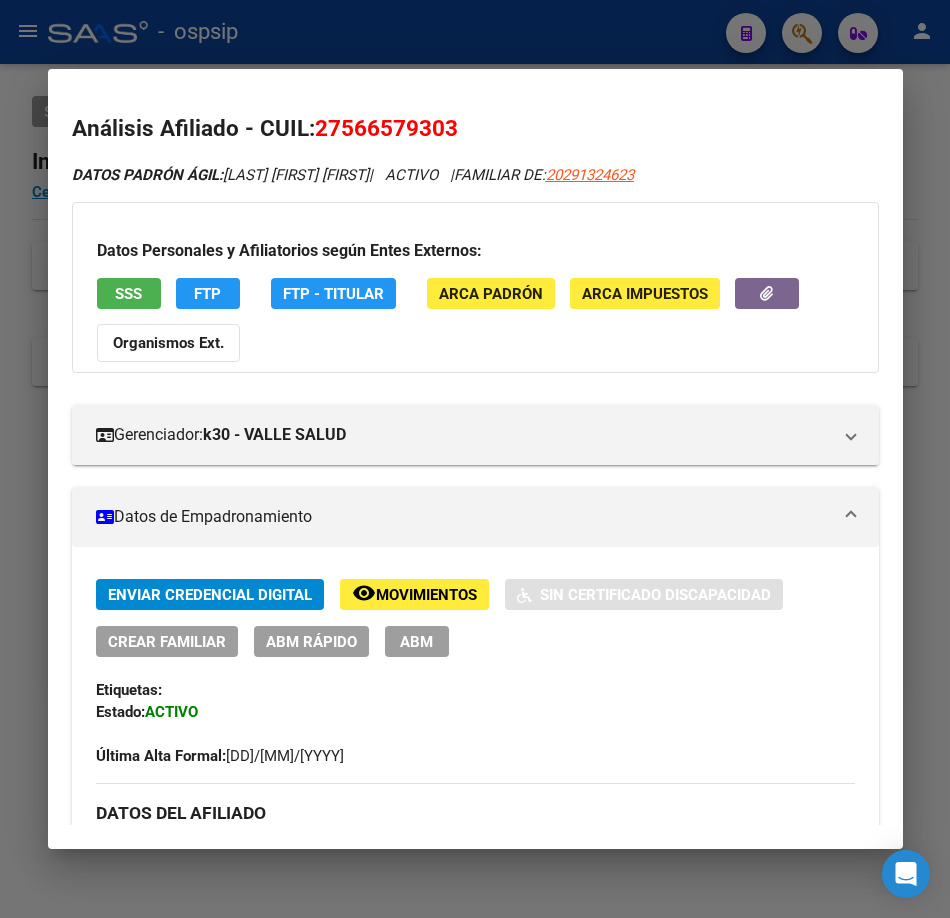 click at bounding box center [475, 459] 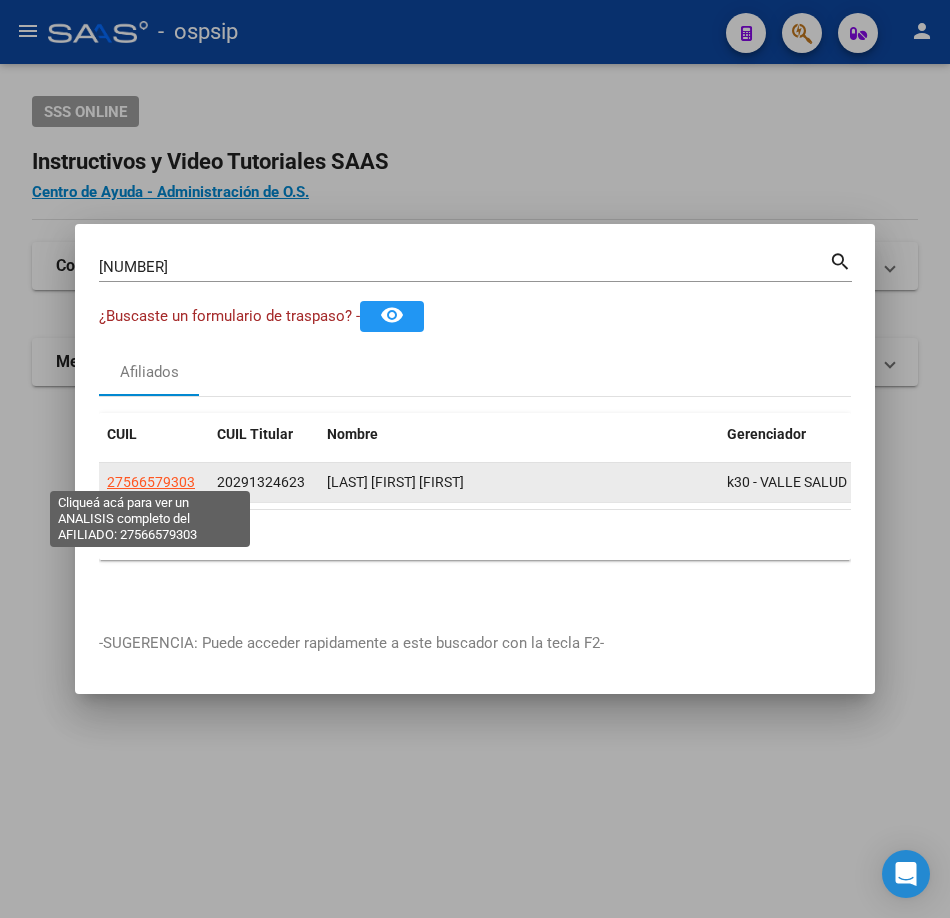 click on "27566579303" 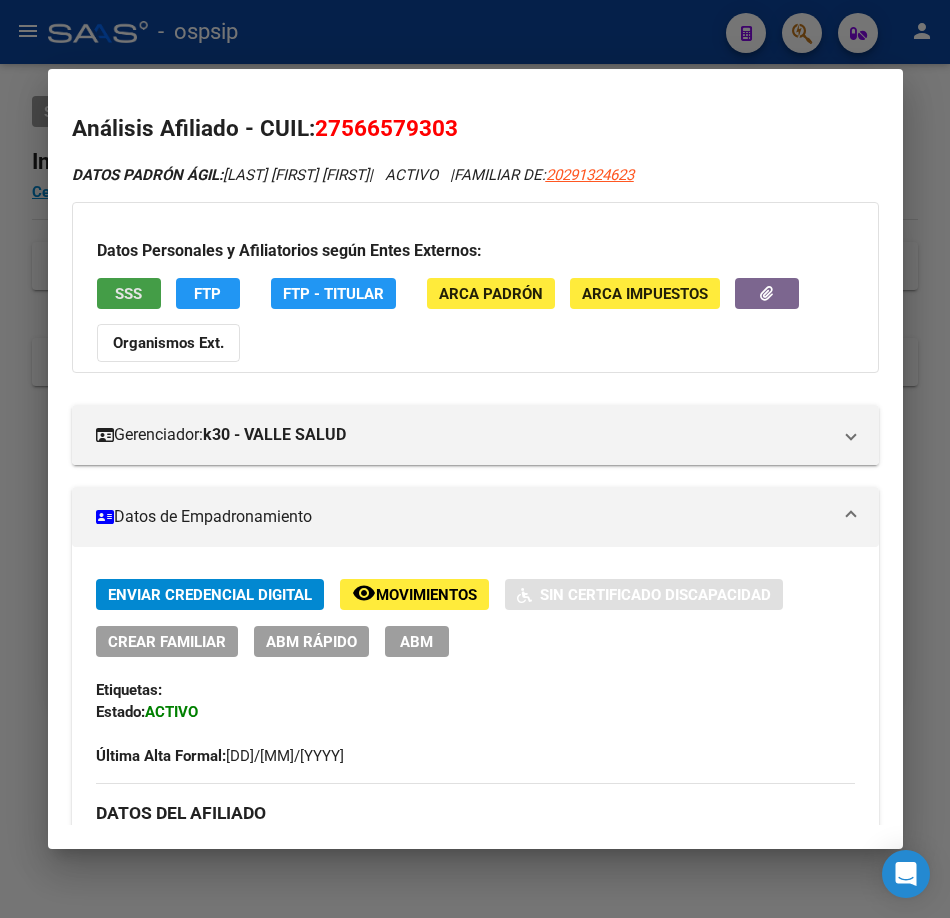 click on "SSS" at bounding box center [129, 293] 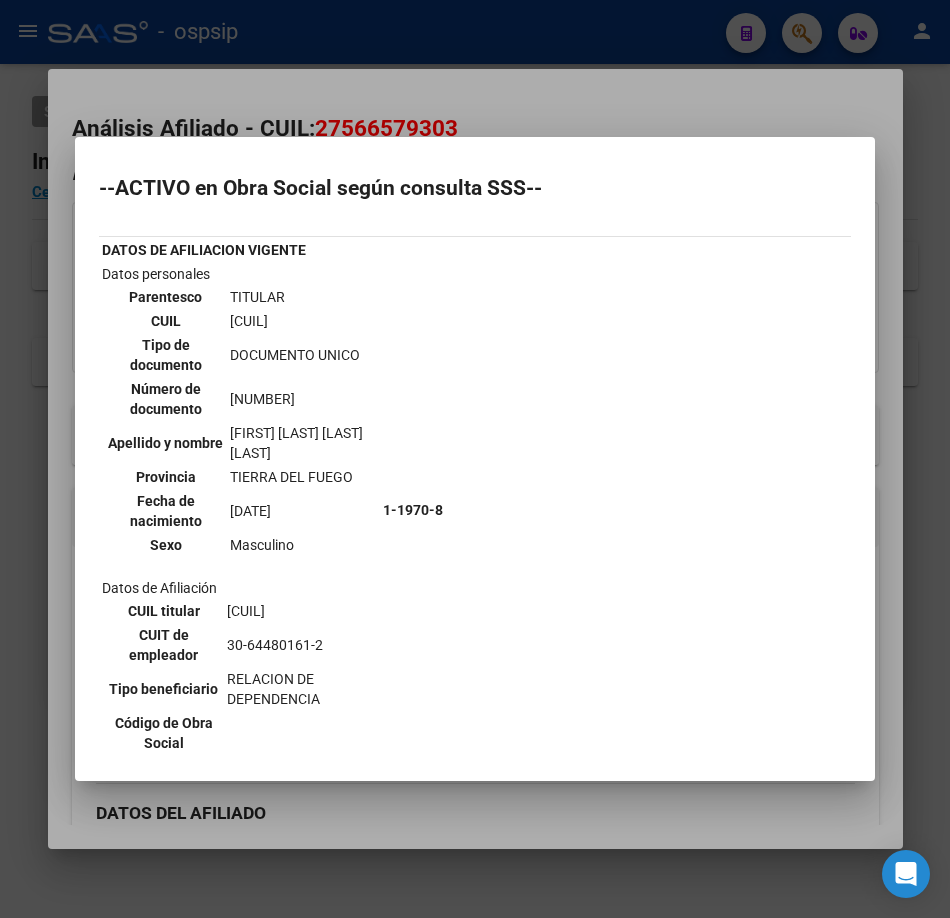 scroll, scrollTop: 400, scrollLeft: 0, axis: vertical 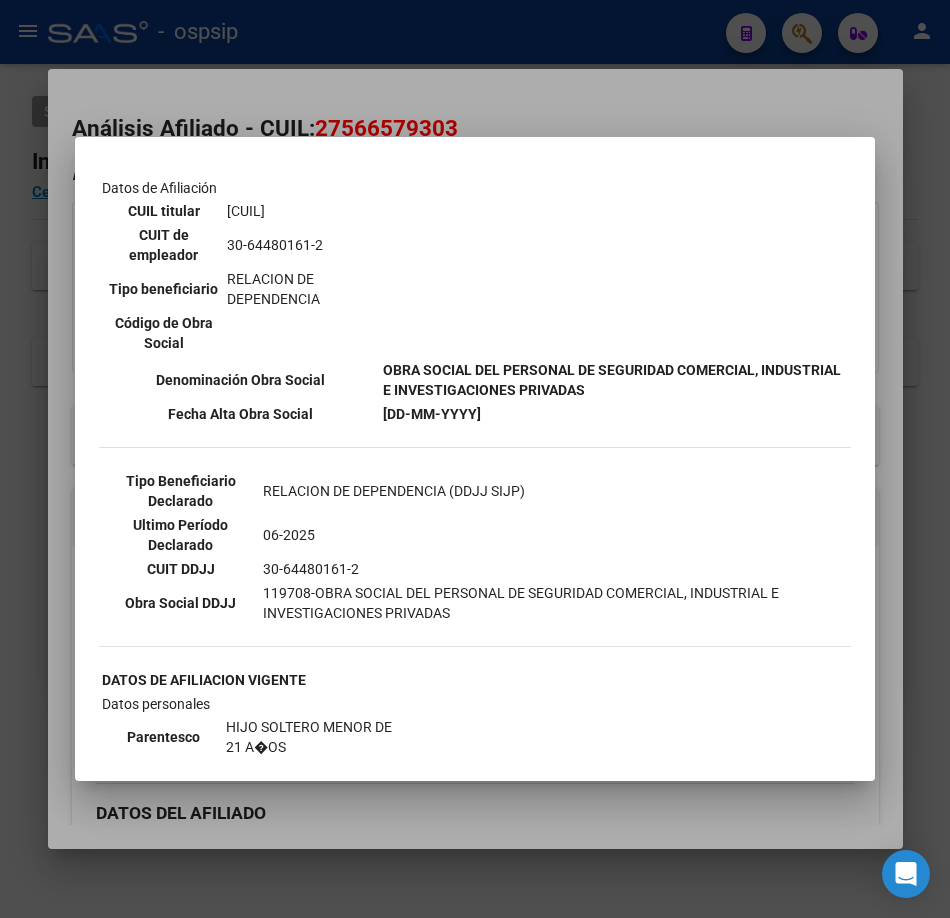 click at bounding box center [475, 459] 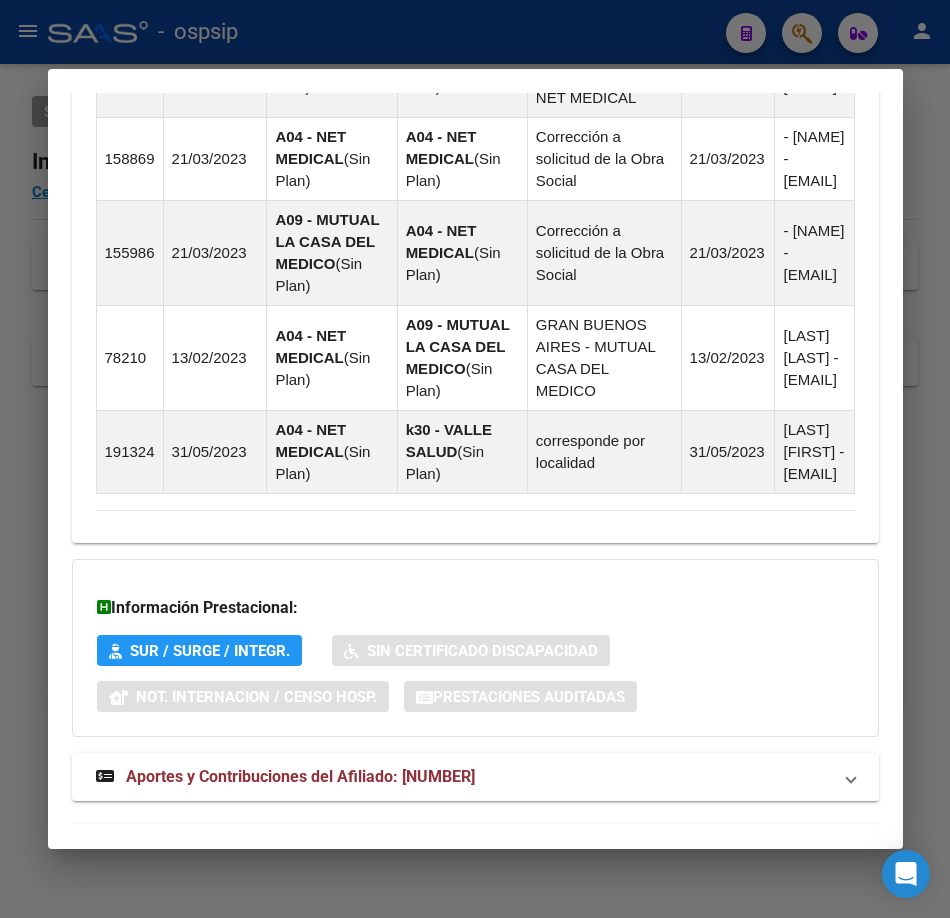 scroll, scrollTop: 1805, scrollLeft: 0, axis: vertical 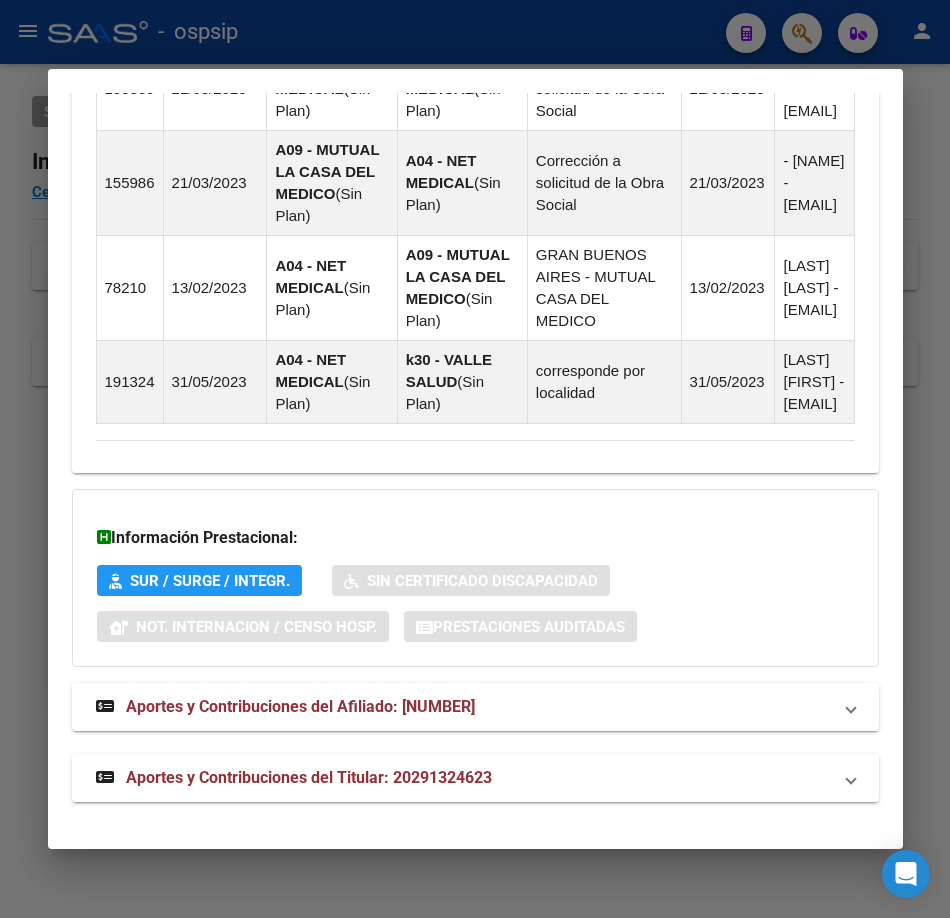 click on "Aportes y Contribuciones del Titular: 20291324623" at bounding box center [294, 778] 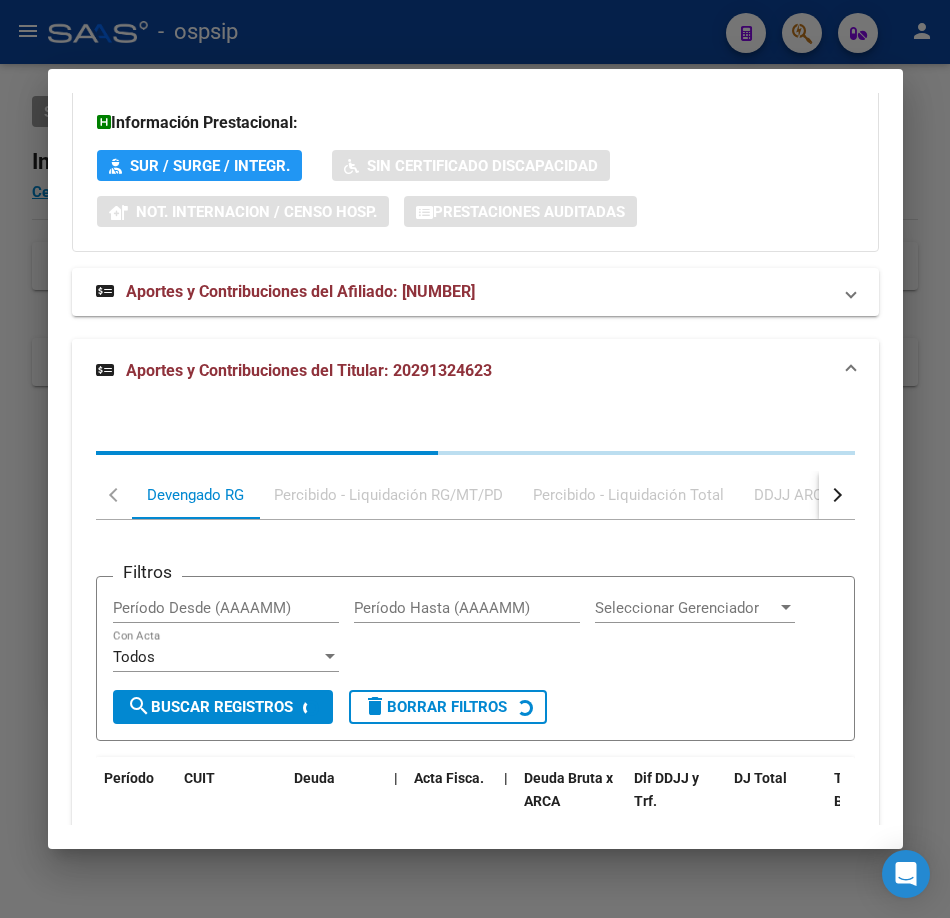 scroll, scrollTop: 2382, scrollLeft: 0, axis: vertical 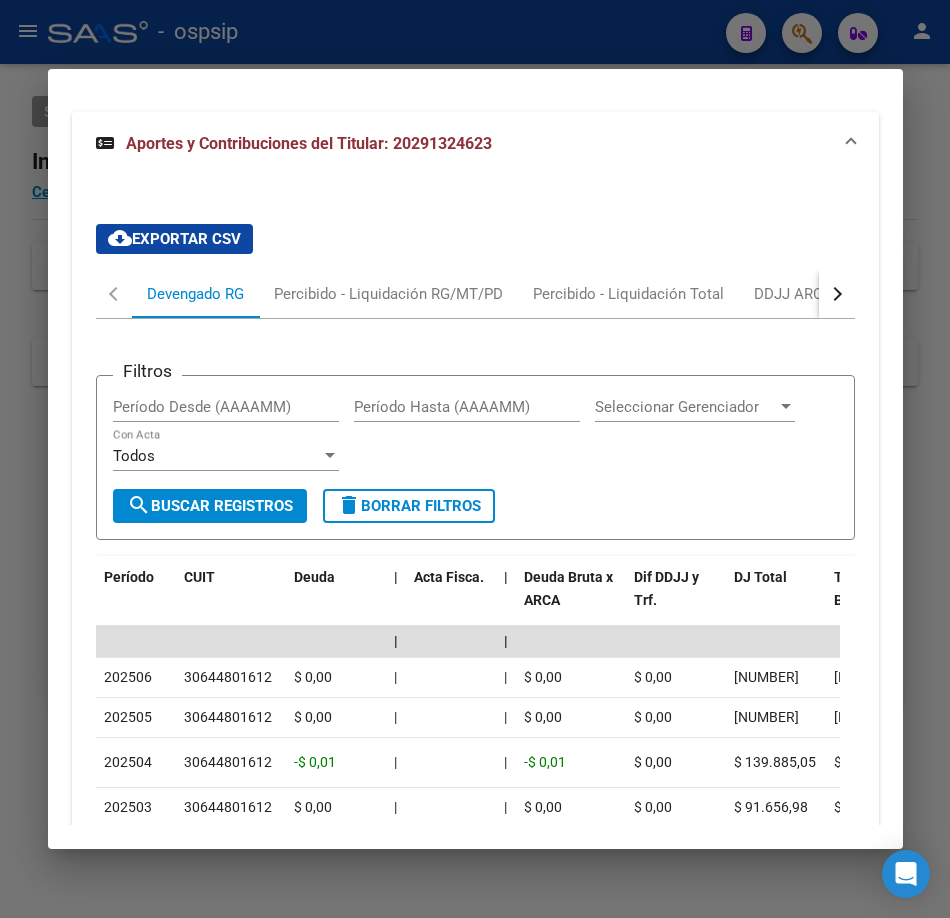 click at bounding box center (475, 459) 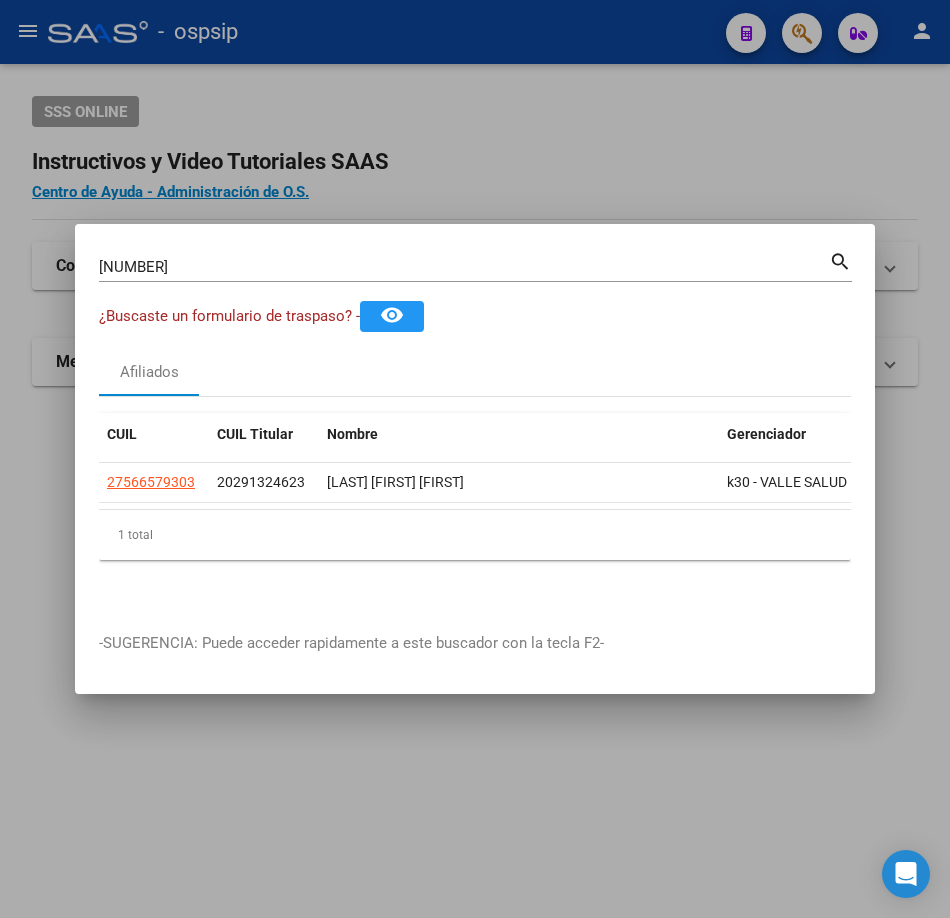 click on "[NUMBER]" at bounding box center (464, 267) 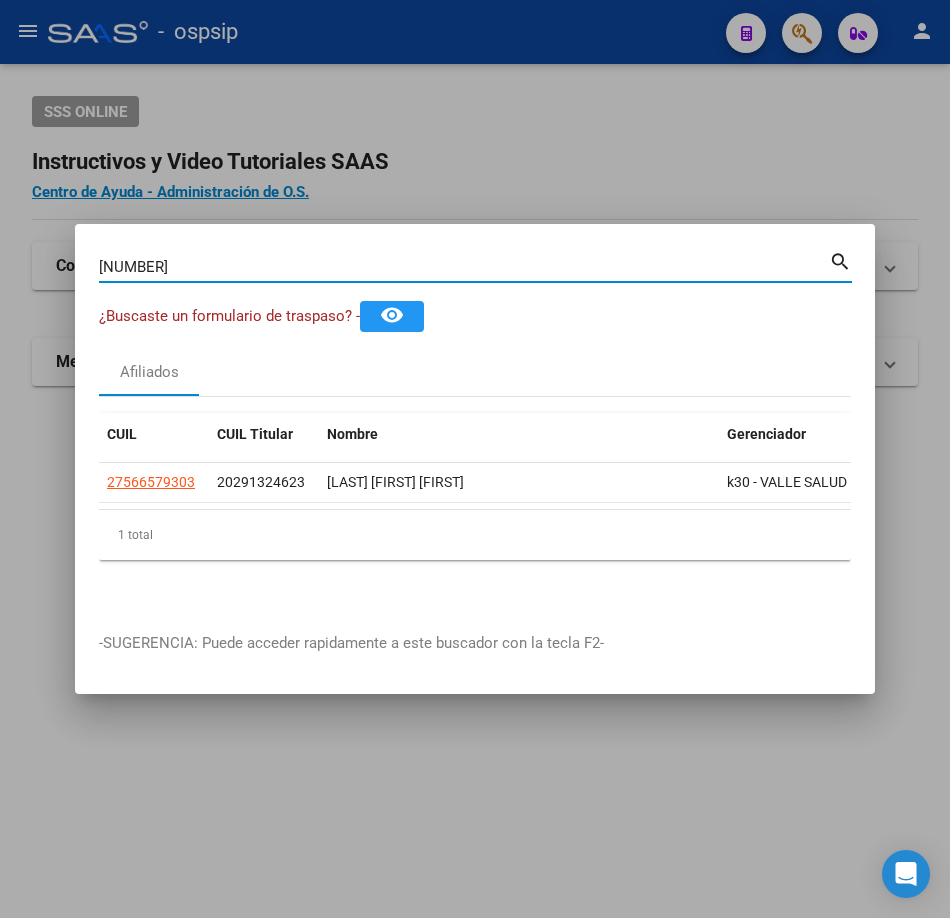 click on "[NUMBER]" at bounding box center (464, 267) 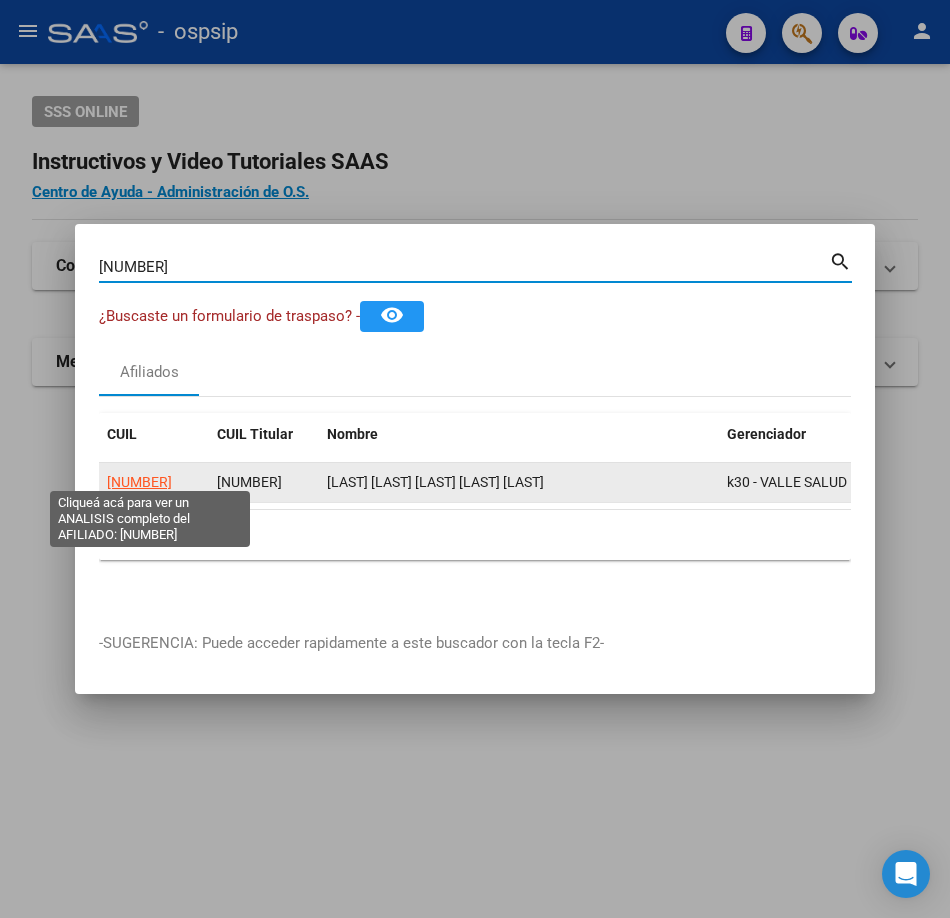 click on "[NUMBER]" 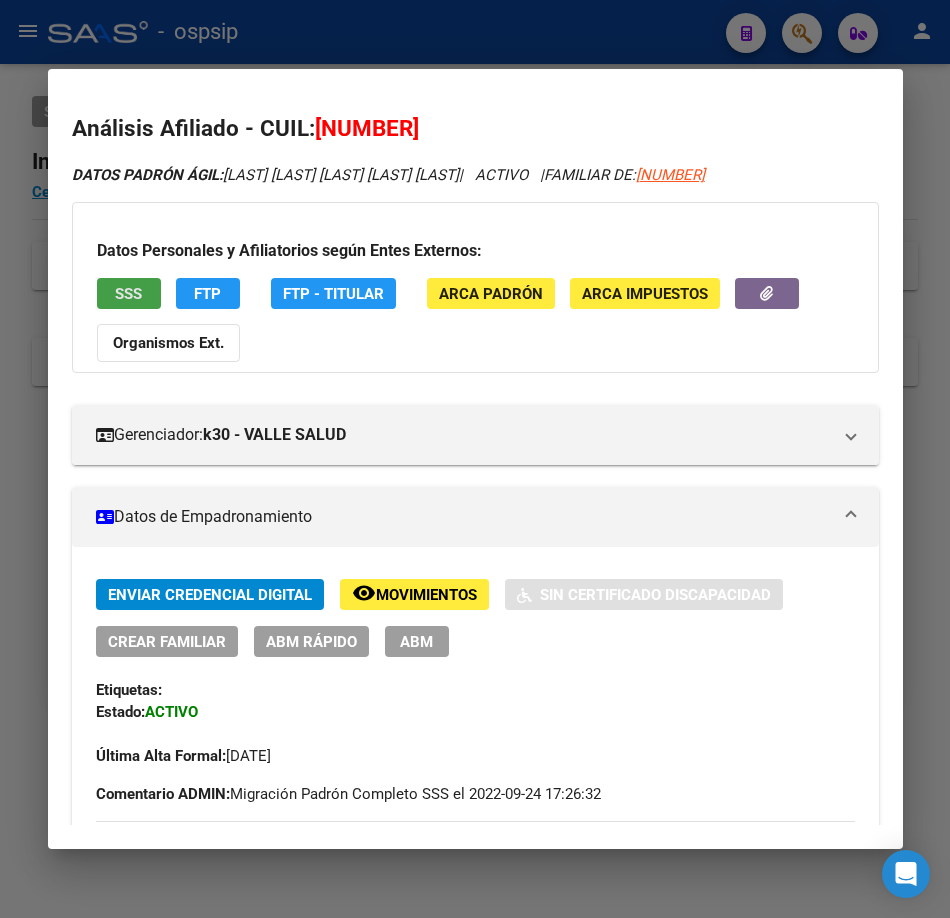 click on "SSS" at bounding box center (128, 294) 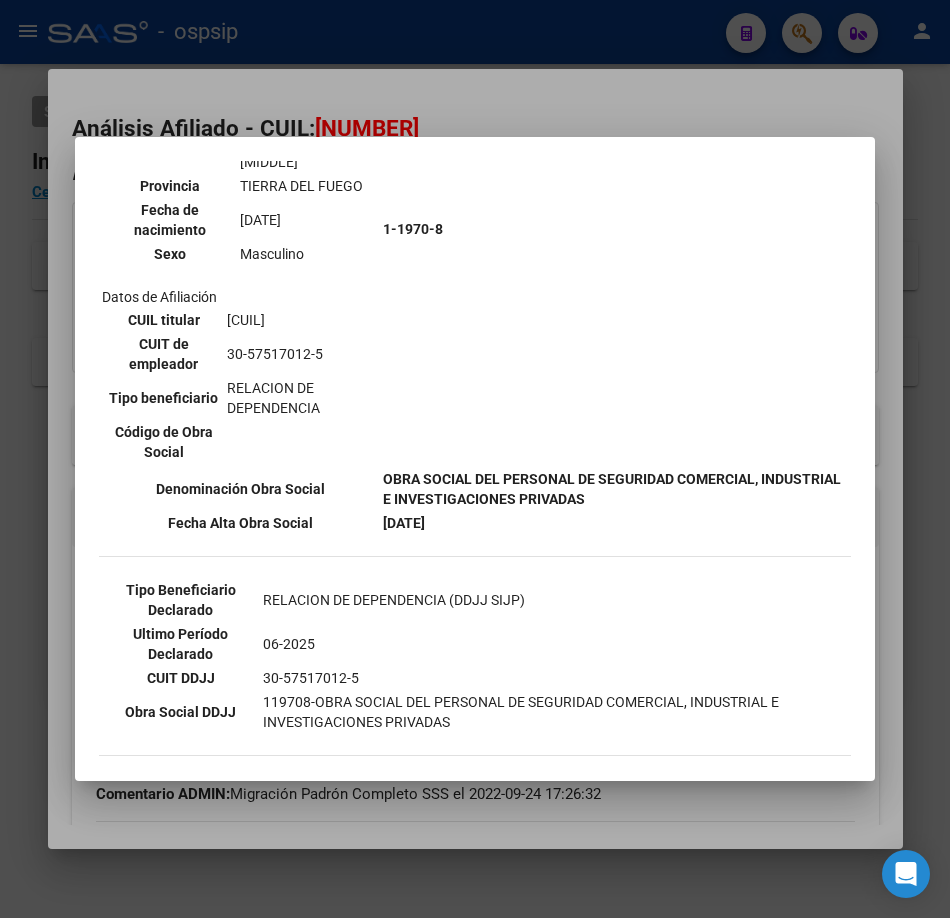 scroll, scrollTop: 300, scrollLeft: 0, axis: vertical 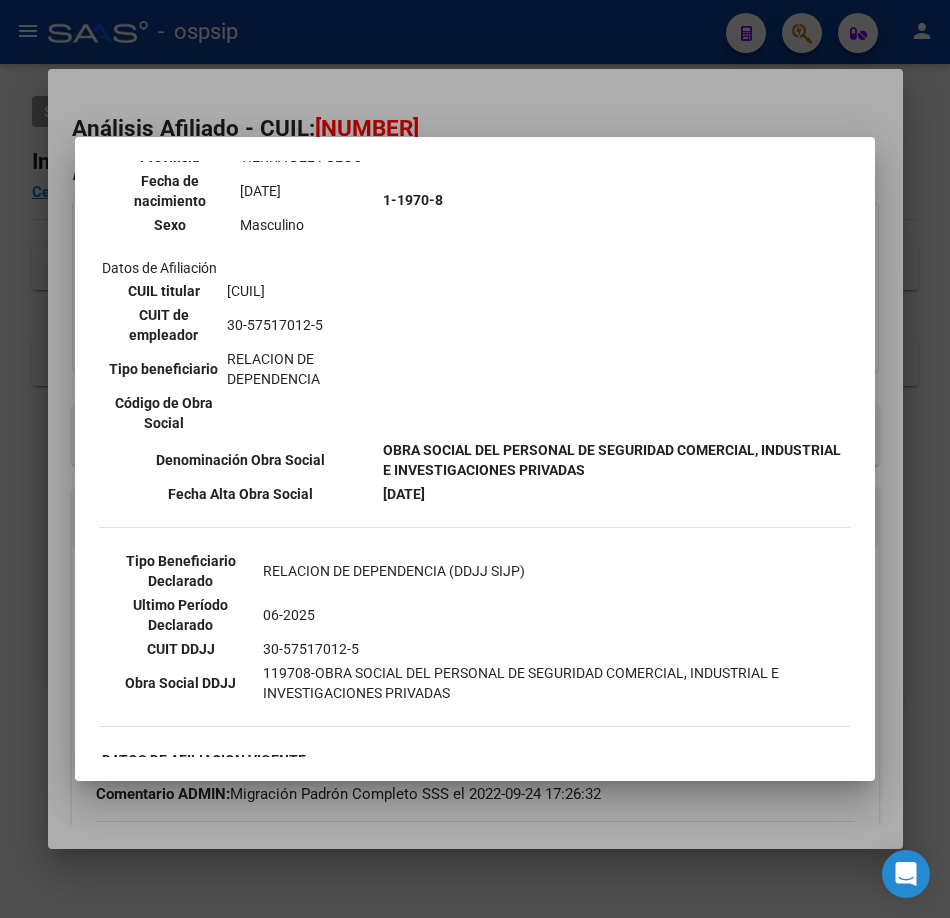 click at bounding box center [475, 459] 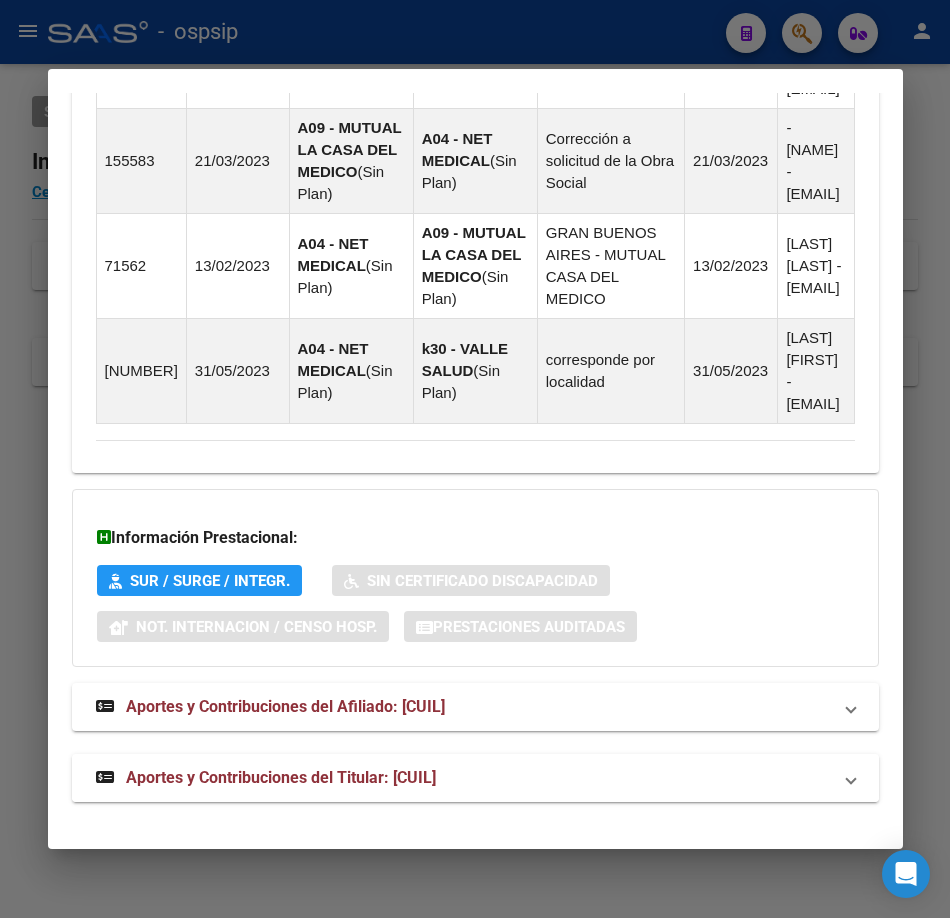 click on "Aportes y Contribuciones del Titular: [CUIL]" at bounding box center [475, 778] 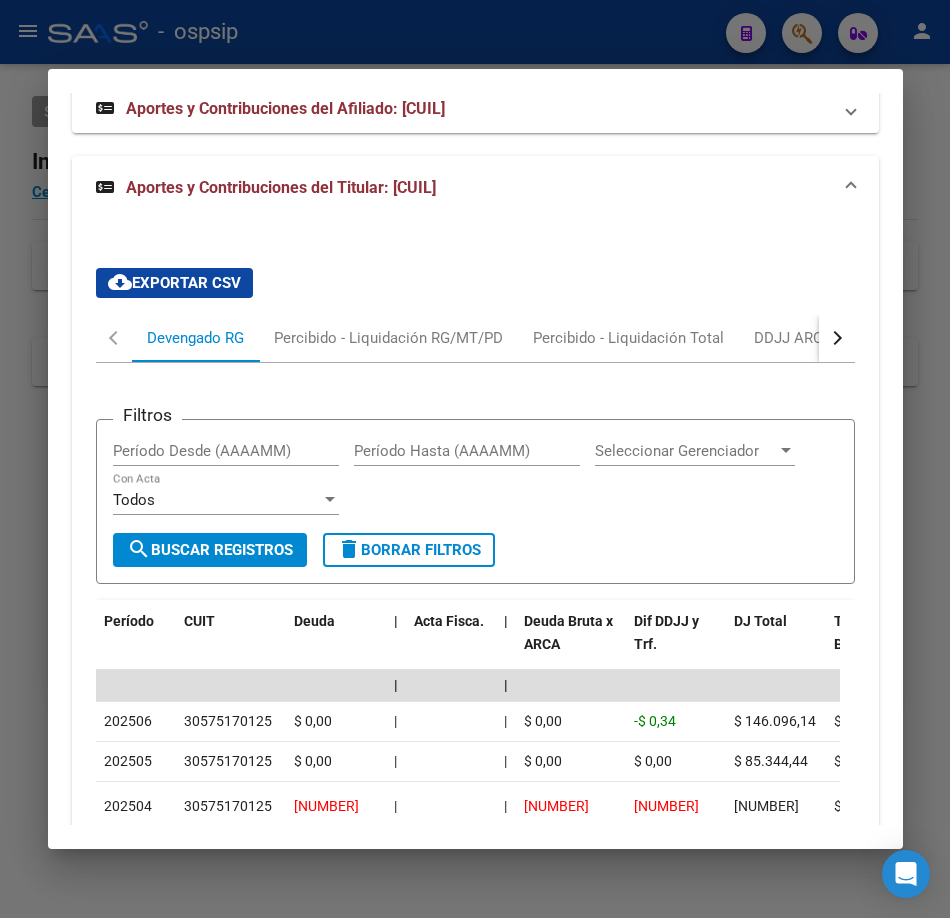 scroll, scrollTop: 2901, scrollLeft: 0, axis: vertical 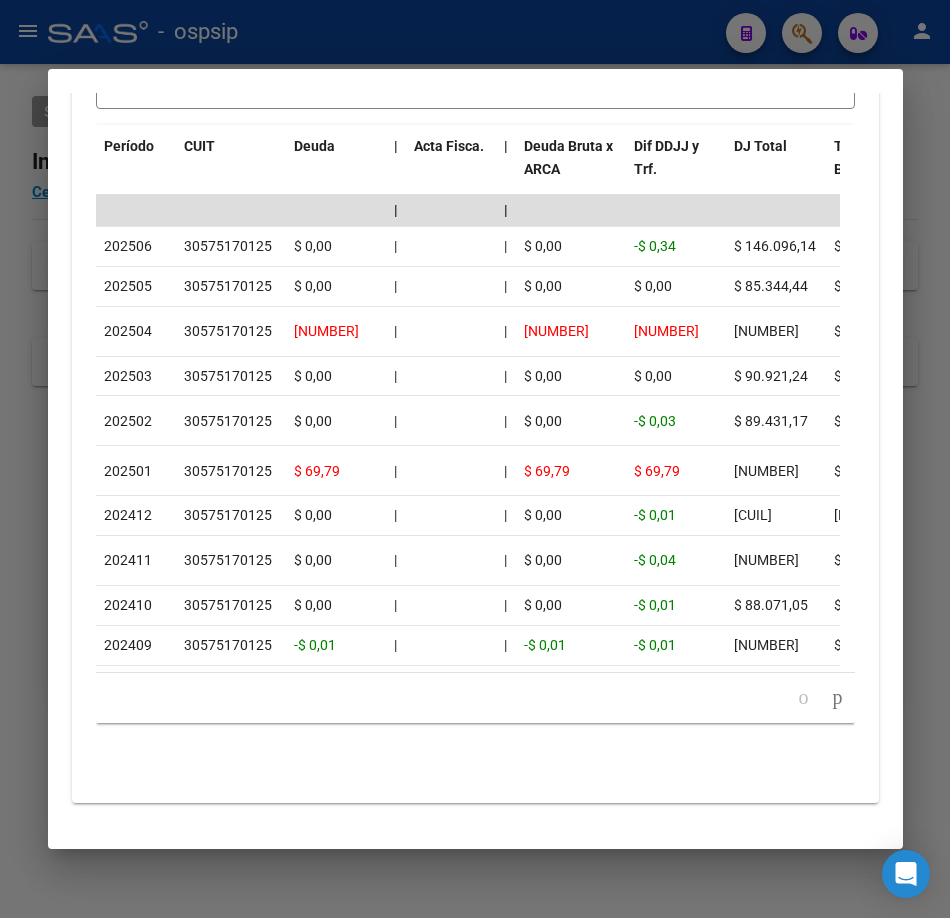 click at bounding box center (475, 459) 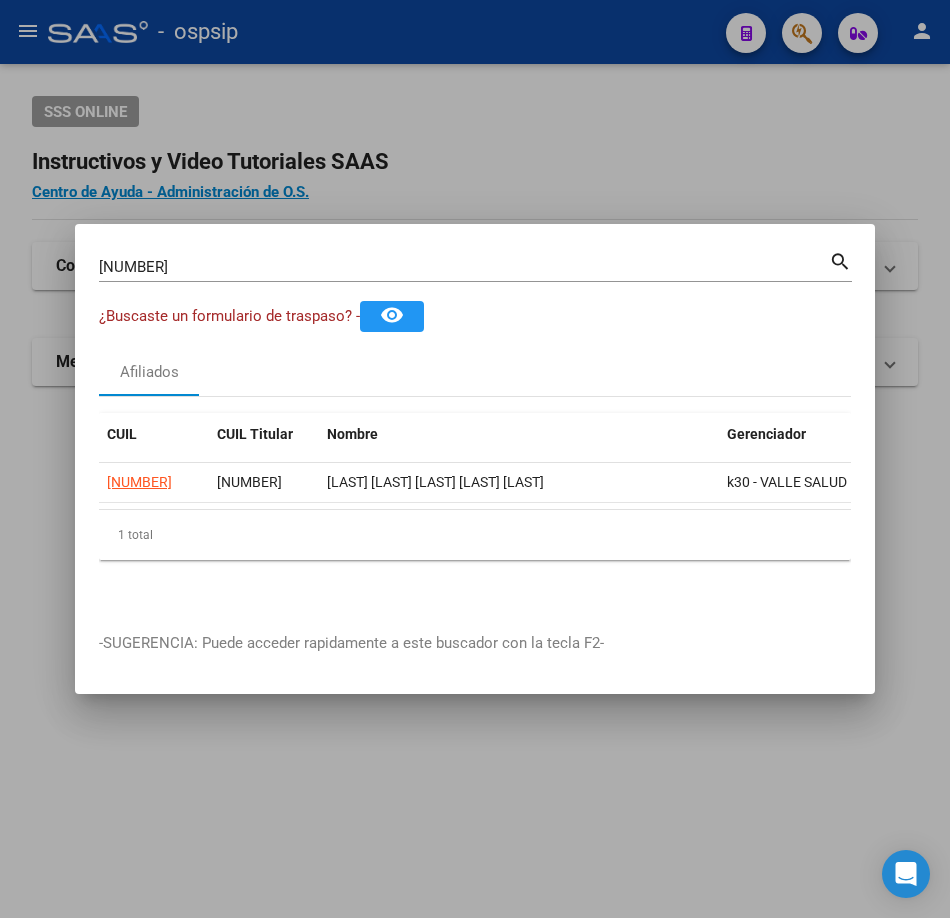 click on "[NUMBER] Buscar (apellido, dni, cuil, nro traspaso, cuit, obra social)" at bounding box center [464, 267] 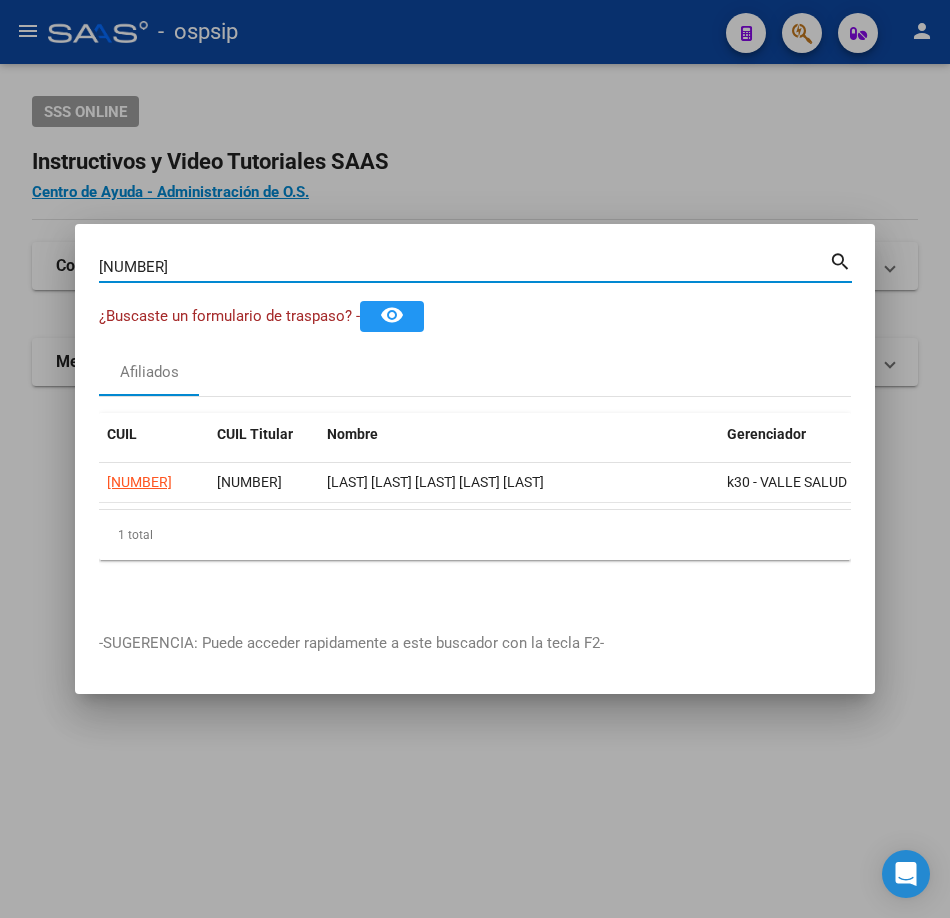 click on "[NUMBER]" at bounding box center (464, 267) 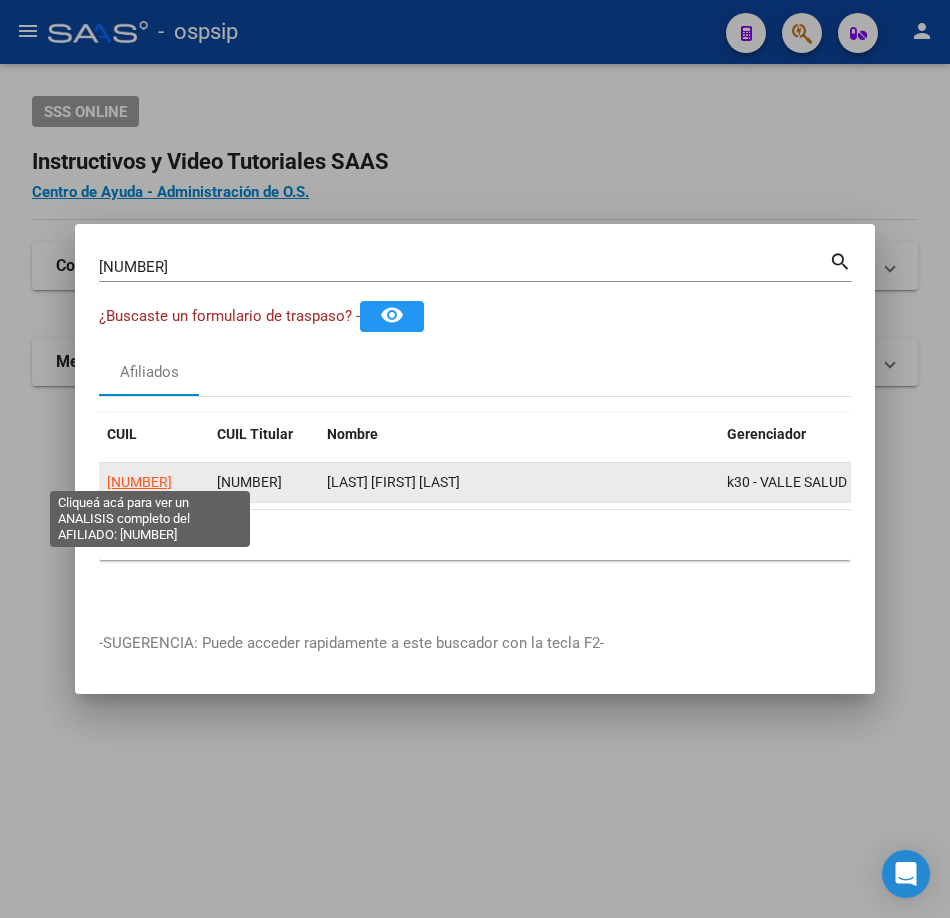 click on "[NUMBER]" 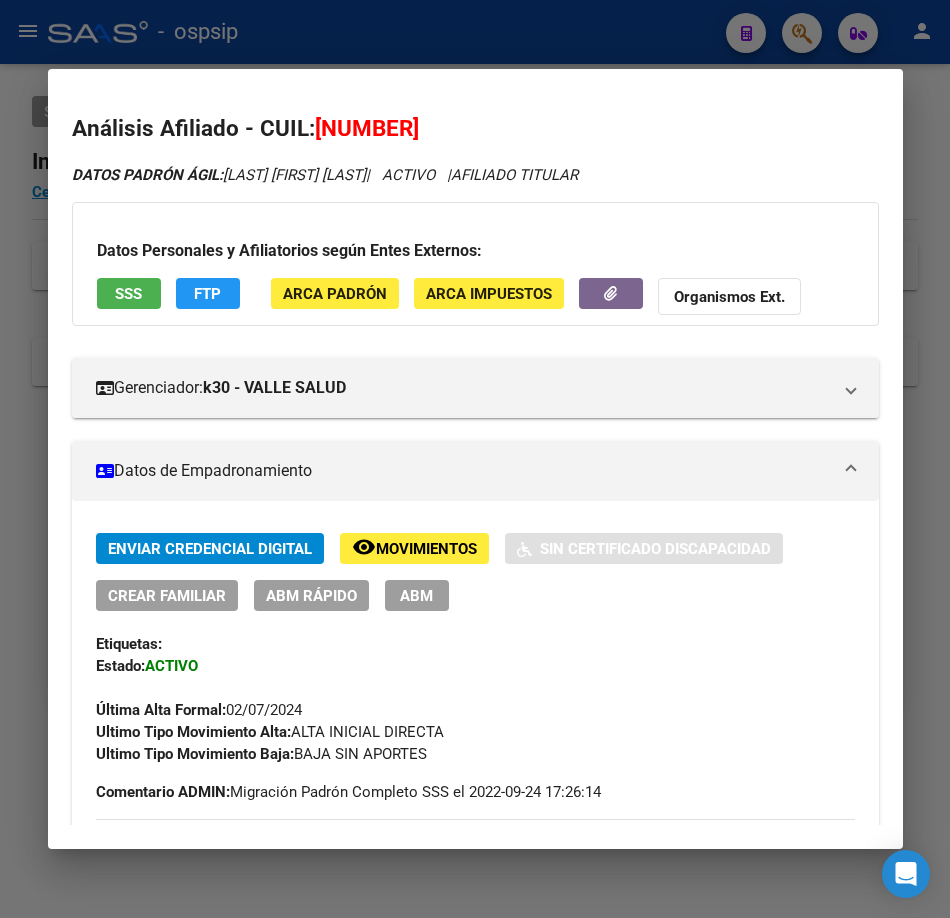 click on "SSS" at bounding box center [128, 294] 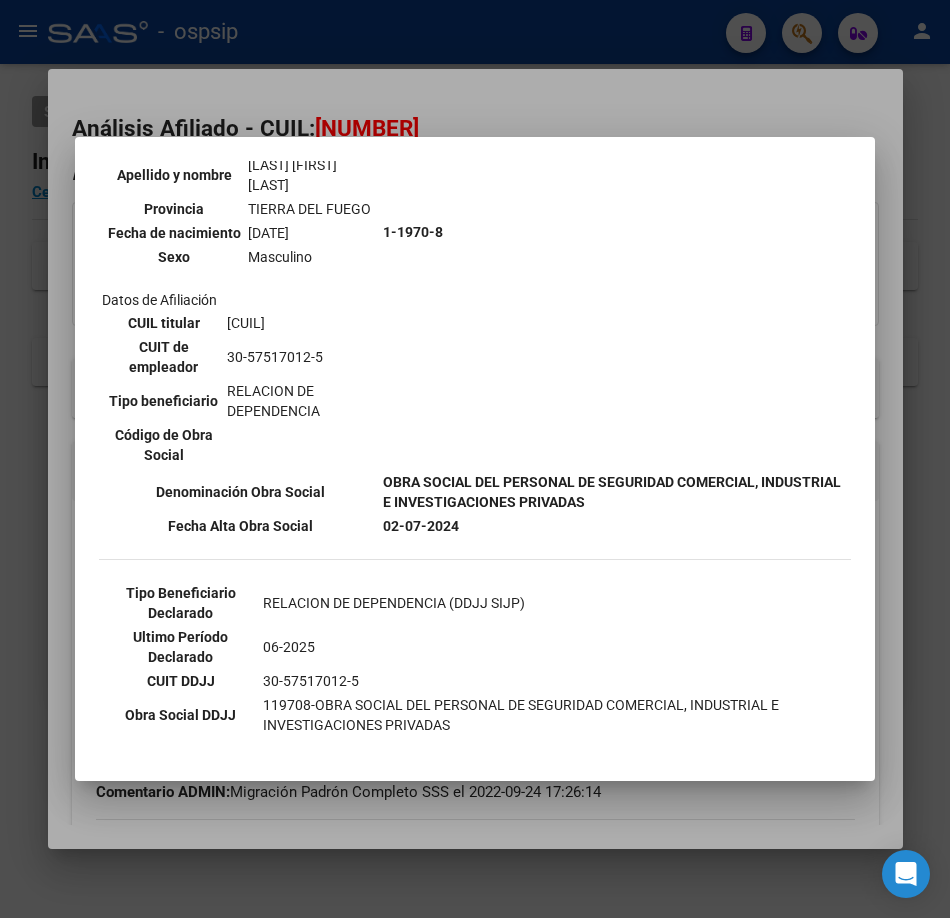 scroll, scrollTop: 500, scrollLeft: 0, axis: vertical 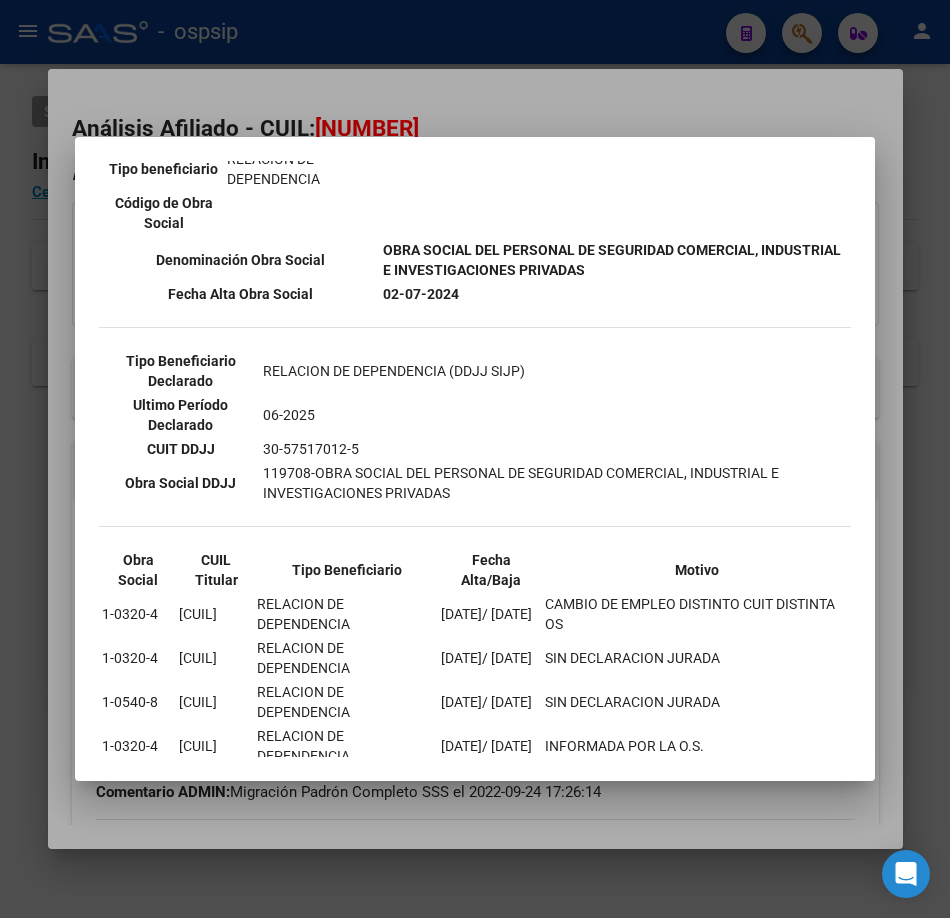 click at bounding box center (475, 459) 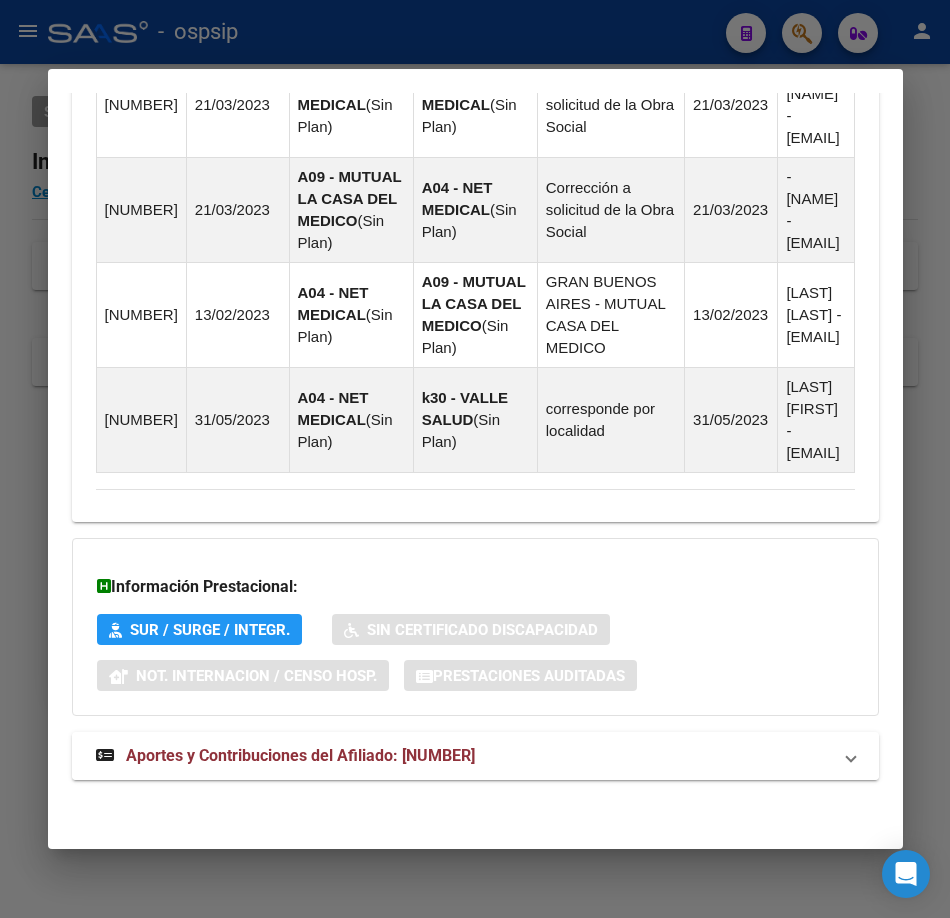 click on "Aportes y Contribuciones del Afiliado: [NUMBER]" at bounding box center [300, 755] 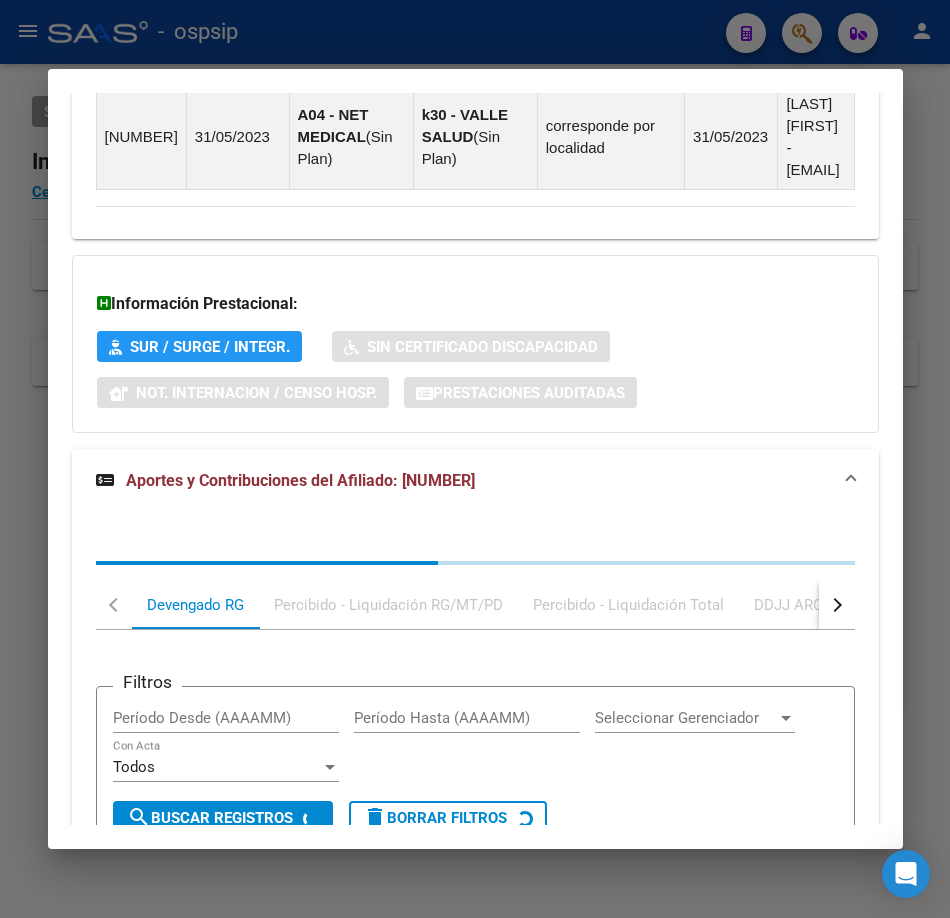 scroll, scrollTop: 2232, scrollLeft: 0, axis: vertical 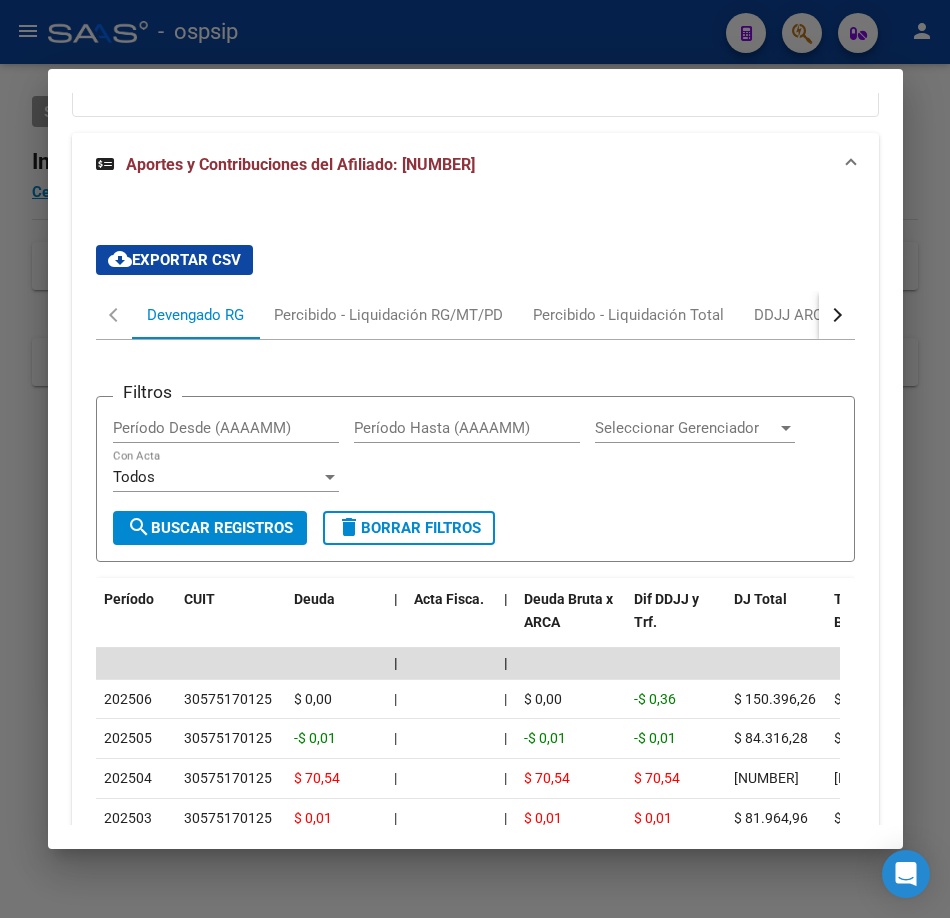 click at bounding box center [475, 459] 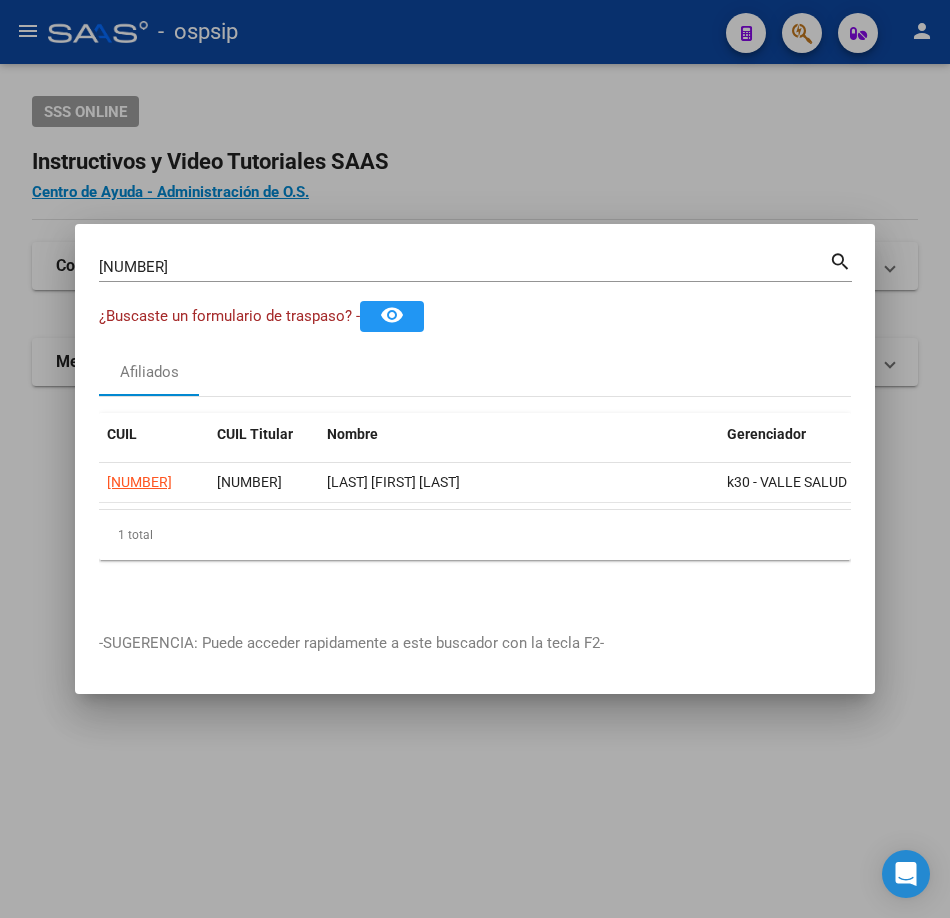 click on "[NUMBER]" at bounding box center [464, 267] 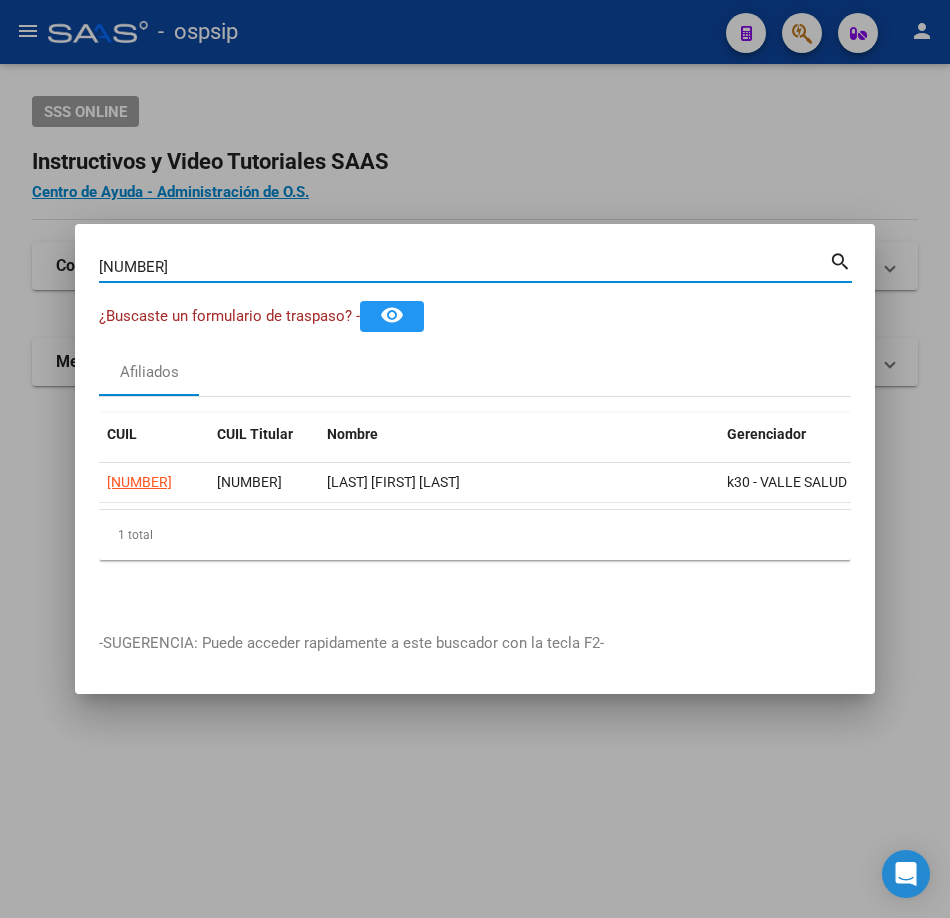 click on "[NUMBER]" at bounding box center [464, 267] 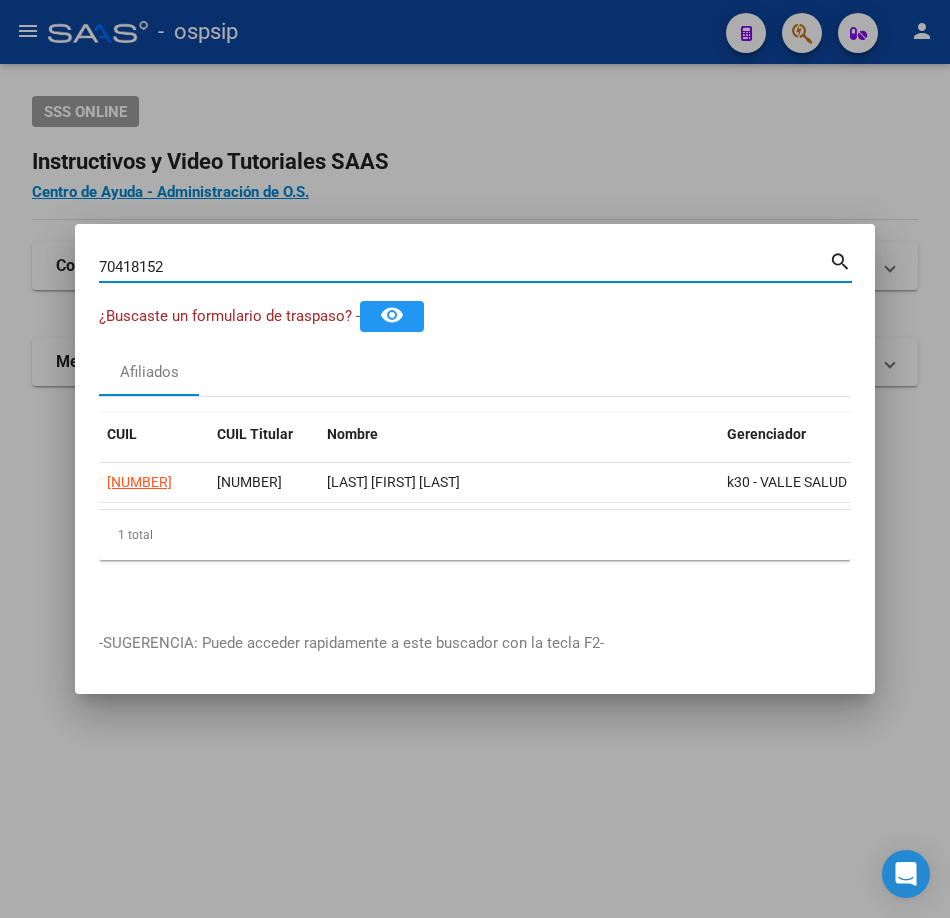 type on "70418152" 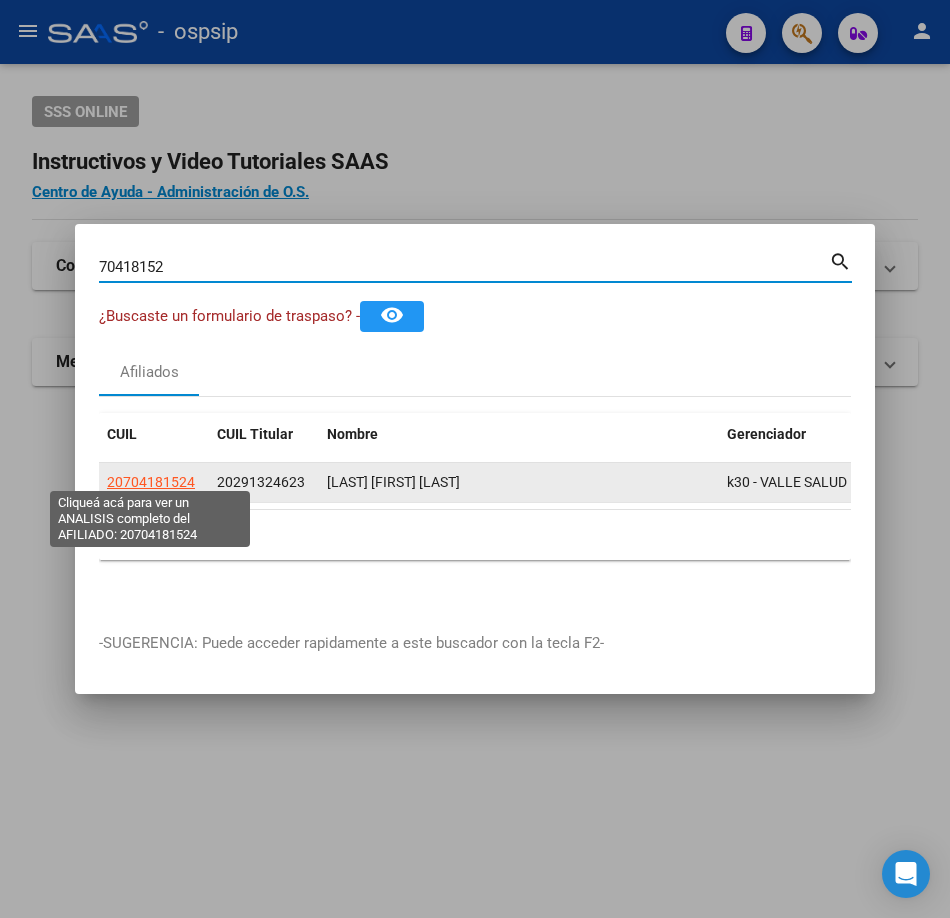click on "20704181524" 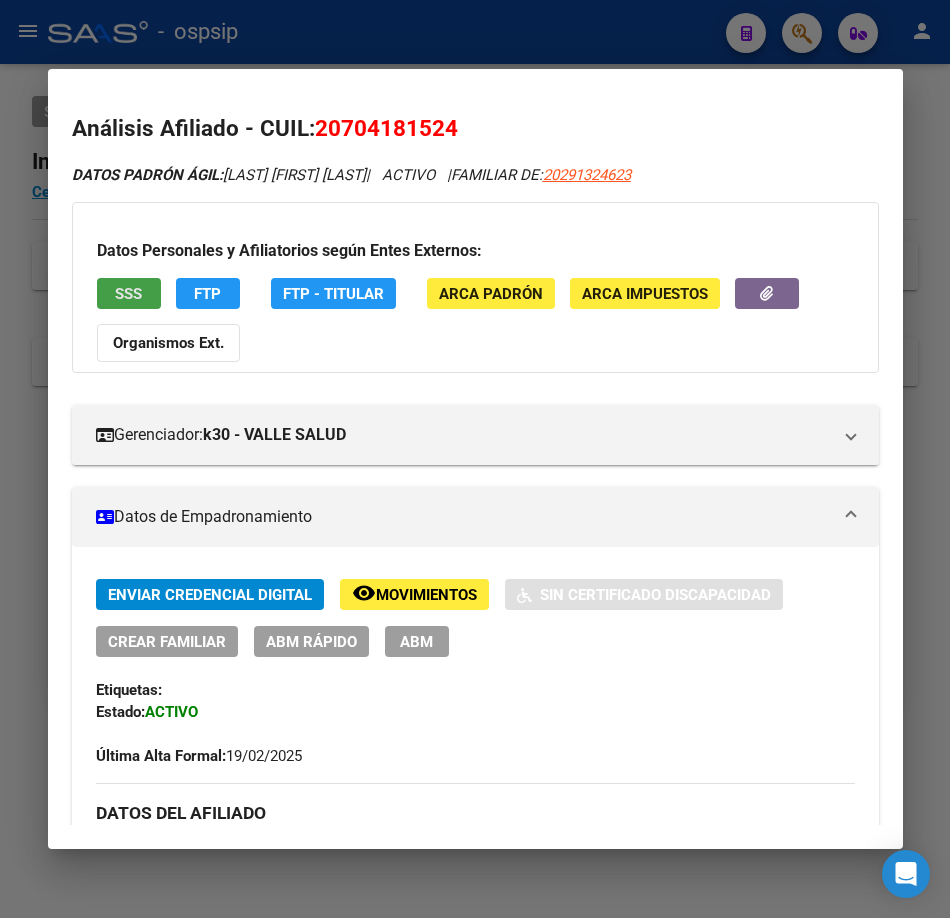click on "SSS" at bounding box center (129, 293) 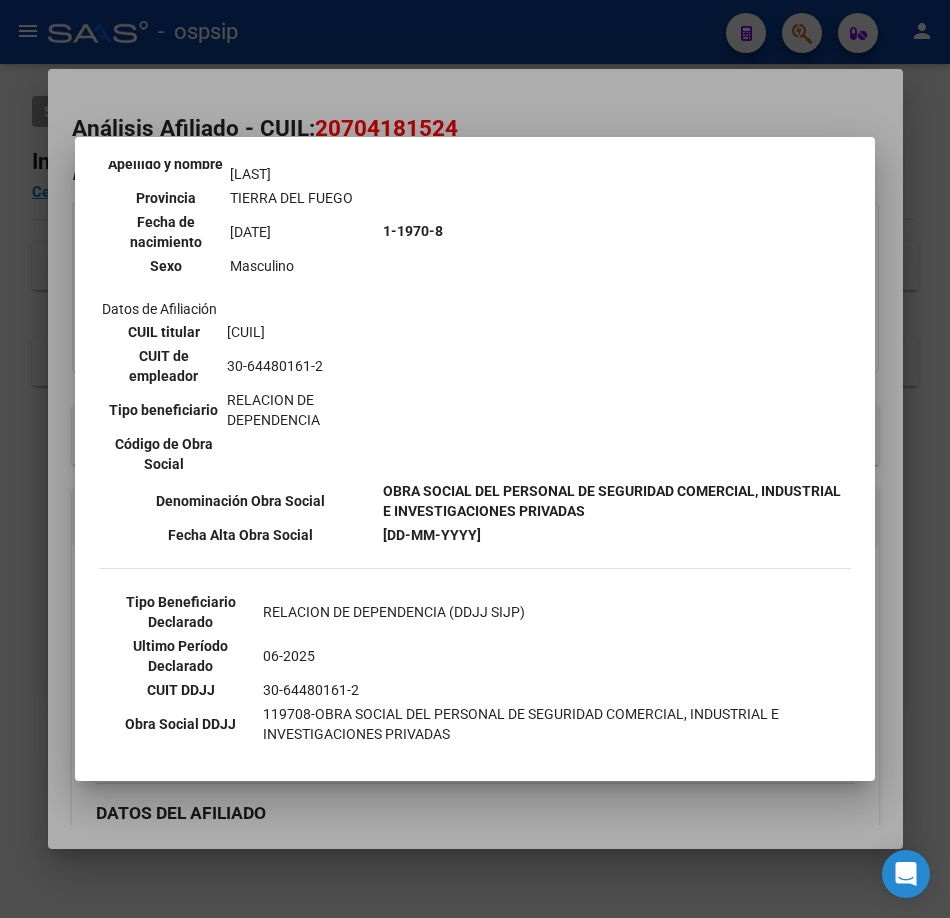 scroll, scrollTop: 300, scrollLeft: 0, axis: vertical 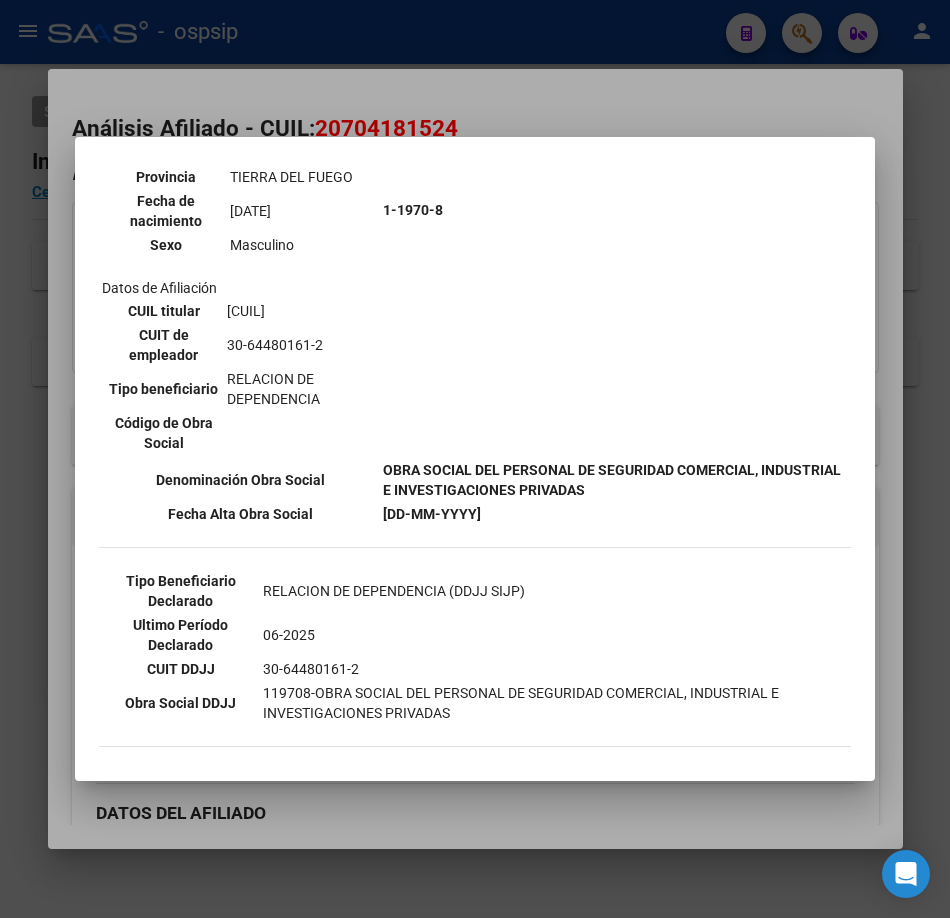 click at bounding box center [475, 459] 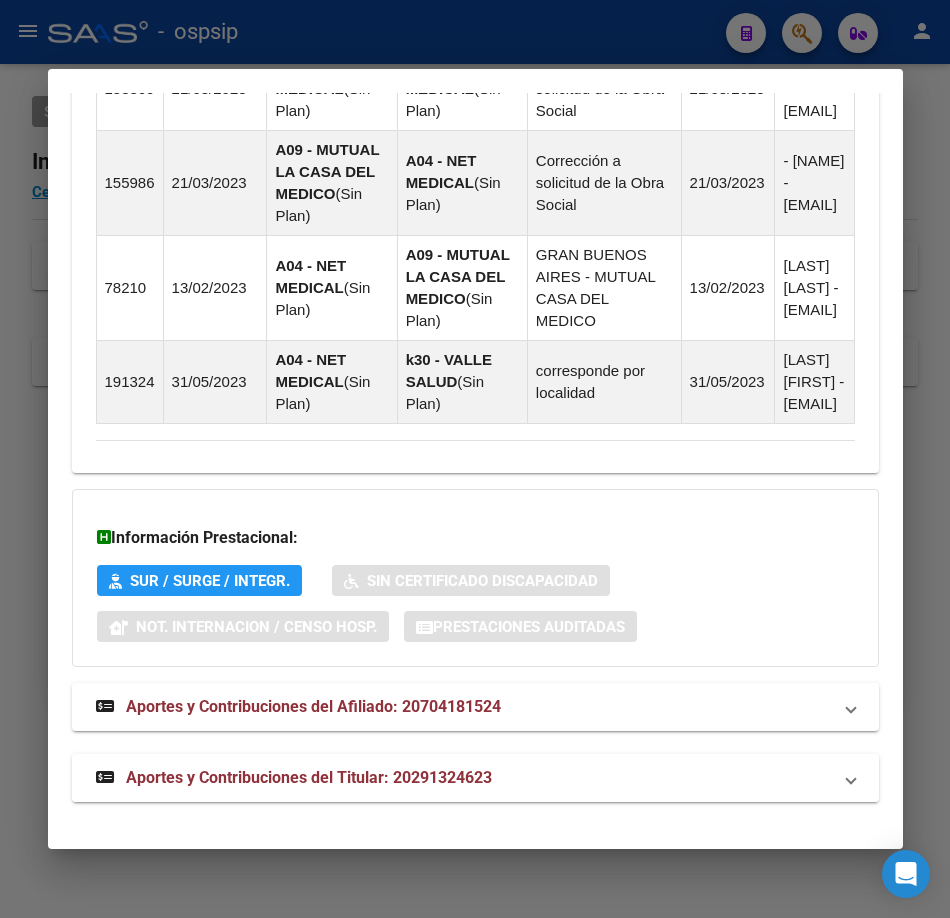 click on "Aportes y Contribuciones del Titular: 20291324623" at bounding box center (309, 777) 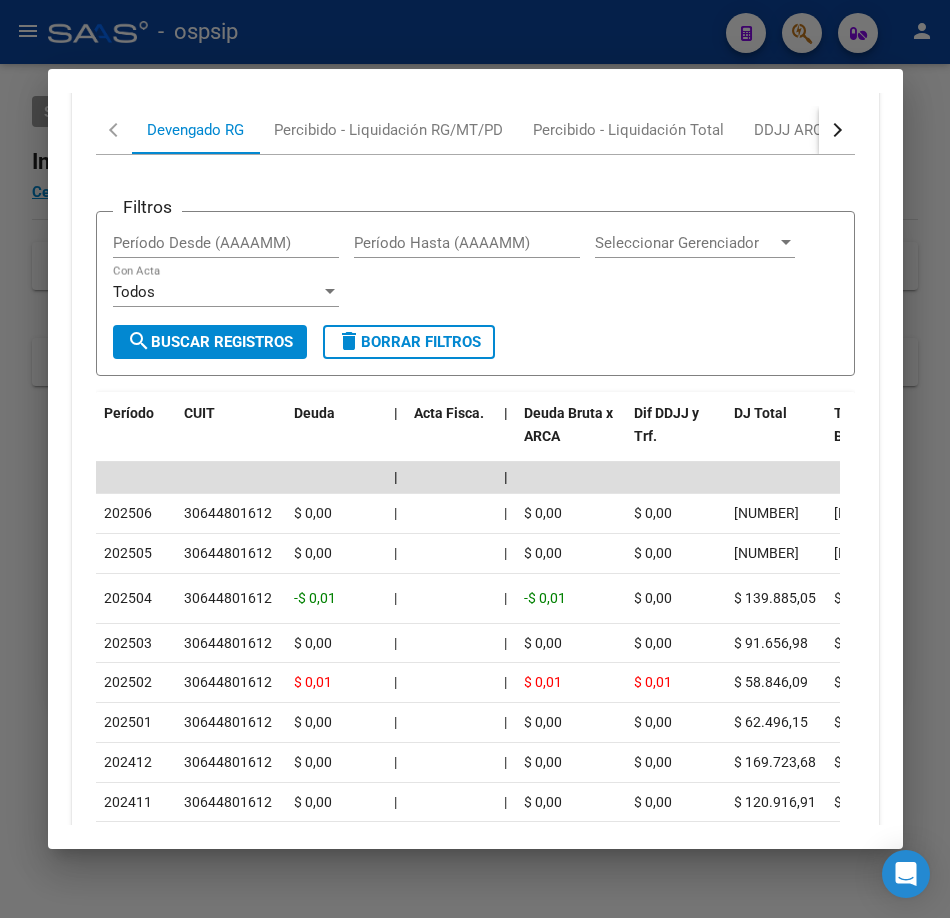 scroll, scrollTop: 2382, scrollLeft: 0, axis: vertical 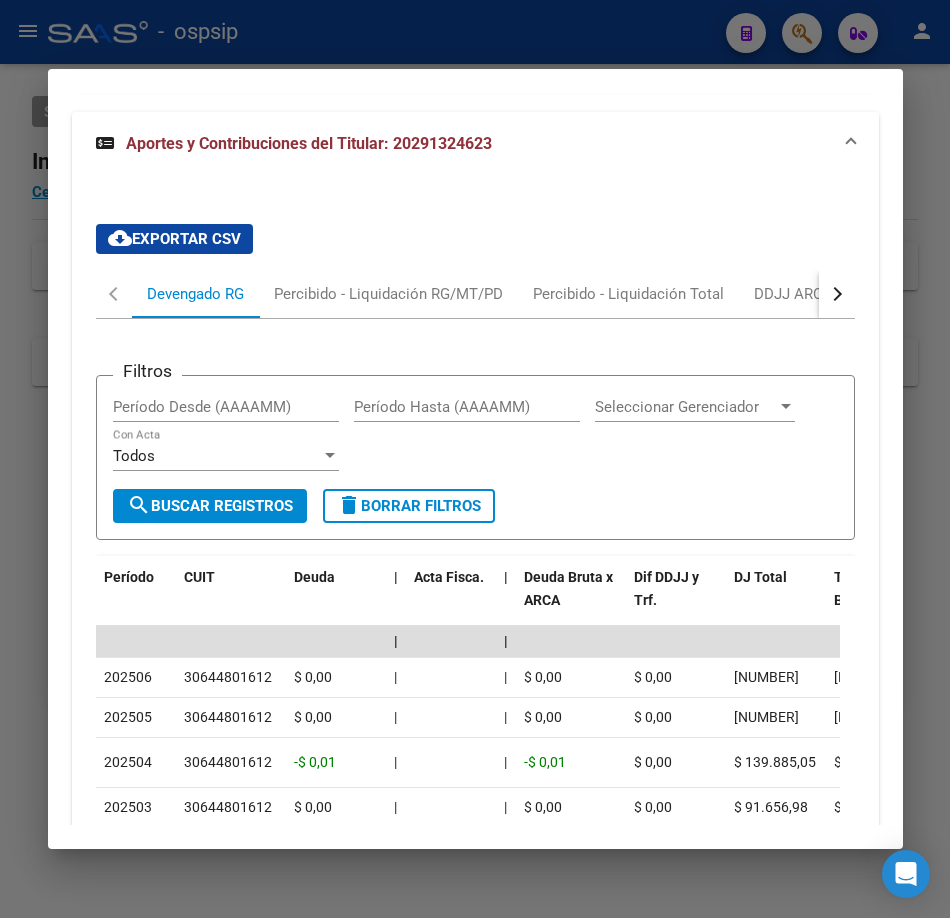 click at bounding box center (475, 459) 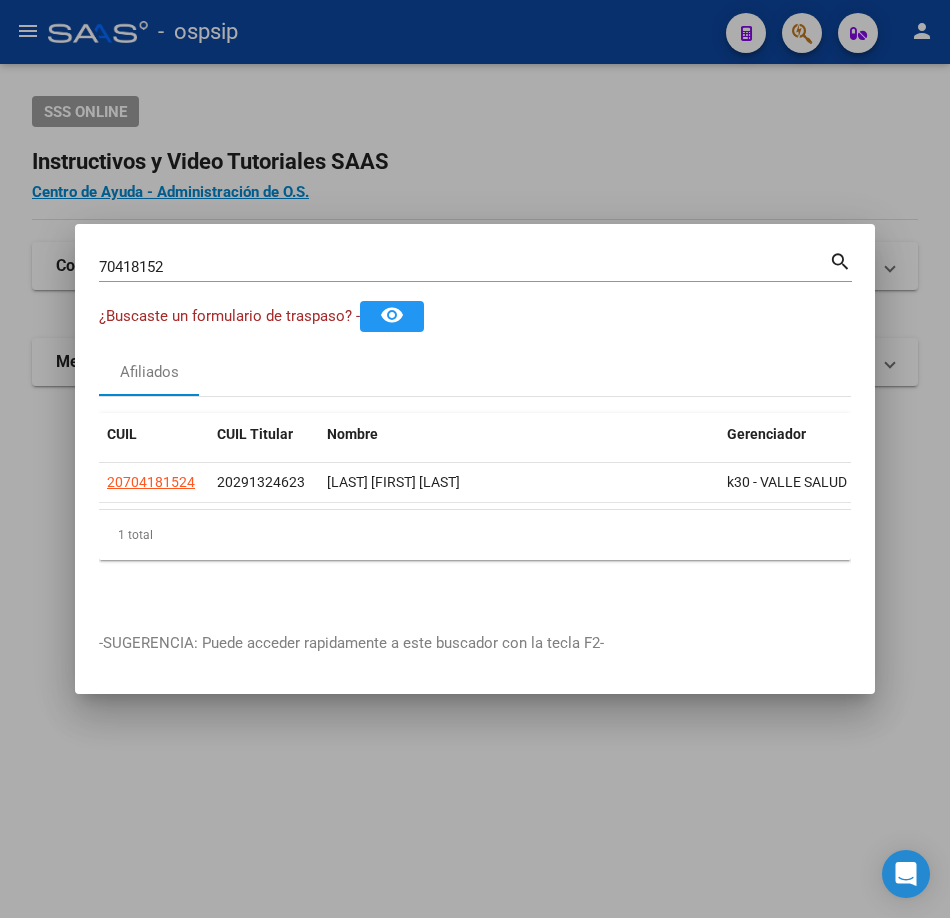 click on "70418152" at bounding box center [464, 267] 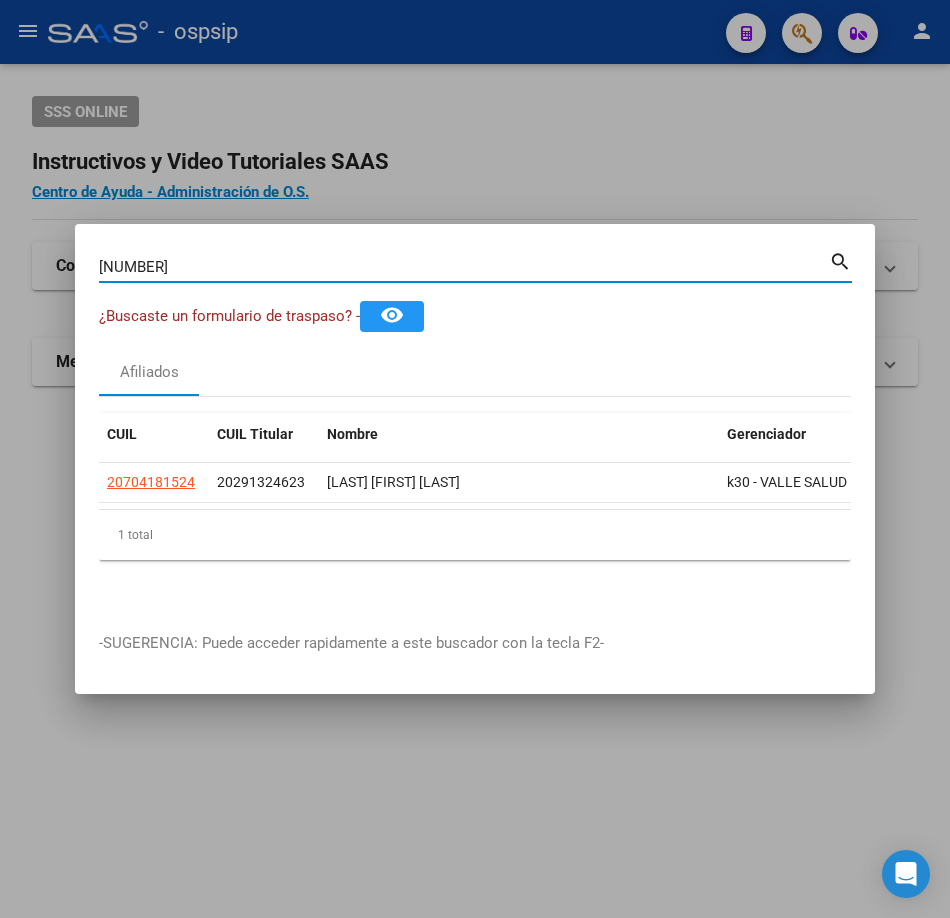 type on "[NUMBER]" 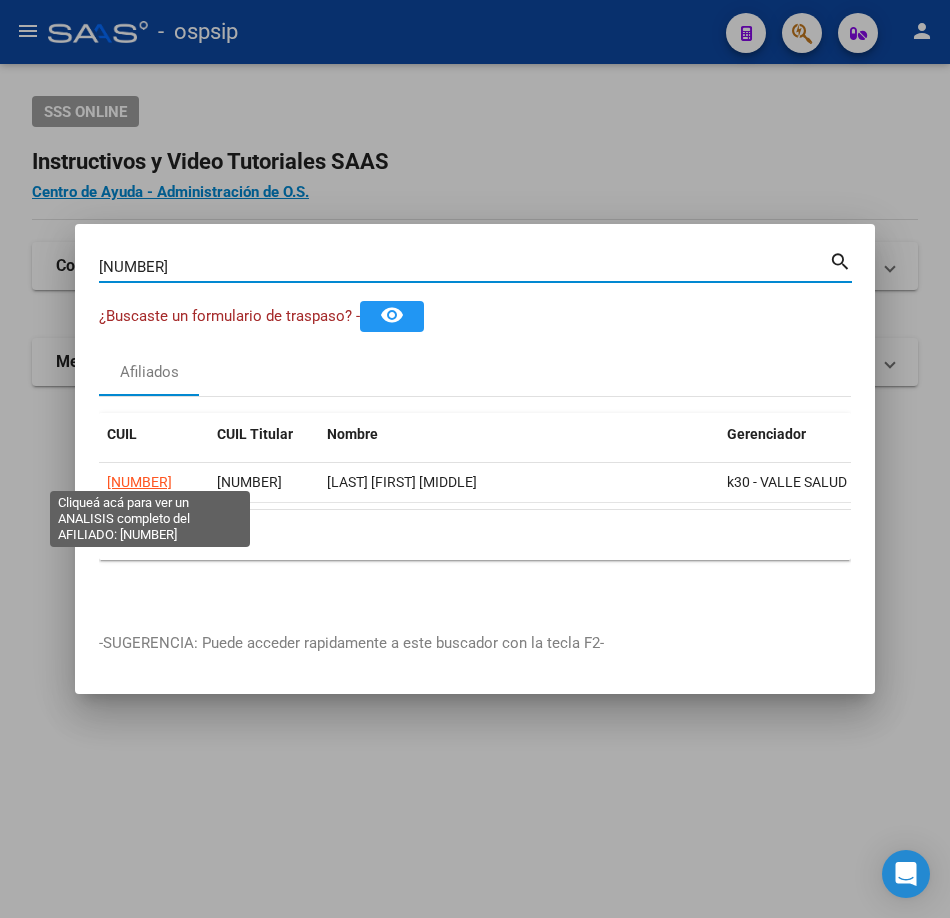 click on "[NUMBER]" 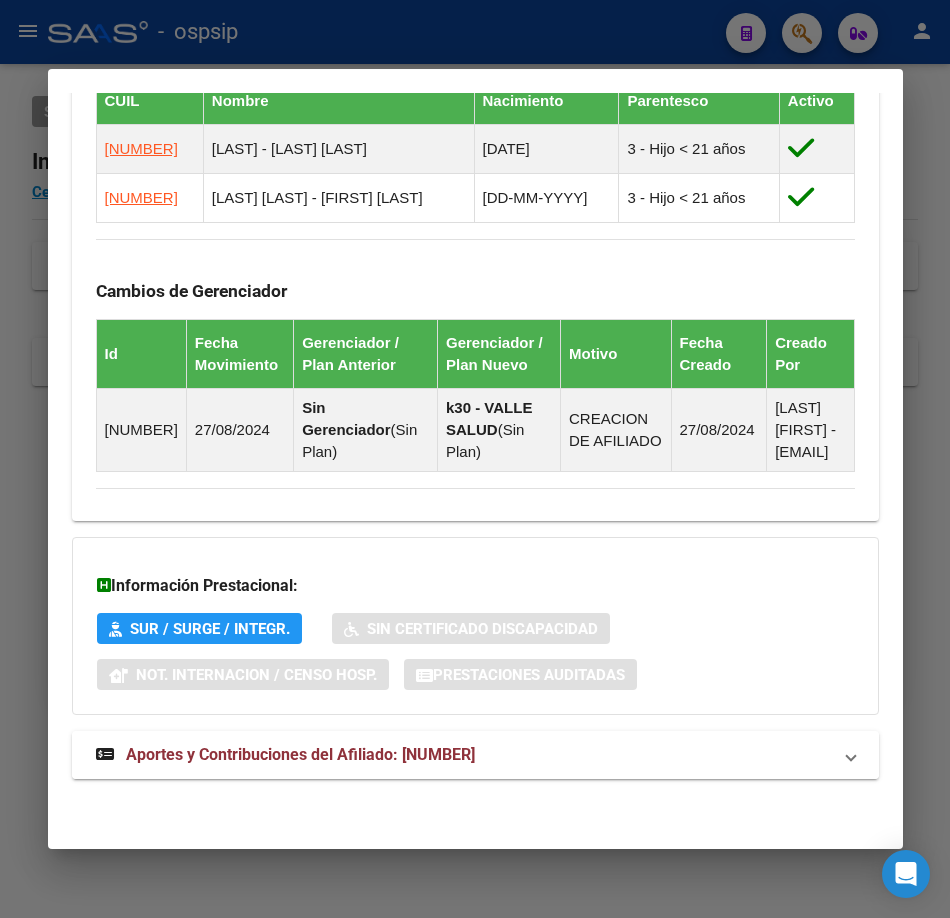 scroll, scrollTop: 1247, scrollLeft: 0, axis: vertical 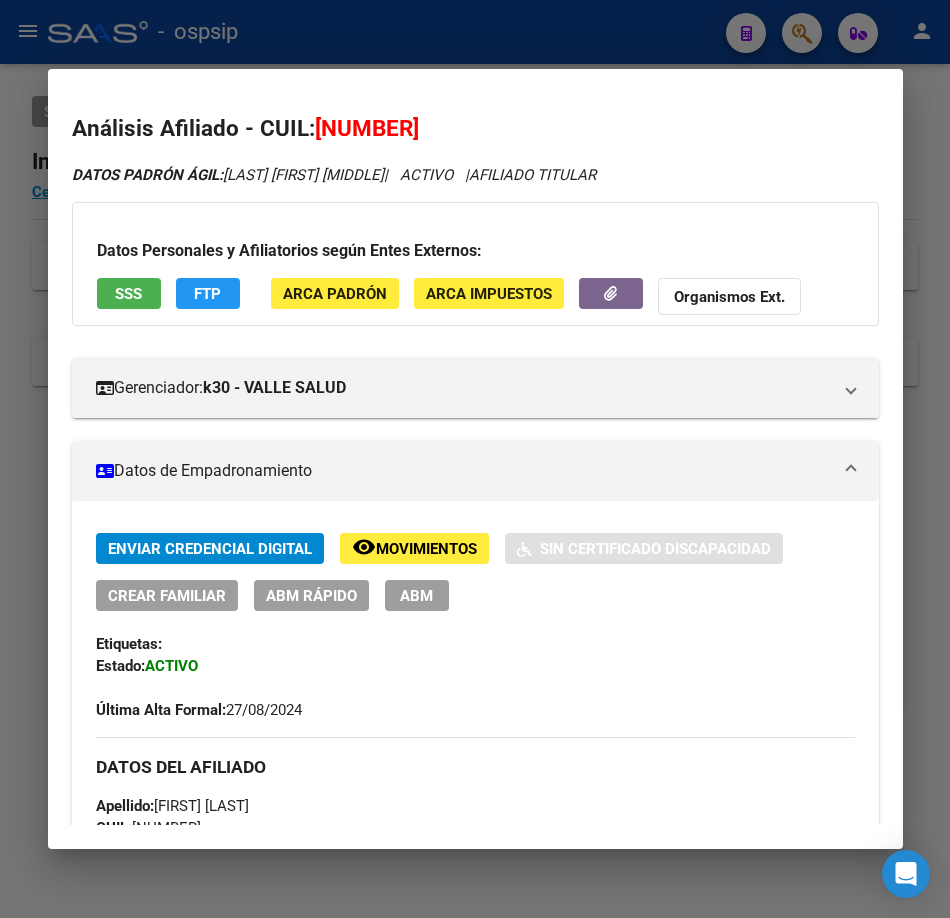 click on "SSS" at bounding box center [129, 296] 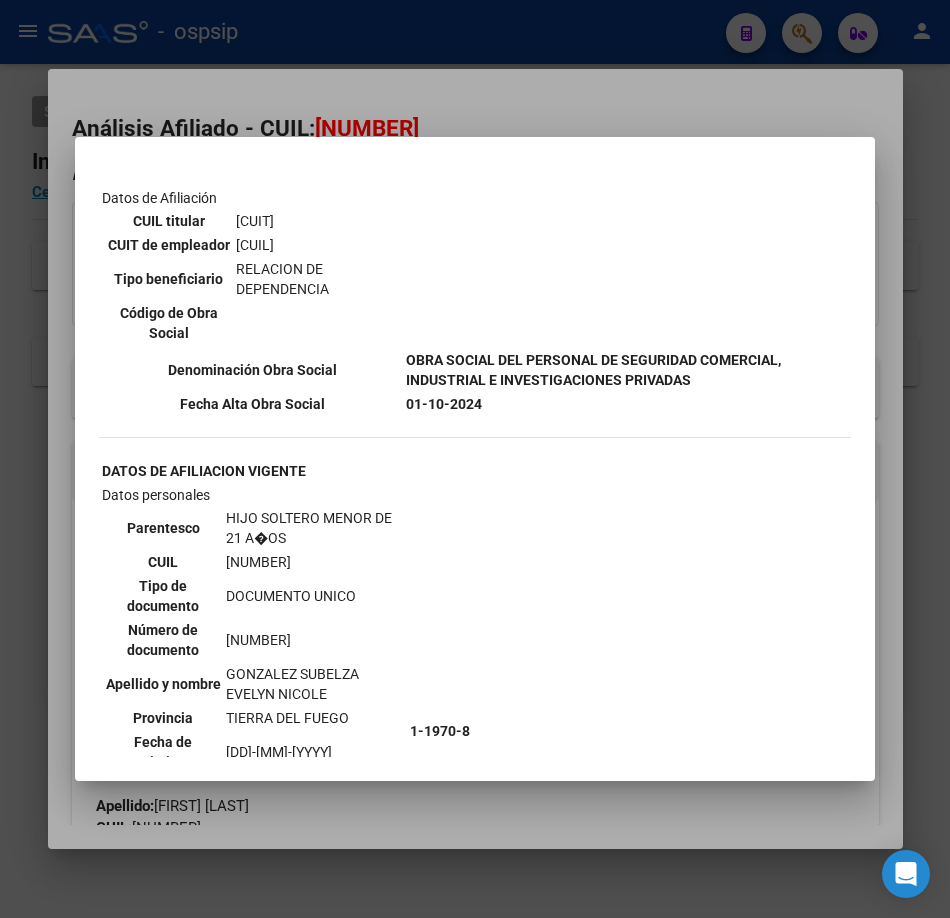 scroll, scrollTop: 500, scrollLeft: 0, axis: vertical 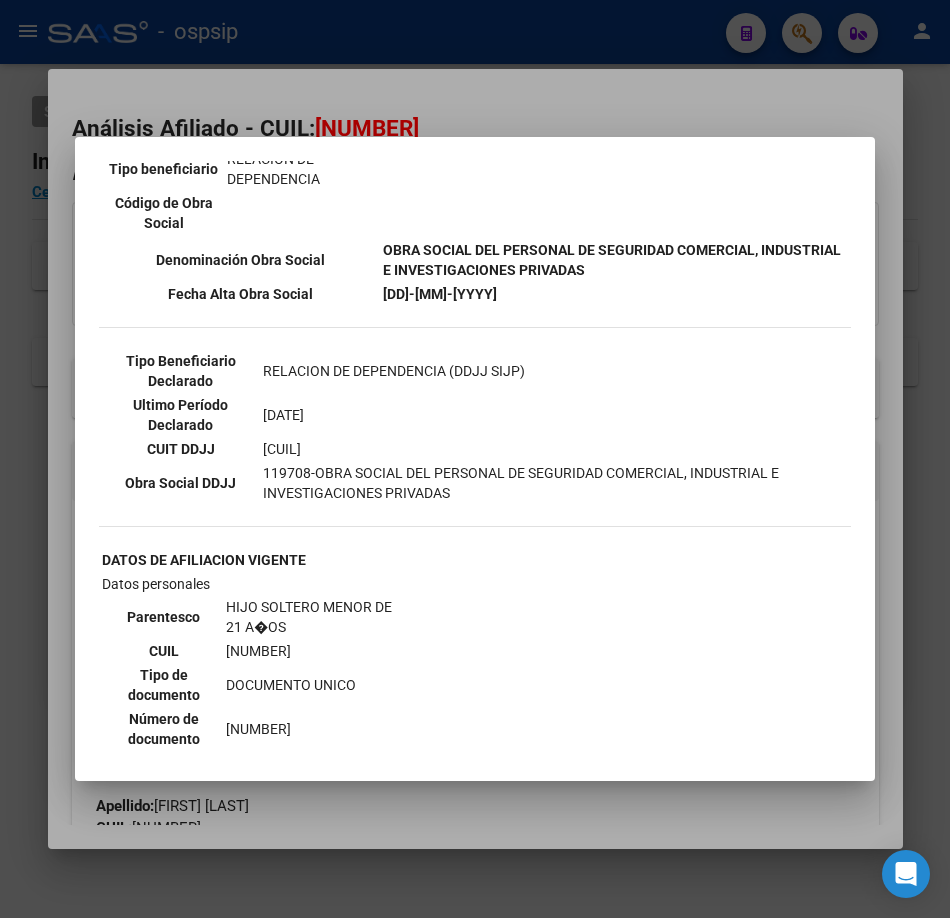 click at bounding box center [475, 459] 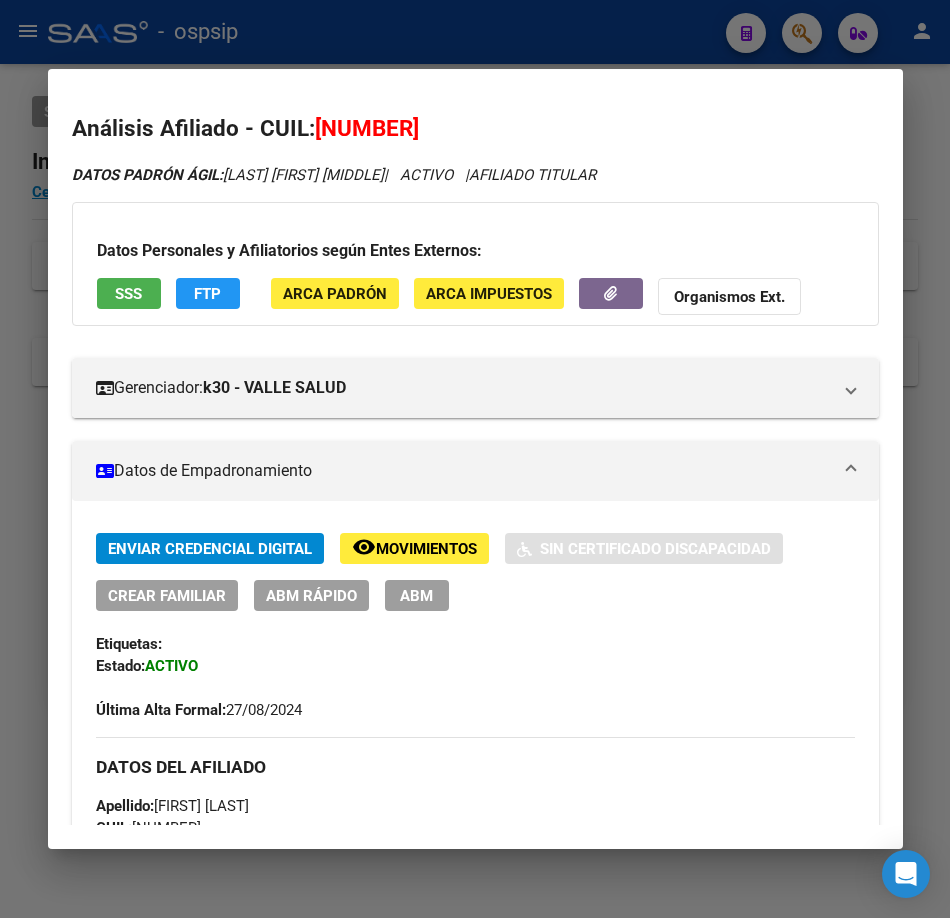 click on "Análisis Afiliado - CUIL: [CUIL] DATOS PADRÓN ÁGIL: [LAST] [FIRST]   |   ACTIVO   |   AFILIADO TITULAR Datos Personales y Afiliatorios según Entes Externos: SSS FTP ARCA Padrón ARCA Impuestos Organismos Ext.   Gerenciador:     k30 - VALLE SALUD Atención telefónica: Atención emergencias: Otros Datos Útiles:   Datos de Empadronamiento  Enviar Credencial Digital remove_red_eye Movimientos   Sin Certificado Discapacidad Crear Familiar ABM Rápido ABM Etiquetas:Estado: ACTIVO Última Alta Formal: [DD]/[MM]/[YYYY] DATOS DEL AFILIADO Apellido: [LAST] [FIRST] CUIL: [CUIL] Documento: DU - DOCUMENTO UNICO [NUMBER] Nacionalidad: ARGENTINA Parentesco: 0 - Titular Estado Civil: Soltero Discapacitado: NO (00) Sexo: F Nacimiento: [DD]/[MM]/[YYYY] Edad: 43 NO TIENE TELEFONOS REGISTRADOS Provincia: [STATE] Localidad: [CITY] Código Postal: 9420 Calle: PJE.[FIRST] [LAST] [NUMBER] S/N DATOS GRUPO FAMILIAR Gerenciador / Plan: k30 - VALLE SALUD / Sin Plan   CUIL" at bounding box center (475, 459) 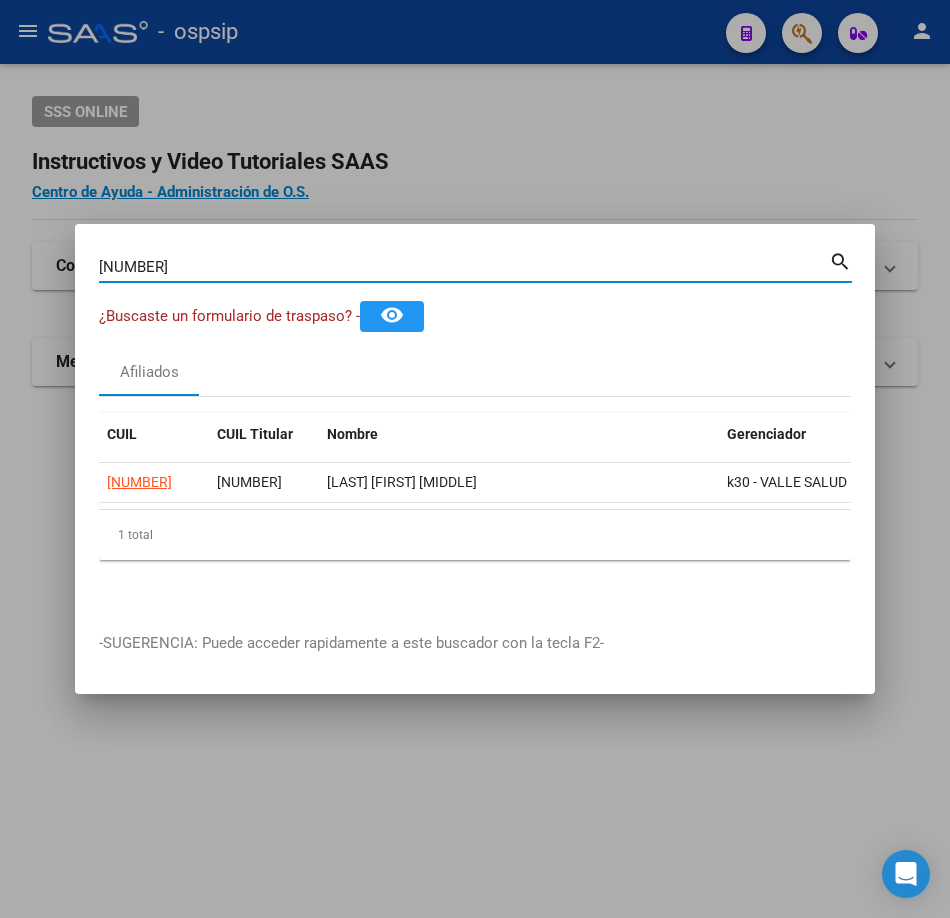 click on "[NUMBER]" at bounding box center (464, 267) 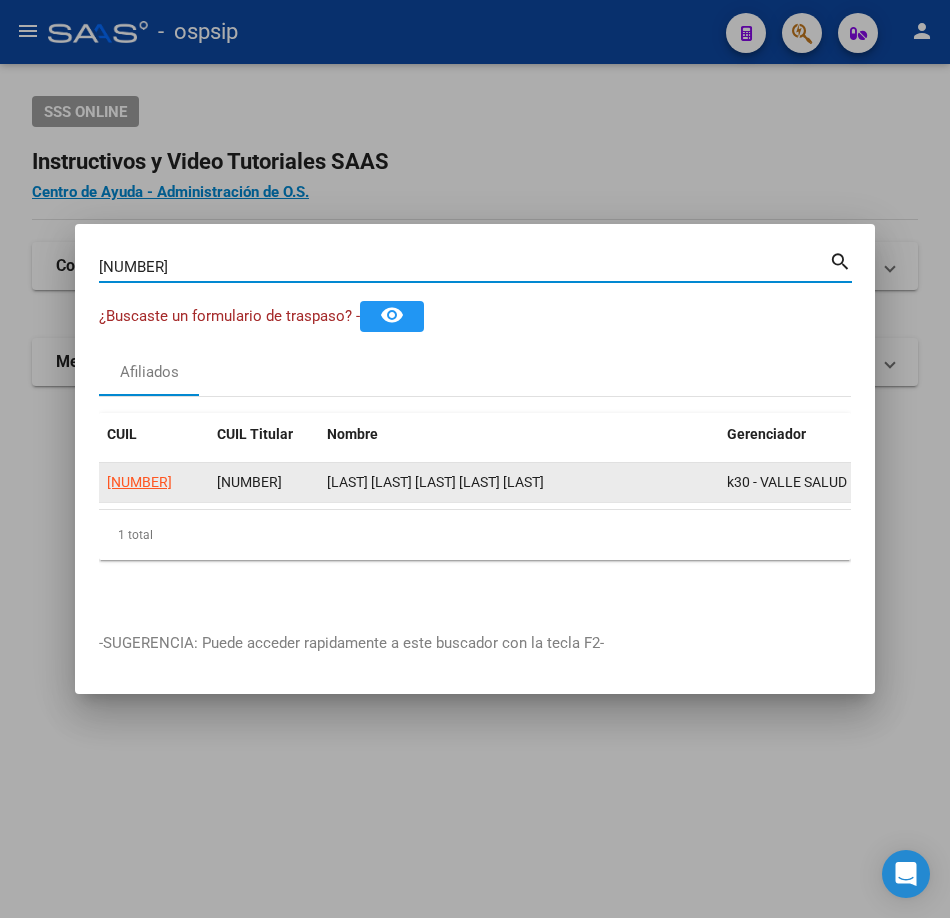 click on "[NUMBER]" 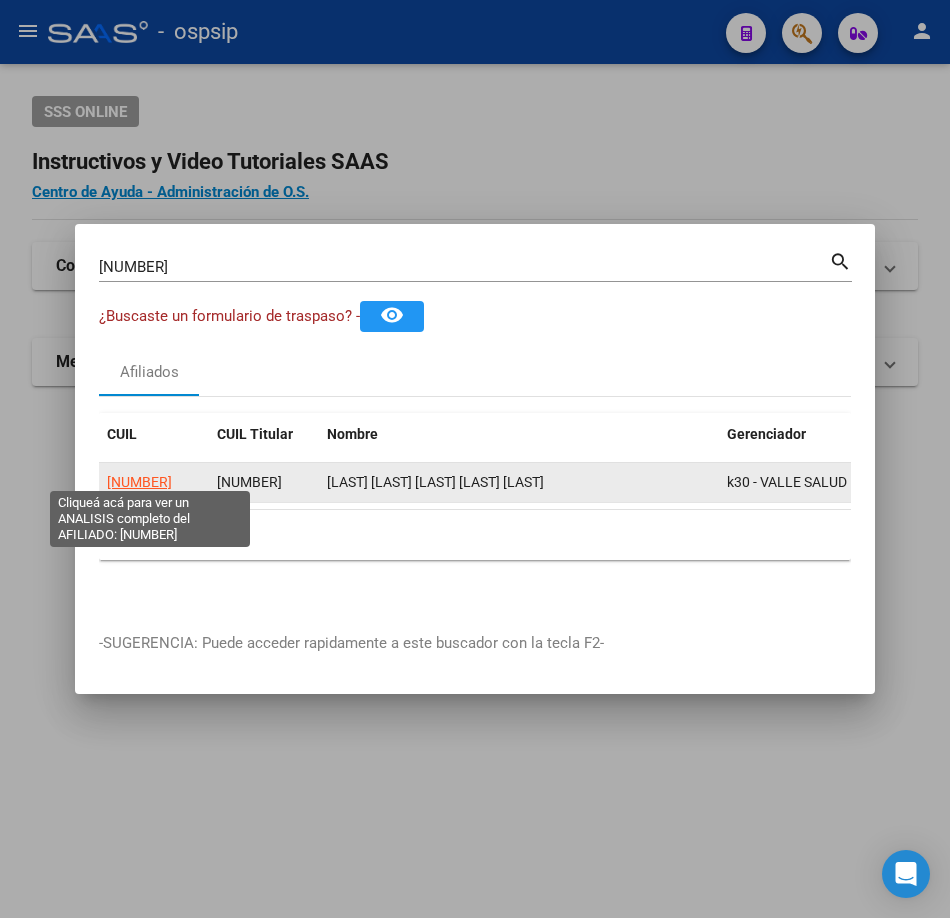click on "[NUMBER]" 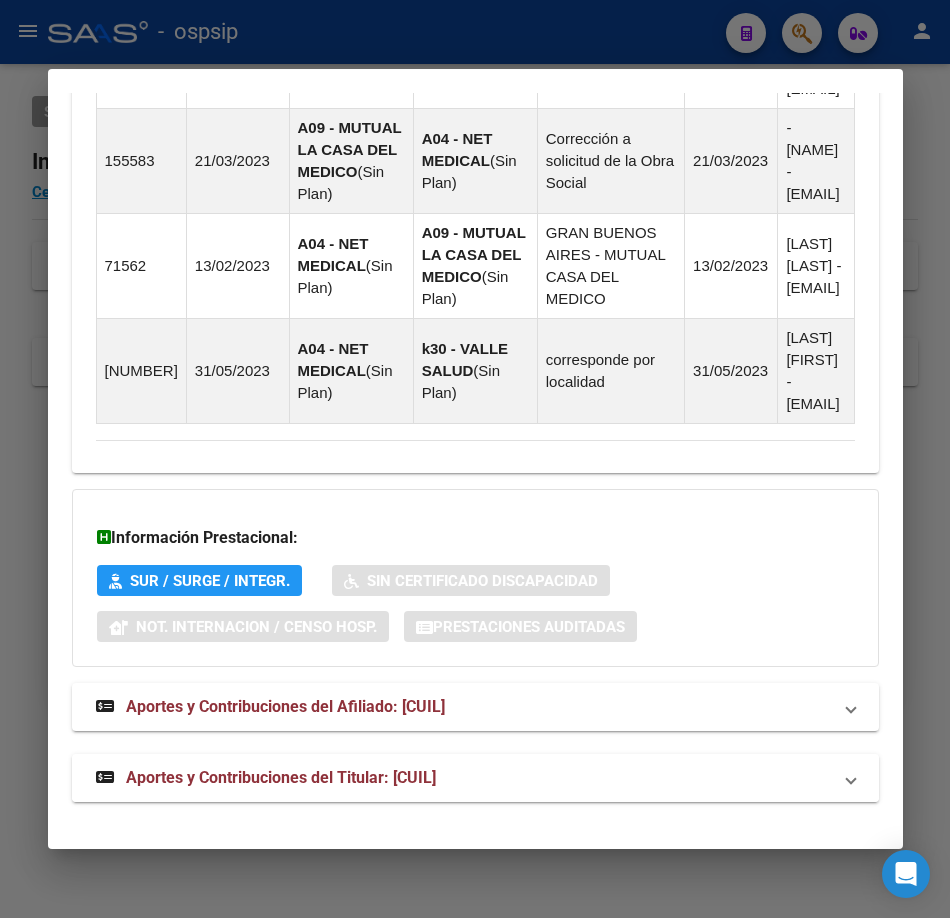 click on "Aportes y Contribuciones del Titular: [CUIL]" at bounding box center [281, 777] 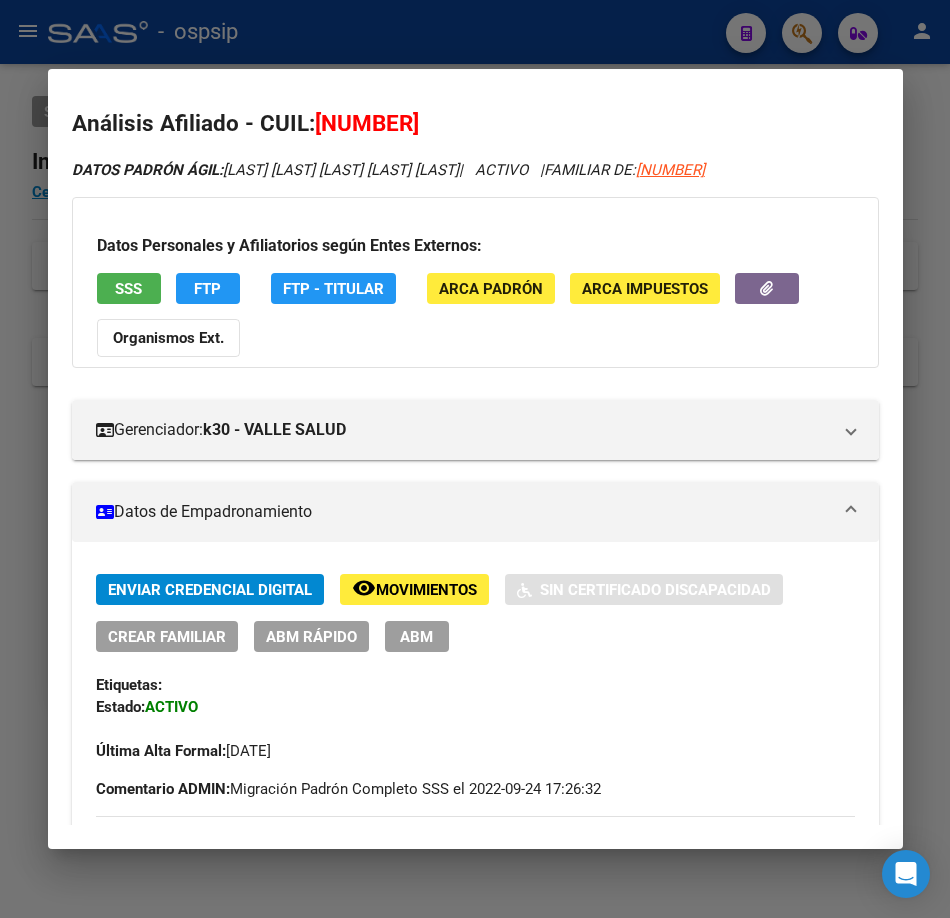 scroll, scrollTop: 0, scrollLeft: 0, axis: both 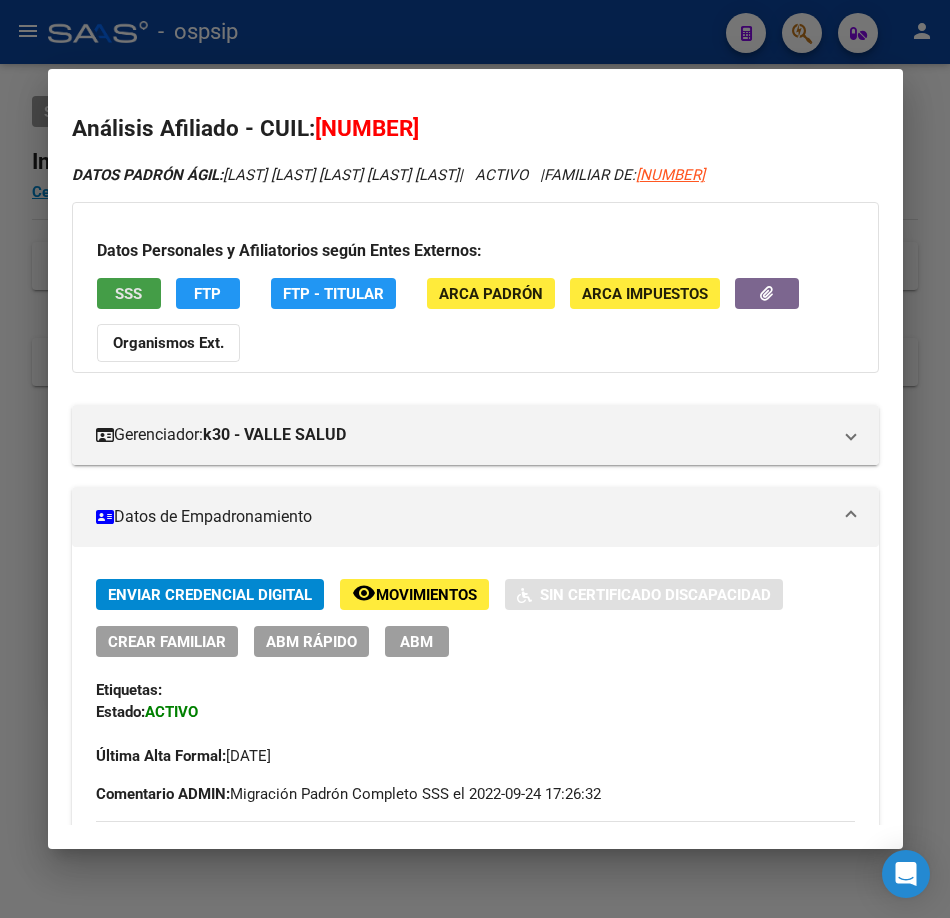 click on "SSS" at bounding box center (129, 293) 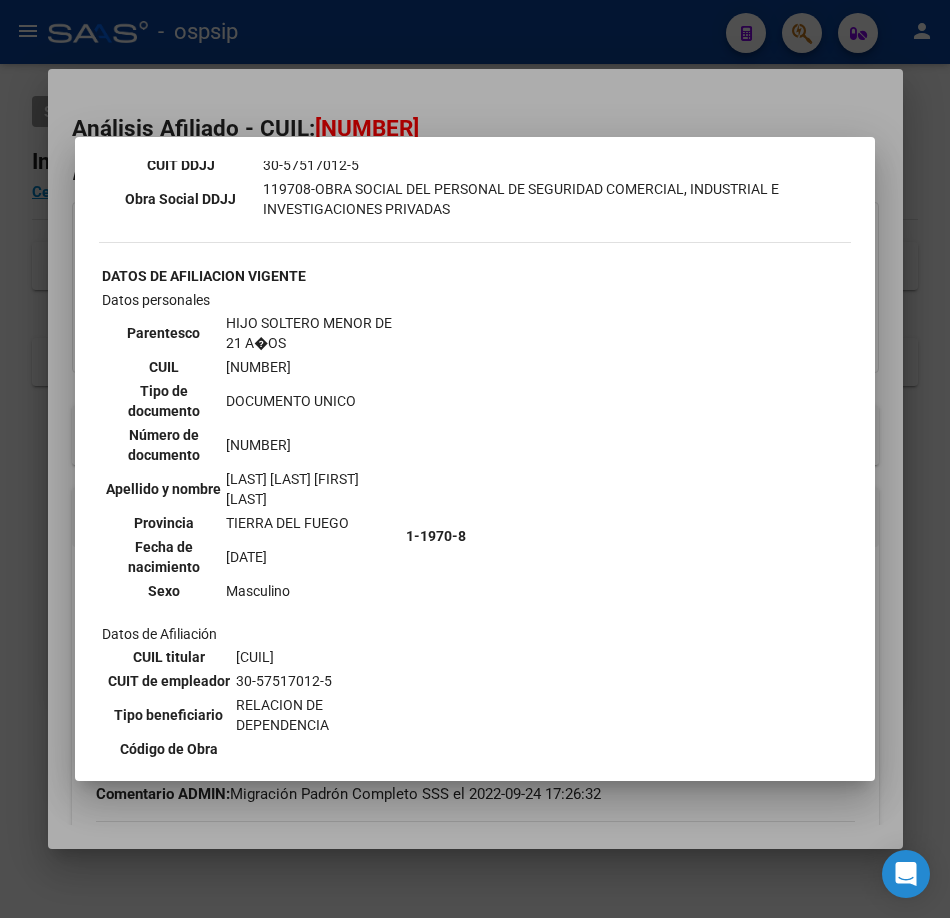 scroll, scrollTop: 1000, scrollLeft: 0, axis: vertical 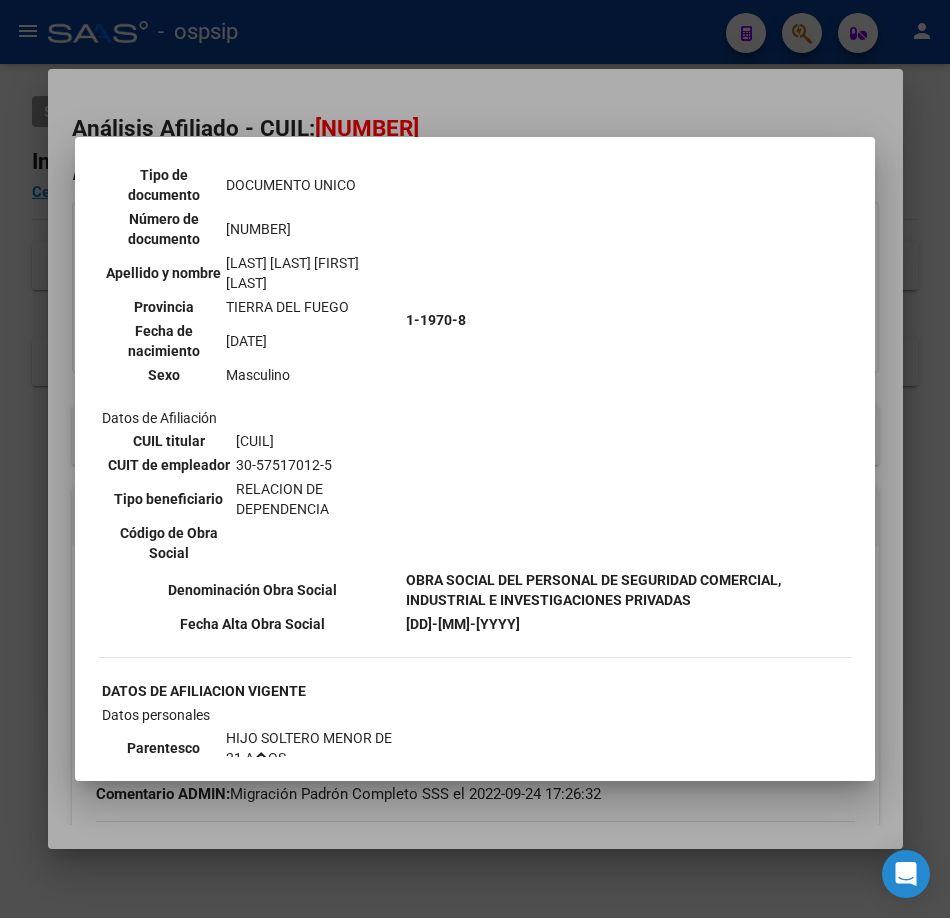 click at bounding box center [475, 459] 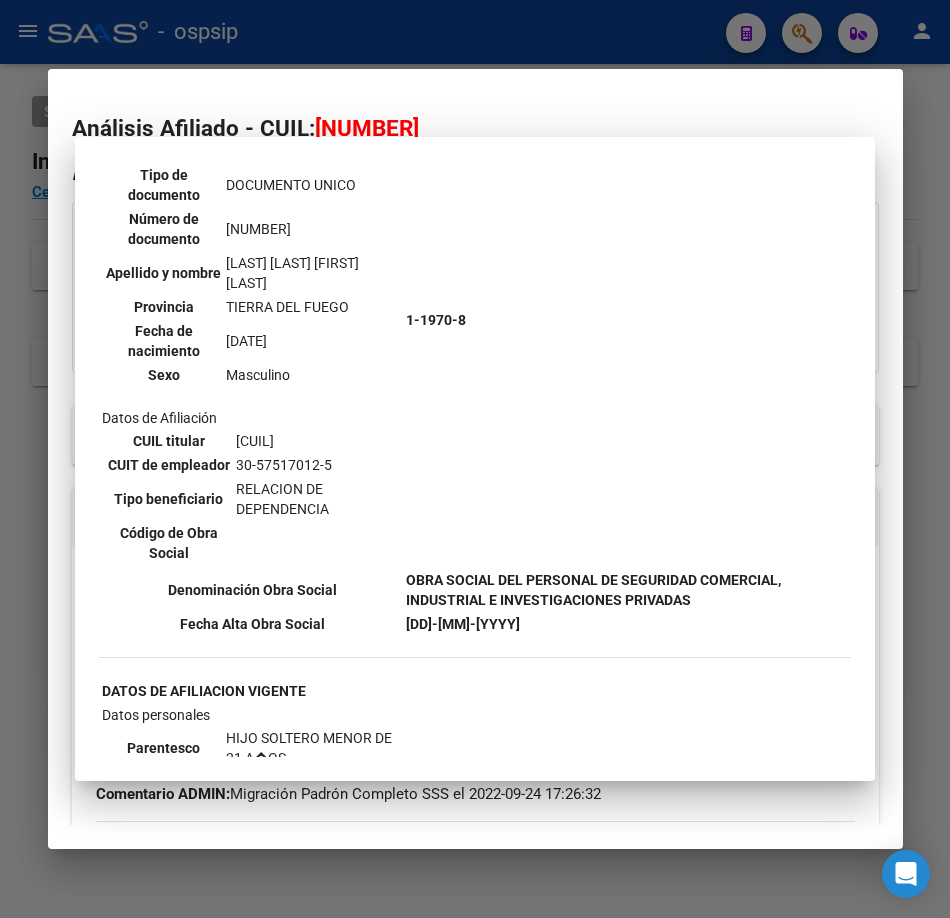 click at bounding box center (475, 459) 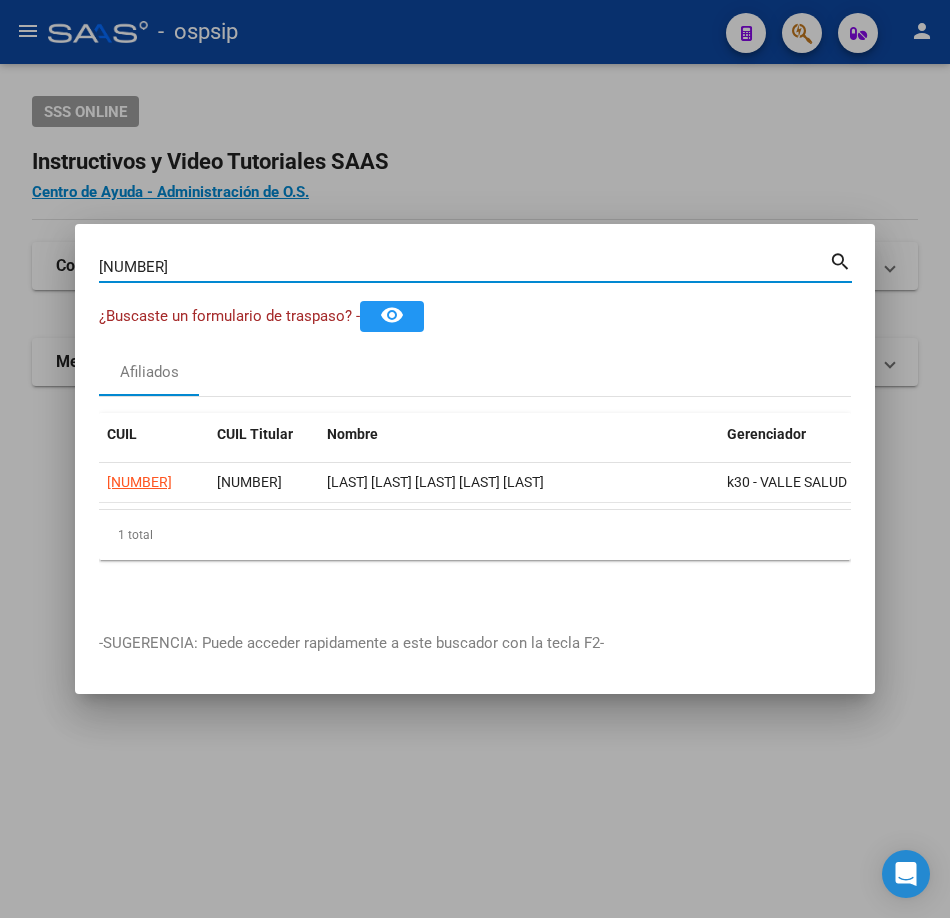 click on "[NUMBER]" at bounding box center [464, 267] 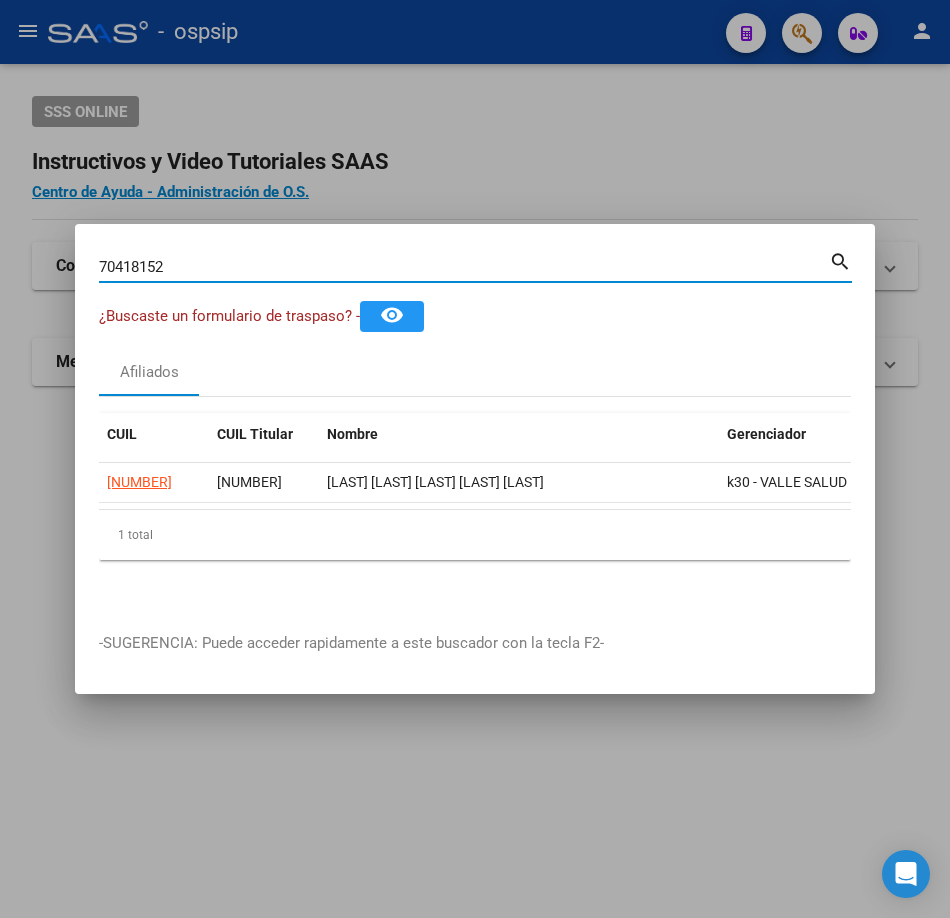 type on "70418152" 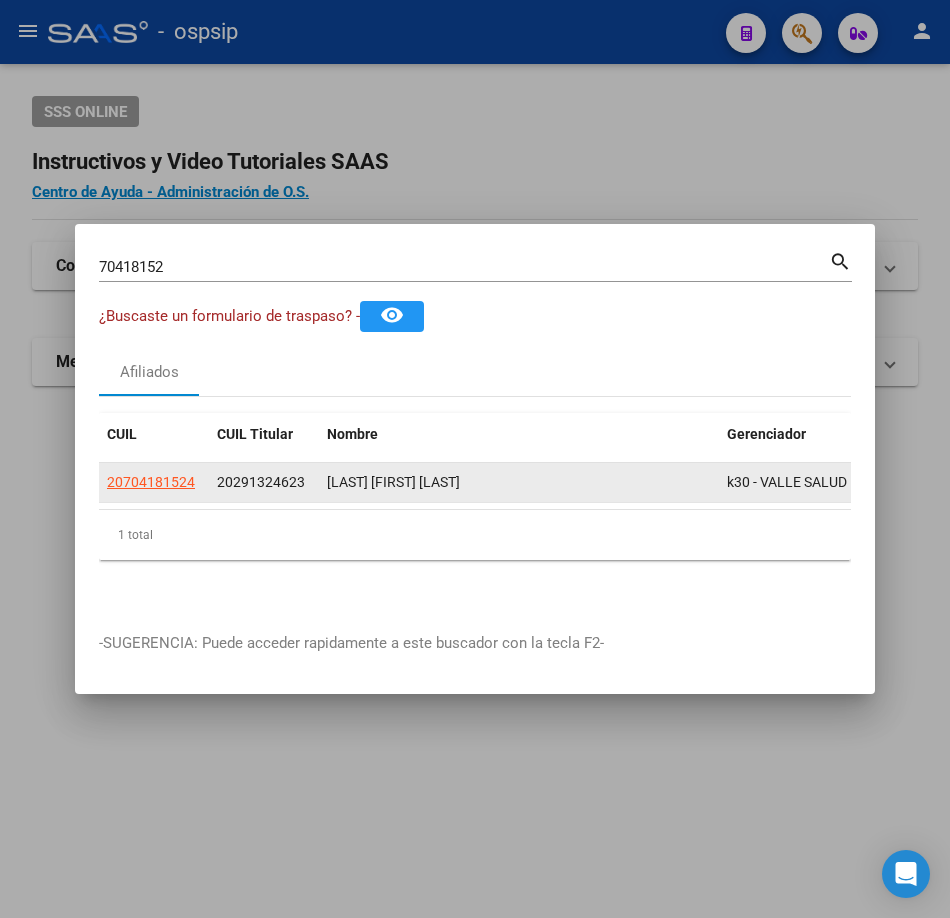 click on "20704181524" 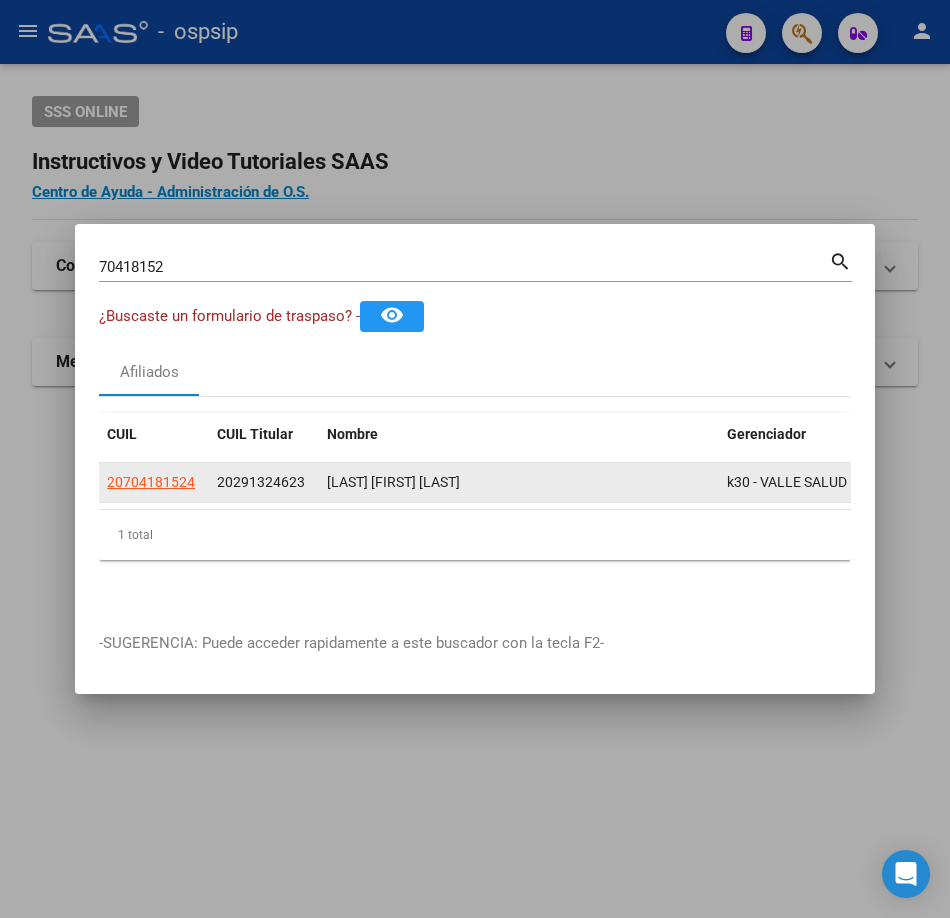click on "20704181524" 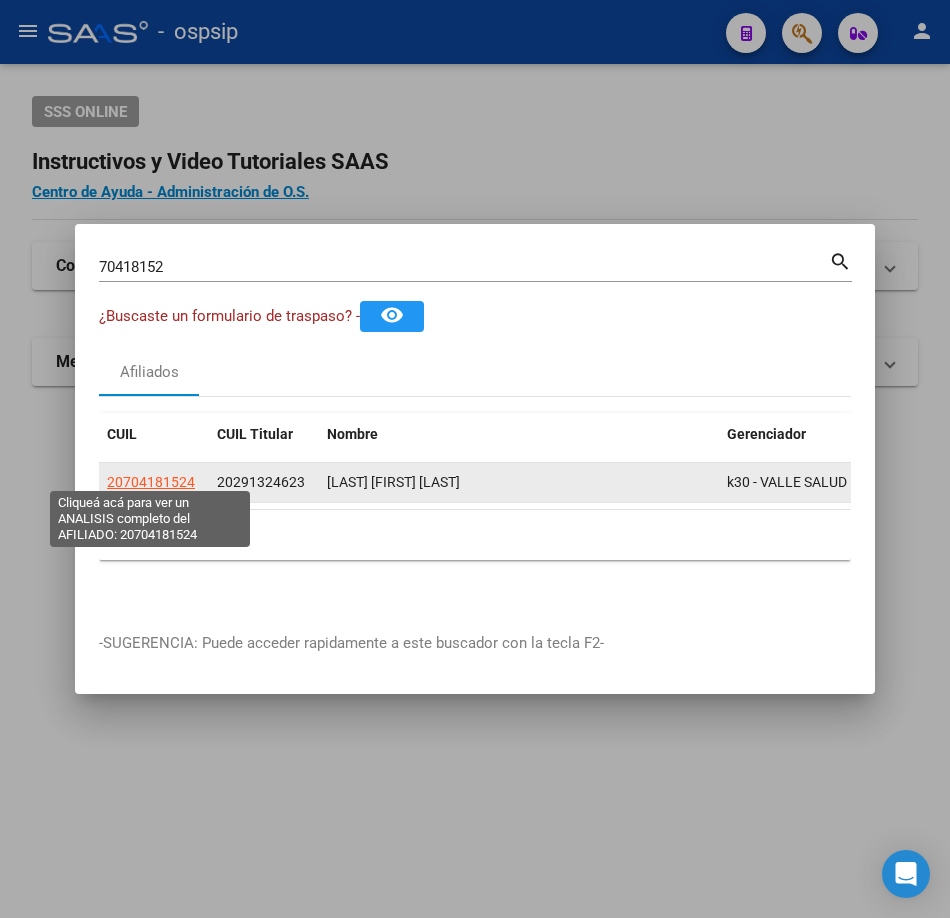 click on "20704181524" 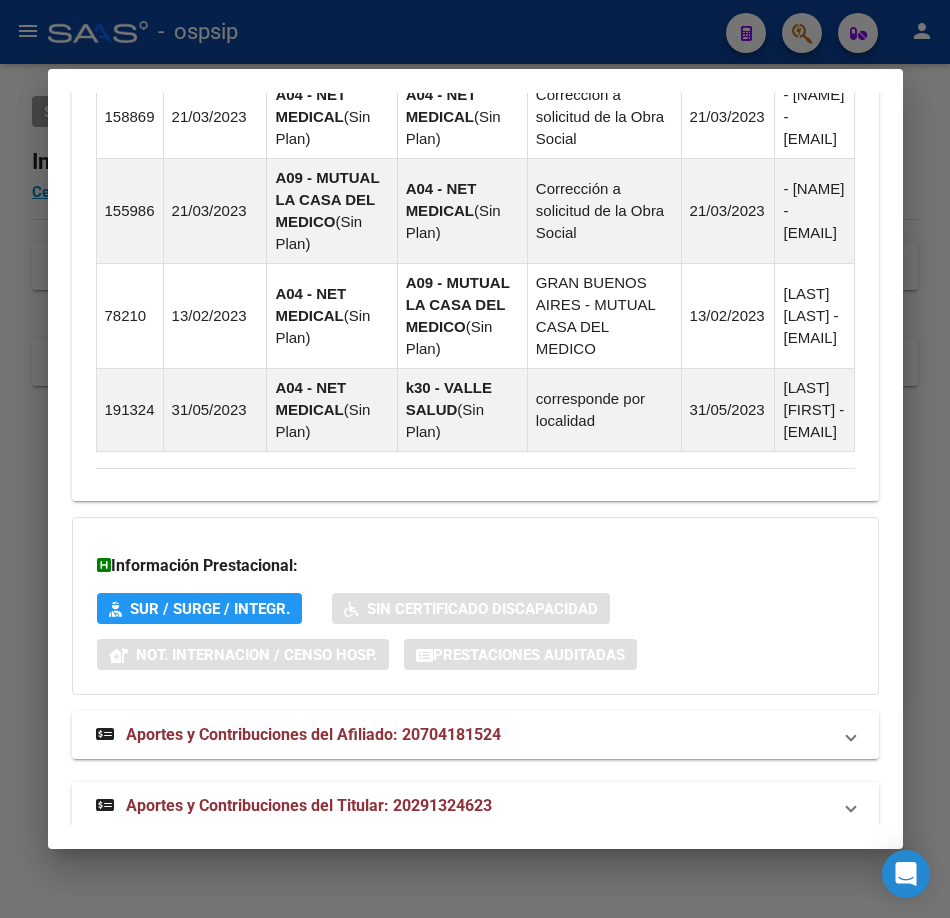 scroll, scrollTop: 1805, scrollLeft: 0, axis: vertical 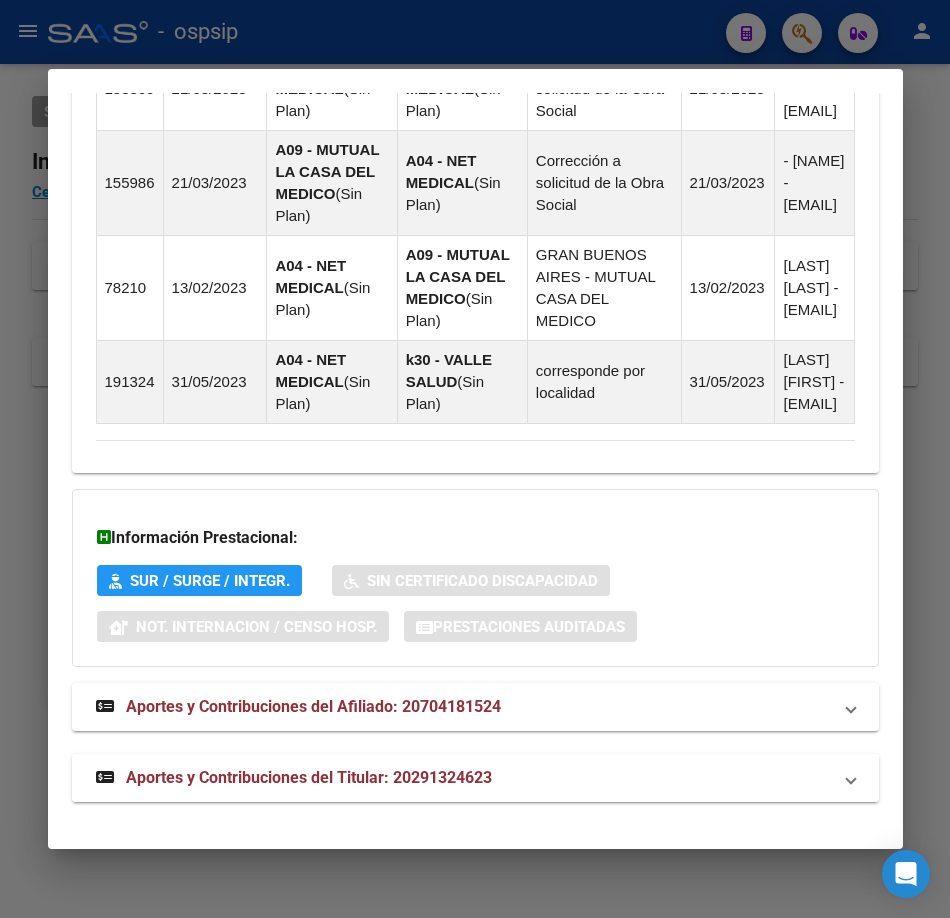 click on "Aportes y Contribuciones del Titular: 20291324623" at bounding box center [475, 778] 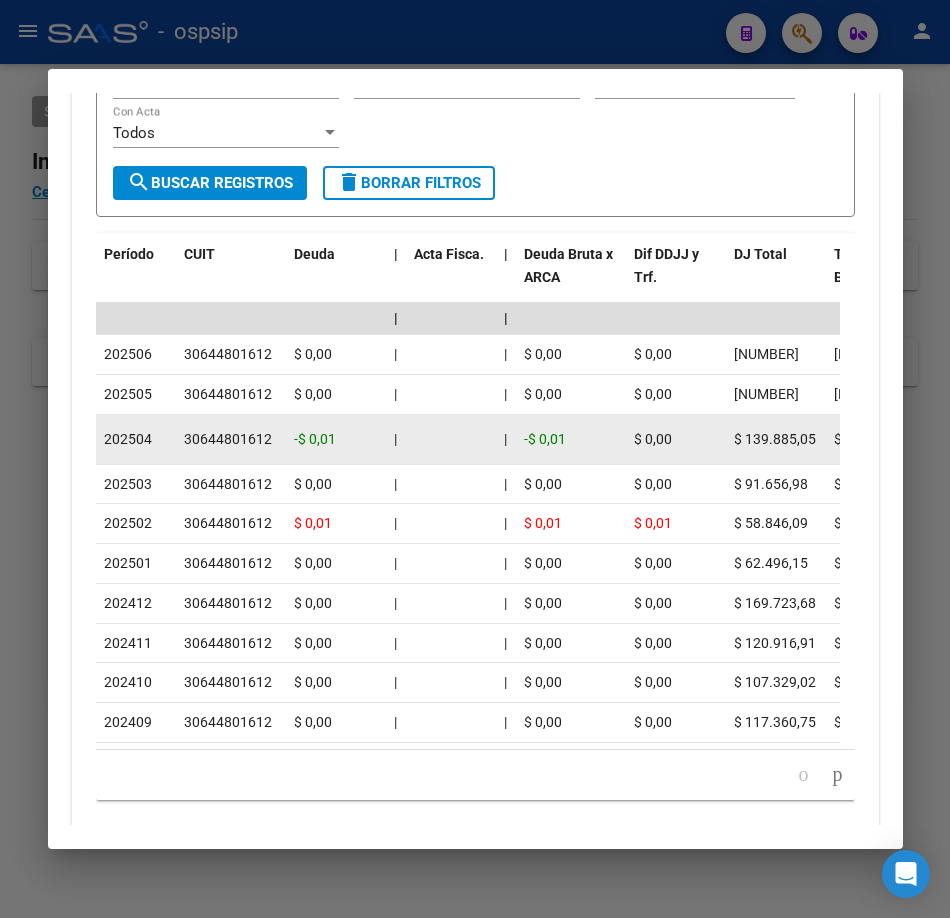 scroll, scrollTop: 2405, scrollLeft: 0, axis: vertical 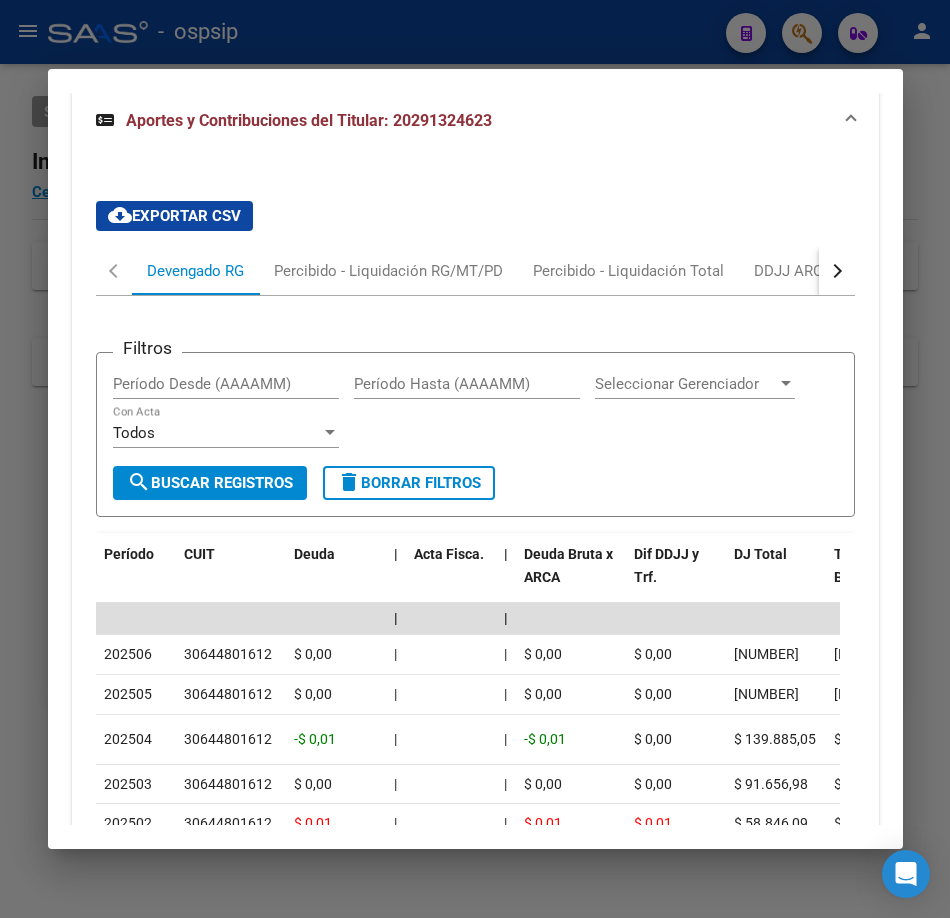 click at bounding box center (475, 459) 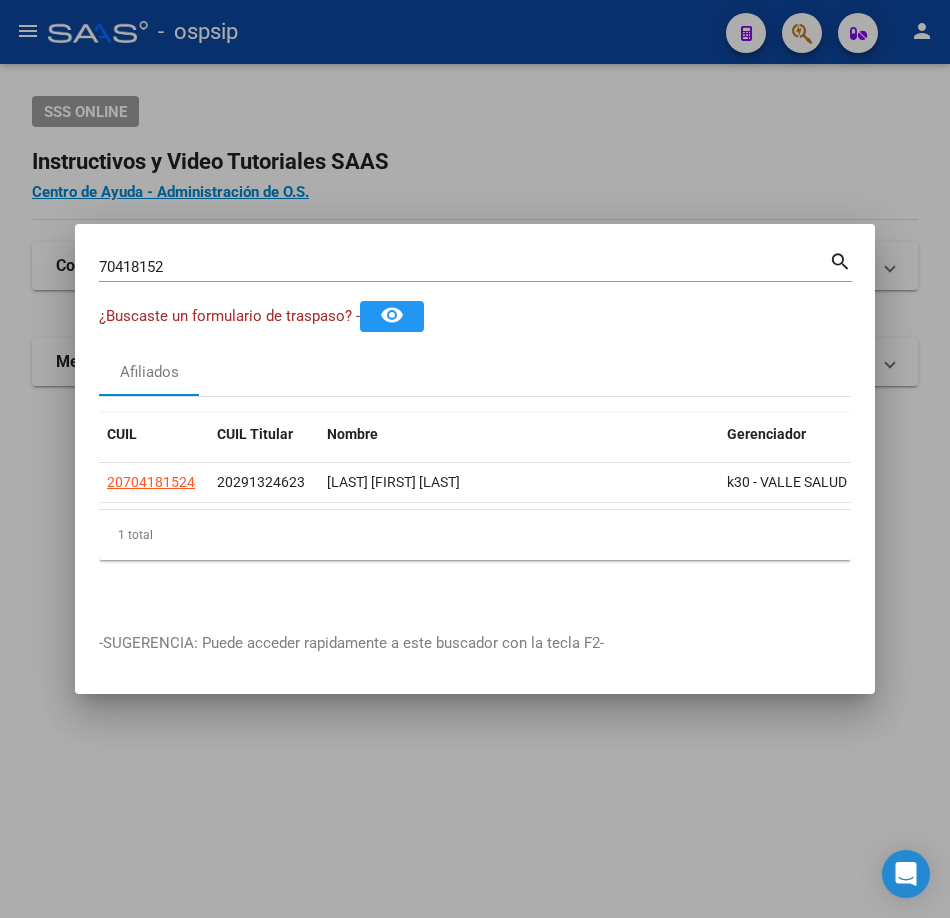 click on "70418152" at bounding box center (464, 267) 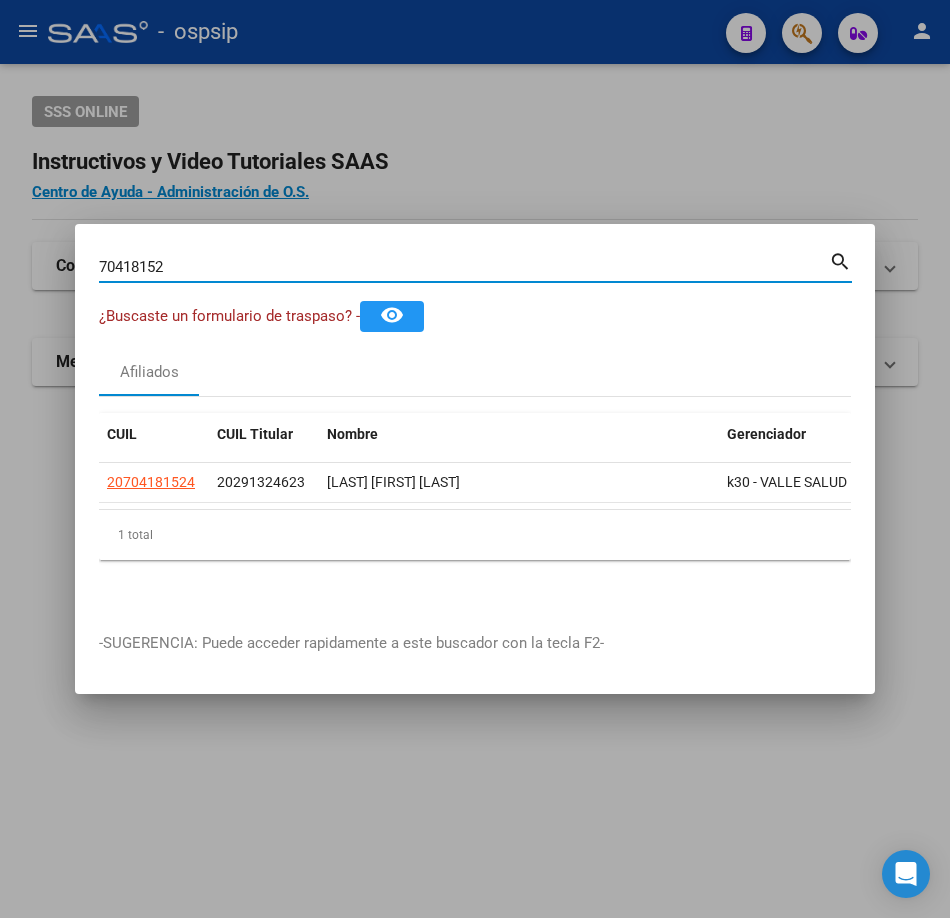 click on "70418152" at bounding box center (464, 267) 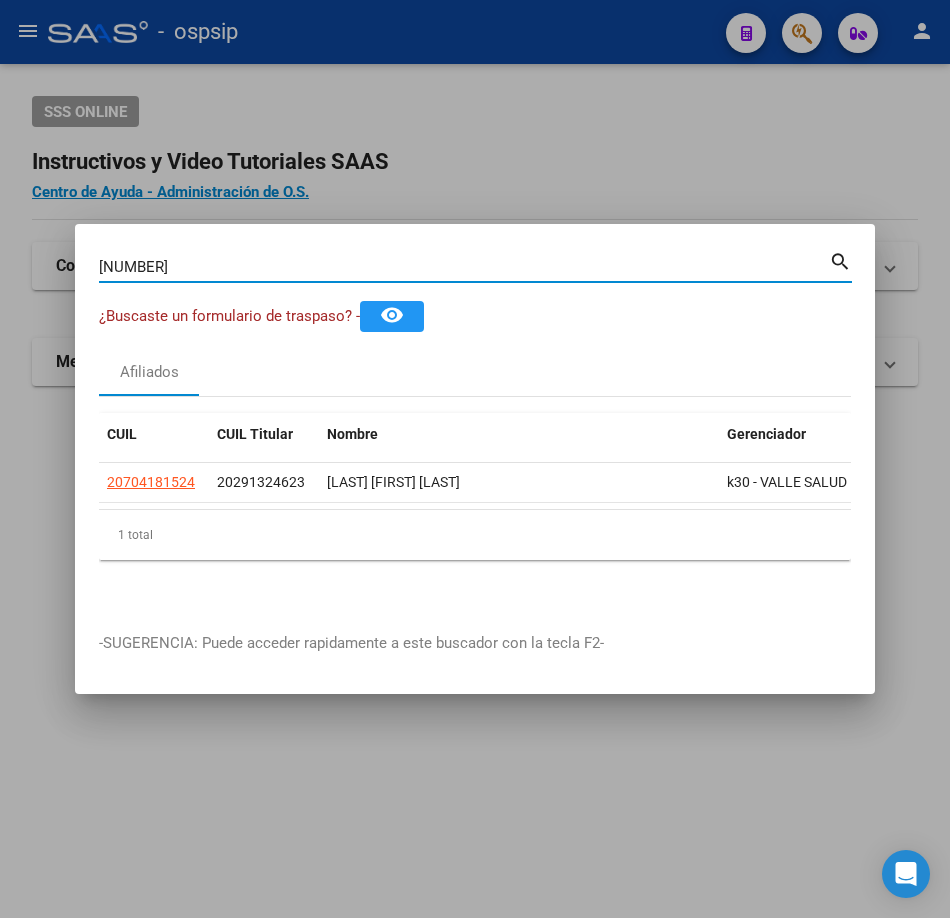 type on "[NUMBER]" 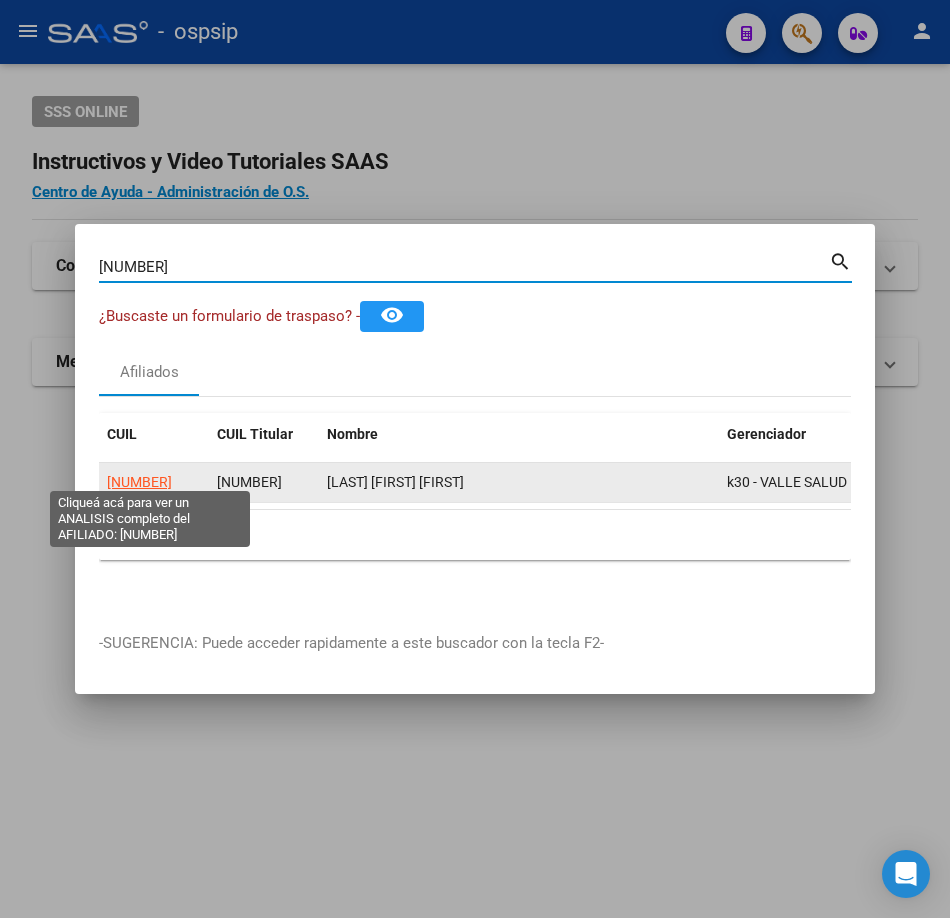 drag, startPoint x: 204, startPoint y: 453, endPoint x: 185, endPoint y: 473, distance: 27.58623 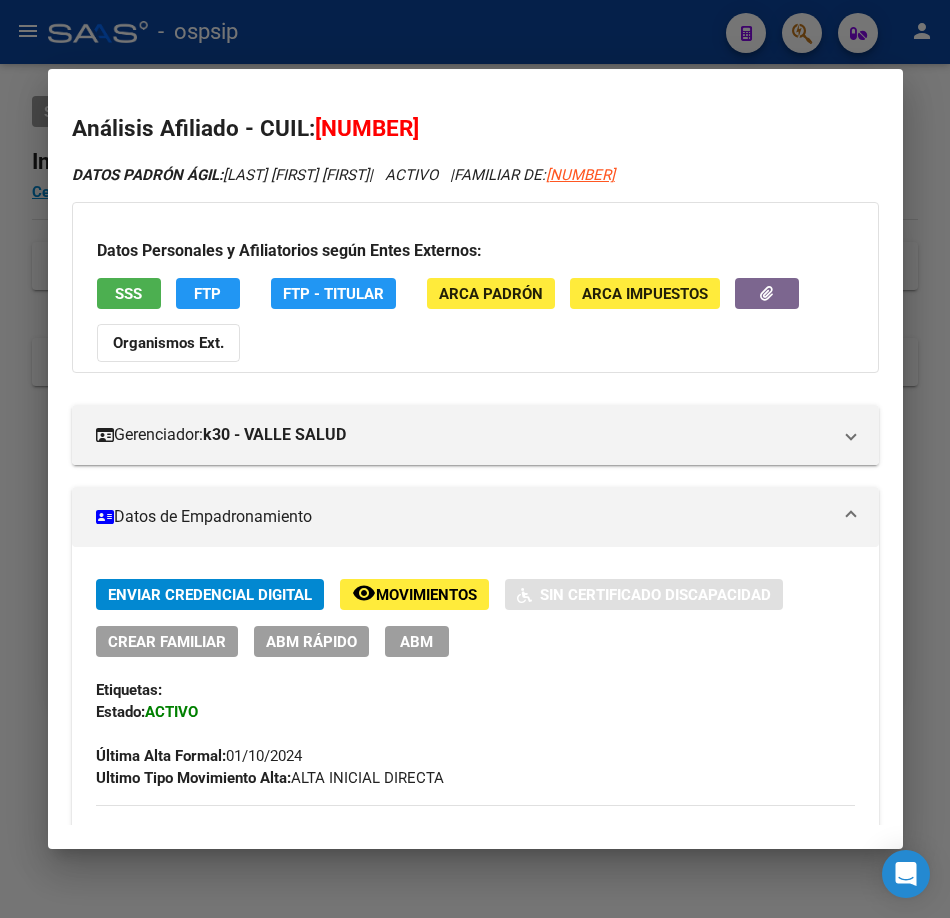 click on "SSS" at bounding box center [128, 294] 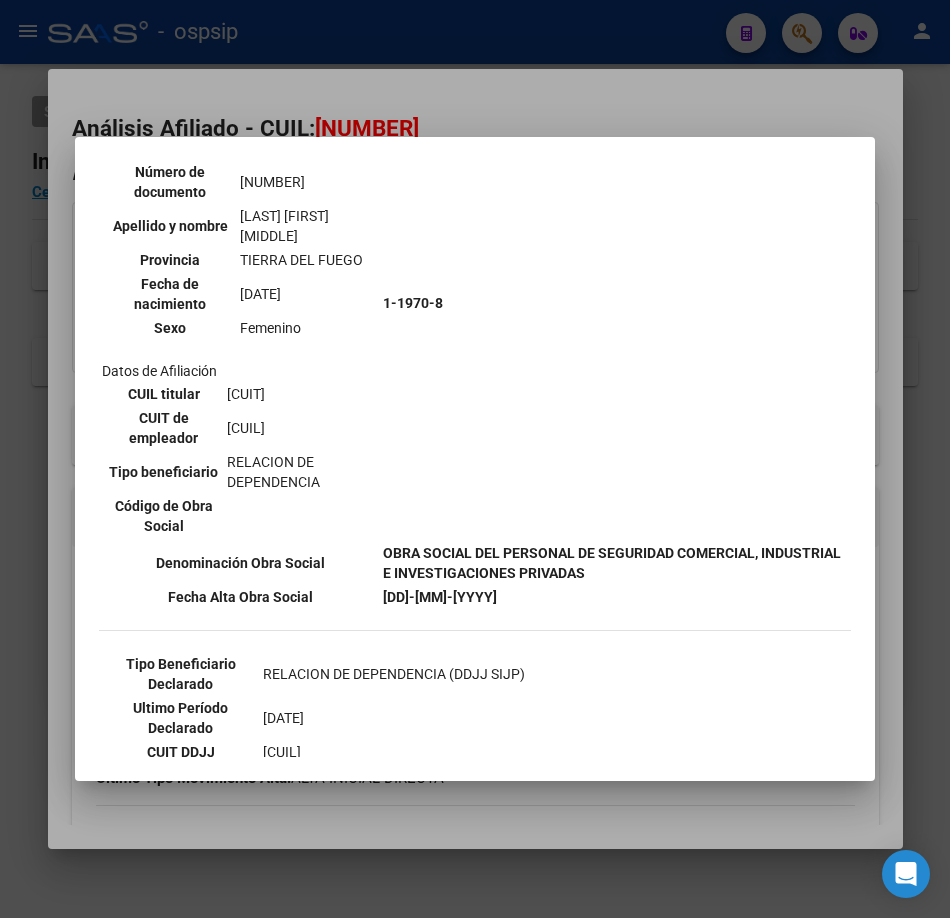 scroll, scrollTop: 500, scrollLeft: 0, axis: vertical 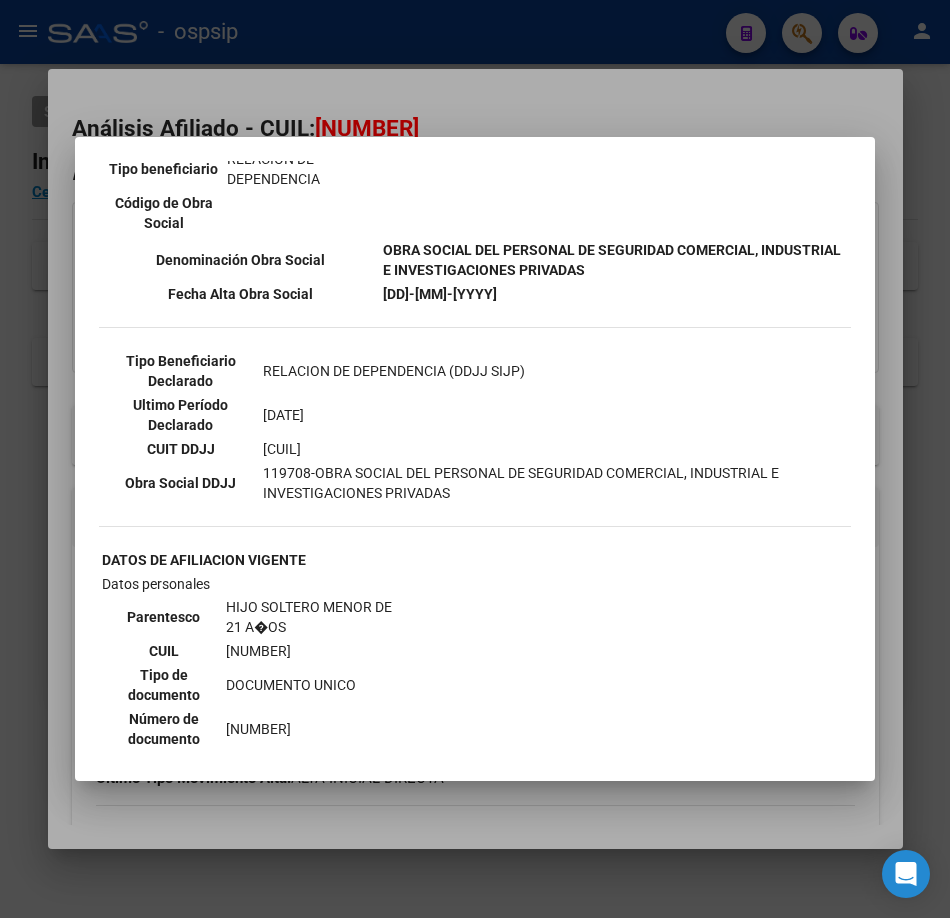 click at bounding box center (475, 459) 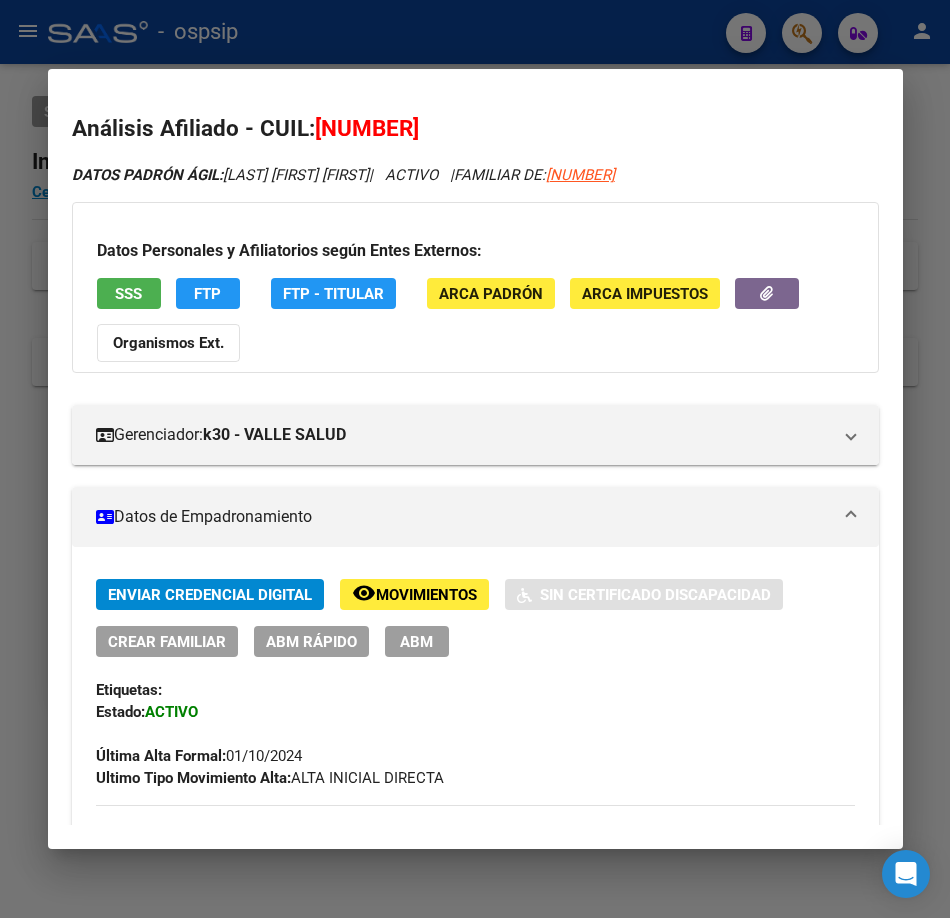click at bounding box center [475, 459] 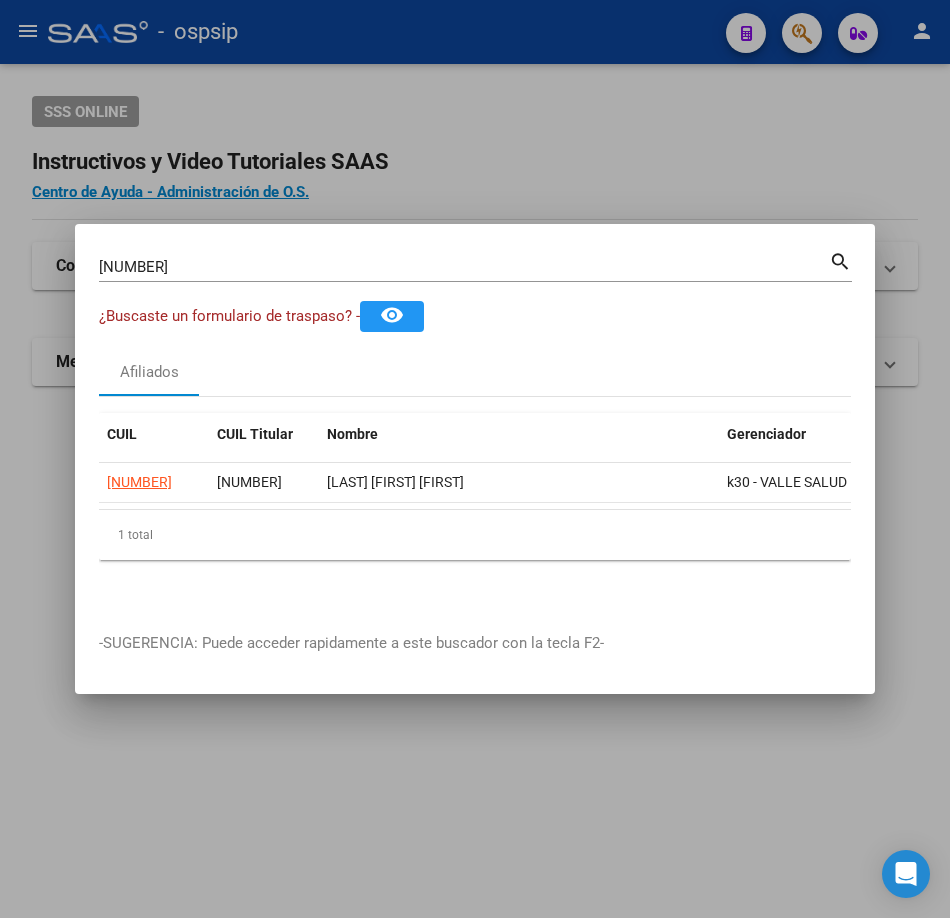 click on "[NUMBER] Buscar (apellido, dni, cuil, nro traspaso, cuit, obra social)" at bounding box center [464, 267] 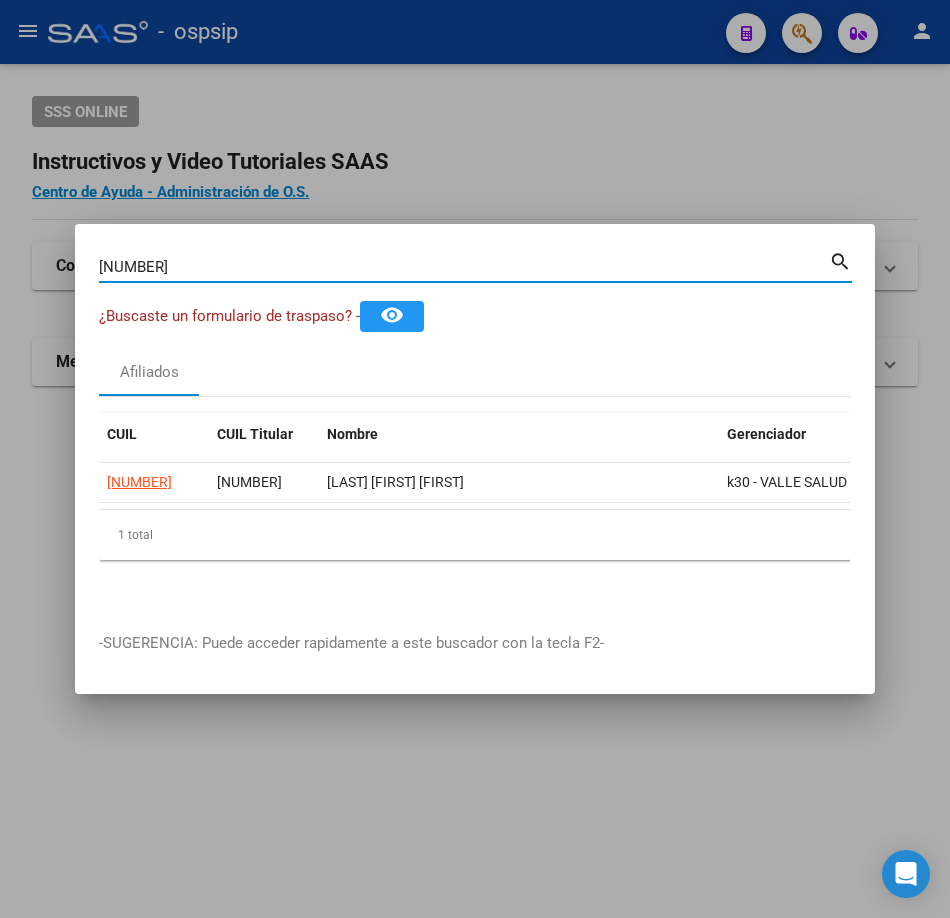 click on "[NUMBER]" at bounding box center (464, 267) 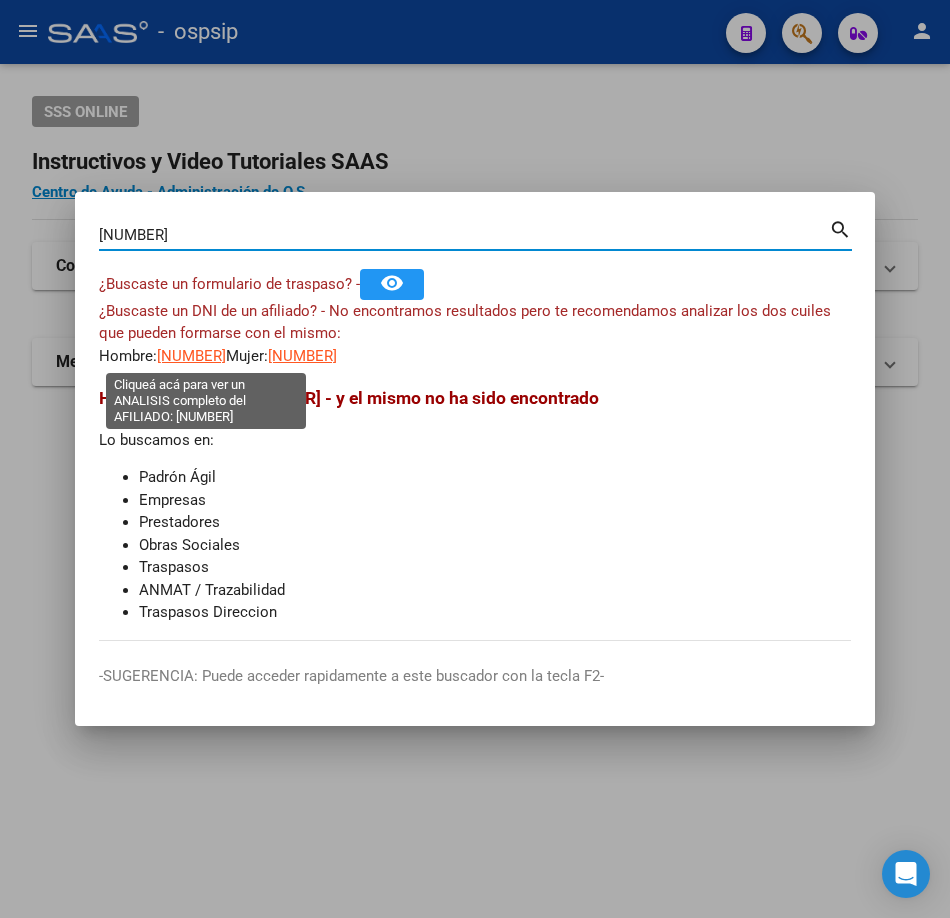 click on "[NUMBER]" at bounding box center [191, 356] 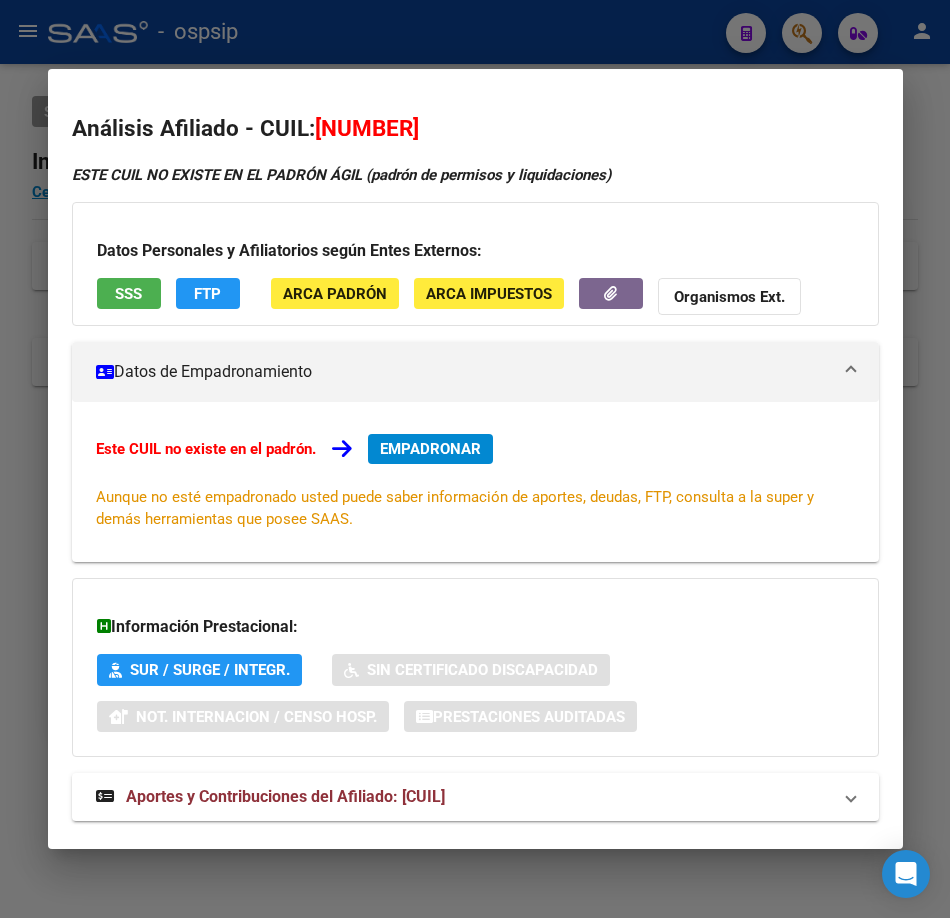 click at bounding box center [475, 459] 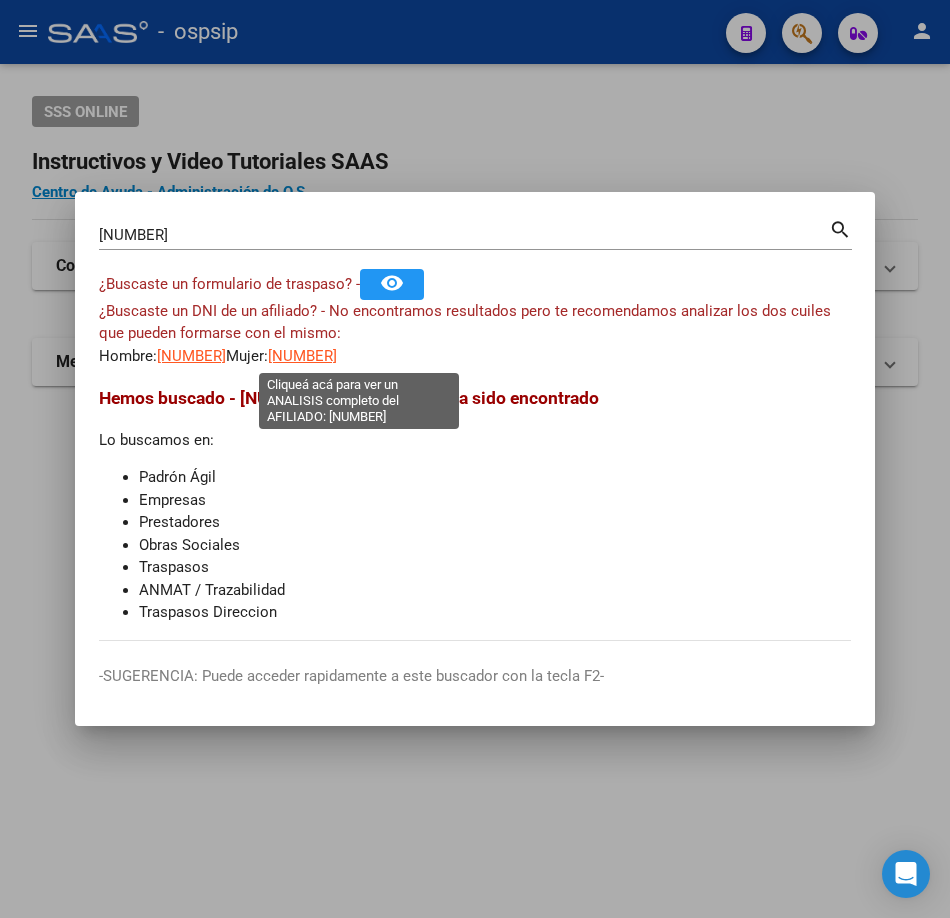 click on "[NUMBER]" at bounding box center (302, 356) 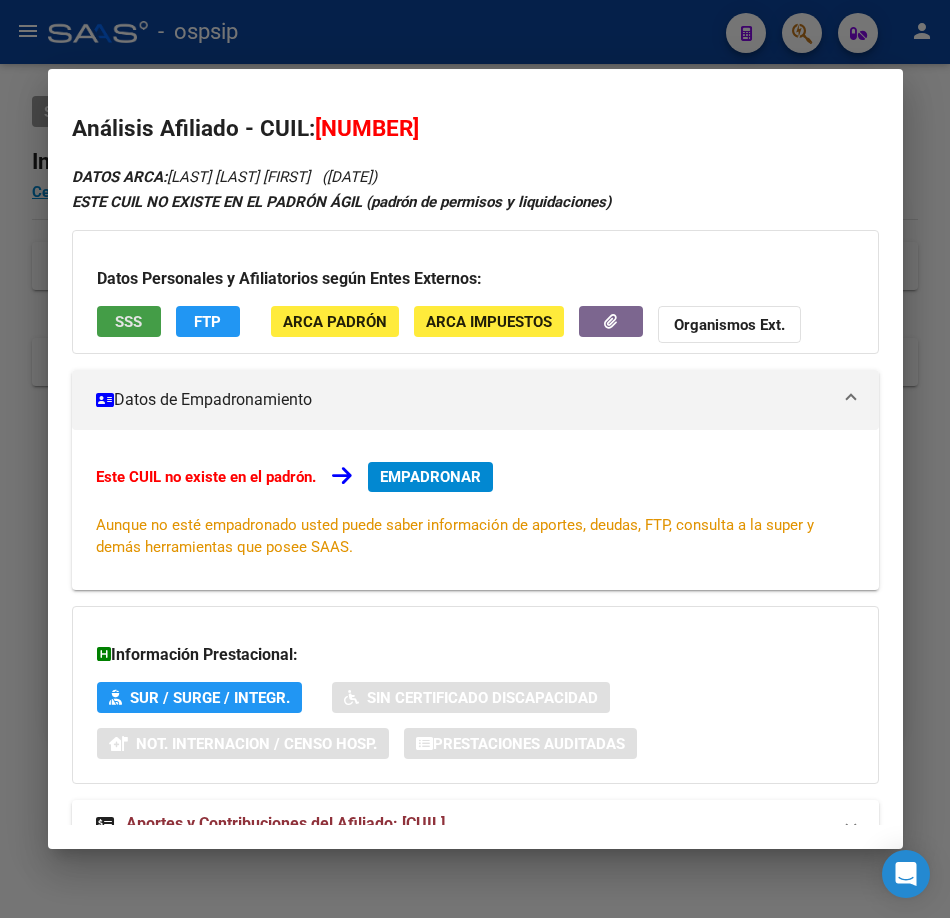 click on "SSS" at bounding box center [129, 321] 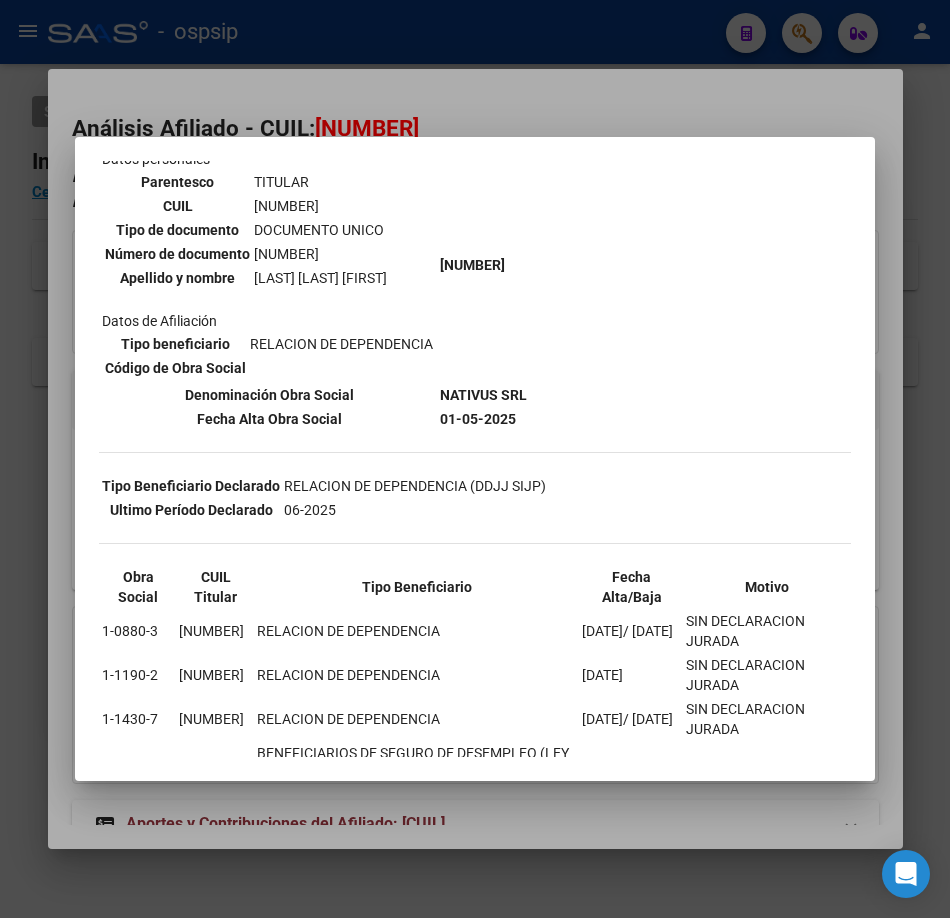 scroll, scrollTop: 0, scrollLeft: 0, axis: both 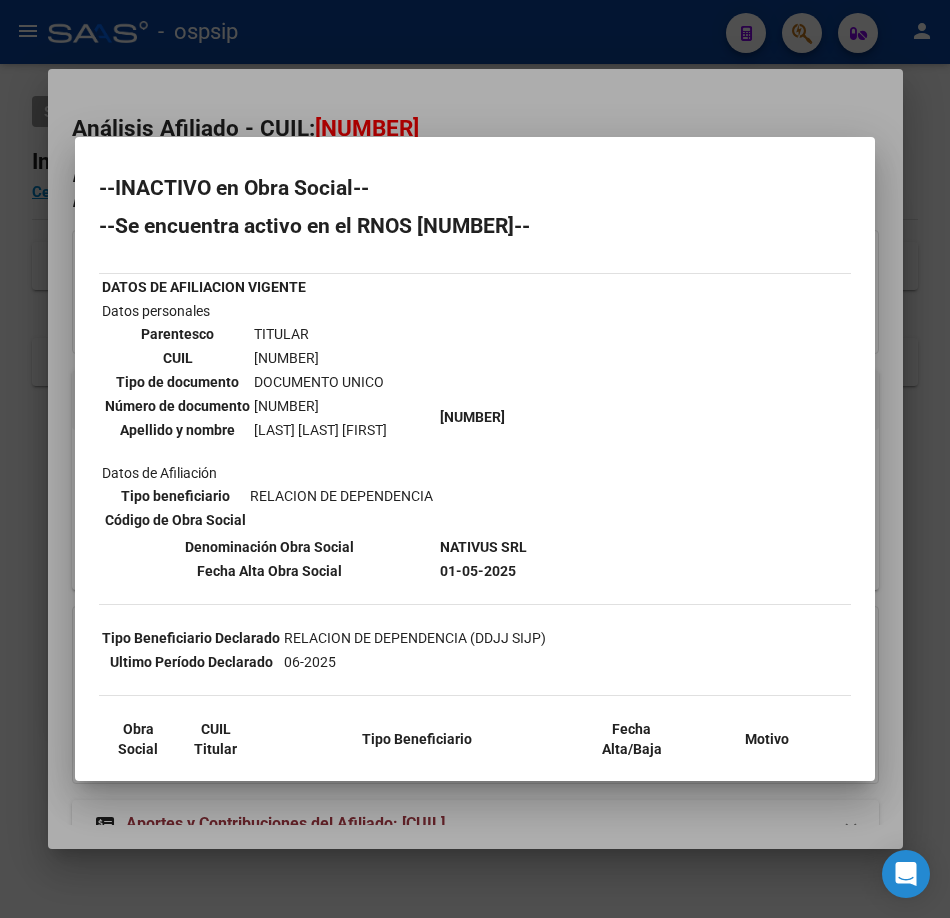 click at bounding box center [475, 459] 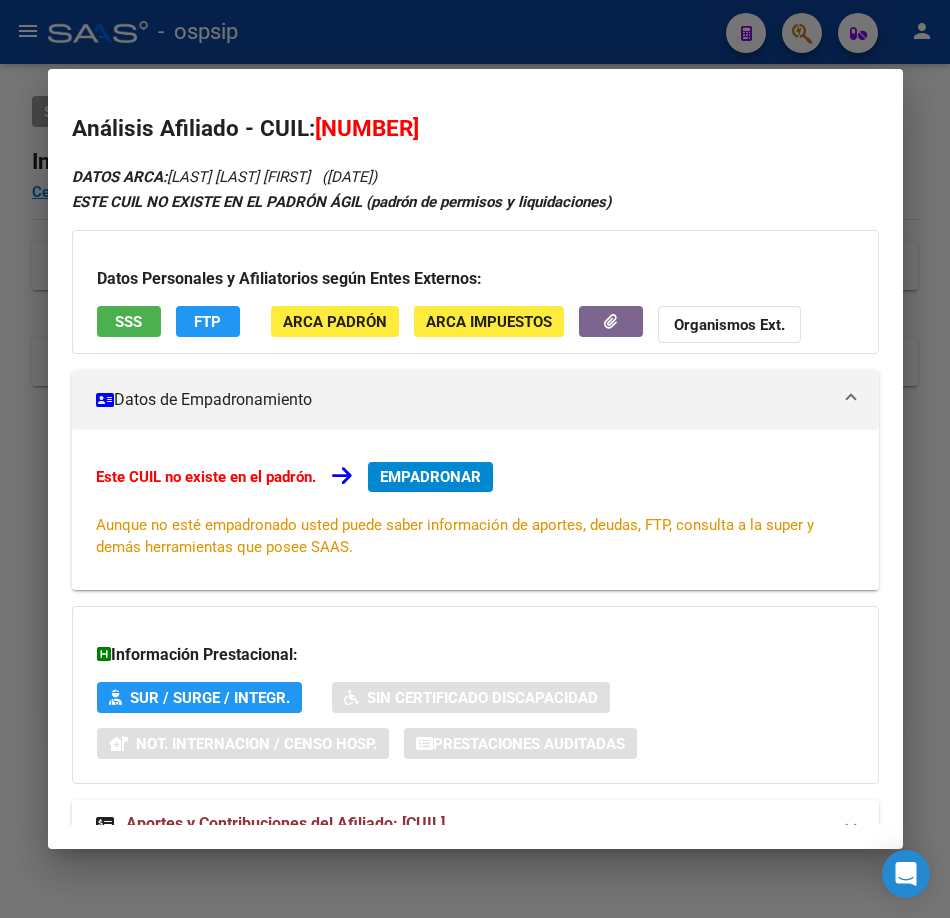 click at bounding box center [475, 459] 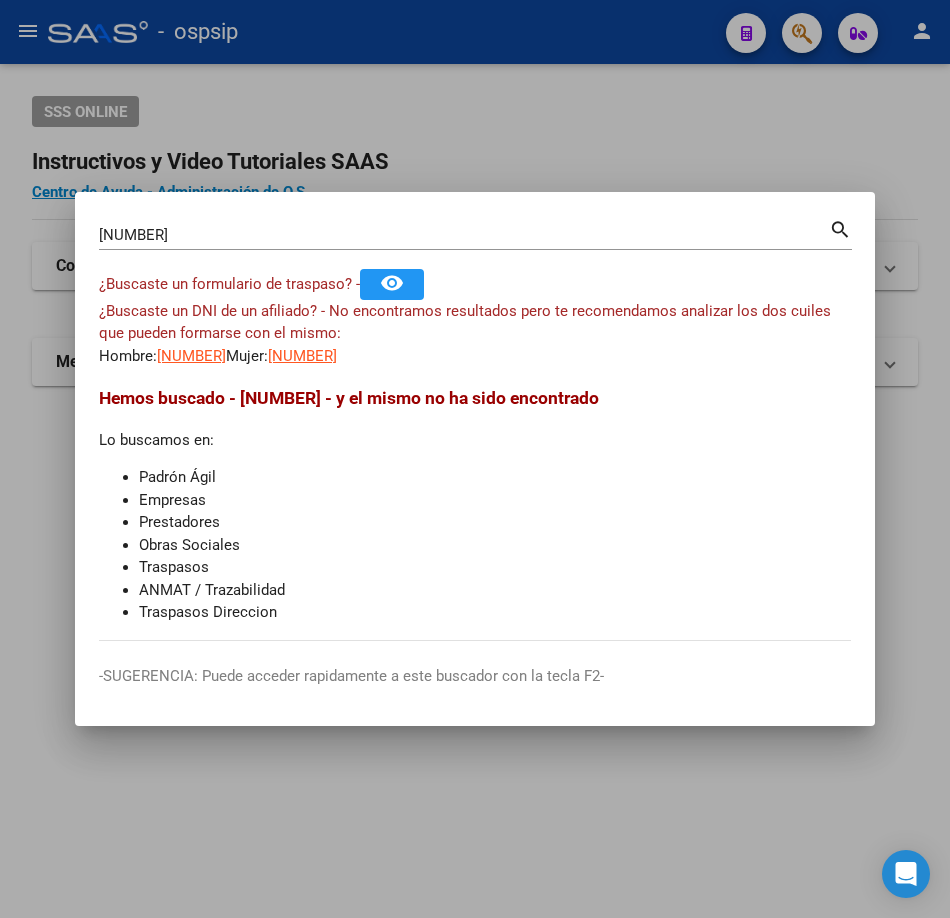 click on "[NUMBER]" at bounding box center [464, 235] 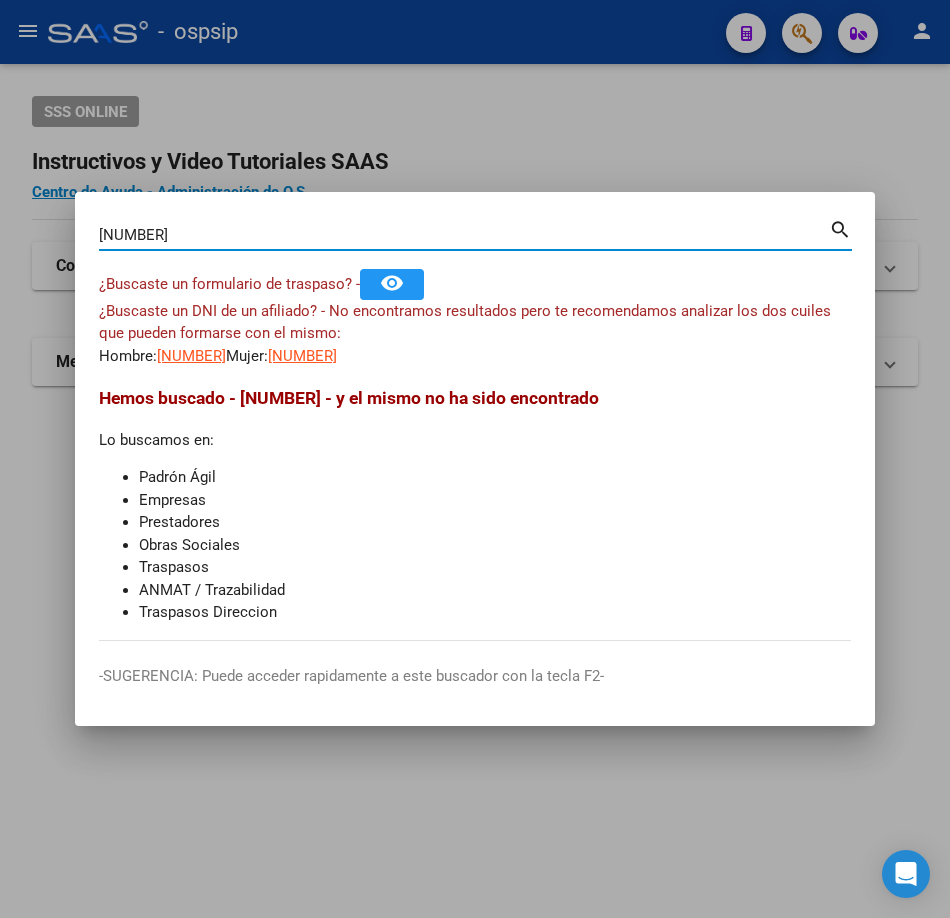 click on "[NUMBER]" at bounding box center (464, 235) 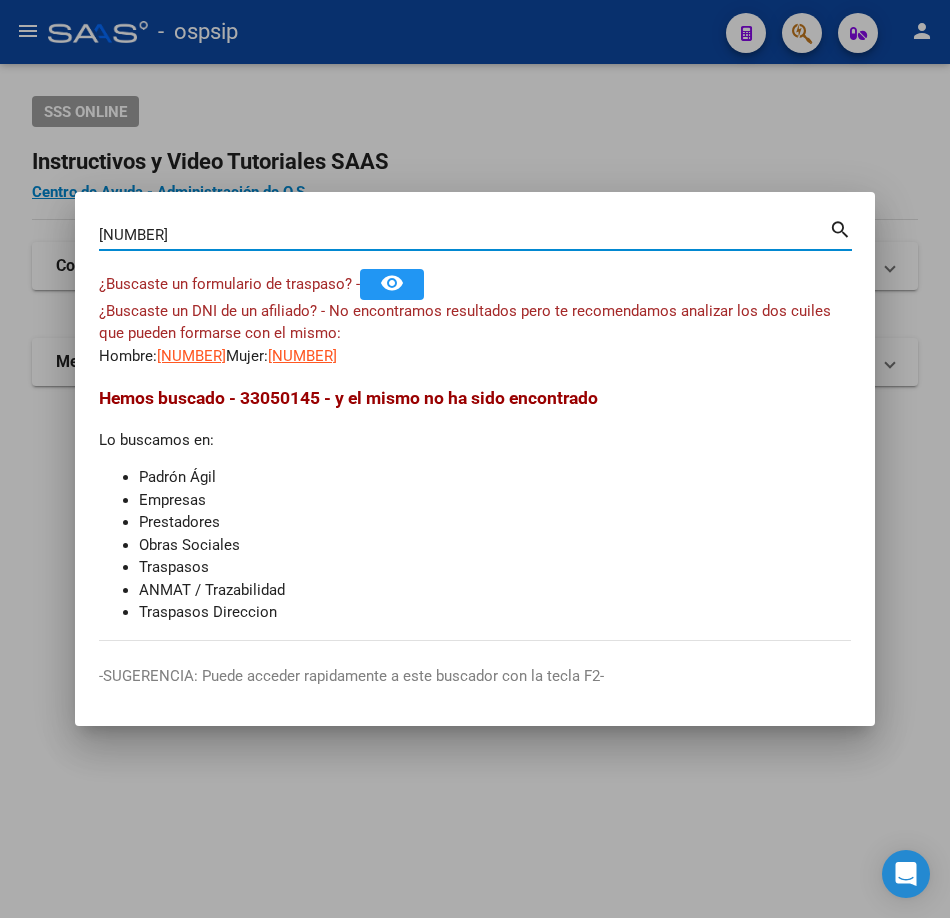 type on "[NUMBER]" 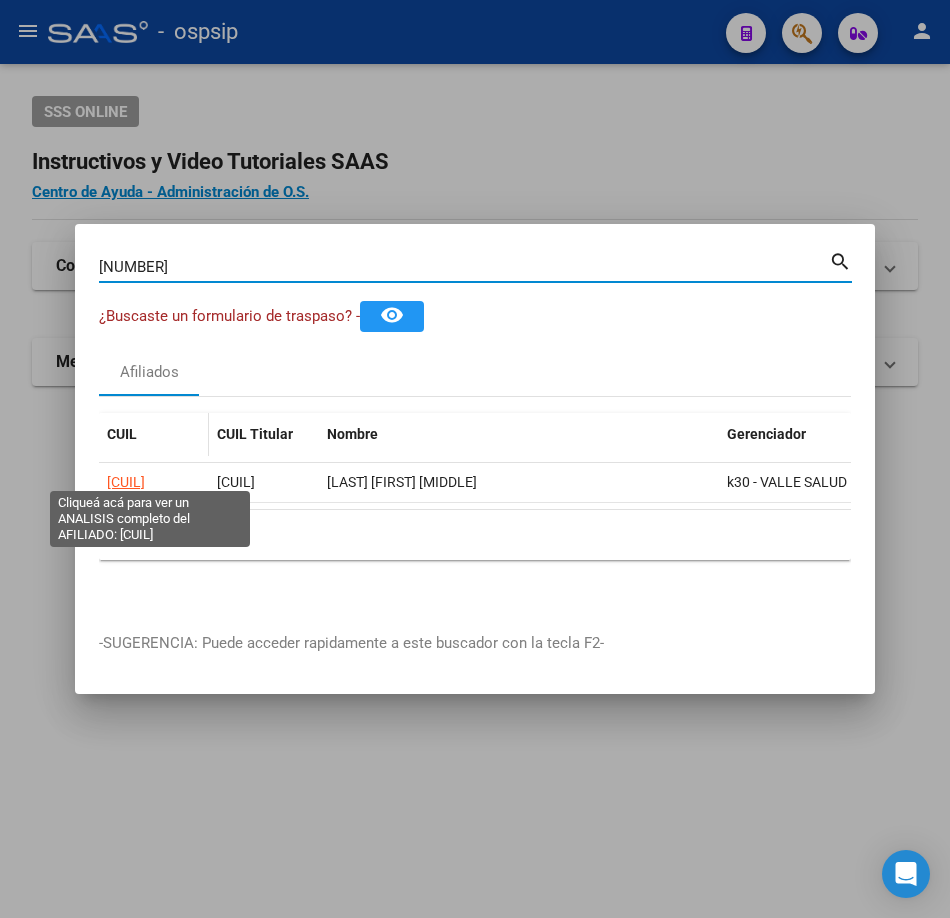 click on "[CUIL]" 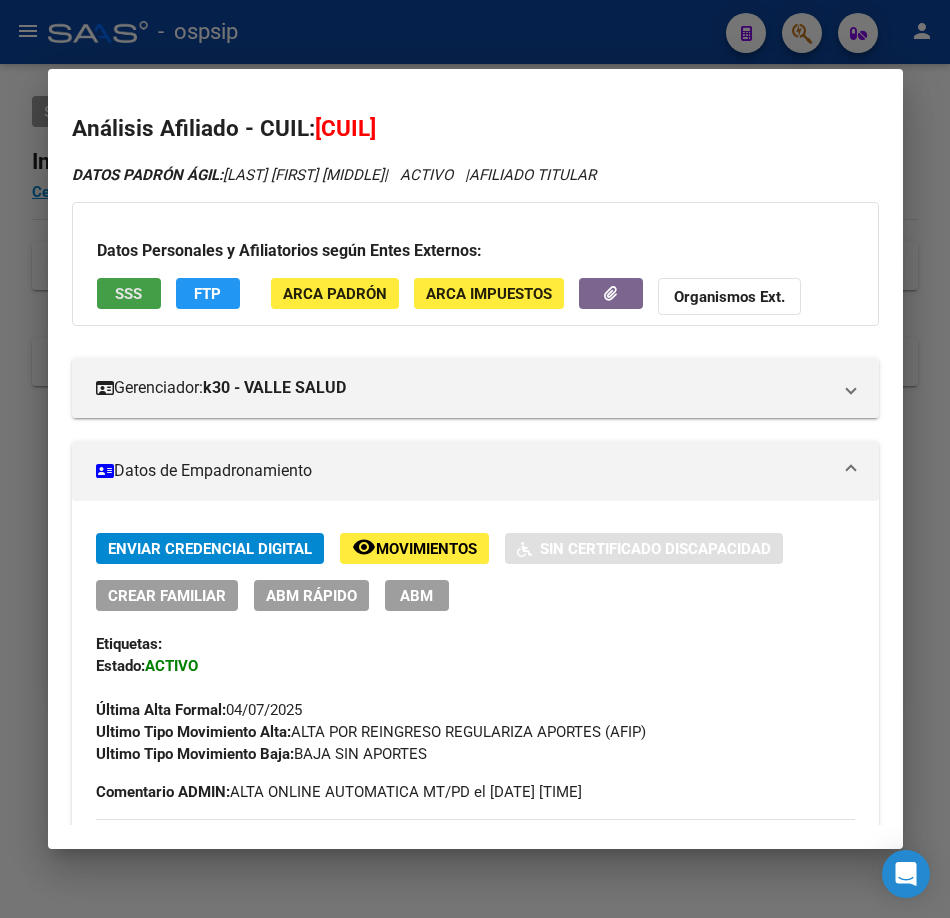 click on "SSS" at bounding box center (128, 294) 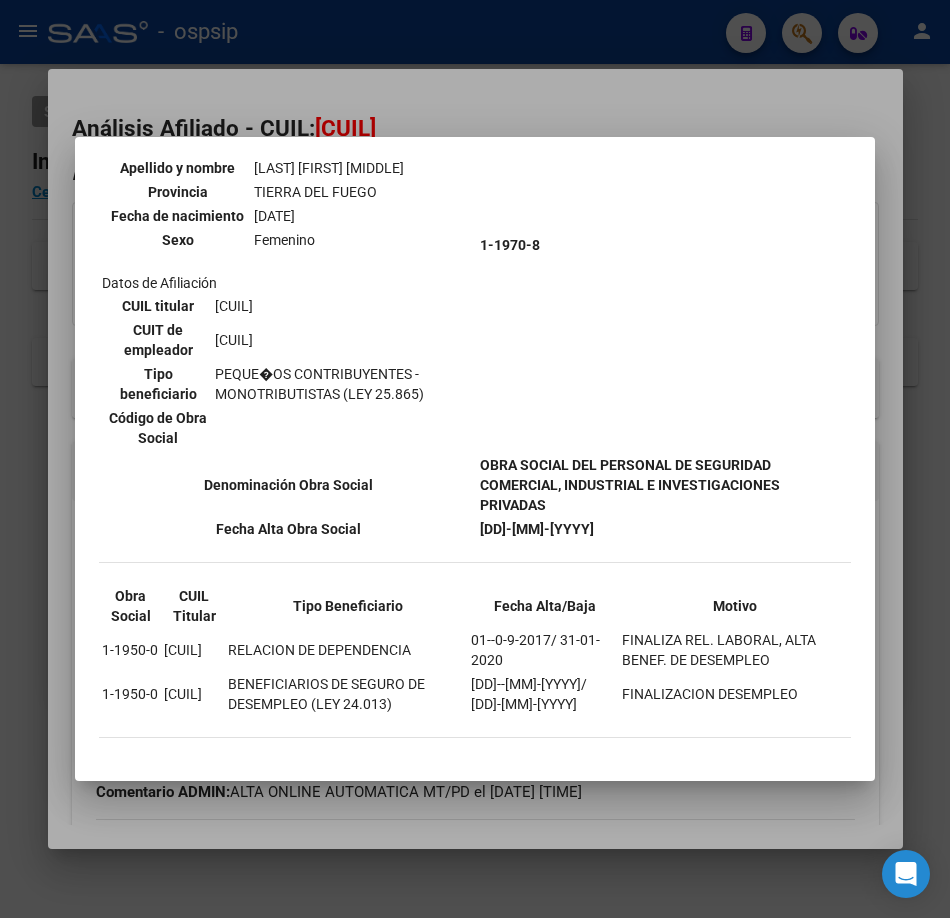 scroll, scrollTop: 265, scrollLeft: 0, axis: vertical 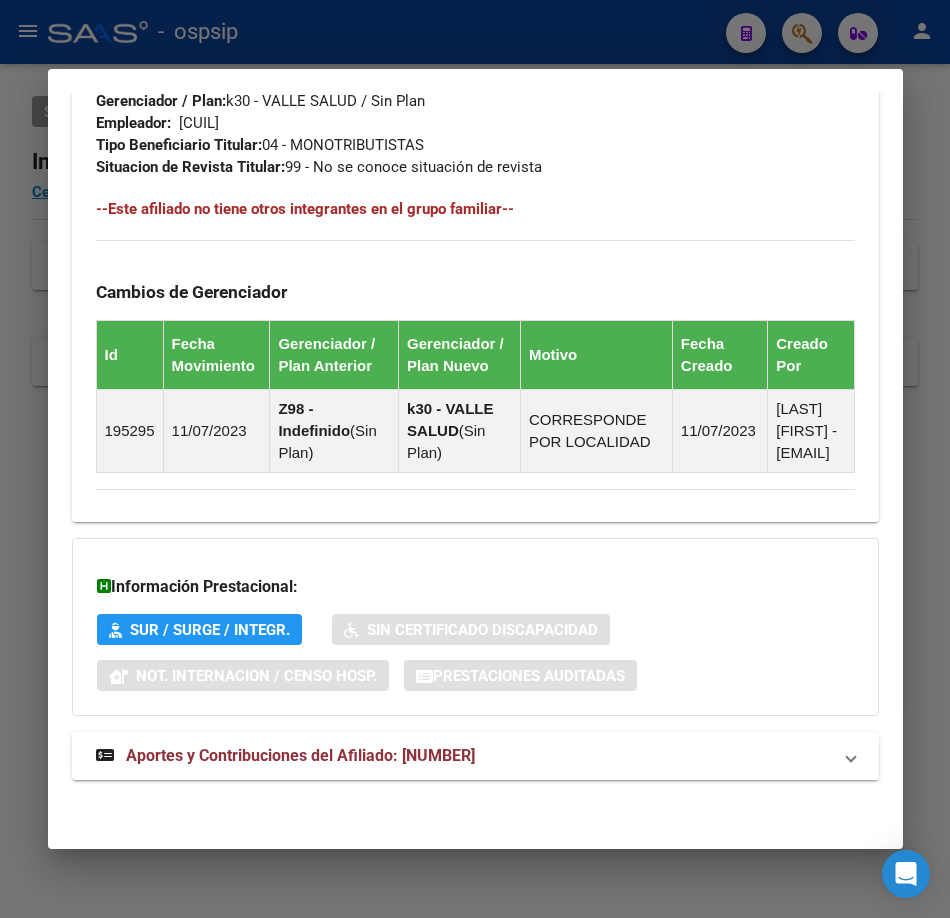click on "Aportes y Contribuciones del Afiliado: [NUMBER]" at bounding box center [300, 755] 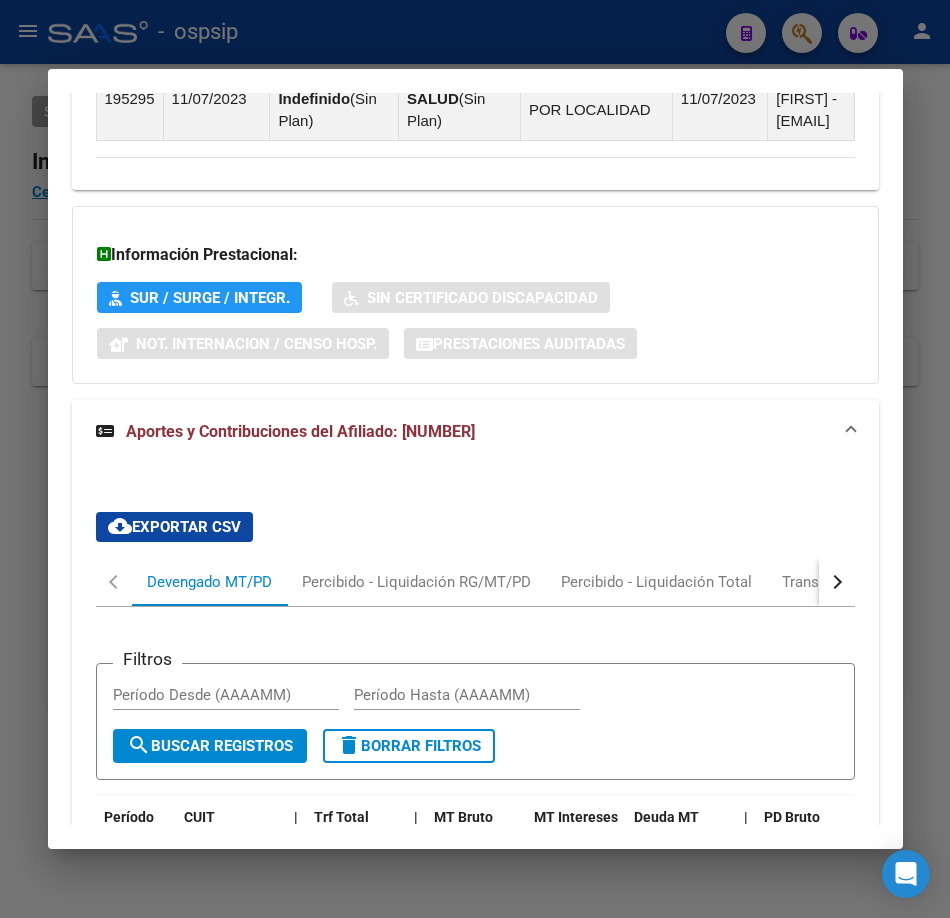 scroll, scrollTop: 1957, scrollLeft: 0, axis: vertical 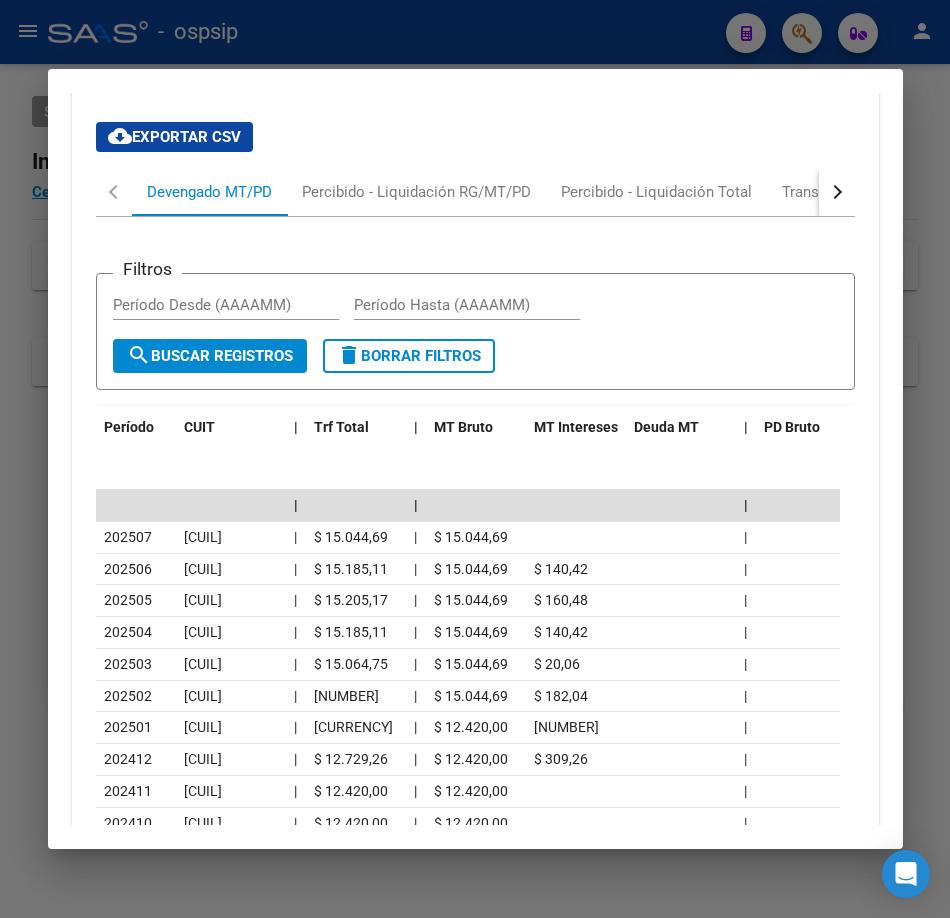 click at bounding box center [475, 459] 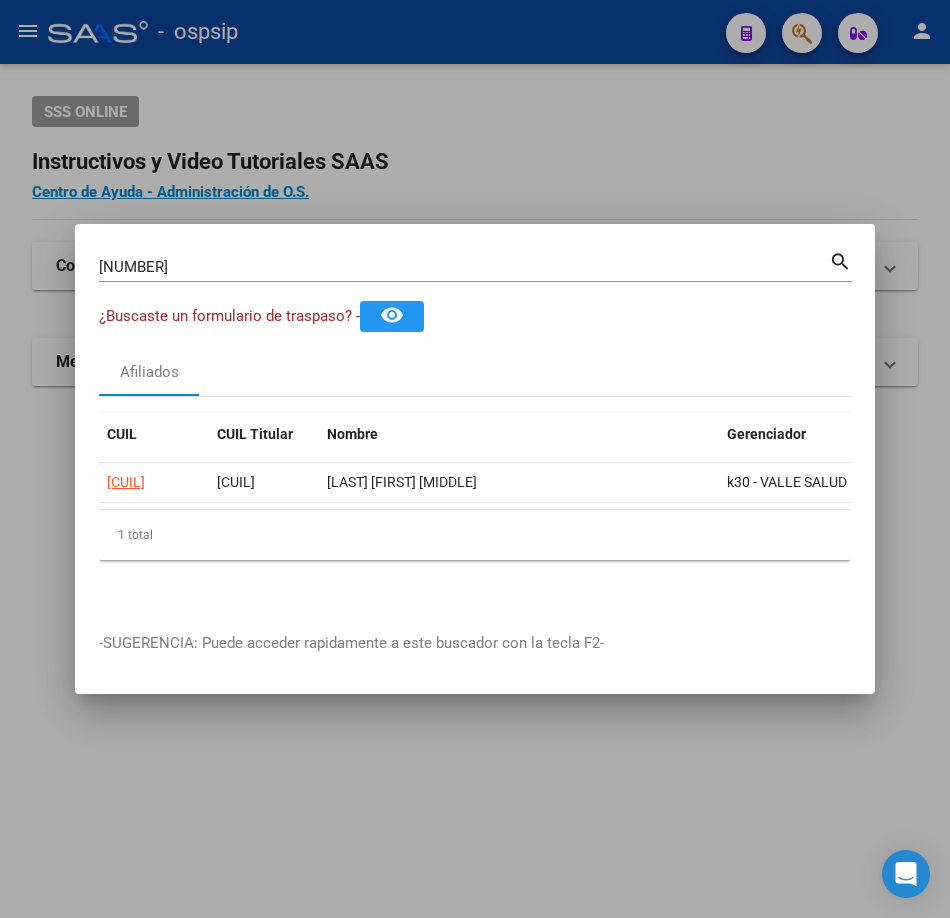 click on "[NUMBER]" at bounding box center [464, 267] 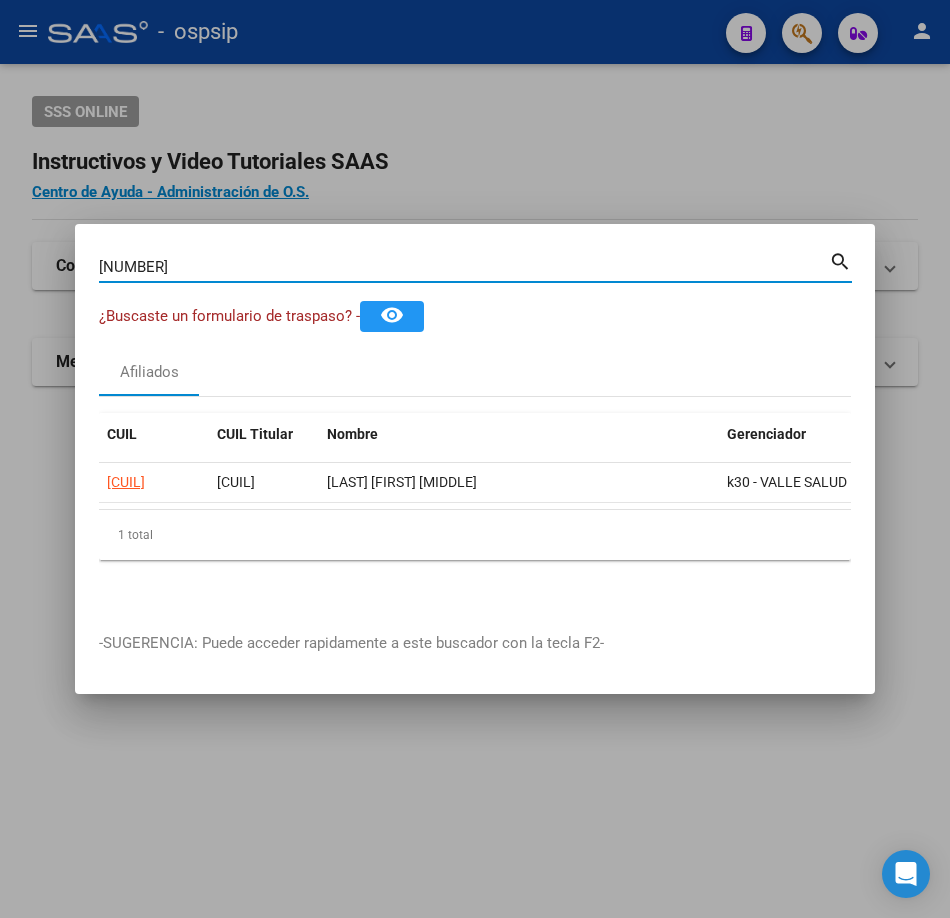 type on "[NUMBER]" 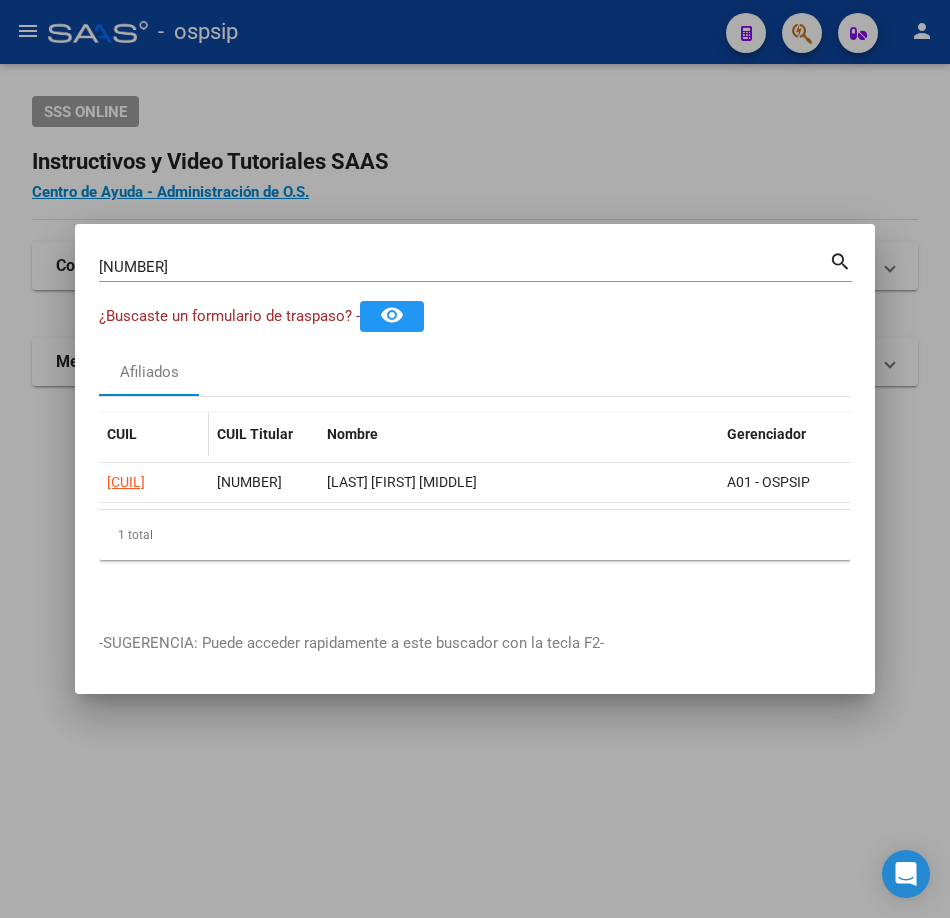 click on "[CUIL]" 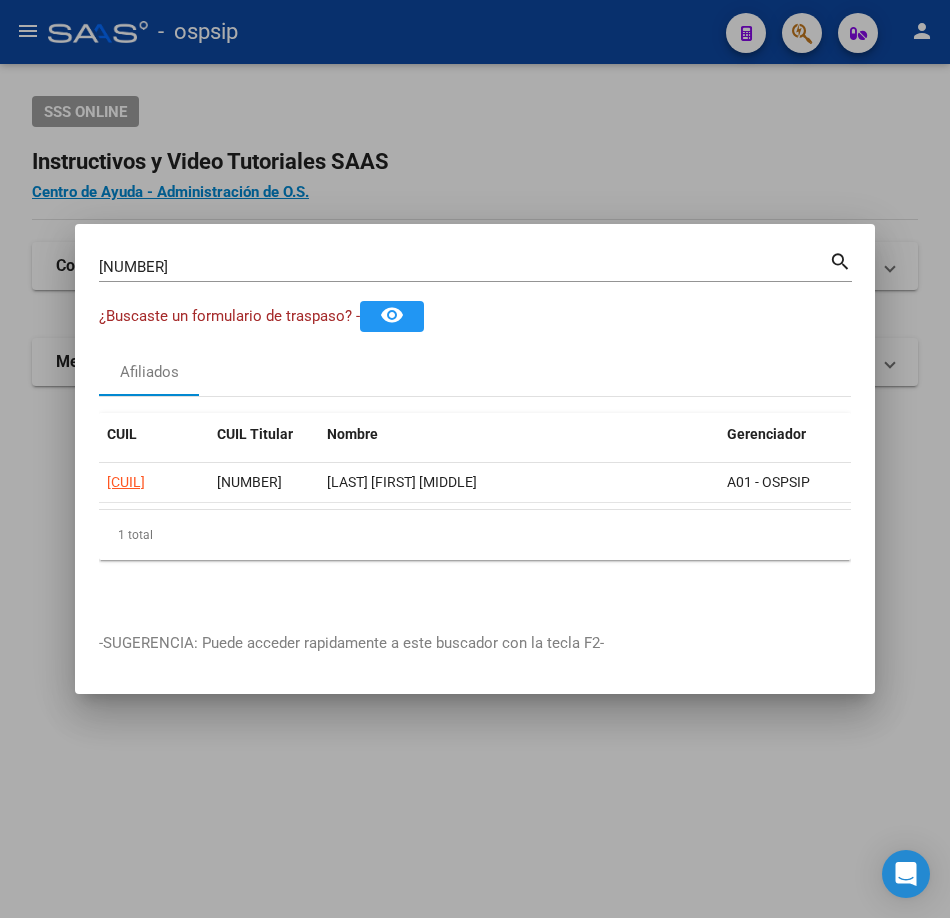 click on "[CUIL] [CUIL] ORELLANO LUCIANO DANIEL A01 - OSPSIP" 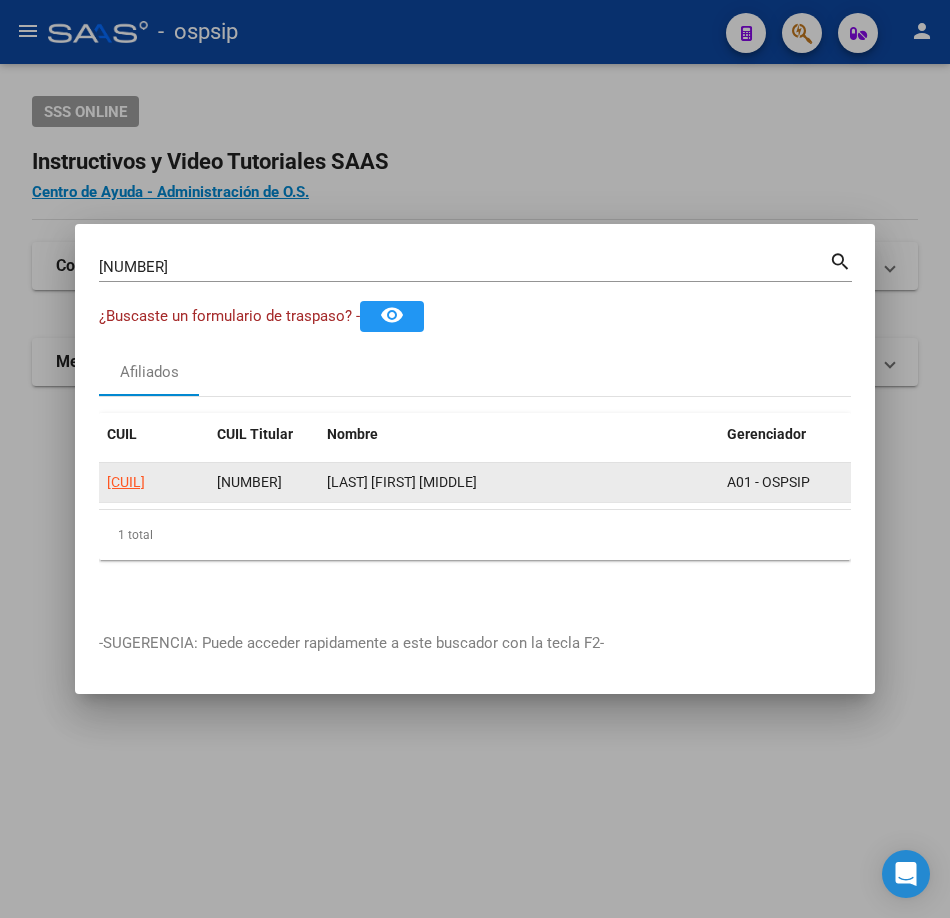 click on "[CUIL]" 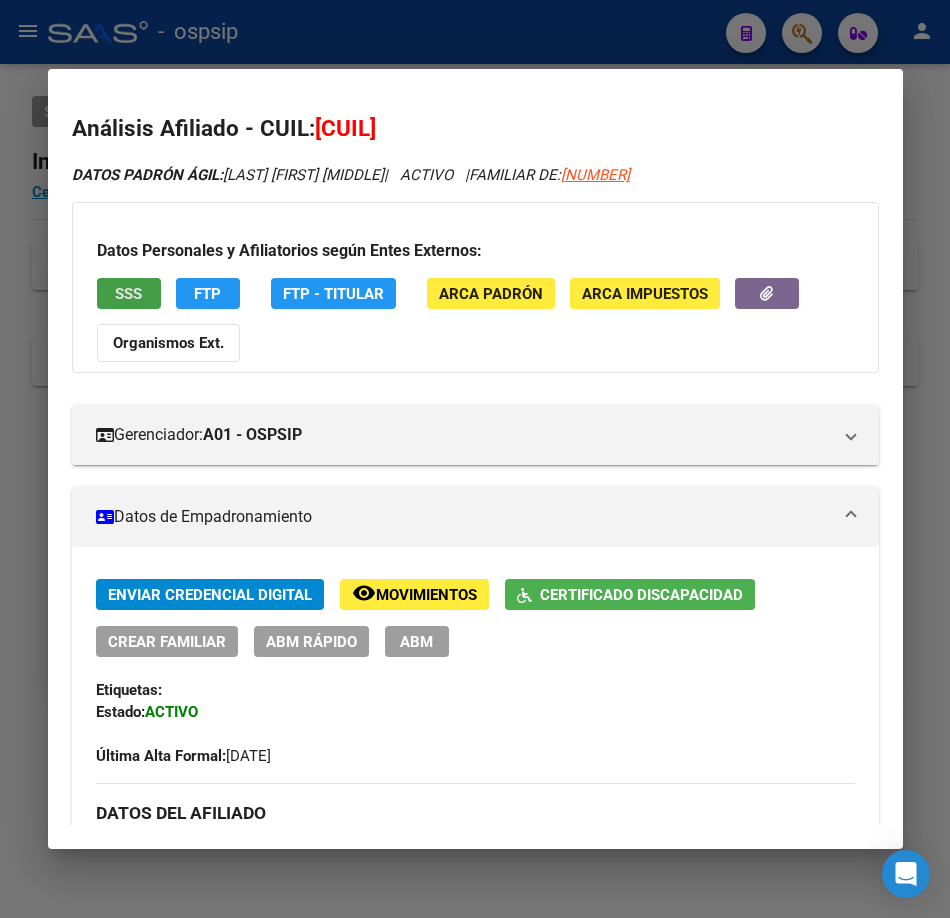 click on "SSS" at bounding box center [128, 294] 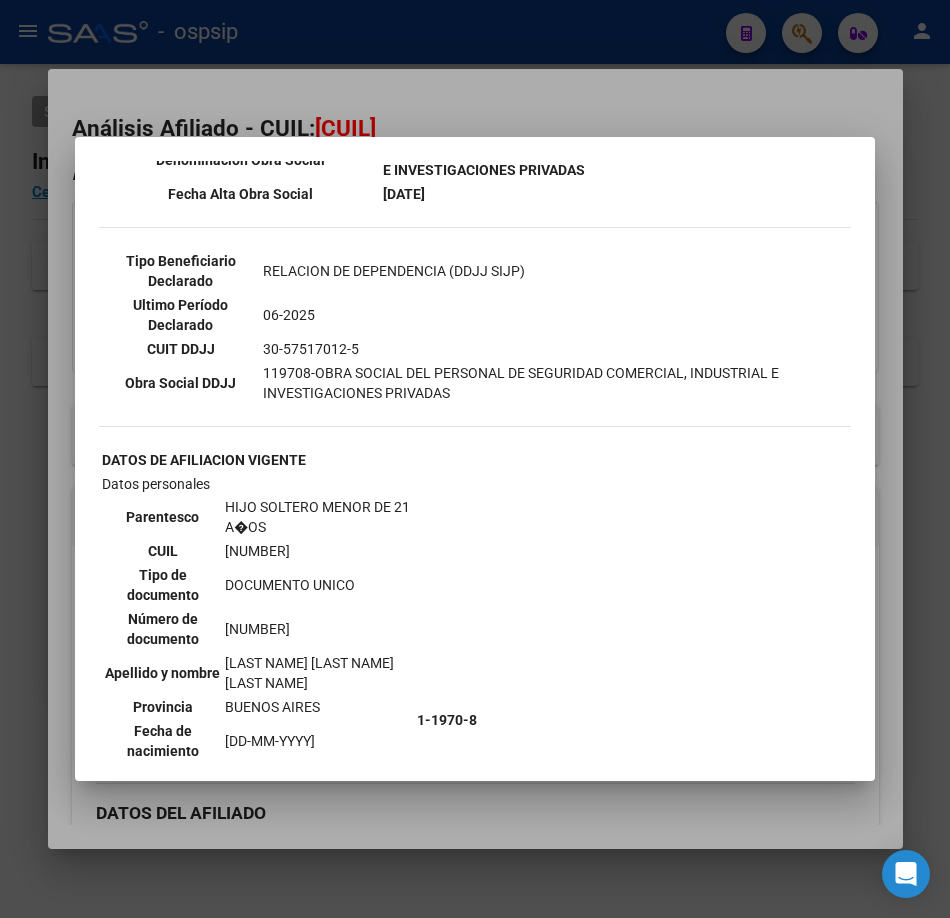 scroll, scrollTop: 600, scrollLeft: 0, axis: vertical 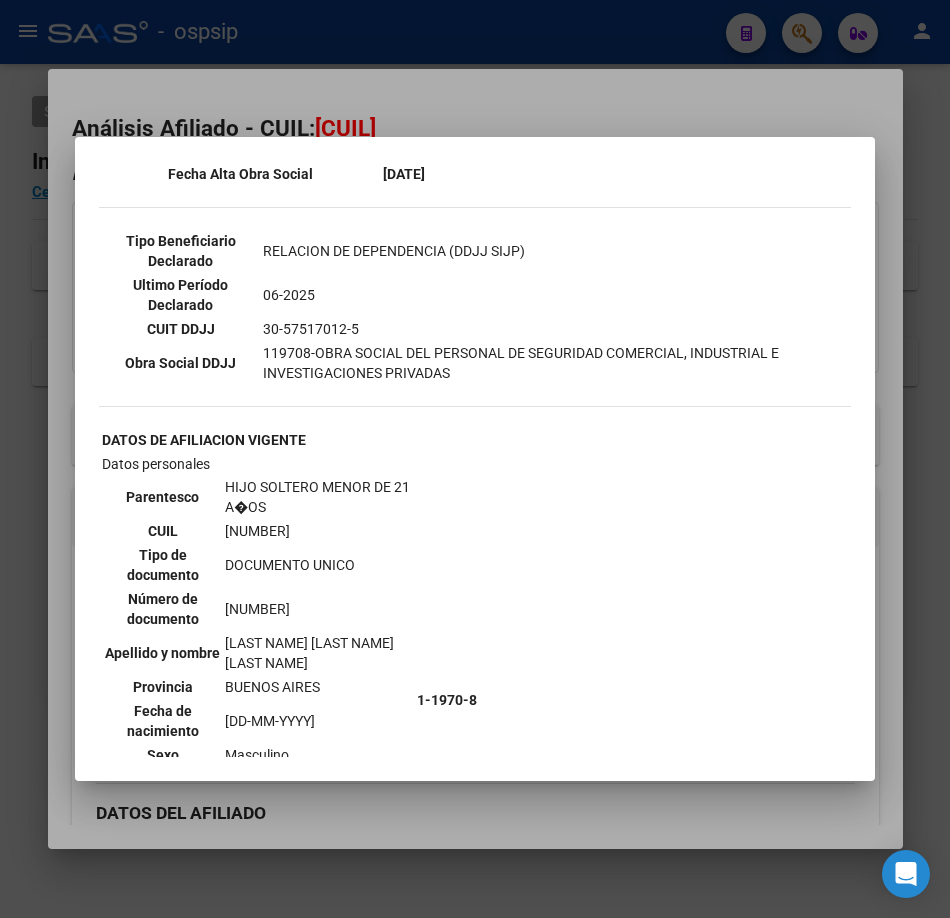 click at bounding box center (475, 459) 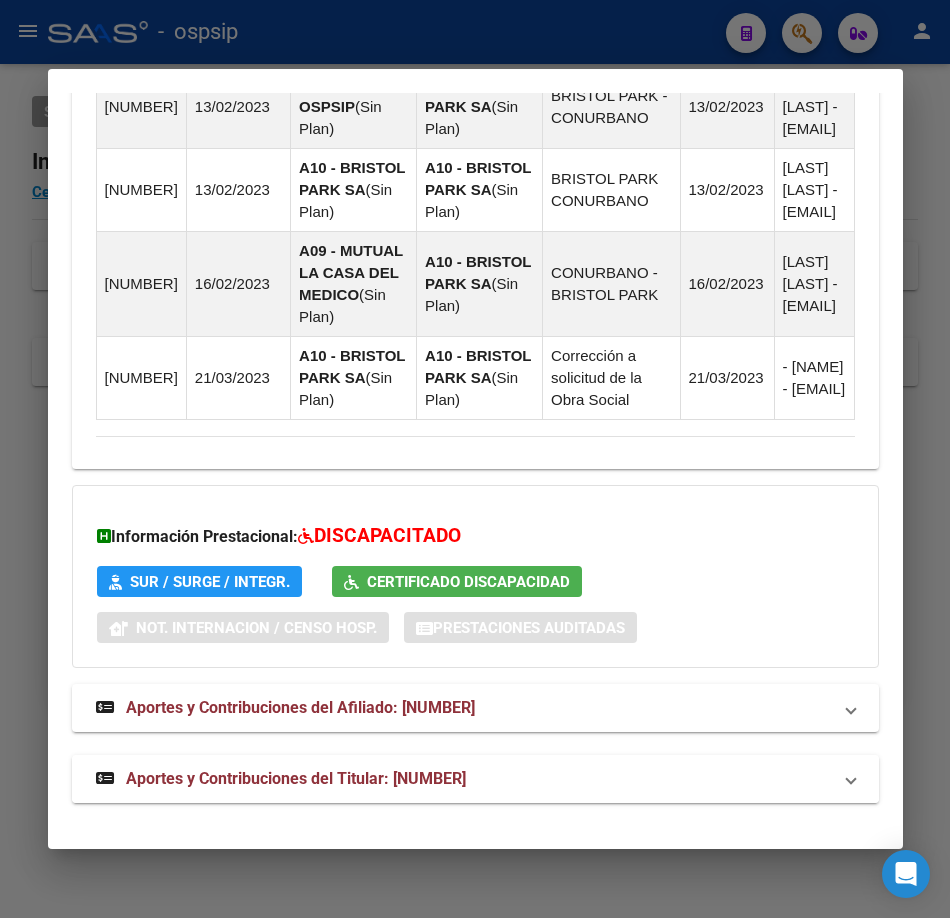 scroll, scrollTop: 2052, scrollLeft: 0, axis: vertical 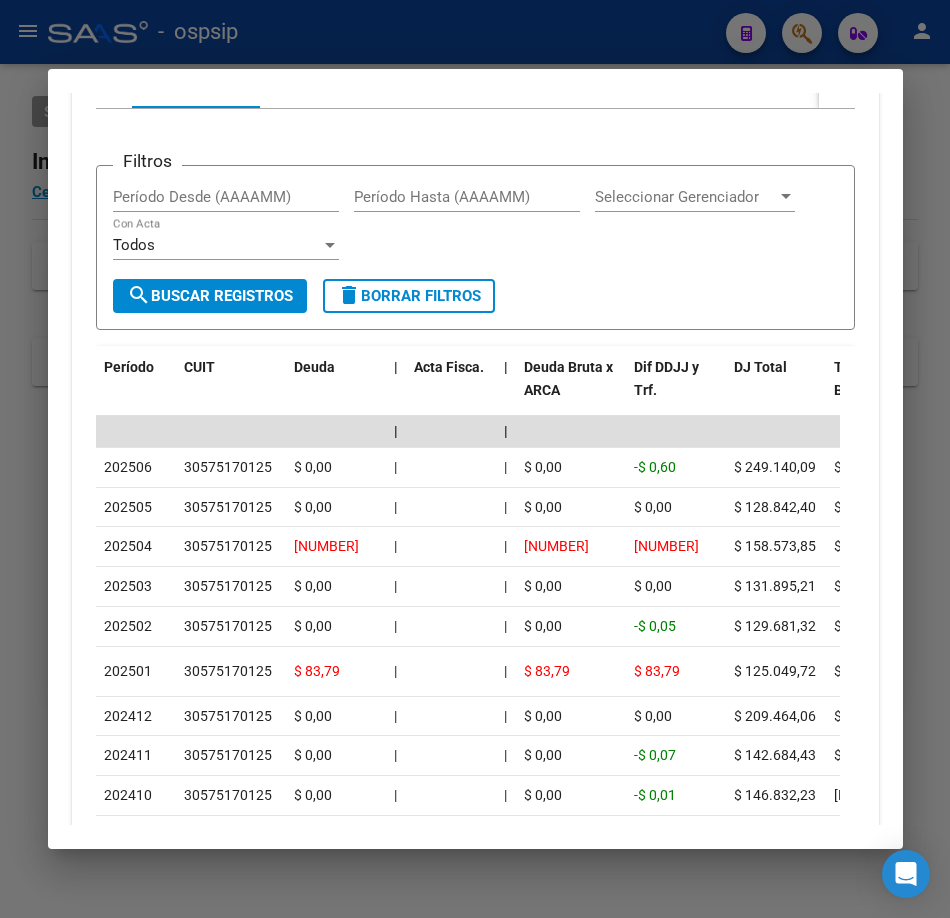 click at bounding box center (475, 459) 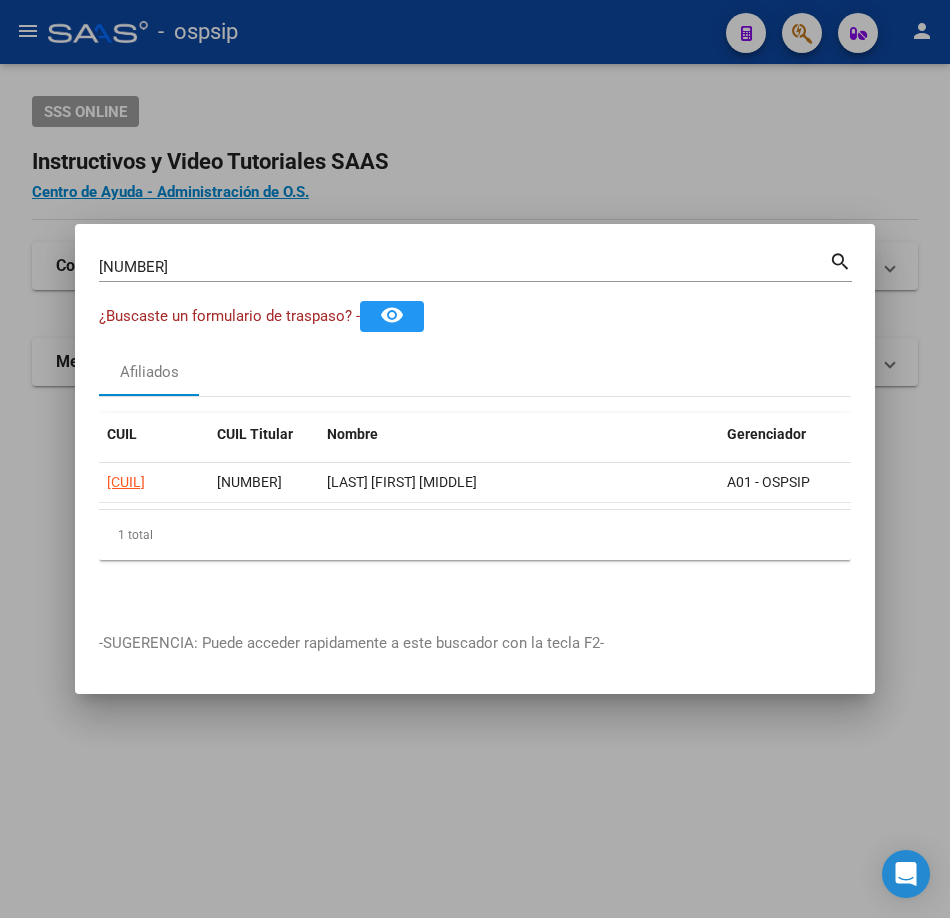 click on "[NUMBER] Buscar (apellido, dni, cuil, nro traspaso, cuit, obra social) search" at bounding box center [475, 265] 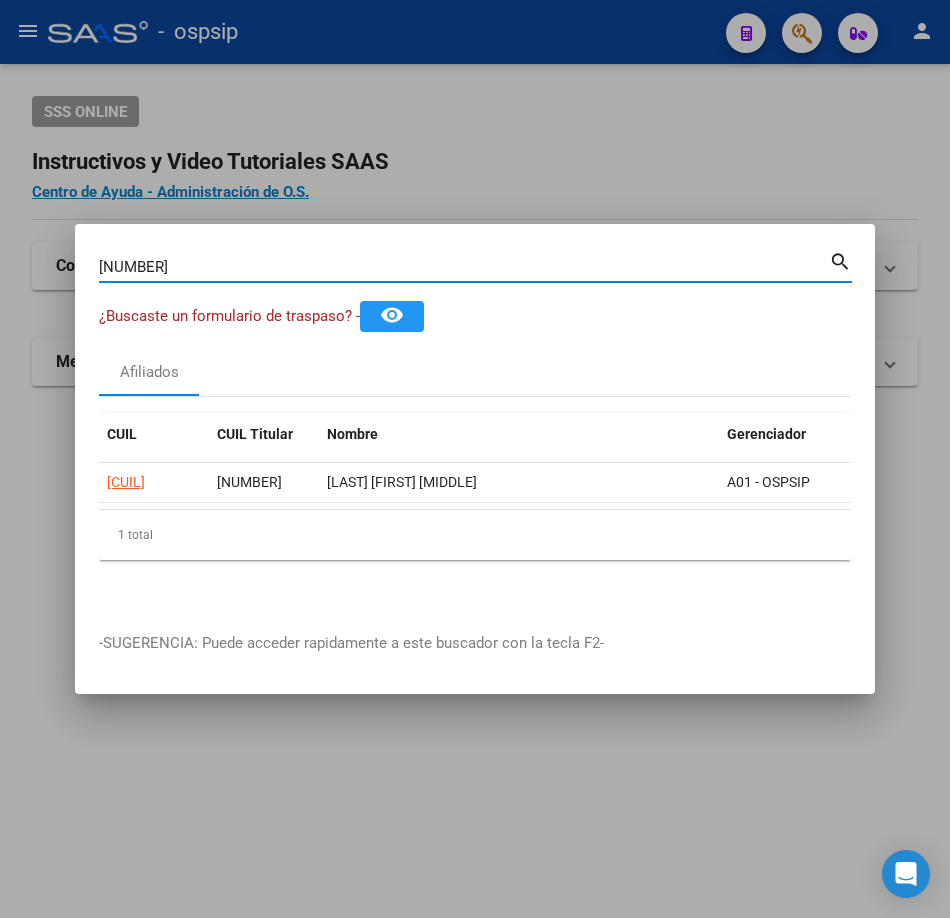 click on "[NUMBER]" at bounding box center [464, 267] 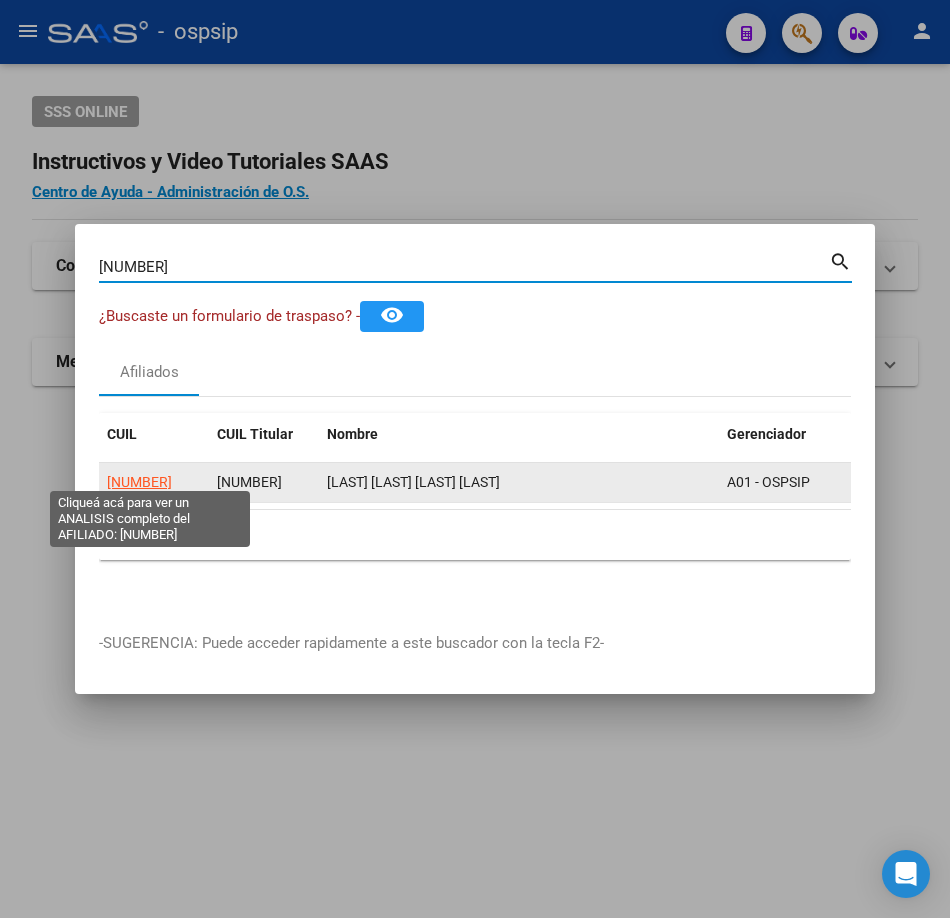 click on "[NUMBER]" 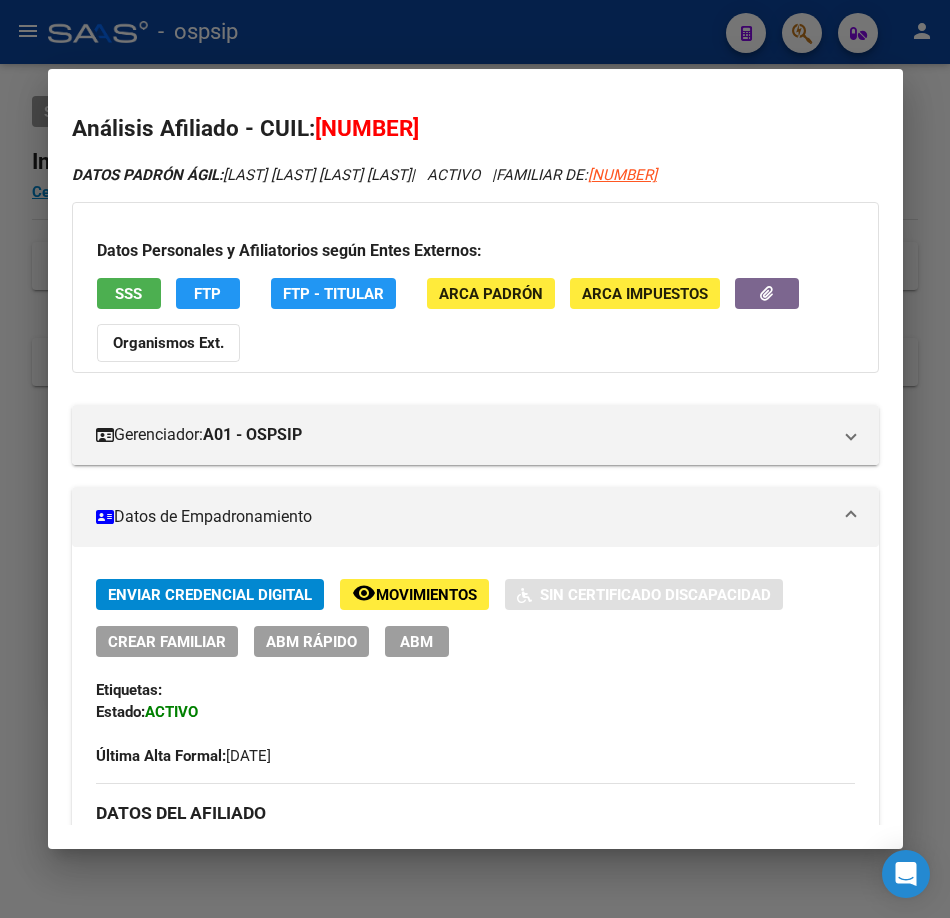 click on "SSS" at bounding box center (128, 294) 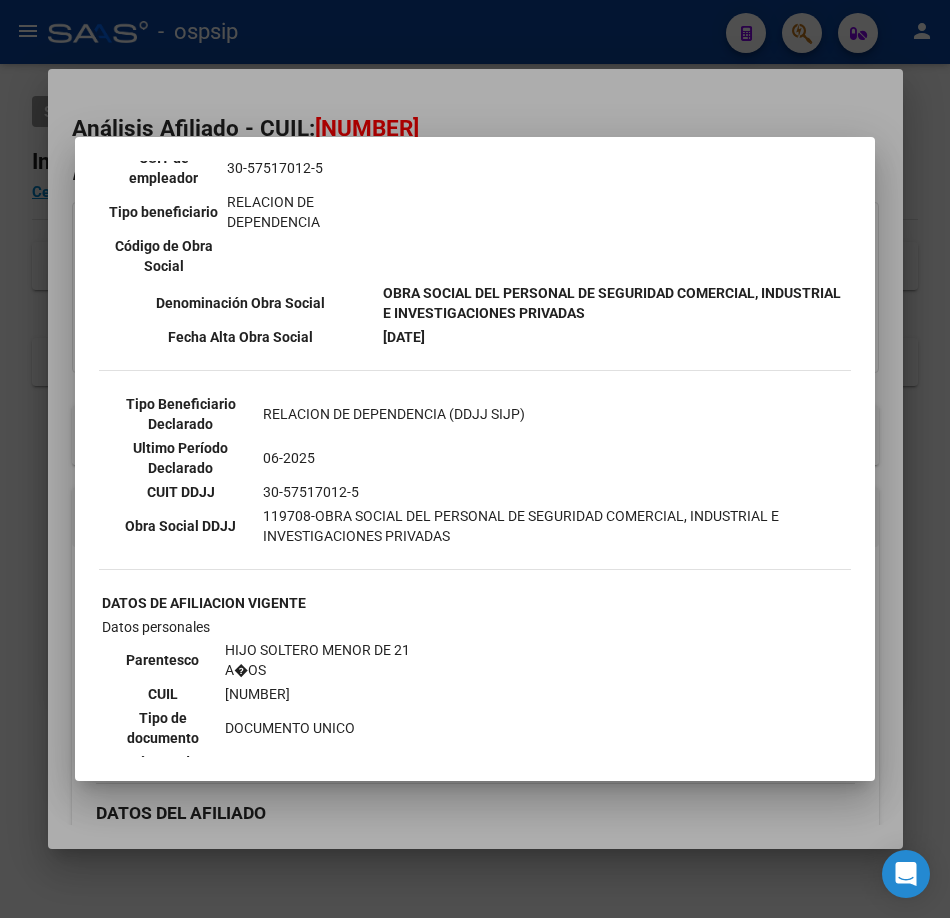 scroll, scrollTop: 700, scrollLeft: 0, axis: vertical 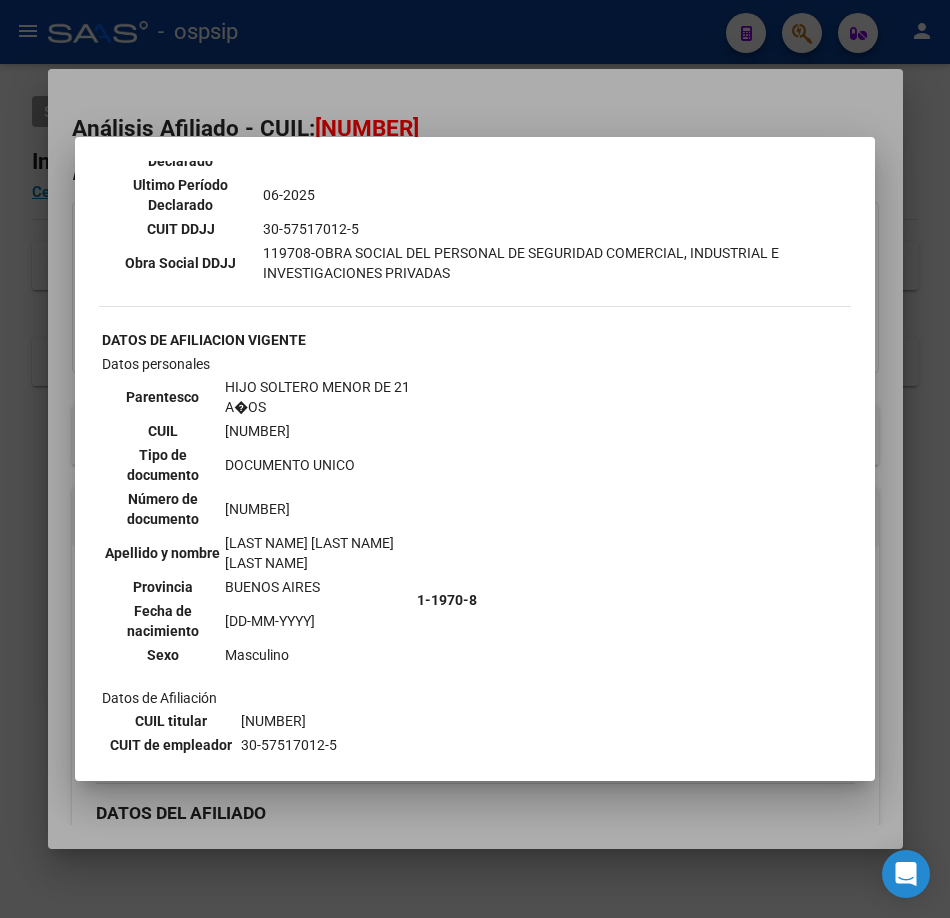 click at bounding box center [475, 459] 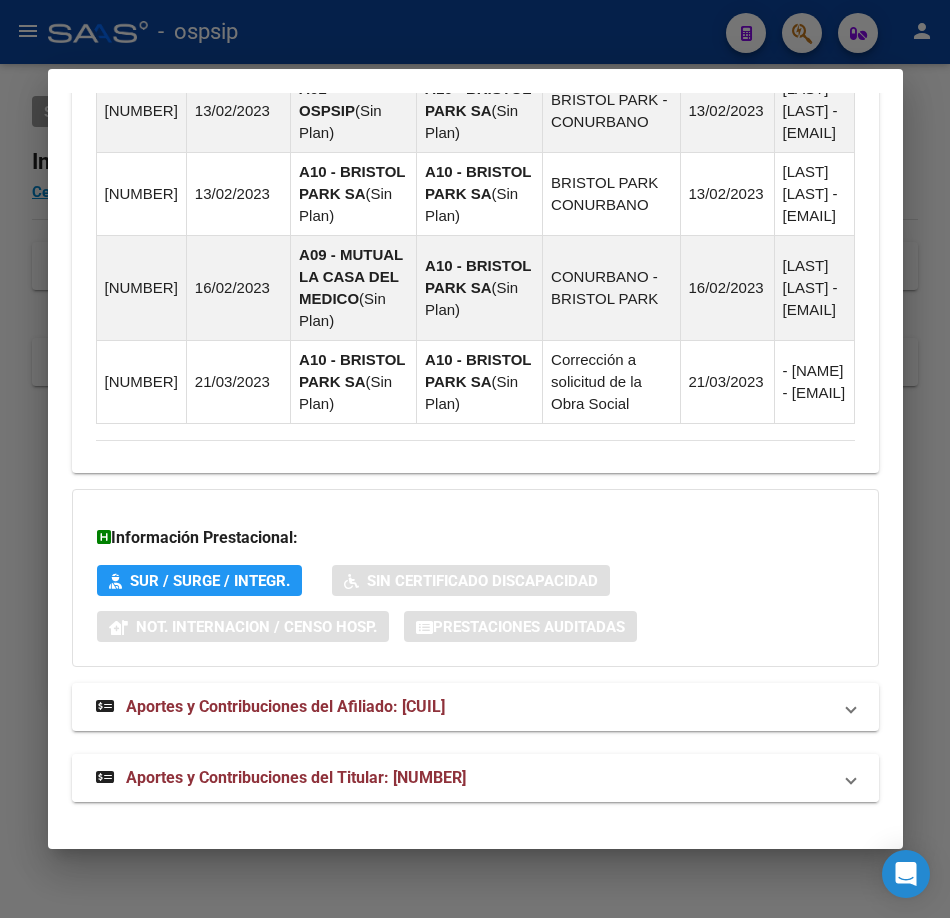 click on "Aportes y Contribuciones del Titular: [NUMBER]" at bounding box center (296, 777) 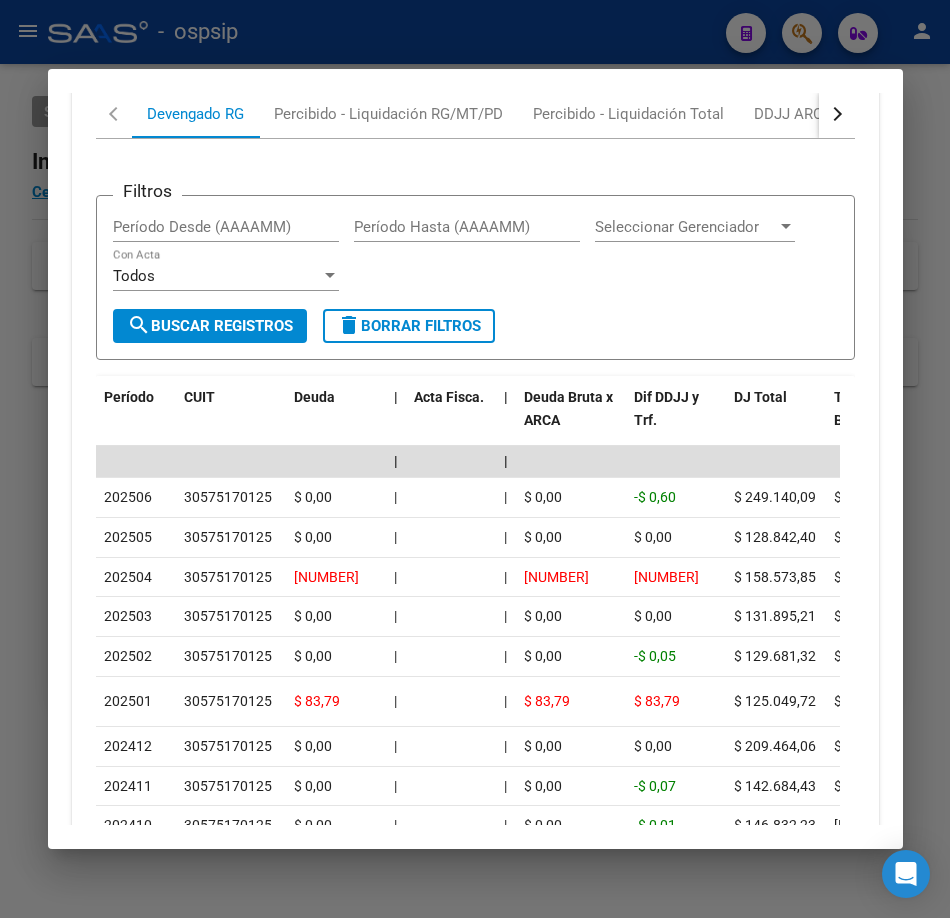 scroll, scrollTop: 2886, scrollLeft: 0, axis: vertical 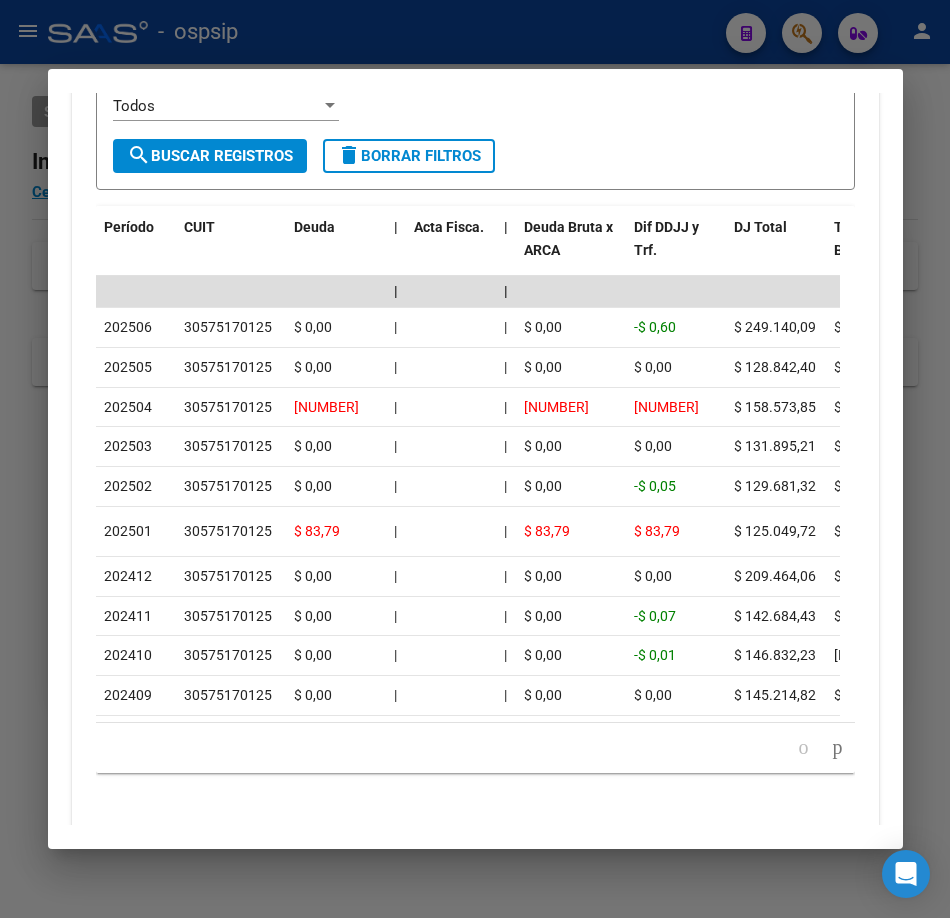 click on "Buscar (apellido, dni, cuil, nro traspaso, cuit, obra social) search ¿Buscaste un formulario de traspaso? - remove_red_eye Afiliados CUIL CUIL Titular Nombre Gerenciador Activo [CUIL] [CUIL] ORELLANO XIOMARA AILIN BEATRIZ A01 - OSPSIP 1 total 1 -SUGERENCIA: Puede acceder rapidamente a este buscador con la tecla F2- Análisis Afiliado - CUIL: [CUIL] DATOS PADRÓN ÁGIL: [LAST] [FIRST] [LAST] | ACTIVO | FAMILIAR DE: [CUIL] Datos Personales y Afiliatorios según Entes Externos: SSS FTP FTP - Titular ARCA Padrón ARCA Impuestos Organismos Ext. Gerenciador: A01 - OSPSIP Atención telefónica: Atención emergencias: Otros Datos Útiles: Datos de Empadronamiento Enviar Credencial Digital remove_red_eye Movimientos Sin Certificado Discapacidad Crear Familiar ABM Rápido ABM Etiquetas: Estado: ACTIVO Última Alta Formal: [DATE] DATOS DEL AFILIADO Apellido: [LAST] [FIRST] [LAST] CUIL: [CUIL] Documento: Soltero" at bounding box center [475, 459] 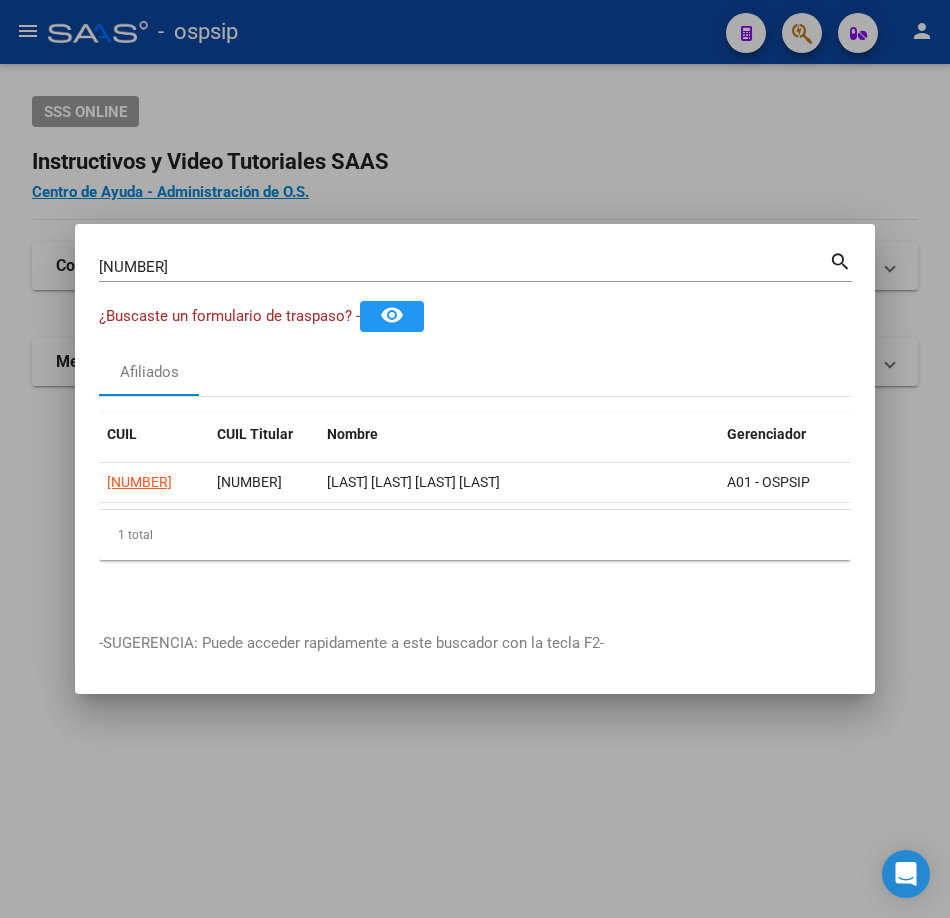 click on "[NUMBER] Buscar (apellido, dni, cuil, nro traspaso, cuit, obra social)" at bounding box center (464, 267) 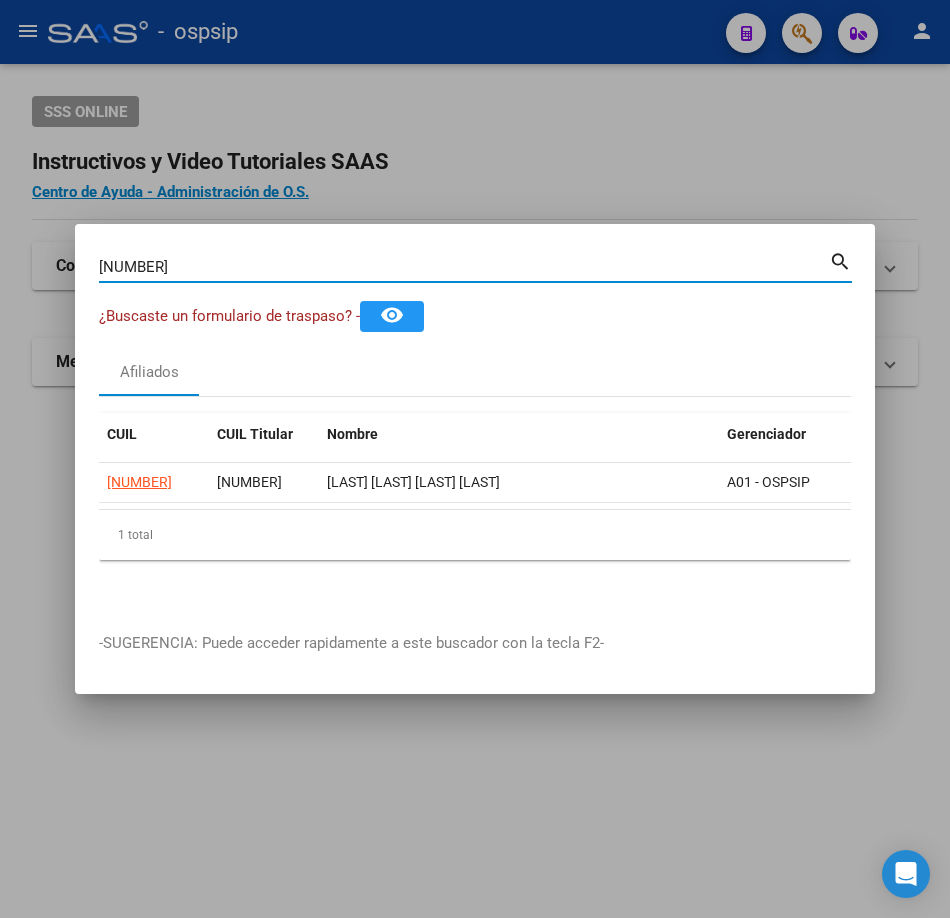 click on "[NUMBER]" at bounding box center (464, 267) 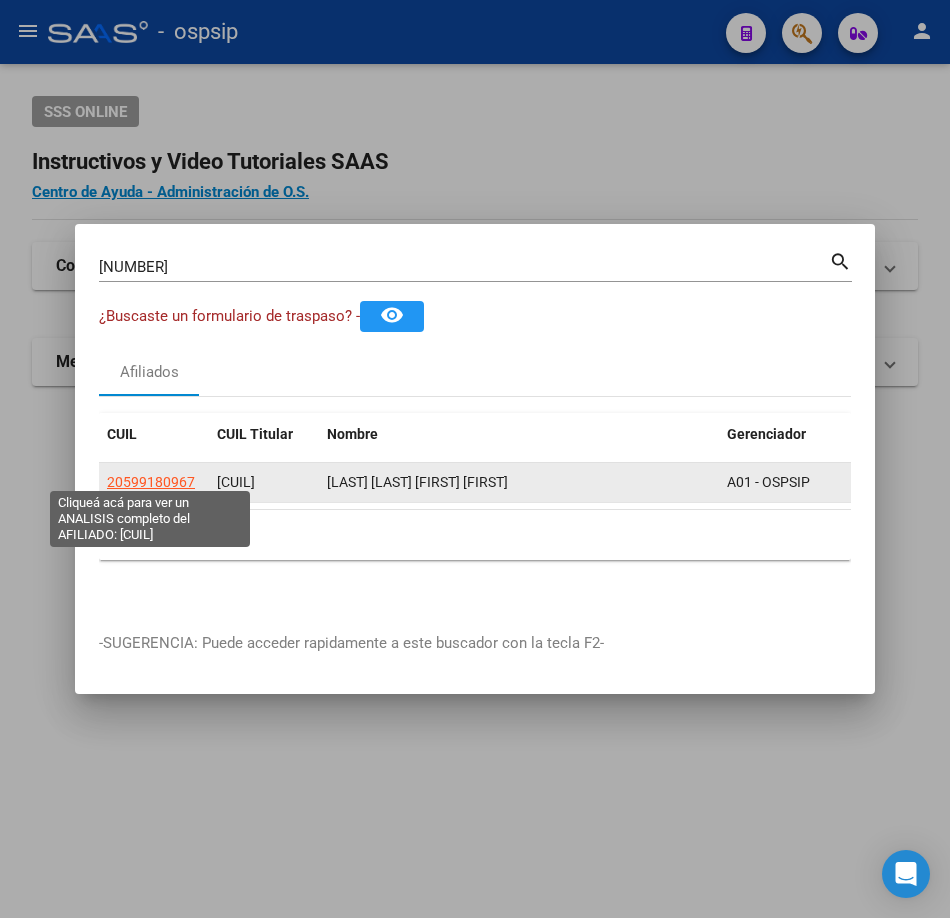 click on "20599180967" 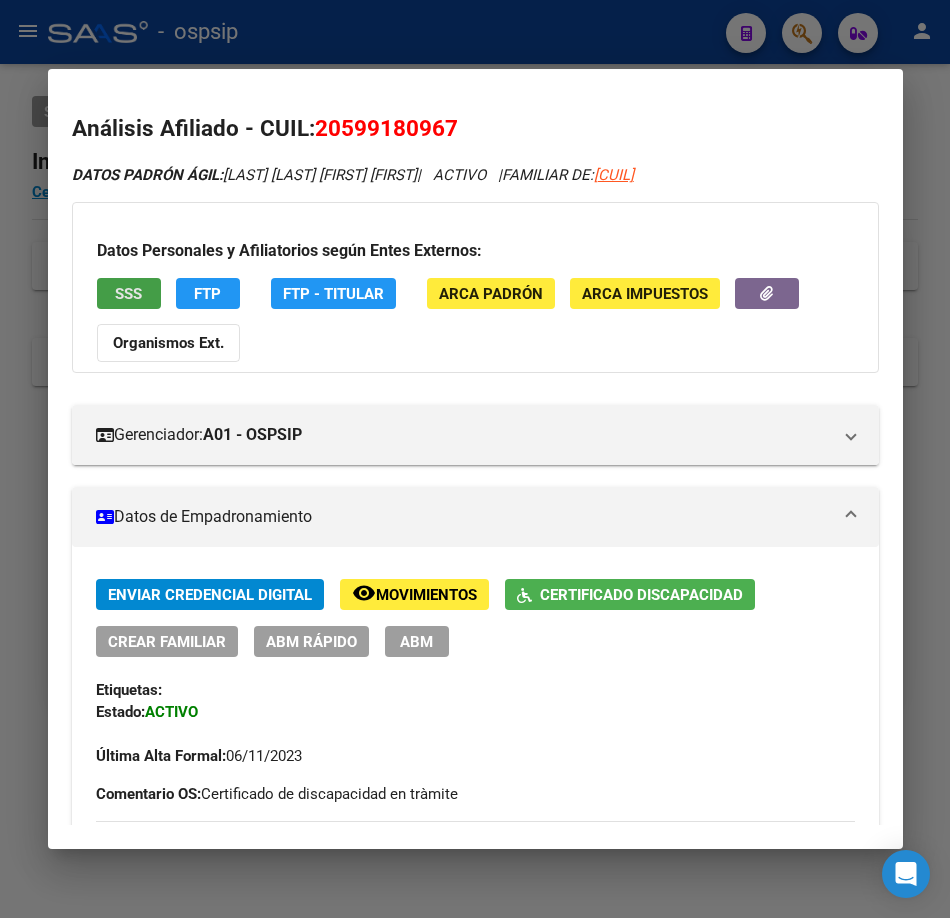 click on "SSS" at bounding box center [128, 294] 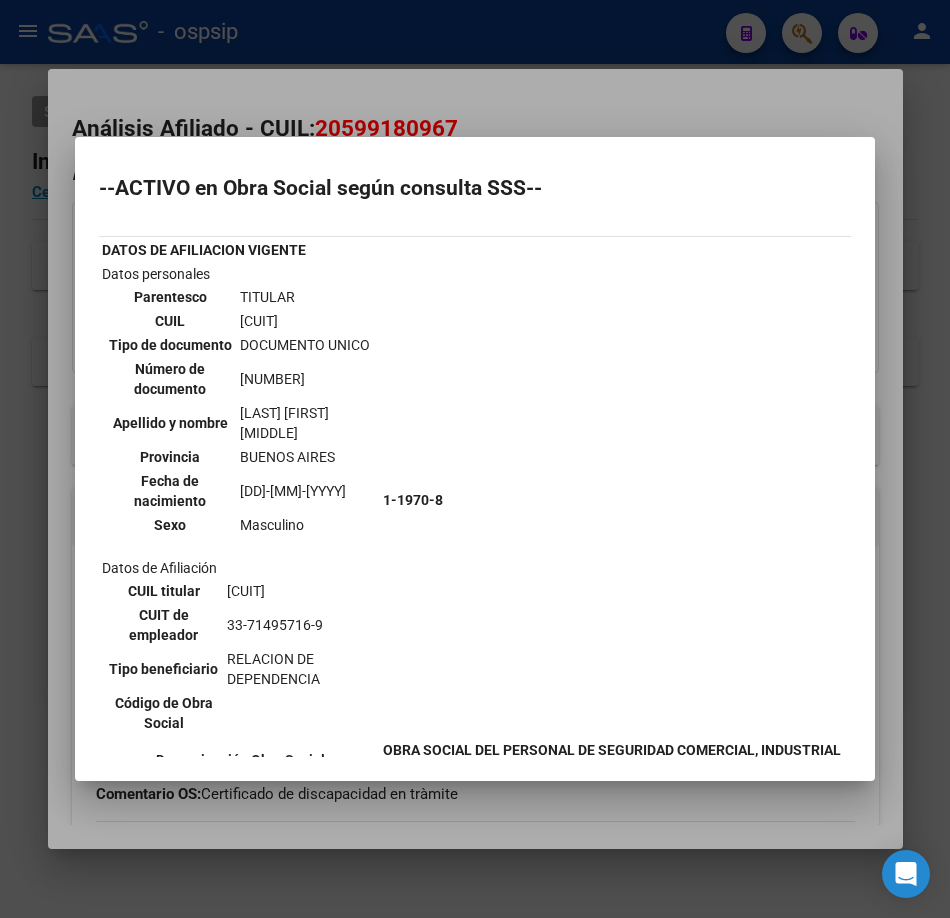 scroll, scrollTop: 300, scrollLeft: 0, axis: vertical 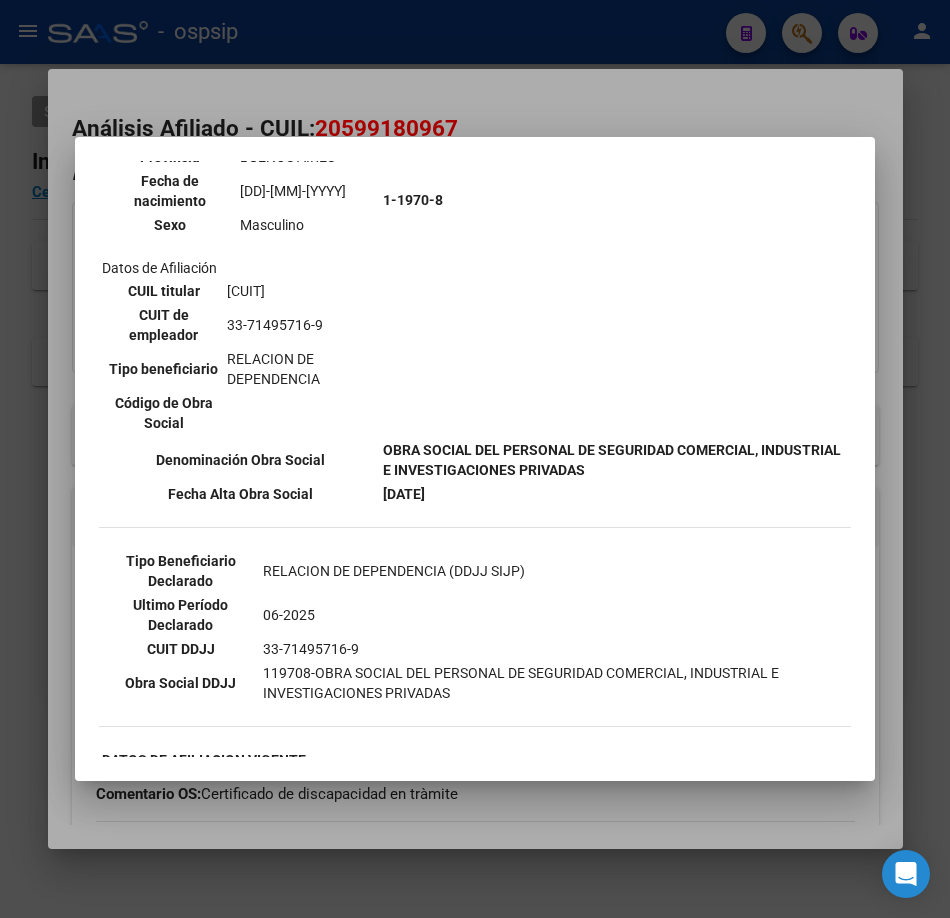 click at bounding box center (475, 459) 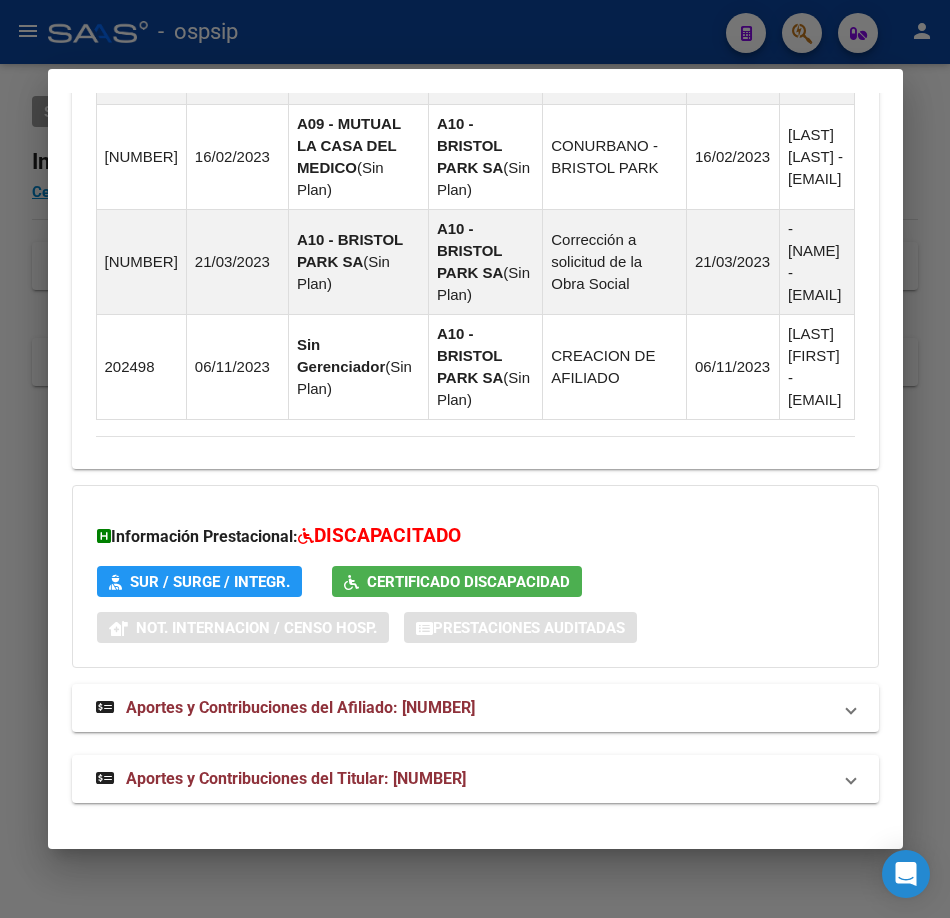 click on "Aportes y Contribuciones del Titular: [NUMBER]" at bounding box center (475, 779) 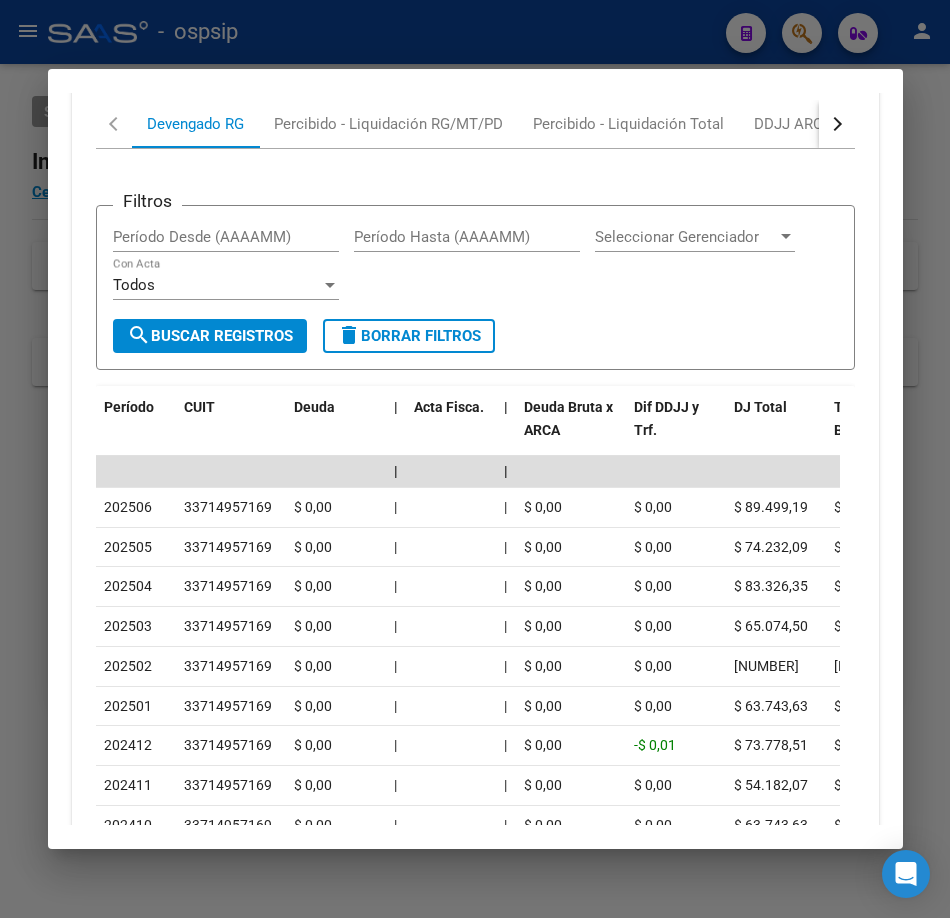 scroll, scrollTop: 2894, scrollLeft: 0, axis: vertical 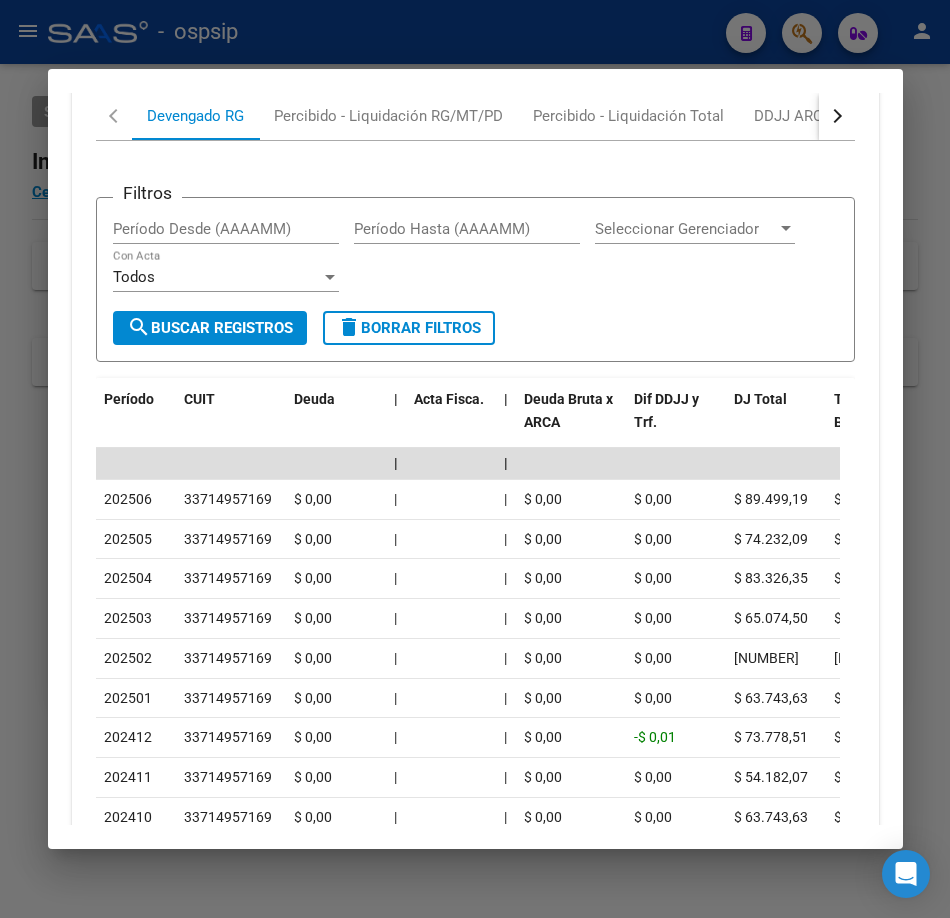 click at bounding box center [475, 459] 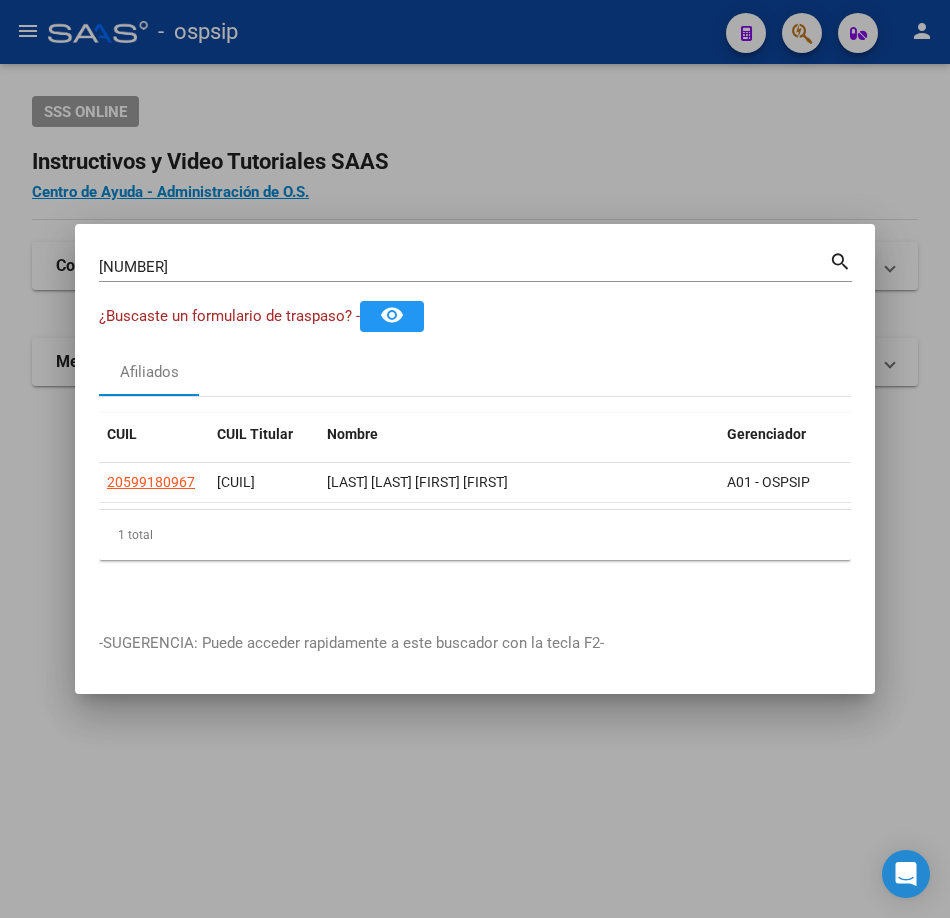 click on "[NUMBER] Buscar (apellido, dni, cuil, nro traspaso, cuit, obra social) search" at bounding box center [475, 274] 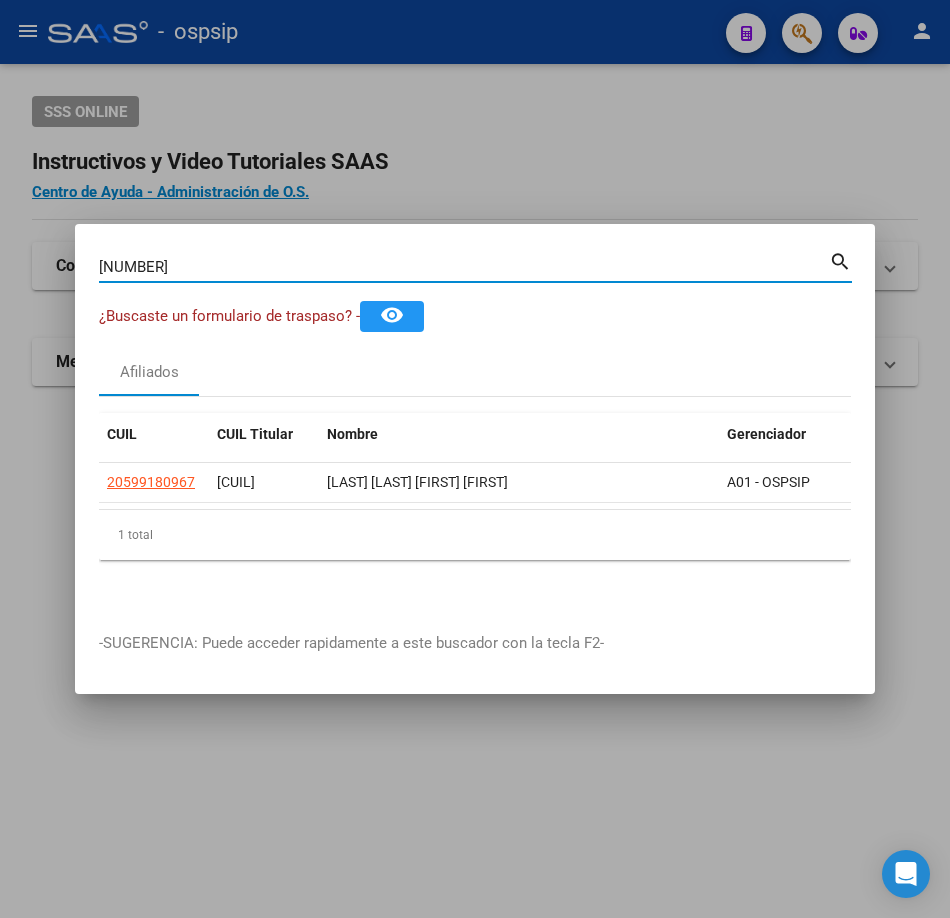 click on "[NUMBER]" at bounding box center (464, 267) 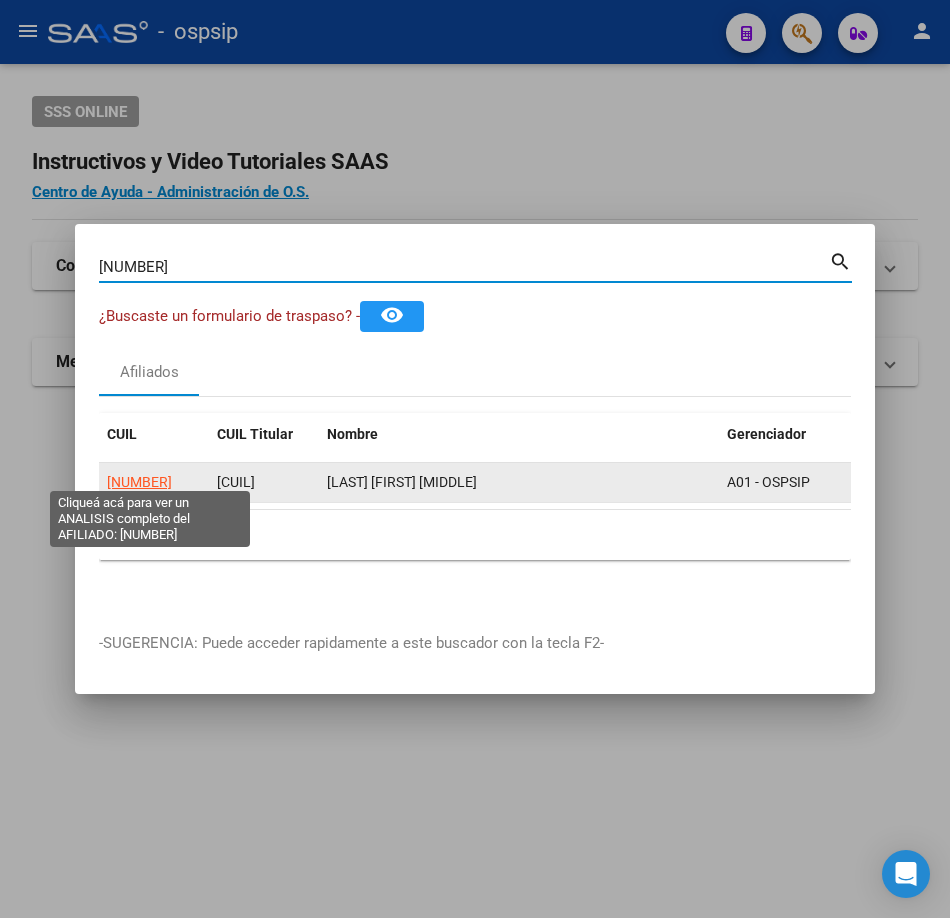 click on "[NUMBER]" 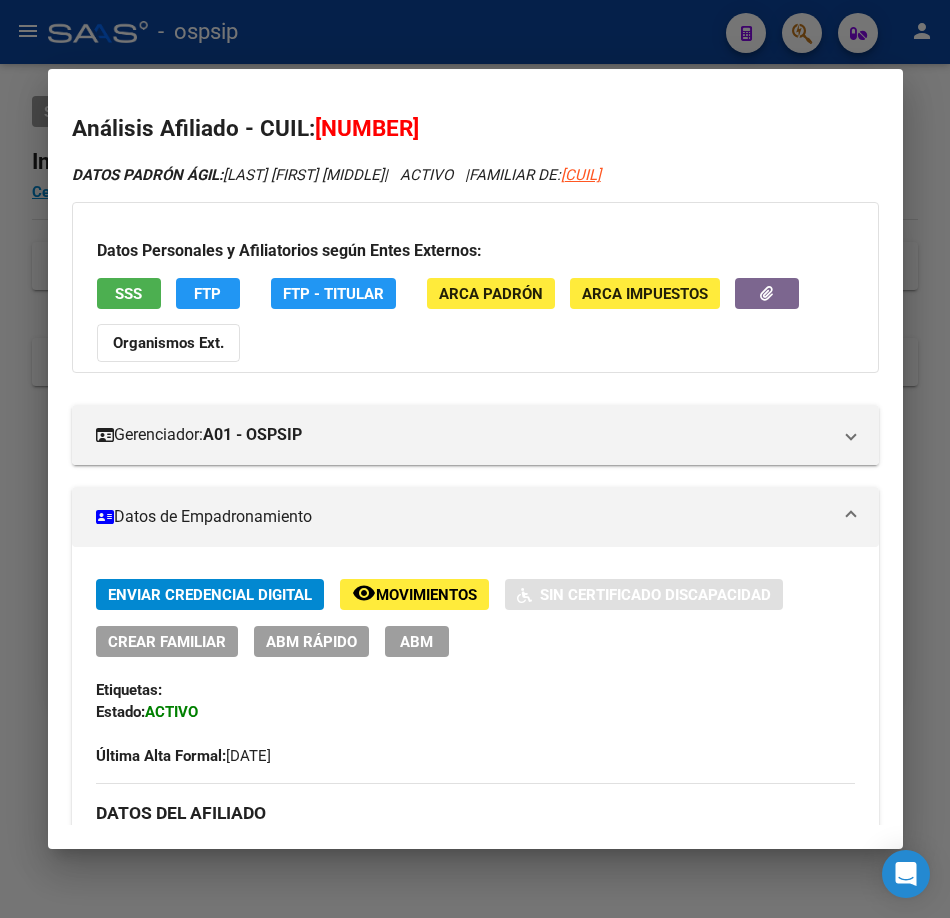 click on "SSS" at bounding box center [128, 294] 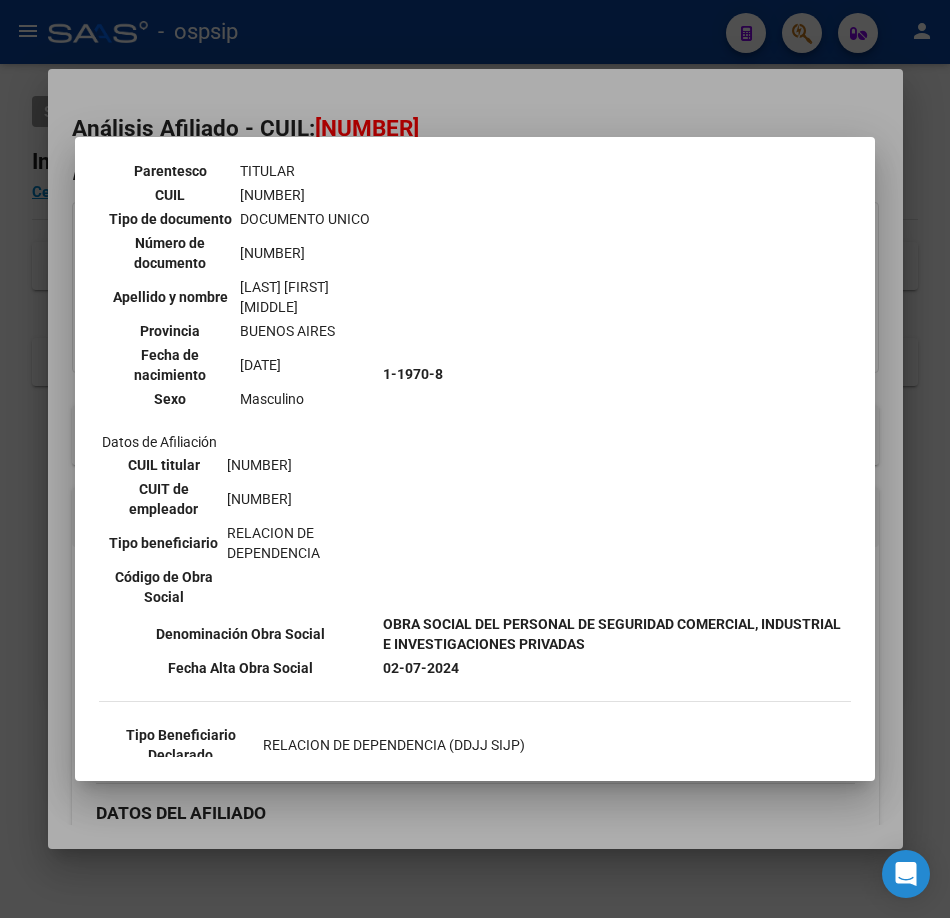 scroll, scrollTop: 300, scrollLeft: 0, axis: vertical 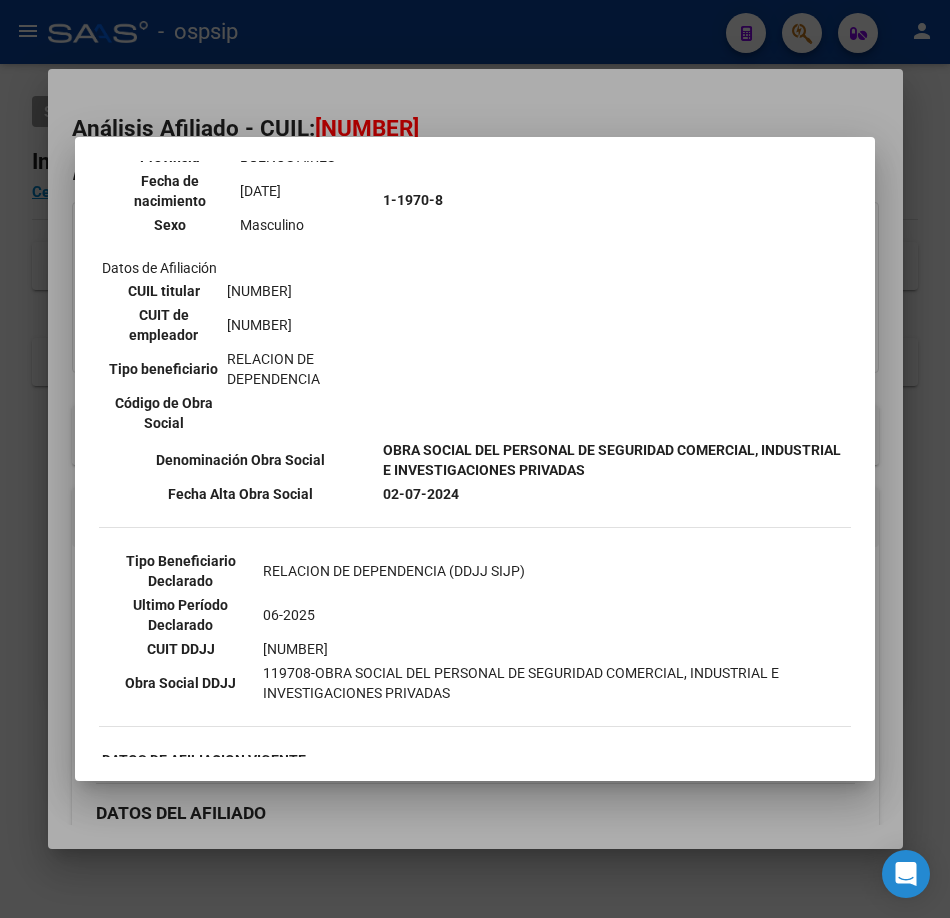 click at bounding box center [475, 459] 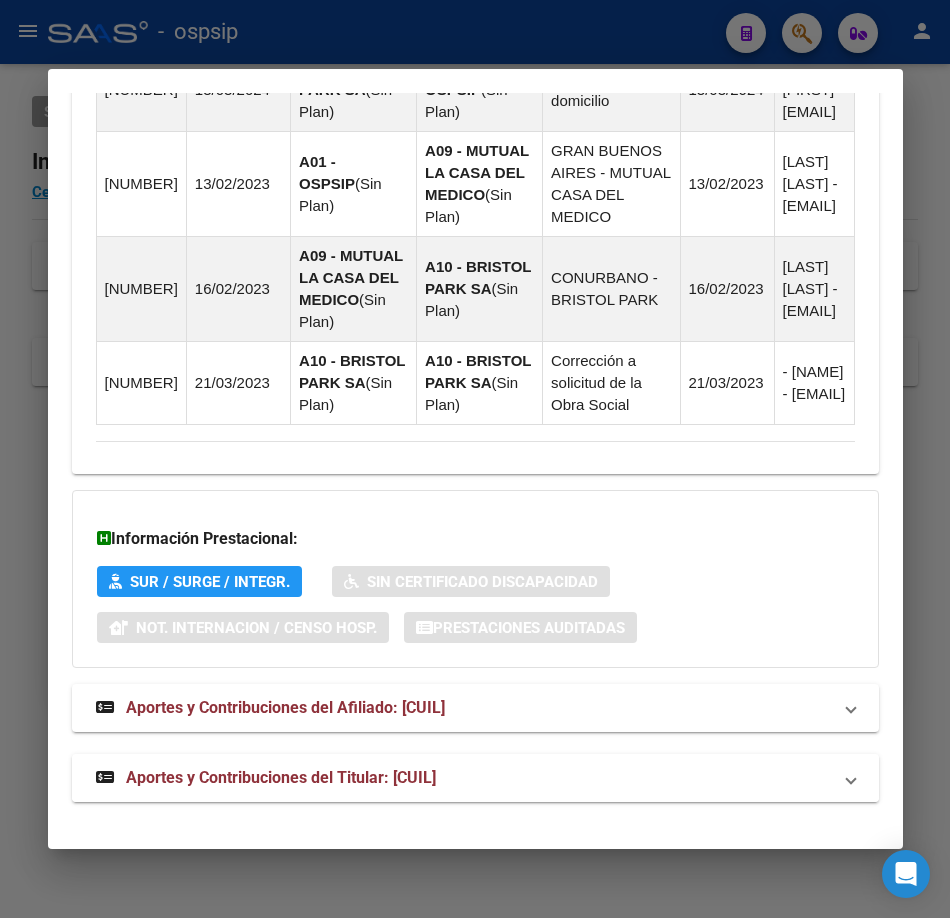 click on "Aportes y Contribuciones del Titular: [CUIL]" at bounding box center (281, 777) 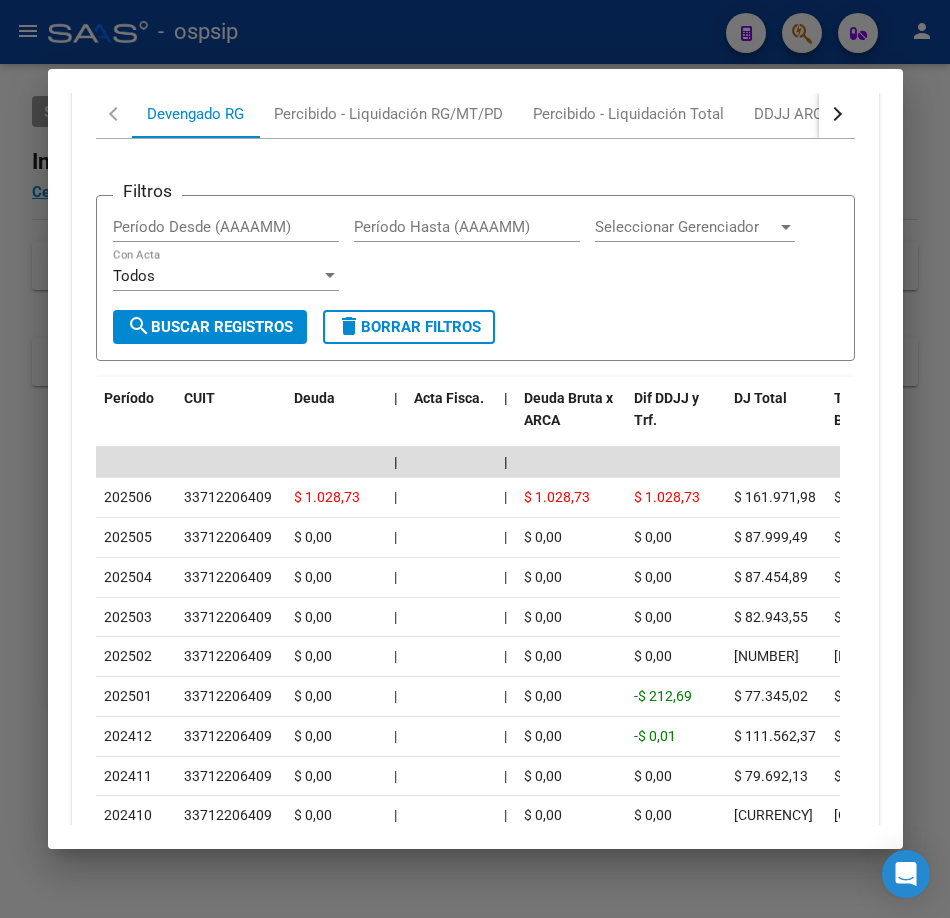 scroll, scrollTop: 2624, scrollLeft: 0, axis: vertical 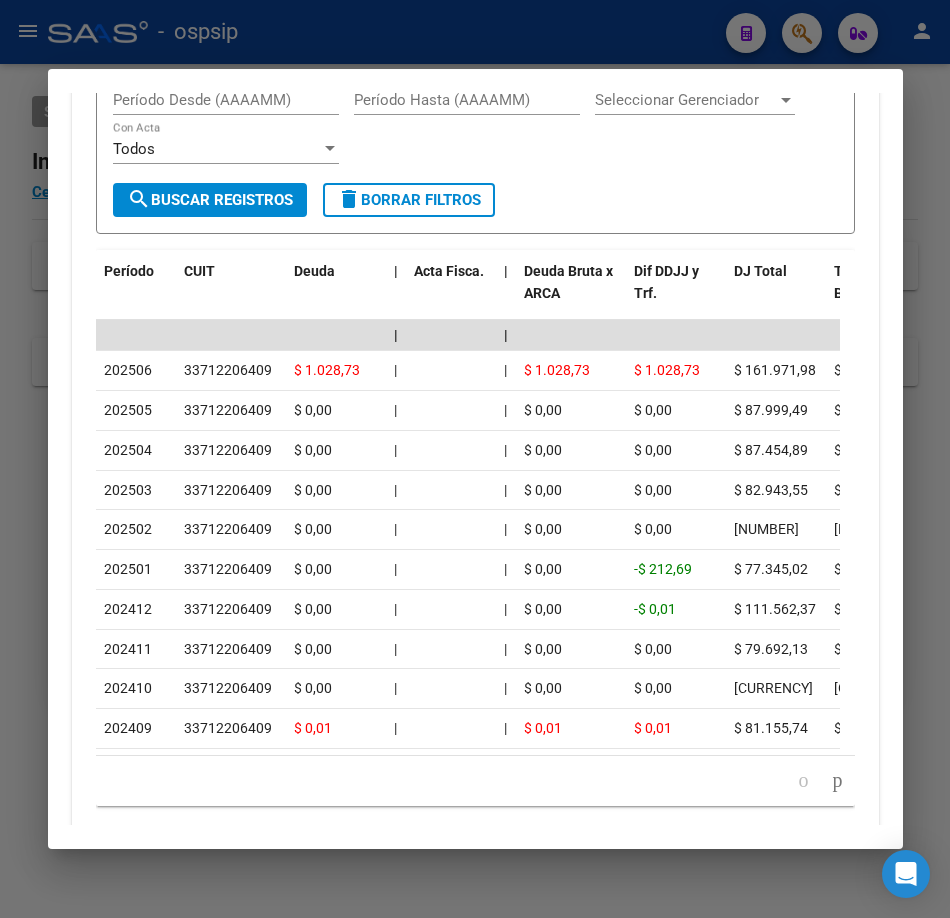 click at bounding box center [475, 459] 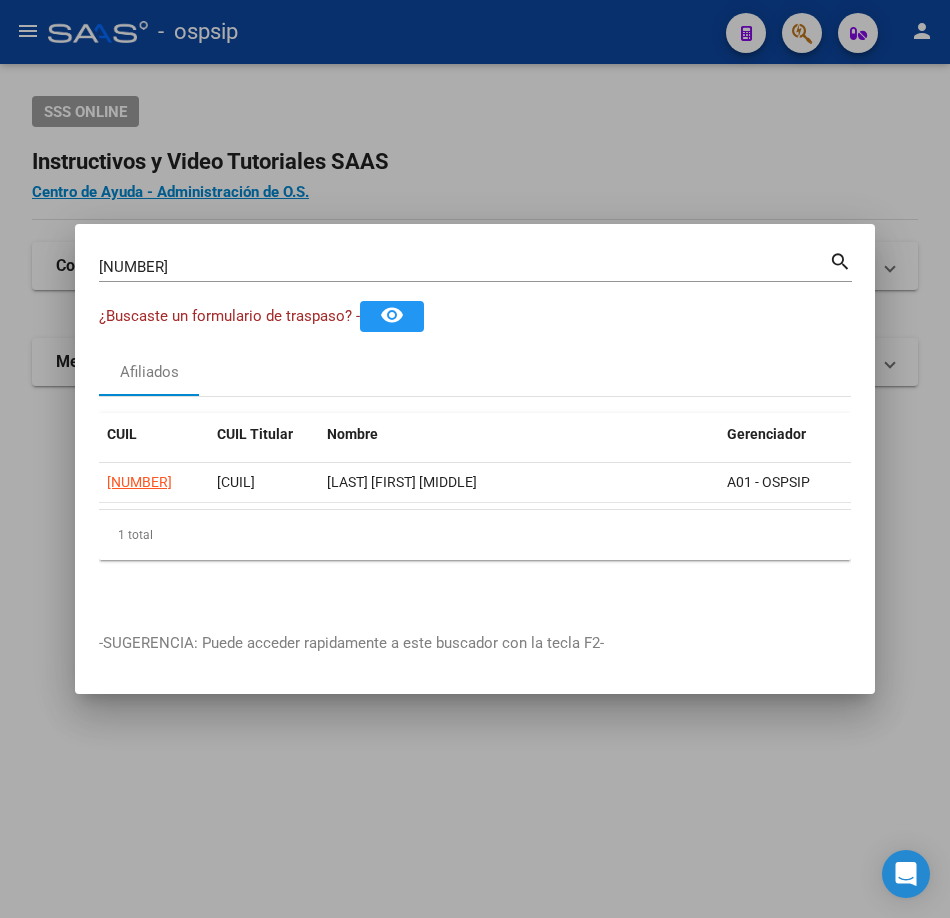 click on "[NUMBER]" at bounding box center (464, 267) 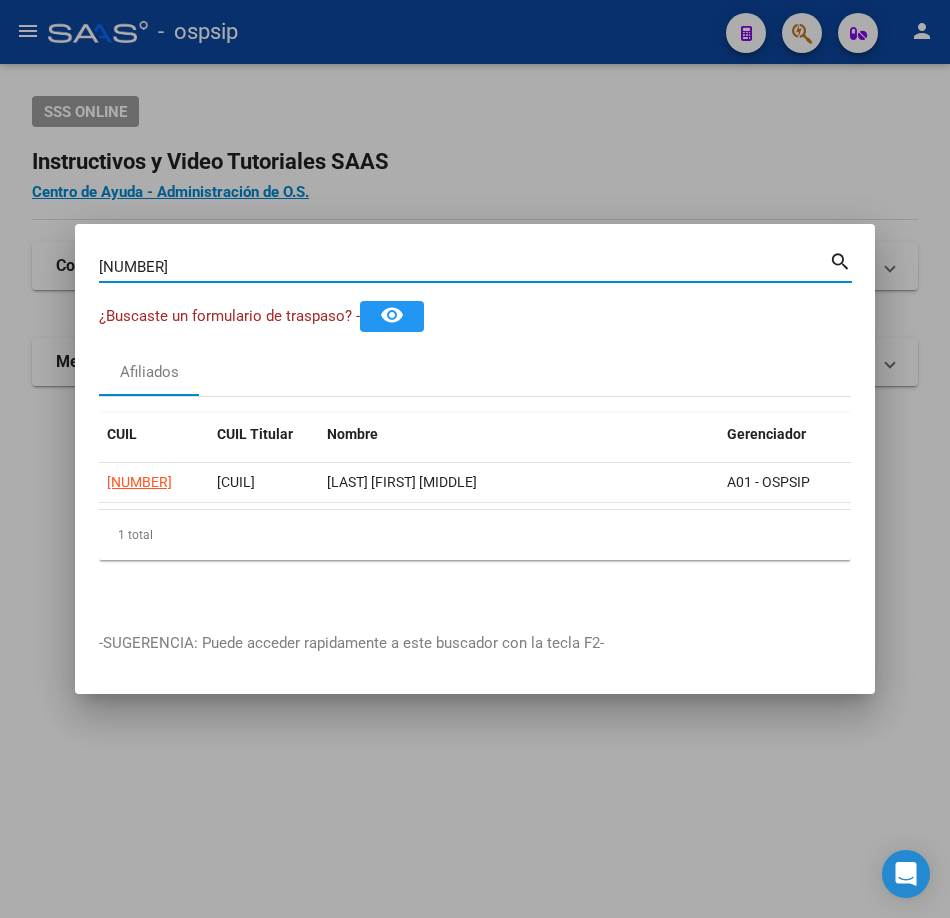 click on "[NUMBER]" at bounding box center [464, 267] 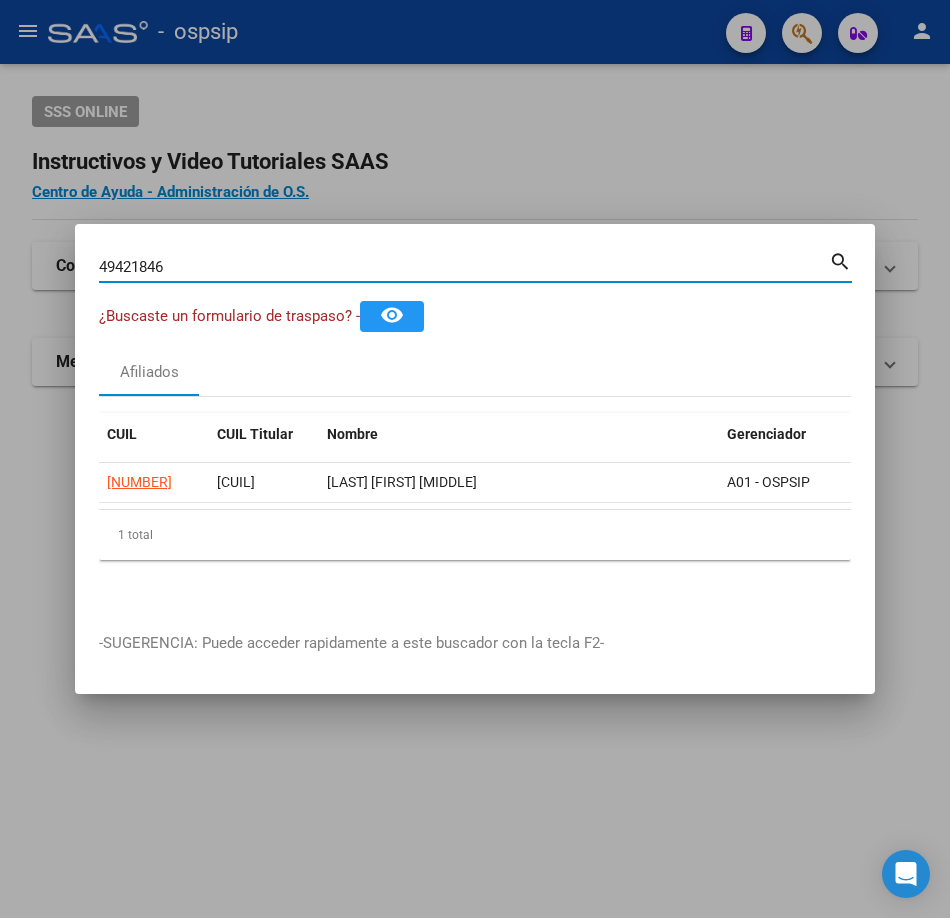 type on "49421846" 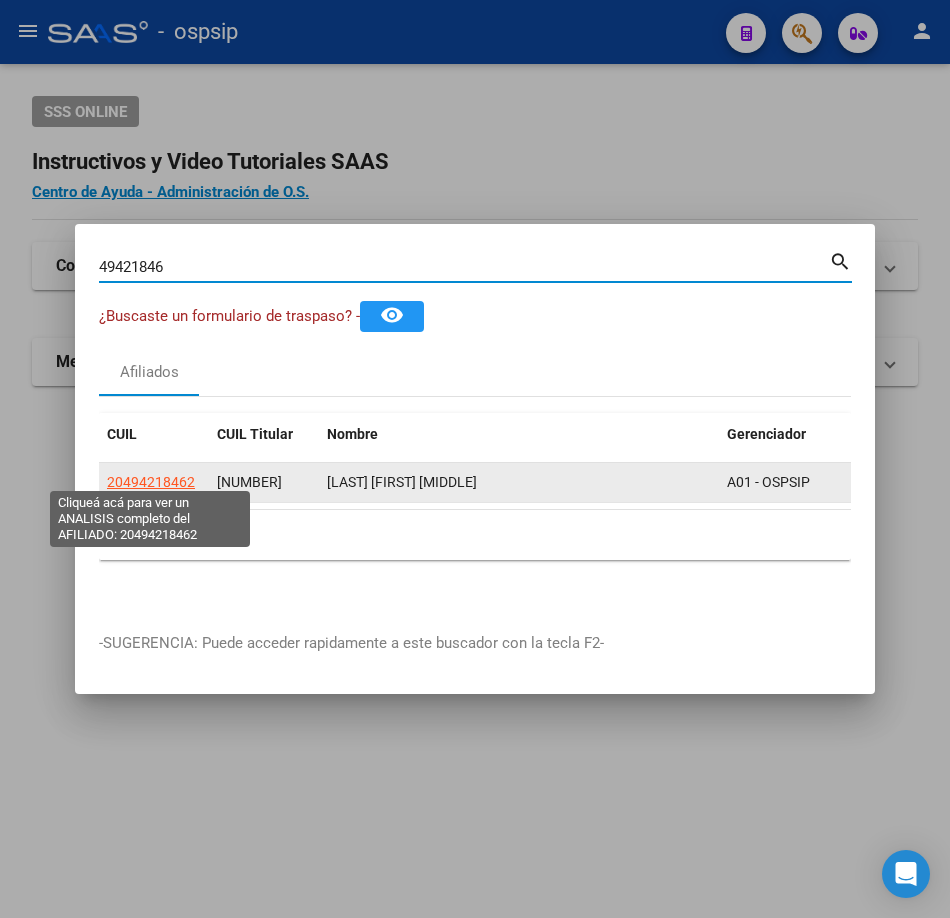 click on "20494218462" 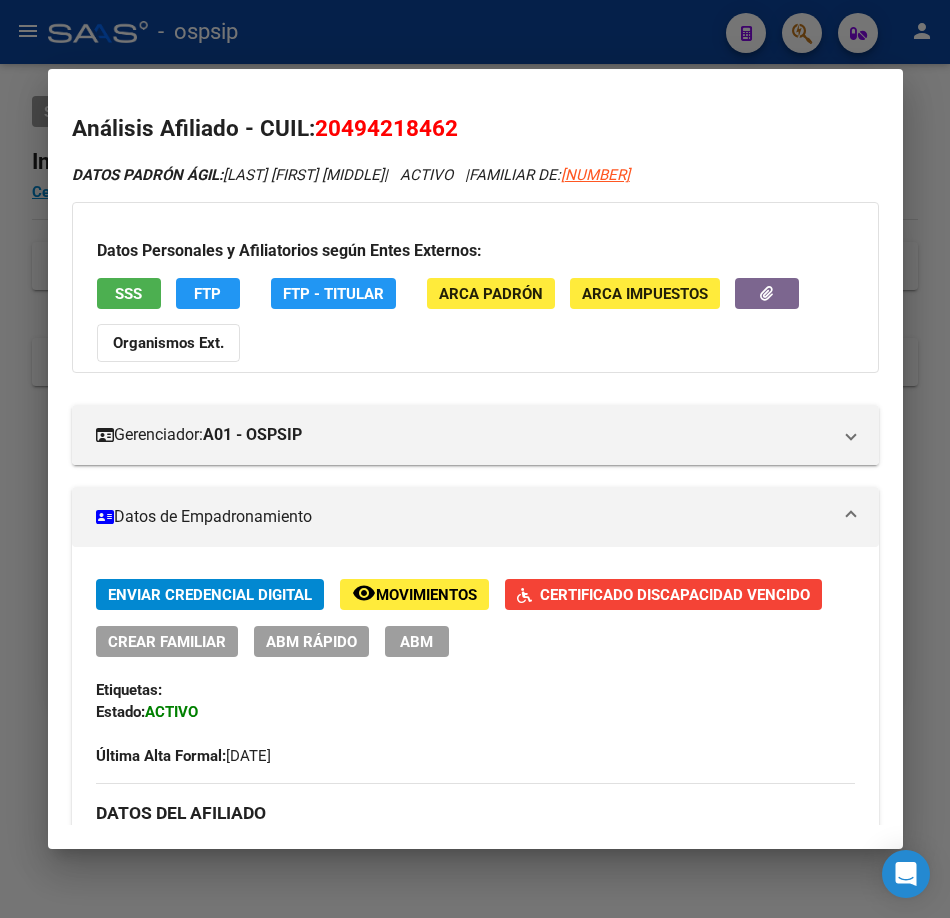 click on "SSS" at bounding box center [129, 293] 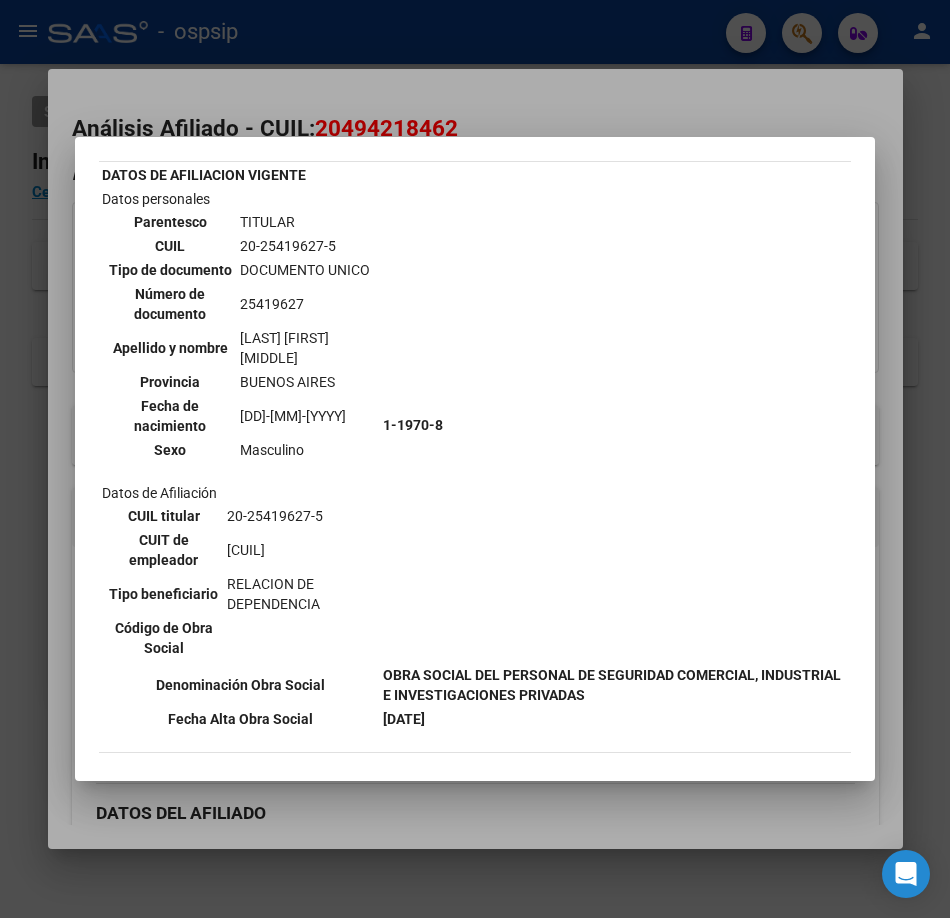 scroll, scrollTop: 500, scrollLeft: 0, axis: vertical 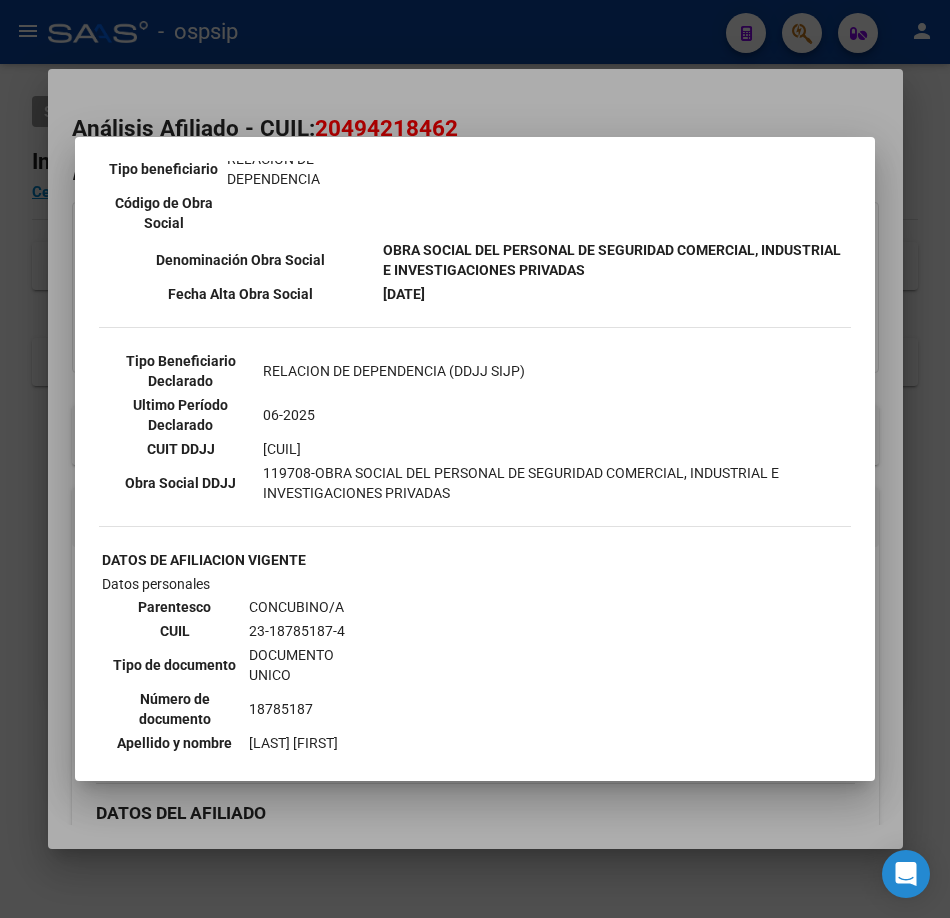 click at bounding box center [475, 459] 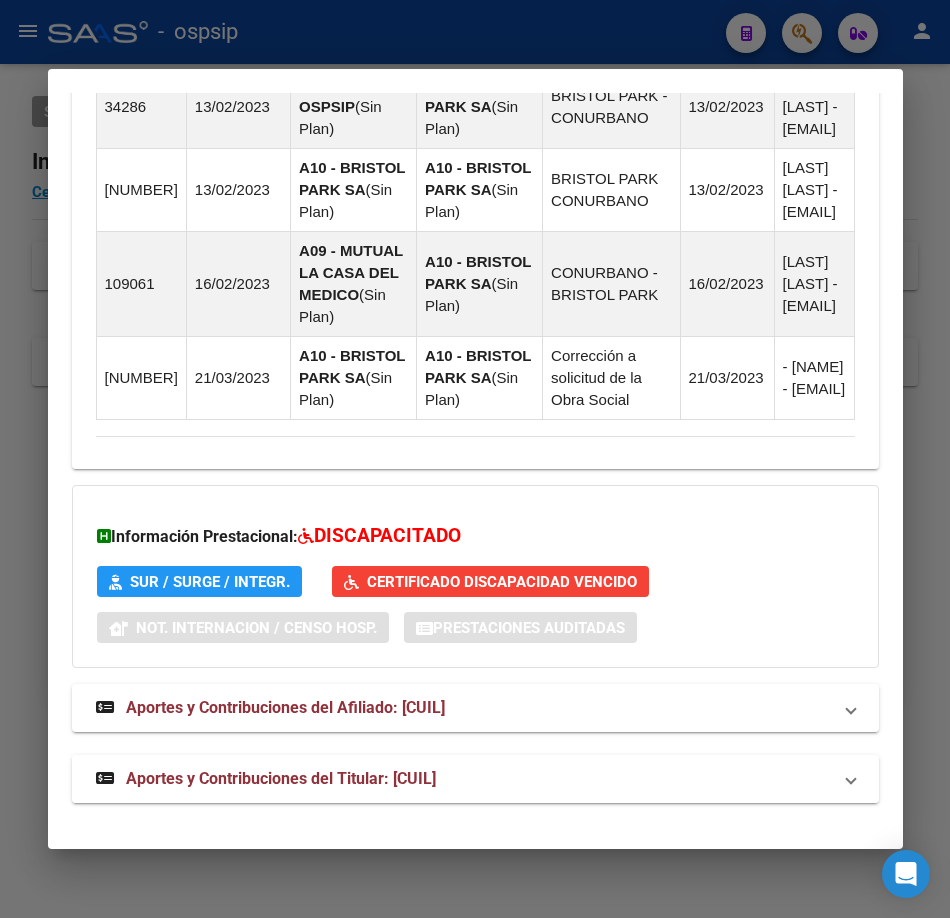 click on "Aportes y Contribuciones del Titular: [CUIL]" at bounding box center (475, 779) 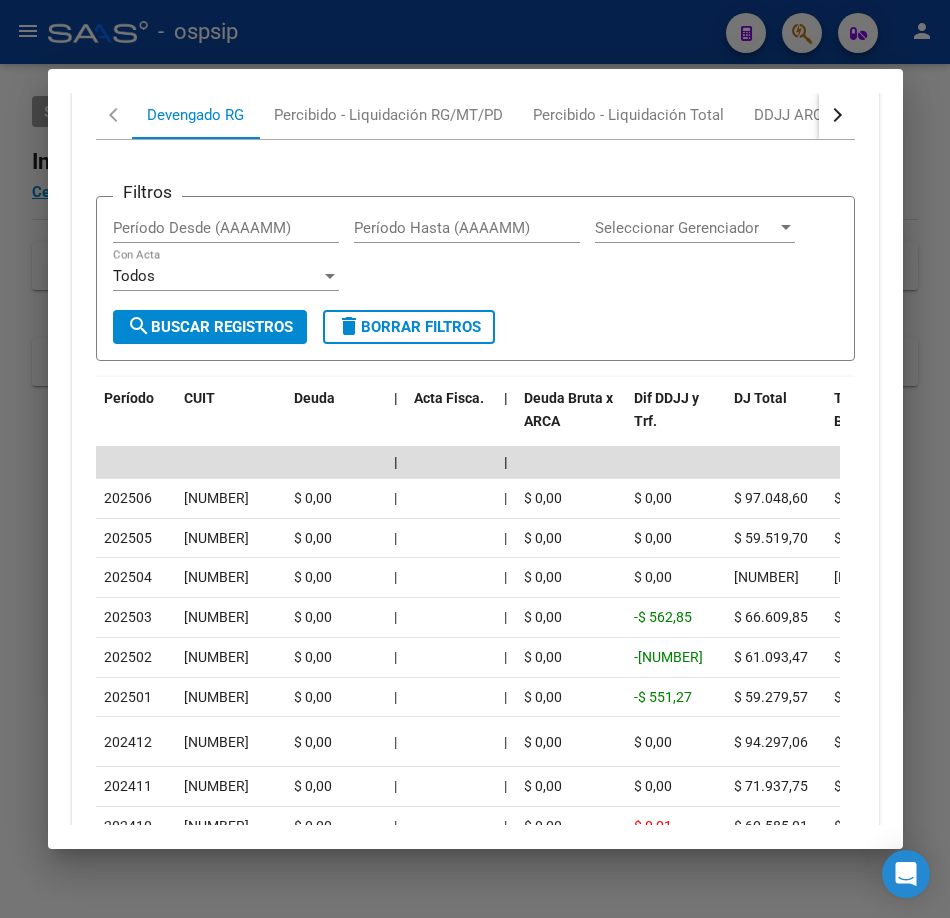 scroll, scrollTop: 2707, scrollLeft: 0, axis: vertical 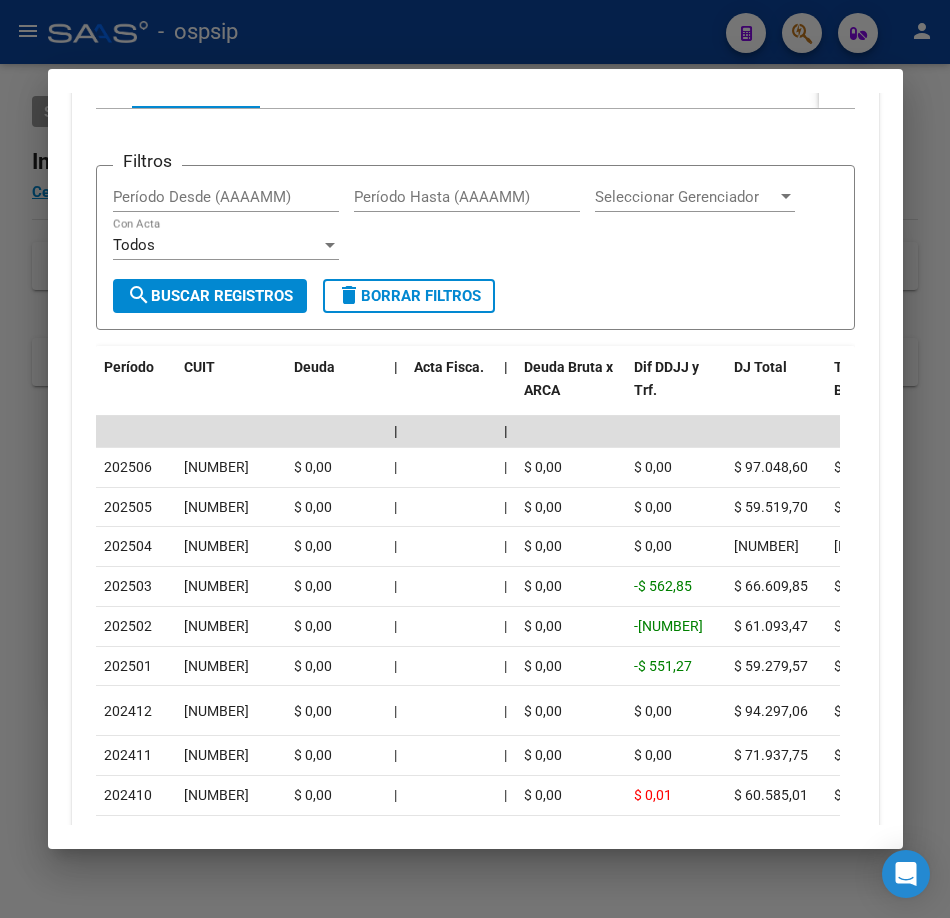 click at bounding box center (475, 459) 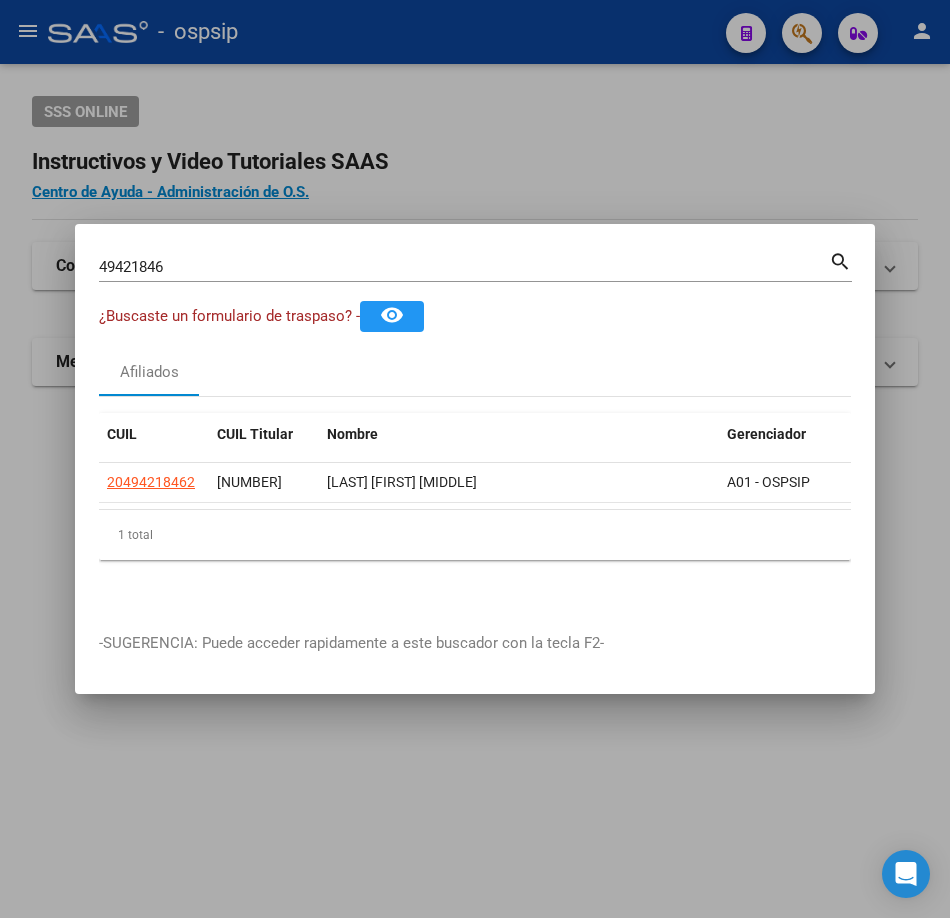 click on "49421846" at bounding box center (464, 267) 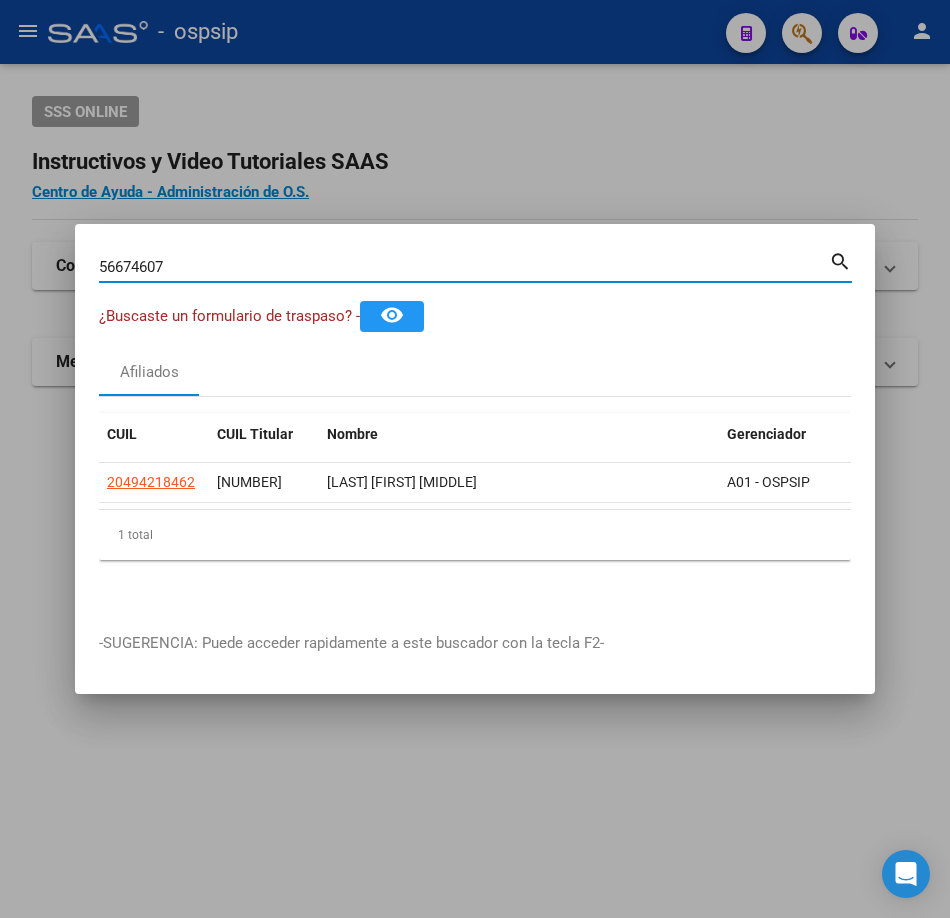 type on "56674607" 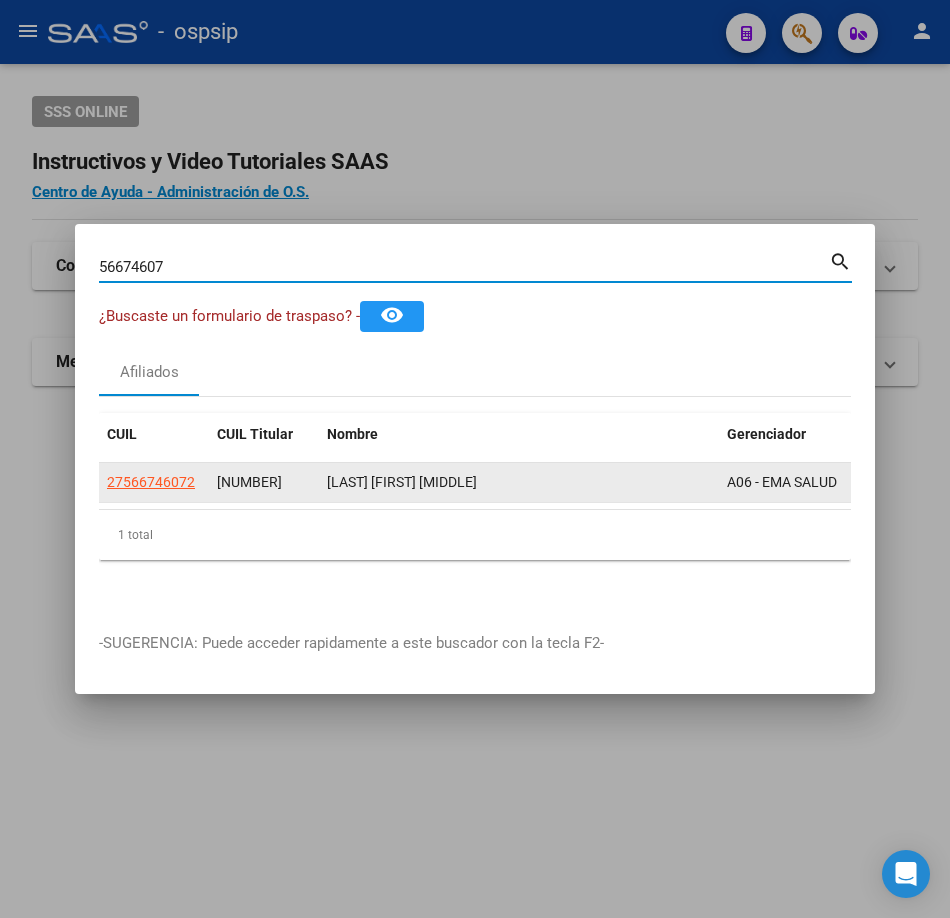 click on "27566746072" 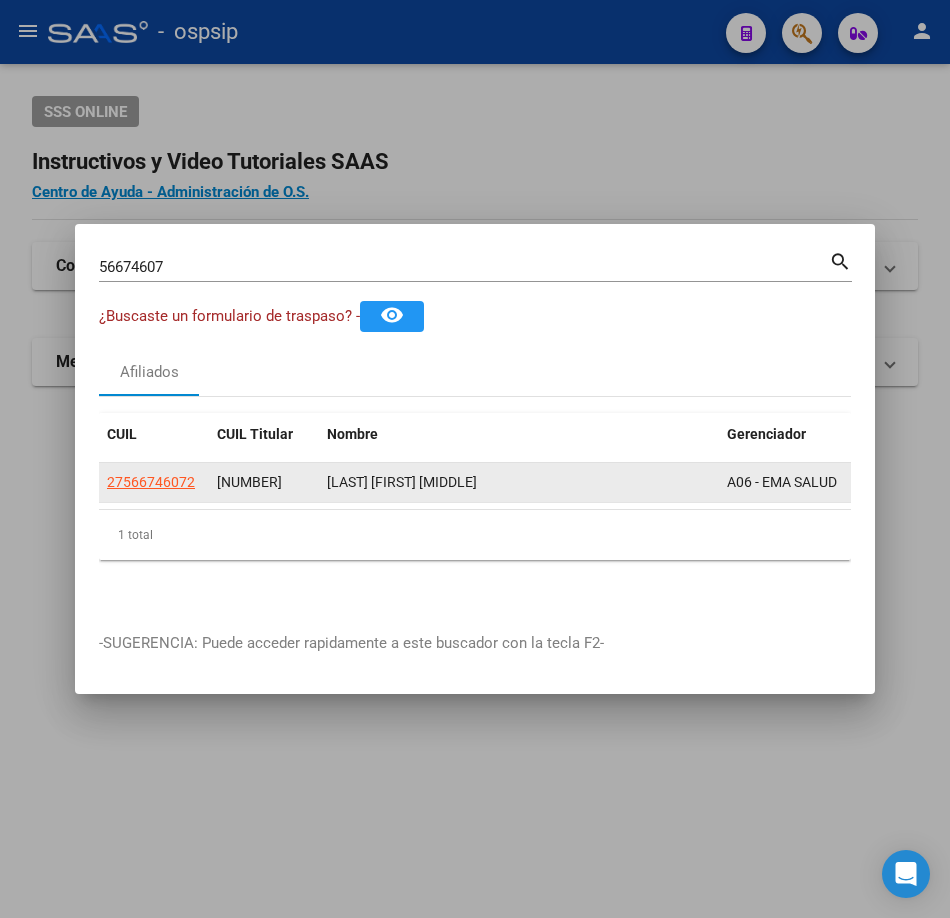 click on "27566746072" 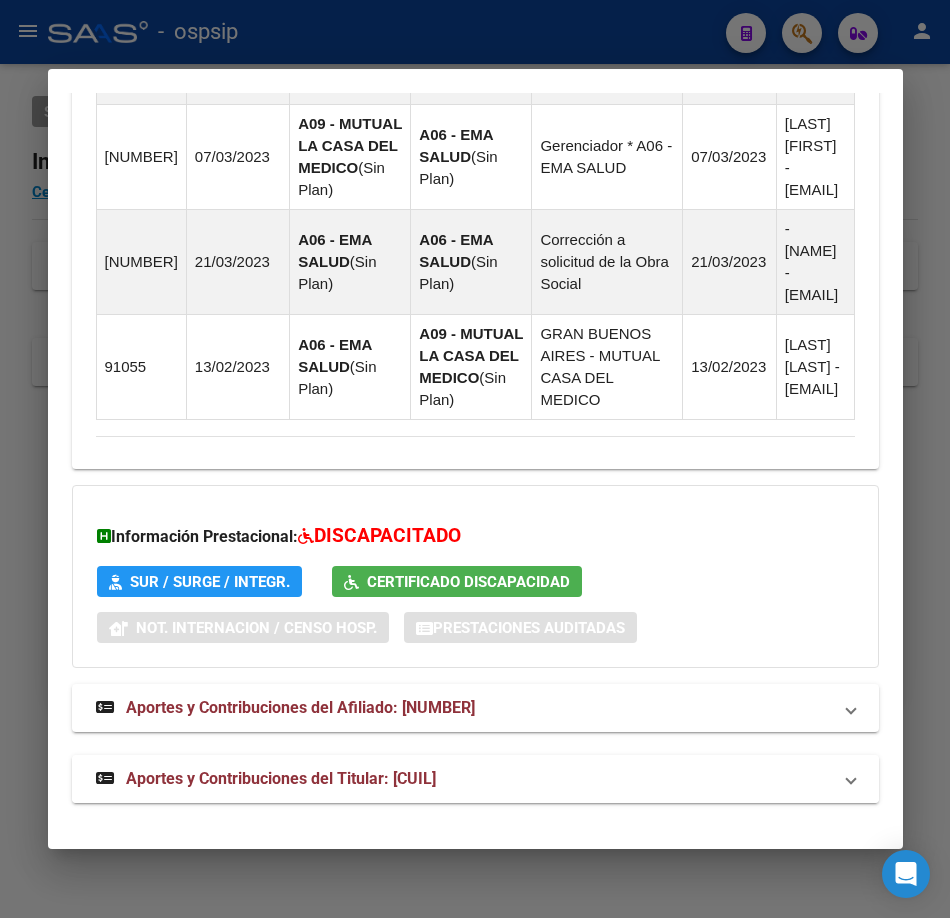 click on "Aportes y Contribuciones del Titular: [CUIL]" at bounding box center (281, 778) 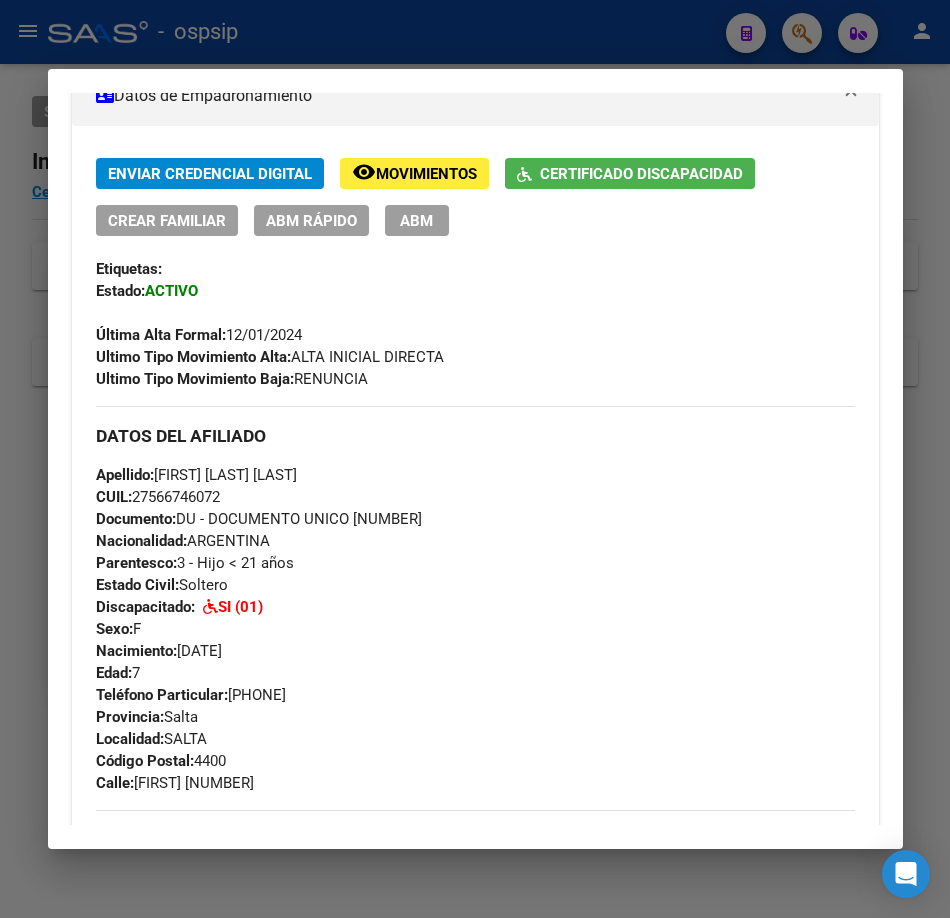 scroll, scrollTop: 115, scrollLeft: 0, axis: vertical 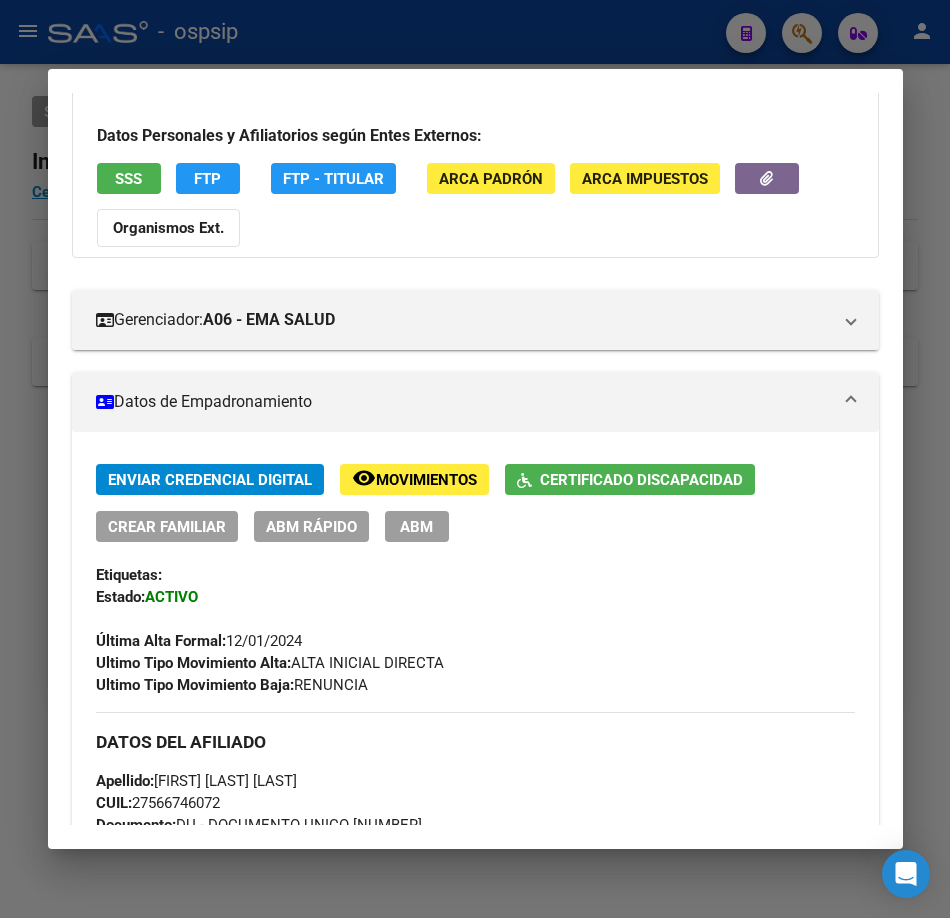 click on "SSS" at bounding box center [129, 178] 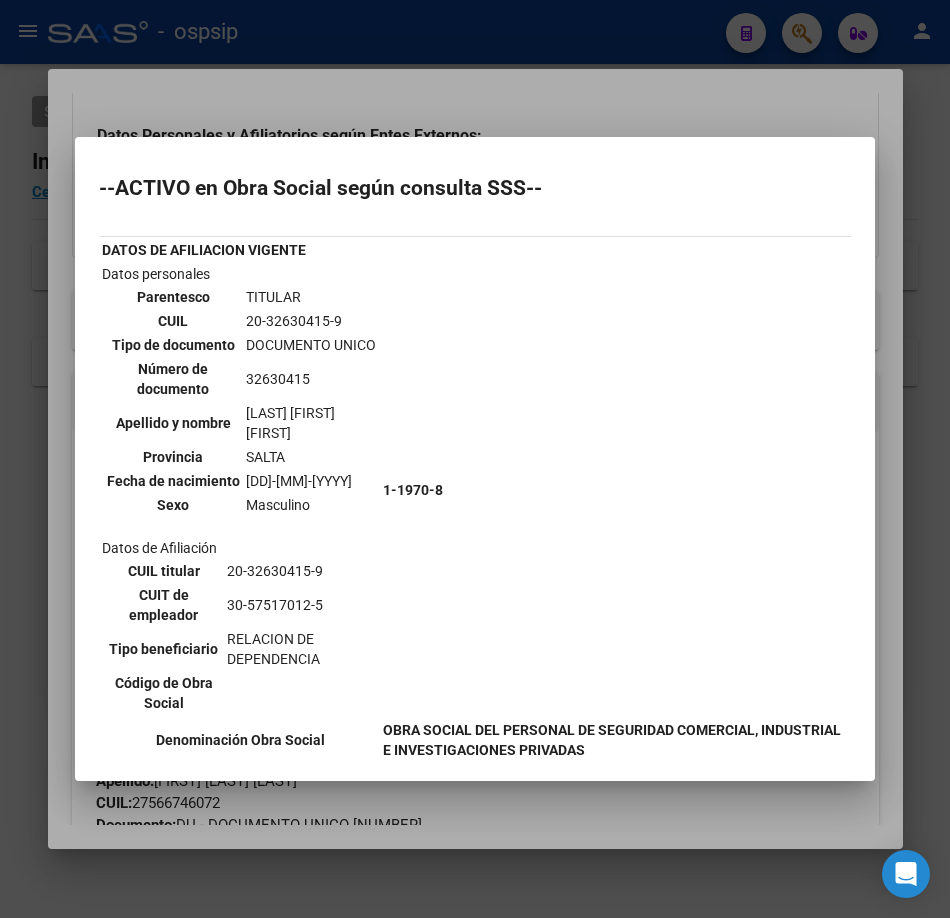 click at bounding box center [475, 459] 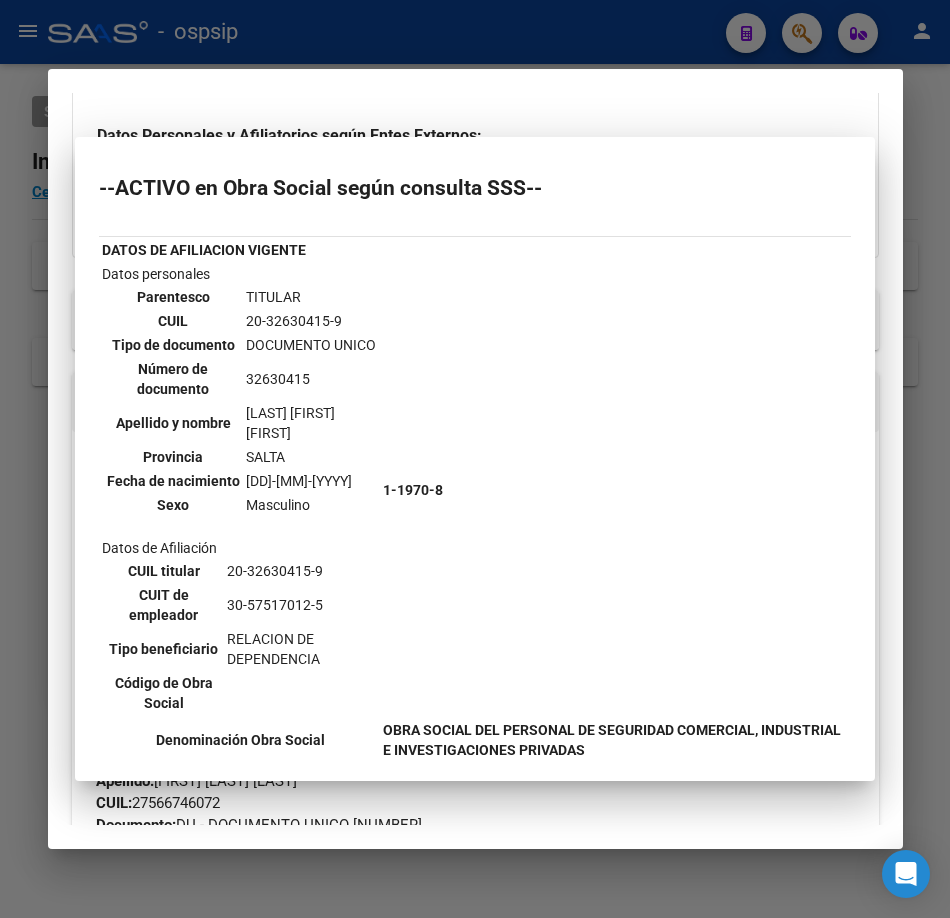 click at bounding box center [475, 459] 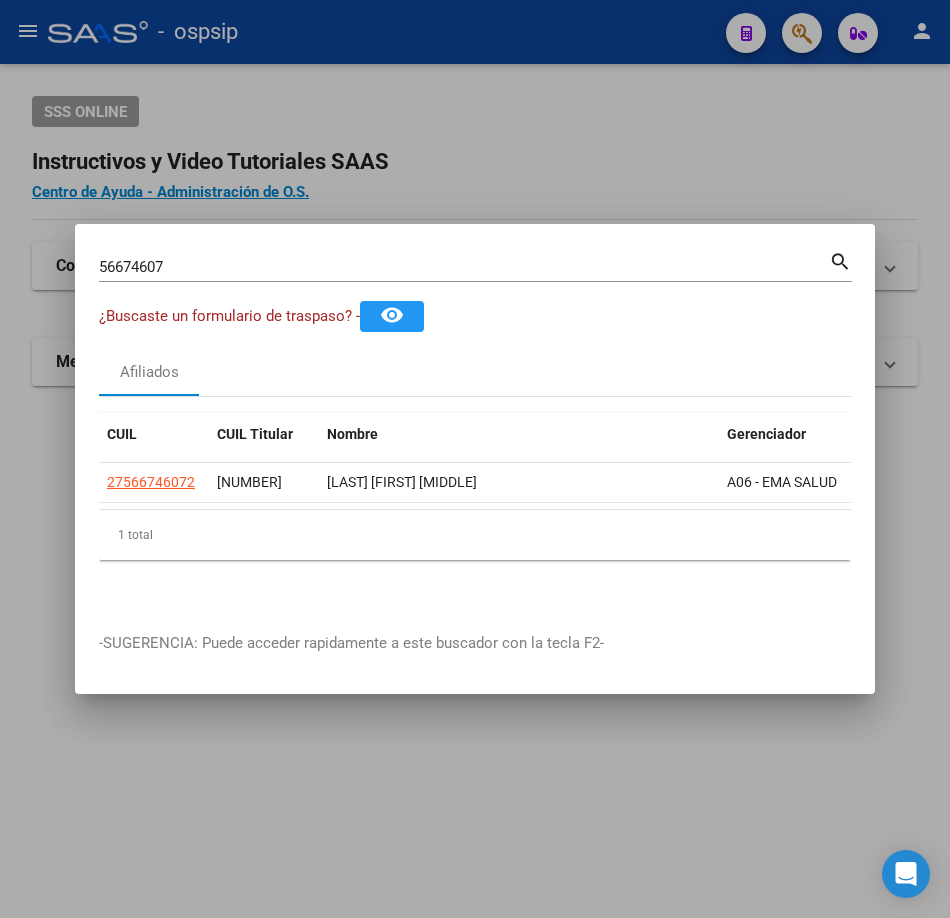 click on "56674607" at bounding box center [464, 267] 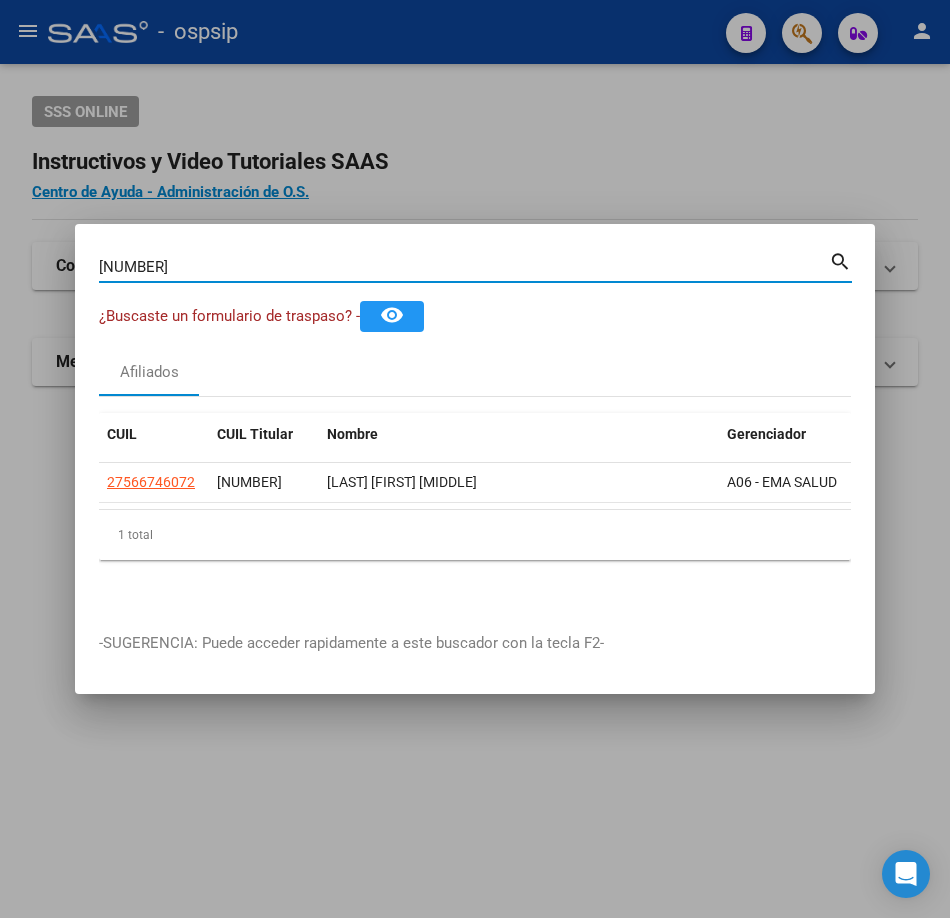 type on "[NUMBER]" 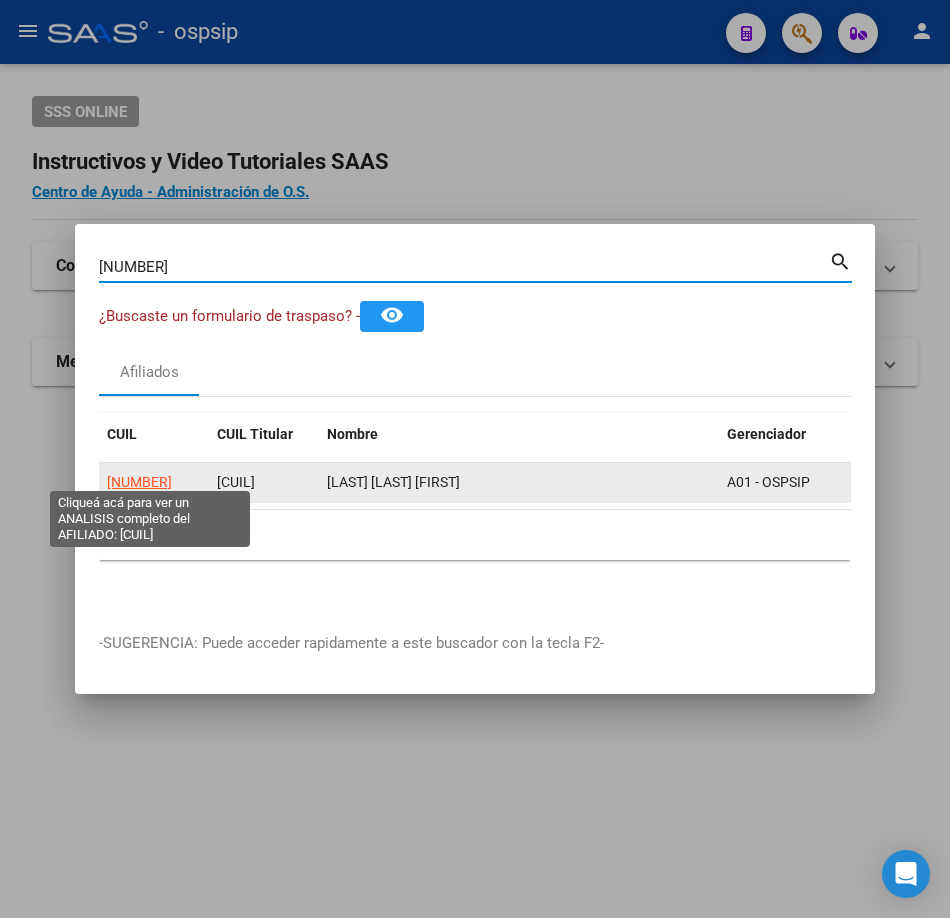 click on "[NUMBER]" 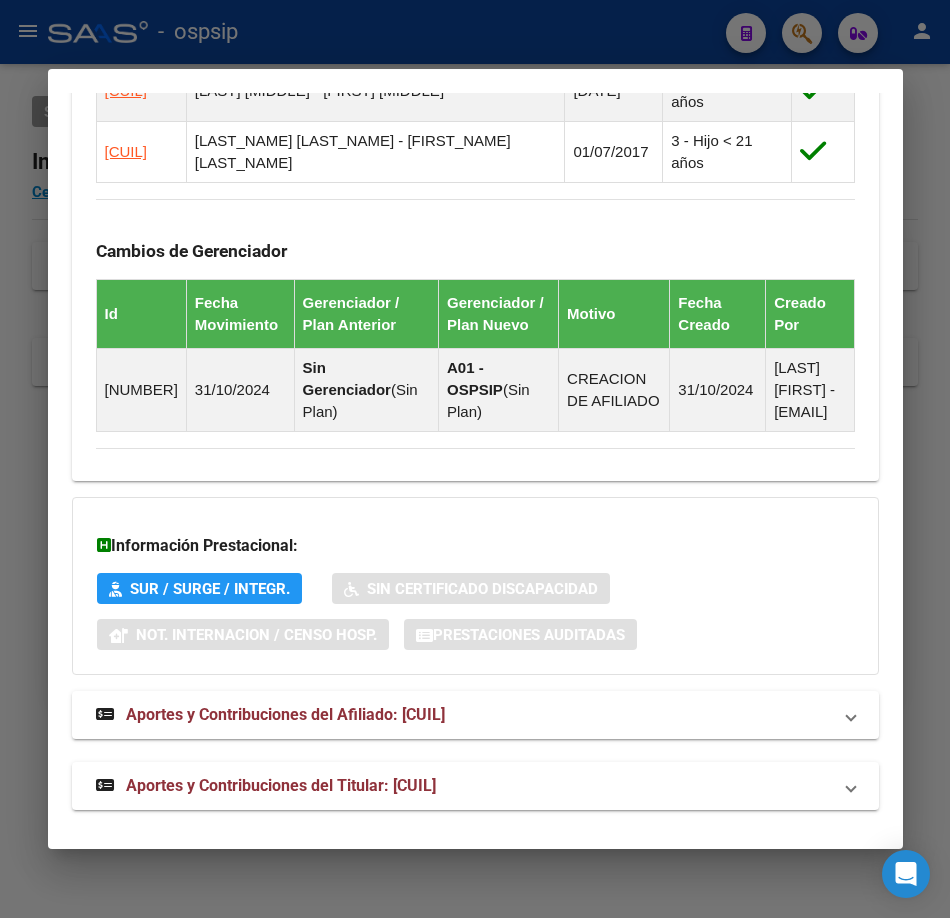 scroll, scrollTop: 1505, scrollLeft: 0, axis: vertical 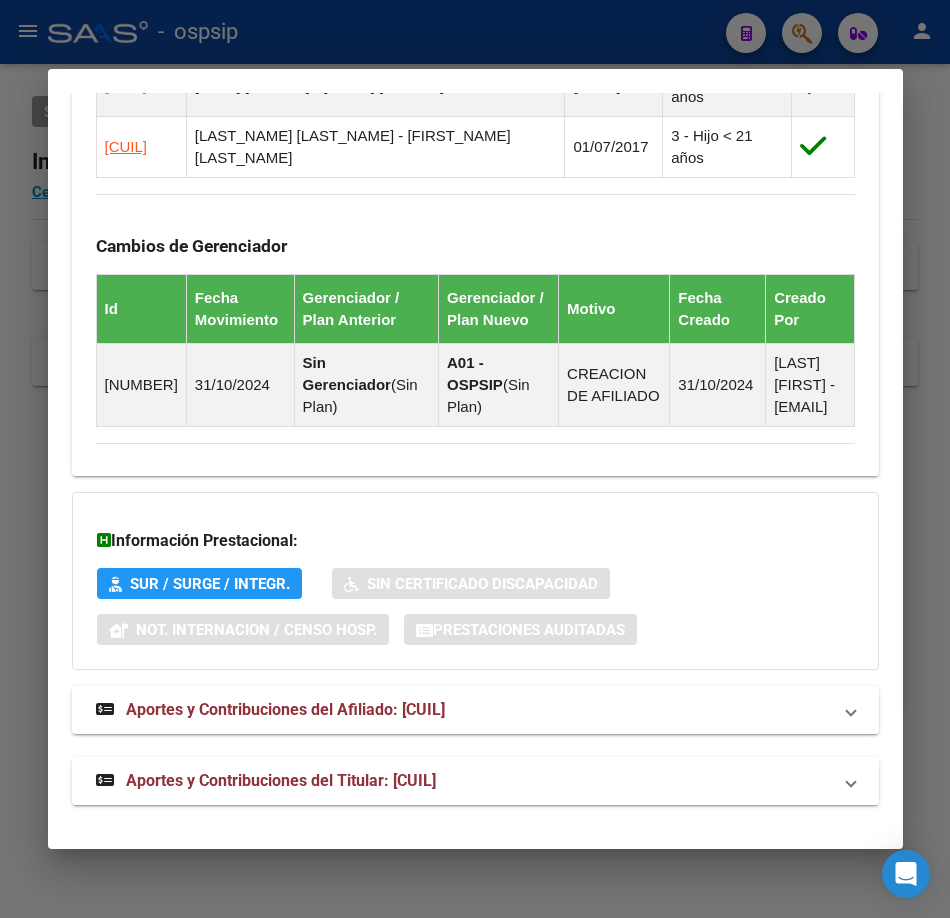 click on "Aportes y Contribuciones del Titular: [CUIL]" at bounding box center [281, 780] 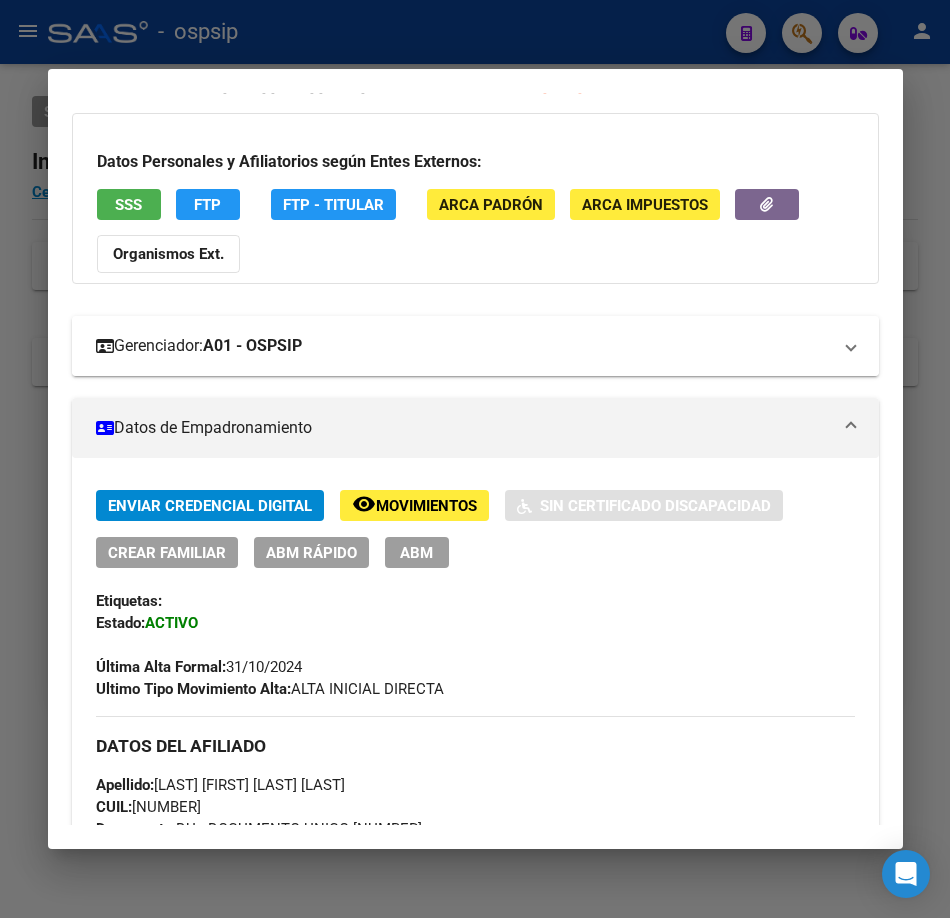 scroll, scrollTop: 0, scrollLeft: 0, axis: both 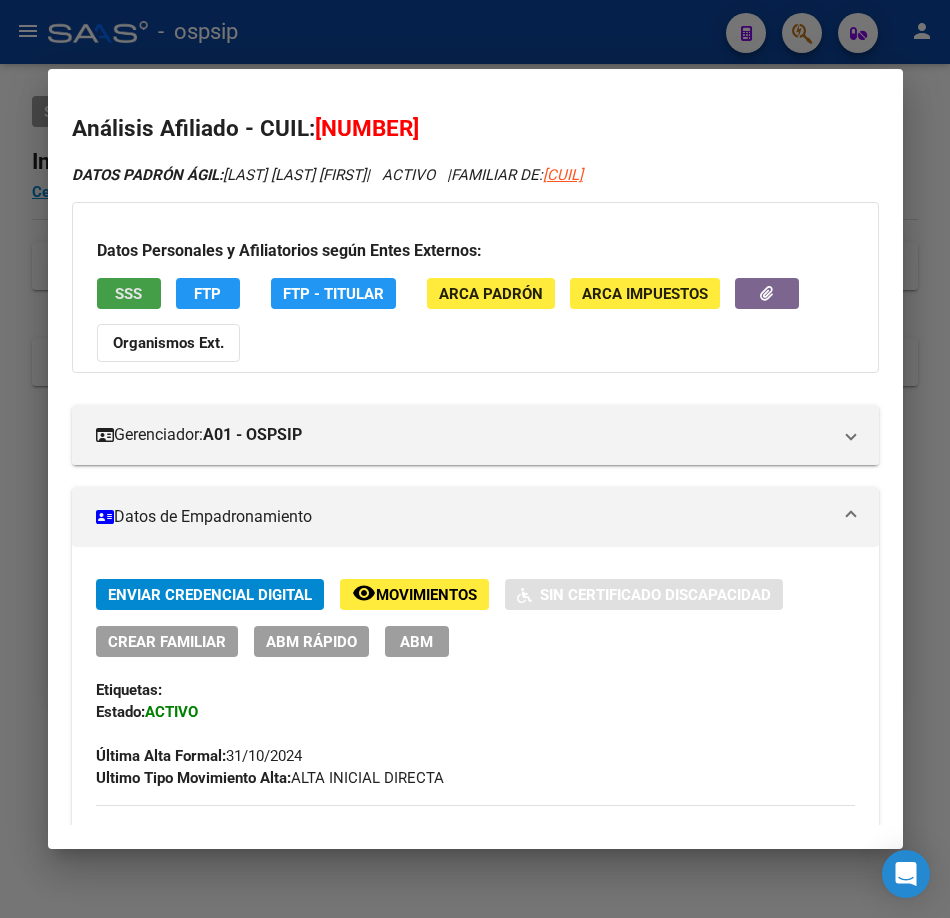 click on "SSS" at bounding box center (129, 293) 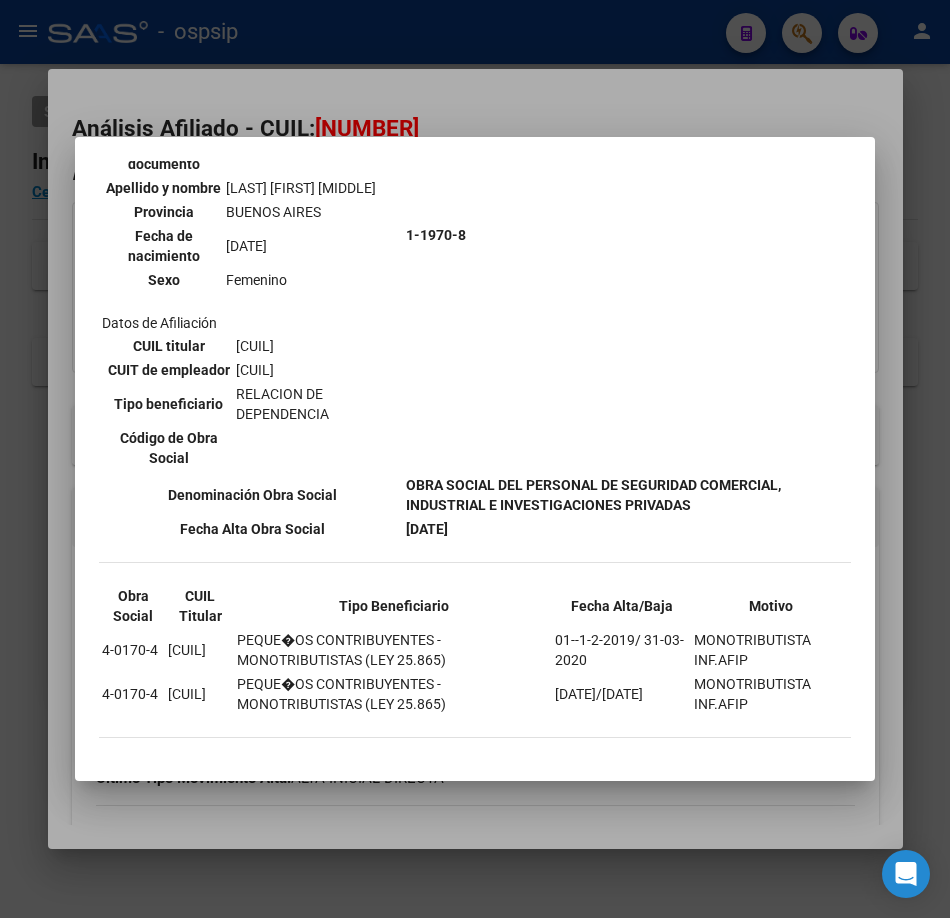 scroll, scrollTop: 3008, scrollLeft: 0, axis: vertical 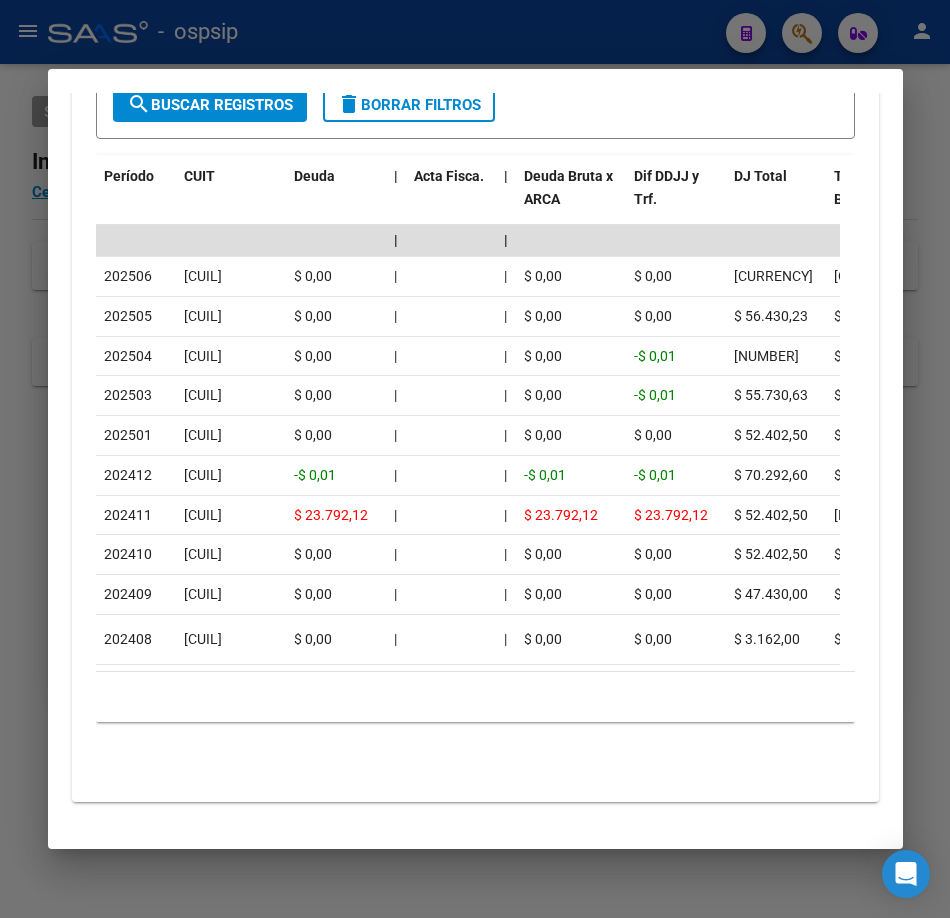 click at bounding box center (475, 459) 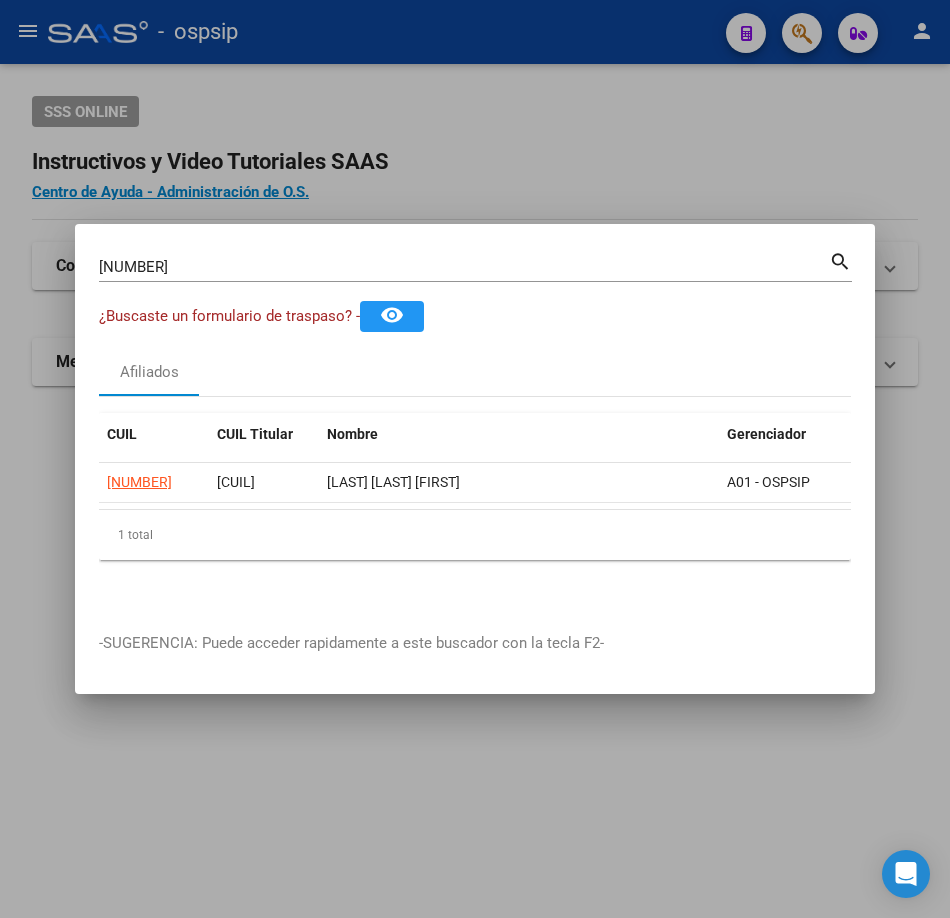 click on "[NUMBER]" at bounding box center (464, 267) 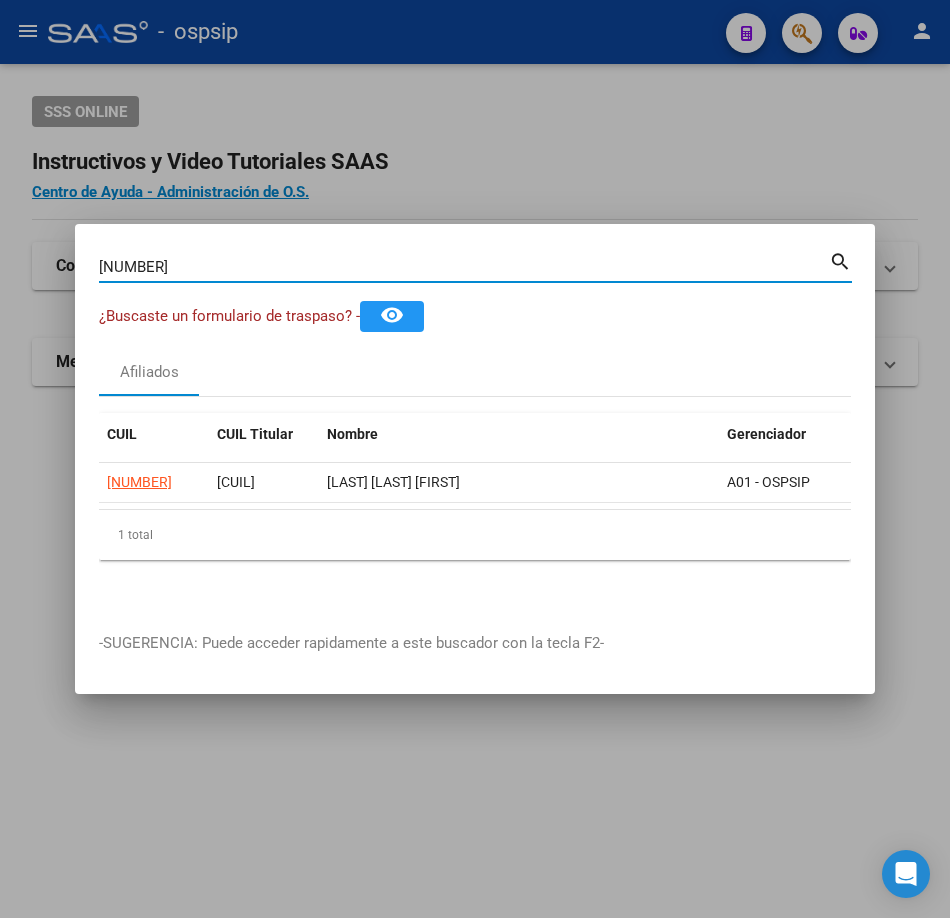 click on "[NUMBER]" at bounding box center [464, 267] 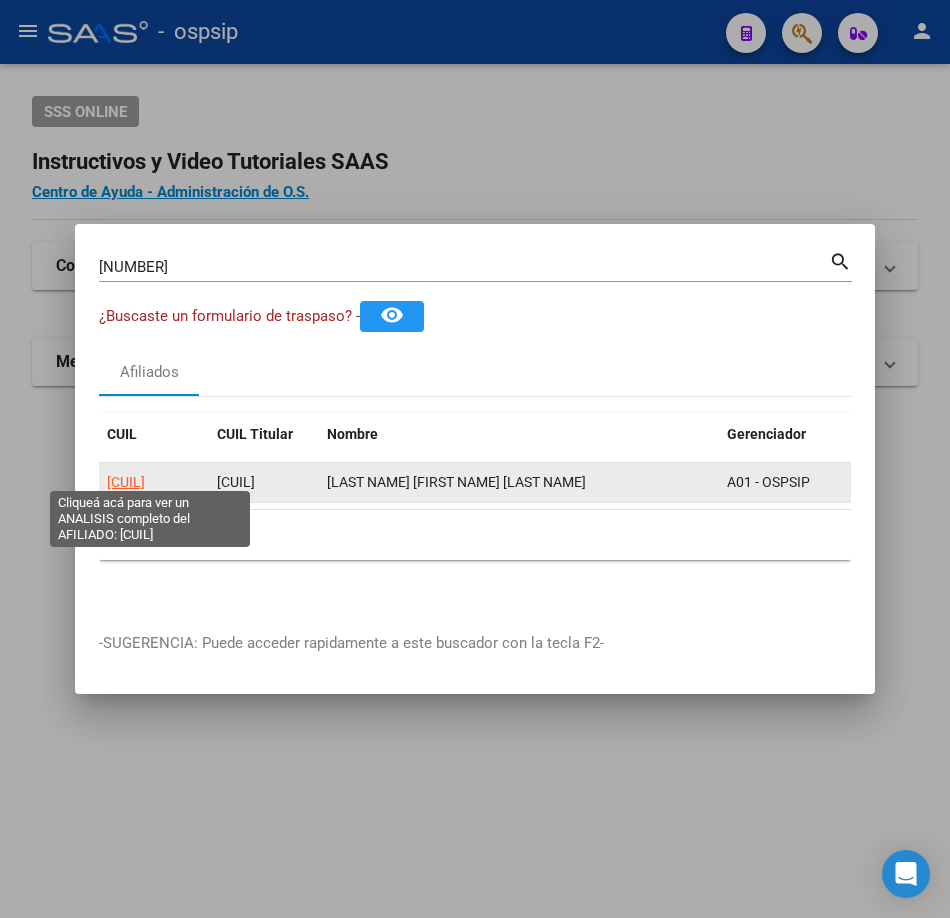 click on "[CUIL]" 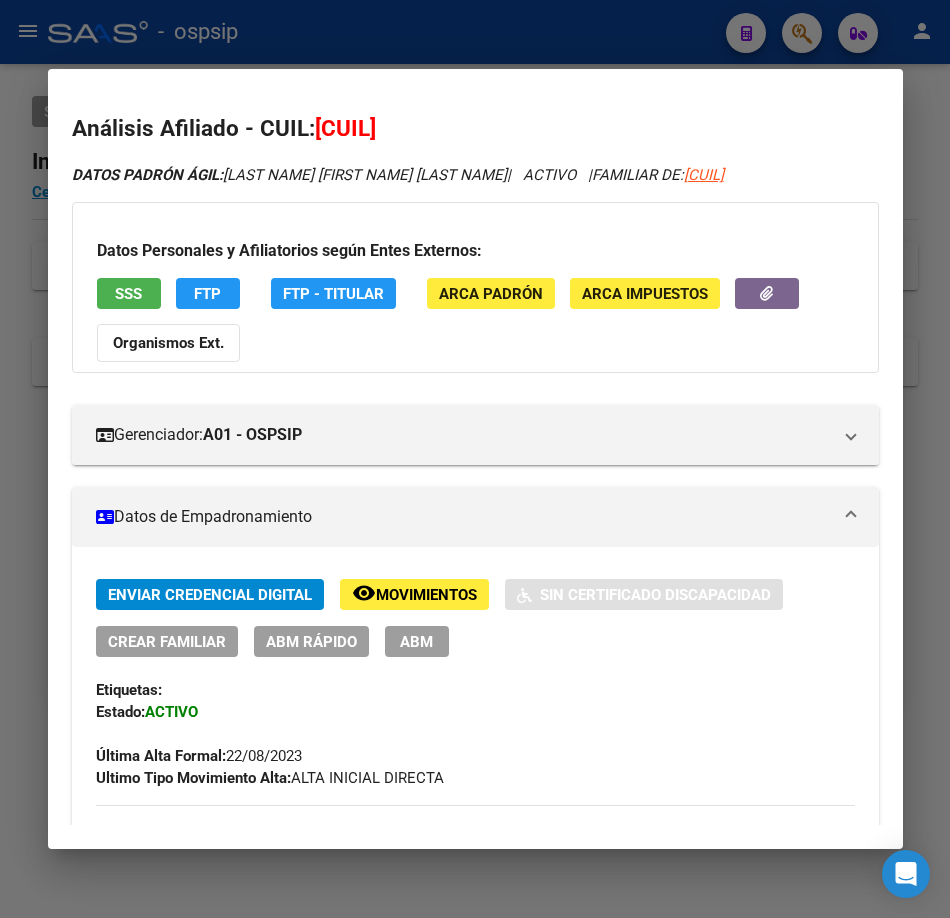 click on "SSS" at bounding box center (128, 294) 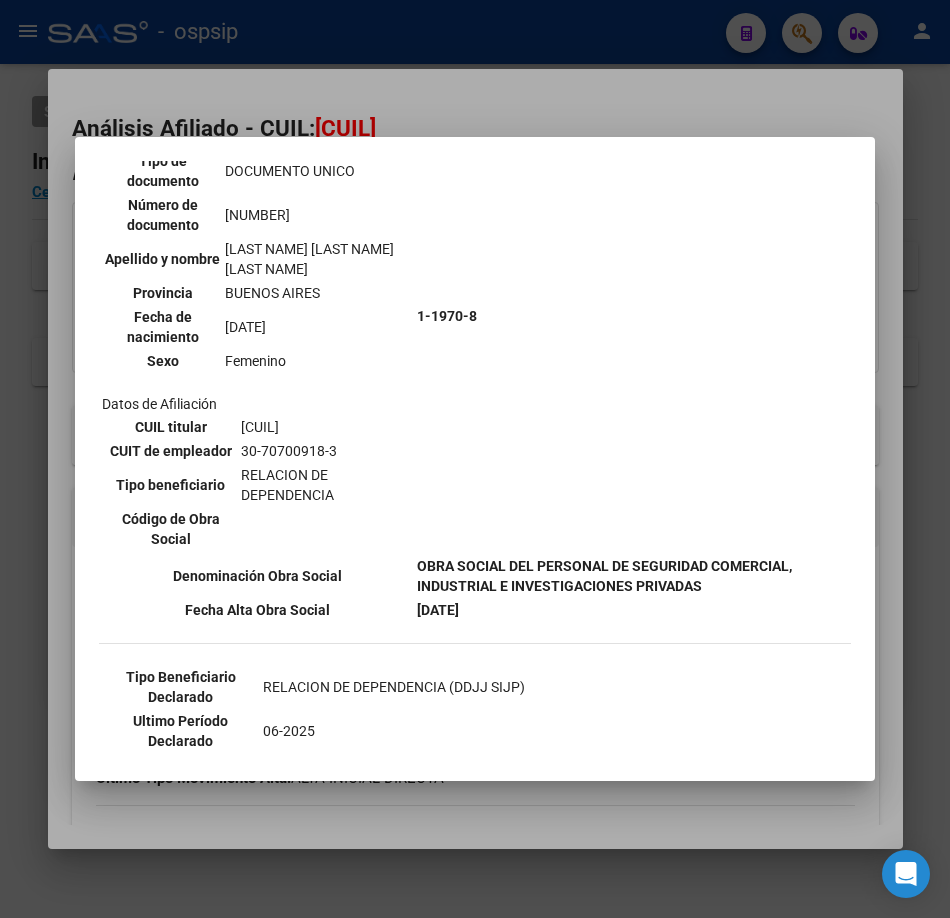 scroll, scrollTop: 400, scrollLeft: 0, axis: vertical 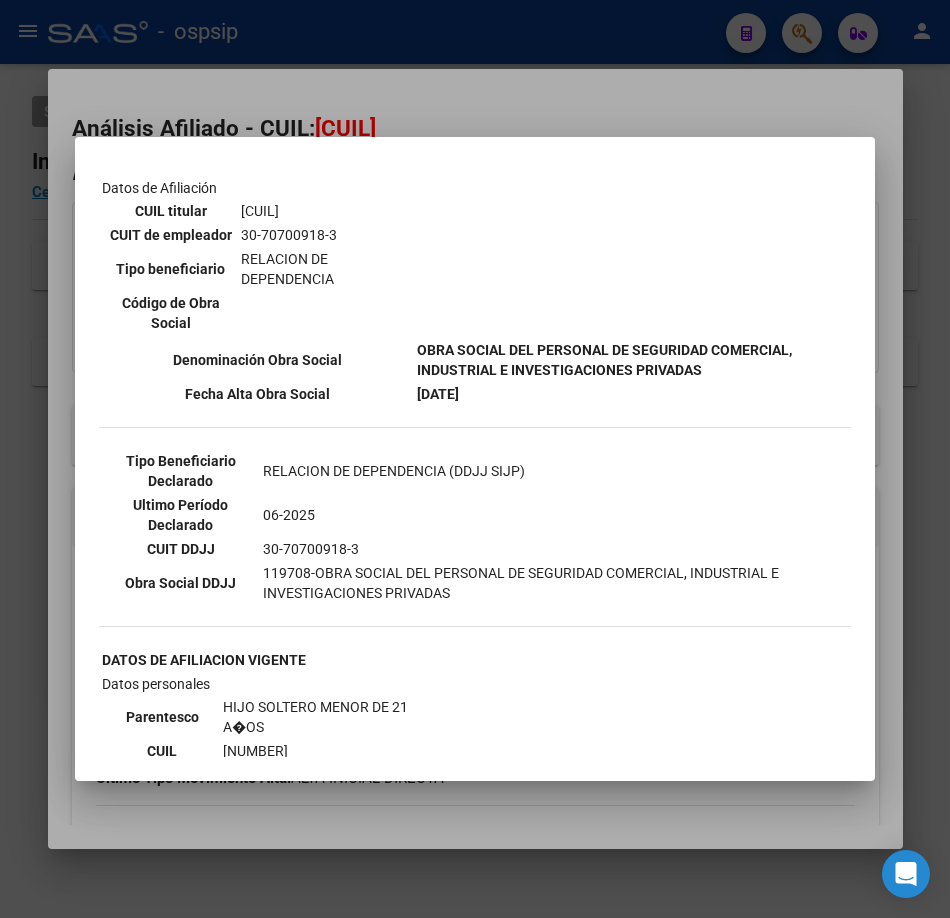 click on "--ACTIVO en Obra Social según consulta SSS--
DATOS DE AFILIACION VIGENTE
Datos personales
Parentesco
TITULAR
CUIL
[CUIL]
Tipo de documento
DOCUMENTO UNICO
Número de documento
[NUMBER]
Apellido y nombre
[LAST_NAME] [FIRST_NAME] [LAST_NAME]
Provincia
[STATE]
Fecha de nacimiento
[DATE]
Sexo
Femenino
Datos de Afiliación
CUIL titular
[CUIL]
CUIT de empleador
[CUIT]
Tipo beneficiario
RELACION DE DEPENDENCIA
Código de Obra Social
1-1970-8
Denominación Obra Social
Fecha Alta Obra Social
[DATE]
Tipo Beneficiario Declarado
RELACION DE DEPENDENCIA (DDJJ SIJP)
Ultimo Período Declarado
06-2025
CUIT DDJJ" at bounding box center (475, 459) 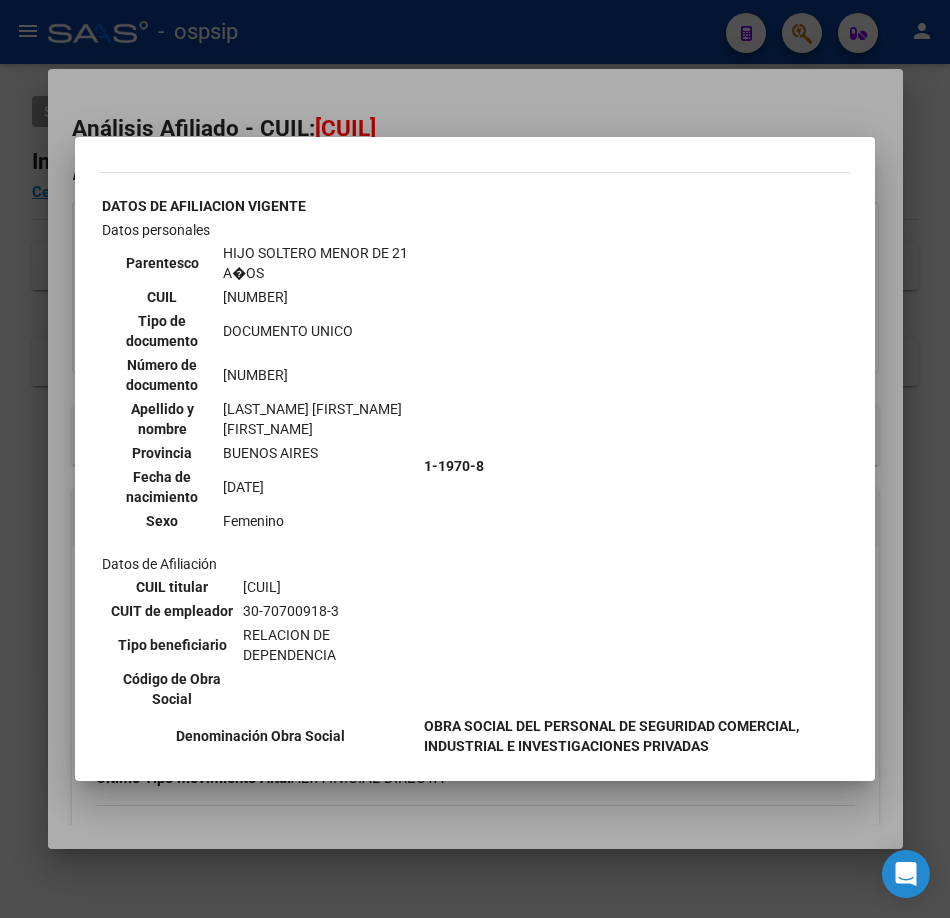 scroll, scrollTop: 880, scrollLeft: 0, axis: vertical 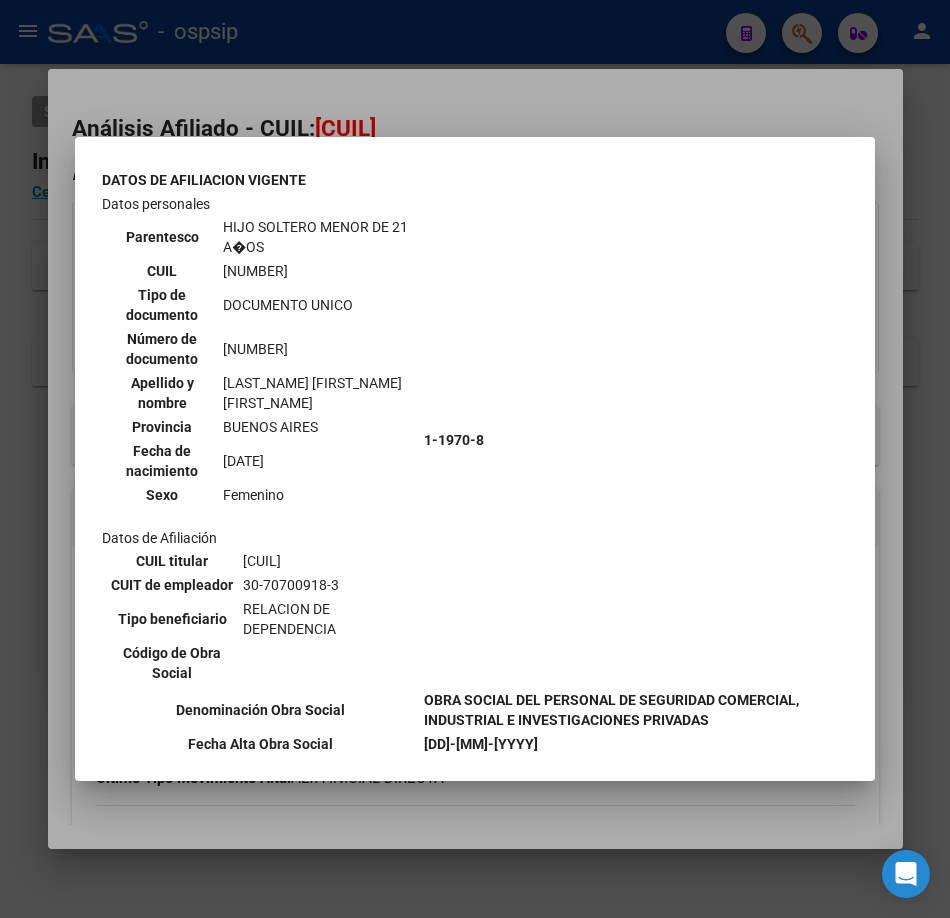 click at bounding box center [475, 459] 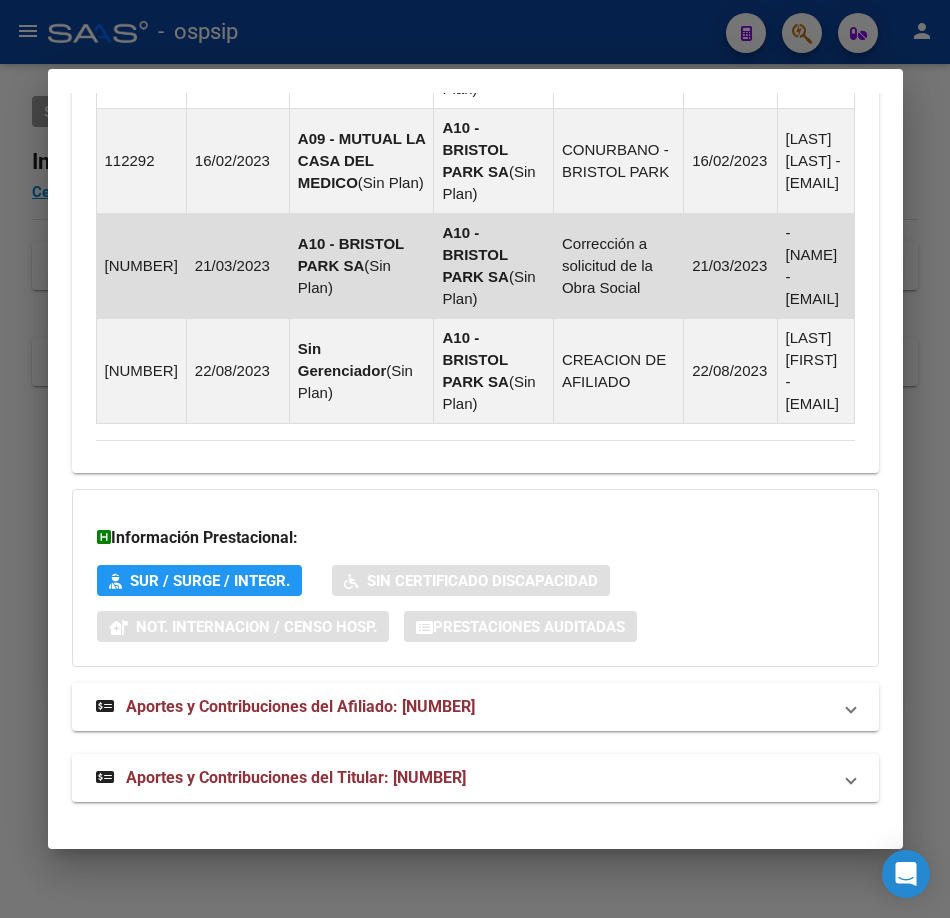 click on "Aportes y Contribuciones del Titular: [NUMBER]" at bounding box center (296, 777) 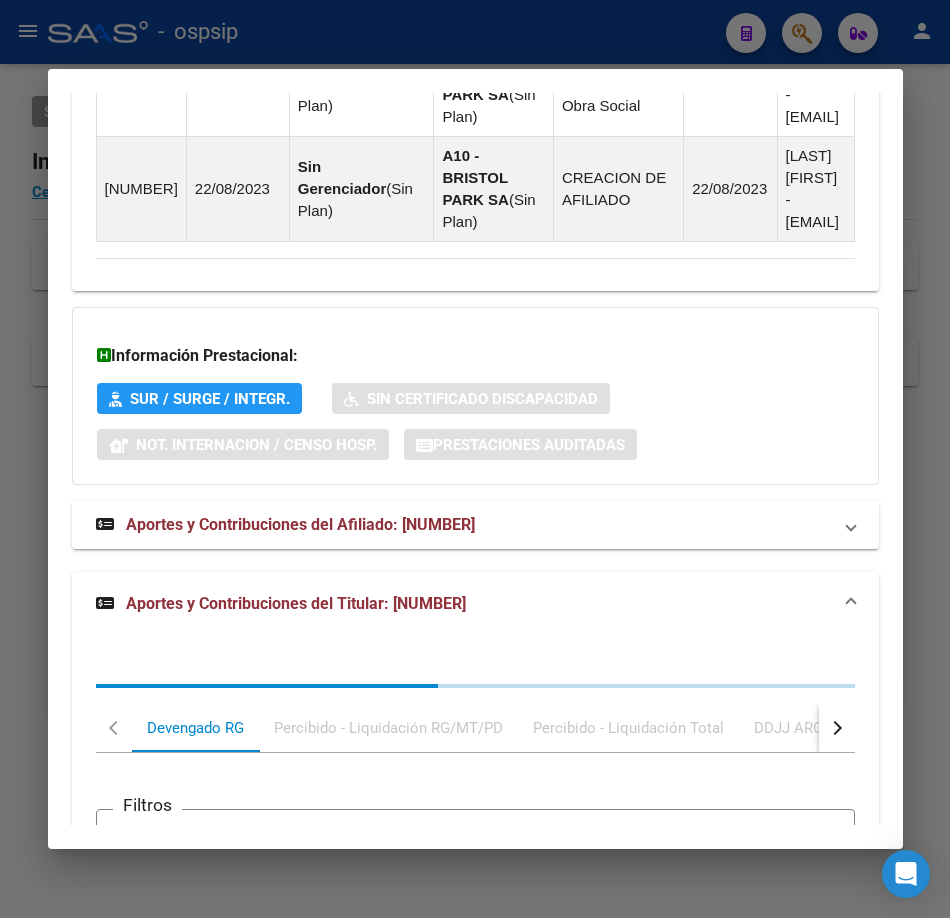 scroll, scrollTop: 2631, scrollLeft: 0, axis: vertical 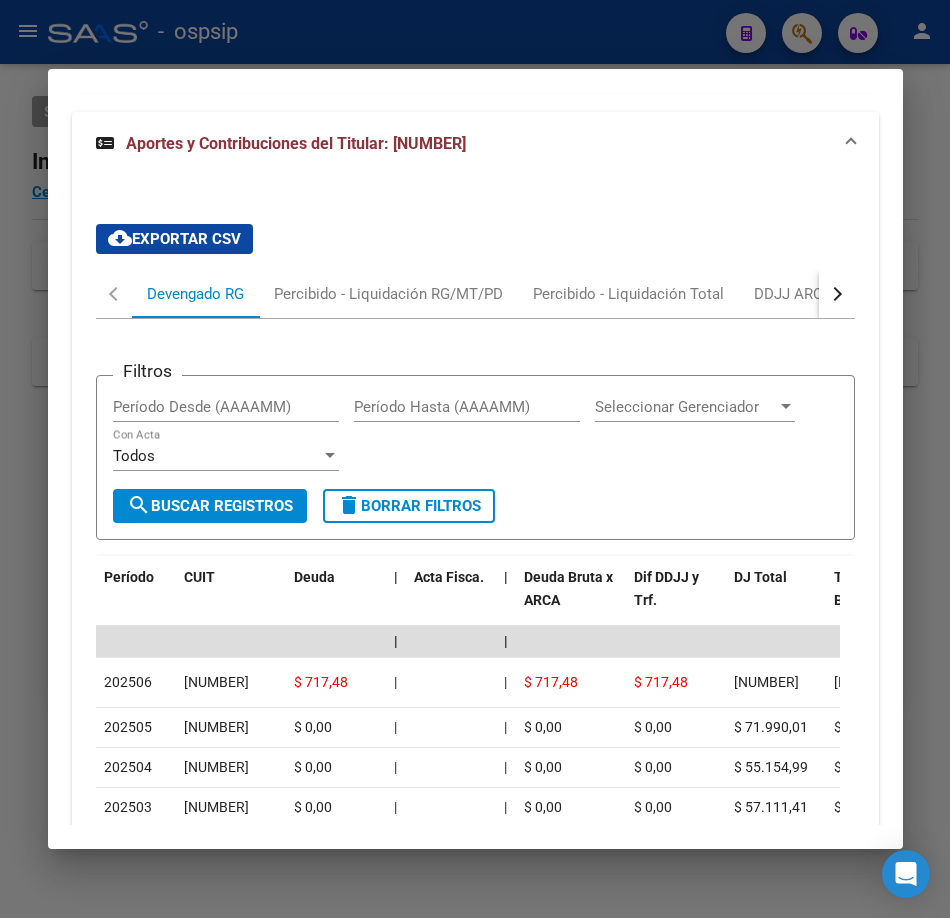 click at bounding box center [475, 459] 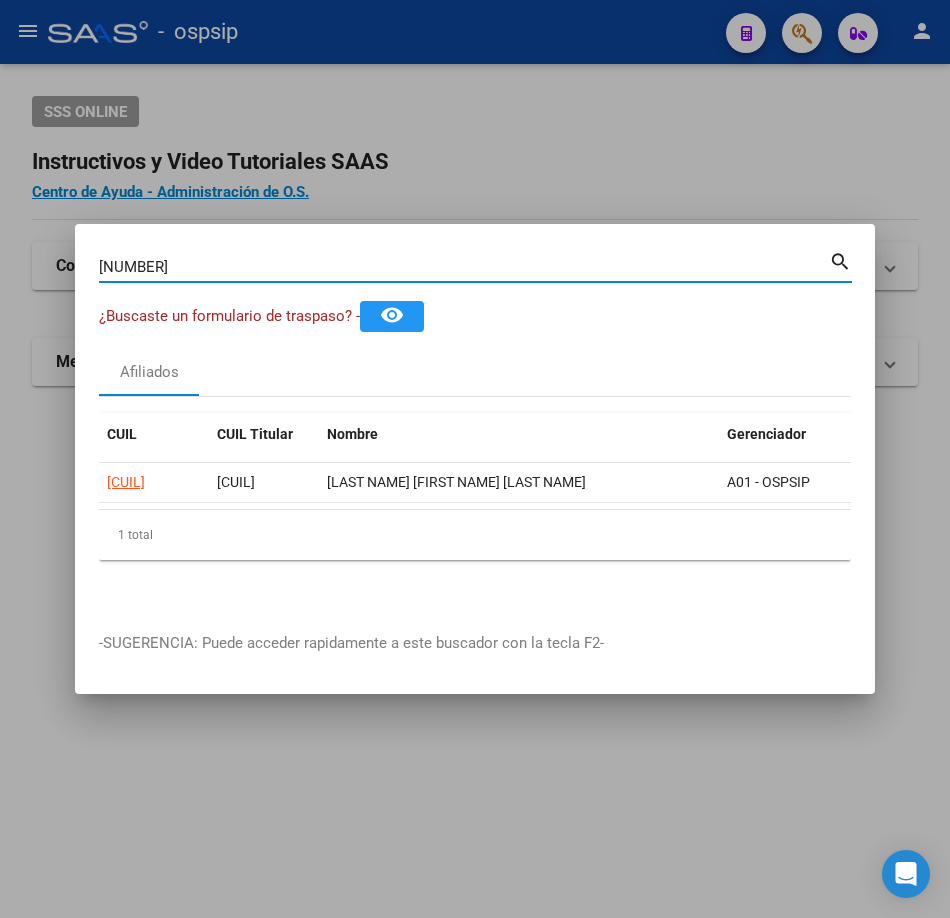 click on "[NUMBER]" at bounding box center (464, 267) 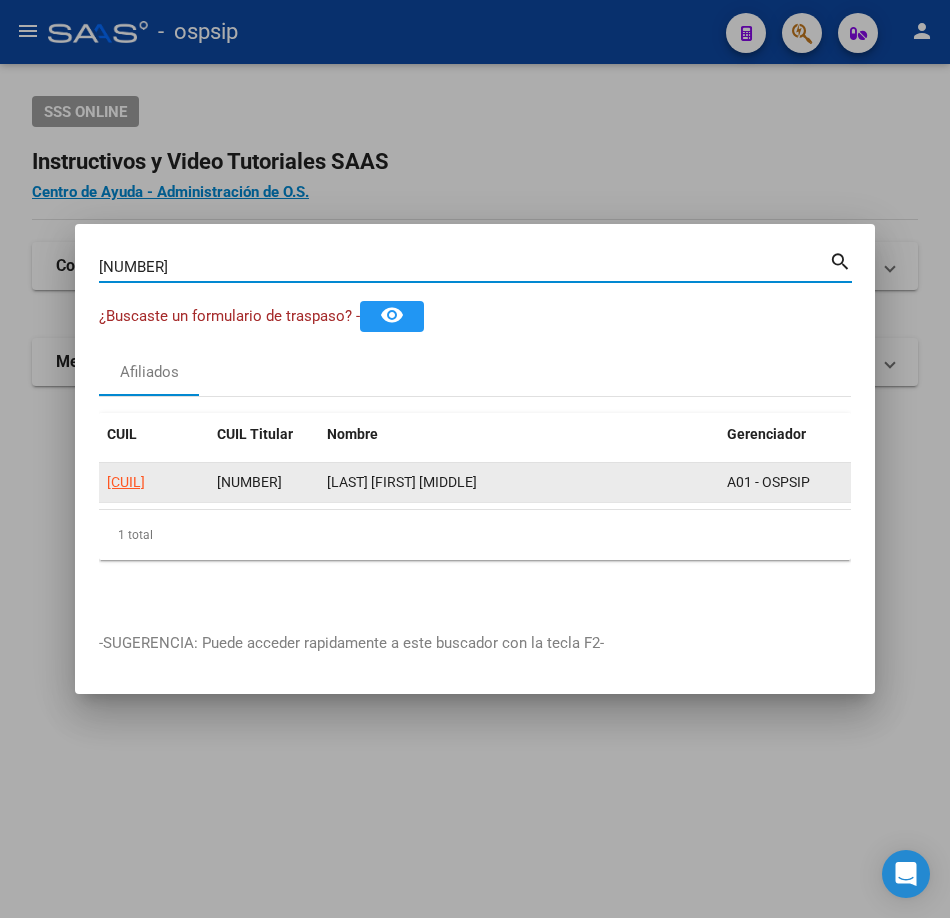 click on "[CUIL] [CUIL] ORELLANO LUCIANO DANIEL A01 - OSPSIP" 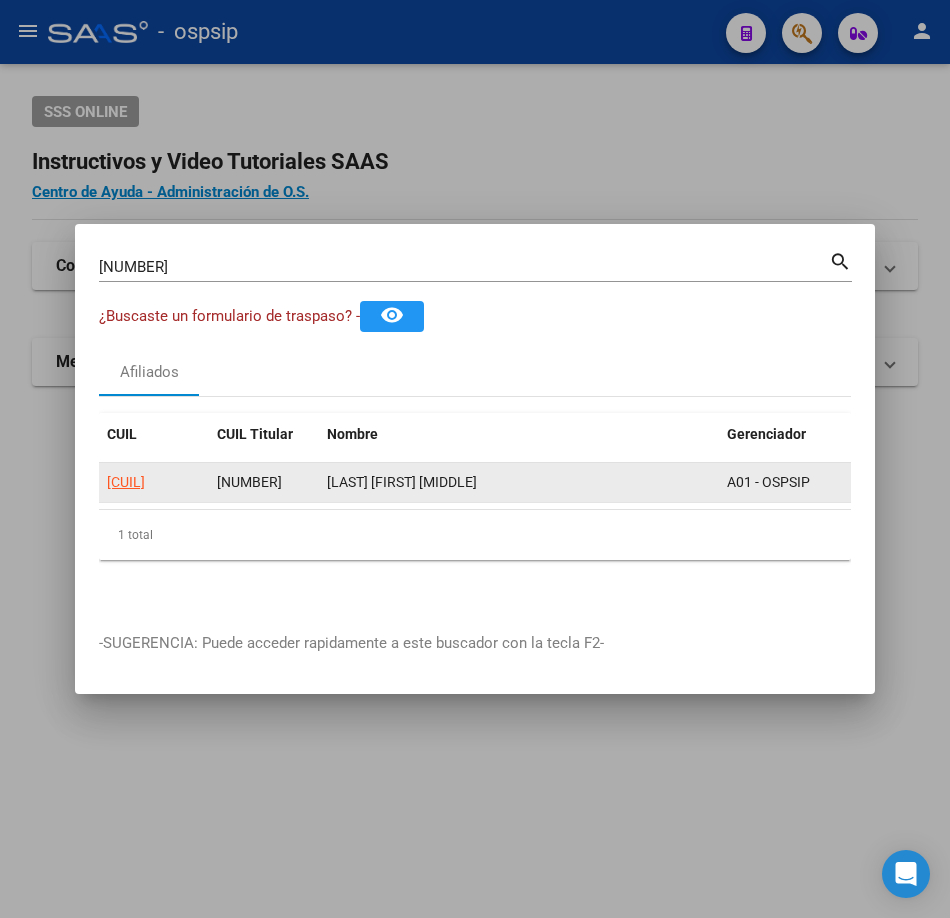 click on "[CUIL]" 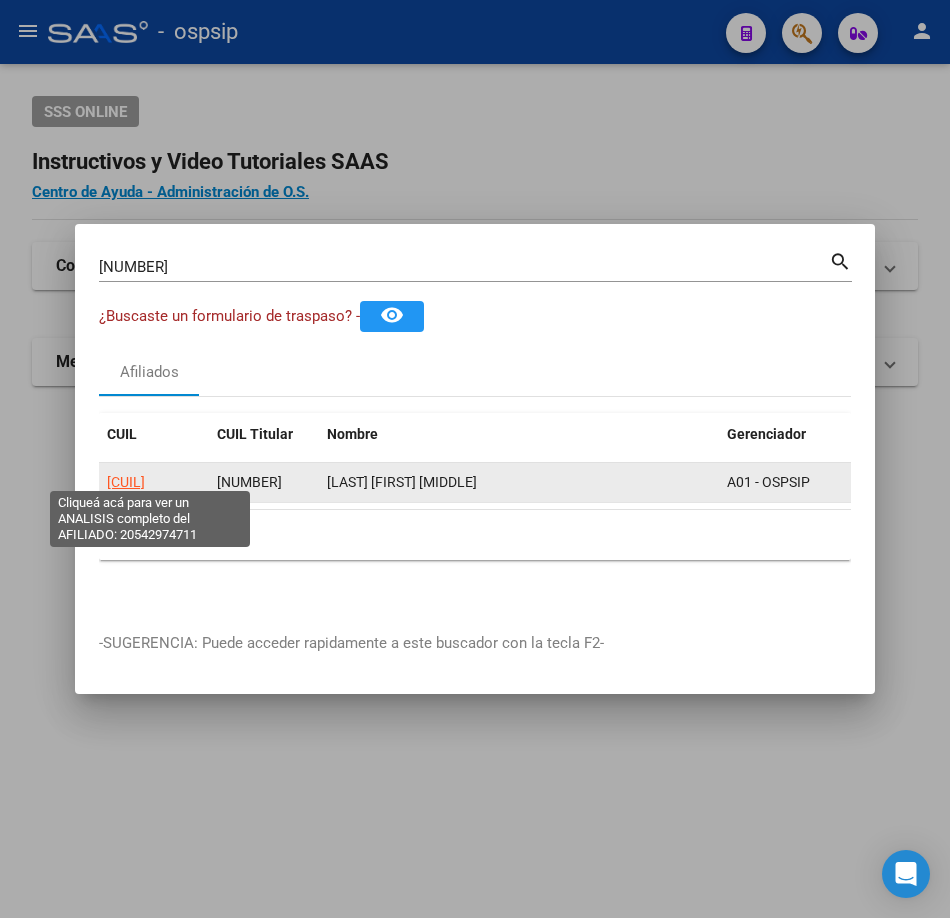 click on "[CUIL]" 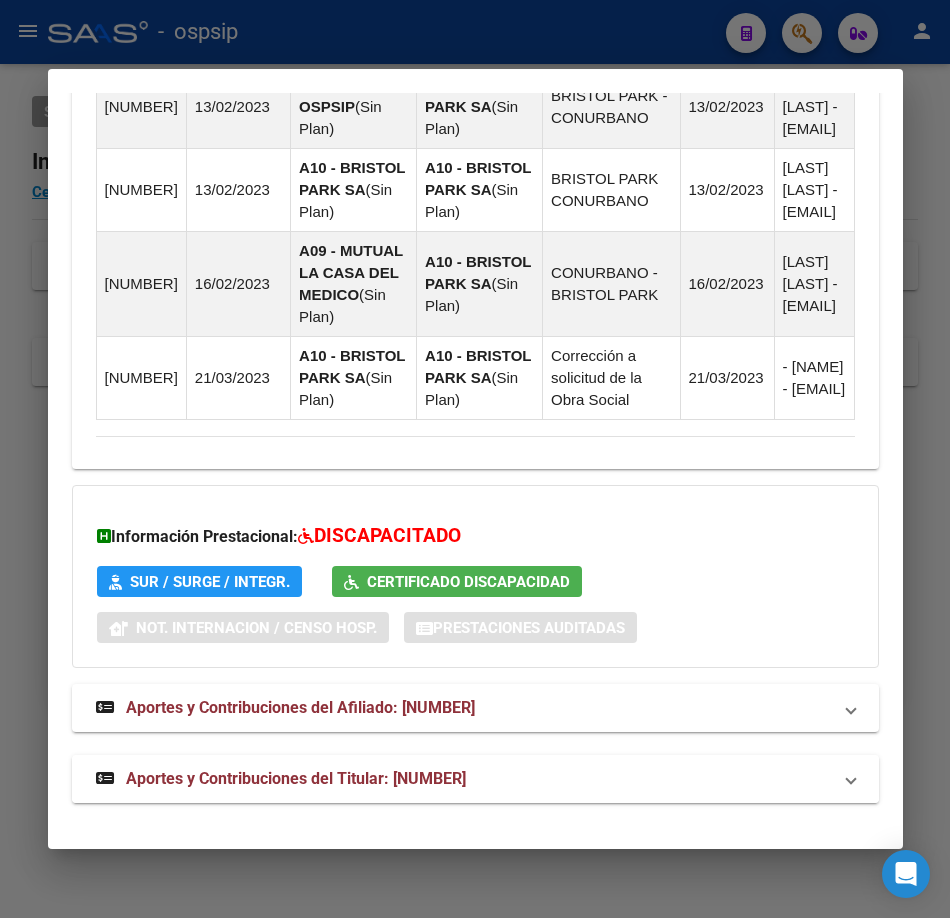 click on "Aportes y Contribuciones del Titular: [NUMBER]" at bounding box center [475, 779] 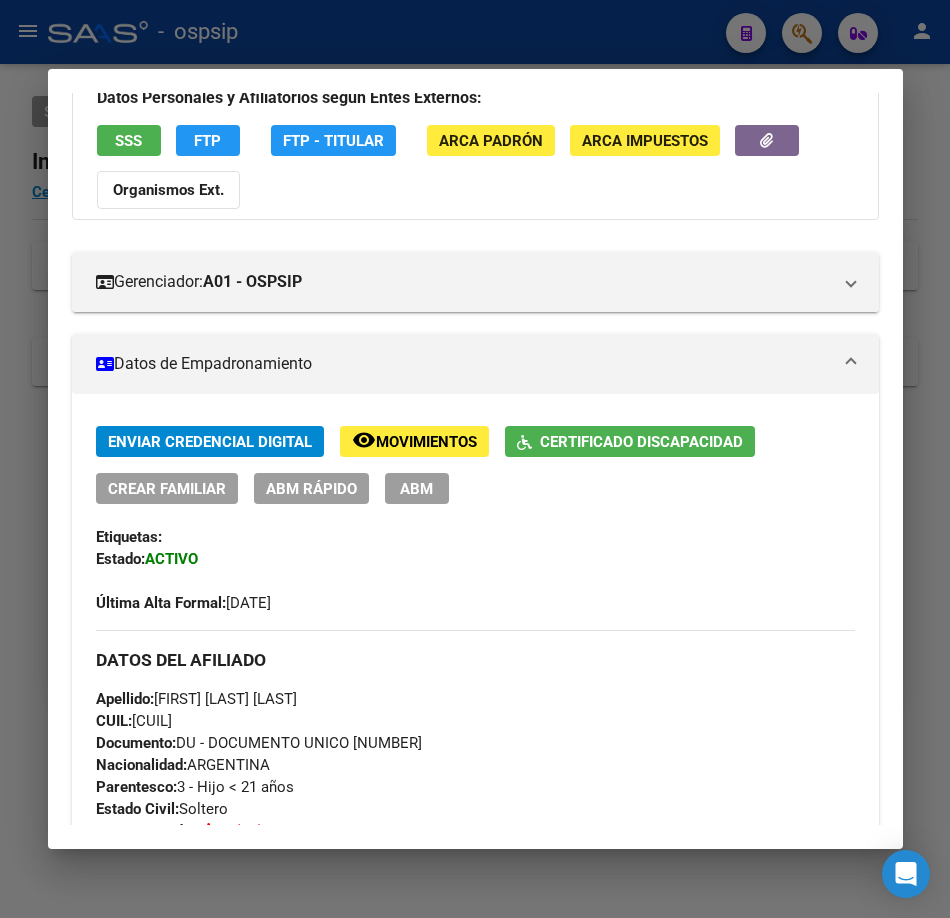 scroll, scrollTop: 0, scrollLeft: 0, axis: both 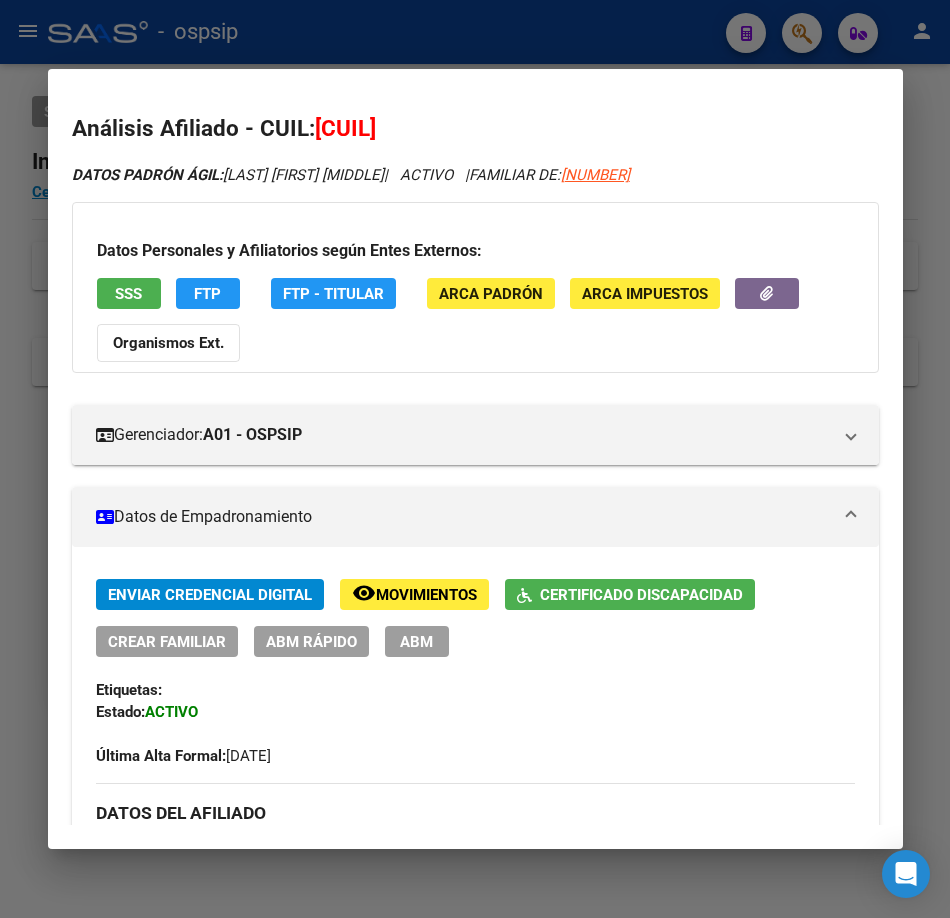 click on "Datos Personales y Afiliatorios según Entes Externos: SSS FTP  FTP - Titular ARCA Padrón ARCA Impuestos Organismos Ext." at bounding box center [475, 287] 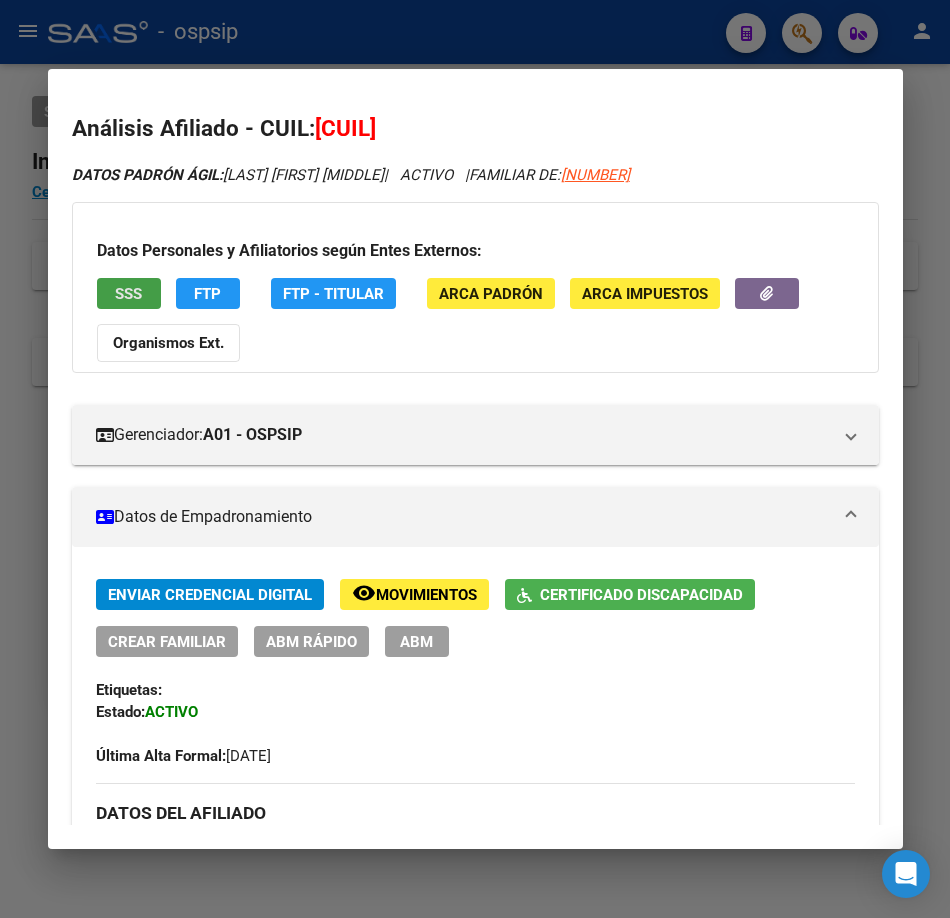 click on "SSS" at bounding box center (129, 293) 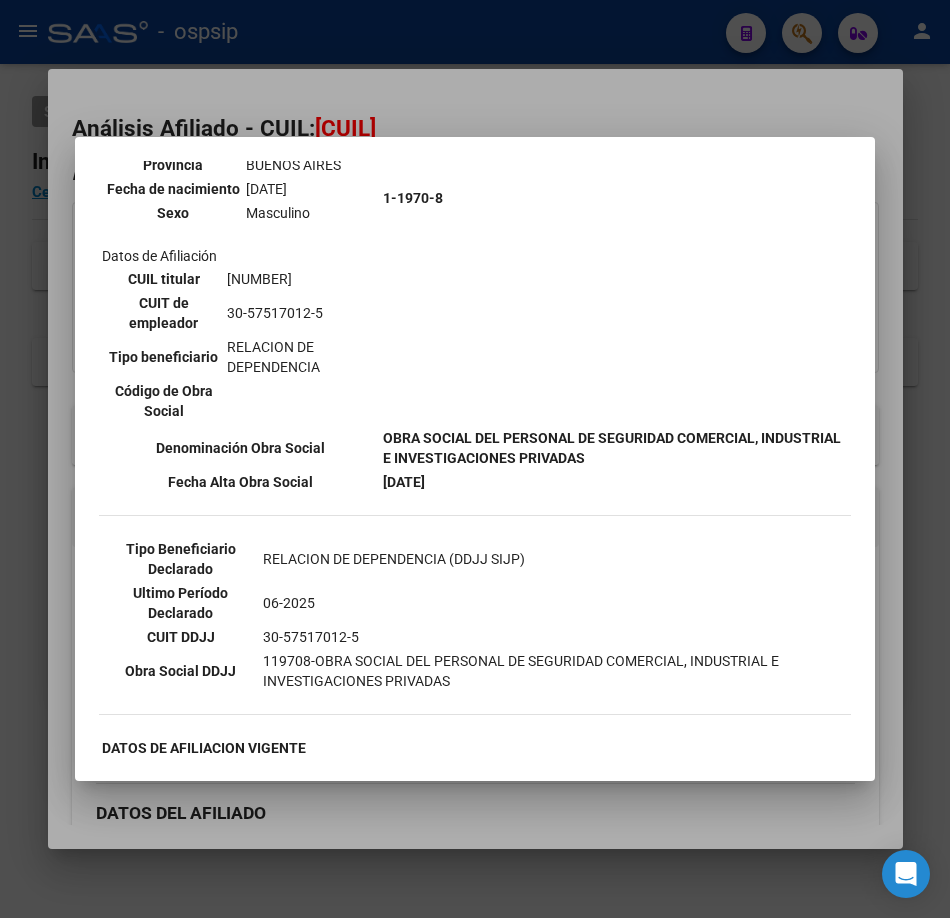 scroll, scrollTop: 500, scrollLeft: 0, axis: vertical 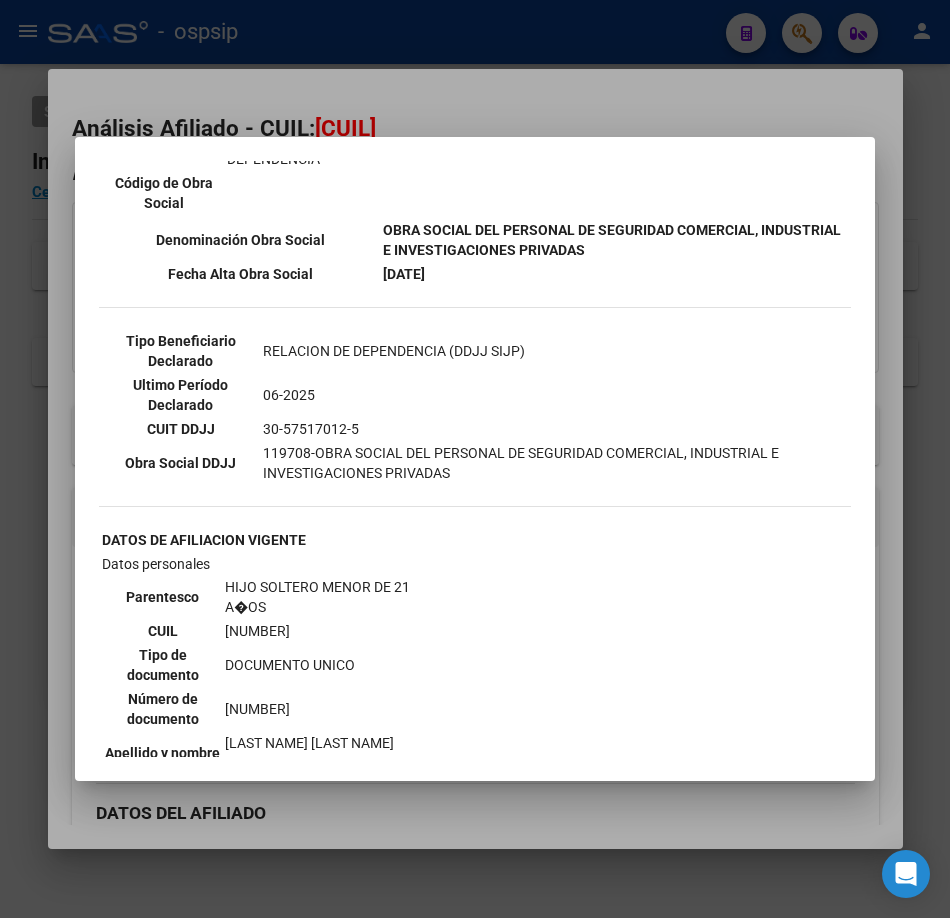 click at bounding box center [475, 459] 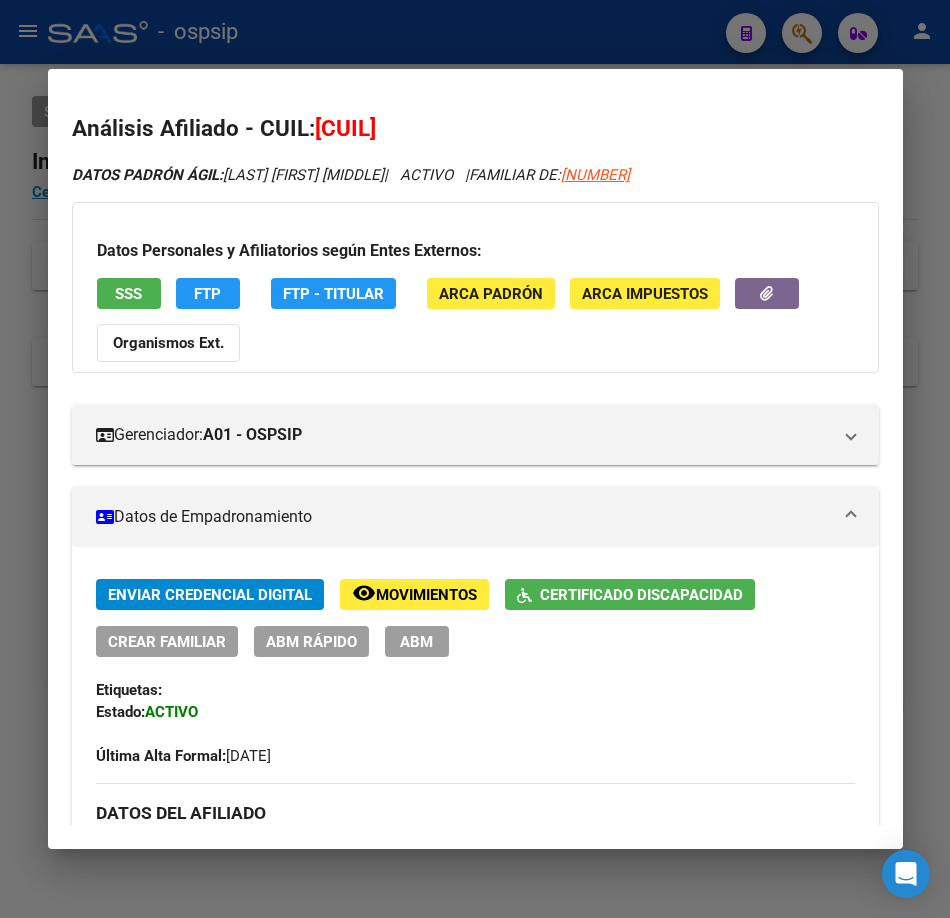 click at bounding box center (475, 459) 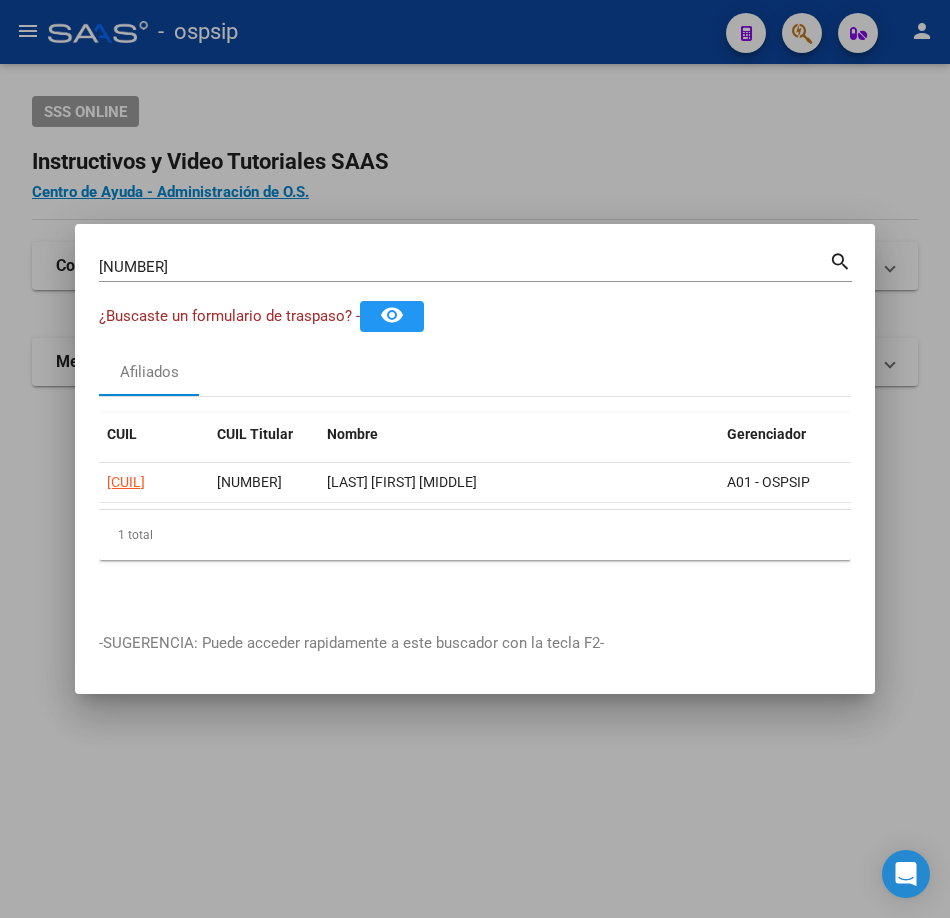 click on "[NUMBER] Buscar (apellido, dni, cuil, nro traspaso, cuit, obra social)" at bounding box center (464, 267) 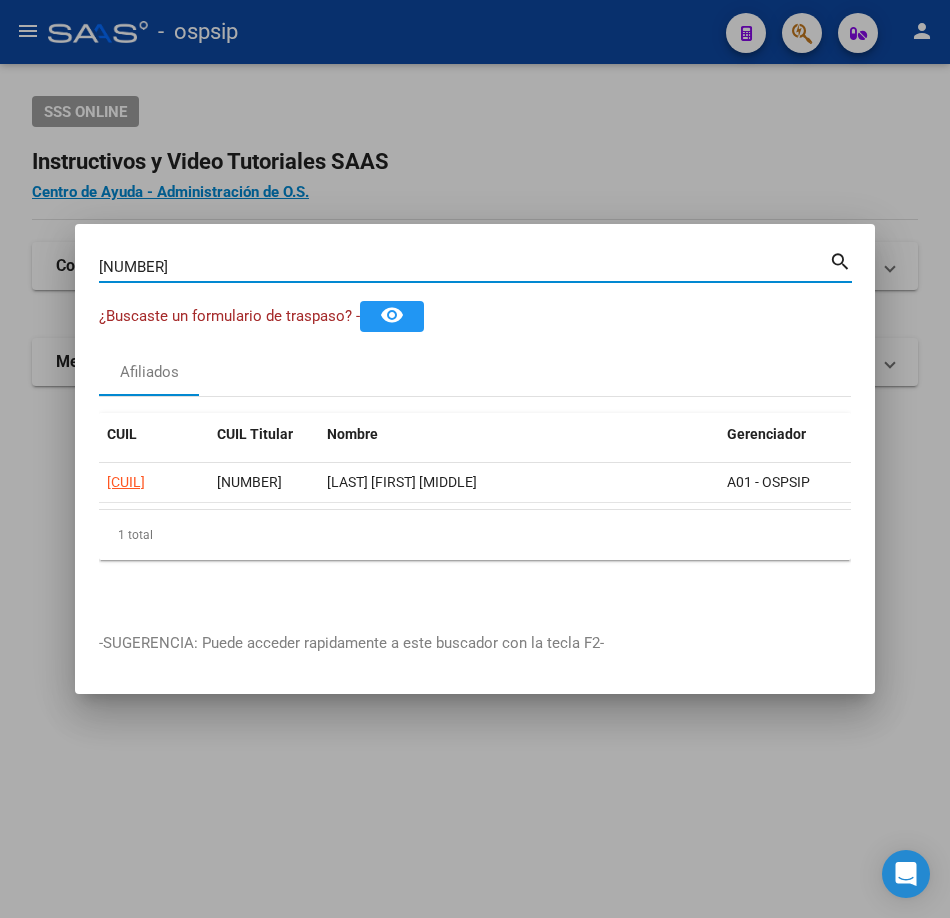 click on "[NUMBER]" at bounding box center [464, 267] 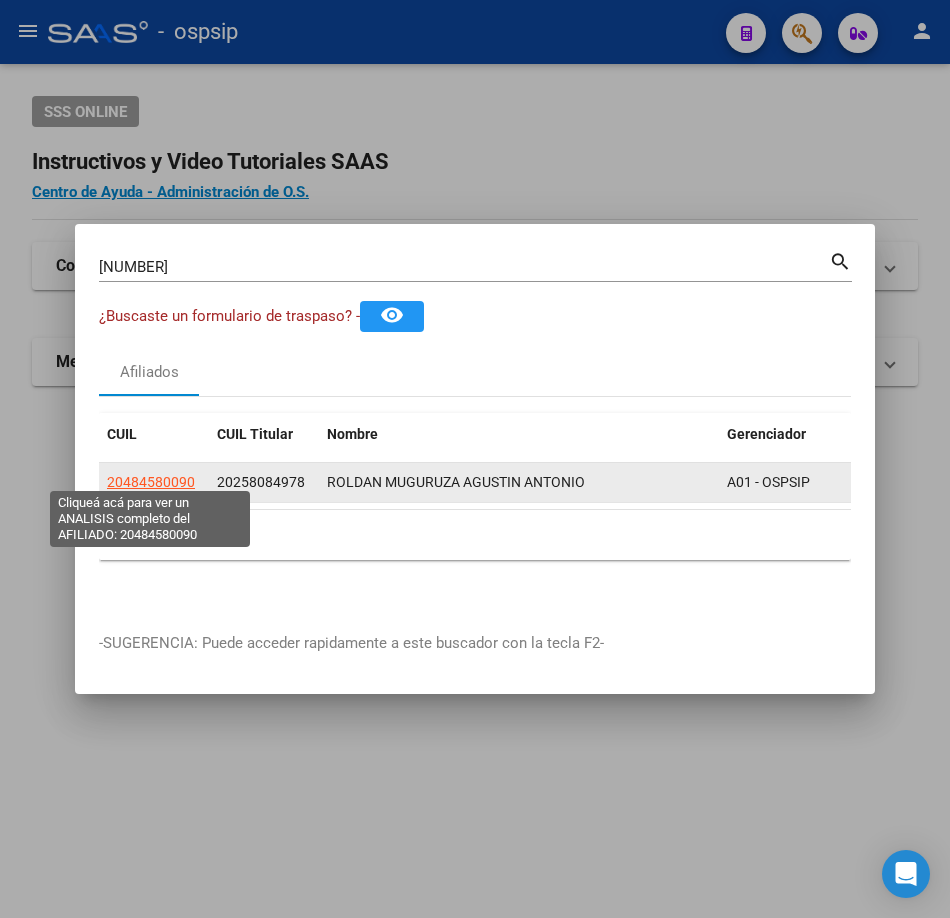 click on "20484580090" 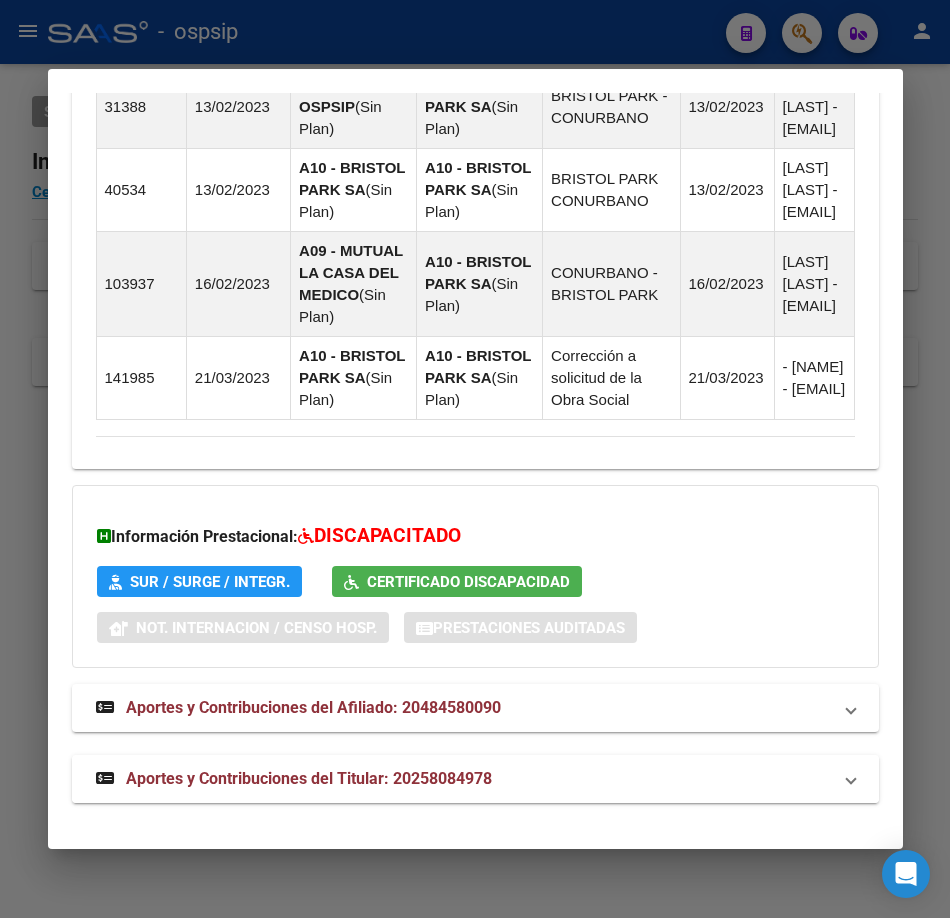 click on "Aportes y Contribuciones del Titular: 20258084978" at bounding box center [309, 778] 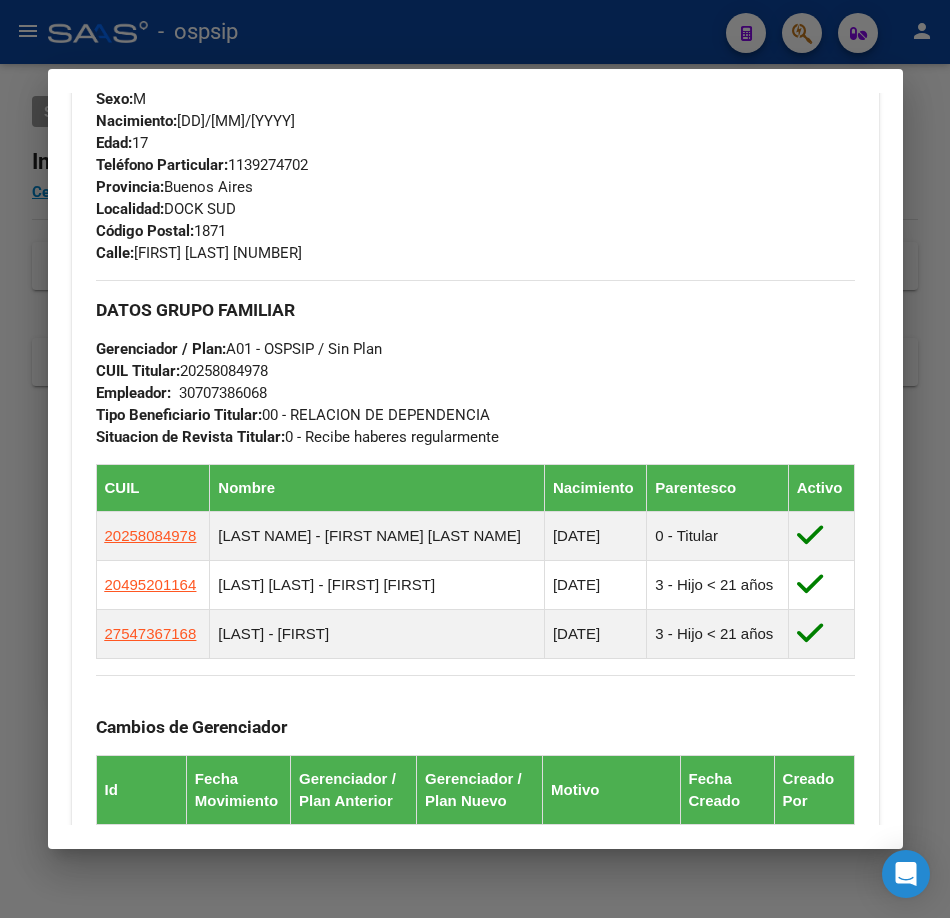 scroll, scrollTop: 0, scrollLeft: 0, axis: both 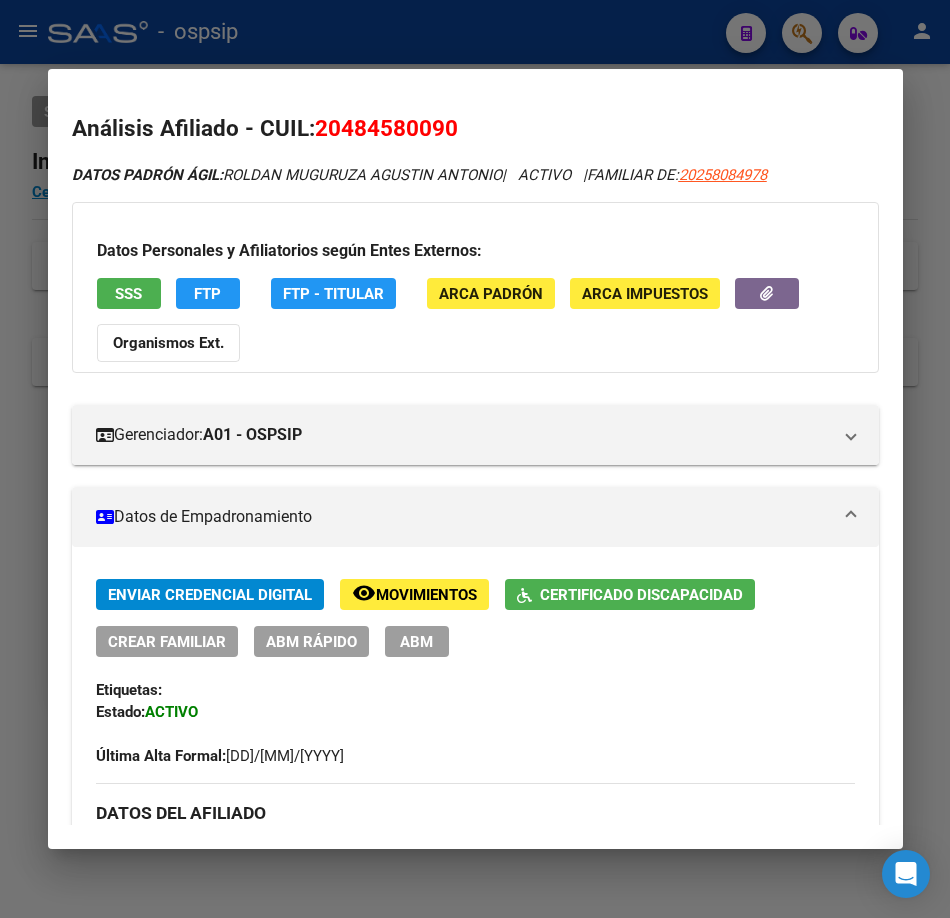 click on "Datos Personales y Afiliatorios según Entes Externos: SSS FTP  FTP - Titular ARCA Padrón ARCA Impuestos Organismos Ext." at bounding box center (475, 287) 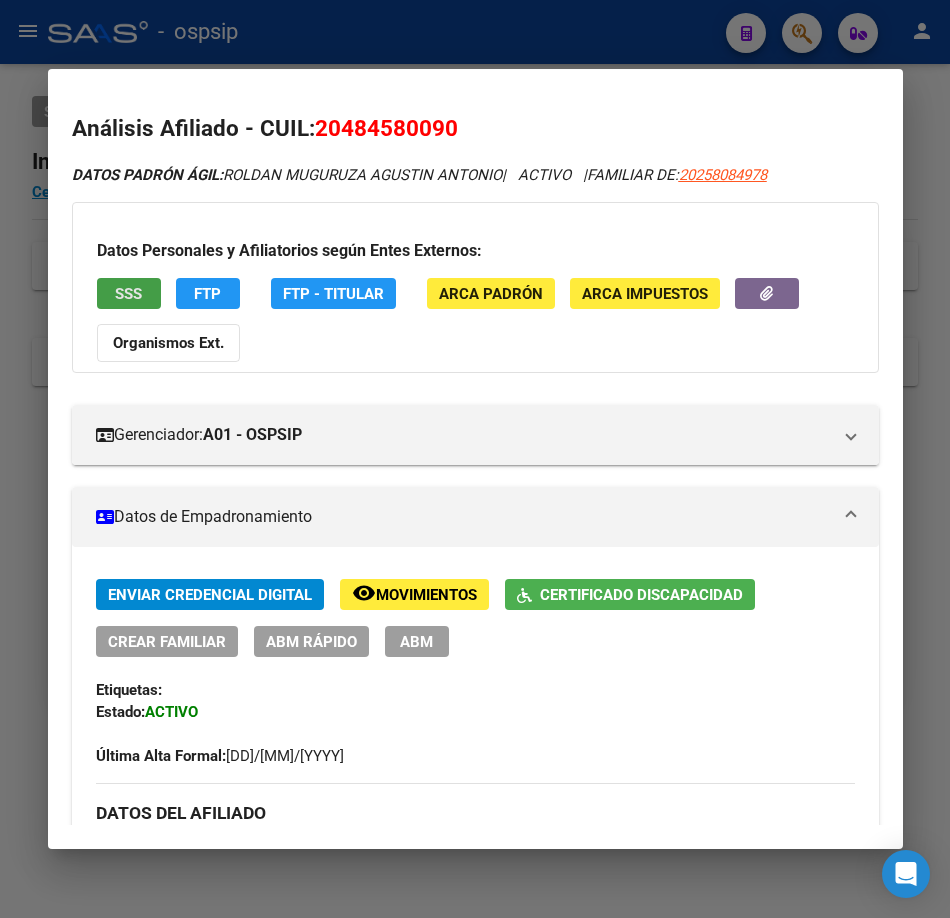 click on "SSS" at bounding box center [128, 294] 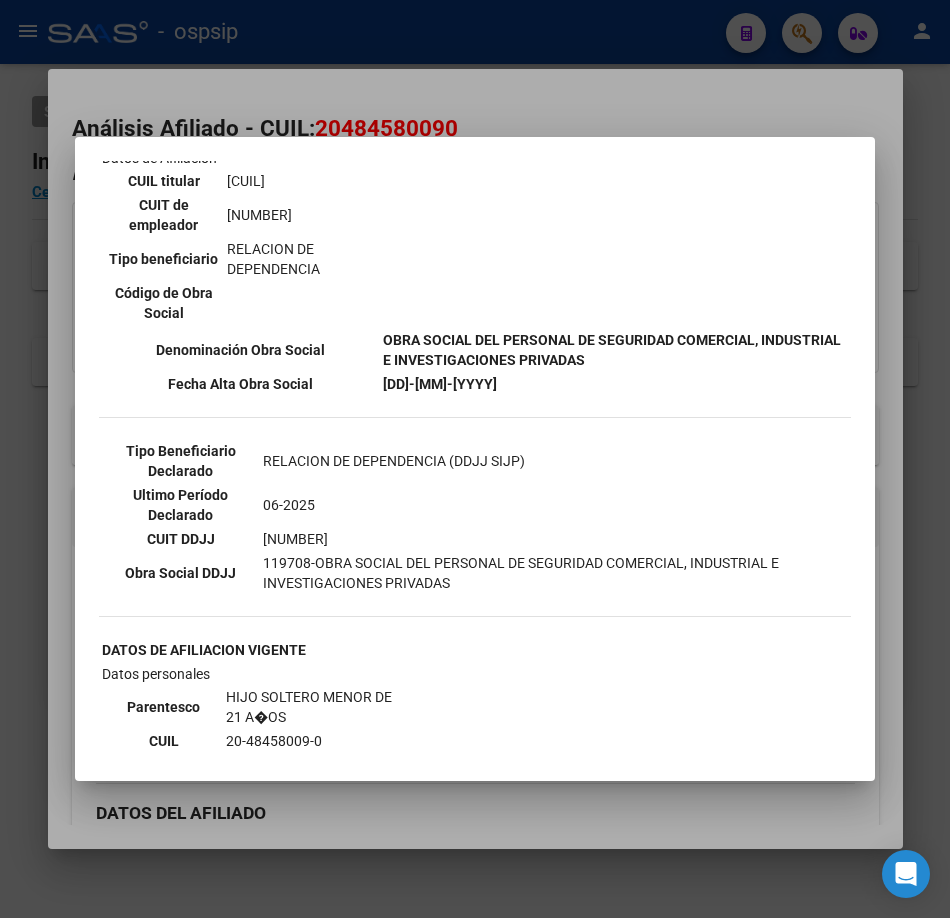 scroll, scrollTop: 700, scrollLeft: 0, axis: vertical 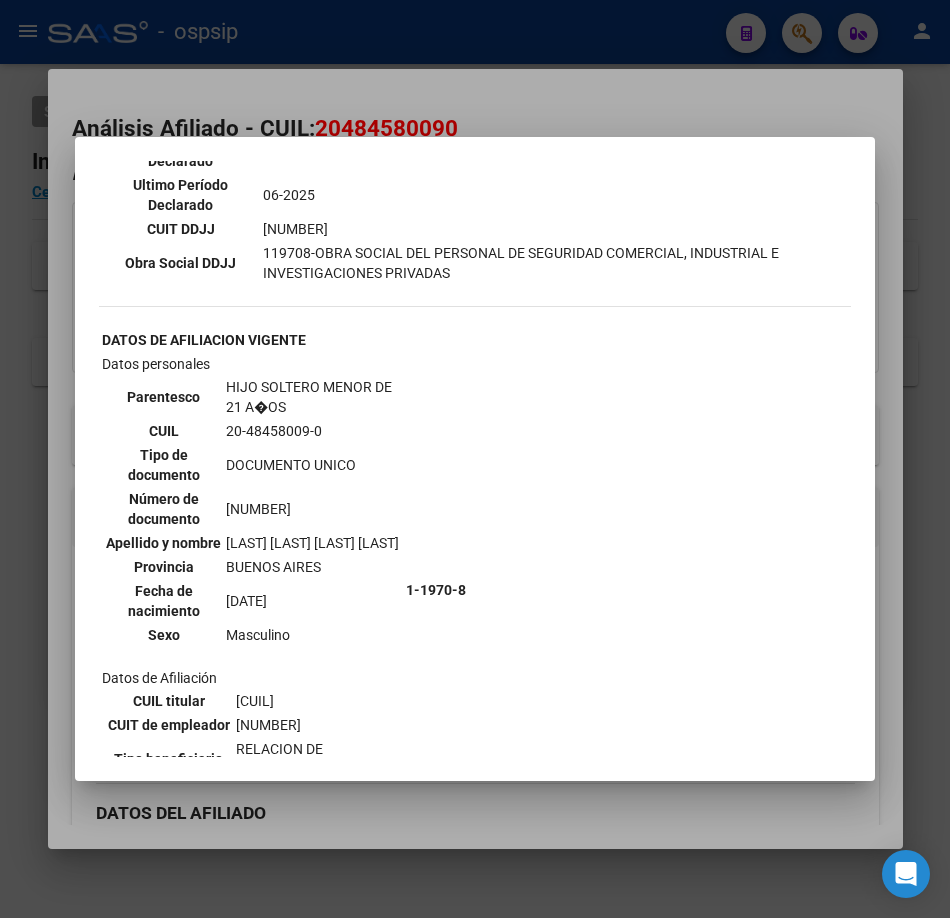 click at bounding box center (475, 459) 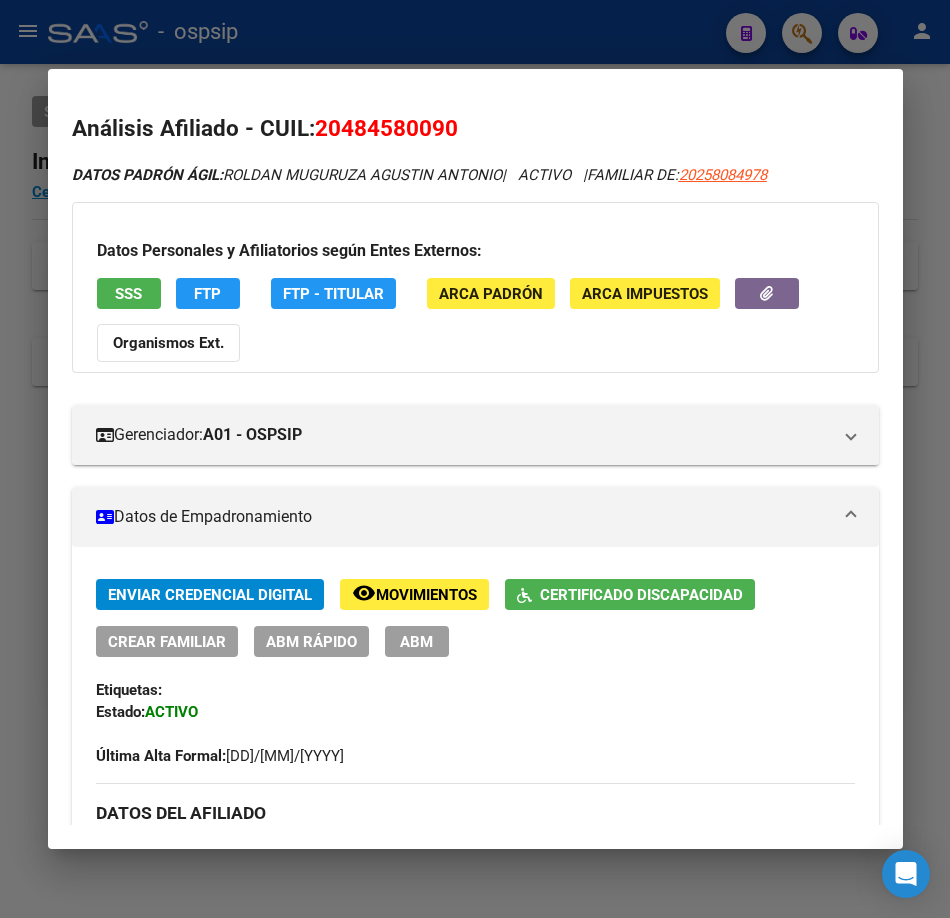click at bounding box center (475, 459) 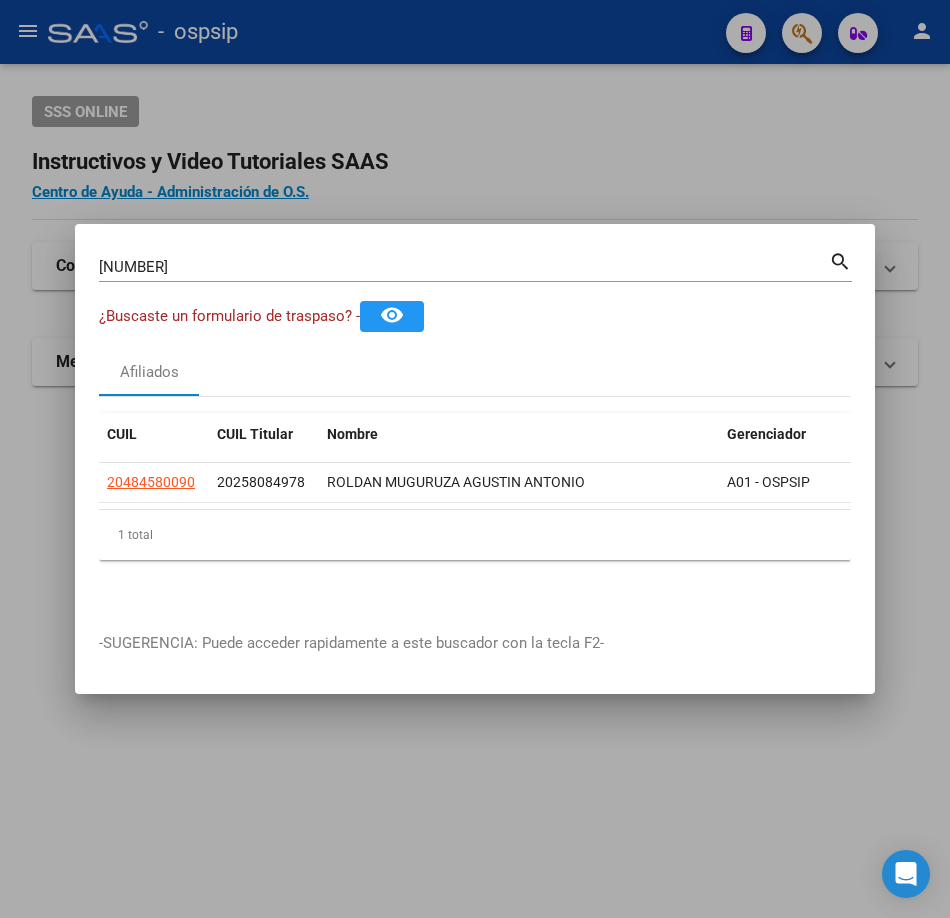 click on "[NUMBER]" at bounding box center (464, 267) 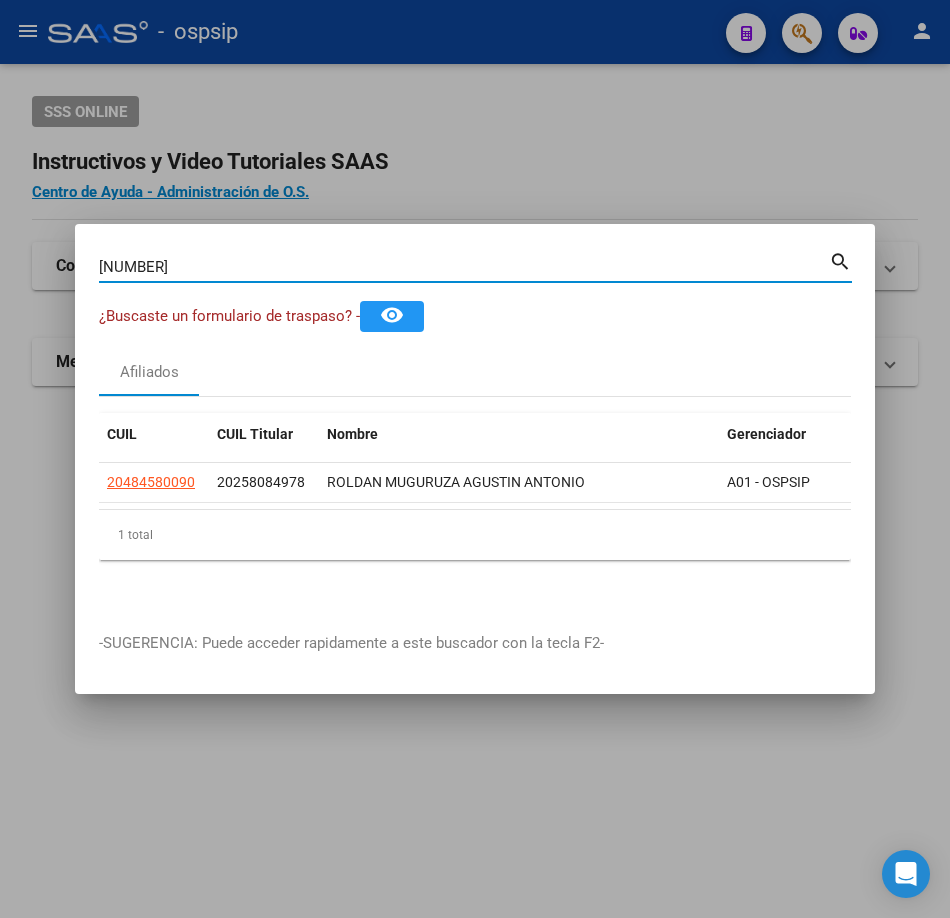 click on "[NUMBER]" at bounding box center [464, 267] 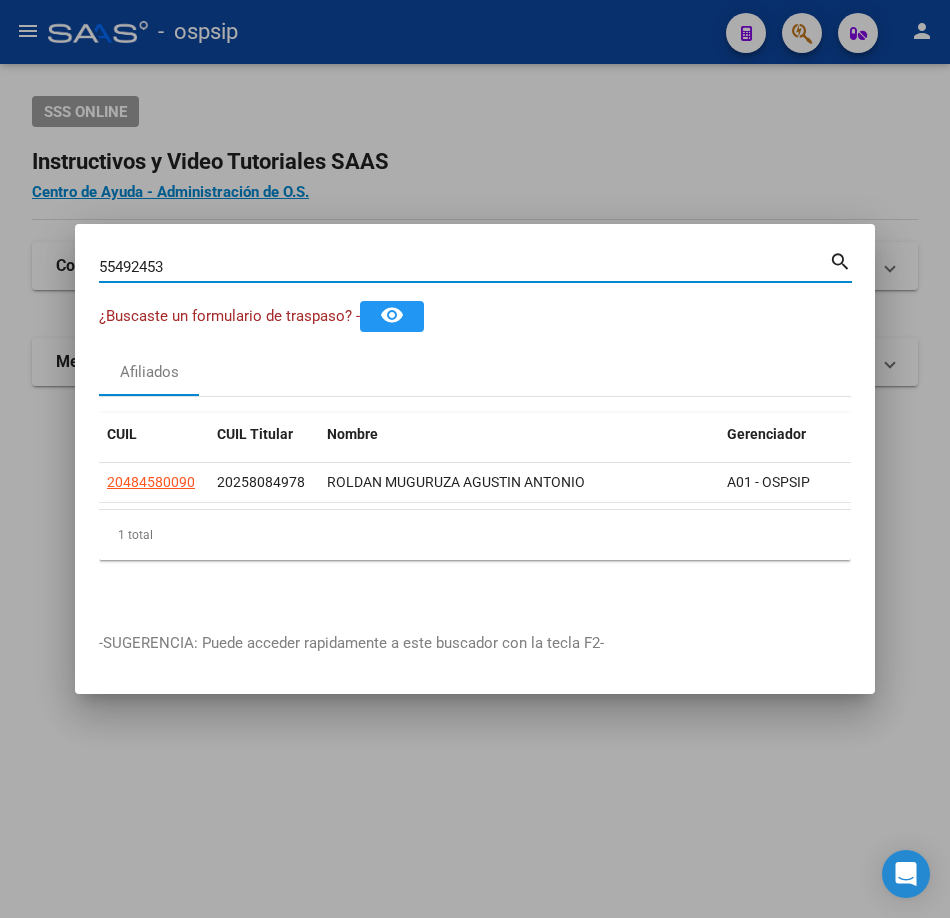 type on "55492453" 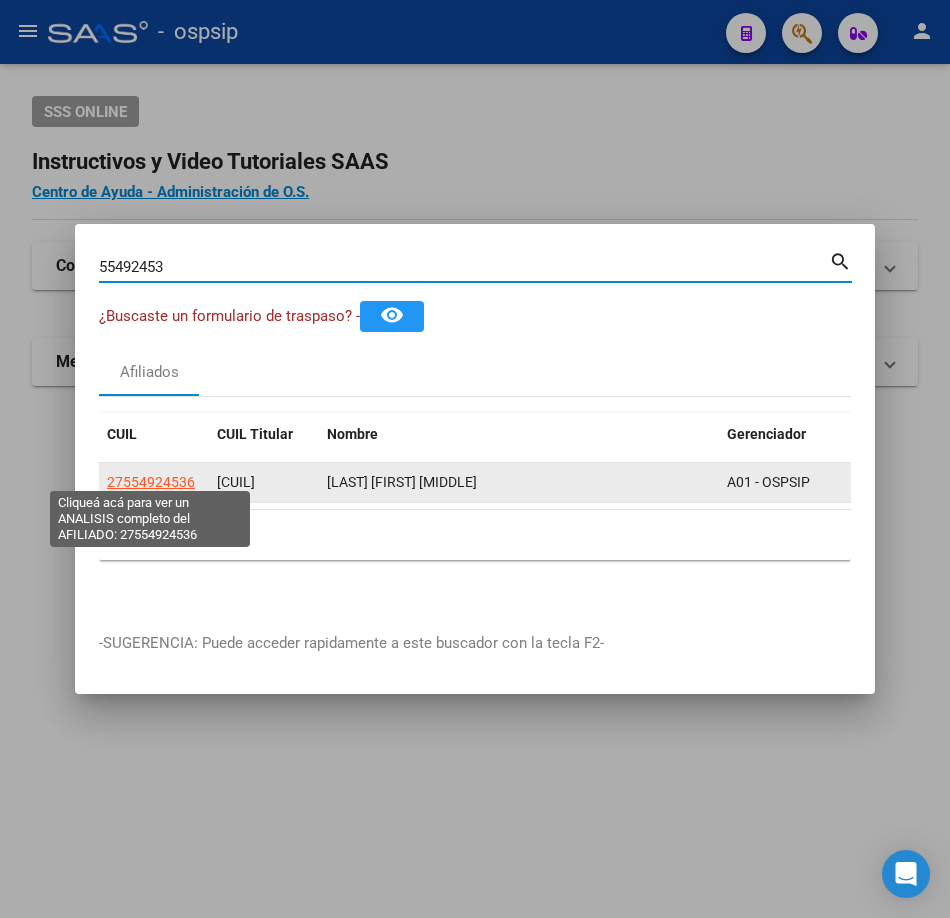 click on "27554924536" 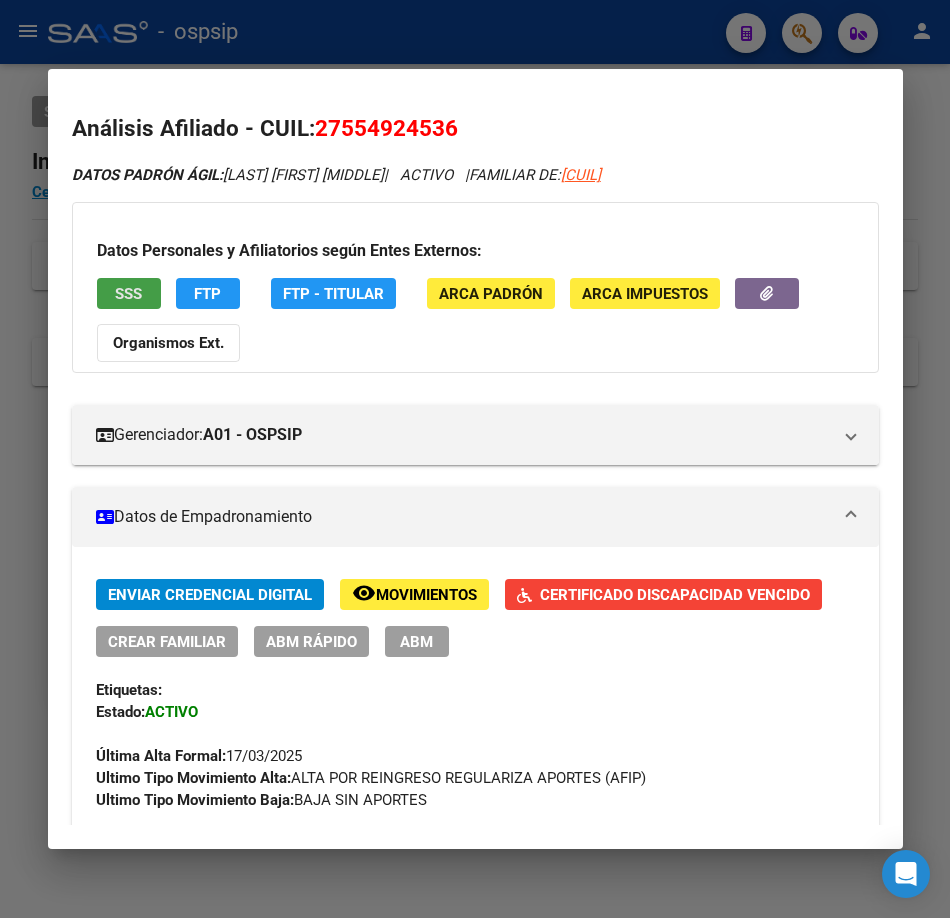 click on "SSS" at bounding box center [129, 293] 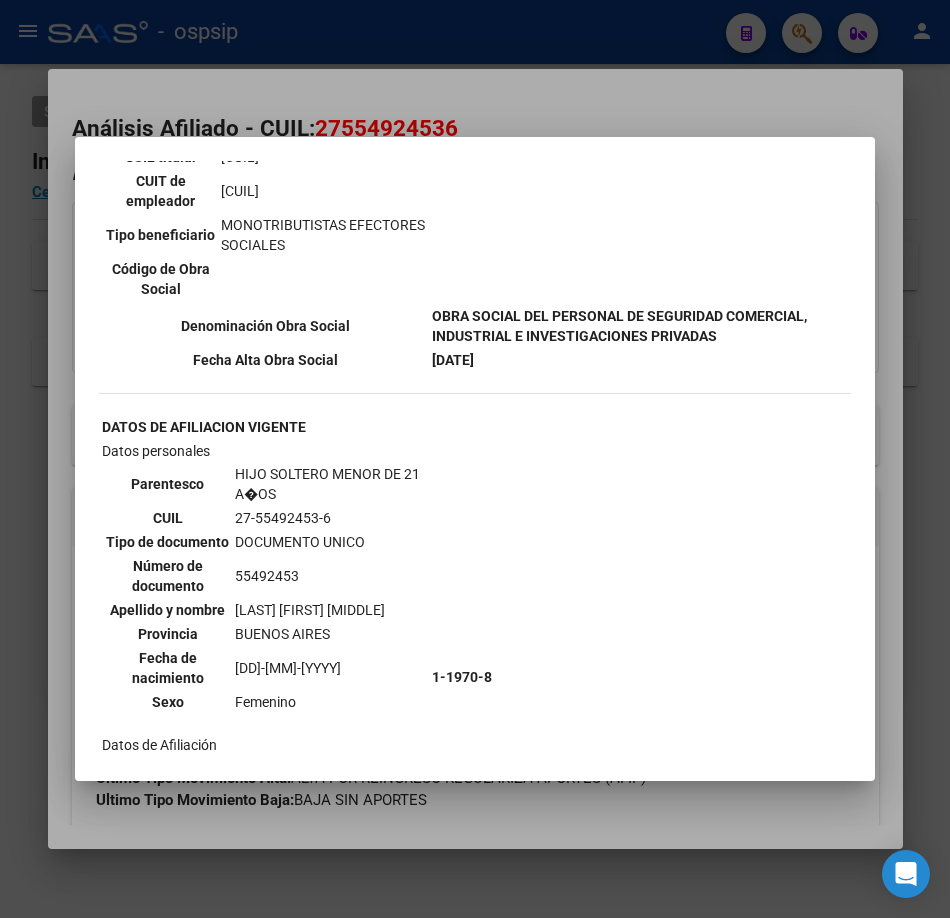 scroll, scrollTop: 500, scrollLeft: 0, axis: vertical 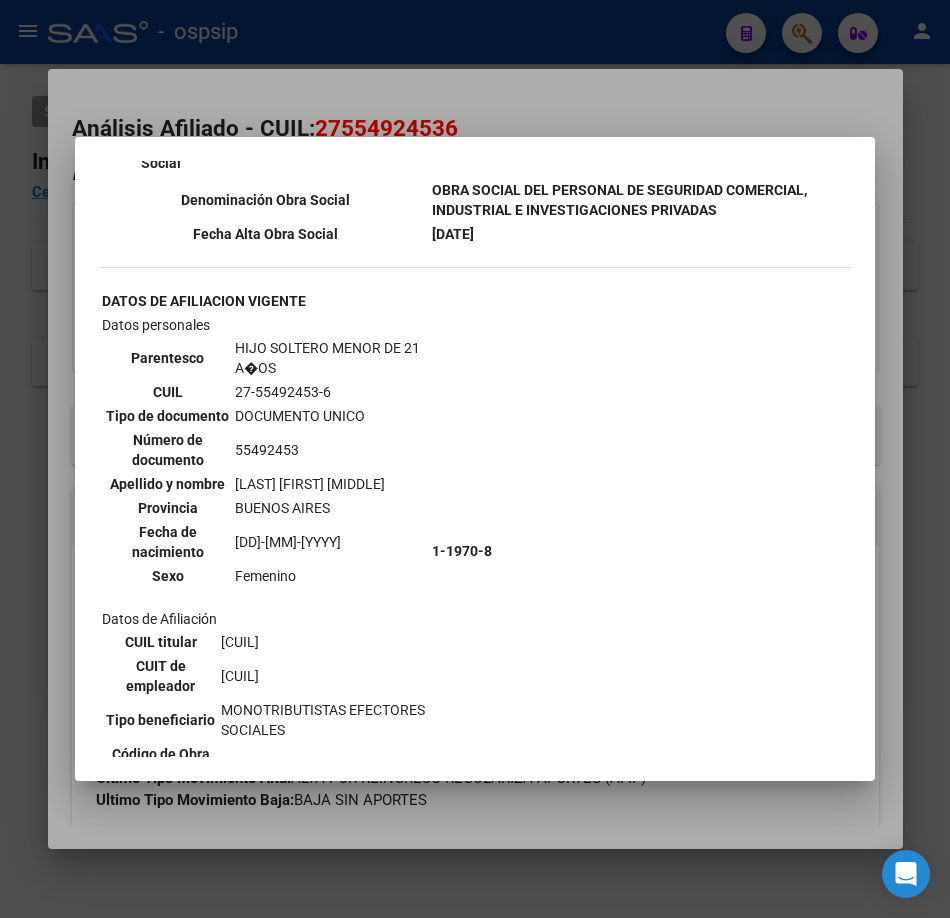 click at bounding box center (475, 459) 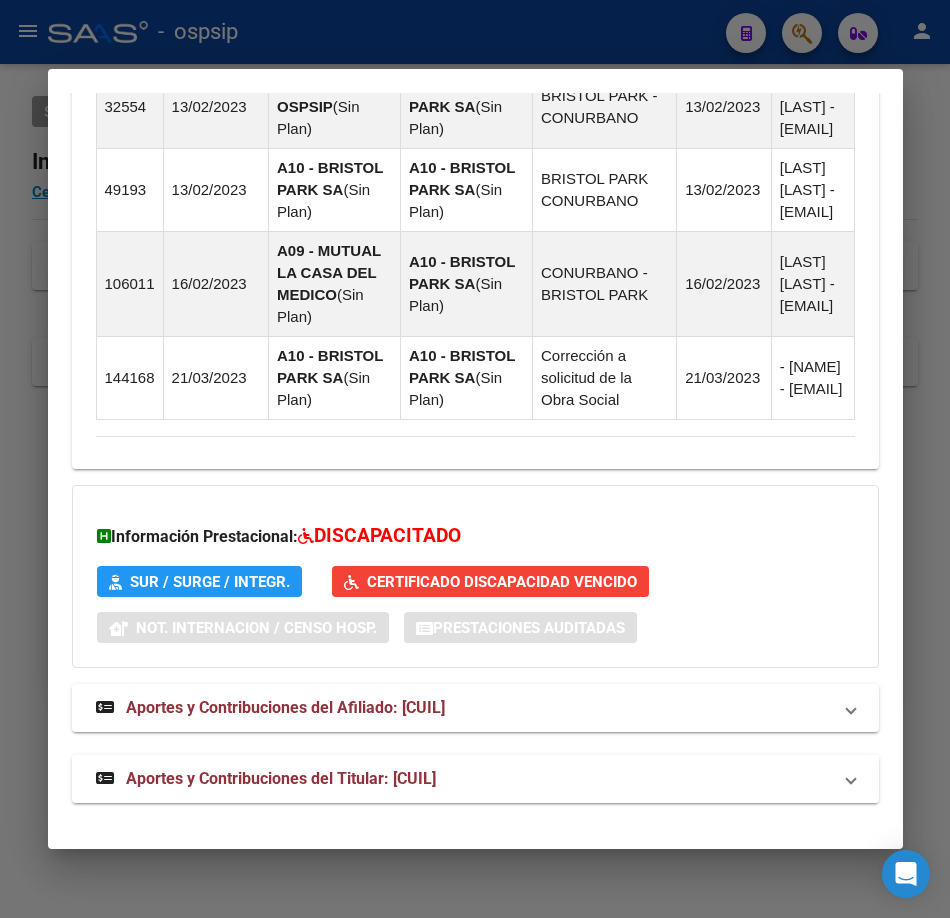 click on "Aportes y Contribuciones del Titular: [CUIL]" at bounding box center [266, 779] 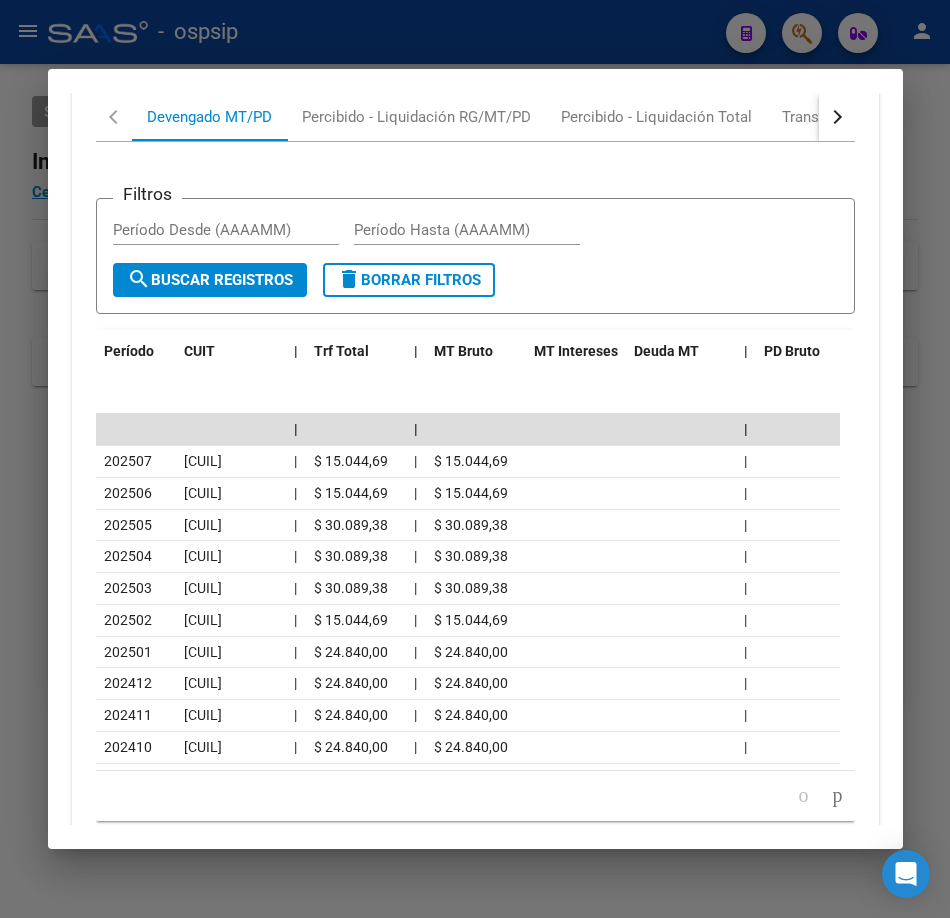 scroll, scrollTop: 2718, scrollLeft: 0, axis: vertical 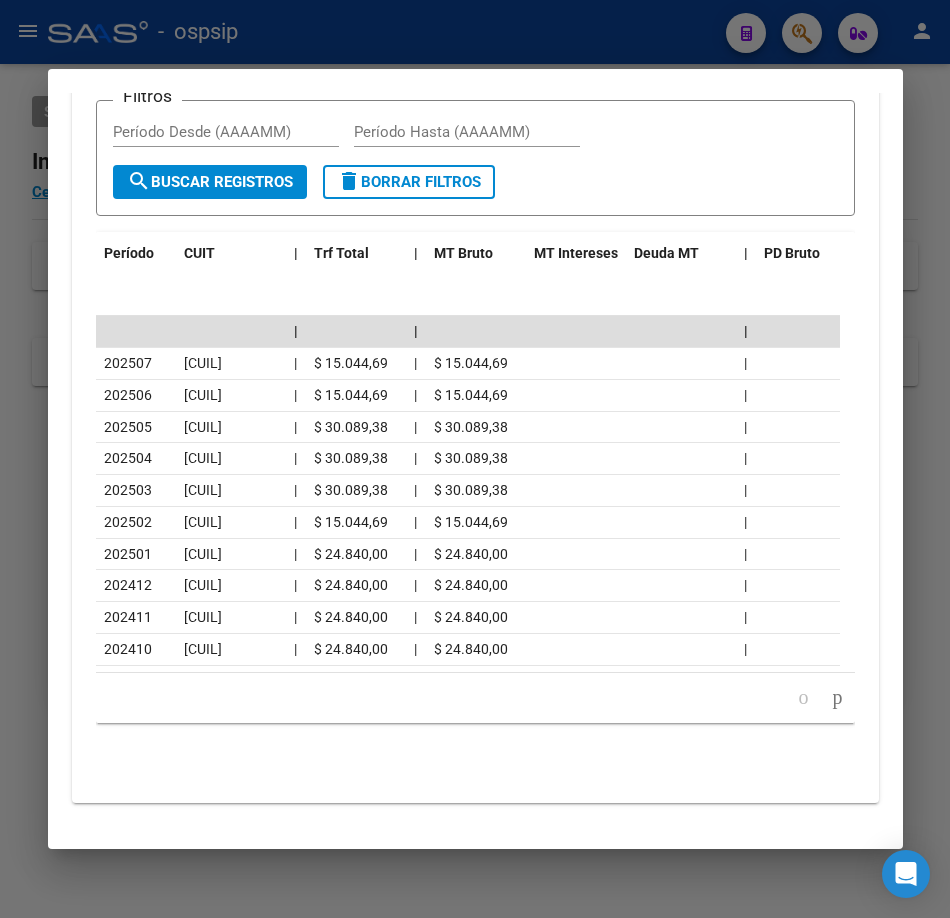 click at bounding box center (475, 459) 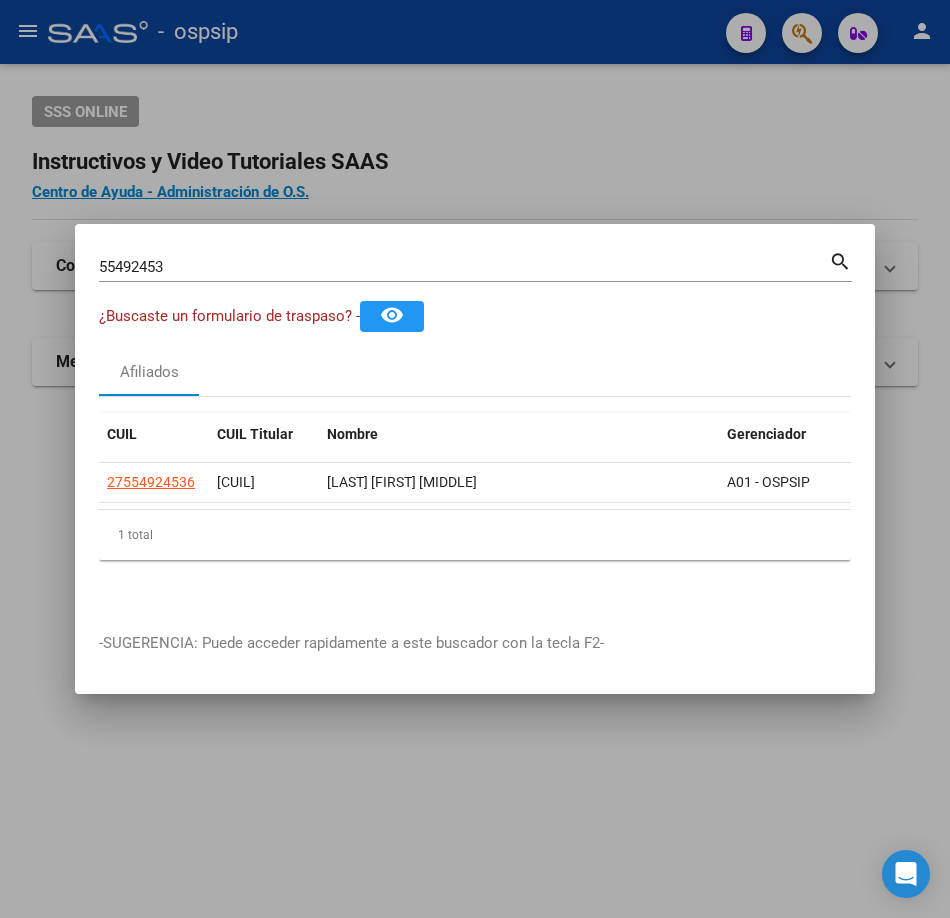 click on "55492453" at bounding box center [464, 267] 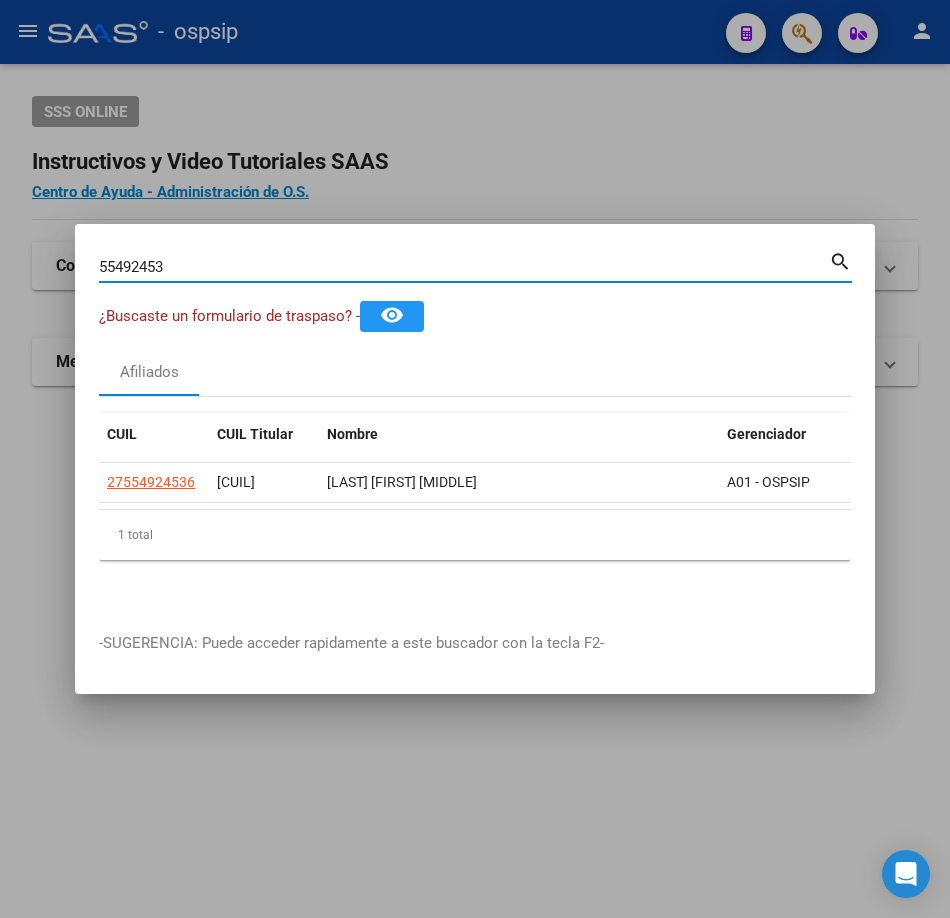 click on "55492453" at bounding box center (464, 267) 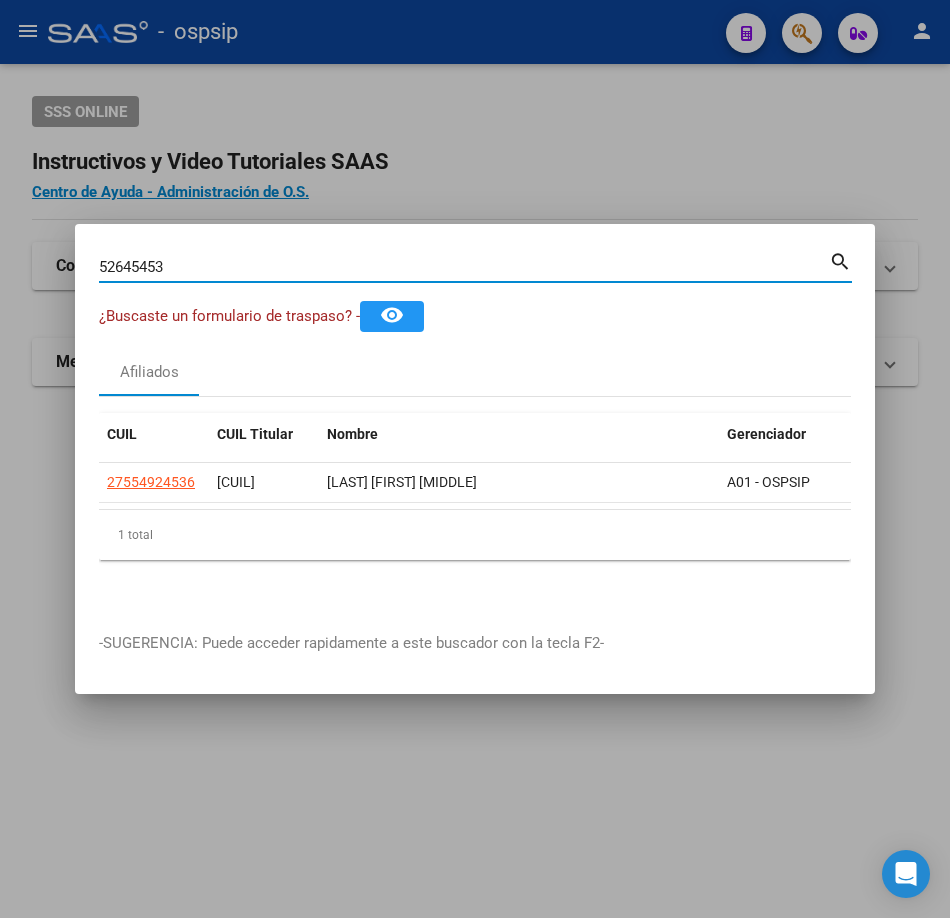 type on "52645453" 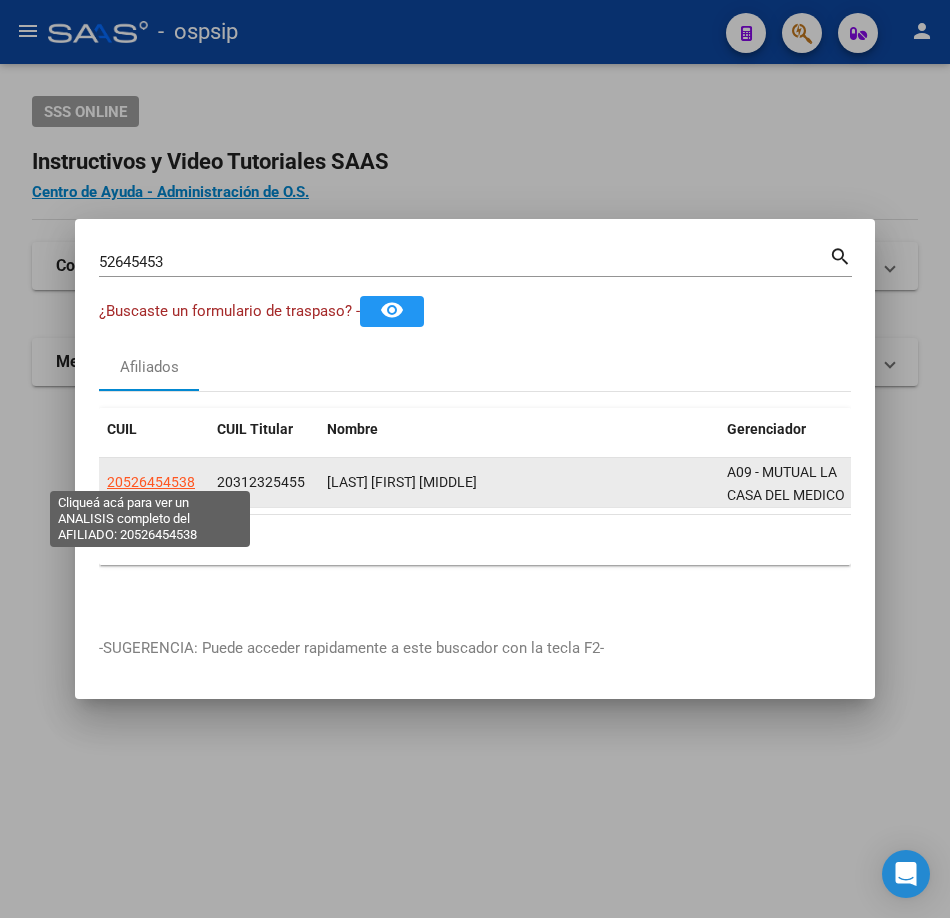 click on "20526454538" 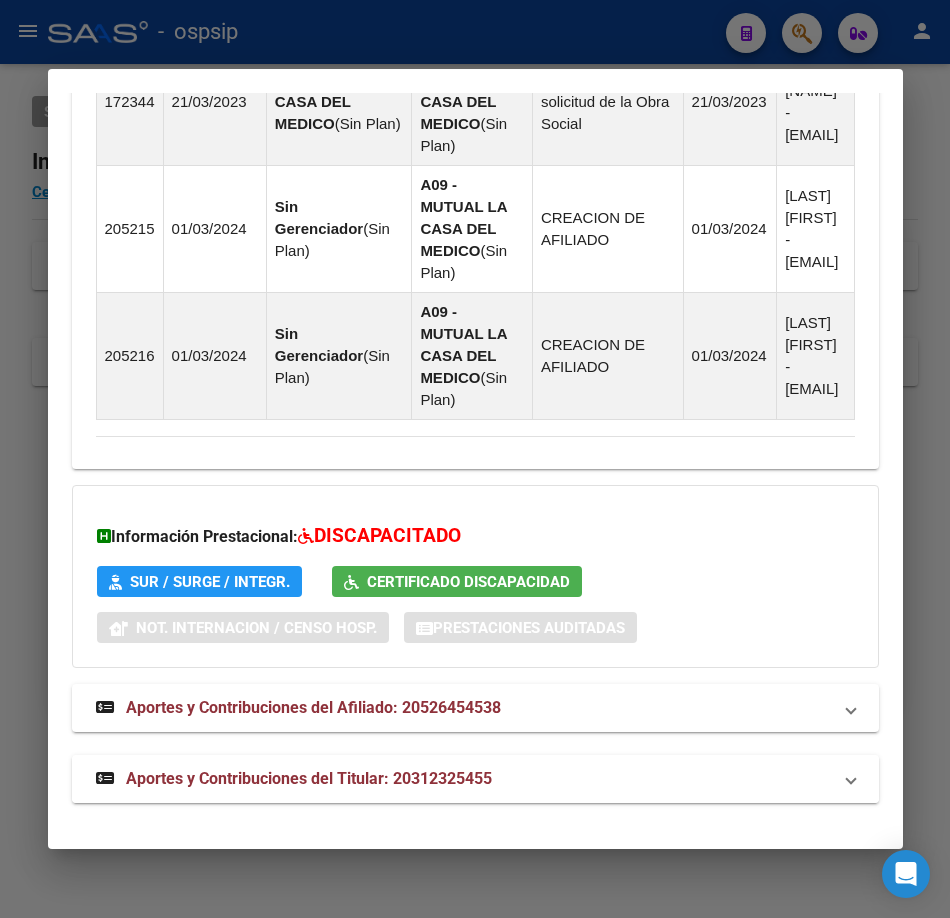 click on "Aportes y Contribuciones del Titular: 20312325455" at bounding box center [475, 779] 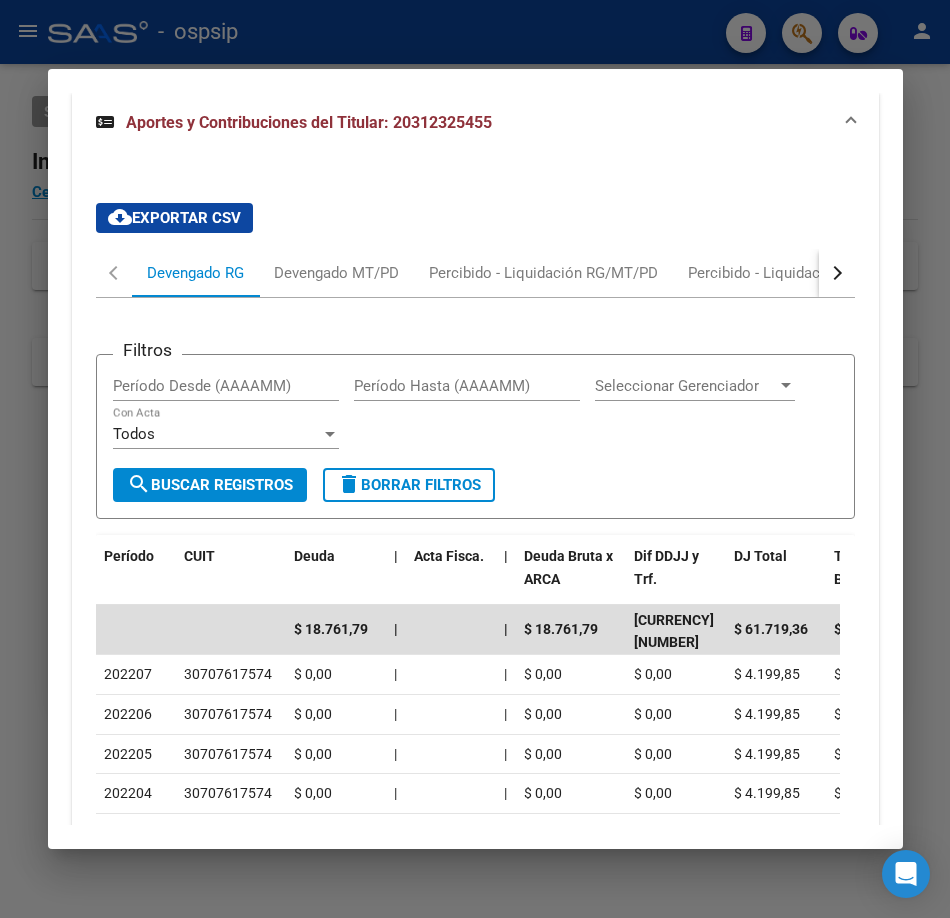 scroll, scrollTop: 2641, scrollLeft: 0, axis: vertical 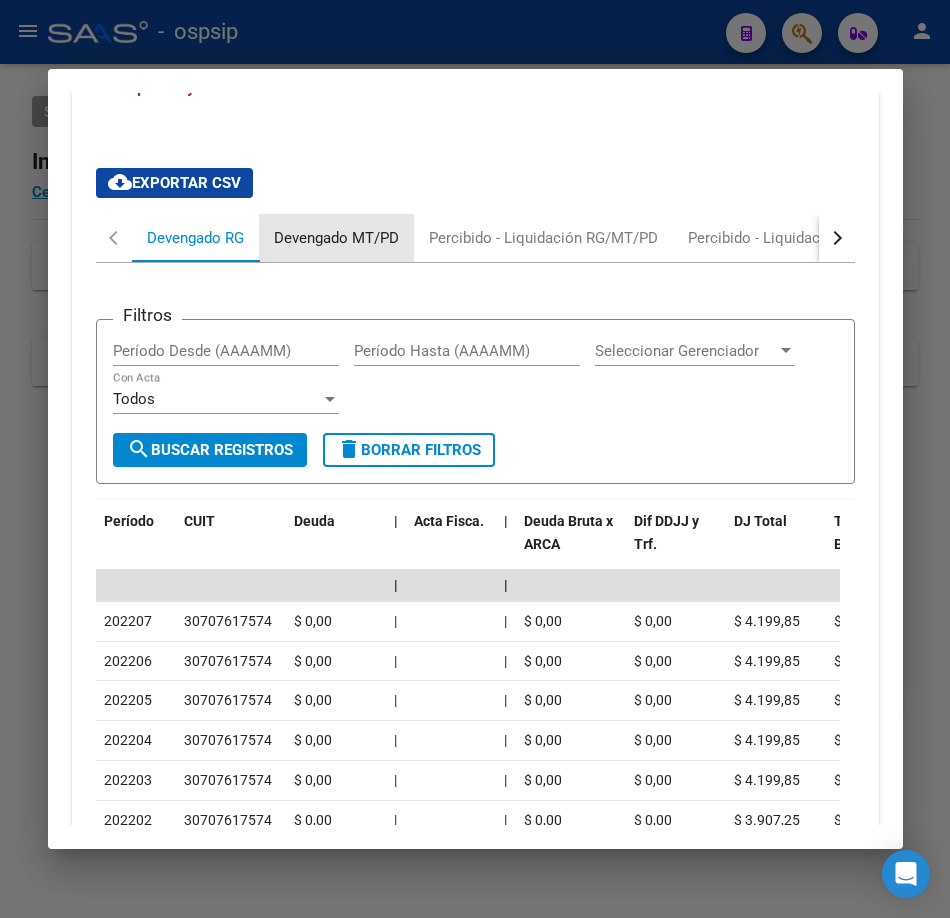 click on "Devengado MT/PD" at bounding box center (336, 238) 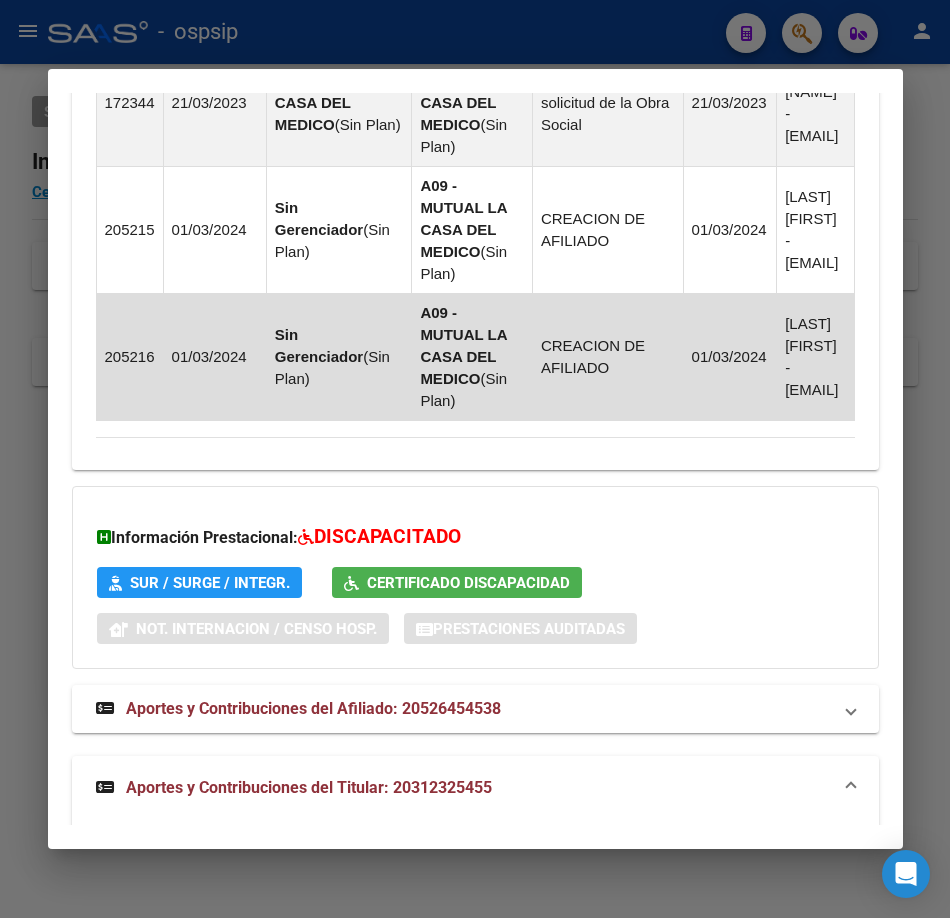 scroll, scrollTop: 2341, scrollLeft: 0, axis: vertical 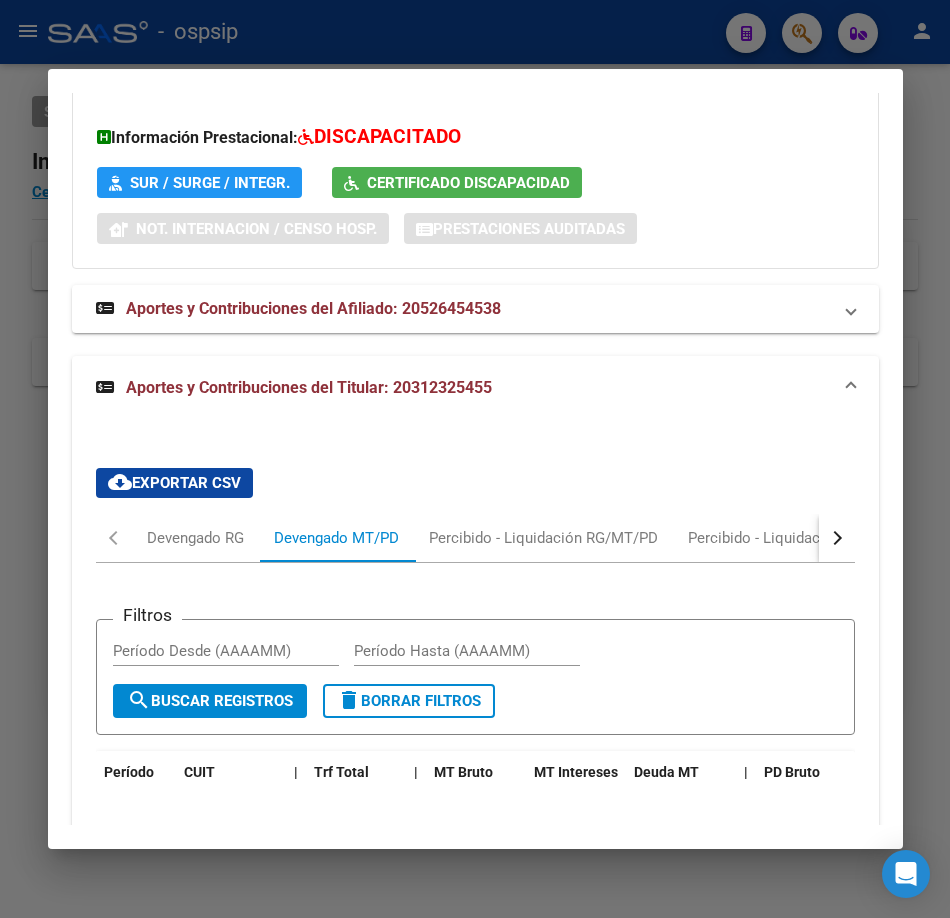 click at bounding box center (475, 459) 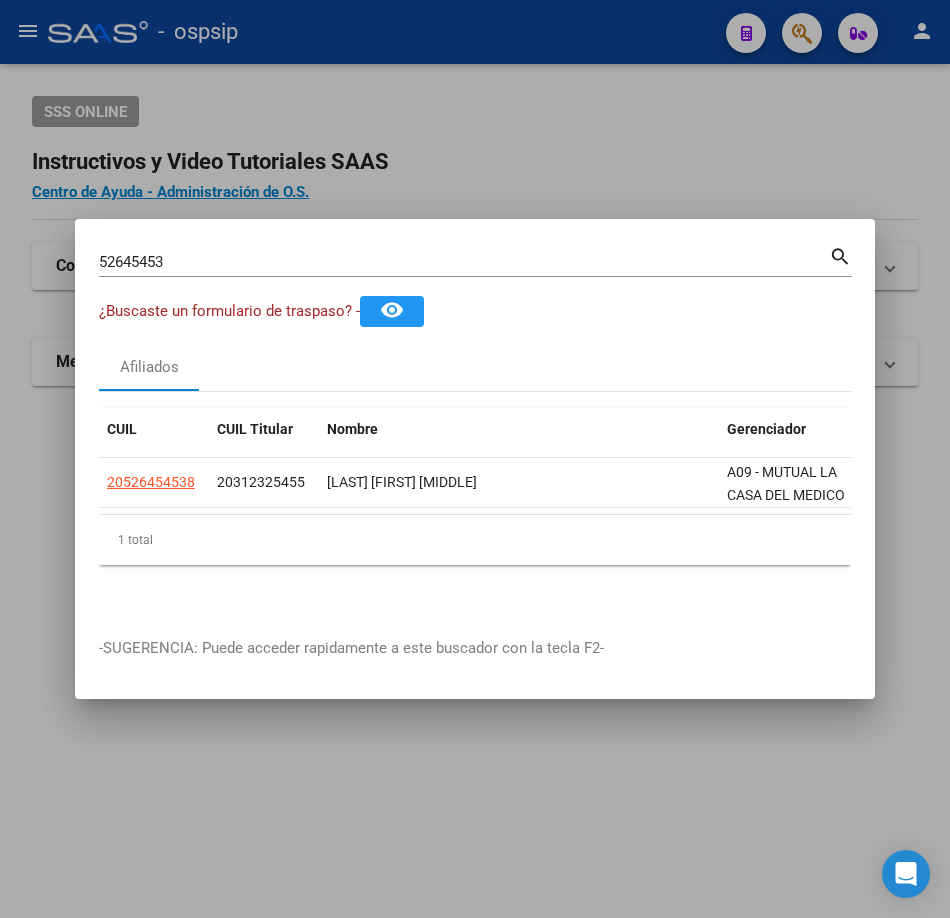 click on "52645453" at bounding box center (464, 262) 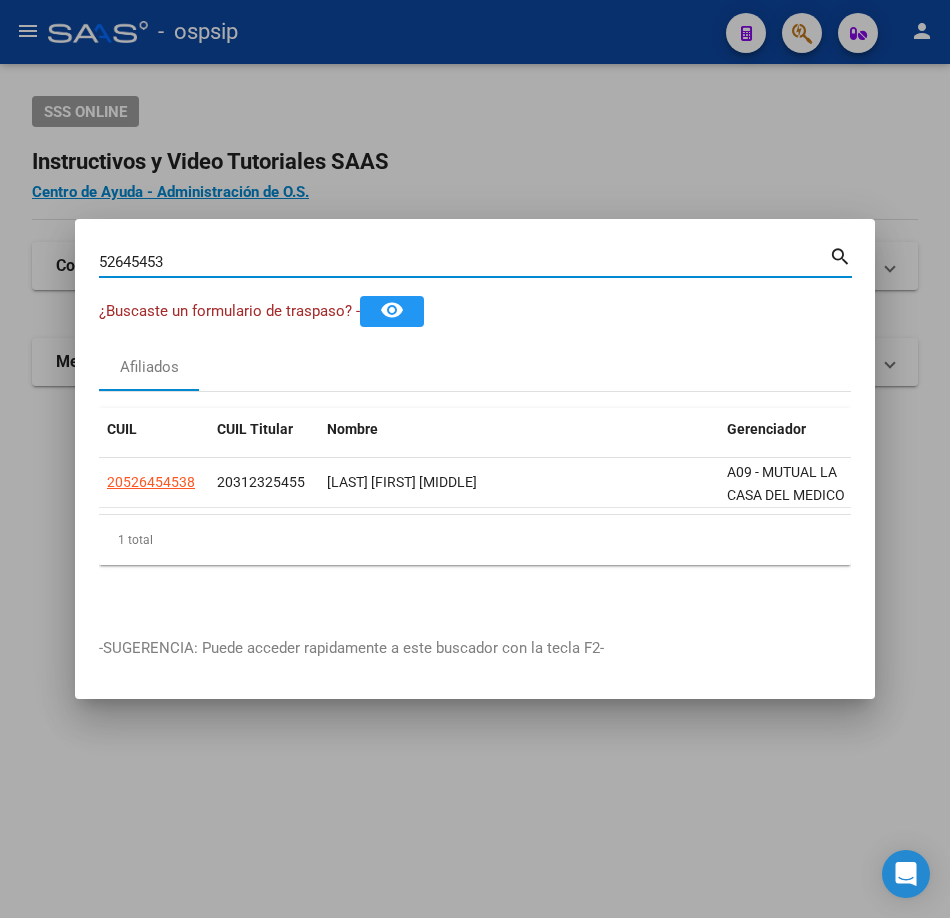 click on "52645453" at bounding box center [464, 262] 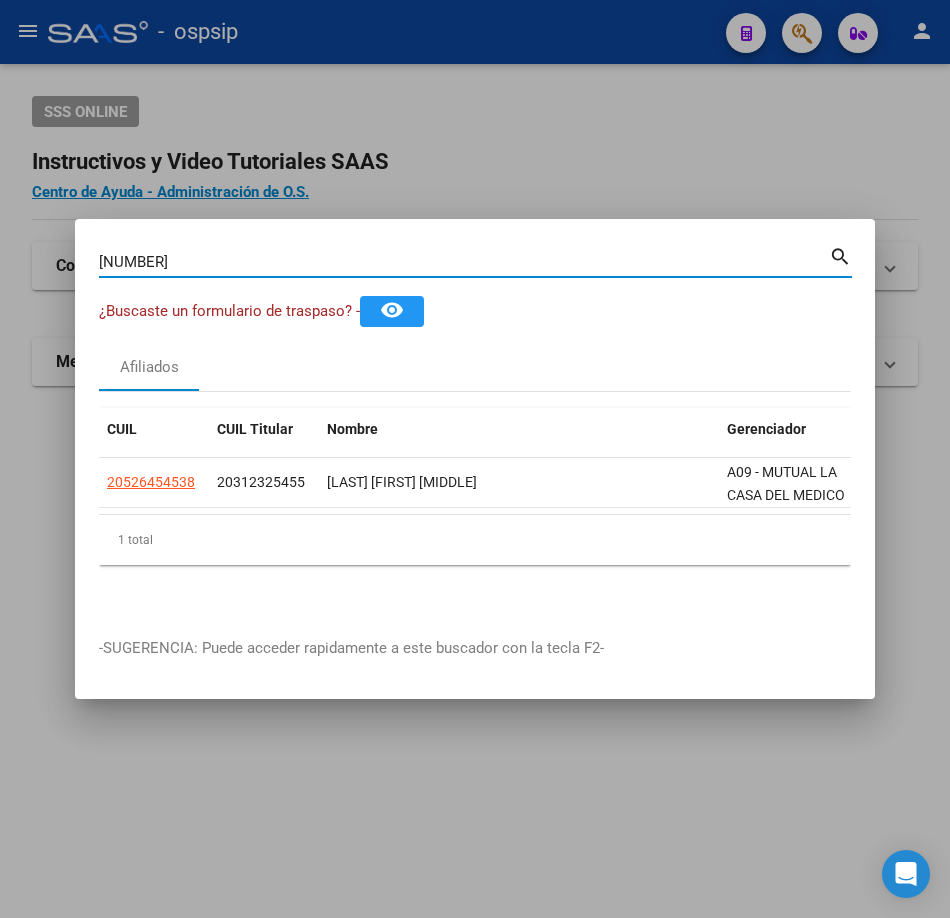 type on "[NUMBER]" 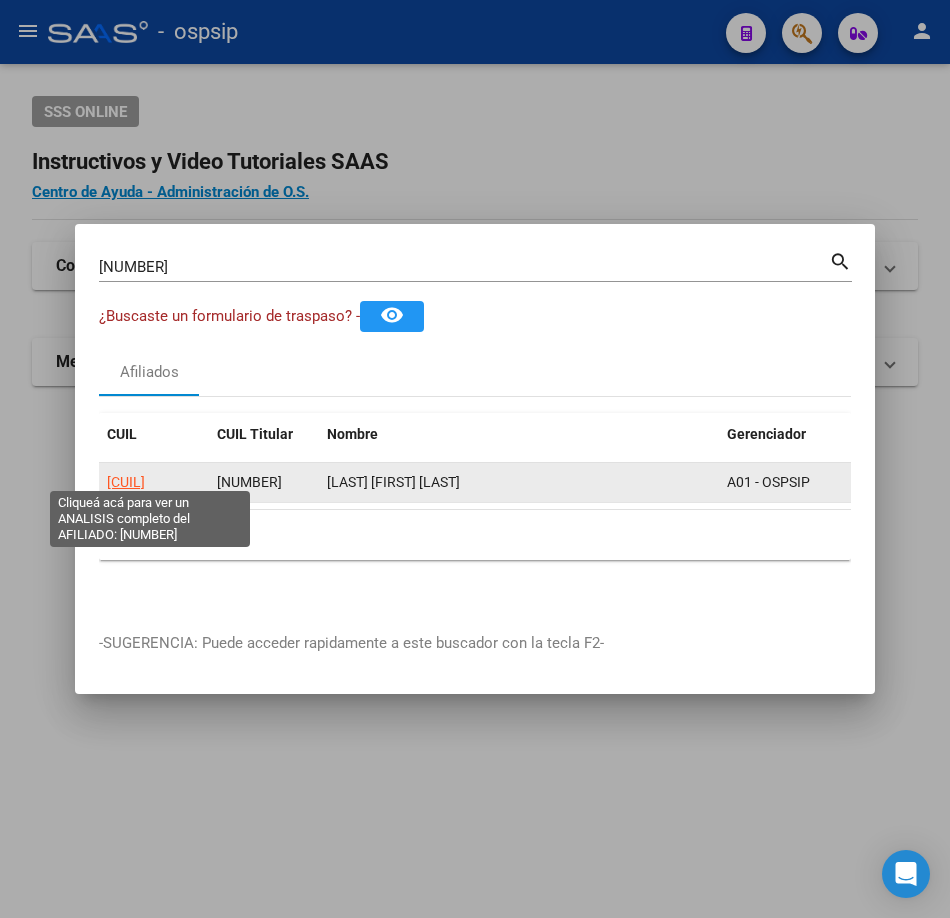 click on "[CUIL]" 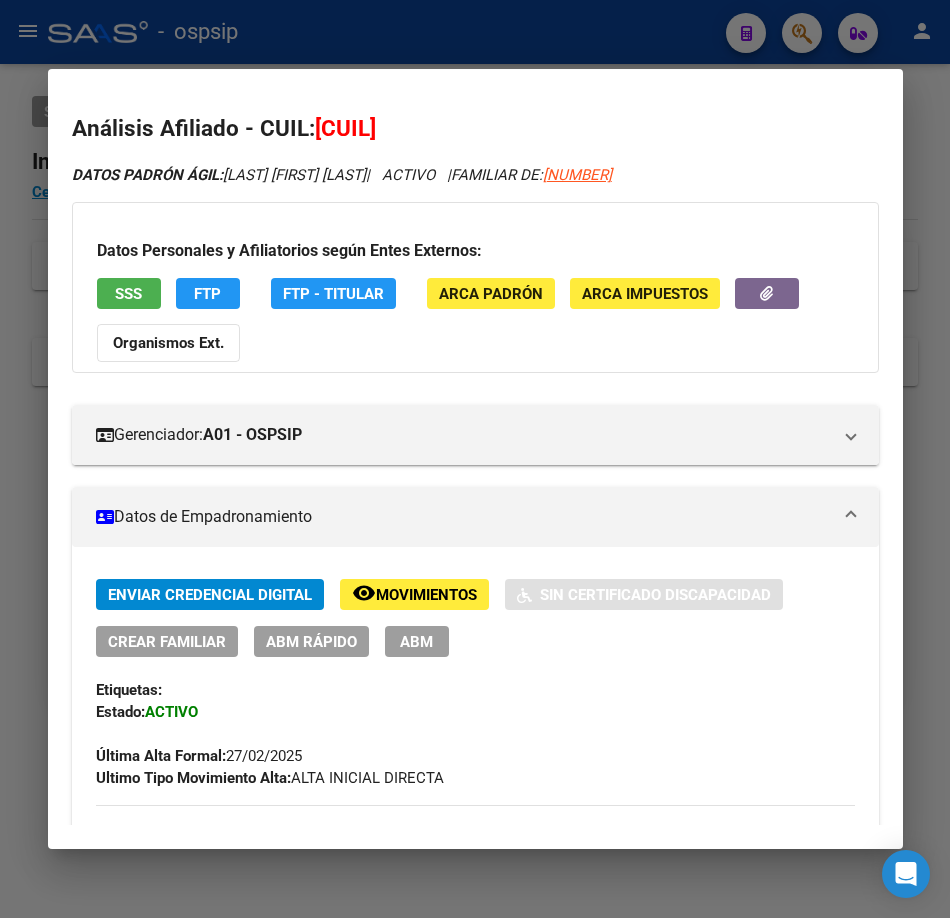 click on "SSS" at bounding box center (129, 293) 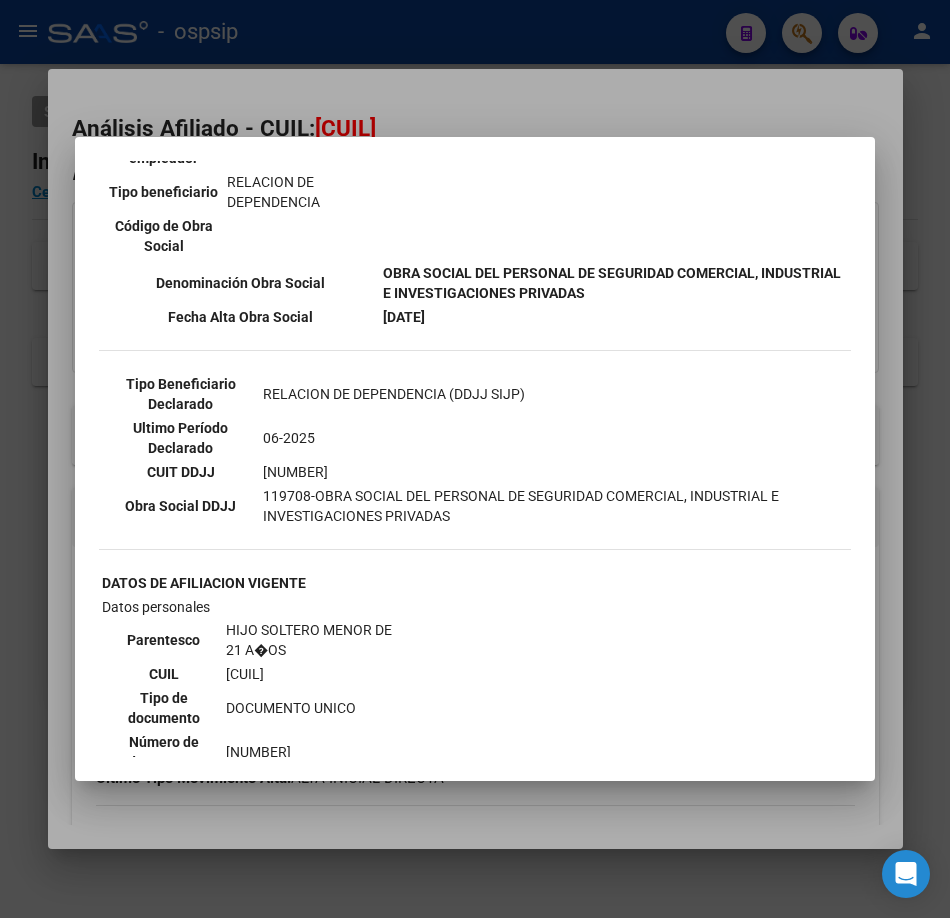 scroll, scrollTop: 600, scrollLeft: 0, axis: vertical 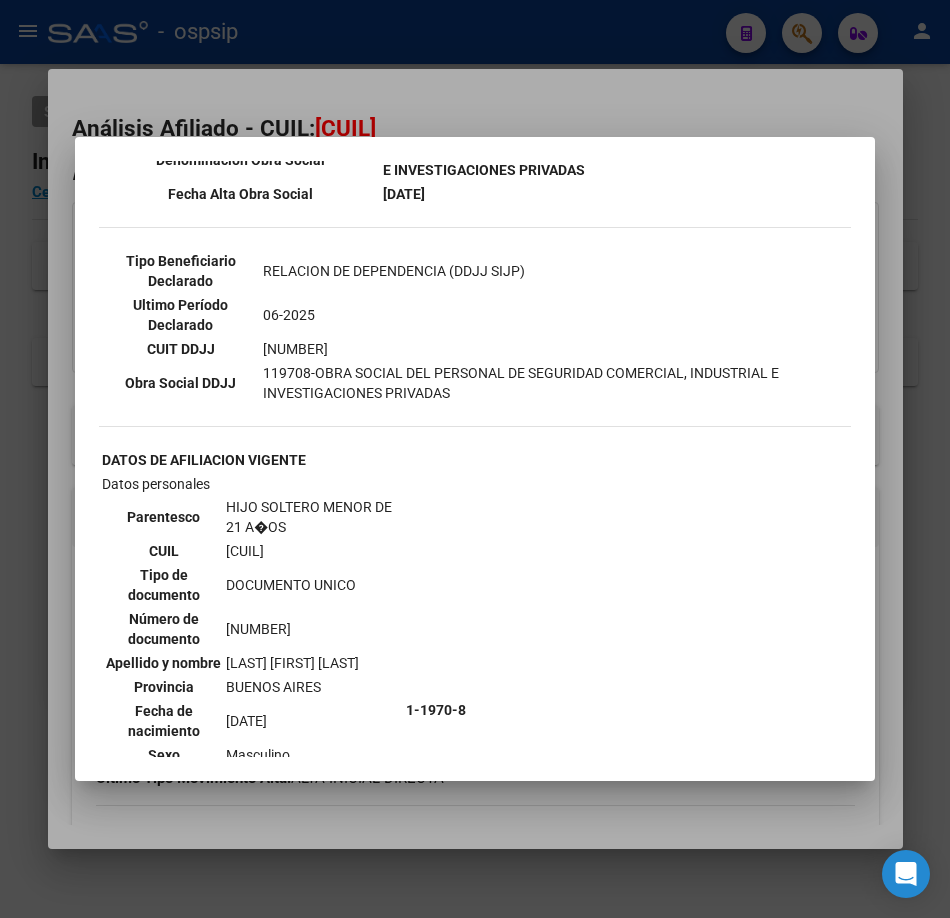 click at bounding box center [475, 459] 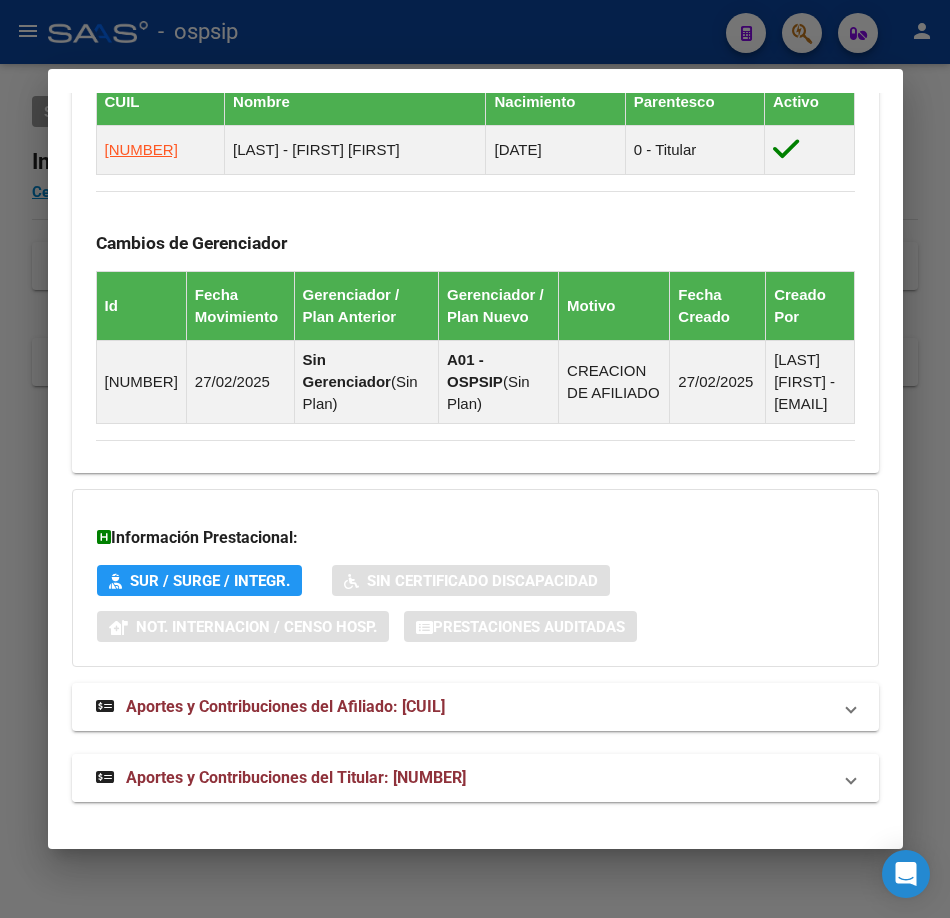 click on "Aportes y Contribuciones del Titular: [NUMBER]" at bounding box center (296, 777) 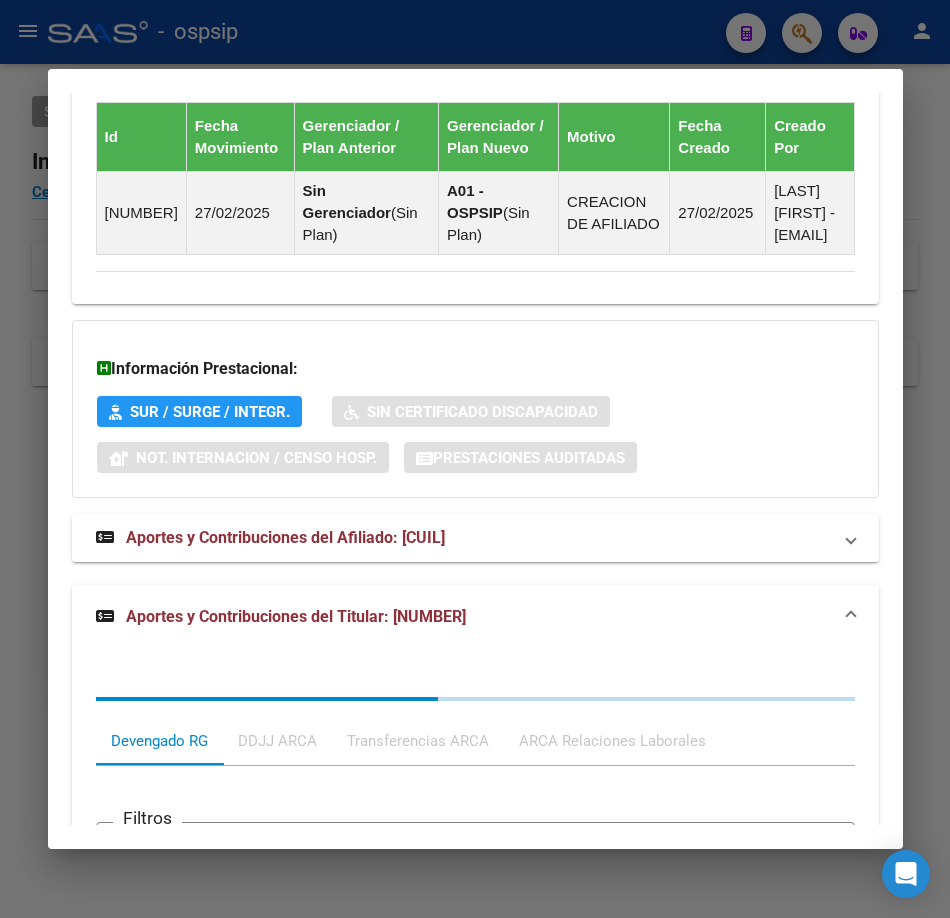 scroll, scrollTop: 1913, scrollLeft: 0, axis: vertical 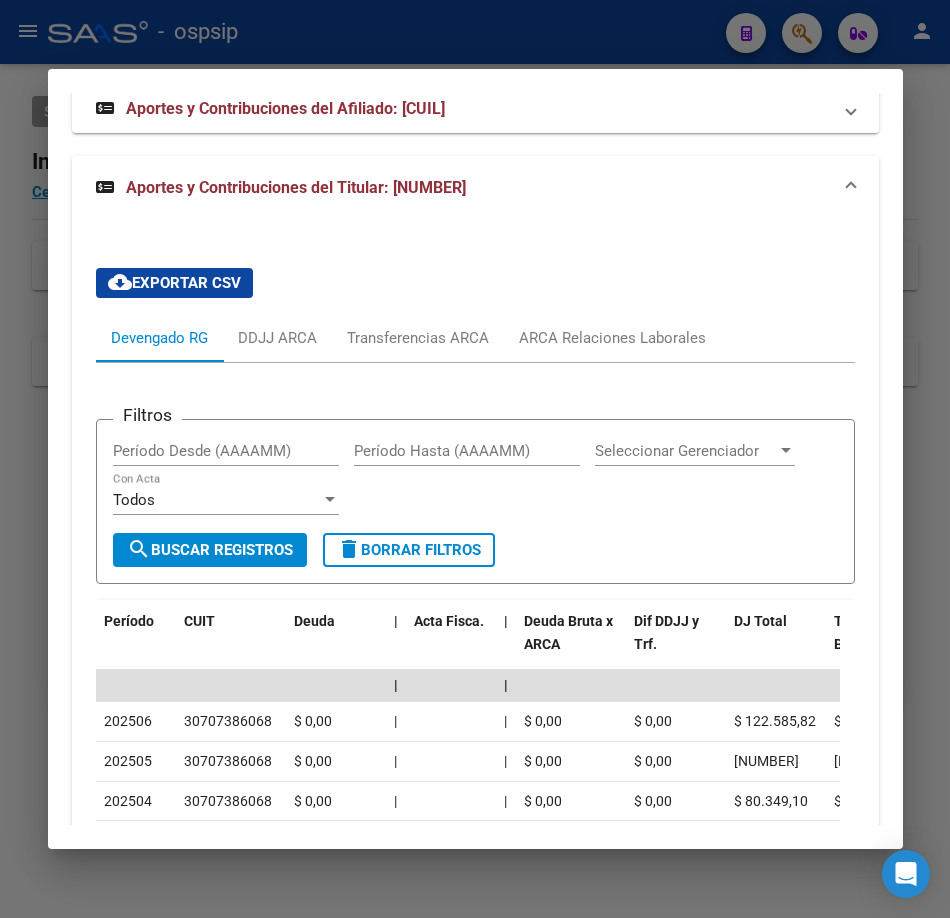 click on "Análisis Afiliado - CUIL:  [NUMBER] DATOS PADRÓN ÁGIL:  [LAST] [FIRST] [MIDDLE]     |   ACTIVO   |     FAMILIAR DE:  [NUMBER] Datos Personales y Afiliatorios según Entes Externos: SSS FTP  FTP - Titular ARCA Padrón ARCA Impuestos Organismos Ext.    Gerenciador:      A01 - OSPSIP Atención telefónica: Atención emergencias: Otros Datos Útiles:    Datos de Empadronamiento  Enviar Credencial Digital remove_red_eye Movimientos    Sin Certificado Discapacidad Crear Familiar ABM Rápido ABM Etiquetas: Estado: ACTIVO Última Alta Formal:  [DATE] Ultimo Tipo Movimiento Alta:  ALTA INICIAL DIRECTA DATOS DEL AFILIADO Apellido:  [LAST] [FIRST] [MIDDLE] CUIL:  [NUMBER] Documento:  DU - DOCUMENTO UNICO [NUMBER]  Nacionalidad:  ARGENTINA Parentesco:  3 - Hijo < 21 años Estado Civil:  Soltero Discapacitado:    NO (00) Sexo:  M Nacimiento:  [DATE] Edad:  0  NO TIENE TELEFONOS REGISTRADOS Provincia:  [STATE] Localidad:  [CITY] Código Postal:  [POSTAL_CODE] Calle: DATOS GRUPO FAMILIAR" at bounding box center [475, 459] 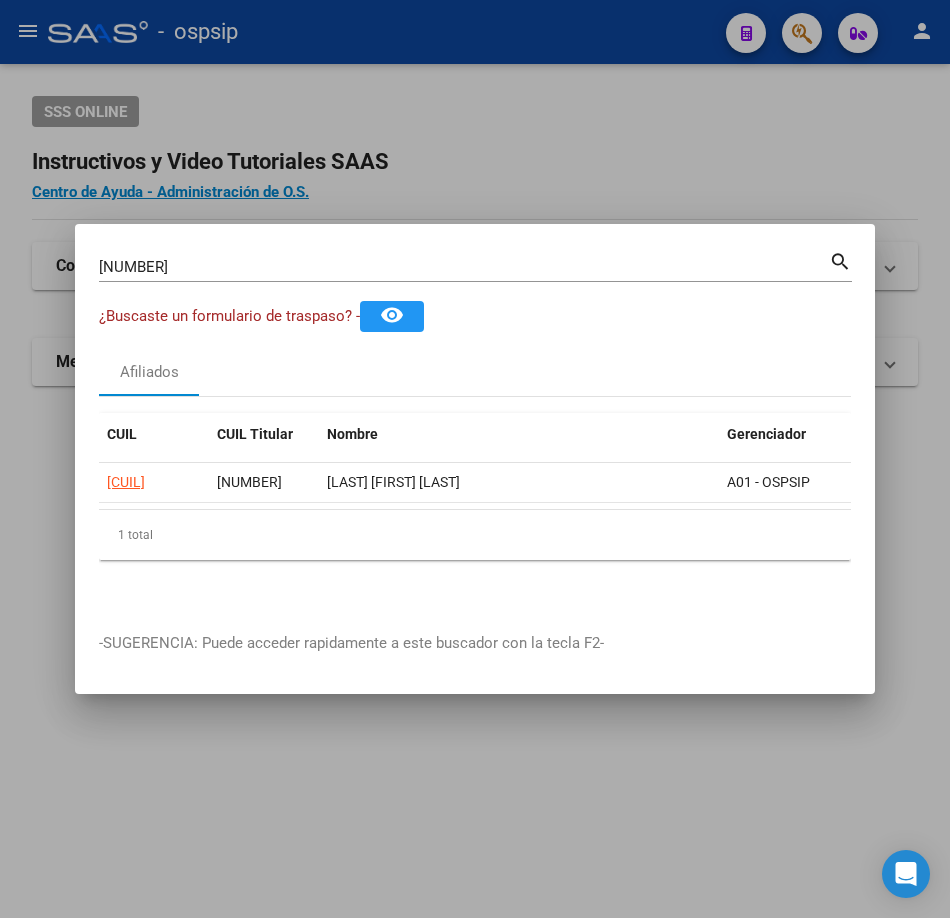 click on "[NUMBER]" at bounding box center [464, 267] 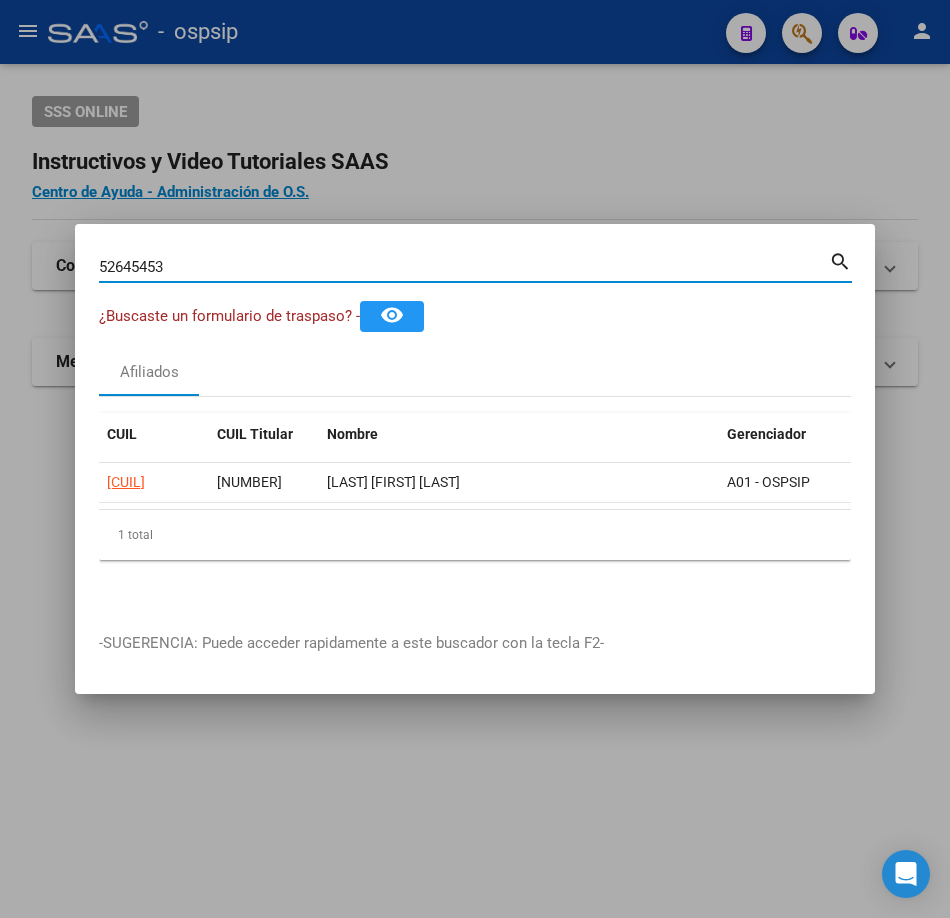 type on "52645453" 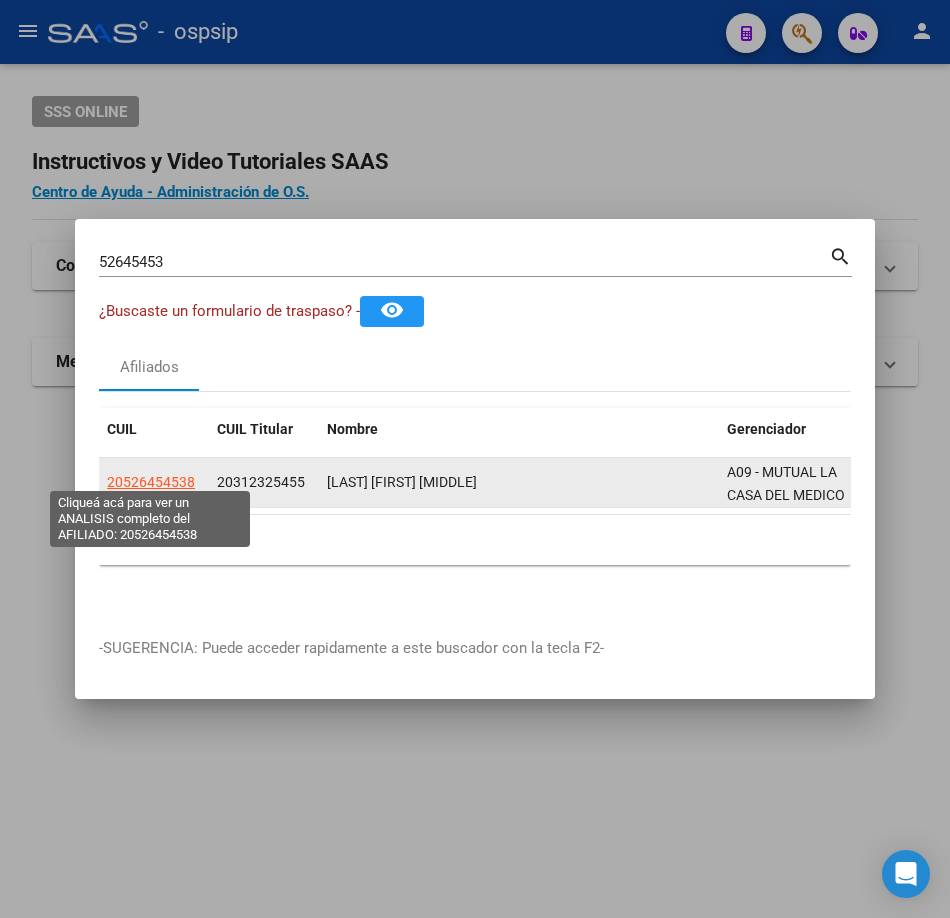 click on "20526454538" 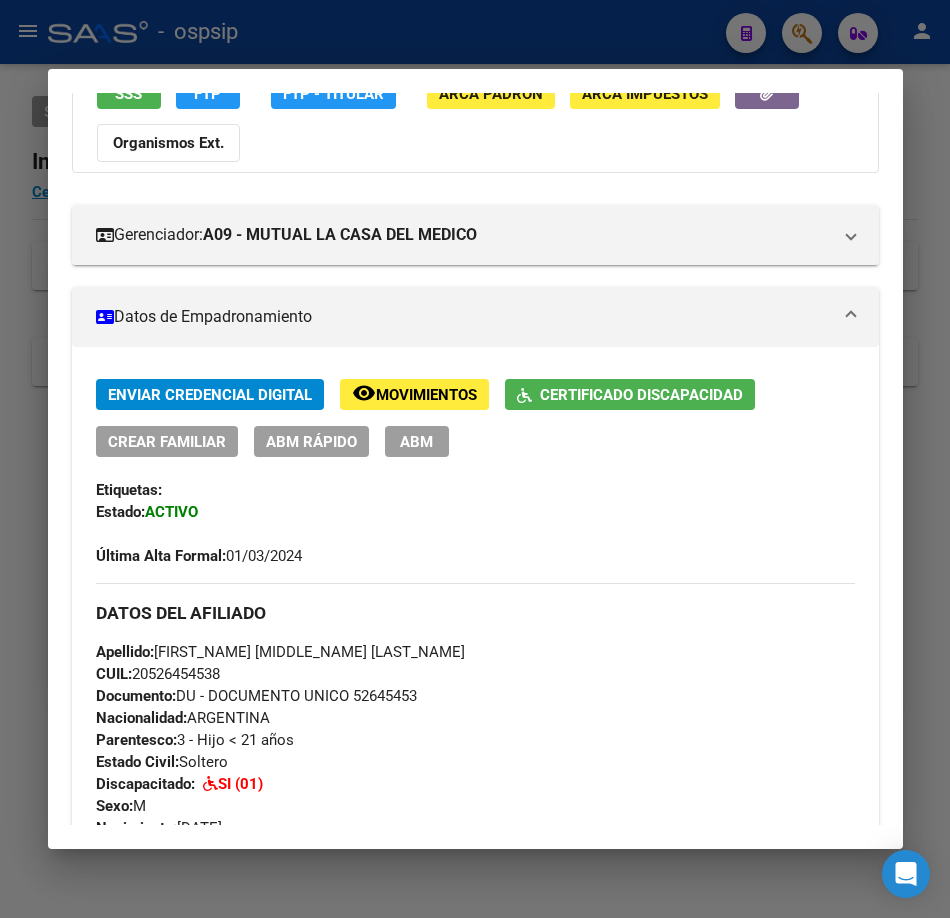 scroll, scrollTop: 0, scrollLeft: 0, axis: both 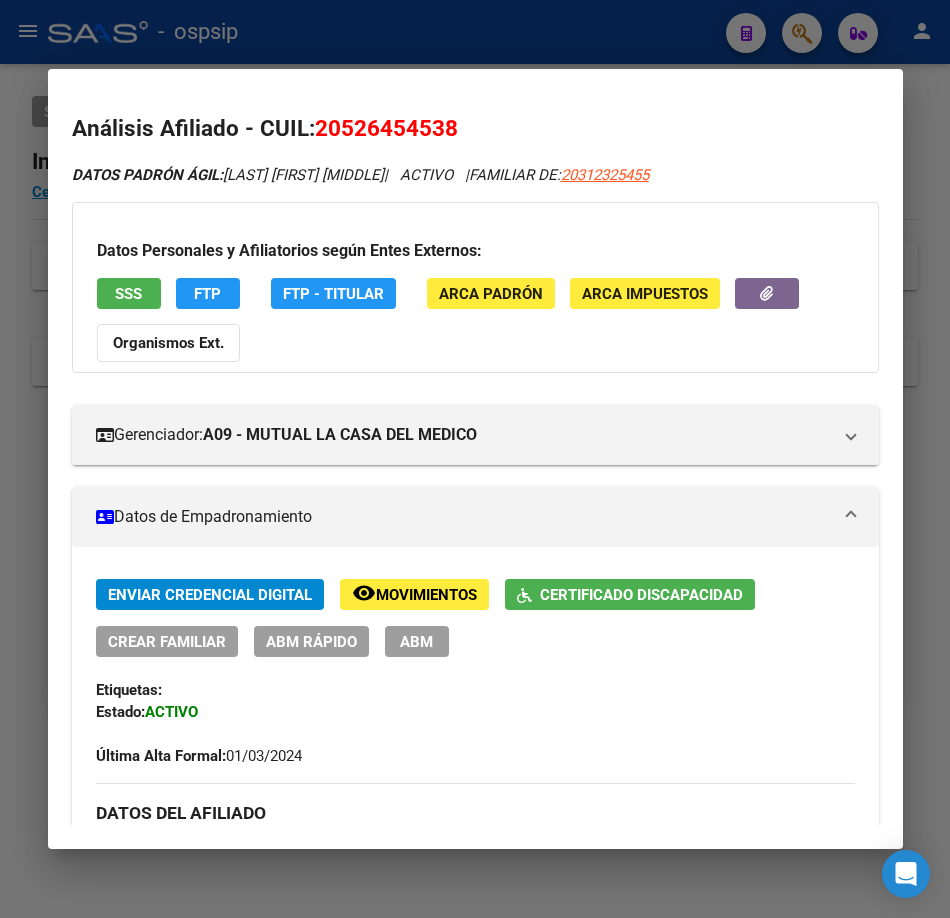 click on "SSS" at bounding box center (129, 293) 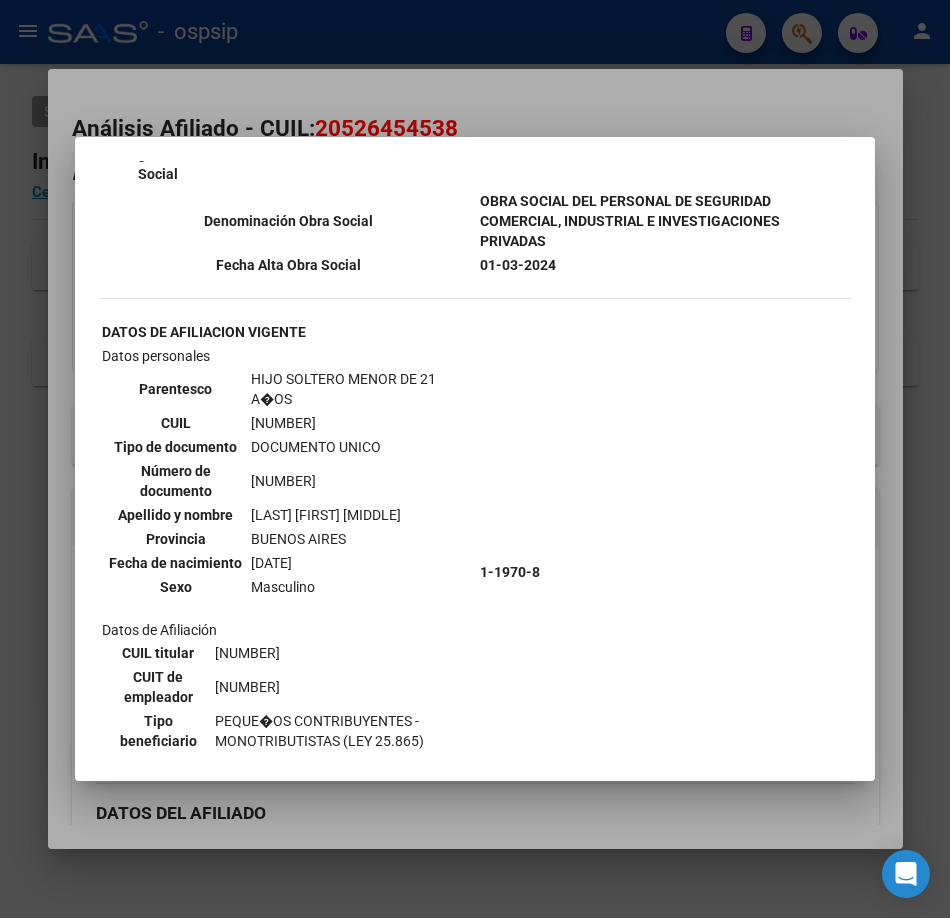 scroll, scrollTop: 1300, scrollLeft: 0, axis: vertical 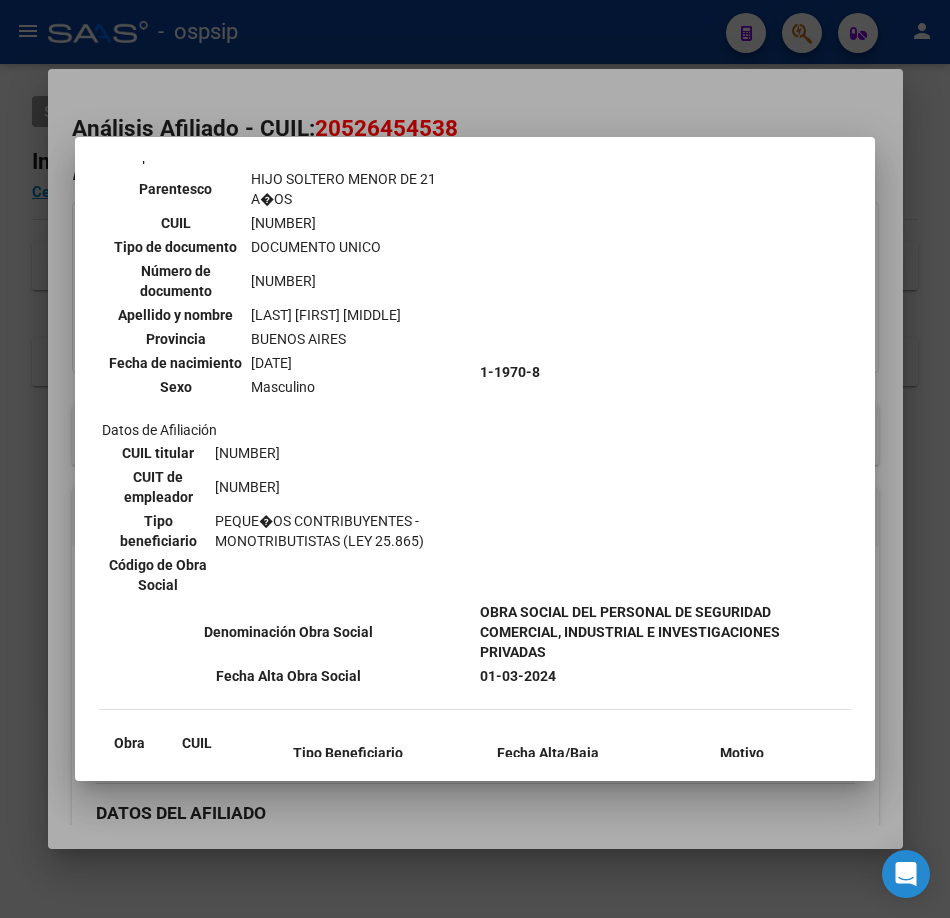 click at bounding box center (475, 459) 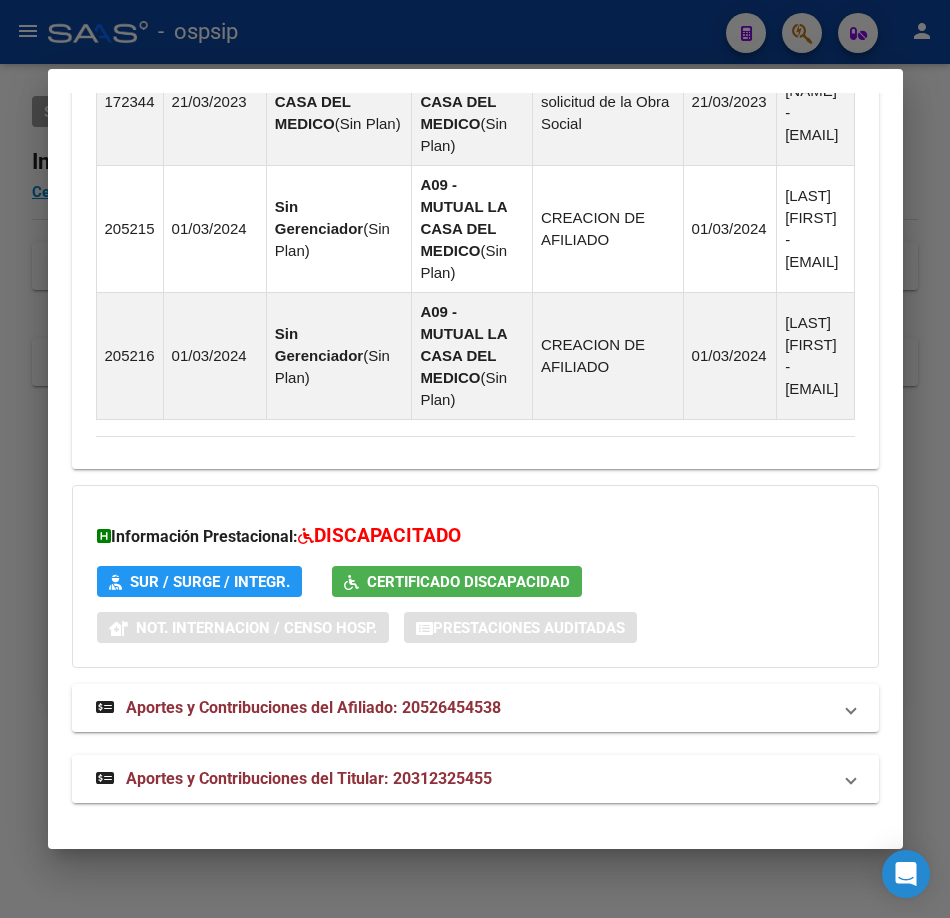 click on "Aportes y Contribuciones del Titular: 20312325455" at bounding box center (309, 778) 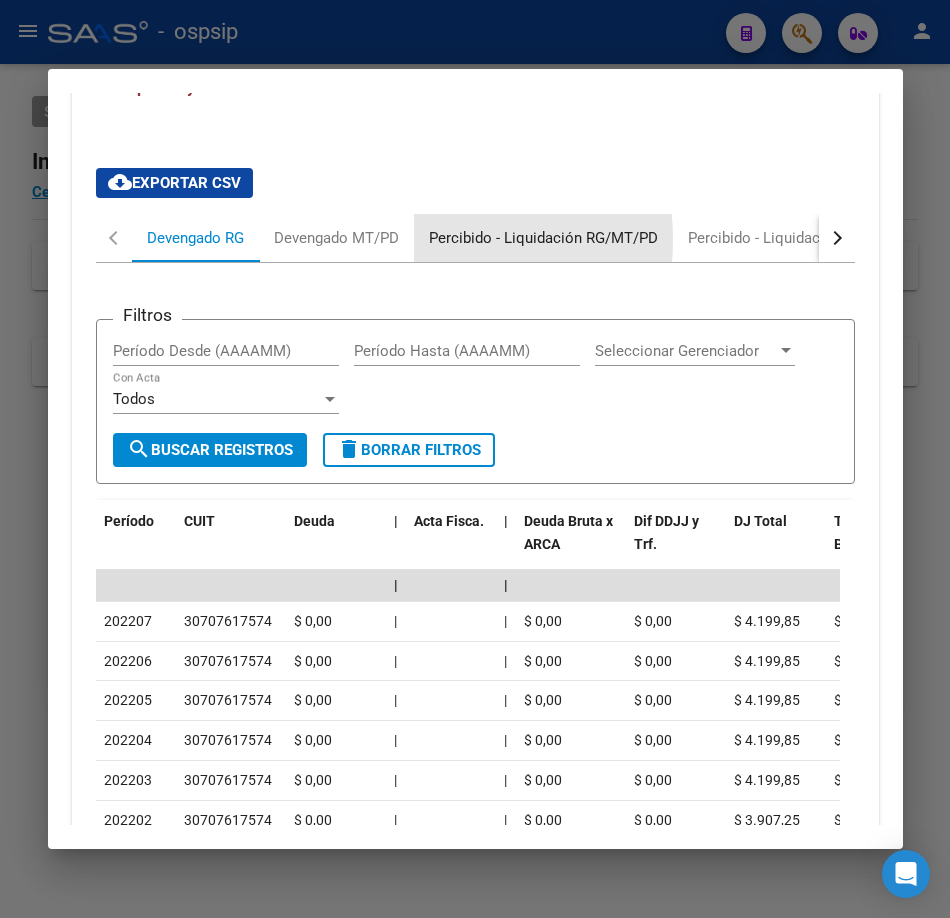 click on "Percibido - Liquidación RG/MT/PD" at bounding box center [543, 238] 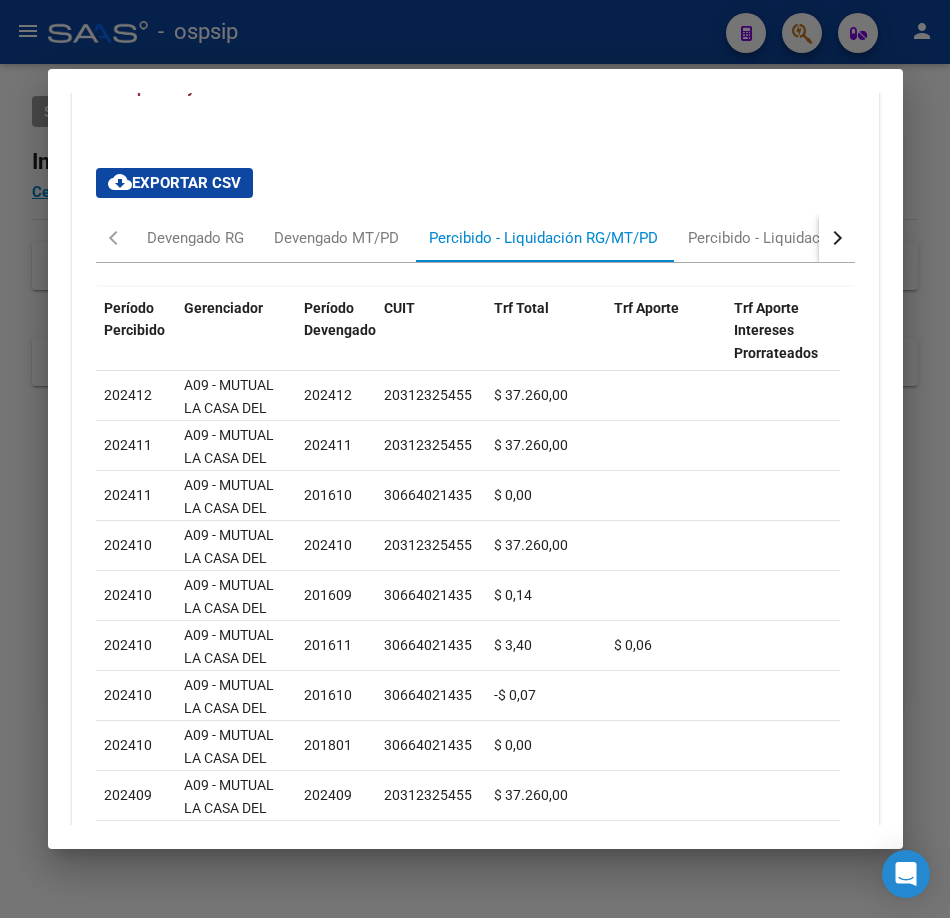 click on "Período Percibido Gerenciador Período Devengado [CUIT] Trf Total Trf Aporte Trf Aporte Intereses Prorrateados Contribución Contribucion Intereses MT Bruto MT Intereses Trf Personal Domestico Trf Personal Domestico Intereses Trf Contribucion Empresa Trf Contribucion Intereses Empresa Trf Aporte Intereses Empresa Porcentaje Aportes Porcentaje Contribuciones Porcentaje Aporte Percibido [YYYY][MM] A09 - MUTUAL LA CASA DEL MEDICO  [YYYY][MM] [CUIT] [NUMBER] [NUMBER] % 0 % 0 % 0 [YYYY][MM] A09 - MUTUAL LA CASA DEL MEDICO  [YYYY][MM] [CUIT] [NUMBER] [NUMBER] % 0 % 0 % 0 [YYYY][MM] A09 - MUTUAL LA CASA DEL MEDICO  [YYYY][MM] [CUIT] [NUMBER] [NUMBER] % 0 % 0 % 0 [YYYY][MM] A09 - MUTUAL LA CASA DEL MEDICO  [YYYY][MM] [CUIT] [NUMBER] [NUMBER] % 0 % 0 % 0 [YYYY][MM] A09 - MUTUAL LA CASA DEL MEDICO  [YYYY][MM]" at bounding box center [475, 619] 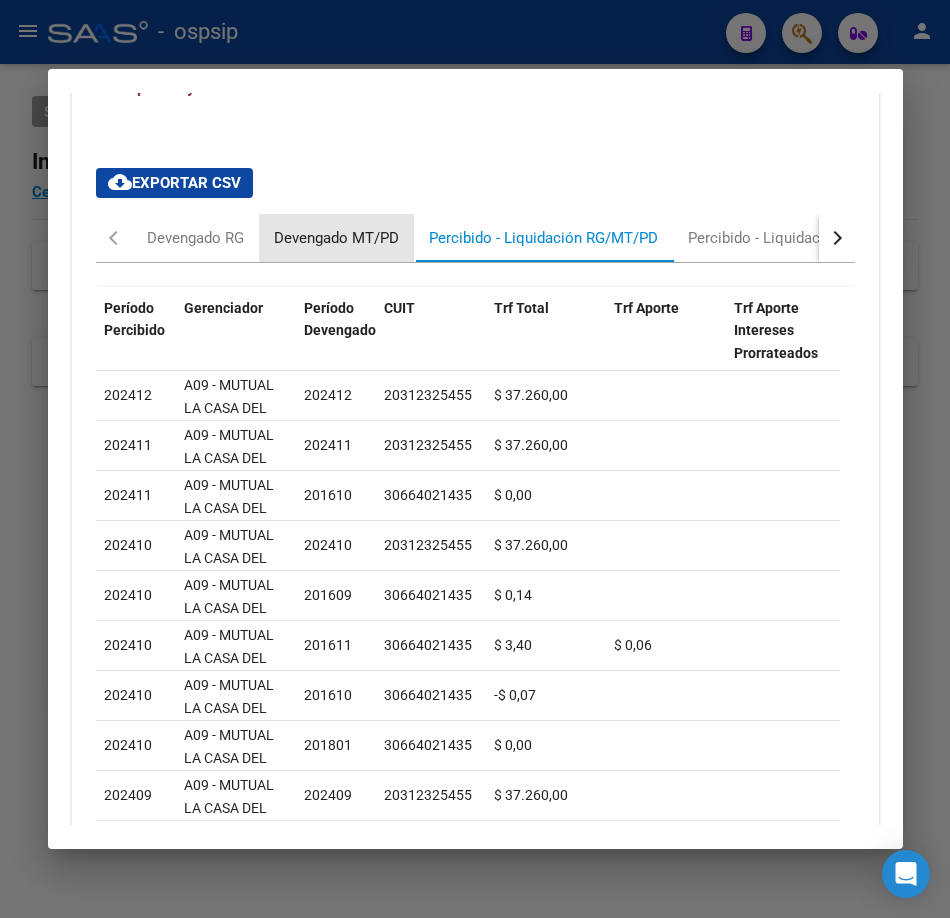 click on "Devengado MT/PD" at bounding box center [336, 238] 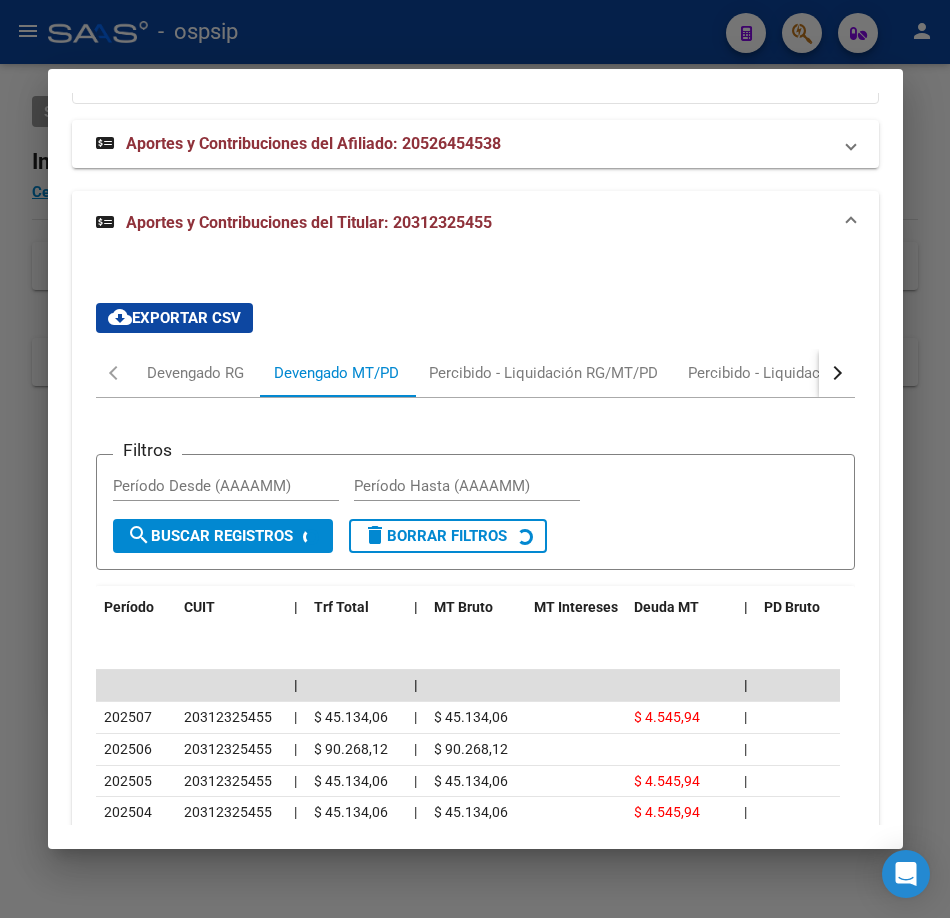 scroll, scrollTop: 2641, scrollLeft: 0, axis: vertical 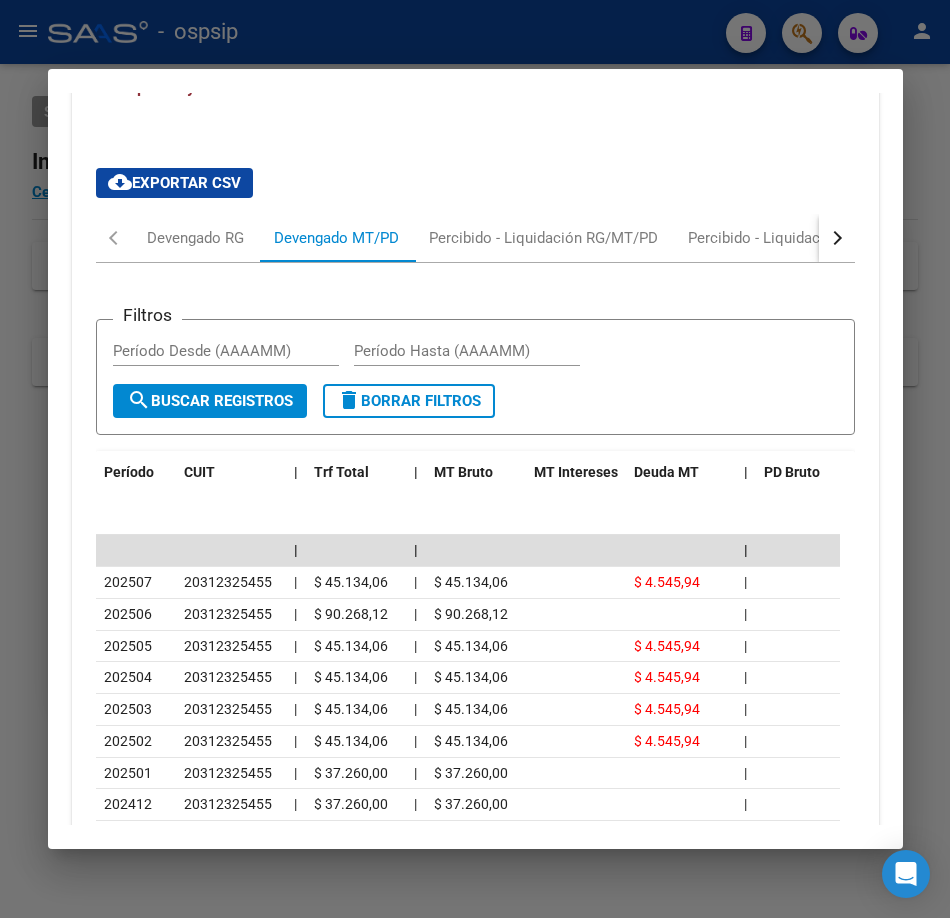 click on "Análisis Afiliado - CUIL:  [CUIL] DATOS PADRÓN ÁGIL:  [LAST] [FIRST] [MIDDLE]     |   ACTIVO   |     FAMILIAR DE:  [CUIL] Datos Personales y Afiliatorios según Entes Externos: SSS FTP  FTP - Titular ARCA Padrón ARCA Impuestos Organismos Ext.    Gerenciador:      A09 - MUTUAL LA CASA DEL MEDICO  Atención telefónica: Atención emergencias: Otros Datos Útiles:    Datos de Empadronamiento  Enviar Credencial Digital remove_red_eye Movimientos    Certificado Discapacidad Crear Familiar ABM Rápido ABM Etiquetas: Estado: ACTIVO Última Alta Formal:  [DATE] DATOS DEL AFILIADO Apellido:  [LAST] [FIRST] [MIDDLE] CUIL:  [CUIL] Documento:  DU - DOCUMENTO UNICO [NUMBER]  Nacionalidad:  ARGENTINA Parentesco:  3 - Hijo < 21 años Estado Civil:  Soltero Discapacitado:     SI (01) Sexo:  M Nacimiento:  [DATE] Edad:  13  NO TIENE TELEFONOS REGISTRADOS Provincia:  Buenos Aires Localidad:  DOCK SUD Código Postal:  1871 Calle:  L N ALEM [NUMBER] Piso:  PB  Departamento:  19B" at bounding box center [475, 459] 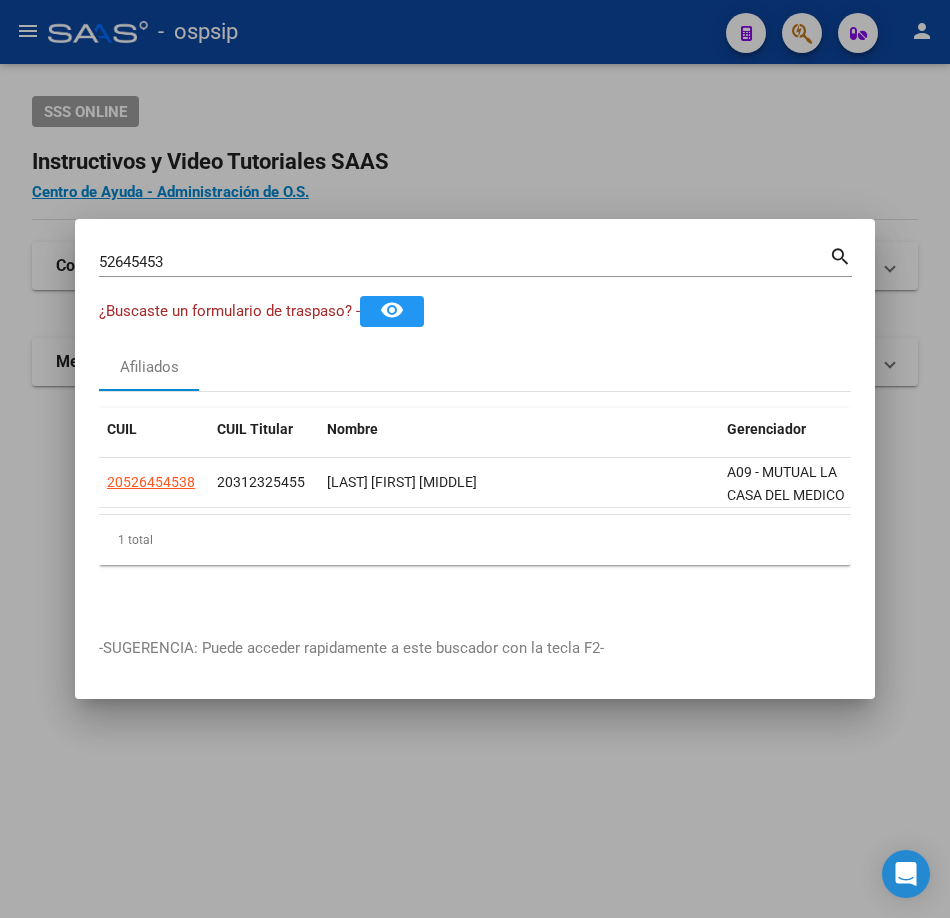 click on "[NUMBER] Buscar (apellido, dni, cuil, nro traspaso, cuit, obra social)" at bounding box center [464, 262] 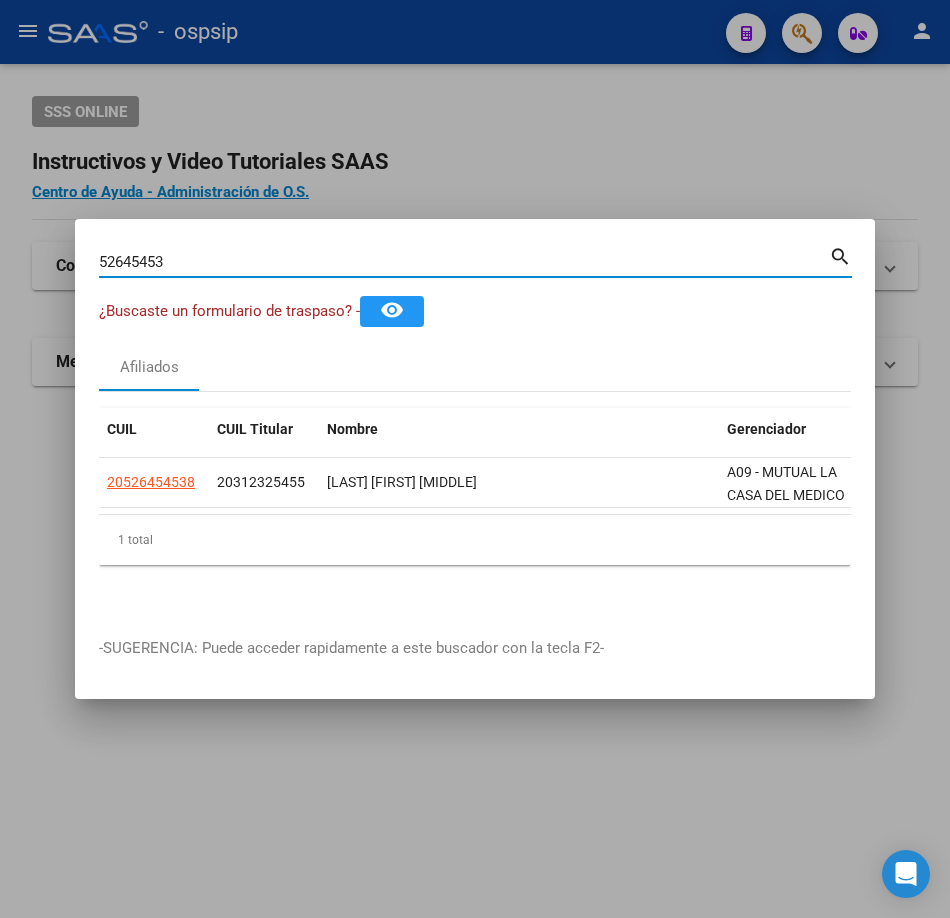 click on "52645453" at bounding box center [464, 262] 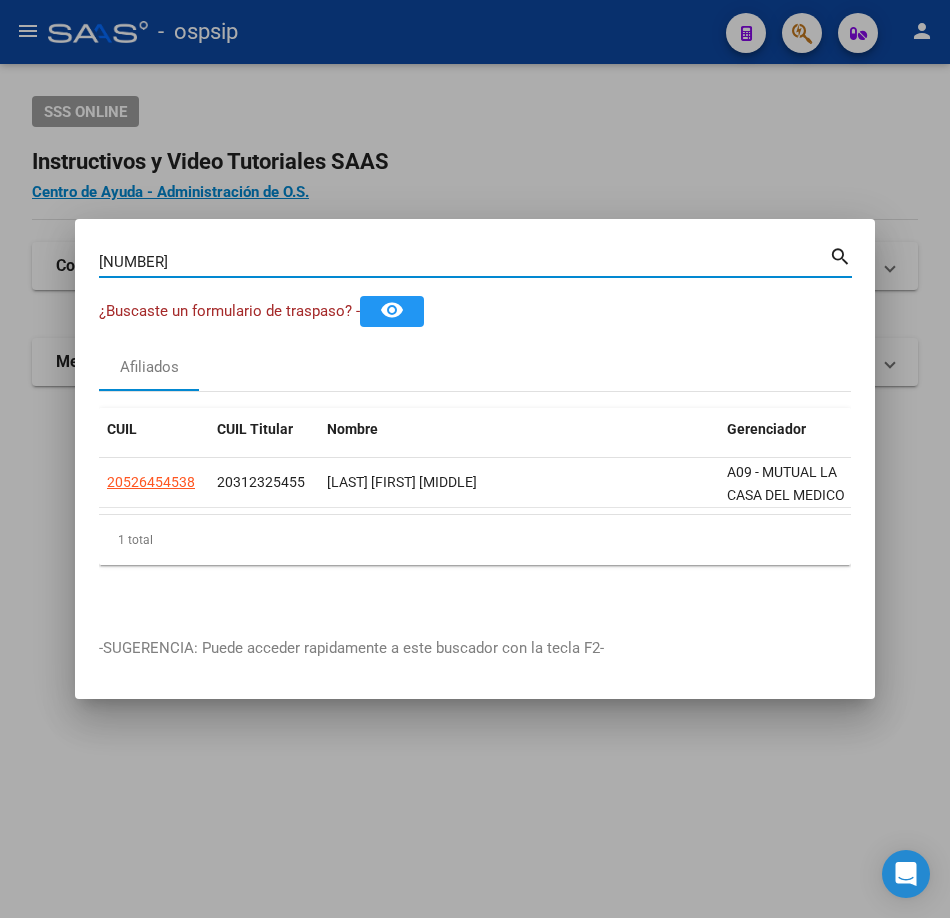 type on "[NUMBER]" 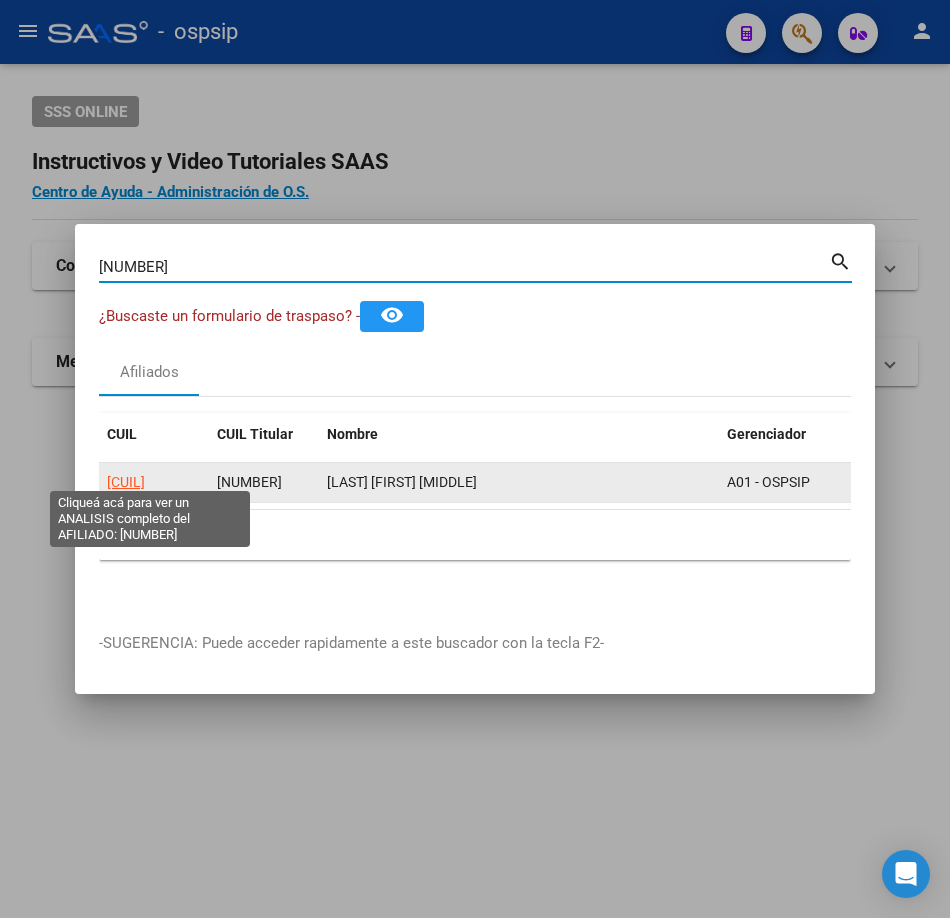 click on "[CUIL]" 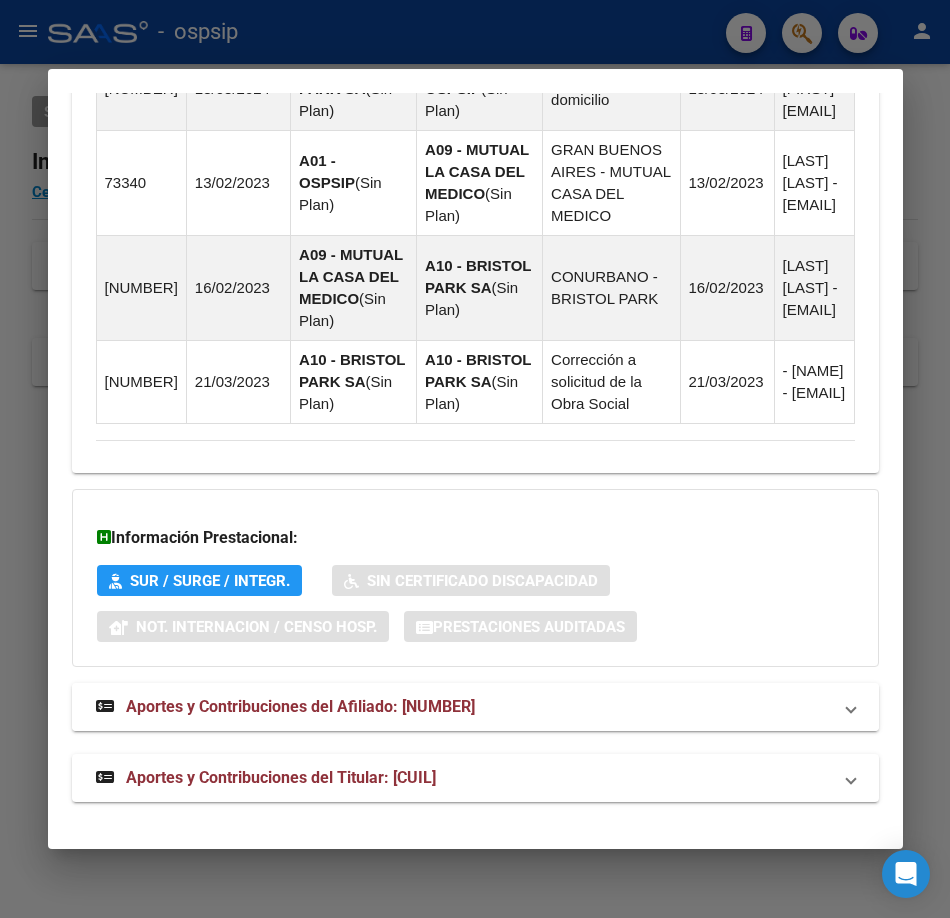 scroll, scrollTop: 1897, scrollLeft: 0, axis: vertical 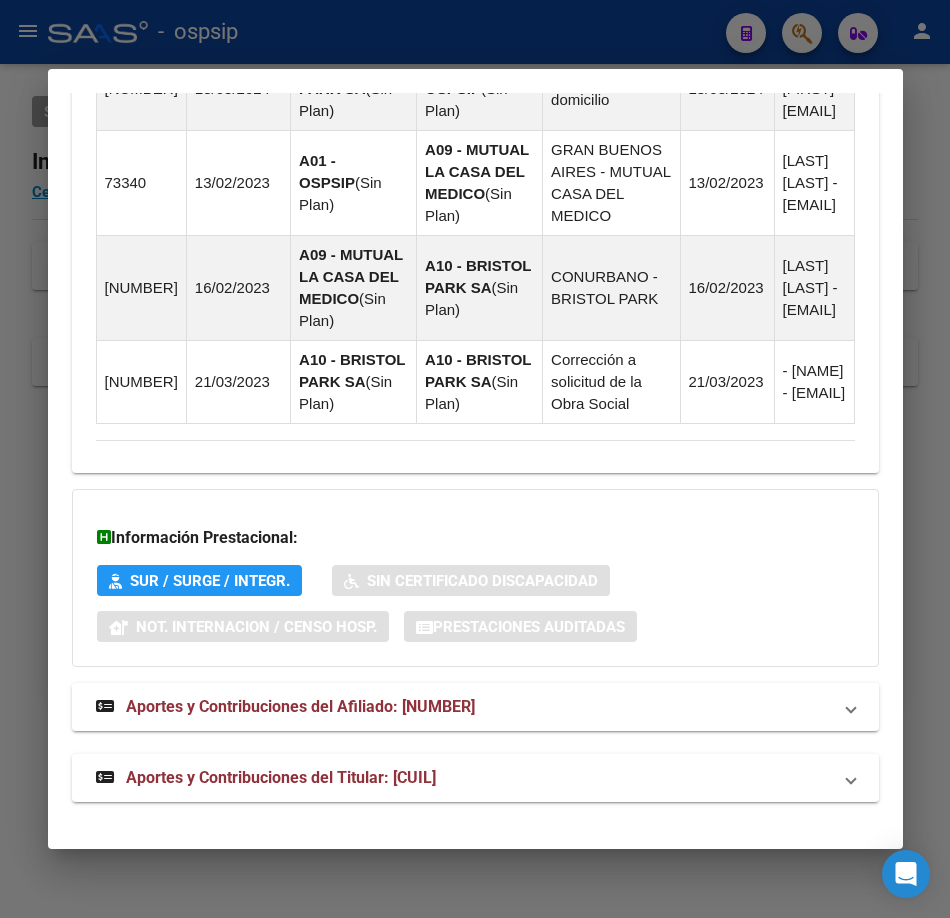 click on "DATOS PADRÓN ÁGIL:  [LAST] [FIRST]   <br> |   ACTIVO   |     FAMILIAR DE:  [CUIL] Datos Personales y Afiliatorios según Entes Externos: SSS FTP  FTP - Titular ARCA Padrón ARCA Impuestos Organismos Ext.    Gerenciador:      A01 - OSPSIP Atención telefónica: Atención emergencias: Otros Datos Útiles:    Datos de Empadronamiento  Enviar Credencial Digital remove_red_eye Movimientos    Sin Certificado Discapacidad Crear Familiar ABM Rápido ABM Etiquetas: Estado: ACTIVO Última Alta Formal:  [DD-MM-YYYY] Ultimo Tipo Movimiento Alta:  ALTA INICIAL DIRECTA Ultimo Tipo Movimiento Baja:  BAJA SIN APORTES Comentario ADMIN:  Migración Padrón Completo SSS el 2022-09-24 17:26:32 DATOS DEL AFILIADO Apellido:  [LAST] [FIRST] CUIL:  [CUIL] Documento:  DU - DOCUMENTO UNICO [NUMBER]  Nacionalidad:  ARGENTINA Parentesco:  3 - Hijo < 21 años Estado Civil:  Soltero Discapacitado:    NO (00) Sexo:  M Nacimiento:  [DD-MM-YYYY] Edad:  7  Teléfono Particular:  [NUMBER]             Provincia: [STATE]" at bounding box center [475, -412] 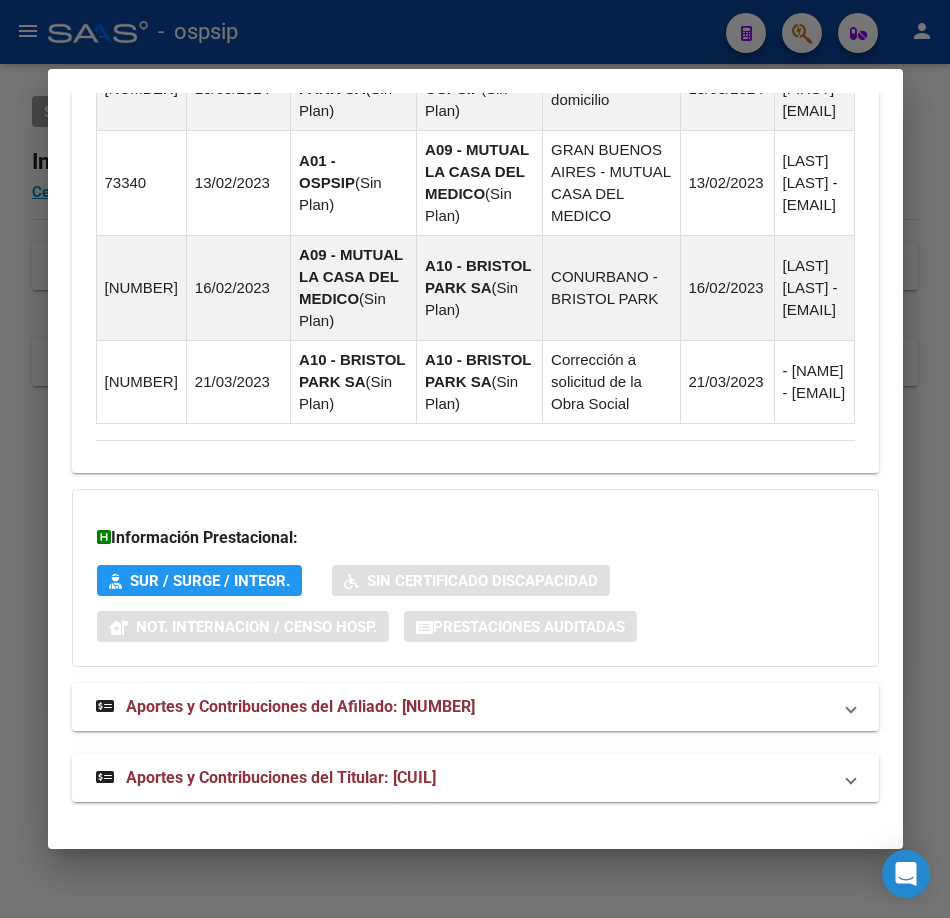 click on "Aportes y Contribuciones del Titular: [CUIL]" at bounding box center [281, 777] 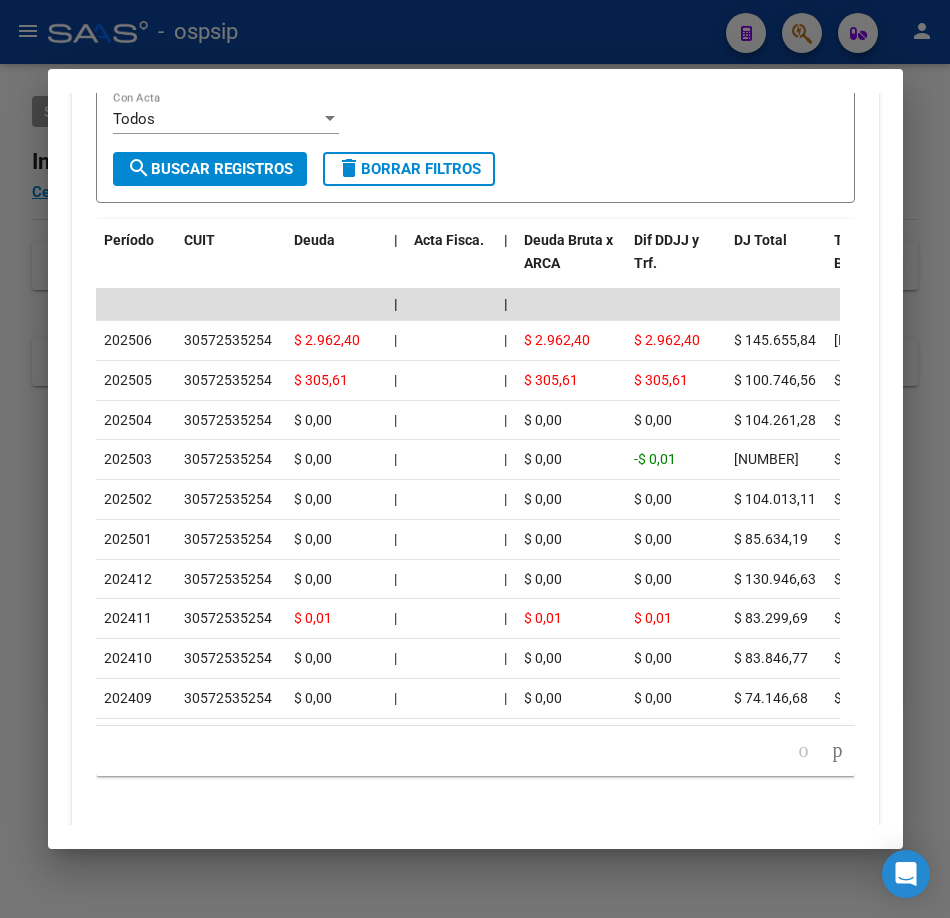 scroll, scrollTop: 2900, scrollLeft: 0, axis: vertical 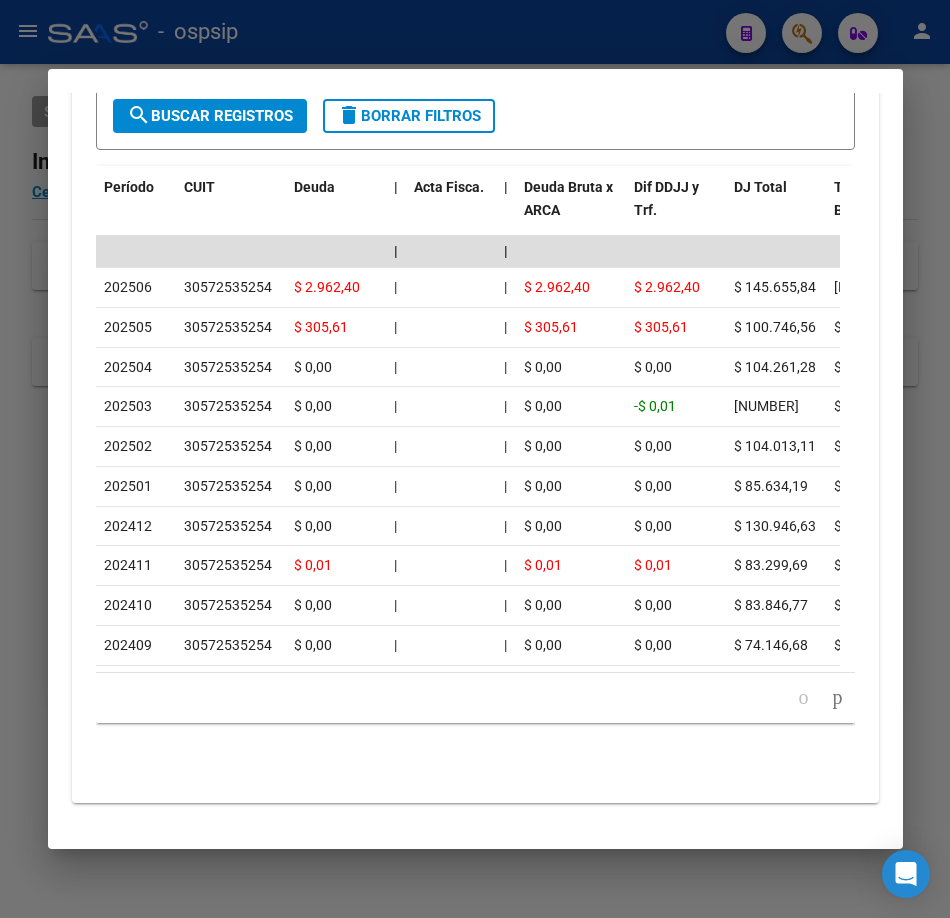 click at bounding box center [475, 459] 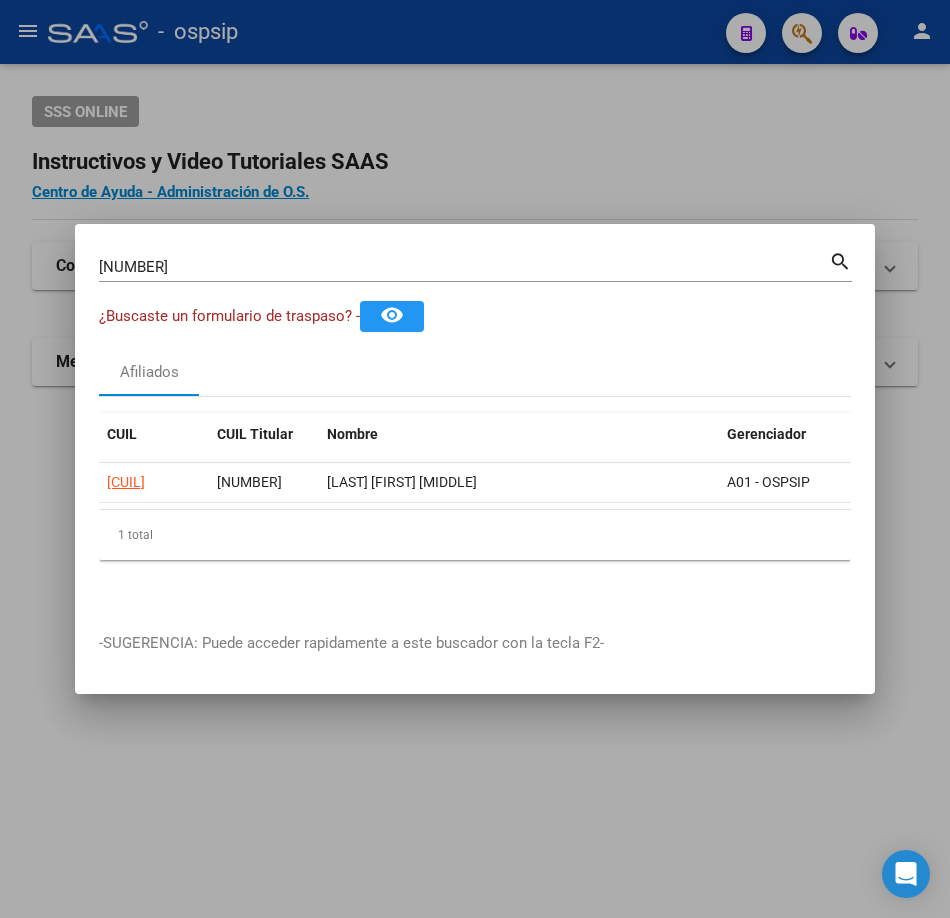 click on "[NUMBER]" at bounding box center (464, 267) 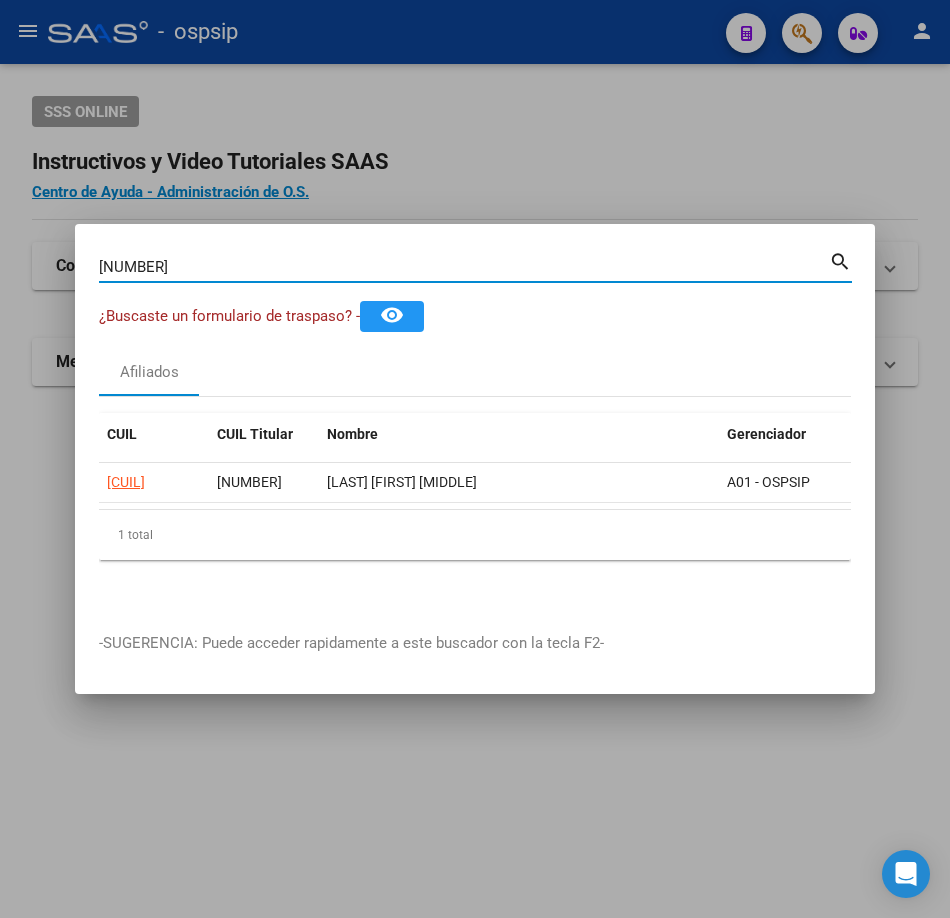 type on "[NUMBER]" 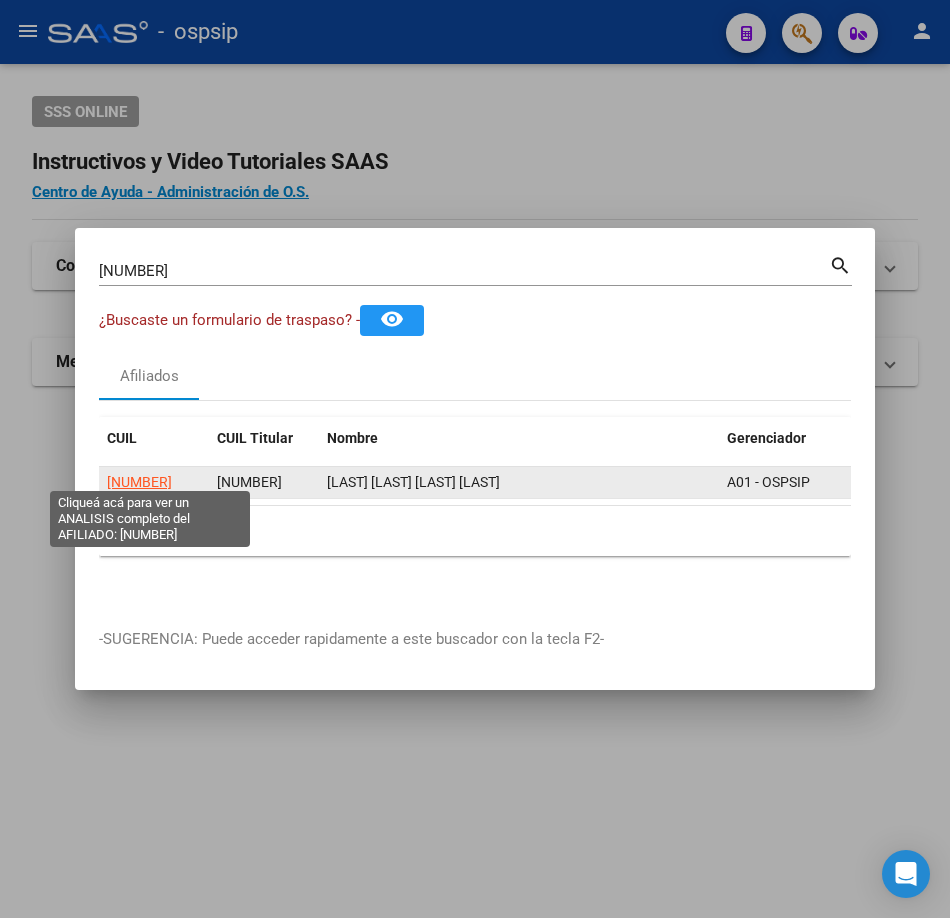 click on "[NUMBER]" 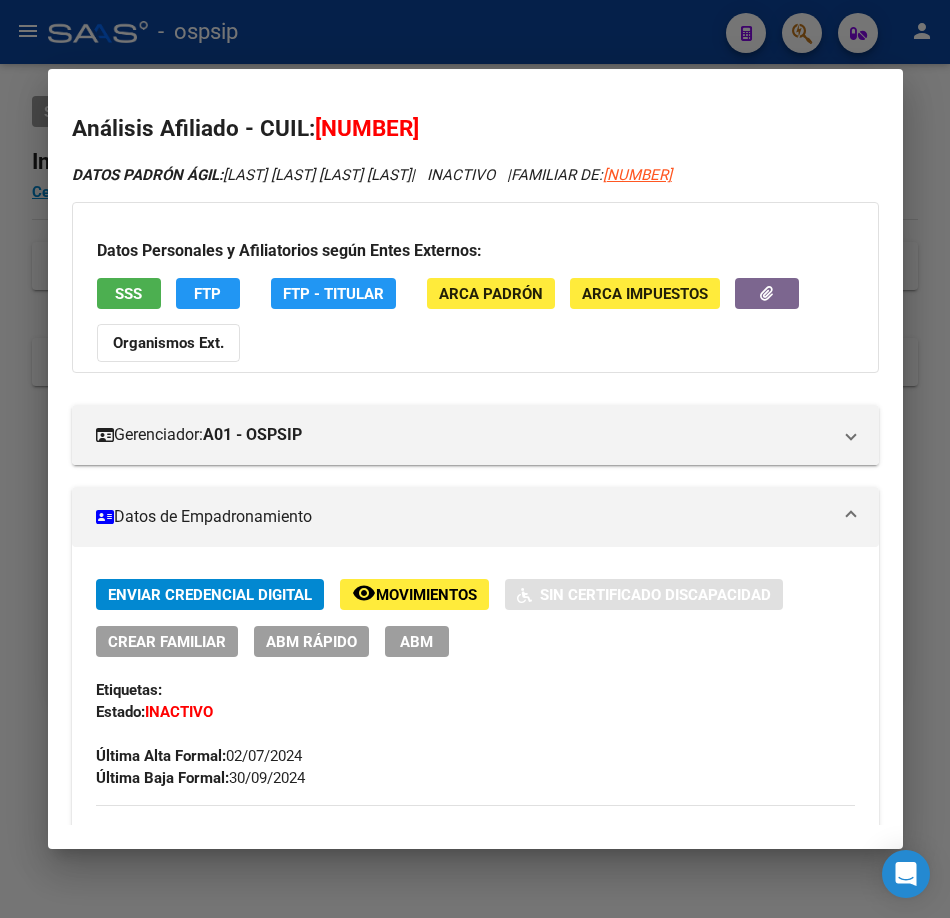 click on "SSS" at bounding box center [128, 294] 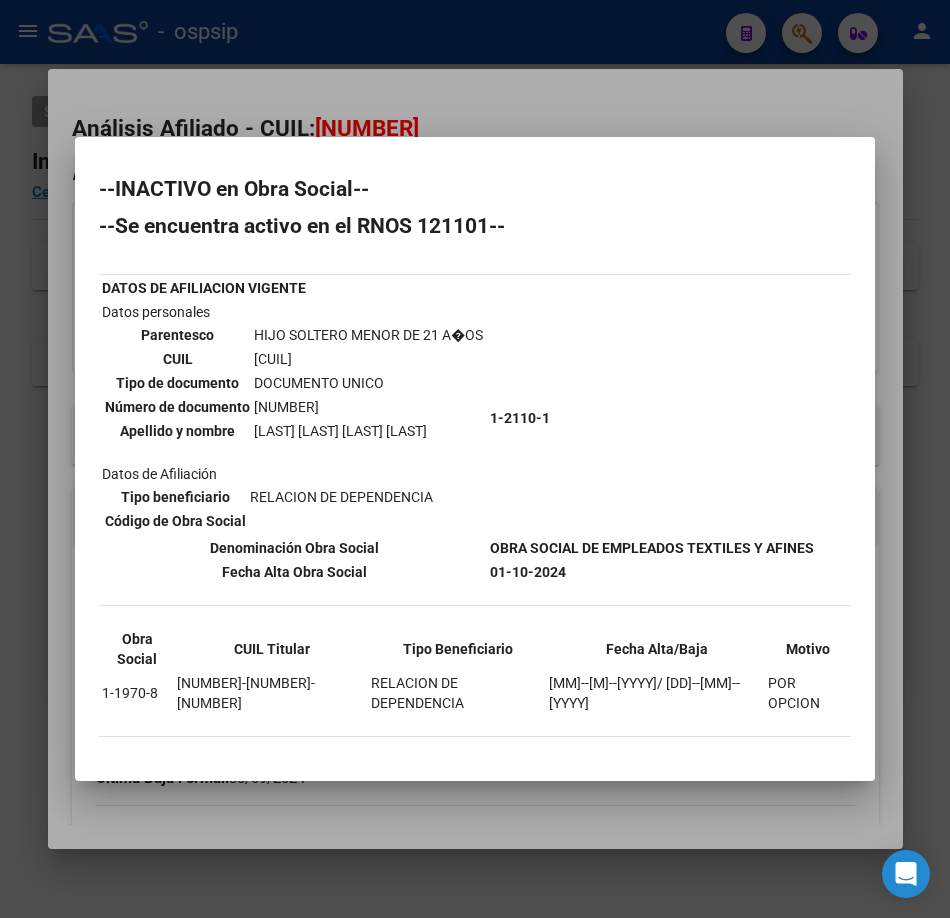 click at bounding box center [475, 459] 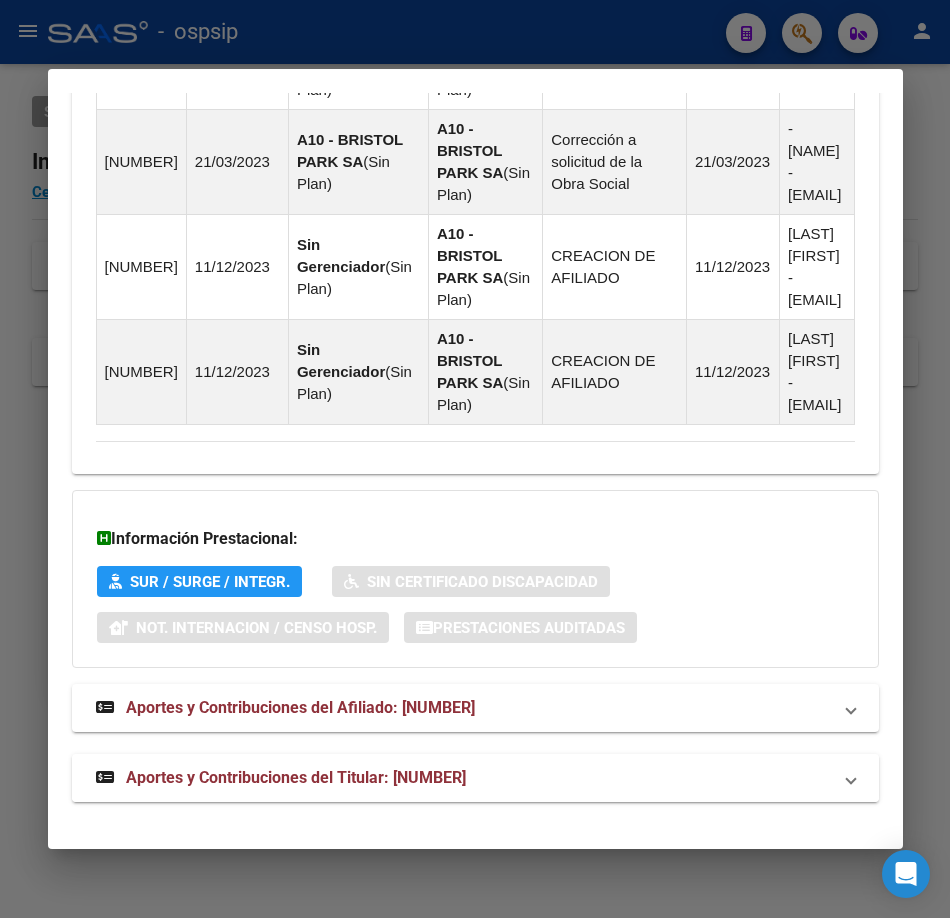 click on "Aportes y Contribuciones del Titular: [NUMBER]" at bounding box center (296, 777) 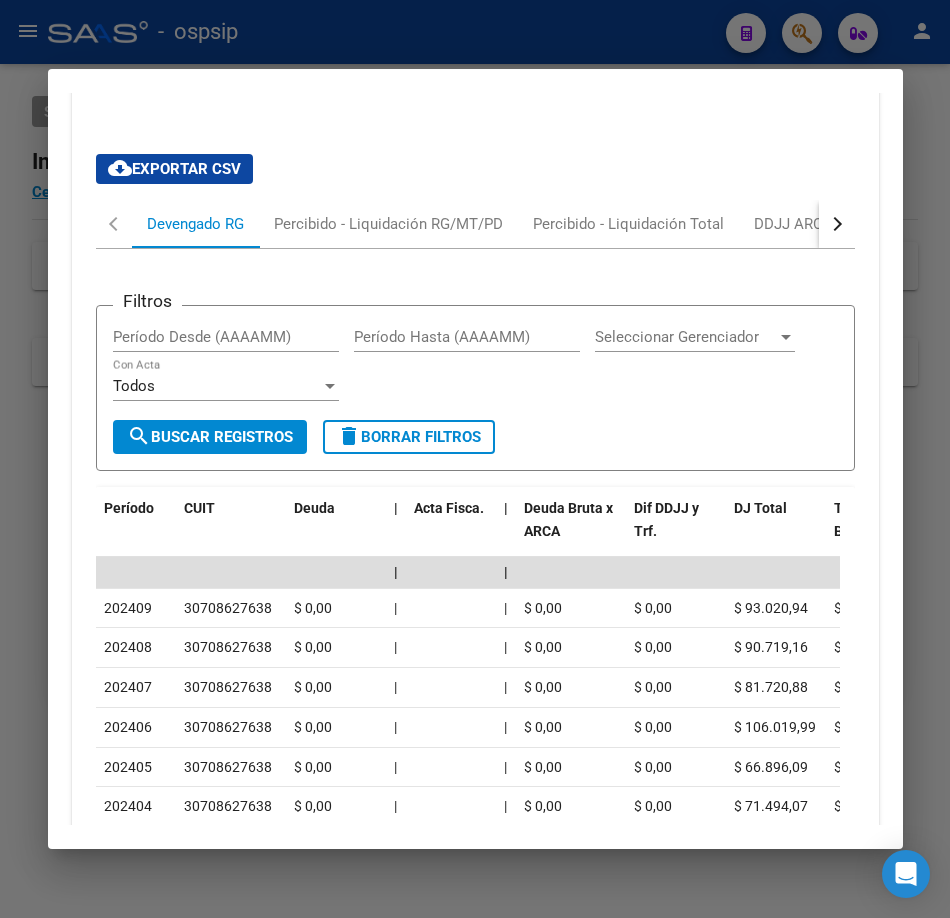 scroll, scrollTop: 2906, scrollLeft: 0, axis: vertical 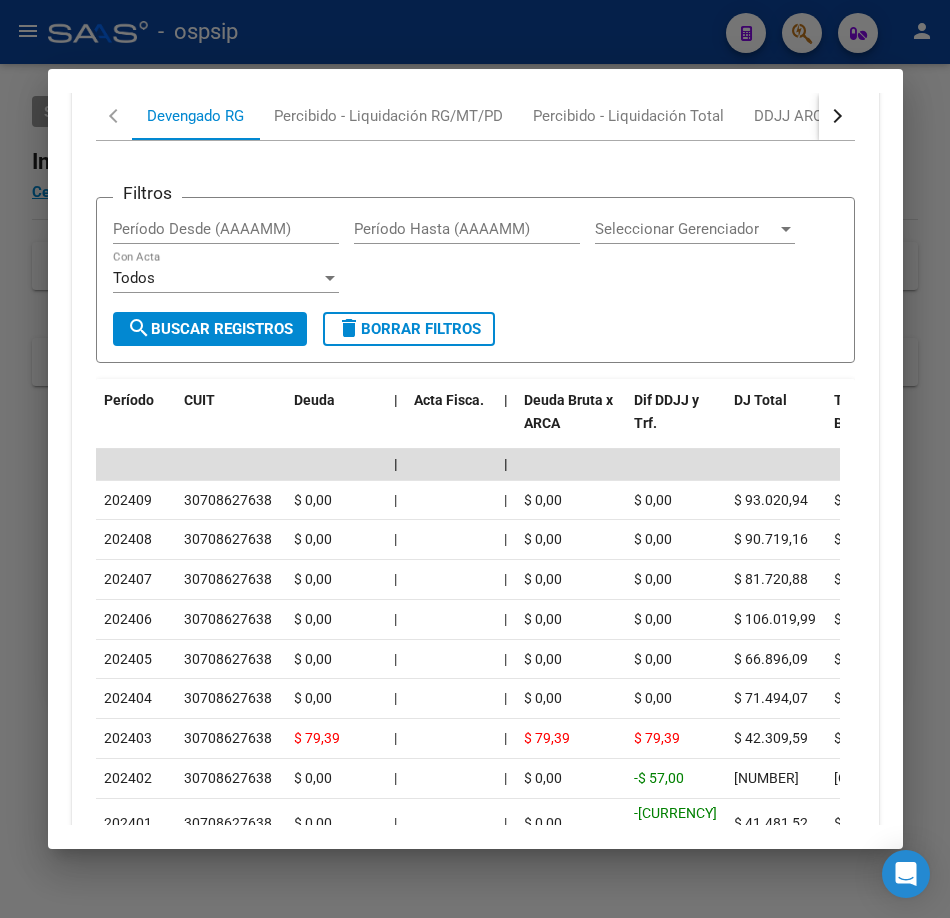 click at bounding box center (475, 459) 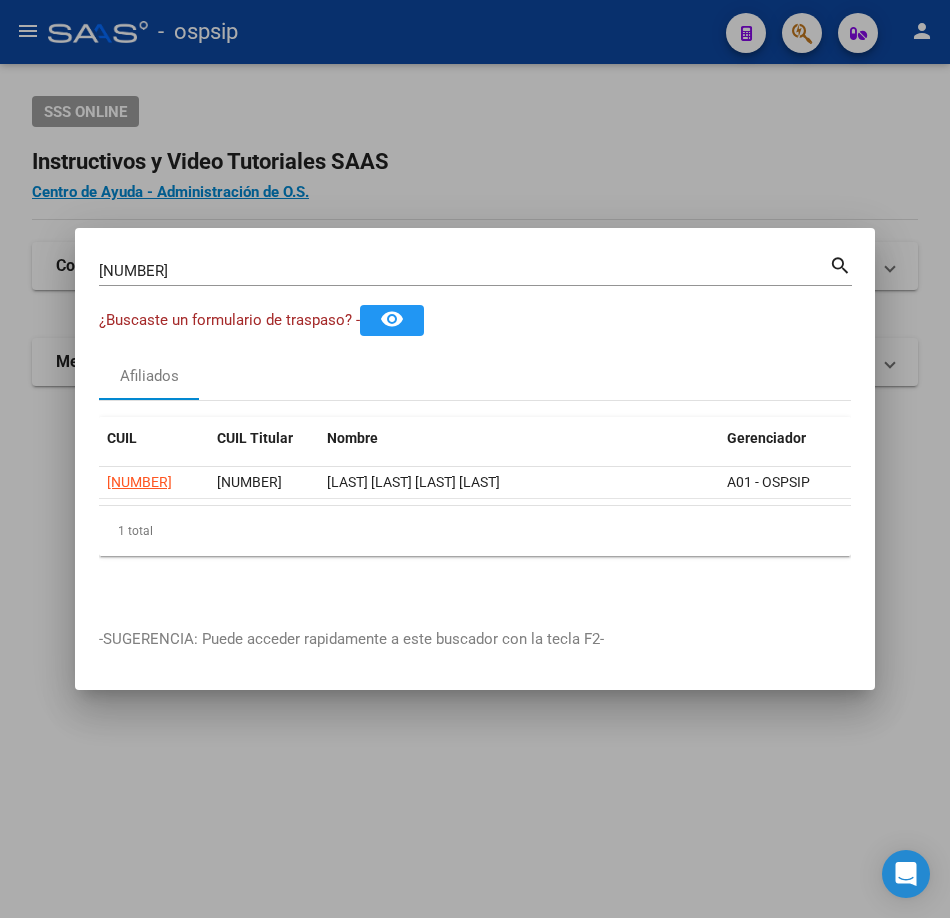 click on "[NUMBER]" at bounding box center (464, 271) 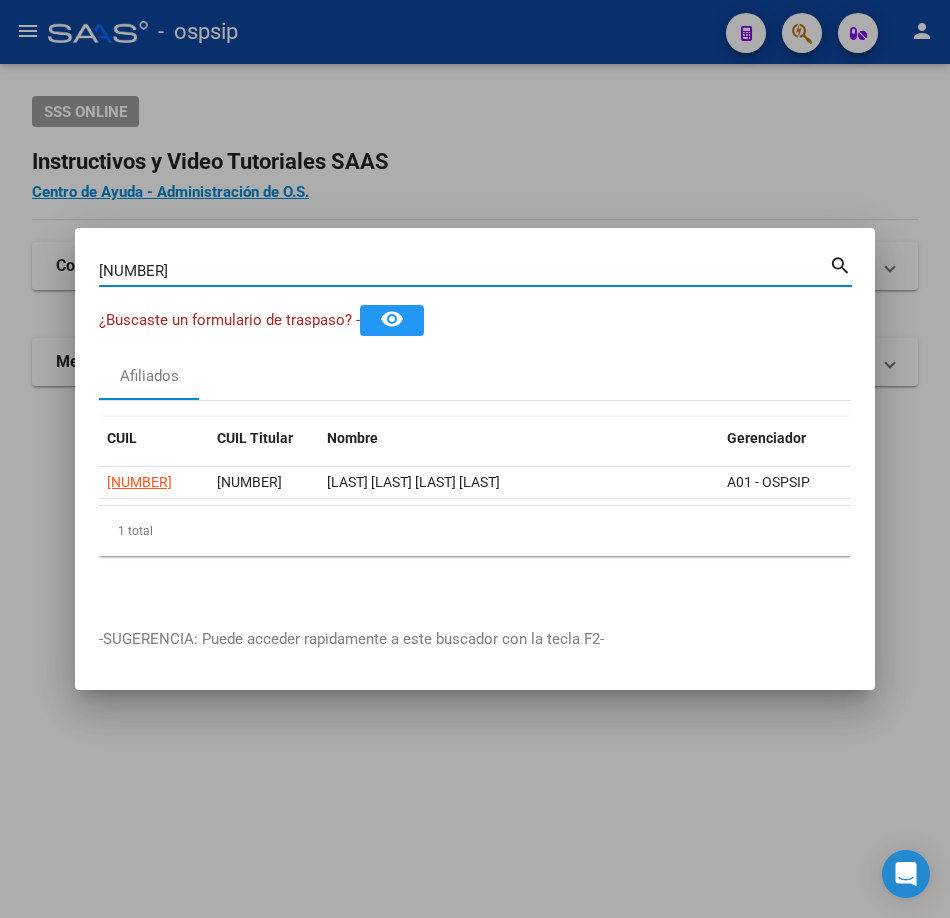 type on "[NUMBER]" 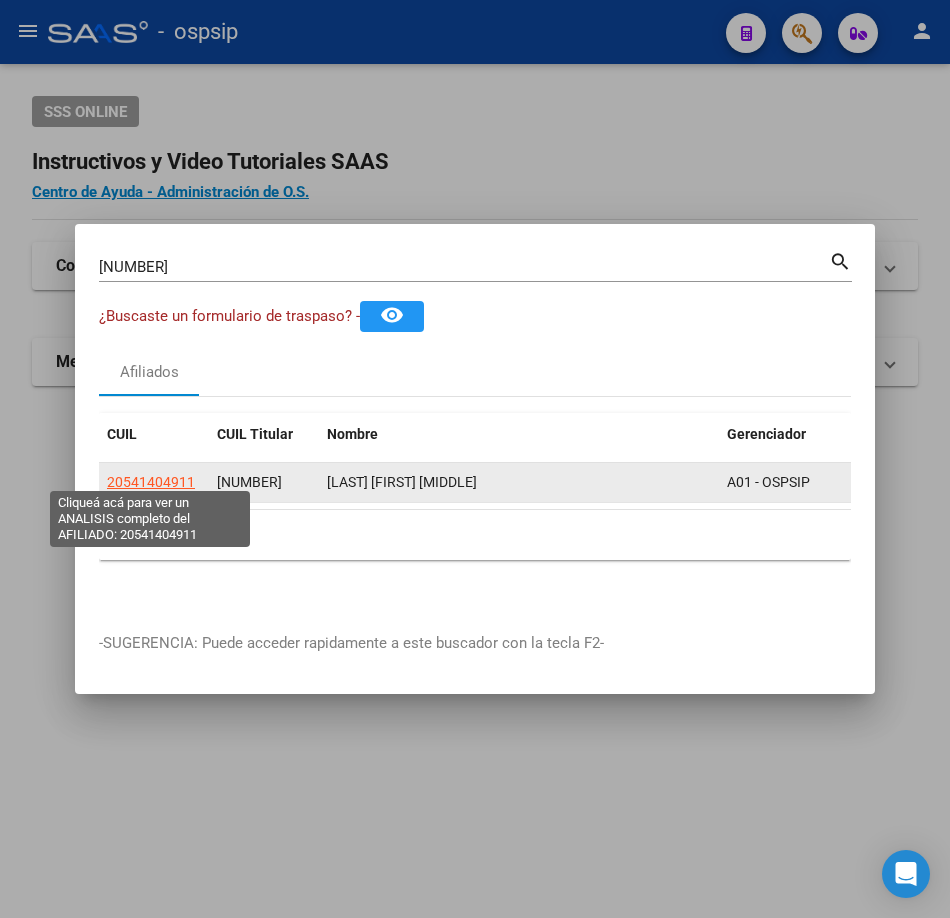 click on "20541404911" 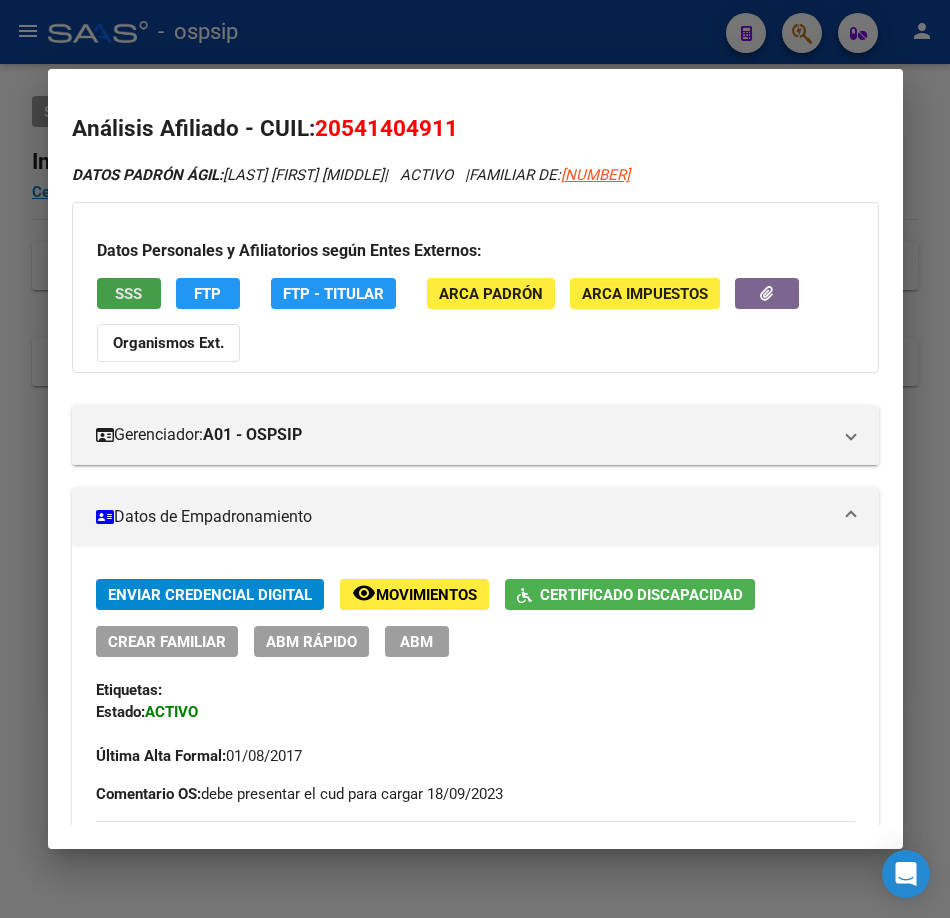 click on "SSS" at bounding box center (129, 293) 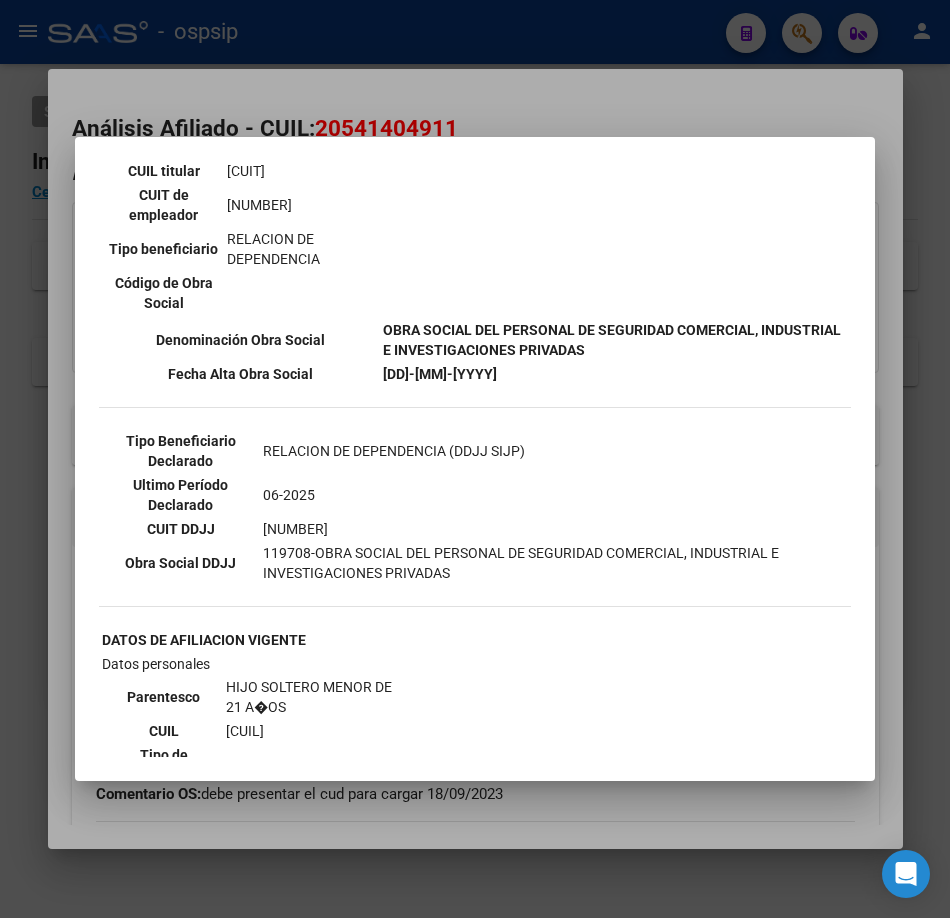 scroll, scrollTop: 500, scrollLeft: 0, axis: vertical 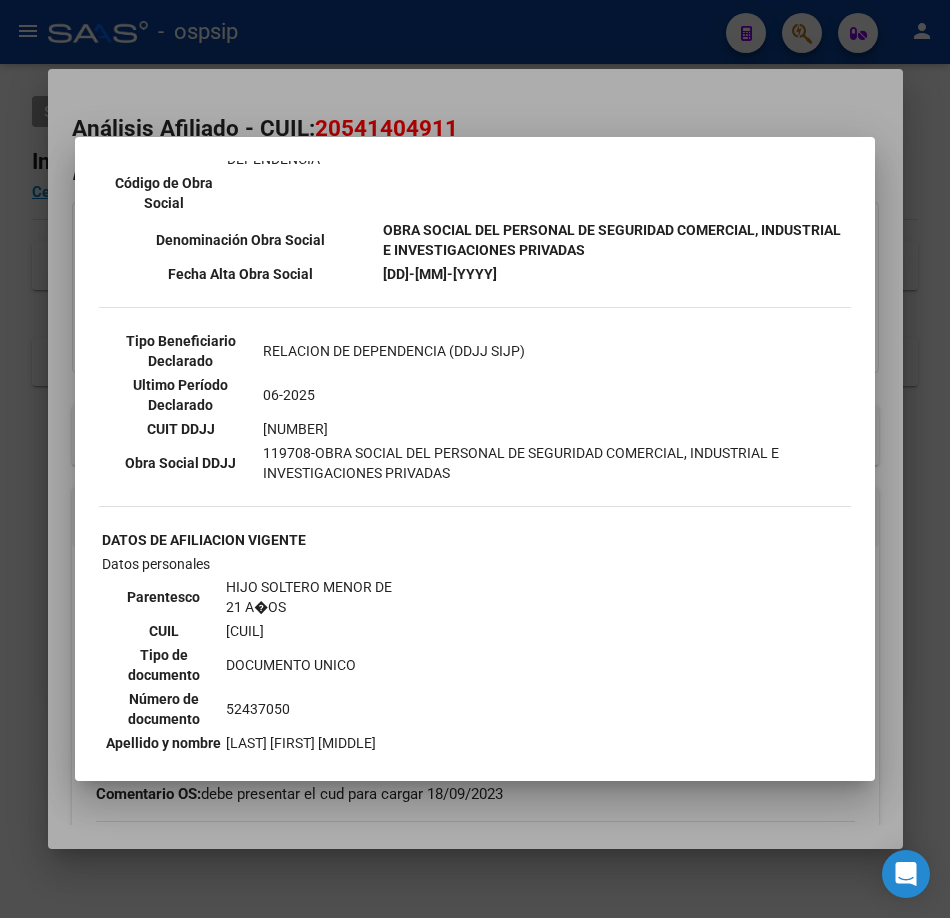click at bounding box center [475, 459] 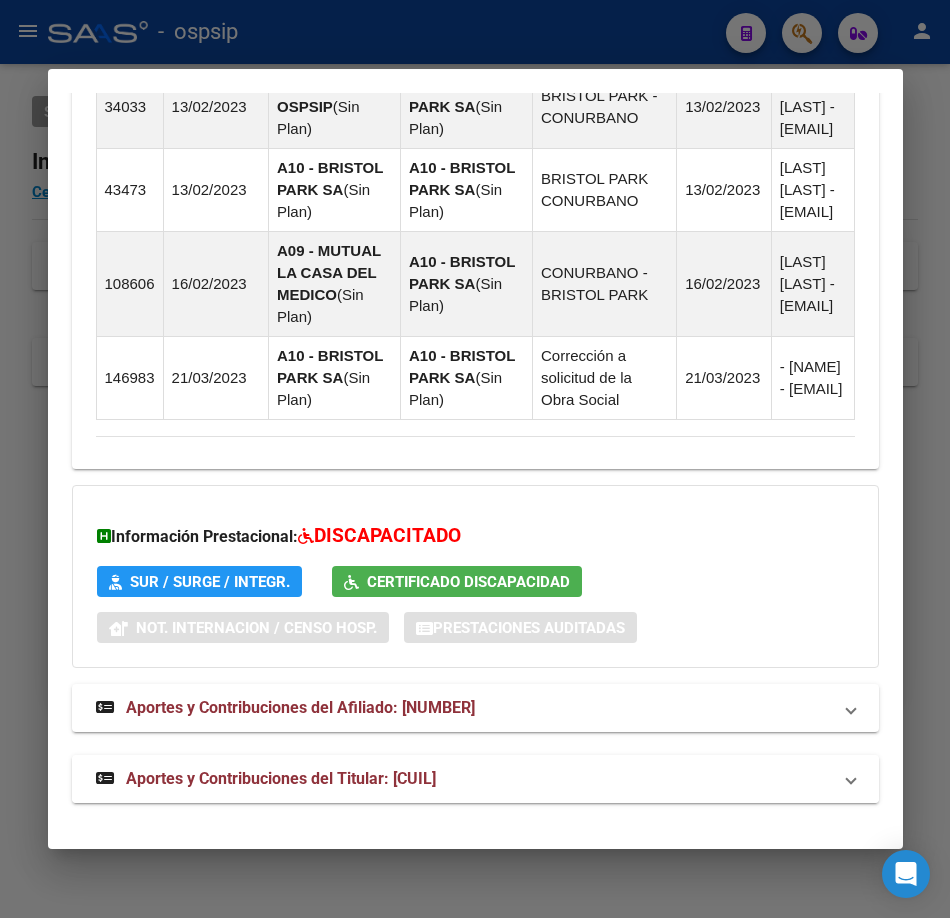 click on "Aportes y Contribuciones del Titular: [CUIL]" at bounding box center [281, 778] 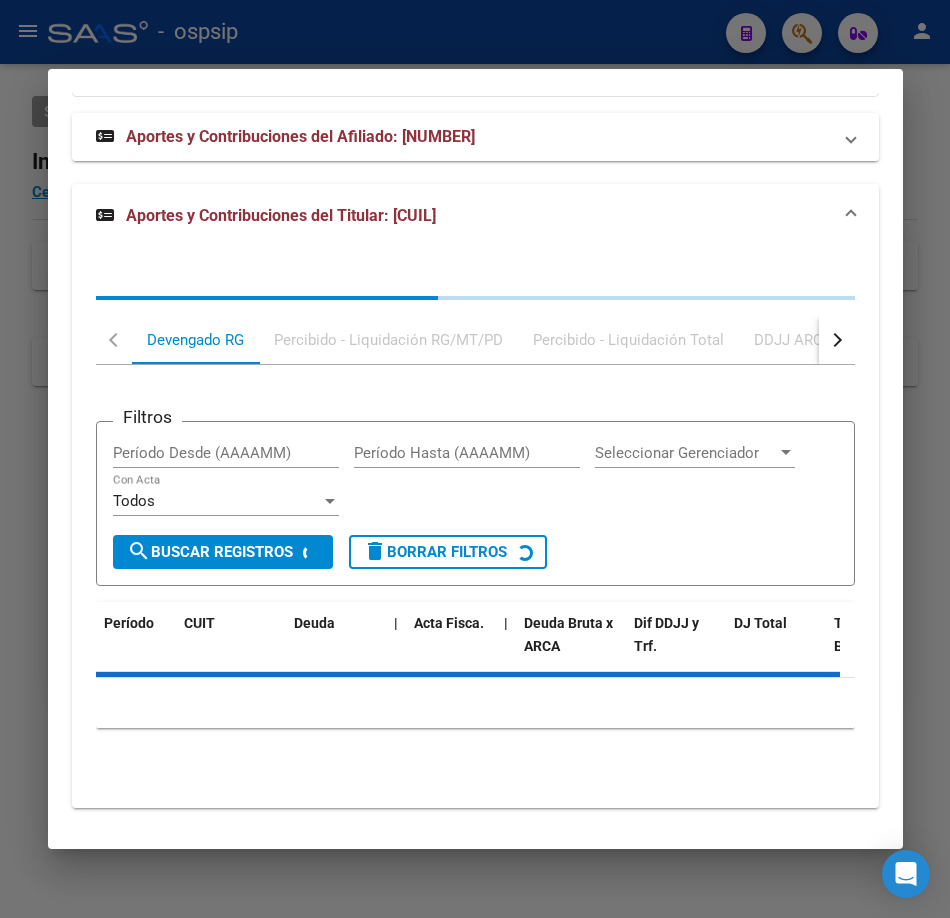 scroll, scrollTop: 2645, scrollLeft: 0, axis: vertical 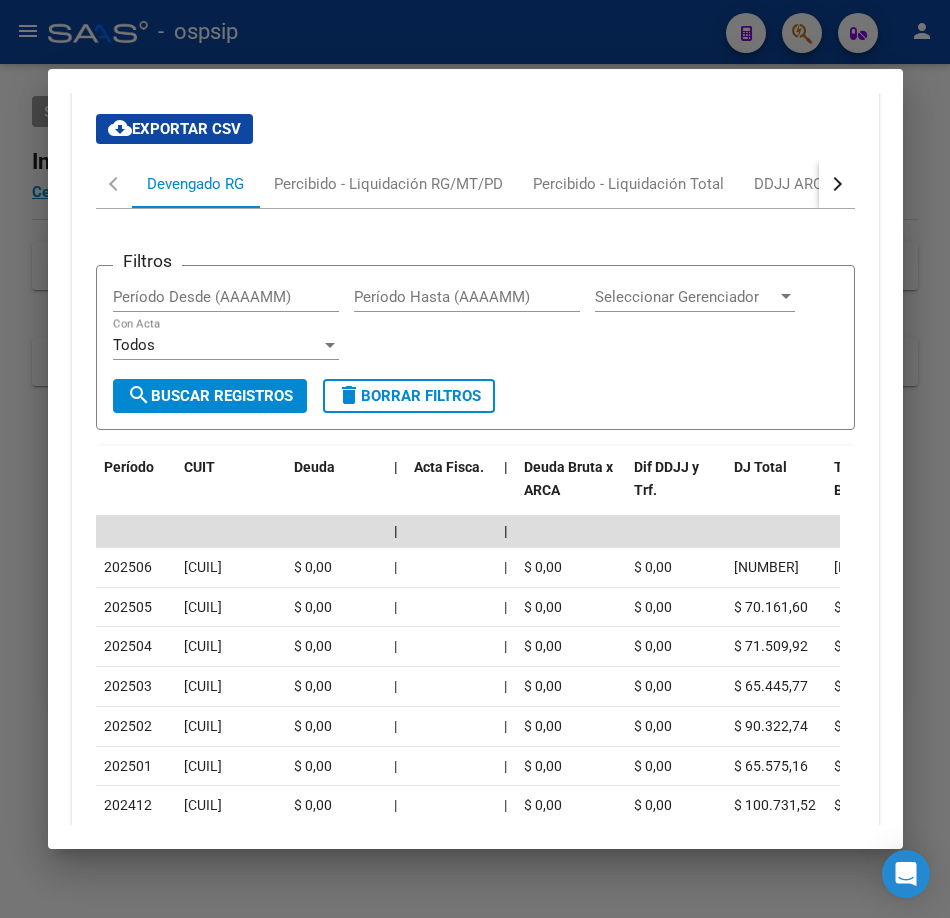 click at bounding box center (475, 459) 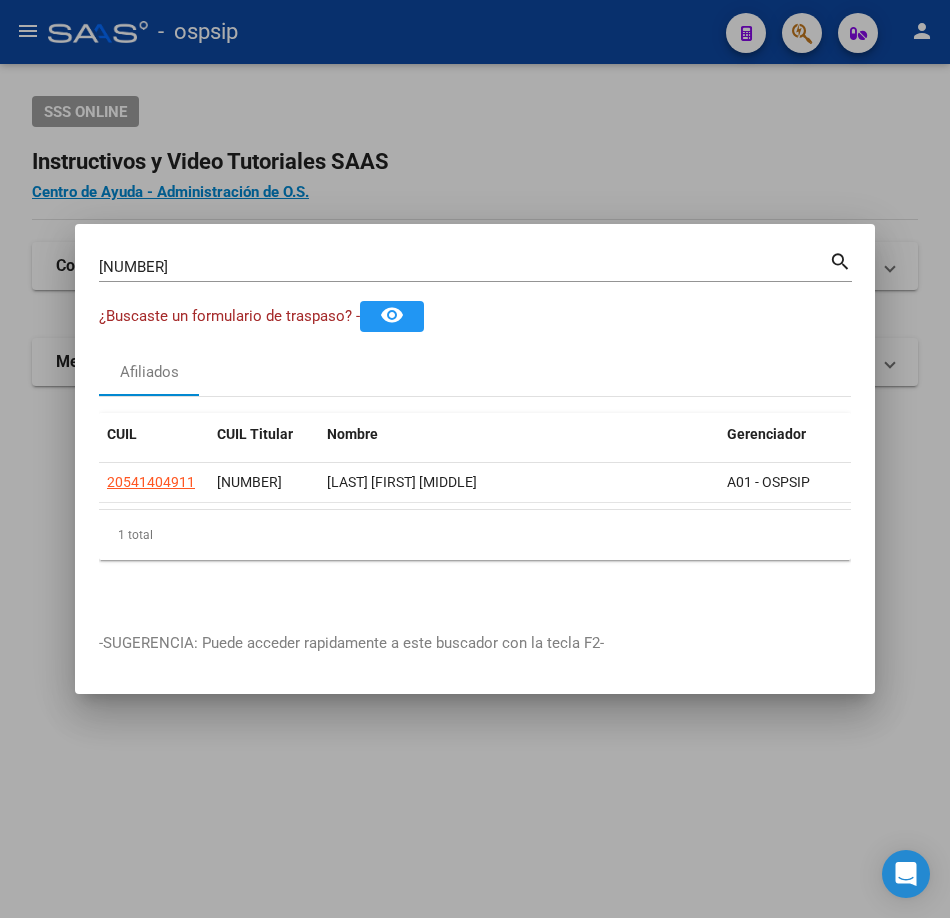 click on "[NUMBER] Buscar (apellido, dni, cuil, nro traspaso, cuit, obra social)" at bounding box center [464, 267] 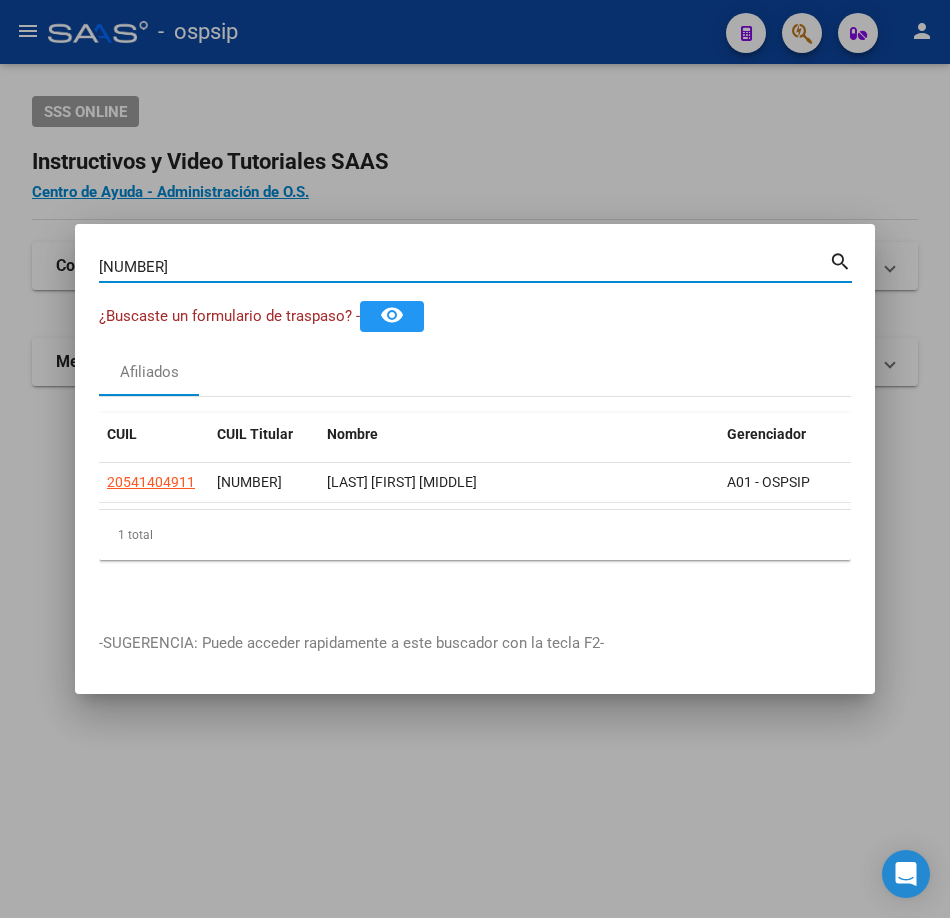 click on "[NUMBER]" at bounding box center (464, 267) 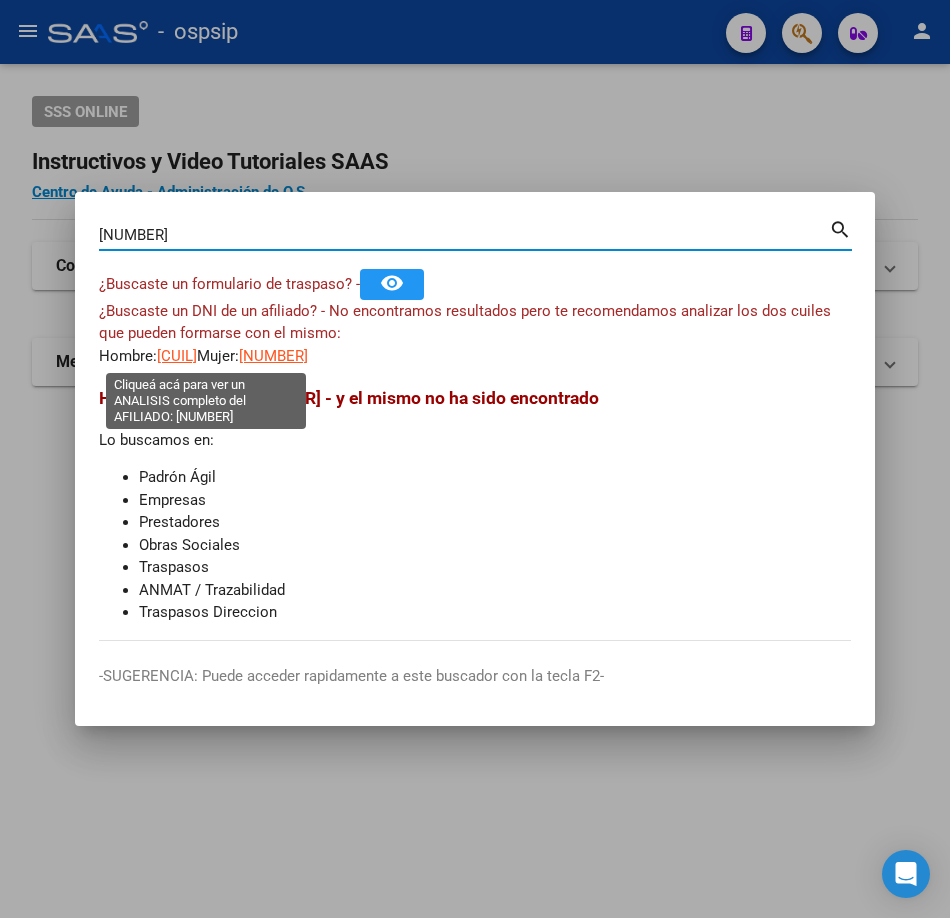 click on "[CUIL]" at bounding box center (177, 356) 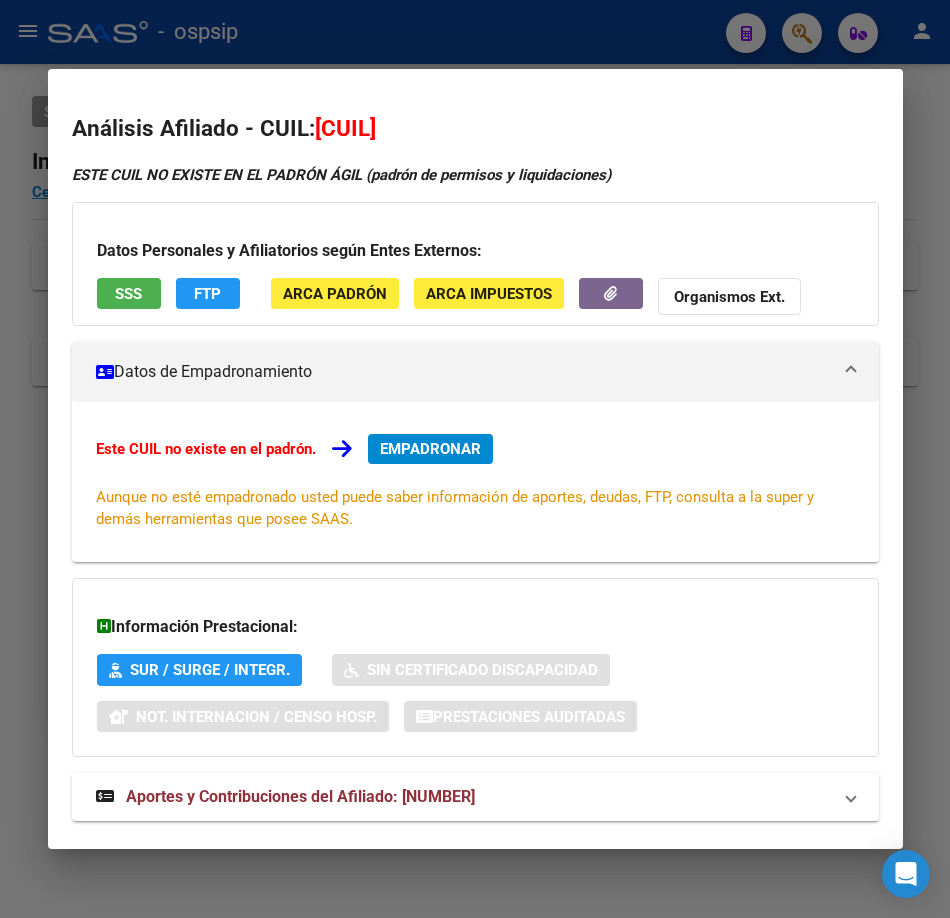 click on "Análisis Afiliado - CUIL:  [CUIL] ESTE CUIL NO EXISTE EN EL PADRÓN ÁGIL (padrón de permisos y liquidaciones) Datos Personales y Afiliatorios según Entes Externos: SSS FTP ARCA Padrón ARCA Impuestos Organismos Ext.    Datos de Empadronamiento  Este CUIL no existe en el padrón.   EMPADRONAR
Aunque no esté empadronado usted puede saber información de aportes, deudas, FTP, consulta a la super y demás herramientas que posee SAAS.   Información Prestacional:       SUR / SURGE / INTEGR.    Sin Certificado Discapacidad    Not. Internacion / Censo Hosp.  Prestaciones Auditadas     Aportes y Contribuciones del Afiliado: [CUIL] Hemos buscado el CUIL - [CUIL] - y el mismo no existe en nuestra información procesada de aportes y contribuciones  El mismo fue buscado en:  Cuenta Corriente Devengada de Régimen General Cuenta Corriente Devengada de Monotributo / Personal Doméstico Percibidos de Aportes Detallado Percibido por Fiscalización Percibido Total Archivos de Nóminas ARCA" at bounding box center (475, 459) 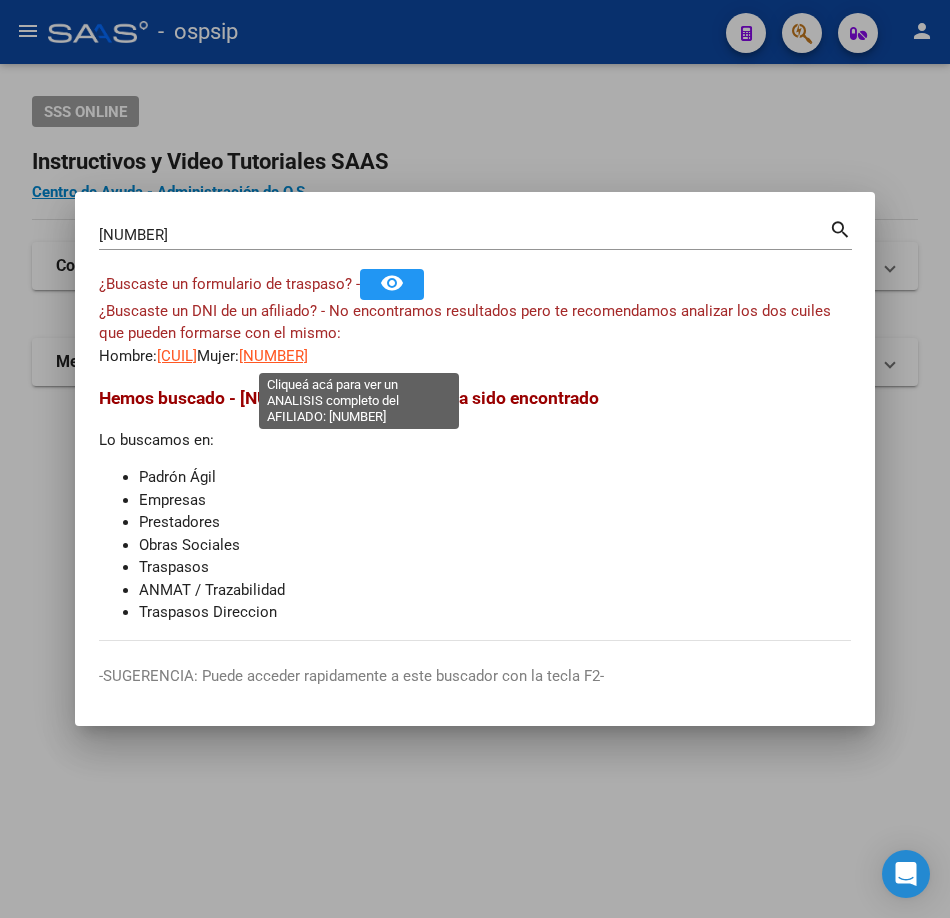 click on "[NUMBER]" at bounding box center [273, 356] 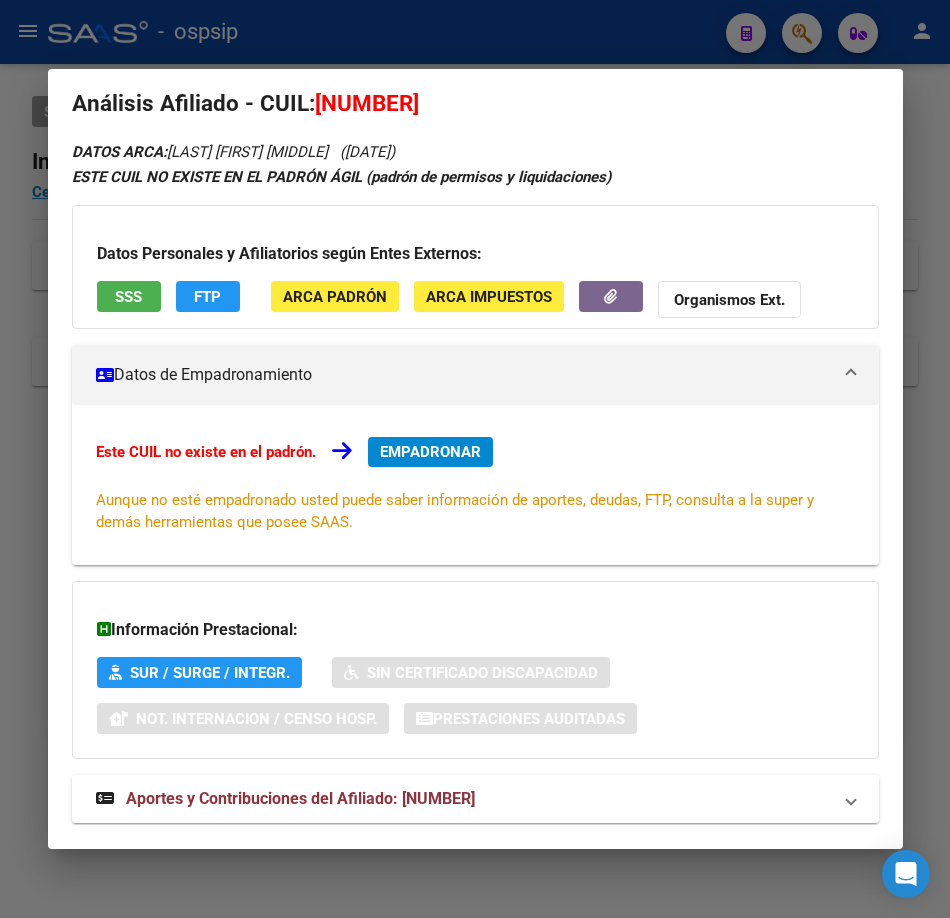 scroll, scrollTop: 68, scrollLeft: 0, axis: vertical 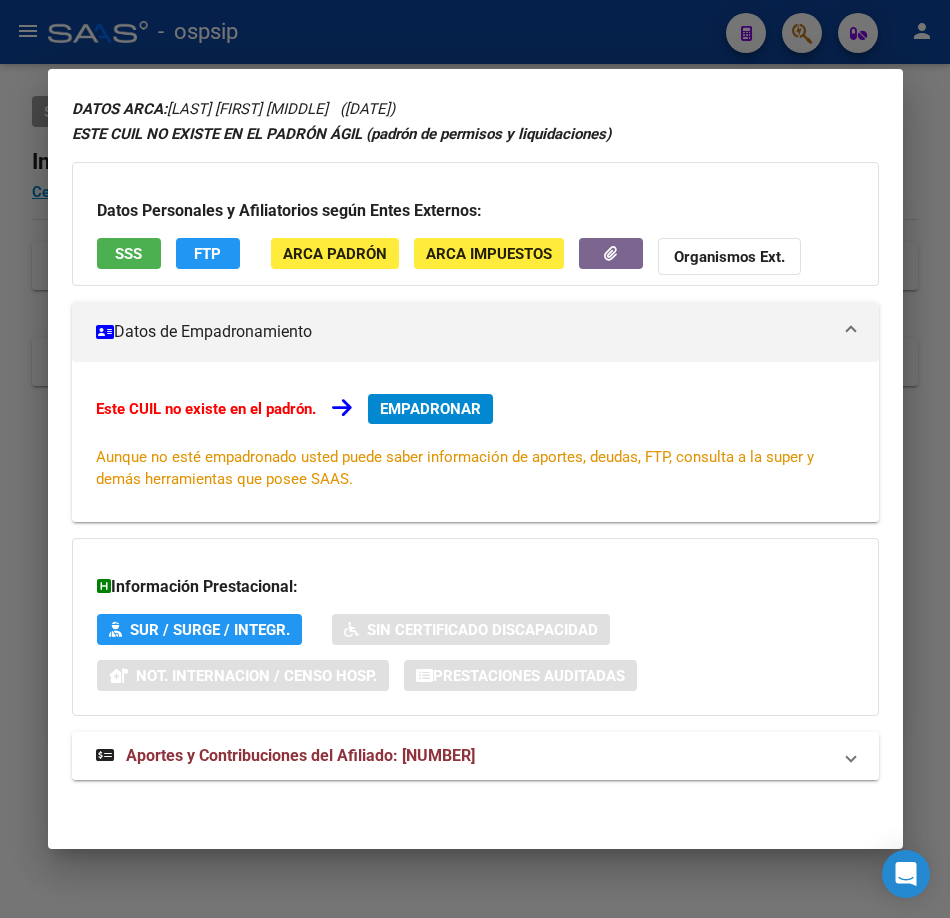 click on "Aportes y Contribuciones del Afiliado: [NUMBER]" at bounding box center (475, 756) 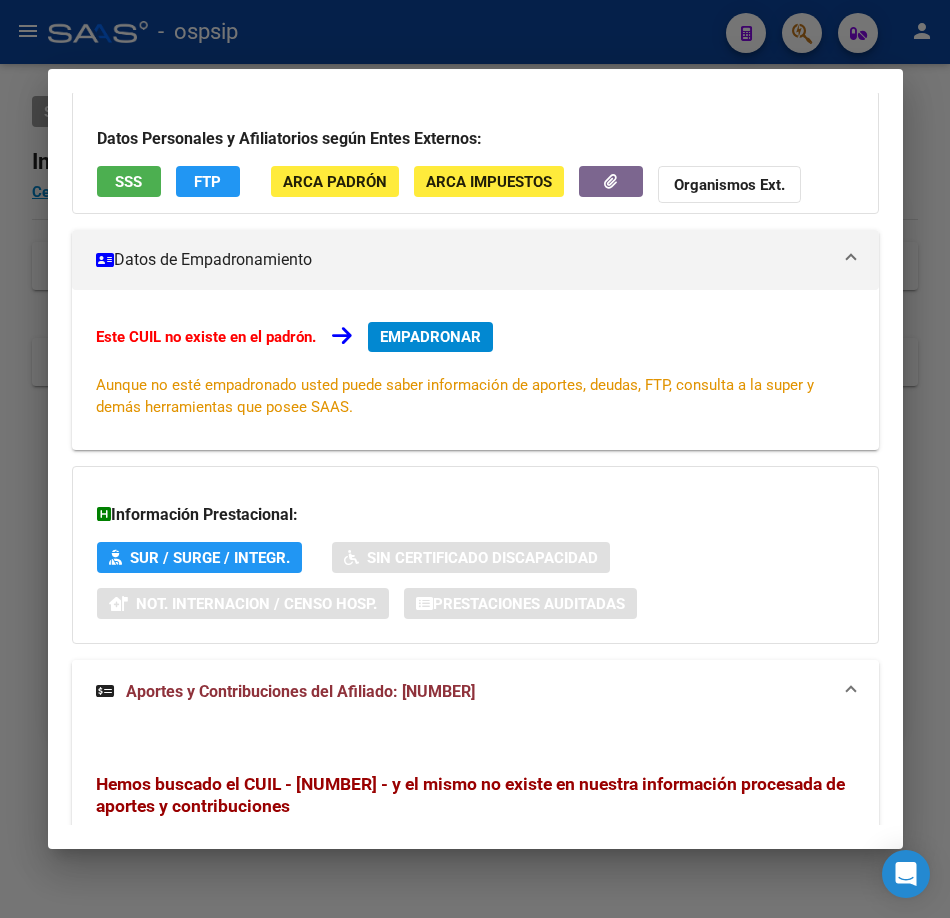 scroll, scrollTop: 0, scrollLeft: 0, axis: both 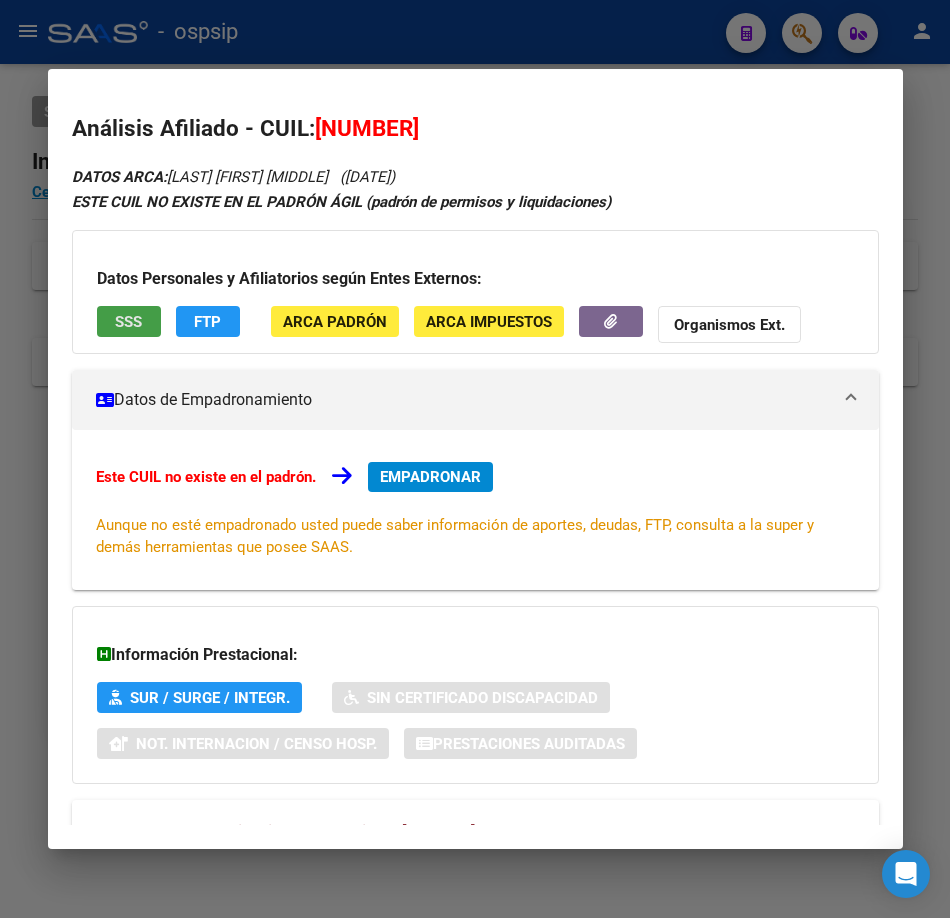 click on "SSS" at bounding box center (129, 321) 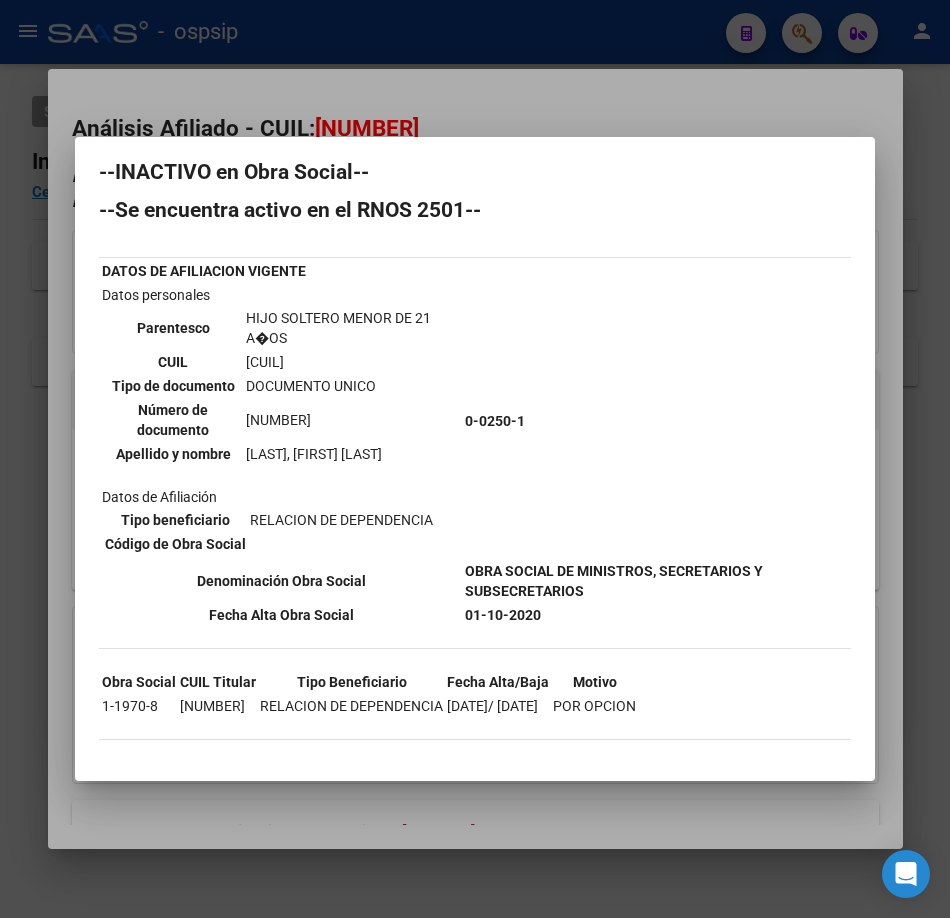 scroll, scrollTop: 18, scrollLeft: 0, axis: vertical 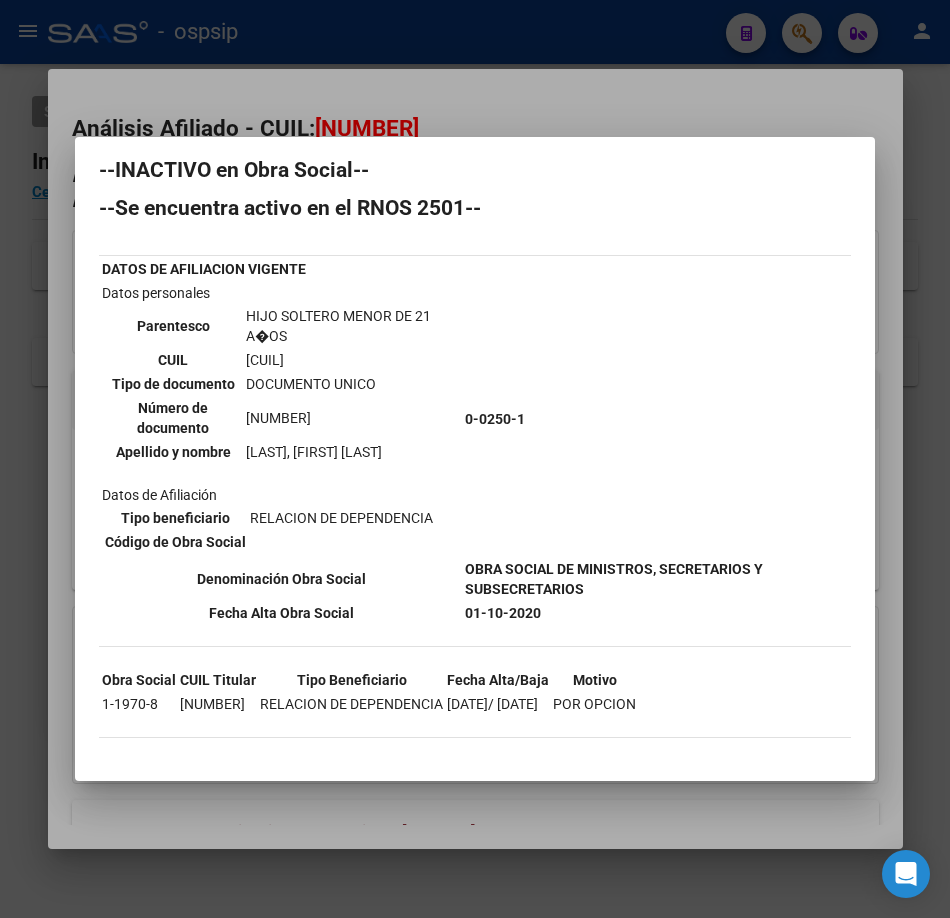 click at bounding box center (475, 459) 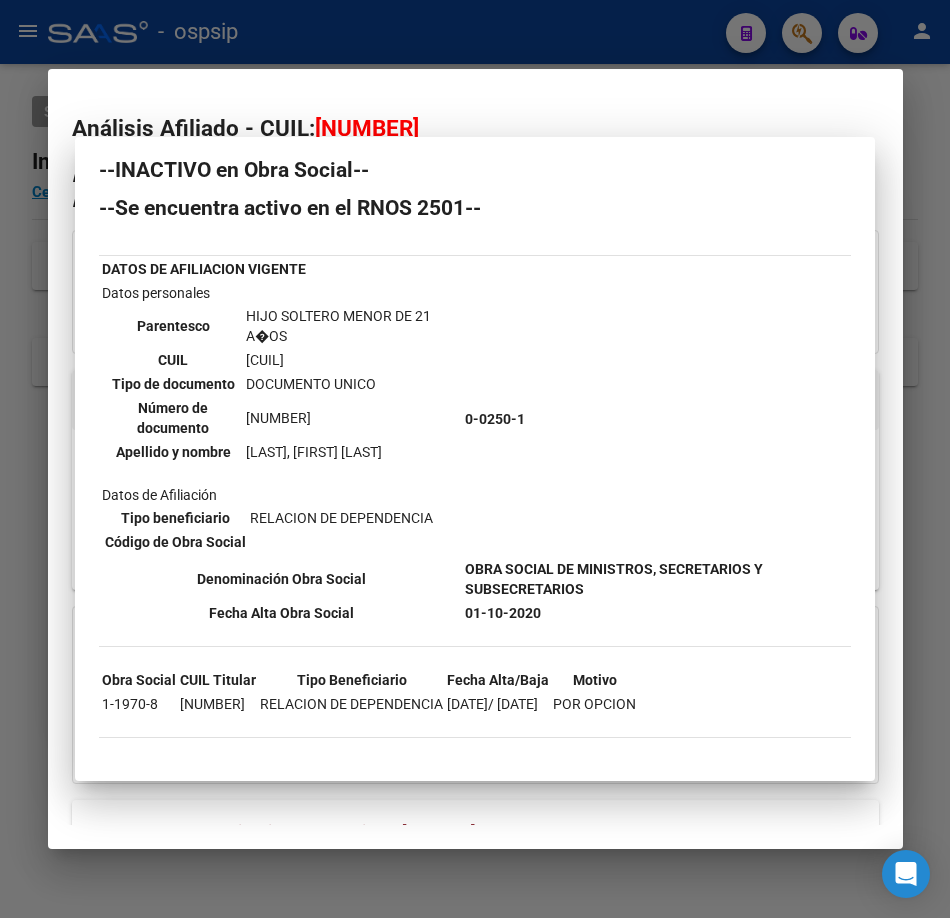 click at bounding box center (475, 459) 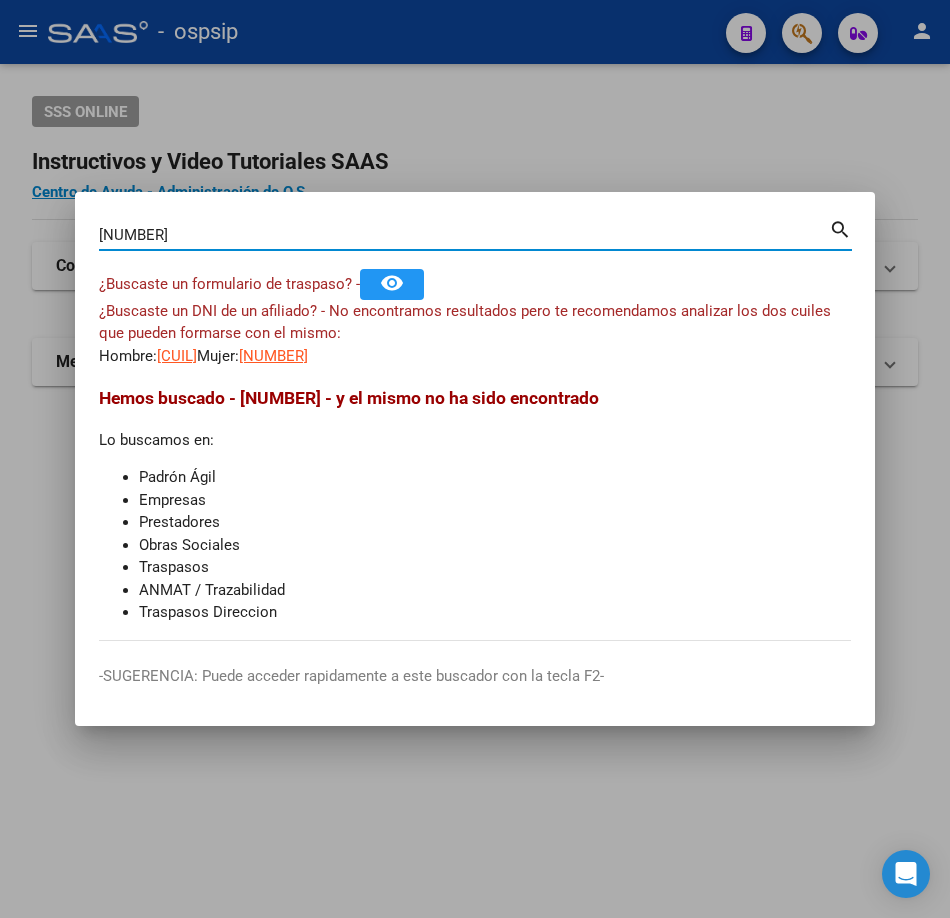 click on "[NUMBER]" at bounding box center (464, 235) 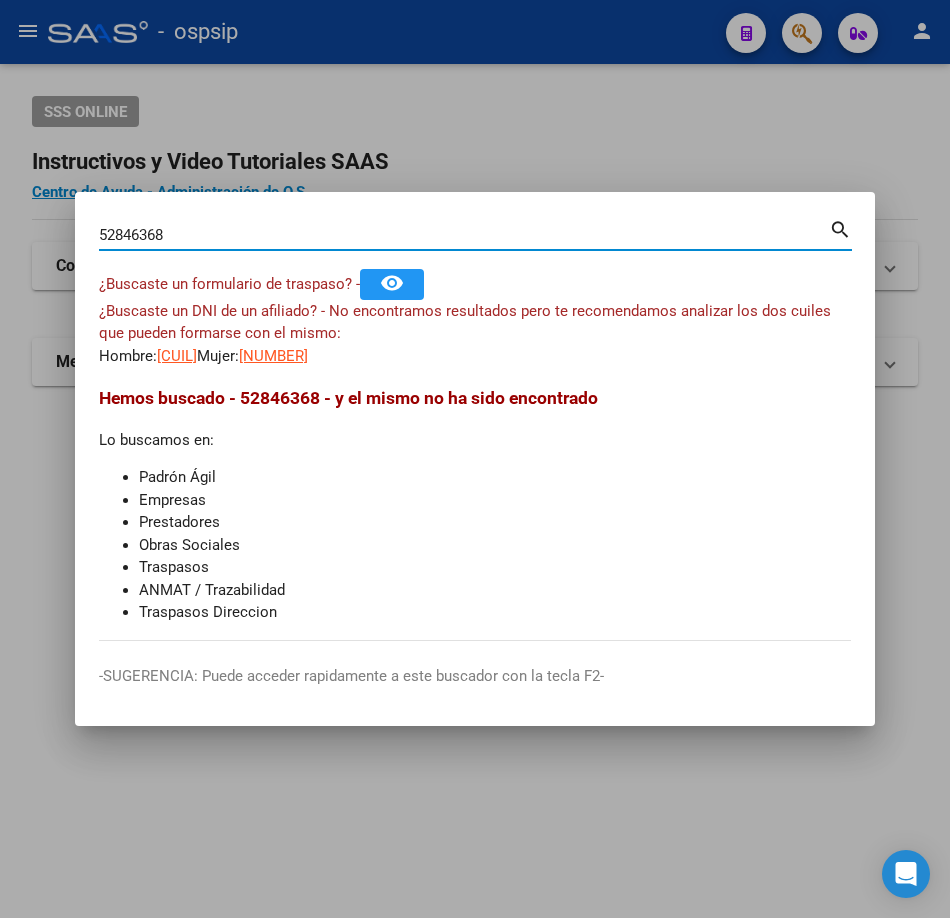 type on "52846368" 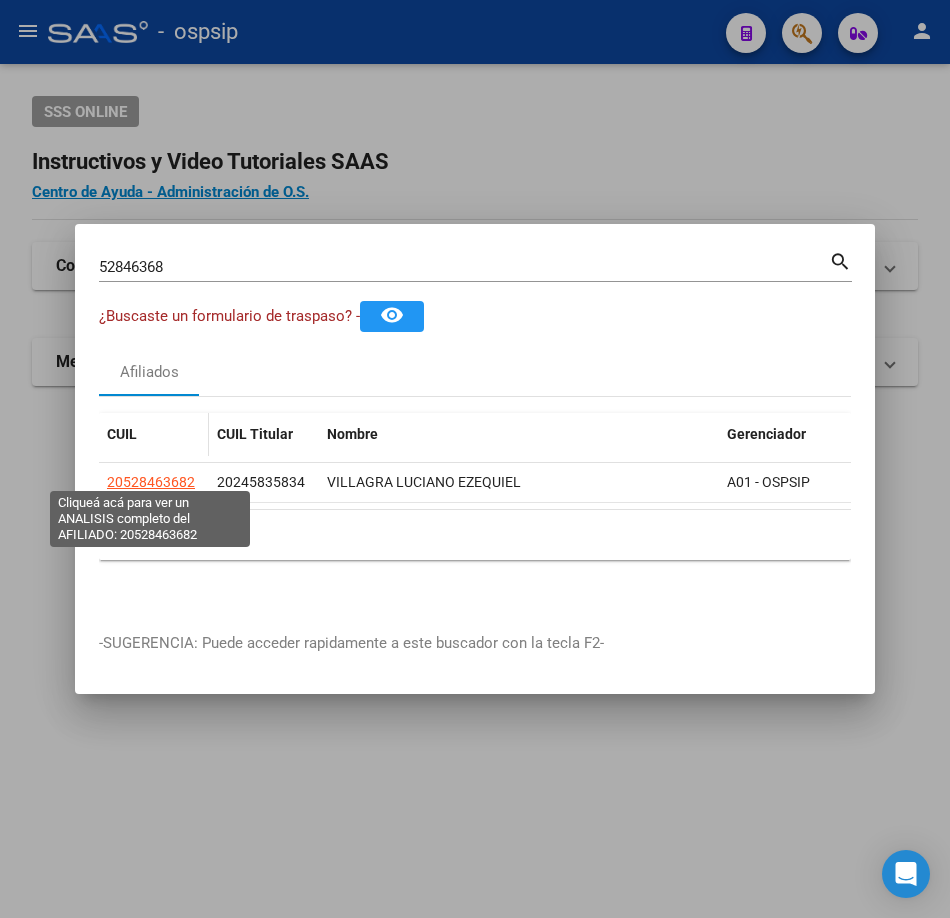 click on "20528463682" 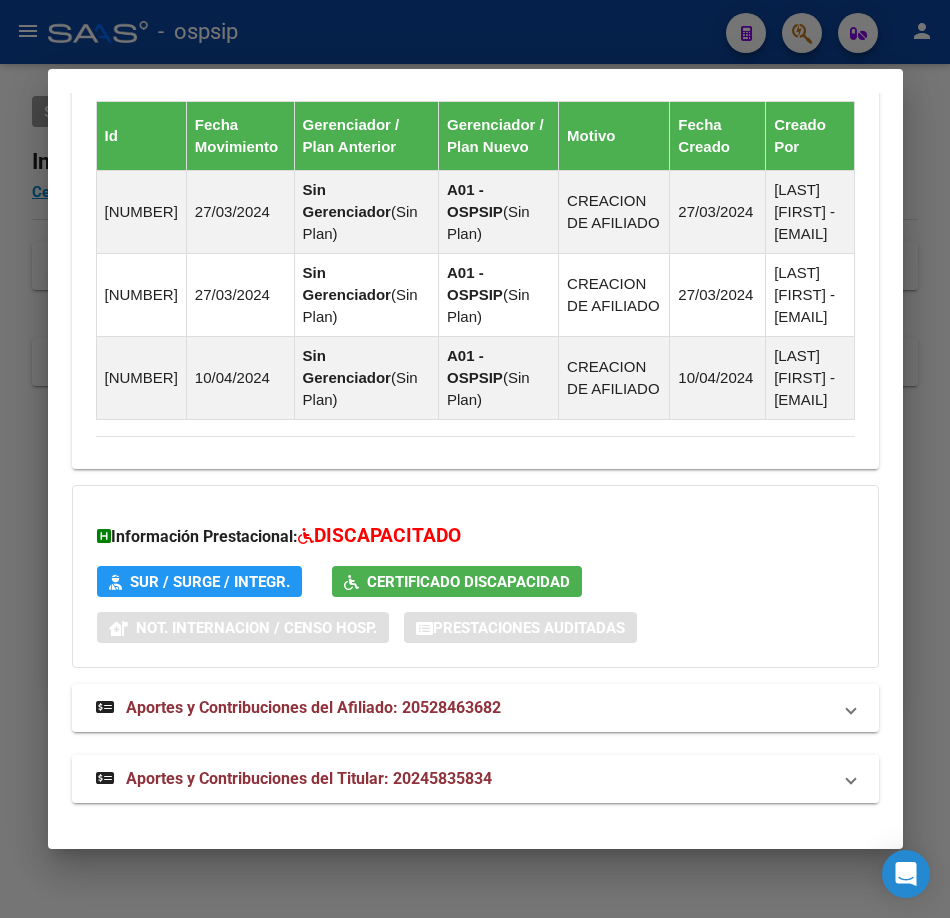 click on "Aportes y Contribuciones del Titular: 20245835834" at bounding box center (309, 778) 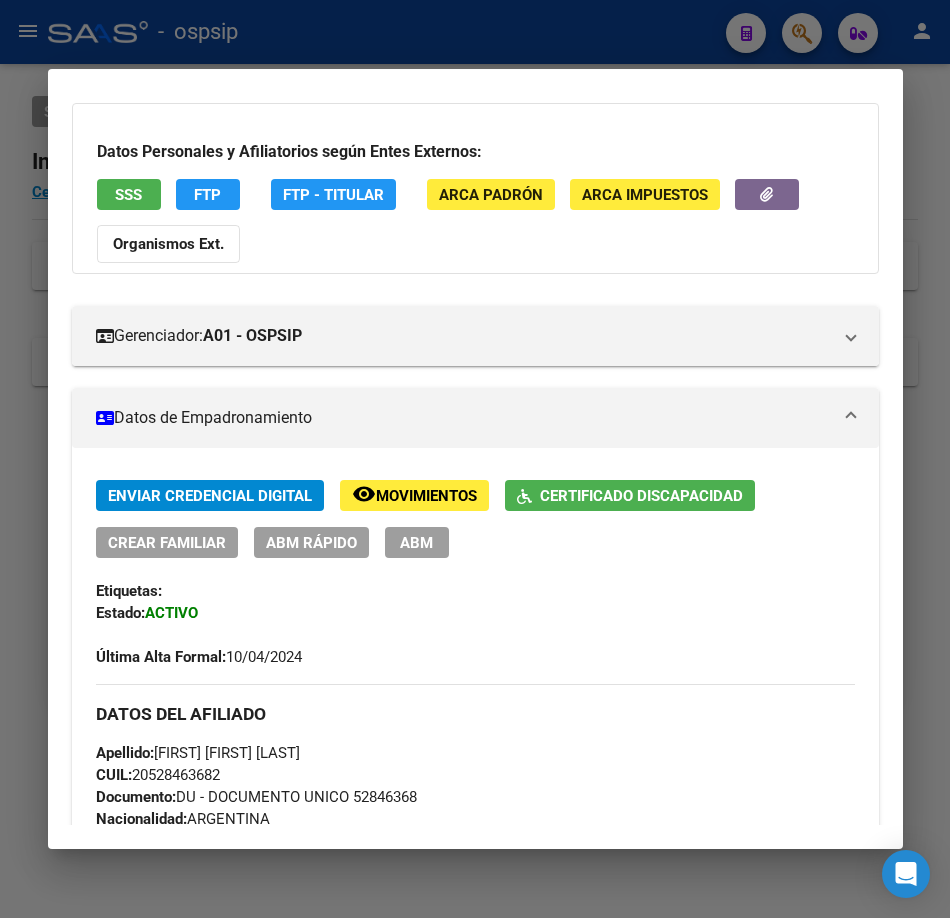 scroll, scrollTop: 0, scrollLeft: 0, axis: both 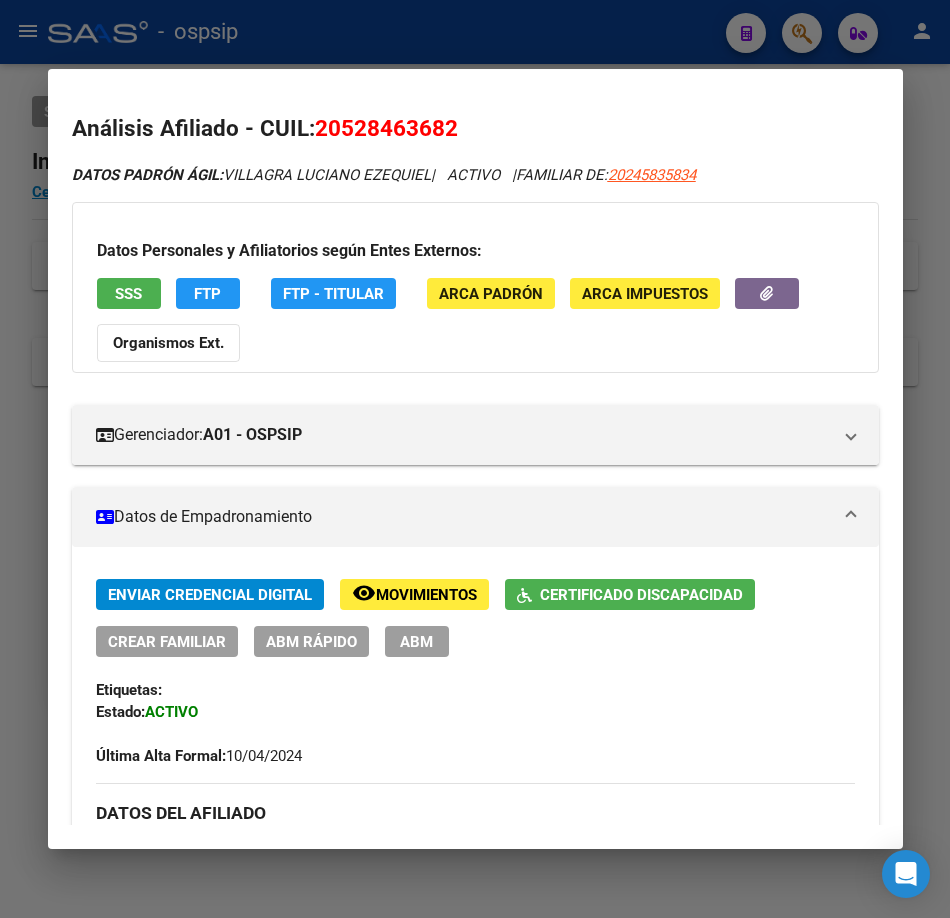 click on "Datos Personales y Afiliatorios según Entes Externos: SSS FTP  FTP - Titular ARCA Padrón ARCA Impuestos Organismos Ext." at bounding box center [475, 287] 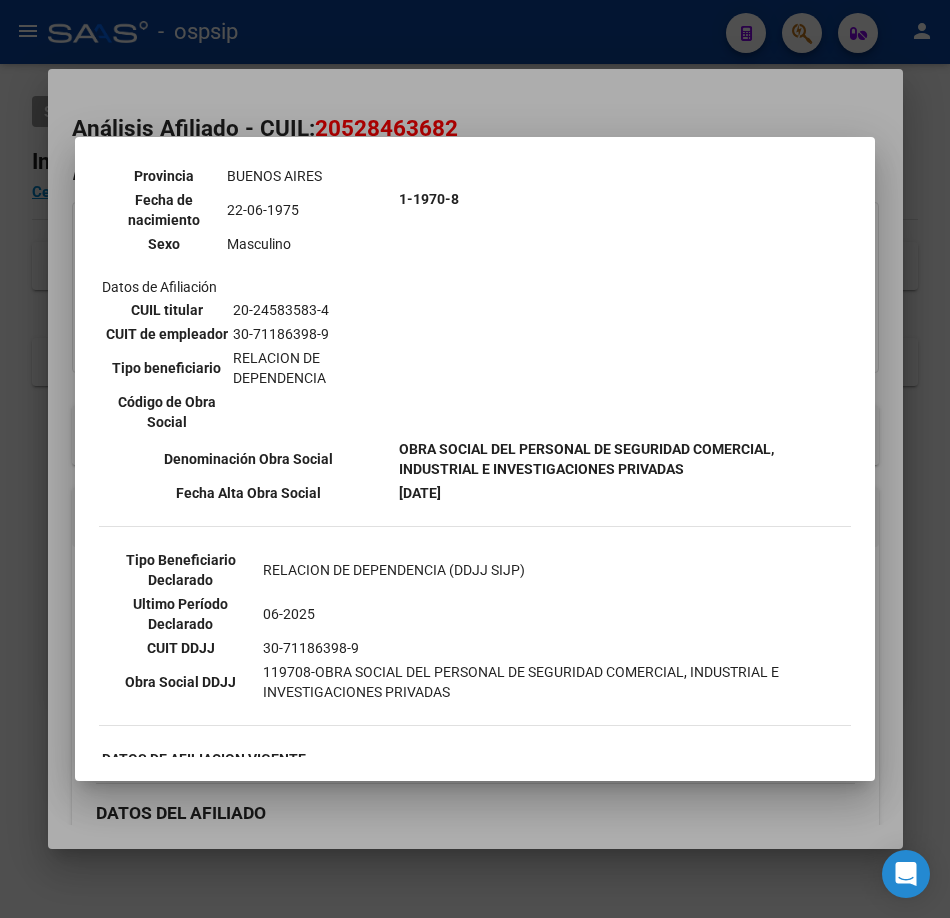 scroll, scrollTop: 700, scrollLeft: 0, axis: vertical 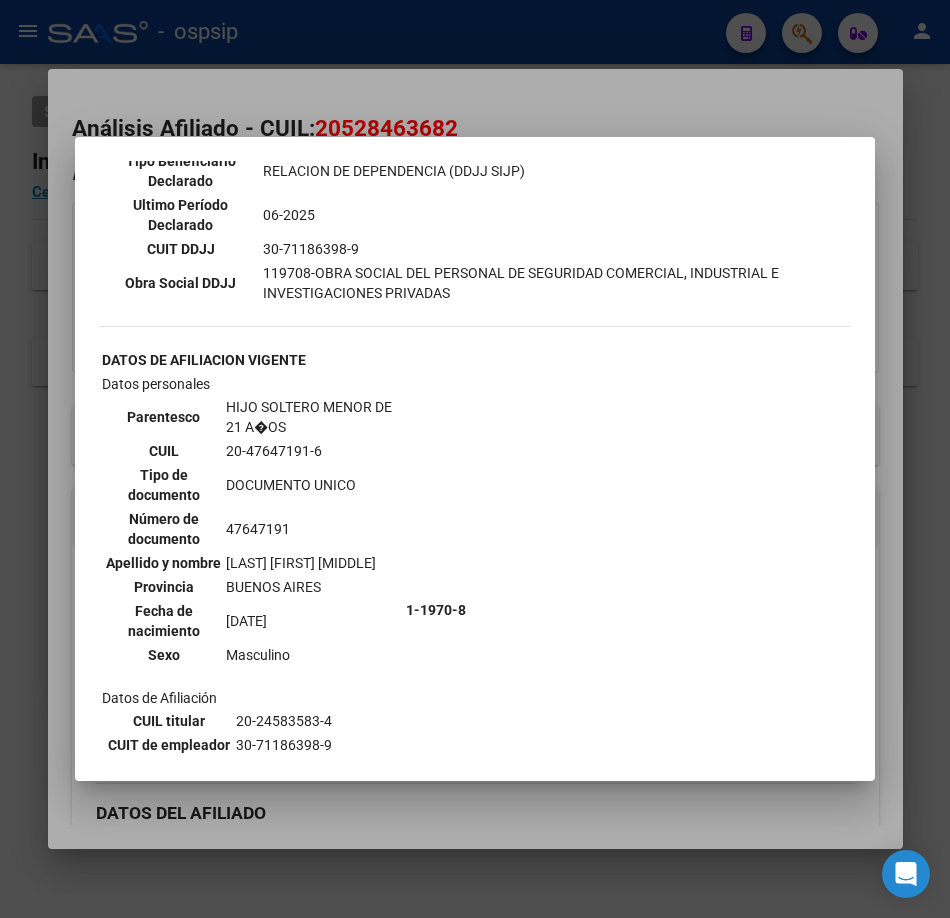click at bounding box center [475, 459] 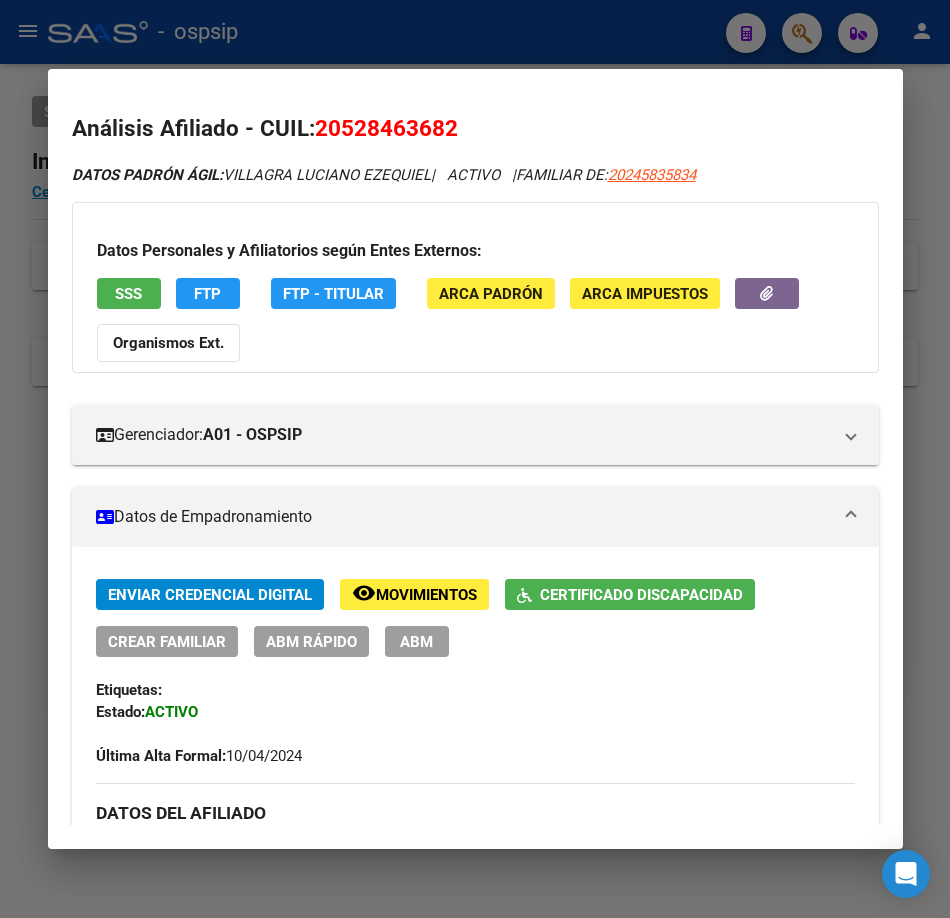 click at bounding box center [475, 459] 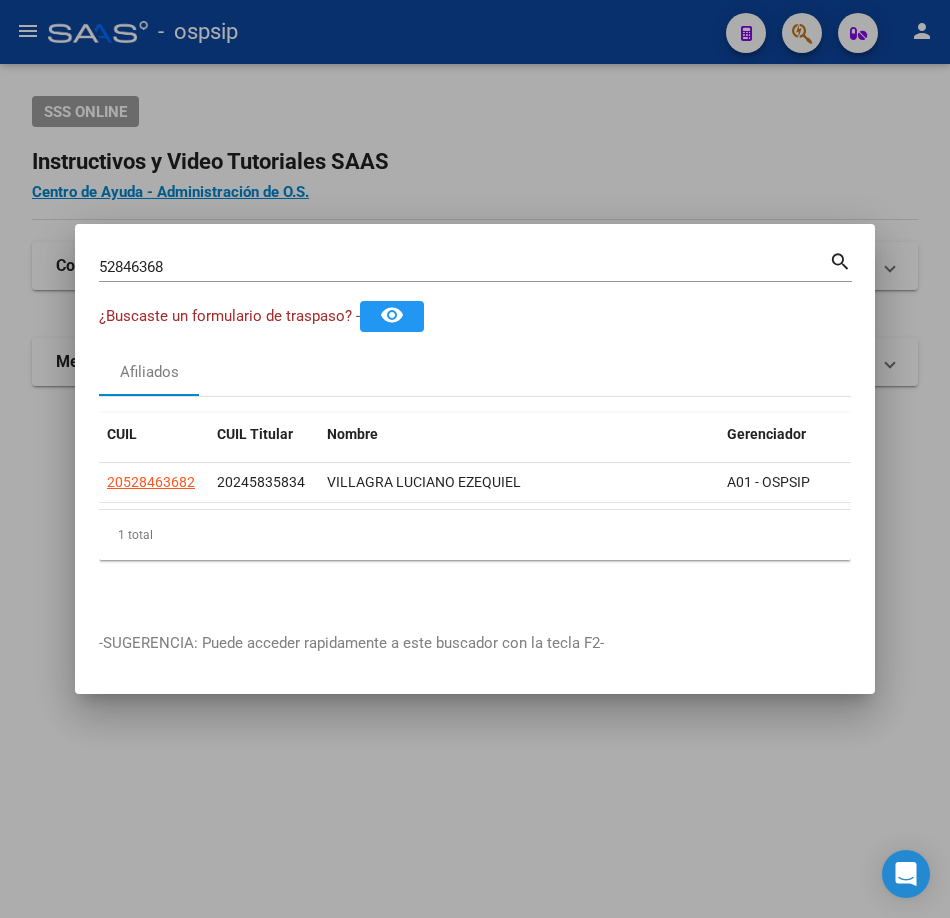 click on "52846368" at bounding box center [464, 267] 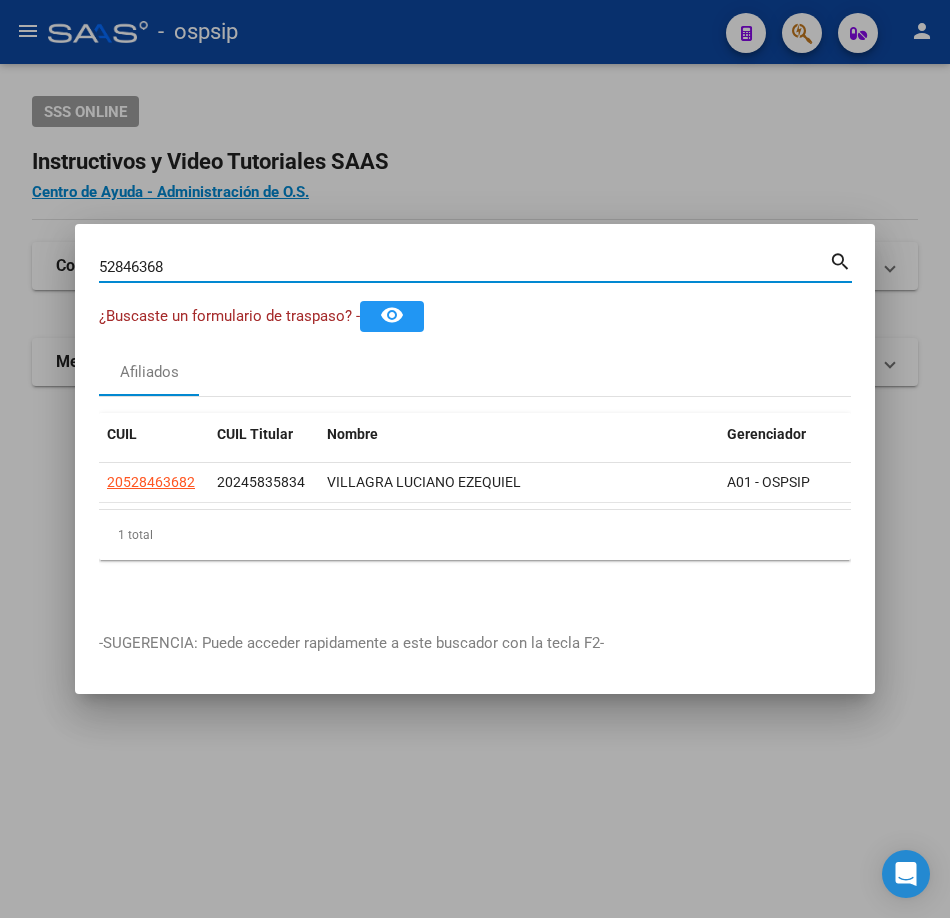 click on "52846368" at bounding box center [464, 267] 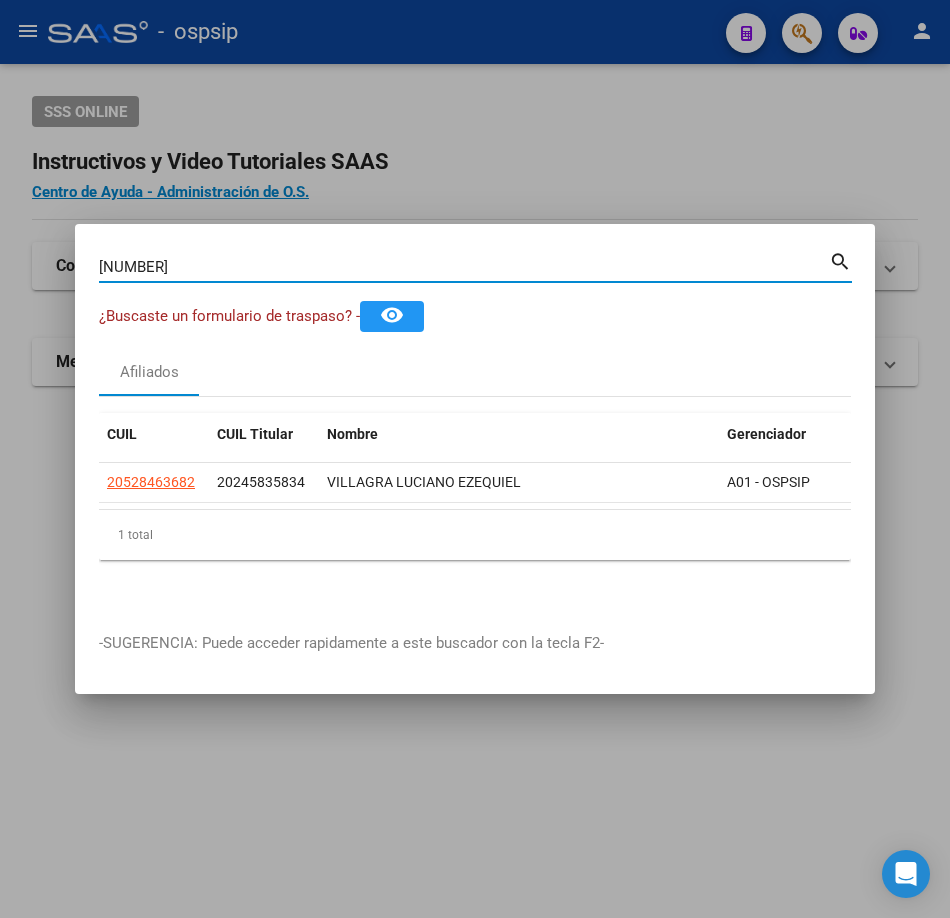 type on "[NUMBER]" 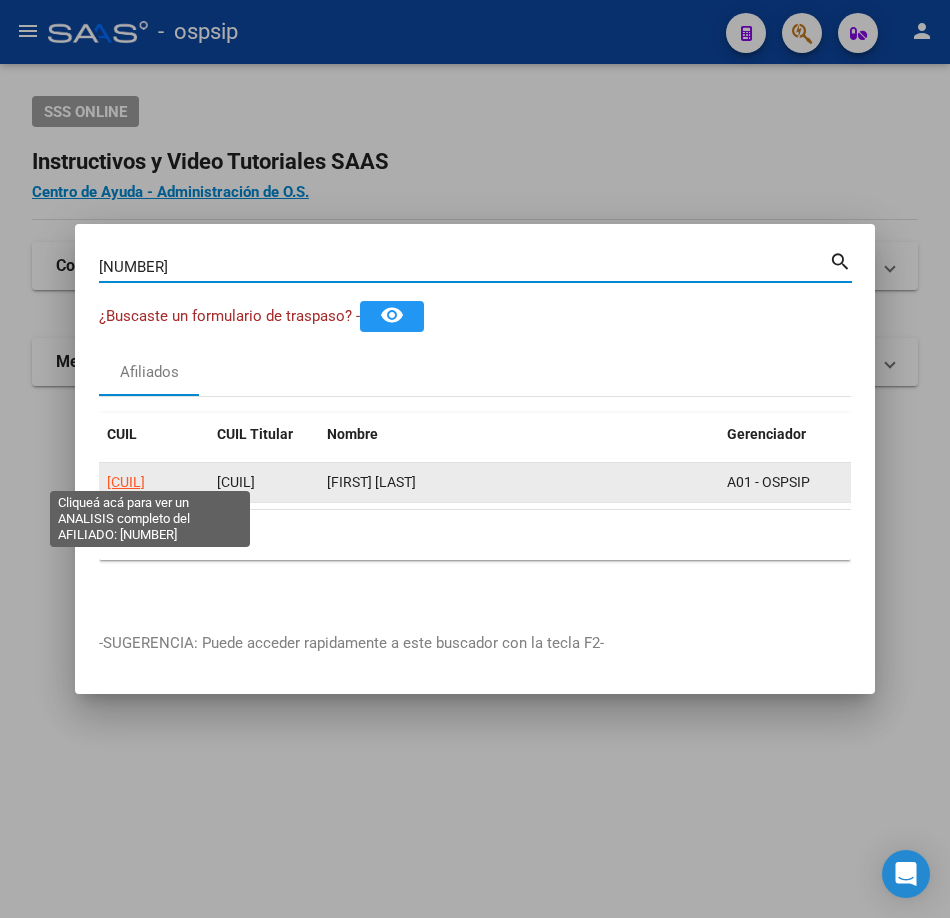click on "[CUIL]" 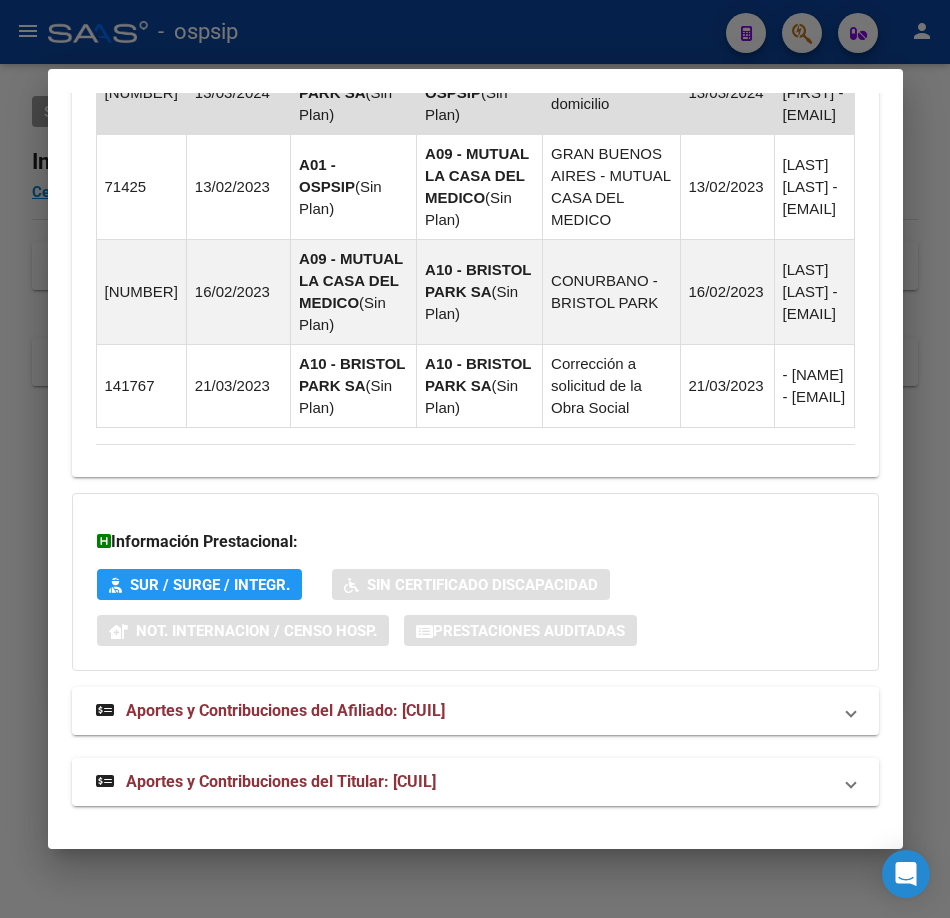 scroll, scrollTop: 1897, scrollLeft: 0, axis: vertical 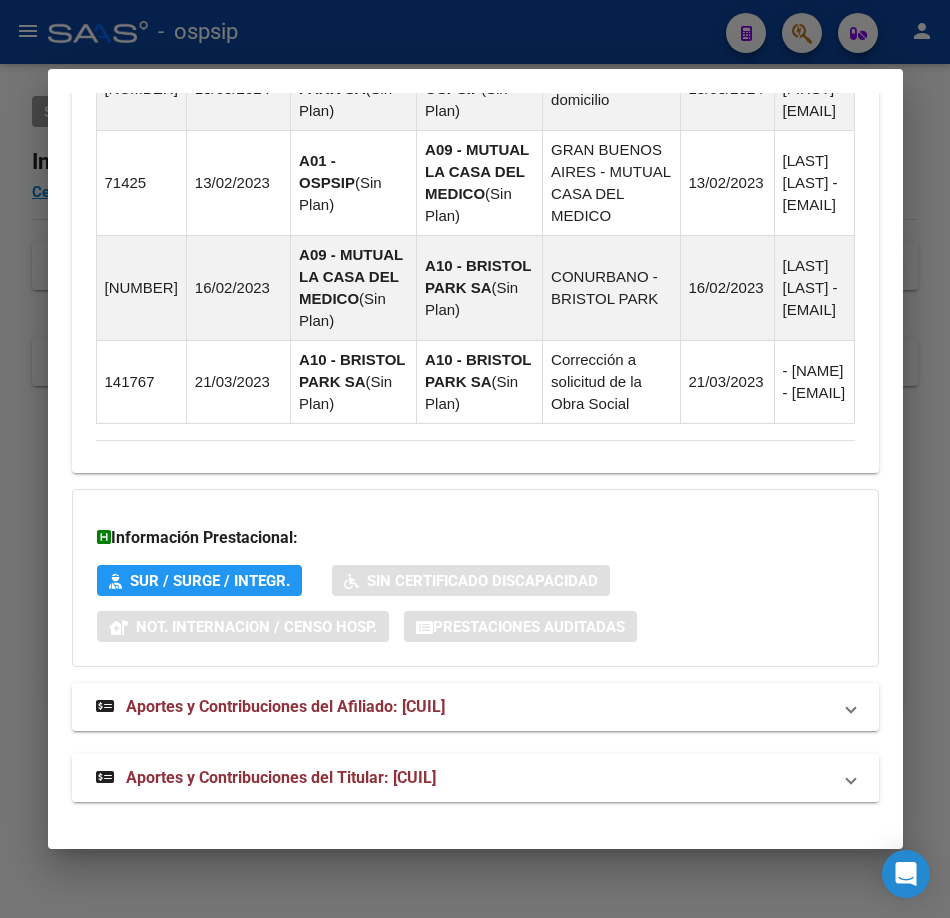 click on "Aportes y Contribuciones del Titular: [CUIL]" at bounding box center [475, 778] 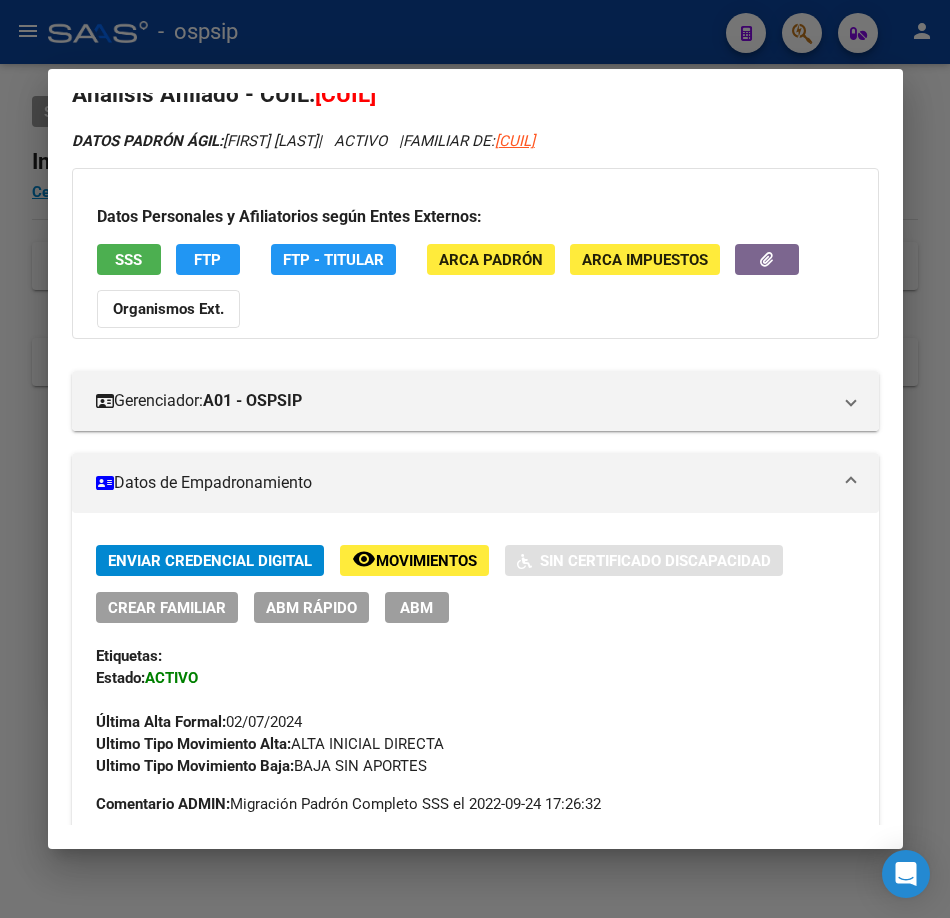 scroll, scrollTop: 0, scrollLeft: 0, axis: both 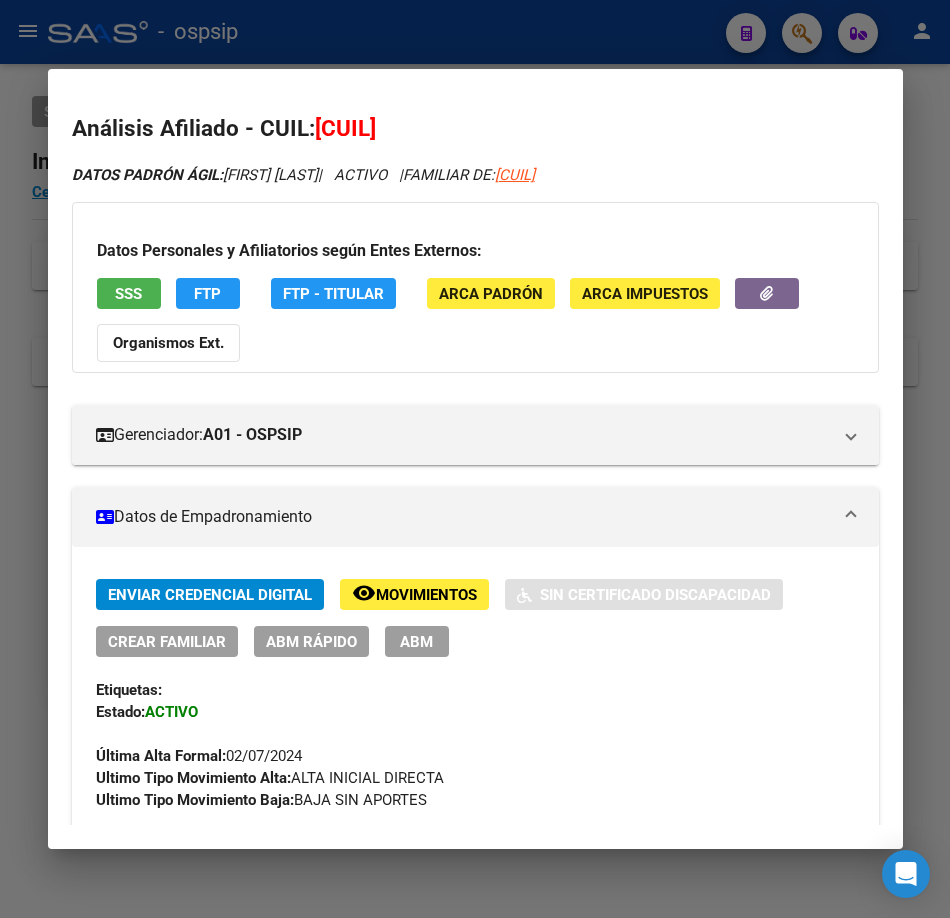 click on "Datos Personales y Afiliatorios según Entes Externos: SSS FTP  FTP - Titular ARCA Padrón ARCA Impuestos Organismos Ext." at bounding box center (475, 287) 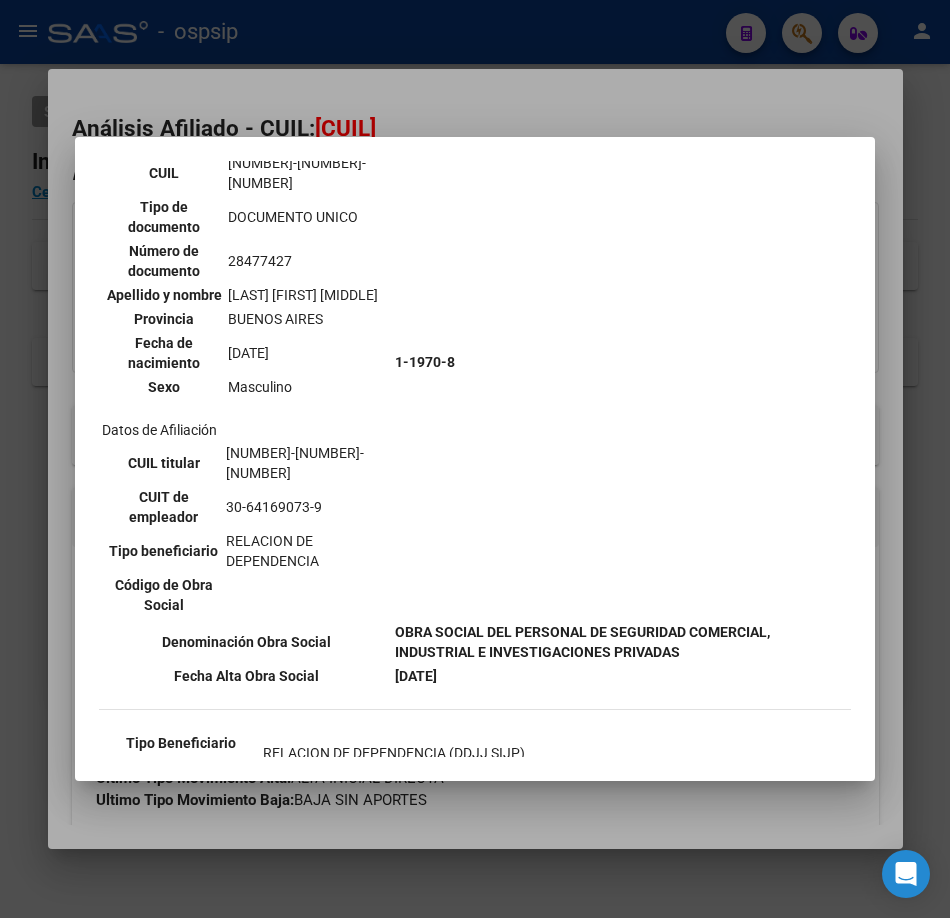 scroll, scrollTop: 400, scrollLeft: 0, axis: vertical 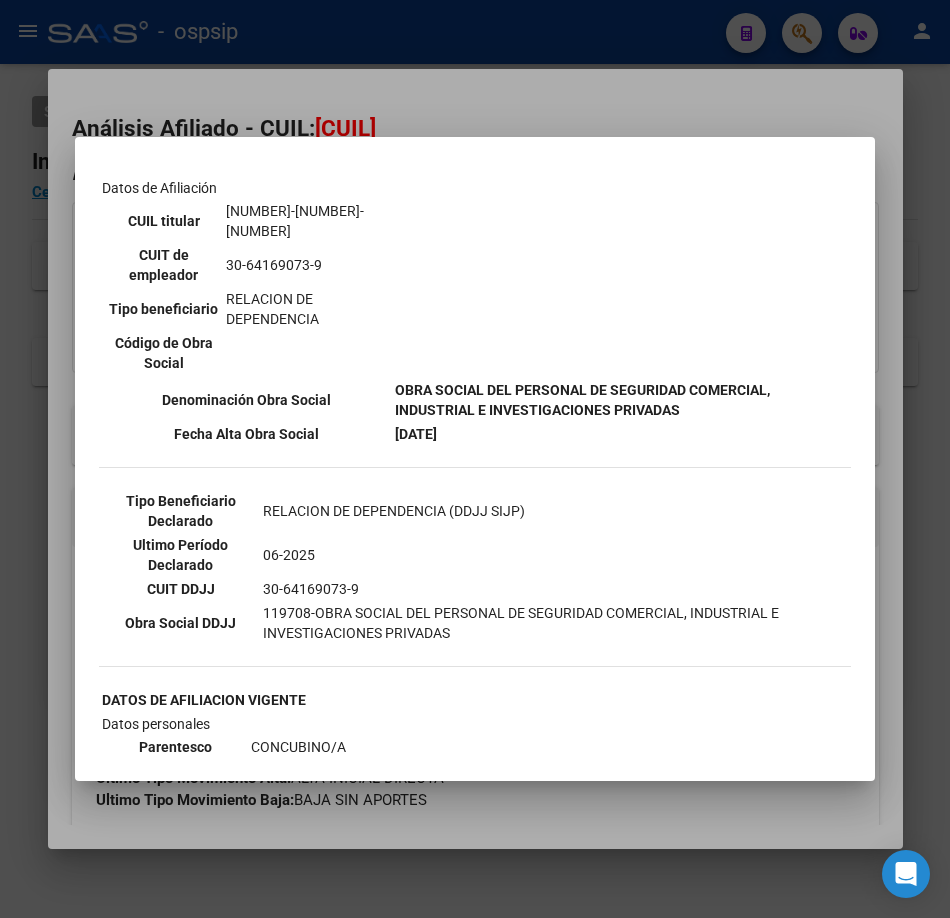 click on "--ACTIVO en Obra Social según consulta SSS--
DATOS DE AFILIACION VIGENTE
Datos personales
Parentesco
TITULAR
CUIL
[NUMBER]
Tipo de documento
DOCUMENTO UNICO
Número de documento
[NUMBER]
Apellido y nombre
[LAST NAME] [FIRST NAME] [LAST NAME]
Provincia
[STATE]
Fecha de nacimiento
[DD]-[MM]-[YYYY]
Sexo
Masculino
Datos de Afiliación
CUIL titular
[NUMBER]
CUIT de empleador
[NUMBER]
Tipo beneficiario
RELACION DE DEPENDENCIA
Código de Obra Social
[NUMBER]
Denominación Obra Social
Fecha Alta Obra Social
[DD]-[MM]-[YYYY]
Tipo Beneficiario Declarado
RELACION DE DEPENDENCIA (DDJJ SIJP)
Ultimo Período Declarado
[MM]-[YYYY]
CUIT DDJJ" at bounding box center [475, 459] 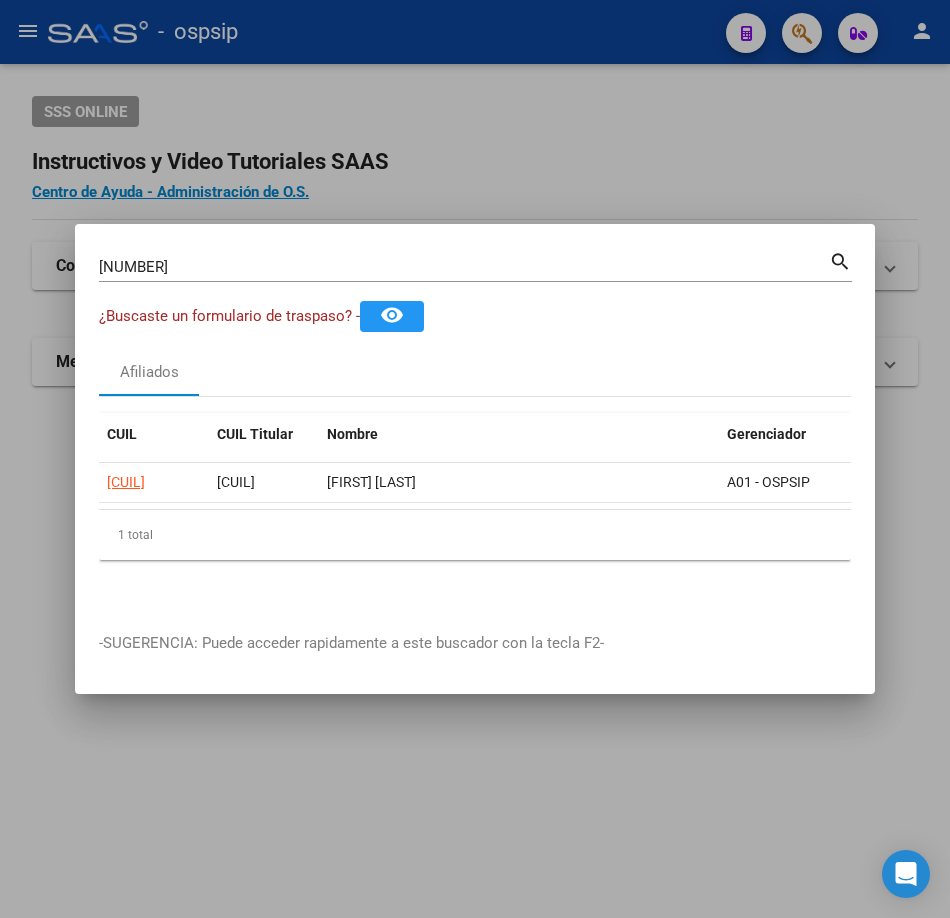 click on "[CUIL]" at bounding box center [464, 267] 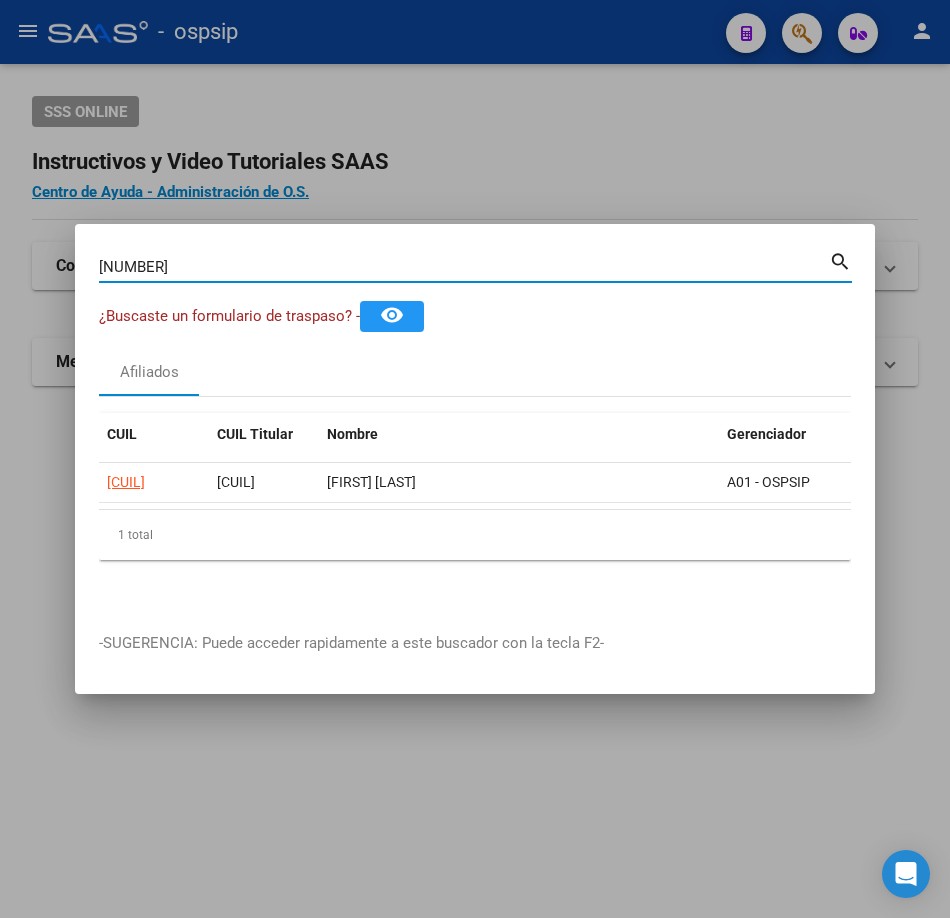 click on "[NUMBER]" at bounding box center [464, 267] 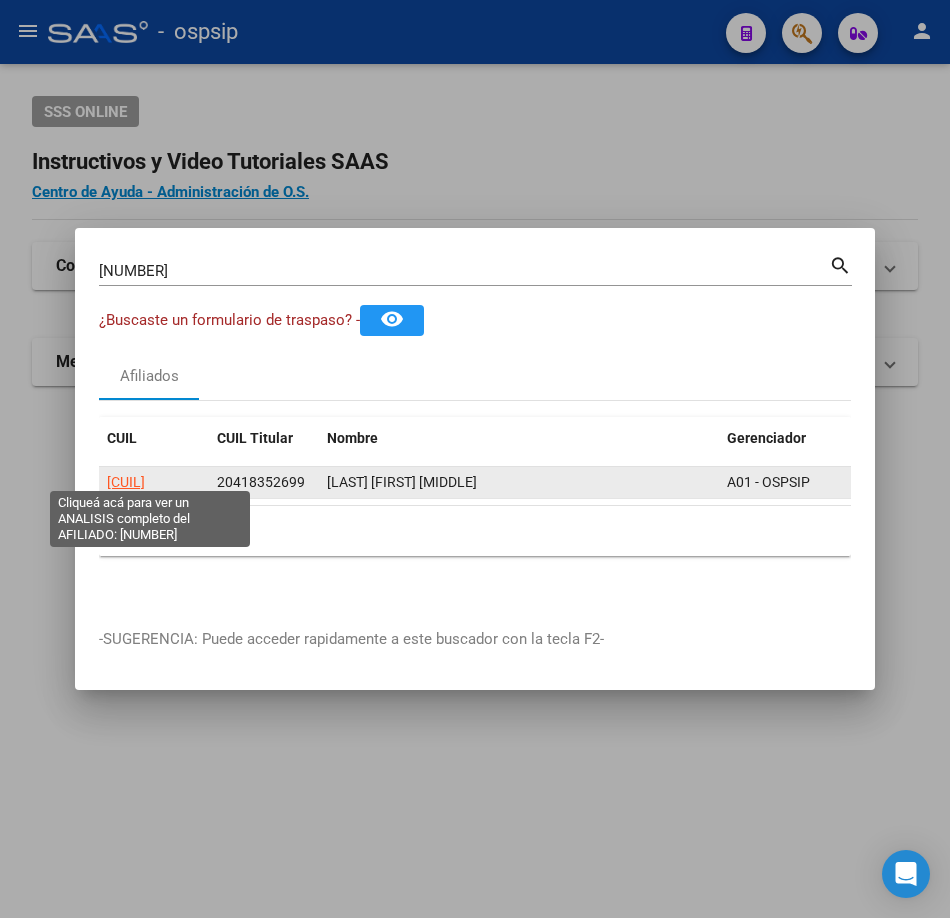 click on "[CUIL]" 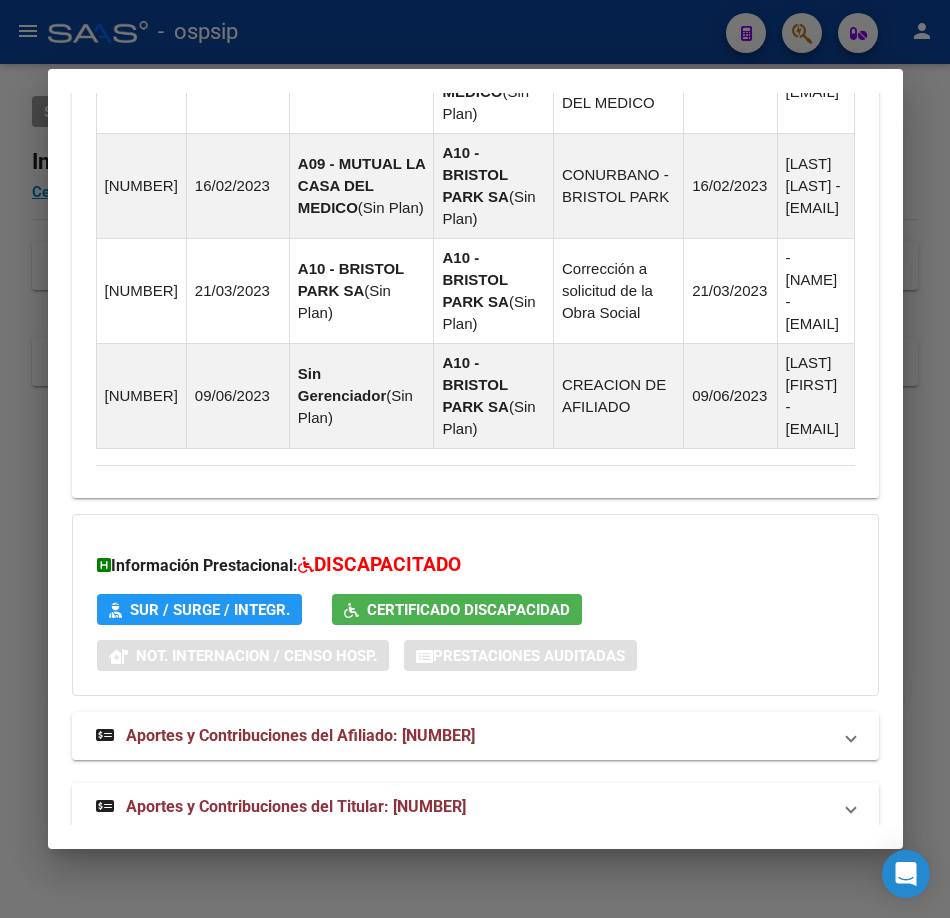 scroll, scrollTop: 1862, scrollLeft: 0, axis: vertical 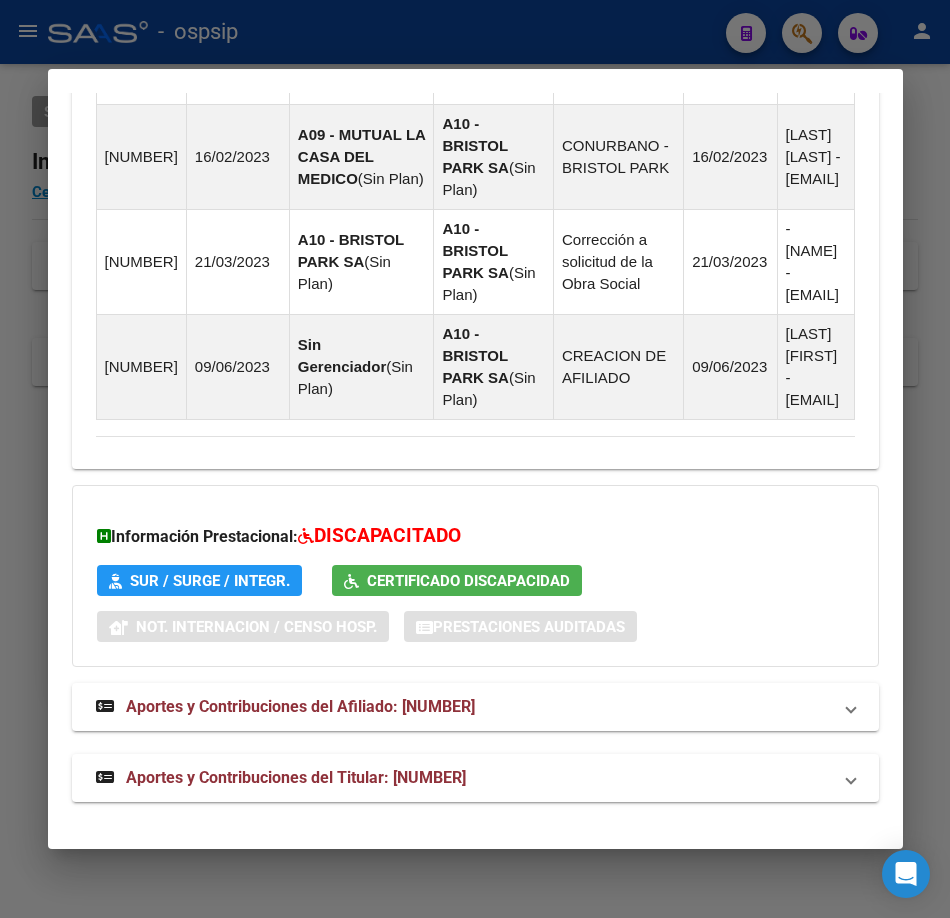 drag, startPoint x: 214, startPoint y: 764, endPoint x: 222, endPoint y: 667, distance: 97.32934 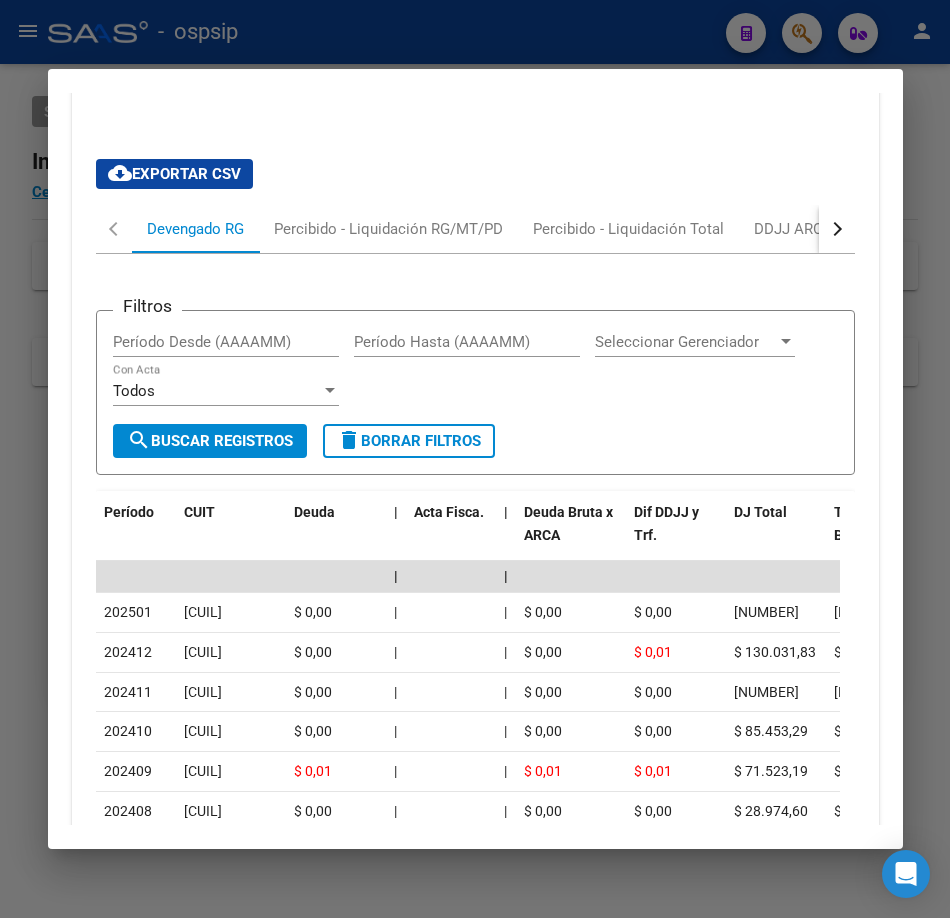 scroll, scrollTop: 2539, scrollLeft: 0, axis: vertical 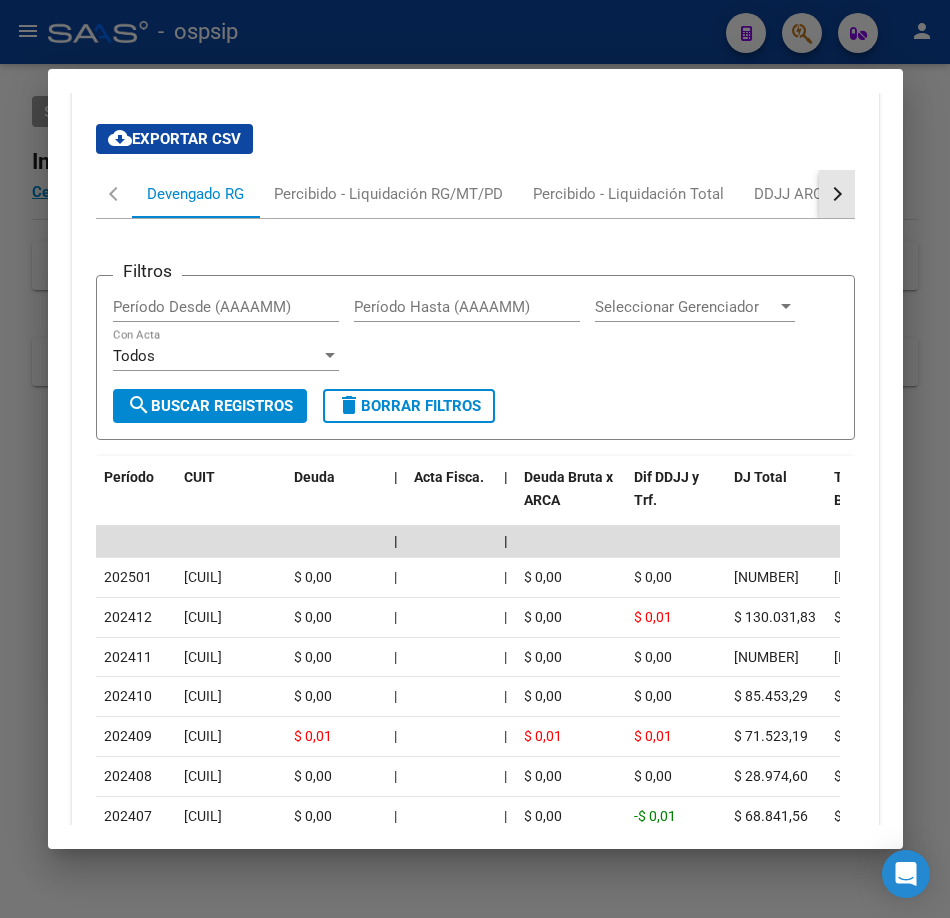 click at bounding box center (837, 194) 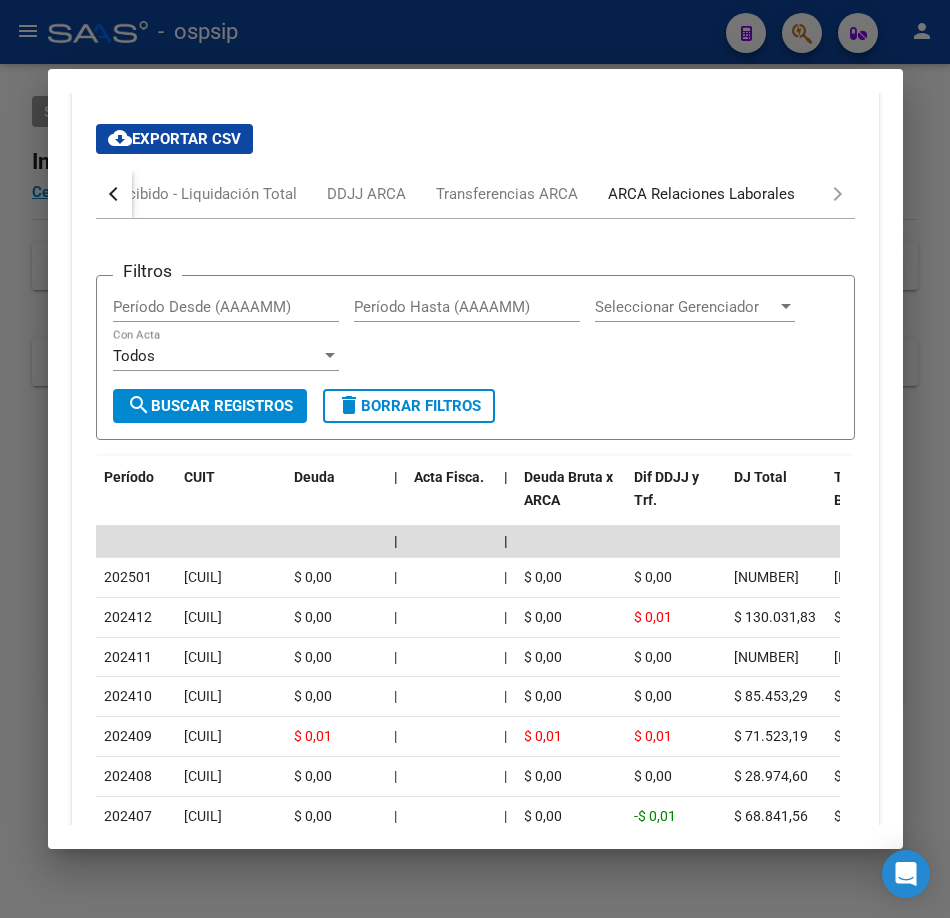 click on "ARCA Relaciones Laborales" at bounding box center (701, 194) 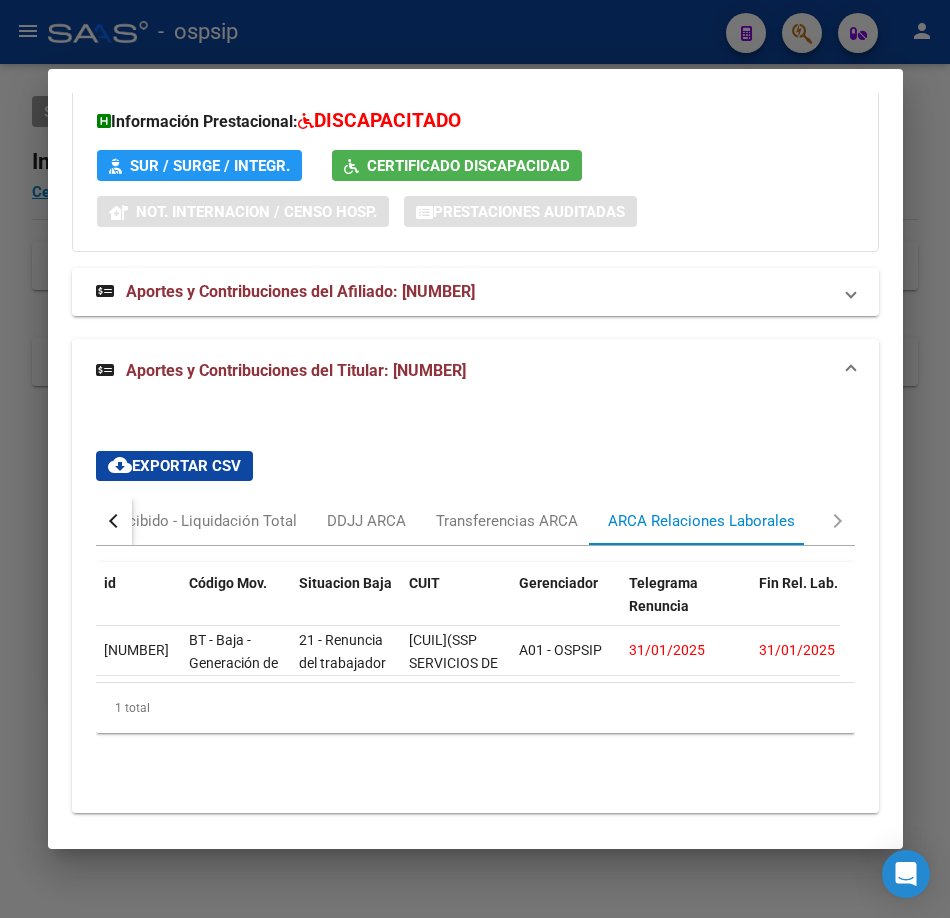 scroll, scrollTop: 2304, scrollLeft: 0, axis: vertical 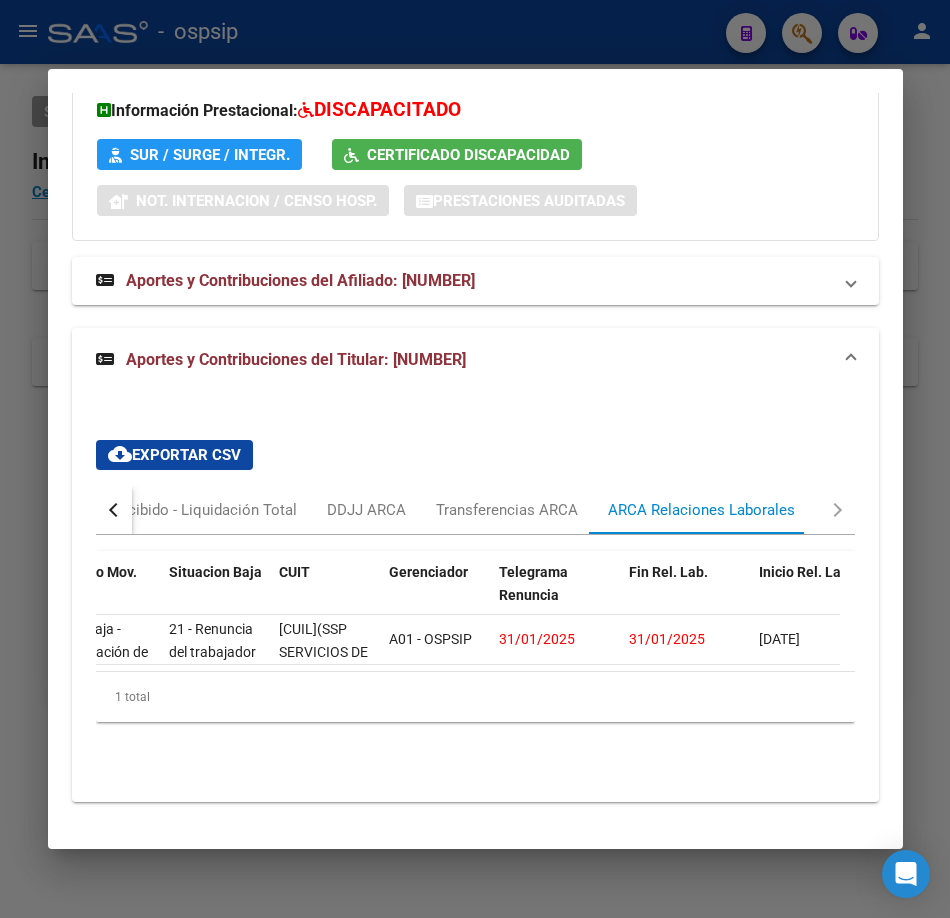 click at bounding box center (475, 459) 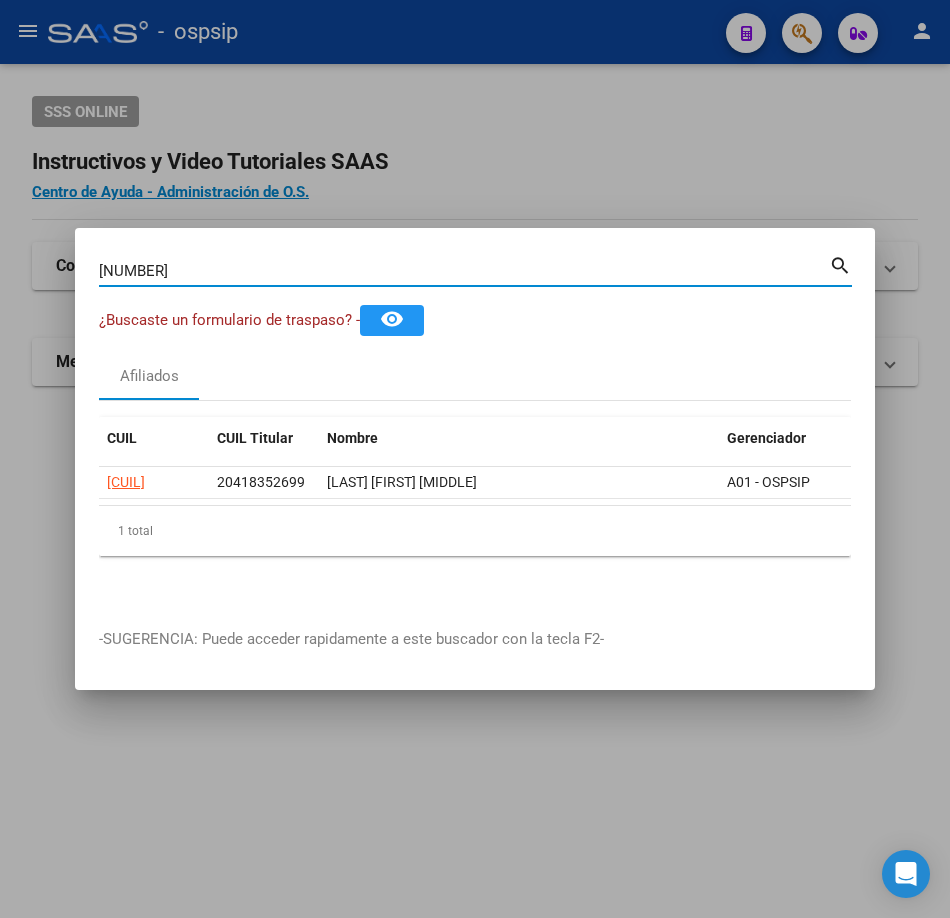 click on "[NUMBER]" at bounding box center (464, 271) 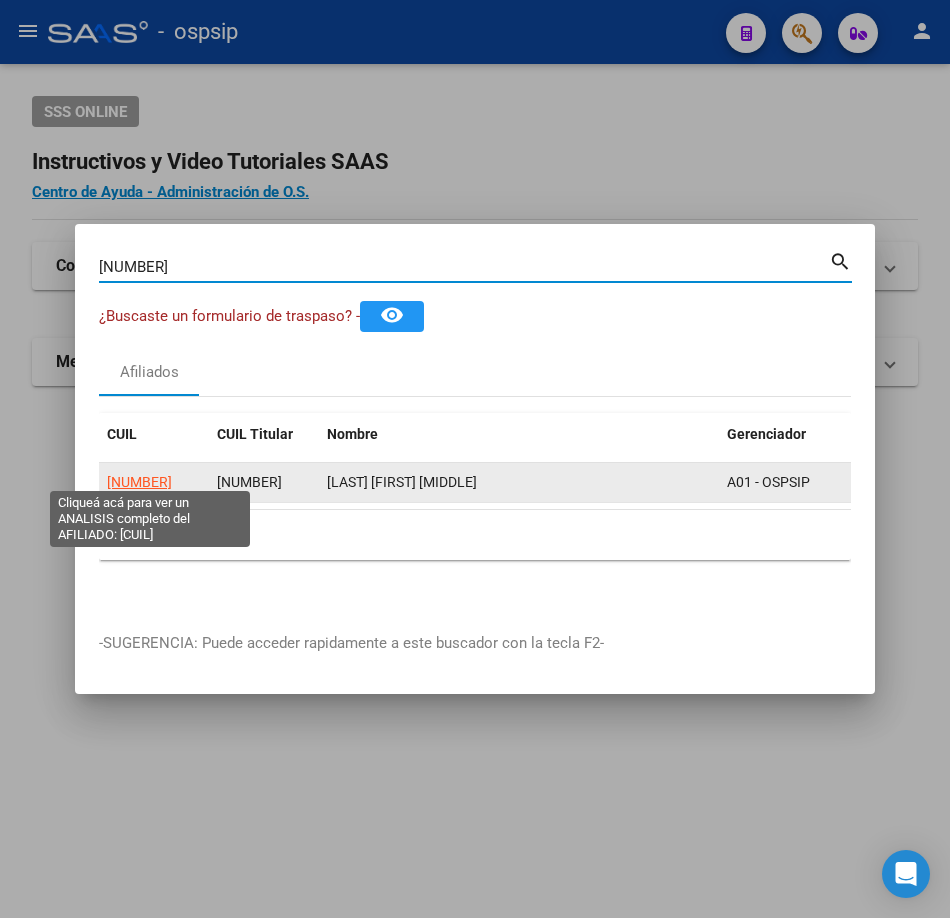 click on "[NUMBER]" 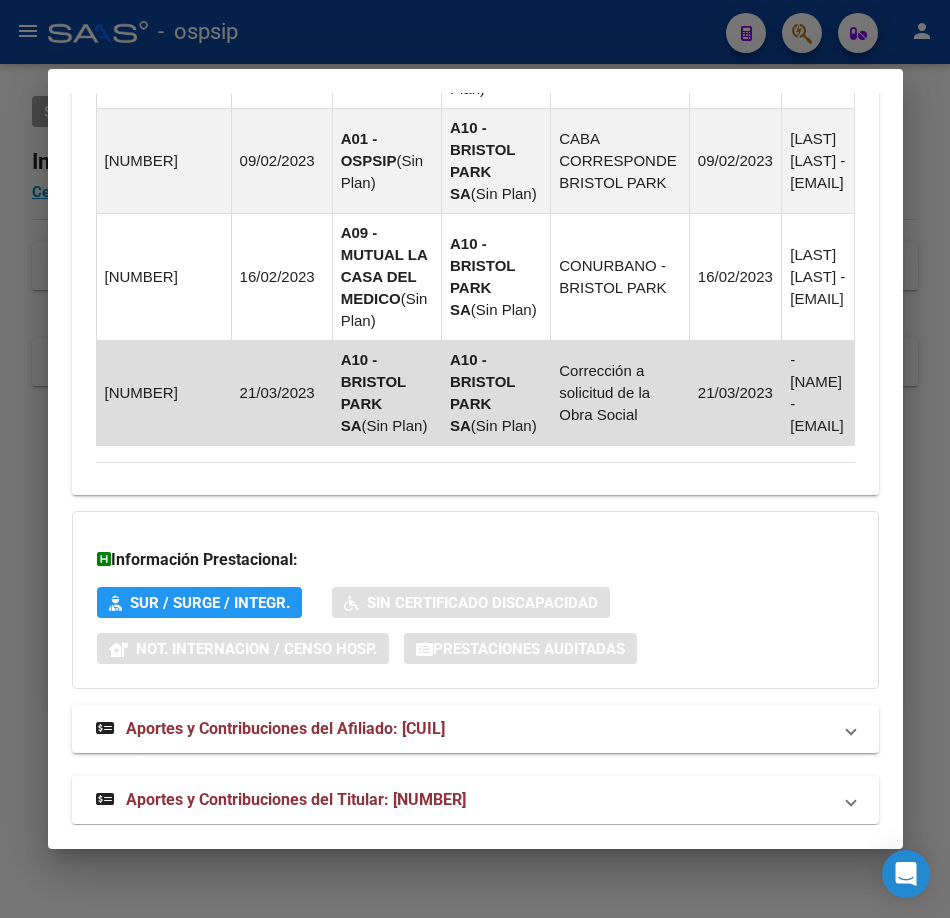 scroll, scrollTop: 1942, scrollLeft: 0, axis: vertical 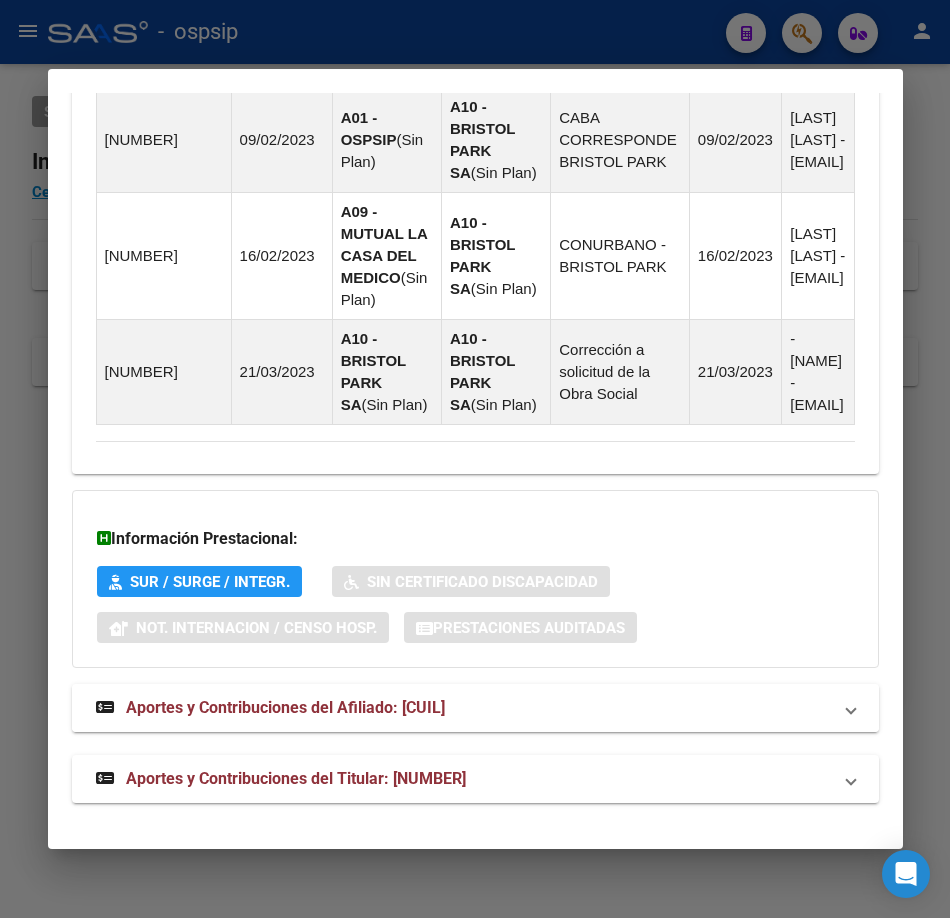 click on "Aportes y Contribuciones del Afiliado: [CUIL]" at bounding box center (475, 708) 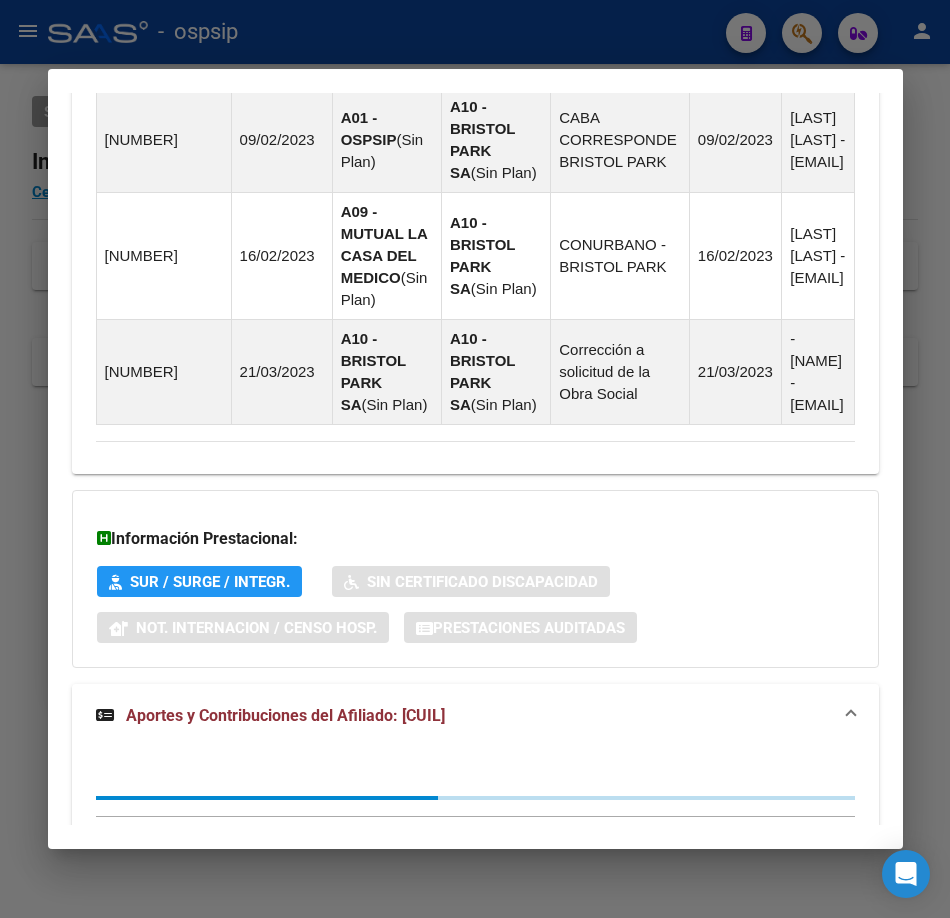click on "Aportes y Contribuciones del Afiliado: [CUIL]" at bounding box center [475, 716] 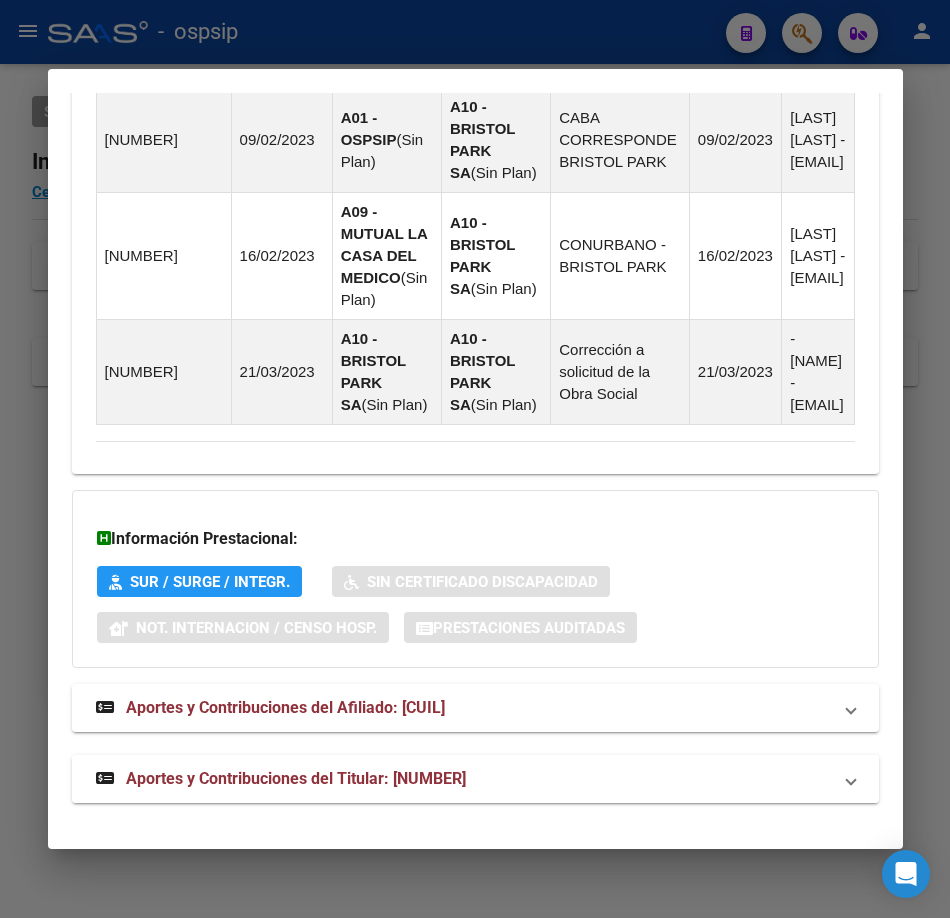 click on "Aportes y Contribuciones del Titular: [NUMBER]" at bounding box center (281, 779) 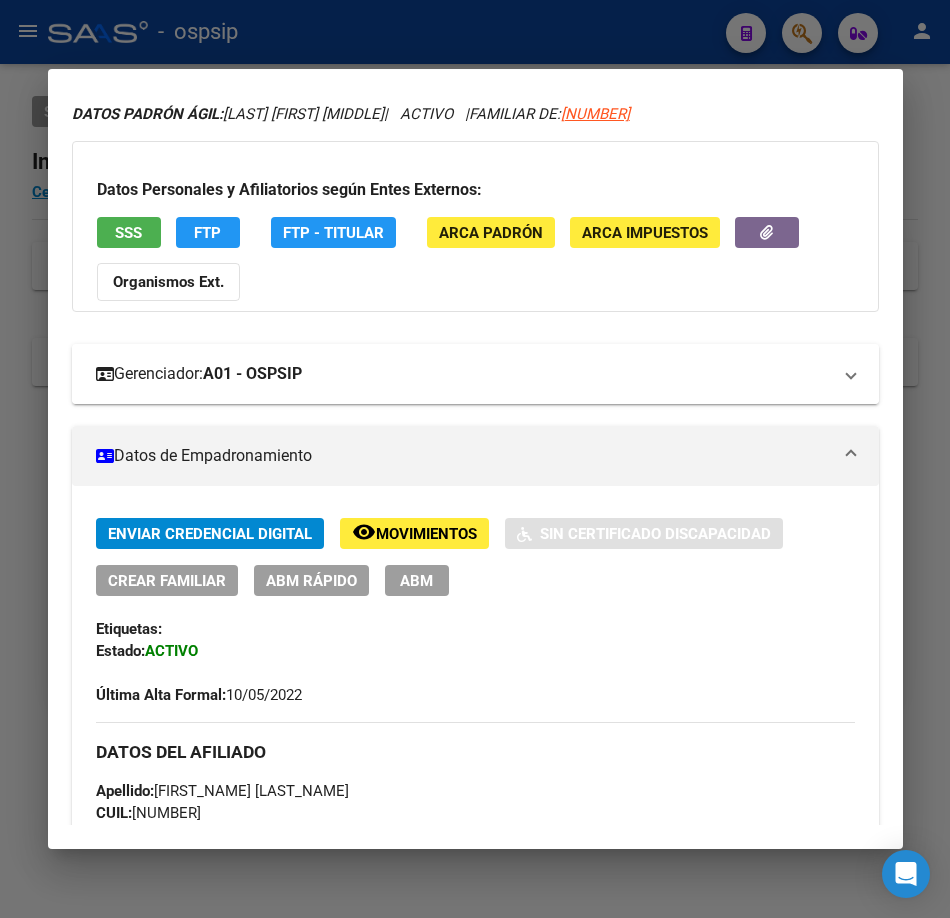 scroll, scrollTop: 0, scrollLeft: 0, axis: both 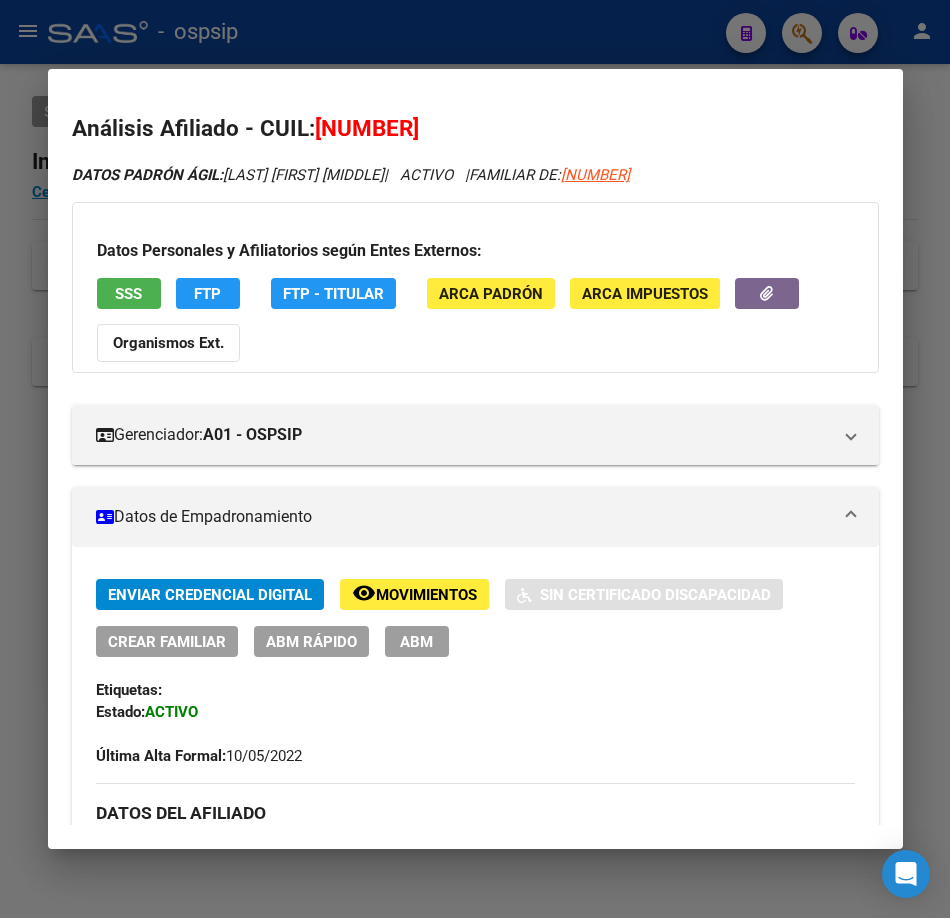 click on "SSS" at bounding box center (128, 294) 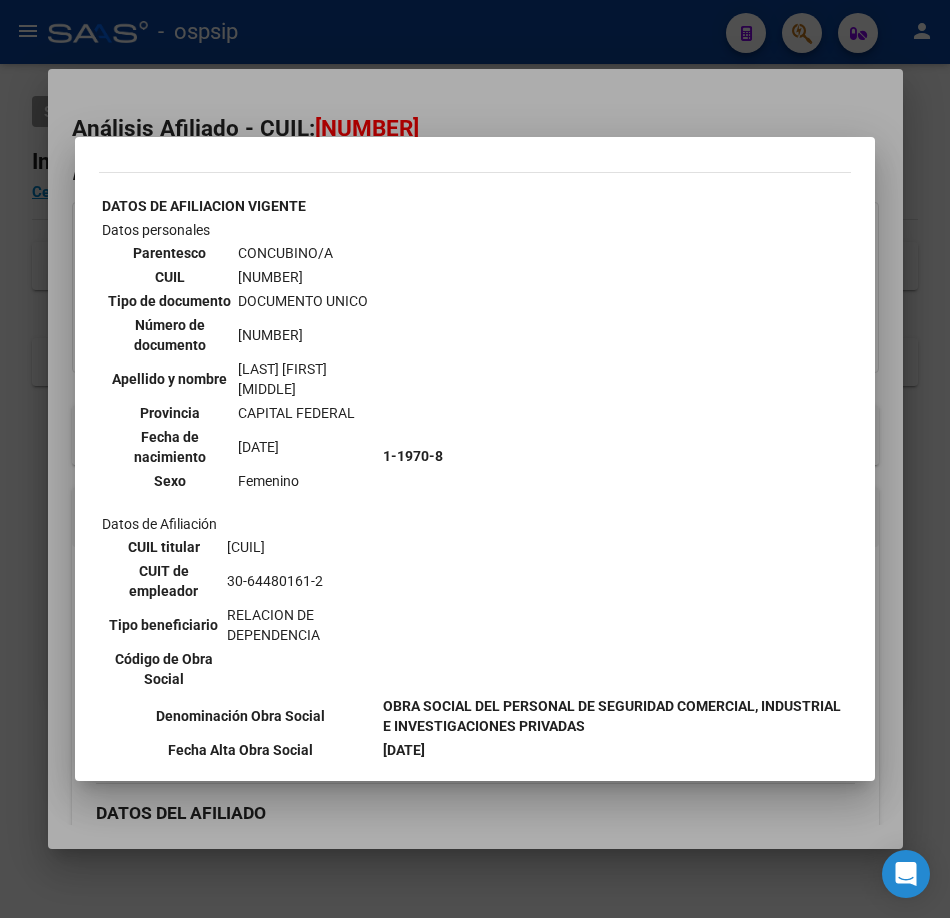 scroll, scrollTop: 1000, scrollLeft: 0, axis: vertical 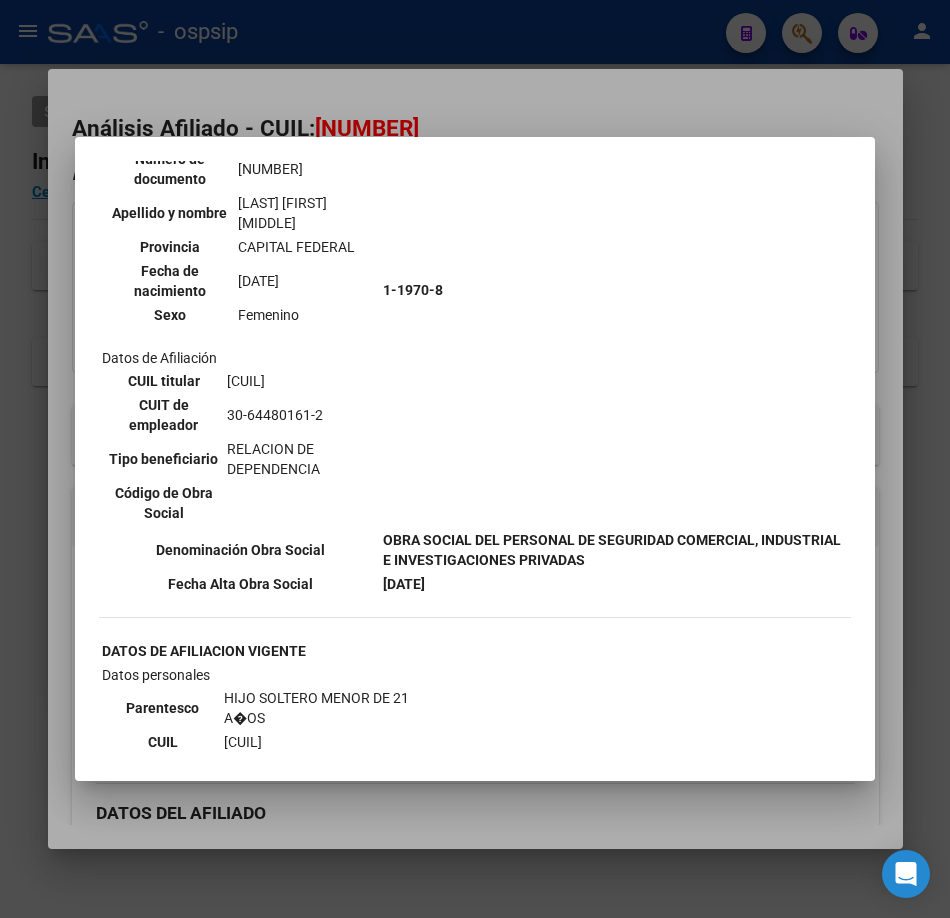 click at bounding box center (475, 459) 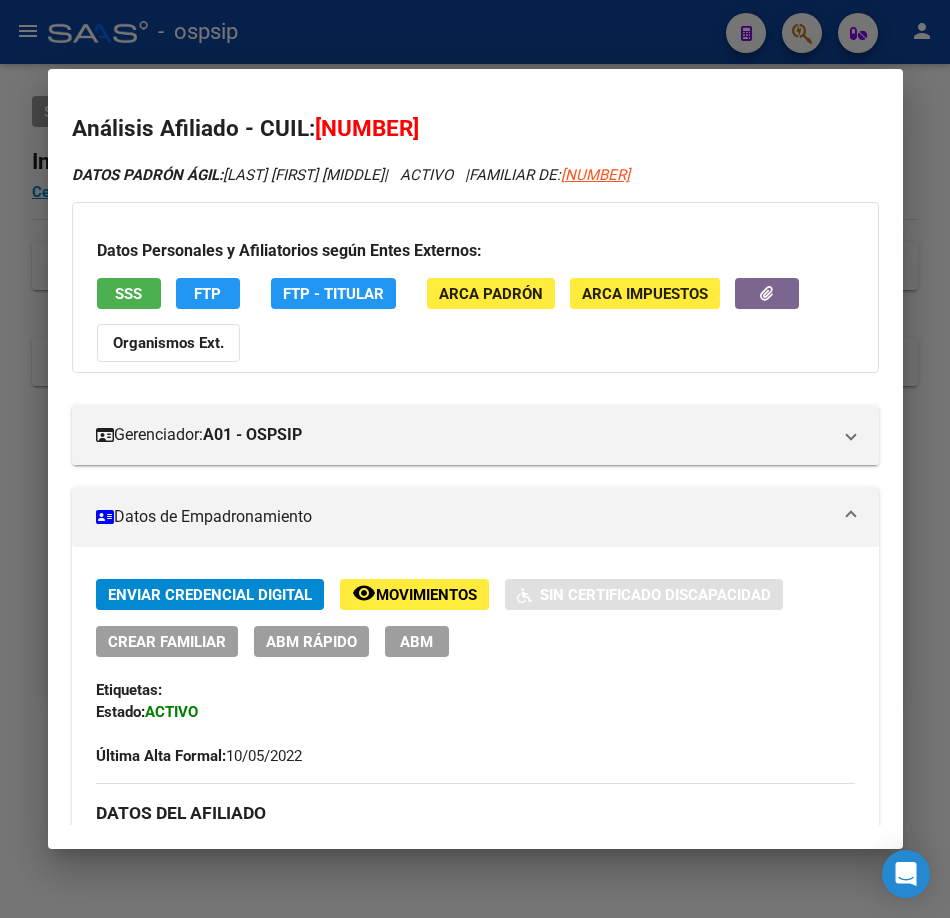 click at bounding box center [475, 459] 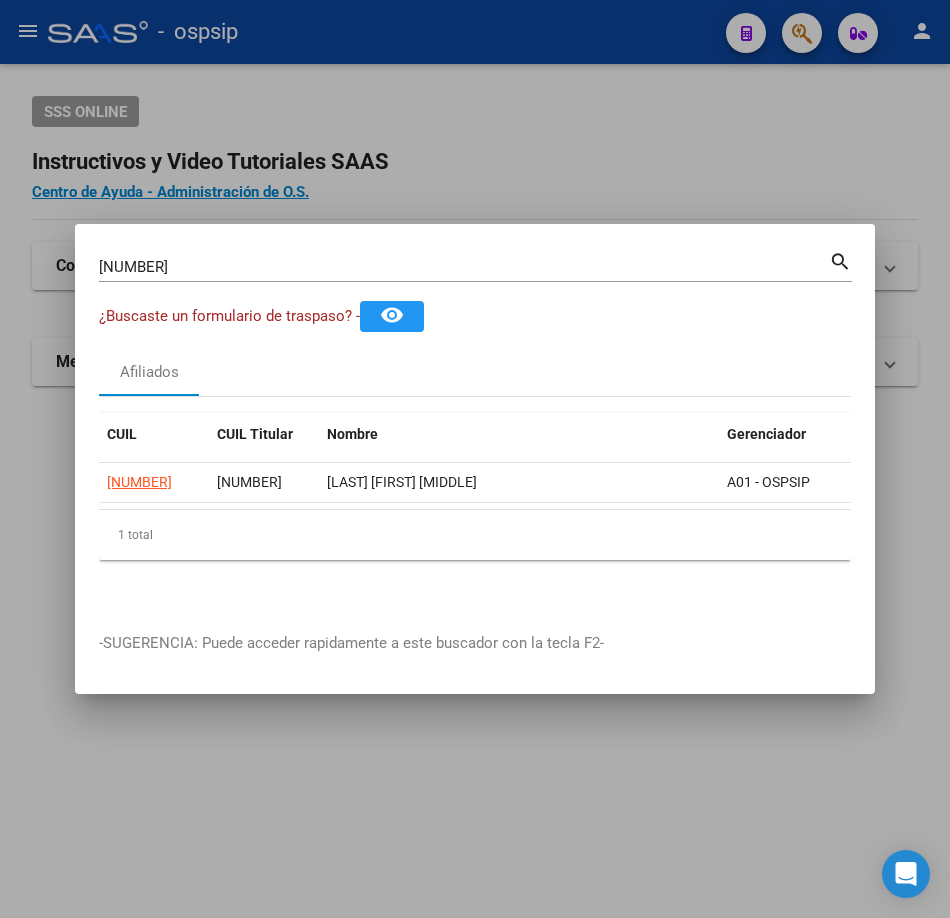 click on "[NUMBER]" at bounding box center [464, 267] 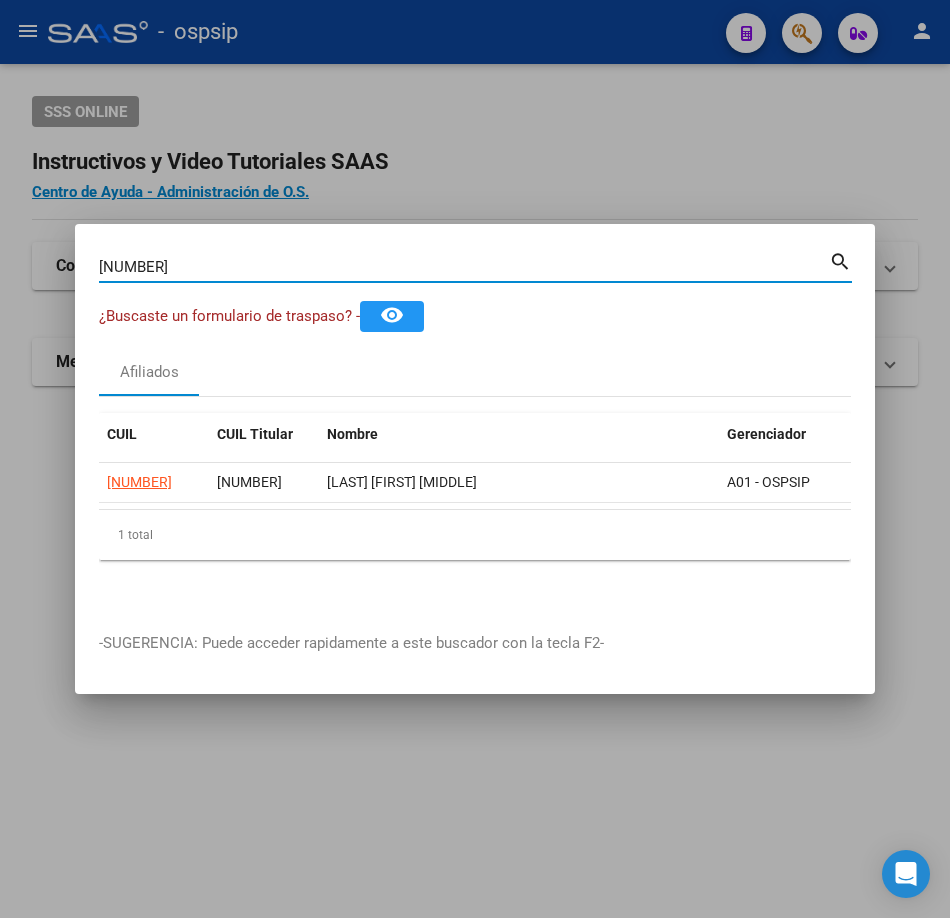 click on "[NUMBER]" at bounding box center [464, 267] 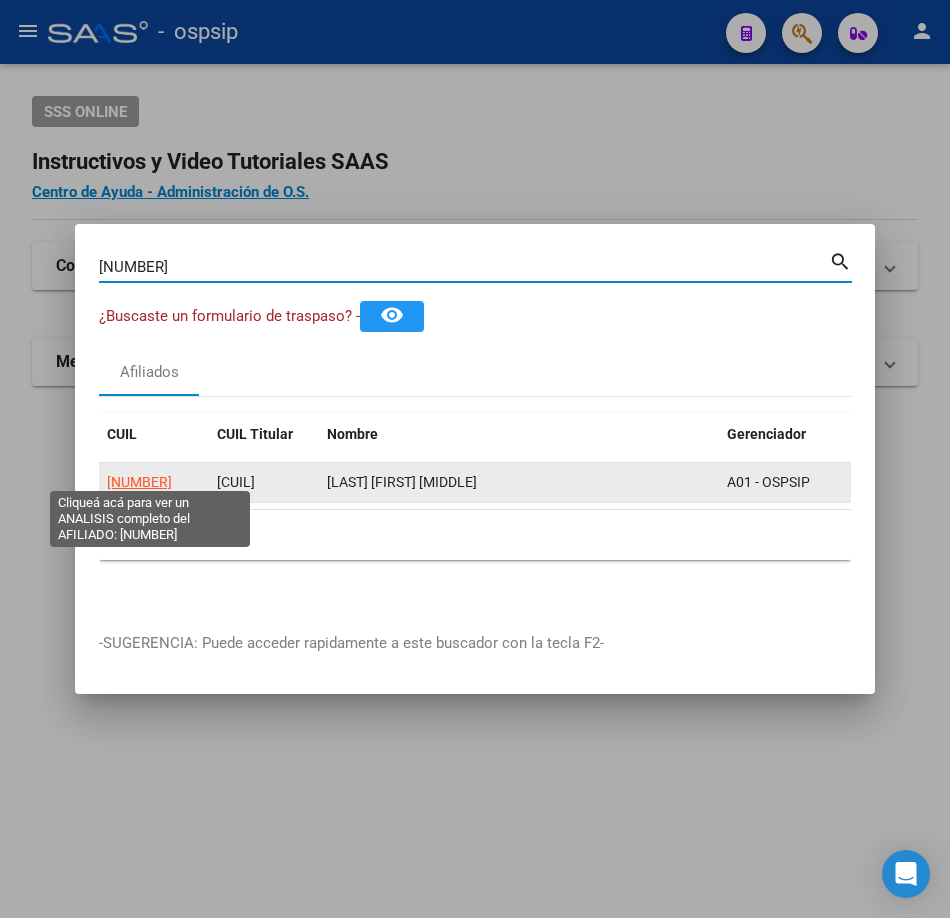 click on "[NUMBER]" 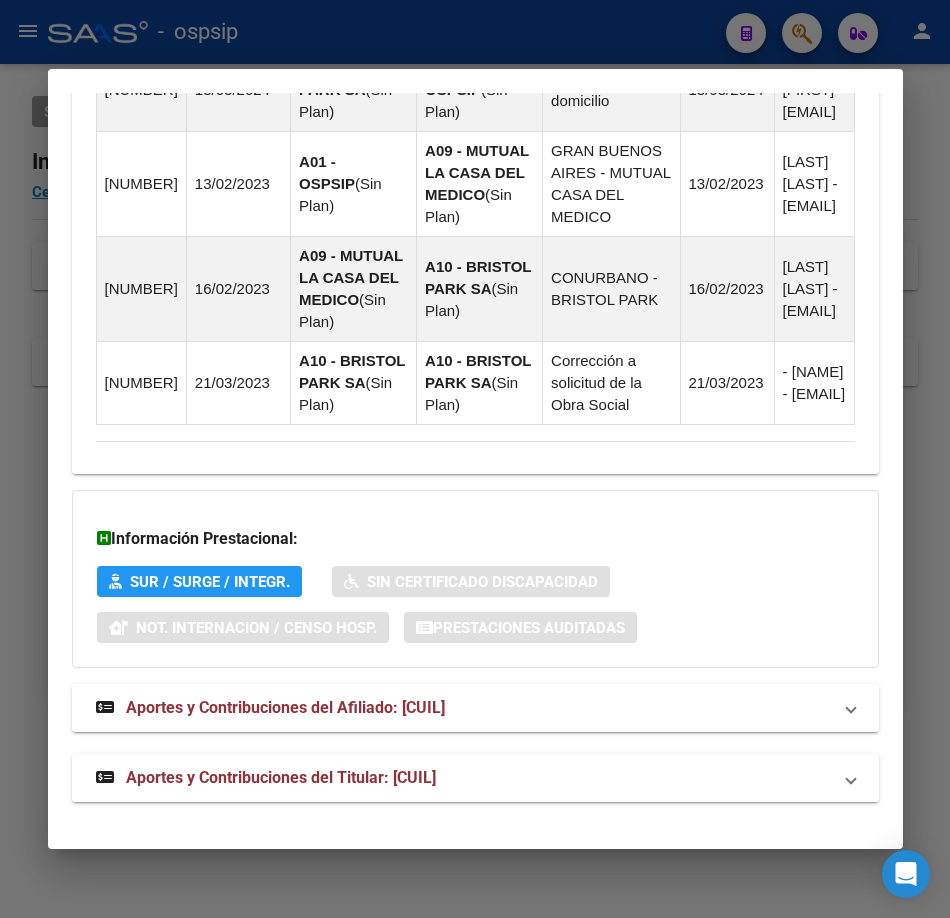 click on "Aportes y Contribuciones del Titular: [CUIL]" at bounding box center [475, 778] 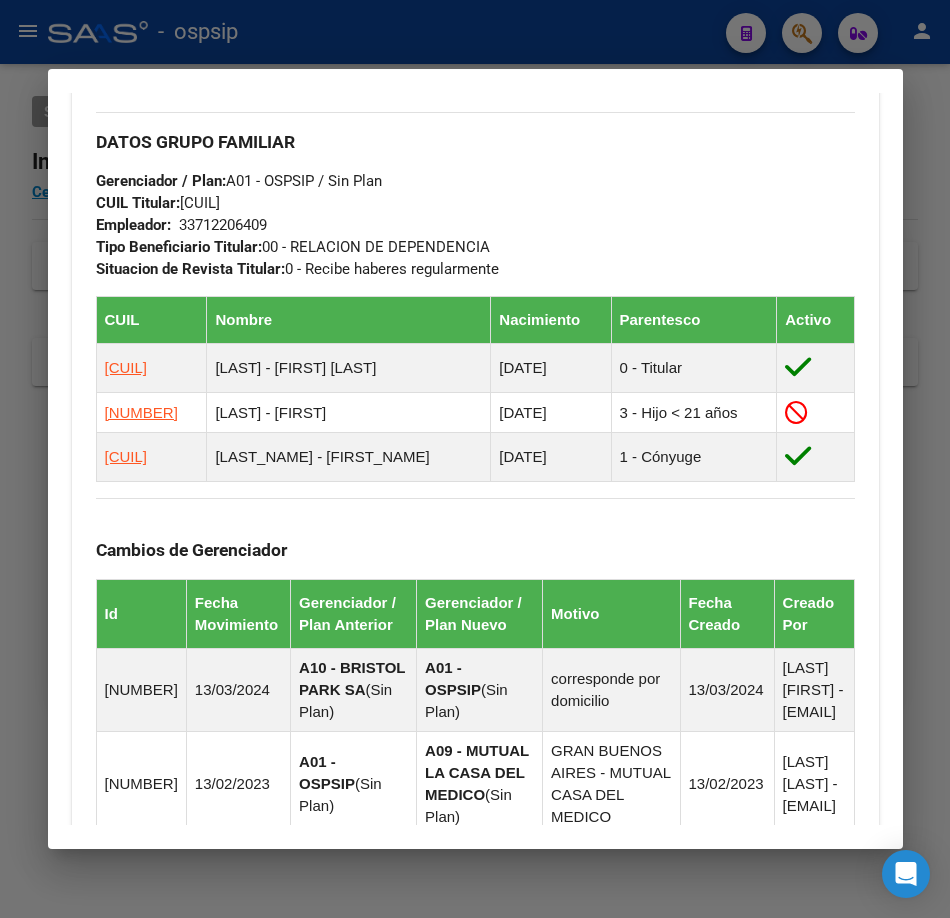 scroll, scrollTop: 783, scrollLeft: 0, axis: vertical 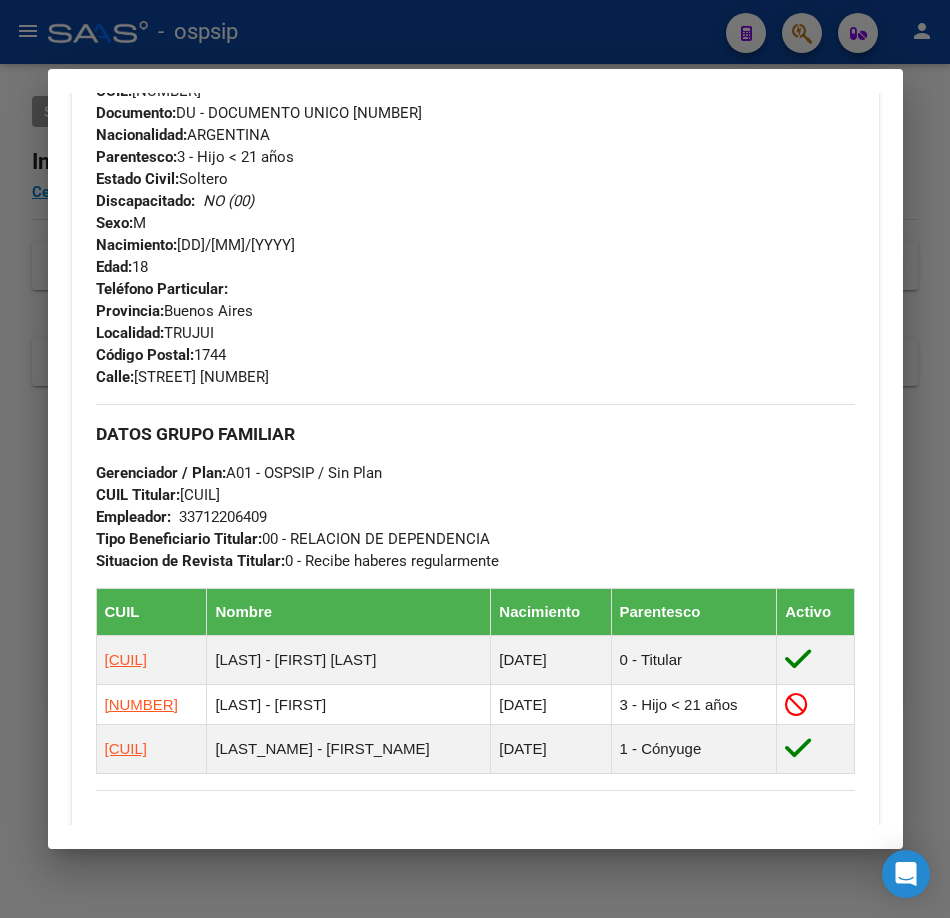 click at bounding box center (475, 459) 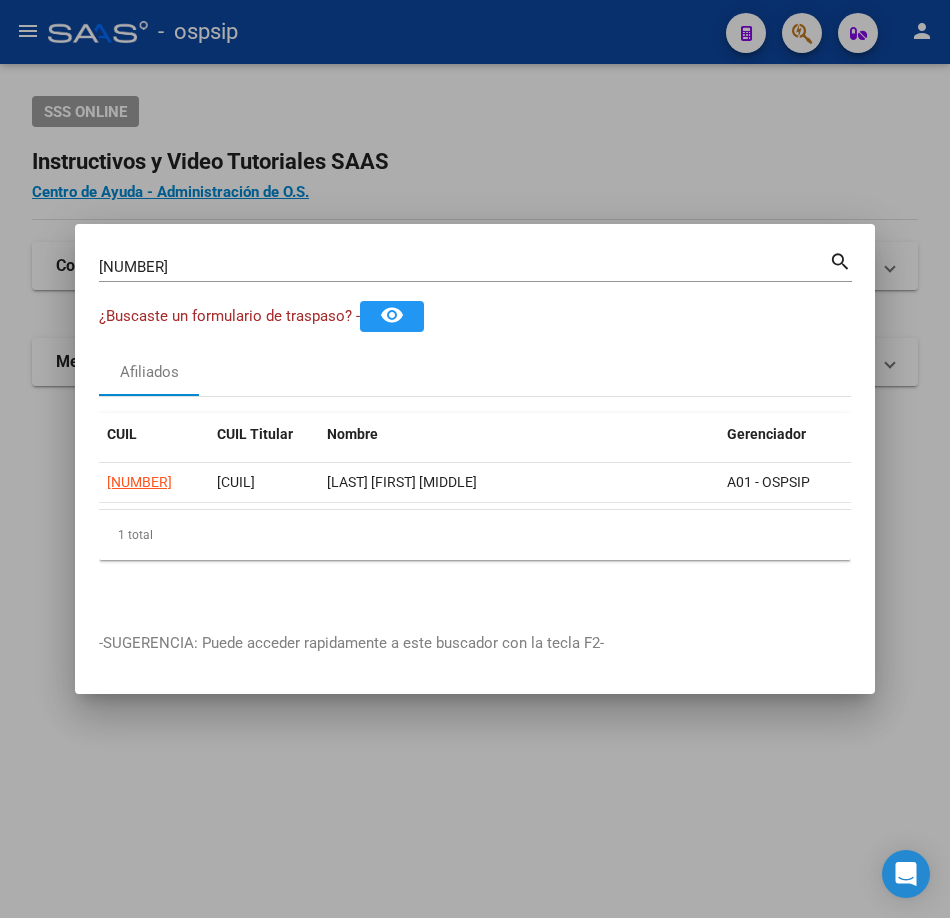 click on "[NUMBER]" at bounding box center (464, 267) 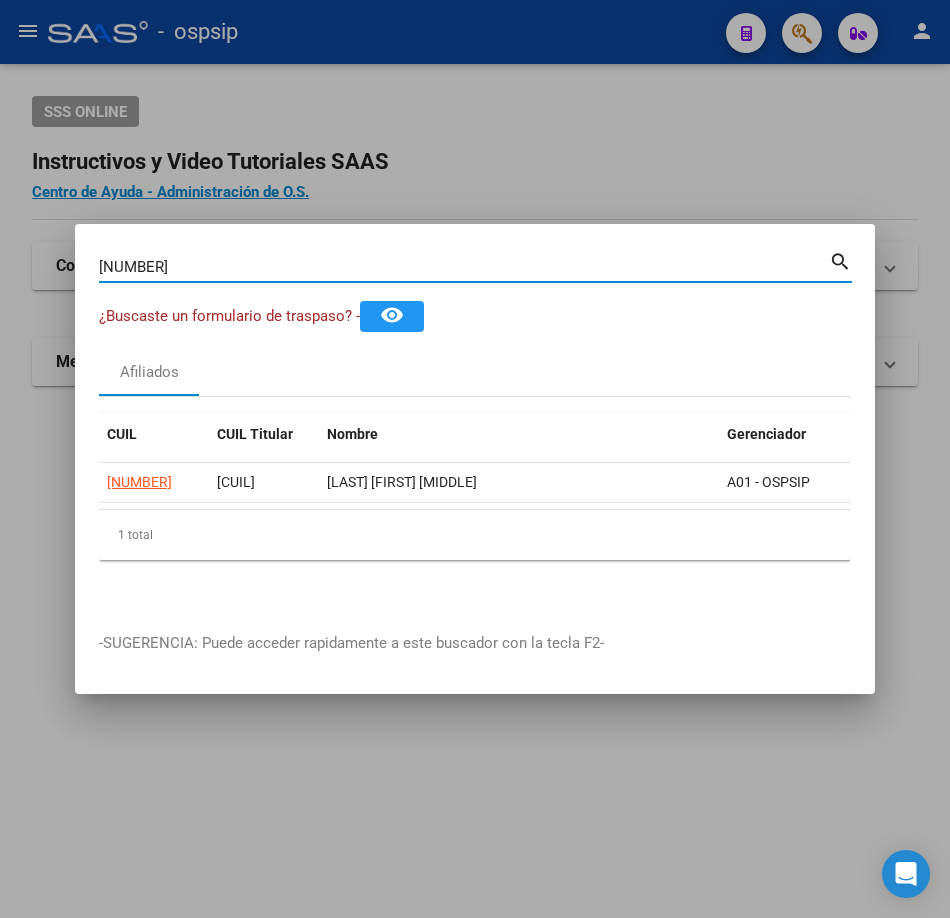type on "[NUMBER]" 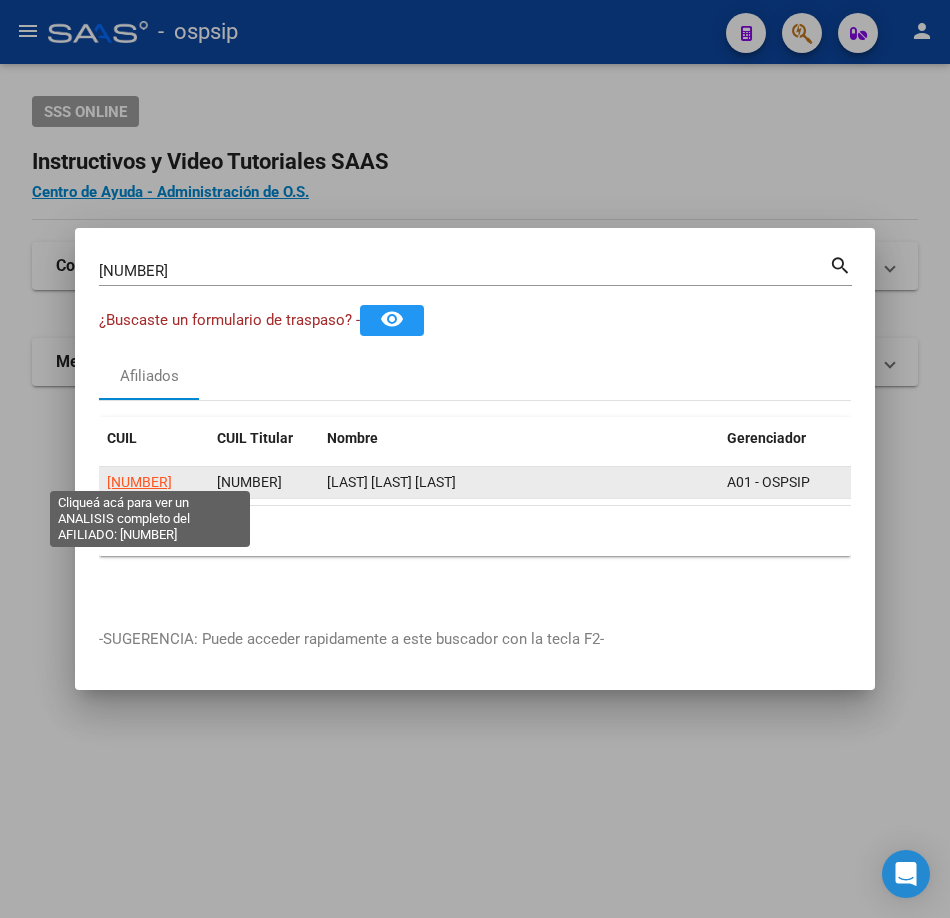 click on "[NUMBER]" 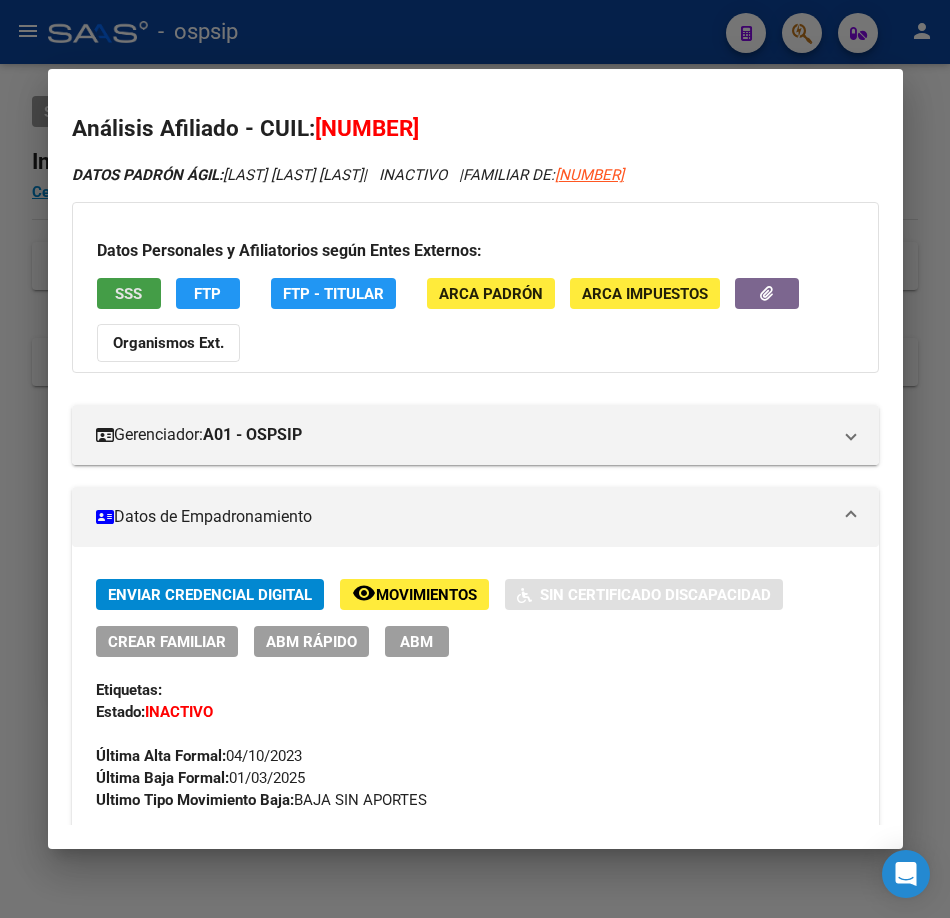 click on "SSS" at bounding box center (129, 293) 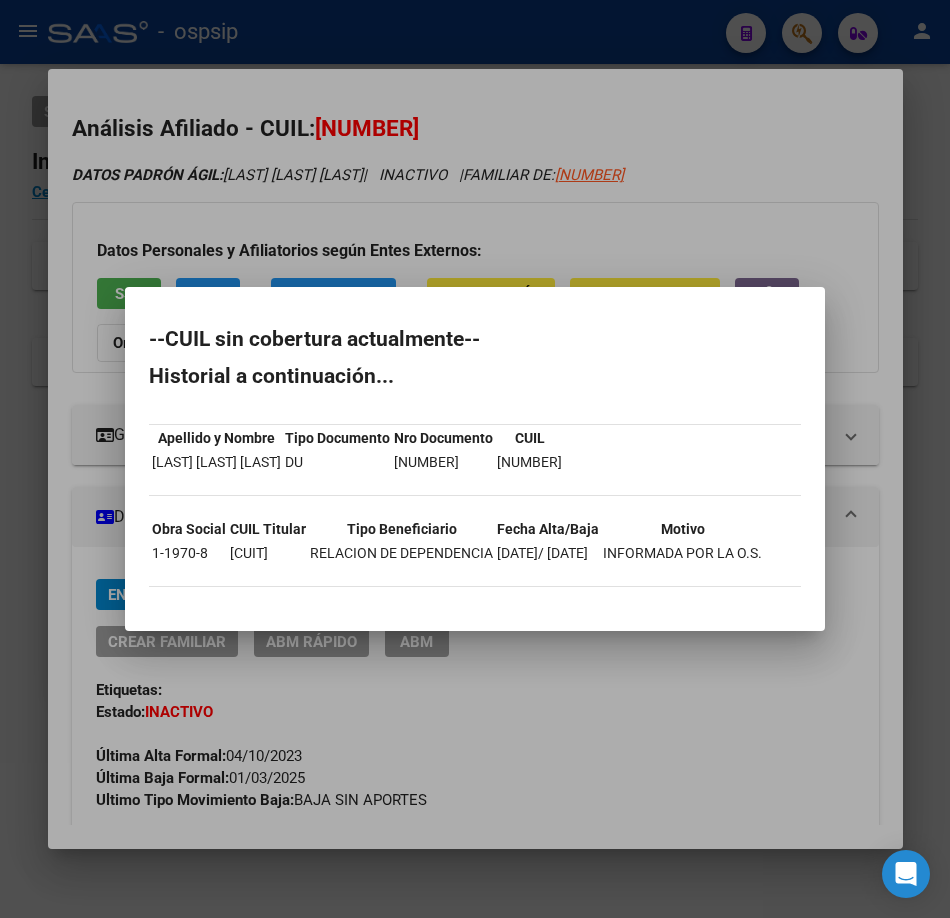 click at bounding box center (475, 459) 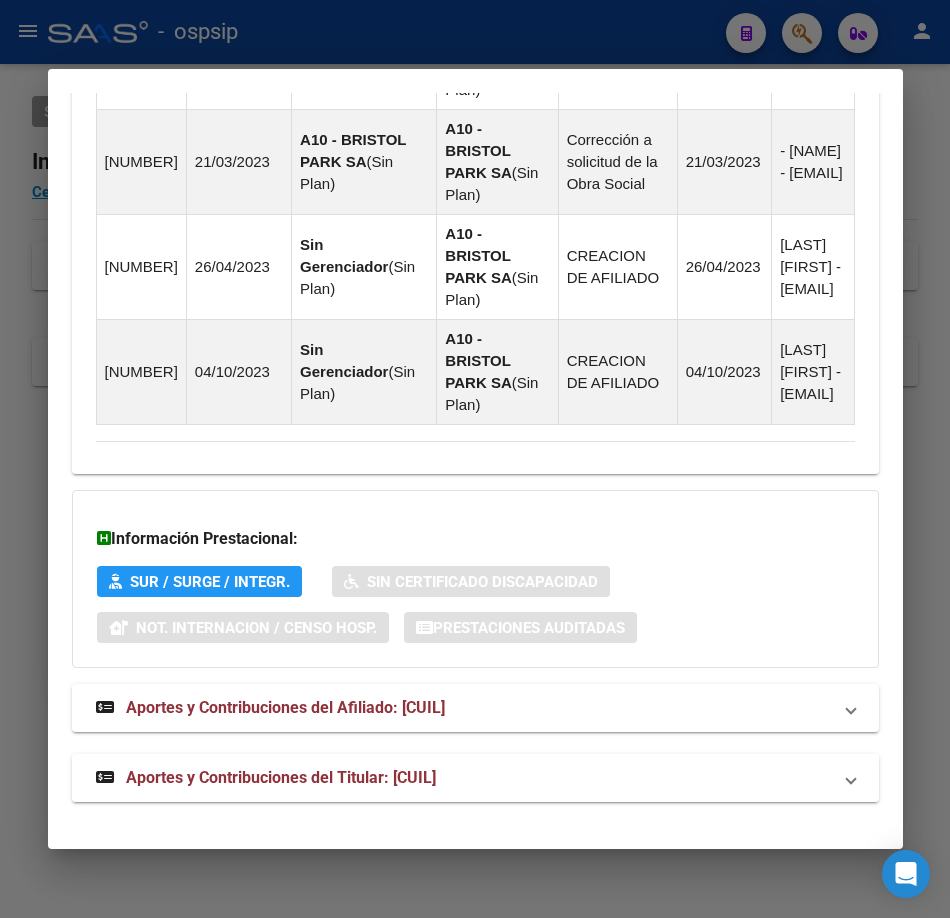click on "Aportes y Contribuciones del Titular: [CUIL]" at bounding box center [281, 777] 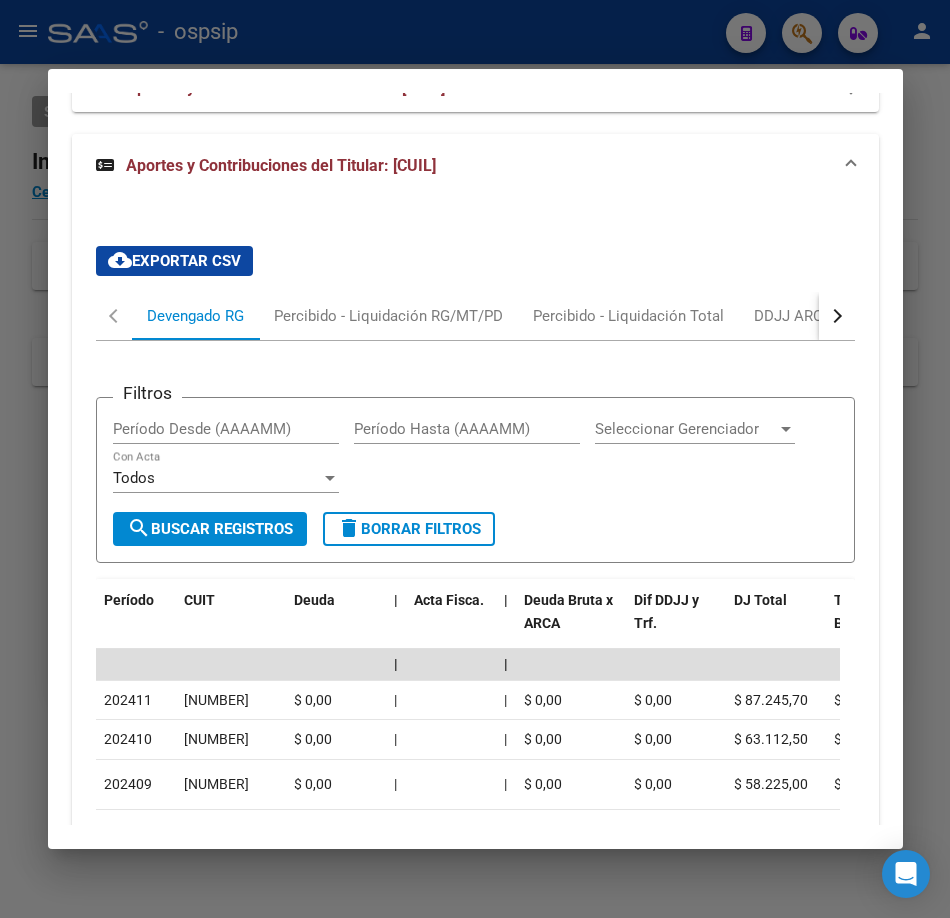 scroll, scrollTop: 2668, scrollLeft: 0, axis: vertical 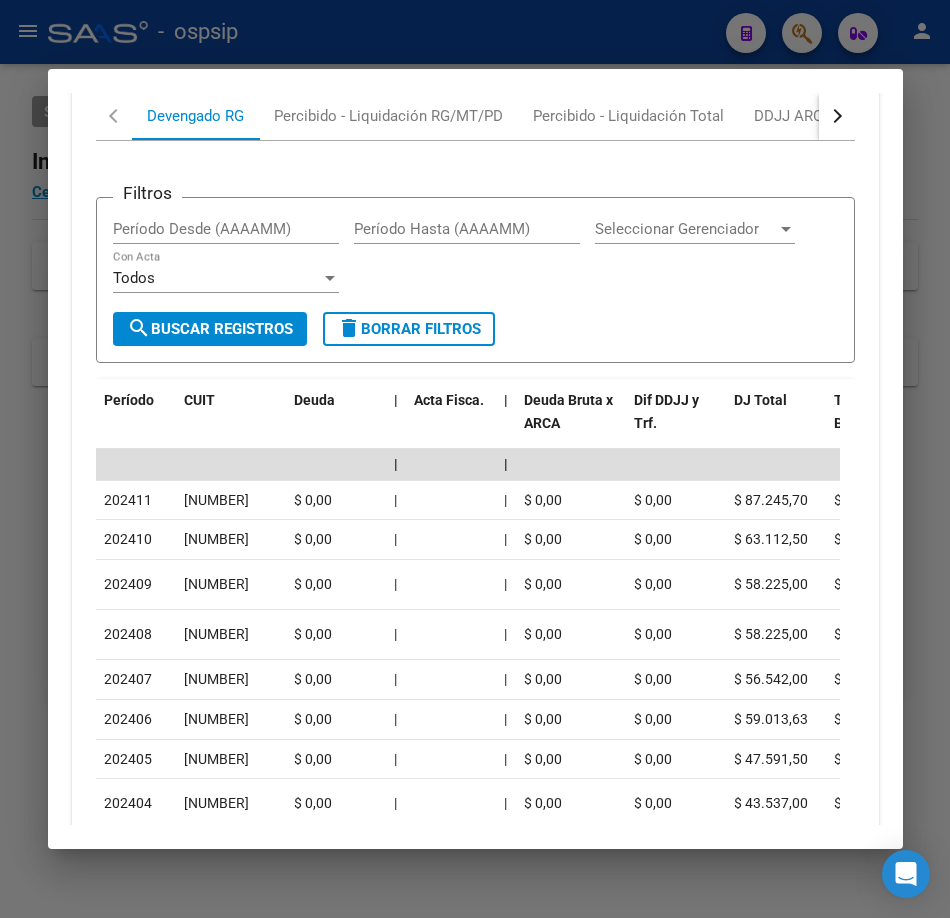 click at bounding box center [837, 116] 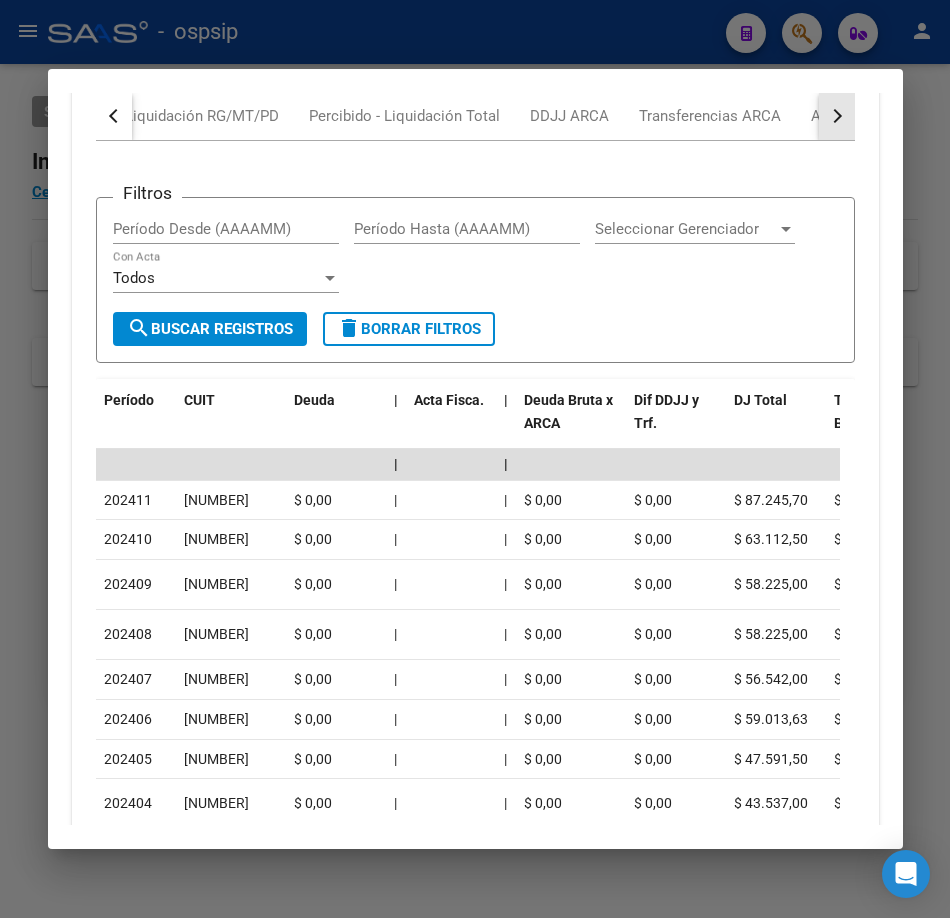 click at bounding box center (837, 116) 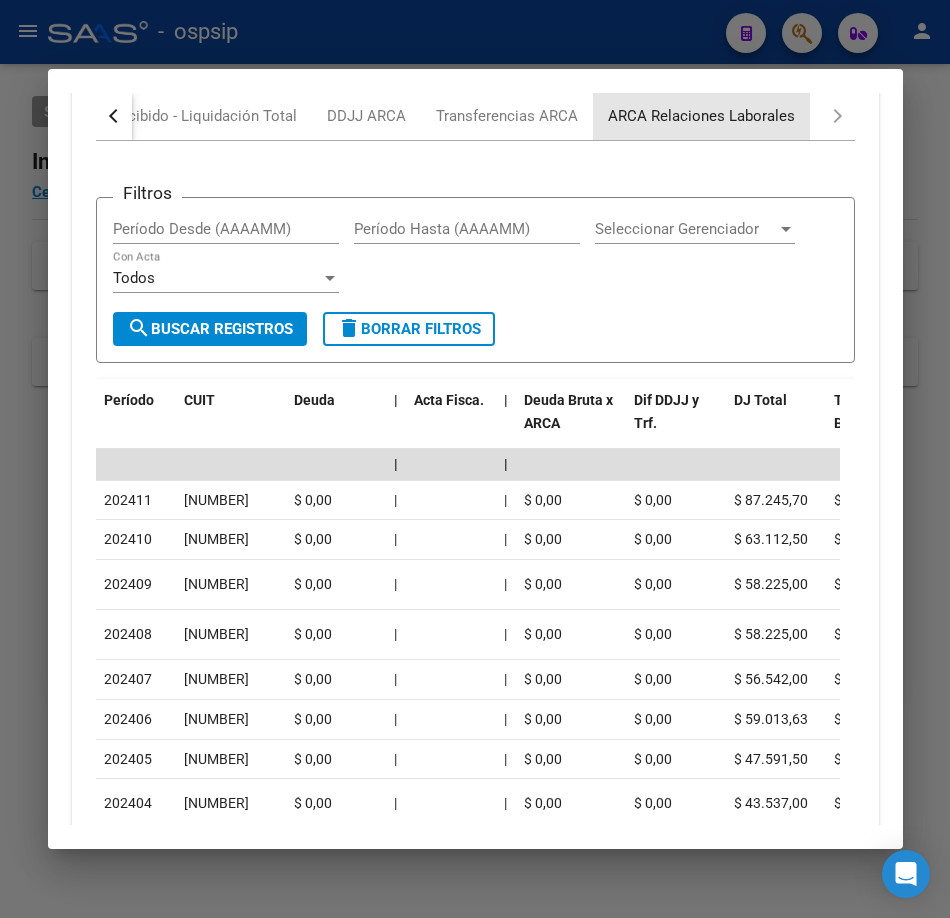 click on "ARCA Relaciones Laborales" at bounding box center [701, 116] 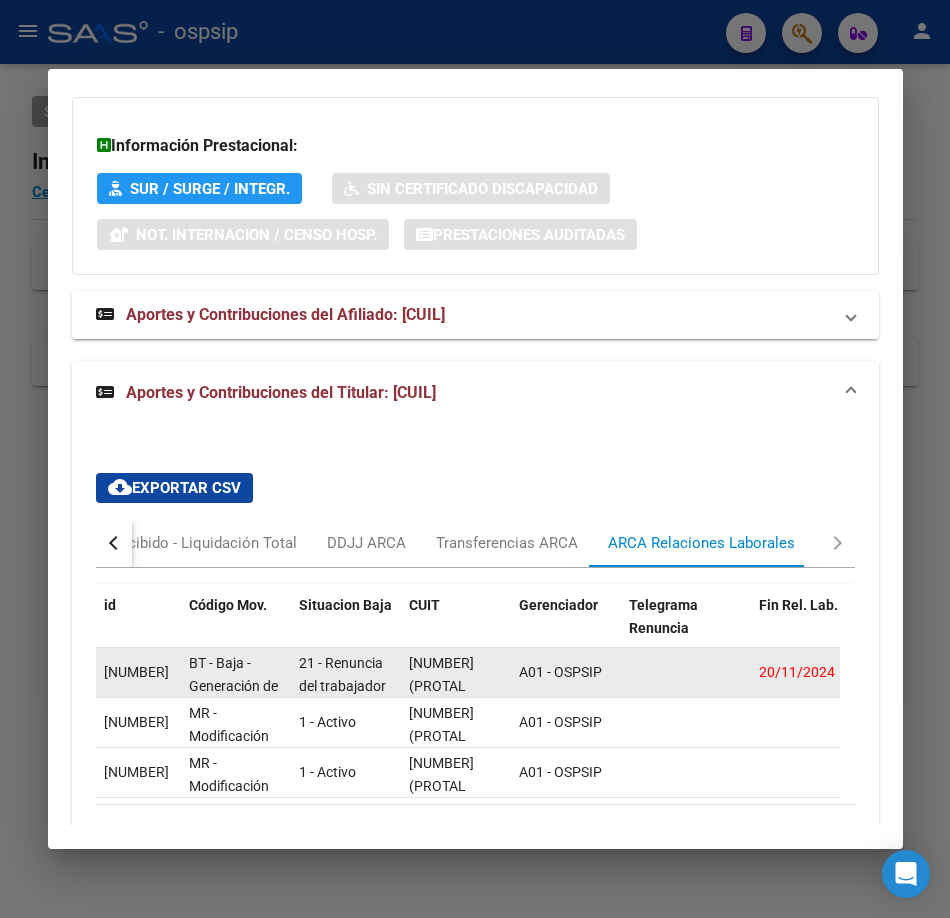scroll, scrollTop: 2327, scrollLeft: 0, axis: vertical 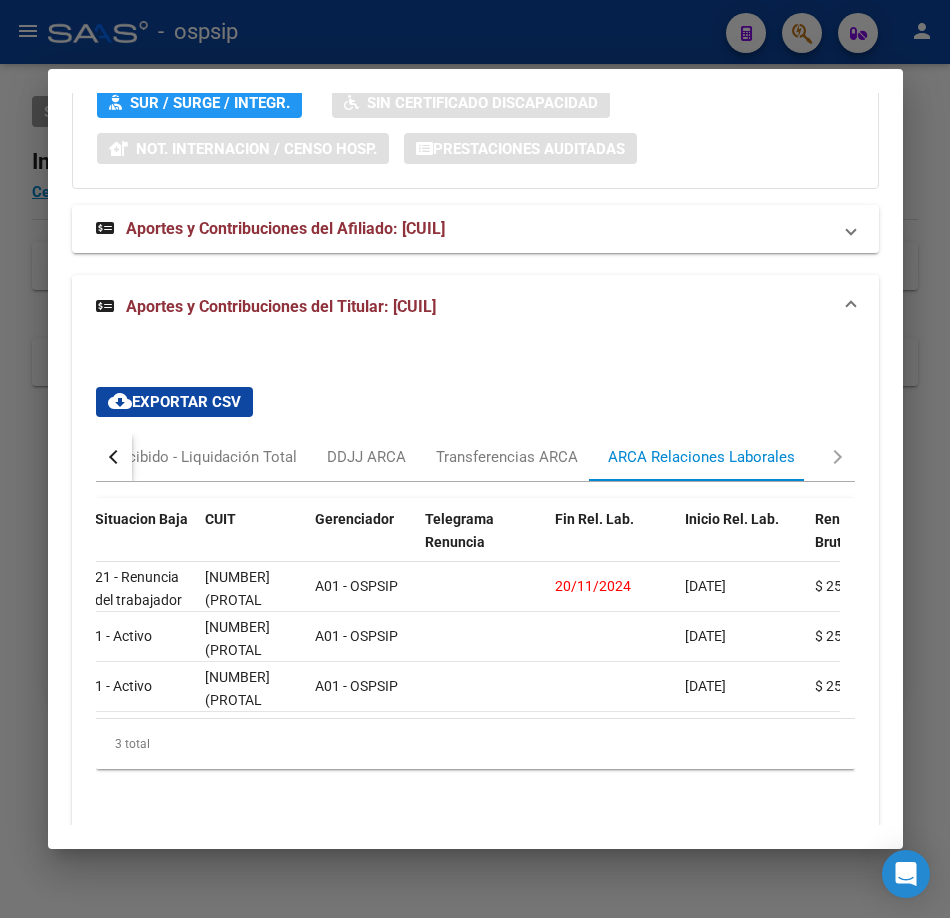 click at bounding box center (475, 459) 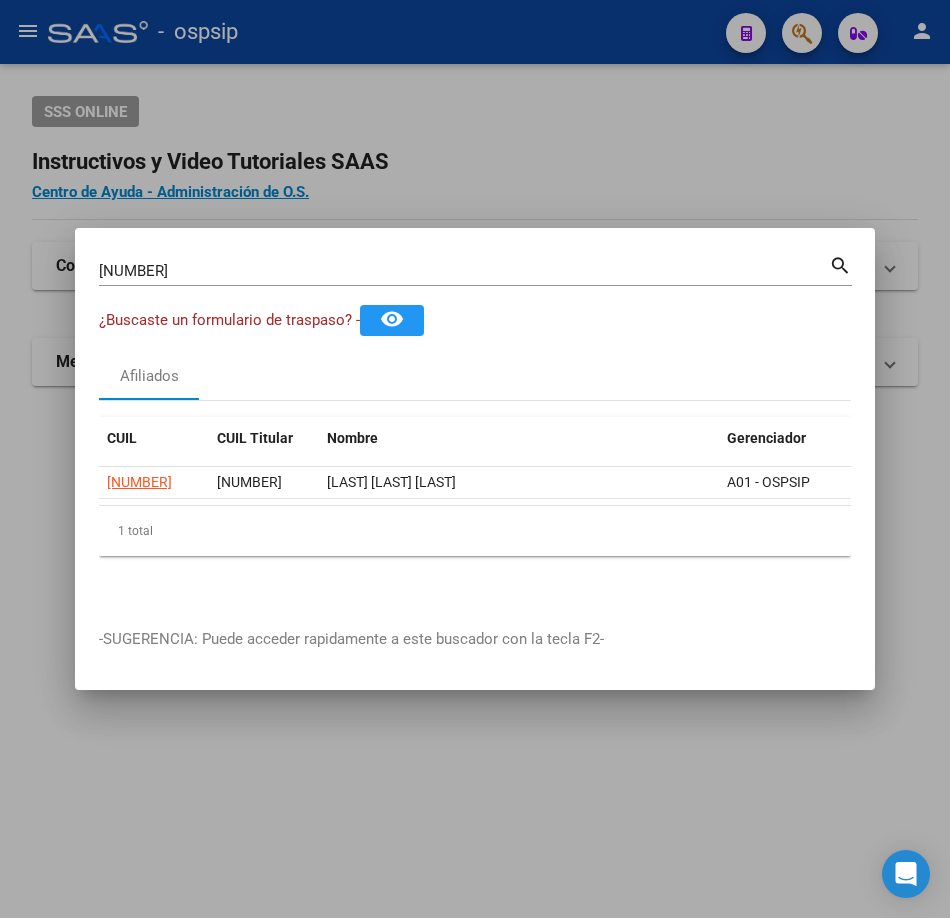 click on "[NUMBER] Buscar (apellido, dni, cuil, nro traspaso, cuit, obra social)" at bounding box center [464, 271] 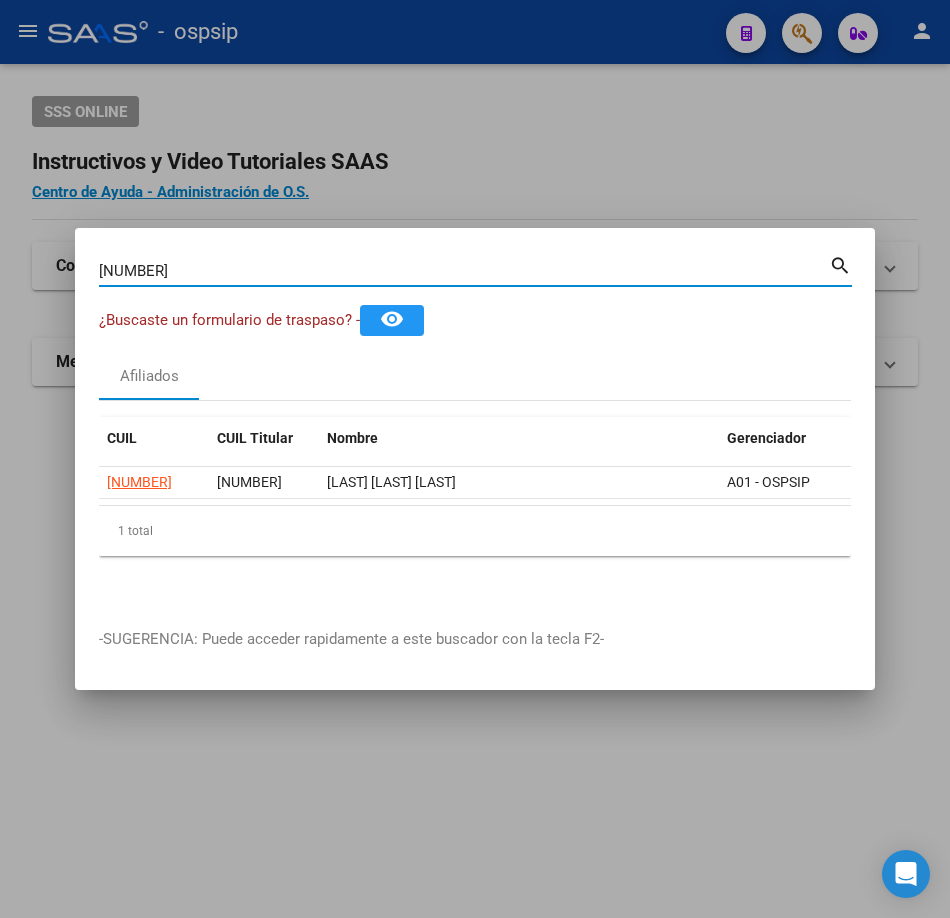 click on "[NUMBER]" at bounding box center (464, 271) 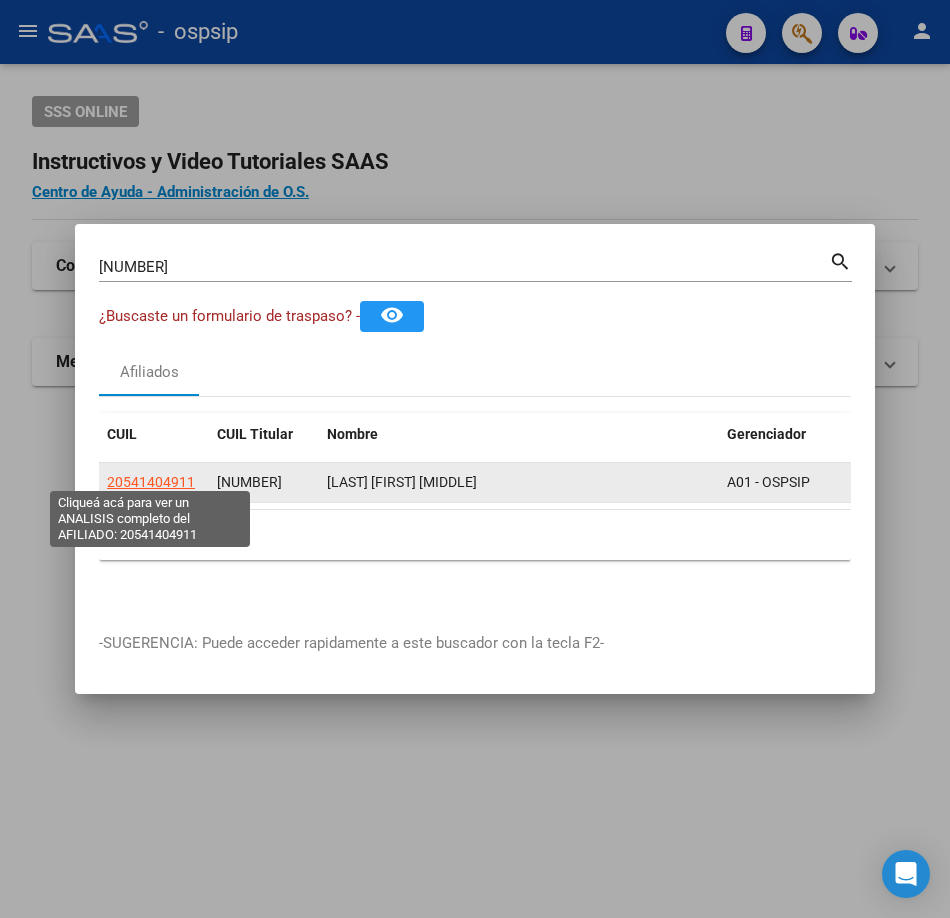 click on "20541404911" 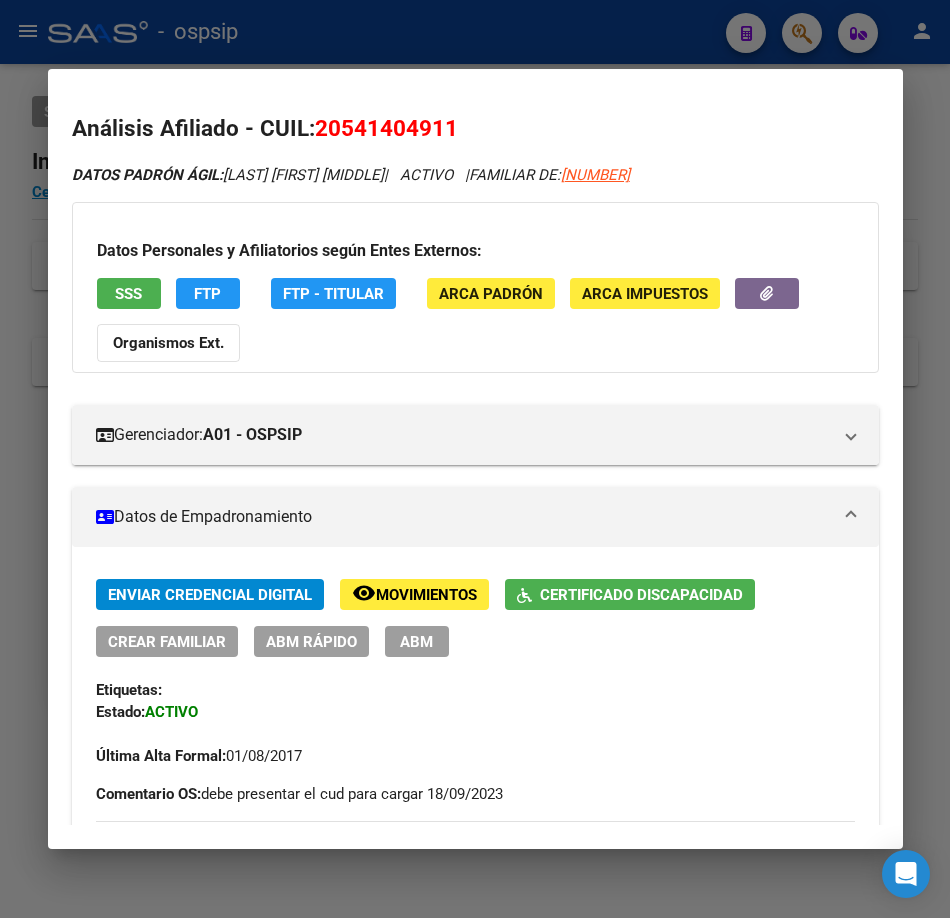 click on "Datos Personales y Afiliatorios según Entes Externos: SSS FTP  FTP - Titular ARCA Padrón ARCA Impuestos Organismos Ext." at bounding box center [475, 287] 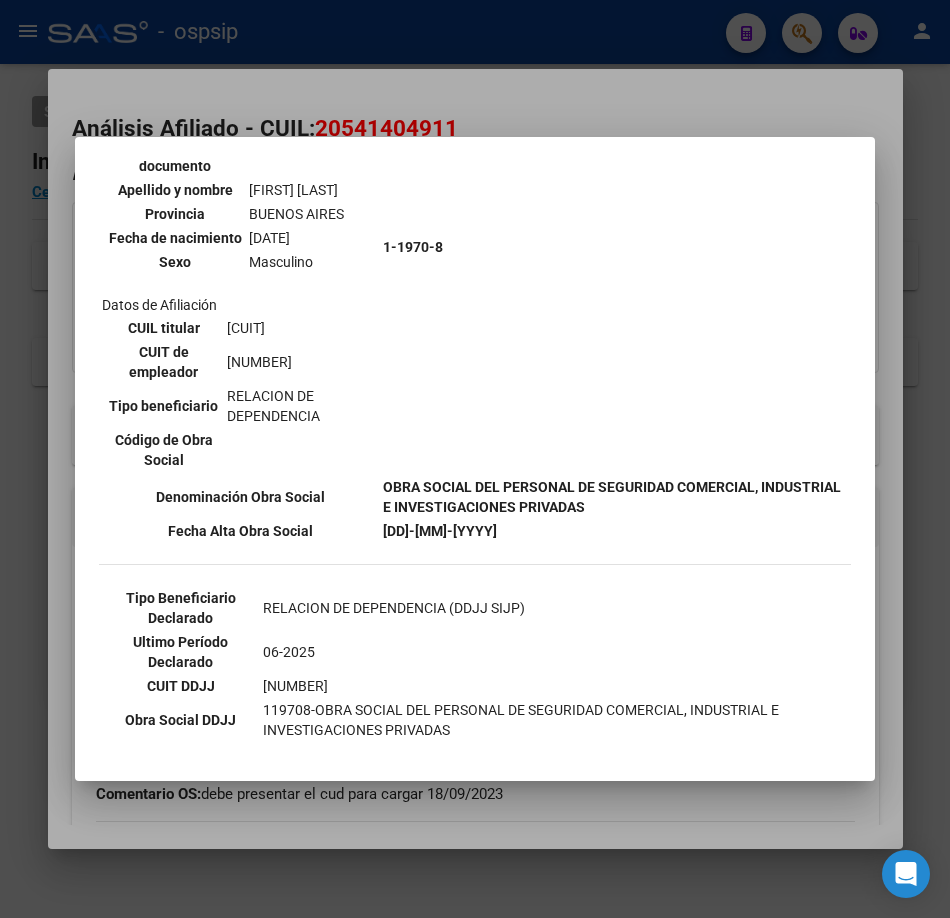 scroll, scrollTop: 600, scrollLeft: 0, axis: vertical 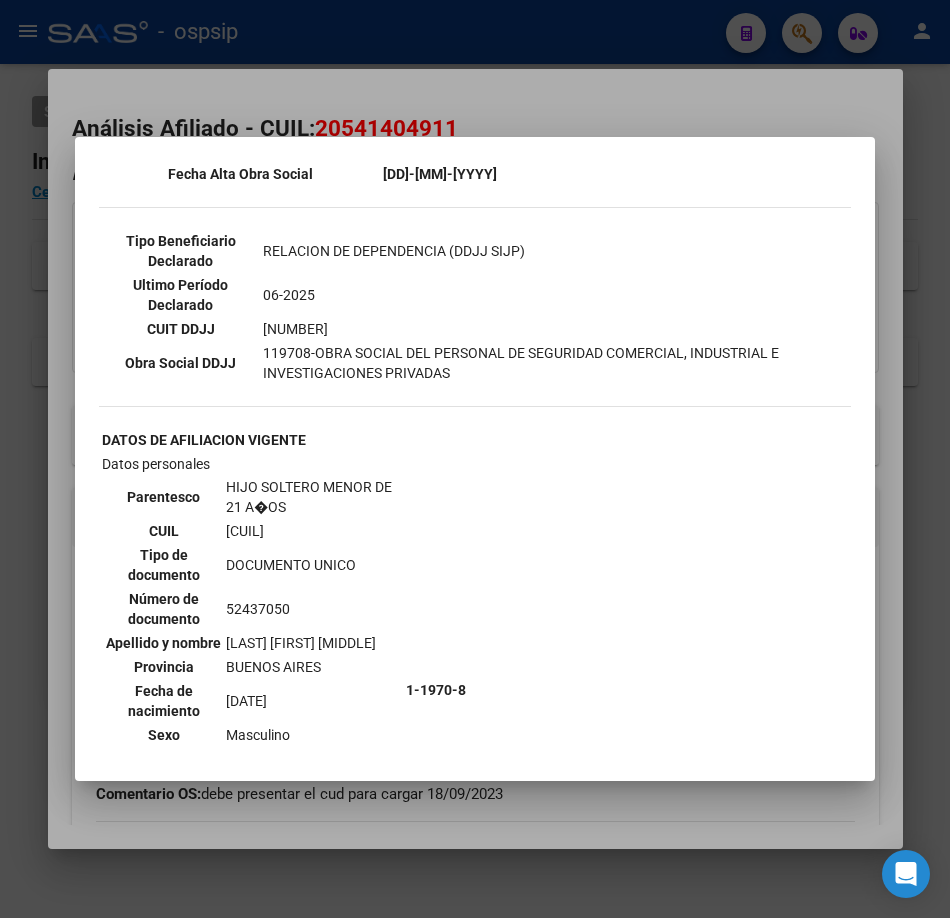 click at bounding box center [475, 459] 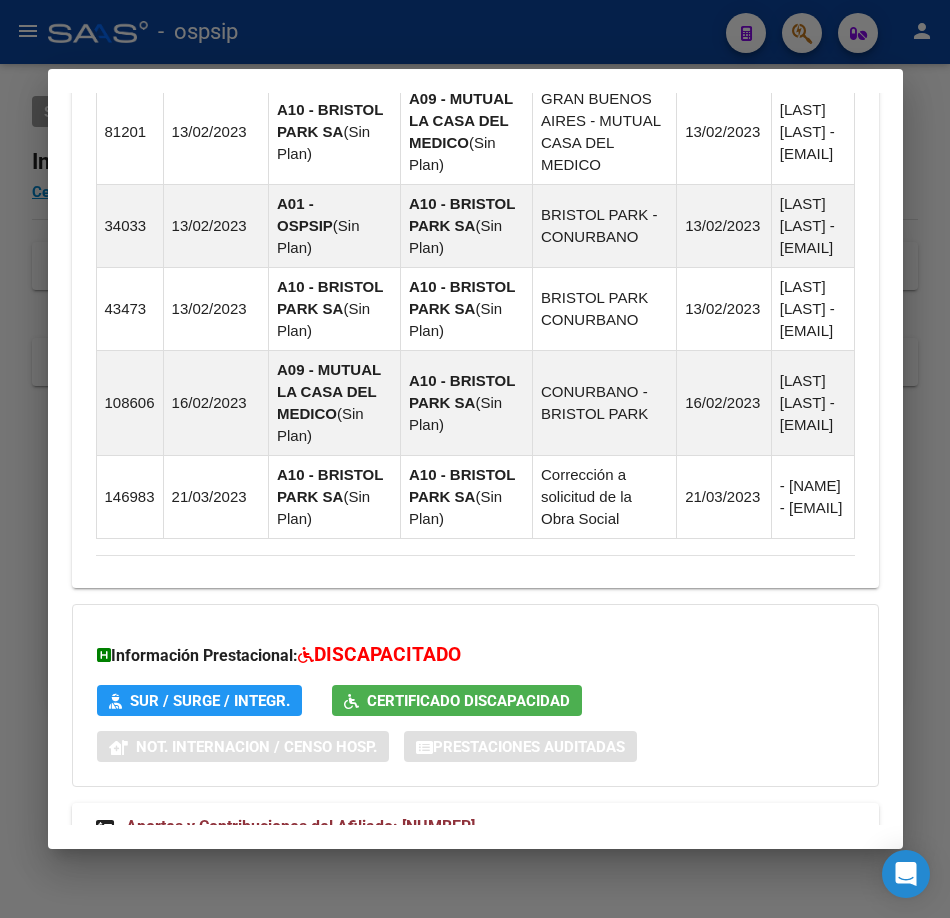 scroll, scrollTop: 2068, scrollLeft: 0, axis: vertical 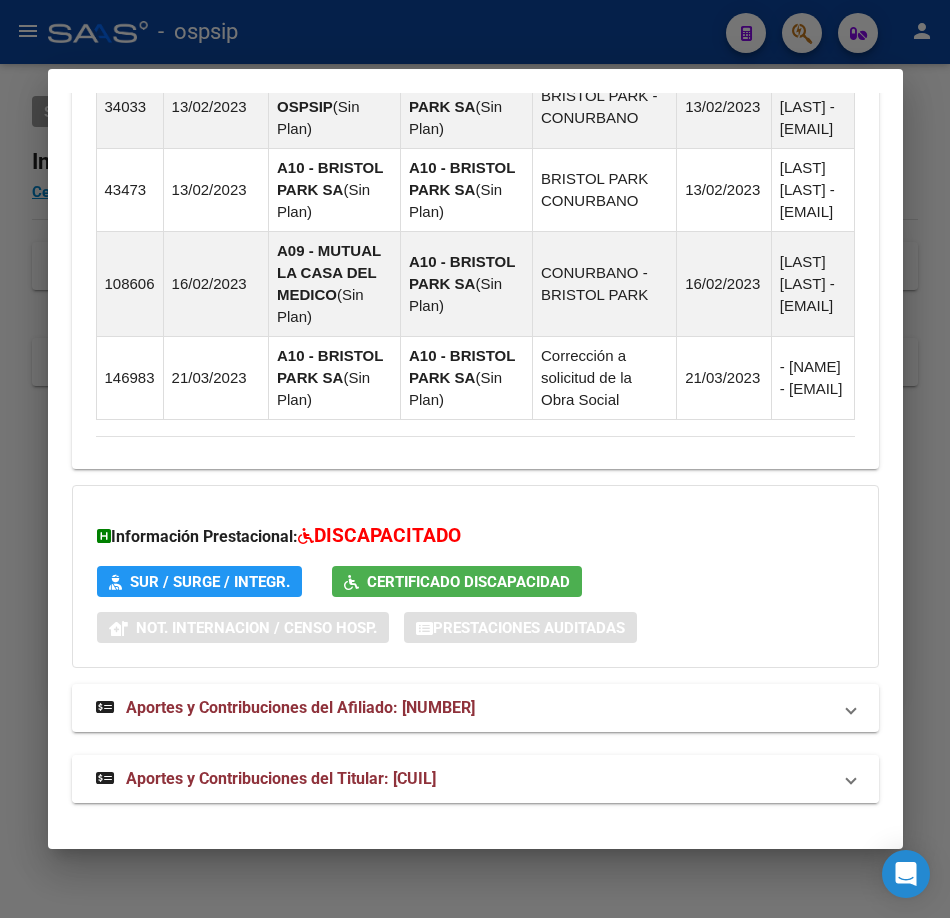 click on "Aportes y Contribuciones del Titular: [CUIL]" at bounding box center (281, 778) 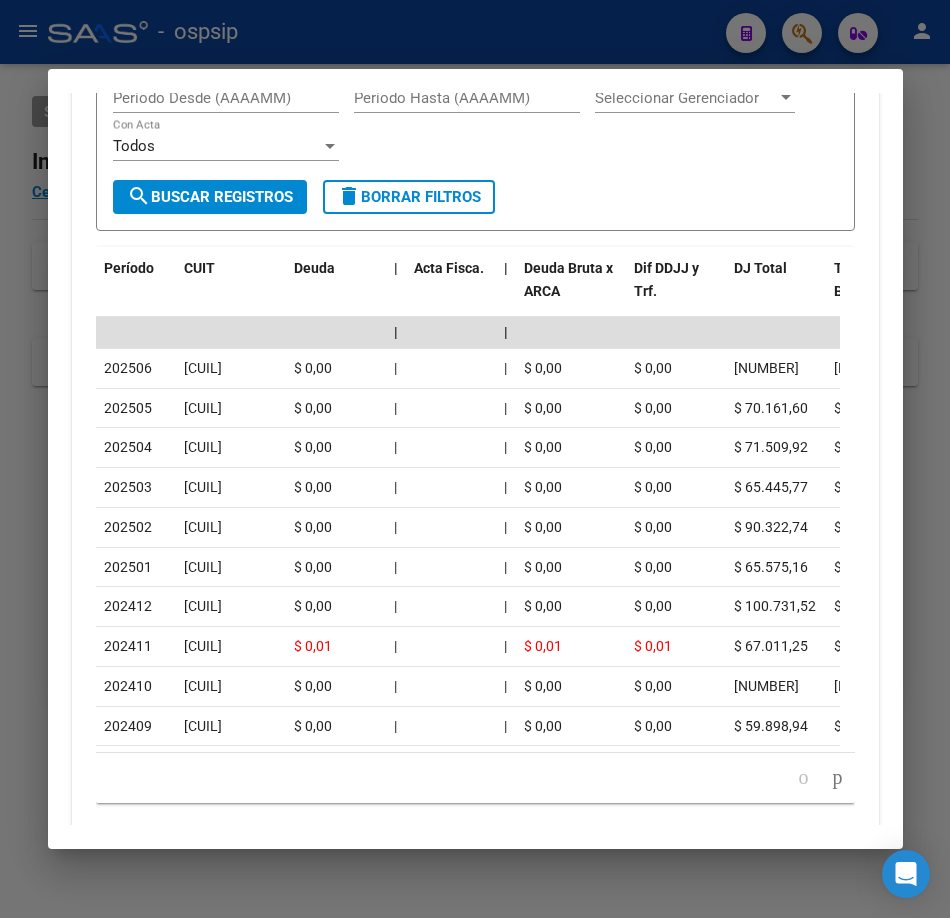 scroll, scrollTop: 2845, scrollLeft: 0, axis: vertical 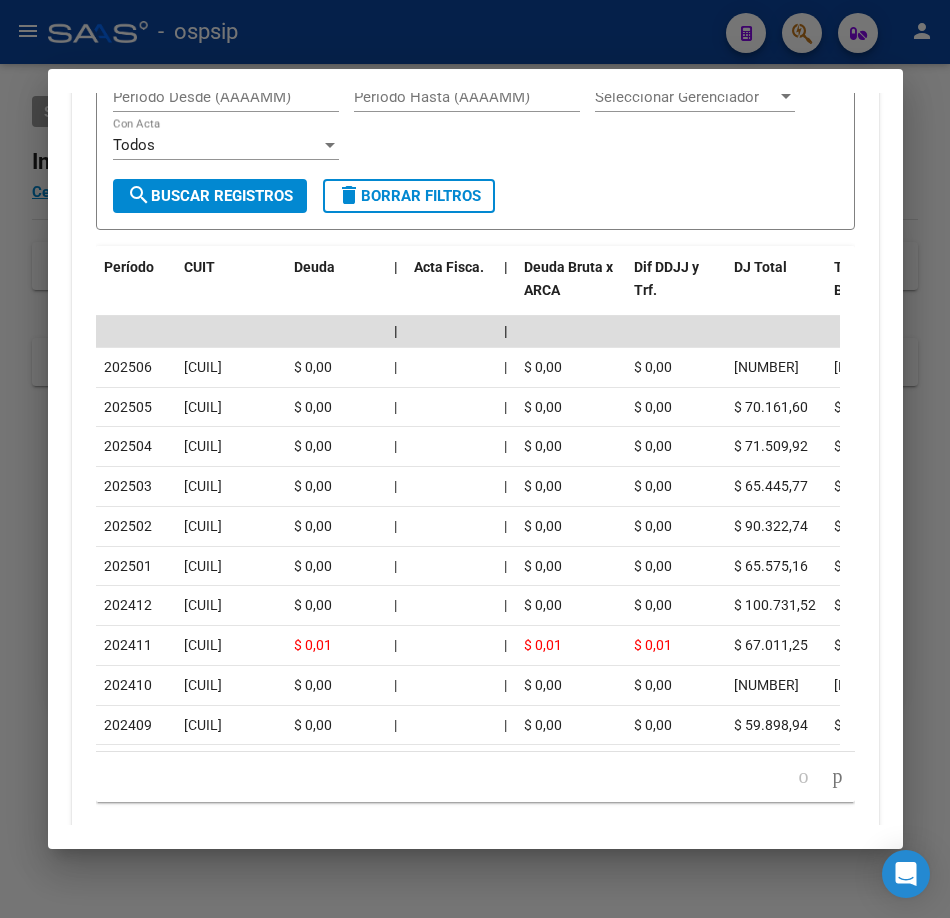 click at bounding box center (475, 459) 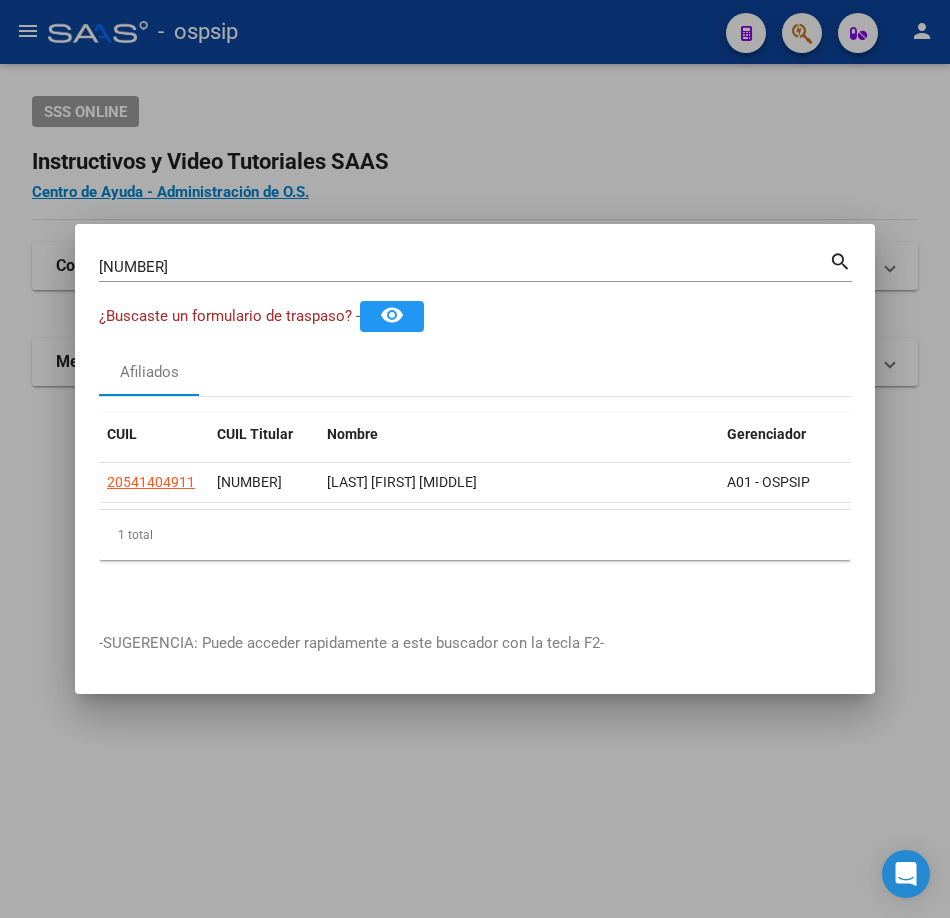 click on "[NUMBER]" at bounding box center (464, 267) 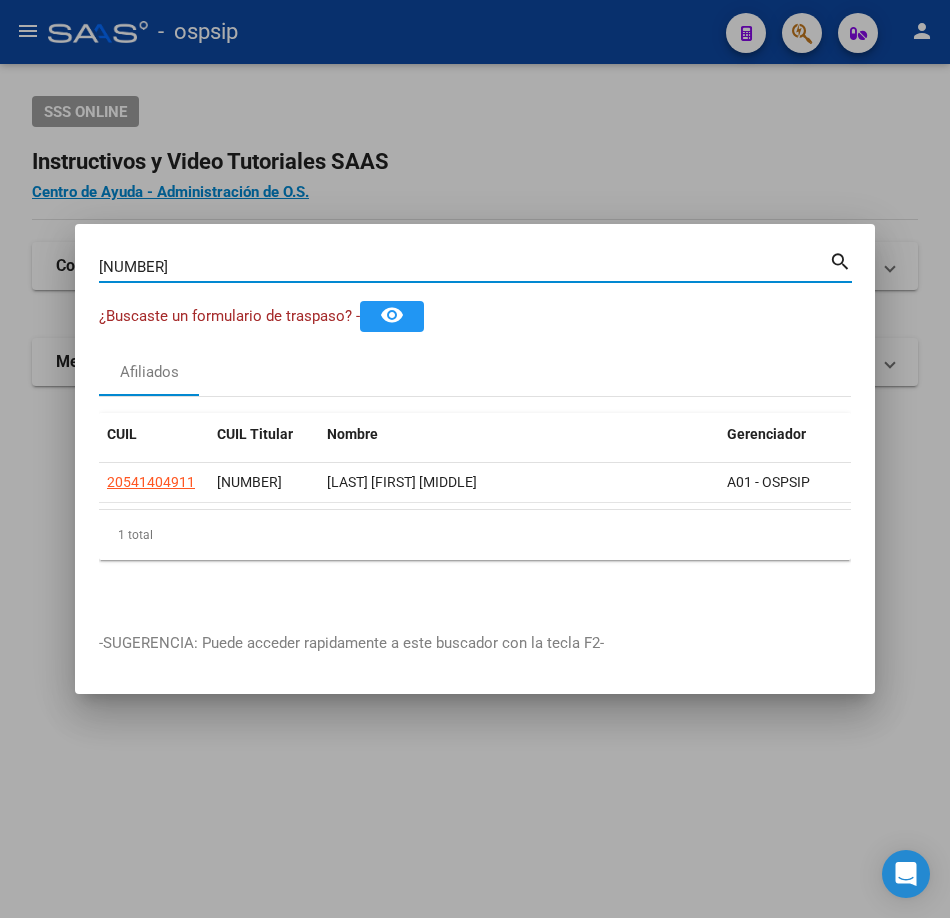 click on "[NUMBER]" at bounding box center (464, 267) 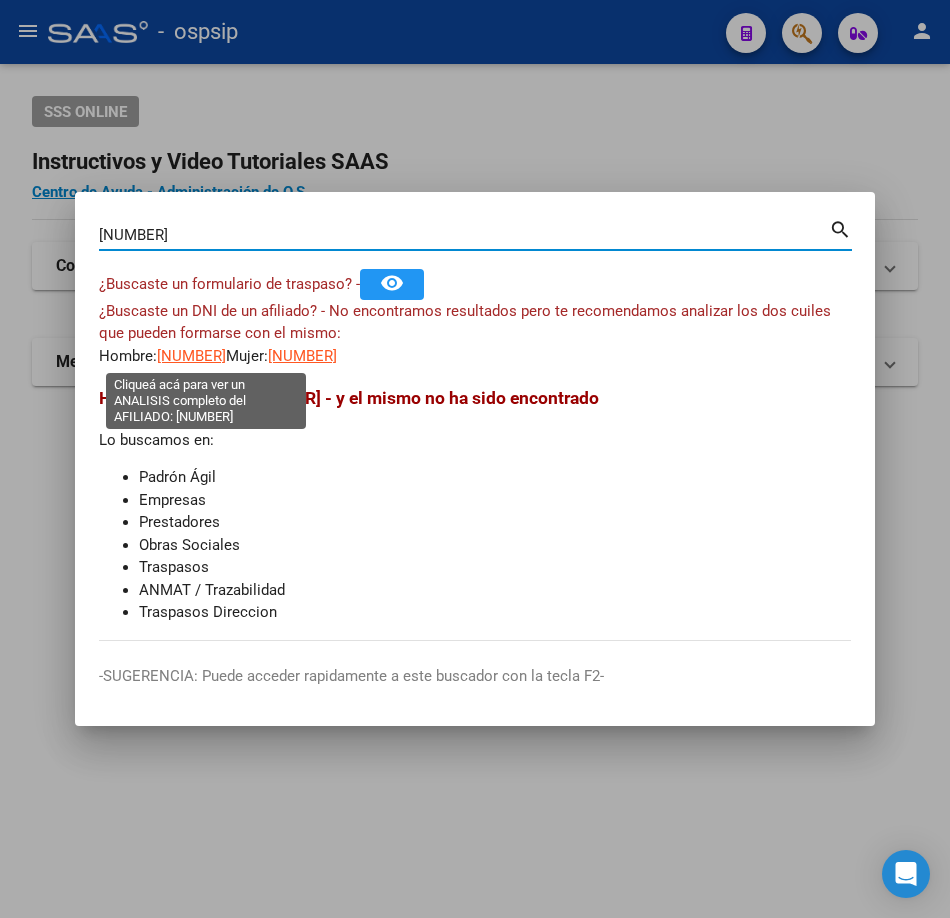 click on "[NUMBER]" at bounding box center (191, 356) 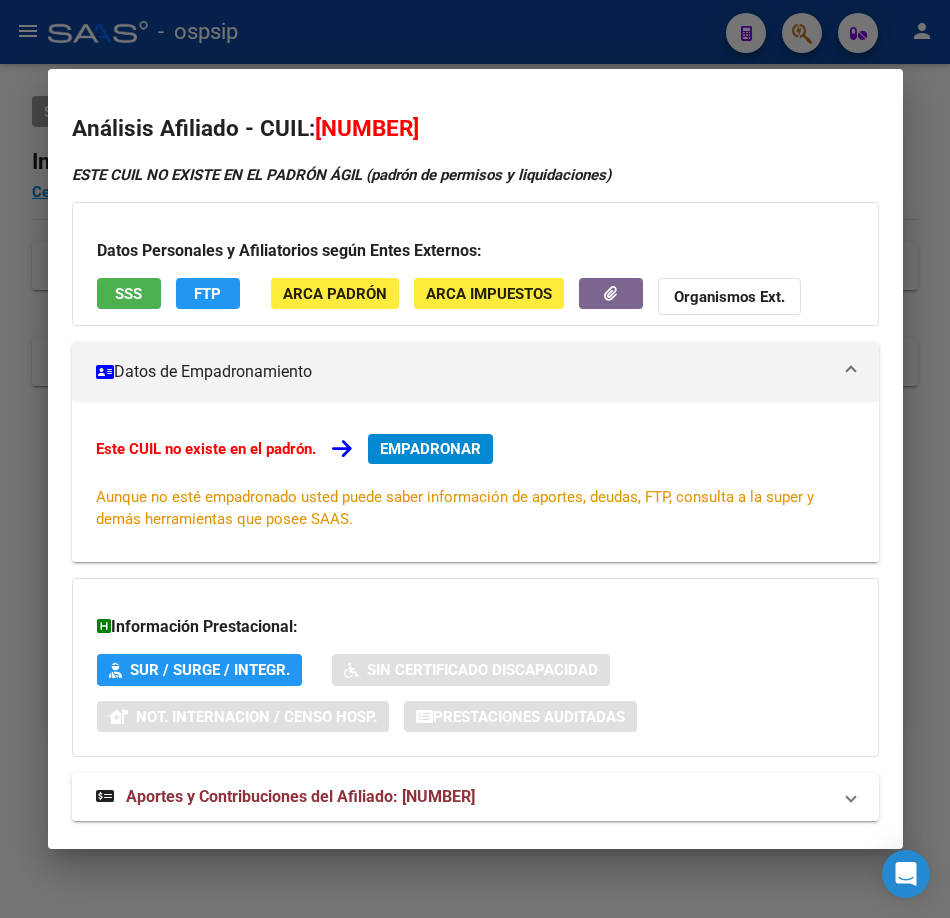 click at bounding box center (475, 459) 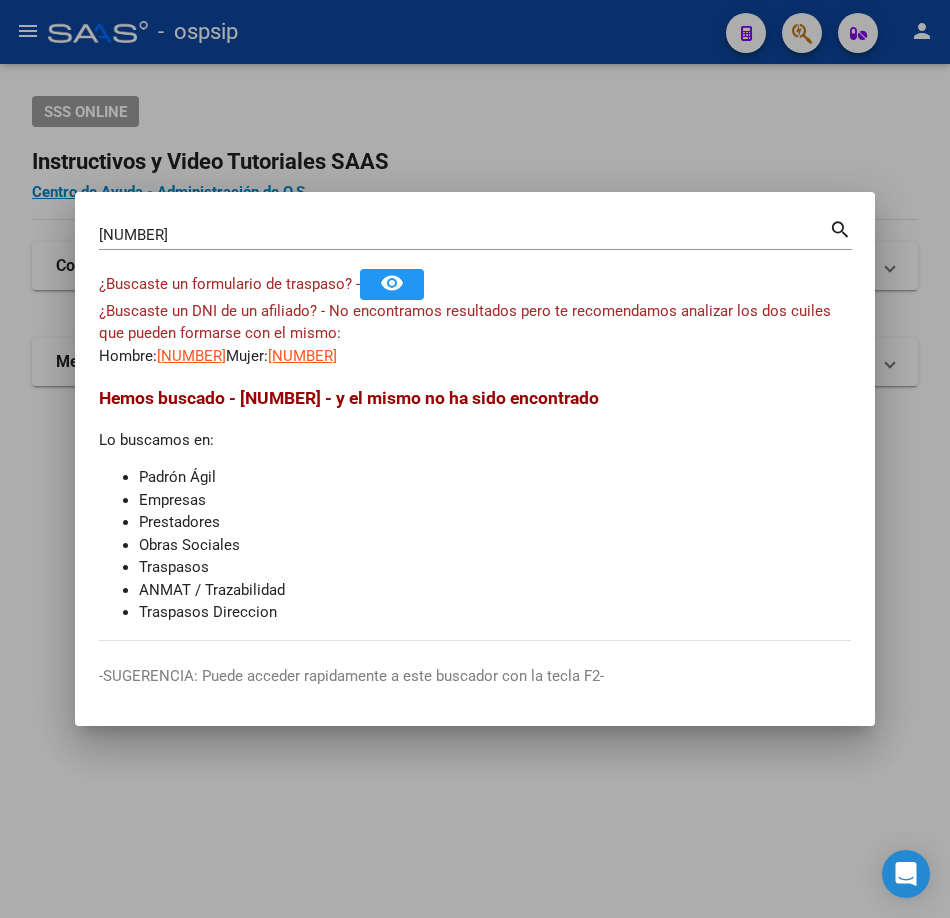 click on "[NUMBER]" at bounding box center [302, 356] 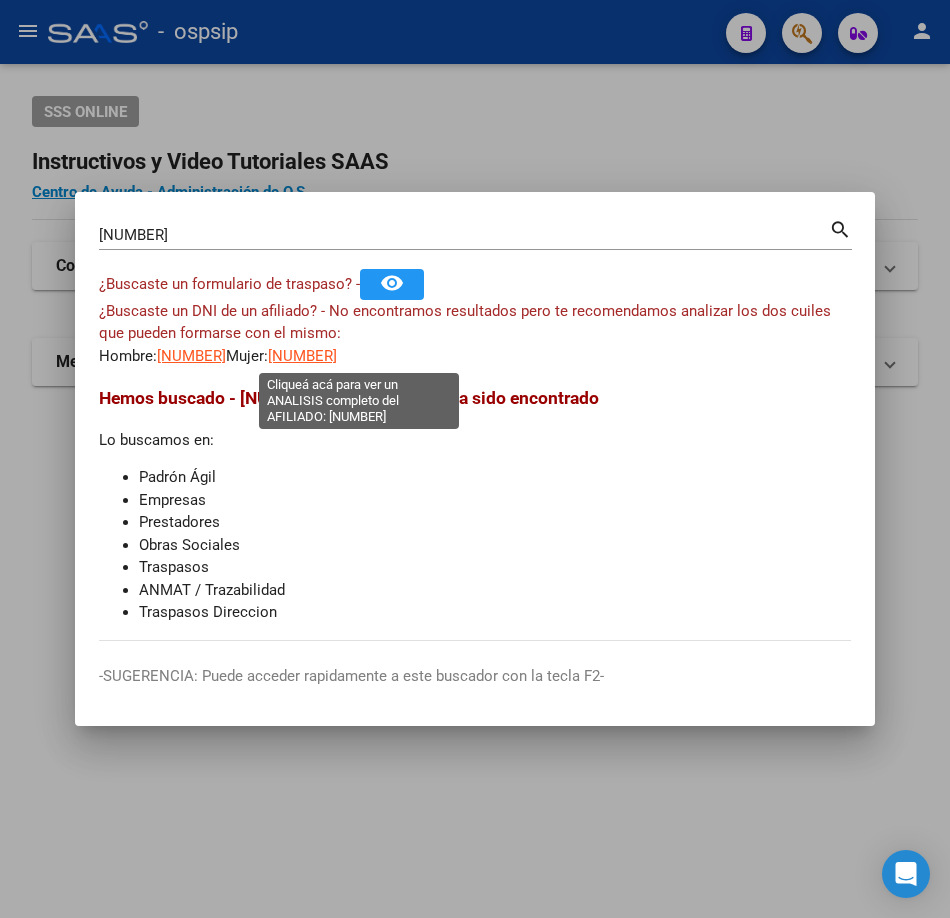 click on "[NUMBER]" at bounding box center [302, 356] 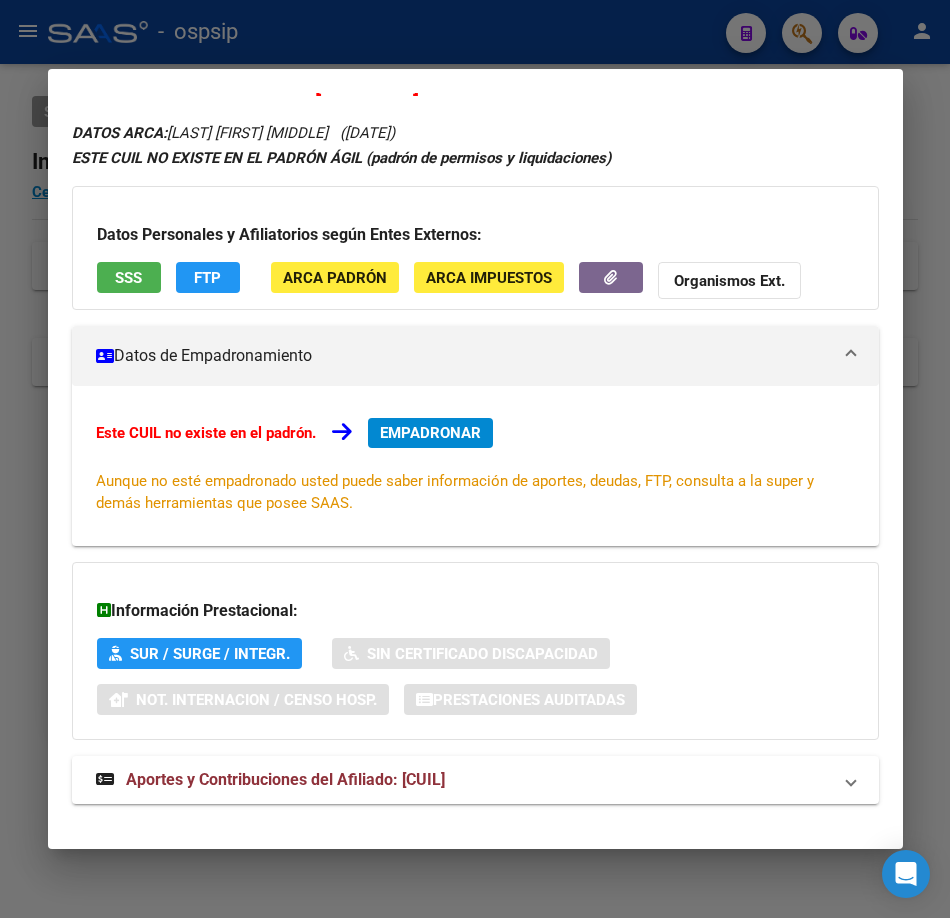 scroll, scrollTop: 68, scrollLeft: 0, axis: vertical 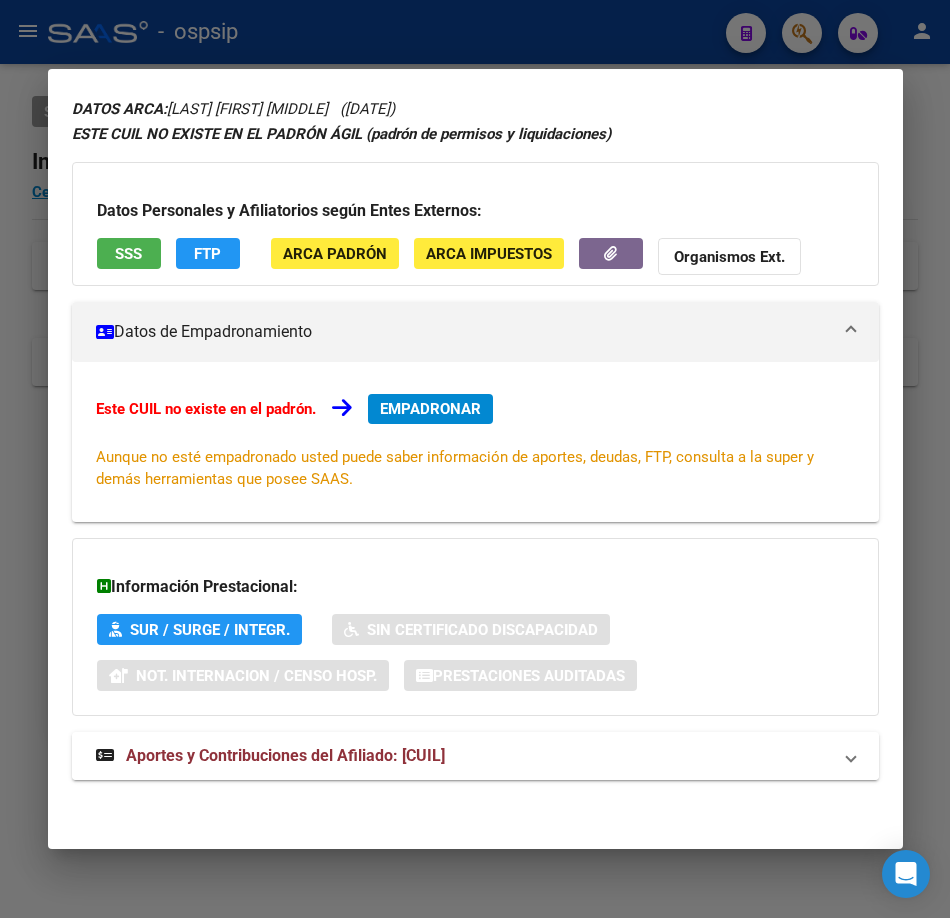 click on "Aportes y Contribuciones del Afiliado: [CUIL]" at bounding box center (285, 755) 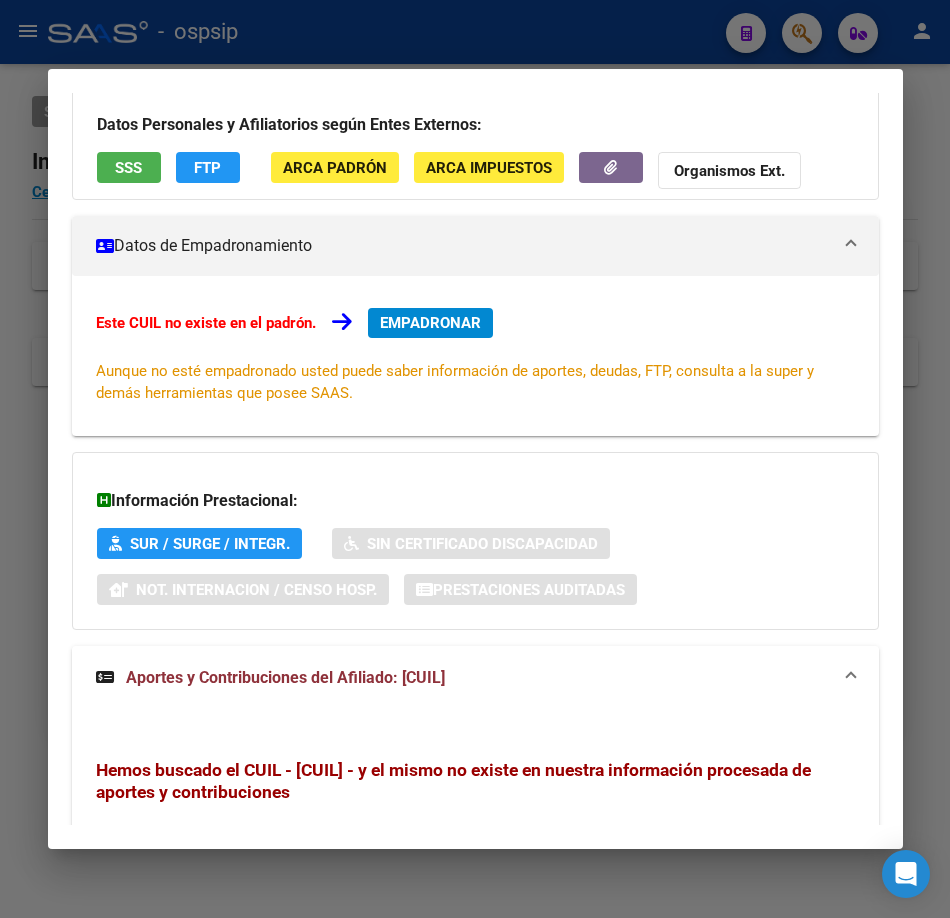scroll, scrollTop: 0, scrollLeft: 0, axis: both 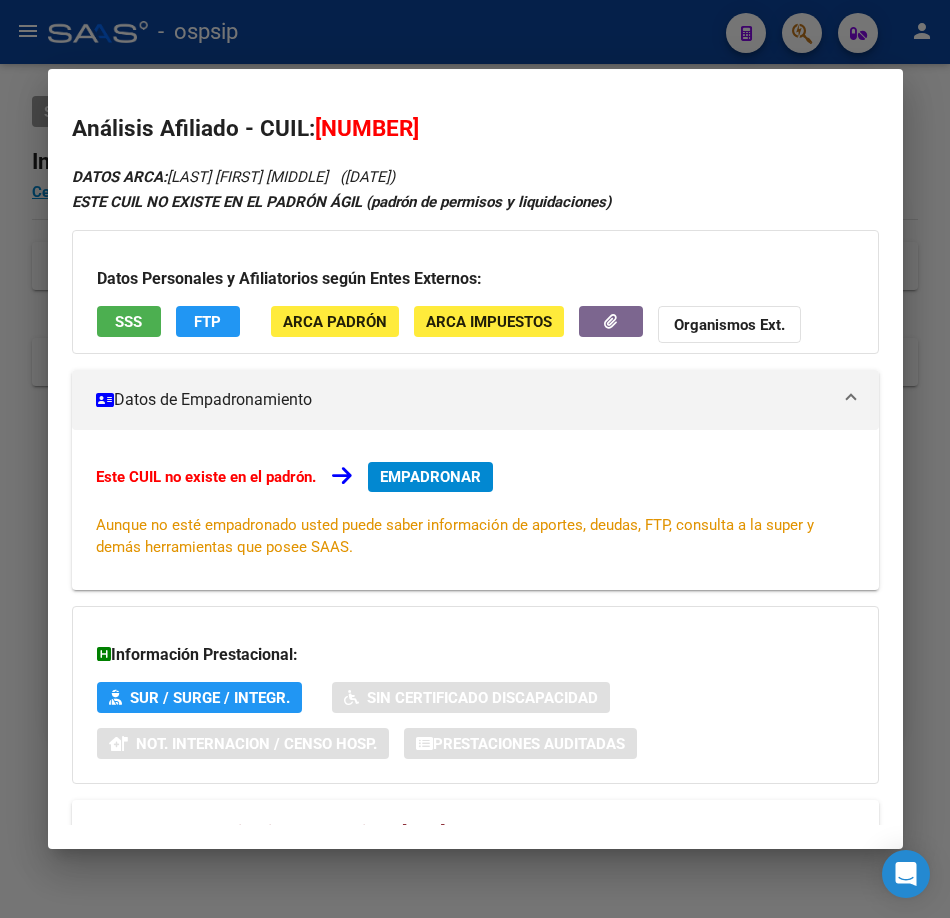 click on "SSS" at bounding box center (128, 322) 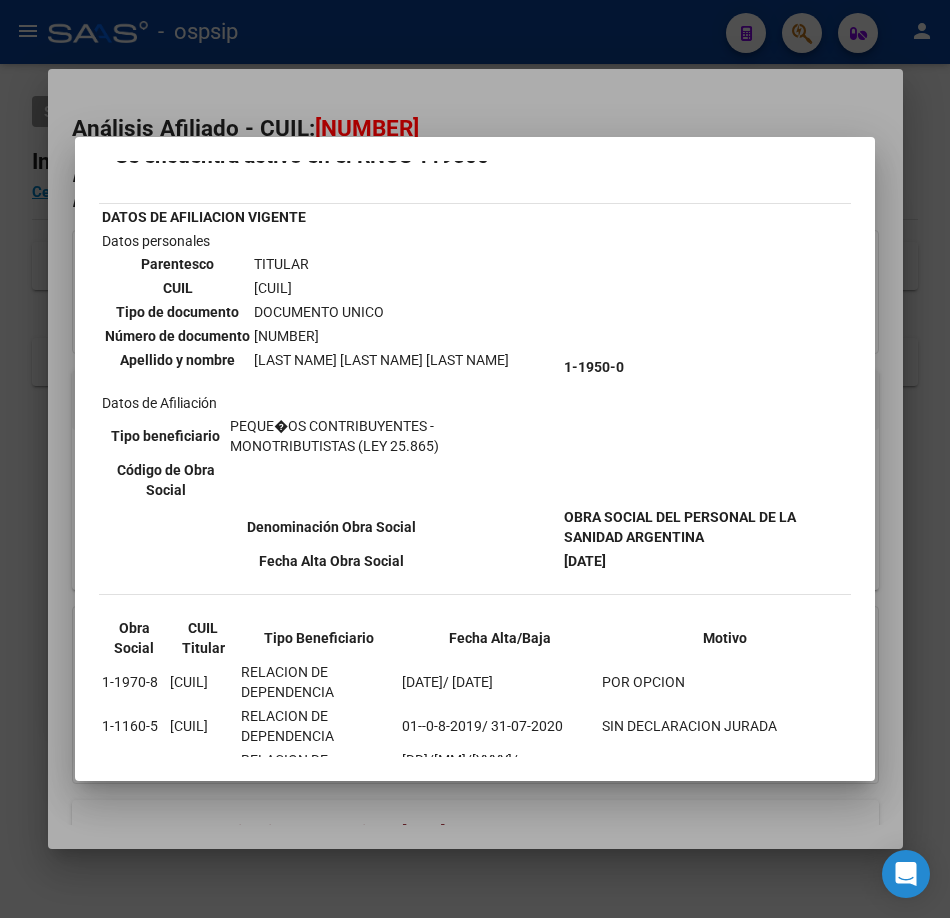 scroll, scrollTop: 0, scrollLeft: 0, axis: both 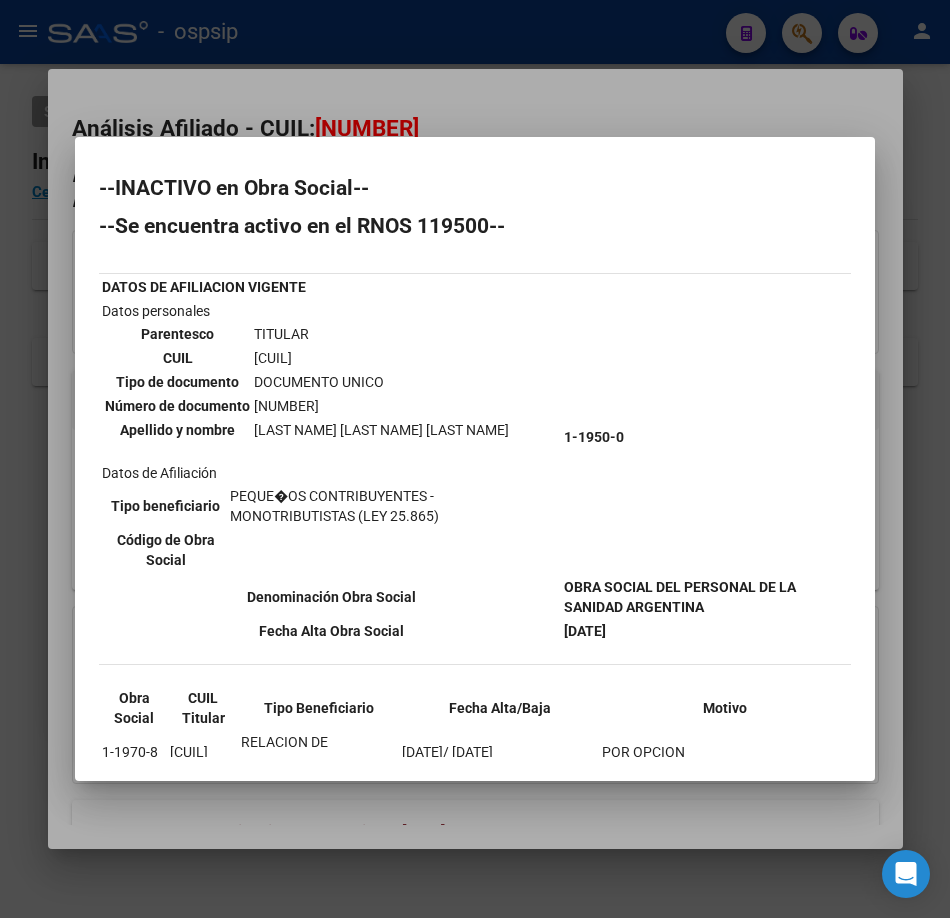 click at bounding box center [475, 459] 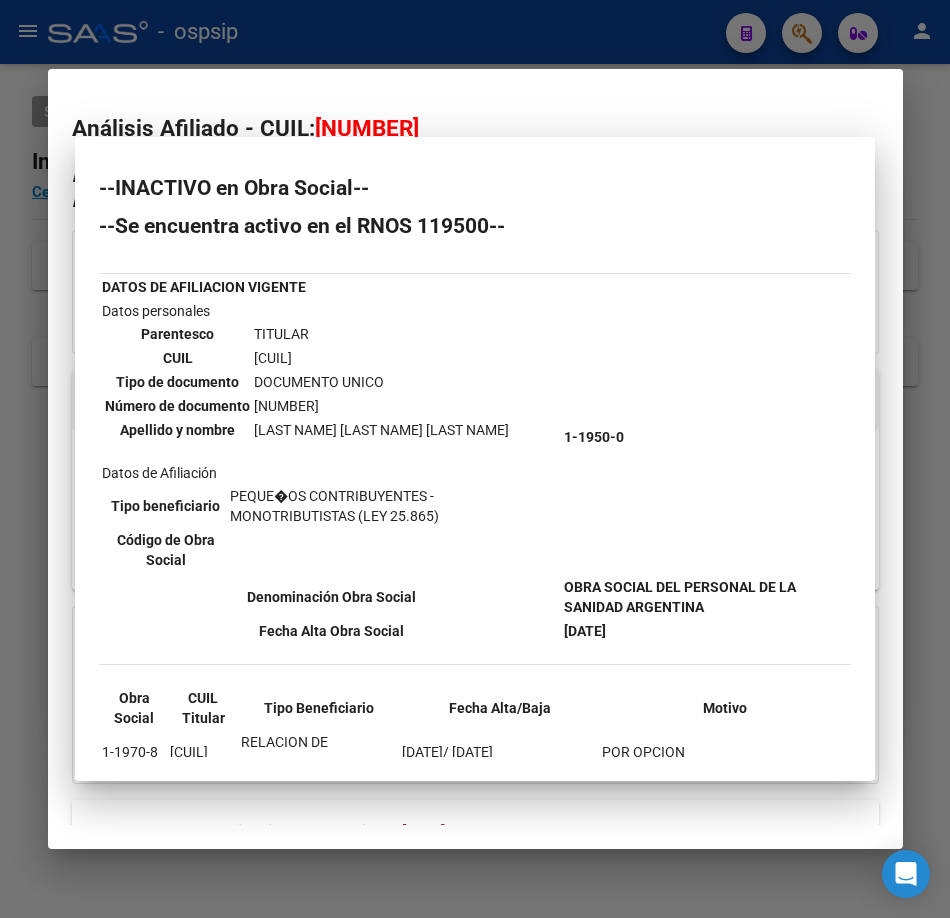 click at bounding box center [475, 459] 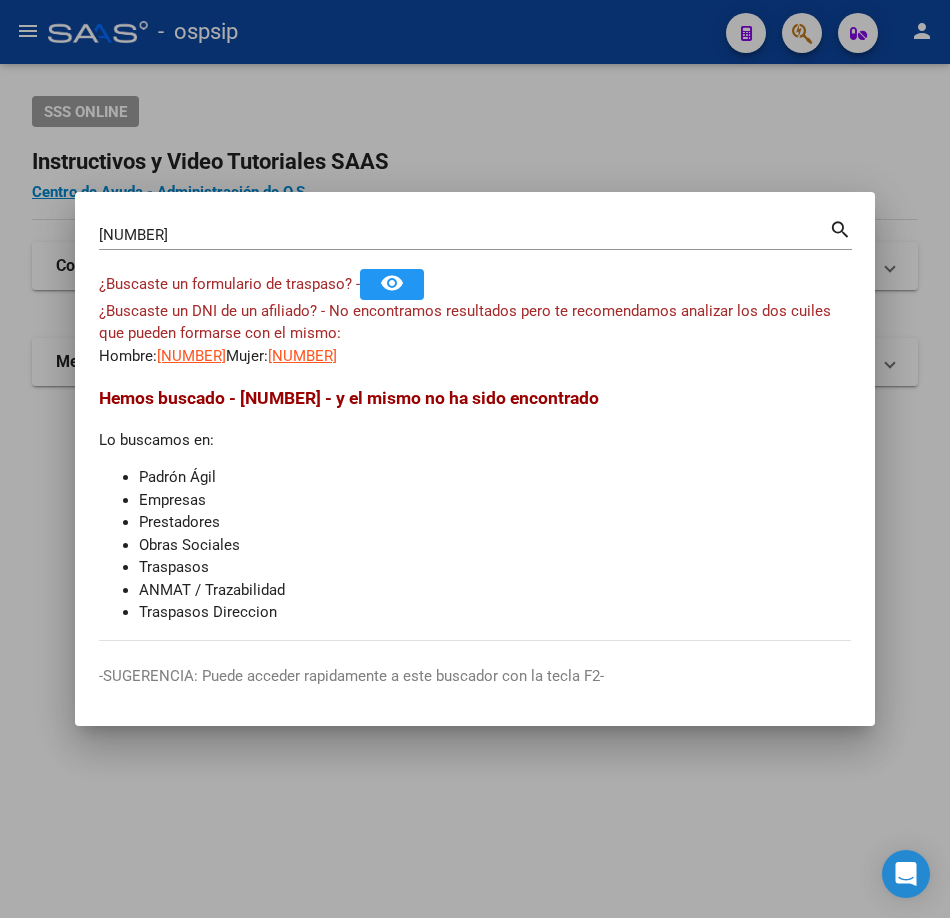 click on "[NUMBER]" at bounding box center [464, 235] 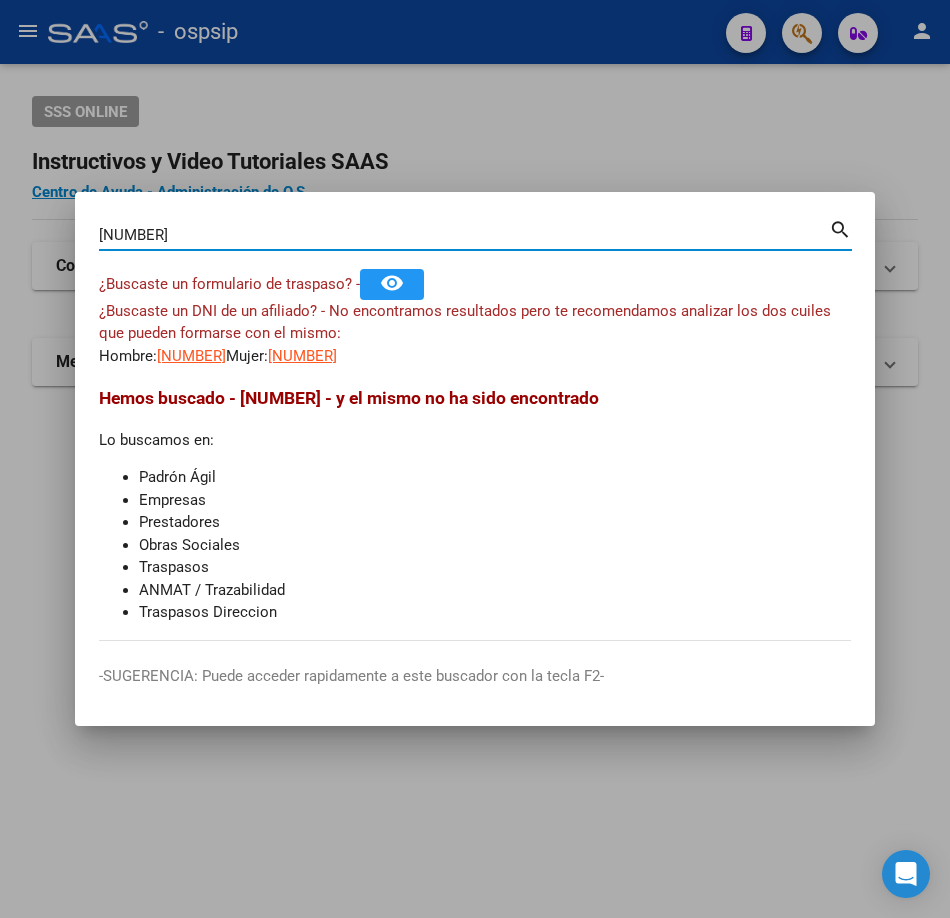 type on "[NUMBER]" 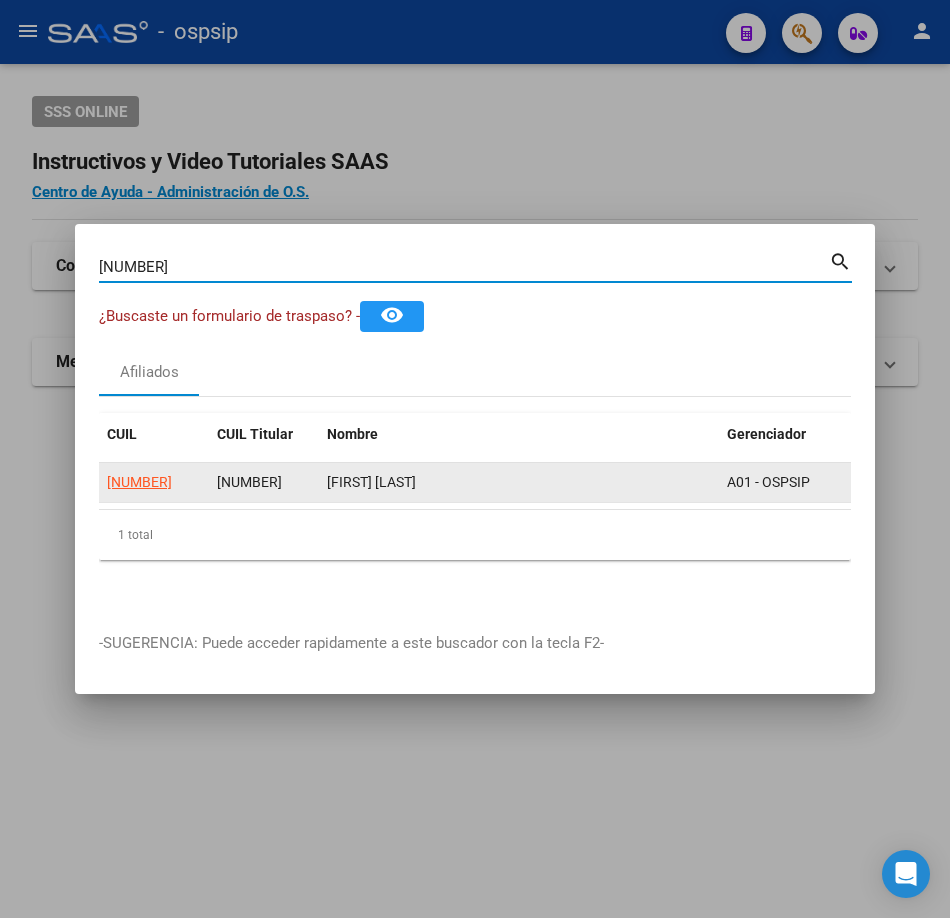 click on "[NUMBER]" 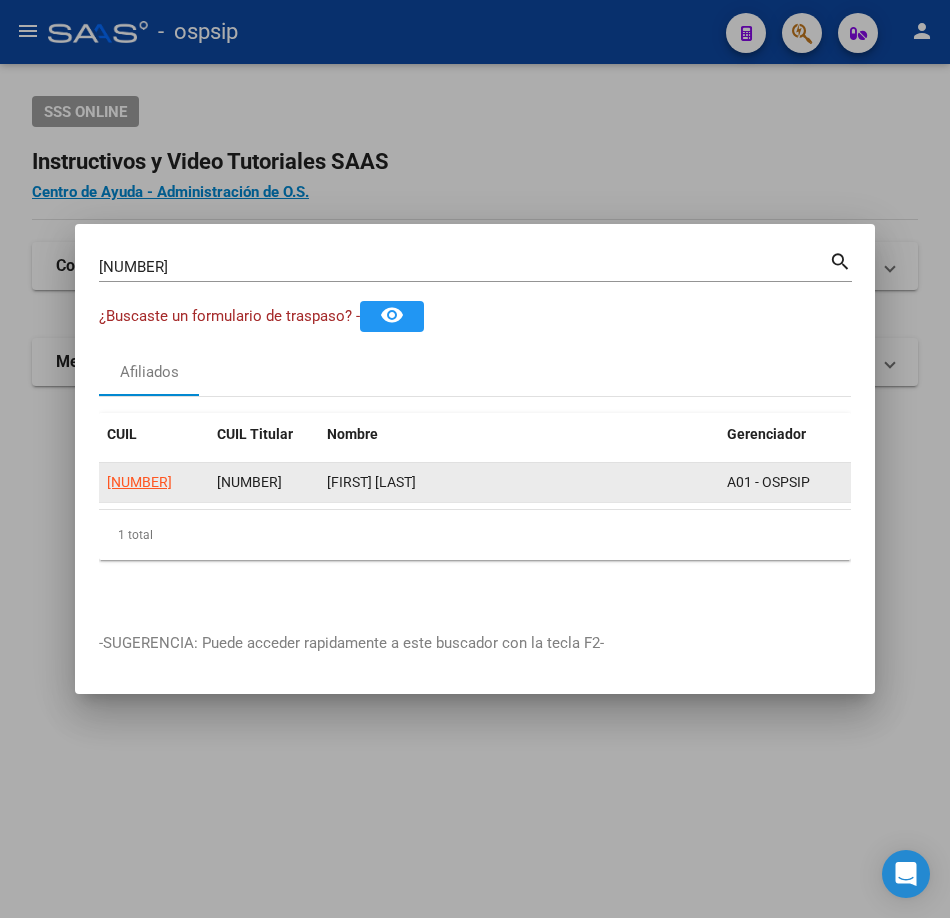 click on "[NUMBER]" 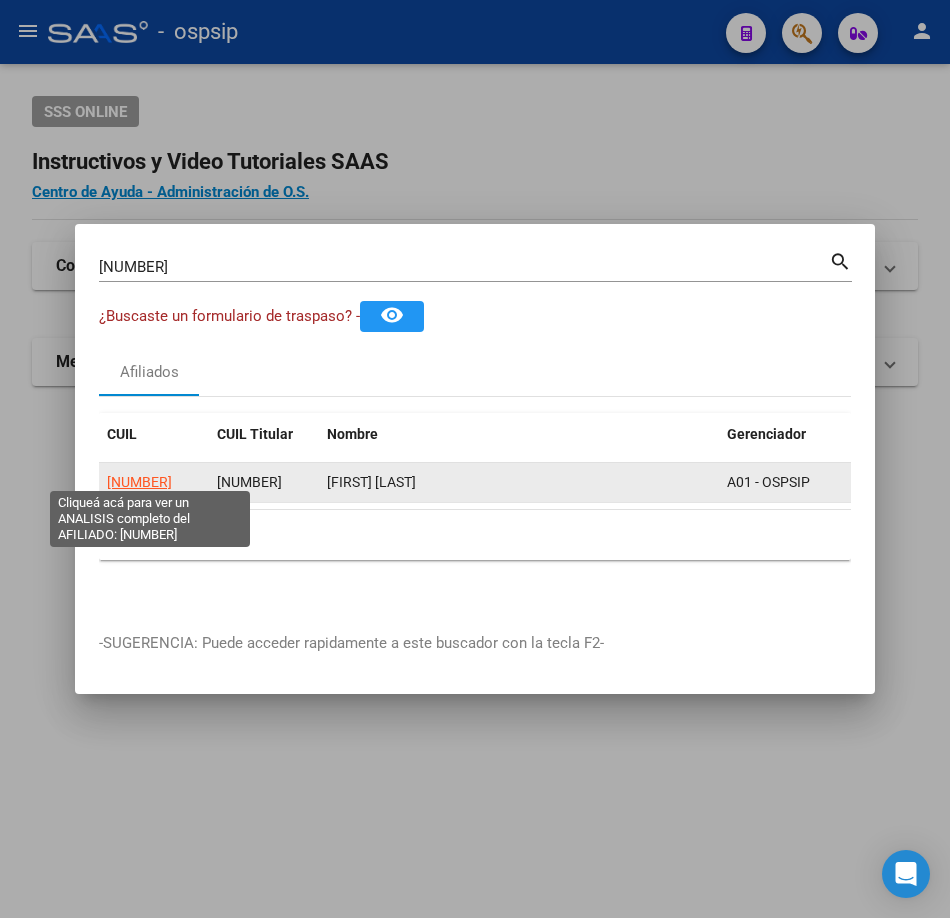 click on "[NUMBER]" 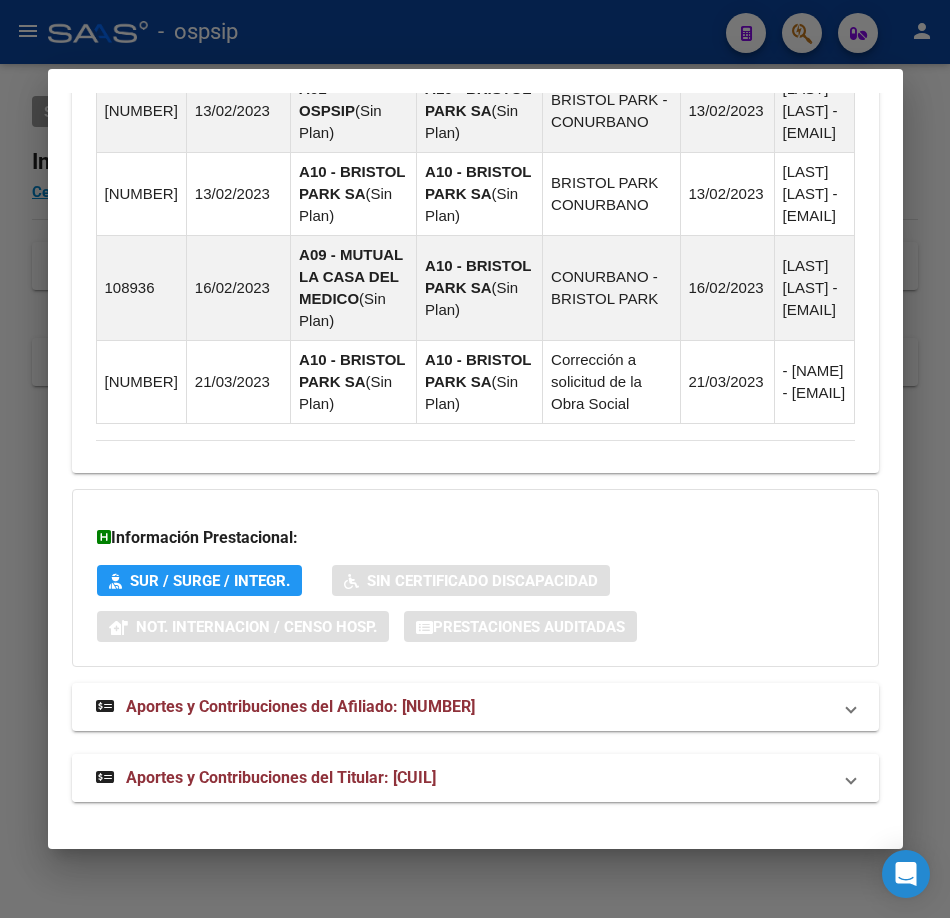 click on "Aportes y Contribuciones del Titular: [CUIL]" at bounding box center [281, 777] 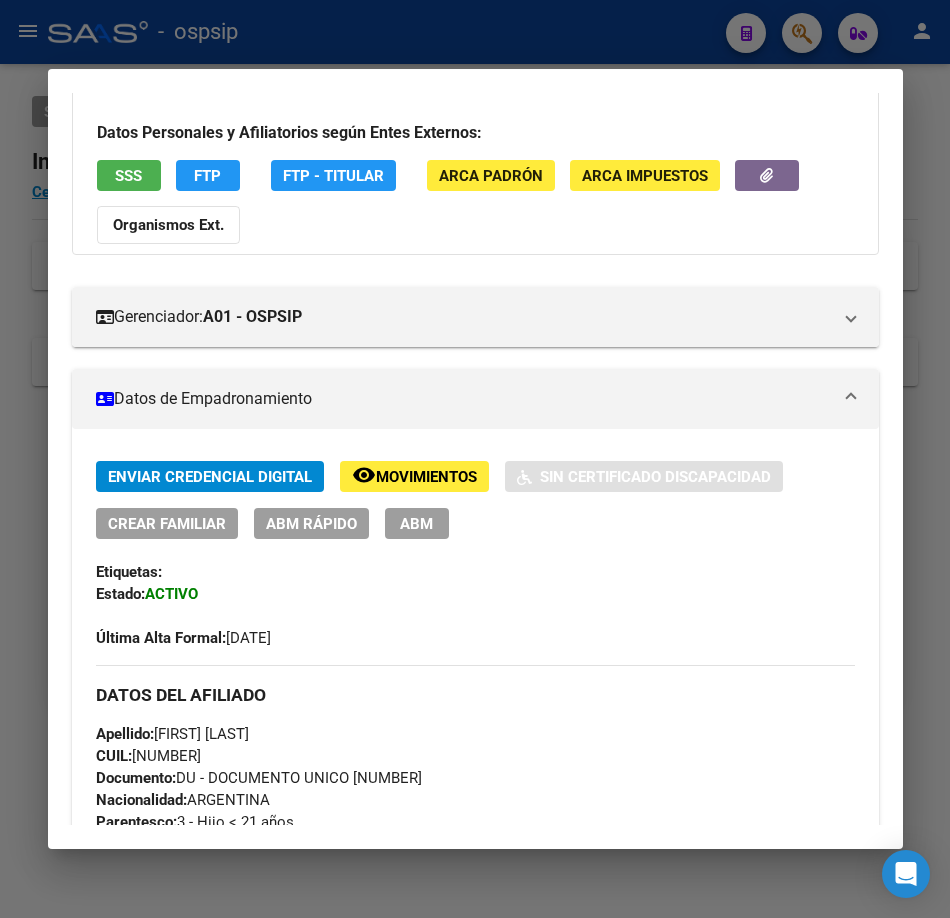 scroll, scrollTop: 0, scrollLeft: 0, axis: both 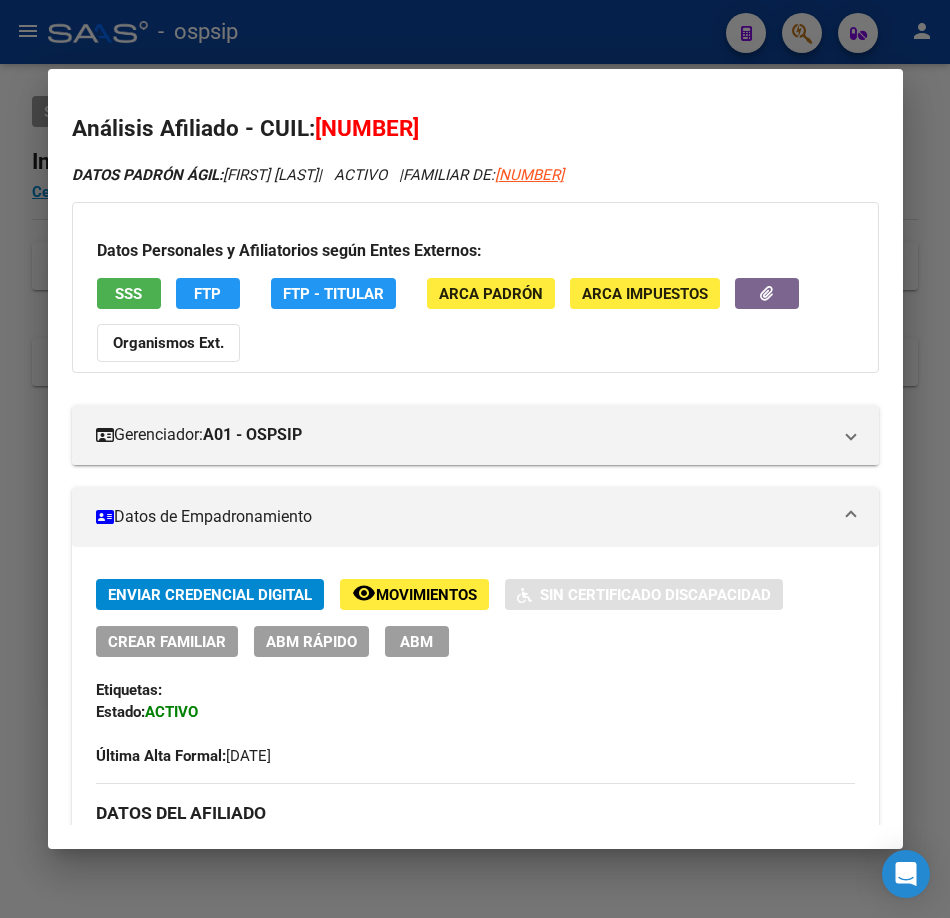 click on "SSS" at bounding box center [129, 293] 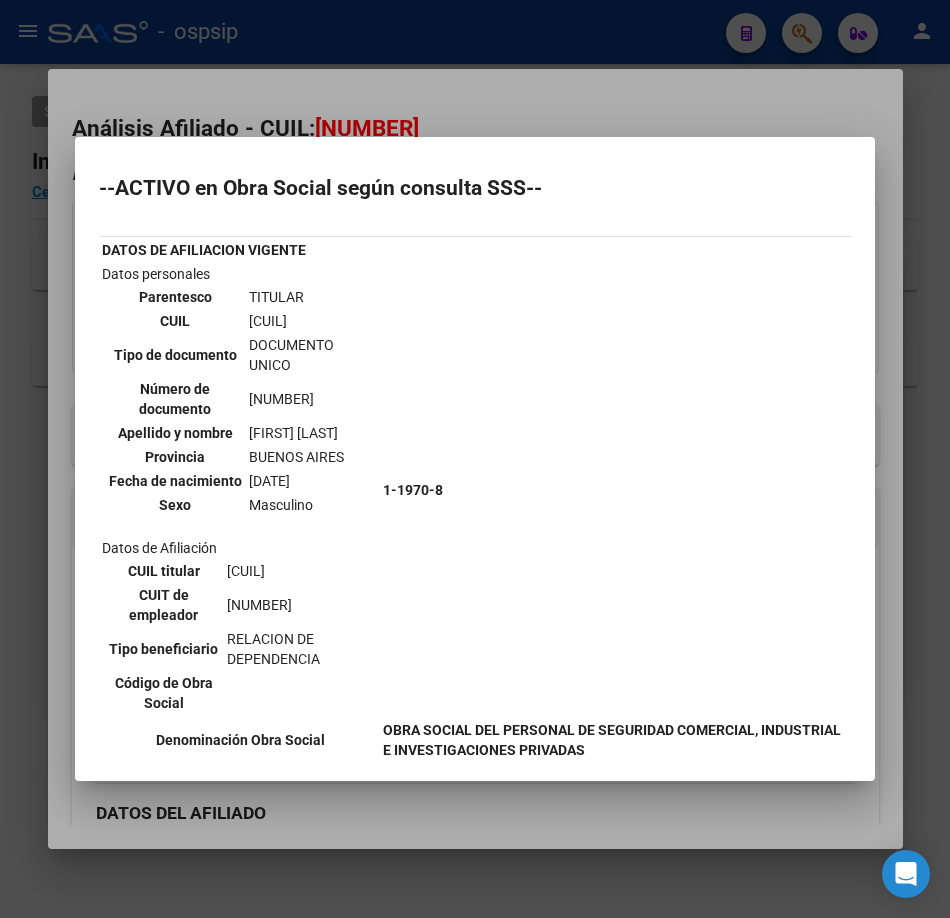 click at bounding box center [475, 459] 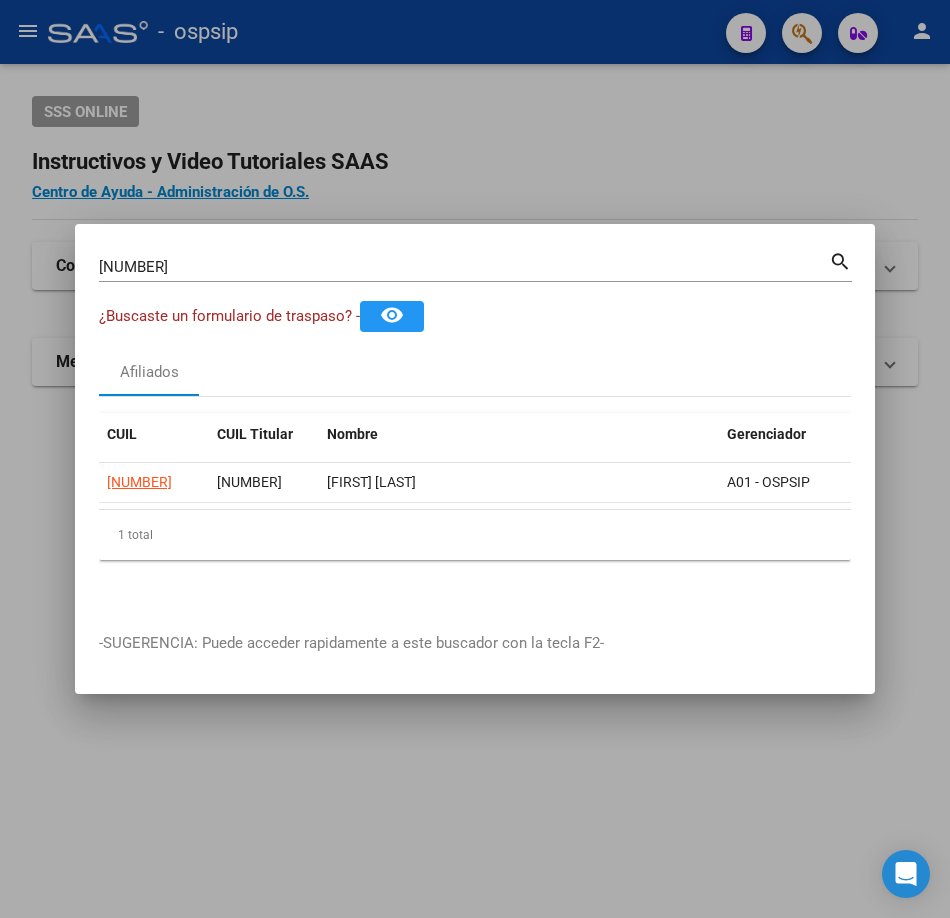click on "[NUMBER] Buscar (apellido, dni, cuil, nro traspaso, cuit, obra social)" at bounding box center (464, 267) 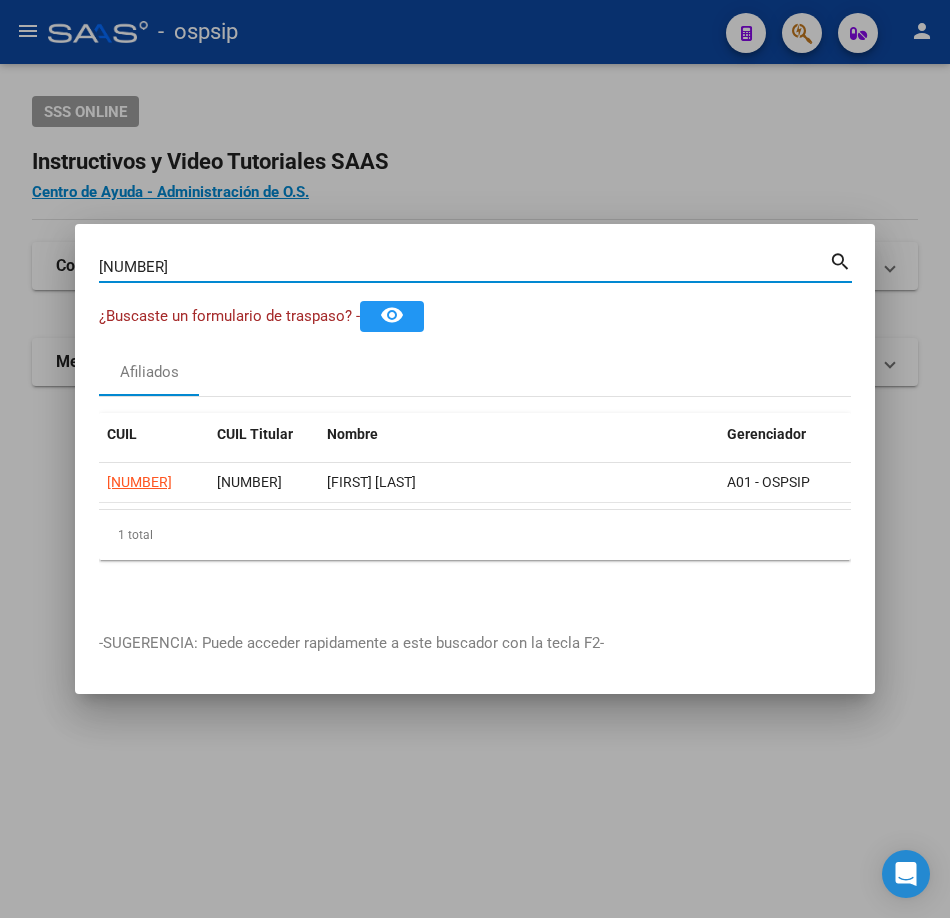 click on "[NUMBER]" at bounding box center [464, 267] 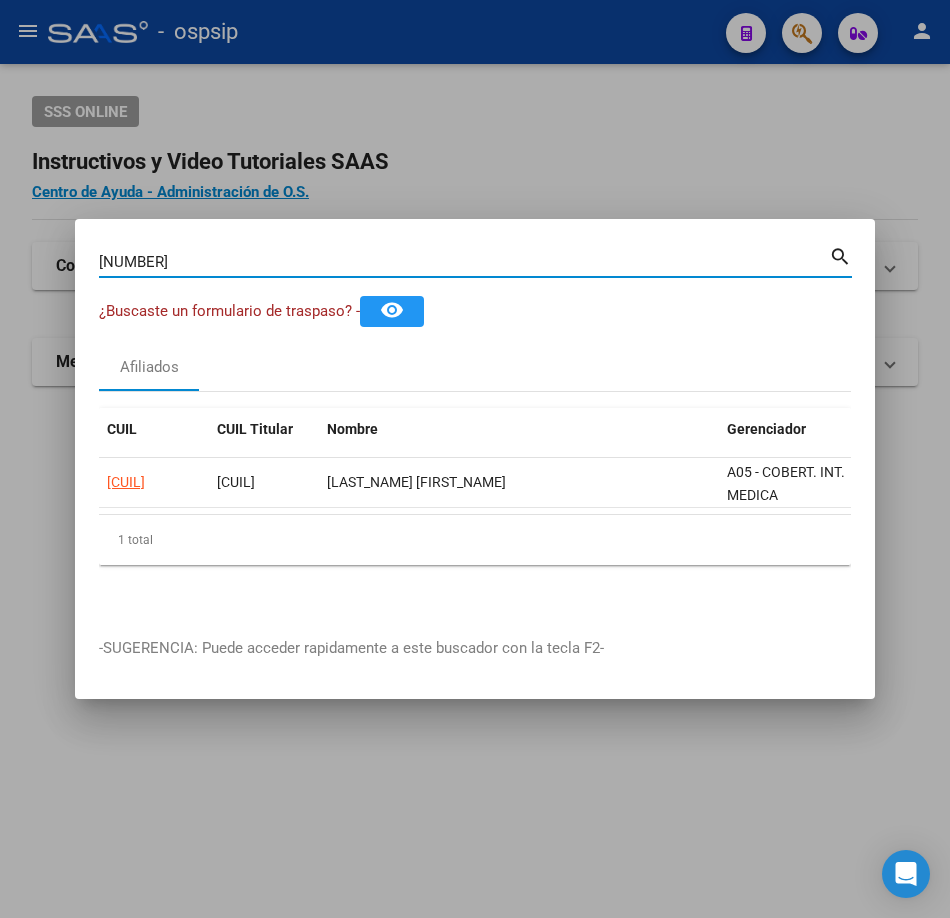 click on "Afiliados CUIL CUIL Titular Nombre Gerenciador Activo [NUMBER] [NUMBER] [LAST] [FIRST] [MIDDLE] A05 - COBERT. INT. MEDICA 1 total 1" at bounding box center (475, 428) 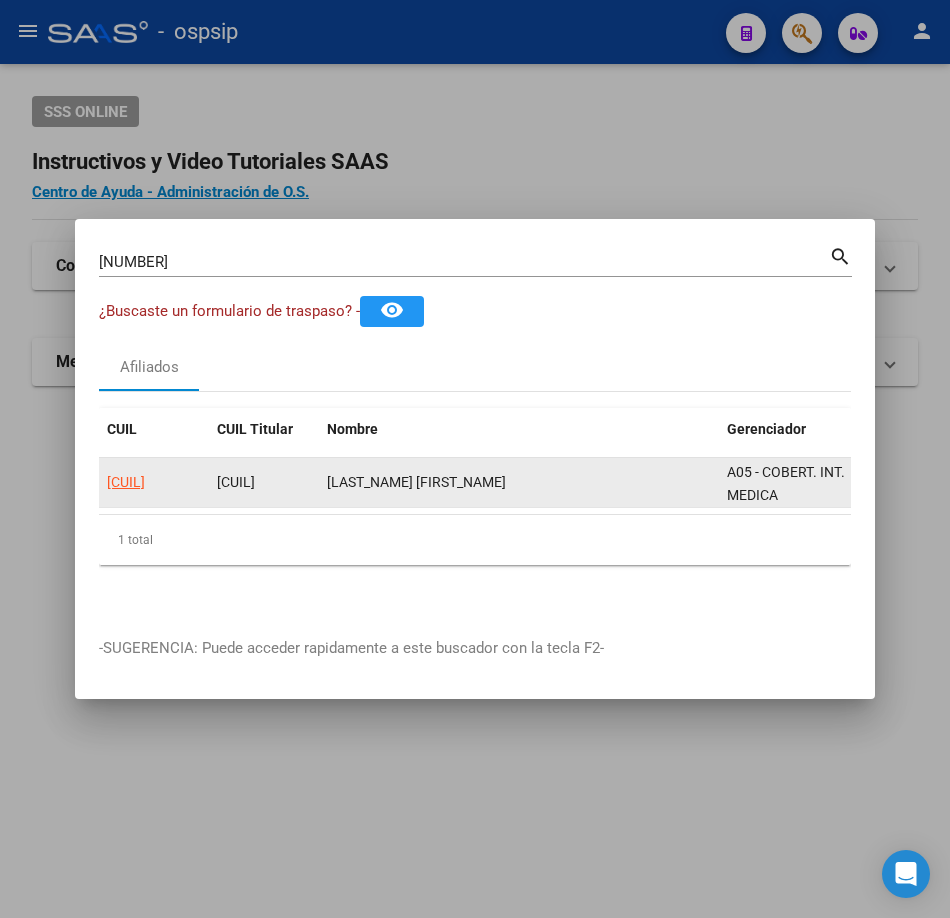 click on "[CUIL]" 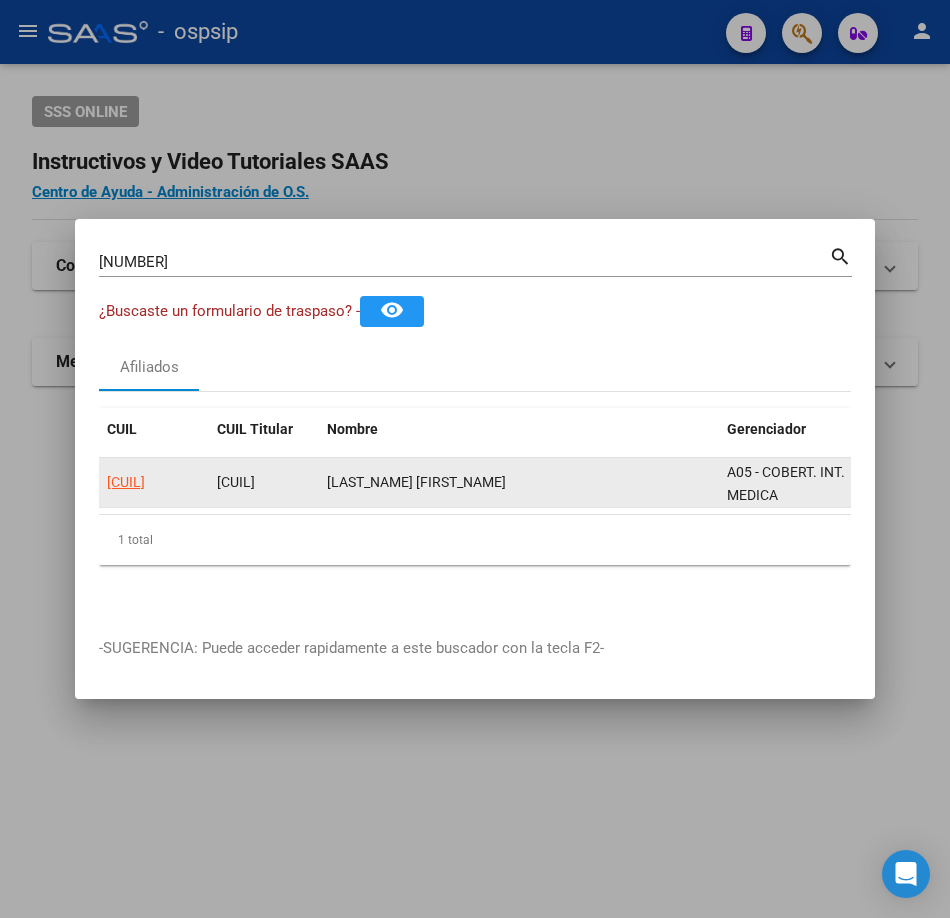 click on "[CUIL]" 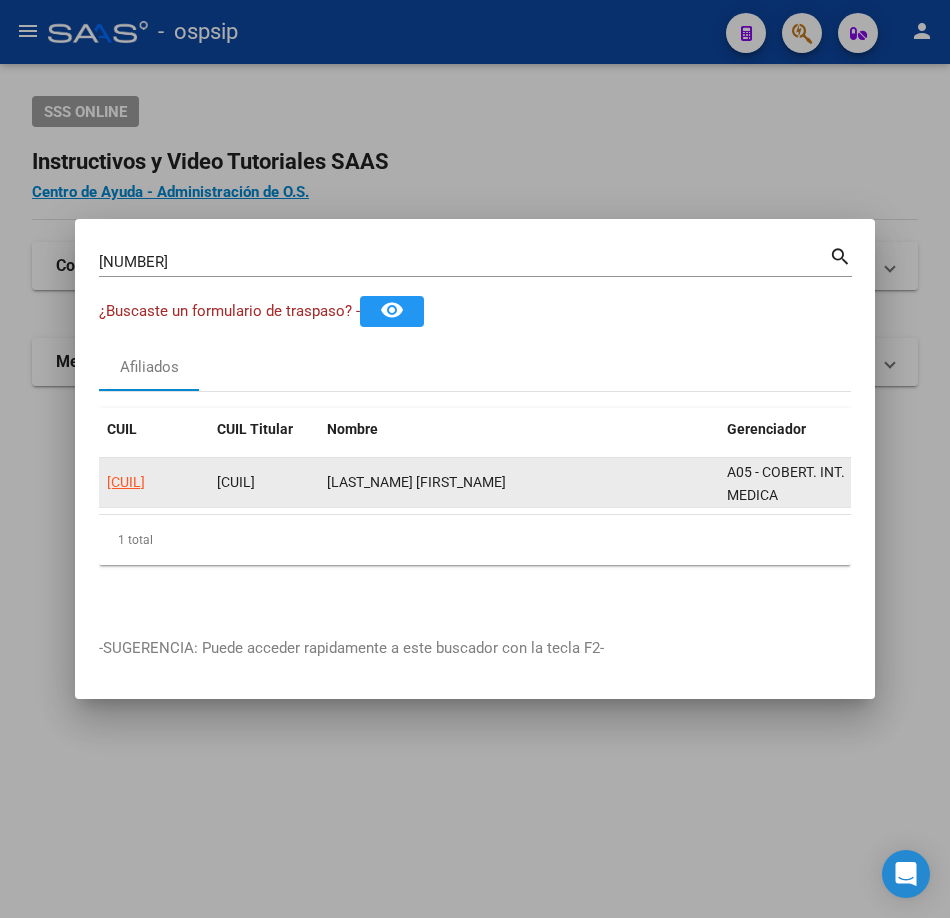 click on "[CUIL]" 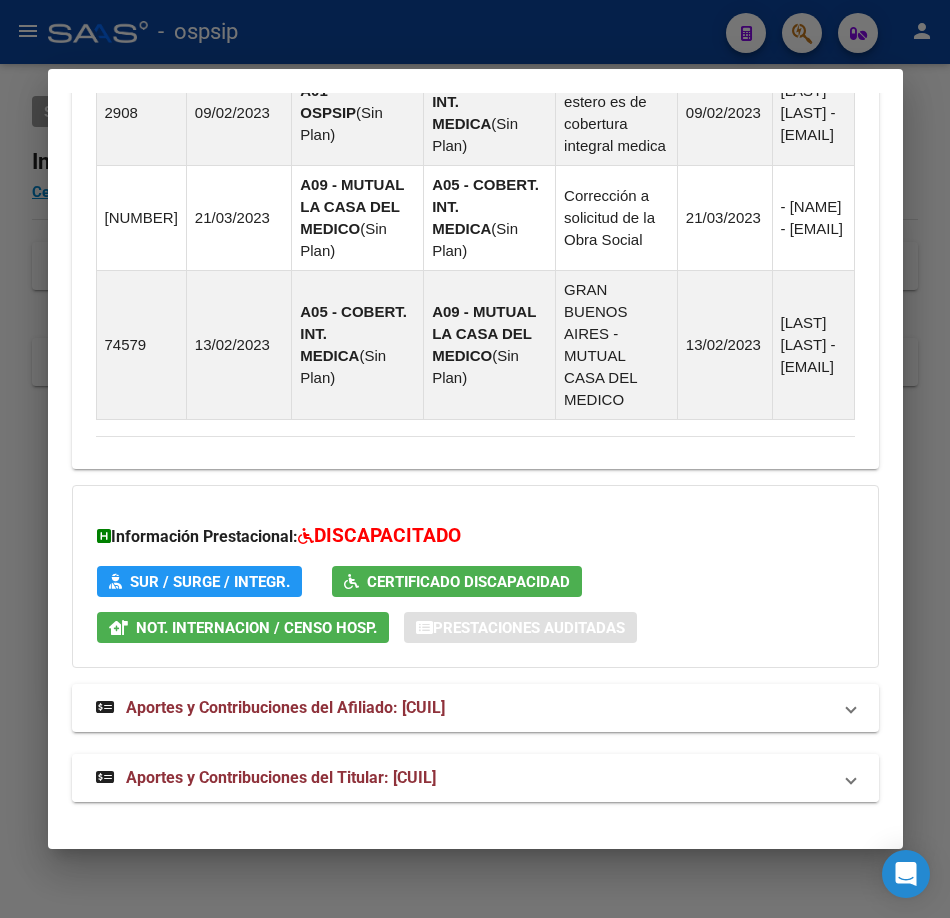 click on "Aportes y Contribuciones del Titular: [CUIL]" at bounding box center (475, 778) 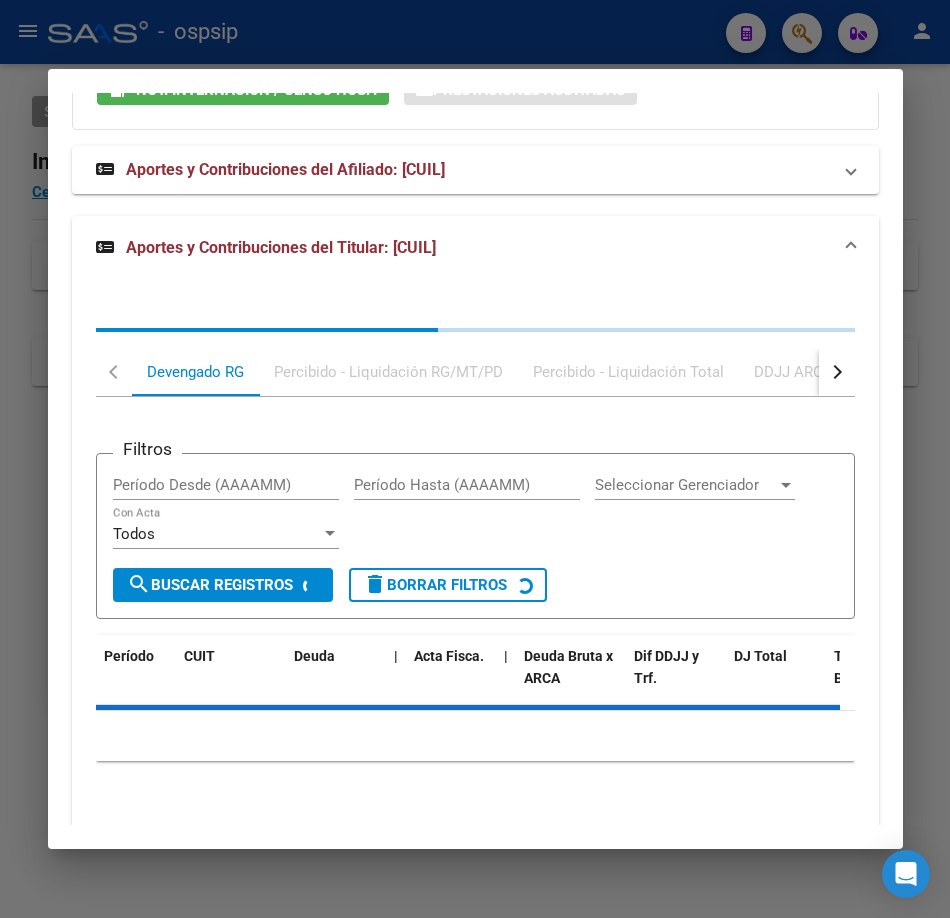 scroll, scrollTop: 2357, scrollLeft: 0, axis: vertical 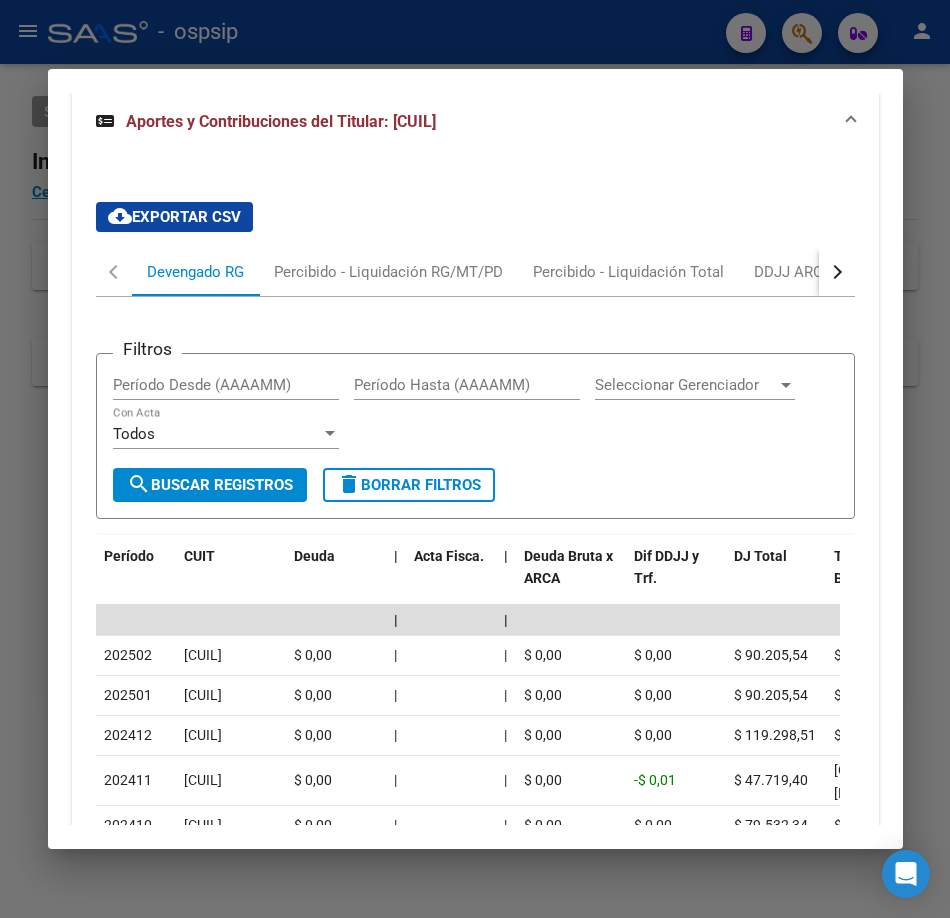 click at bounding box center [837, 272] 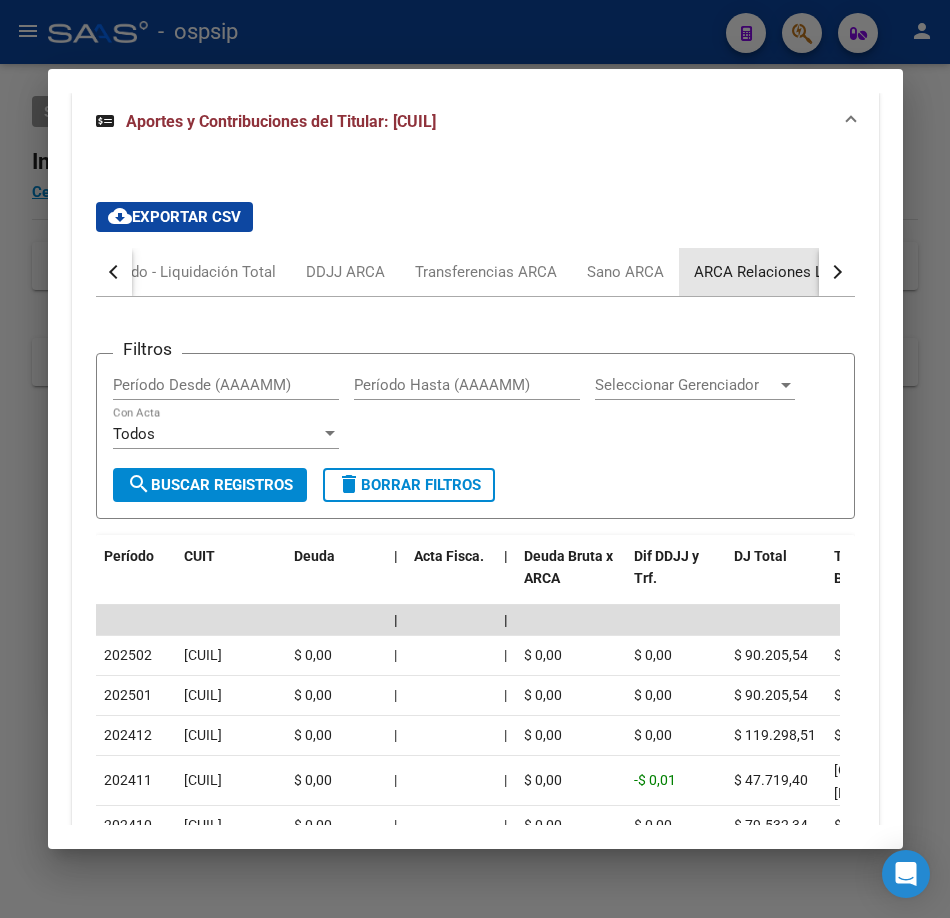 click on "ARCA Relaciones Laborales" at bounding box center [787, 272] 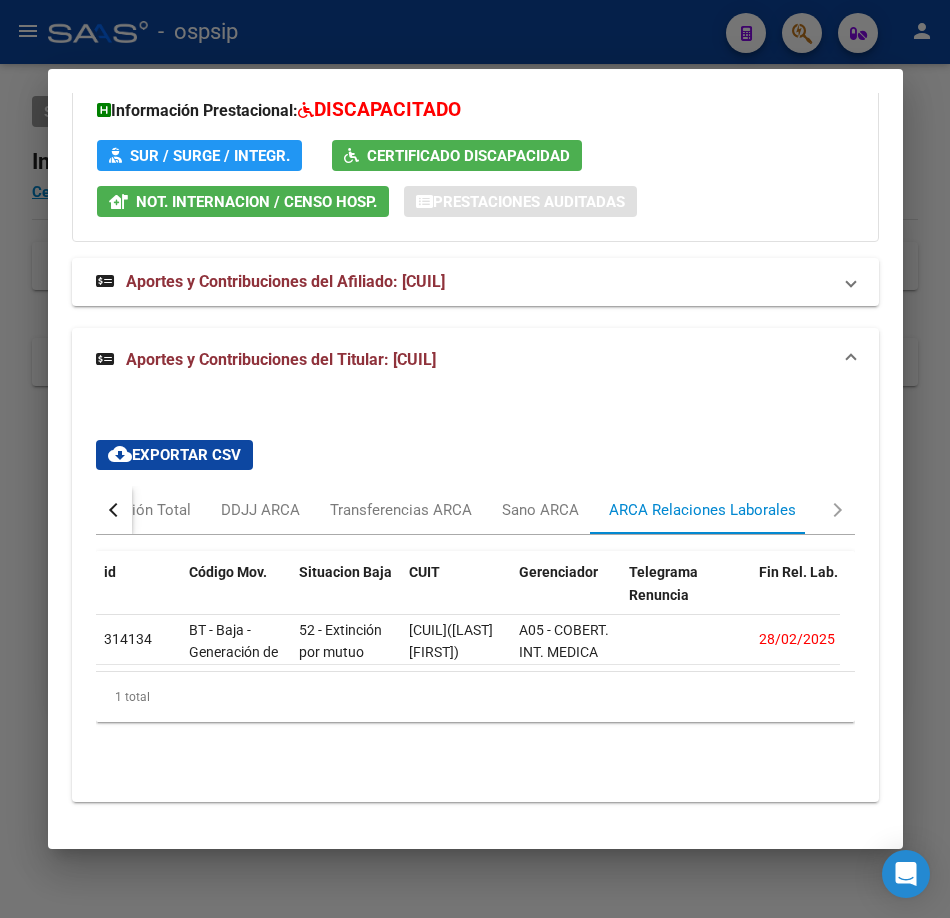 scroll, scrollTop: 2222, scrollLeft: 0, axis: vertical 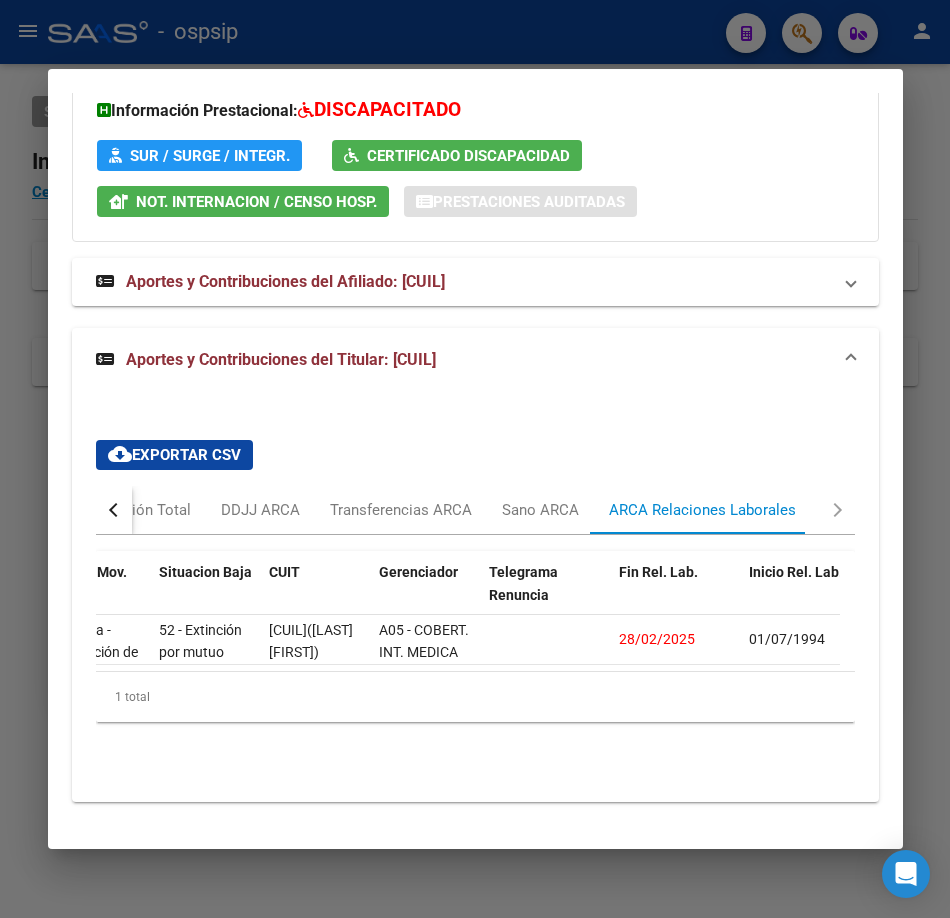 click at bounding box center [475, 459] 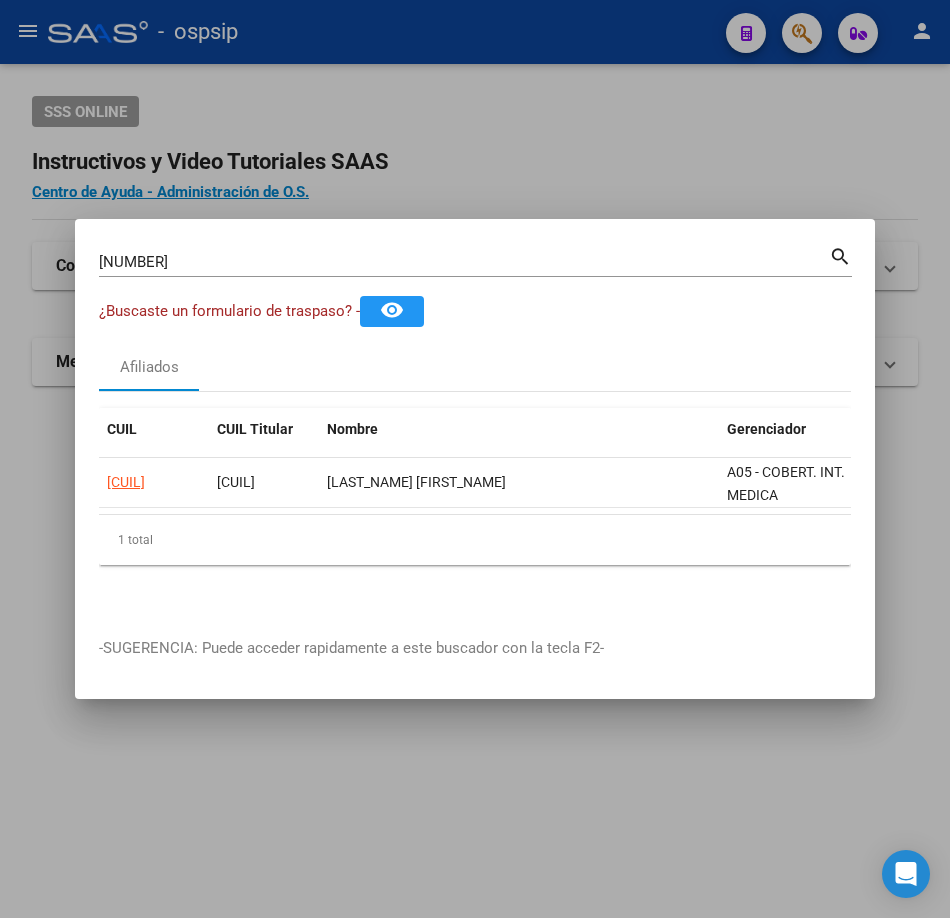 click on "[NUMBER]" at bounding box center (464, 262) 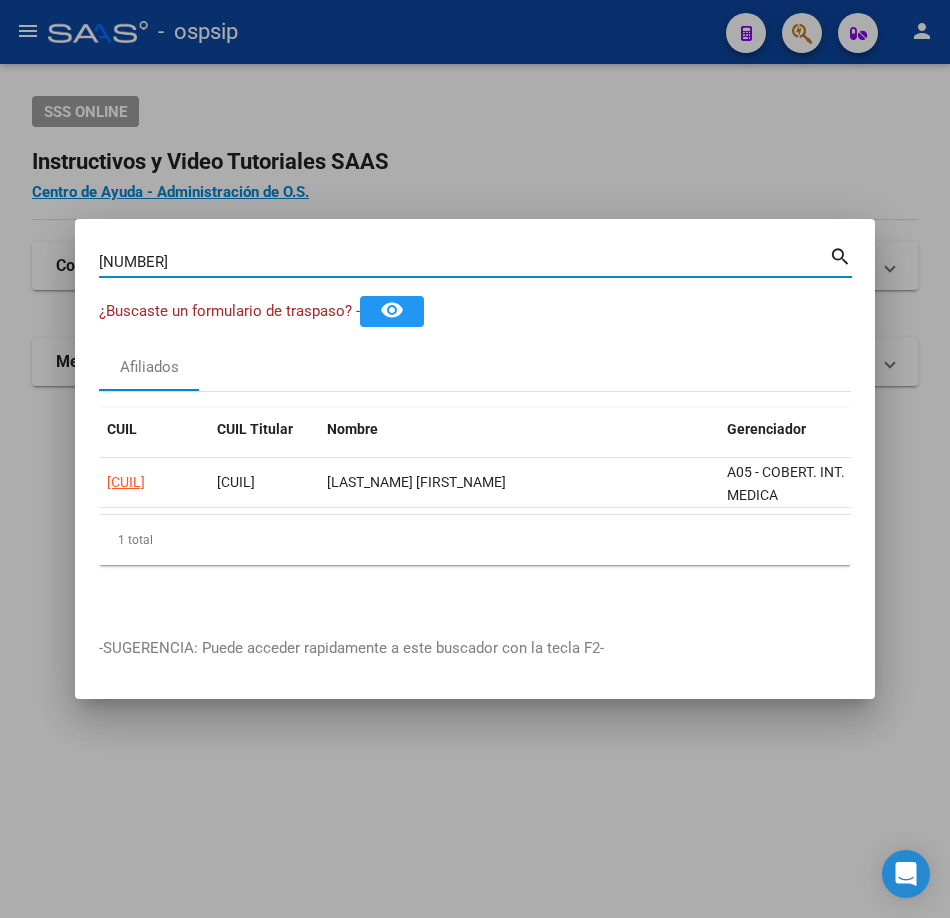 type on "[NUMBER]" 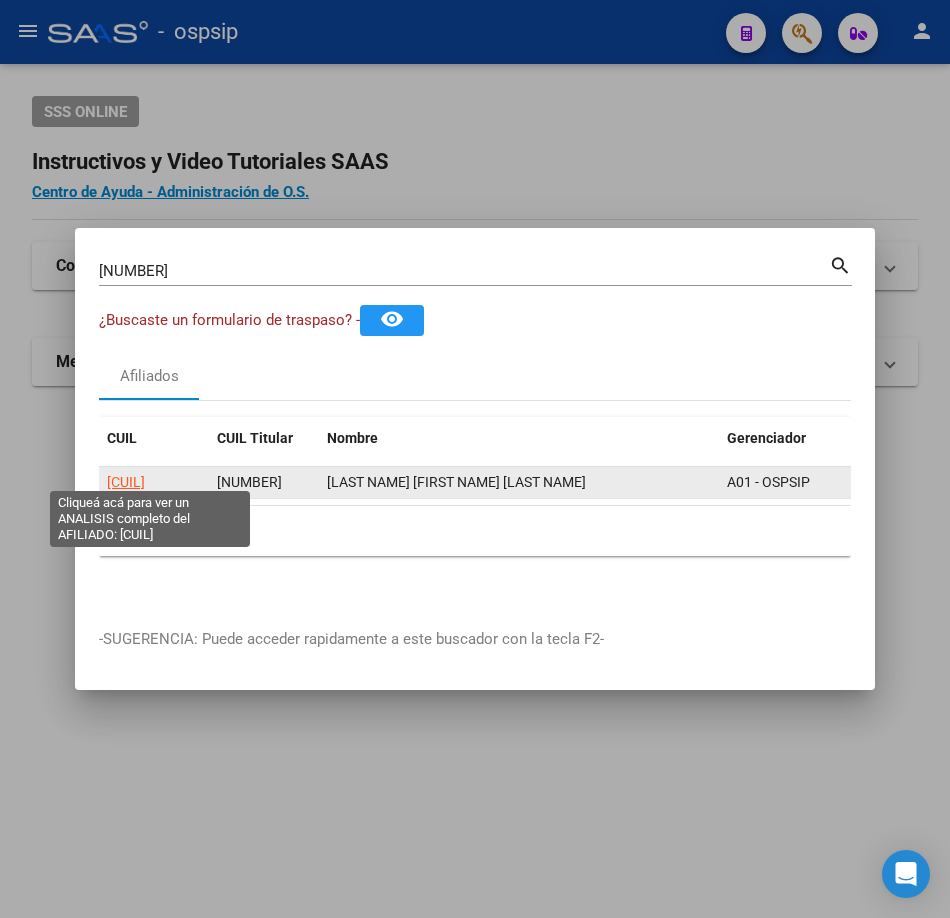 click on "[CUIL]" 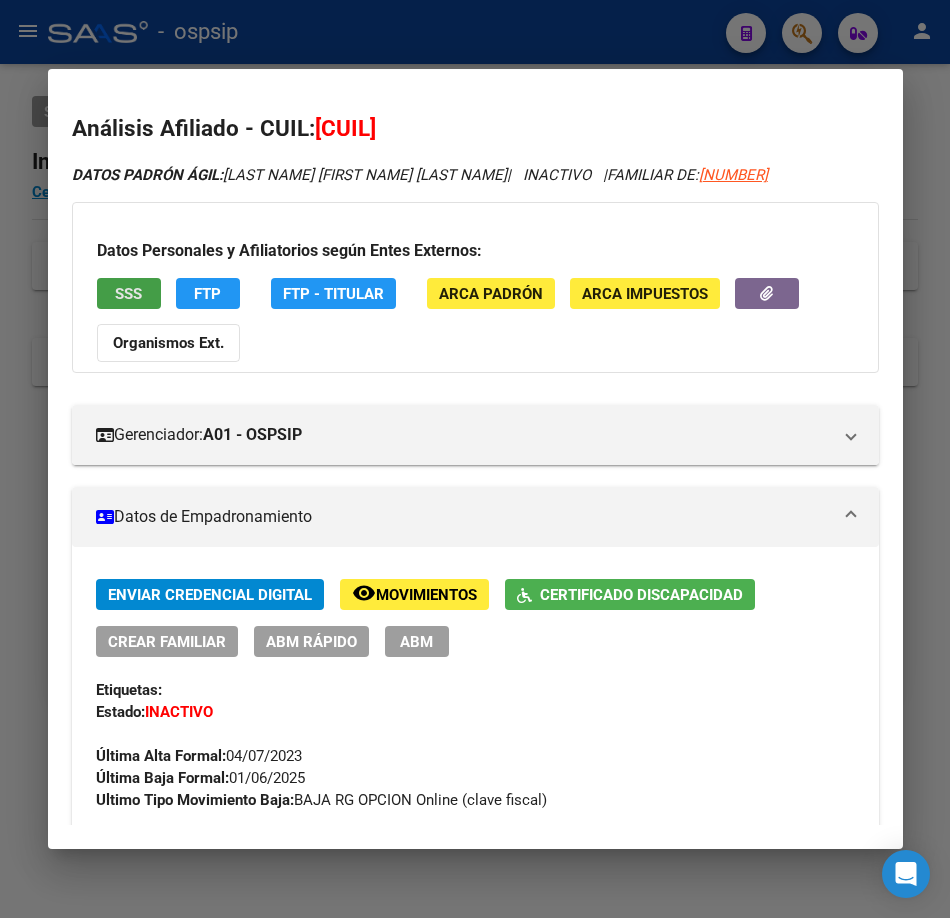 click on "SSS" at bounding box center (128, 294) 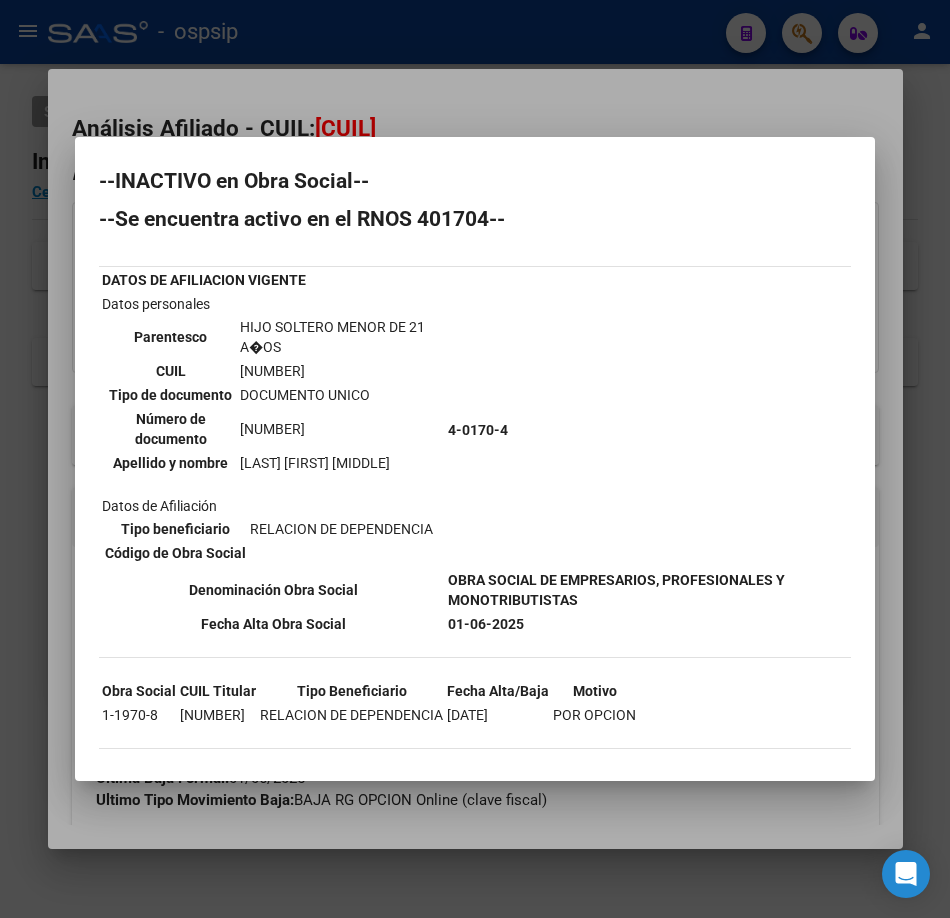 scroll, scrollTop: 18, scrollLeft: 0, axis: vertical 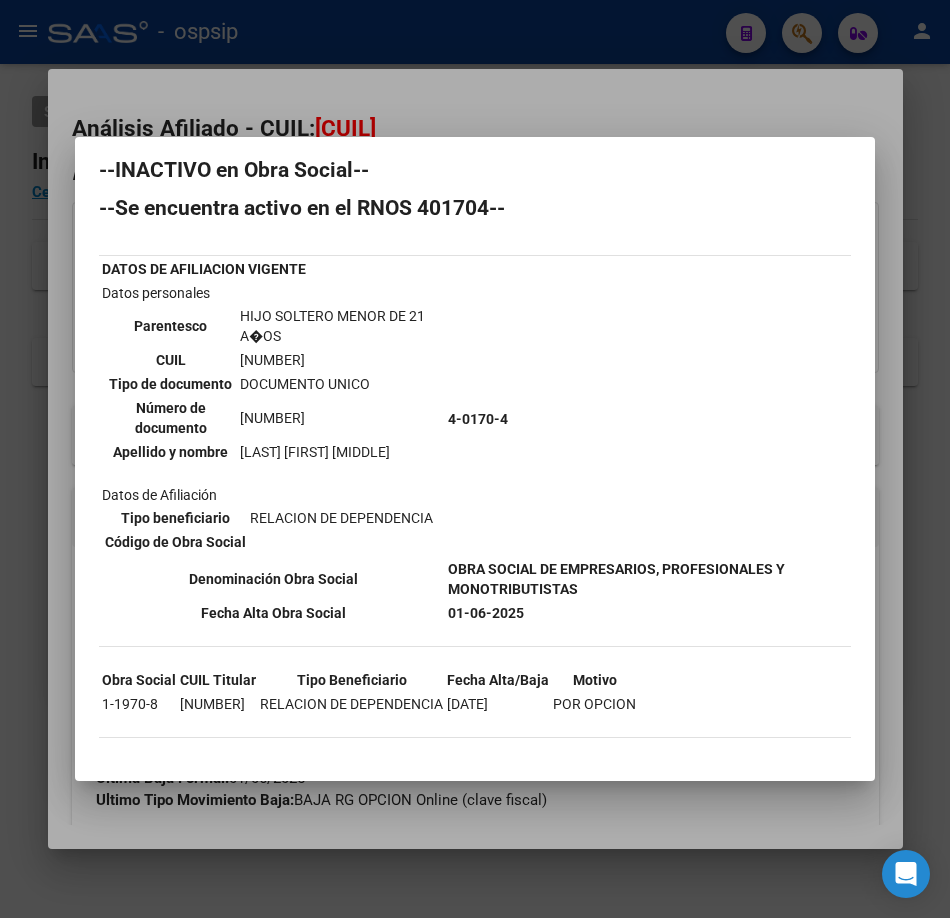 click at bounding box center [475, 459] 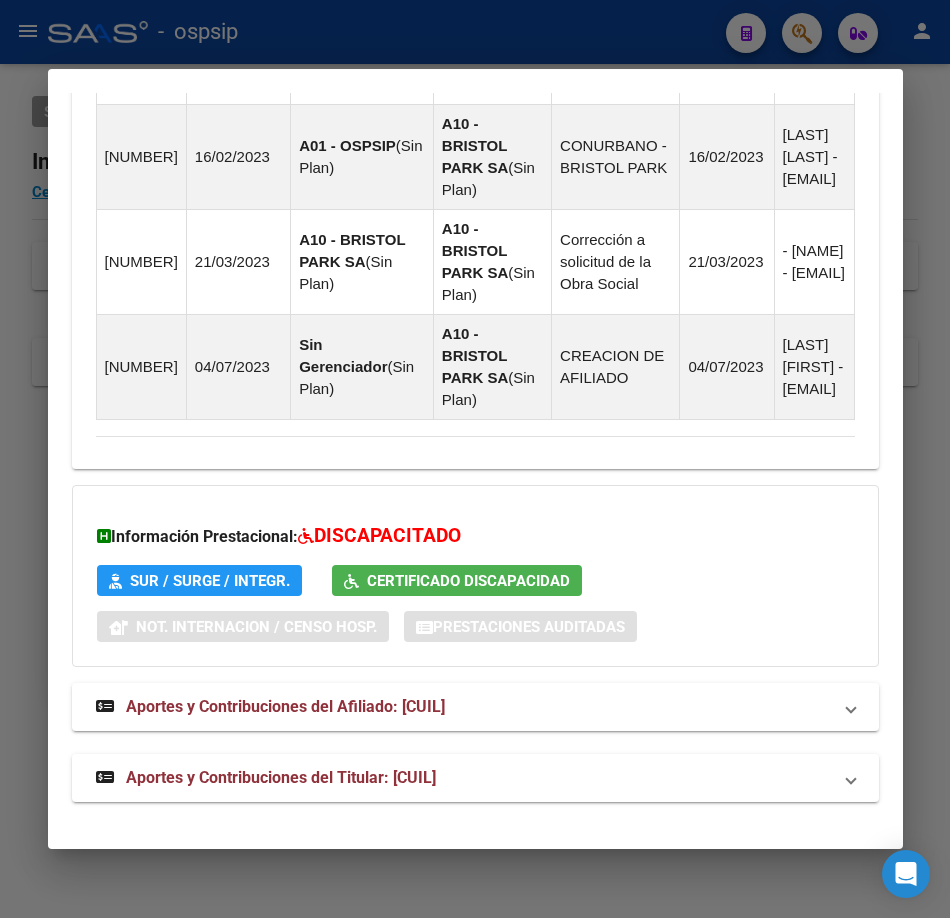 click on "Análisis Afiliado - CUIL:  [CUIL] DATOS PADRÓN ÁGIL:  [LAST]  [FIRST] [FIRST]     |   INACTIVO   |     FAMILIAR DE:  [CUIL] Datos Personales y Afiliatorios según Entes Externos: SSS FTP  FTP - Titular ARCA Padrón ARCA Impuestos Organismos Ext.    Gerenciador:      A01 - OSPSIP Atención telefónica: Atención emergencias: Otros Datos Útiles:    Datos de Empadronamiento  Enviar Credencial Digital remove_red_eye Movimientos    Certificado Discapacidad Crear Familiar ABM Rápido ABM Etiquetas: Estado: INACTIVO Última Alta Formal:  [DATE] Última Baja Formal:  [DATE] Ultimo Tipo Movimiento Baja:  BAJA RG OPCION Online (clave fiscal) DATOS DEL AFILIADO Apellido:  [LAST] [FIRST] [FIRST]  CUIL:  [CUIL] Documento:  DU - DOCUMENTO UNICO [NUMBER]  Nacionalidad:  ARGENTINA Parentesco:  3 - Hijo < 21 años Estado Civil:  Soltero Discapacitado:    NO (00) Sexo:  M Nacimiento:  [DATE] Edad:  2  Nro Afiliado:  [NUMBER] NO TIENE TELEFONOS REGISTRADOS Provincia:  [STATE] Localidad:" at bounding box center (475, -408) 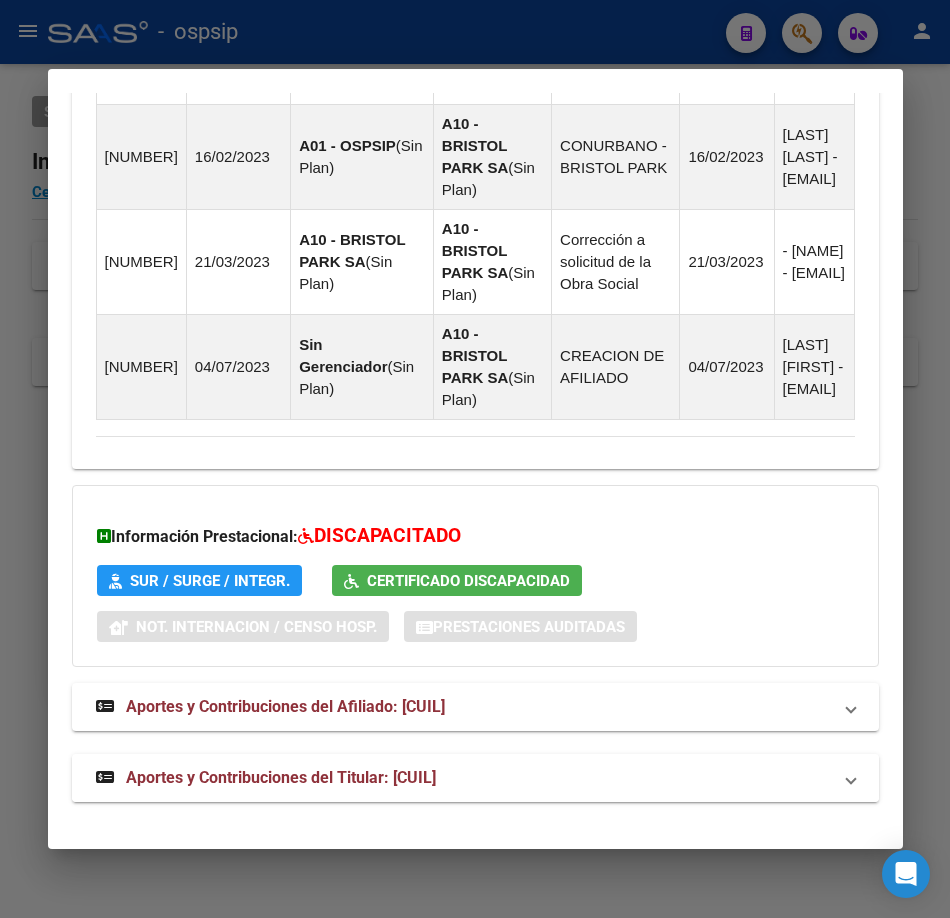 click on "Aportes y Contribuciones del Titular: [CUIL]" at bounding box center (281, 777) 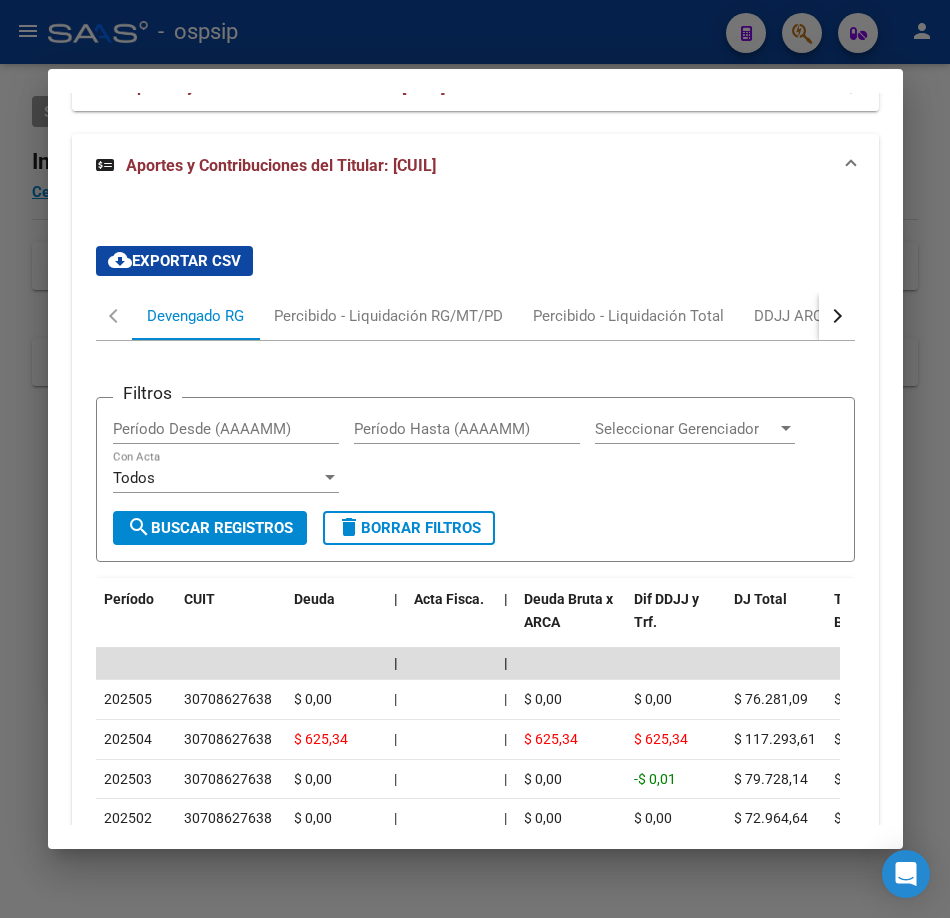 scroll, scrollTop: 2473, scrollLeft: 0, axis: vertical 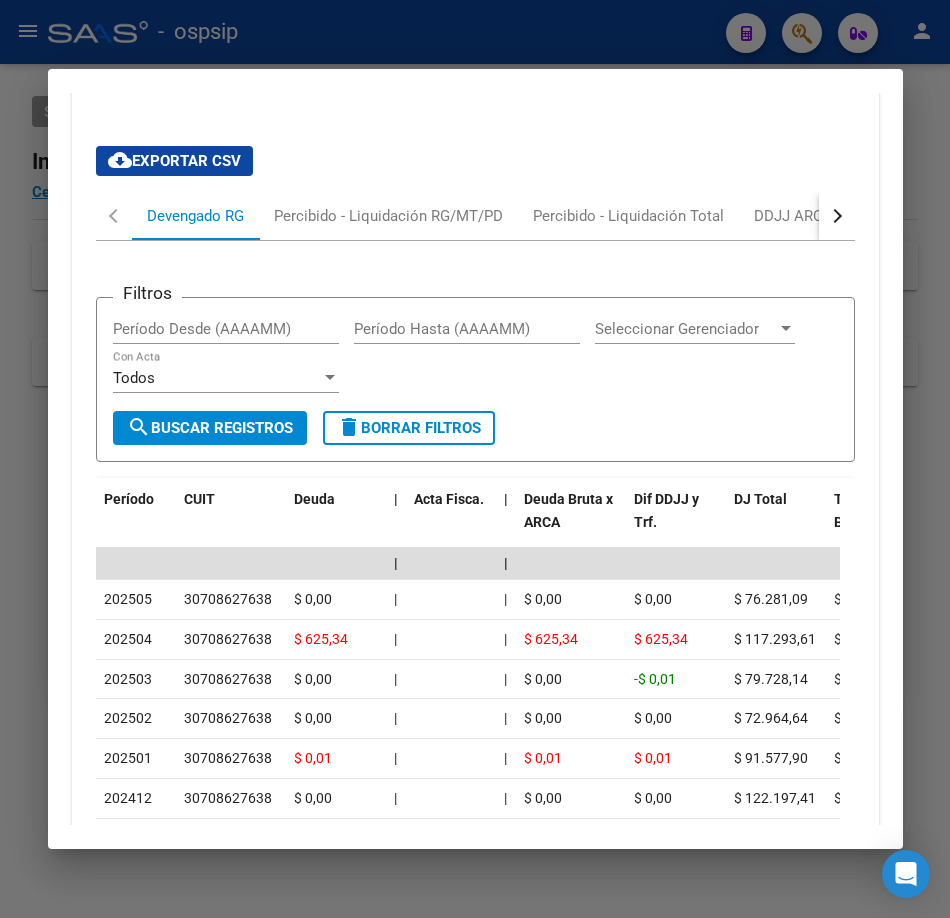 click at bounding box center (475, 459) 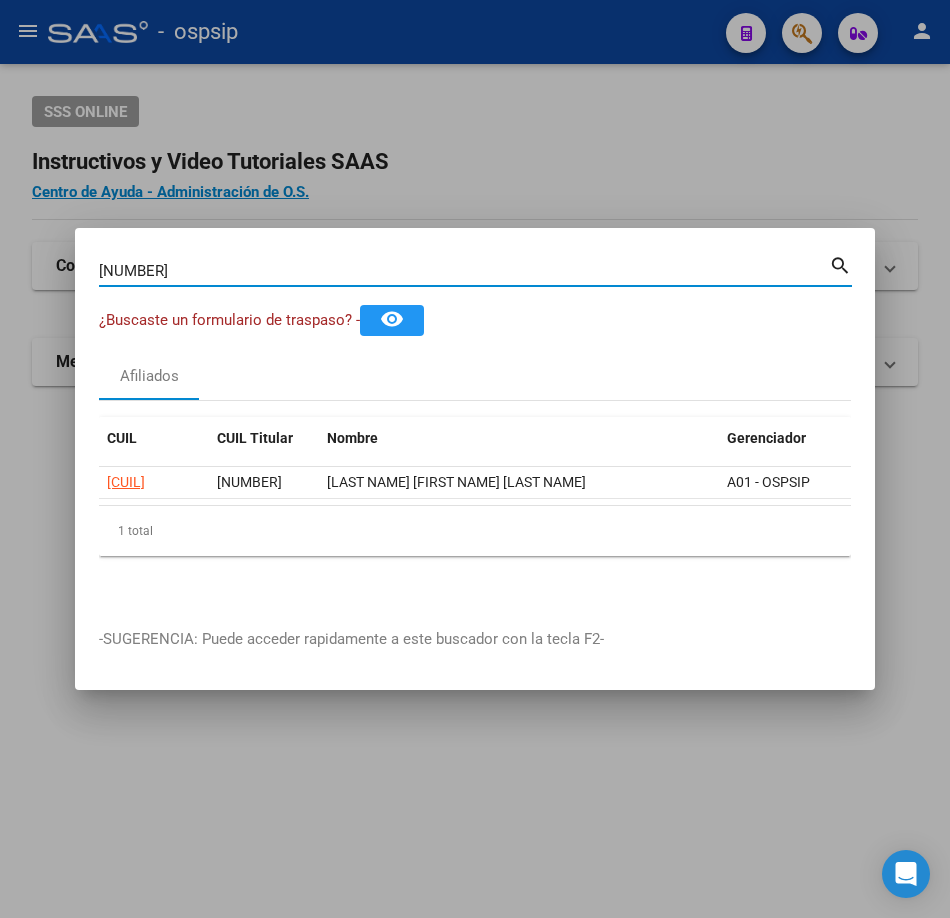 click on "[NUMBER]" at bounding box center (464, 271) 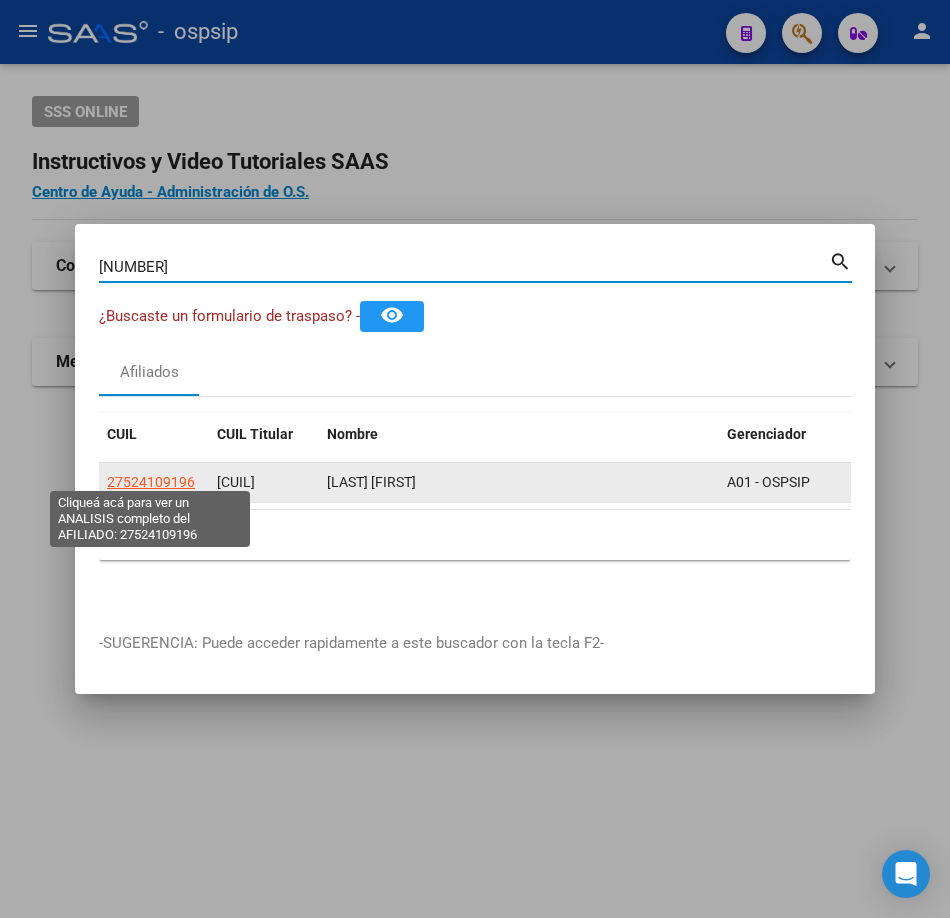 click on "27524109196" 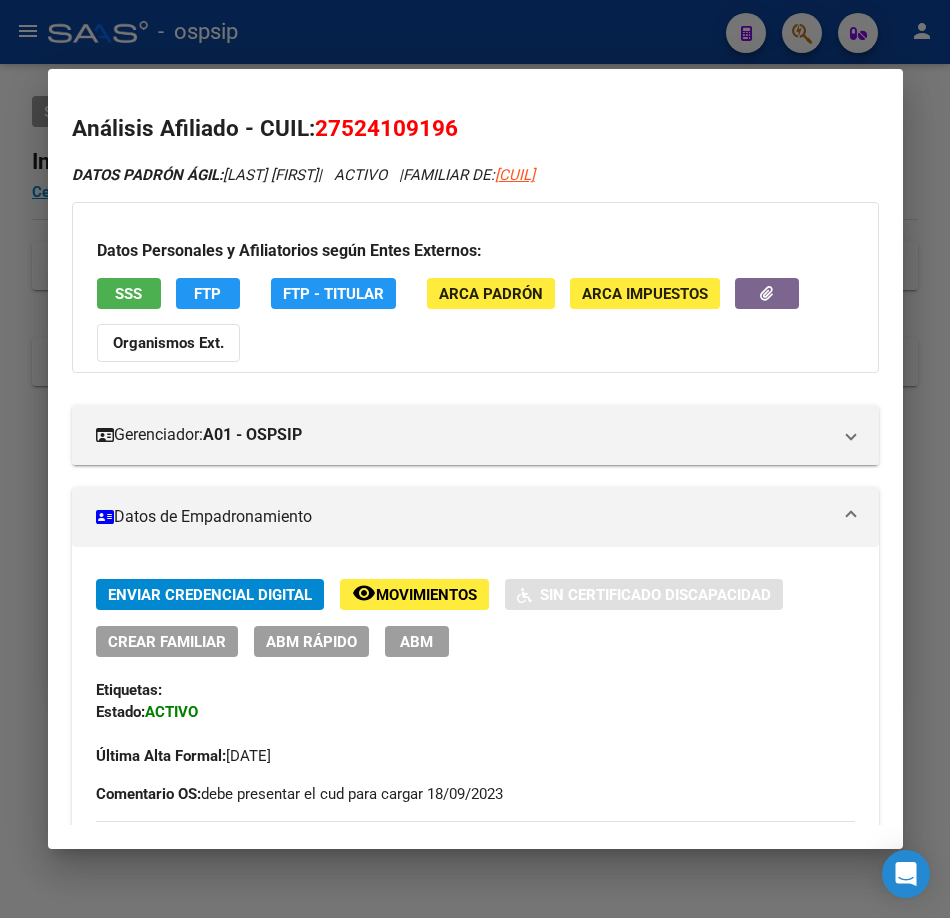 click on "SSS" at bounding box center (128, 294) 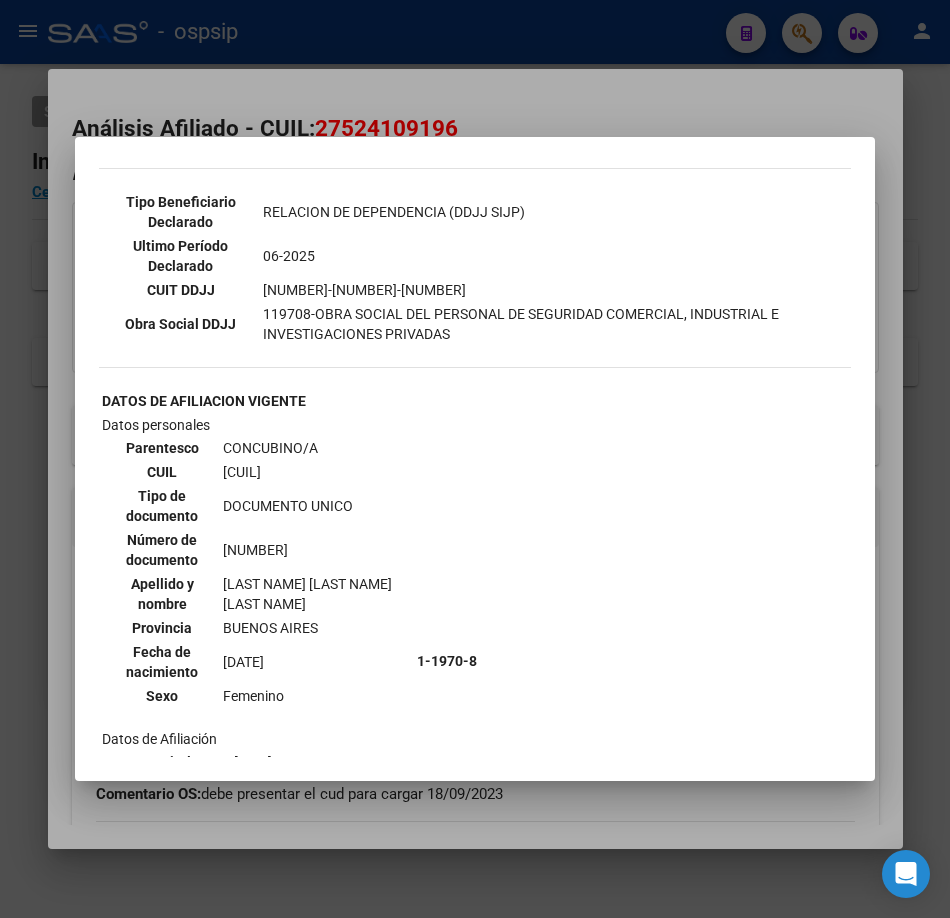 scroll, scrollTop: 600, scrollLeft: 0, axis: vertical 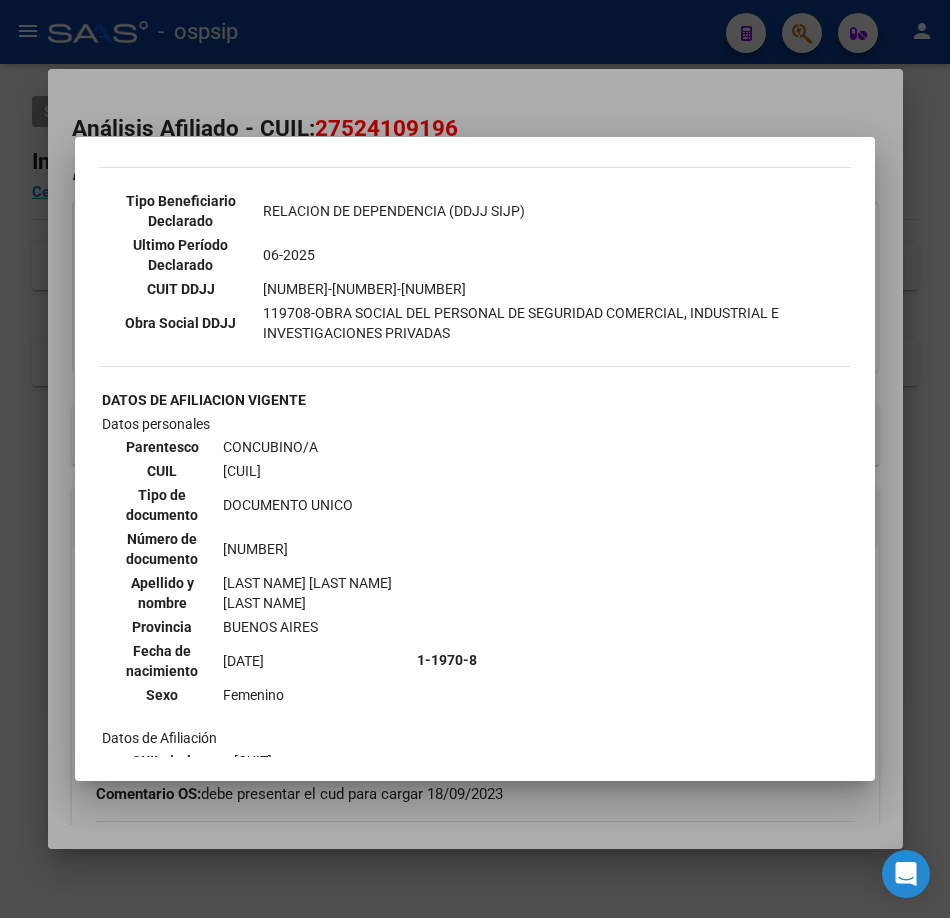 click at bounding box center (475, 459) 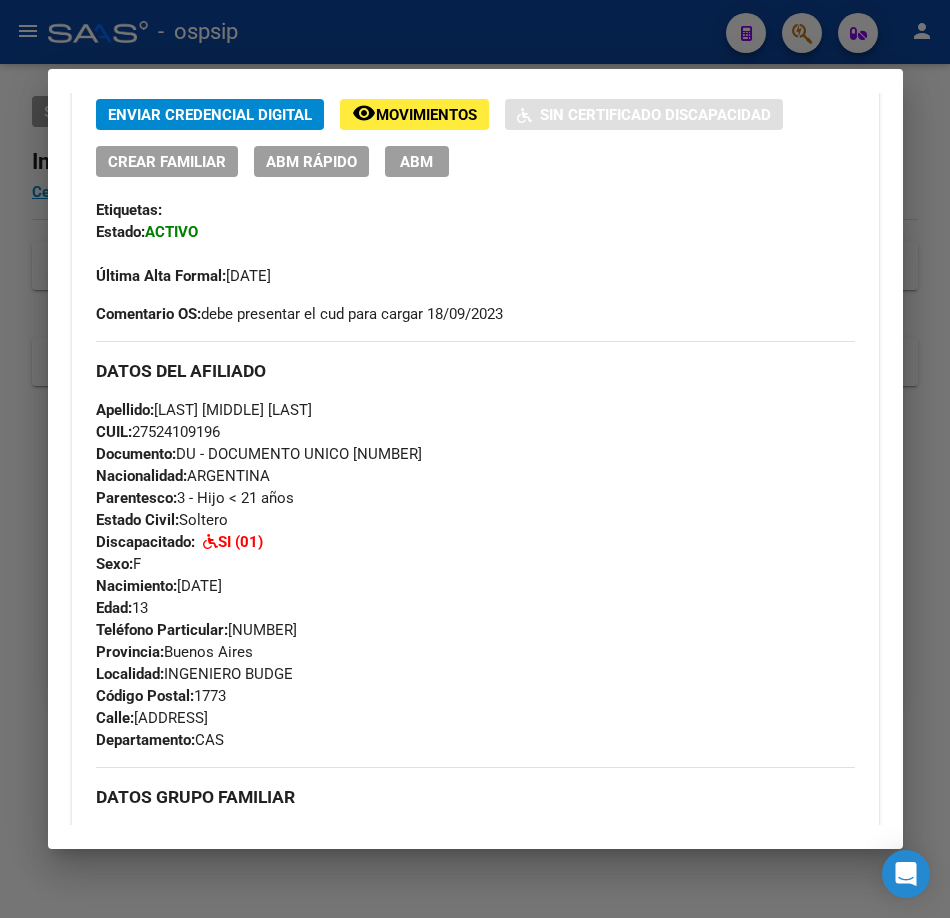 scroll, scrollTop: 500, scrollLeft: 0, axis: vertical 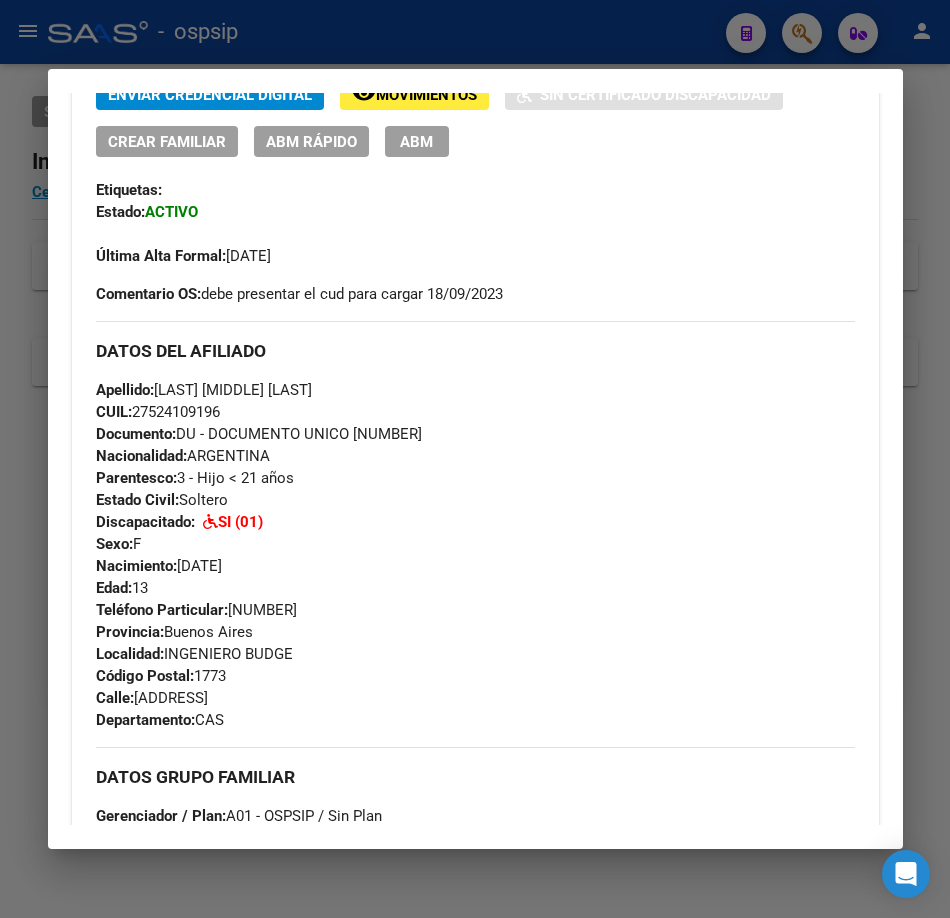 click at bounding box center (475, 459) 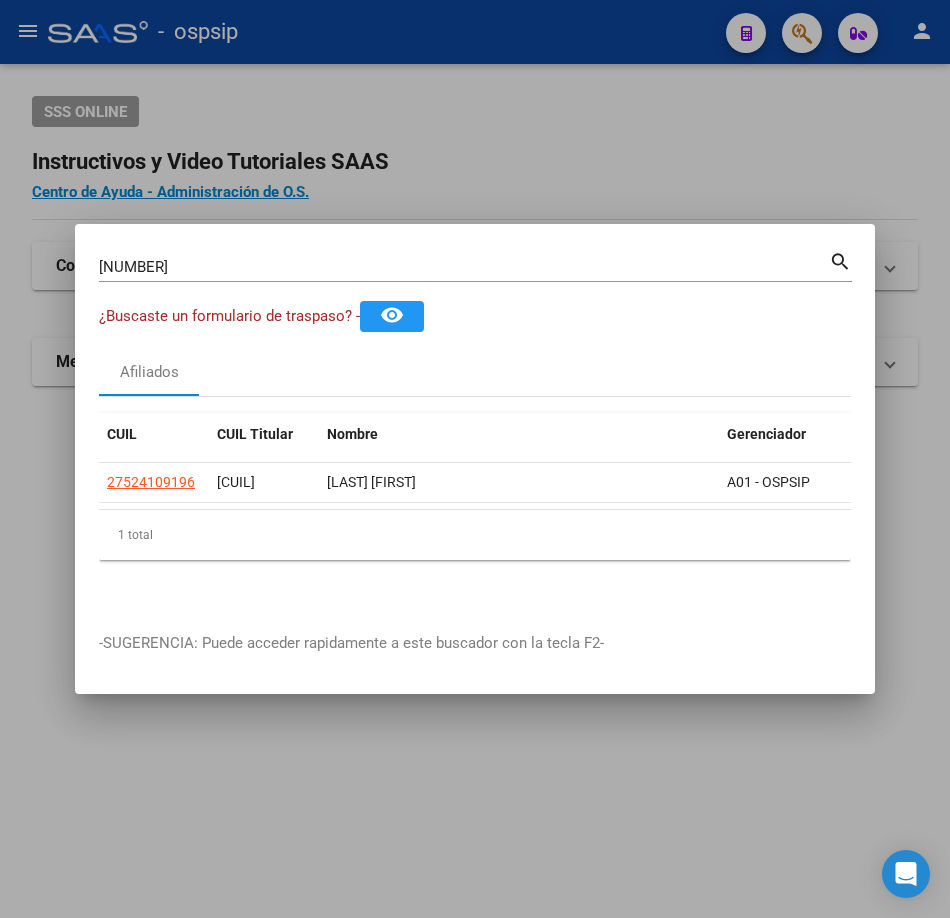 click on "[NUMBER] Buscar (apellido, dni, cuil, nro traspaso, cuit, obra social)" at bounding box center [464, 267] 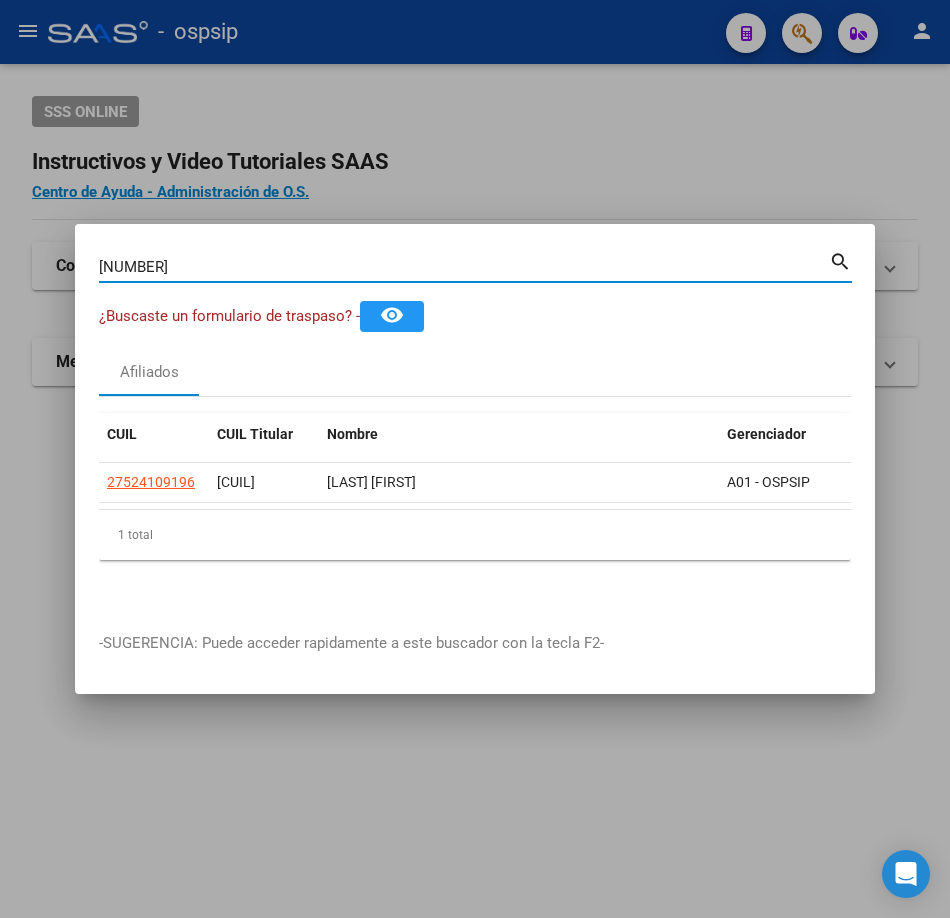 click on "[NUMBER]" at bounding box center (464, 267) 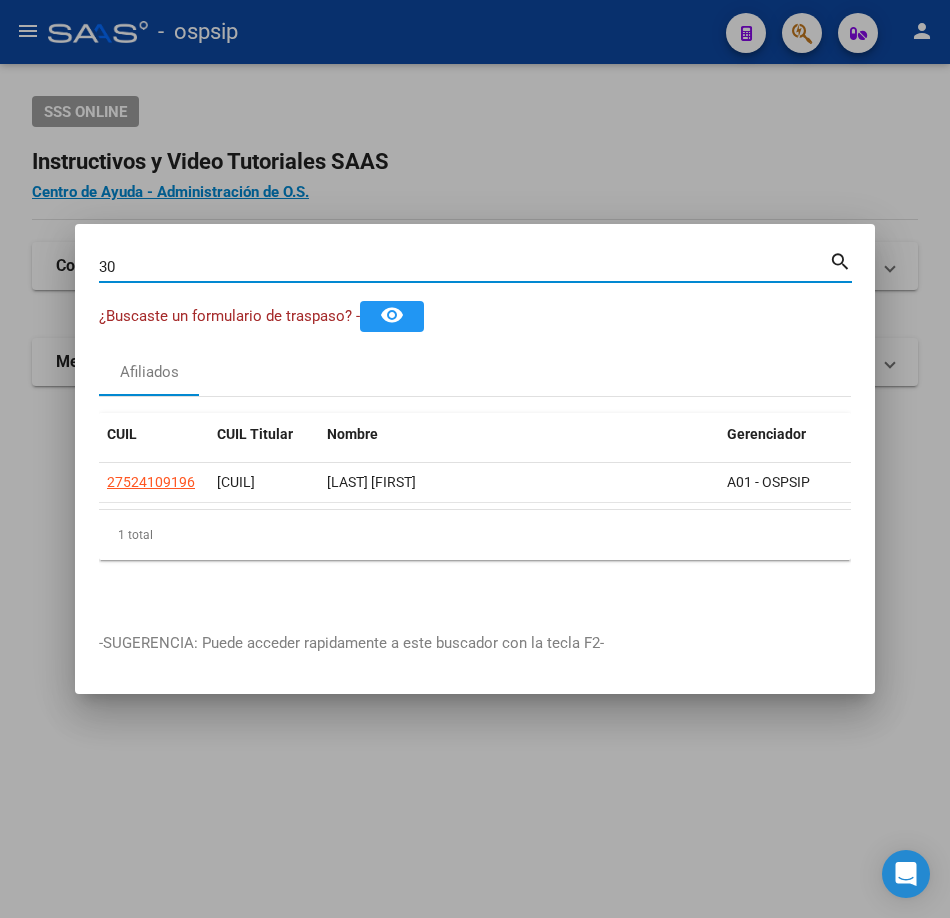 type on "3" 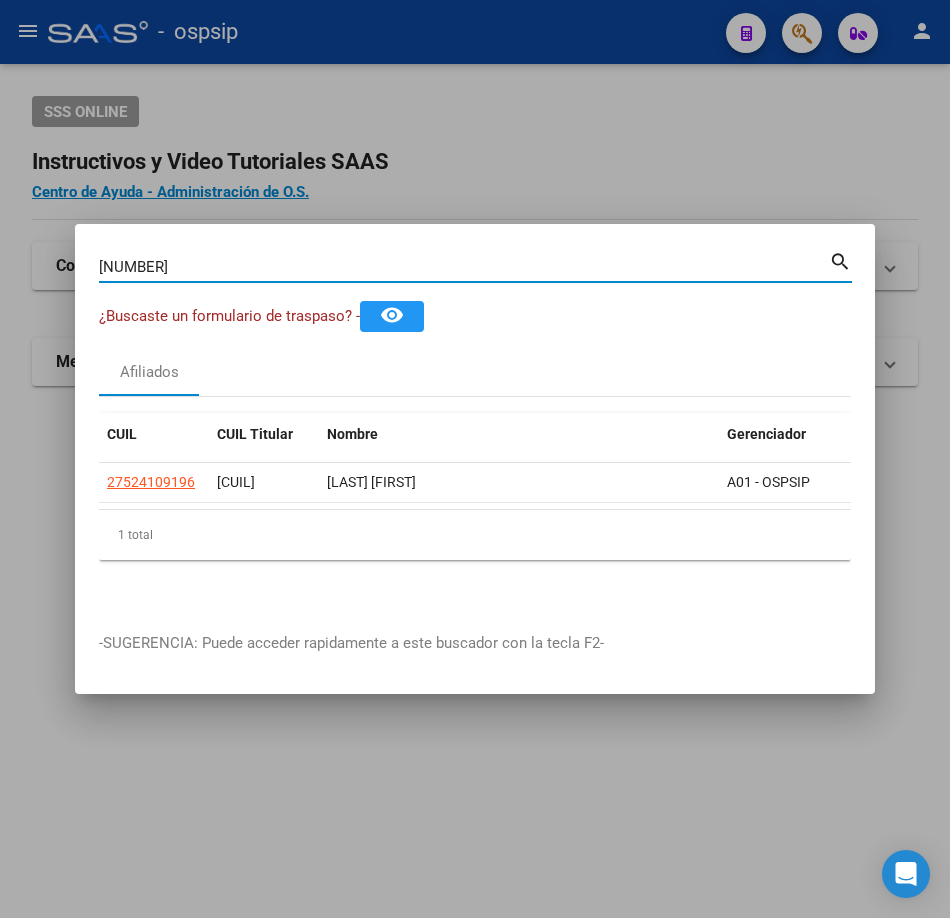 type on "[NUMBER]" 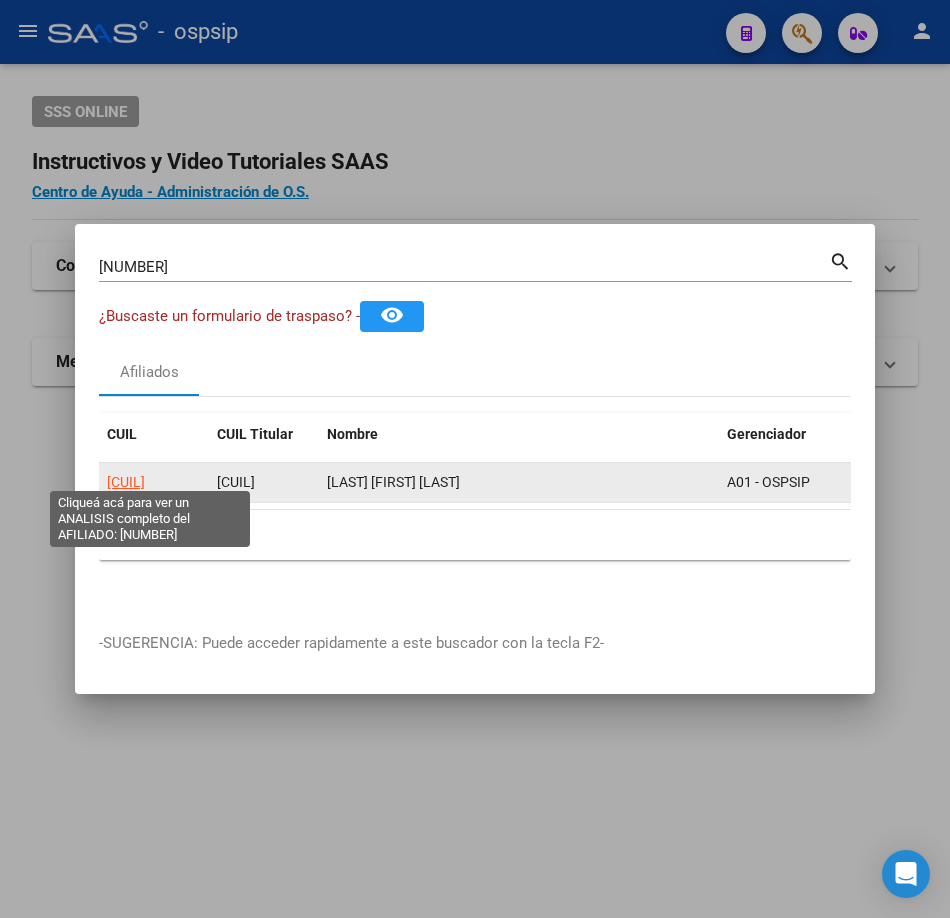 click on "[CUIL]" 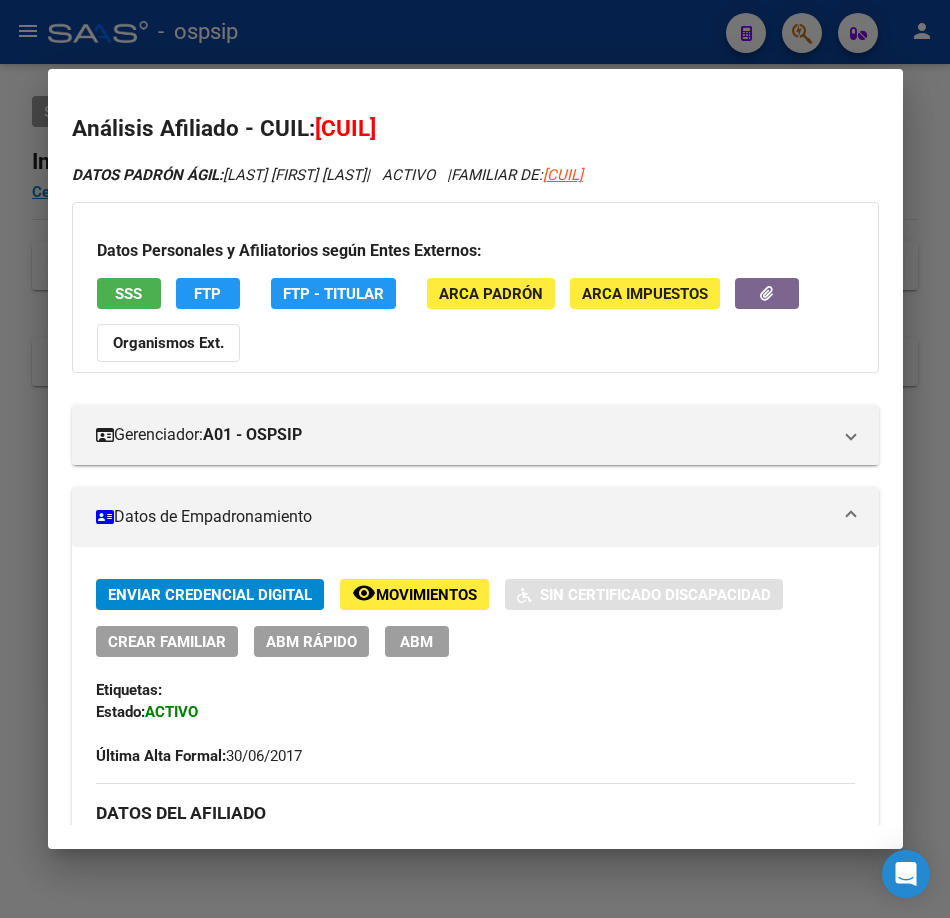 click on "SSS" at bounding box center [128, 294] 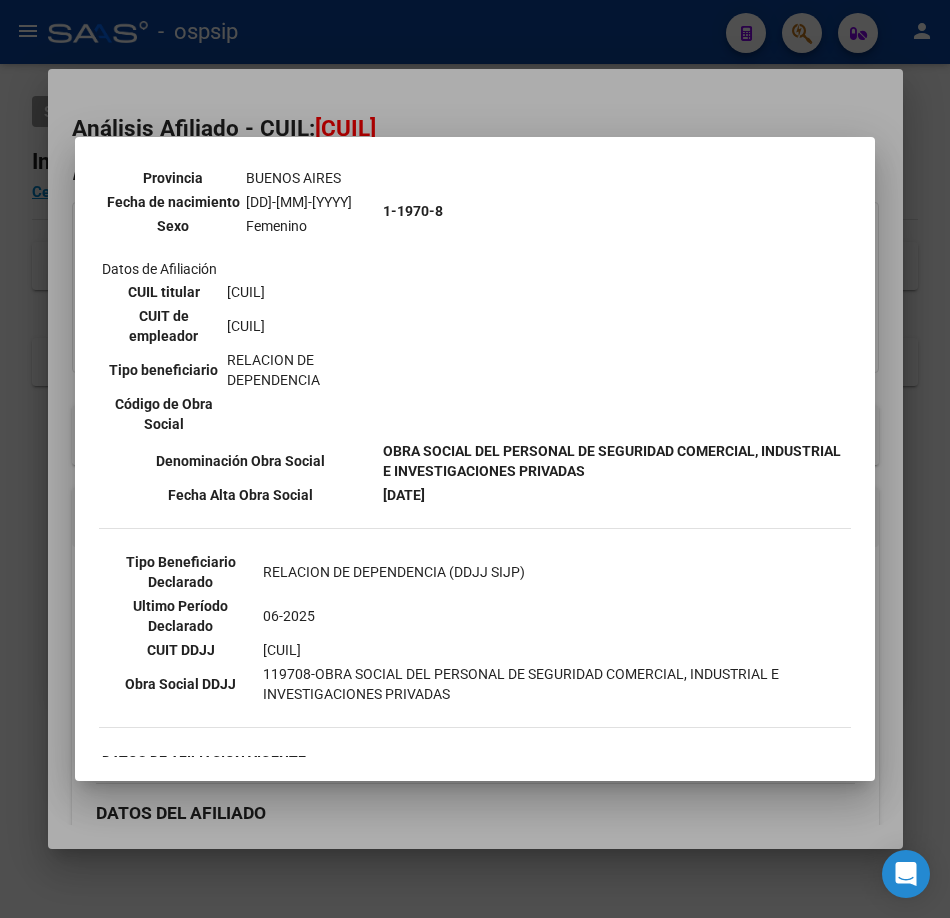 scroll, scrollTop: 300, scrollLeft: 0, axis: vertical 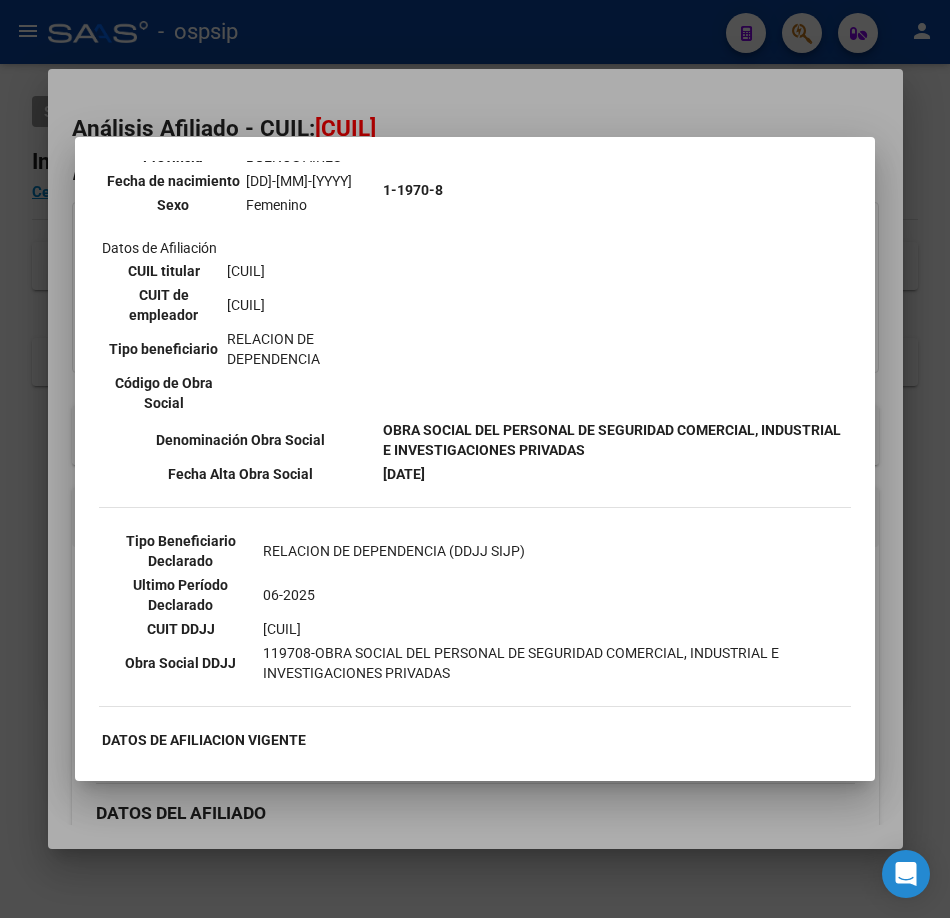 click at bounding box center (475, 459) 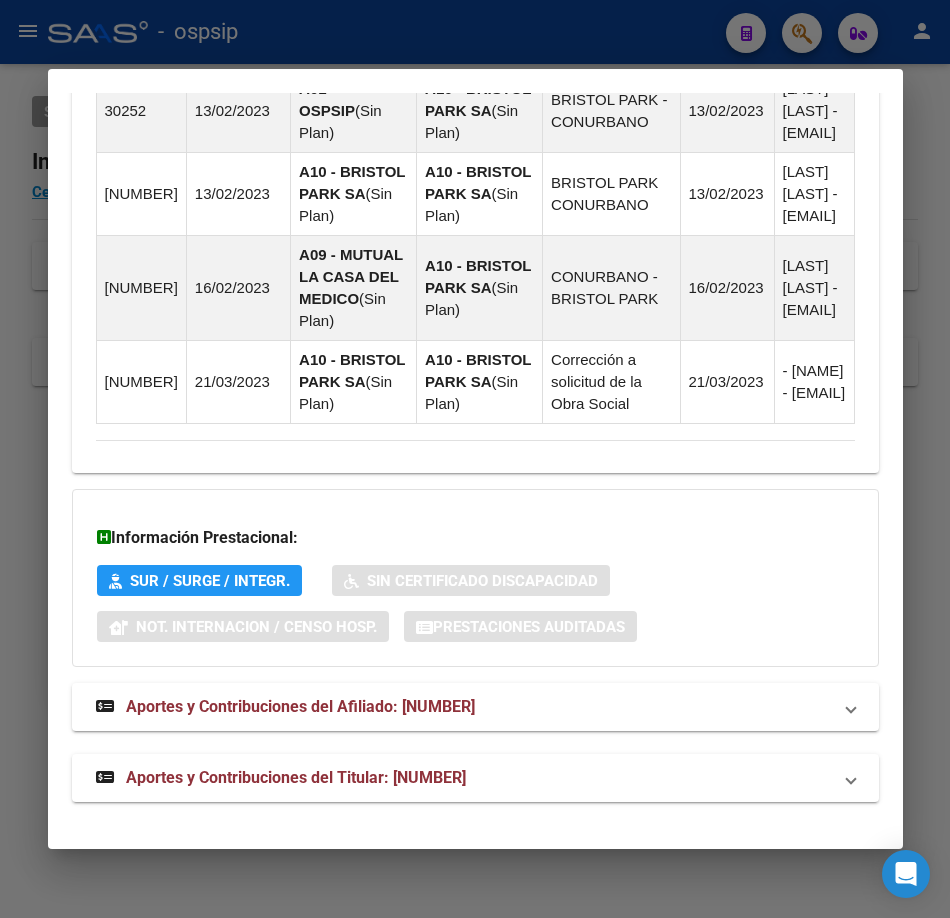 scroll, scrollTop: 1976, scrollLeft: 0, axis: vertical 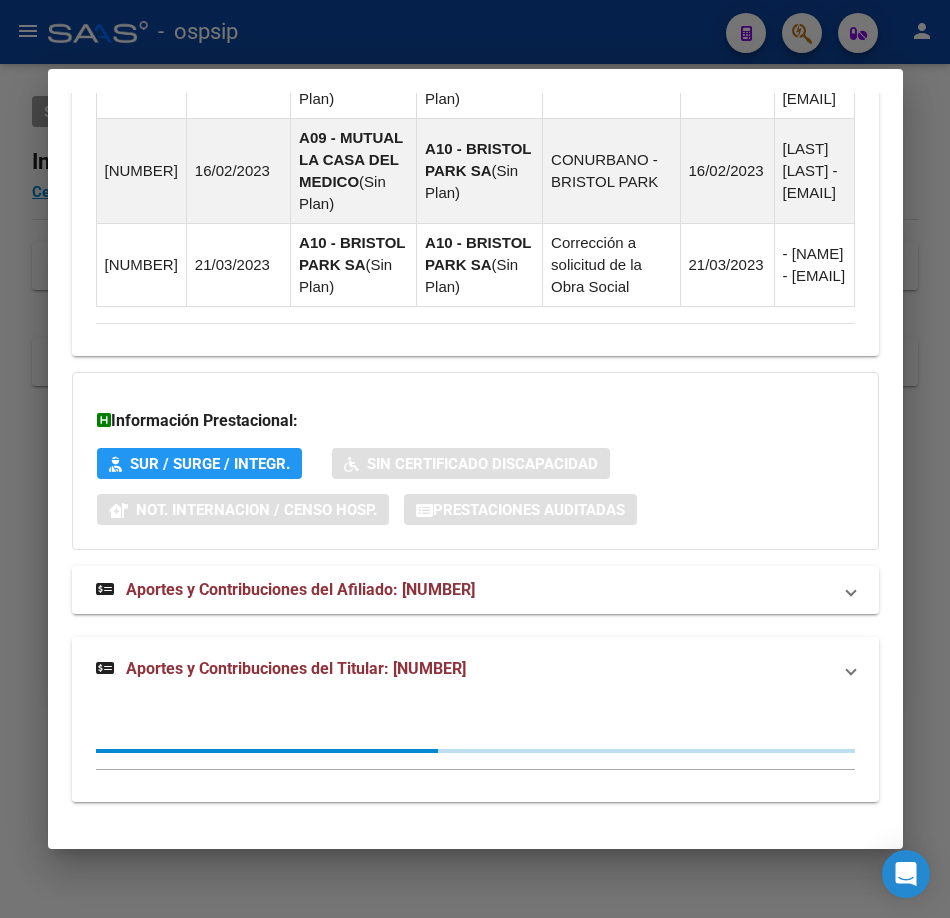 click on "Aportes y Contribuciones del Titular: [NUMBER]" at bounding box center [475, 669] 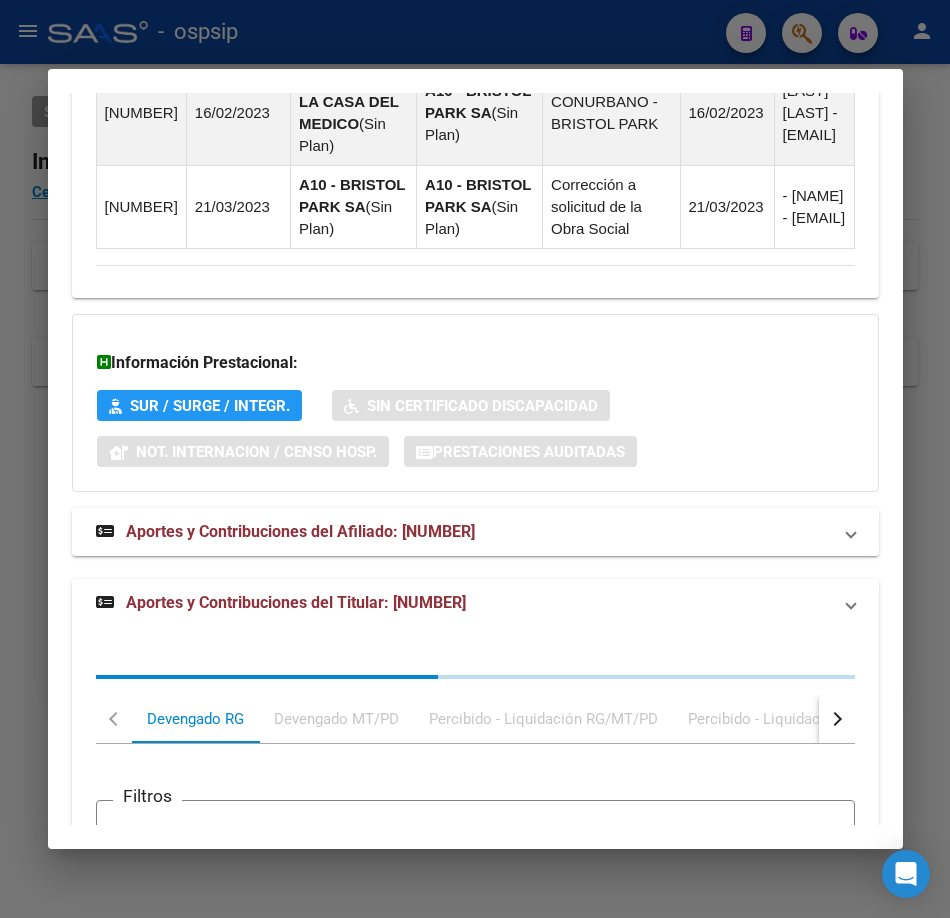 click on "Aportes y Contribuciones del Titular: [NUMBER]" at bounding box center [296, 602] 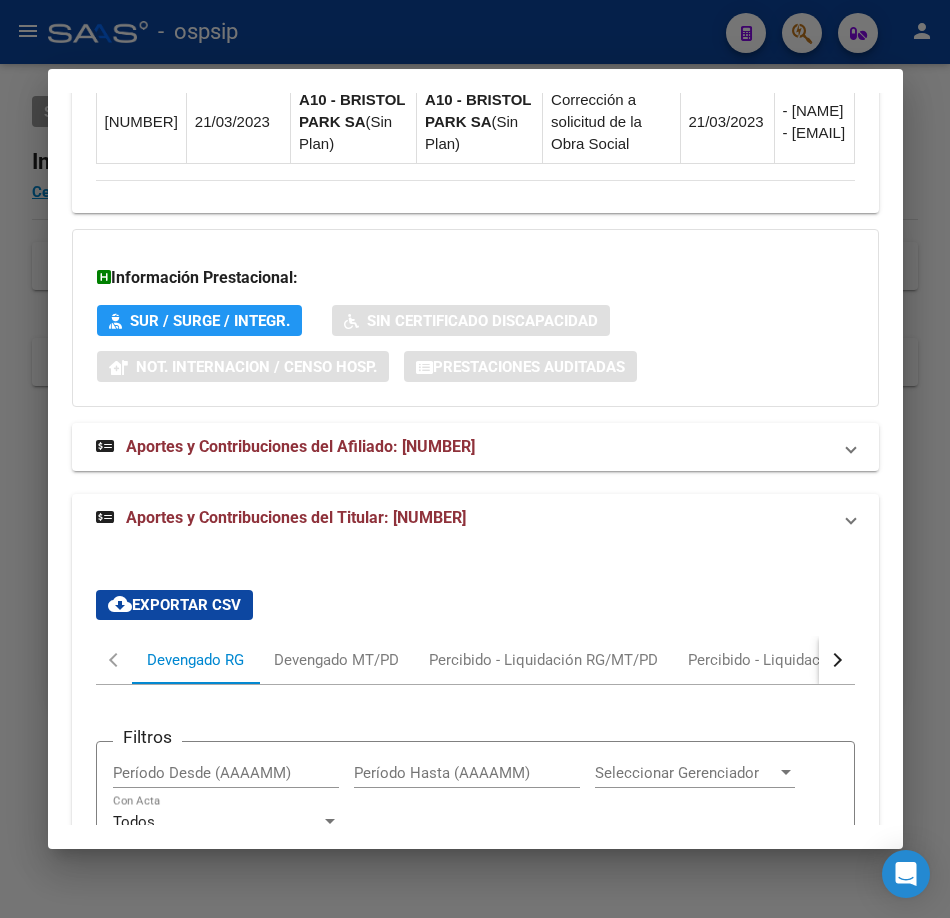 scroll, scrollTop: 1977, scrollLeft: 0, axis: vertical 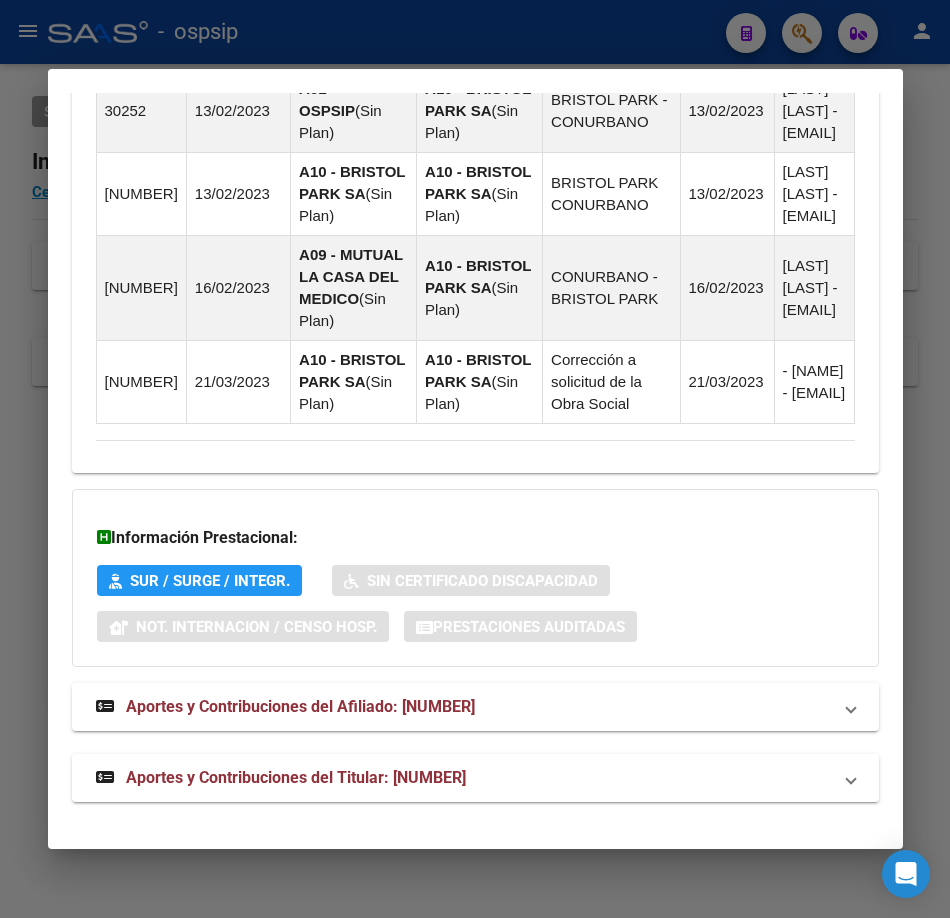 click at bounding box center (475, 459) 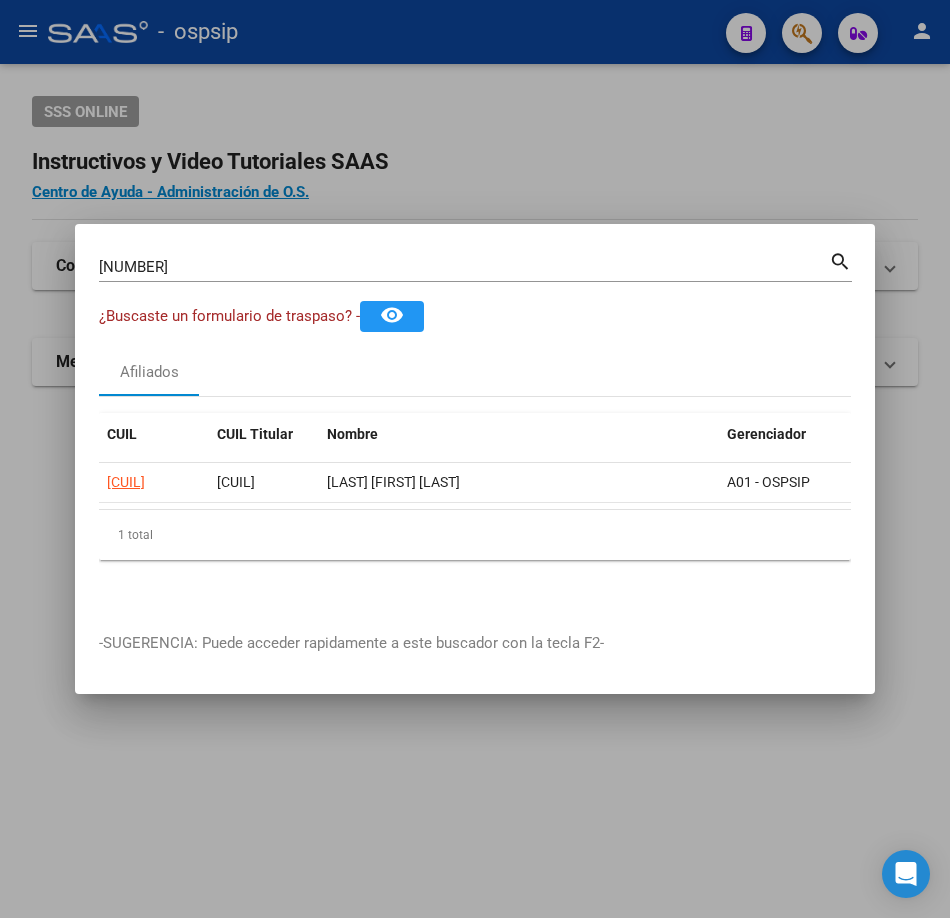 click on "¿Buscaste un formulario de traspaso? -   remove_red_eye" at bounding box center [475, 316] 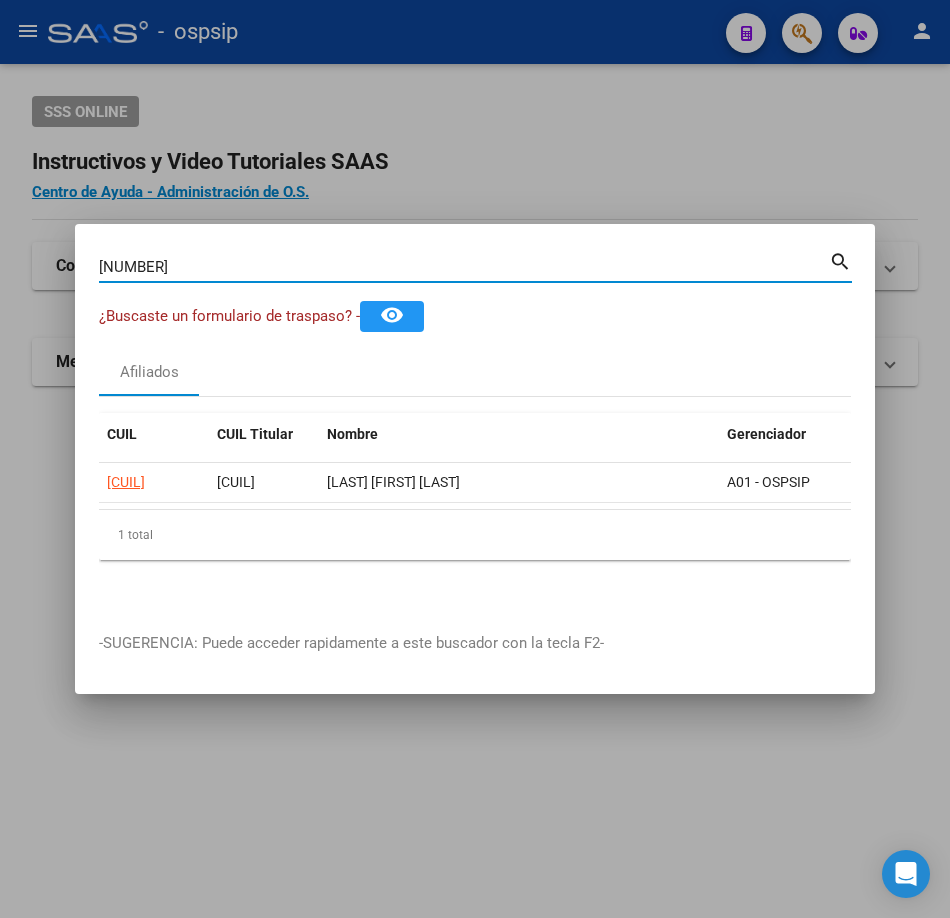 click on "[NUMBER]" at bounding box center [464, 267] 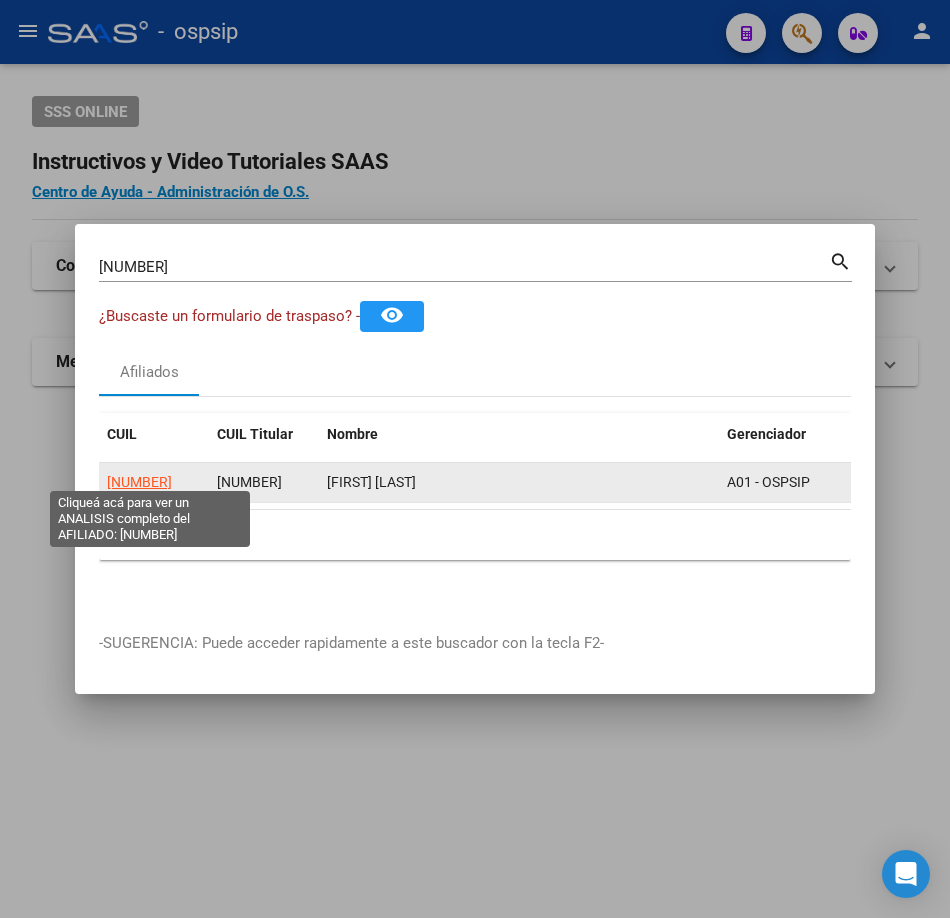 click on "[NUMBER]" 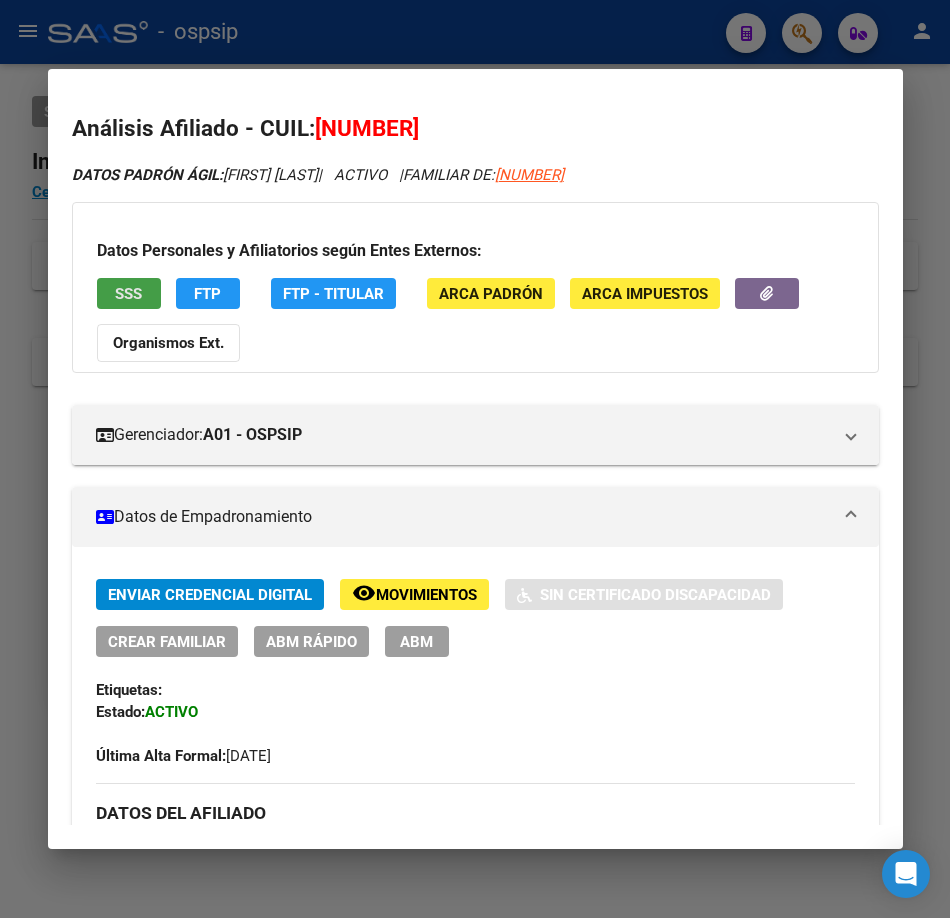 click on "SSS" at bounding box center [129, 293] 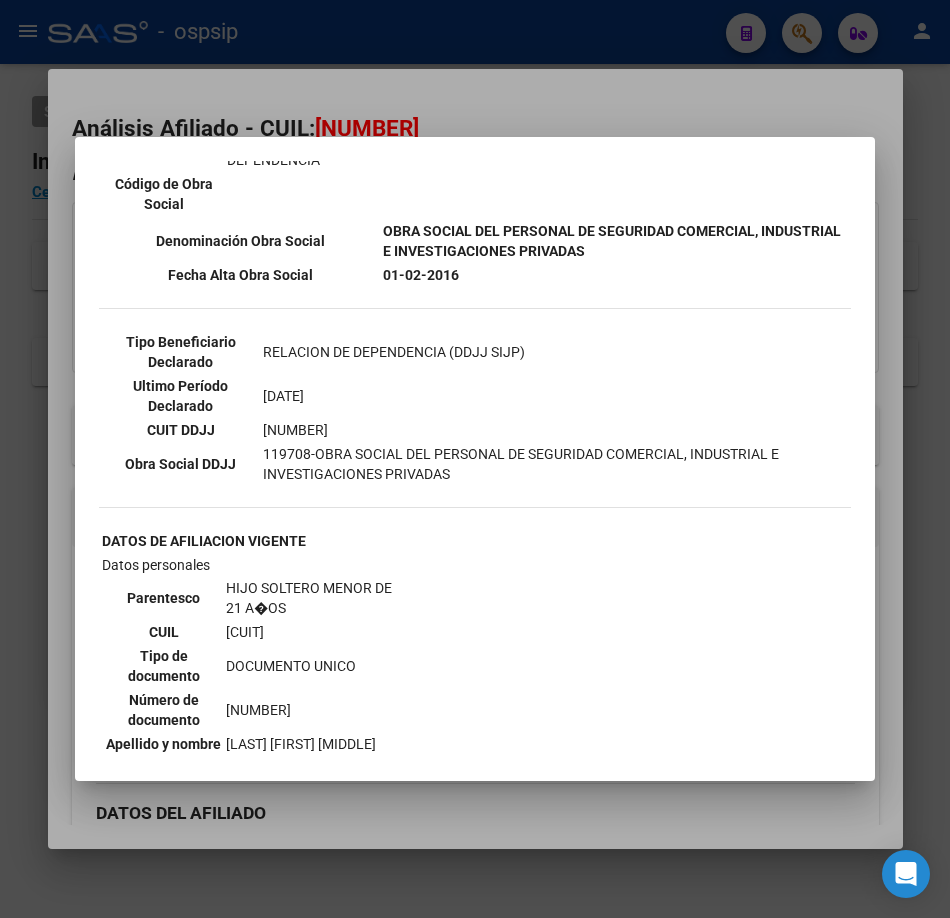 scroll, scrollTop: 500, scrollLeft: 0, axis: vertical 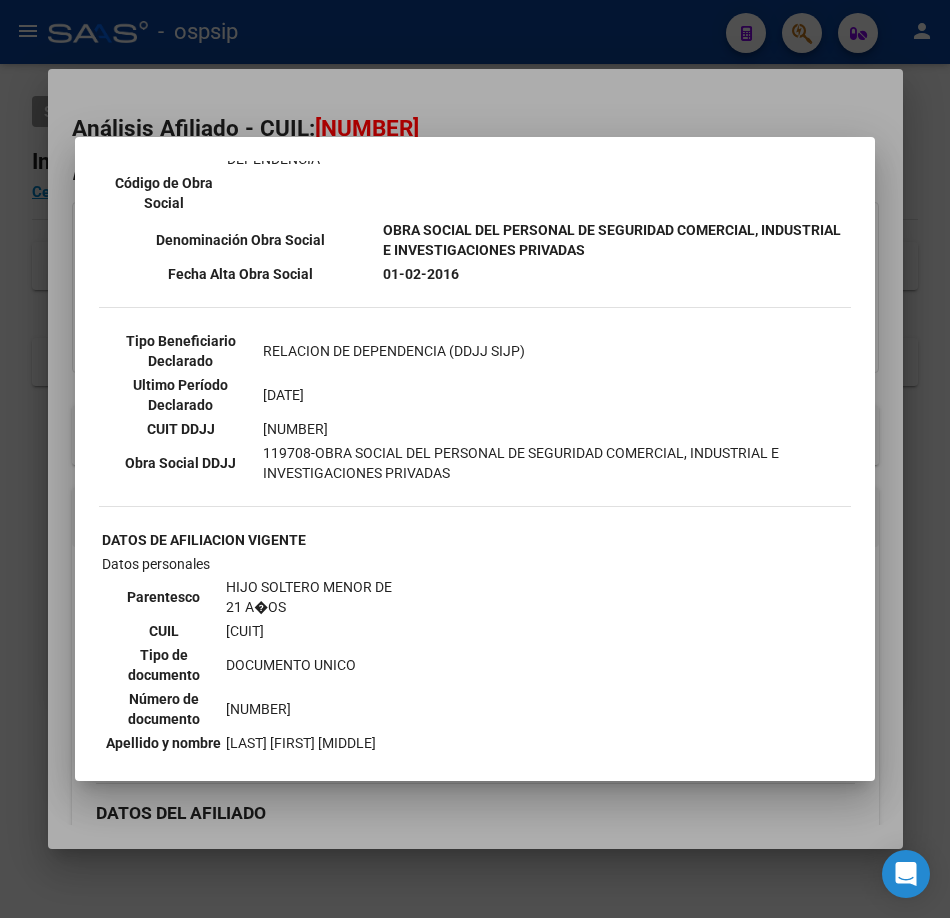 click at bounding box center [475, 459] 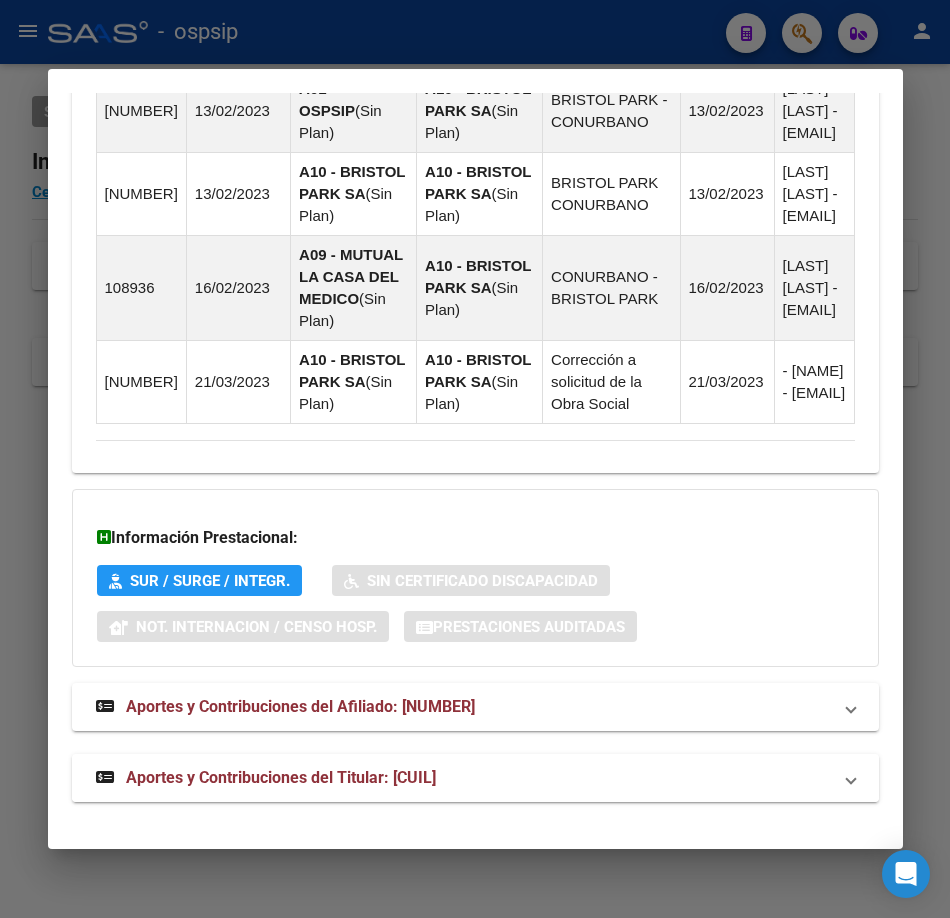 click on "Aportes y Contribuciones del Titular: [CUIL]" at bounding box center (281, 777) 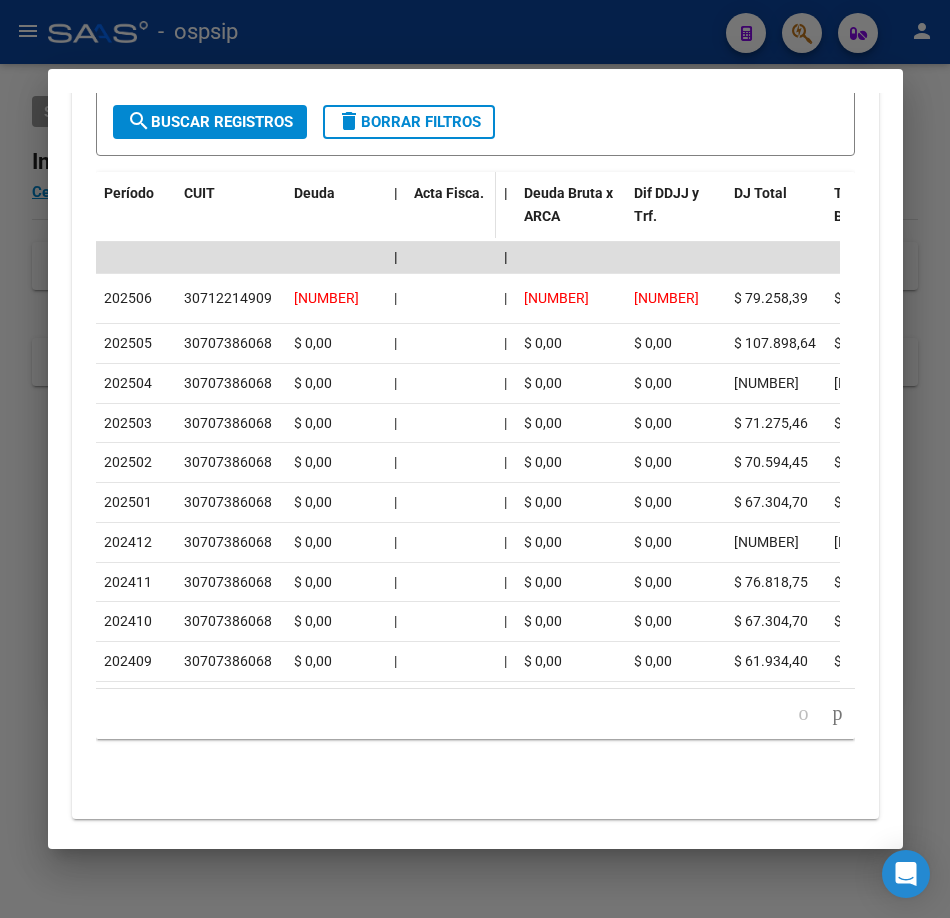 scroll, scrollTop: 2932, scrollLeft: 0, axis: vertical 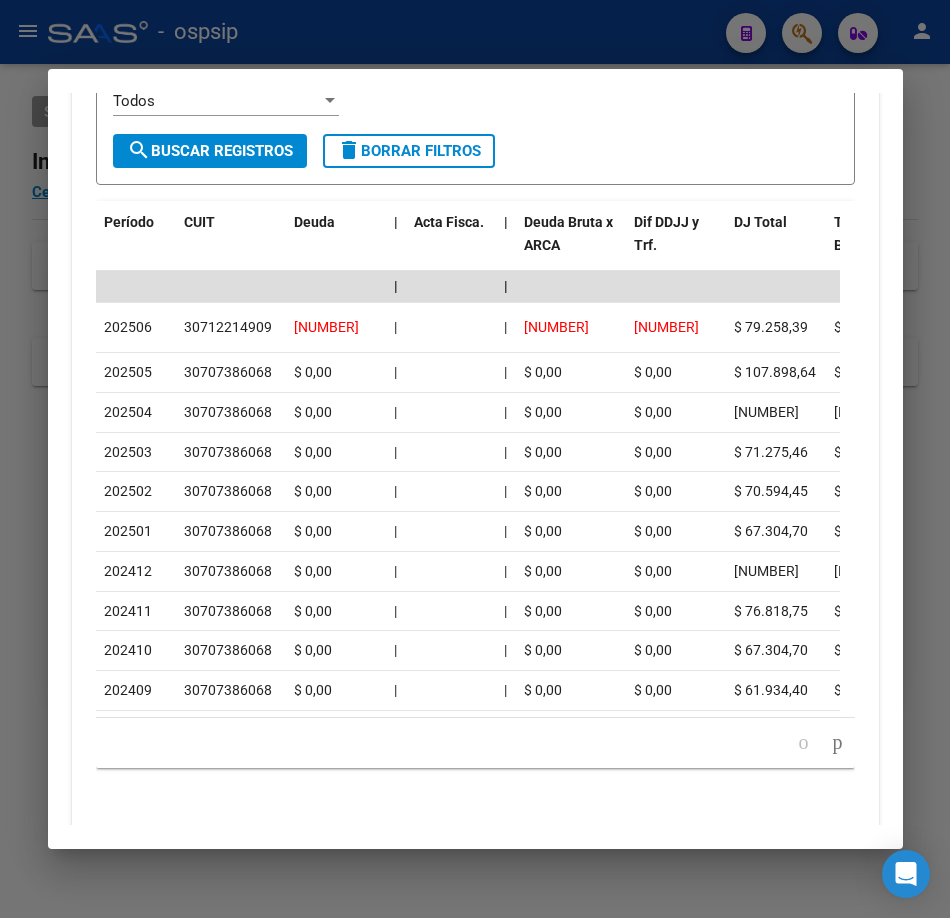 click at bounding box center [475, 459] 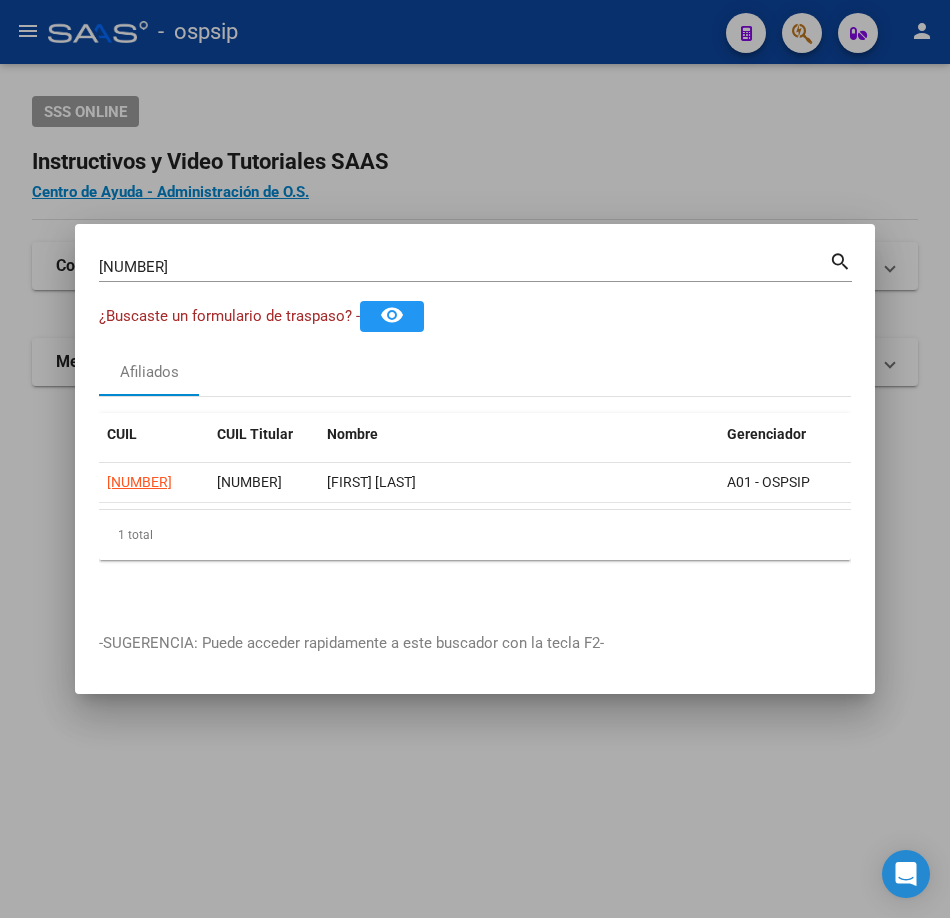 click on "[NUMBER]" at bounding box center [464, 267] 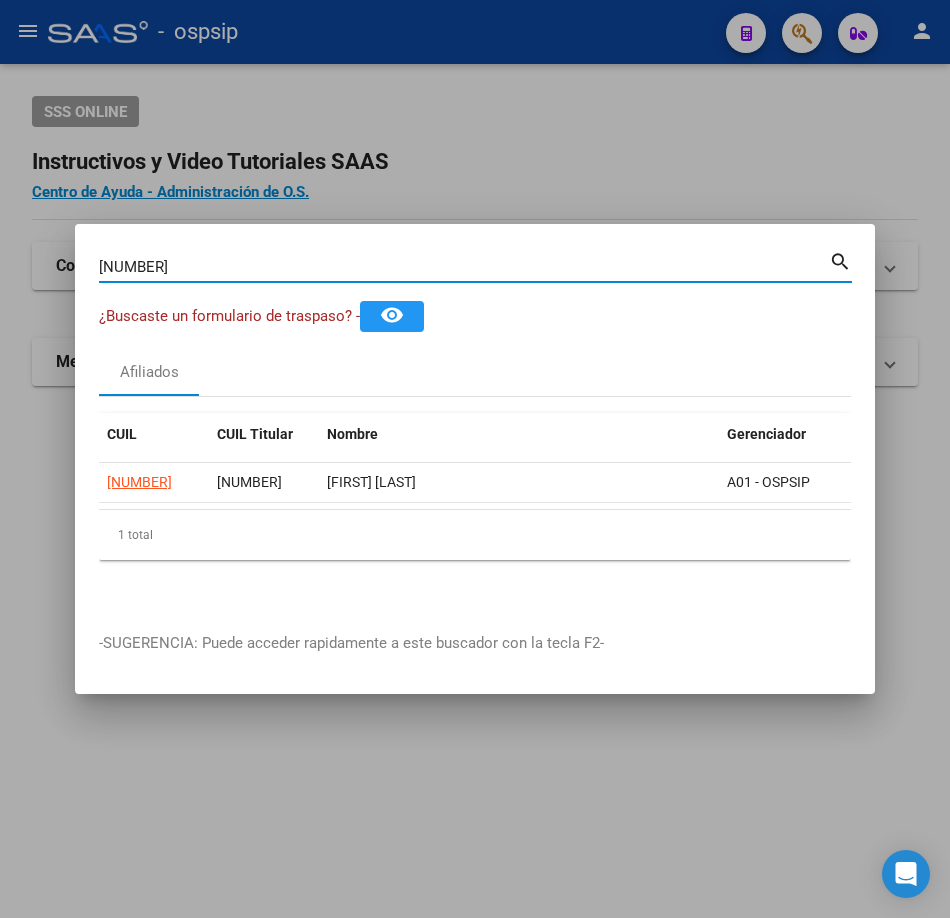click on "[NUMBER]" at bounding box center [464, 267] 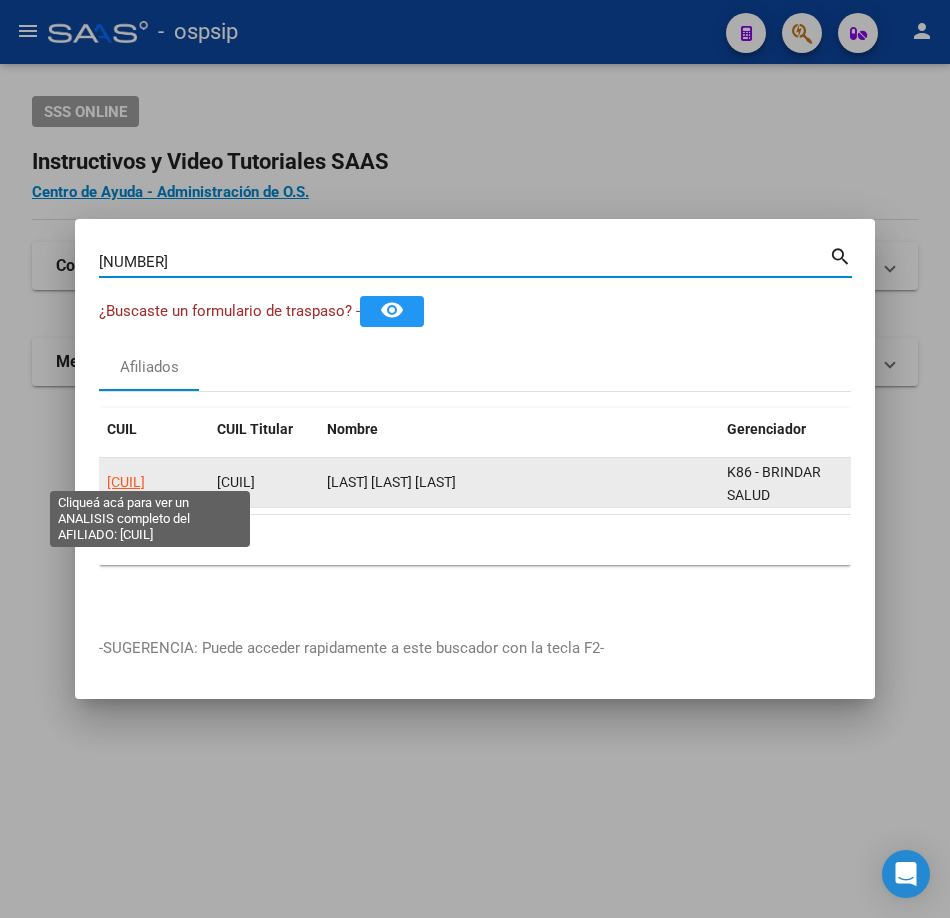 click on "[CUIL]" 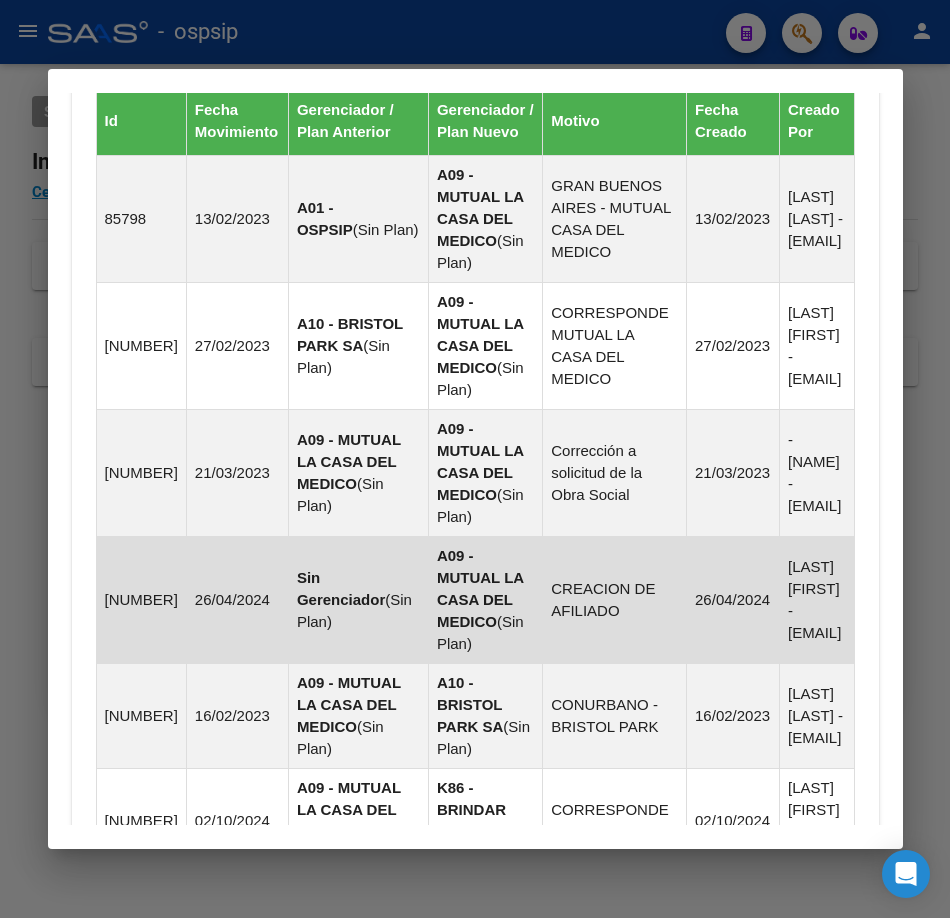 scroll, scrollTop: 2020, scrollLeft: 0, axis: vertical 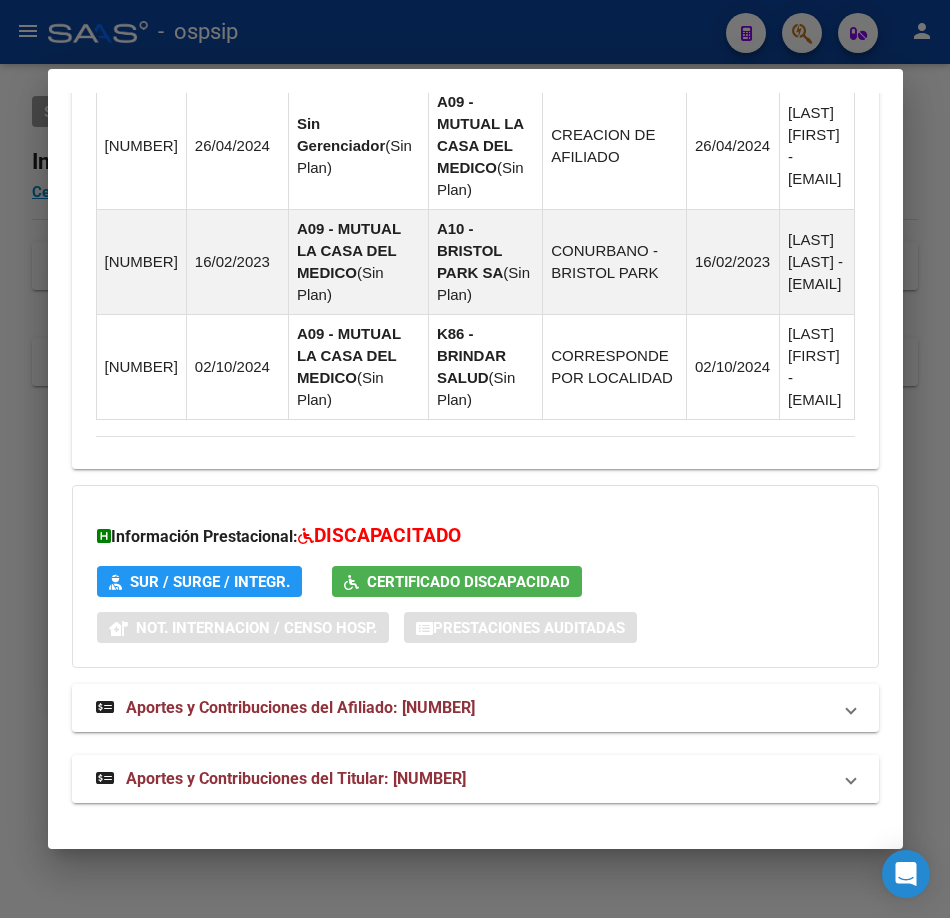 click on "Aportes y Contribuciones del Titular: [NUMBER]" at bounding box center [475, 779] 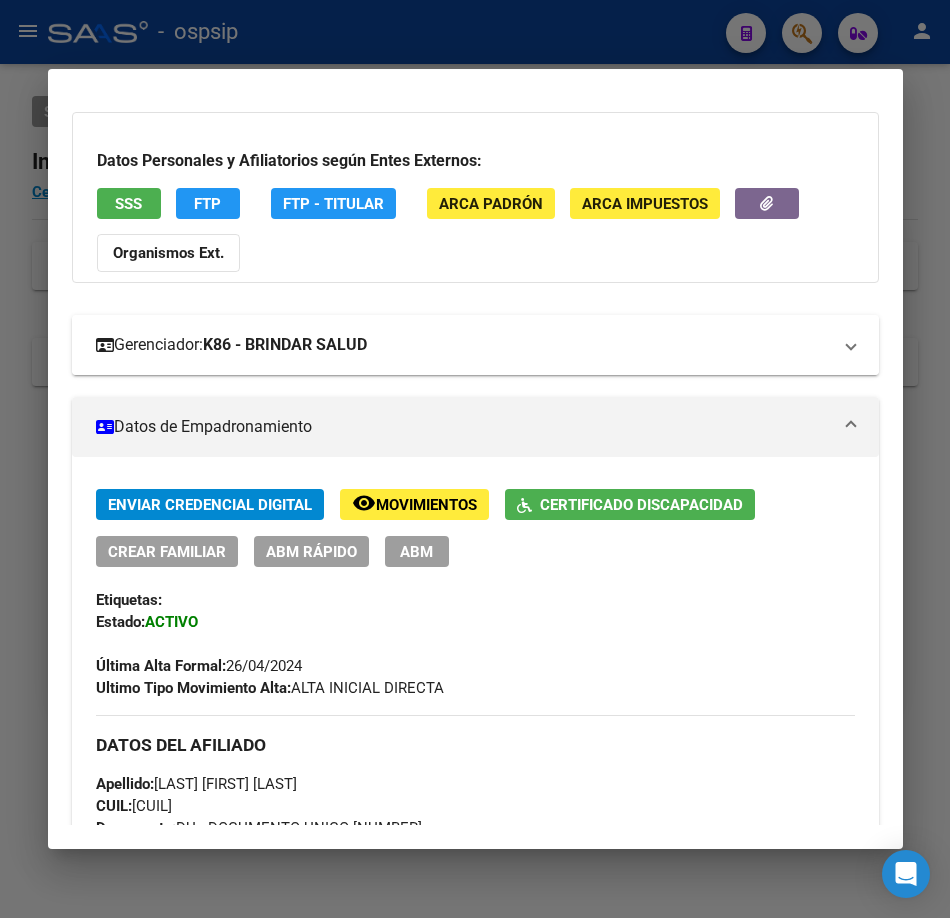 scroll, scrollTop: 0, scrollLeft: 0, axis: both 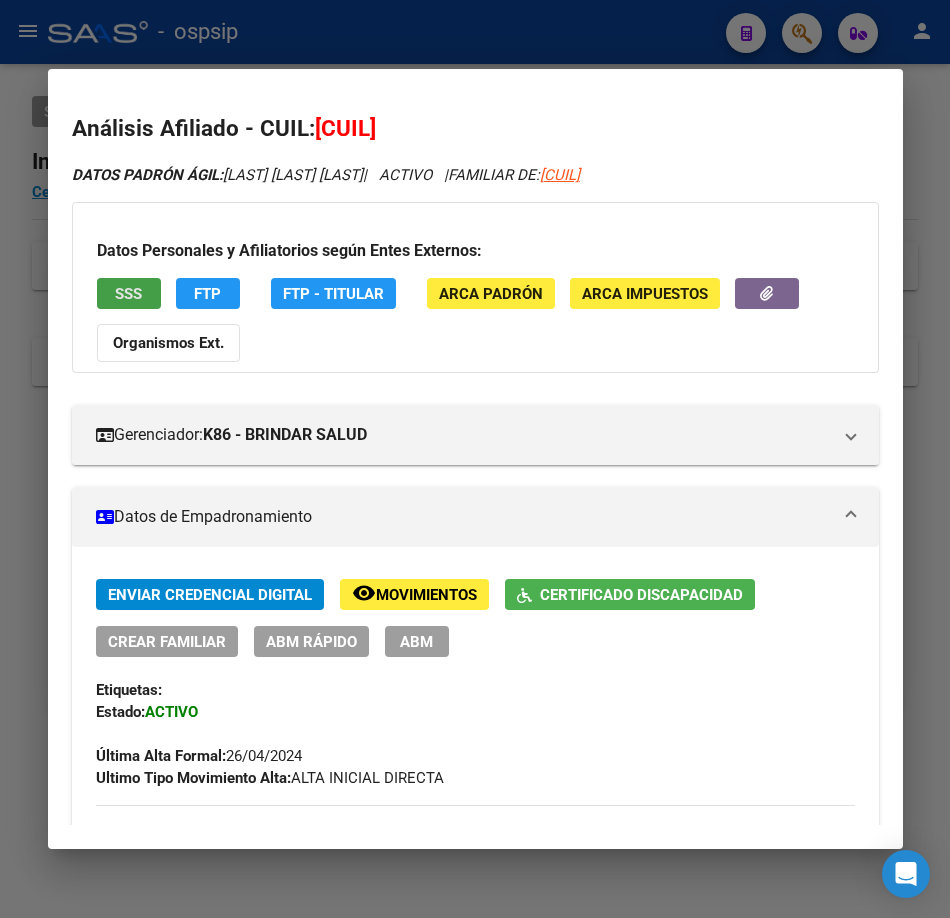 click on "SSS" at bounding box center [129, 293] 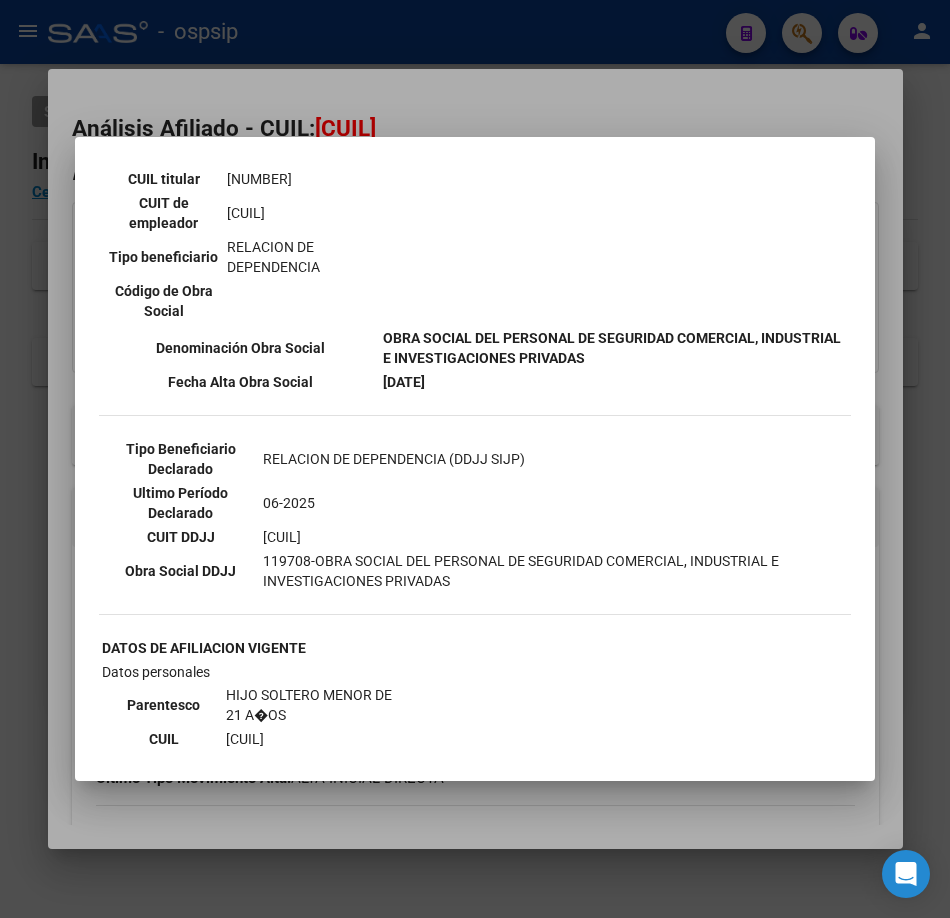 scroll, scrollTop: 400, scrollLeft: 0, axis: vertical 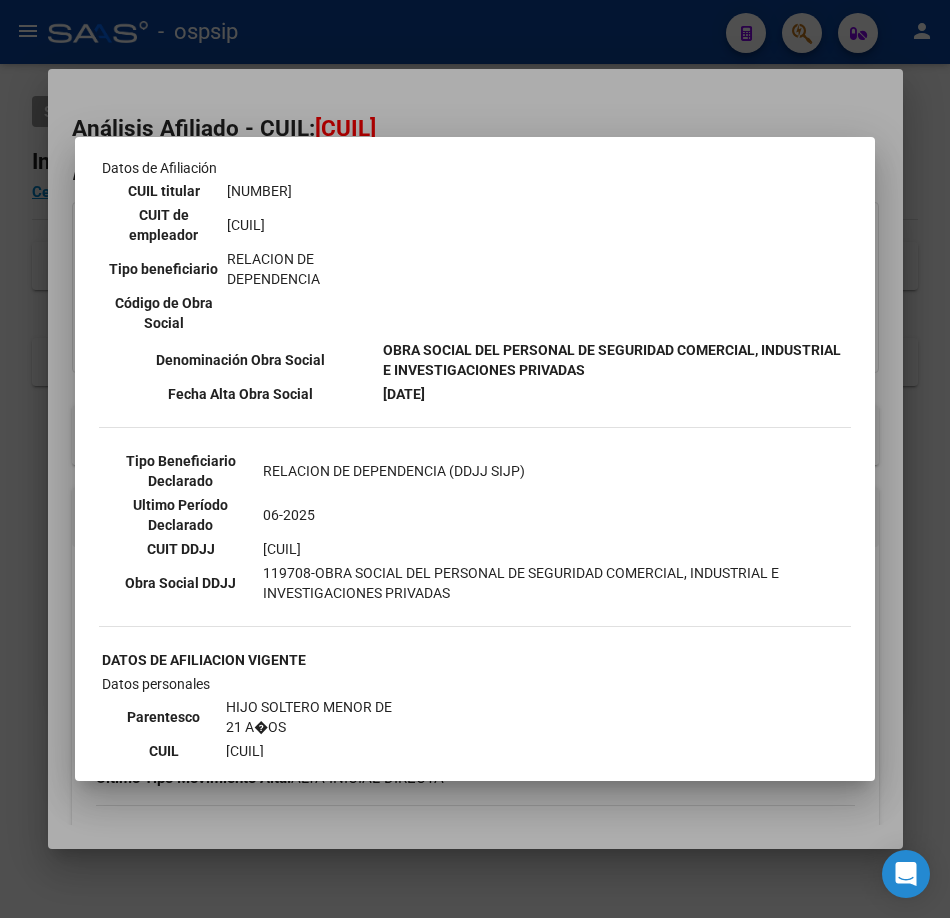 click on "--ACTIVO en Obra Social según consulta SSS--
DATOS DE AFILIACION VIGENTE
Datos personales
Parentesco
TITULAR
CUIL
[CUIL]
Tipo de documento
DOCUMENTO UNICO
Número de documento
[NUMBER]
Apellido y nombre
[LAST] [LAST] [FIRST]
Provincia
BUENOS AIRES
Fecha de nacimiento
[DATE]
Sexo
Masculino
Datos de Afiliación
CUIL titular
[CUIL]
CUIT de empleador
[CUIT]
Tipo beneficiario
RELACION DE DEPENDENCIA
Código de Obra Social
1-1970-8
Denominación Obra Social
Fecha Alta Obra Social
[DATE]
Tipo Beneficiario Declarado
RELACION DE DEPENDENCIA (DDJJ SIJP)
Ultimo Período Declarado
06-2025
CUIT DDJJ" at bounding box center [475, 459] 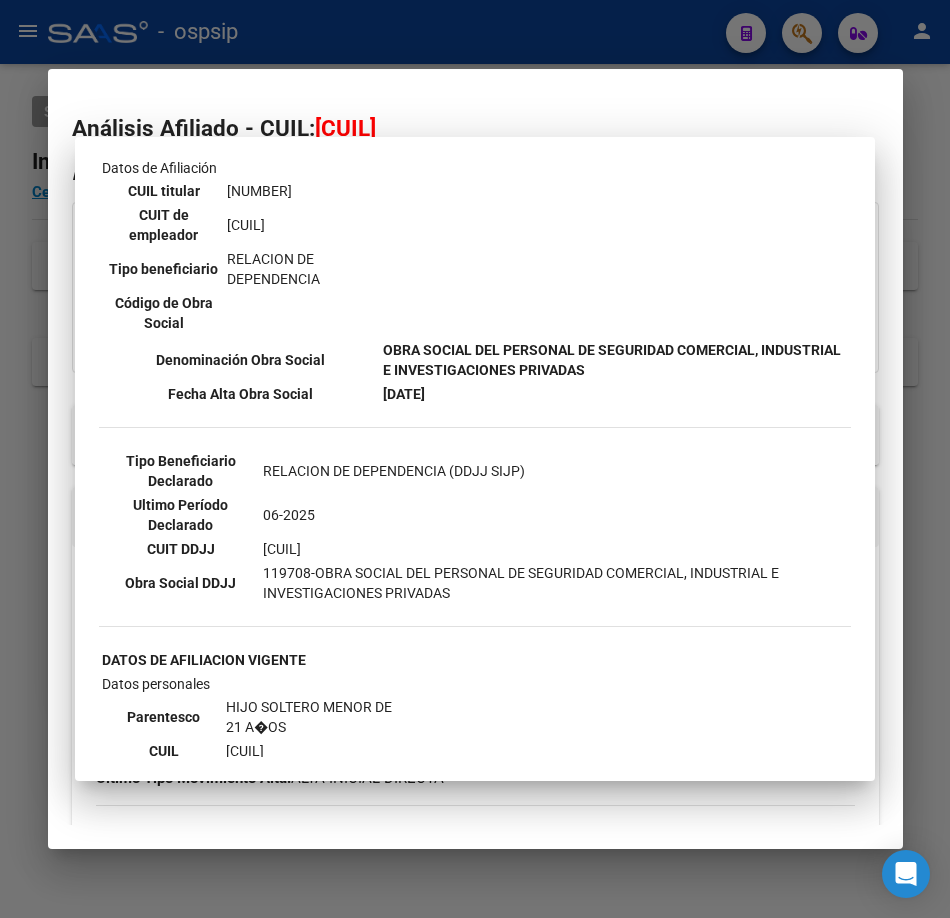 click at bounding box center [475, 459] 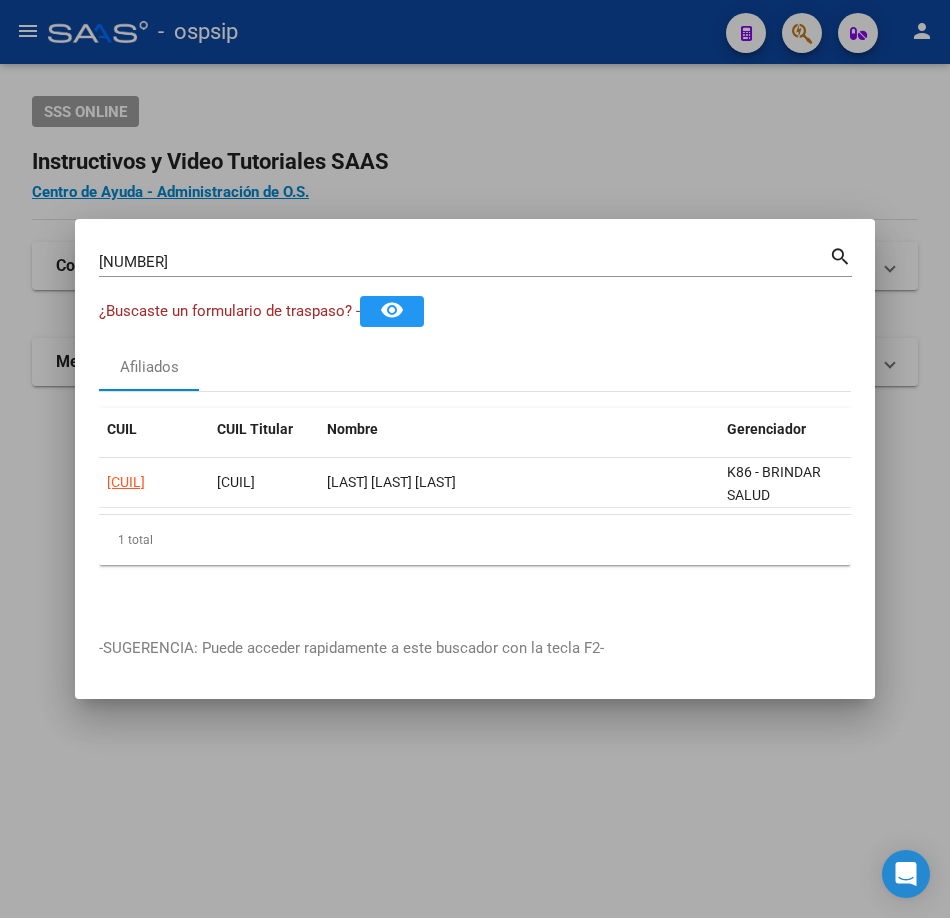 click on "[NUMBER]" at bounding box center [464, 262] 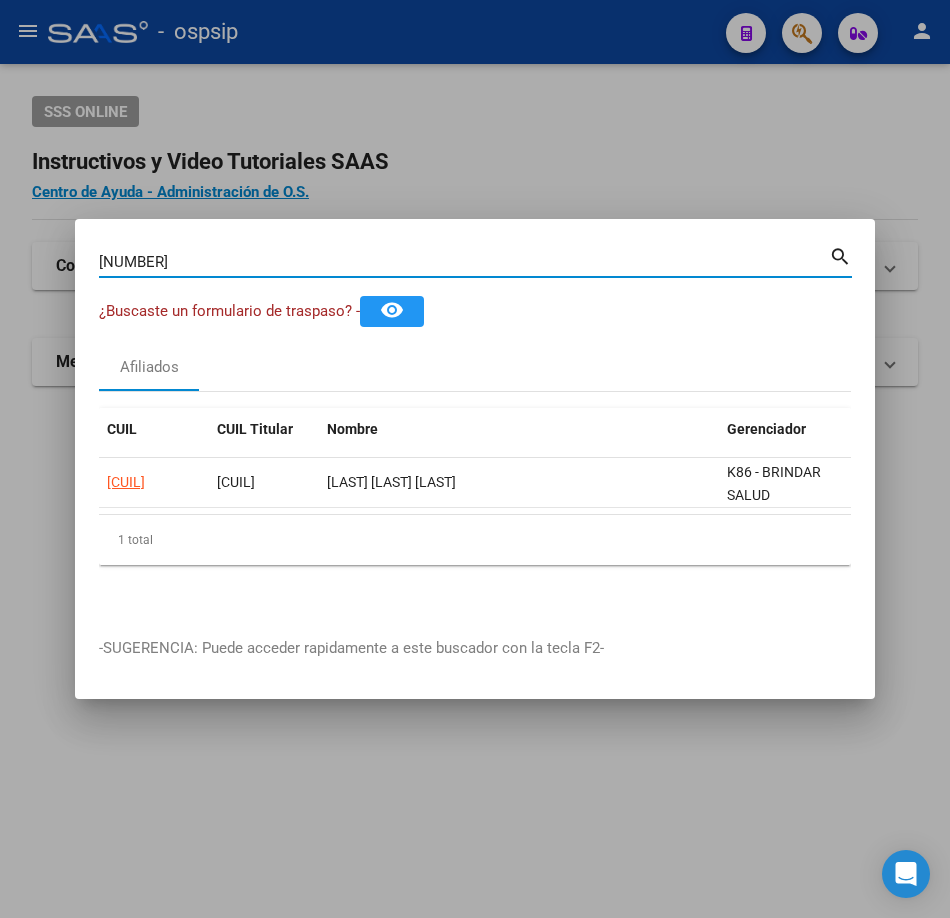 click on "[NUMBER]" at bounding box center [464, 262] 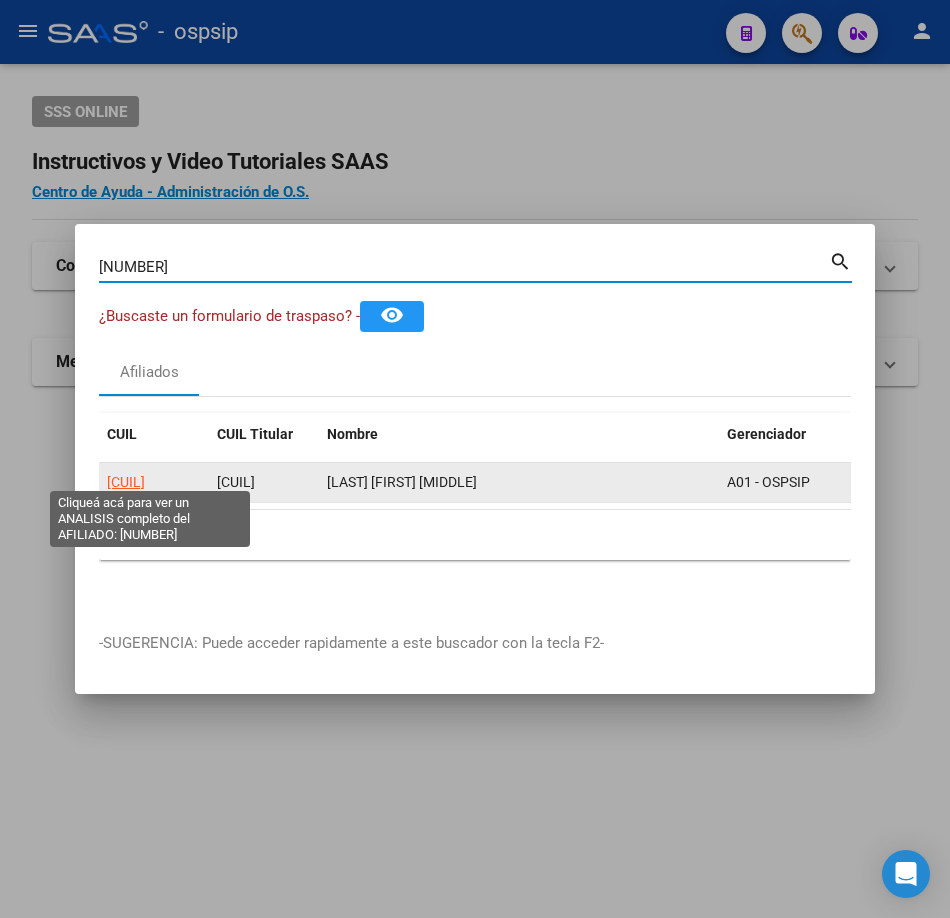 click on "[CUIL]" 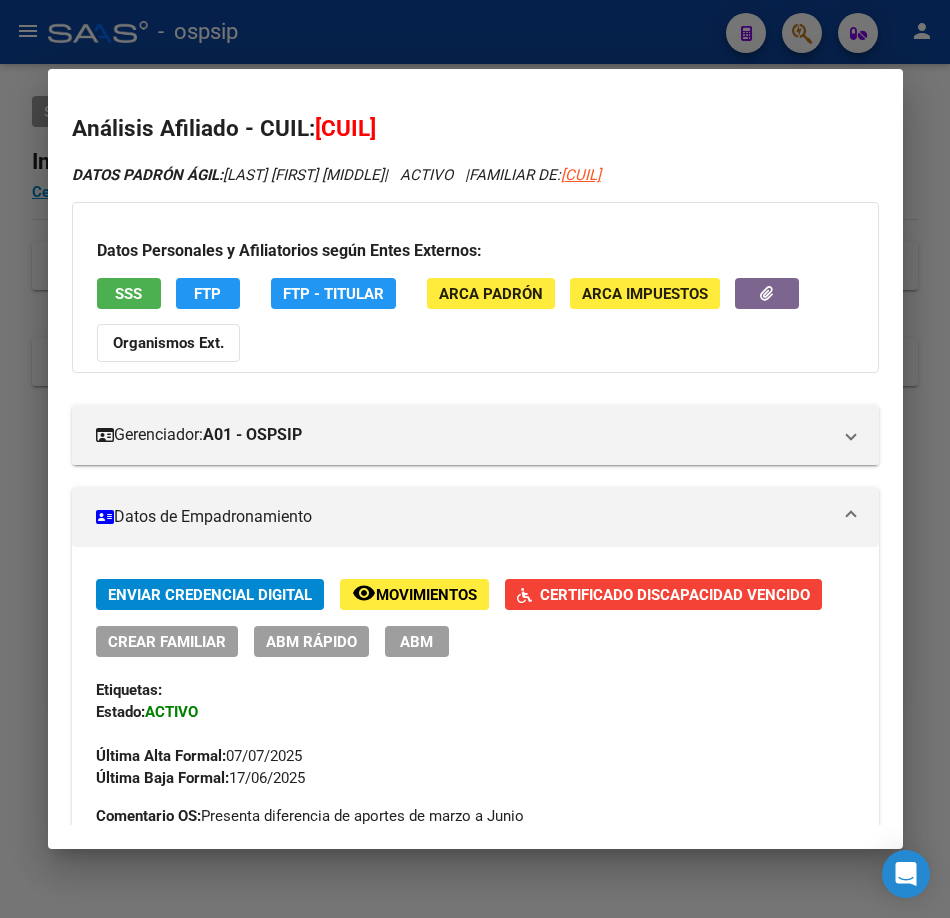 click on "SSS" at bounding box center (128, 294) 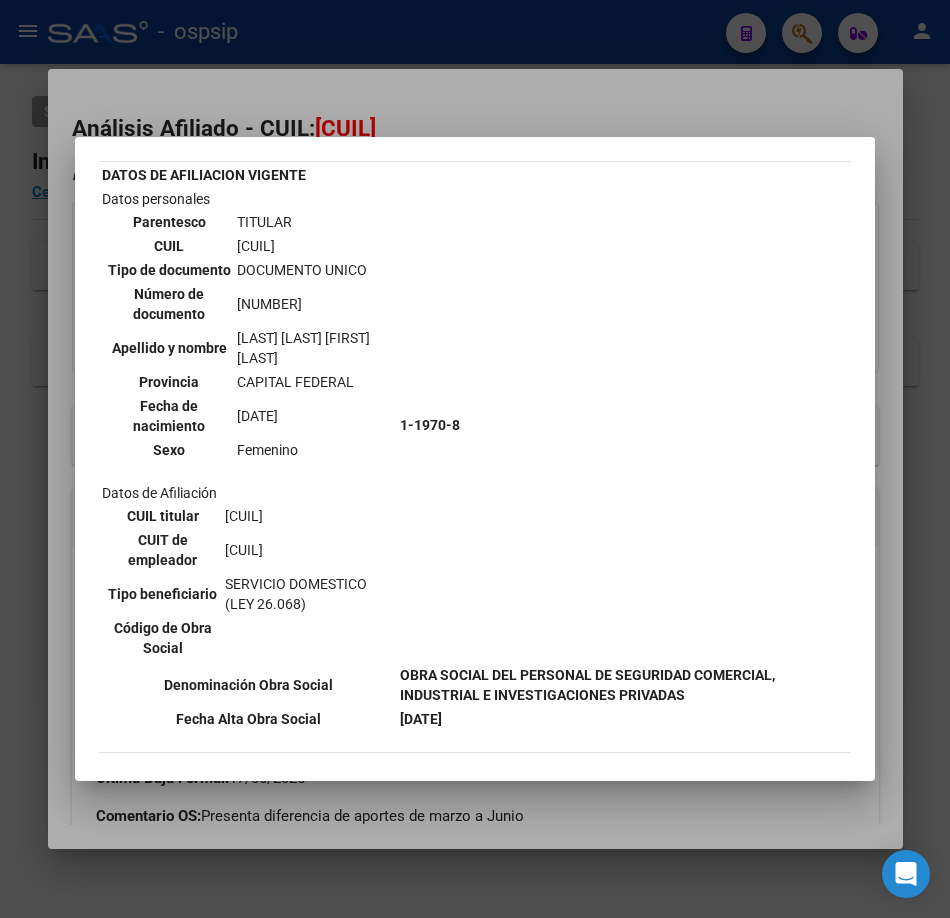 scroll, scrollTop: 300, scrollLeft: 0, axis: vertical 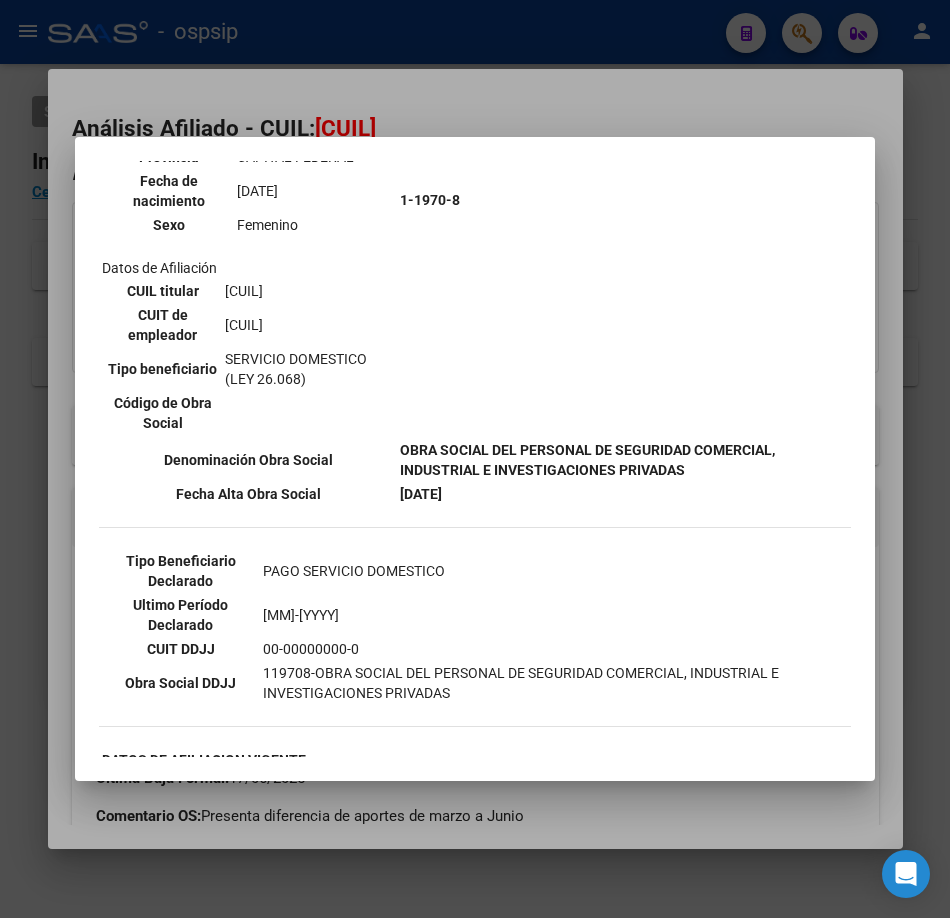 click at bounding box center [475, 459] 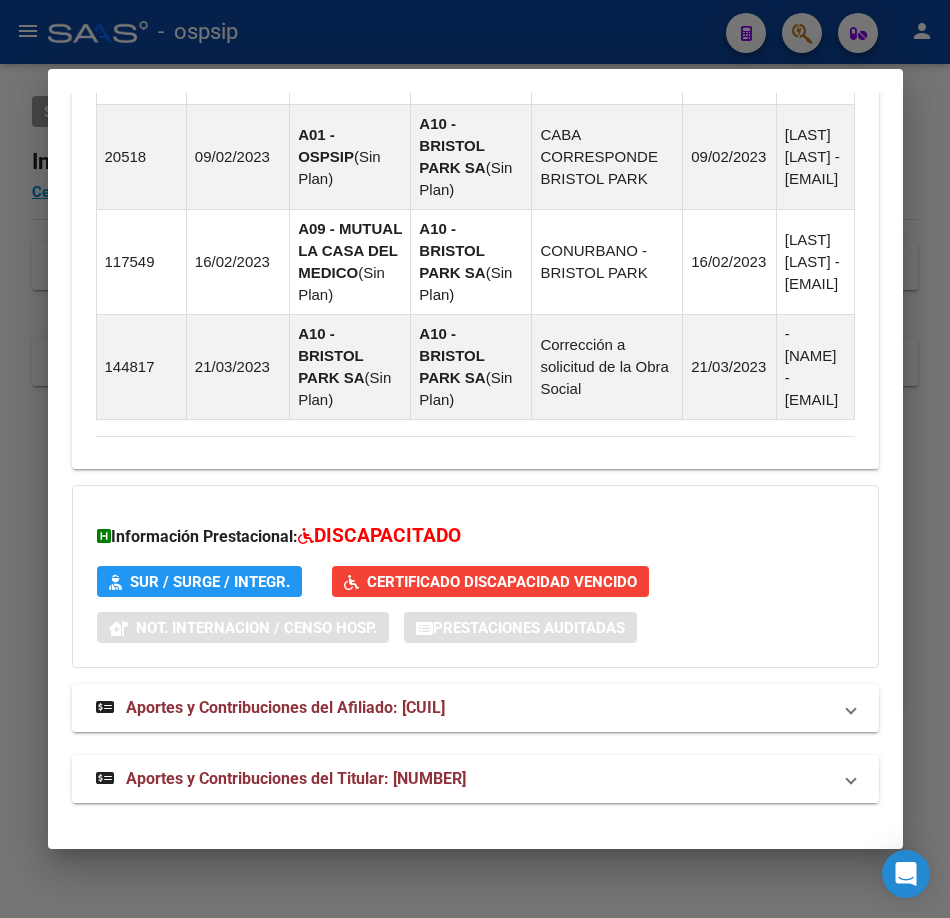 click on "Aportes y Contribuciones del Titular: [NUMBER]" at bounding box center [475, 779] 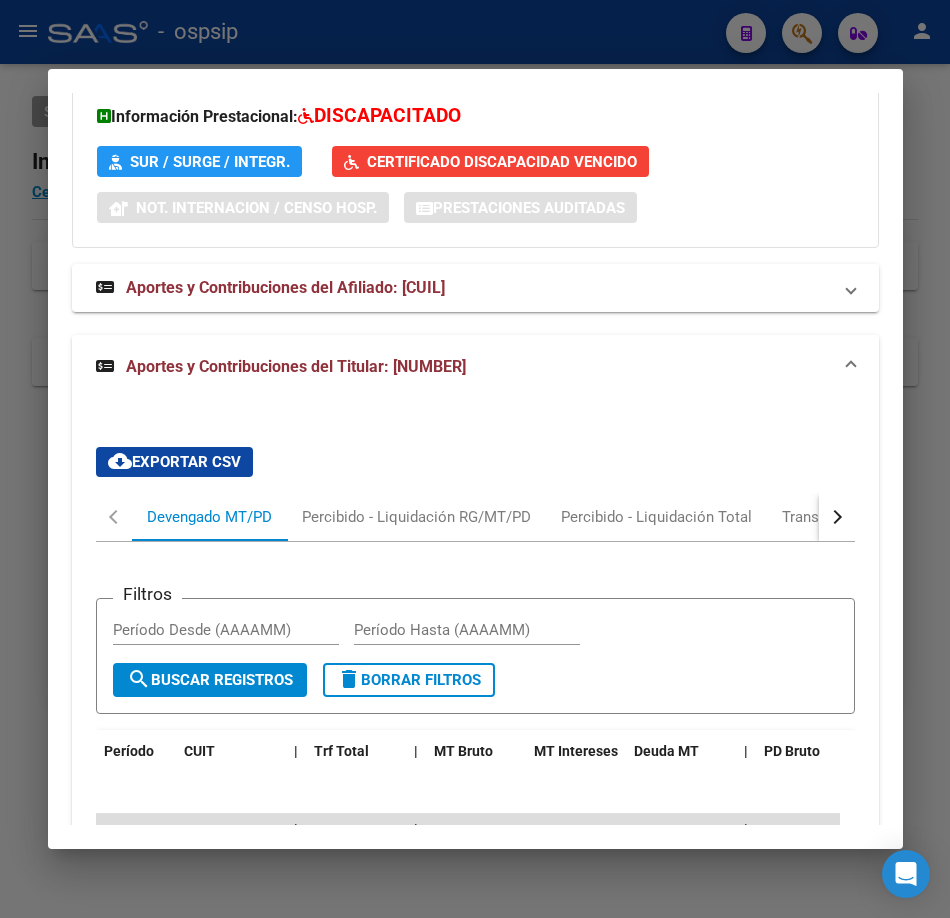 scroll, scrollTop: 2482, scrollLeft: 0, axis: vertical 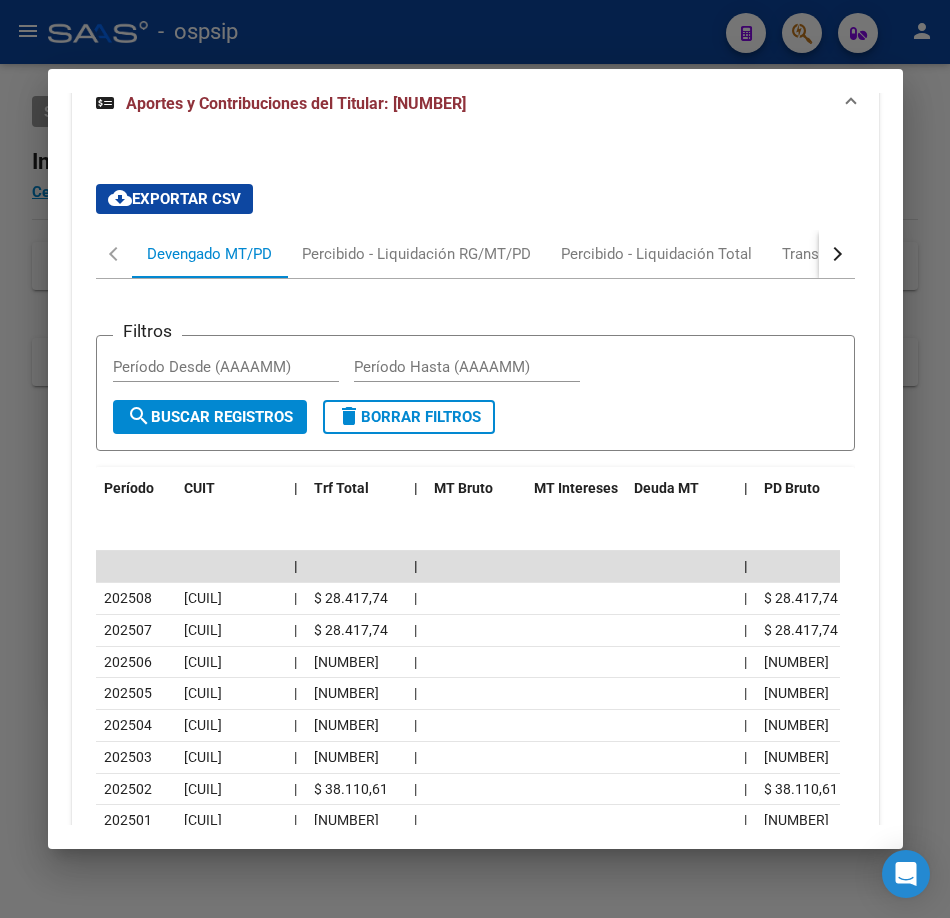 click at bounding box center [475, 459] 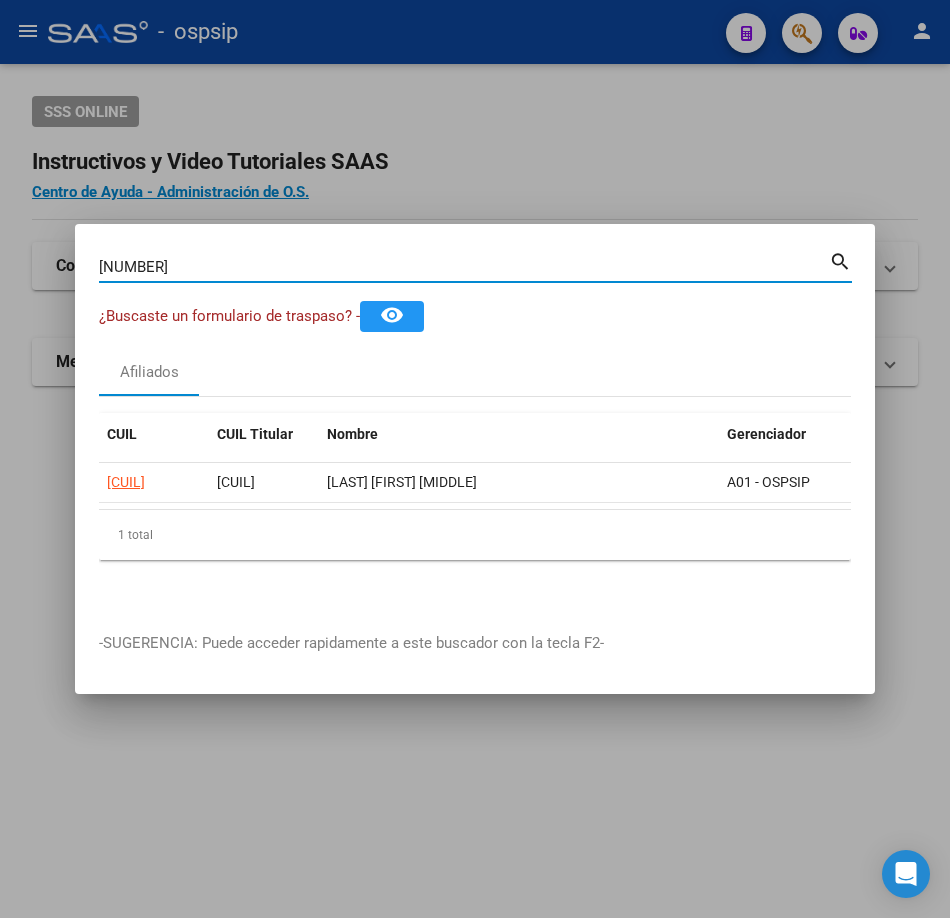 click on "[NUMBER]" at bounding box center (464, 267) 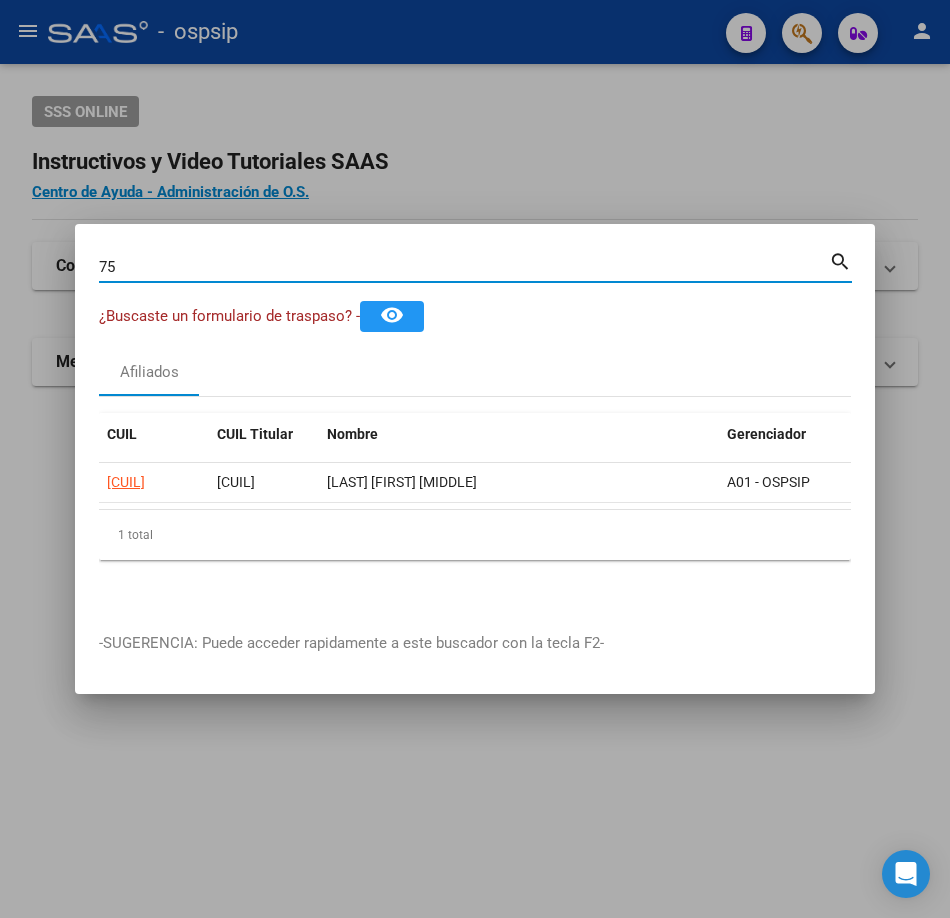 type on "7" 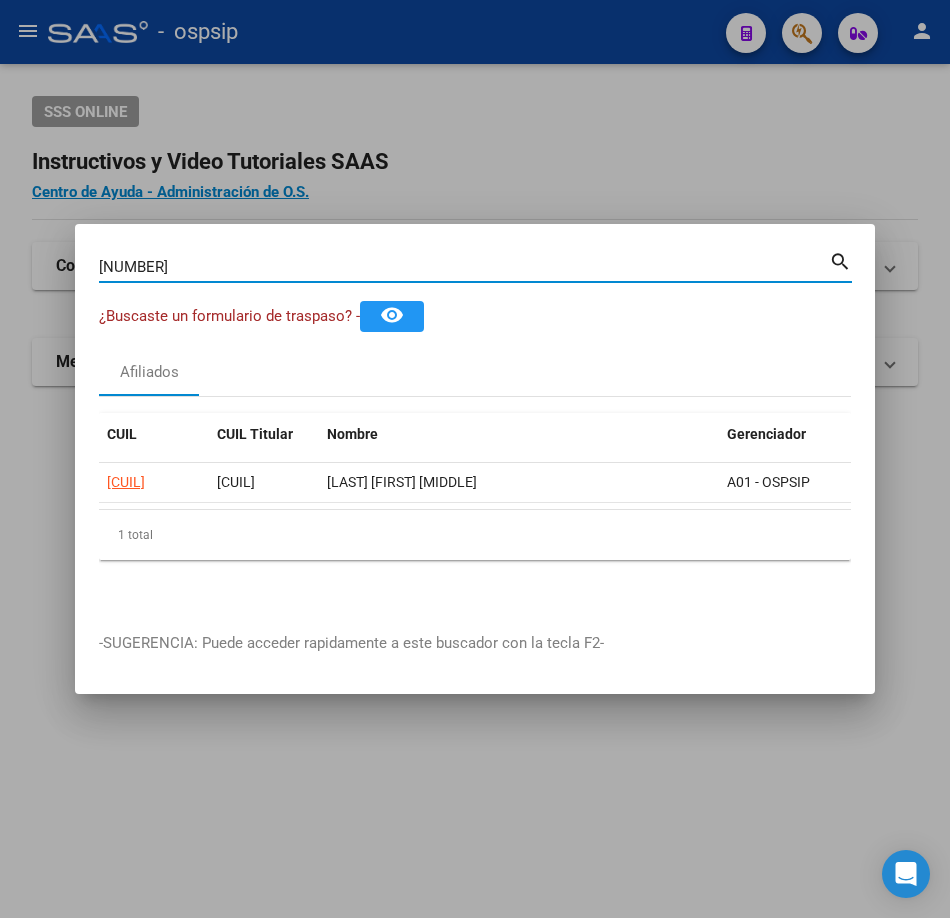 type on "[NUMBER]" 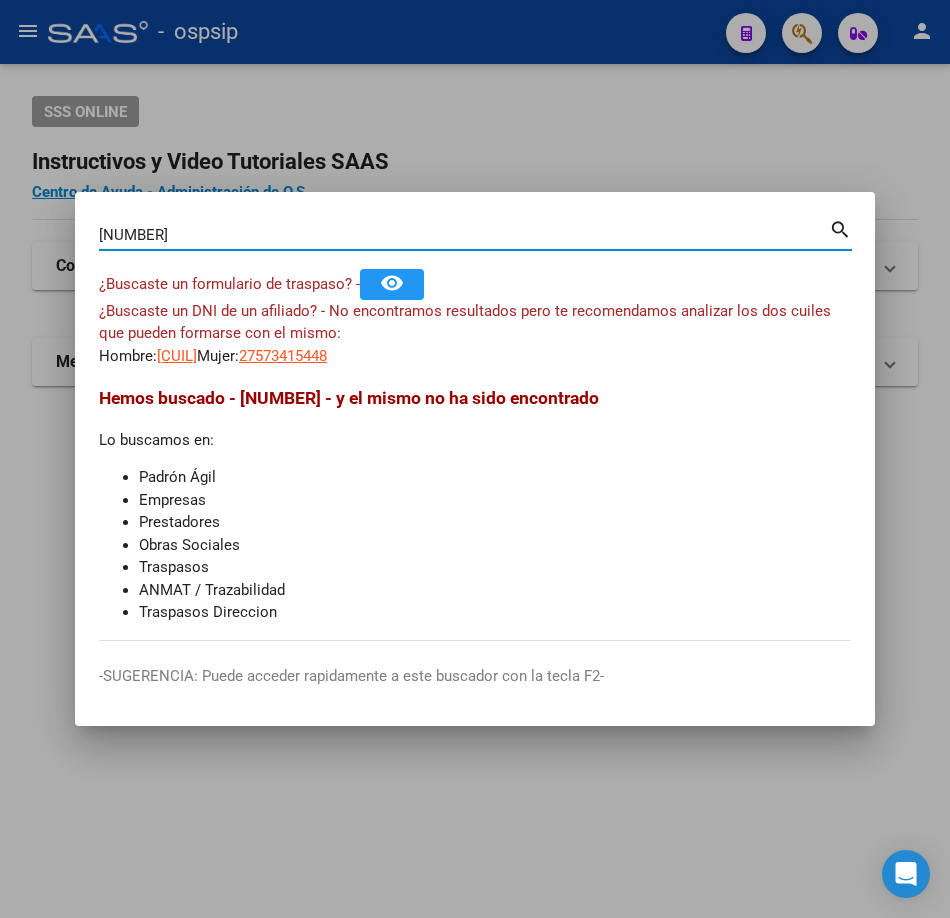 click on "[NUMBER] Buscar (apellido, dni, cuil, nro traspaso, cuit, obra social) search ¿Buscaste un formulario de traspaso? -   remove_red_eye ¿Buscaste un DNI de un afiliado? - No encontramos resultados pero te recomendamos analizar los dos cuiles que pueden formarse con el mismo:  Hombre:  [NUMBER]     Mujer:  [NUMBER] Hemos buscado - 57341544 - y el mismo no ha sido encontrado  Lo buscamos en:  Padrón Ágil Empresas Prestadores Obras Sociales Traspasos ANMAT / Trazabilidad Traspasos Direccion" at bounding box center (475, 428) 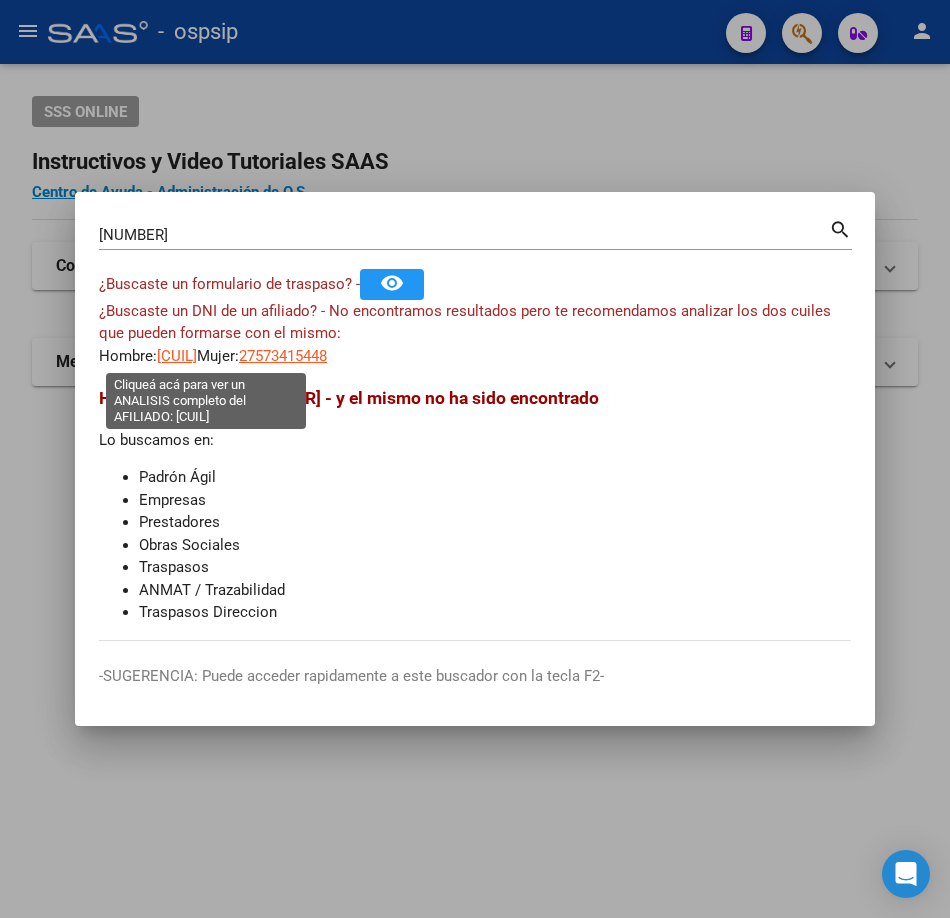 click on "[CUIL]" at bounding box center (177, 356) 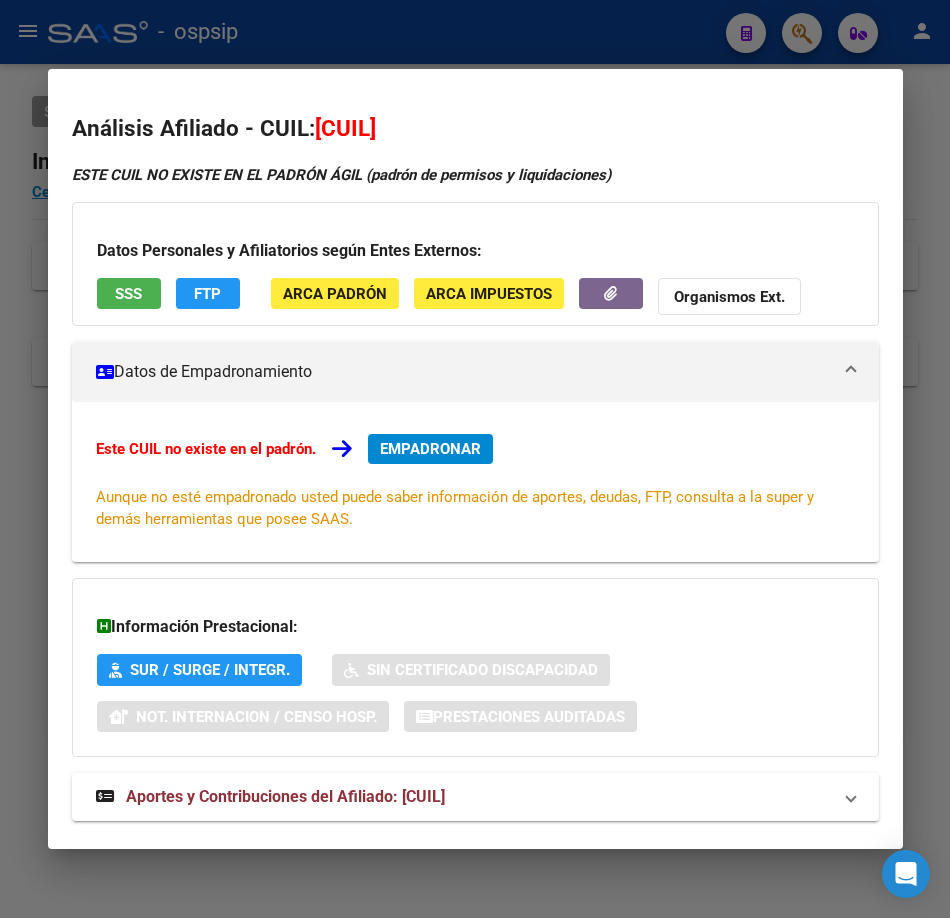 click at bounding box center (475, 459) 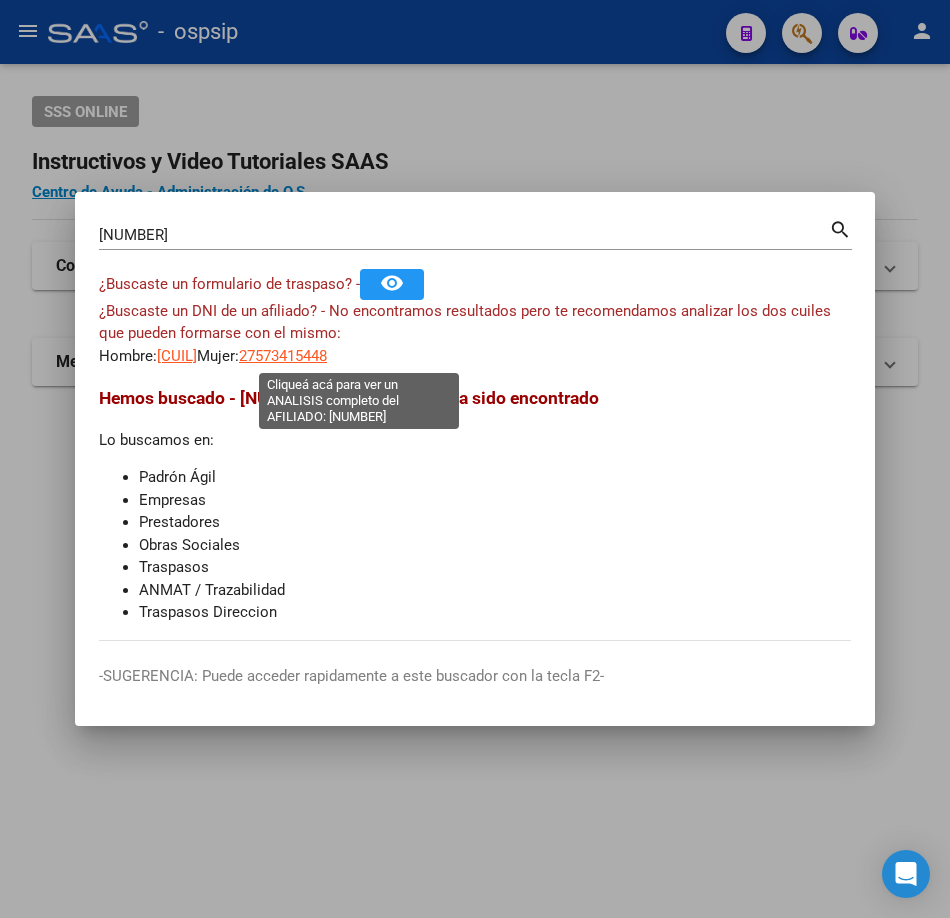 click on "27573415448" at bounding box center [283, 356] 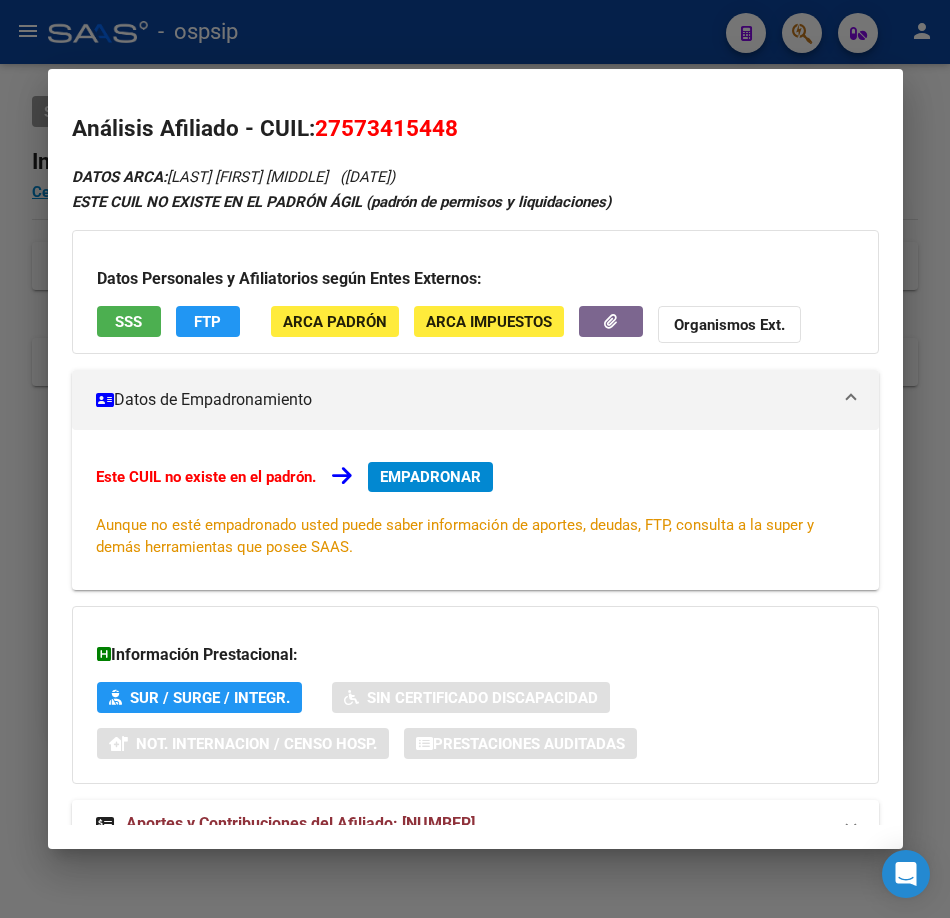 click on "SSS" at bounding box center [128, 322] 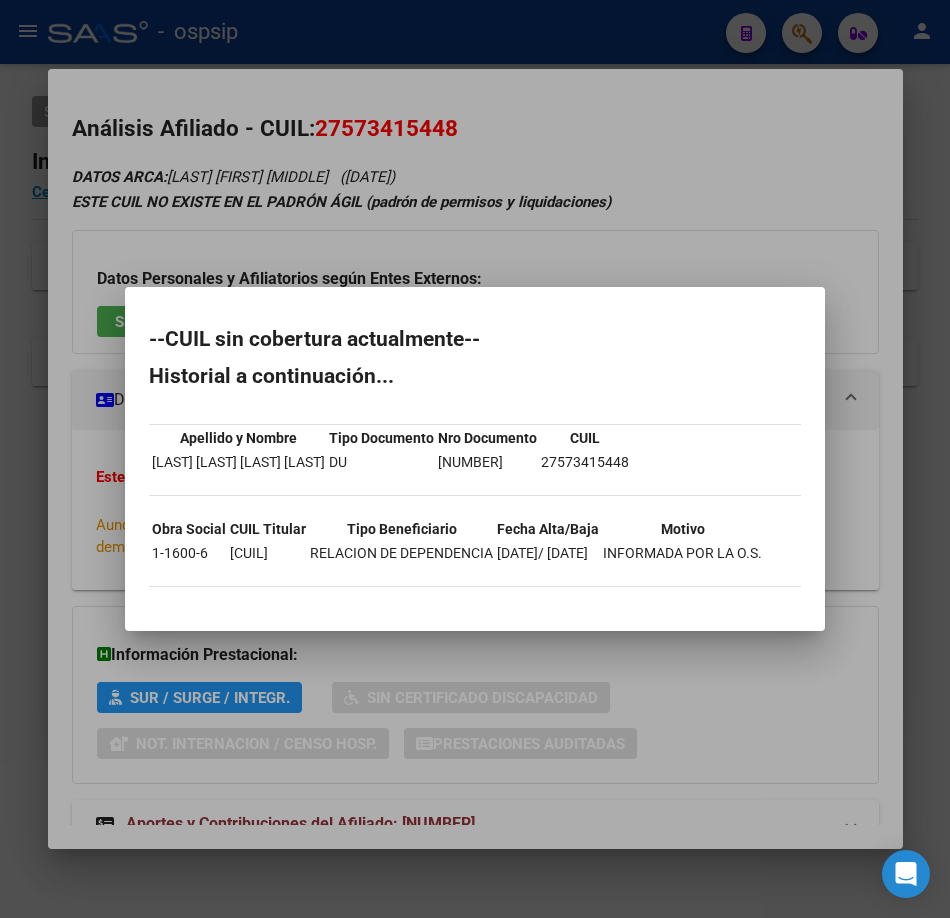 click at bounding box center (475, 459) 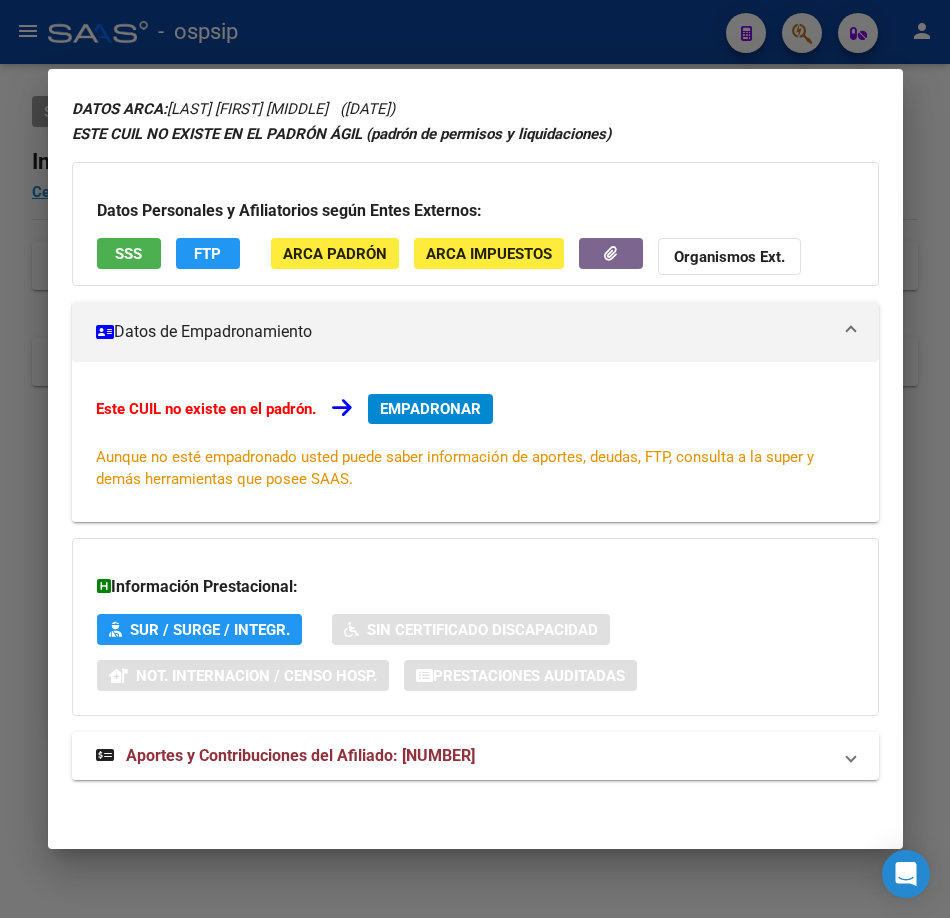 click on "Aportes y Contribuciones del Afiliado: [NUMBER]" at bounding box center [300, 755] 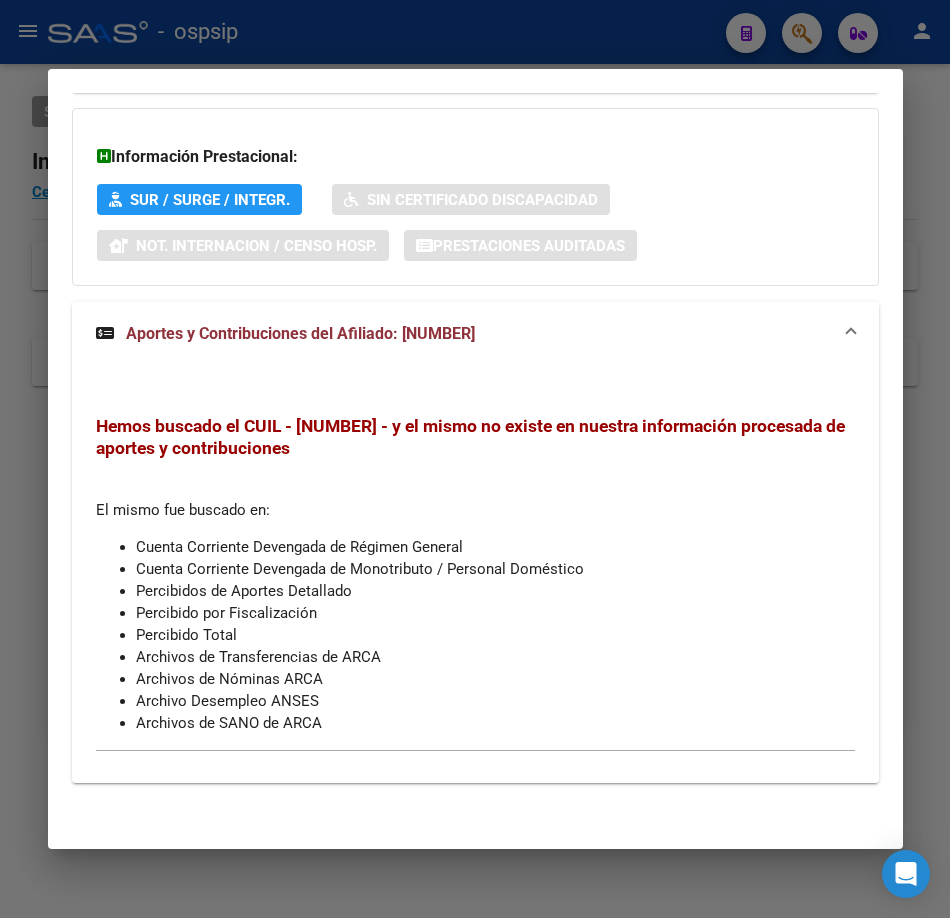 scroll, scrollTop: 501, scrollLeft: 0, axis: vertical 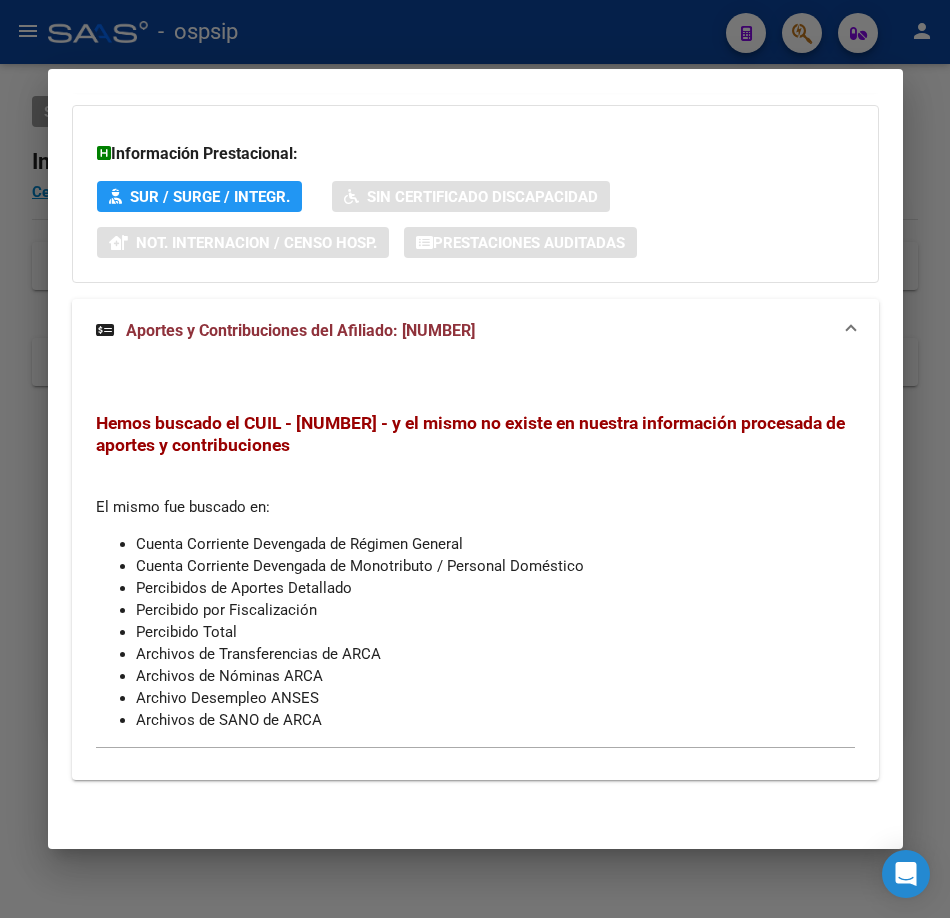 click at bounding box center (475, 459) 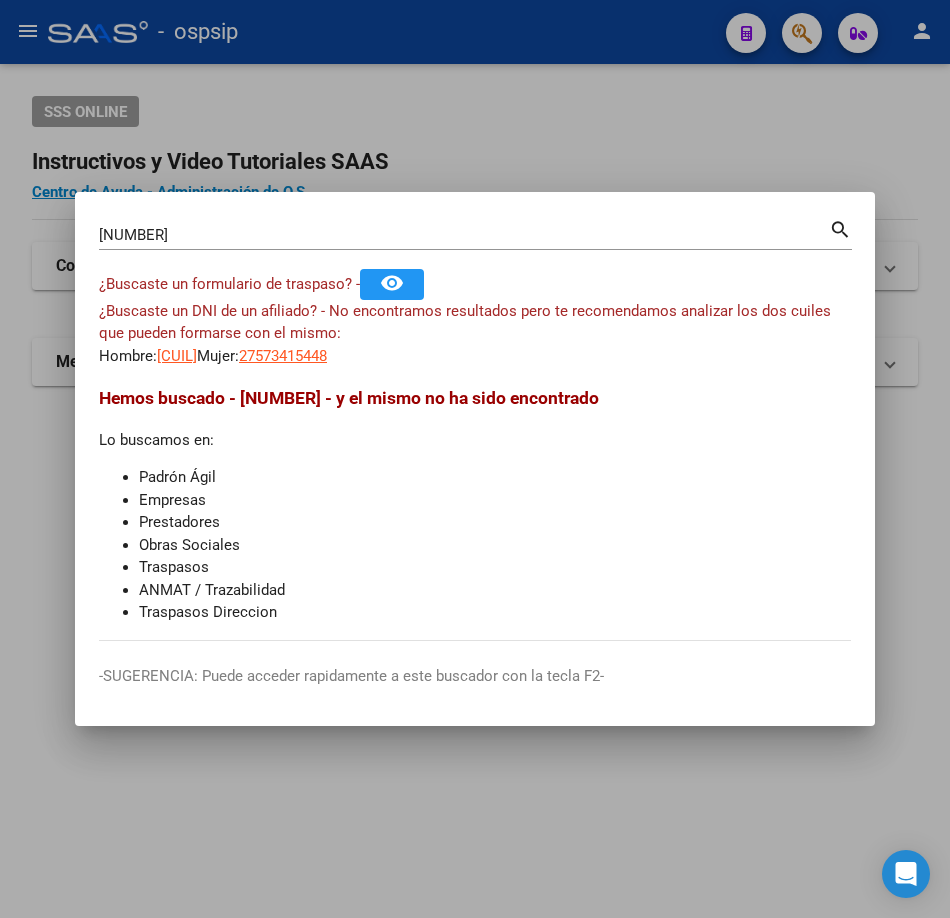 click on "[NUMBER]" at bounding box center (464, 235) 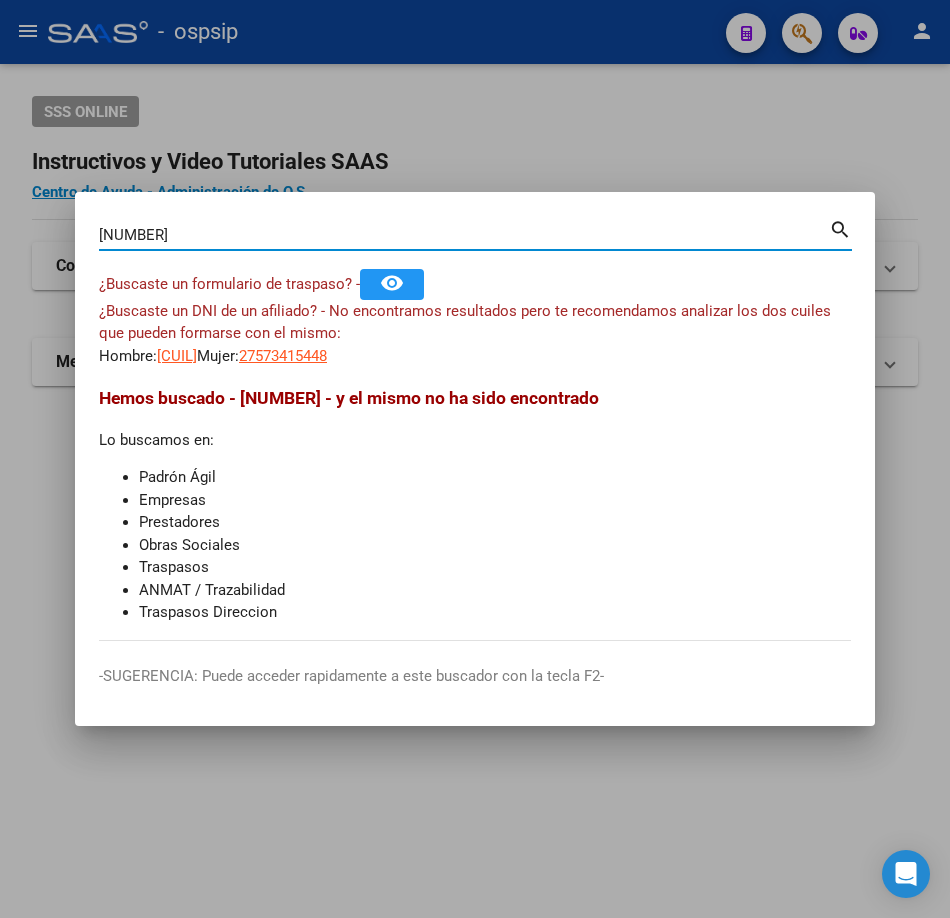 type on "[NUMBER]" 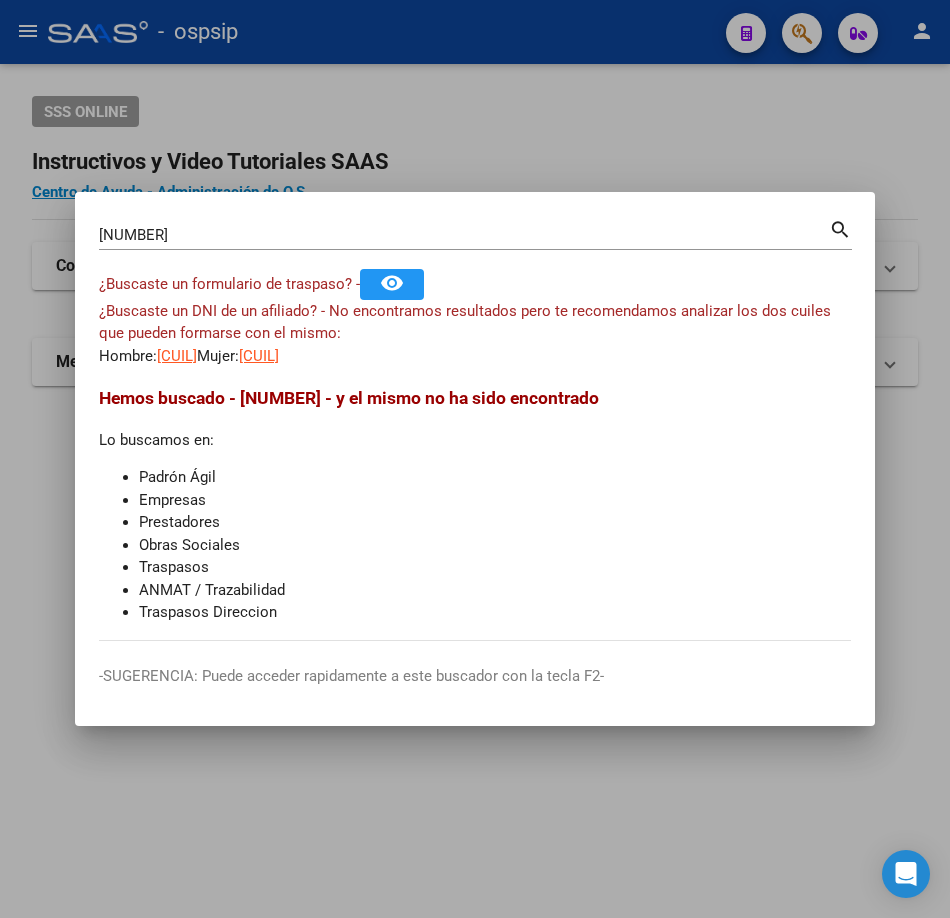 click on "[CUIL]" at bounding box center (177, 356) 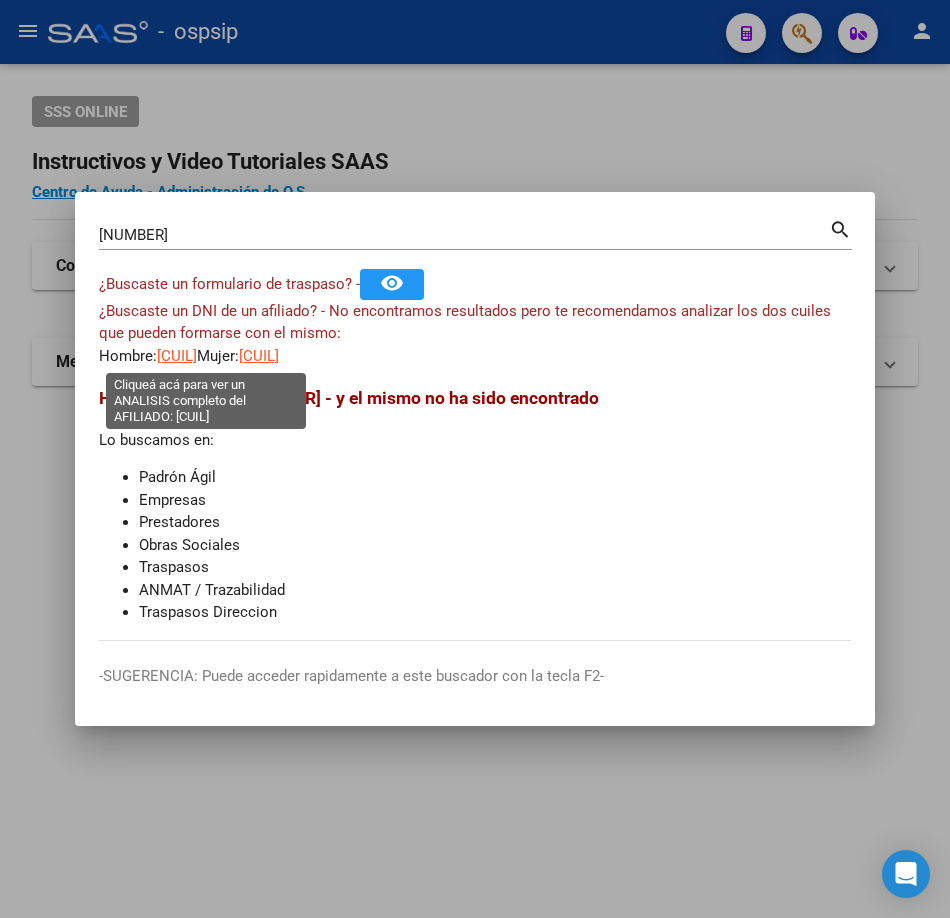 click on "[CUIL]" at bounding box center (177, 356) 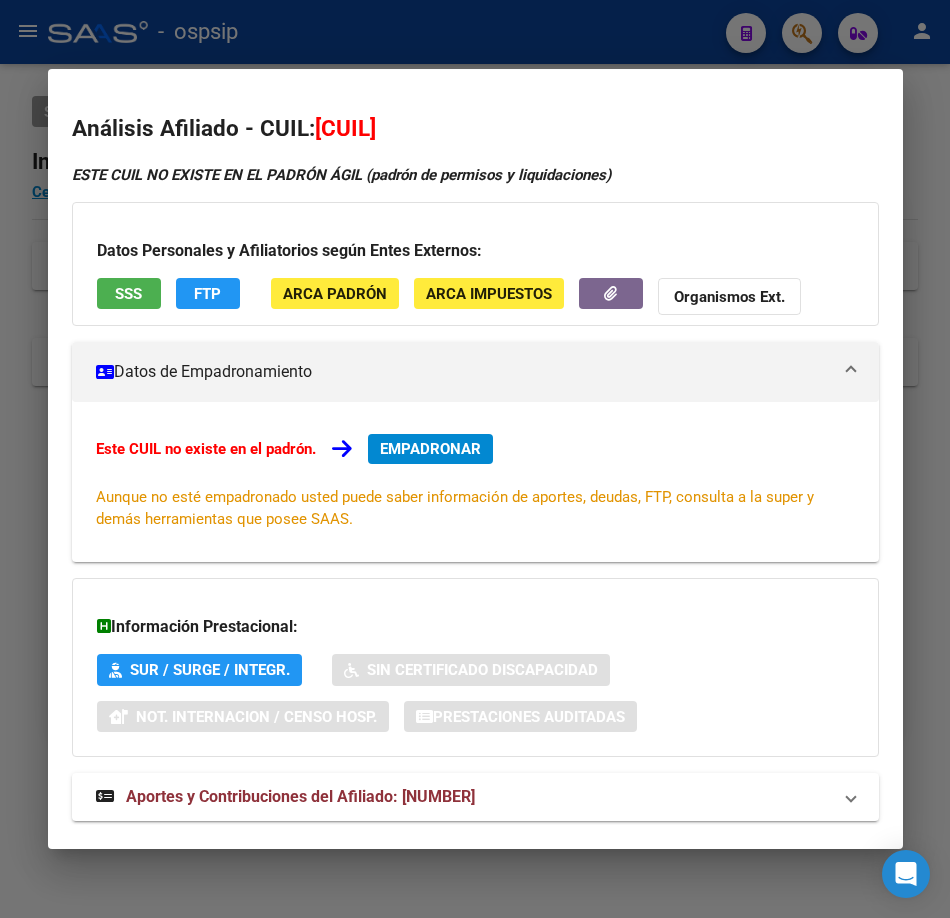click at bounding box center (475, 459) 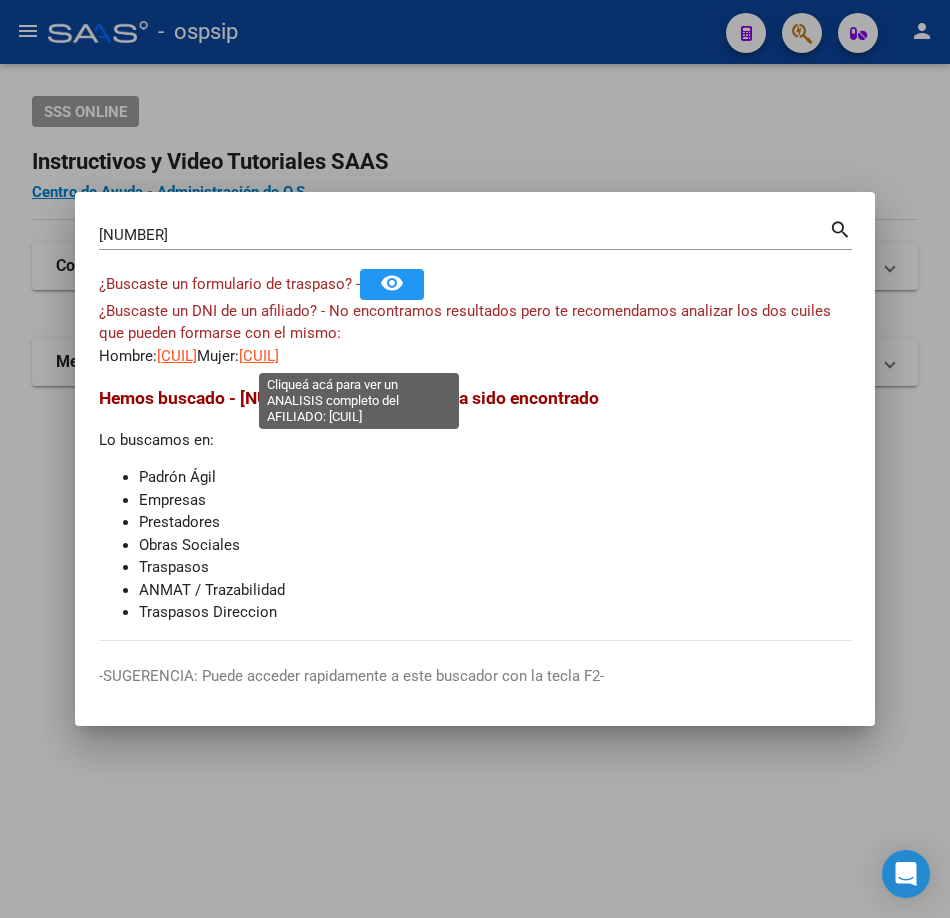 click on "[CUIL]" at bounding box center (259, 356) 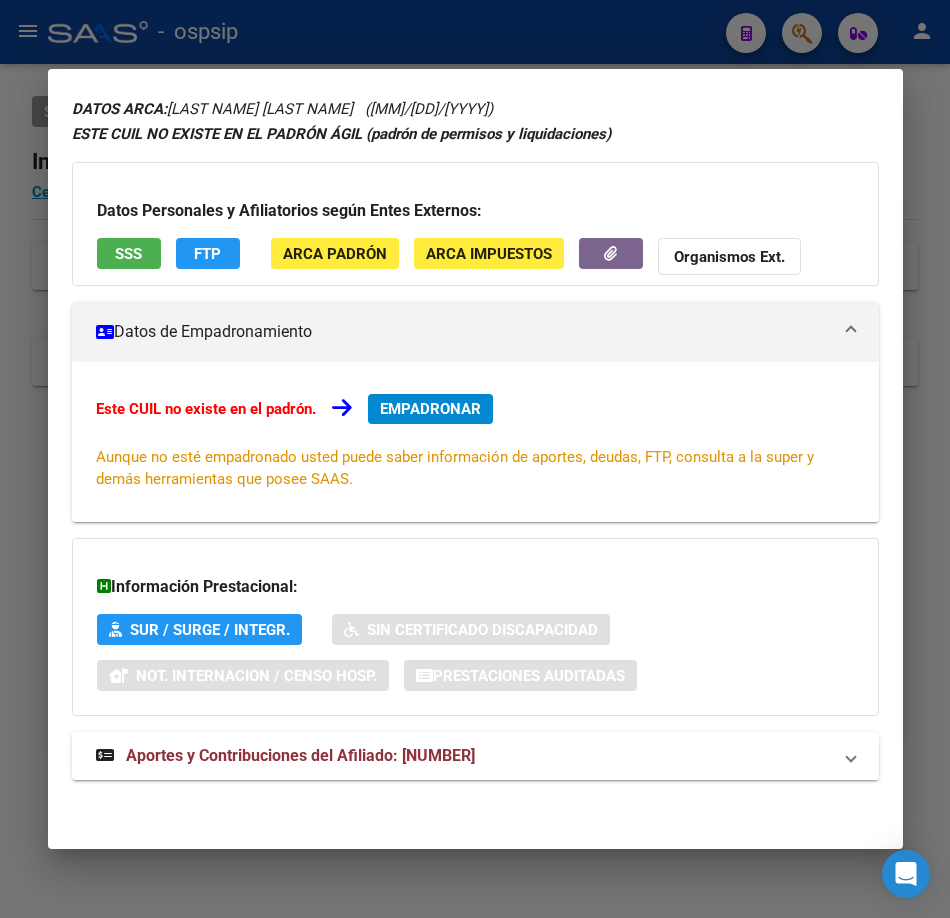 click on "Aportes y Contribuciones del Afiliado: [NUMBER]" at bounding box center [300, 755] 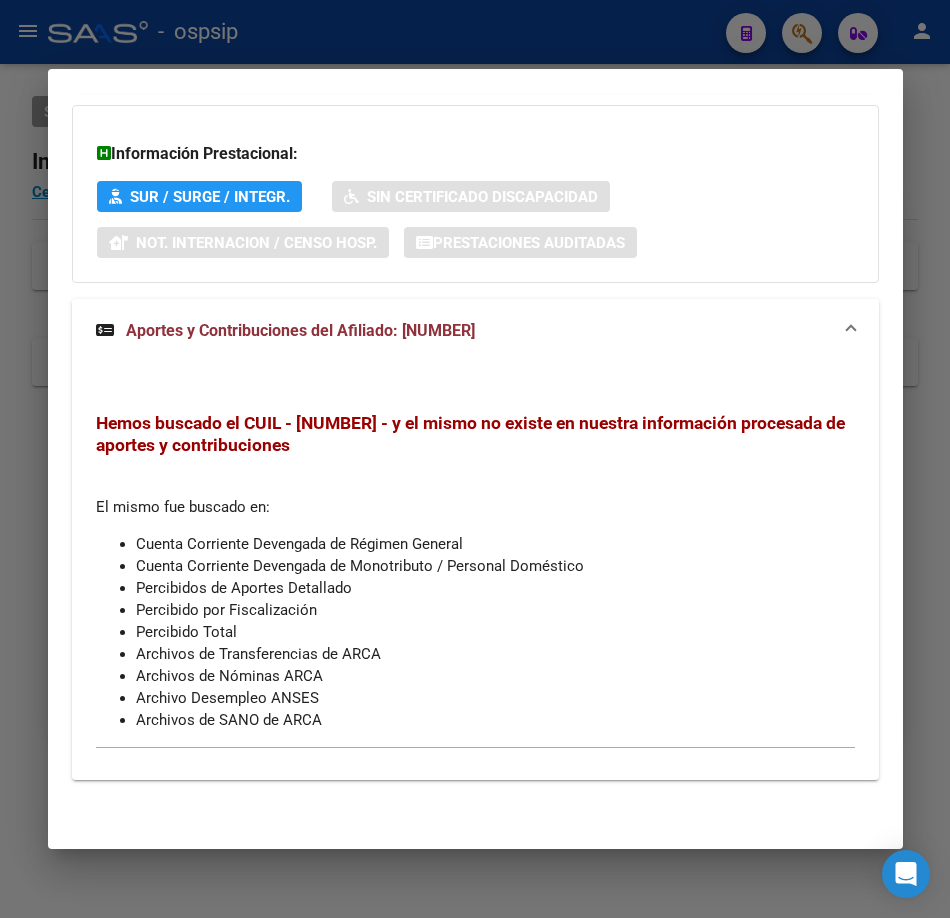 scroll, scrollTop: 0, scrollLeft: 0, axis: both 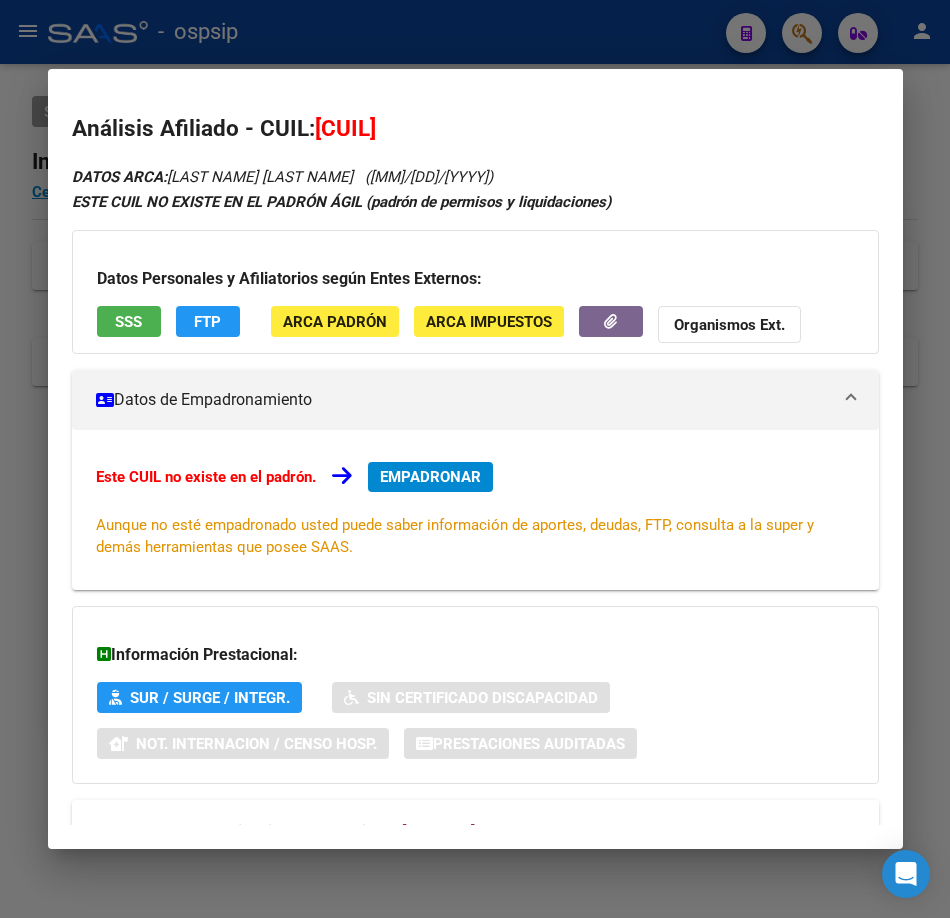 click on "SSS" at bounding box center (129, 321) 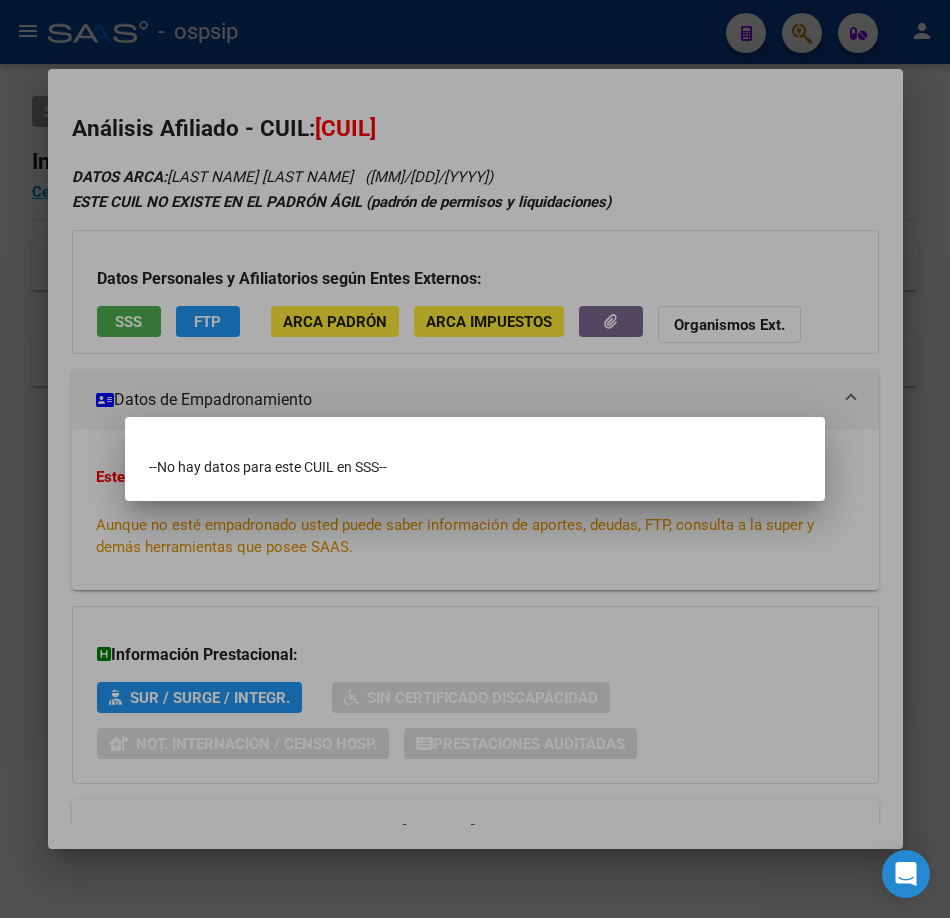 click at bounding box center [475, 459] 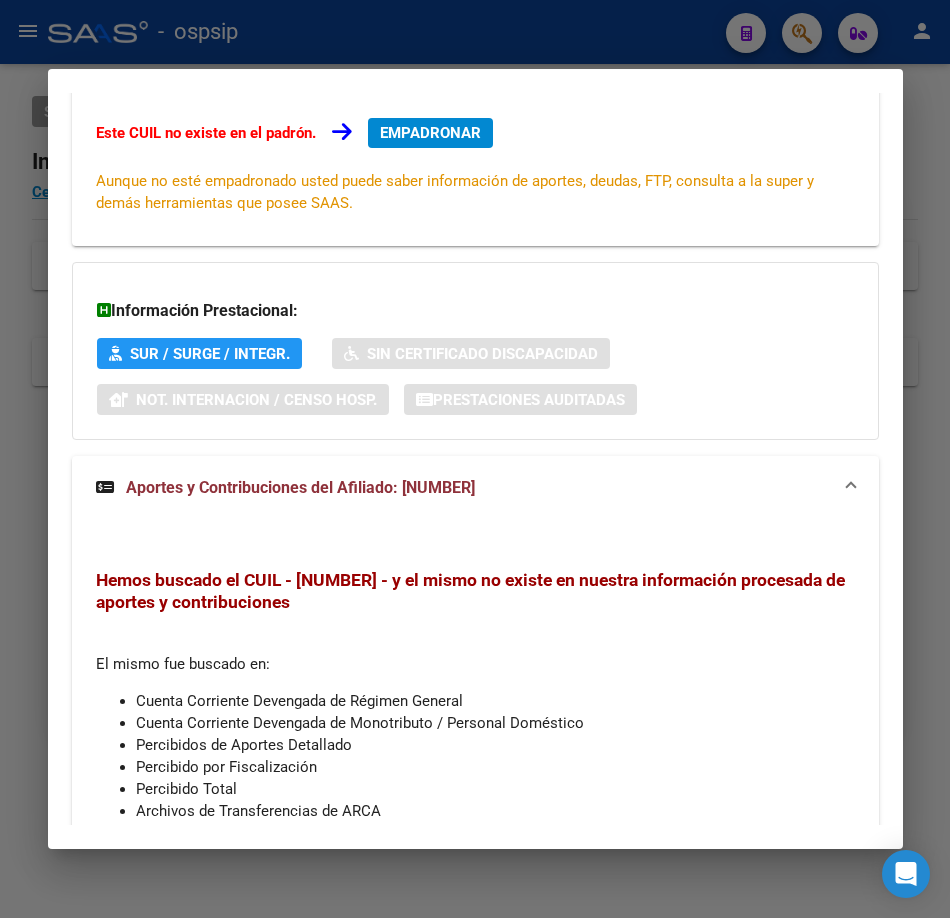 scroll, scrollTop: 400, scrollLeft: 0, axis: vertical 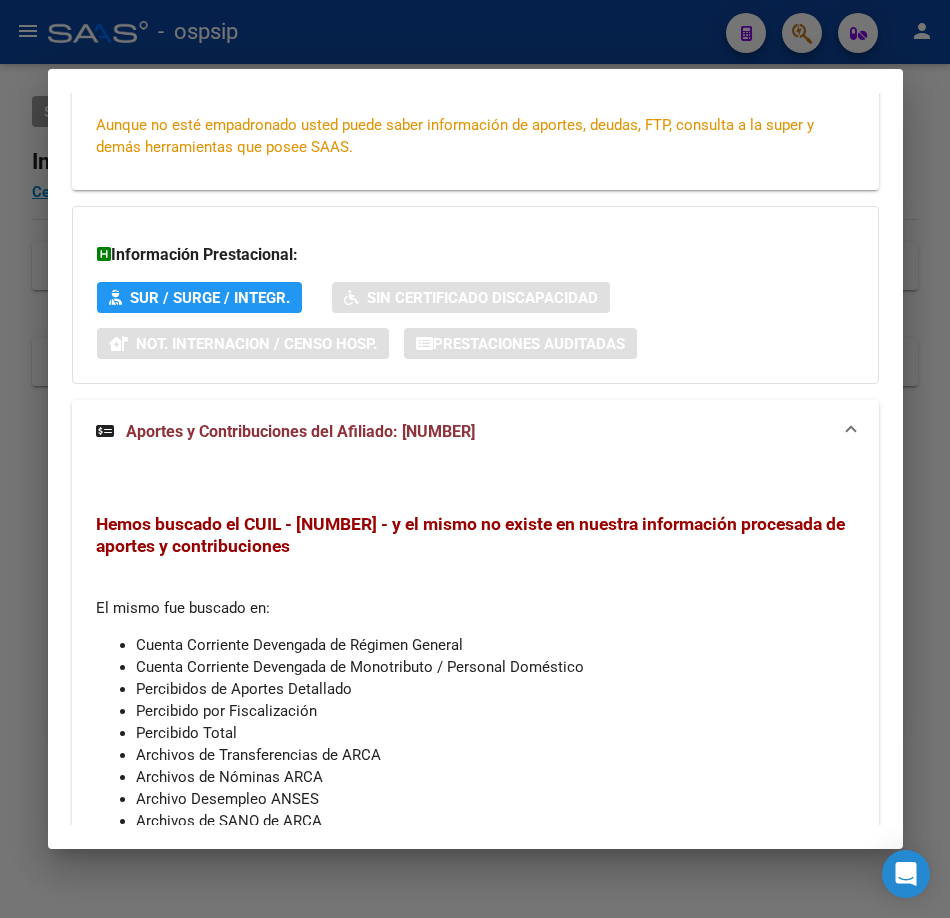 click at bounding box center [475, 459] 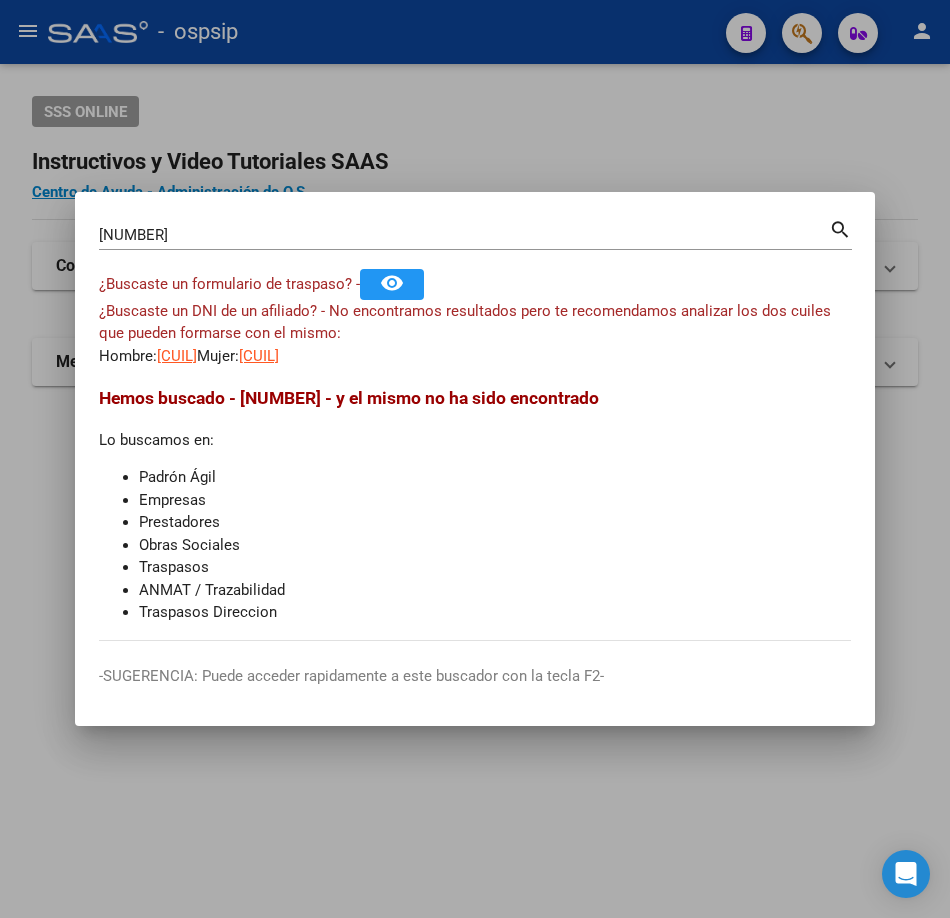 click on "[NUMBER]" at bounding box center [464, 235] 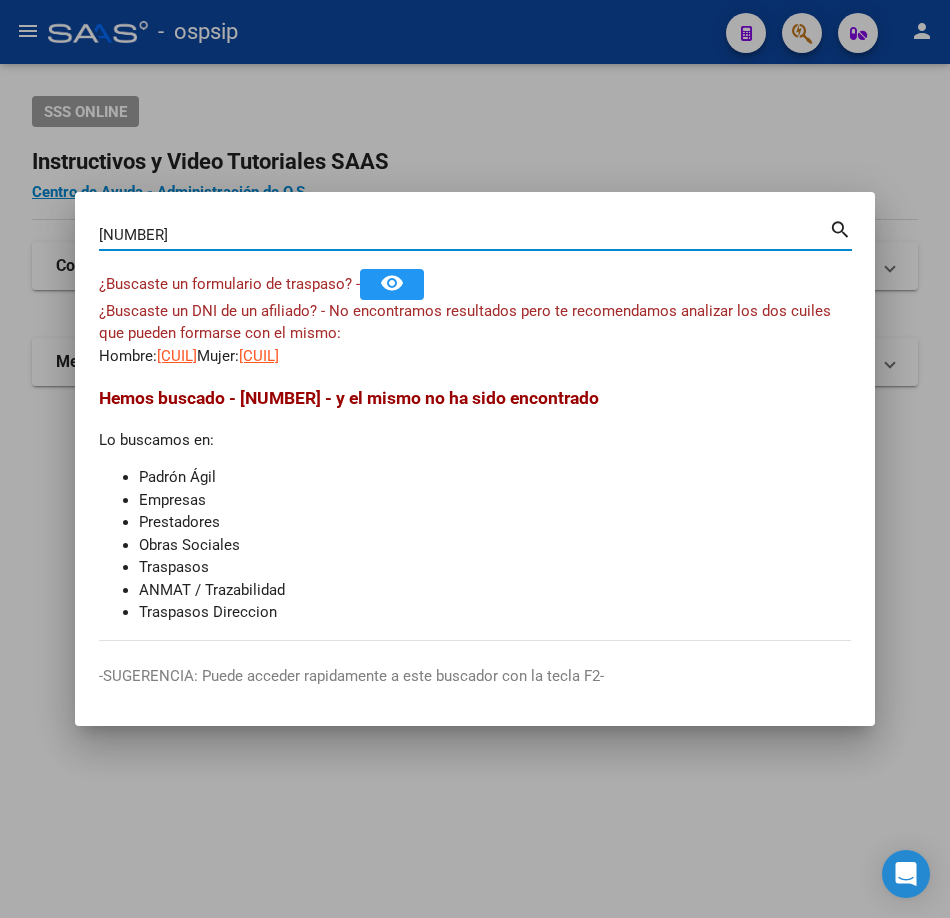 click on "[NUMBER]" at bounding box center [464, 235] 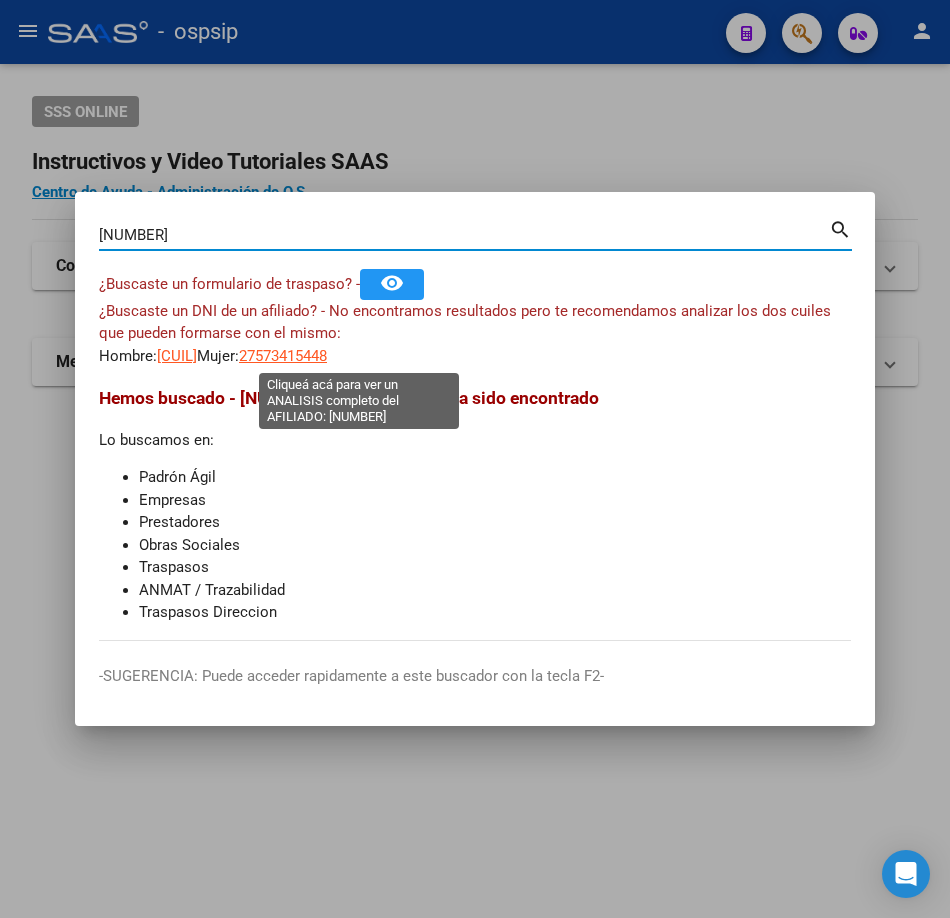 click on "27573415448" at bounding box center [283, 356] 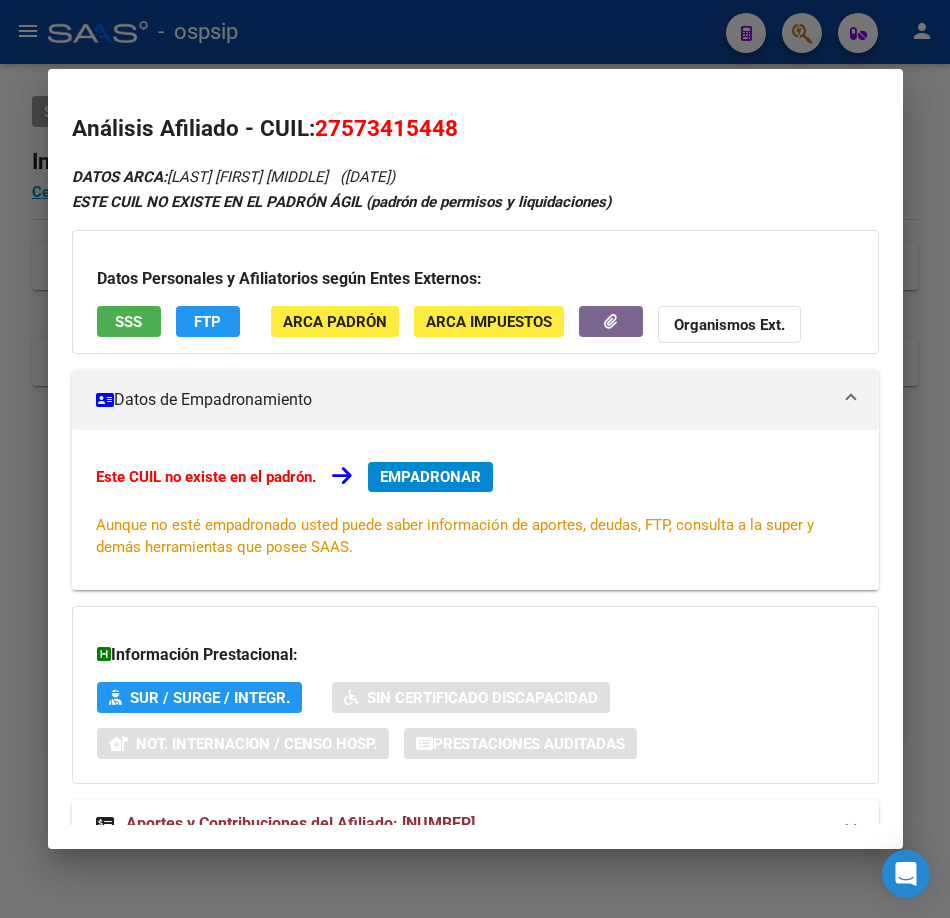 click on "SSS" at bounding box center (129, 324) 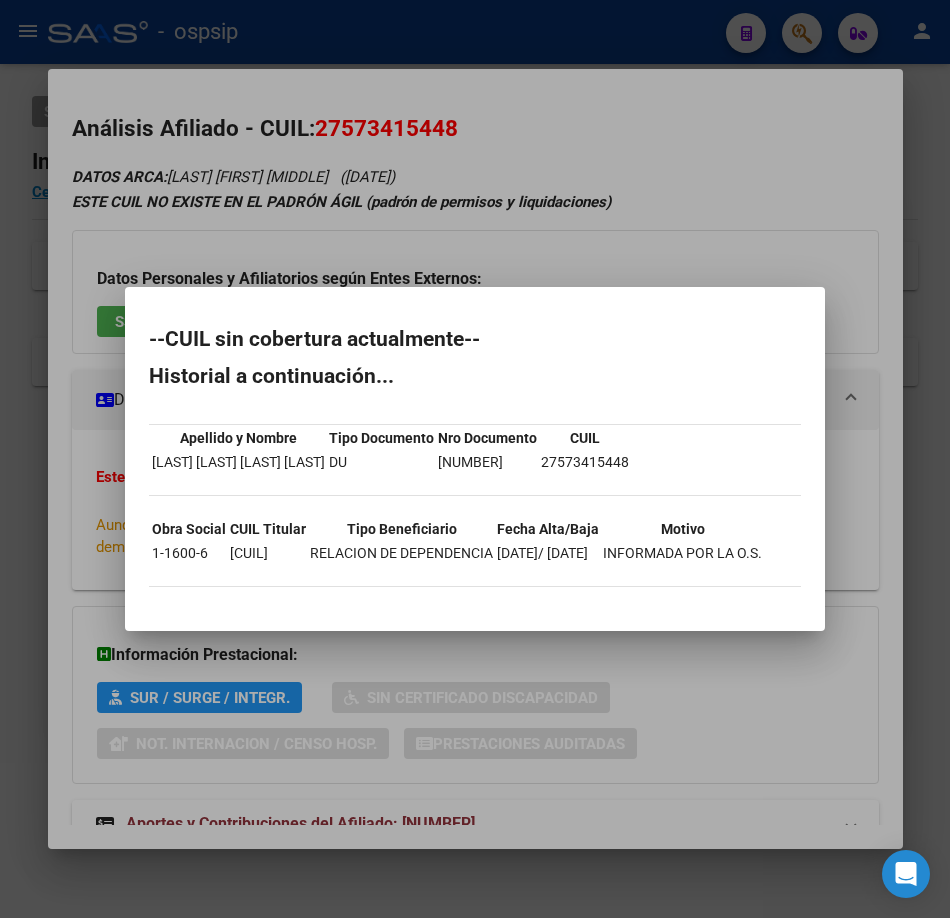 click at bounding box center [475, 459] 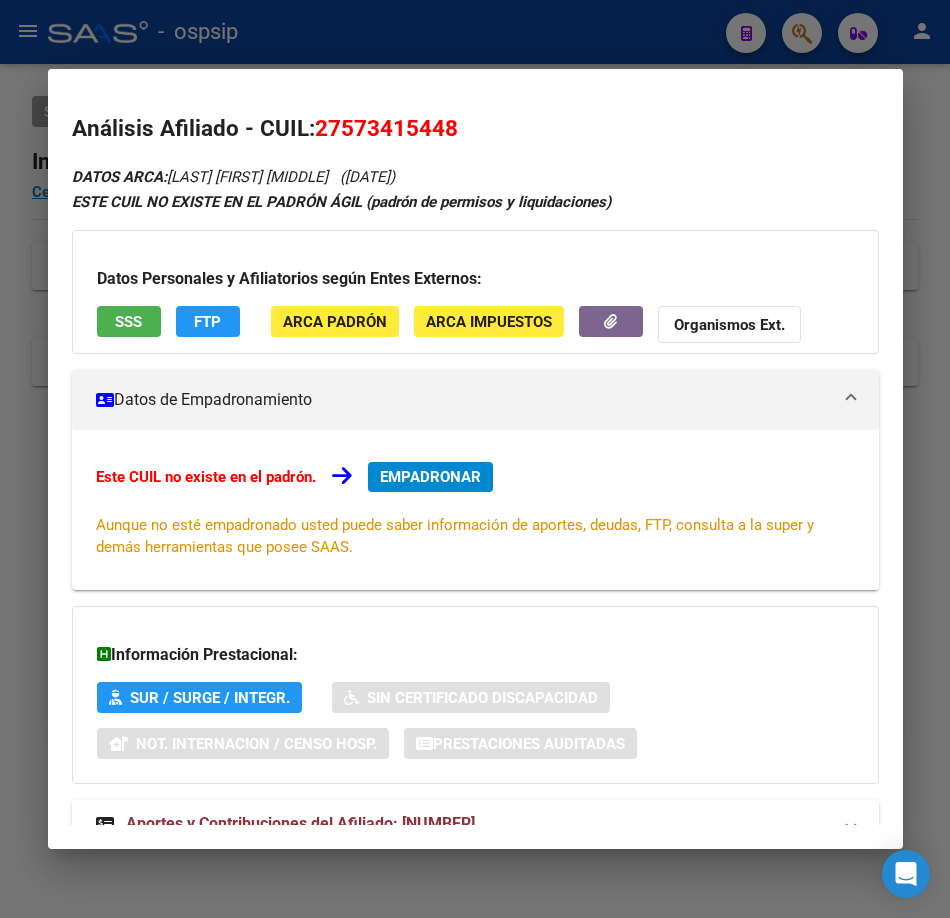 click at bounding box center (475, 459) 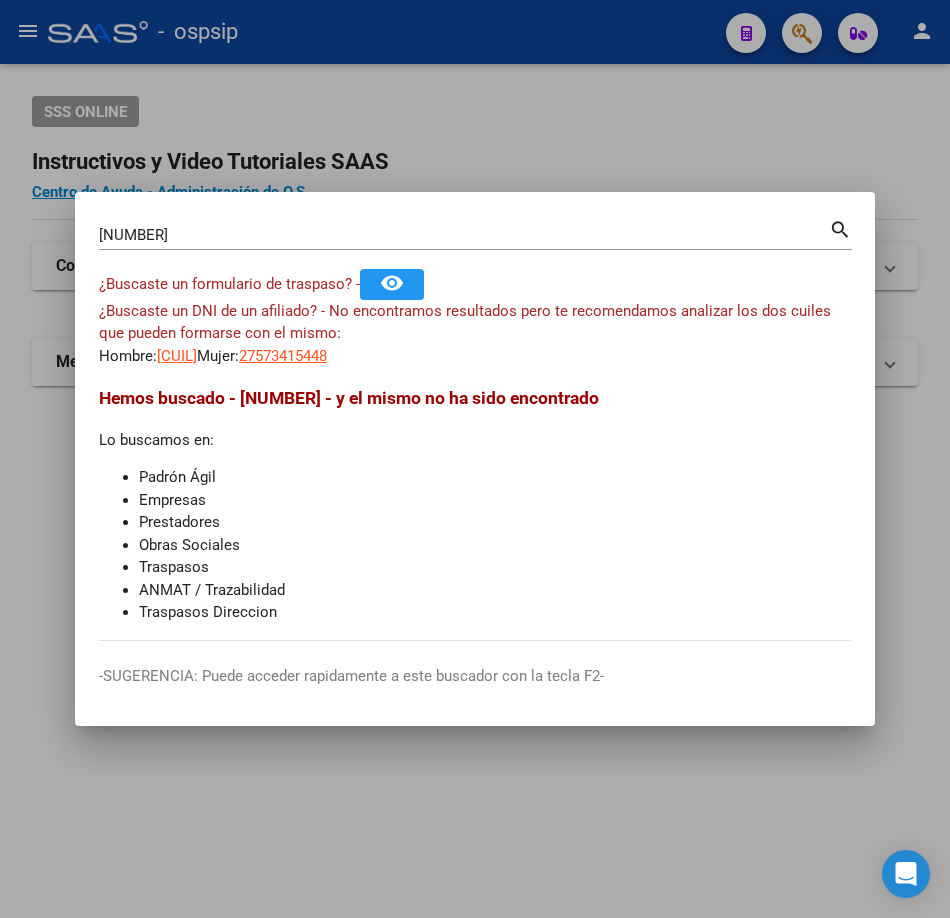 click on "[NUMBER]" at bounding box center (464, 235) 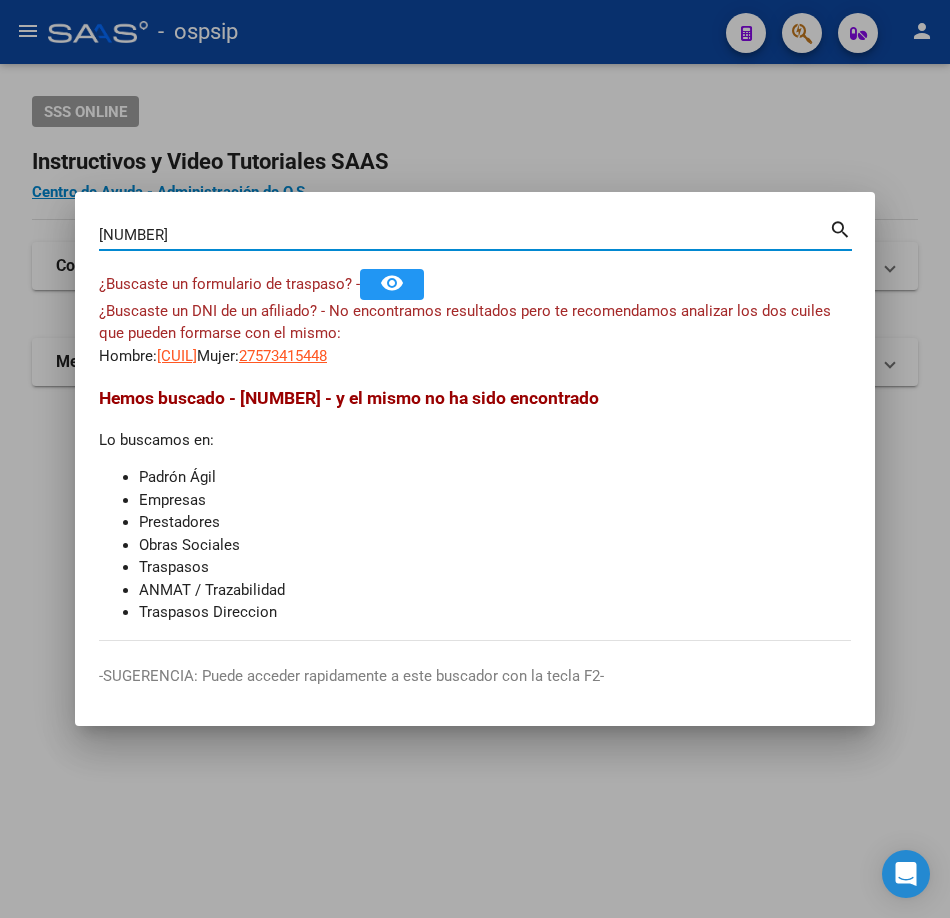 type on "[NUMBER]" 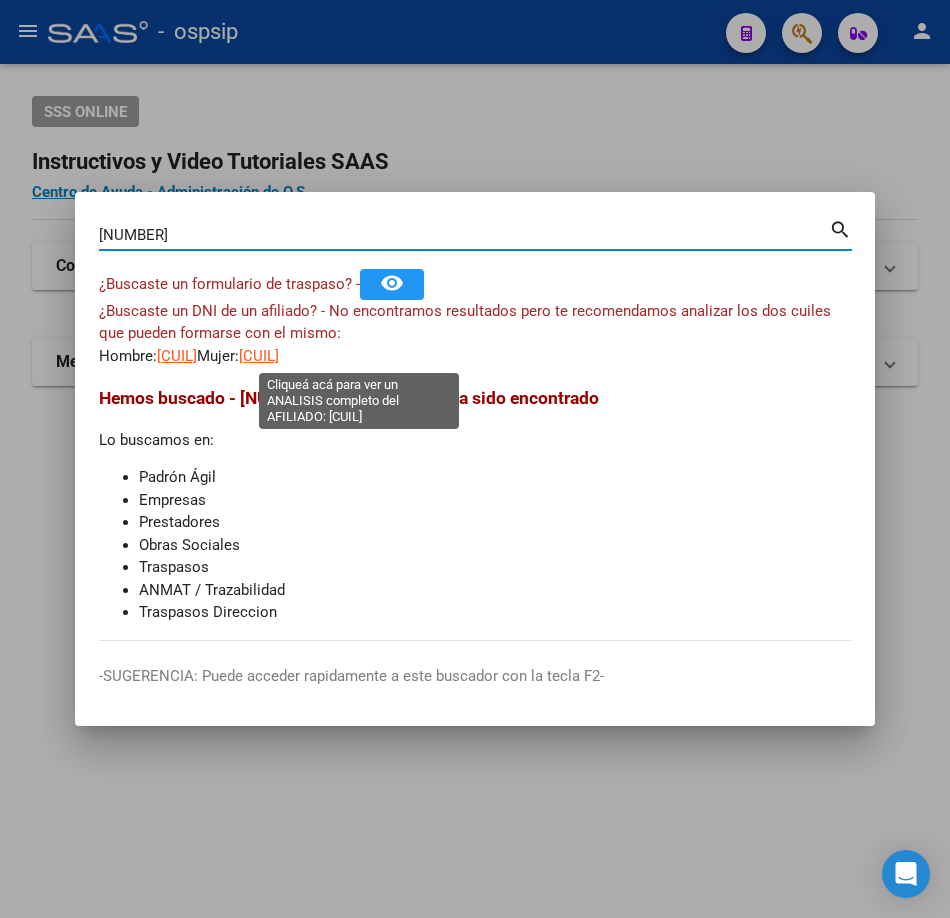 click on "[CUIL]" at bounding box center [259, 356] 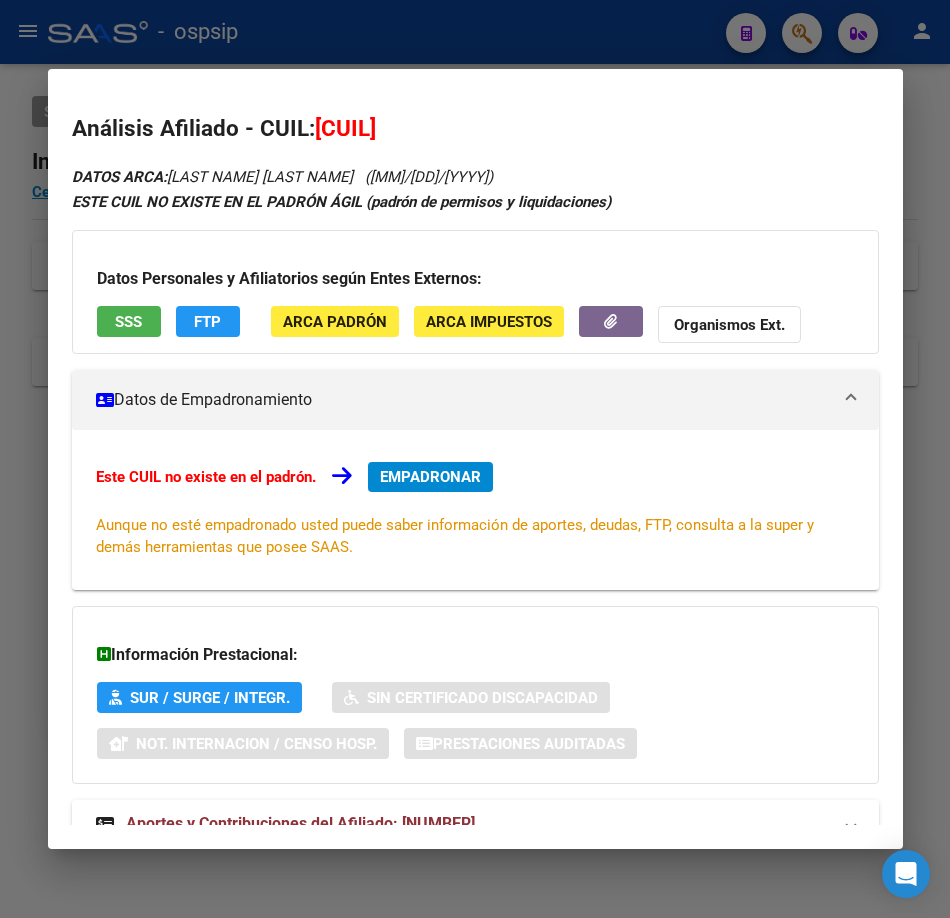 click on "SSS" at bounding box center (128, 322) 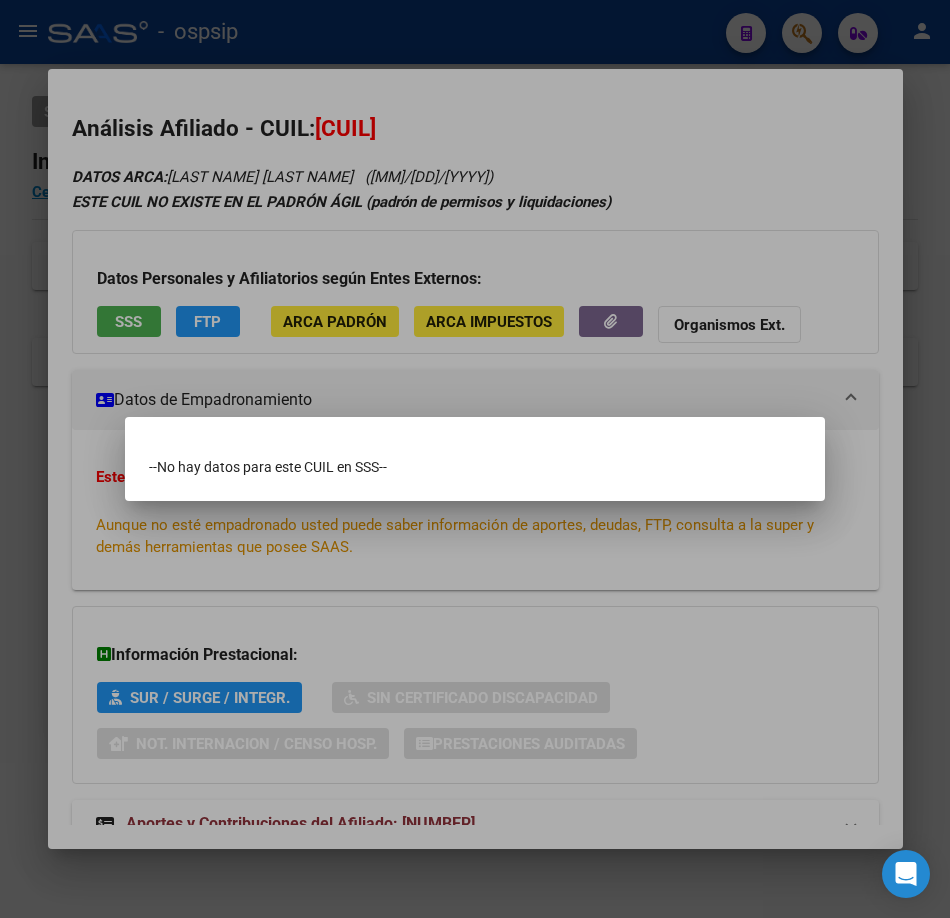 click at bounding box center (475, 459) 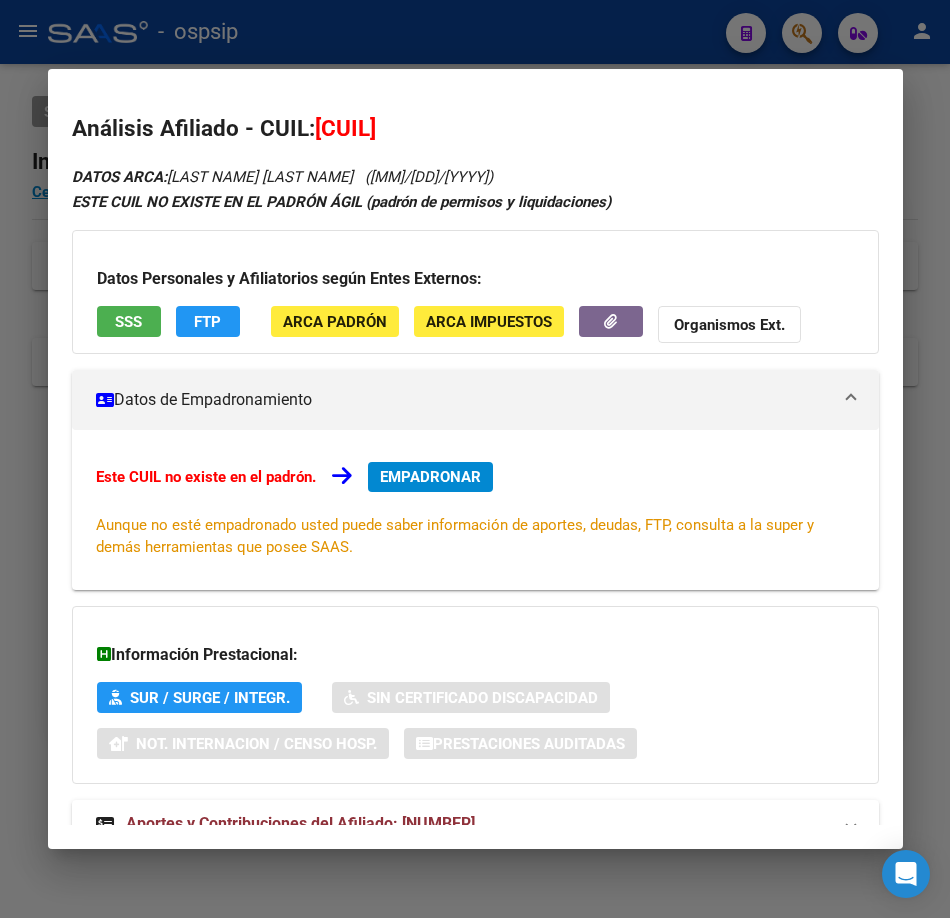 click on "FTP" 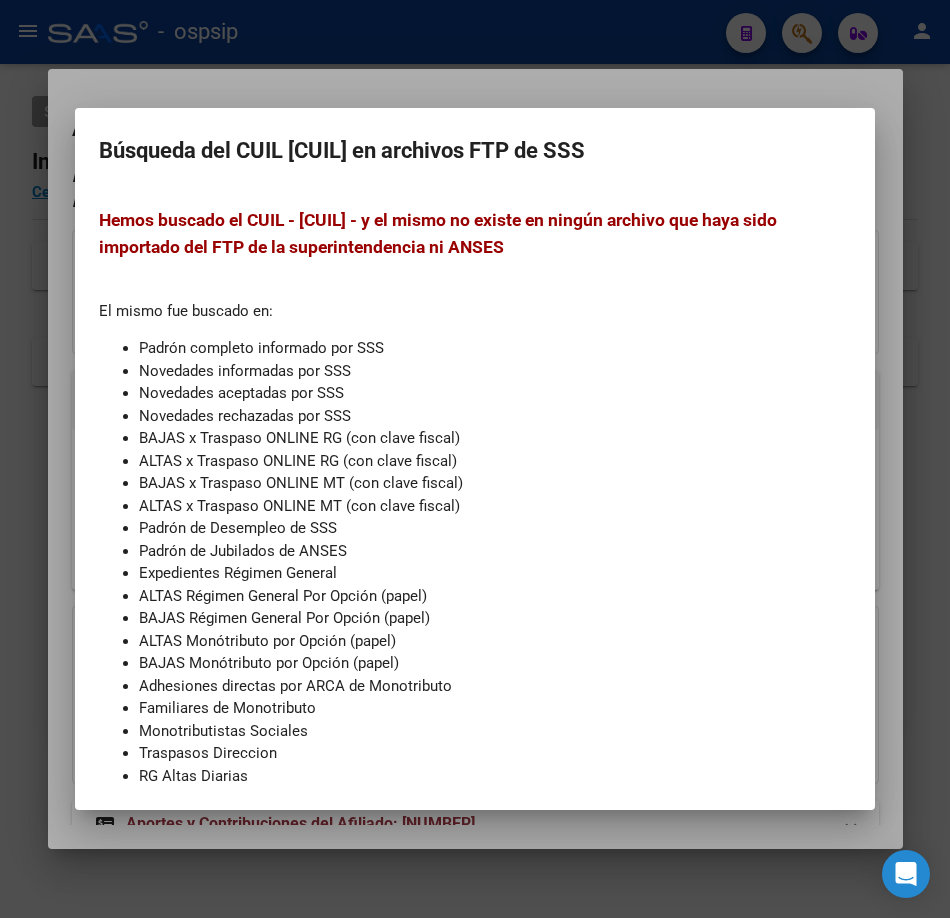 click at bounding box center (475, 459) 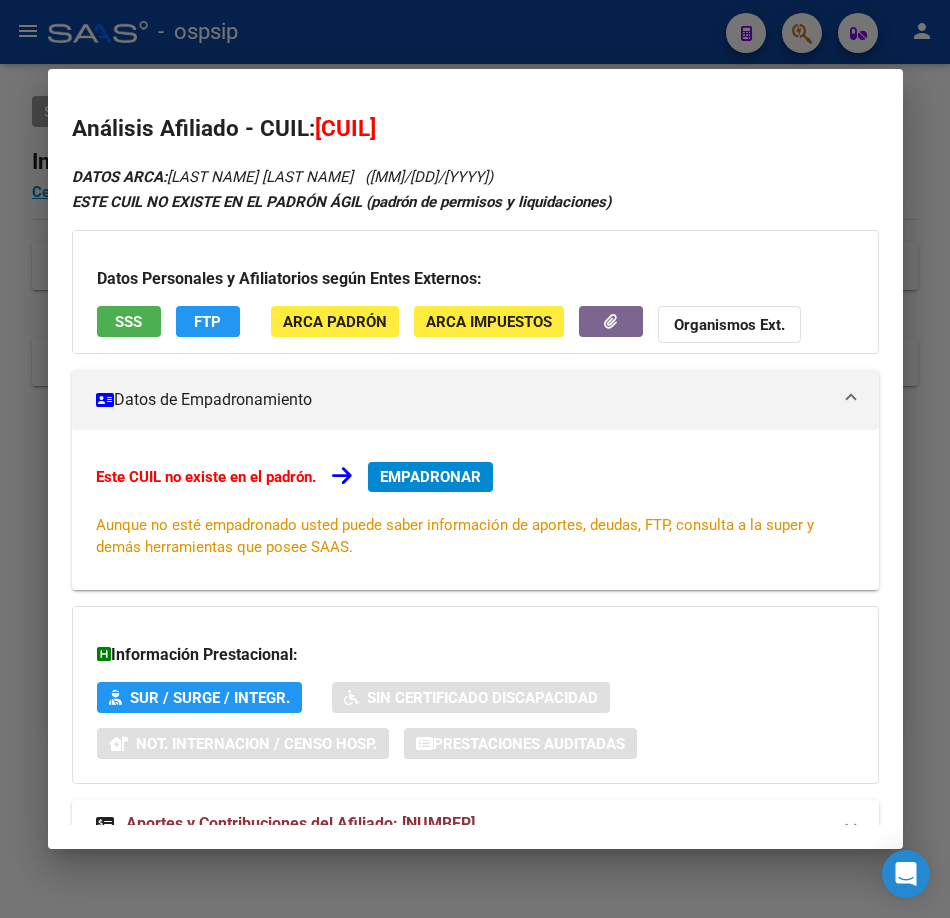 type 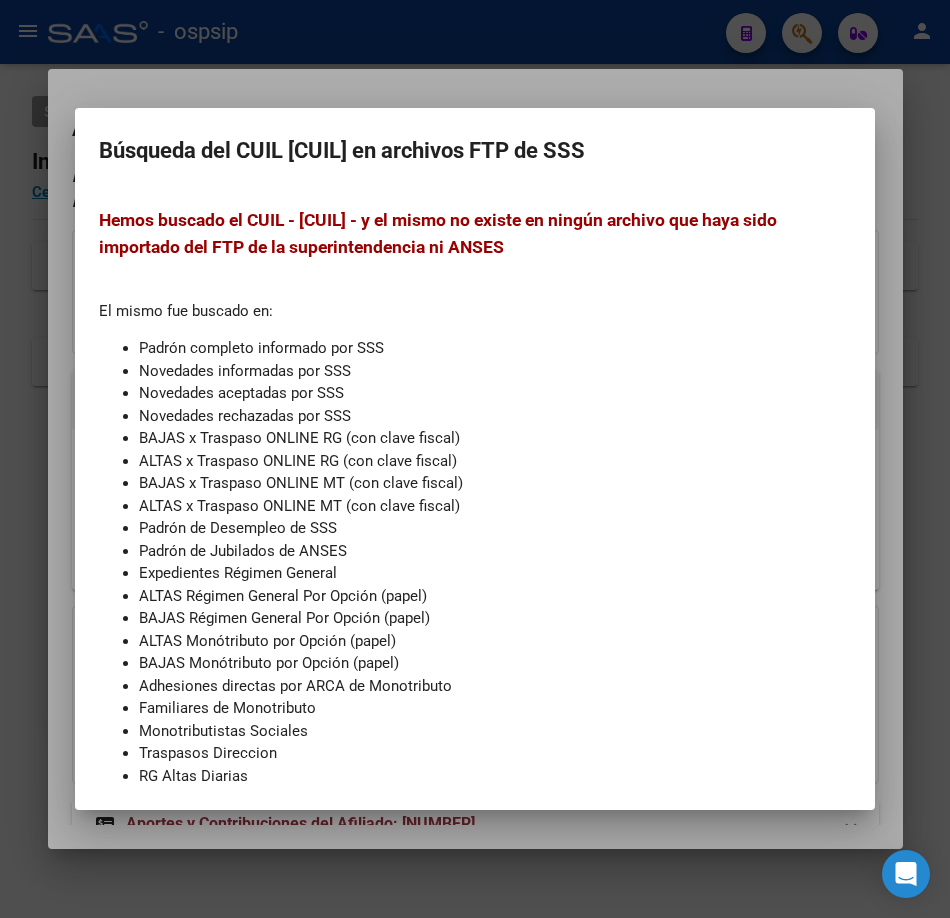 click at bounding box center [475, 459] 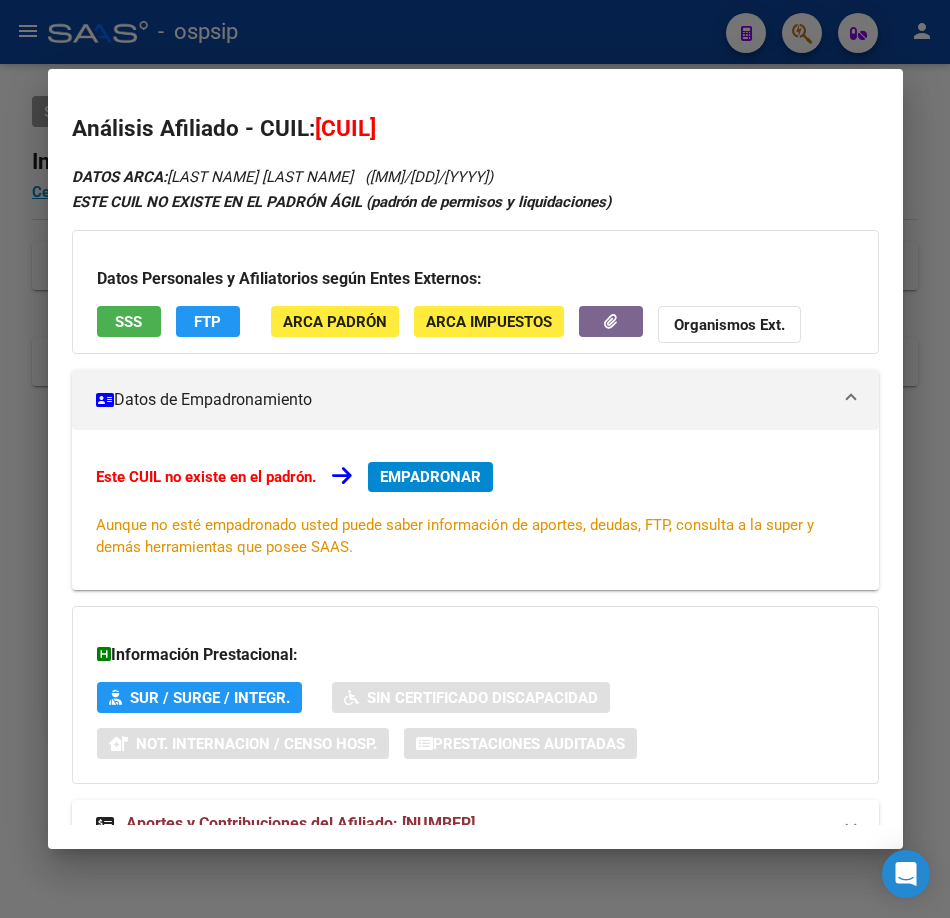 click at bounding box center [475, 459] 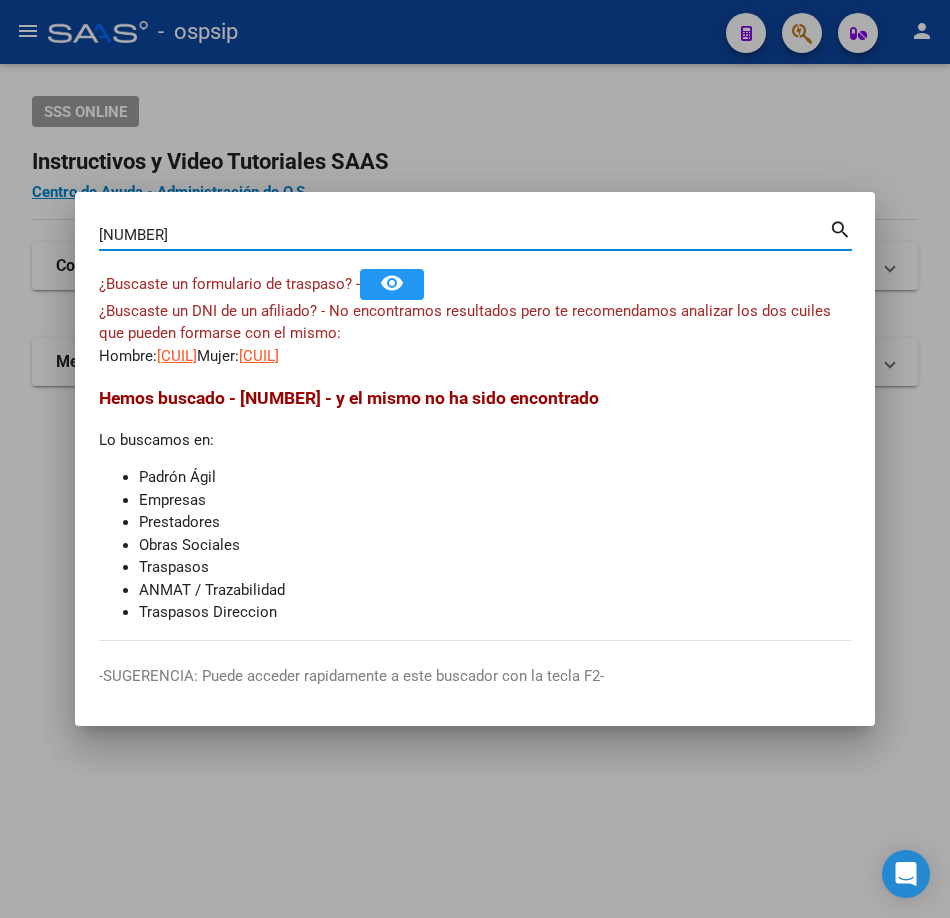 click on "[NUMBER]" at bounding box center (464, 235) 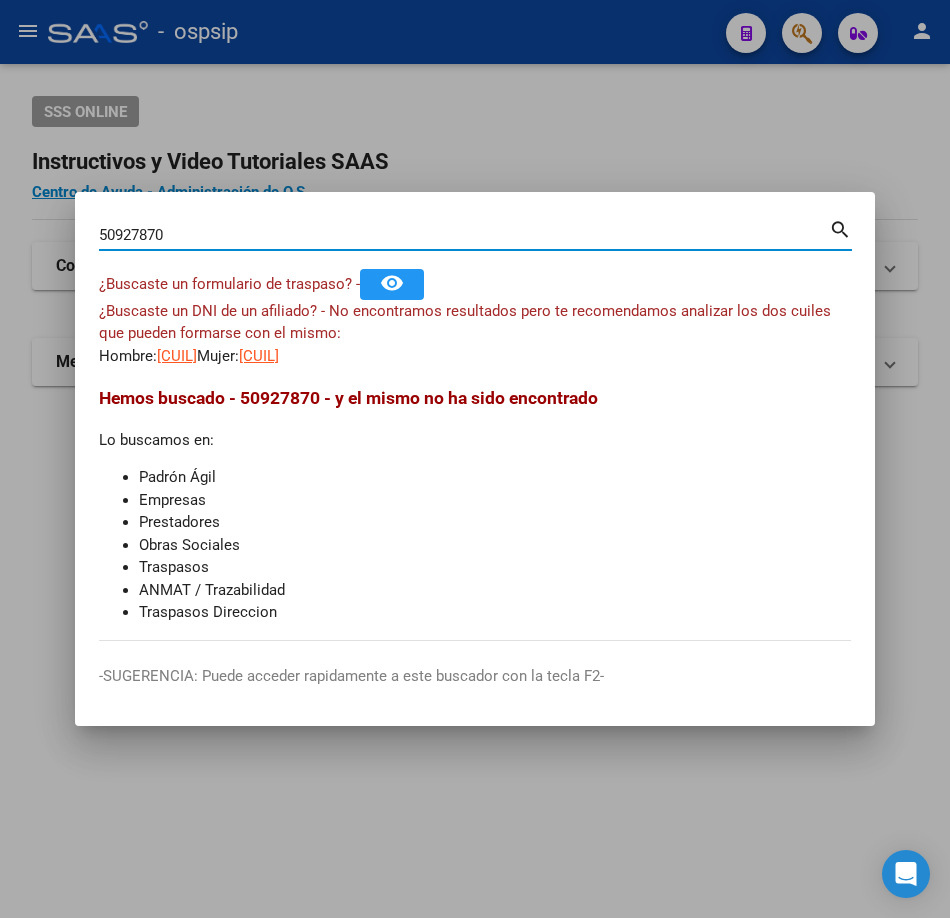 type on "50927870" 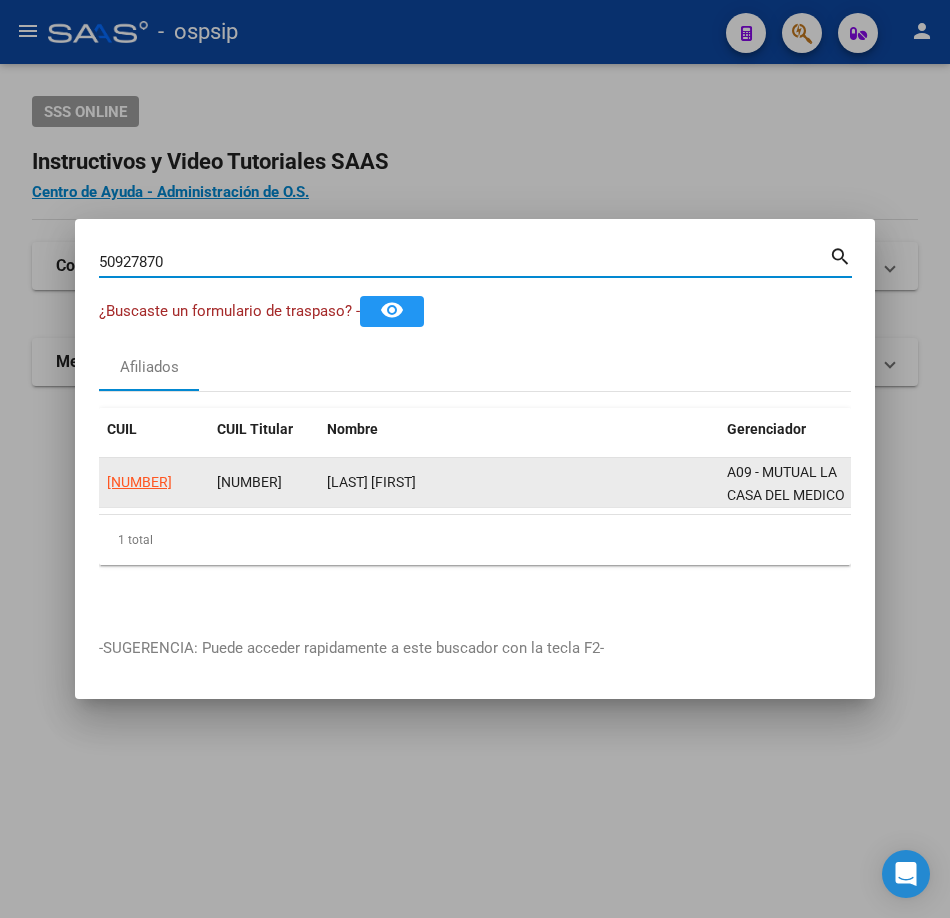 click on "[NUMBER]" 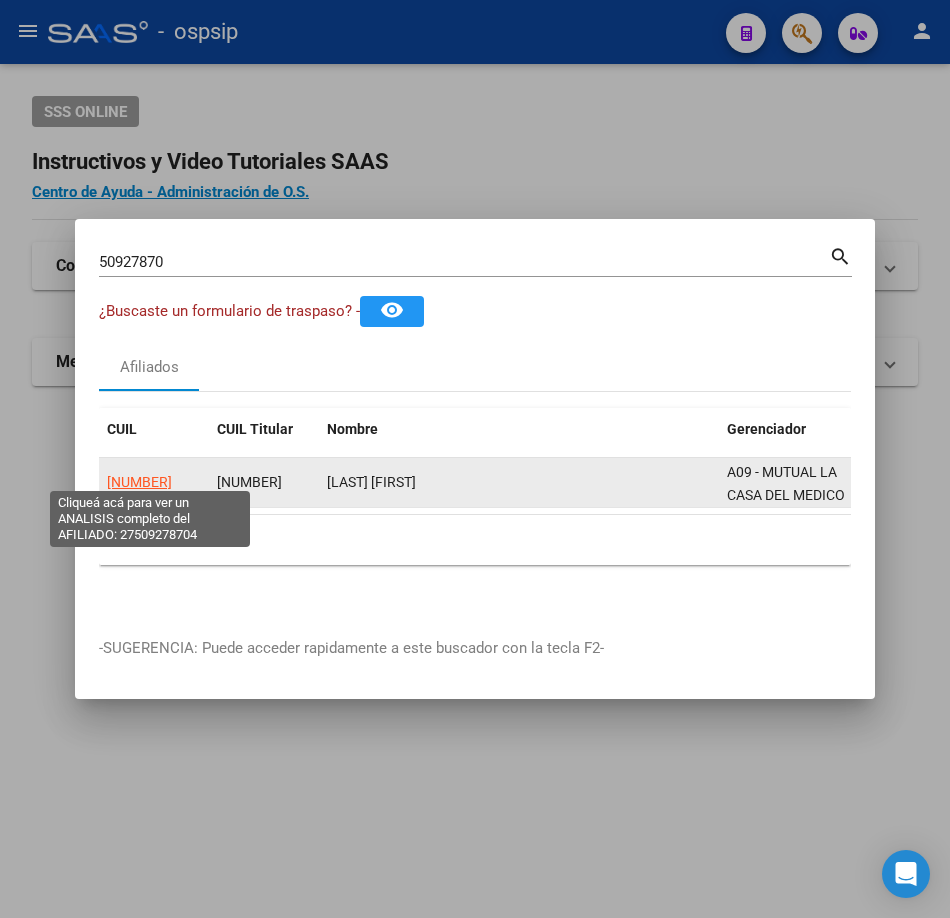 click on "[NUMBER]" 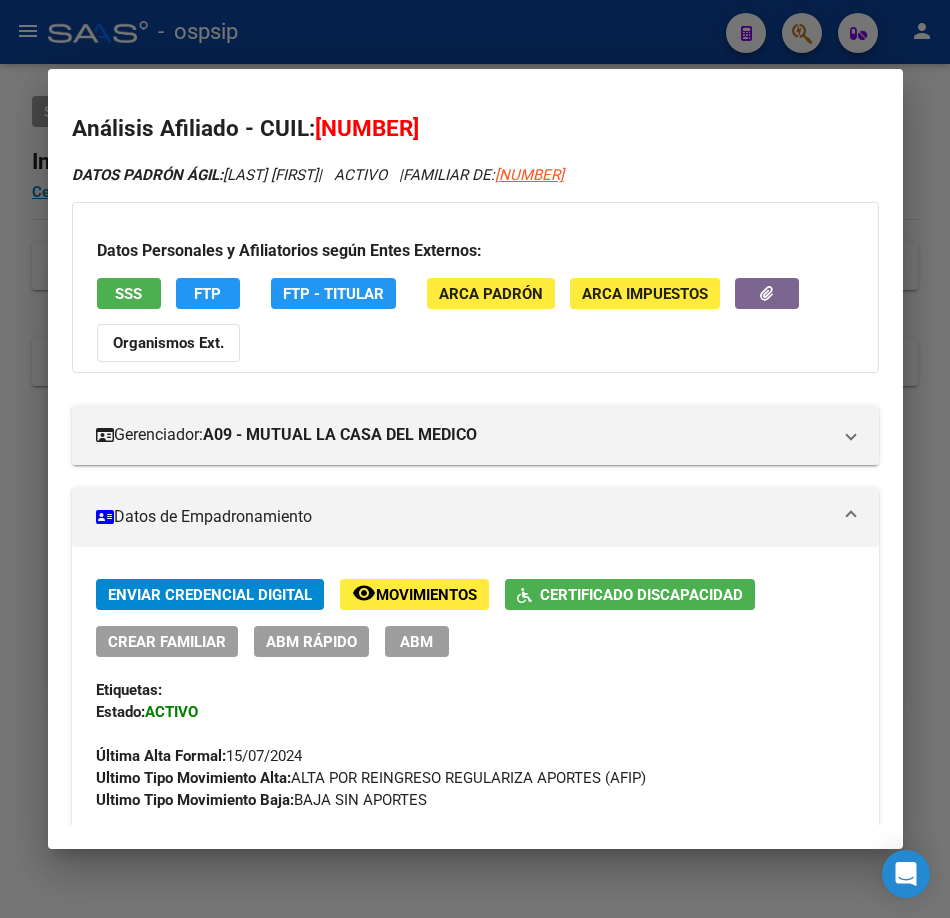 click on "SSS" at bounding box center (129, 293) 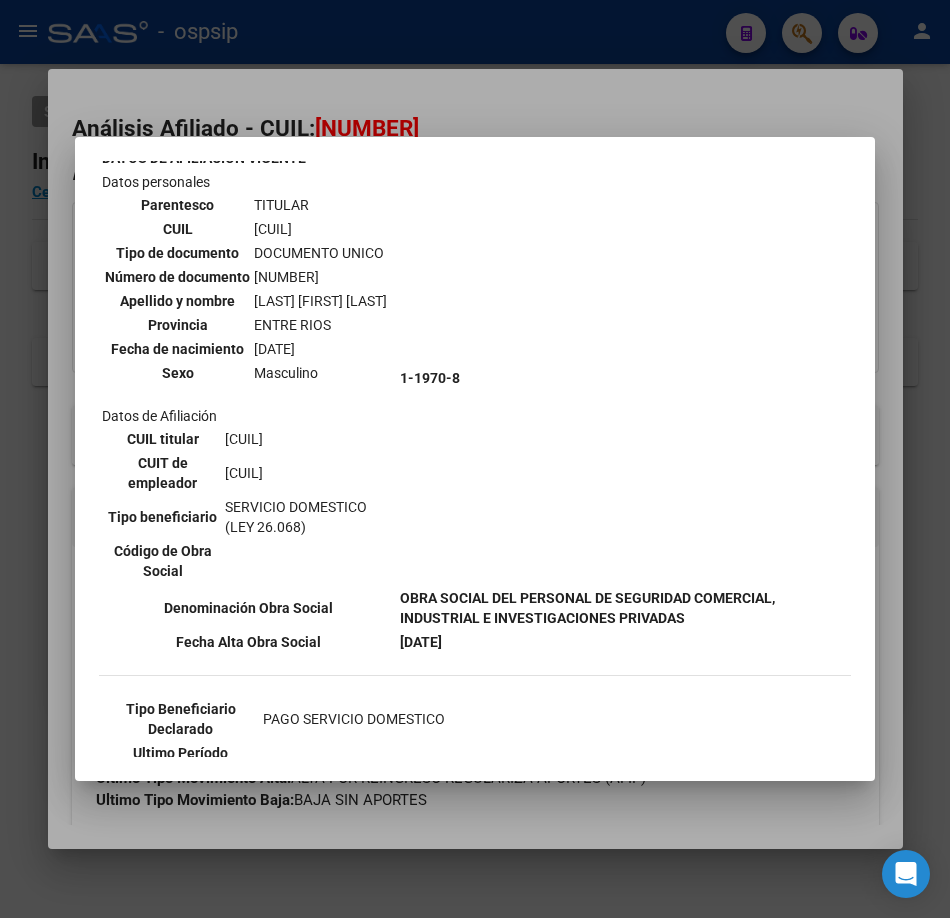 scroll, scrollTop: 400, scrollLeft: 0, axis: vertical 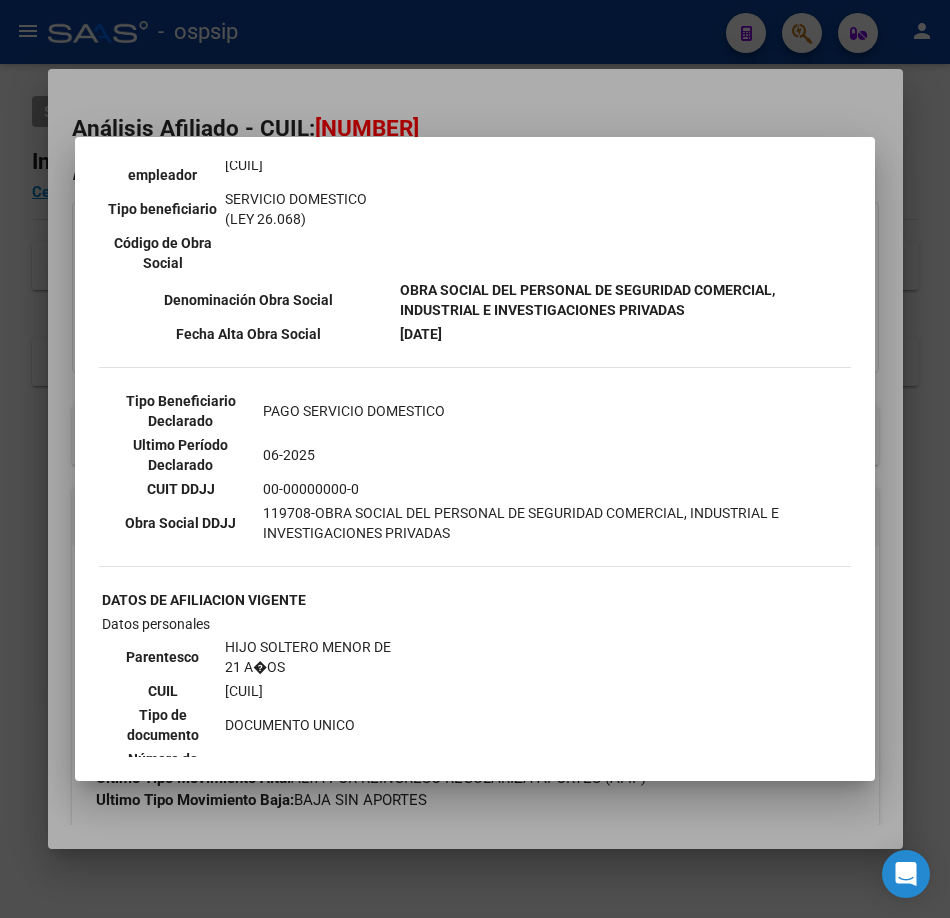 click on "--ACTIVO en Obra Social según consulta SSS--
DATOS DE AFILIACION VIGENTE
Datos personales
Parentesco
TITULAR
CUIL
[CUIL]
Tipo de documento
DOCUMENTO UNICO
Número de documento
[NUMBER]
Apellido y nombre
[LAST] [FIRST]
Provincia
[STATE]
Fecha de nacimiento
[DD-MM-YYYY]
Sexo
Masculino
Datos de Afiliación
CUIL titular
[CUIL]
CUIT de empleador
[CUIL]
Tipo beneficiario
SERVICIO DOMESTICO (LEY 26.068)
Código de Obra Social
1-1970-8
Denominación Obra Social
Fecha Alta Obra Social
[DD-MM-YYYY]
Tipo Beneficiario Declarado
PAGO SERVICIO DOMESTICO
Ultimo Período Declarado
06-2025
CUIT DDJJ" at bounding box center [475, 459] 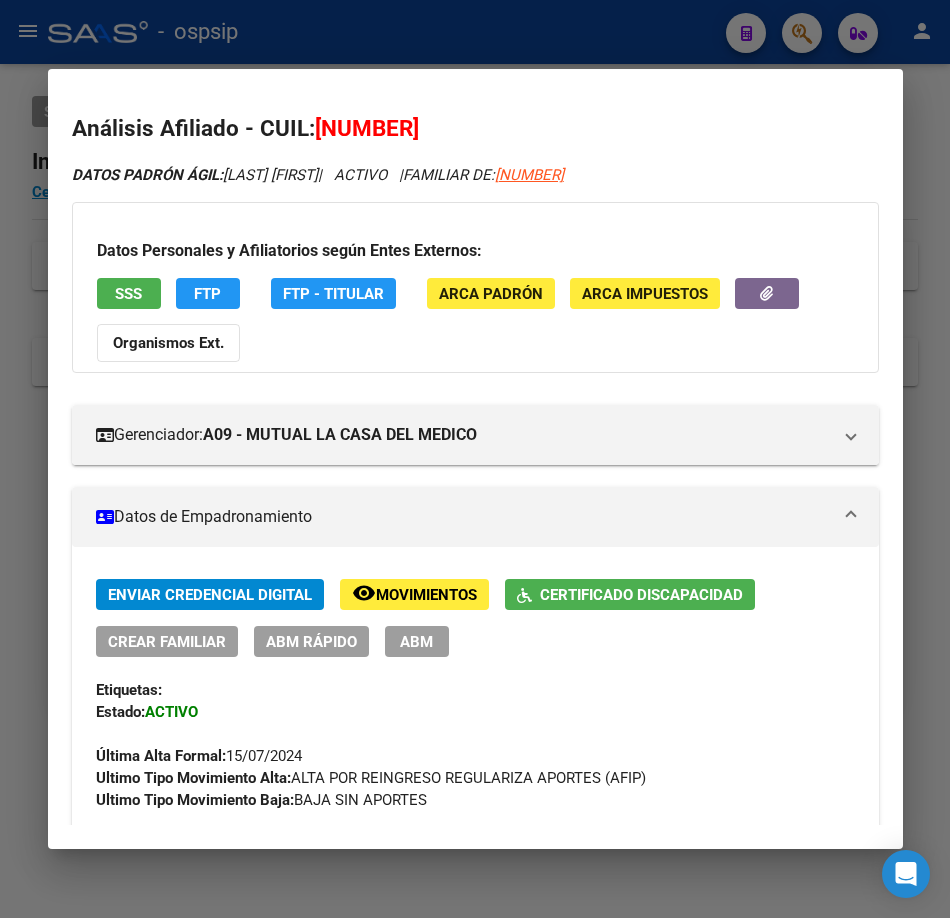 click at bounding box center (475, 459) 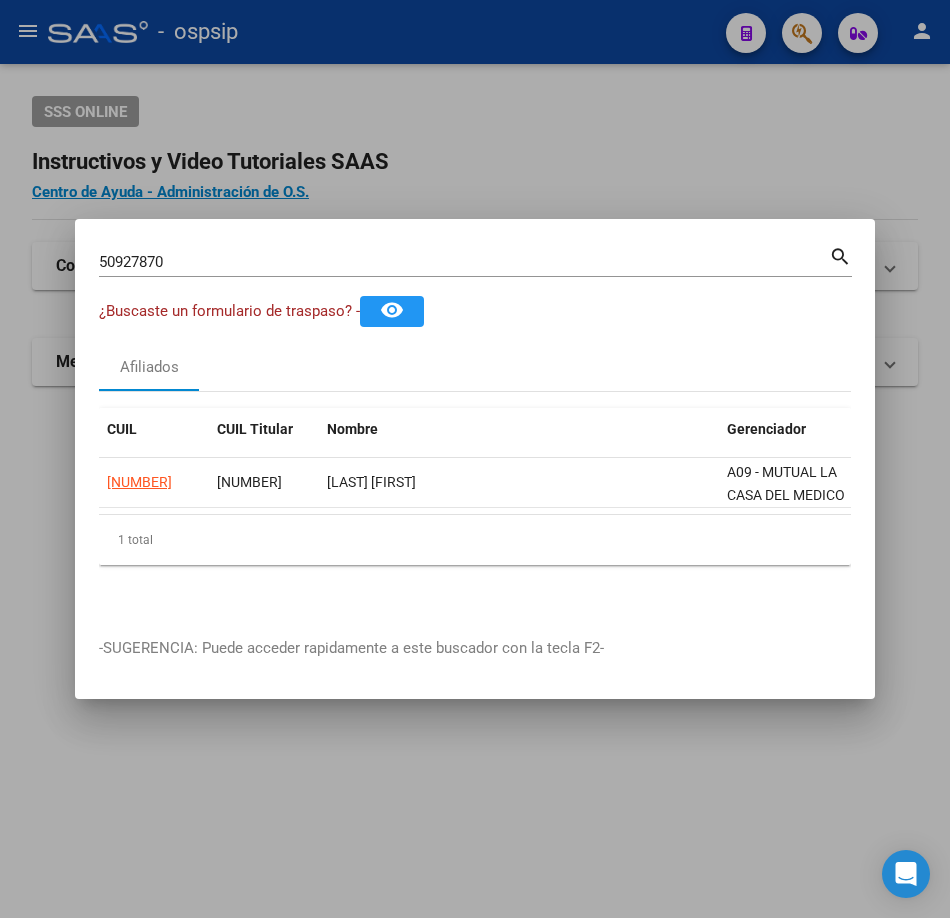 click on "50927870" at bounding box center [464, 262] 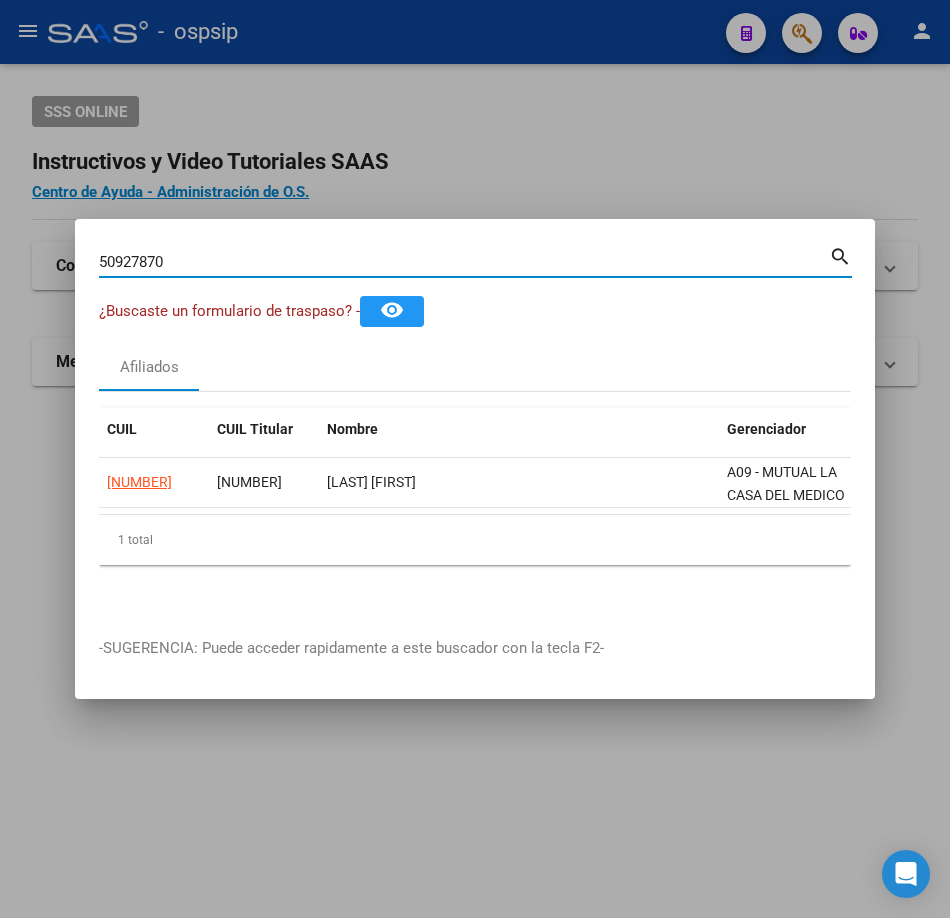 click on "50927870" at bounding box center [464, 262] 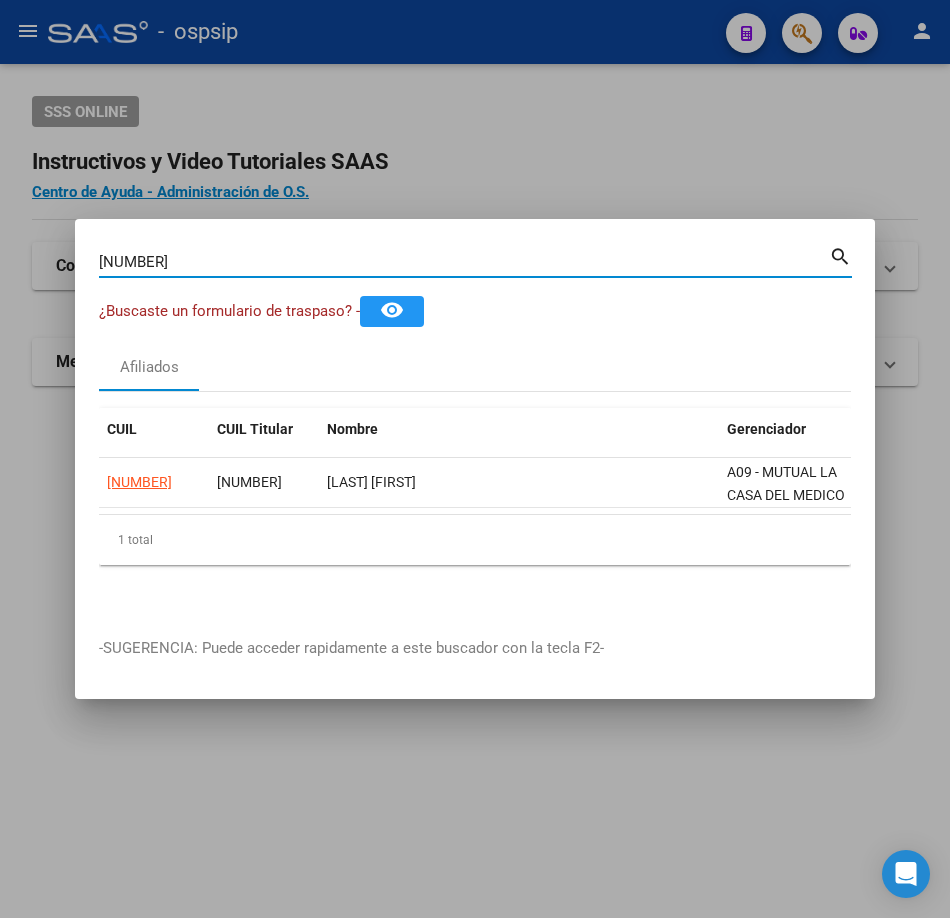 type on "[NUMBER]" 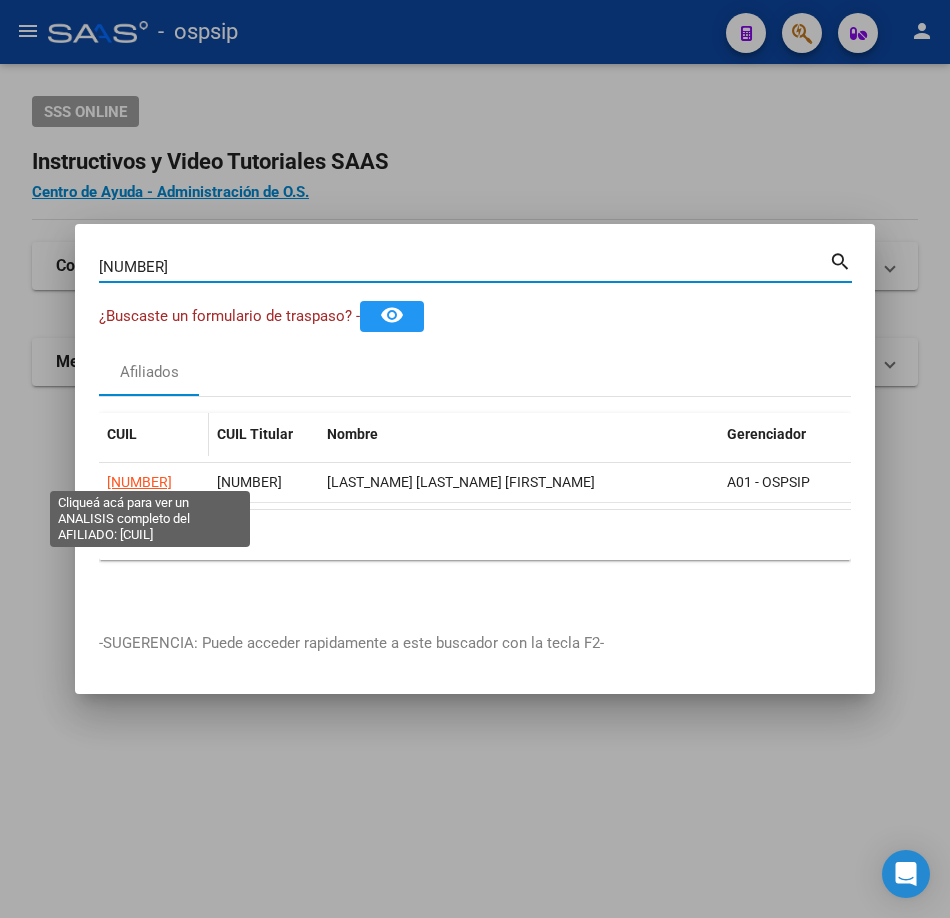 click on "[NUMBER]" 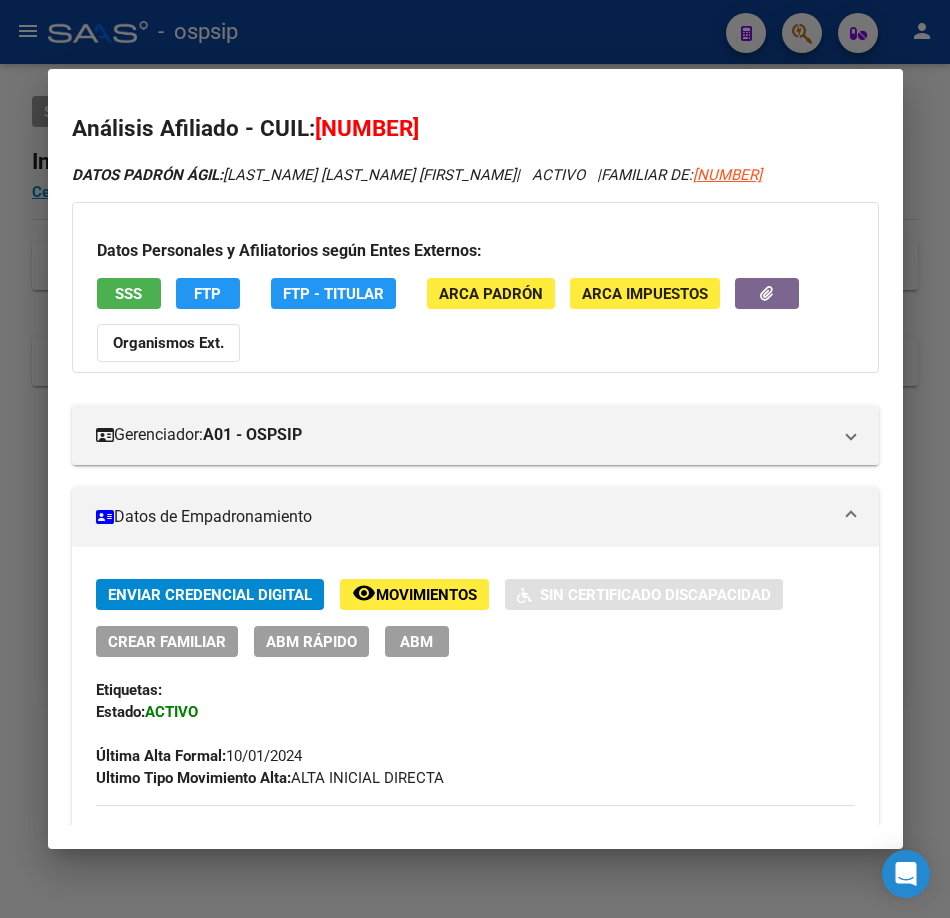 click on "SSS" at bounding box center [129, 293] 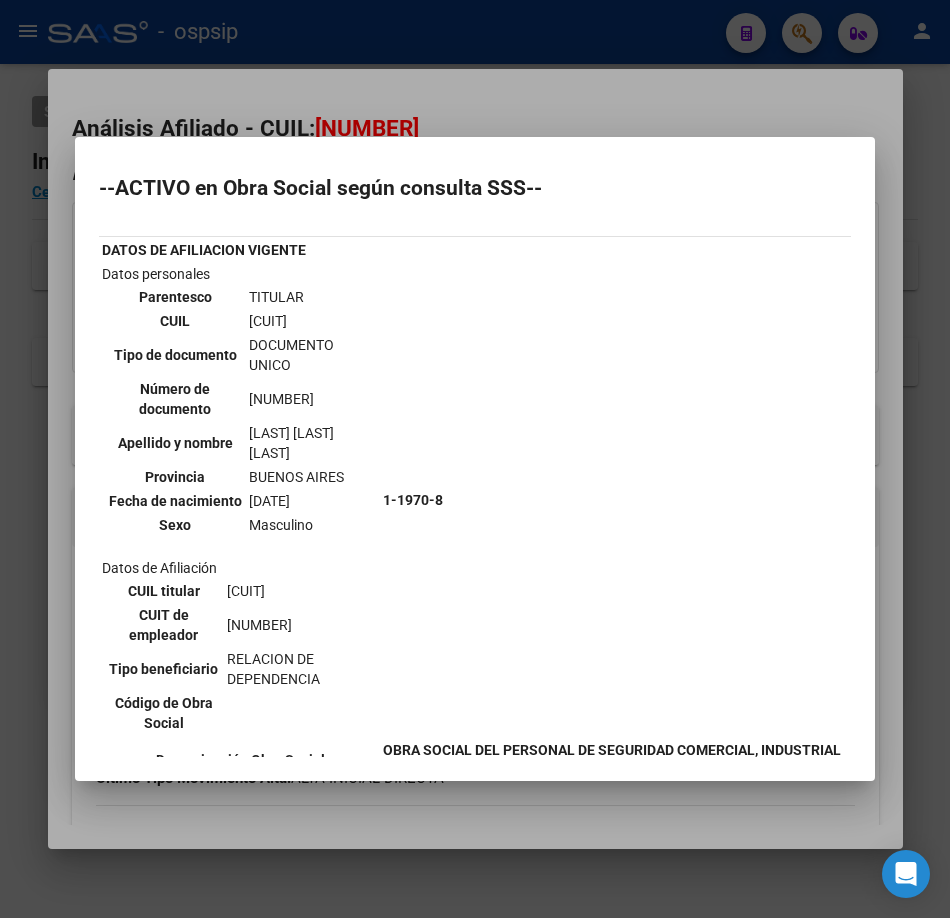 scroll, scrollTop: 500, scrollLeft: 0, axis: vertical 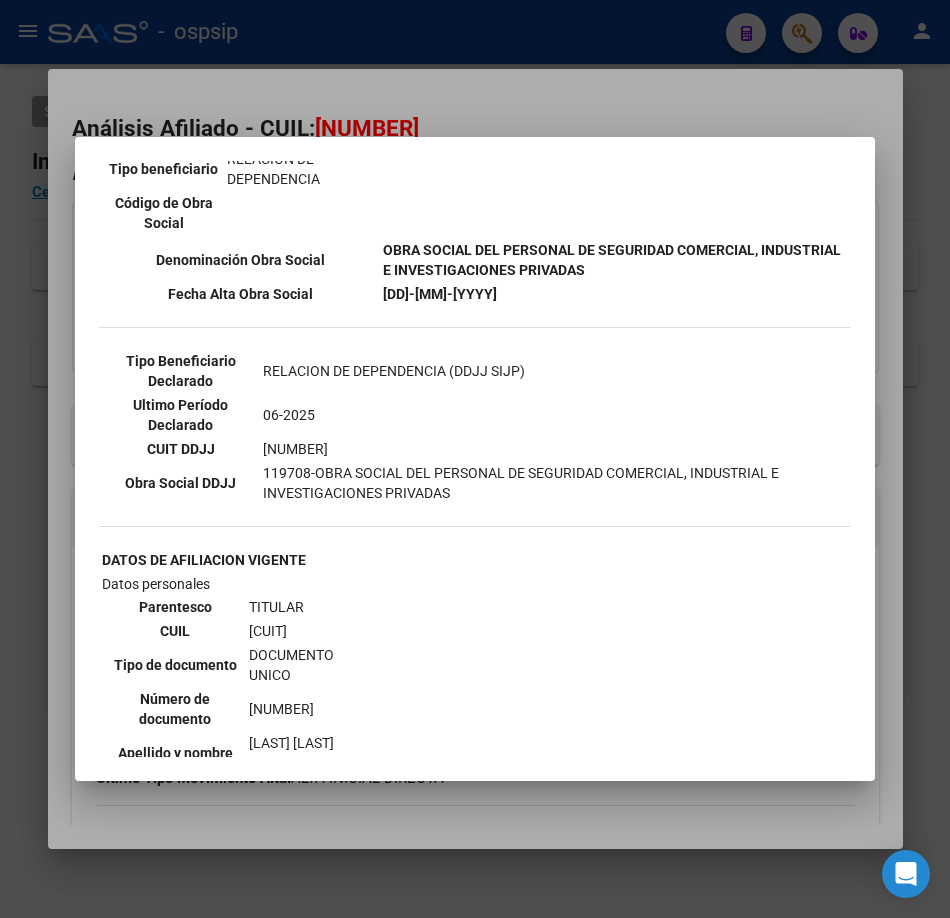 click at bounding box center [475, 459] 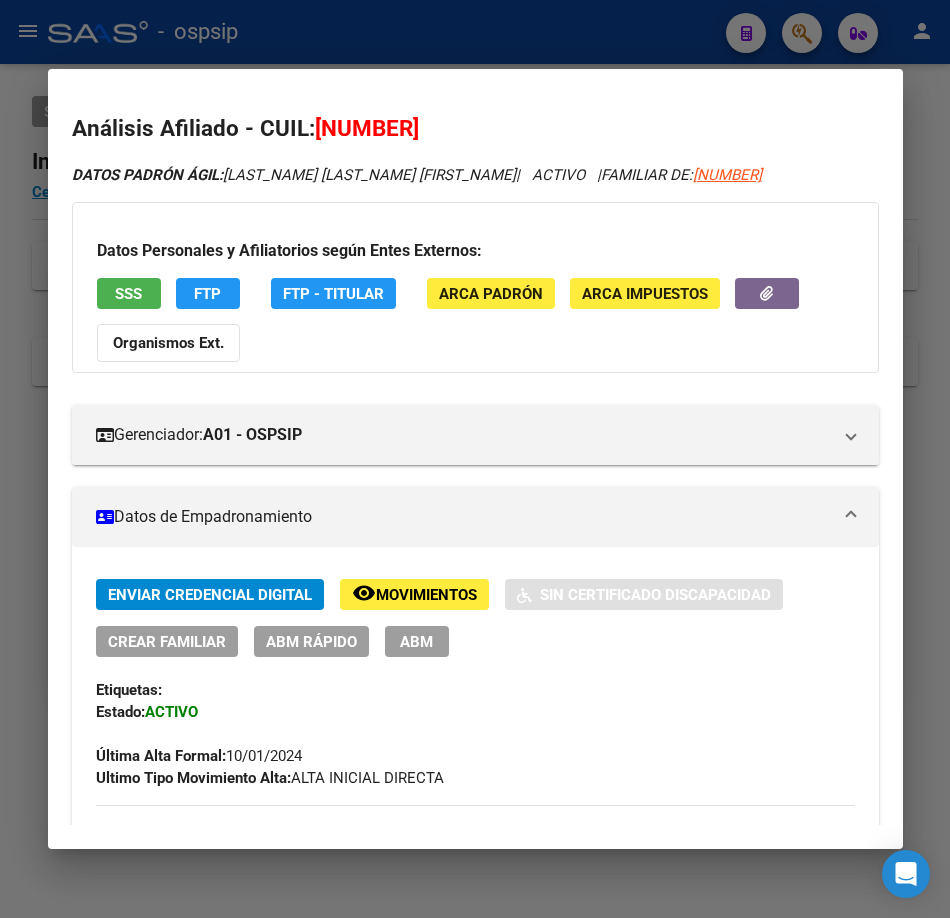 click at bounding box center [475, 459] 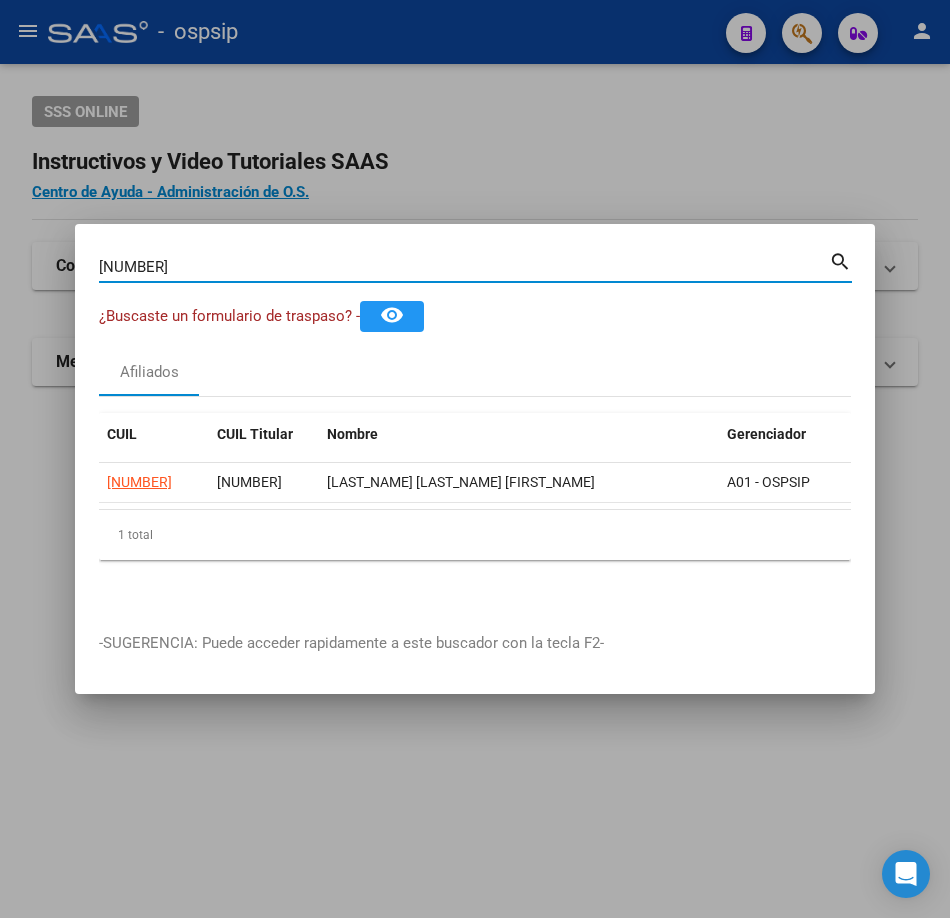 click on "[NUMBER]" at bounding box center [464, 267] 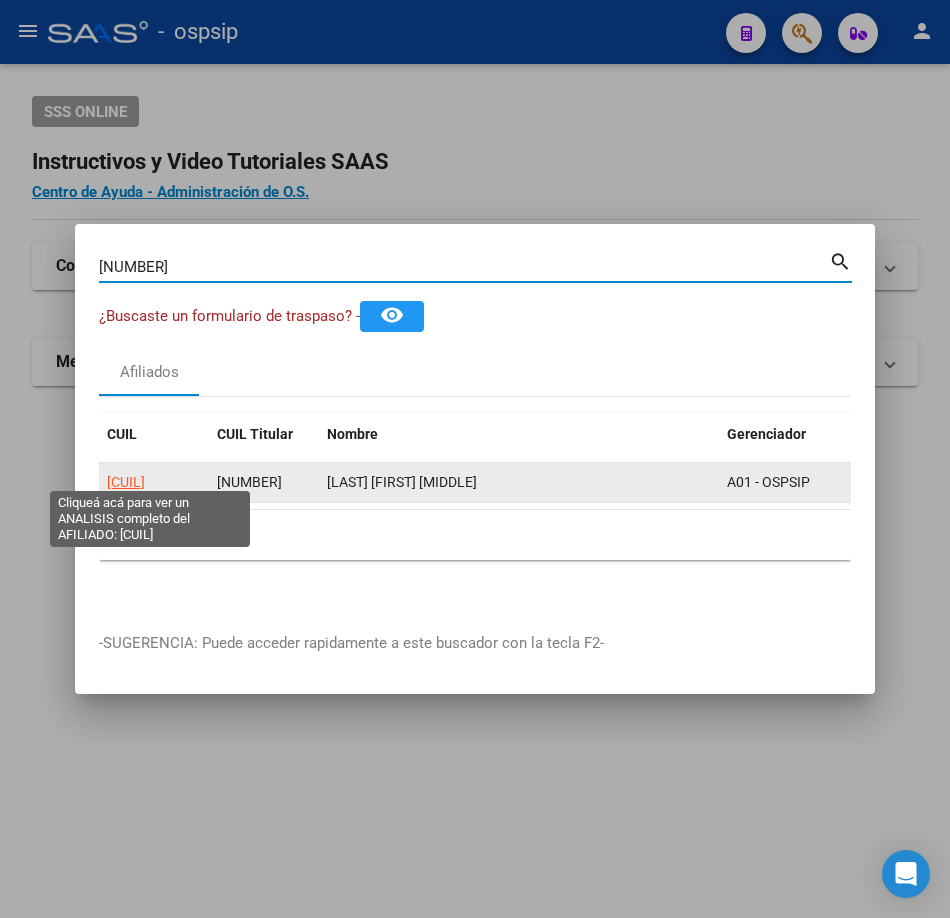 click on "[CUIL]" 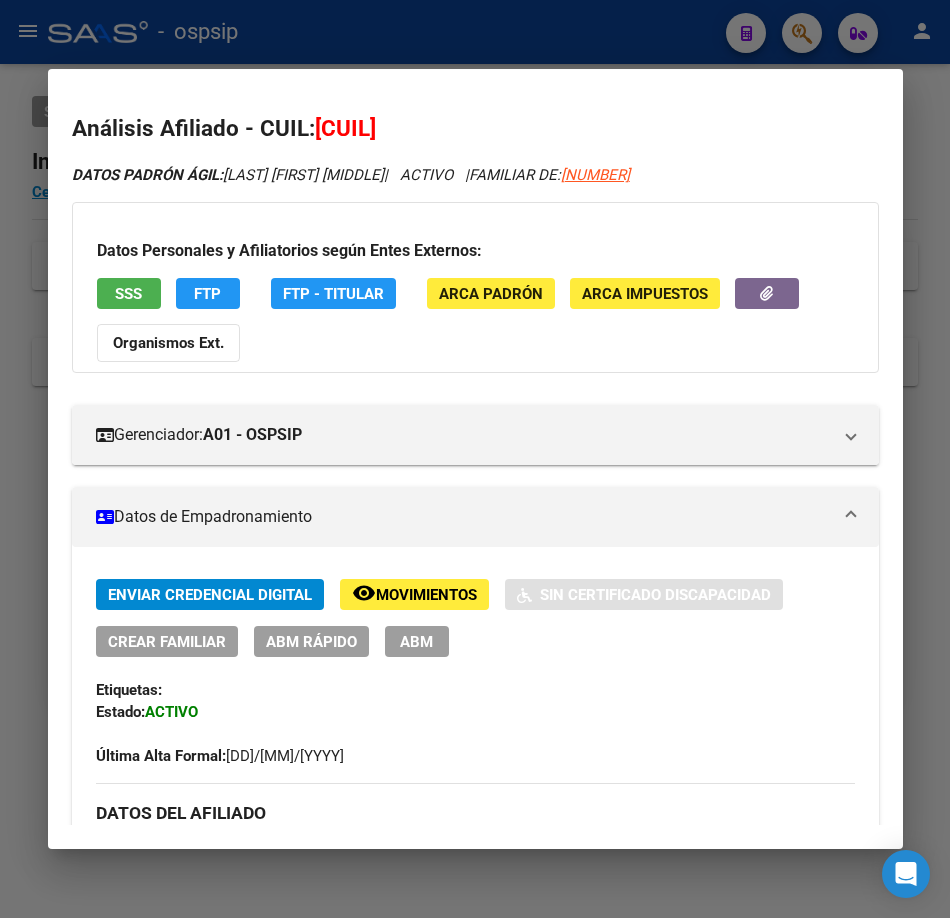 drag, startPoint x: 164, startPoint y: 315, endPoint x: 152, endPoint y: 307, distance: 14.422205 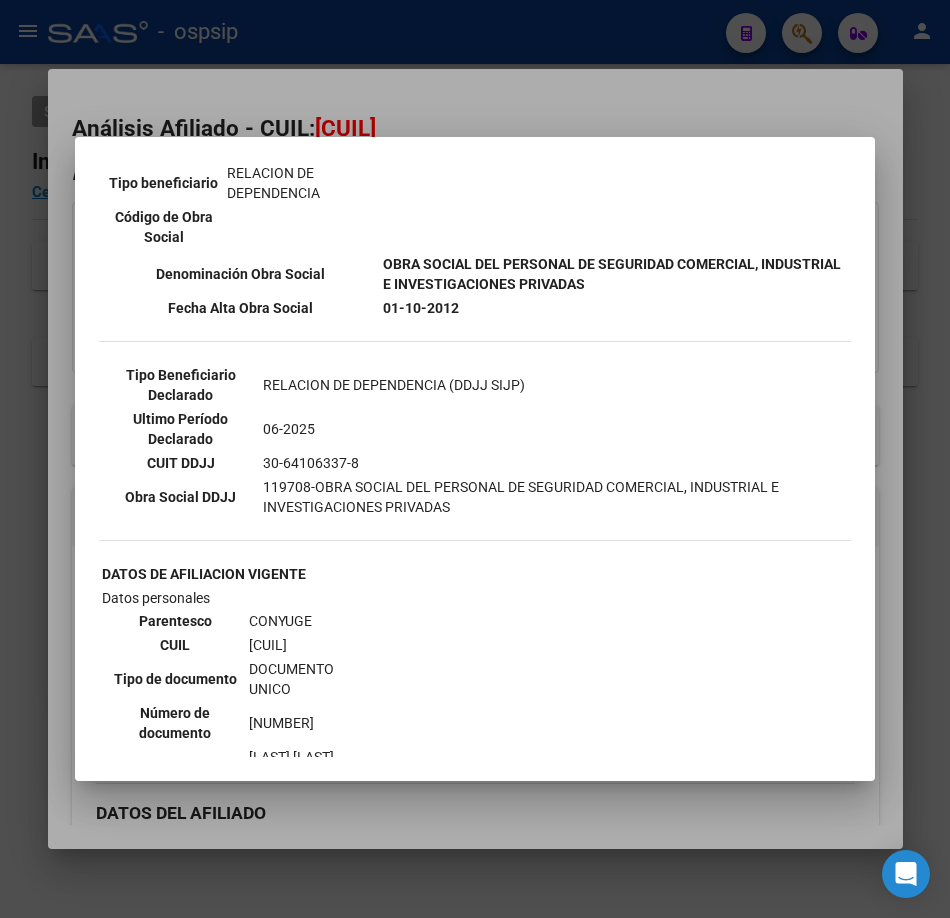 scroll, scrollTop: 500, scrollLeft: 0, axis: vertical 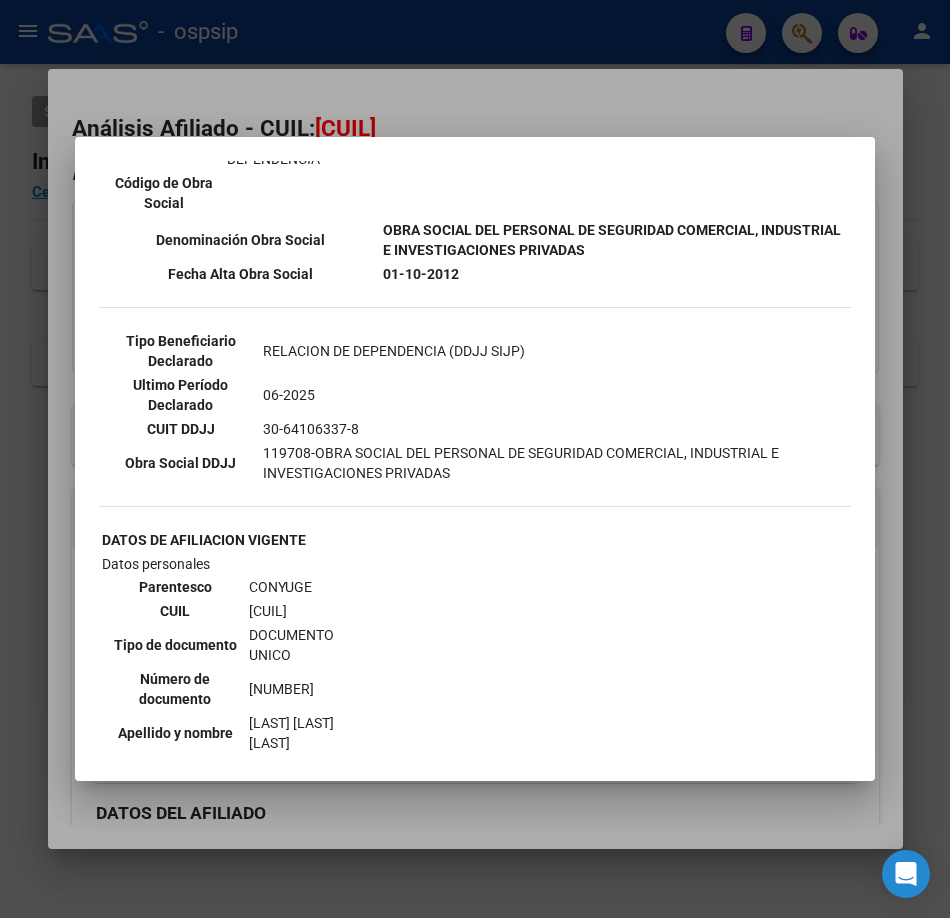 click at bounding box center (475, 459) 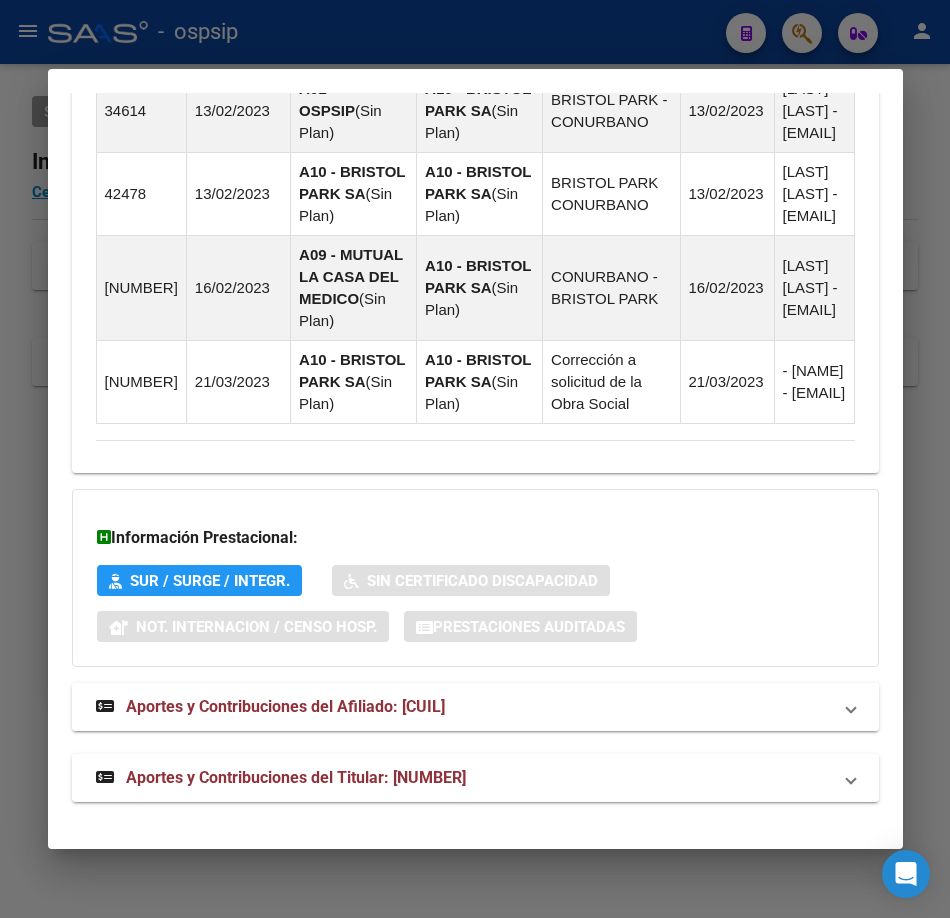 scroll, scrollTop: 2123, scrollLeft: 0, axis: vertical 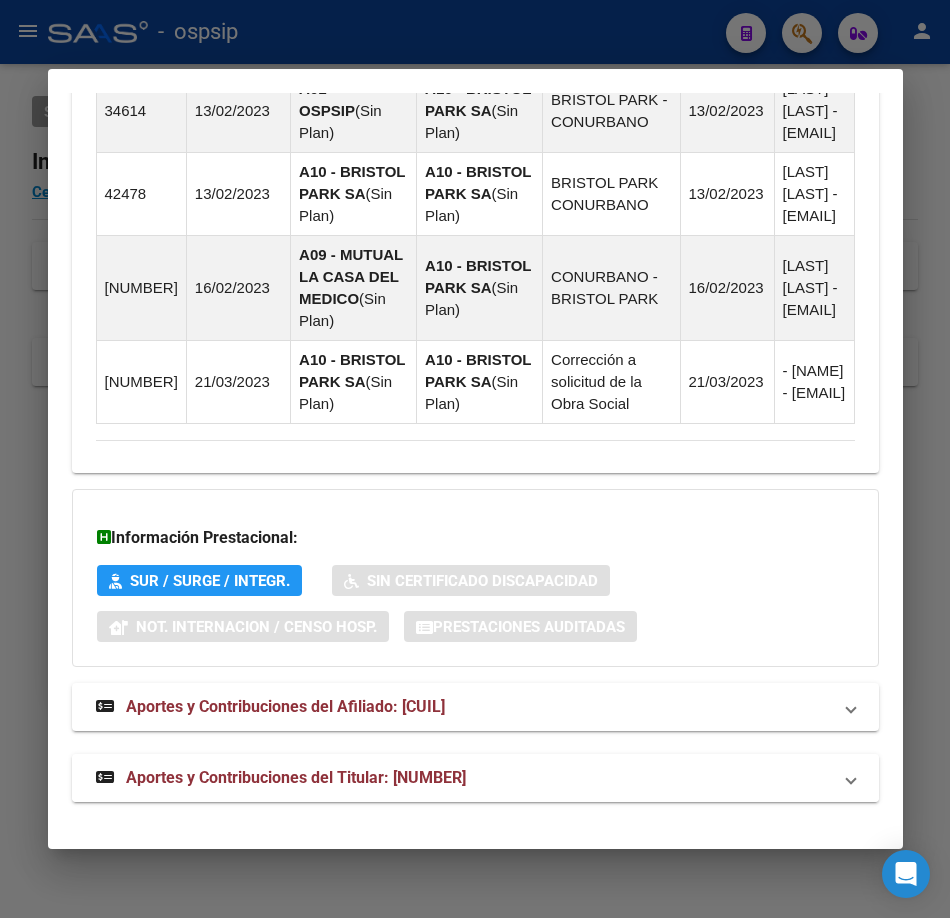 click on "Aportes y Contribuciones del Titular: [NUMBER]" at bounding box center [475, 778] 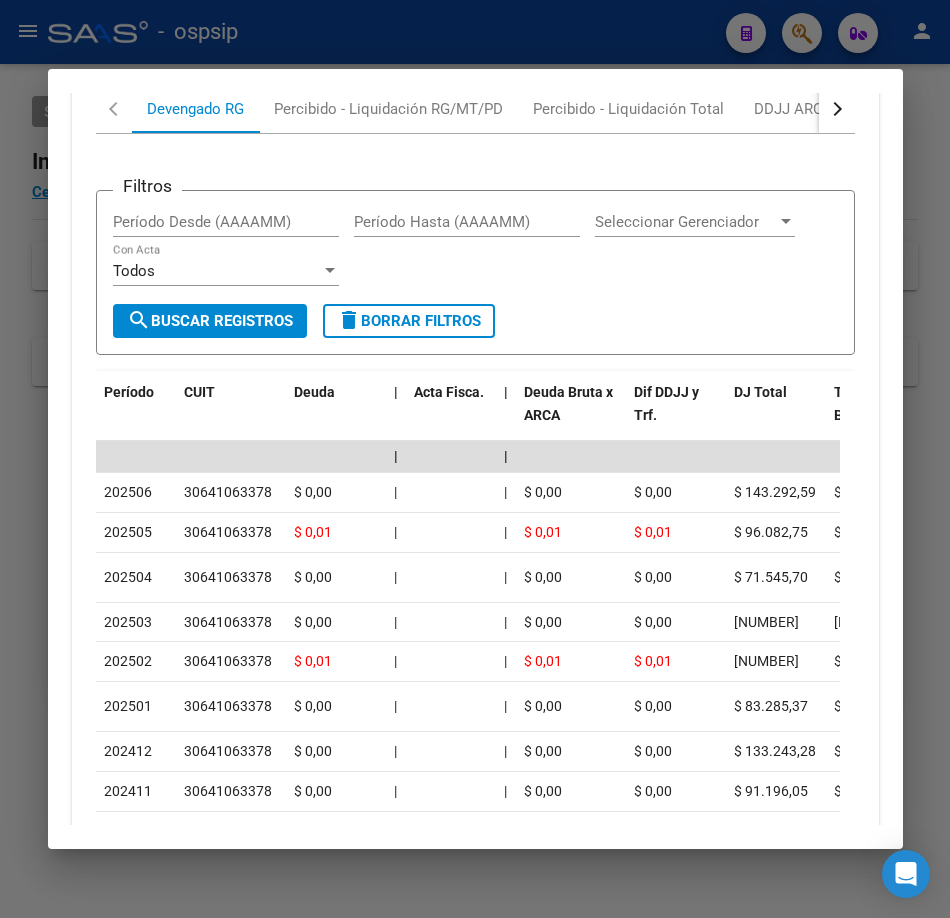 scroll, scrollTop: 2840, scrollLeft: 0, axis: vertical 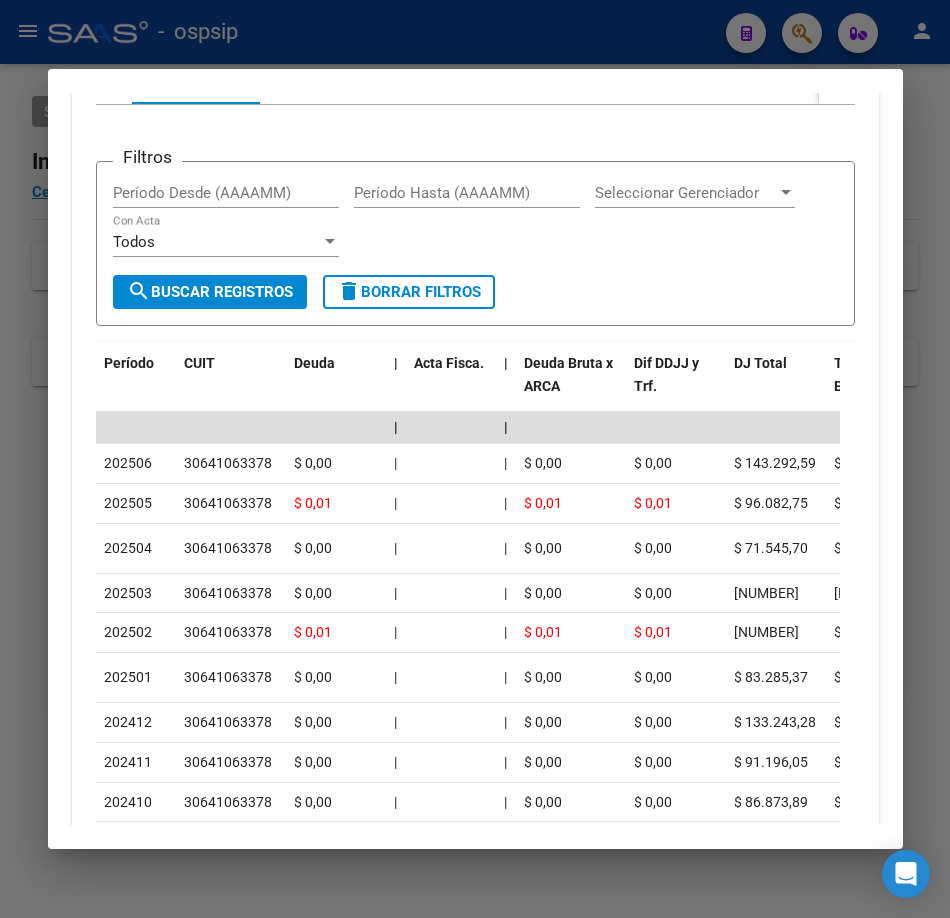 click at bounding box center (475, 459) 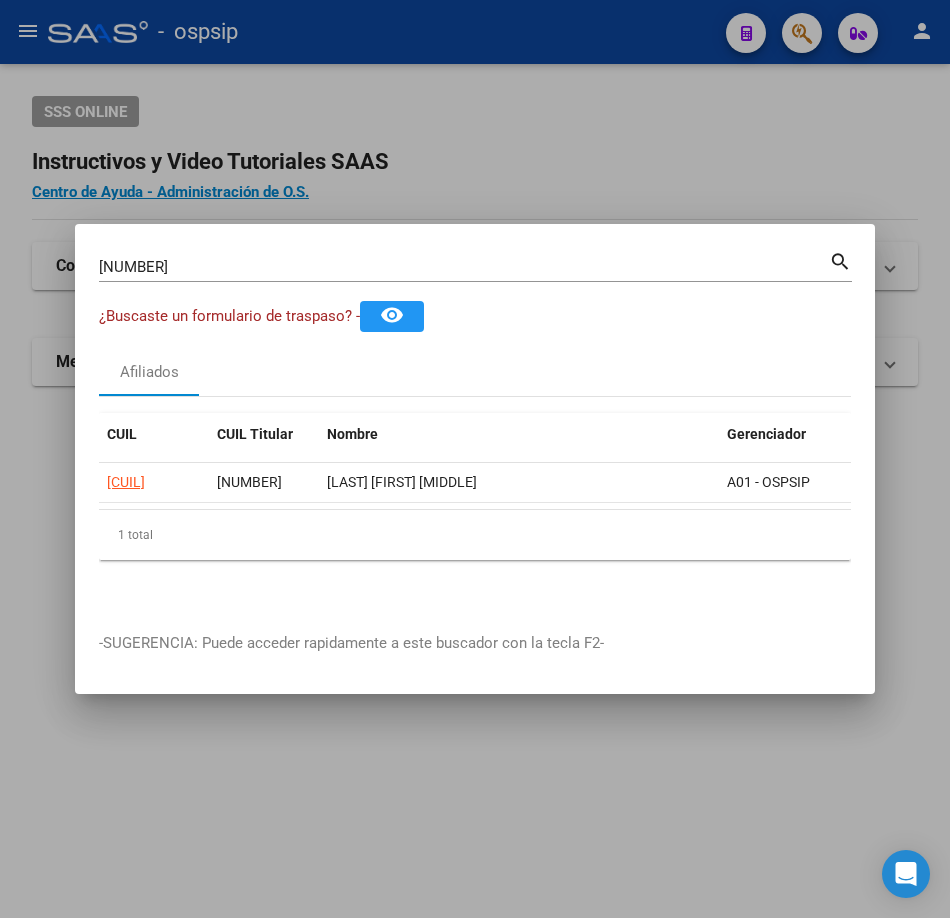 click on "[NUMBER]" at bounding box center [464, 267] 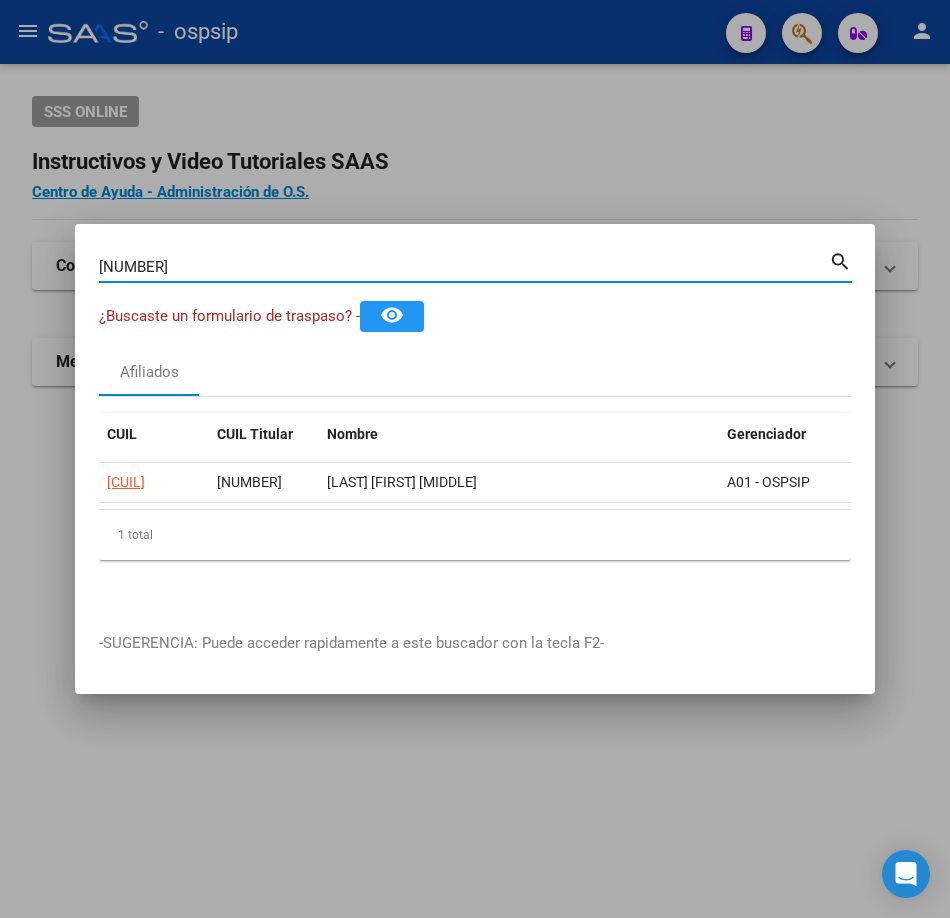 type on "[NUMBER]" 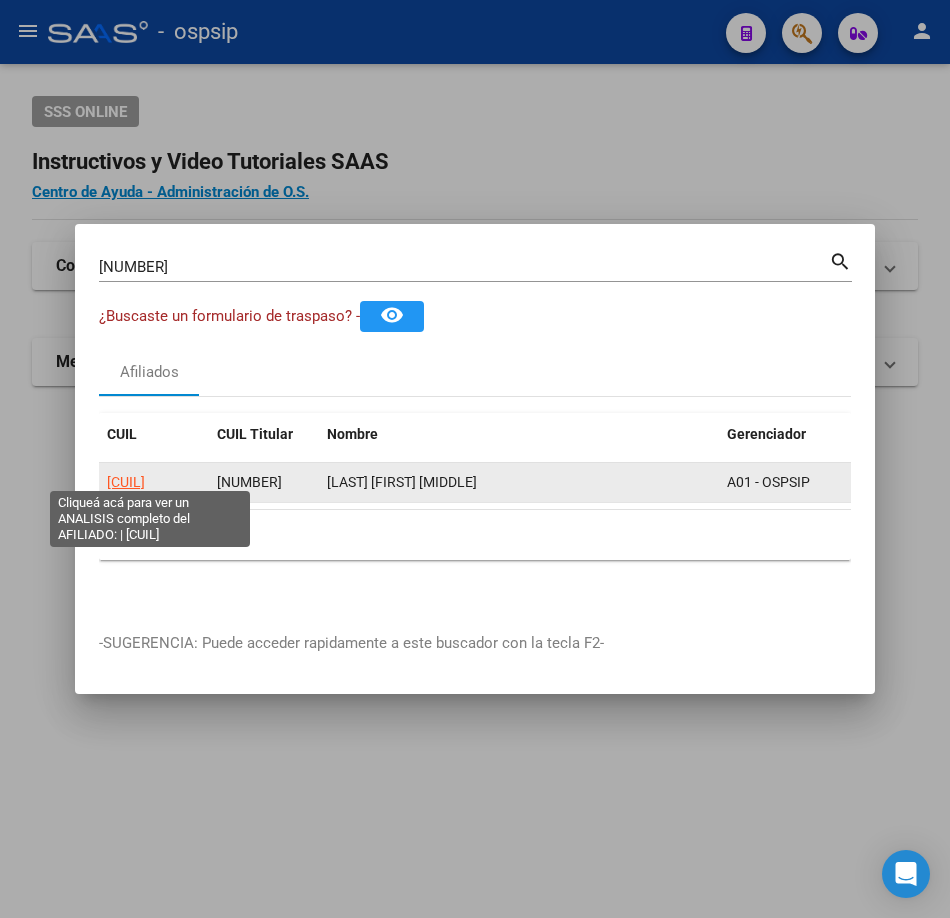 click on "[CUIL]" 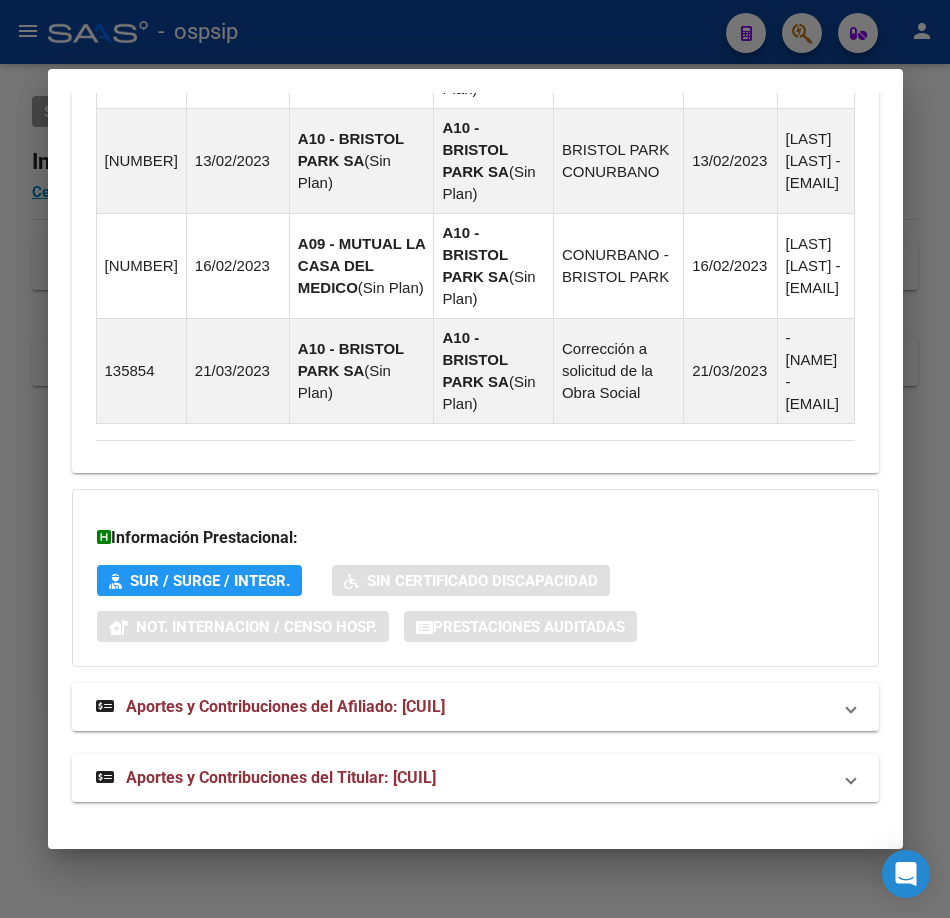 click on "Aportes y Contribuciones del Titular: [CUIL]" at bounding box center [281, 777] 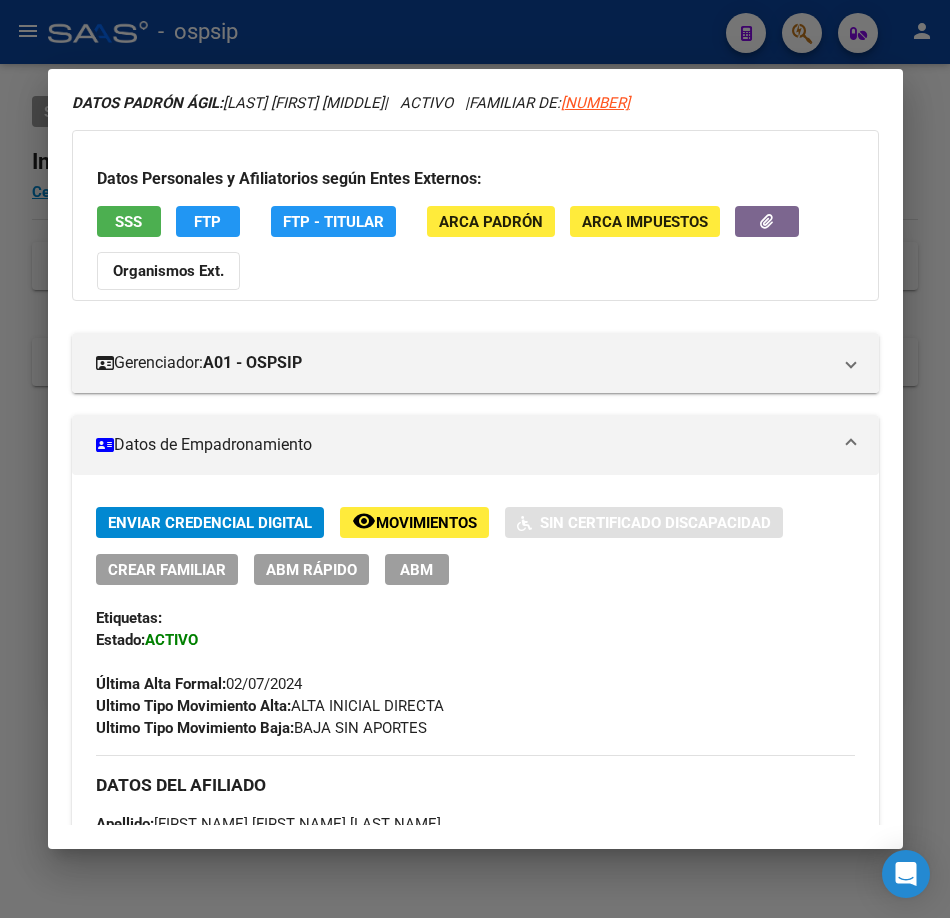 scroll, scrollTop: 0, scrollLeft: 0, axis: both 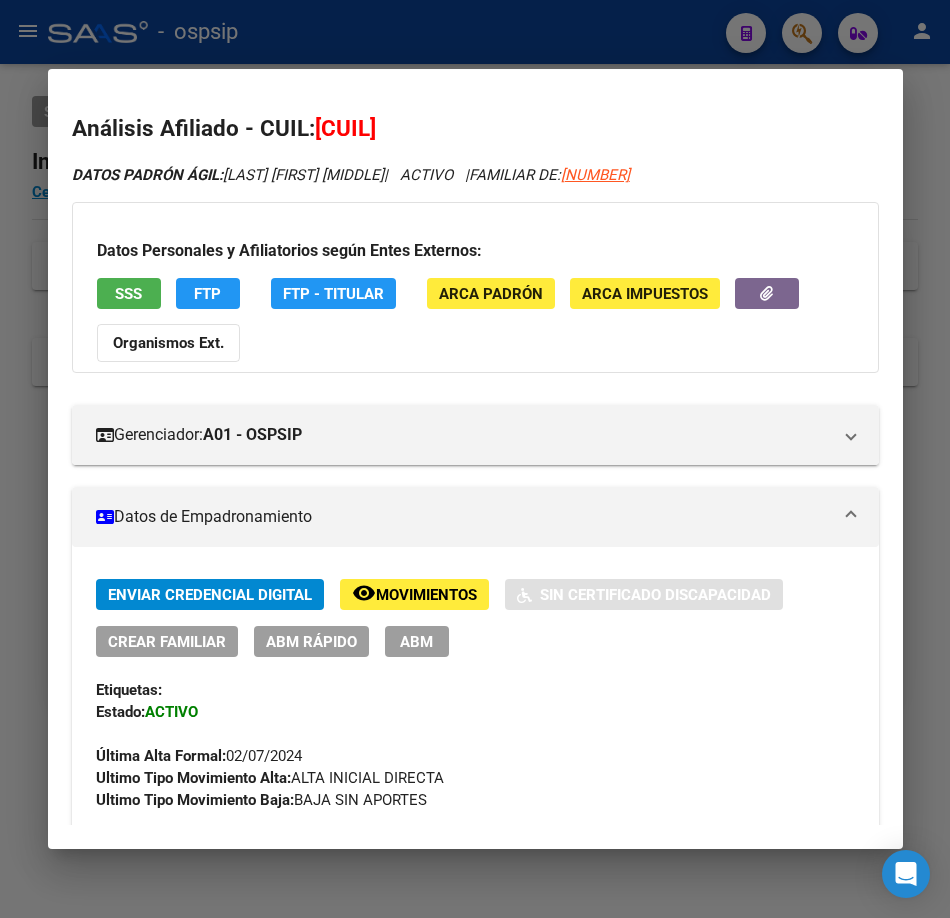 click at bounding box center [475, 459] 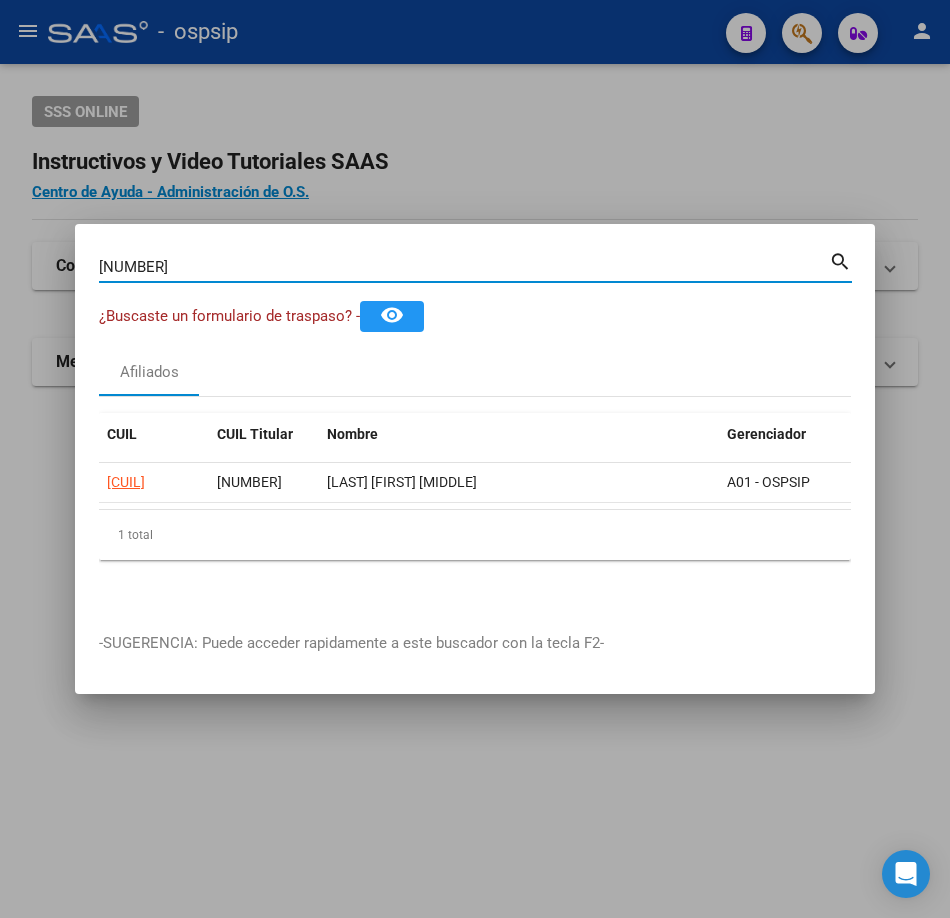 click on "[NUMBER]" at bounding box center (464, 267) 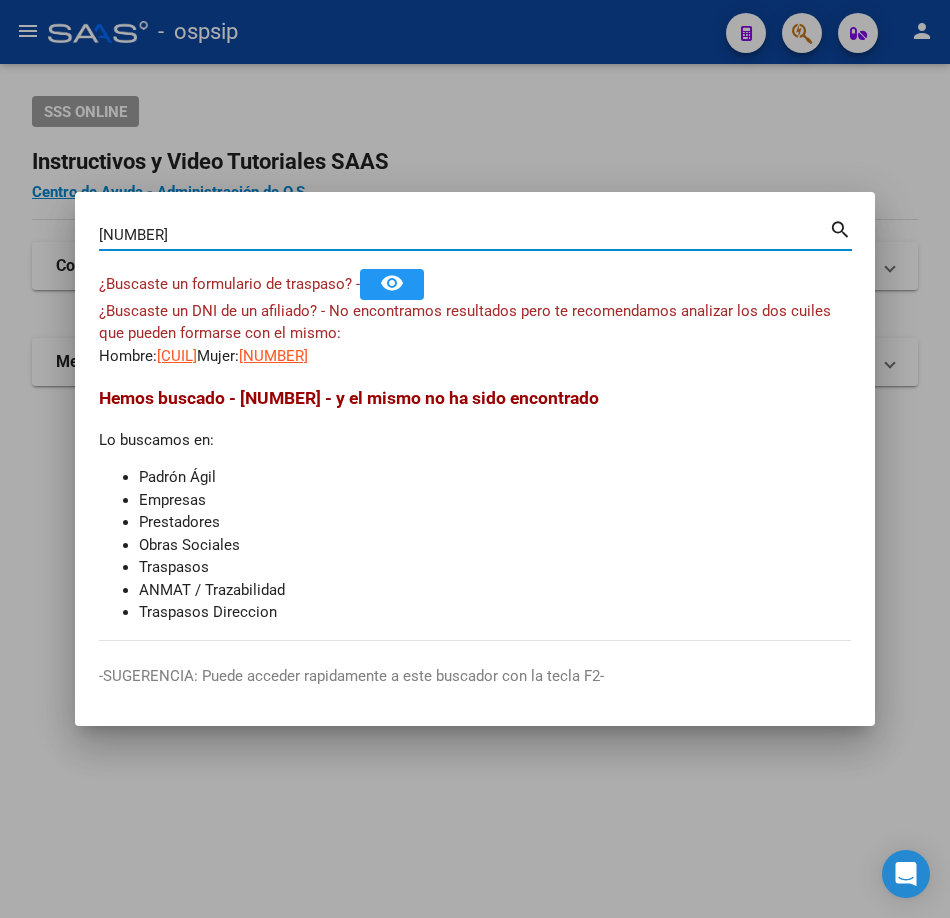 click on "[NUMBER] Buscar (apellido, dni, cuil, nro traspaso, cuit, obra social) search ¿Buscaste un formulario de traspaso? -   remove_red_eye ¿Buscaste un DNI de un afiliado? - No encontramos resultados pero te recomendamos analizar los dos cuiles que pueden formarse con el mismo:  Hombre:  [CUIL]     Mujer:  [CUIL] Hemos buscado - [NUMBER] - y el mismo no ha sido encontrado  Lo buscamos en:  Padrón Ágil Empresas Prestadores Obras Sociales Traspasos ANMAT / Trazabilidad Traspasos Direccion" at bounding box center (475, 428) 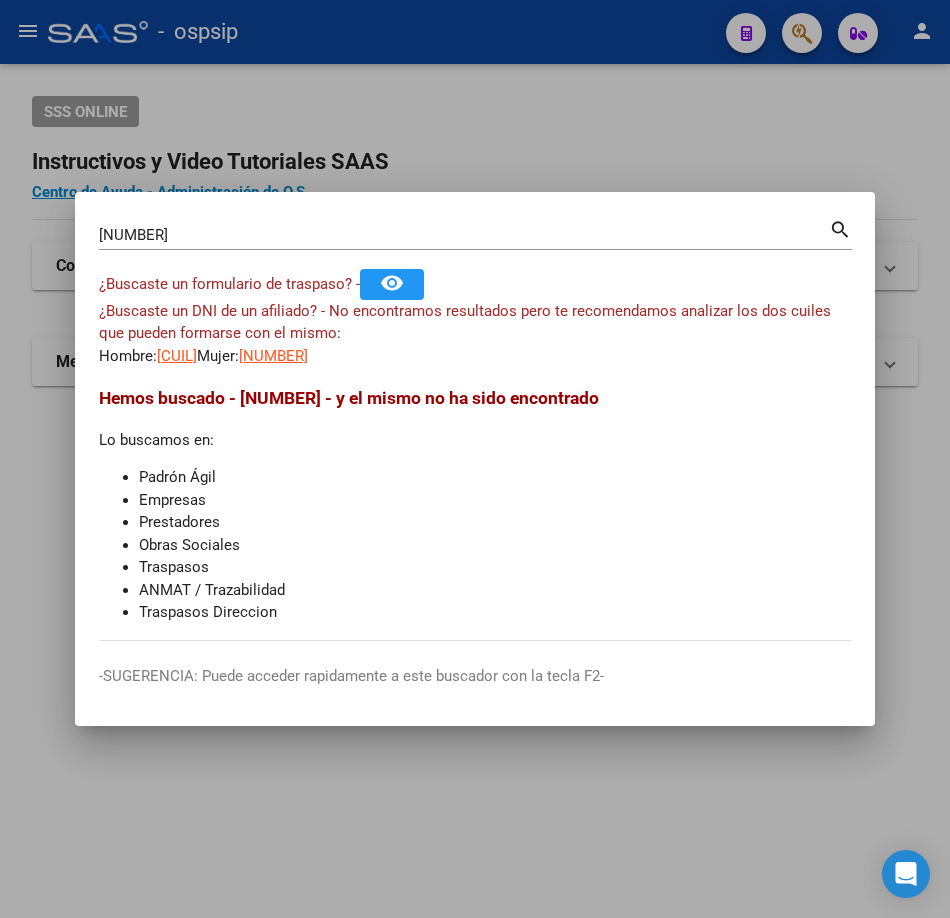 click on "[CUIL]" at bounding box center (177, 356) 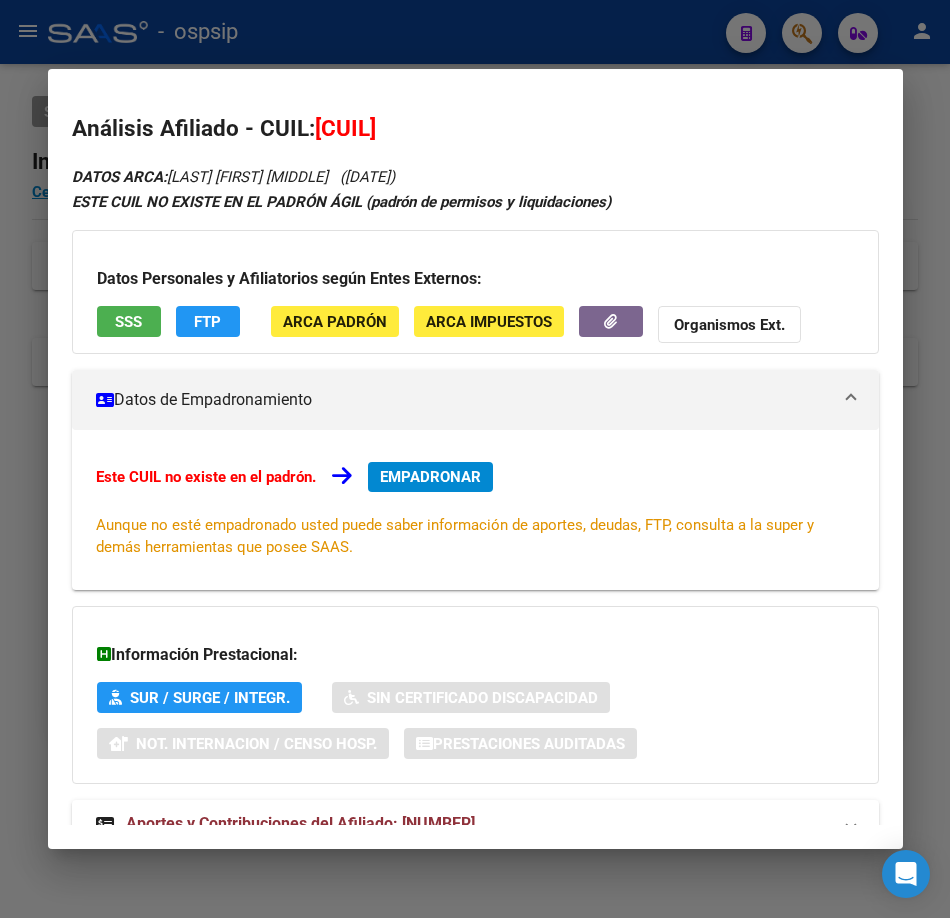 click on "SSS" at bounding box center (128, 322) 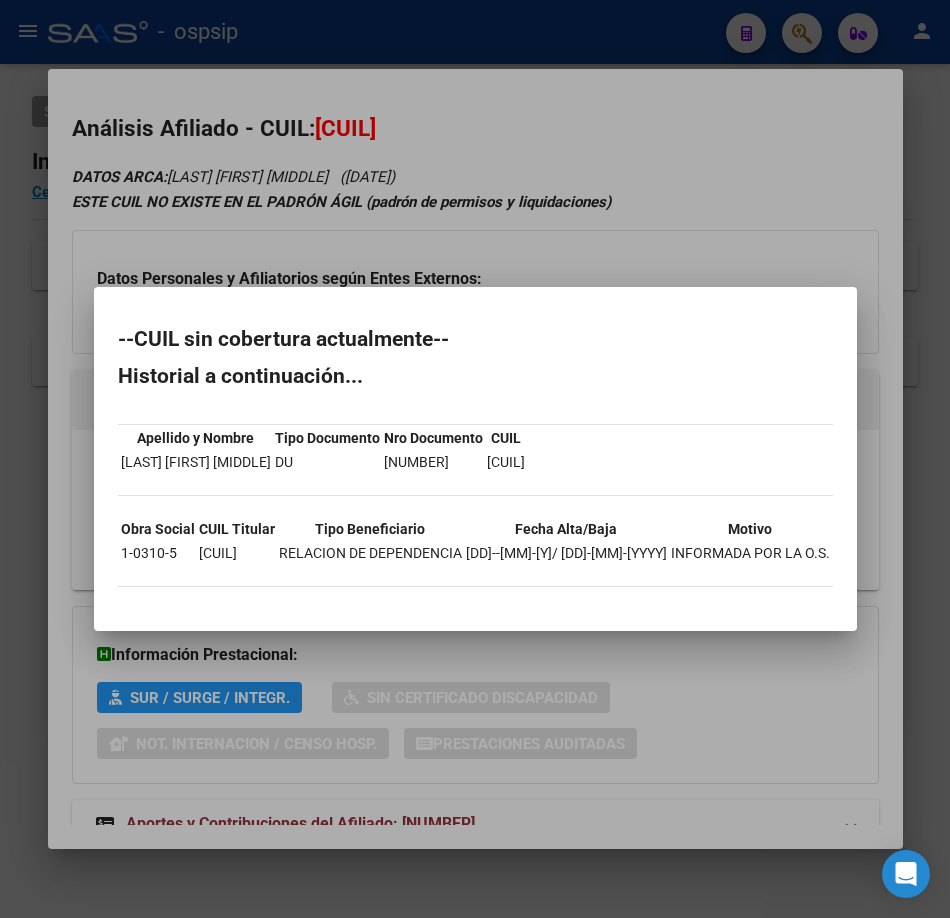 click at bounding box center (475, 459) 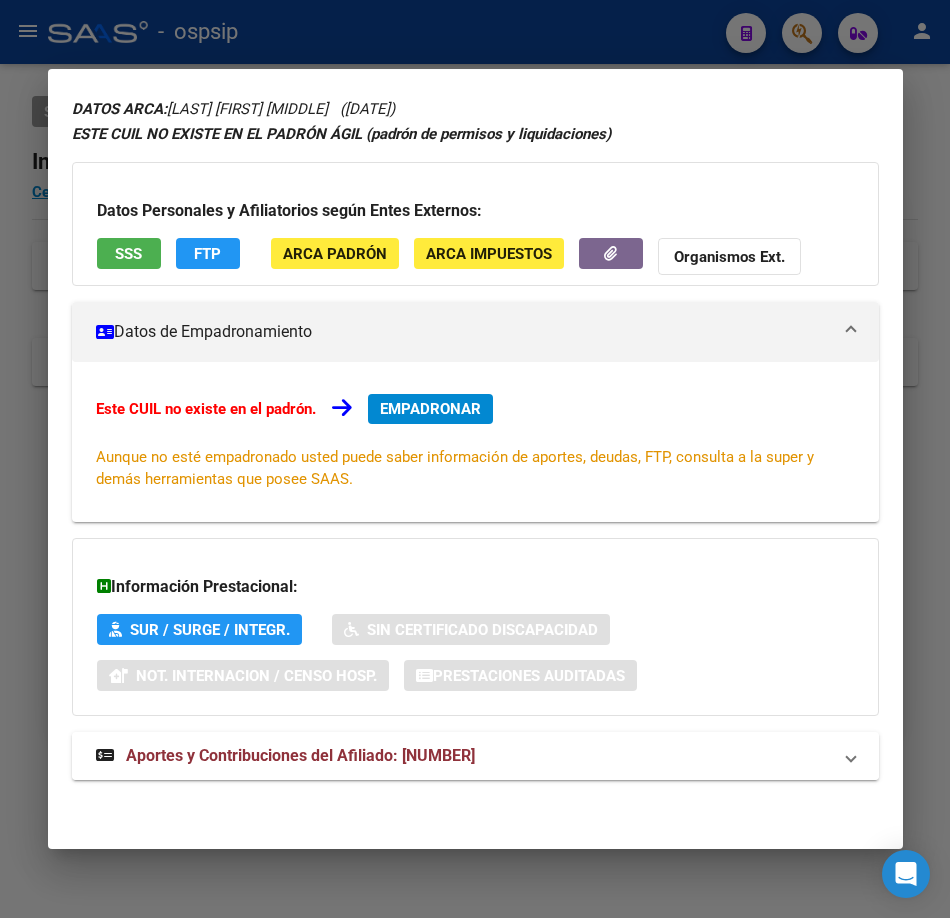 click on "Aportes y Contribuciones del Afiliado: [NUMBER]" at bounding box center (475, 756) 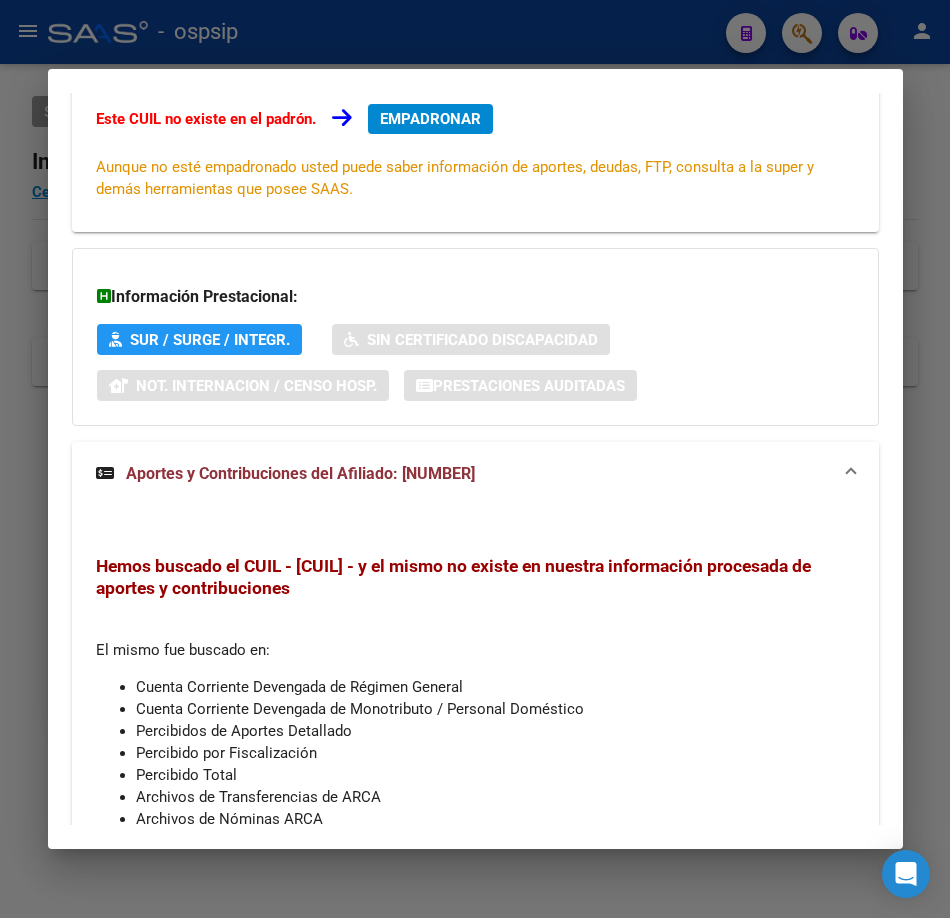 scroll, scrollTop: 501, scrollLeft: 0, axis: vertical 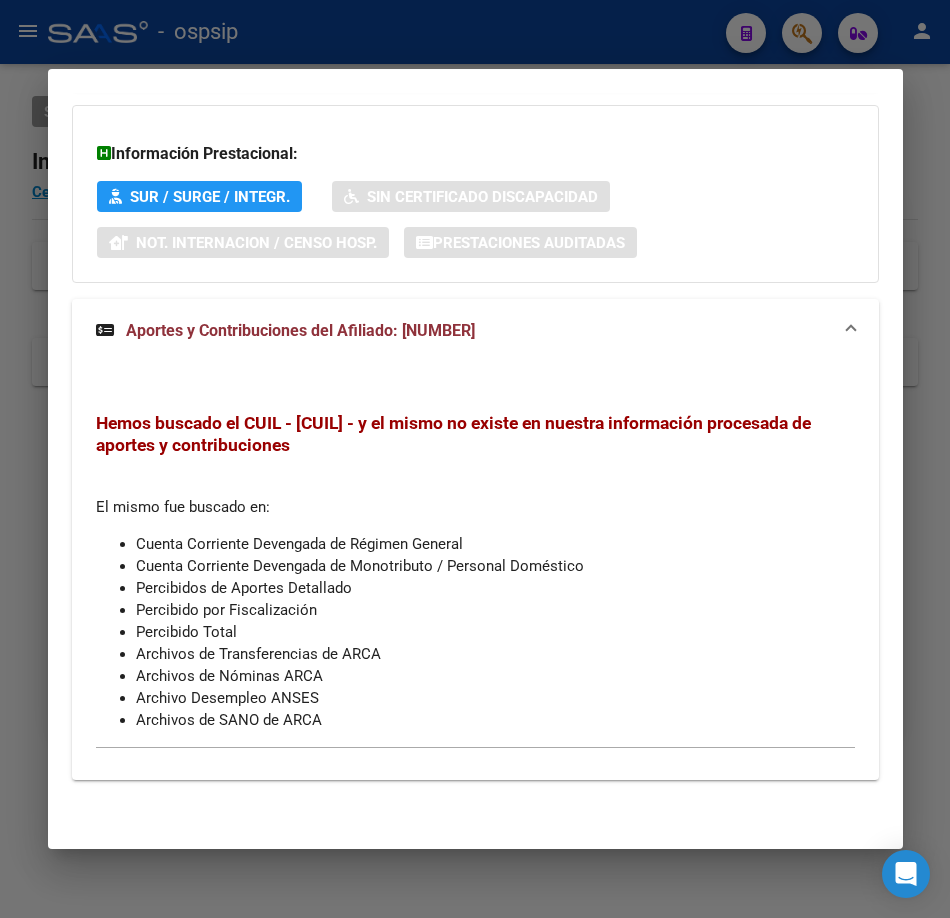 click at bounding box center [475, 459] 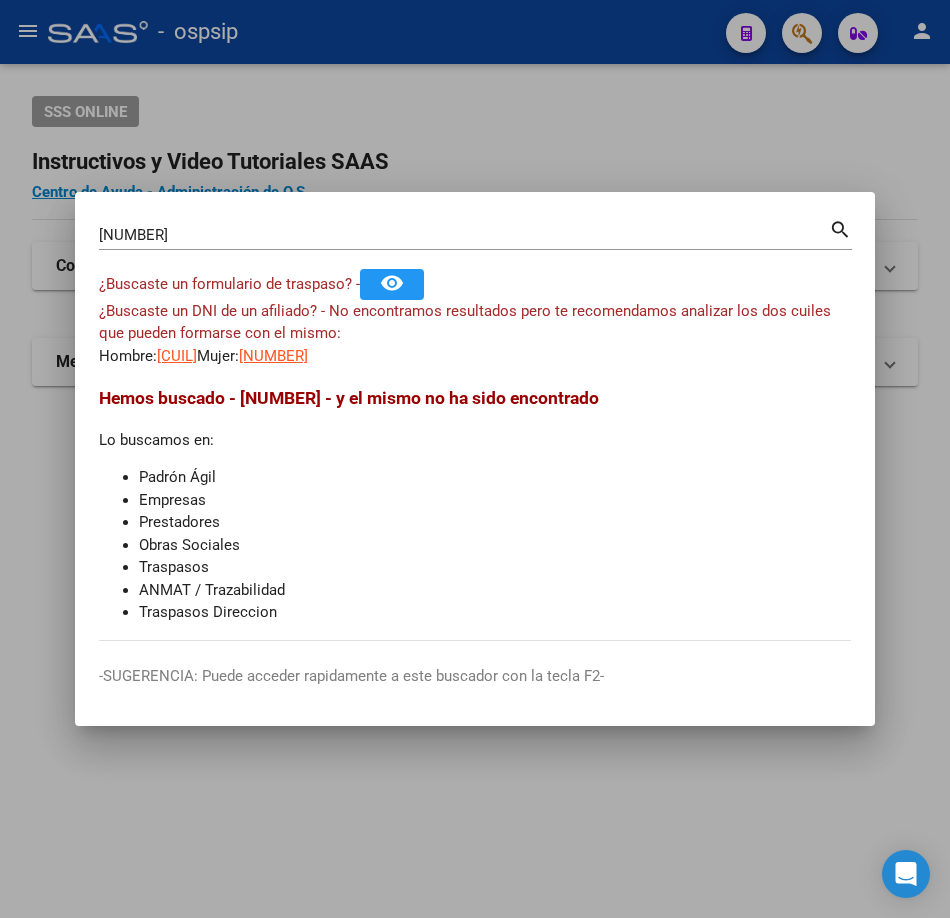 click on "[NUMBER]" at bounding box center (464, 235) 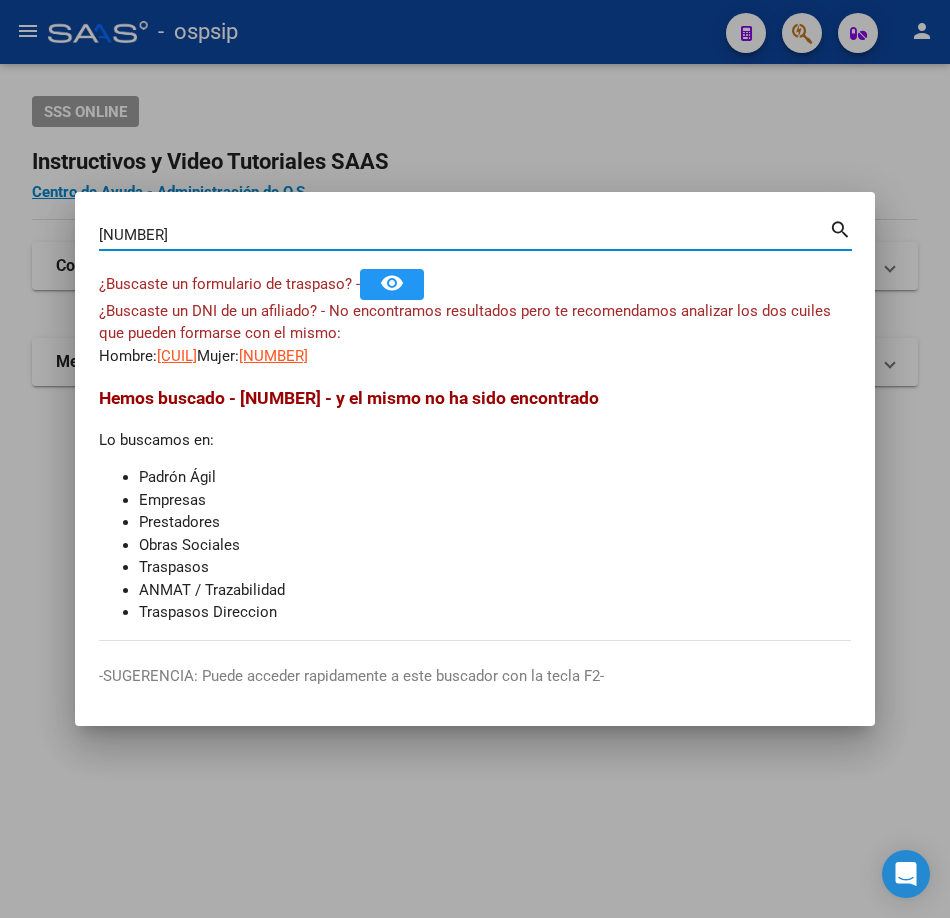 click on "[NUMBER]" at bounding box center [464, 235] 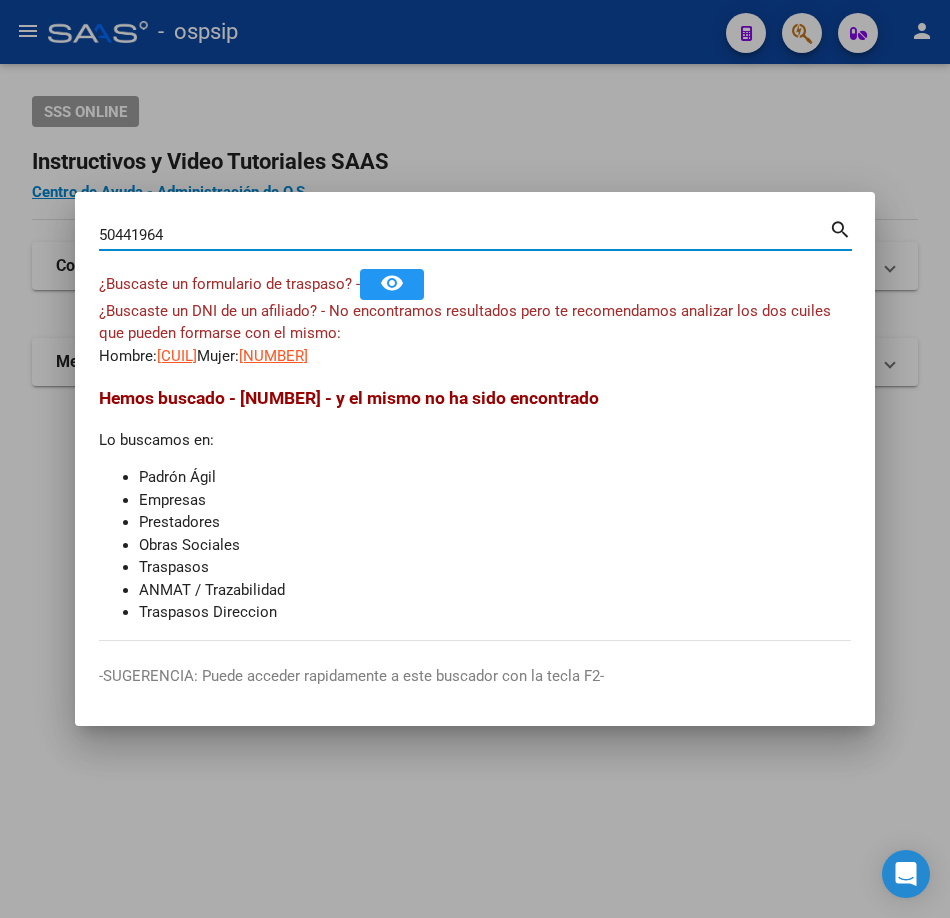 type on "50441964" 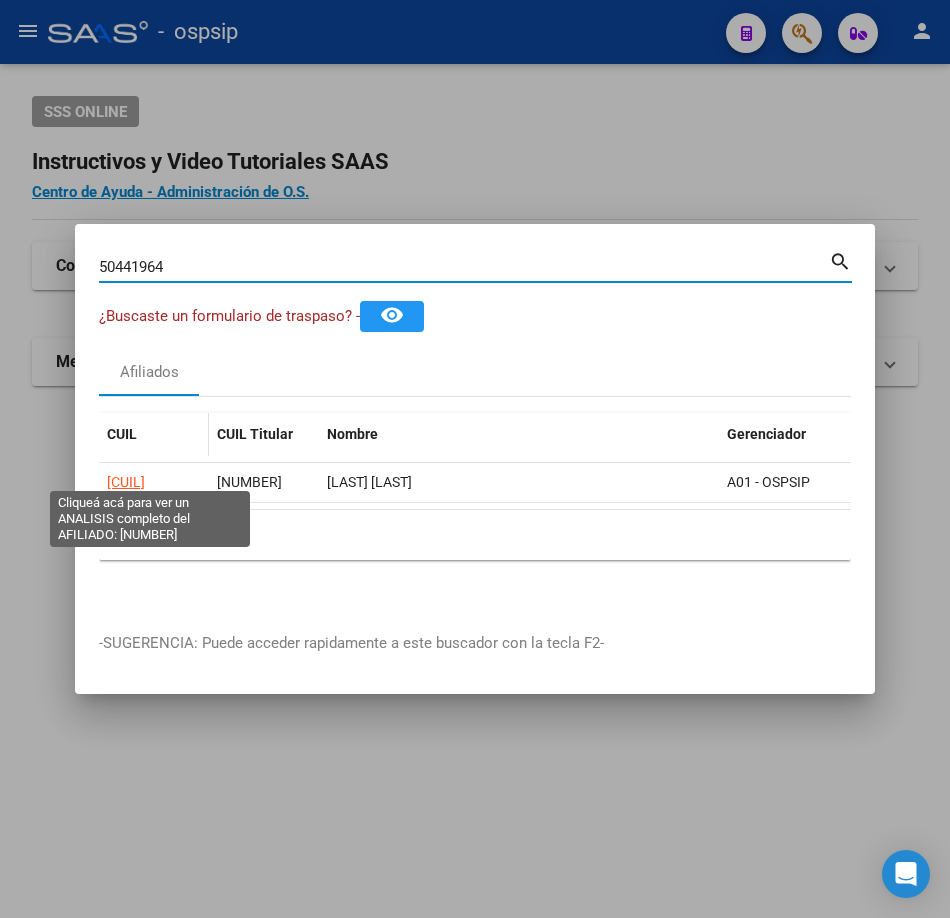 click on "[CUIL]" 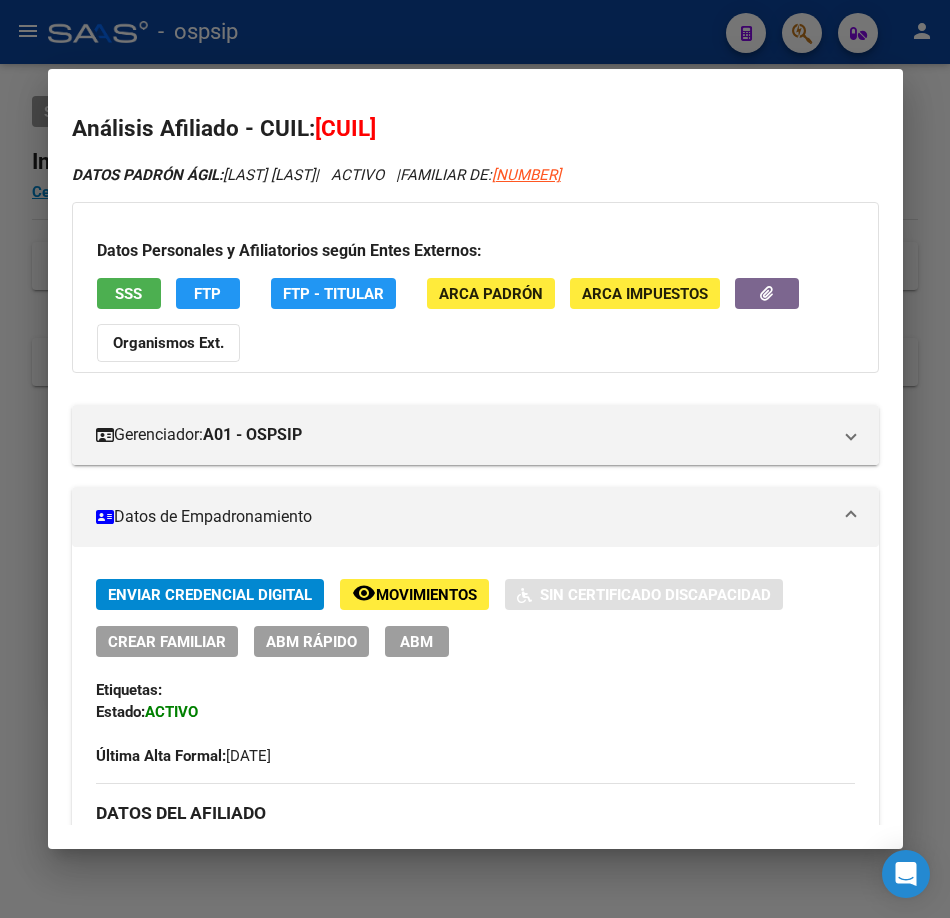 click on "Datos Personales y Afiliatorios según Entes Externos: SSS FTP  FTP - Titular ARCA Padrón ARCA Impuestos Organismos Ext." at bounding box center [475, 287] 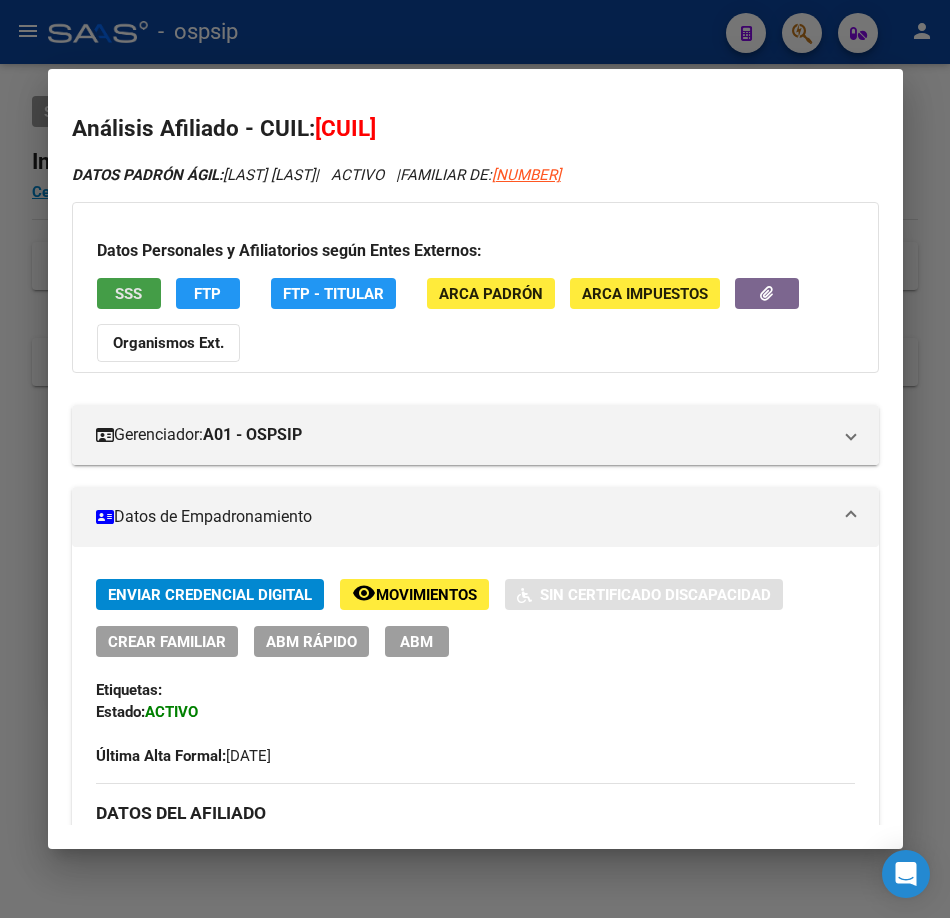 click on "SSS" at bounding box center (129, 293) 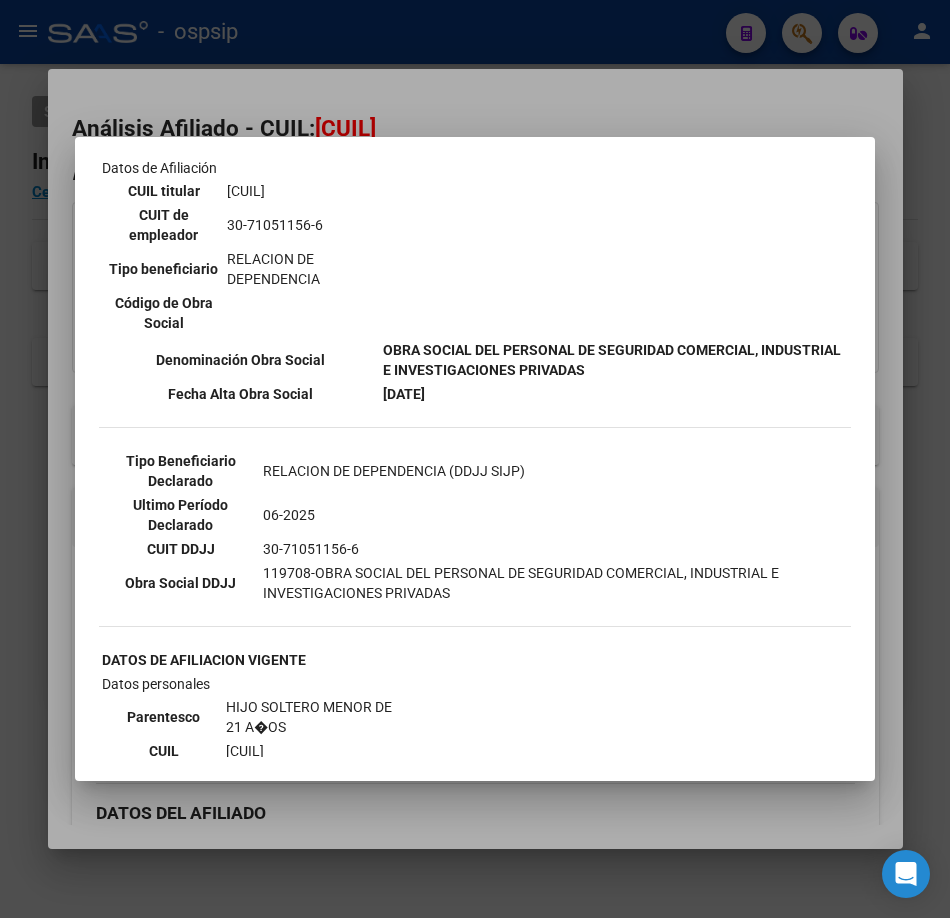 scroll, scrollTop: 600, scrollLeft: 0, axis: vertical 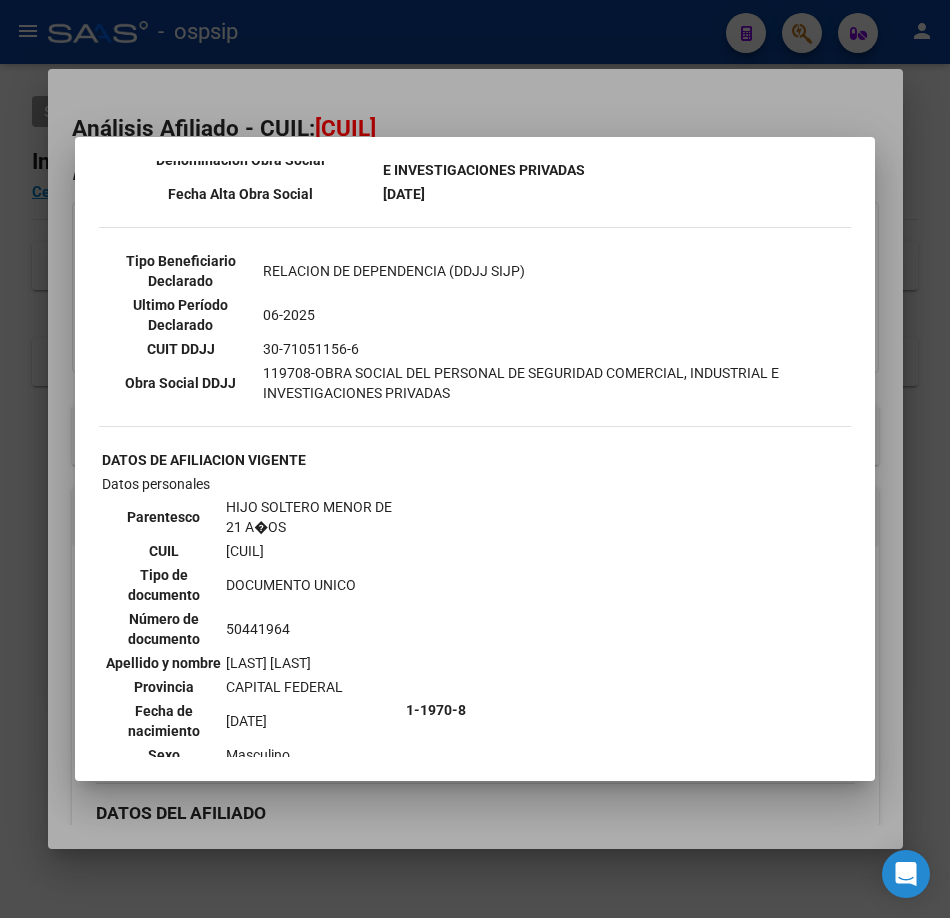 drag, startPoint x: 238, startPoint y: 103, endPoint x: 232, endPoint y: 62, distance: 41.4367 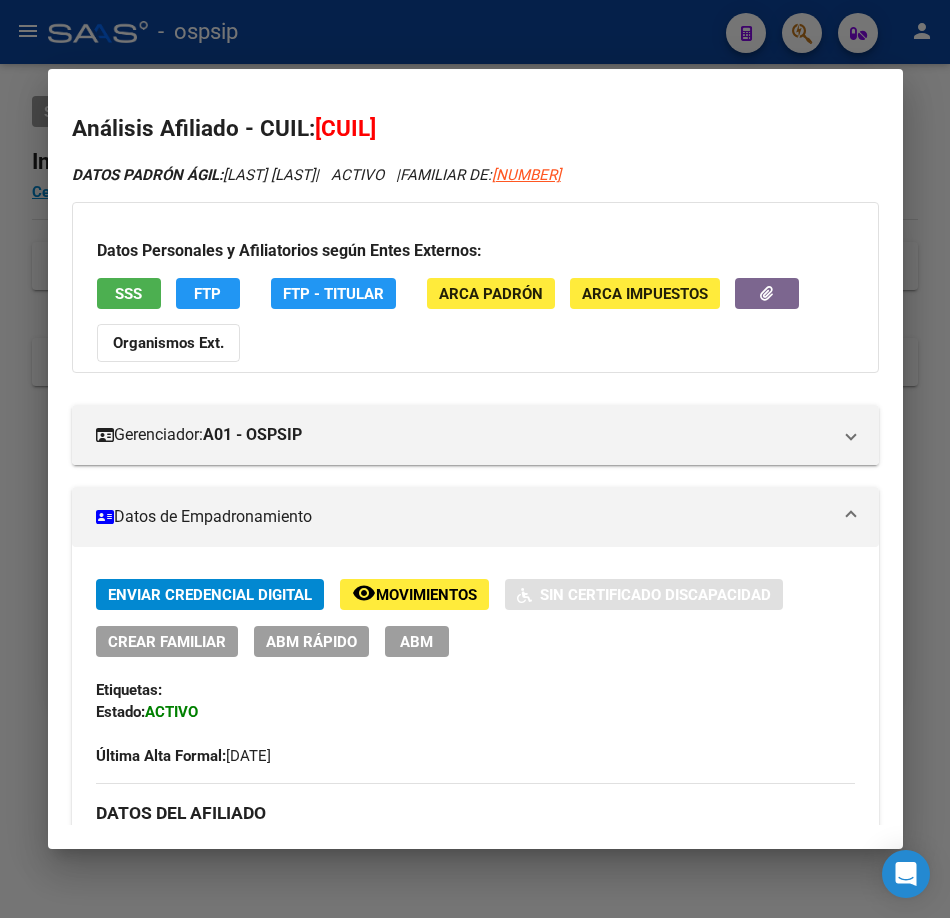 click at bounding box center [475, 459] 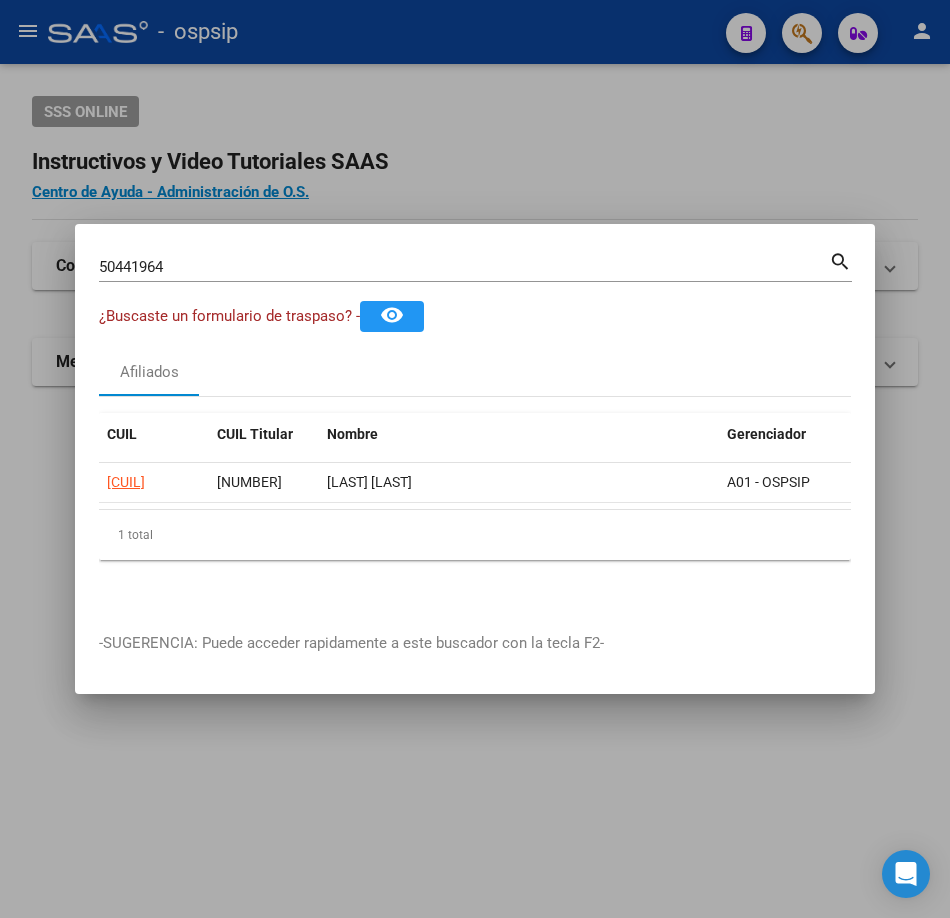 click on "50441964" at bounding box center (464, 267) 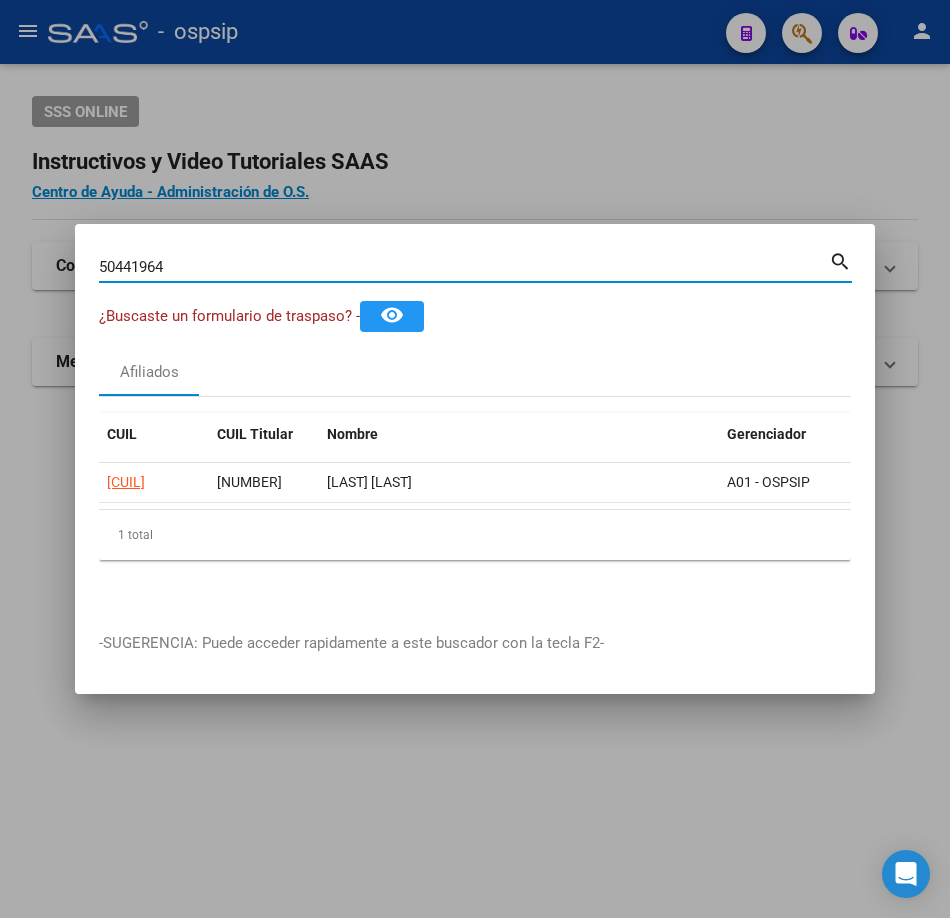 click on "50441964" at bounding box center (464, 267) 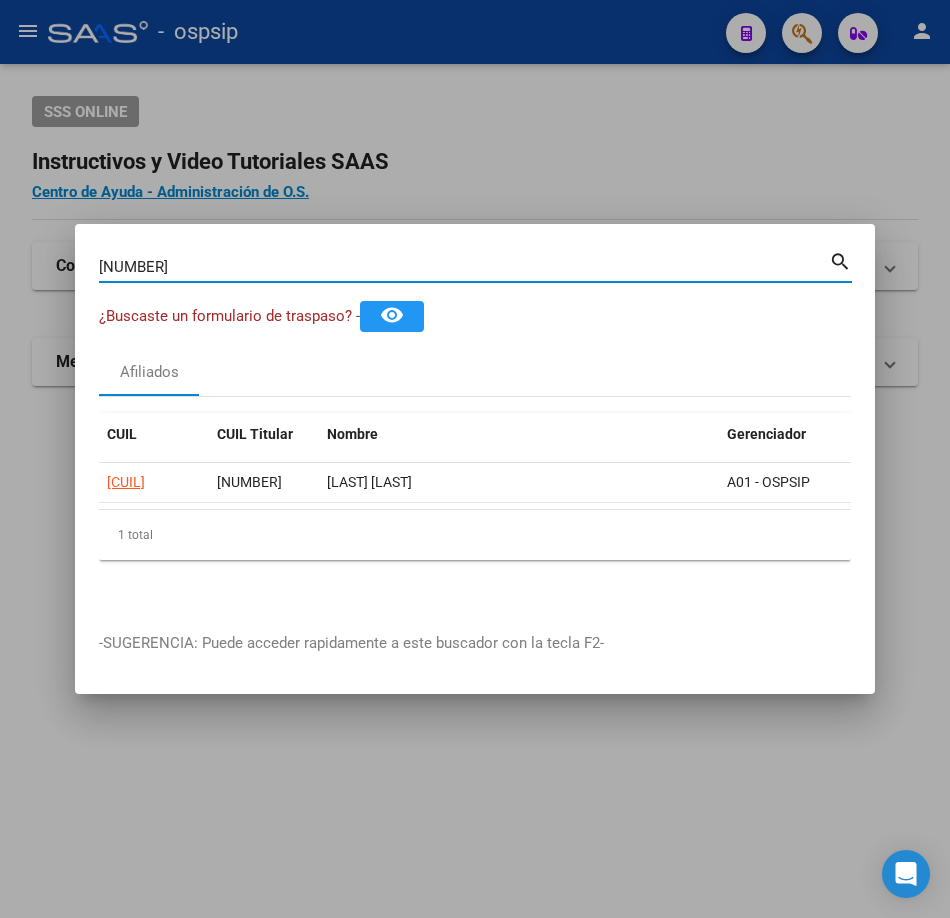 type on "[NUMBER]" 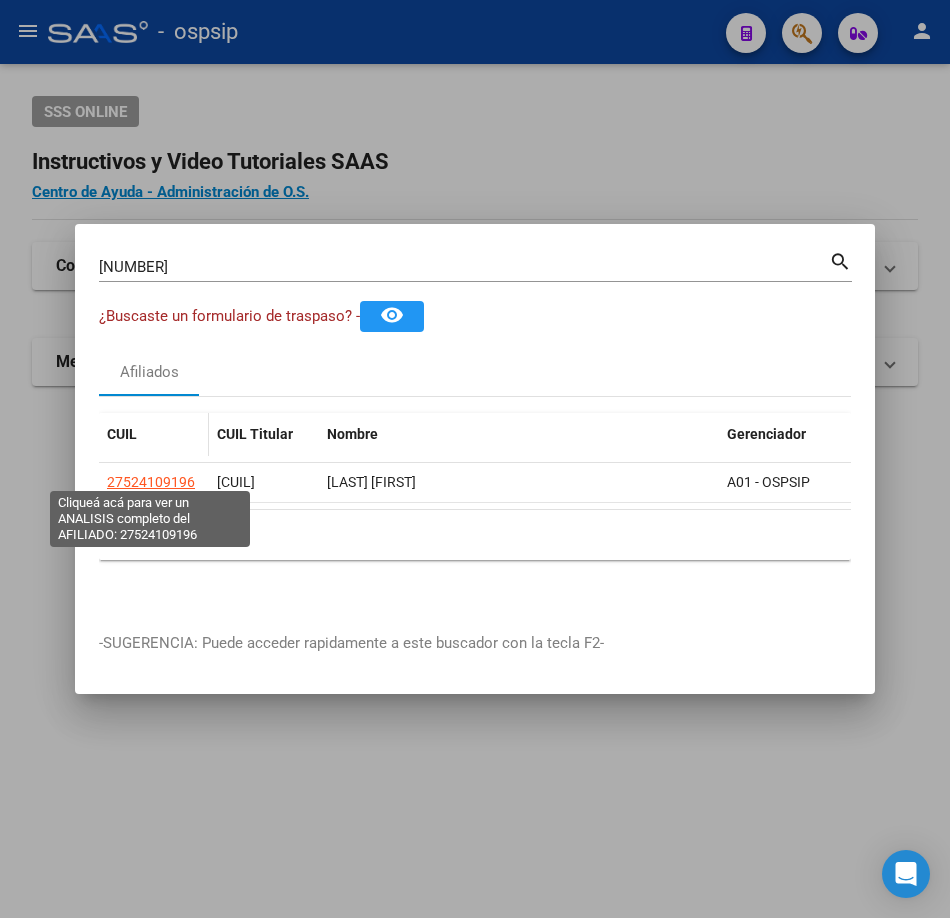 click on "27524109196" 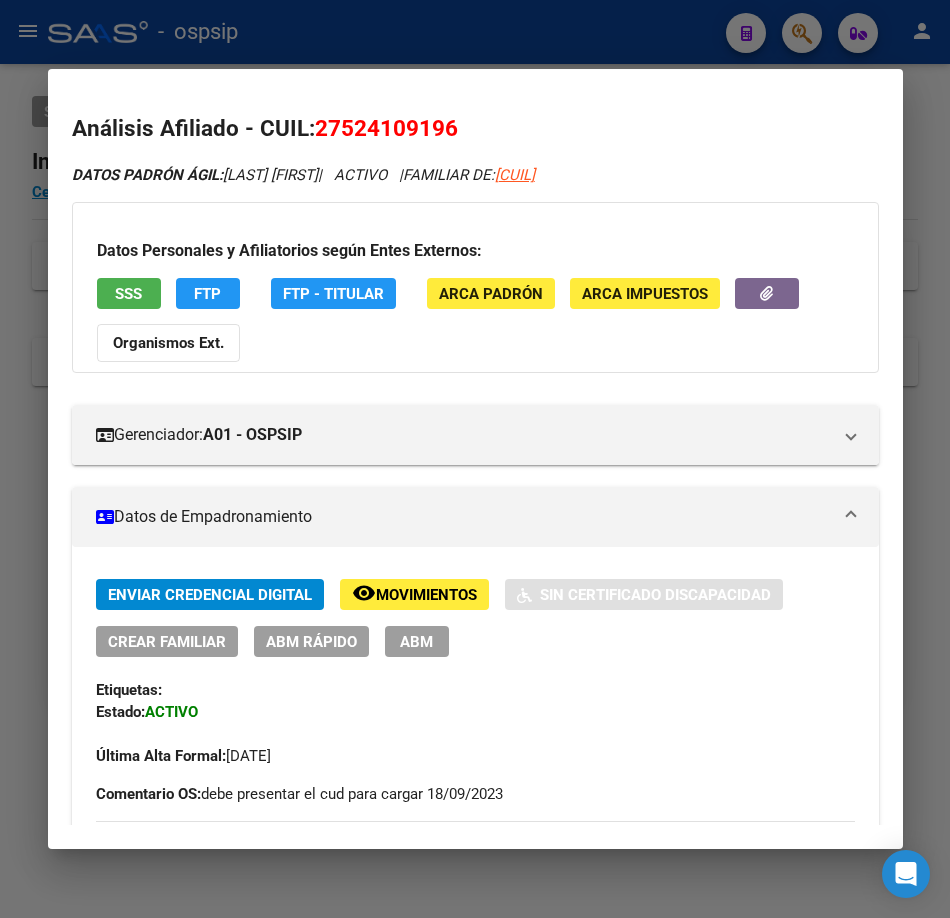 click on "SSS" at bounding box center [128, 294] 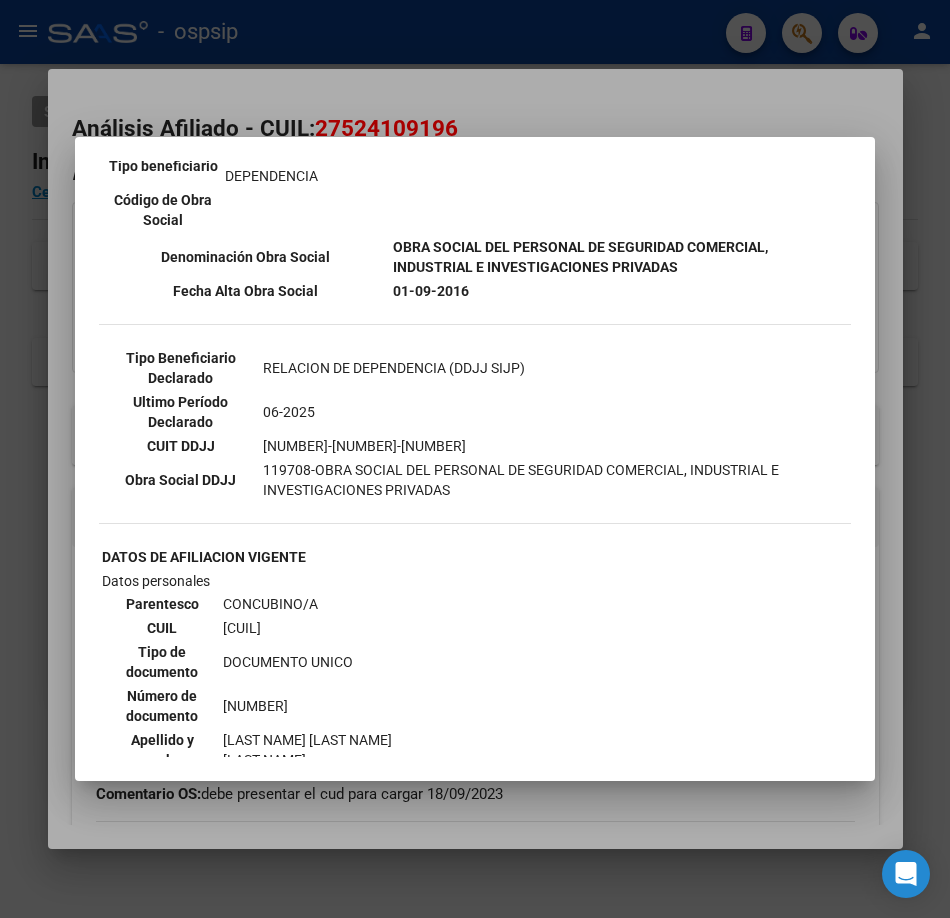 scroll, scrollTop: 500, scrollLeft: 0, axis: vertical 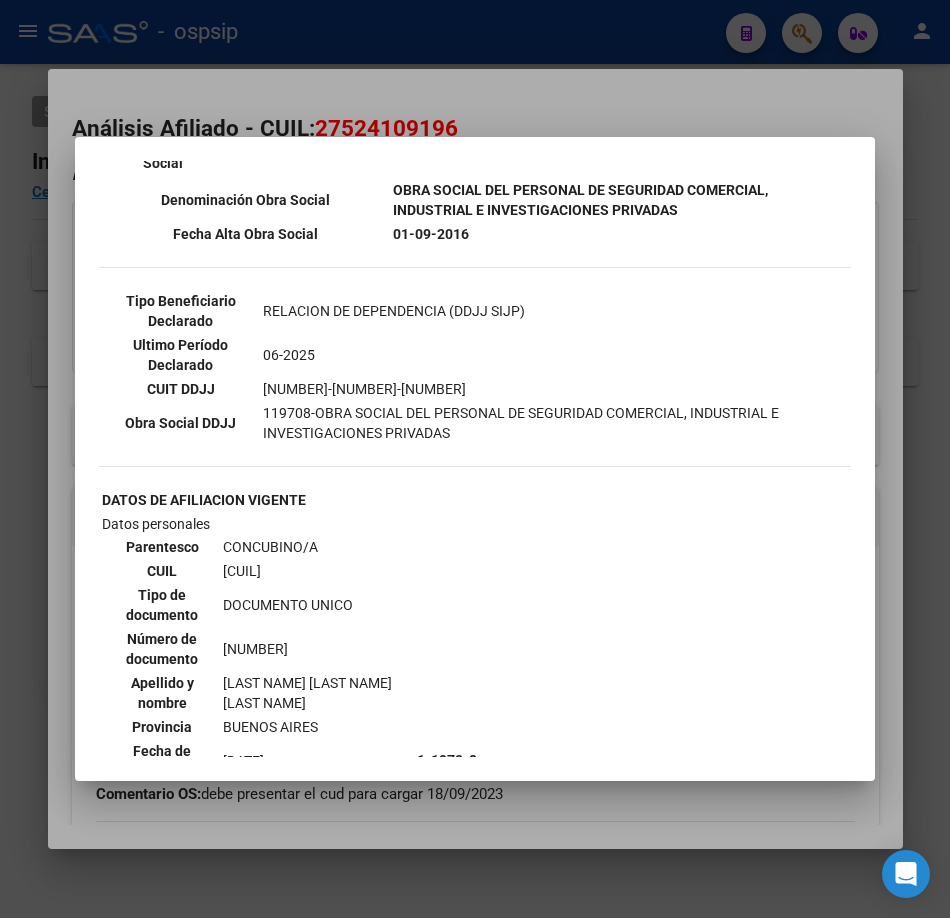 click at bounding box center [475, 459] 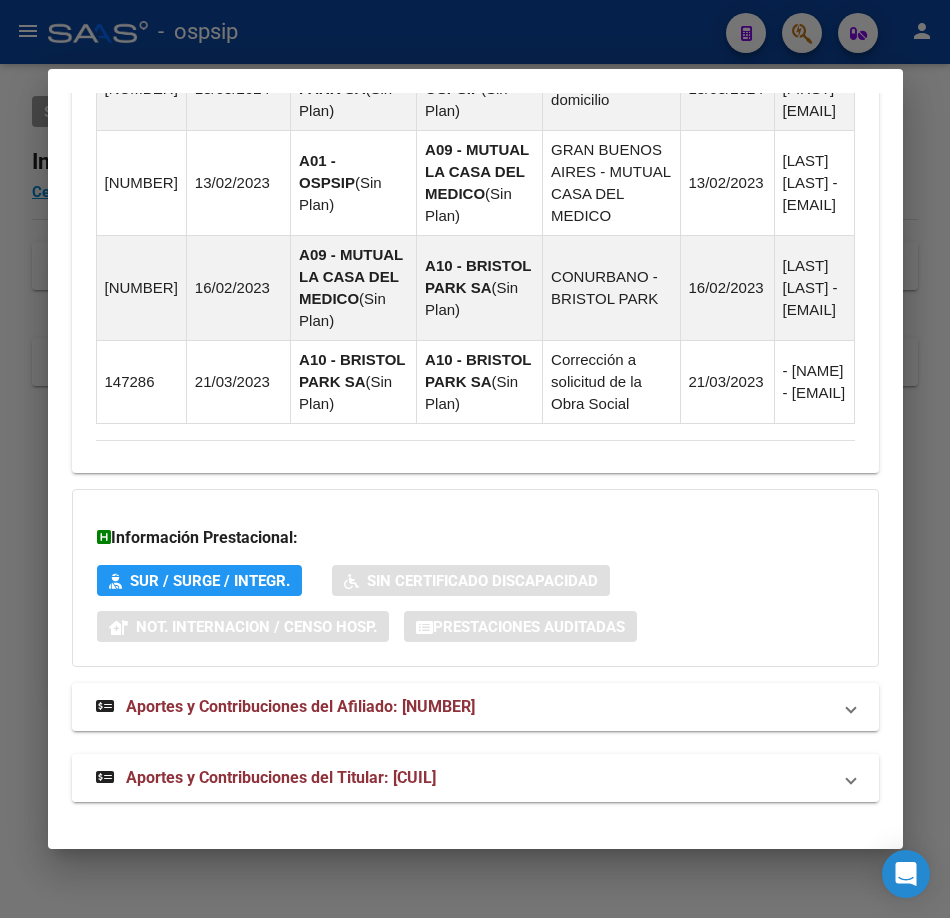 click on "Aportes y Contribuciones del Titular: [CUIL]" at bounding box center (266, 778) 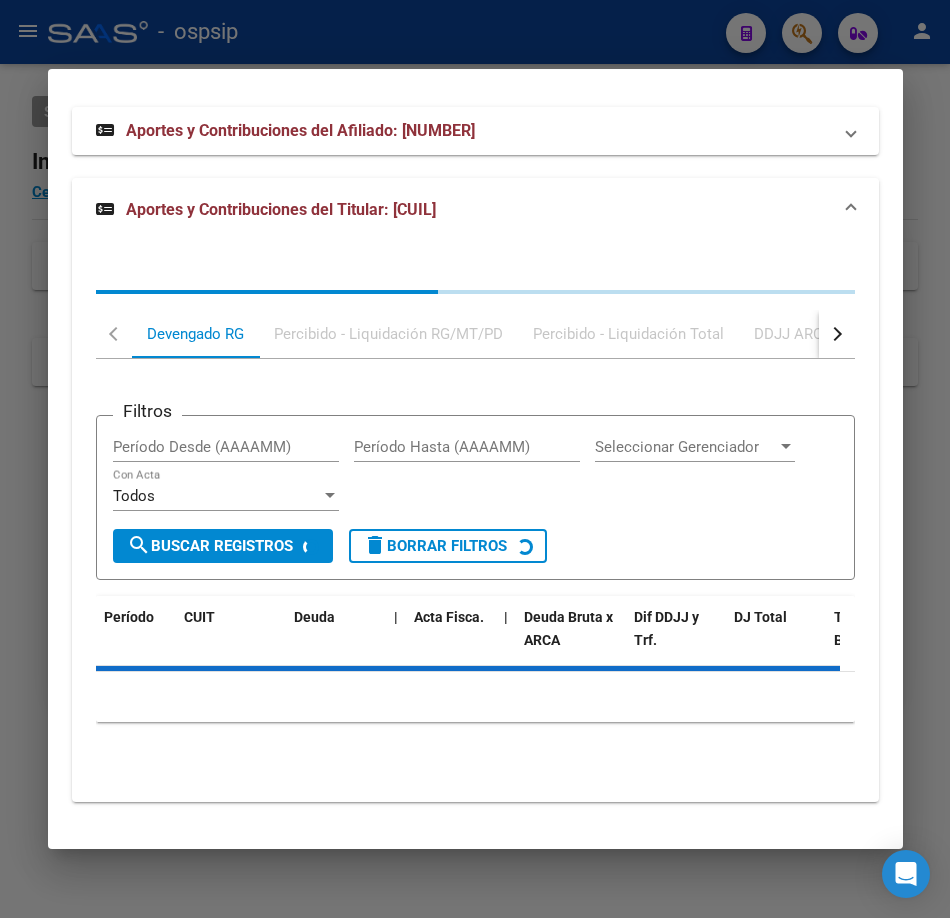 scroll, scrollTop: 2452, scrollLeft: 0, axis: vertical 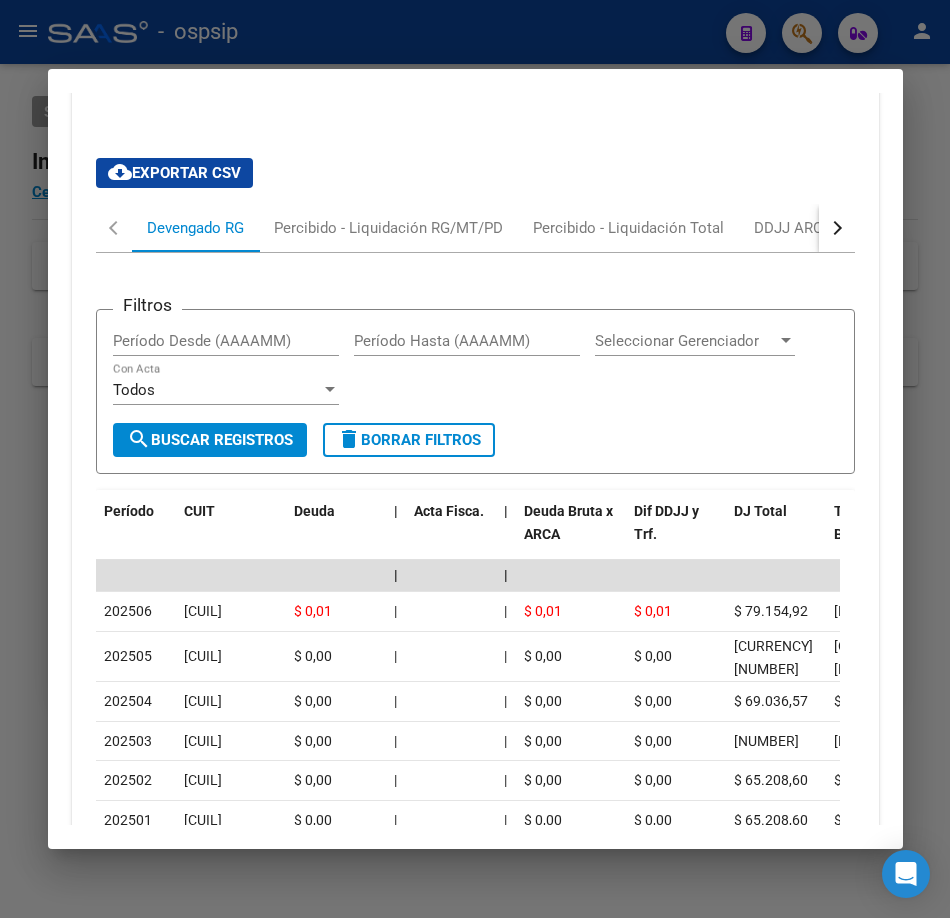 click at bounding box center (475, 459) 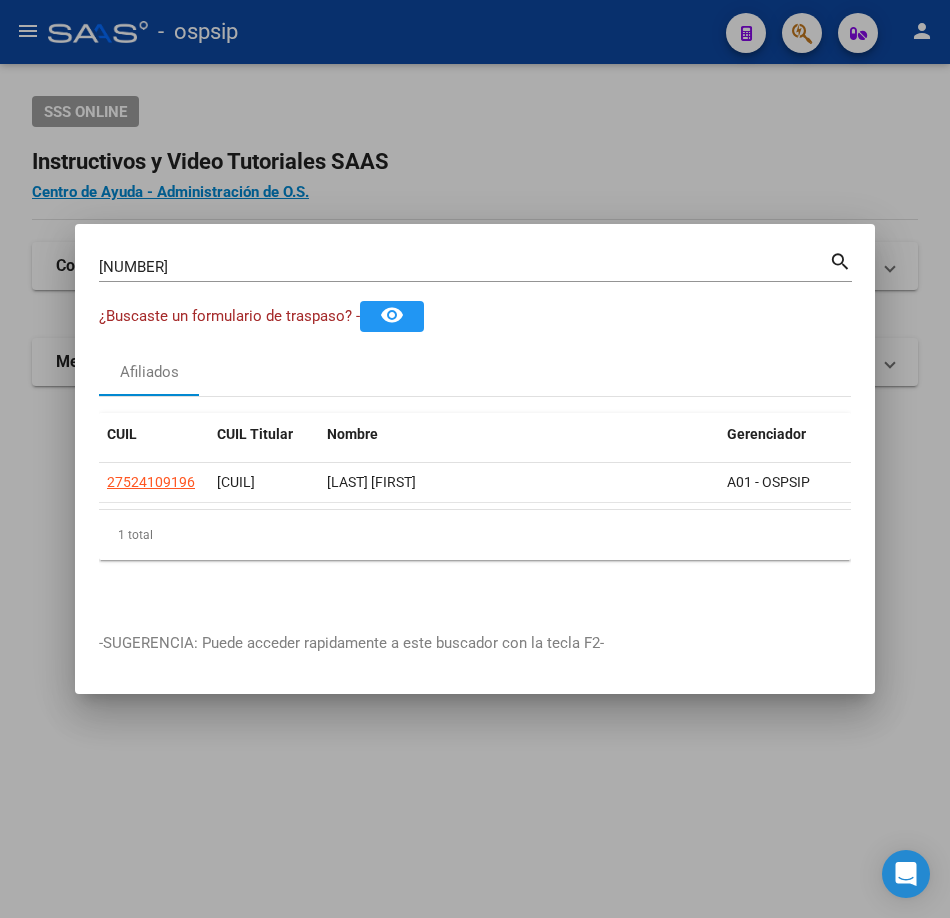 click on "[NUMBER]" at bounding box center (464, 267) 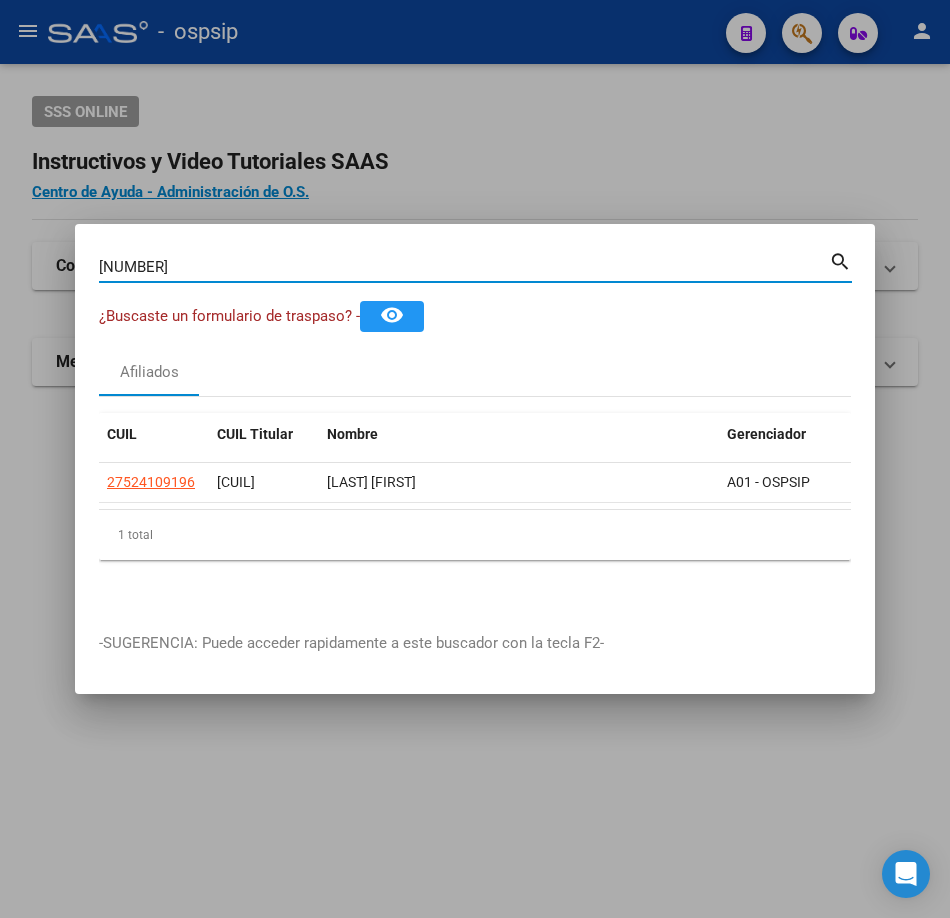 click on "[NUMBER]" at bounding box center (464, 267) 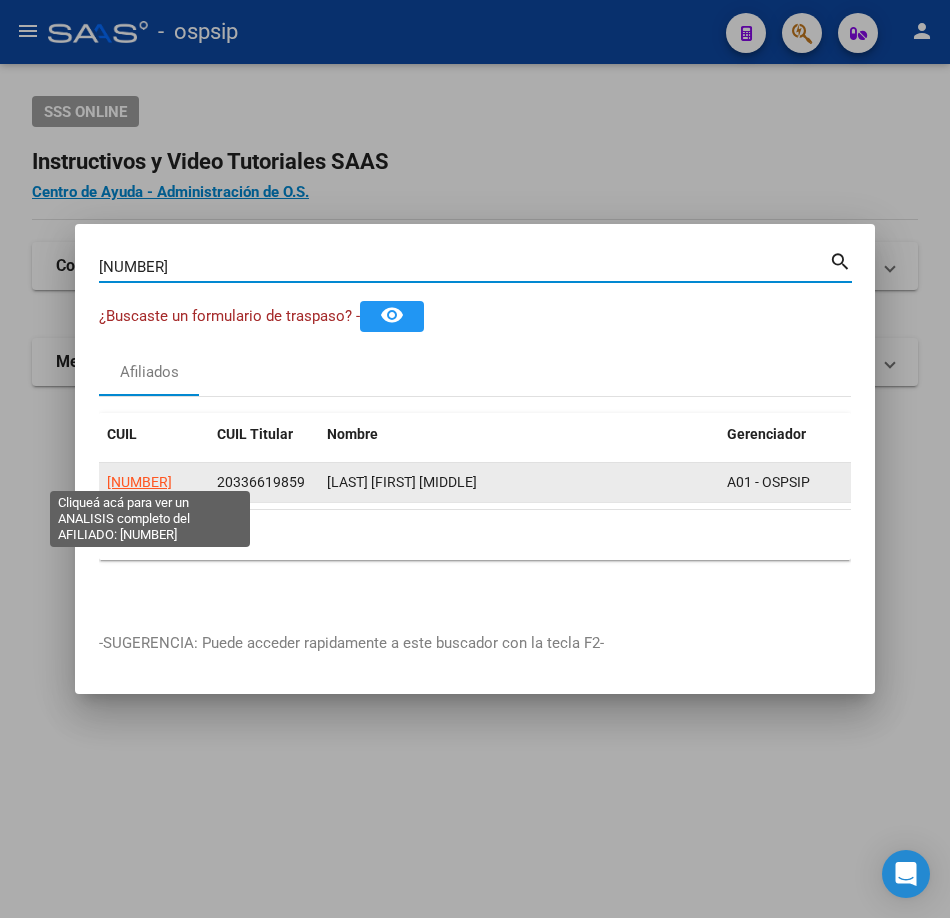 click on "[NUMBER]" 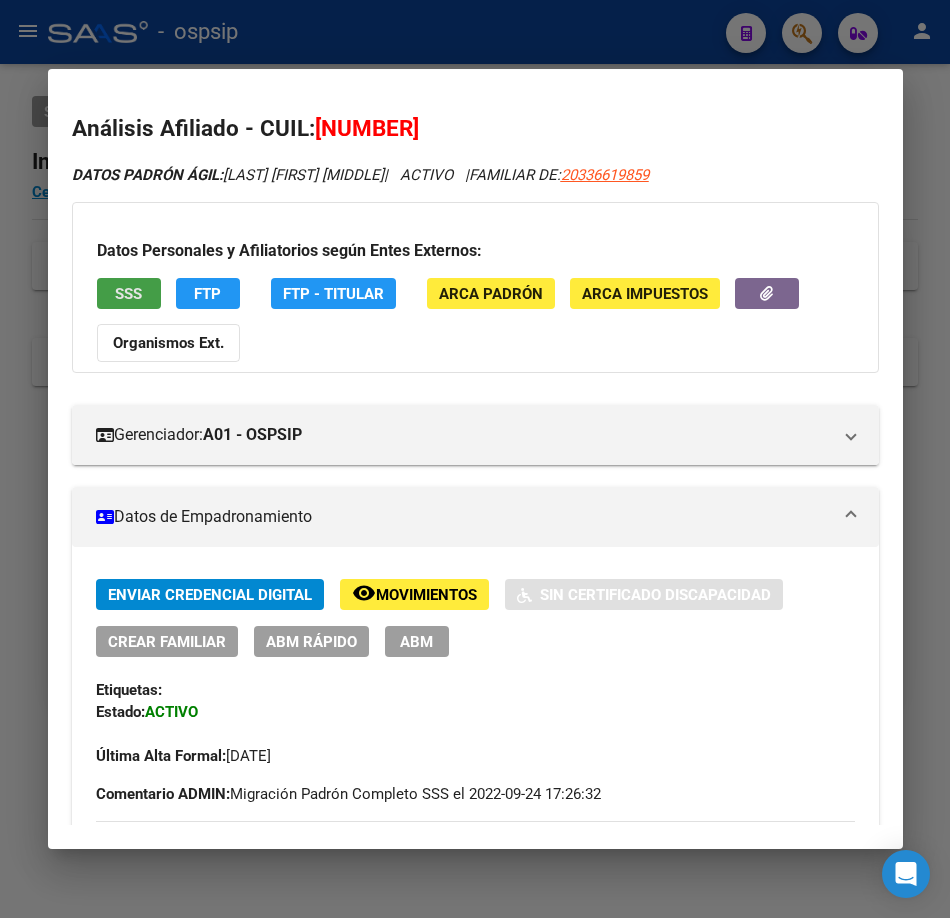 click on "SSS" at bounding box center [128, 294] 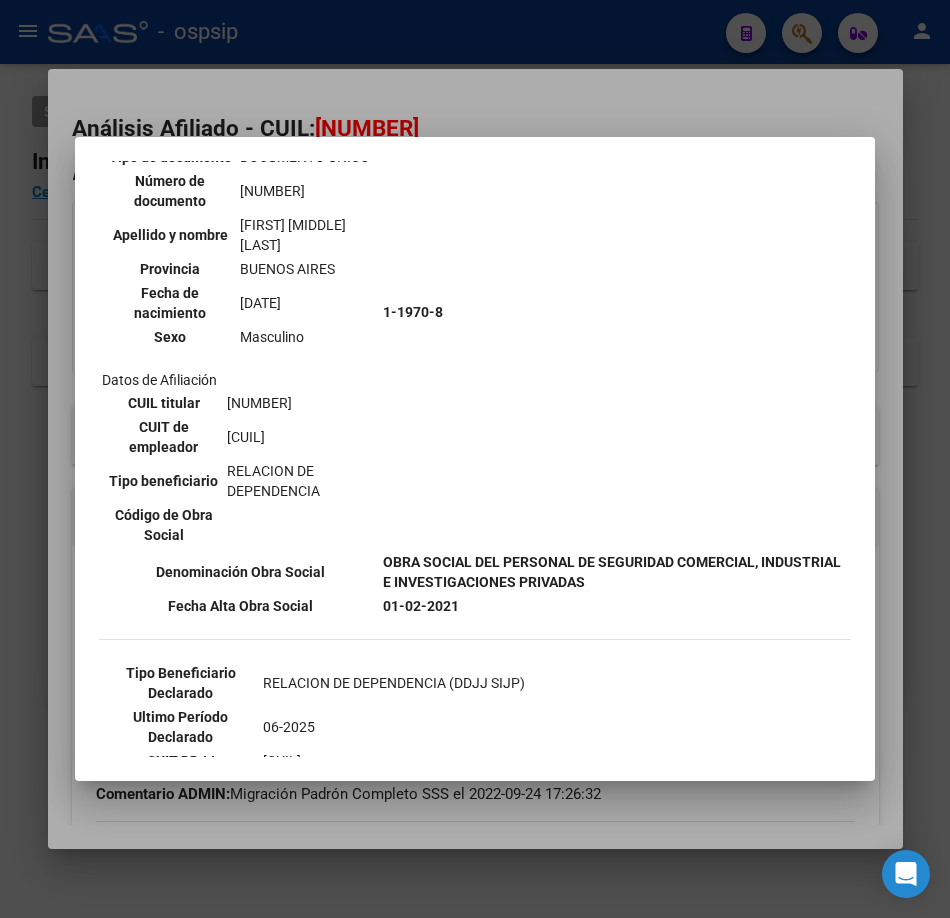 scroll, scrollTop: 400, scrollLeft: 0, axis: vertical 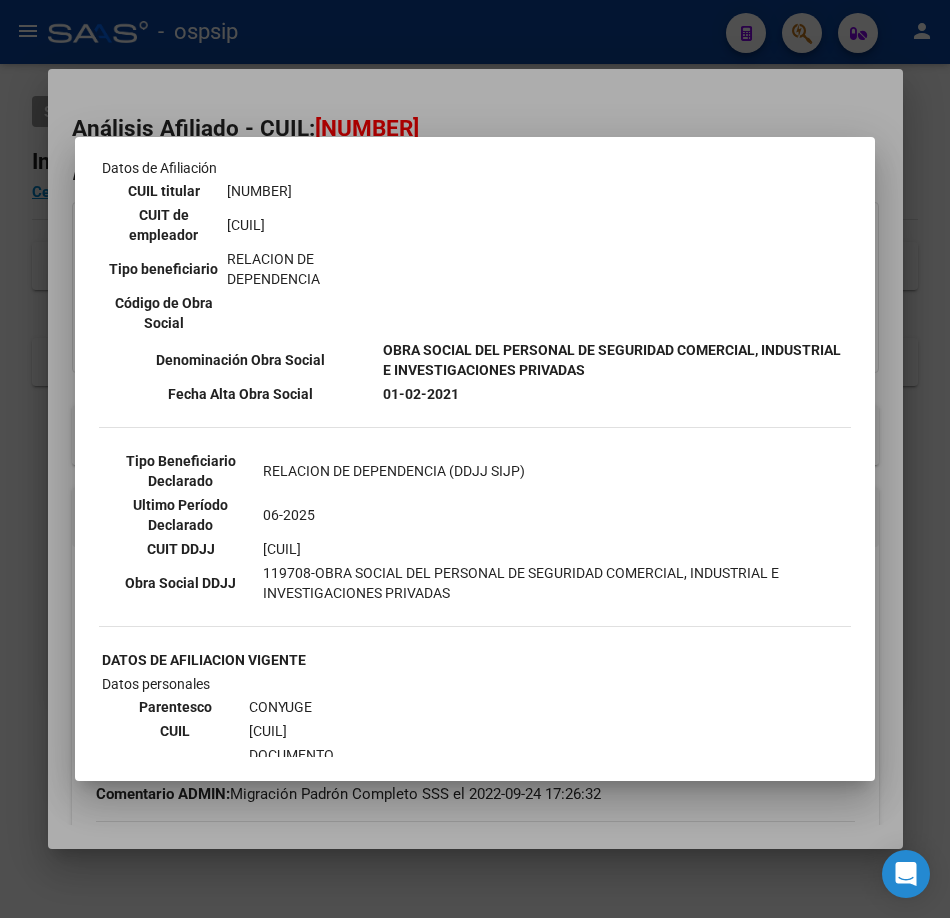 click at bounding box center [475, 459] 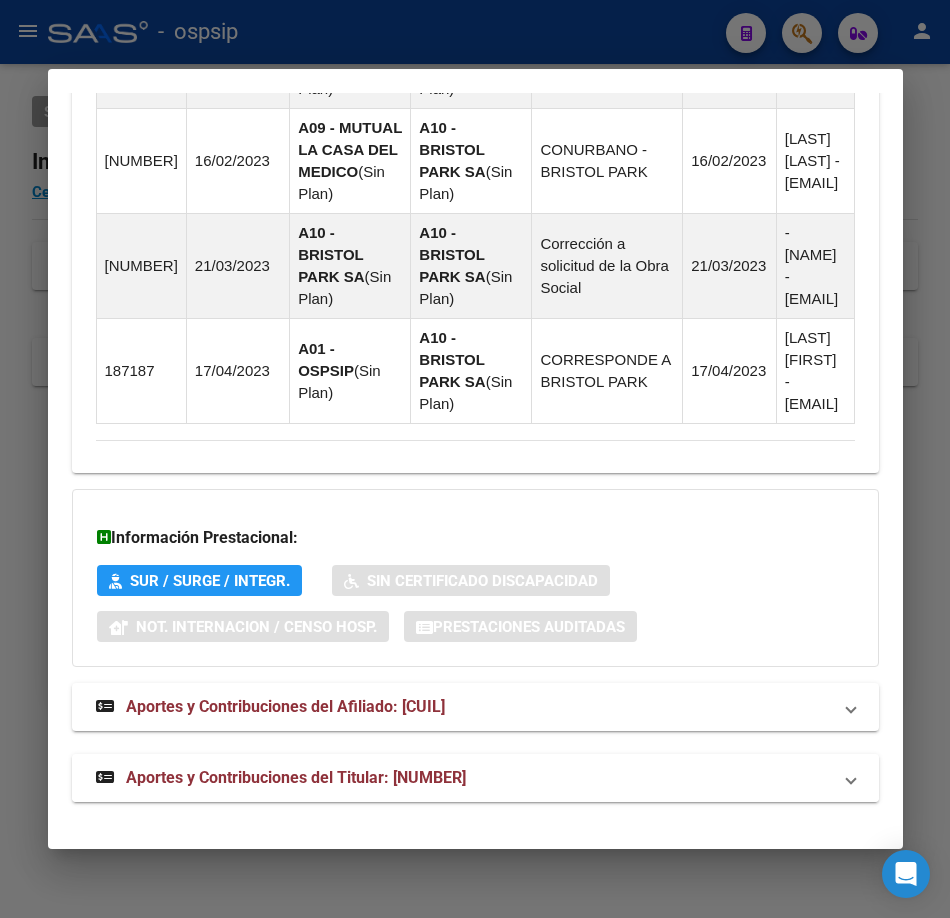 click on "Aportes y Contribuciones del Titular: [NUMBER]" at bounding box center [296, 777] 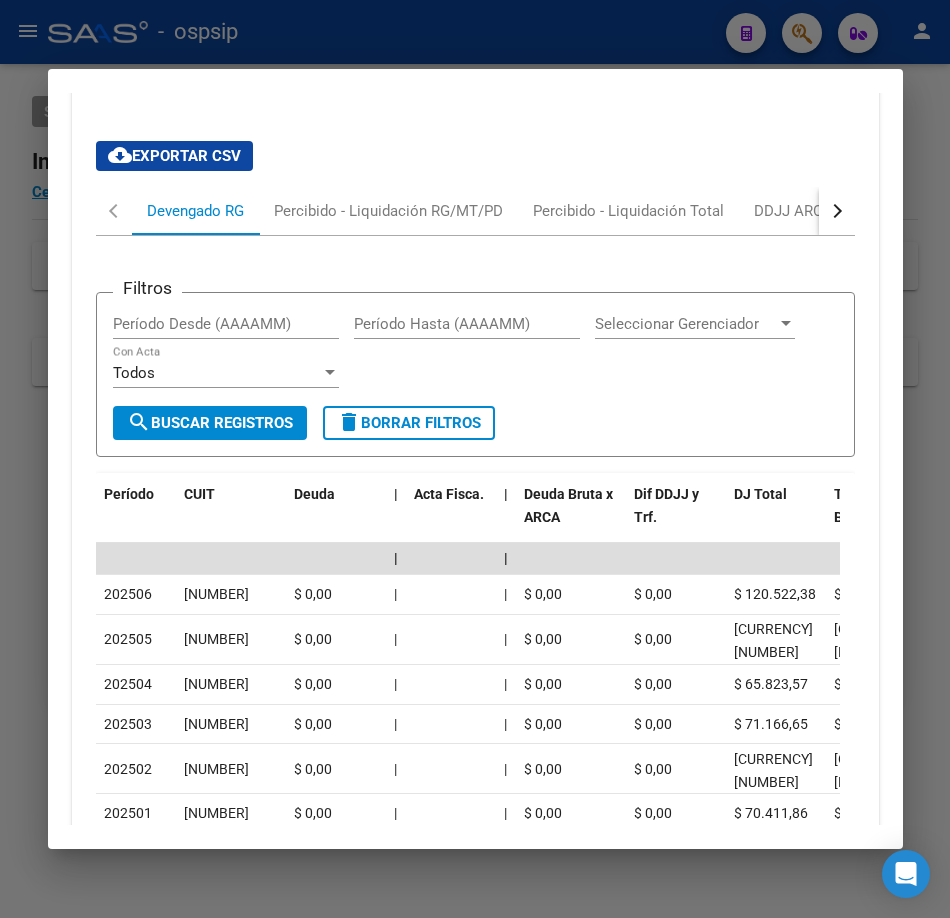 scroll, scrollTop: 2928, scrollLeft: 0, axis: vertical 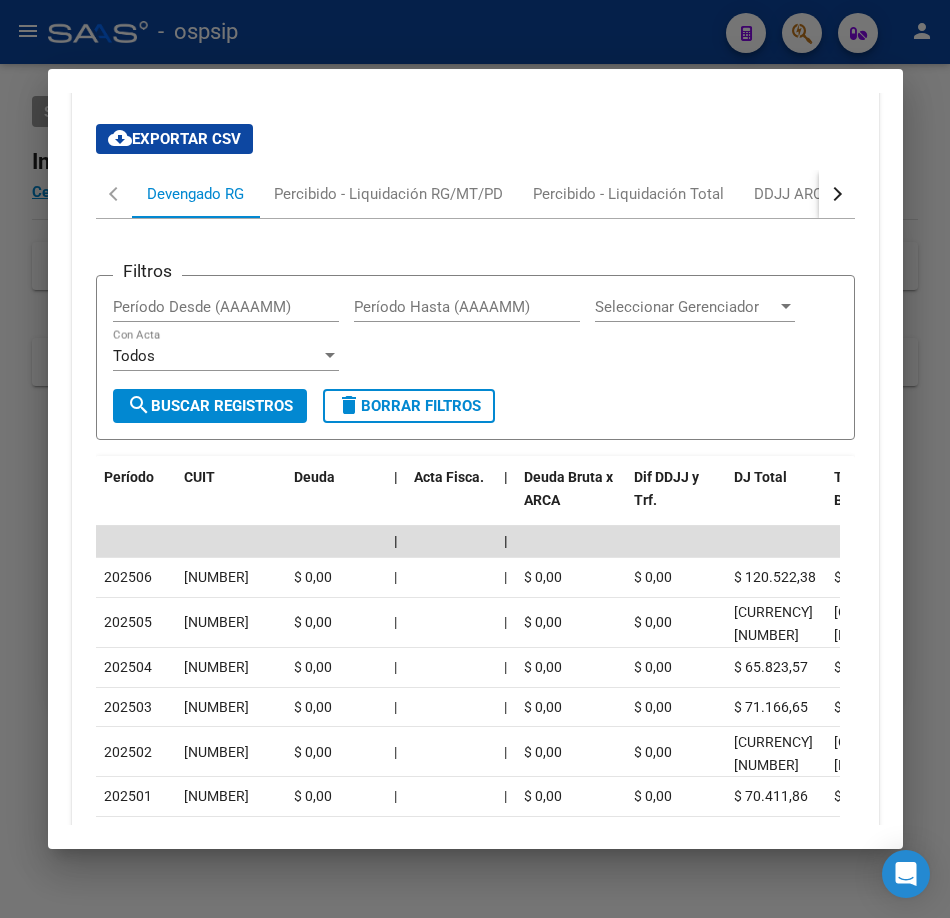 click at bounding box center [475, 459] 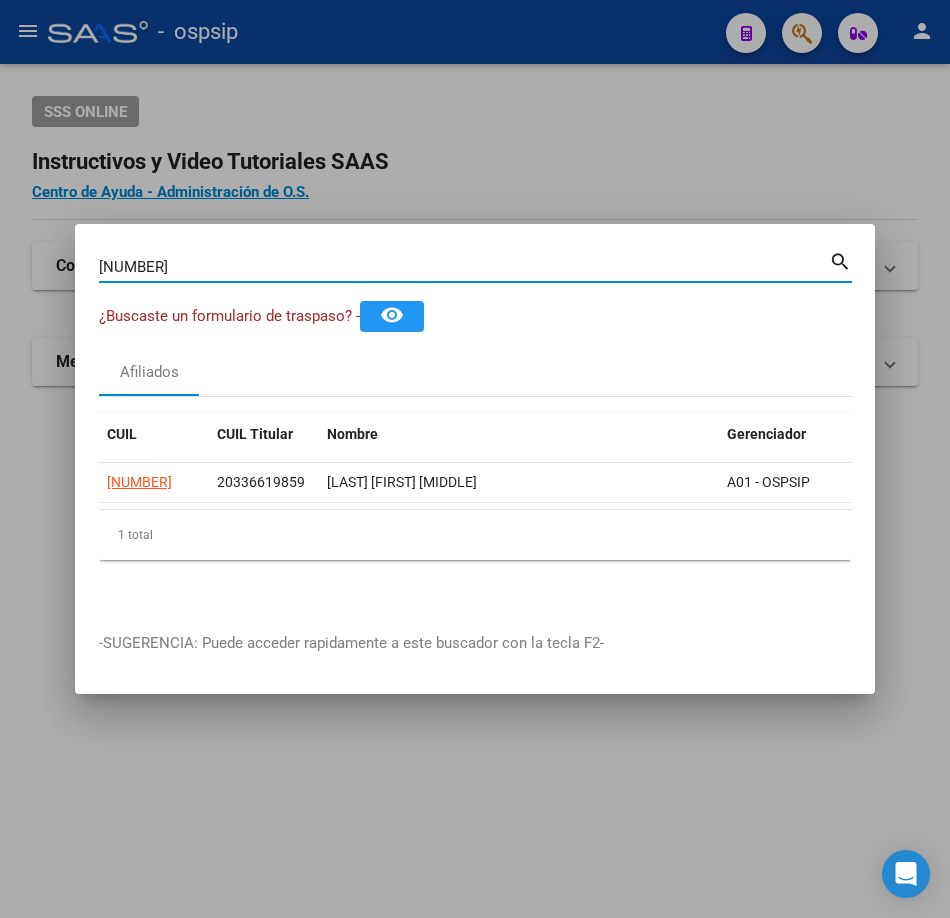 click on "[NUMBER]" at bounding box center (464, 267) 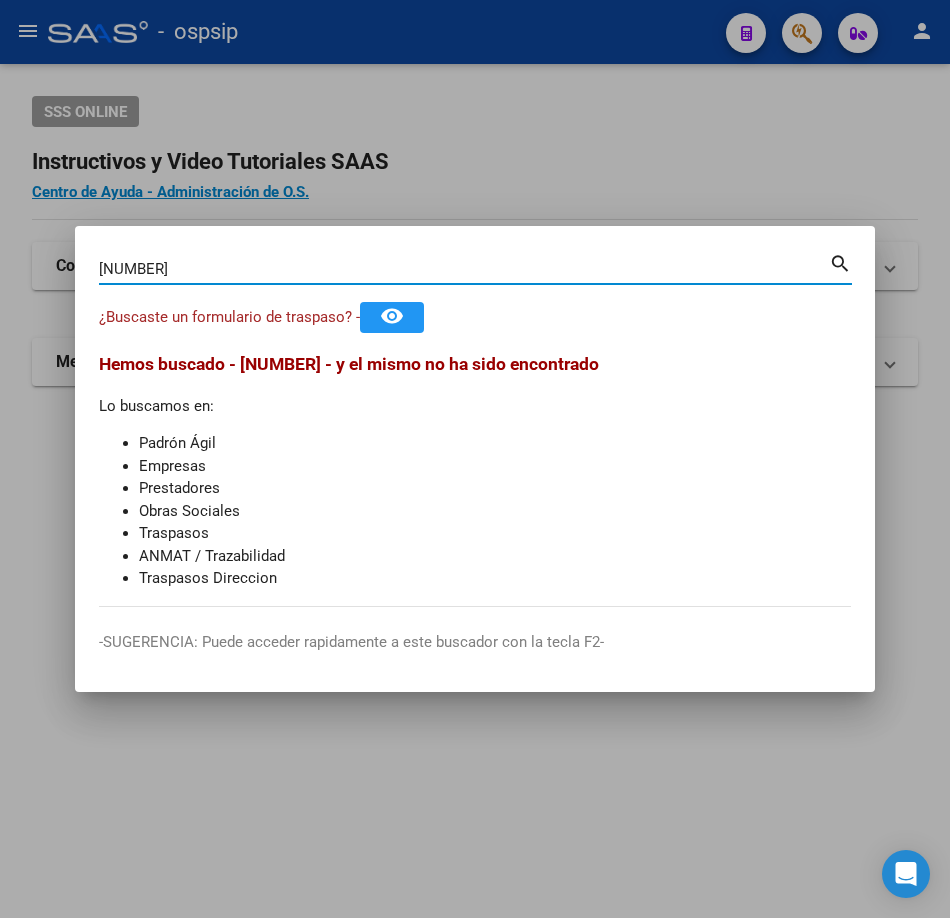 type on "[NUMBER]" 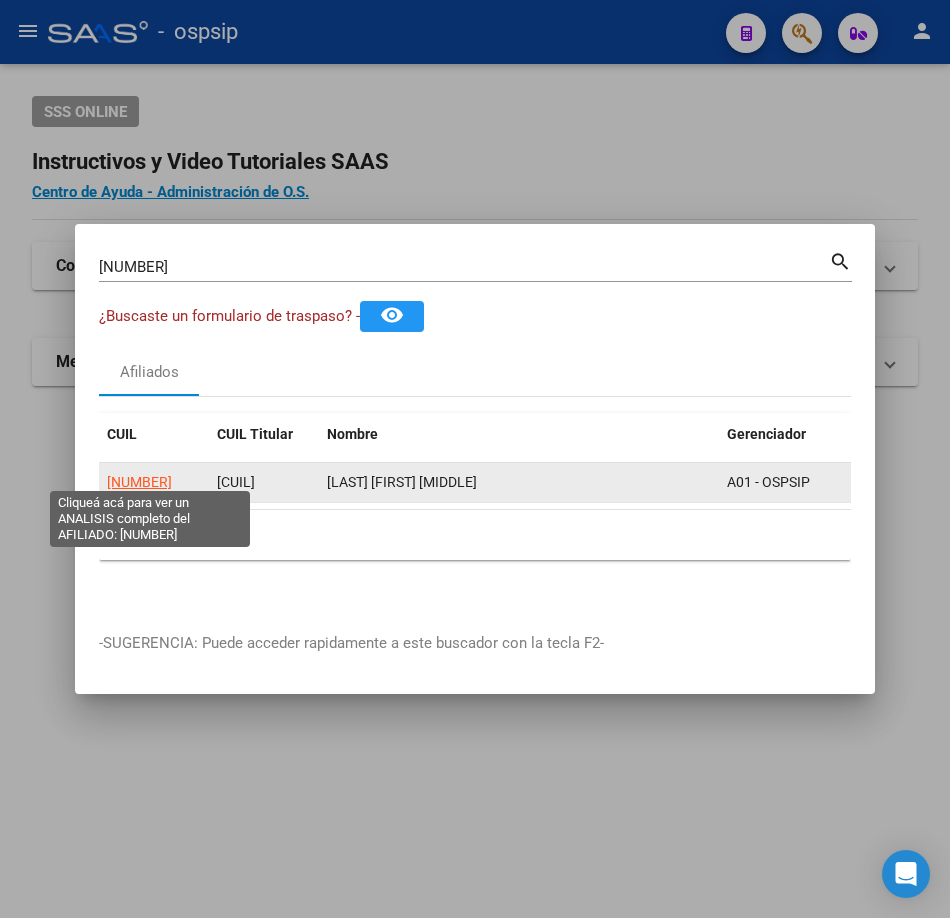 click on "[NUMBER]" 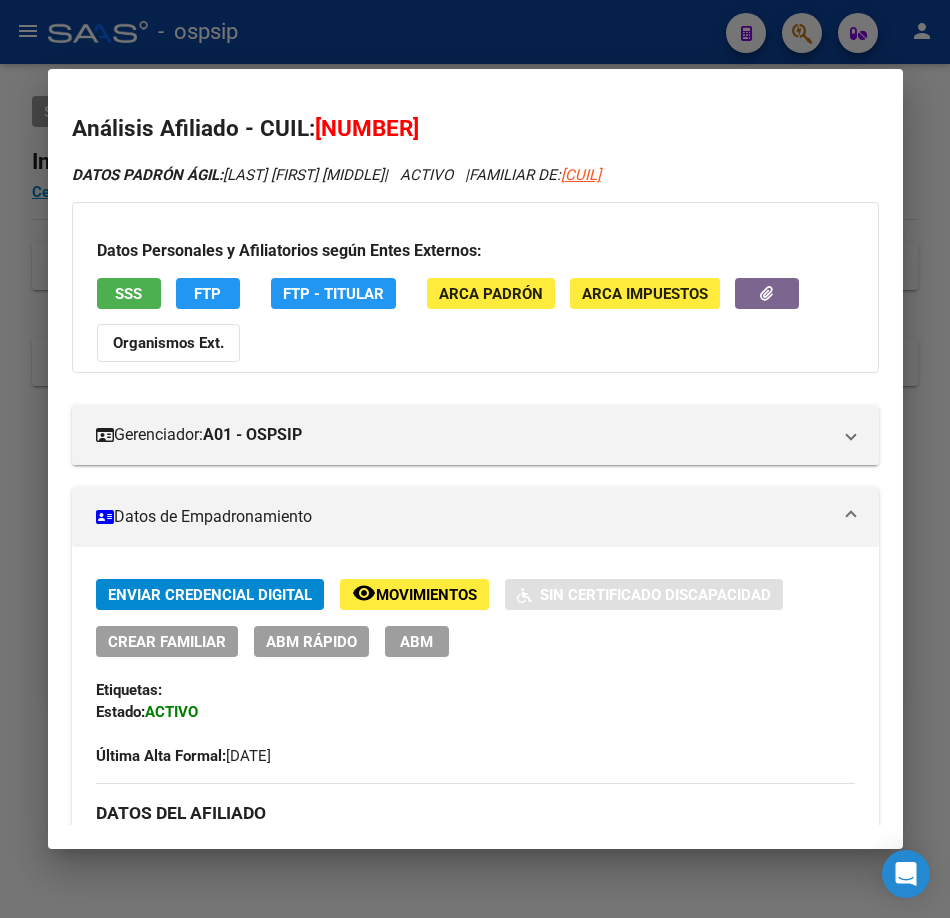 click on "SSS" at bounding box center [129, 293] 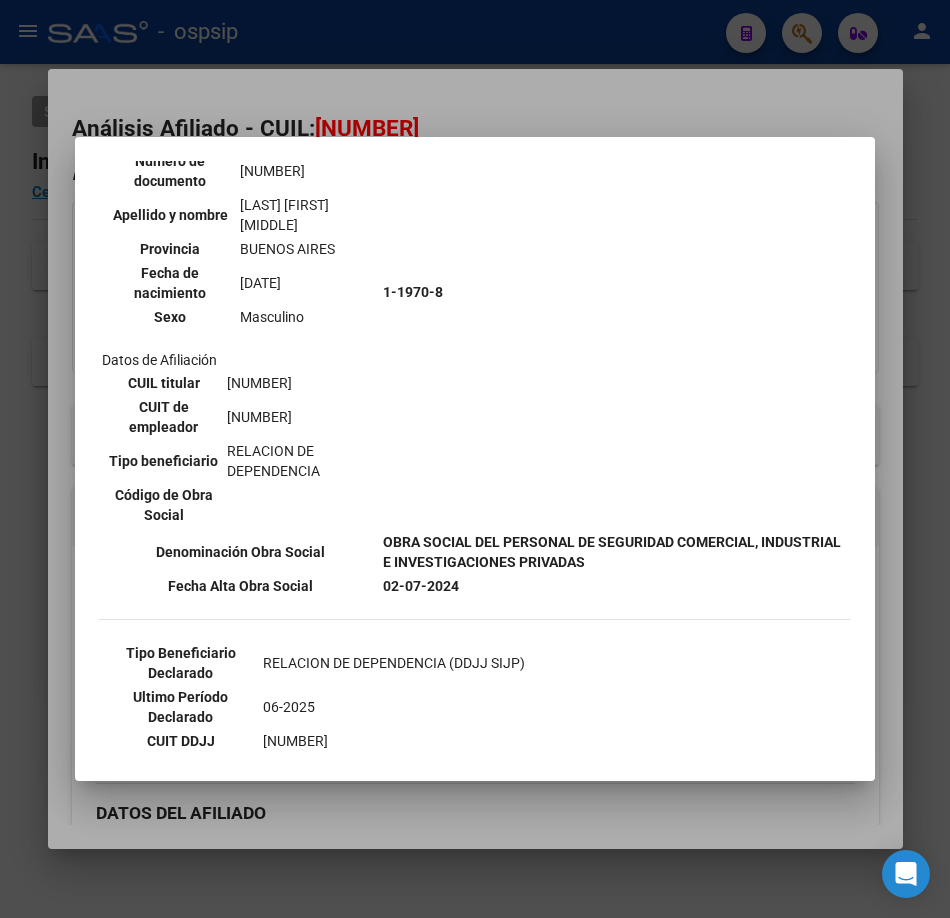 scroll, scrollTop: 400, scrollLeft: 0, axis: vertical 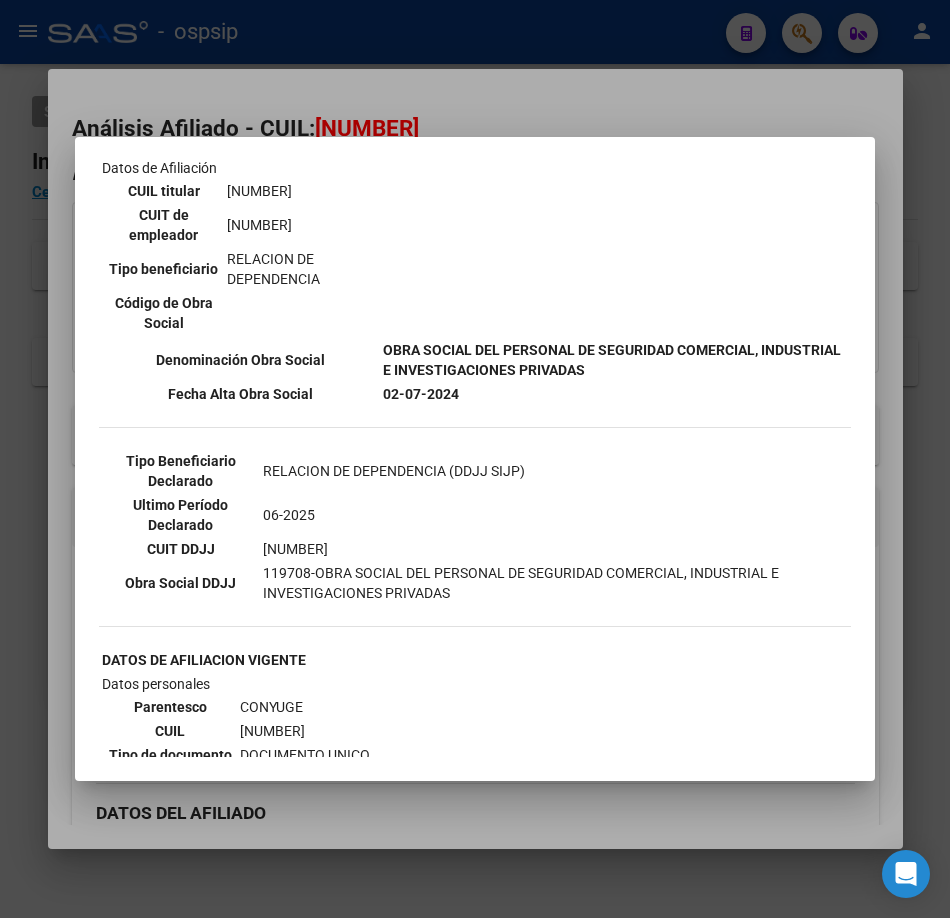 click at bounding box center (475, 459) 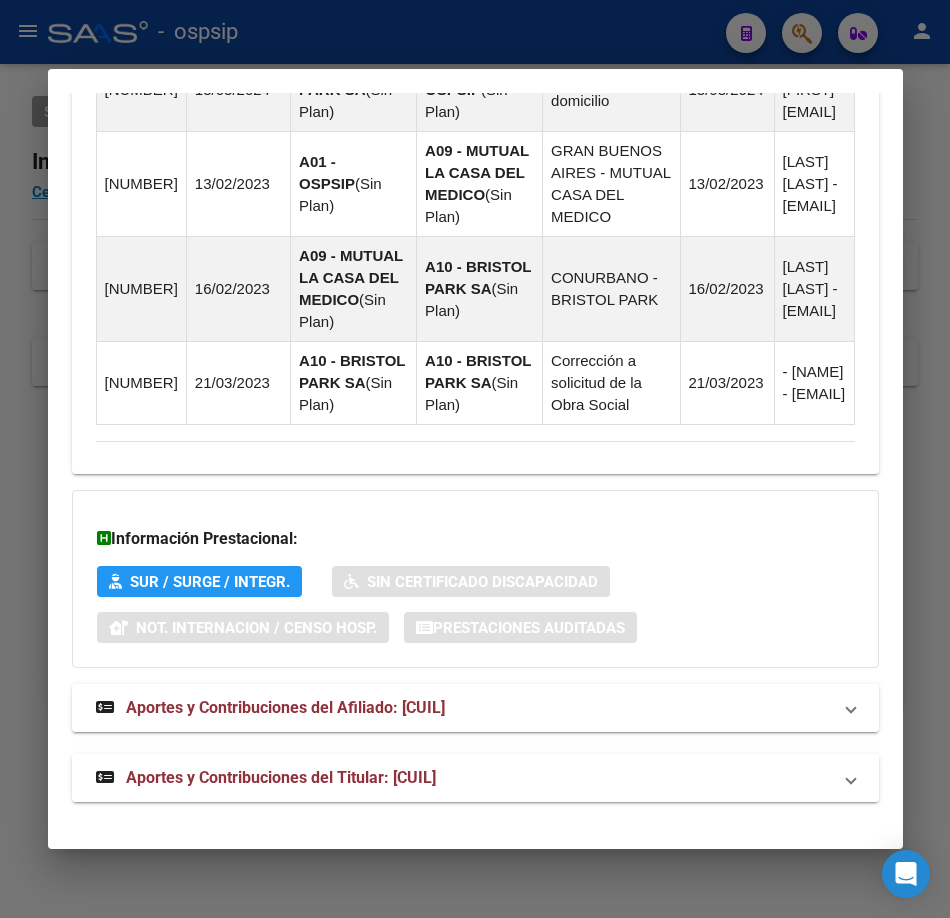 click on "Aportes y Contribuciones del Titular: [CUIL]" at bounding box center [281, 777] 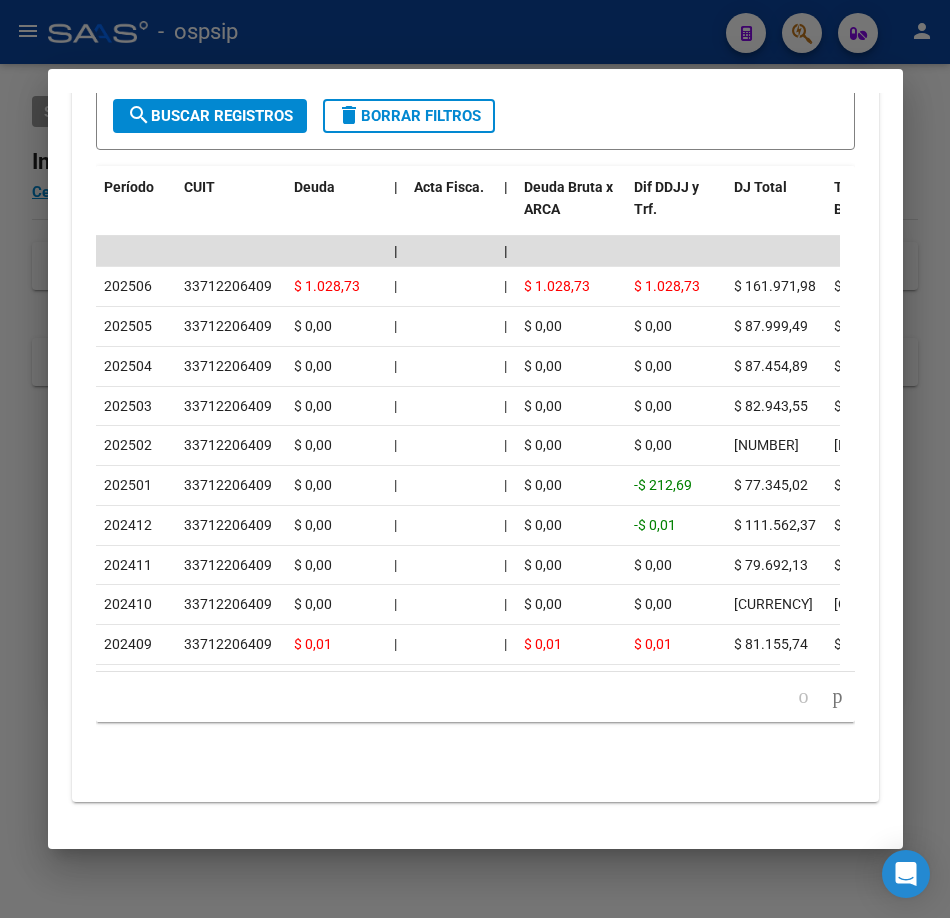 scroll, scrollTop: 2864, scrollLeft: 0, axis: vertical 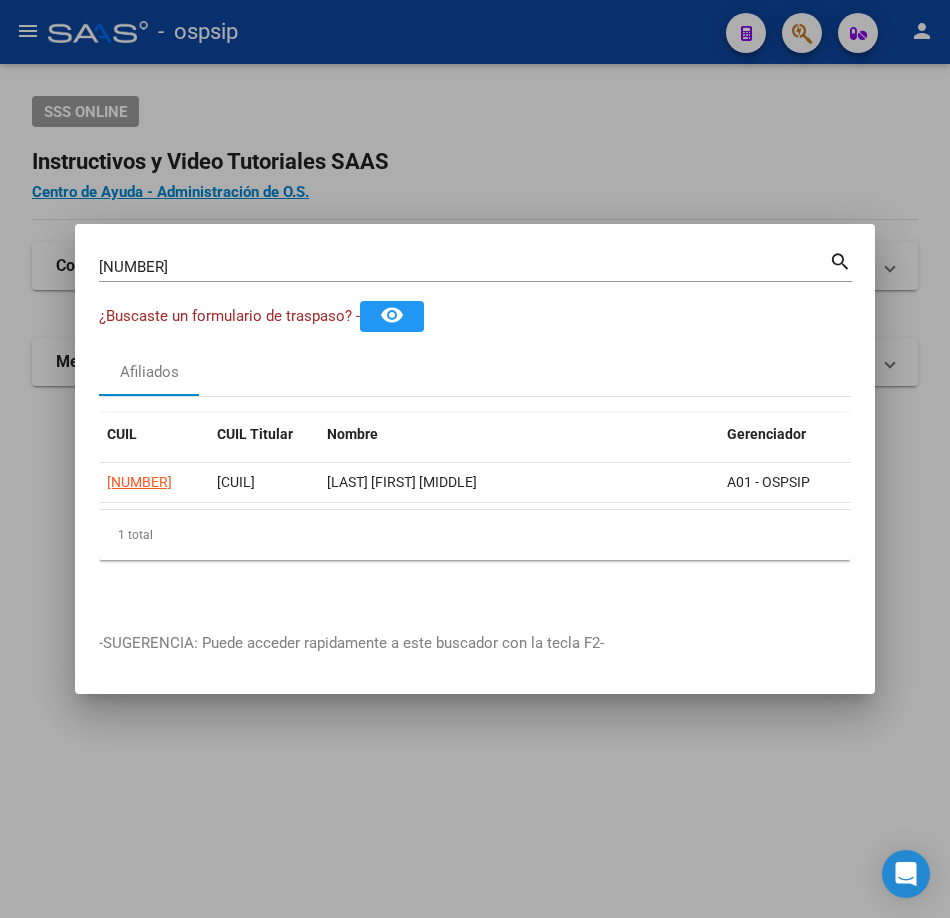 click on "[NUMBER]" at bounding box center [464, 267] 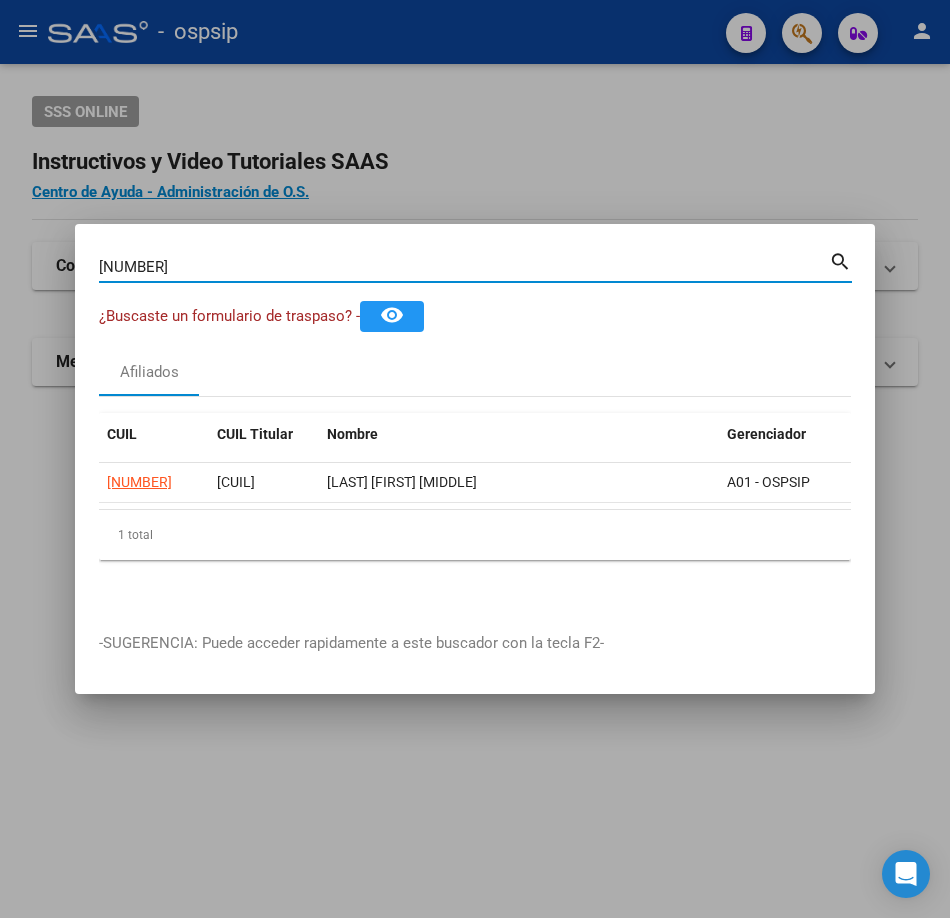 click on "[NUMBER]" at bounding box center [464, 267] 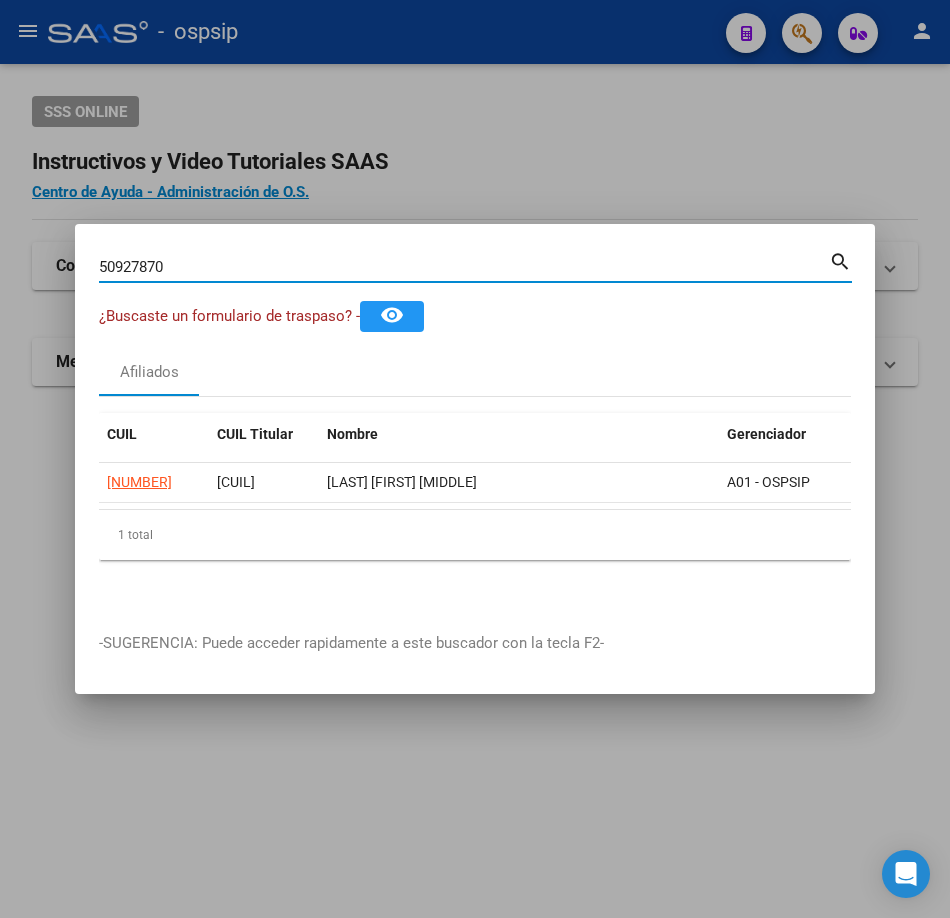 type on "50927870" 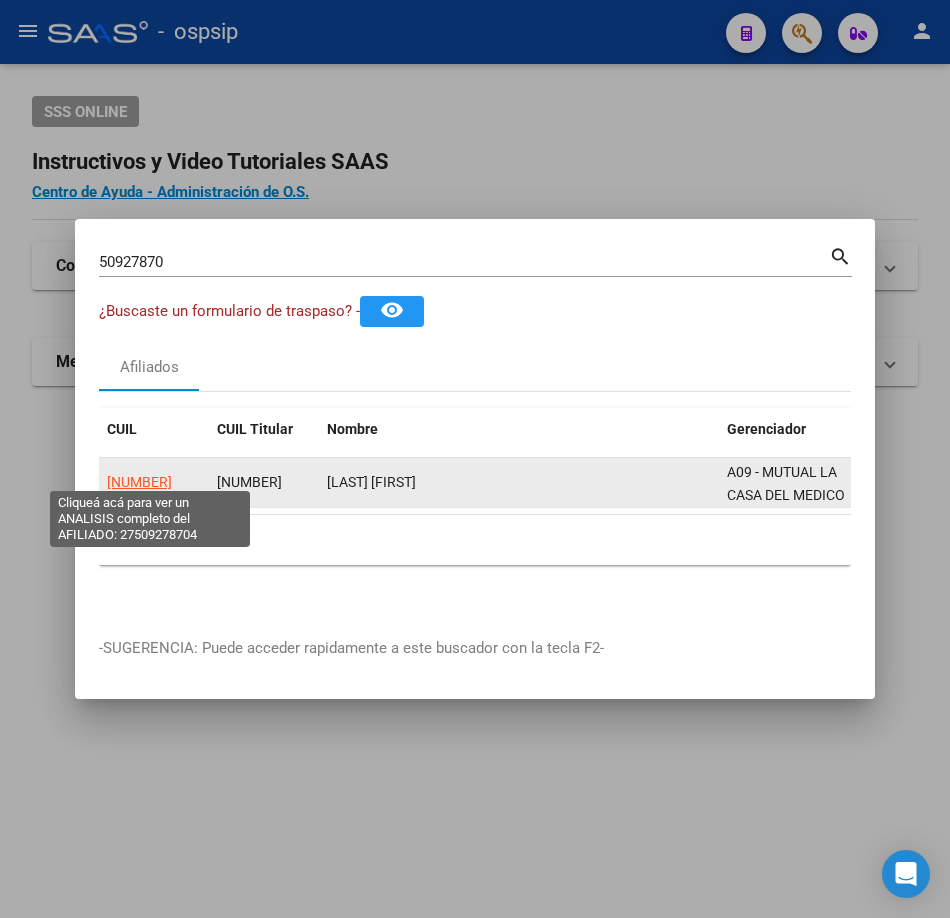 click on "[NUMBER]" 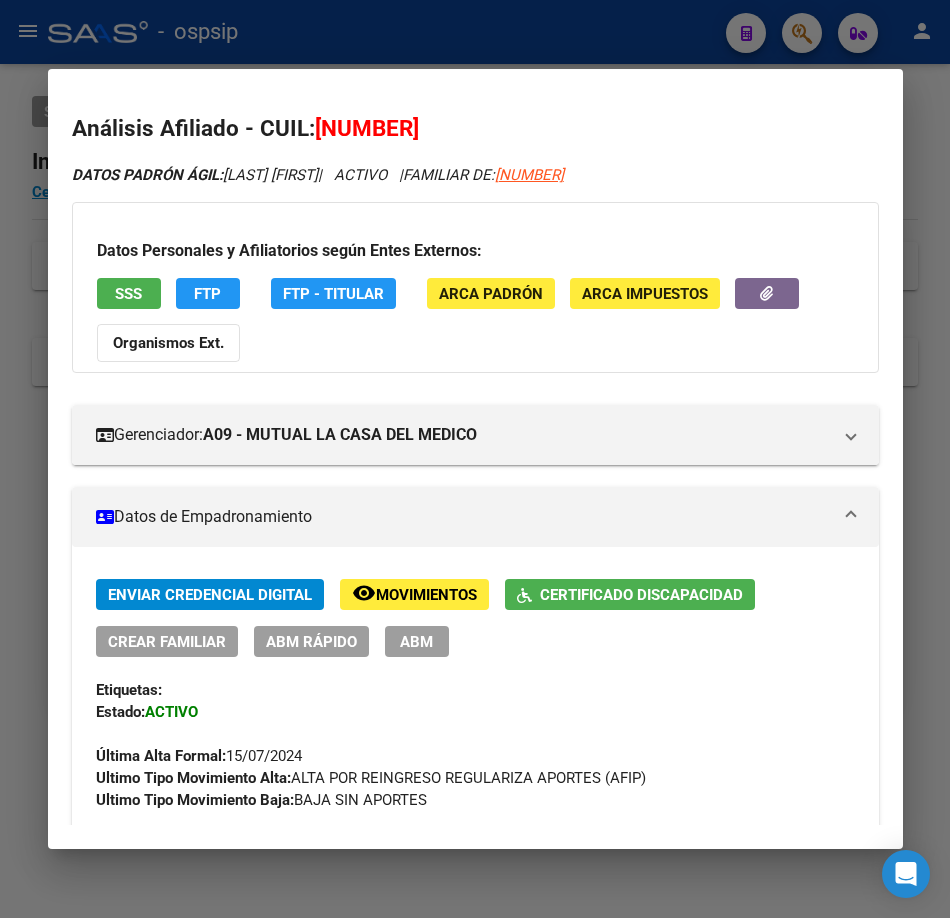 click on "SSS" at bounding box center (128, 294) 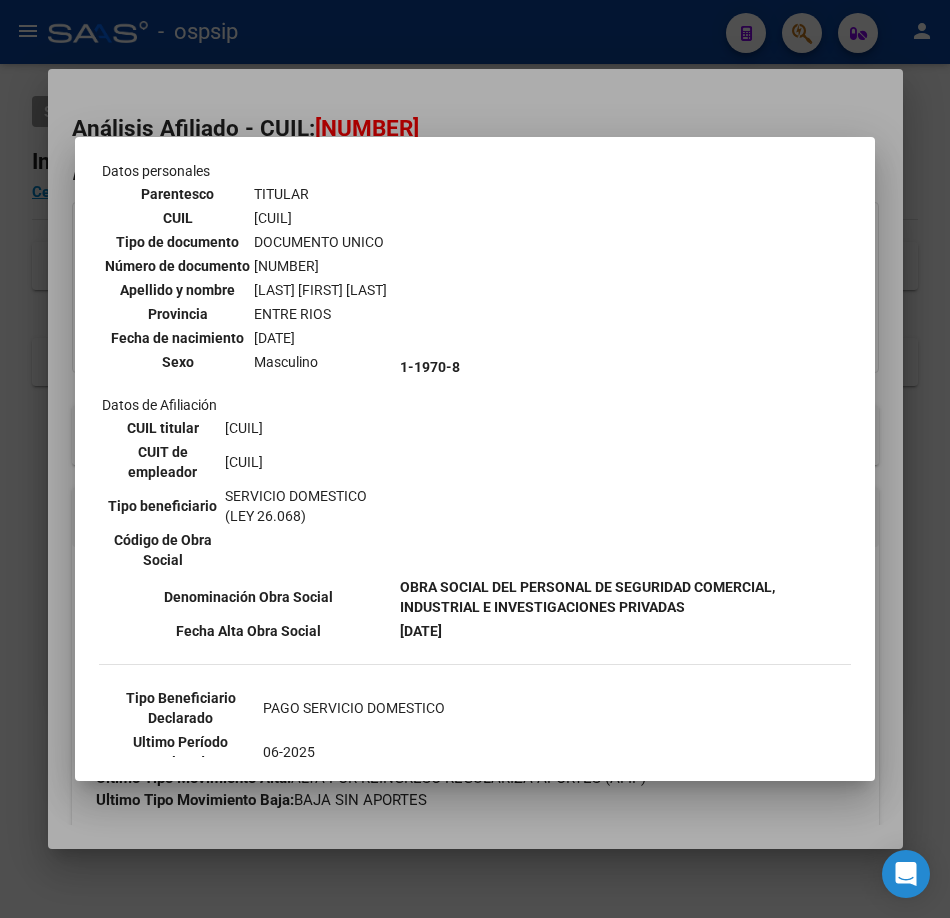 scroll, scrollTop: 300, scrollLeft: 0, axis: vertical 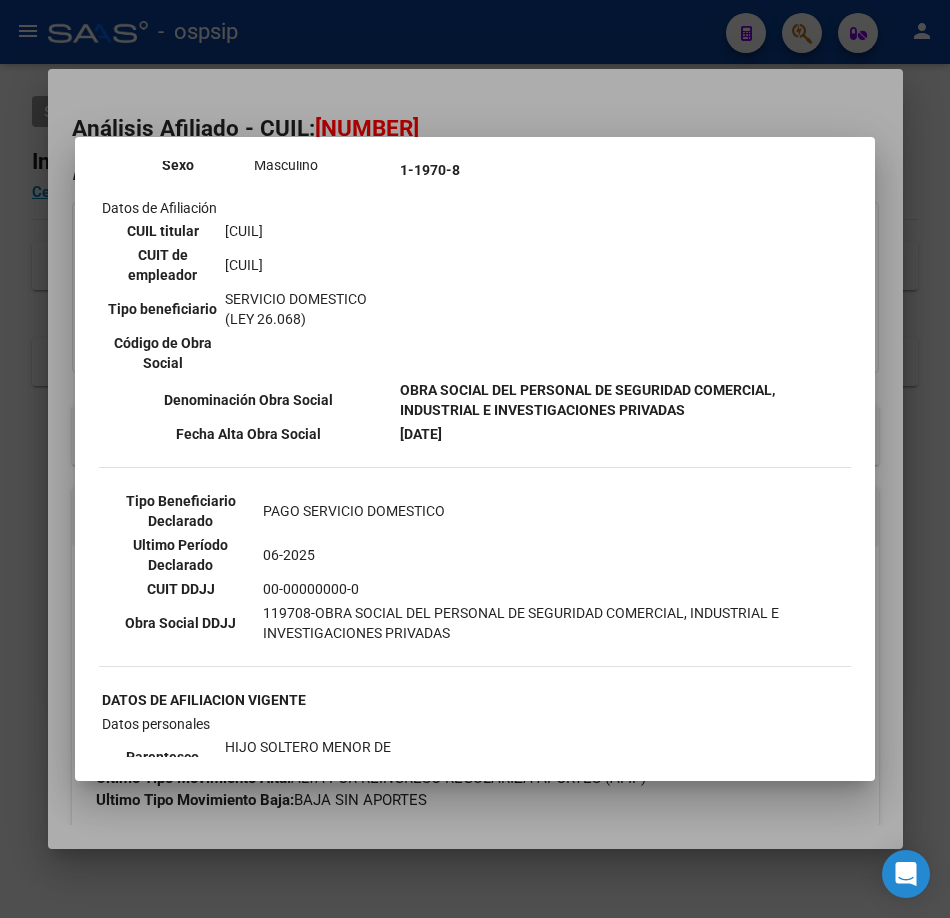 click at bounding box center [475, 459] 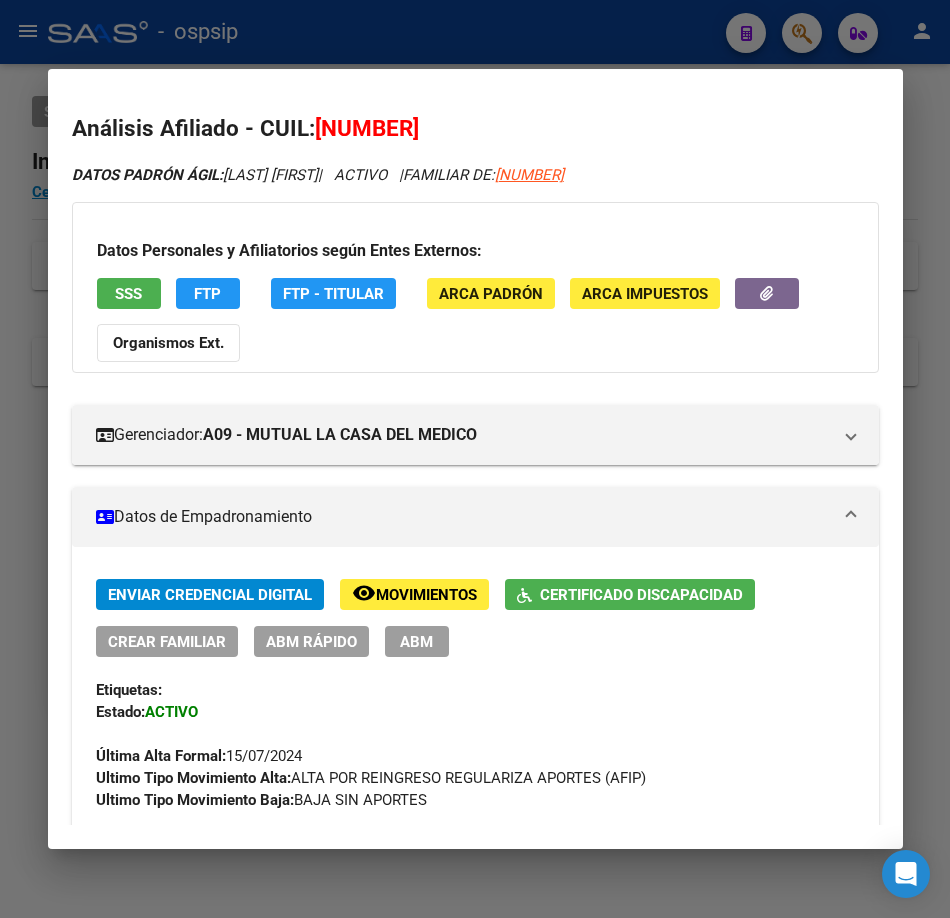 click at bounding box center (475, 459) 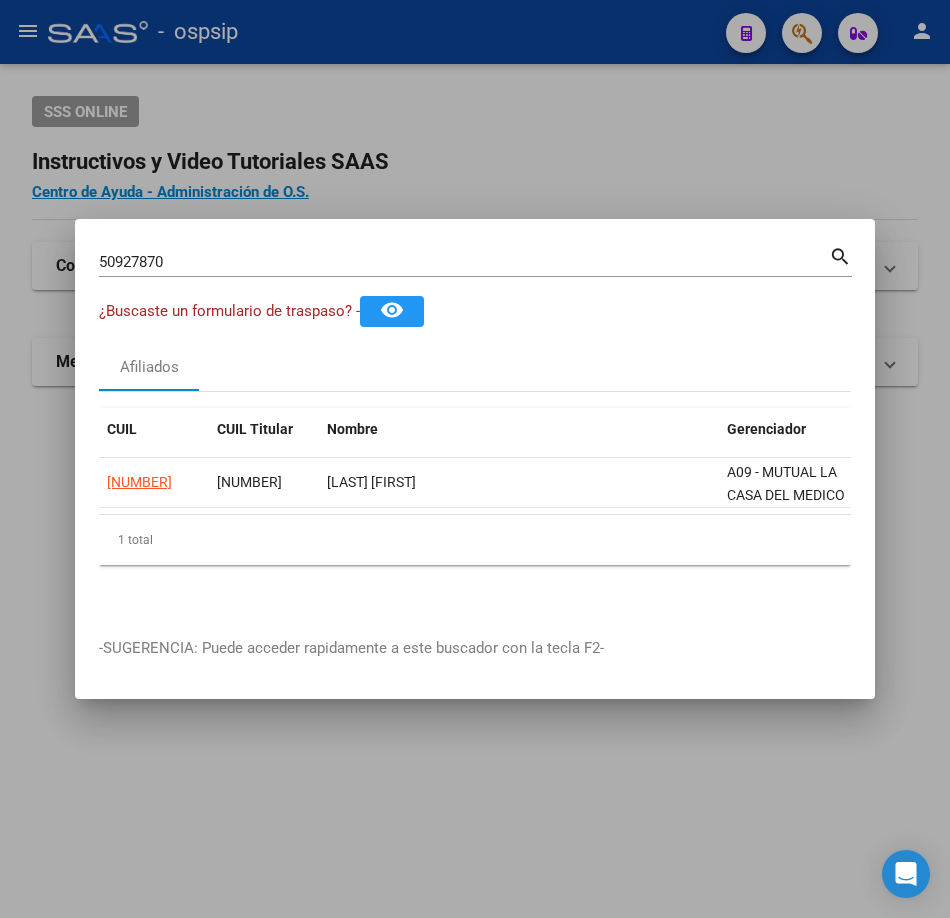 click on "50927870" at bounding box center (464, 262) 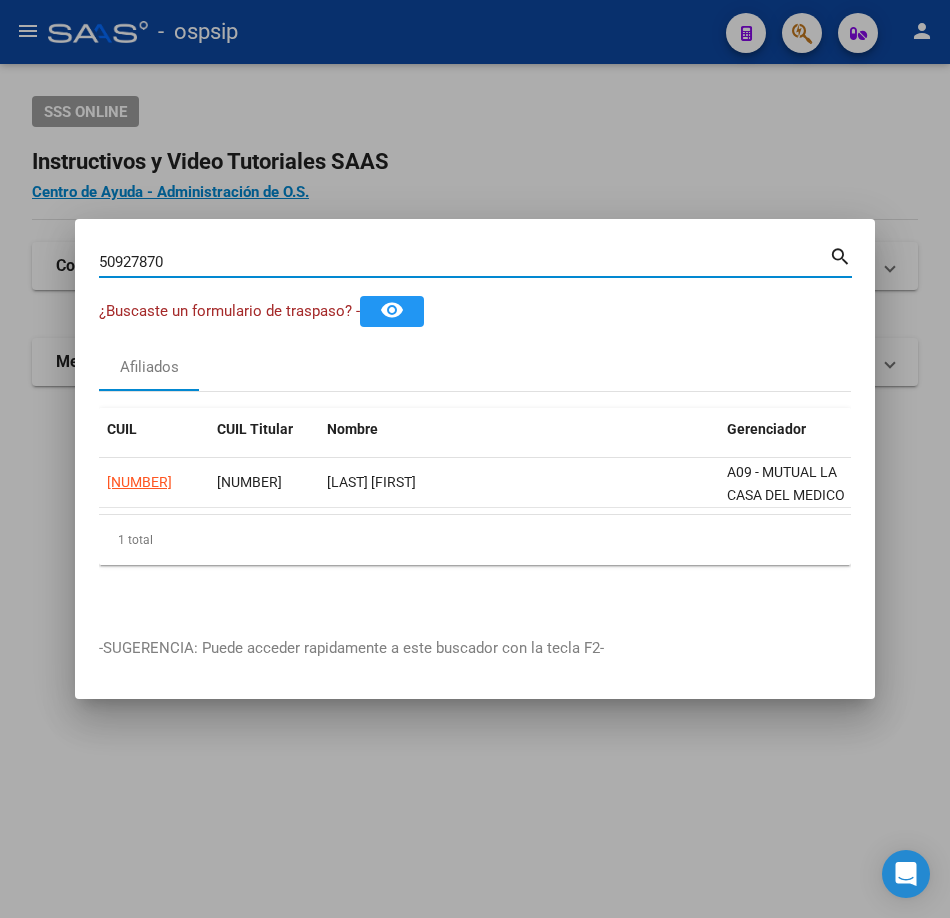click on "50927870" at bounding box center [464, 262] 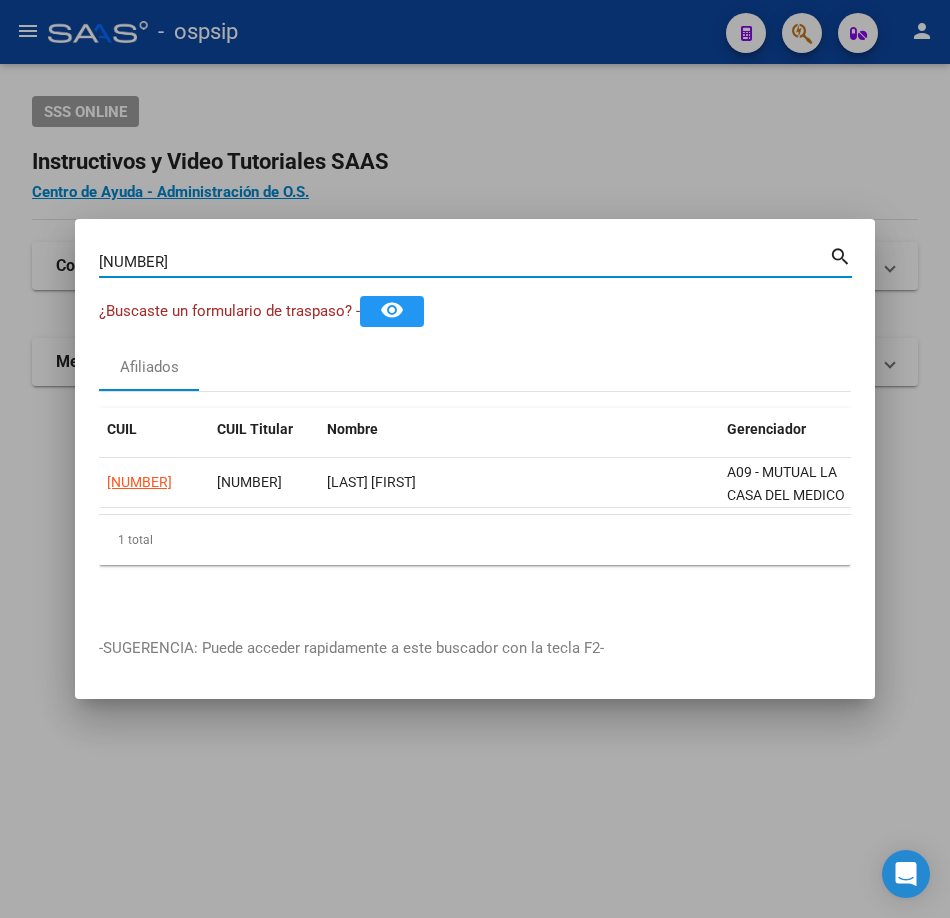 type on "[NUMBER]" 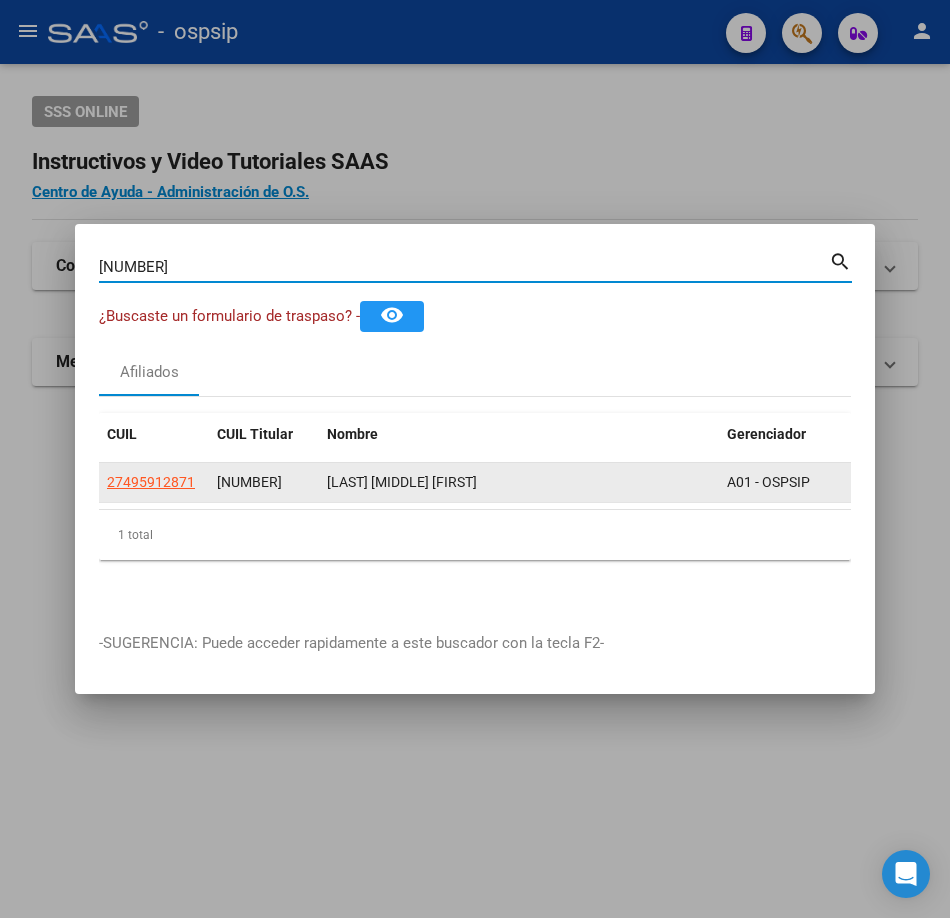 click on "27495912871" 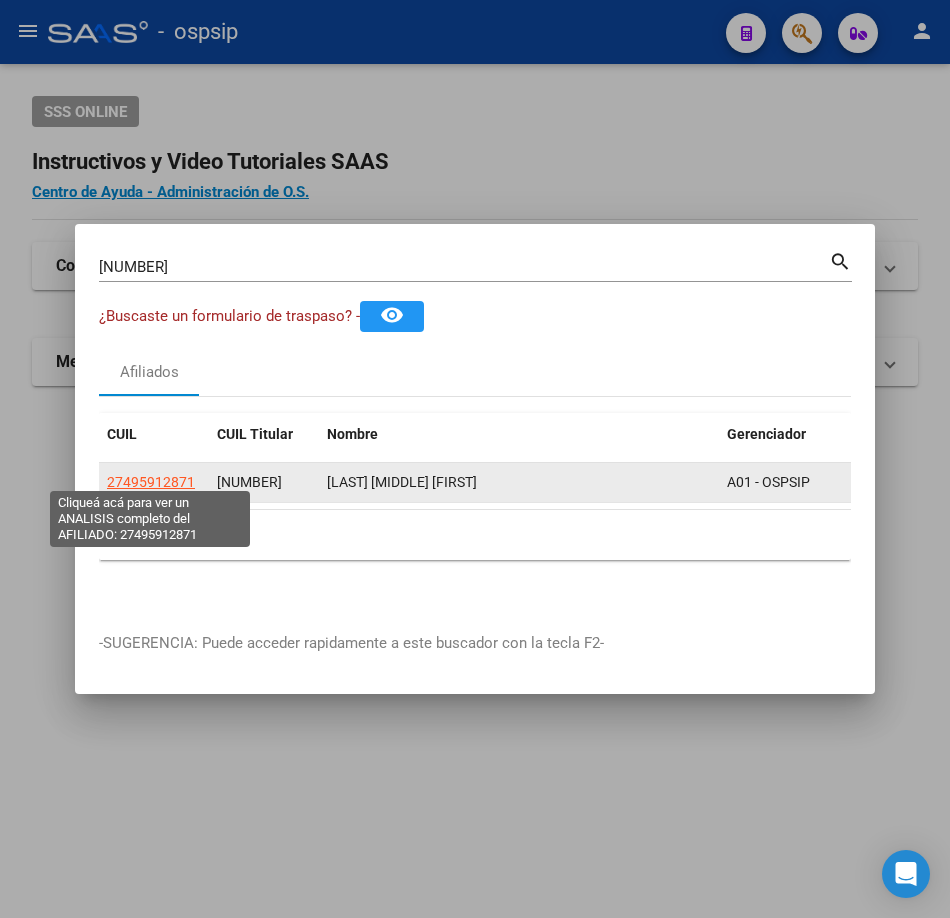 click on "27495912871" 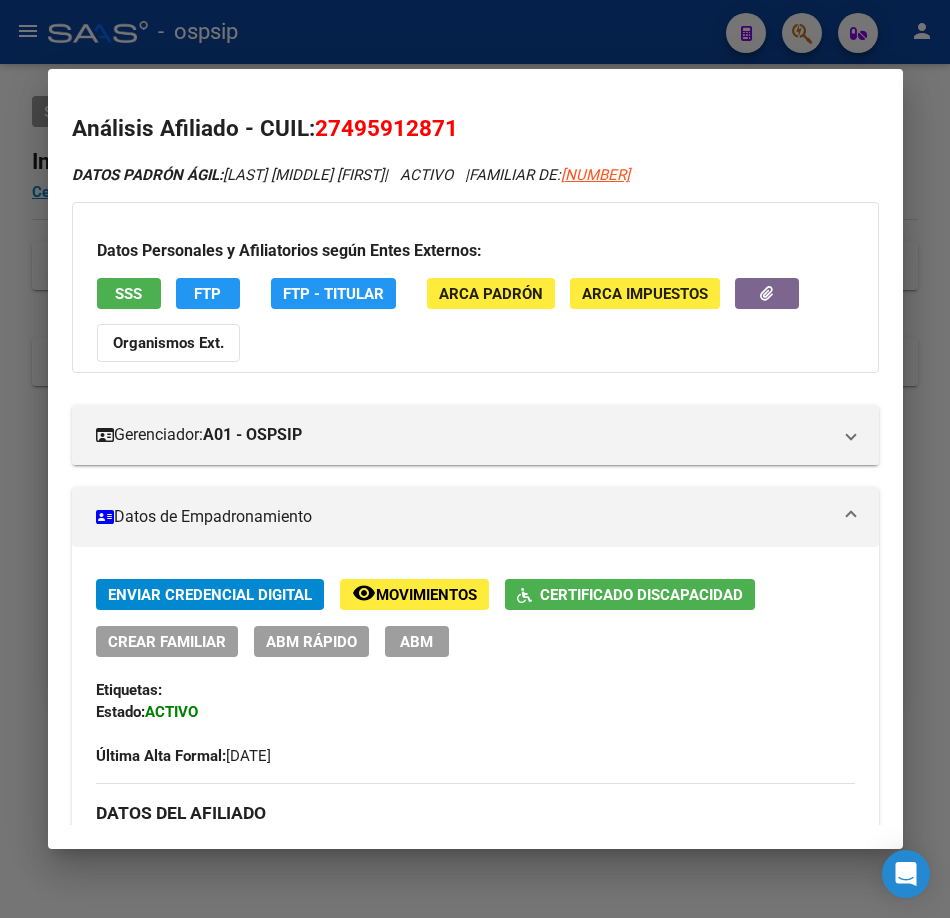 click on "SSS" at bounding box center [128, 294] 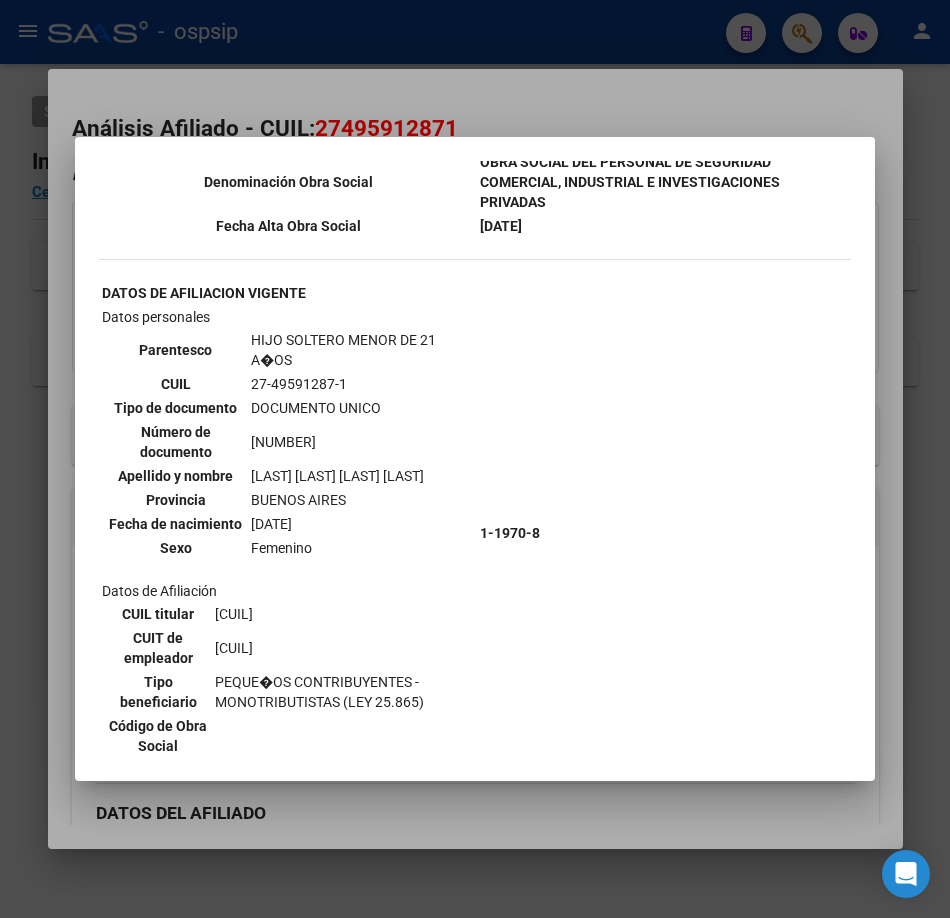 scroll, scrollTop: 1100, scrollLeft: 0, axis: vertical 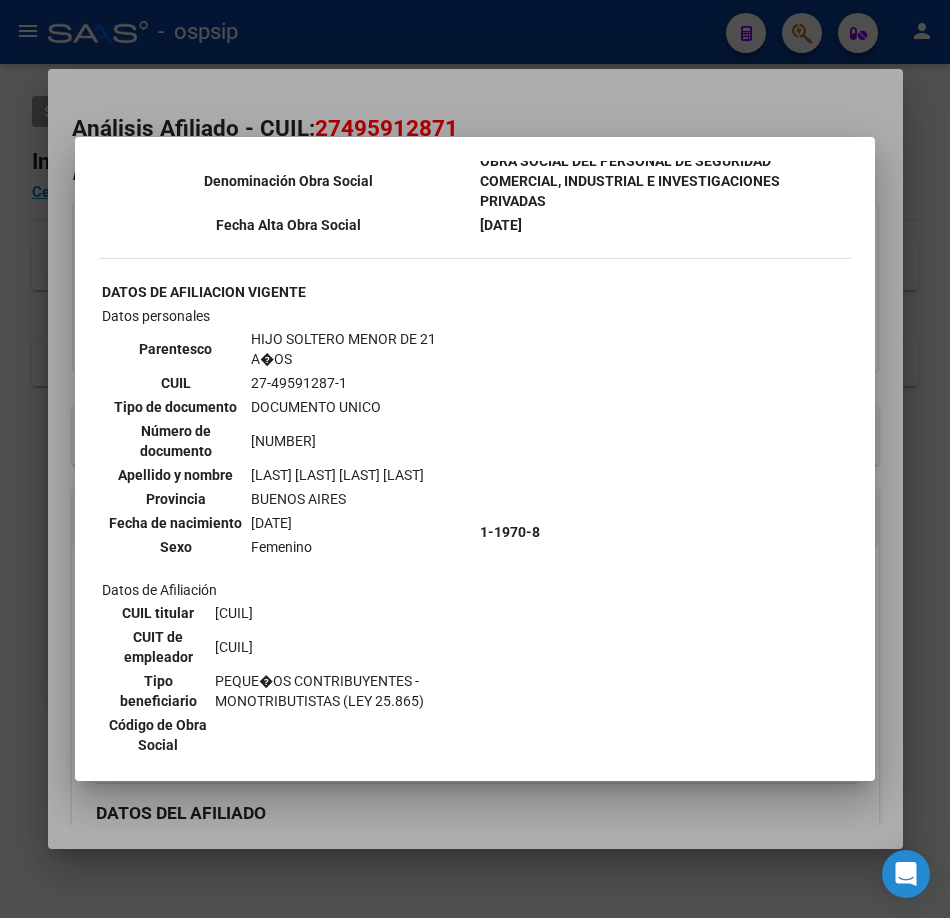 click at bounding box center (475, 459) 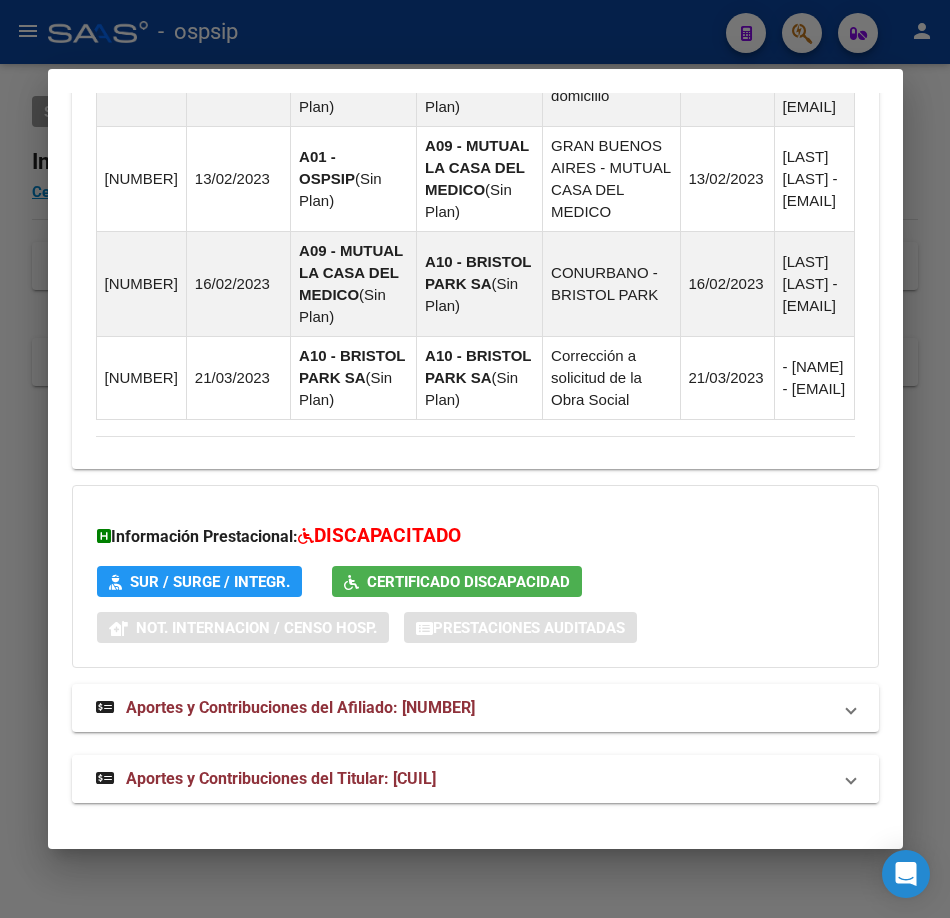 click on "Aportes y Contribuciones del Titular: [CUIL]" at bounding box center (281, 778) 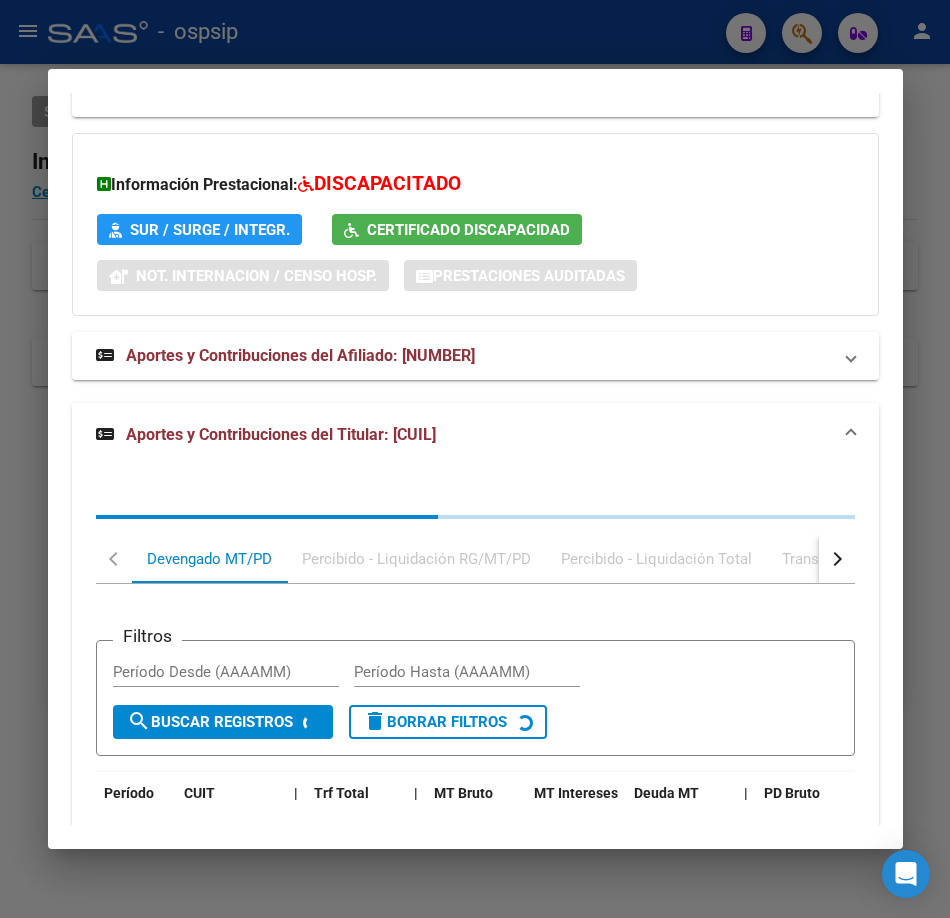 scroll, scrollTop: 2313, scrollLeft: 0, axis: vertical 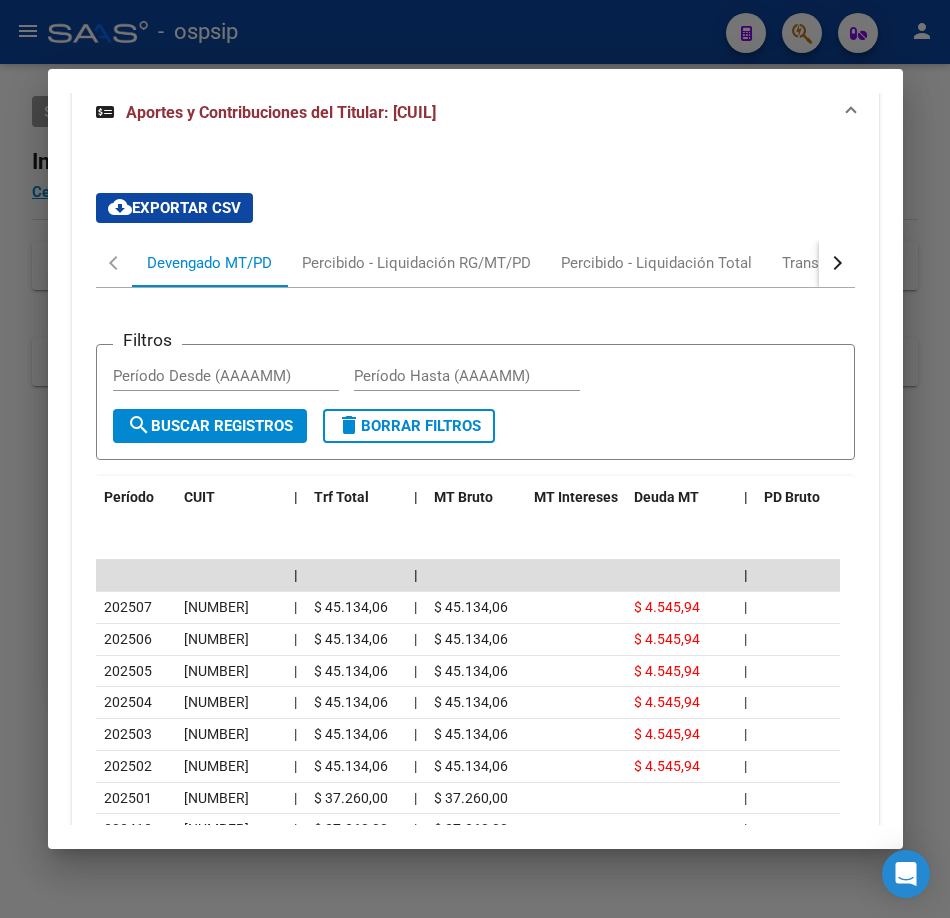 click at bounding box center (475, 459) 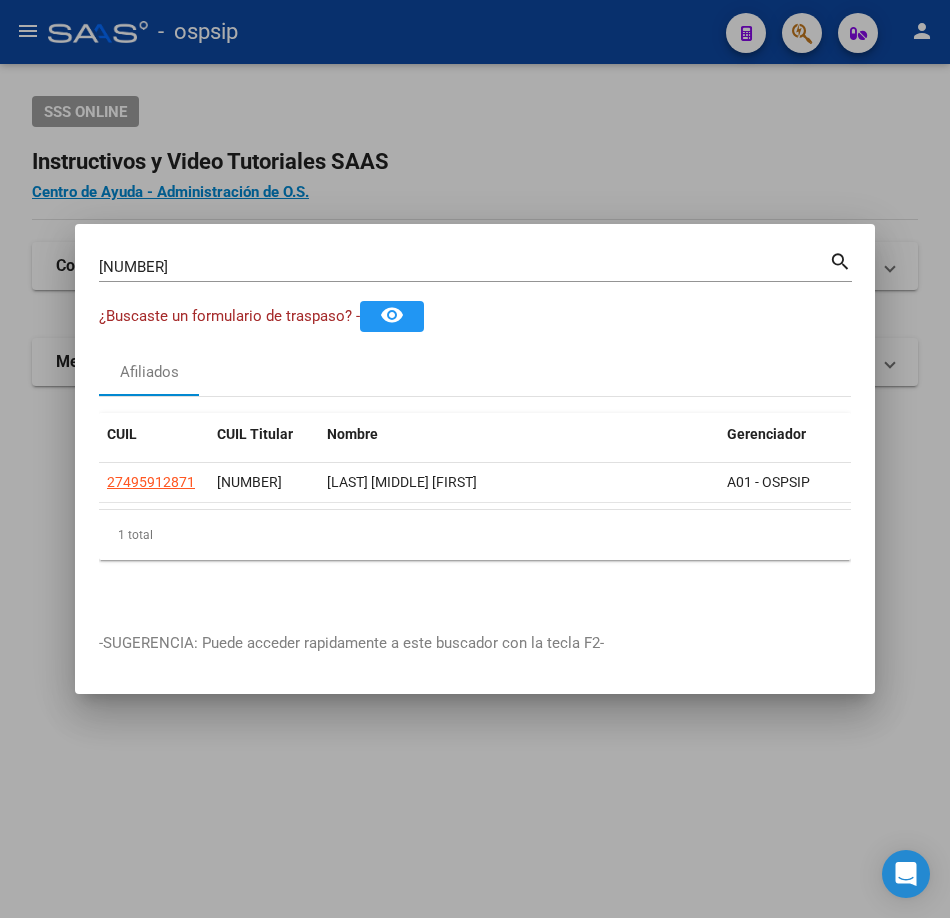 click on "[NUMBER] Buscar (apellido, dni, cuil, nro traspaso, cuit, obra social)" at bounding box center (464, 267) 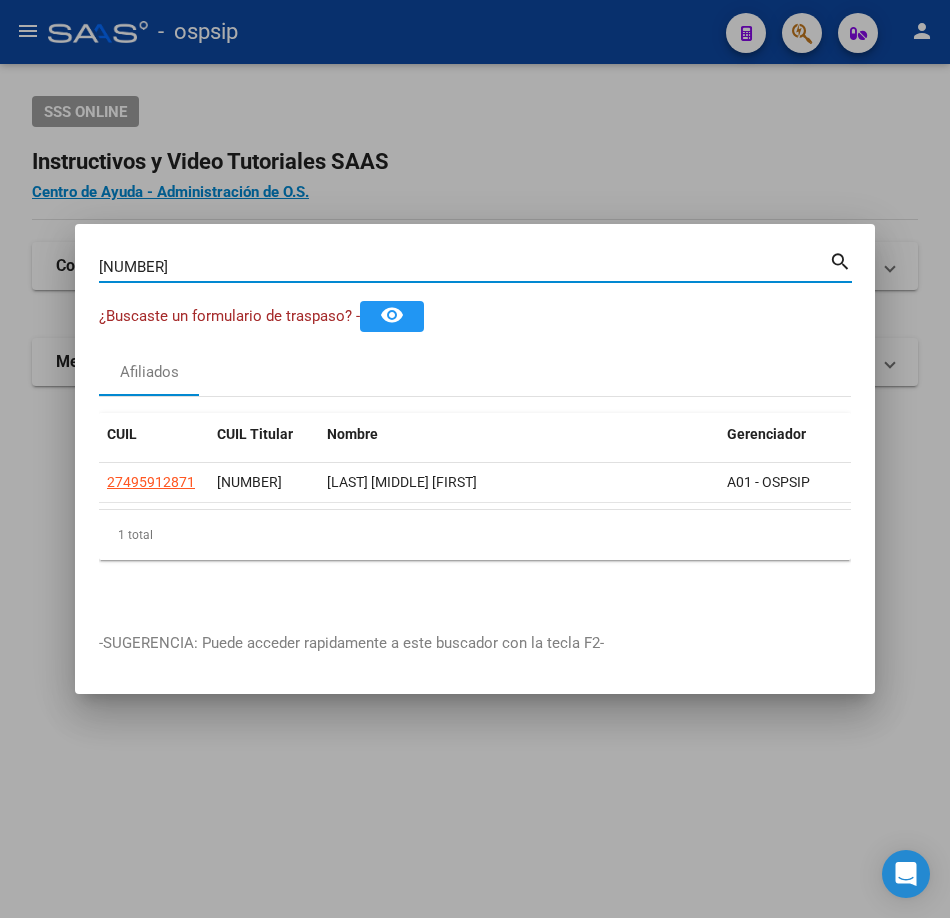 click on "[NUMBER]" at bounding box center [464, 267] 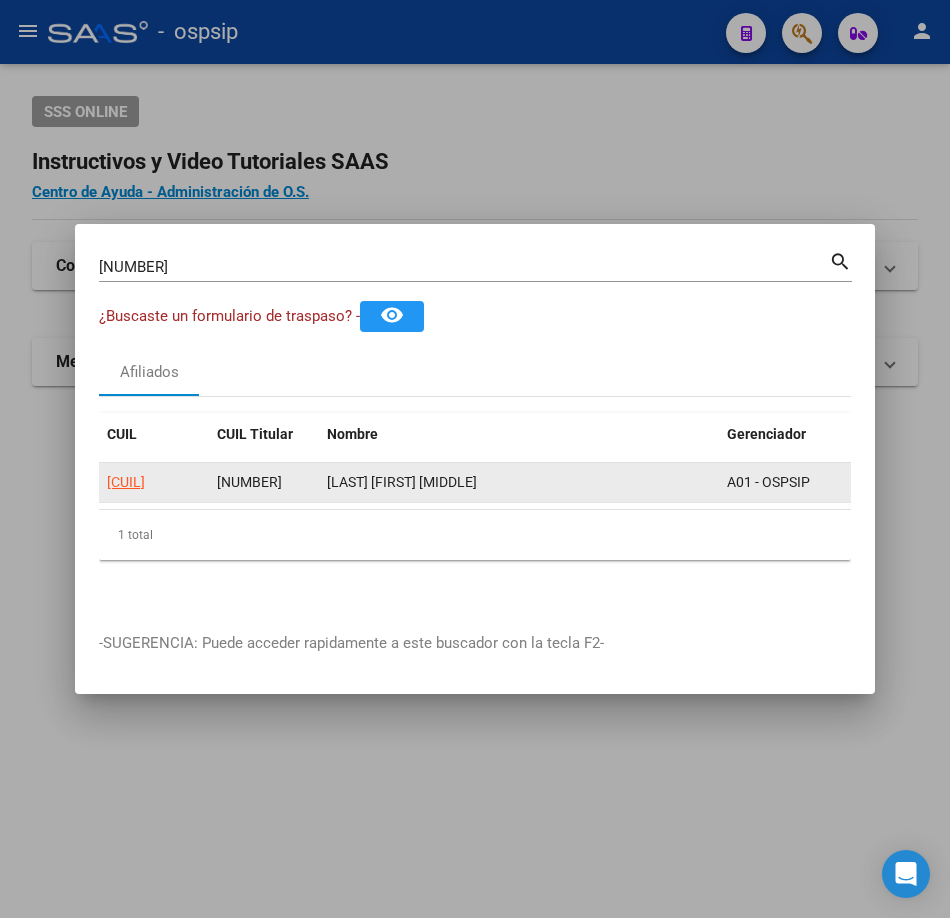 click on "[CUIL]" 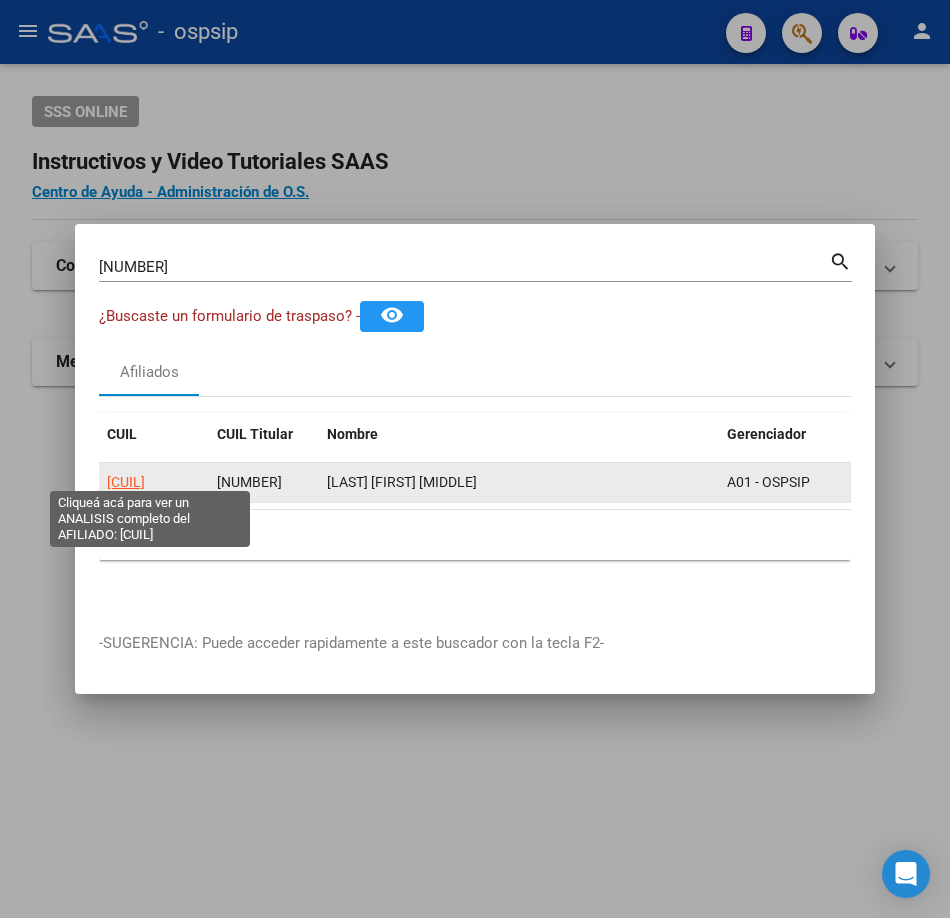 click on "[CUIL]" 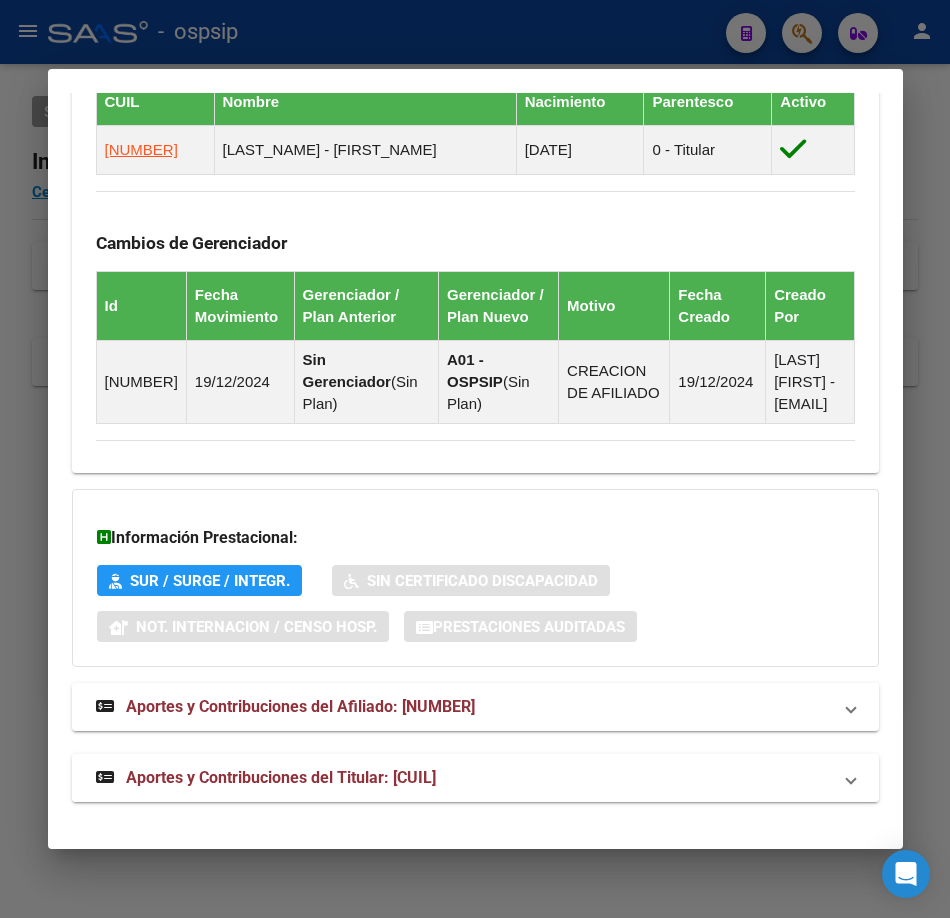 click on "Aportes y Contribuciones del Titular: [CUIL]" at bounding box center (281, 777) 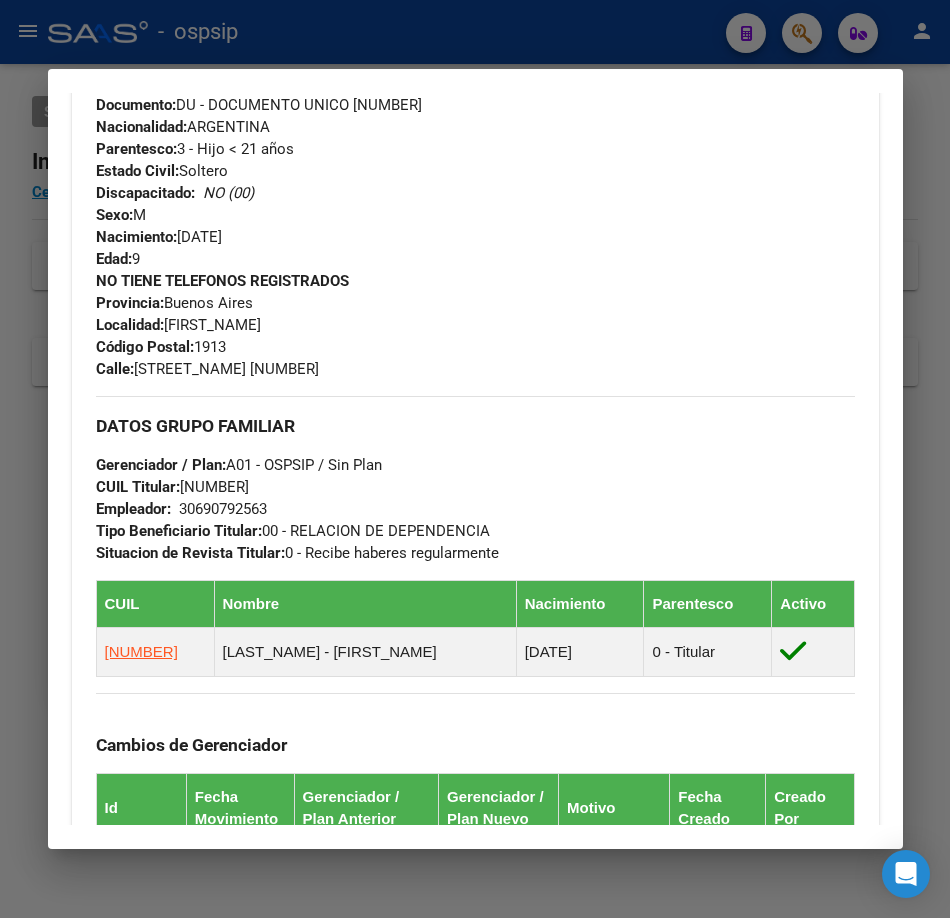 scroll, scrollTop: 0, scrollLeft: 0, axis: both 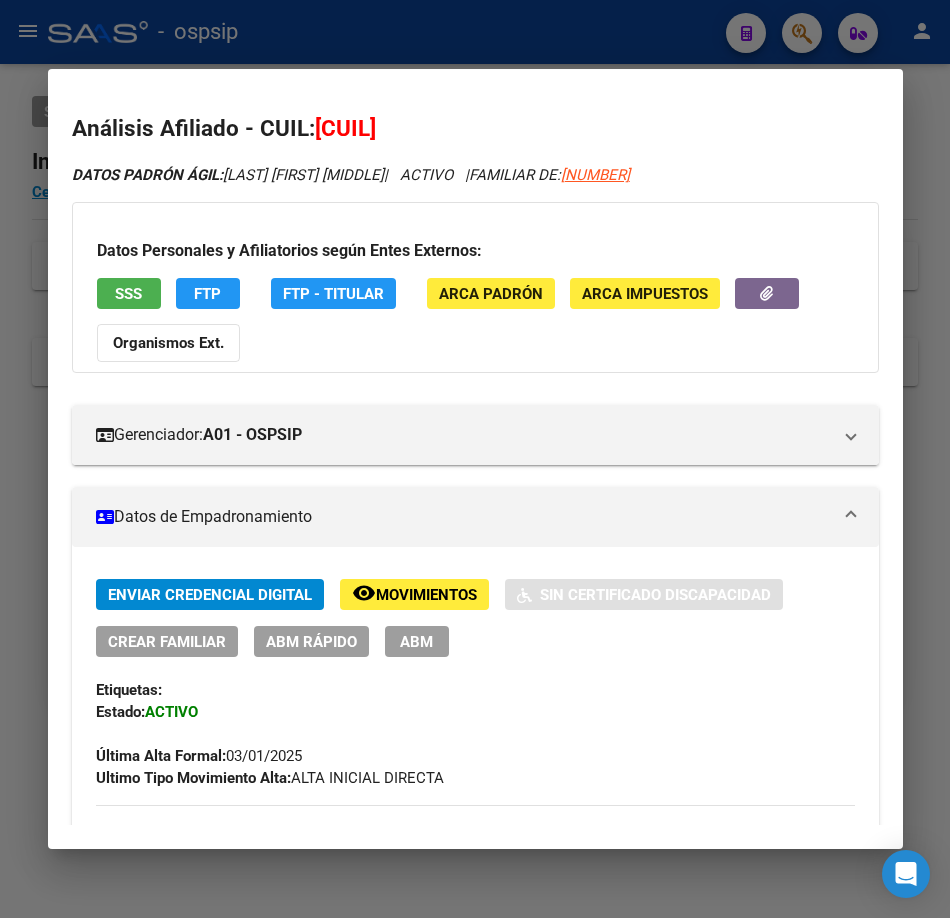 click on "SSS" at bounding box center [129, 293] 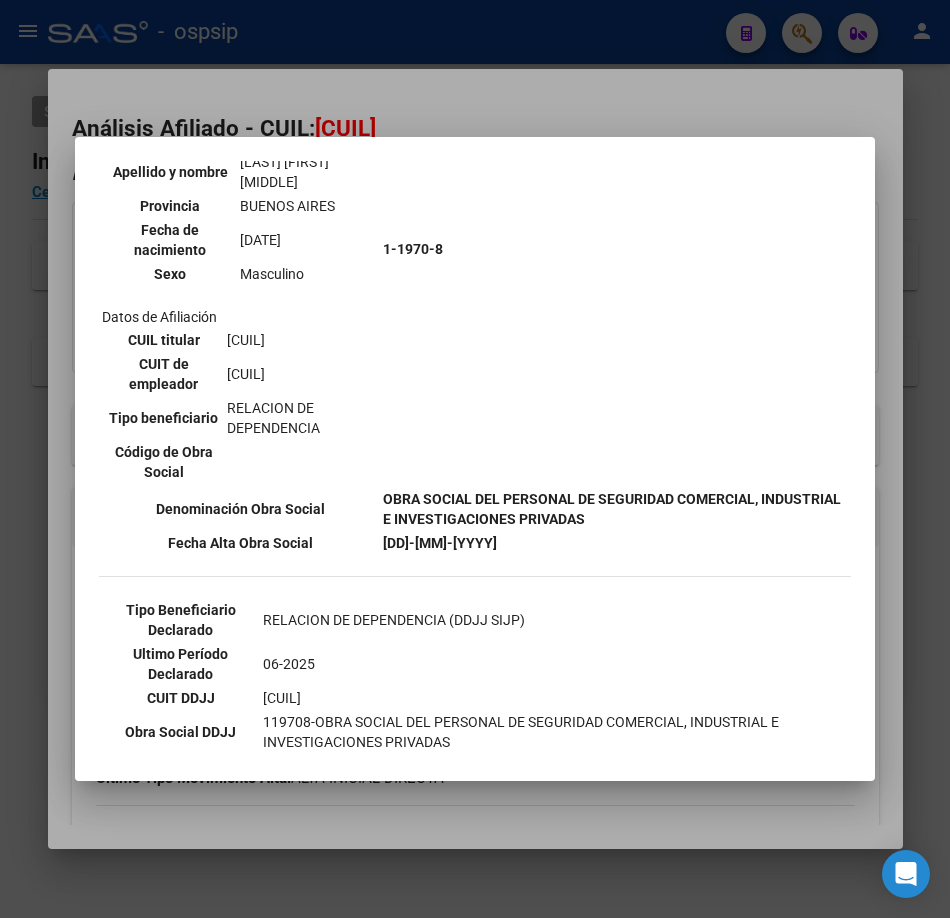 scroll, scrollTop: 400, scrollLeft: 0, axis: vertical 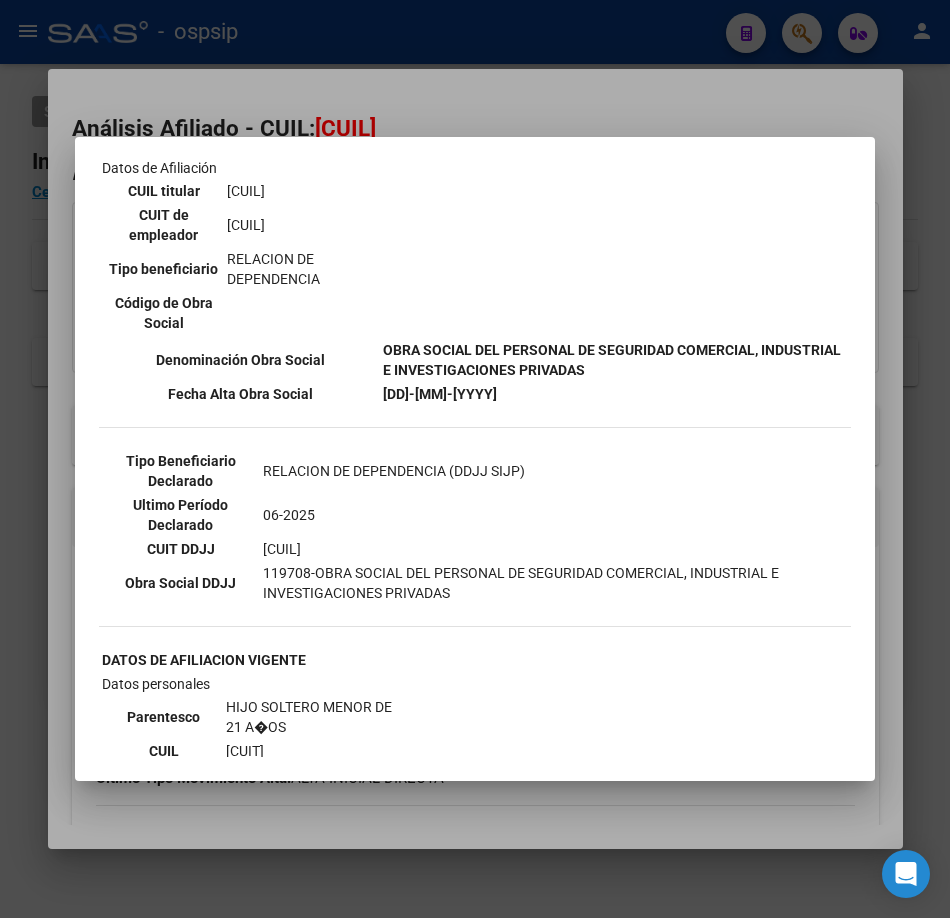 click at bounding box center (475, 459) 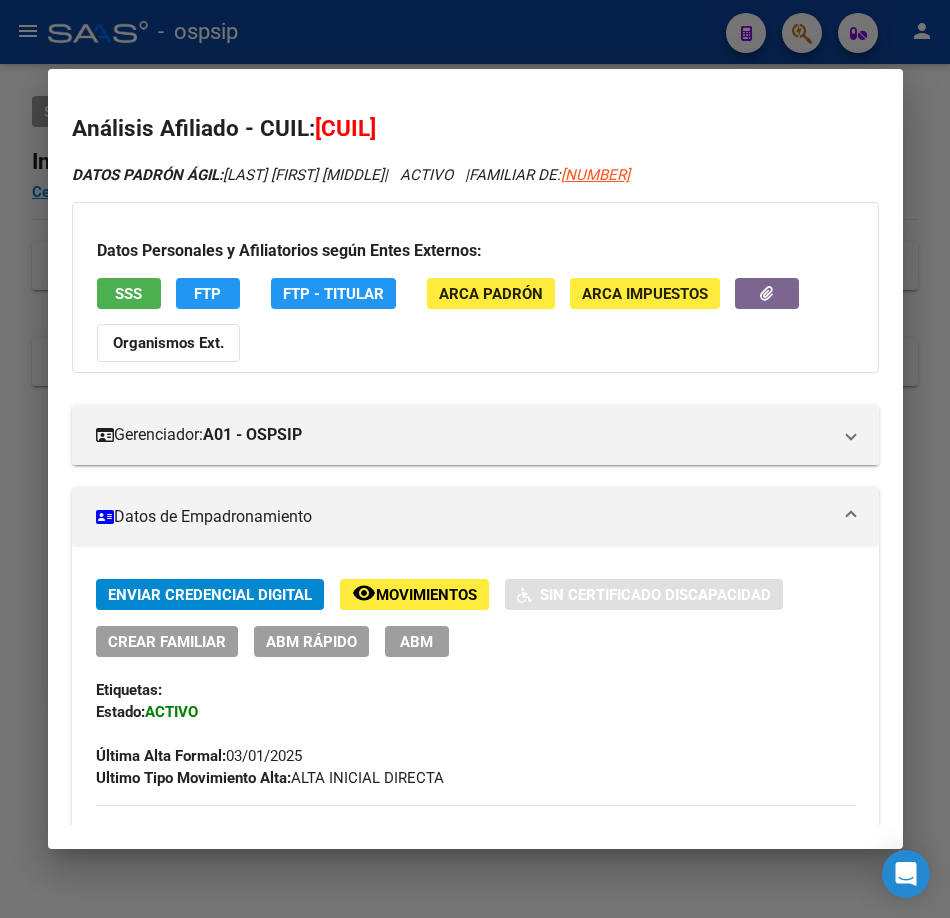 click at bounding box center [475, 459] 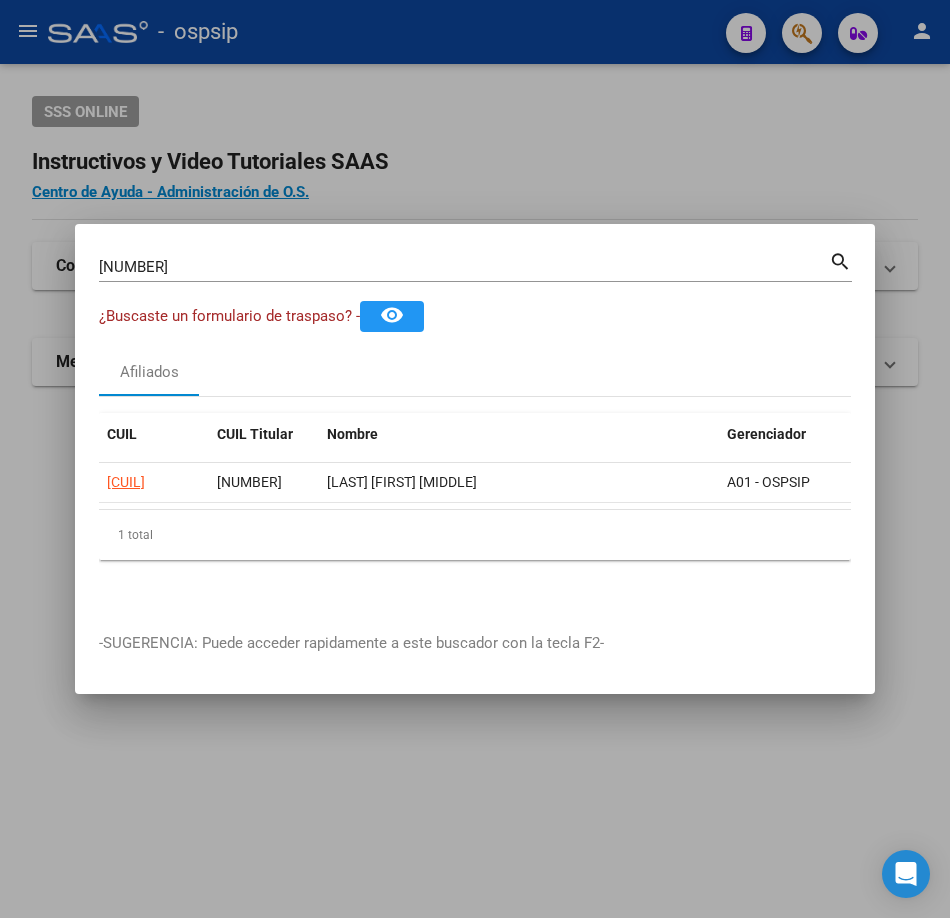 click on "[NUMBER]" at bounding box center (464, 267) 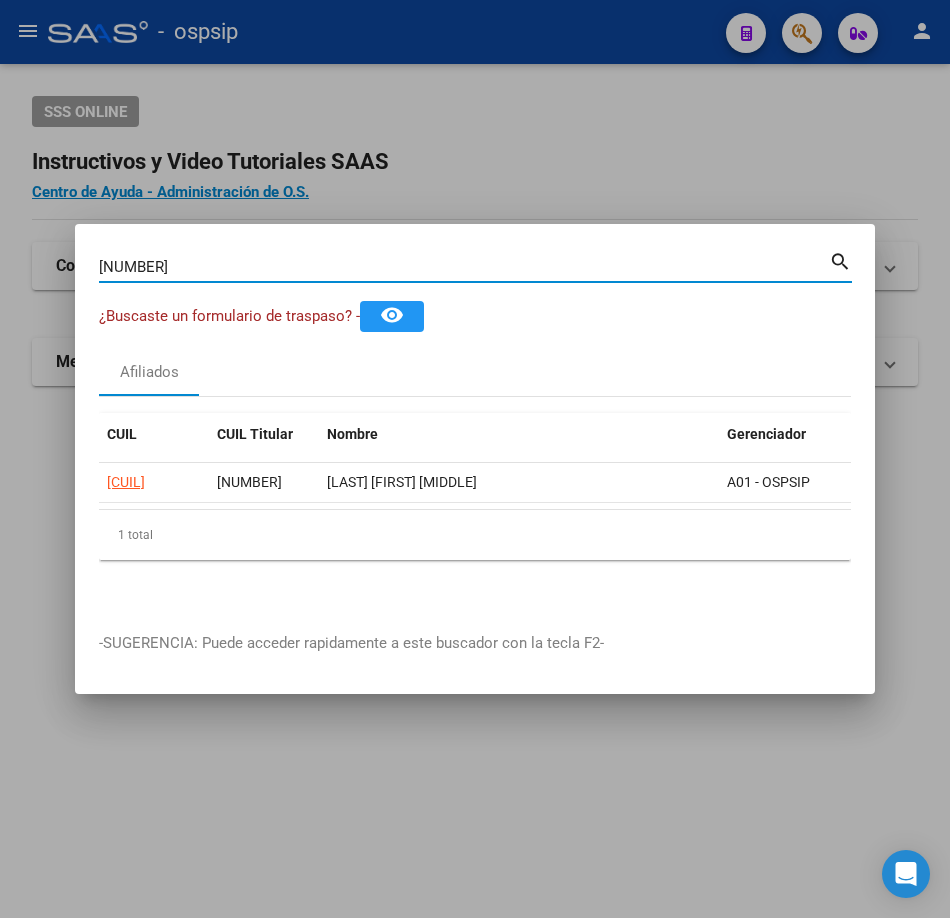 click on "[NUMBER]" at bounding box center (464, 267) 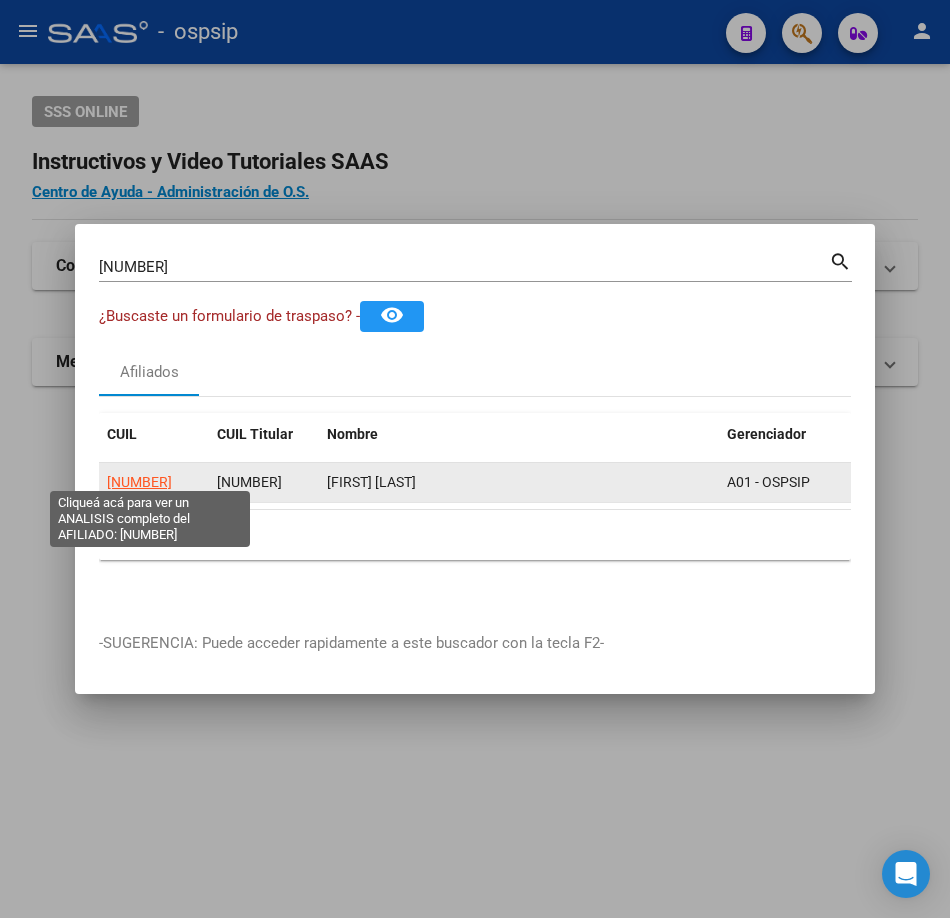 click on "[NUMBER]" 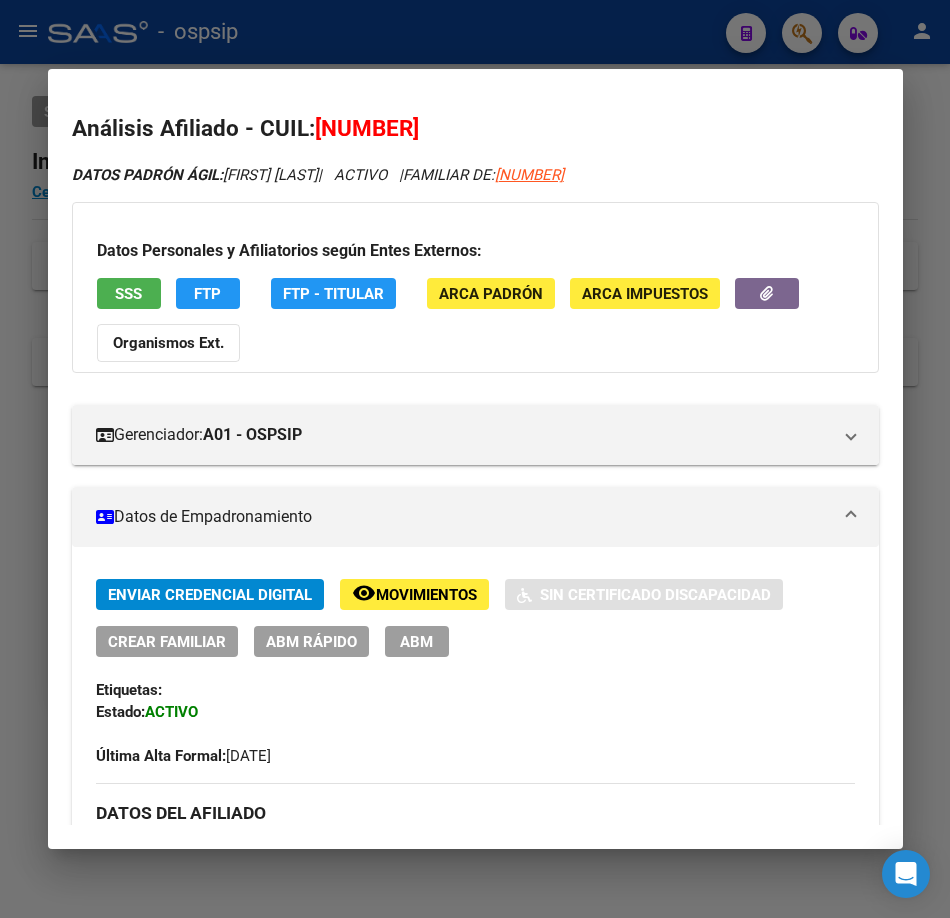 click on "SSS" at bounding box center [128, 294] 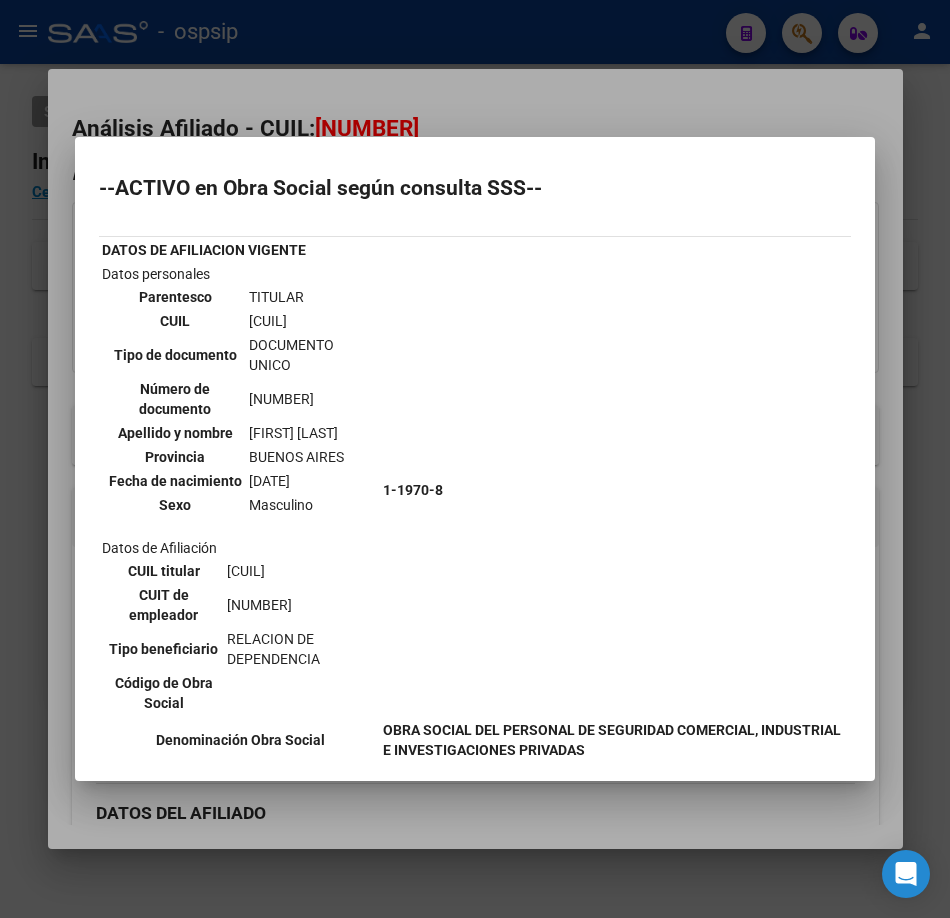 scroll, scrollTop: 400, scrollLeft: 0, axis: vertical 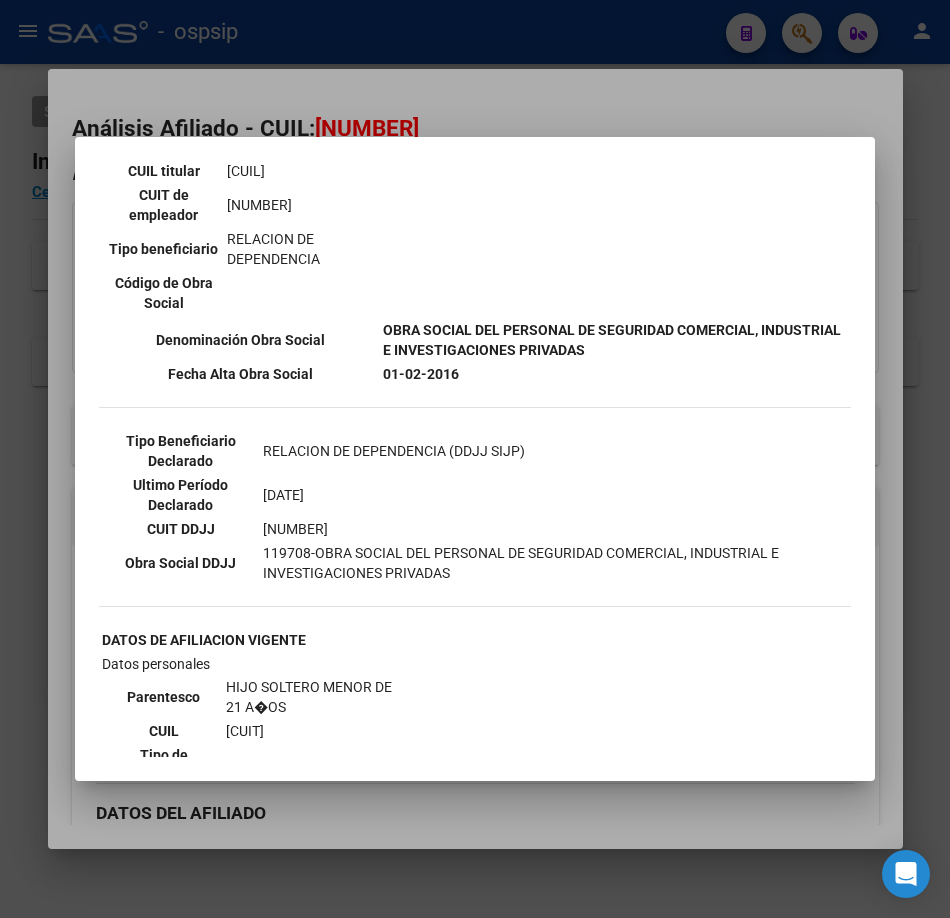 click at bounding box center [475, 459] 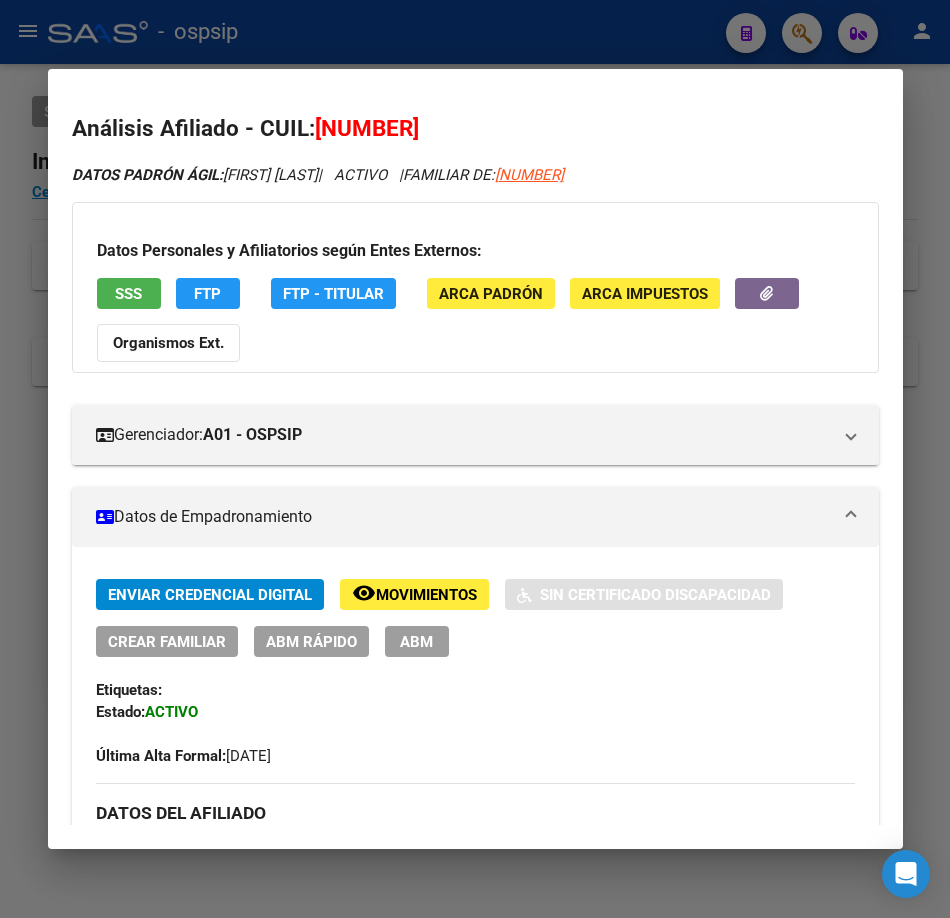 click at bounding box center (475, 459) 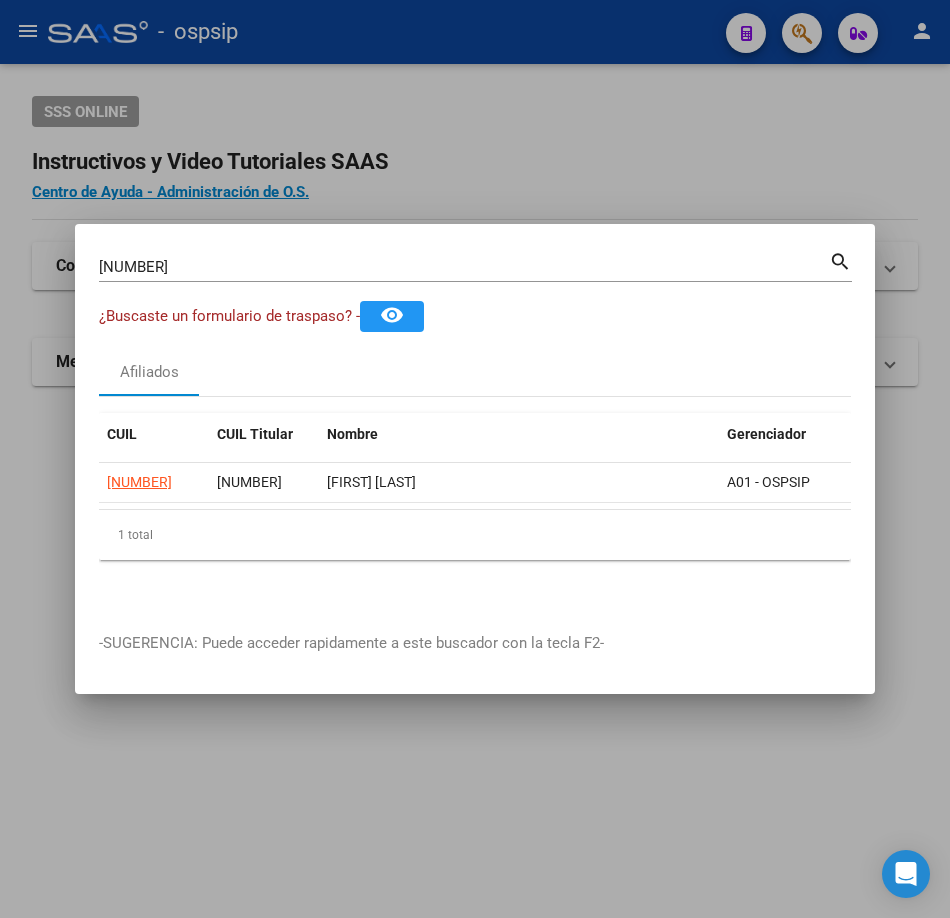 click on "[NUMBER]" at bounding box center [464, 267] 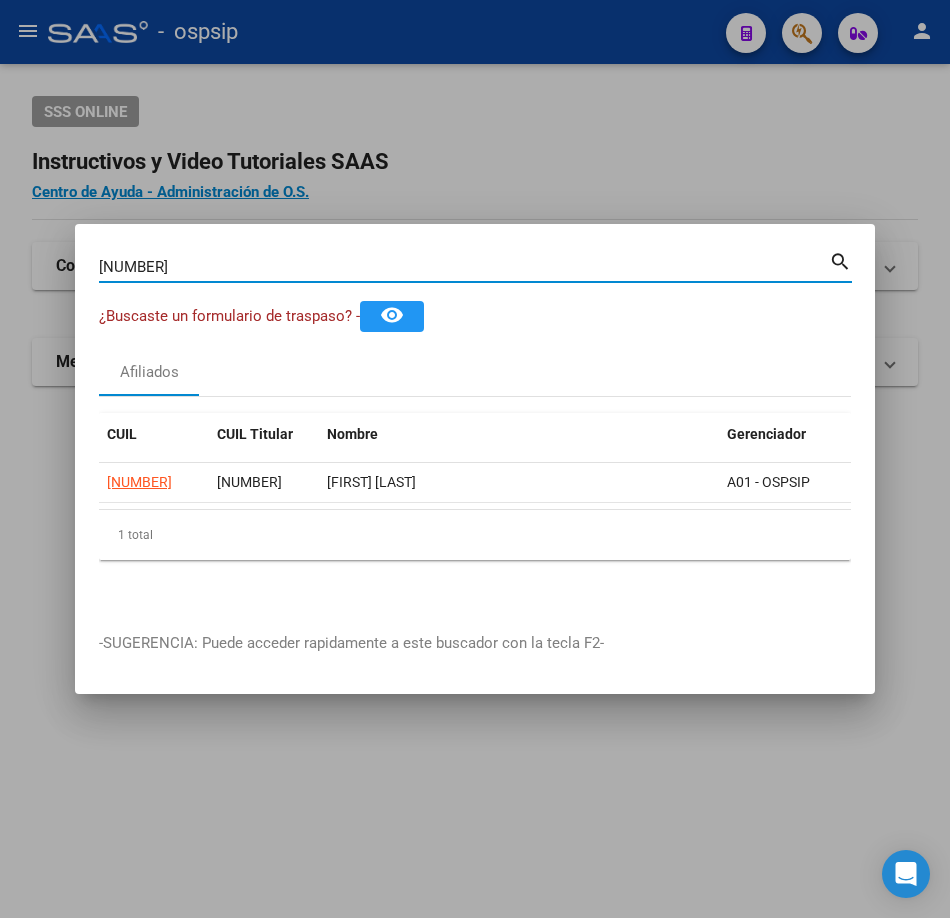 click on "[NUMBER]" at bounding box center (464, 267) 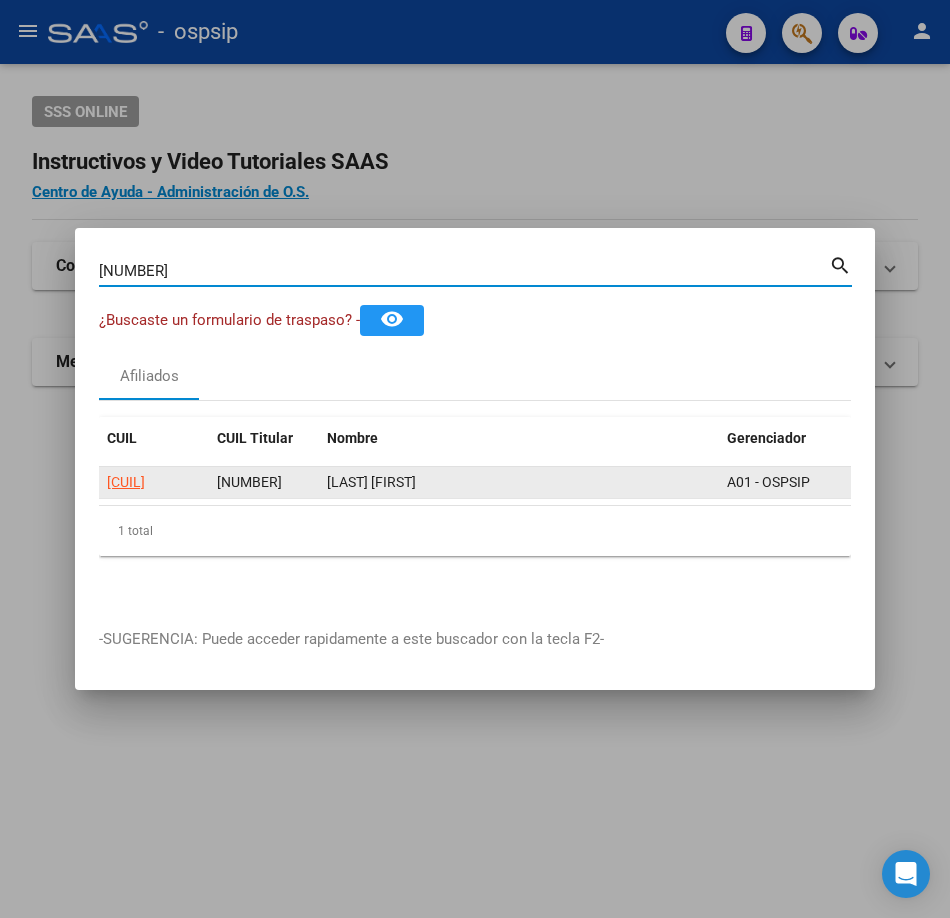 click on "[CUIL]" 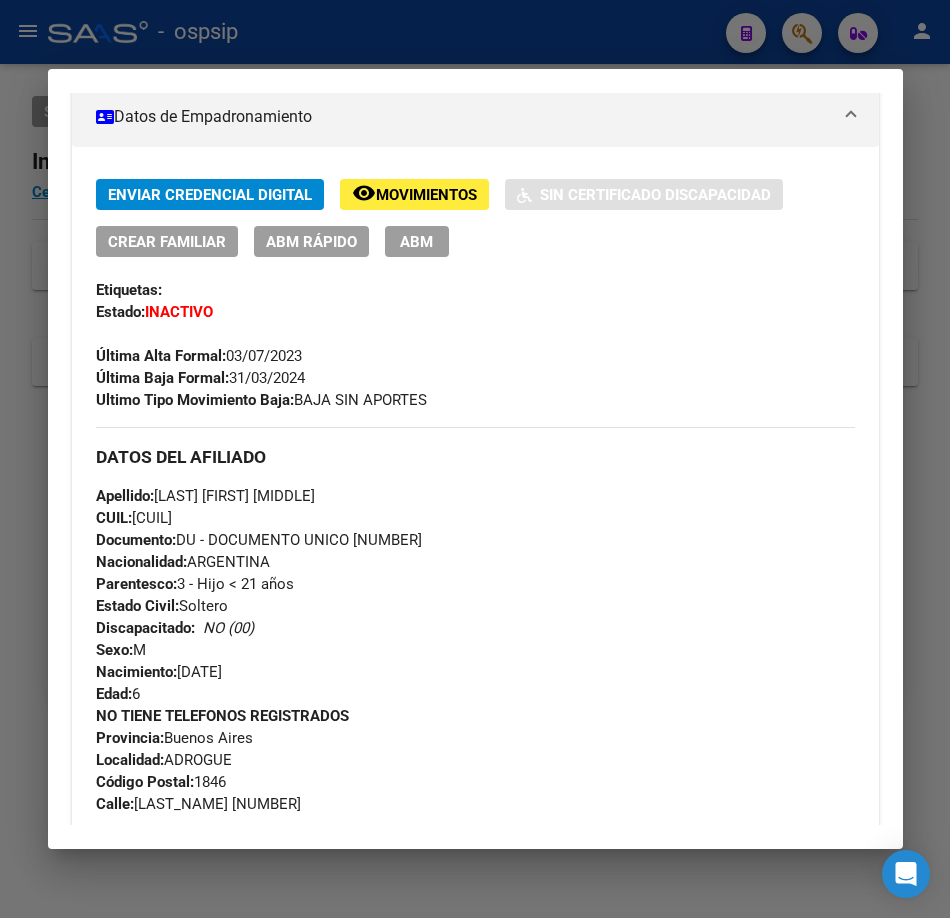 scroll, scrollTop: 100, scrollLeft: 0, axis: vertical 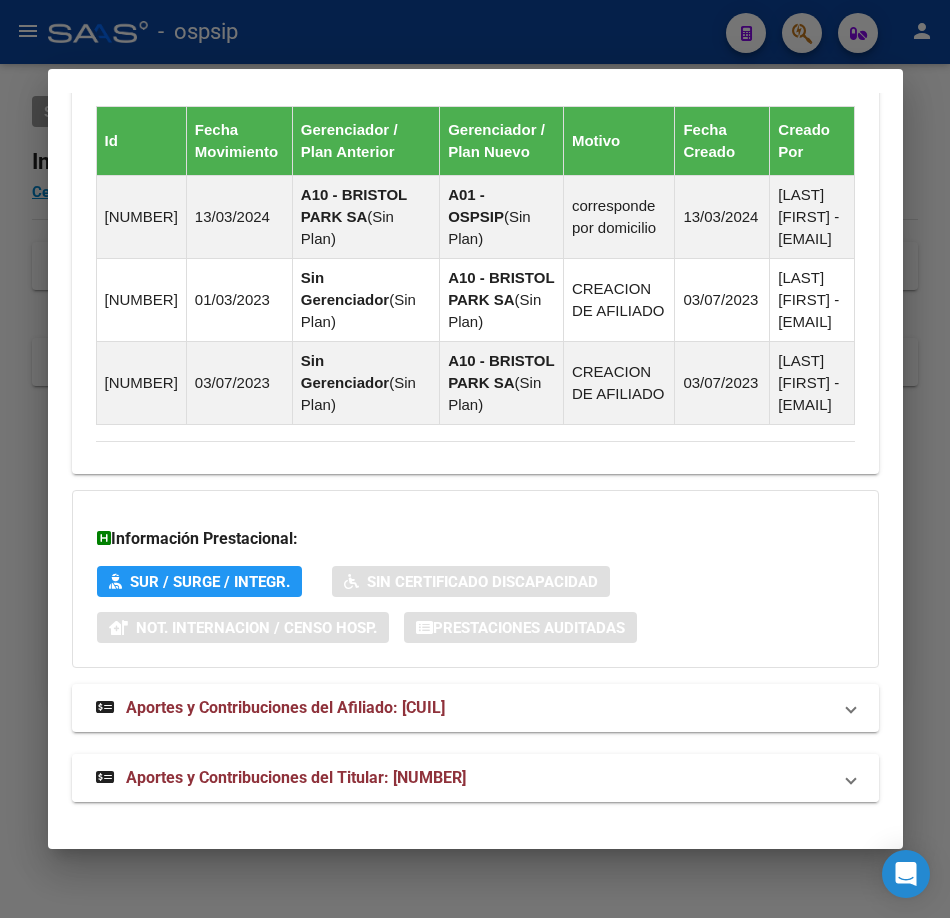 click on "Aportes y Contribuciones del Titular: [NUMBER]" at bounding box center (281, 778) 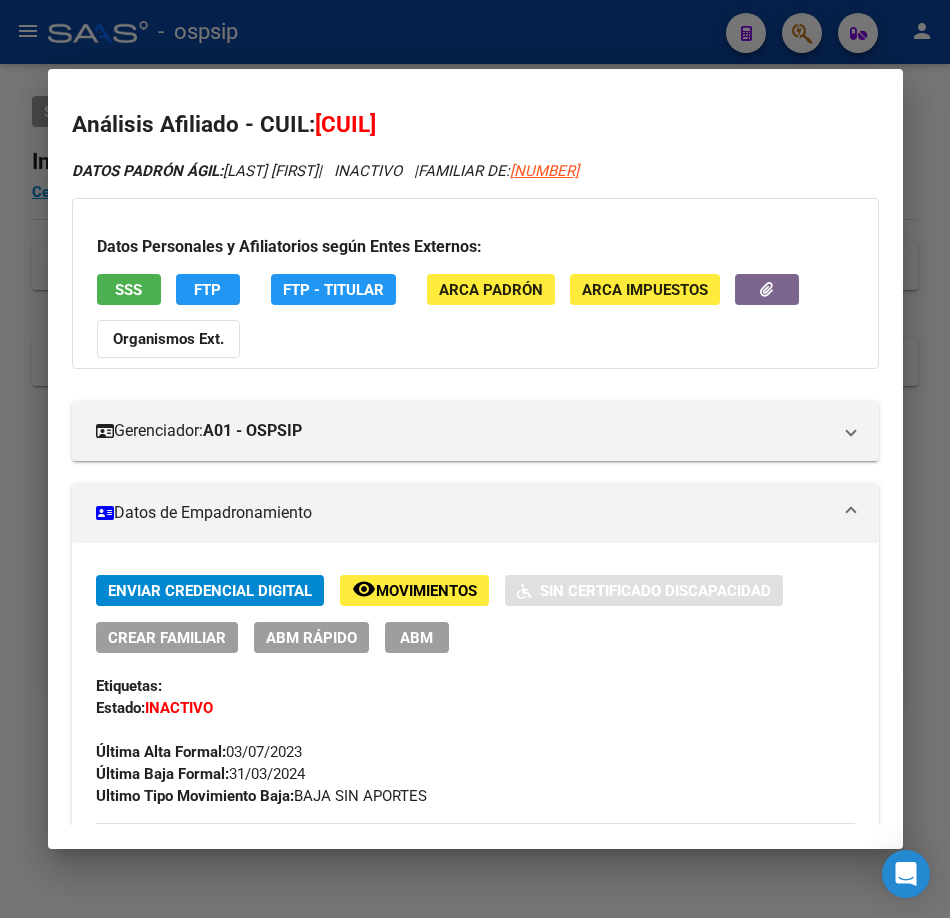scroll, scrollTop: 0, scrollLeft: 0, axis: both 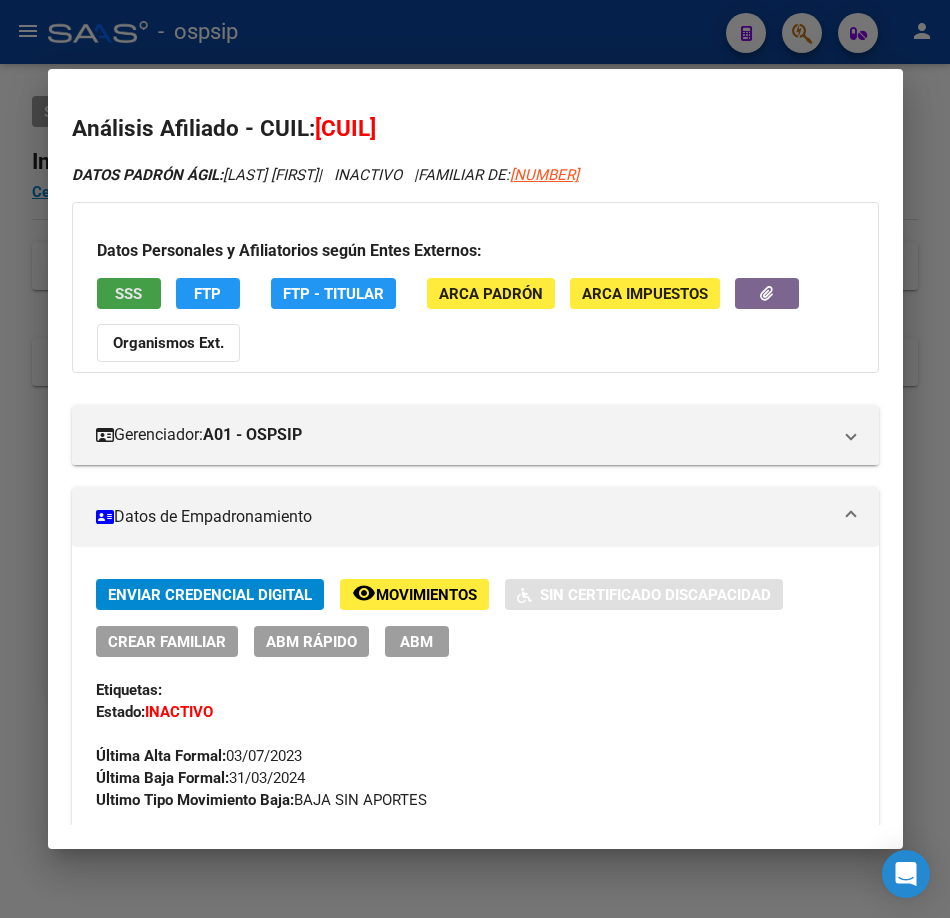 click on "SSS" at bounding box center (129, 293) 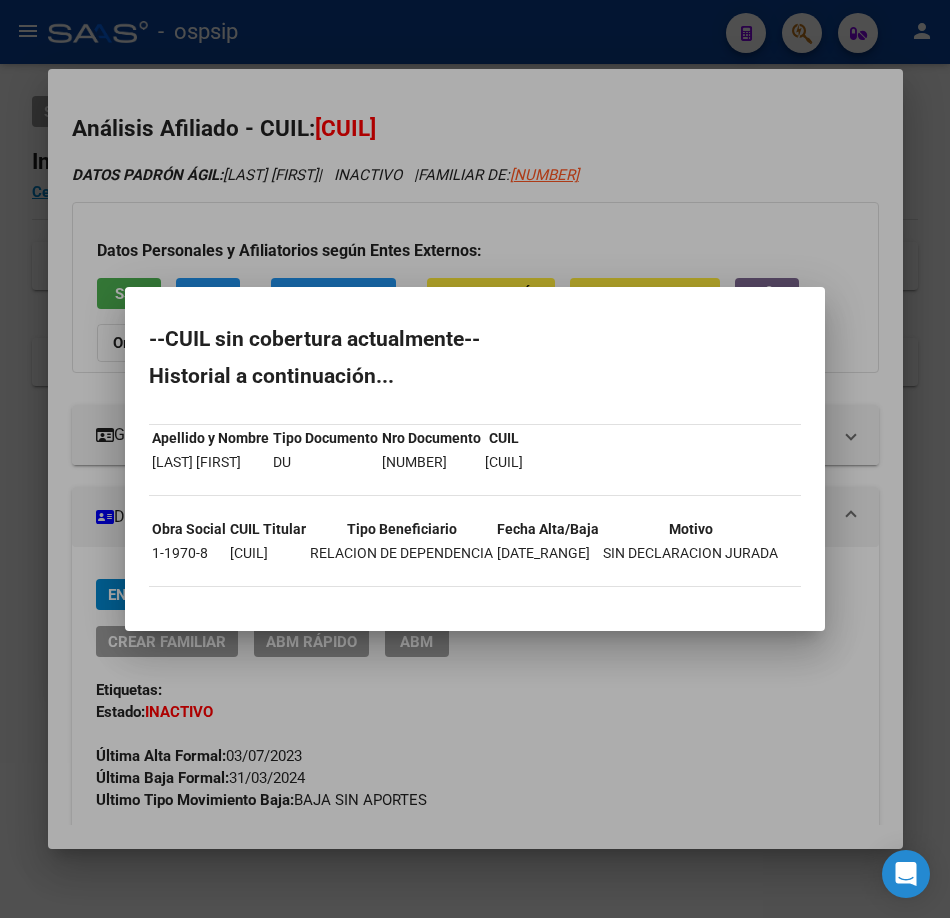 click at bounding box center [475, 459] 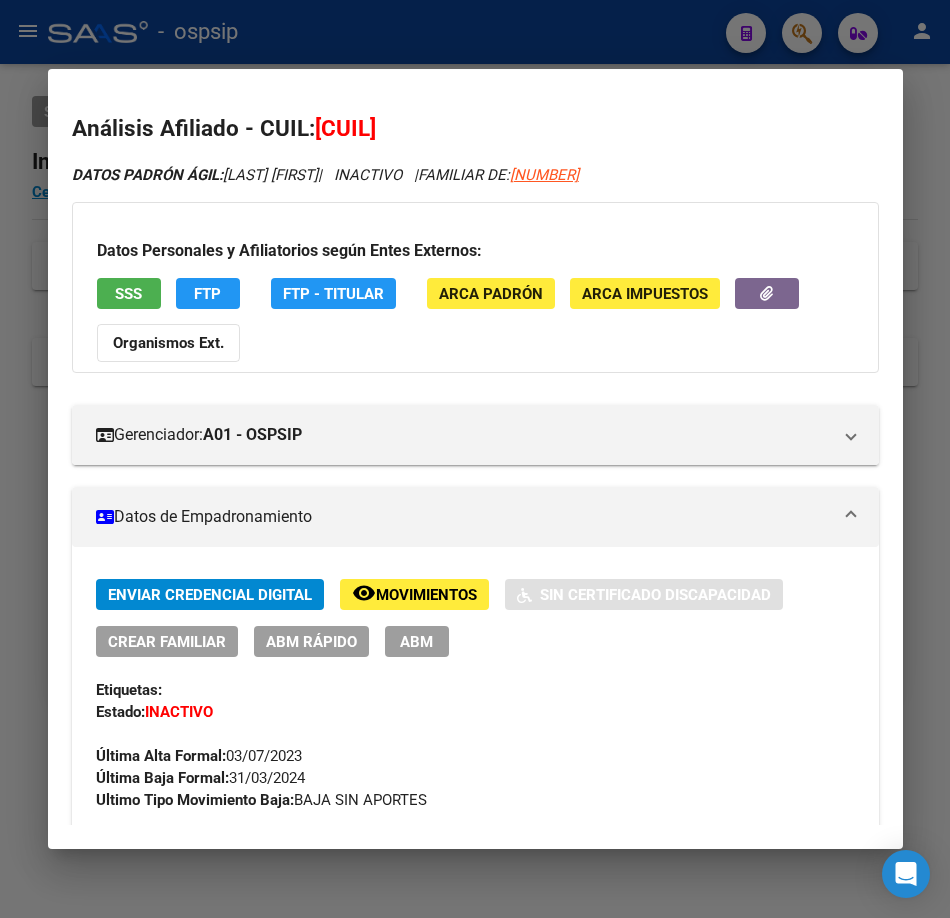 click at bounding box center [475, 459] 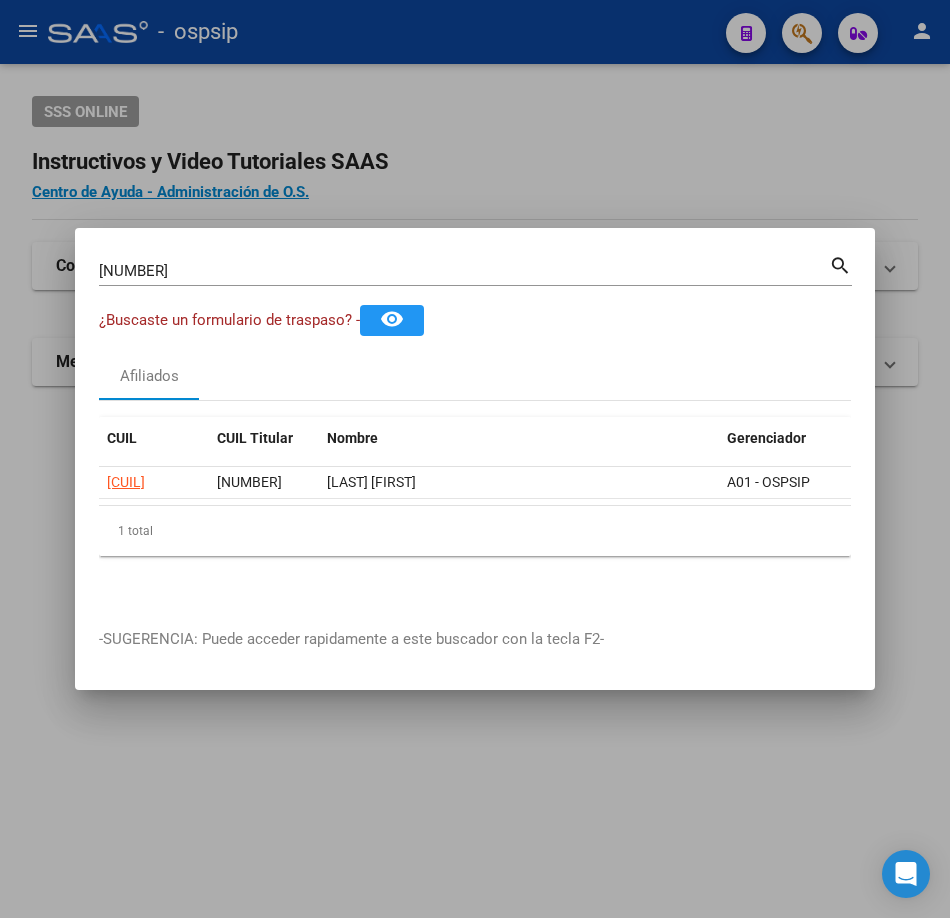 click on "[NUMBER]" at bounding box center [464, 271] 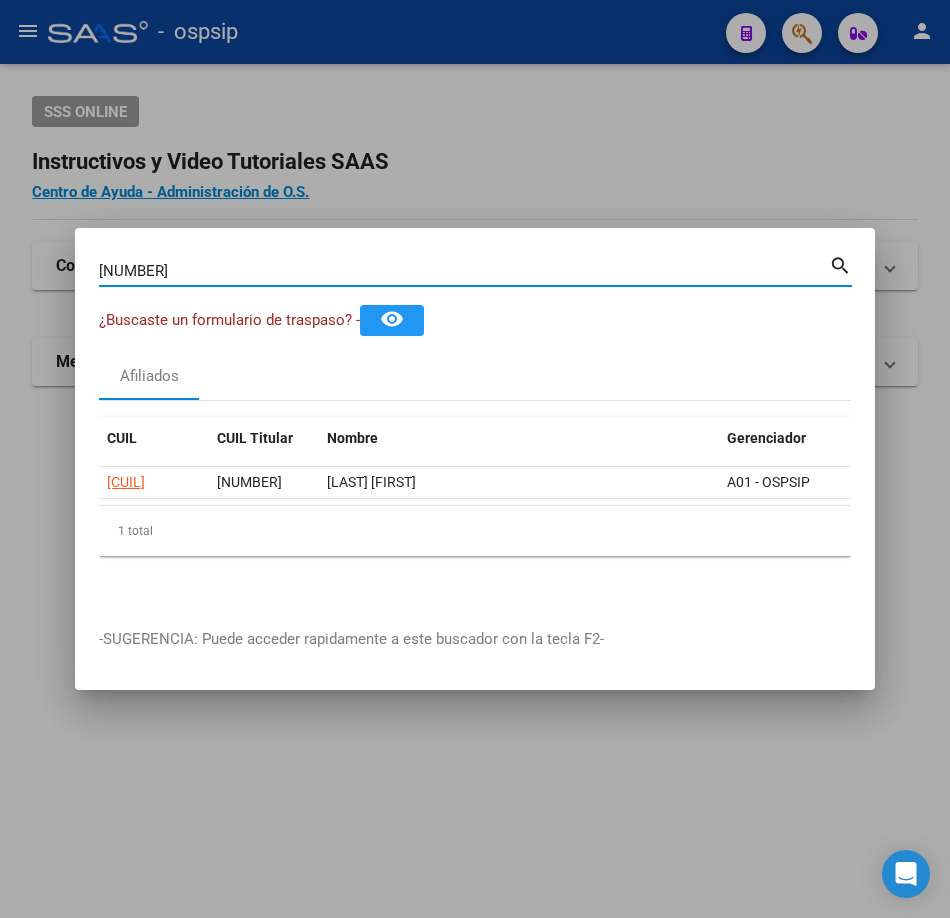 click on "[NUMBER]" at bounding box center [464, 271] 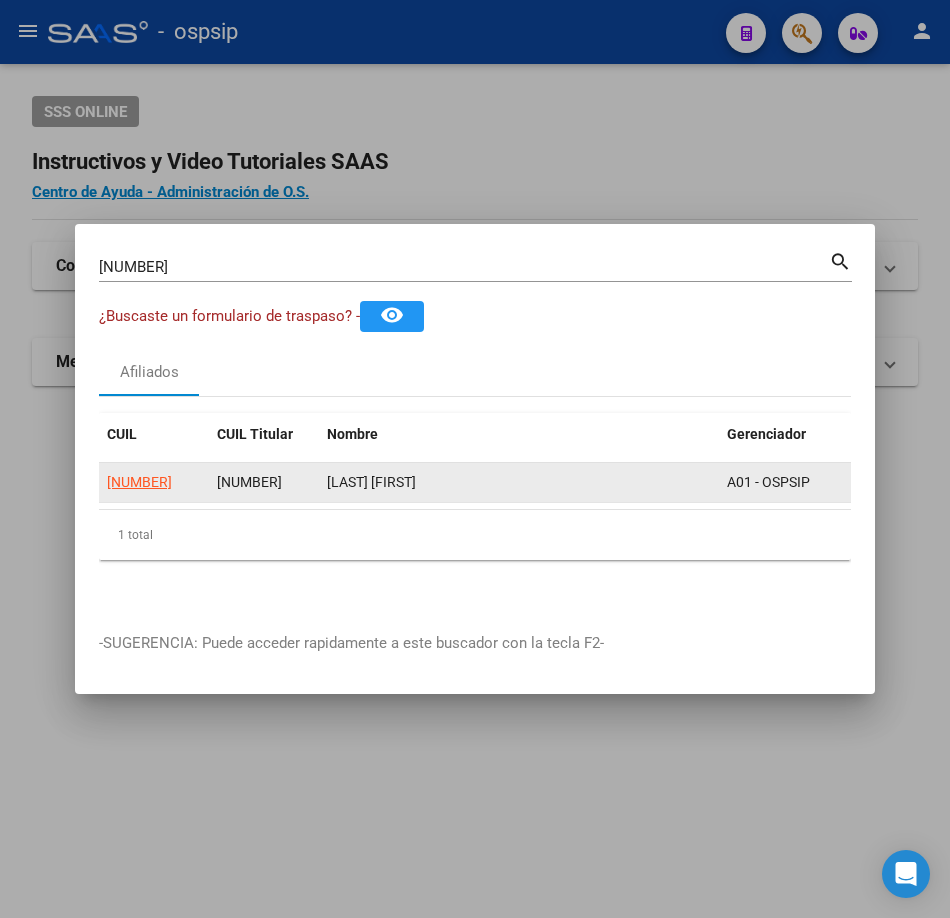 click on "[NUMBER]" 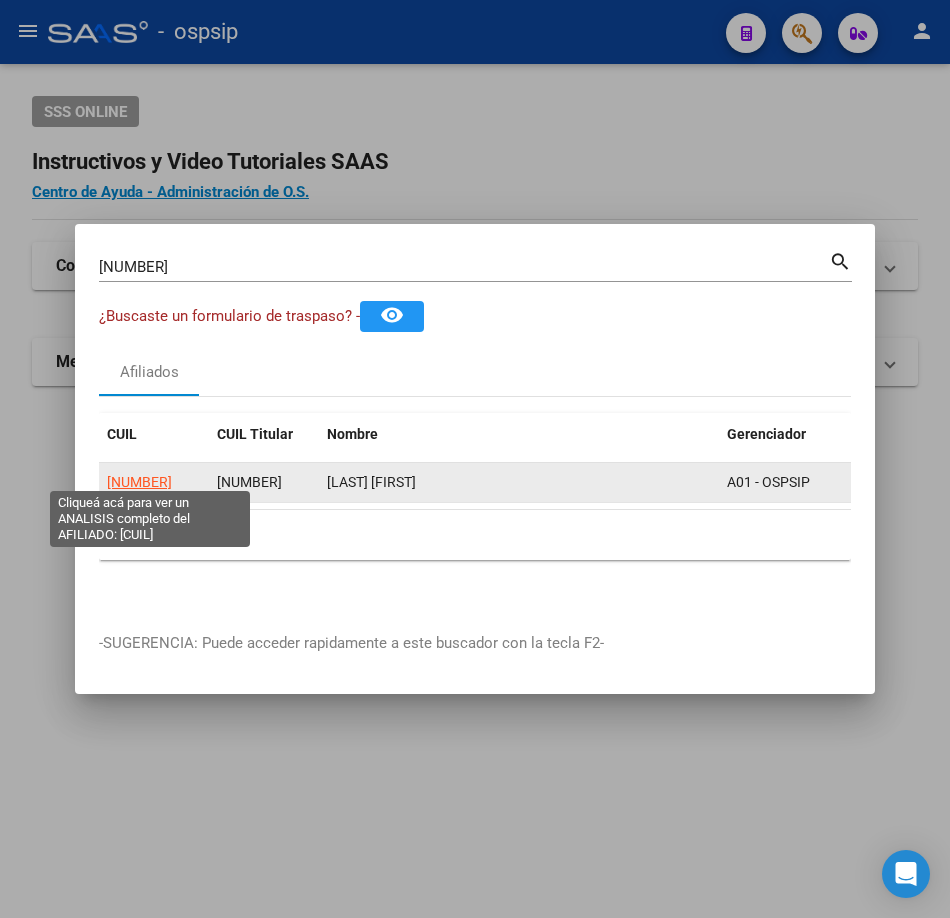click on "[NUMBER]" 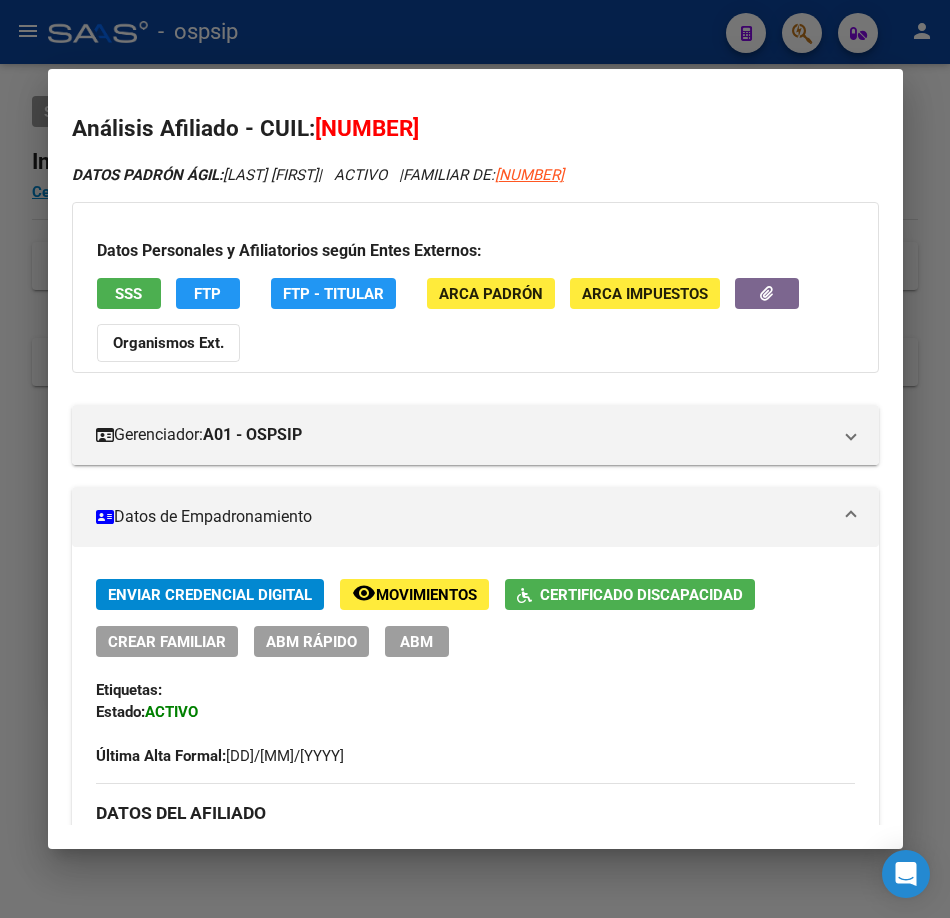click on "Datos Personales y Afiliatorios según Entes Externos: SSS FTP  FTP - Titular ARCA Padrón ARCA Impuestos Organismos Ext." at bounding box center (475, 287) 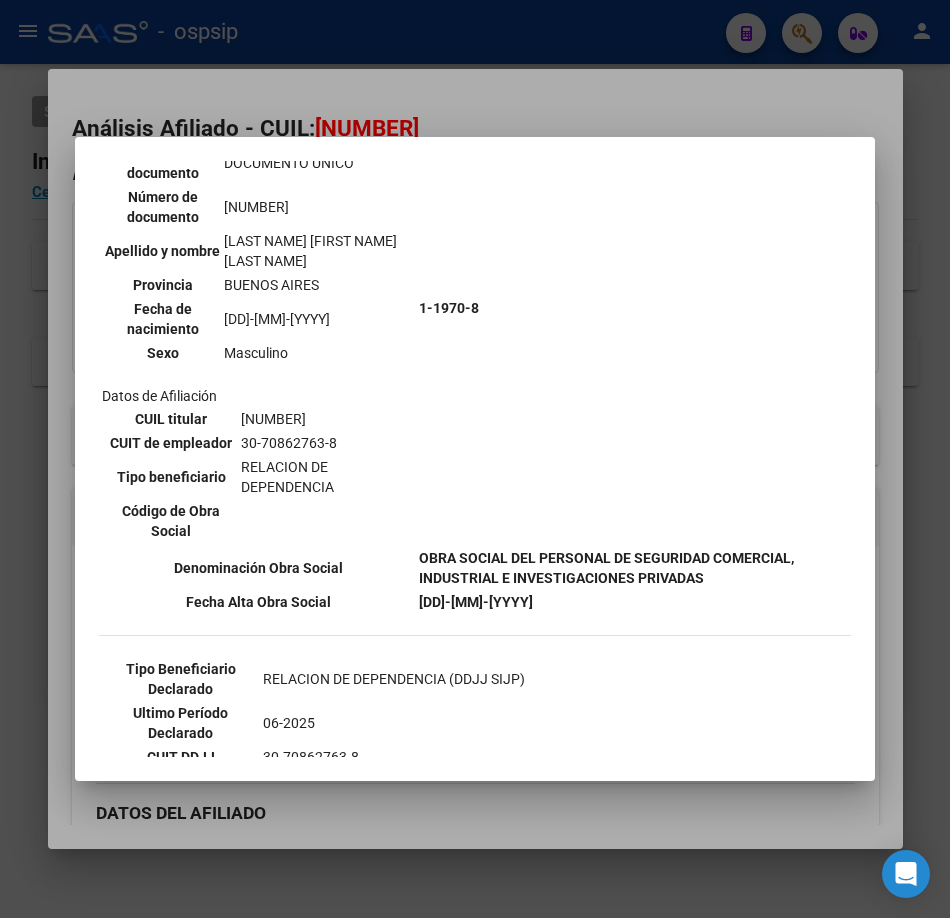 scroll, scrollTop: 500, scrollLeft: 0, axis: vertical 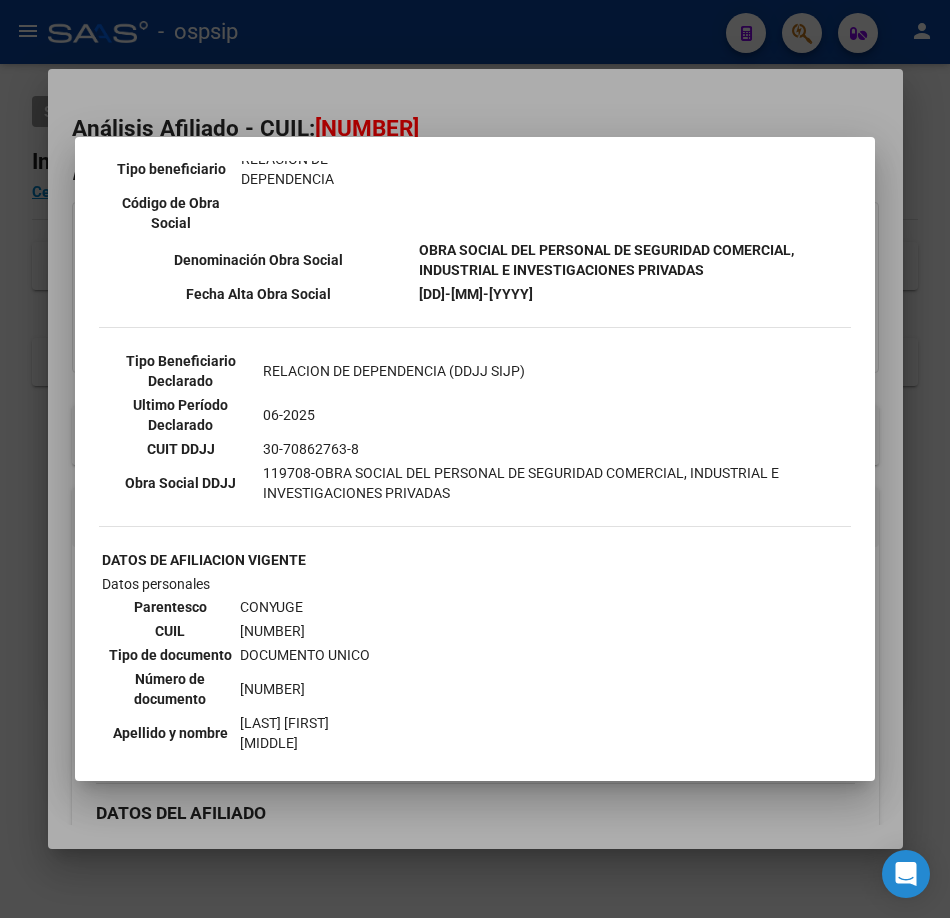 click at bounding box center [475, 459] 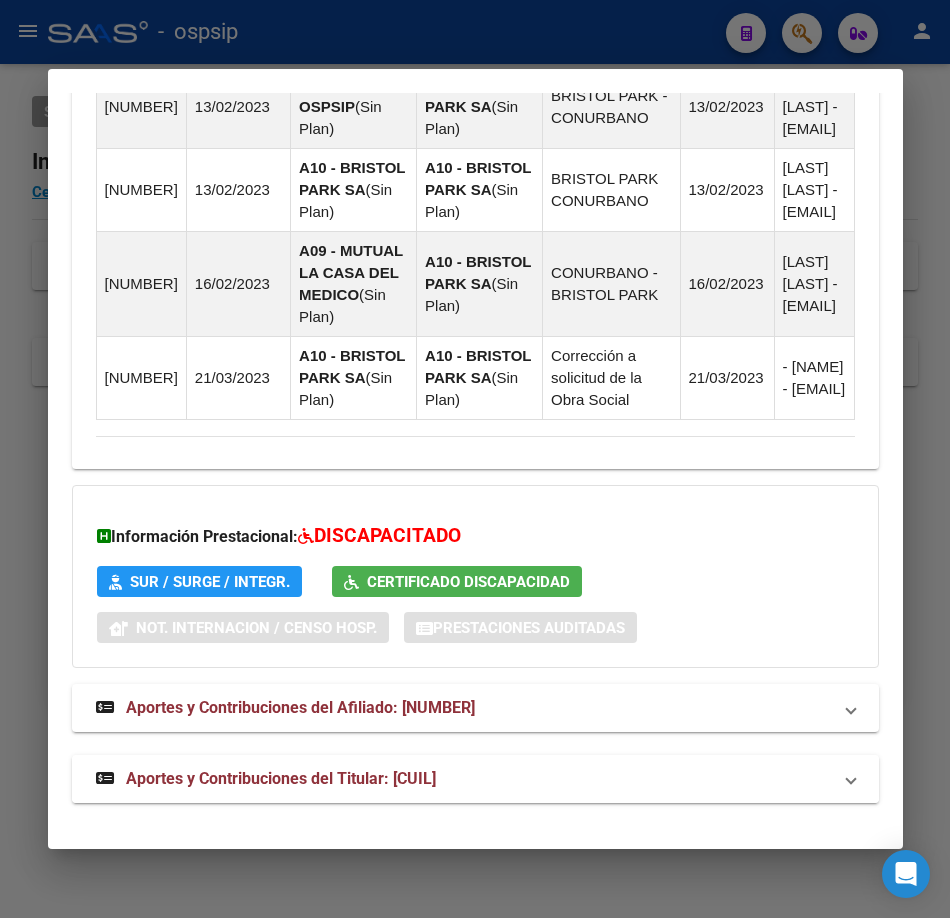 click on "Aportes y Contribuciones del Titular: [CUIL]" at bounding box center (475, 779) 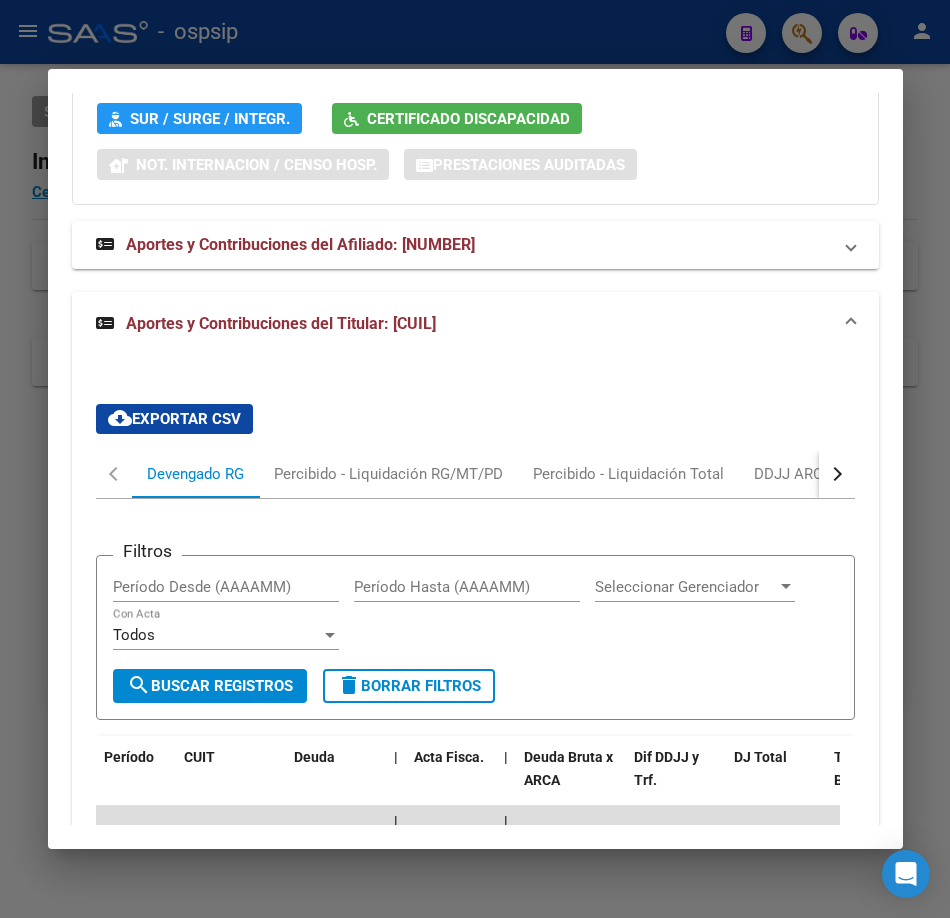 scroll, scrollTop: 2696, scrollLeft: 0, axis: vertical 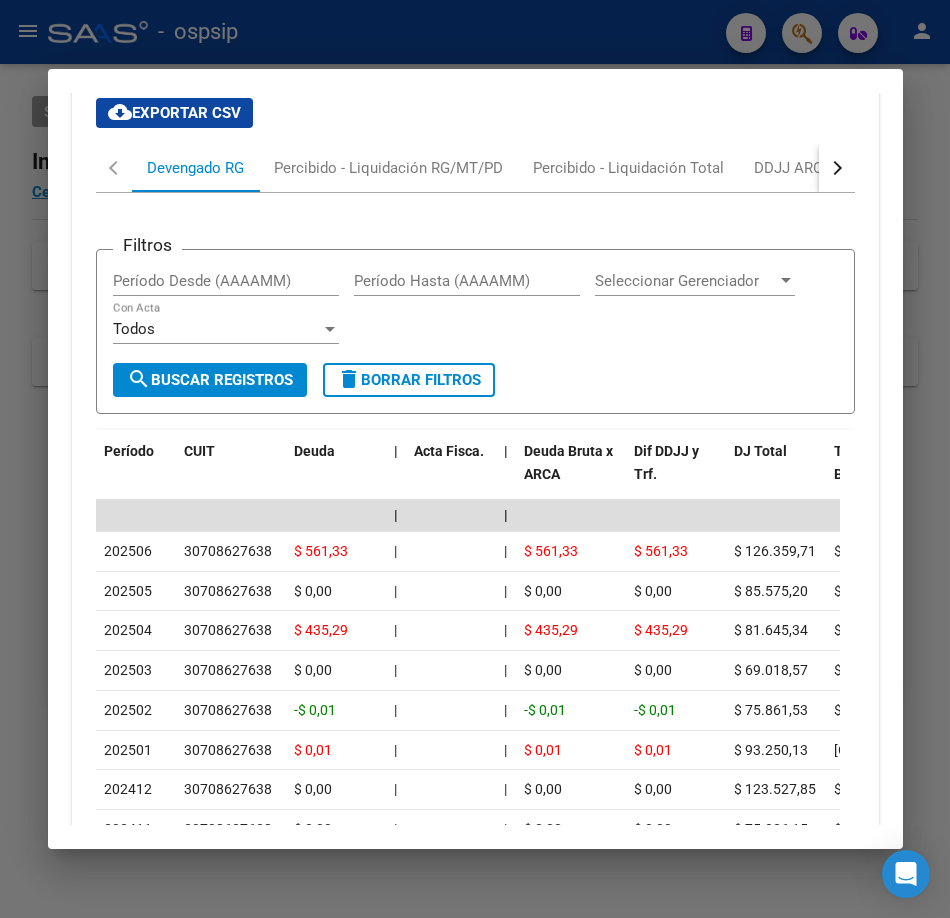click at bounding box center [475, 459] 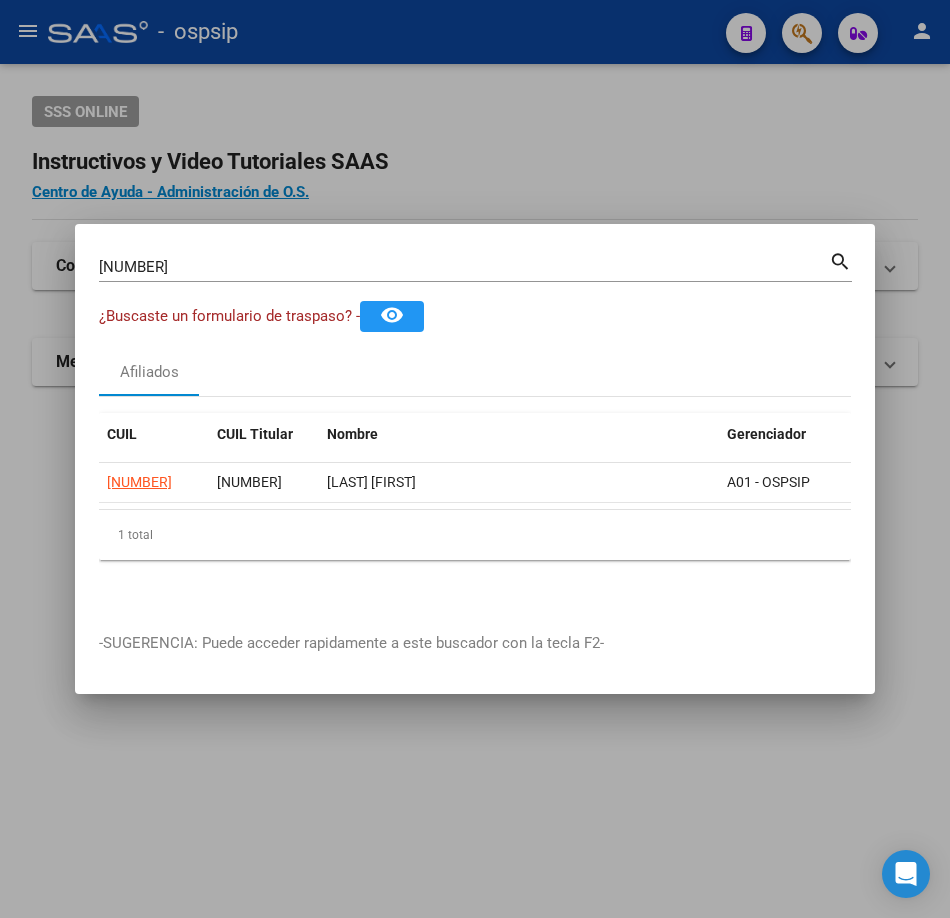 click on "[NUMBER]" at bounding box center [464, 267] 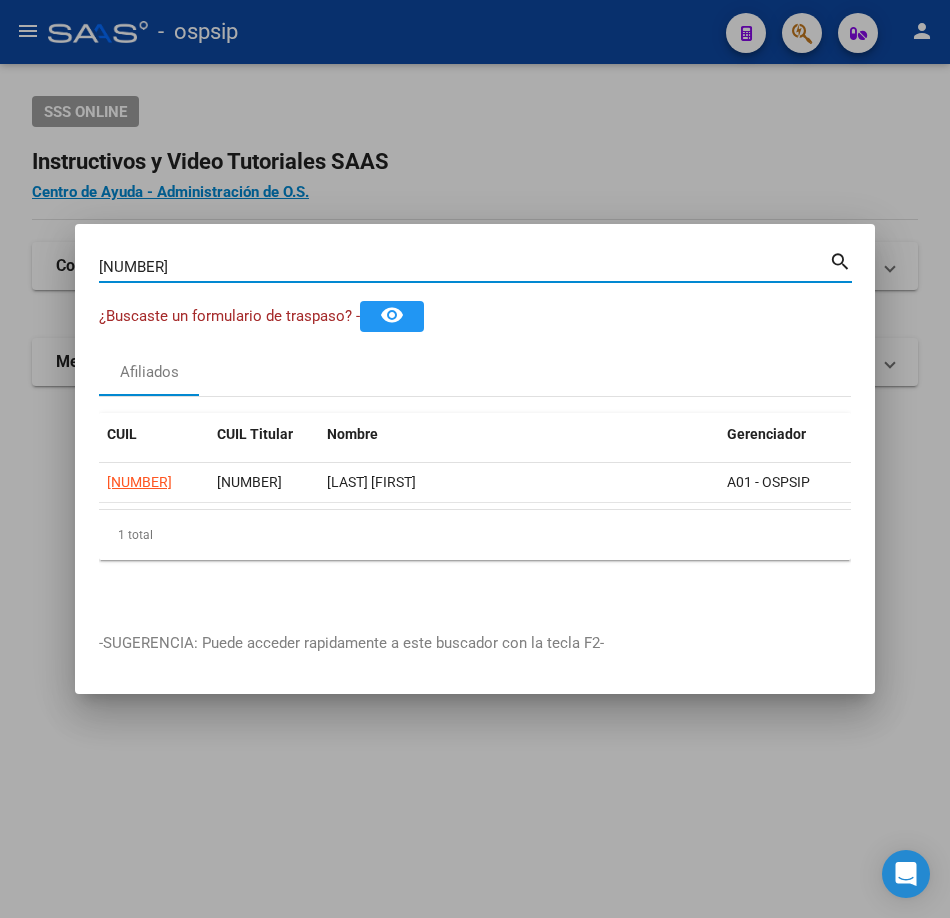 click on "[NUMBER]" at bounding box center [464, 267] 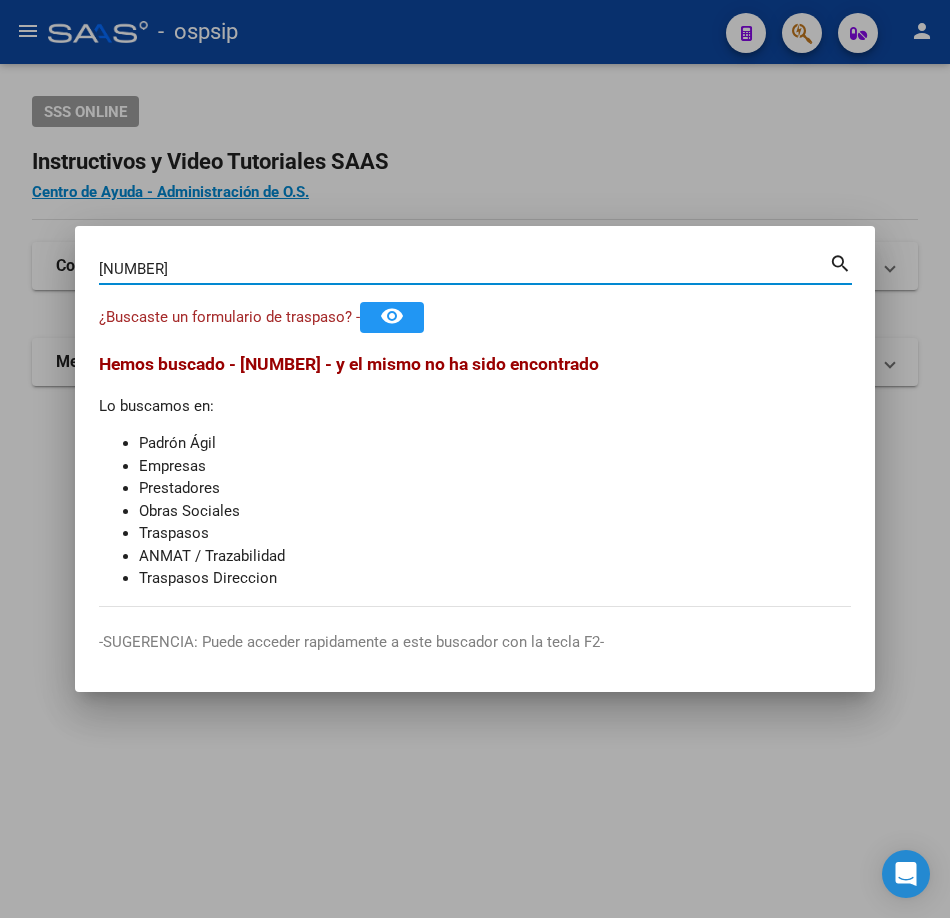type on "[NUMBER]" 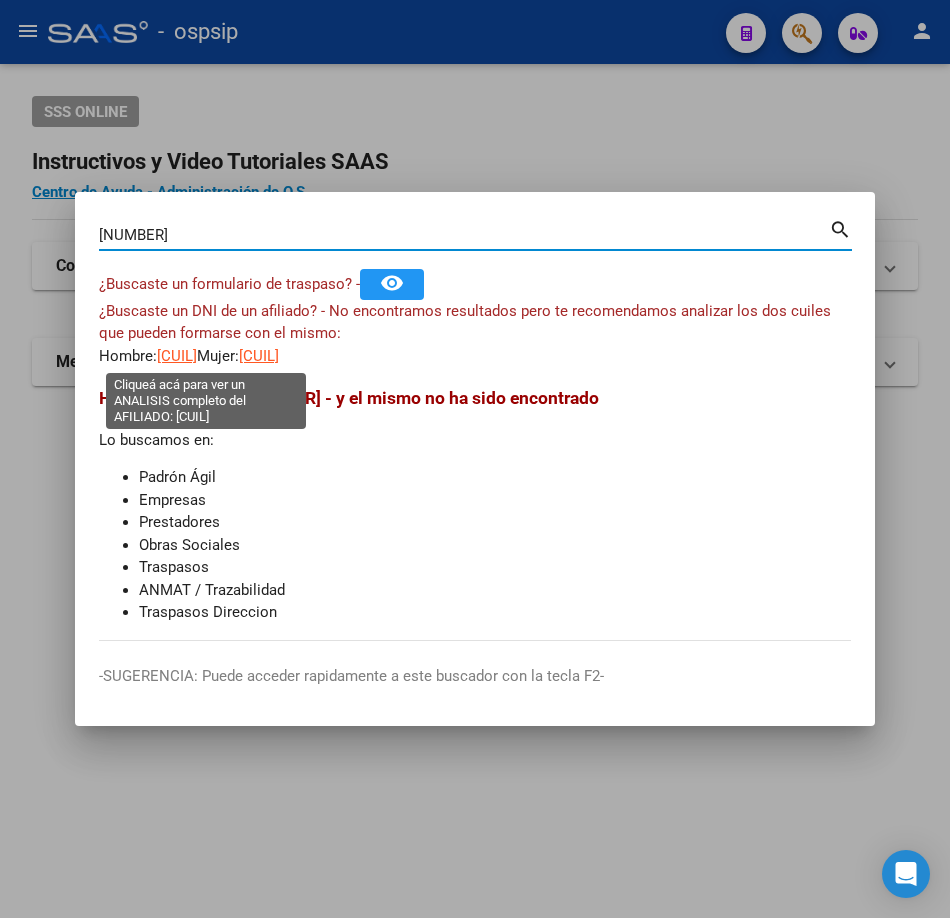 click on "[CUIL]" at bounding box center (177, 356) 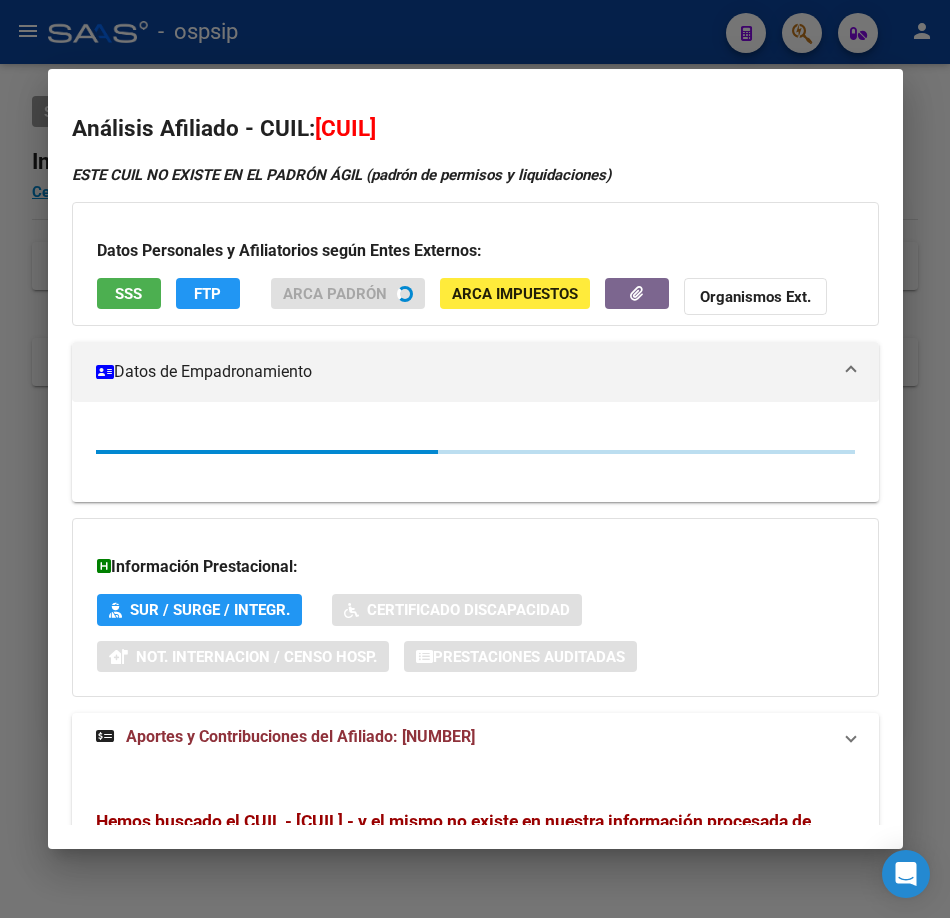 click at bounding box center [475, 459] 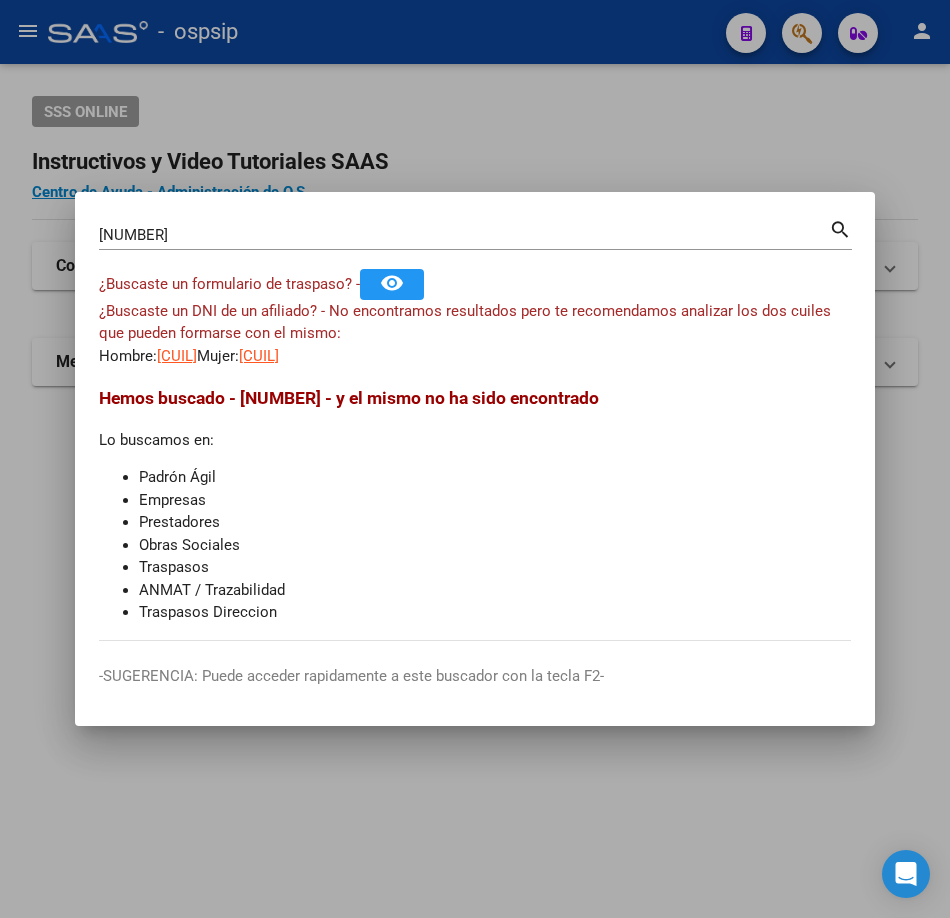 click on "[CUIL]" at bounding box center (259, 356) 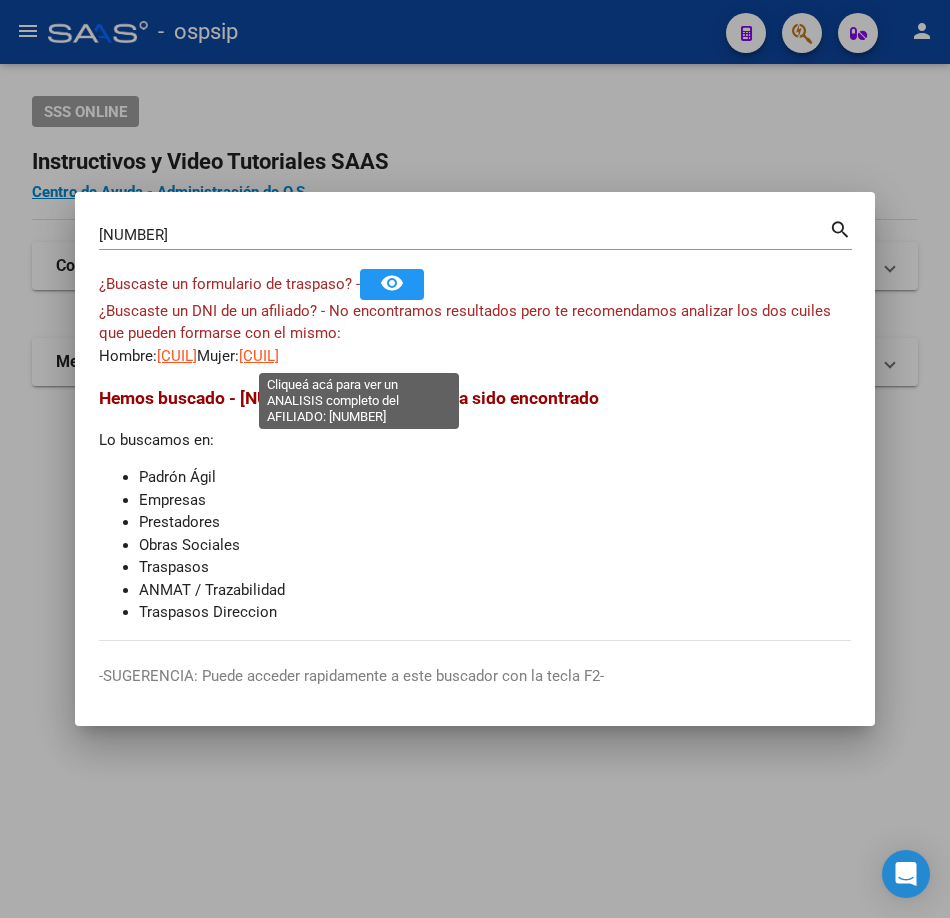 click on "[CUIL]" at bounding box center (259, 356) 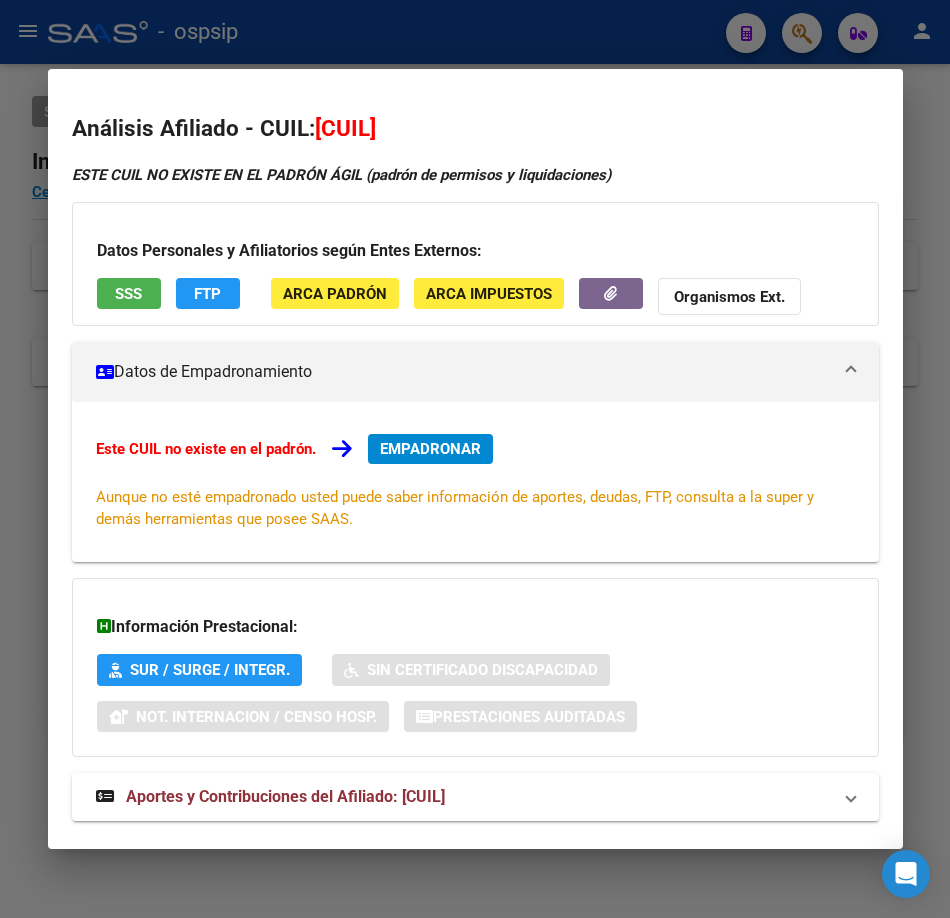 click on "Análisis Afiliado - CUIL:  [CUIL] ESTE CUIL NO EXISTE EN EL PADRÓN ÁGIL (padrón de permisos y liquidaciones) Datos Personales y Afiliatorios según Entes Externos: SSS FTP ARCA Padrón ARCA Impuestos Organismos Ext.    Datos de Empadronamiento  Este CUIL no existe en el padrón.   EMPADRONAR
Aunque no esté empadronado usted puede saber información de aportes, deudas, FTP, consulta a la super y demás herramientas que posee SAAS.   Información Prestacional:       SUR / SURGE / INTEGR.    Sin Certificado Discapacidad    Not. Internacion / Censo Hosp.  Prestaciones Auditadas     Aportes y Contribuciones del Afiliado: [CUIL] Hemos buscado el CUIL - [CUIL] - y el mismo no existe en nuestra información procesada de aportes y contribuciones  El mismo fue buscado en:  Cuenta Corriente Devengada de Régimen General Cuenta Corriente Devengada de Monotributo / Personal Doméstico Percibidos de Aportes Detallado Percibido por Fiscalización Percibido Total Archivos de Nóminas ARCA" at bounding box center (475, 459) 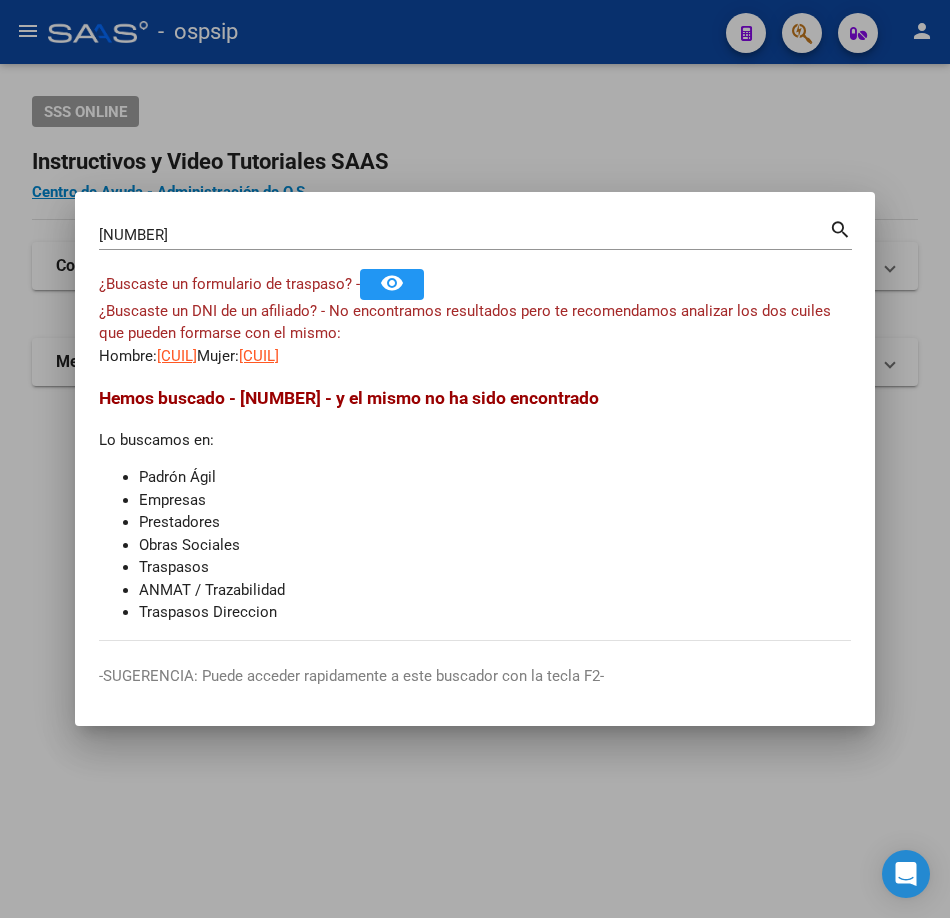 click on "[CUIL]" at bounding box center [177, 356] 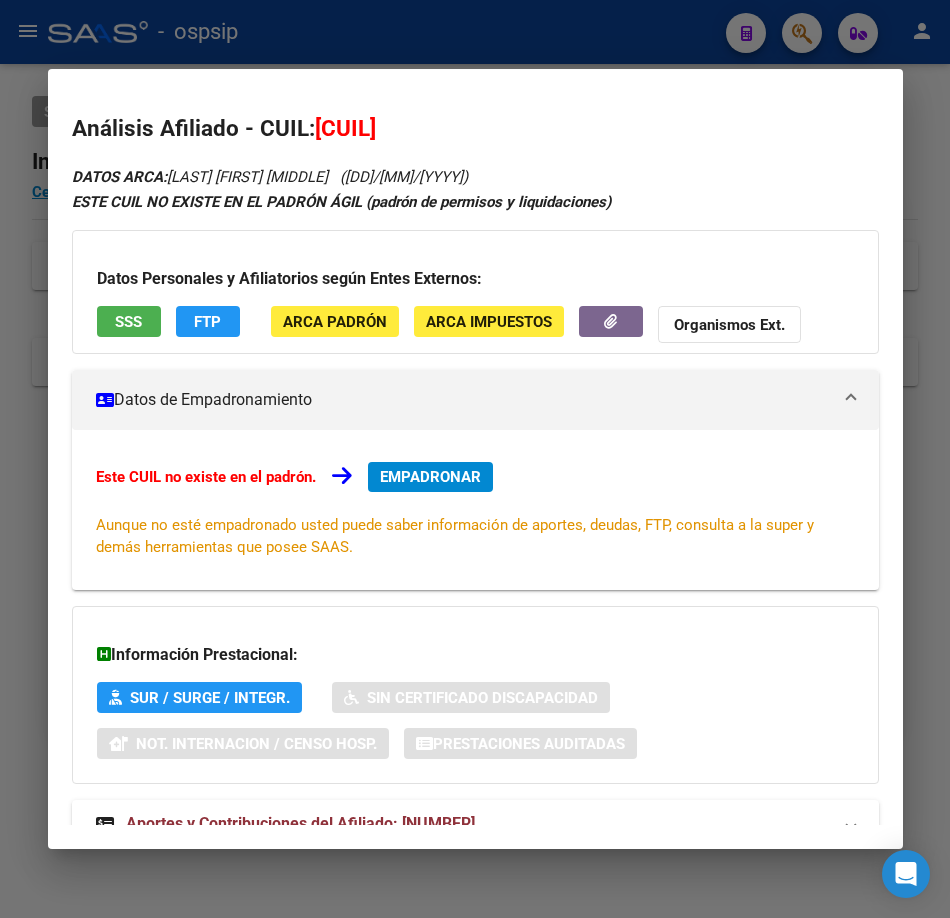 click at bounding box center (475, 459) 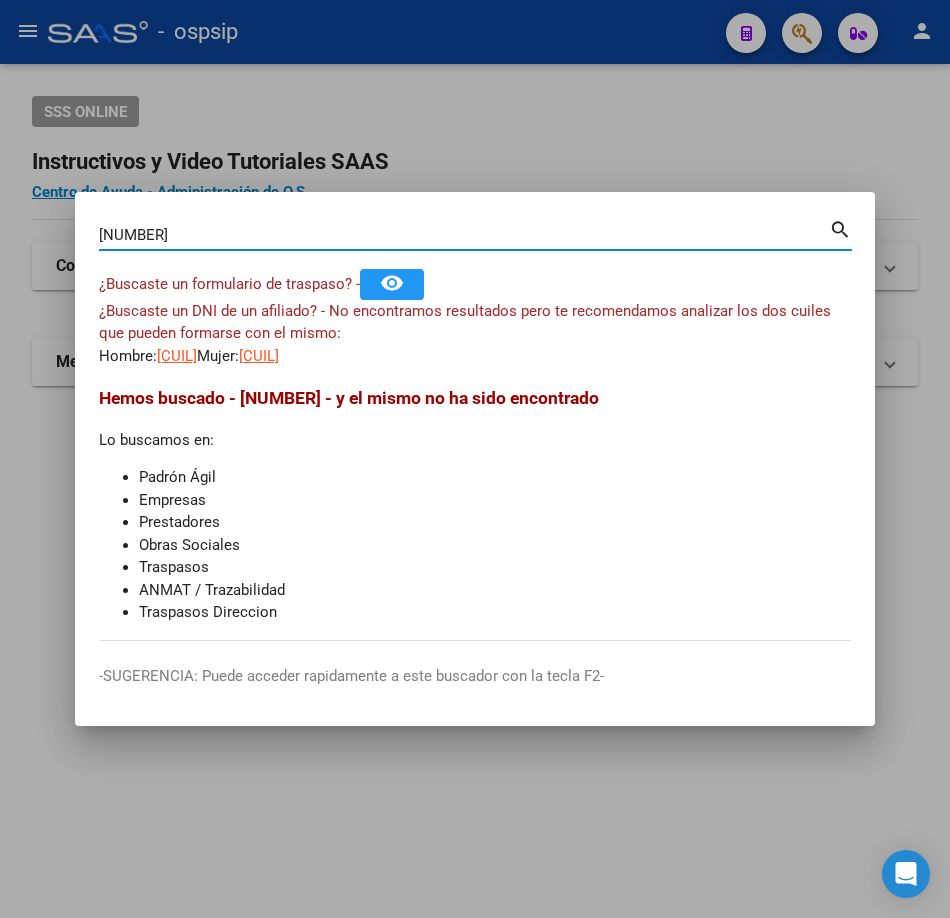 click on "[NUMBER]" at bounding box center [464, 235] 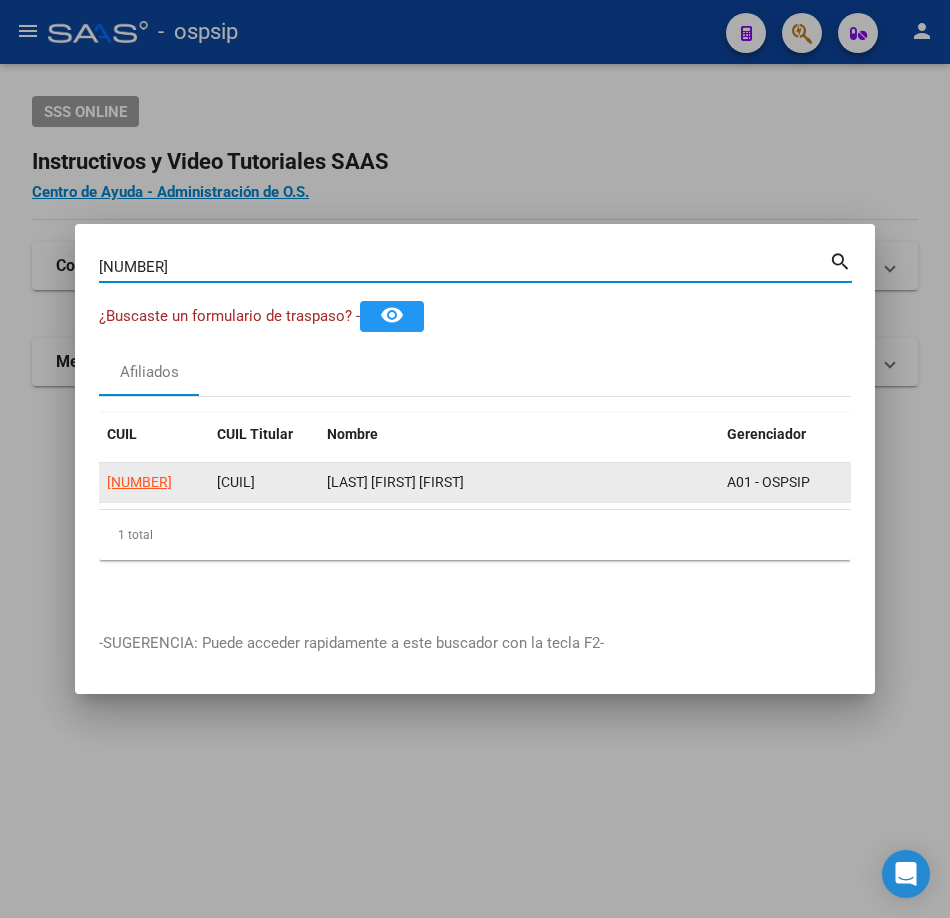 click on "[NUMBER]" 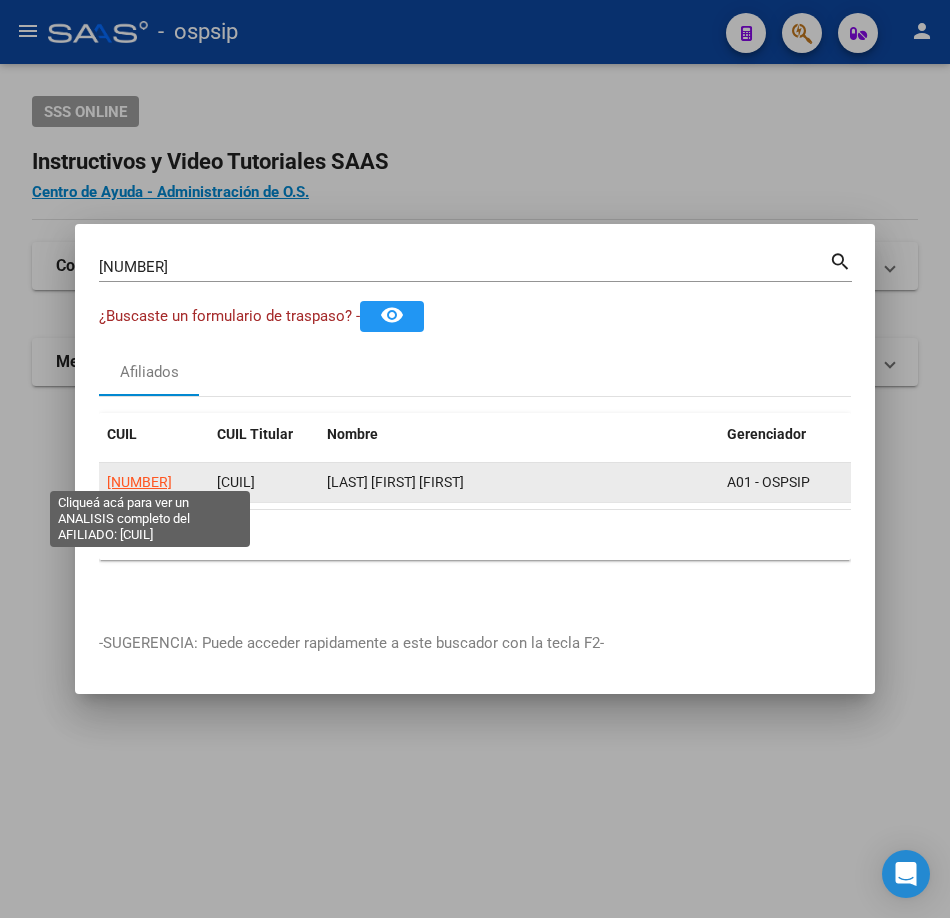click on "[NUMBER]" 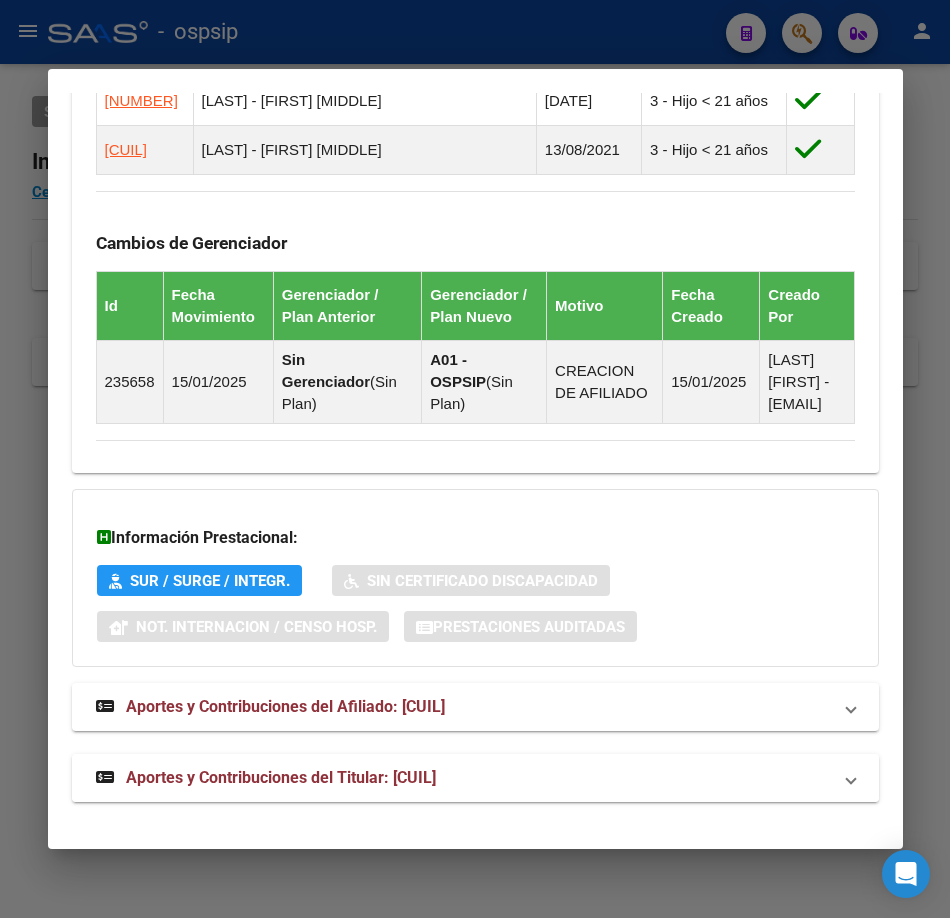 click on "Aportes y Contribuciones del Titular: [CUIL]" at bounding box center (281, 777) 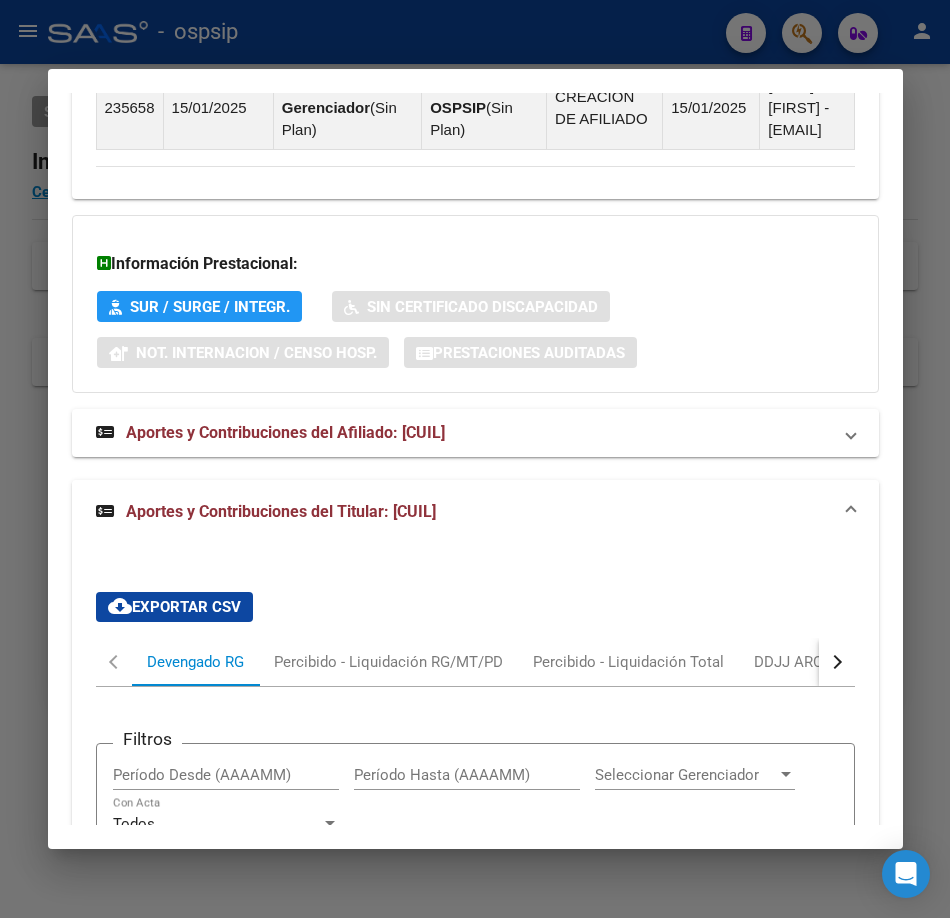 scroll, scrollTop: 1389, scrollLeft: 0, axis: vertical 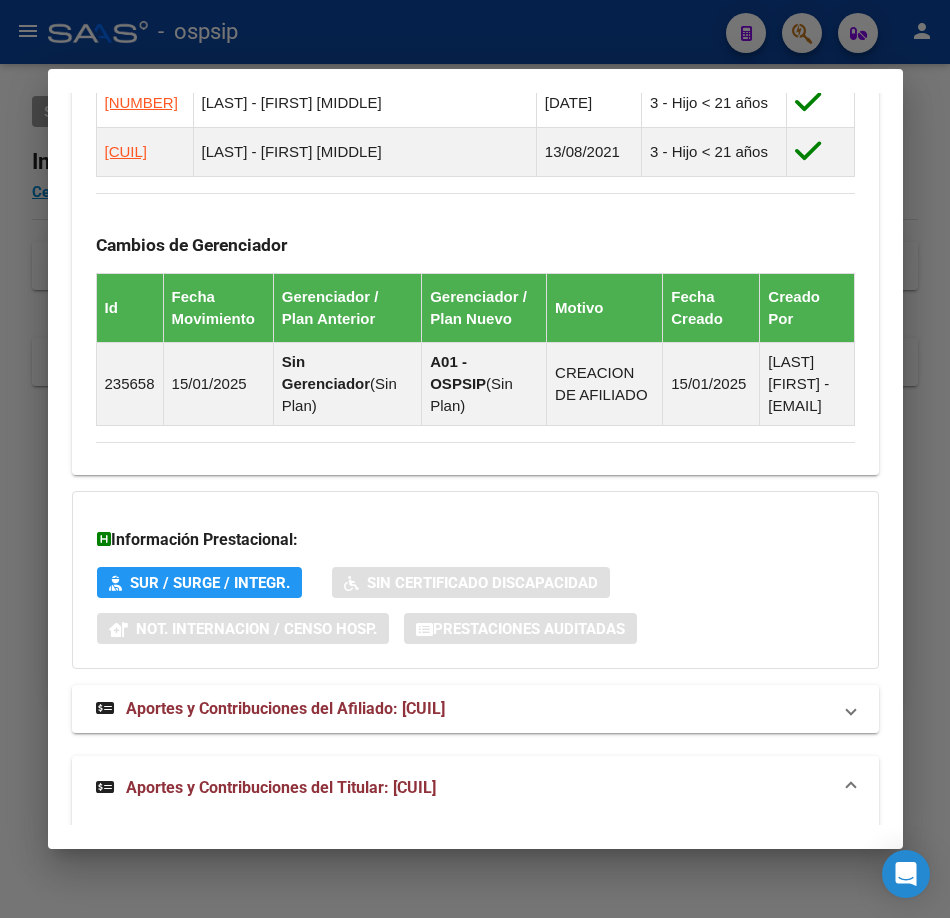 click at bounding box center (475, 459) 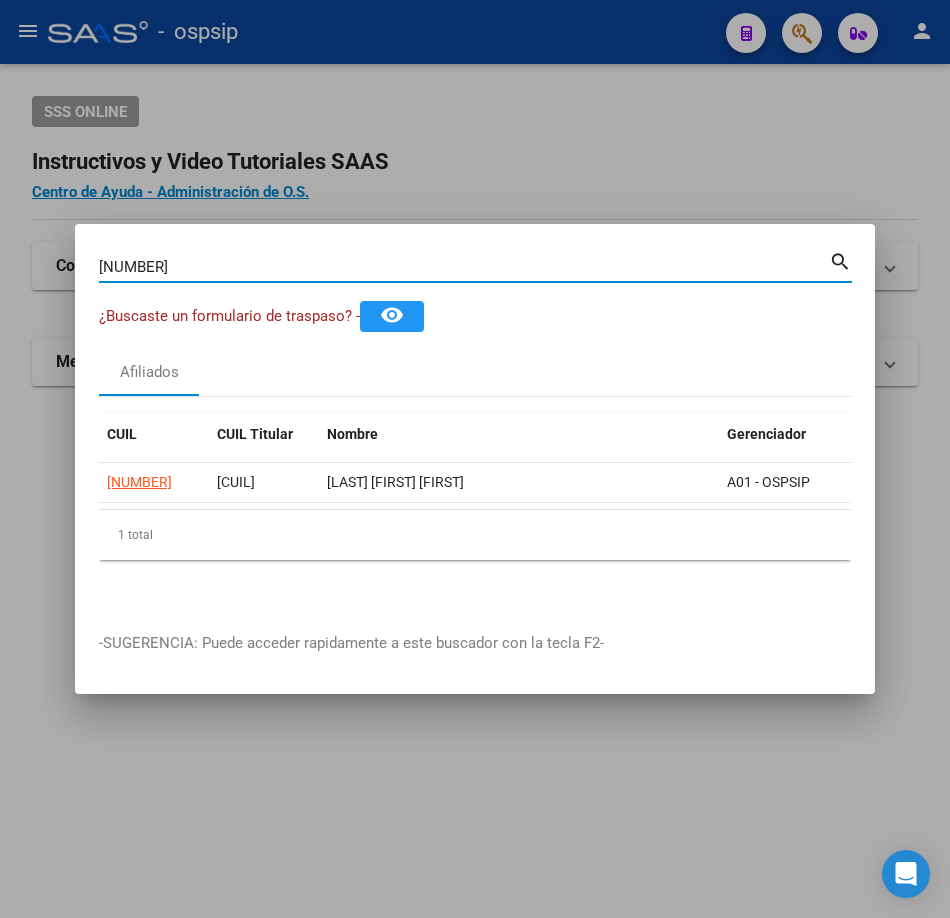 click on "[NUMBER]" at bounding box center (464, 267) 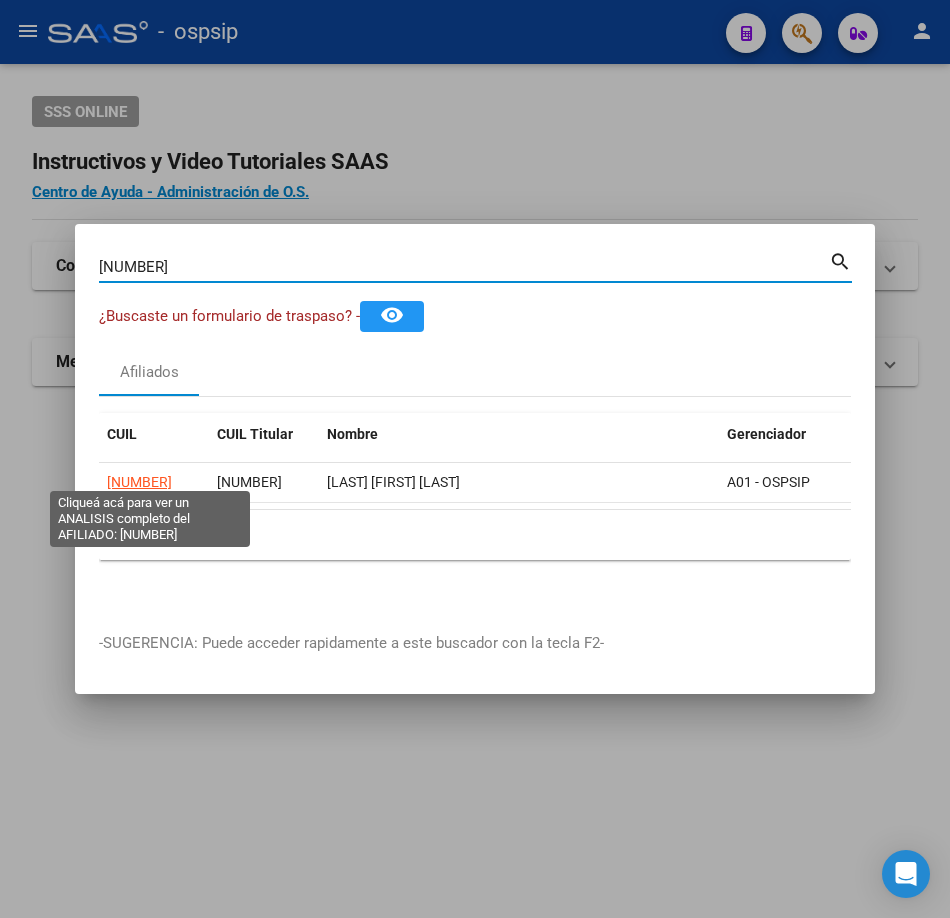 click on "[NUMBER]" 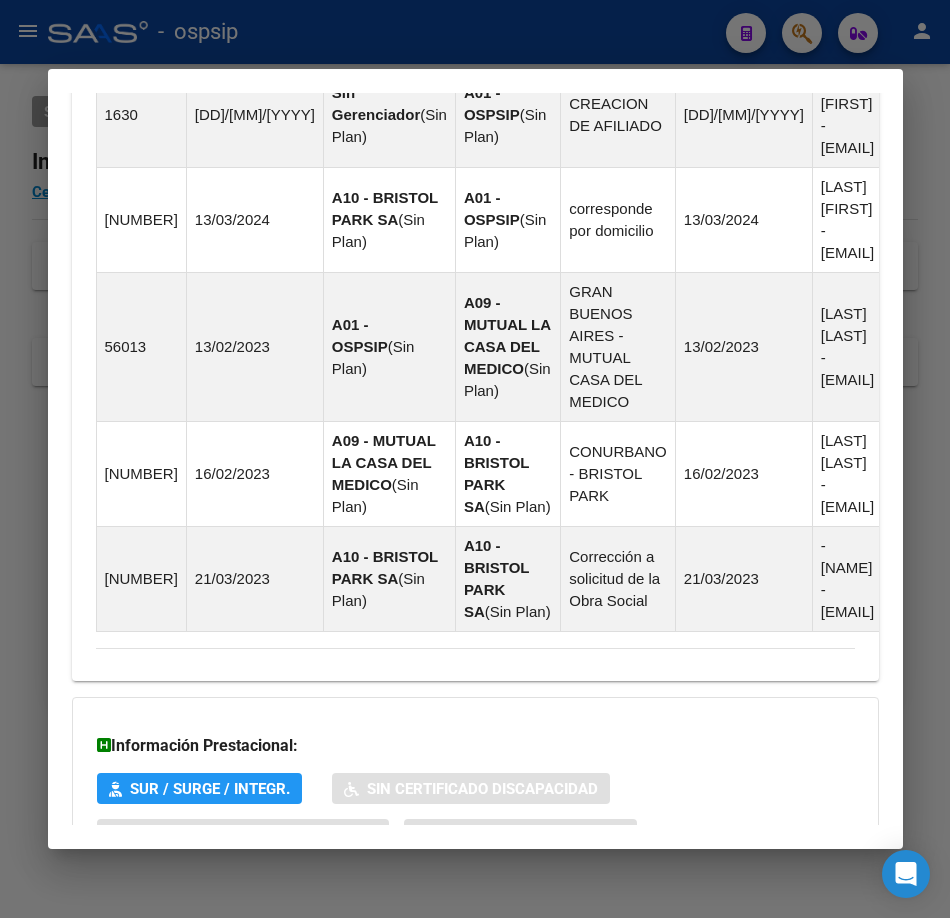 scroll, scrollTop: 2037, scrollLeft: 0, axis: vertical 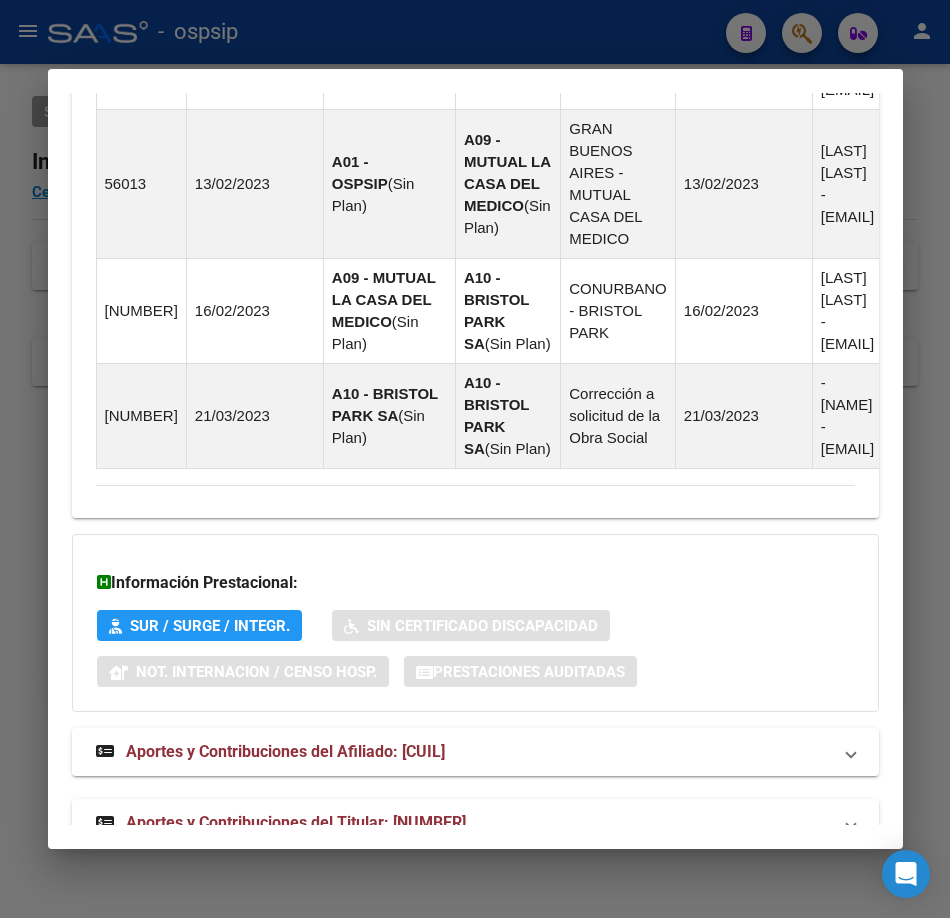 click on "DATOS PADRÓN ÁGIL: [LAST_NAME] [FIRST_NAME] [LAST_NAME]   |   ACTIVO   |     FAMILIAR DE: [NUMBER] Datos Personales y Afiliatorios según Entes Externos: SSS FTP  FTP - Titular ARCA Padrón ARCA Impuestos Organismos Ext.    Gerenciador:      A01 - OSPSIP Atención telefónica: Atención emergencias: Otros Datos Útiles:    Datos de Empadronamiento  Enviar Credencial Digital remove_red_eye Movimientos    Sin Certificado Discapacidad Crear Familiar ABM Rápido ABM Etiquetas: Estado: ACTIVO Última Alta Formal:  [DATE] Ultimo Tipo Movimiento Alta:  ALTA INICIAL DIRECTA DATOS DEL AFILIADO Apellido:  [LAST_NAME] [FIRST_NAME] [LAST_NAME]  CUIL:  [CUIL] Documento:  DU - DOCUMENTO UNICO [NUMBER]  Nacionalidad:  ARGENTINA Parentesco:  3 - Hijo   21 años Estado Civil:  Soltero Discapacitado:    NO (00) Sexo:  F Nacimiento:  [DATE] Edad:  11  NO TIENE TELEFONOS REGISTRADOS Provincia:  [STATE] Localidad:  [CITY] Código Postal:  1806 Calle:  JUAN J PASO 739 DATOS GRUPO FAMILIAR Gerenciador / Plan: Empleador:" at bounding box center [475, -513] 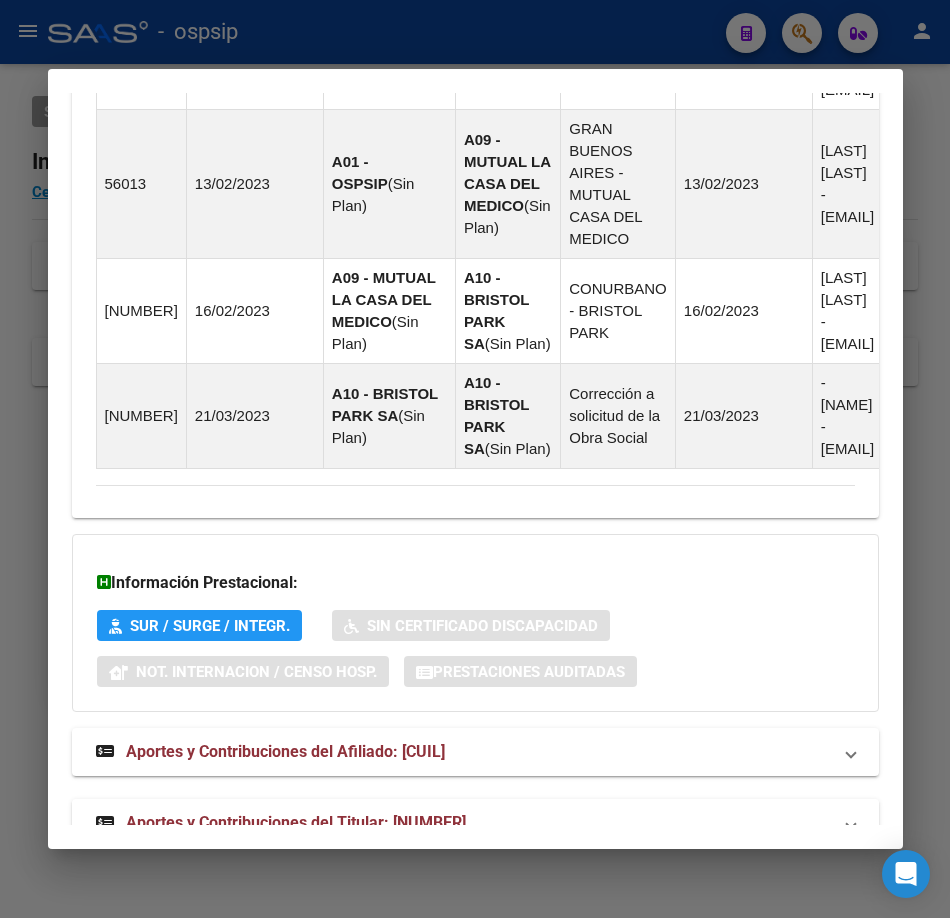 click on "Aportes y Contribuciones del Titular: [NUMBER]" at bounding box center [475, 823] 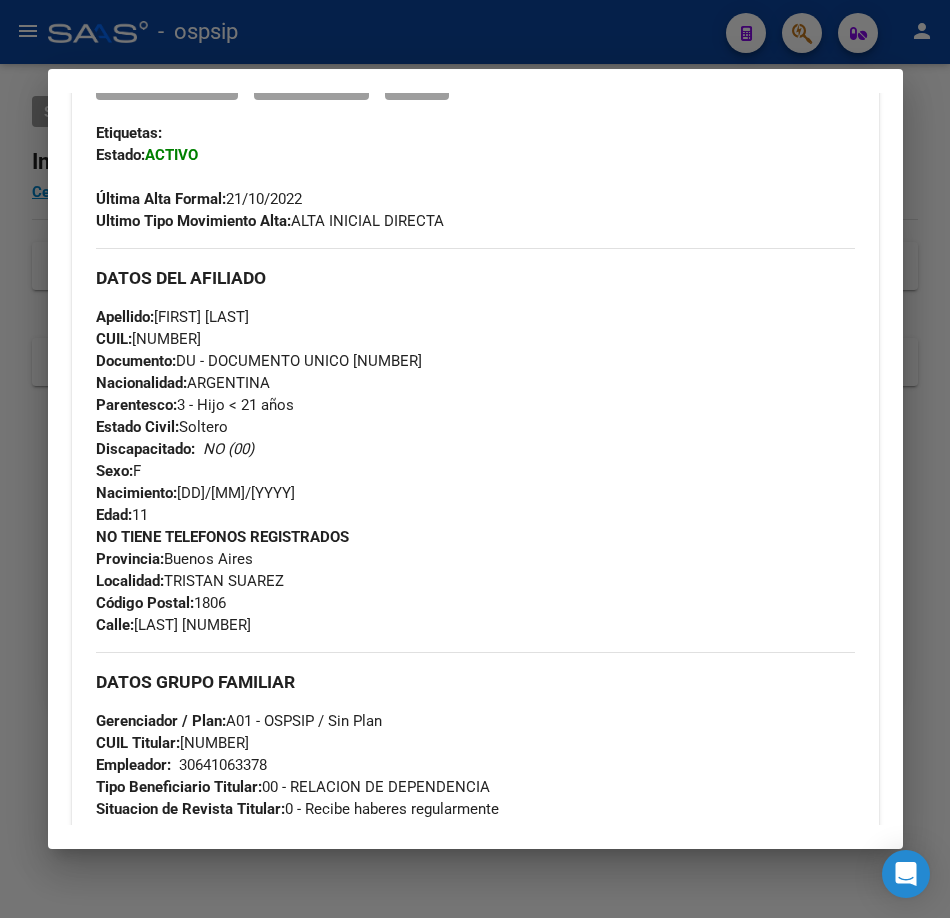 scroll, scrollTop: 314, scrollLeft: 0, axis: vertical 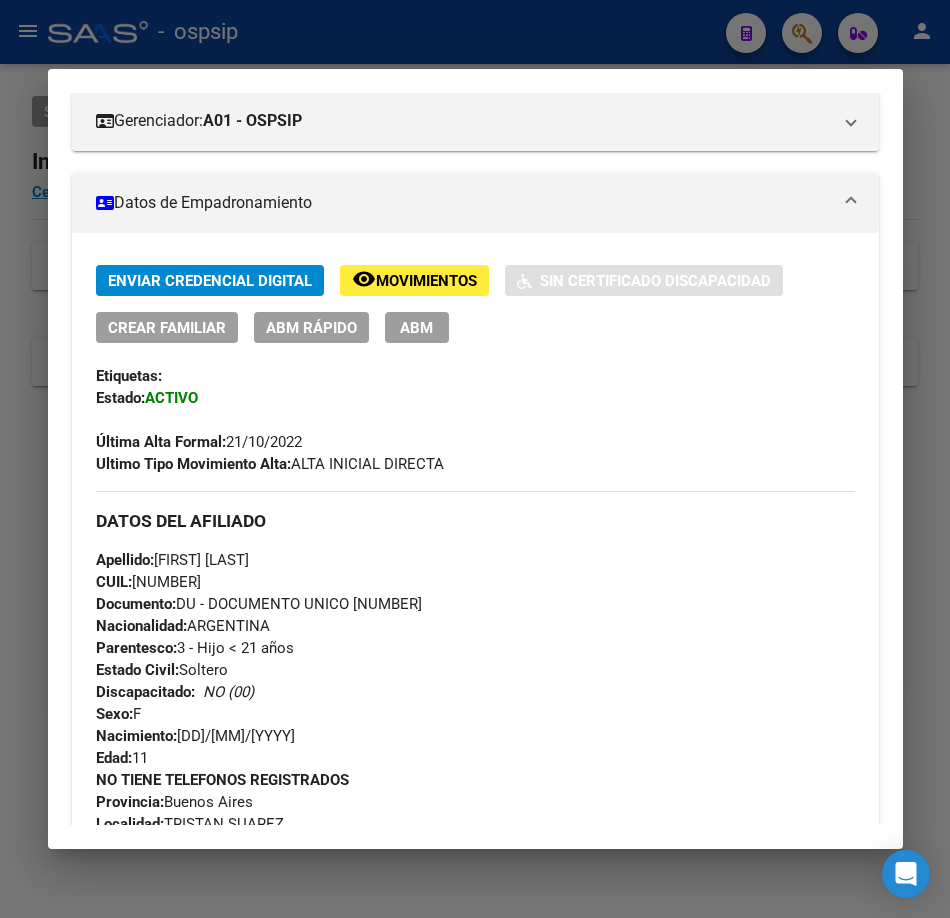 click at bounding box center (475, 459) 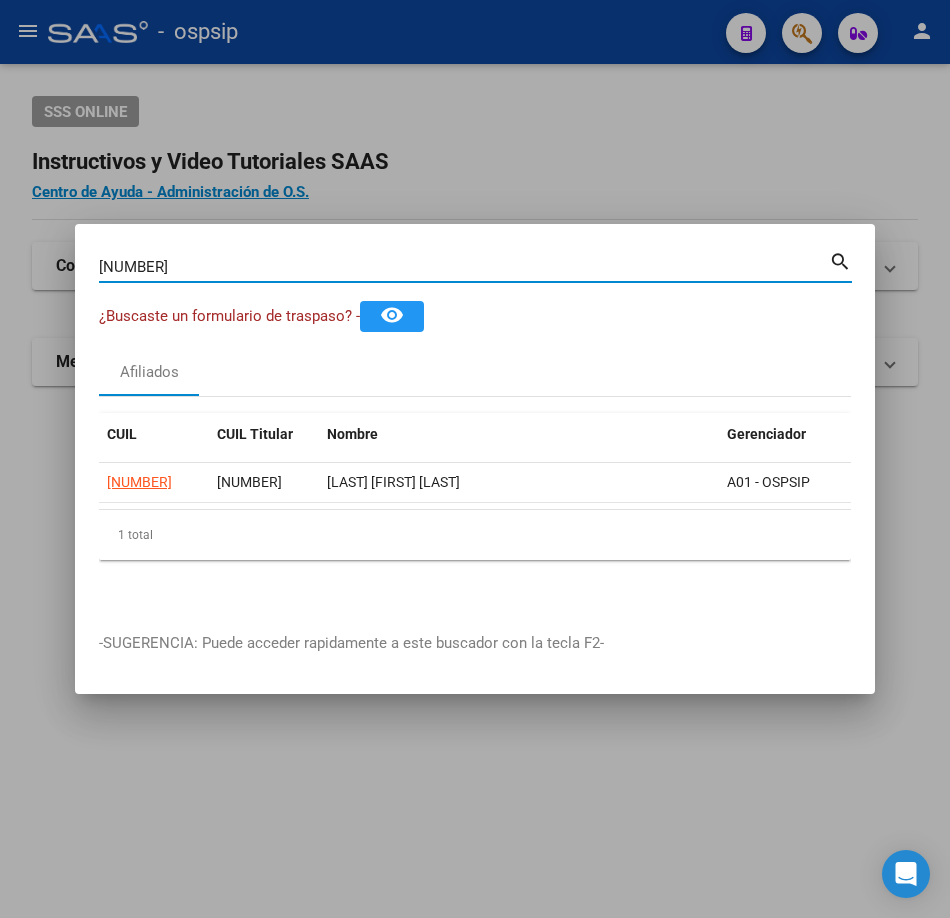 click on "[NUMBER]" at bounding box center [464, 267] 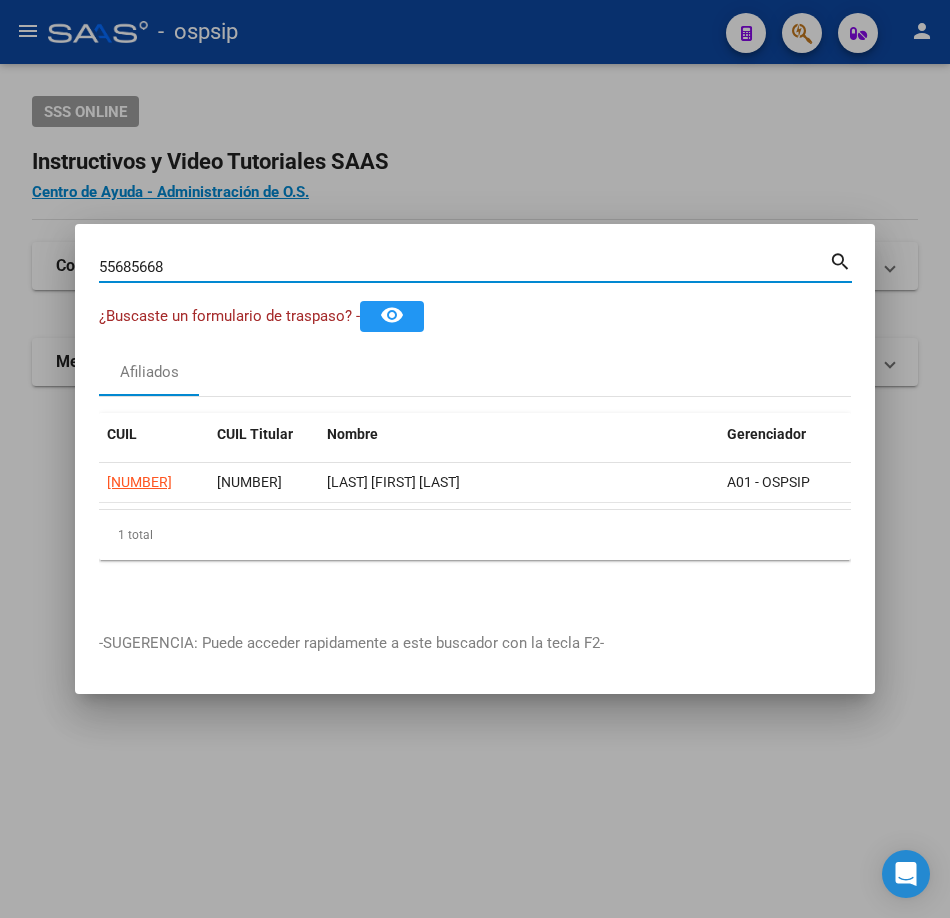 type on "55685668" 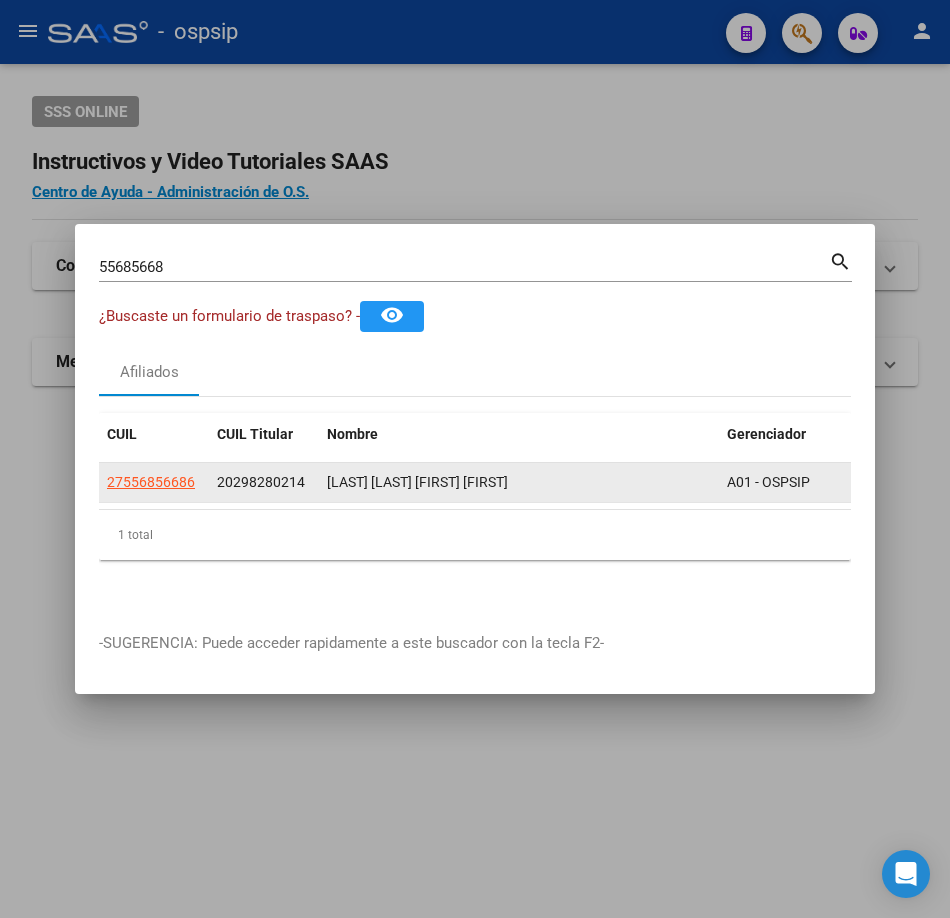 click on "27556856686" 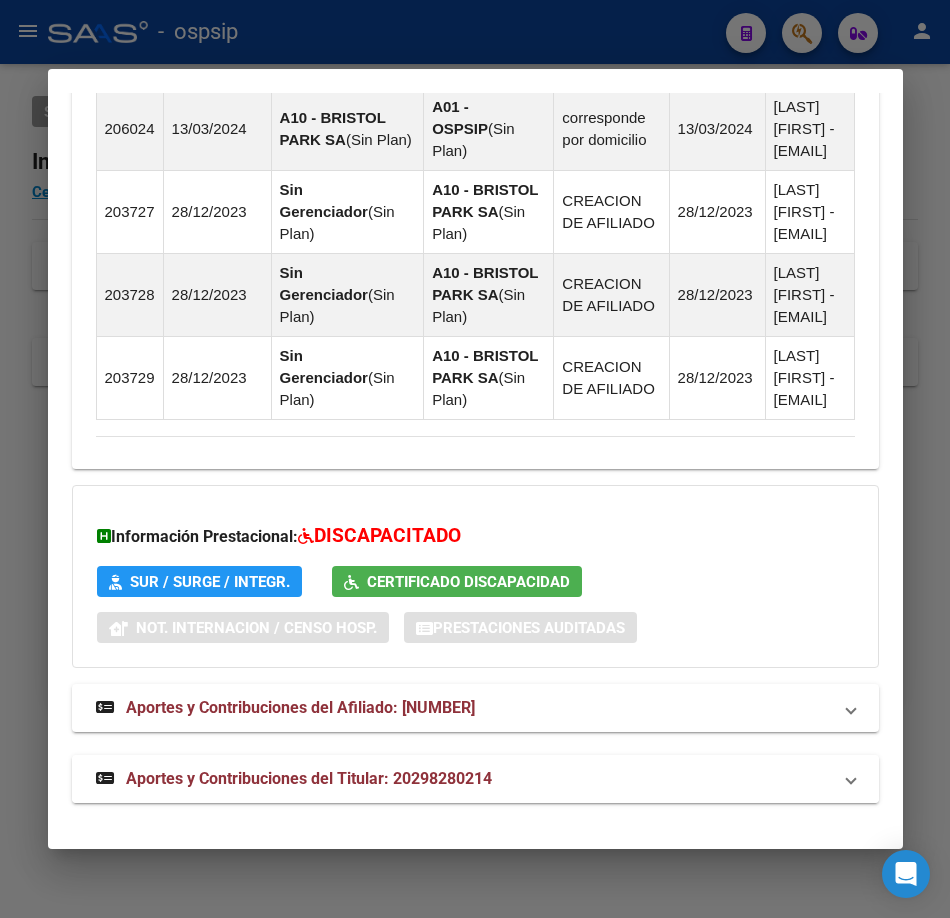 click on "Aportes y Contribuciones del Titular: 20298280214" at bounding box center [309, 778] 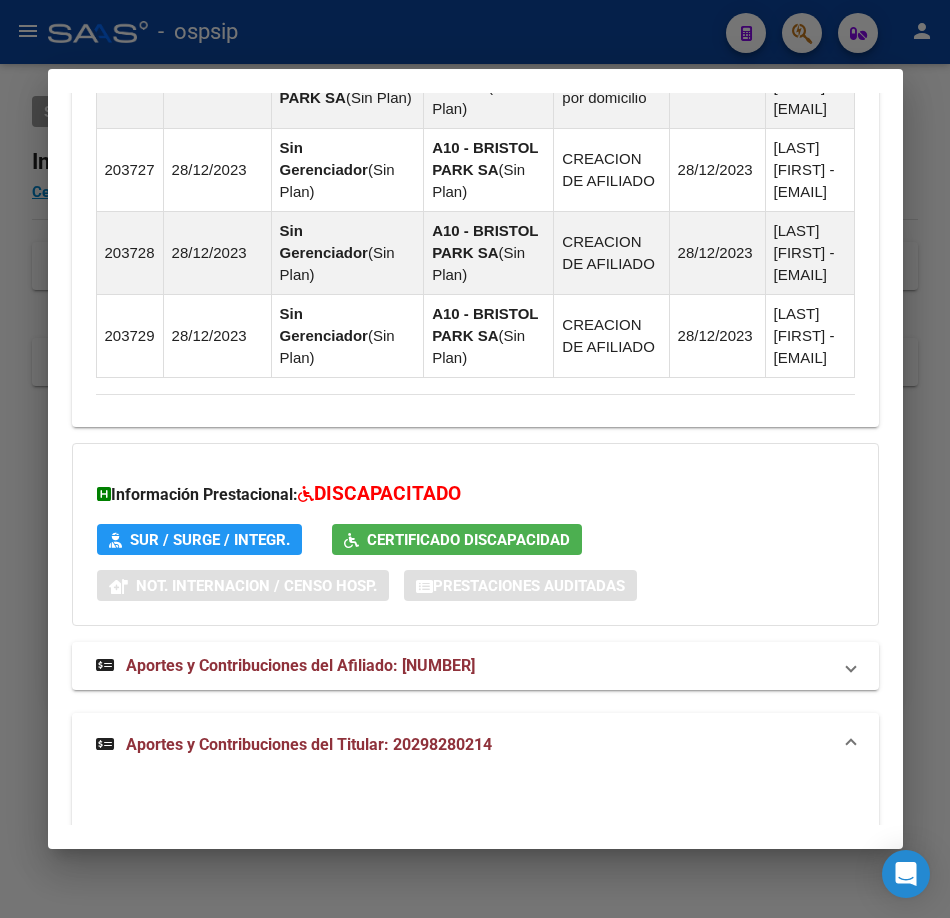 scroll, scrollTop: 1282, scrollLeft: 0, axis: vertical 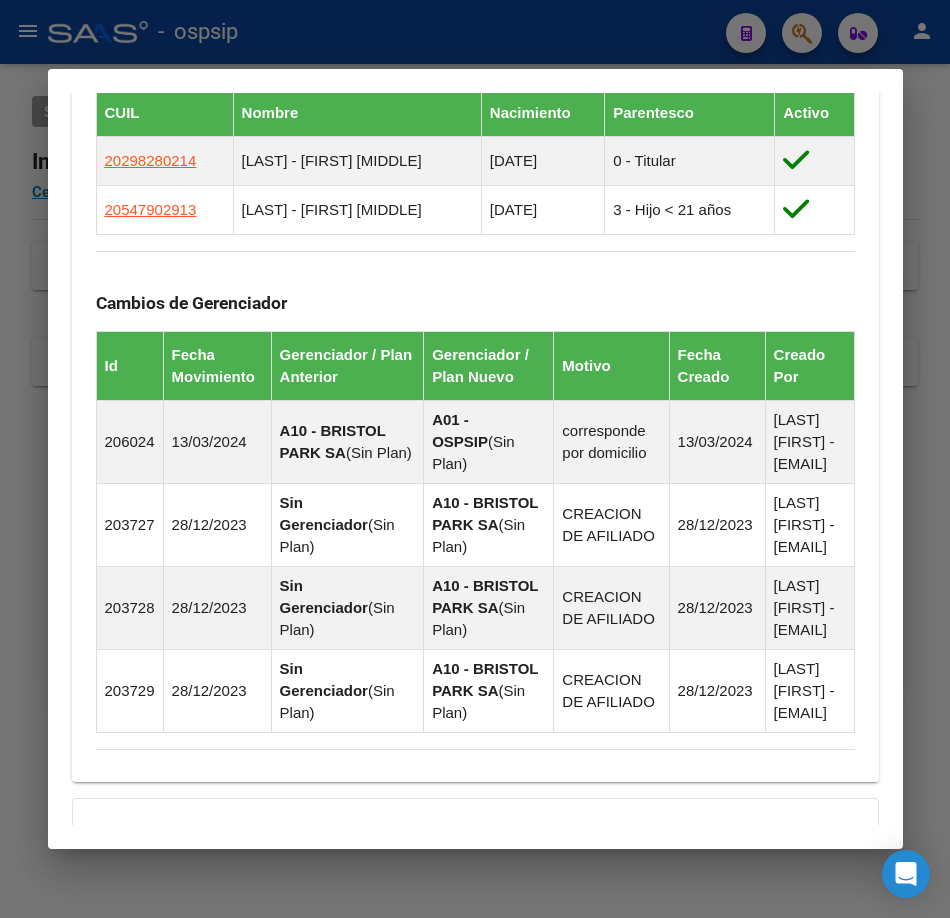 click at bounding box center [475, 459] 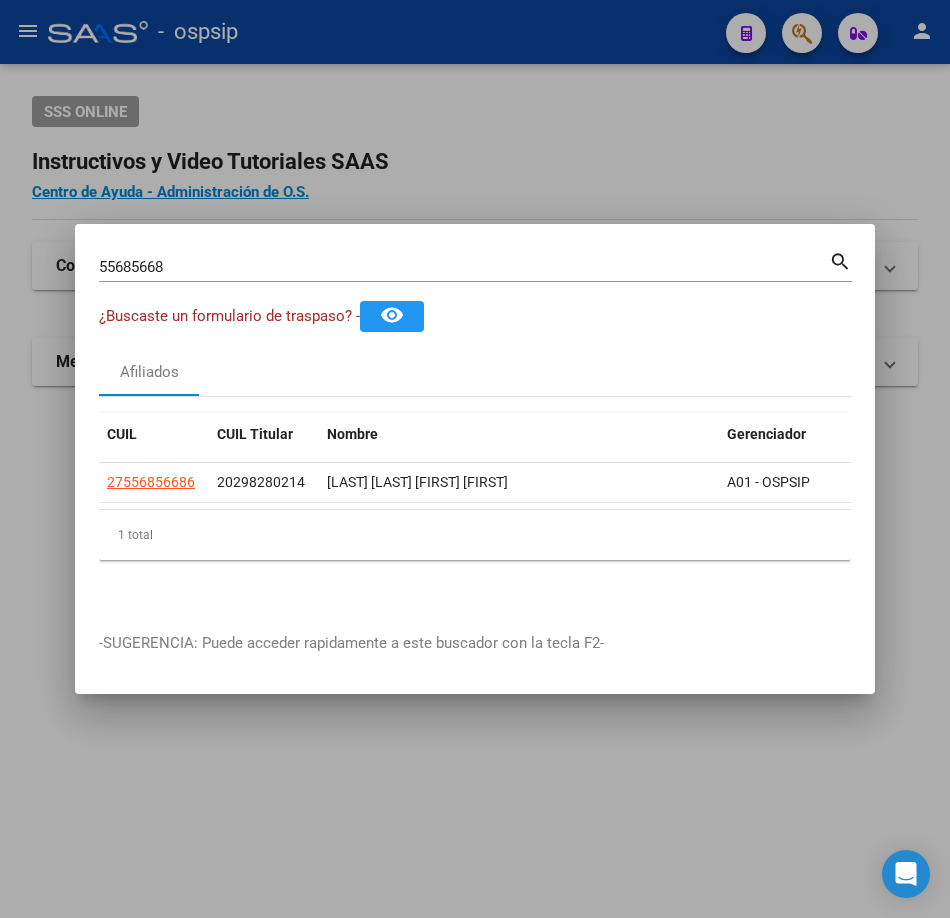 click on "55685668" at bounding box center [464, 267] 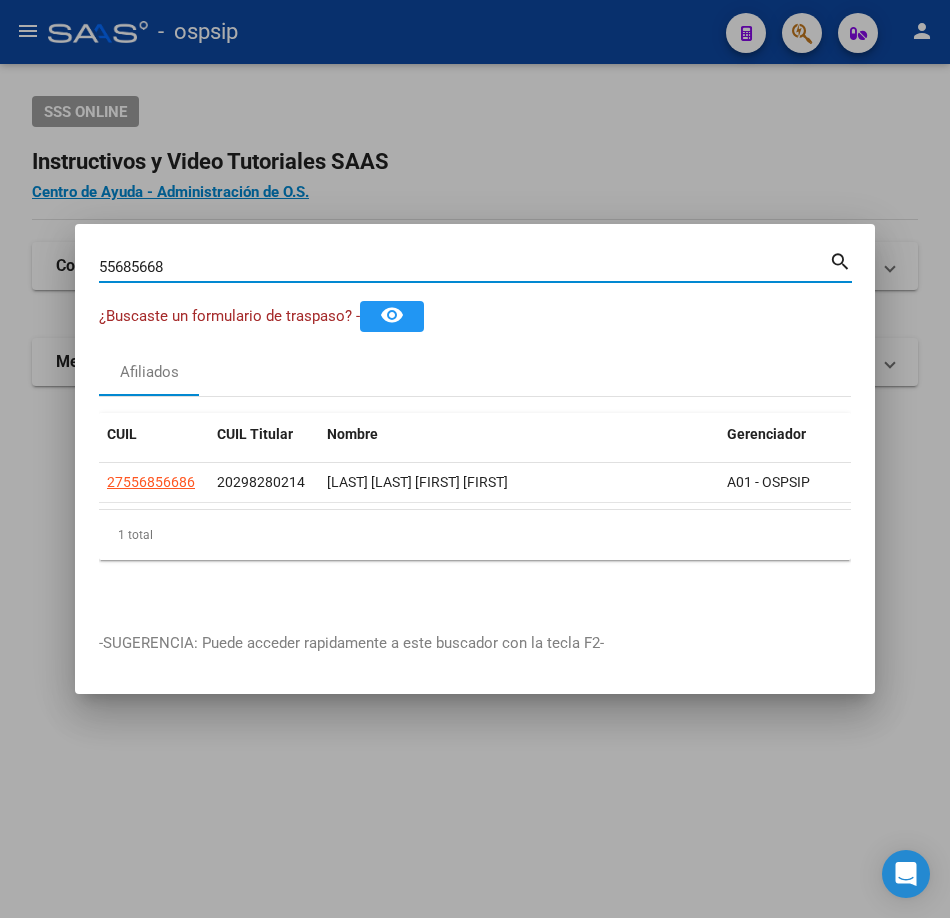 click on "55685668" at bounding box center [464, 267] 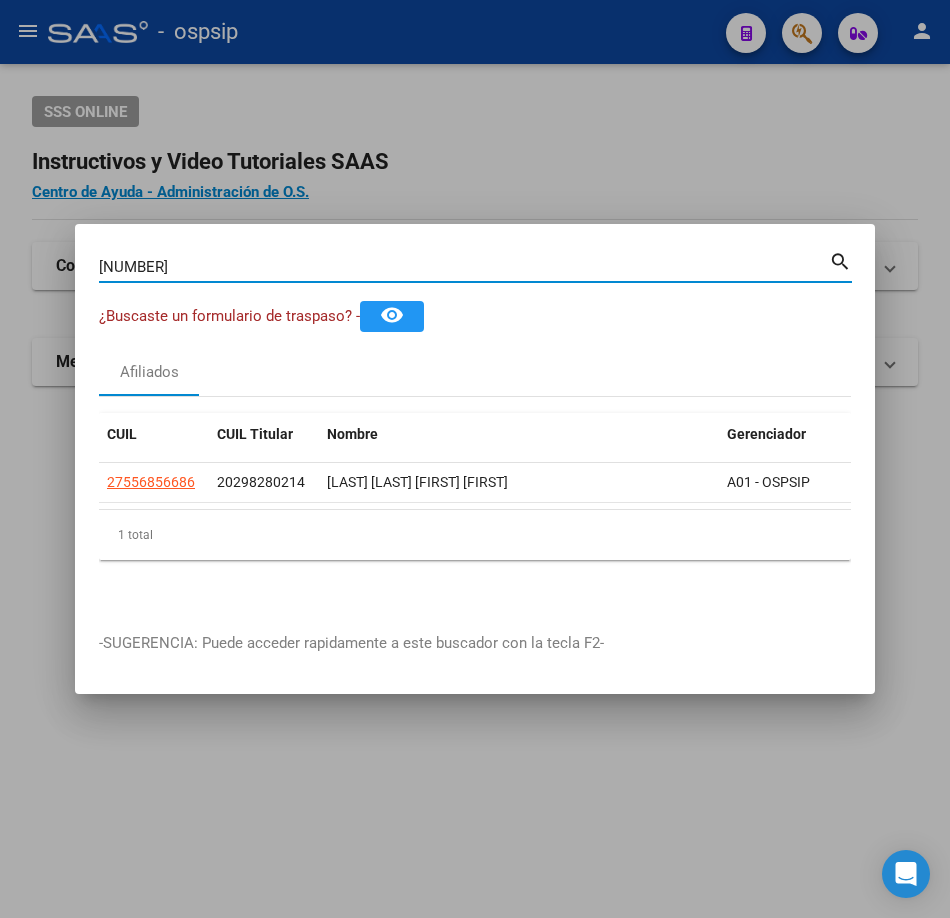 type on "[NUMBER]" 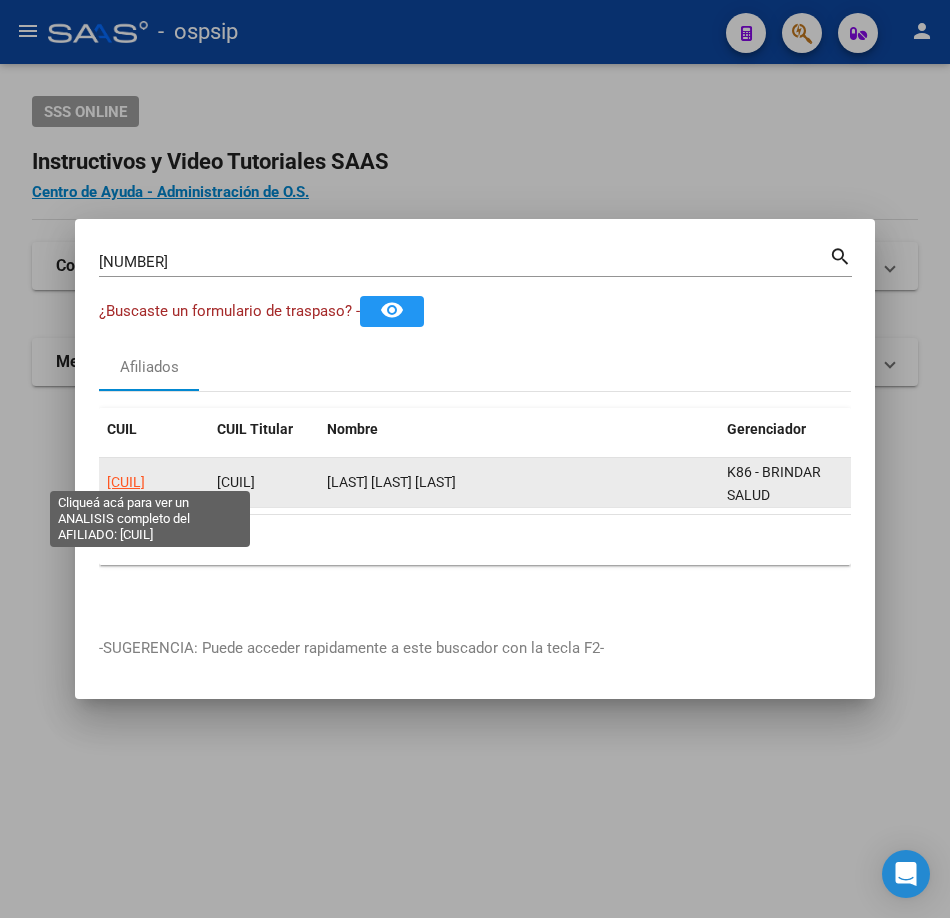 click on "[CUIL]" 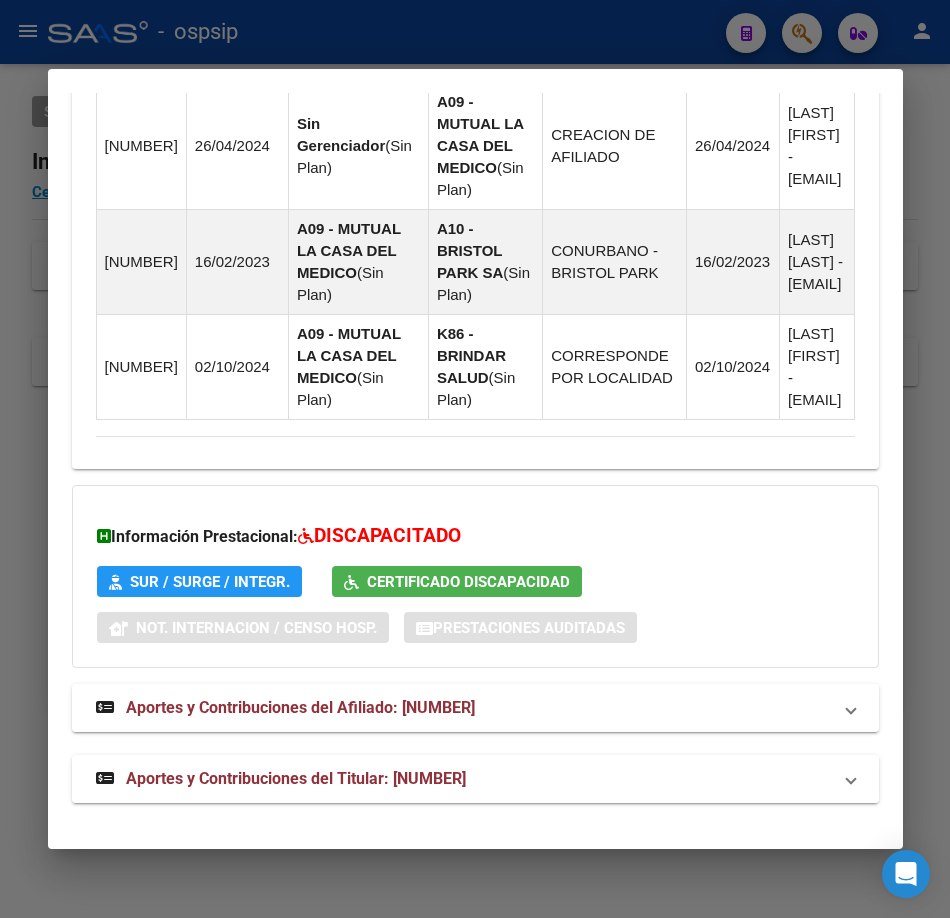 click on "Aportes y Contribuciones del Titular: [NUMBER]" at bounding box center (281, 779) 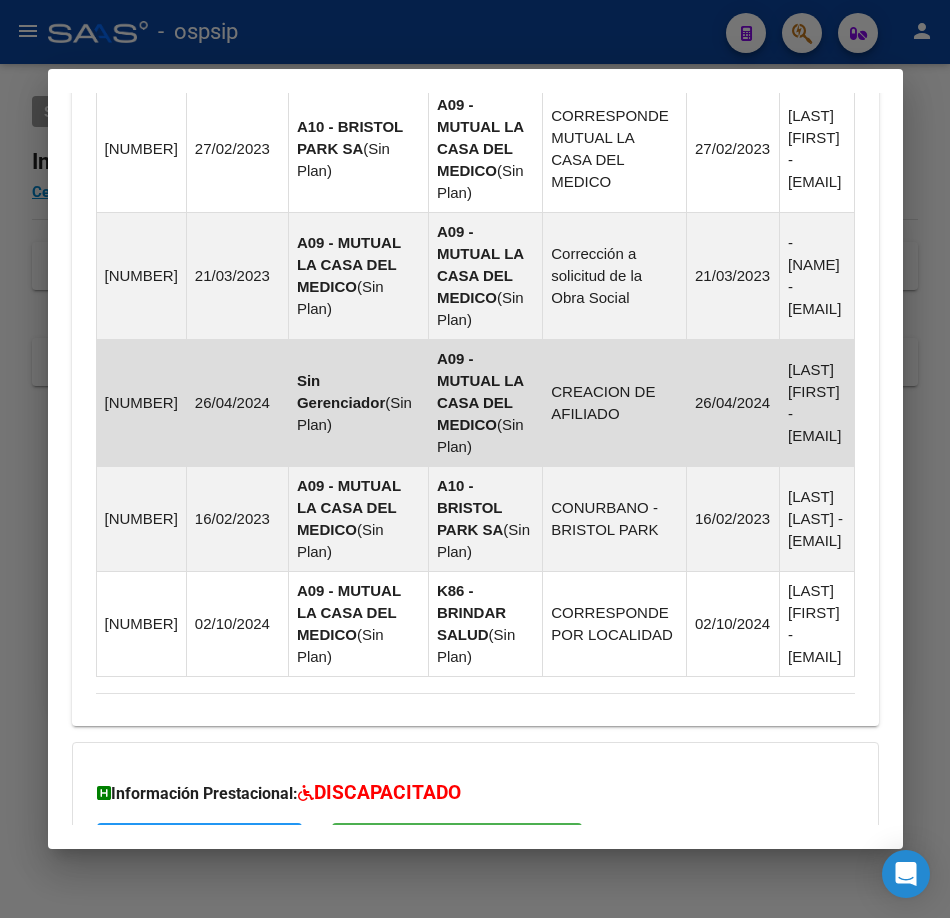 scroll, scrollTop: 897, scrollLeft: 0, axis: vertical 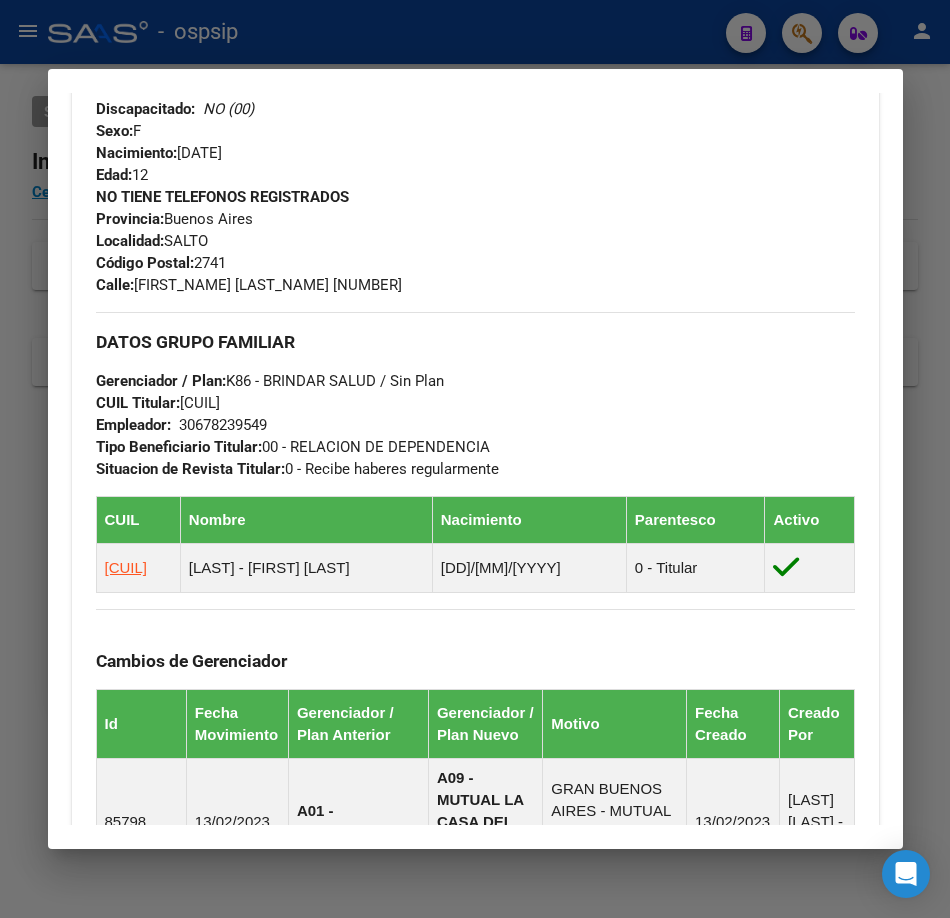 click at bounding box center [475, 459] 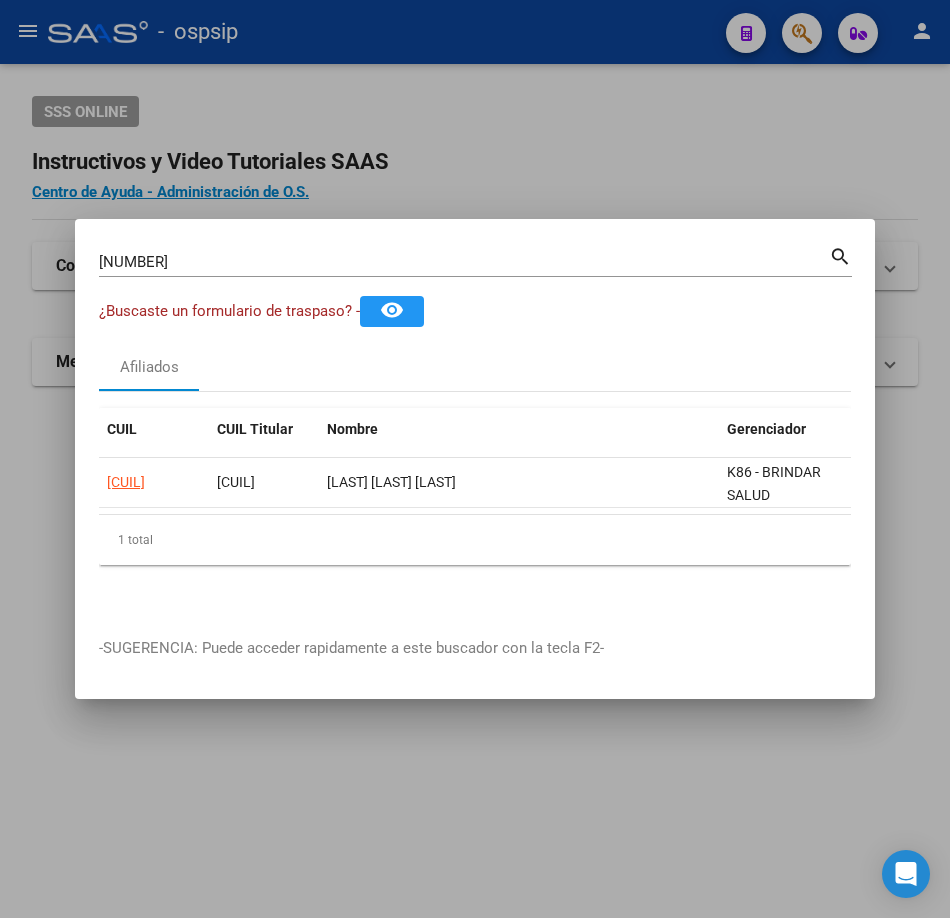 click on "[NUMBER]" at bounding box center [464, 262] 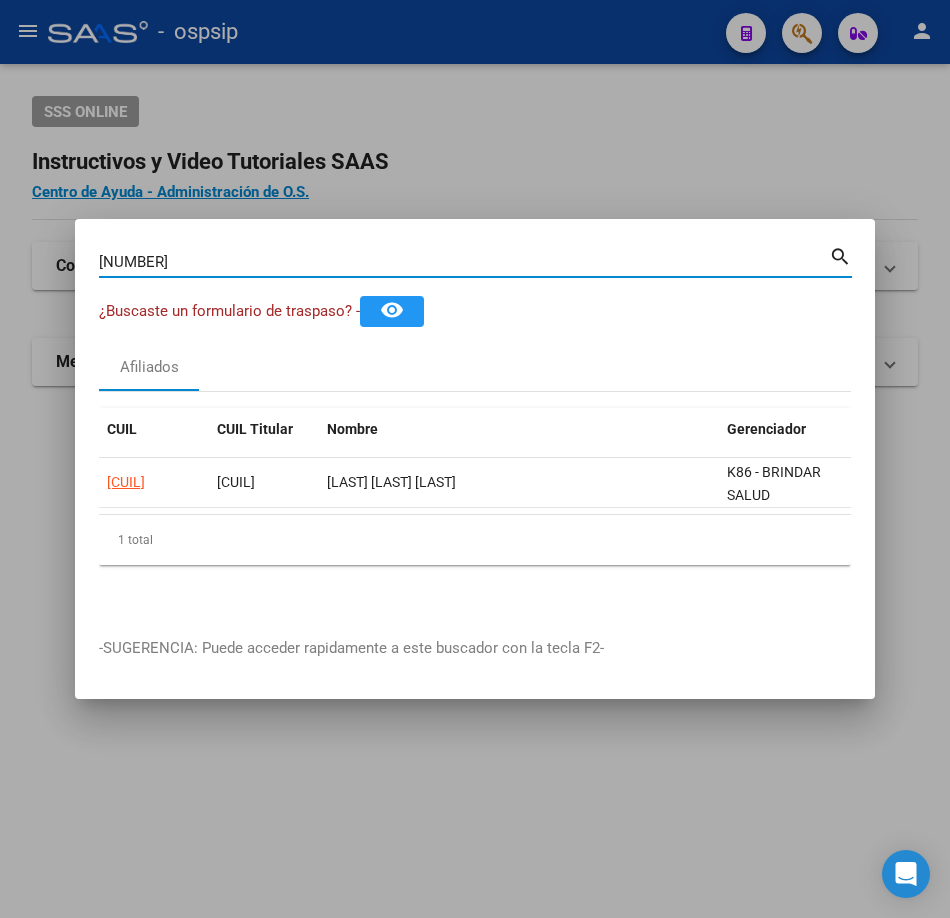 click on "[NUMBER]" at bounding box center [464, 262] 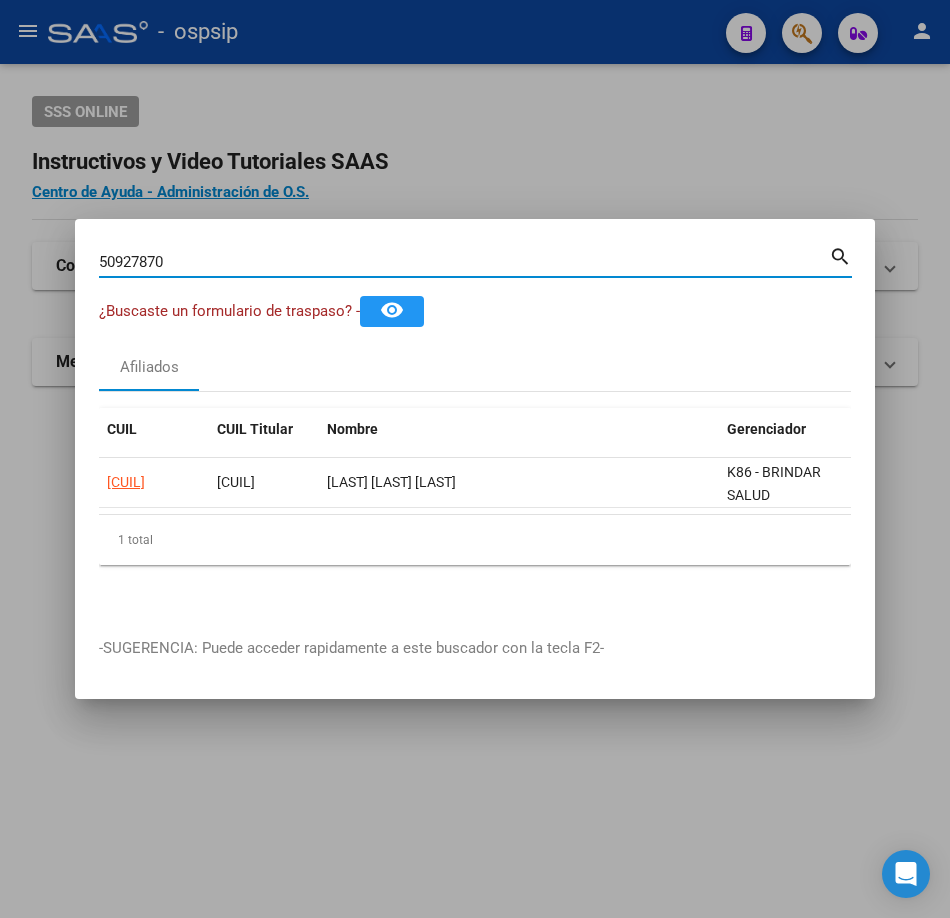 type on "50927870" 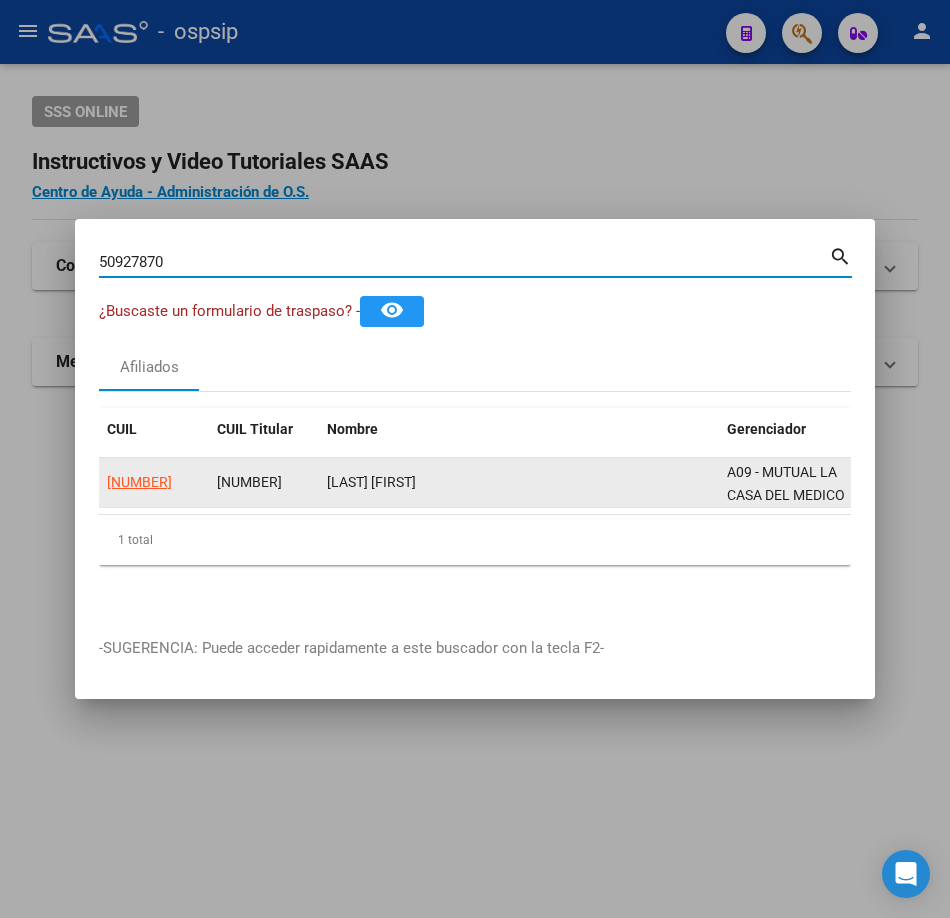 click on "[NUMBER]" 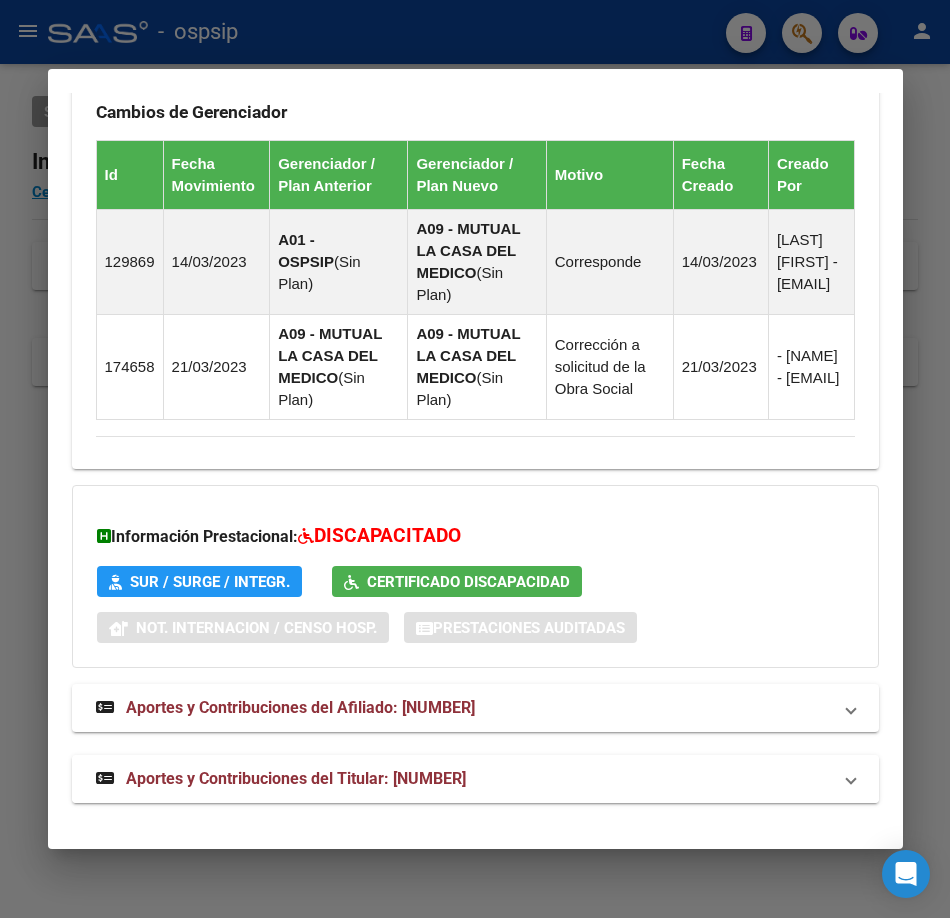 click on "Aportes y Contribuciones del Titular: [NUMBER]" at bounding box center [281, 779] 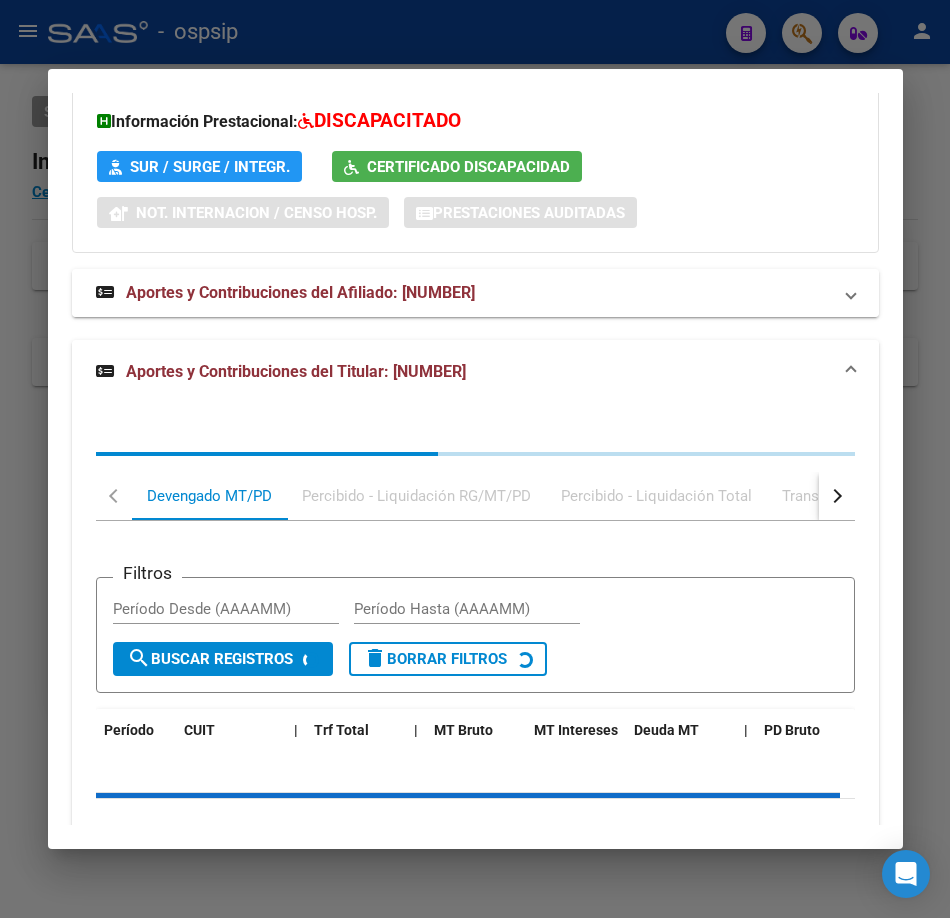 scroll, scrollTop: 2076, scrollLeft: 0, axis: vertical 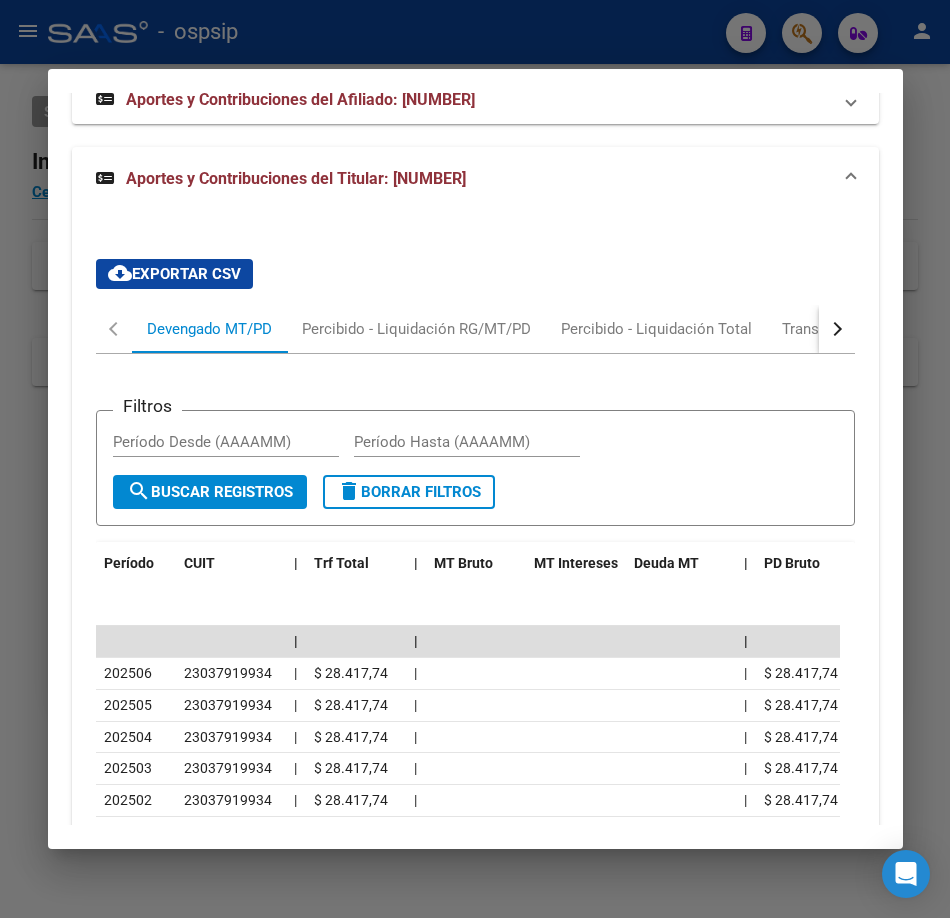 click at bounding box center [475, 459] 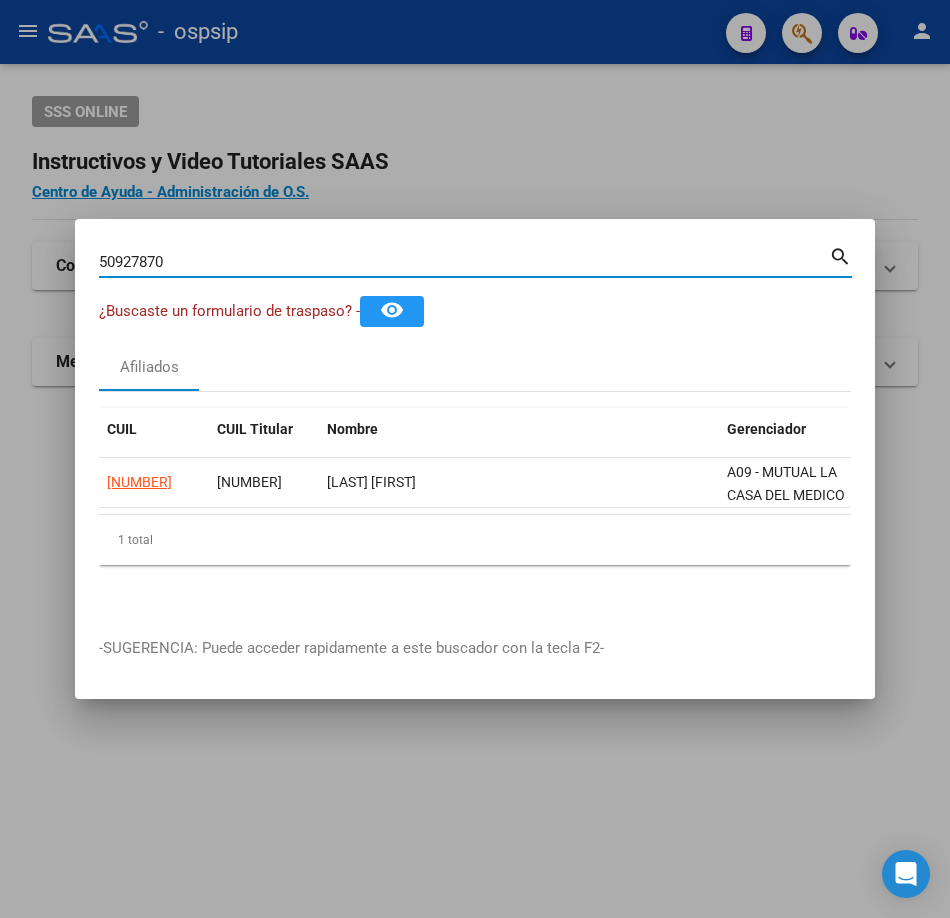 click on "50927870" at bounding box center [464, 262] 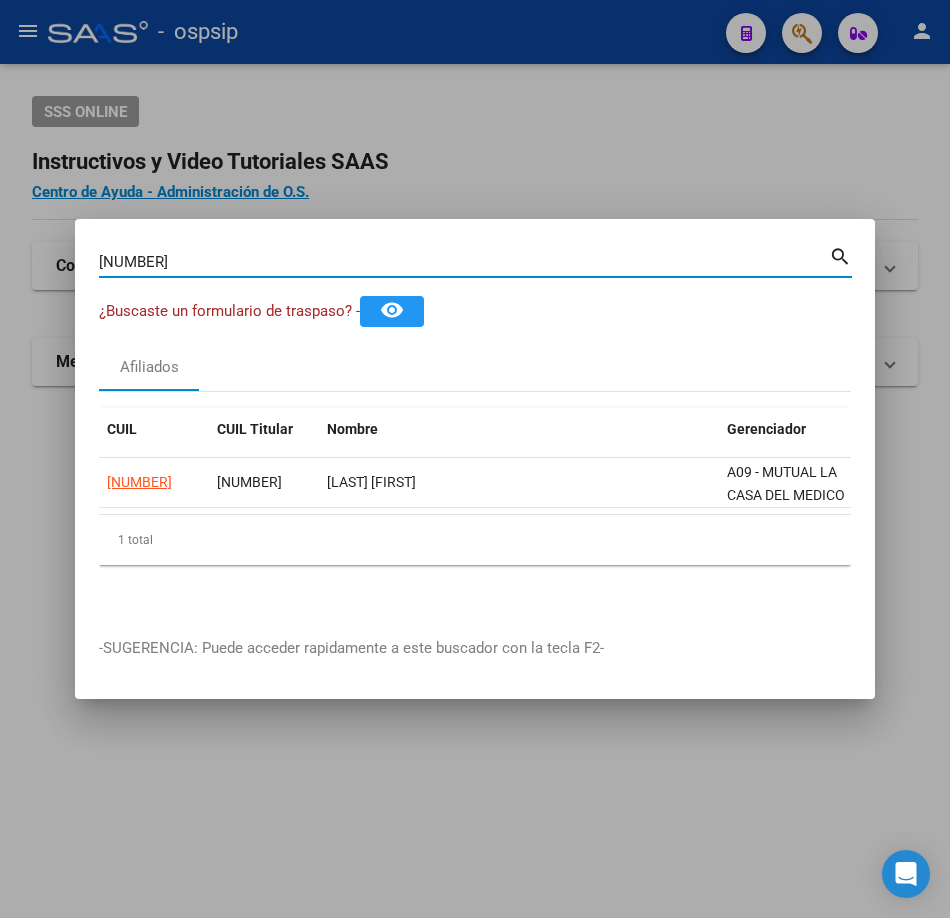 type on "[NUMBER]" 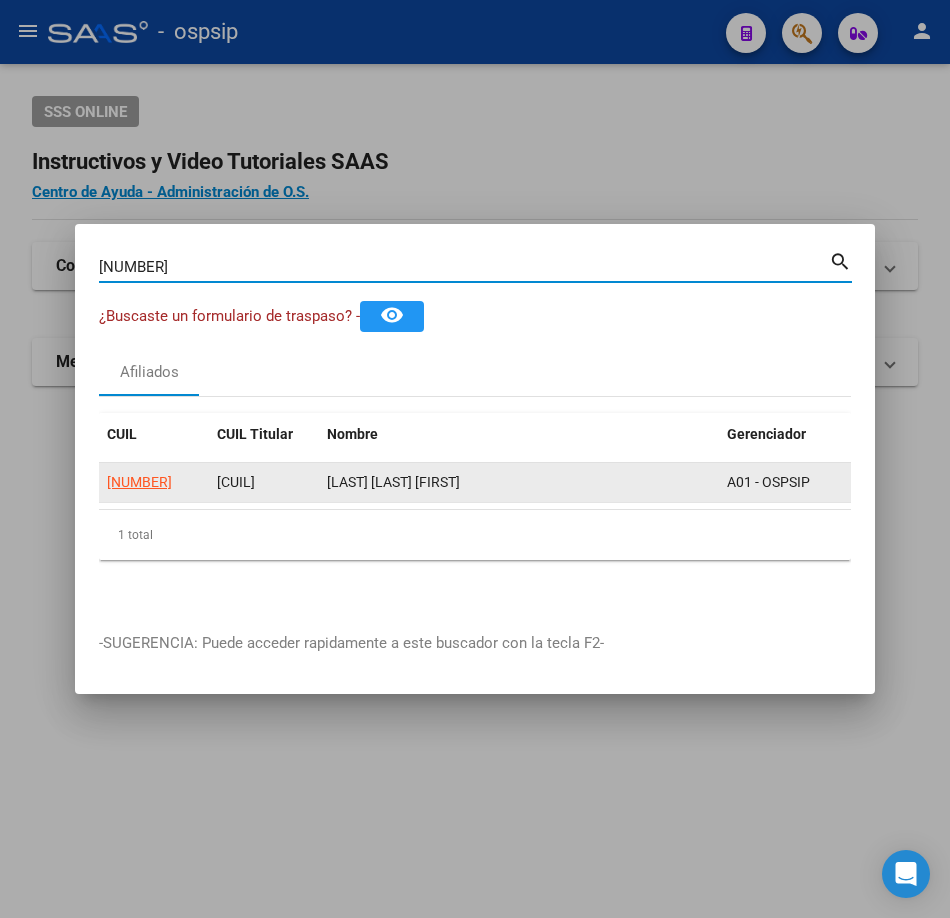 click on "[NUMBER]" 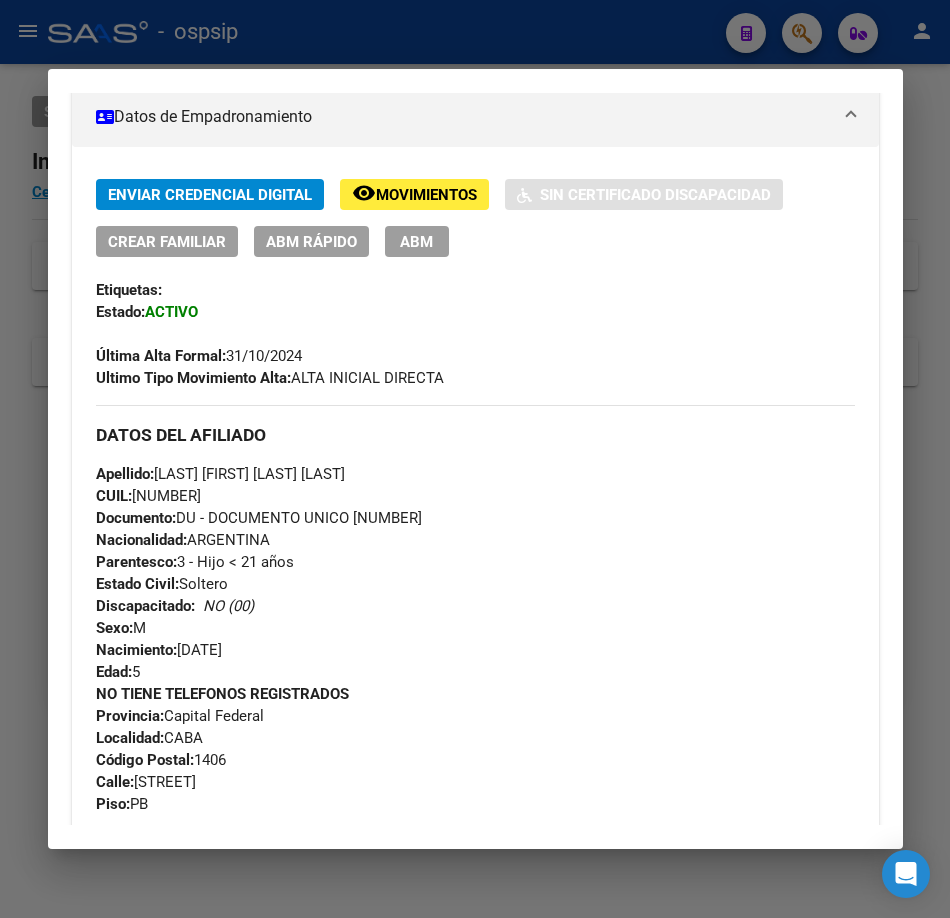scroll, scrollTop: 0, scrollLeft: 0, axis: both 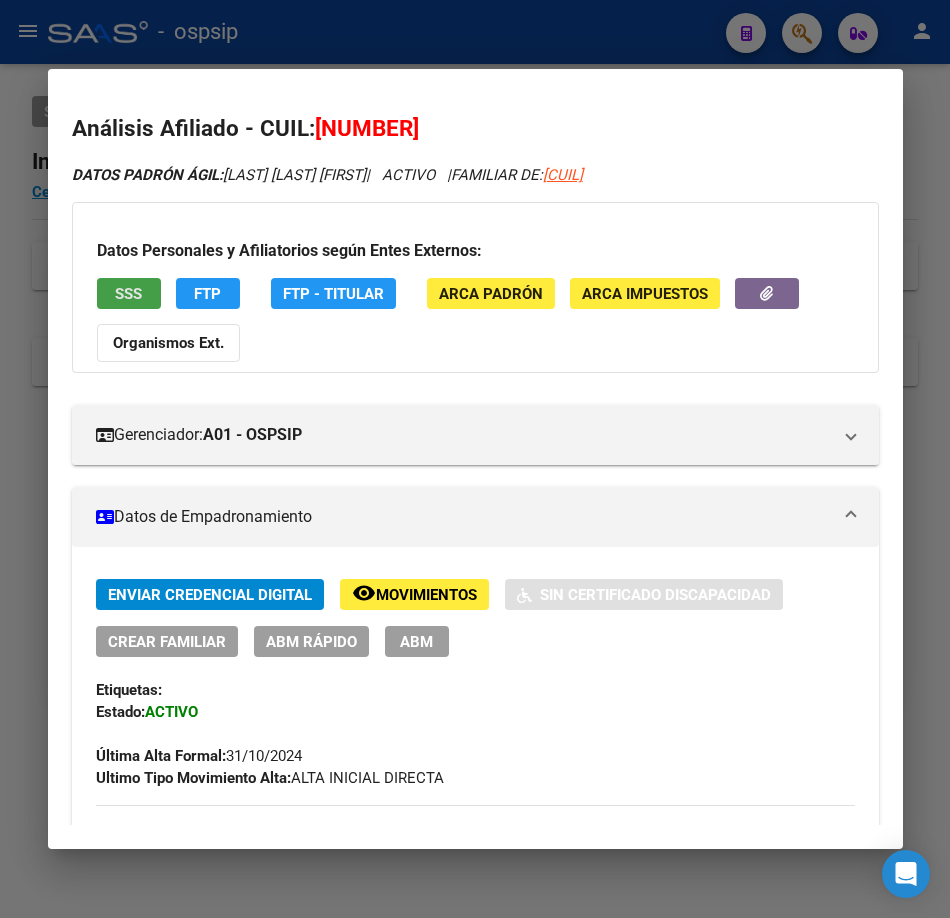 click on "SSS" at bounding box center (129, 293) 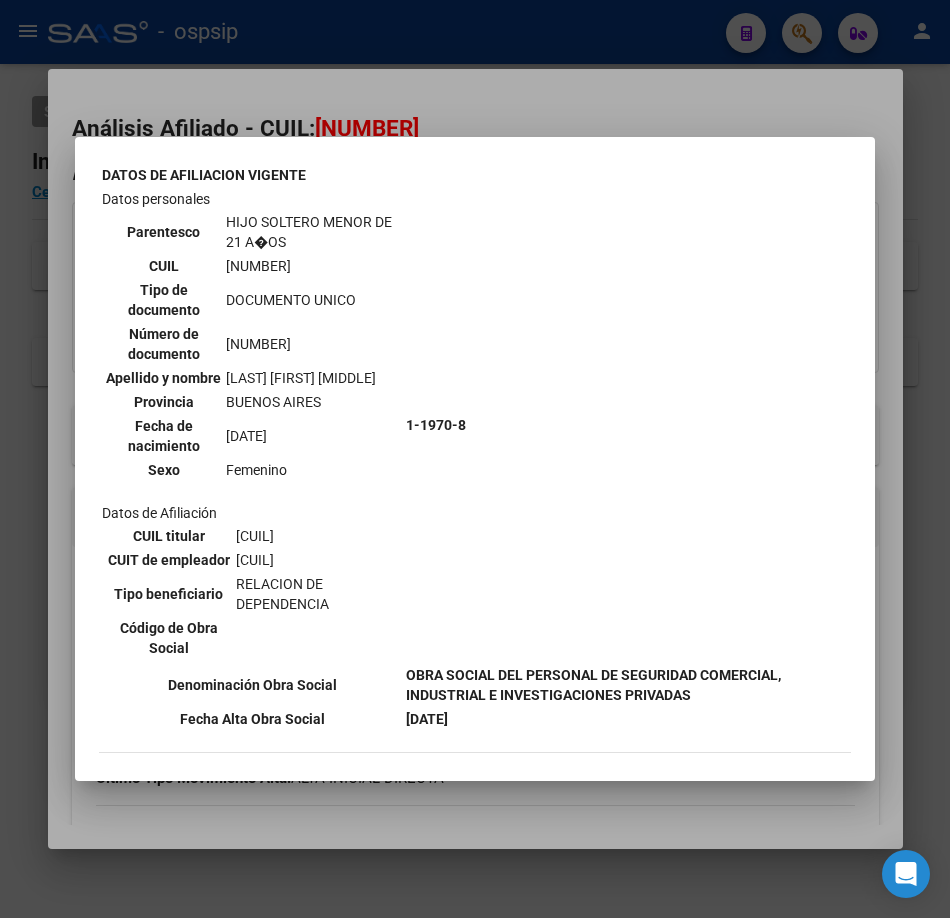 scroll, scrollTop: 2900, scrollLeft: 0, axis: vertical 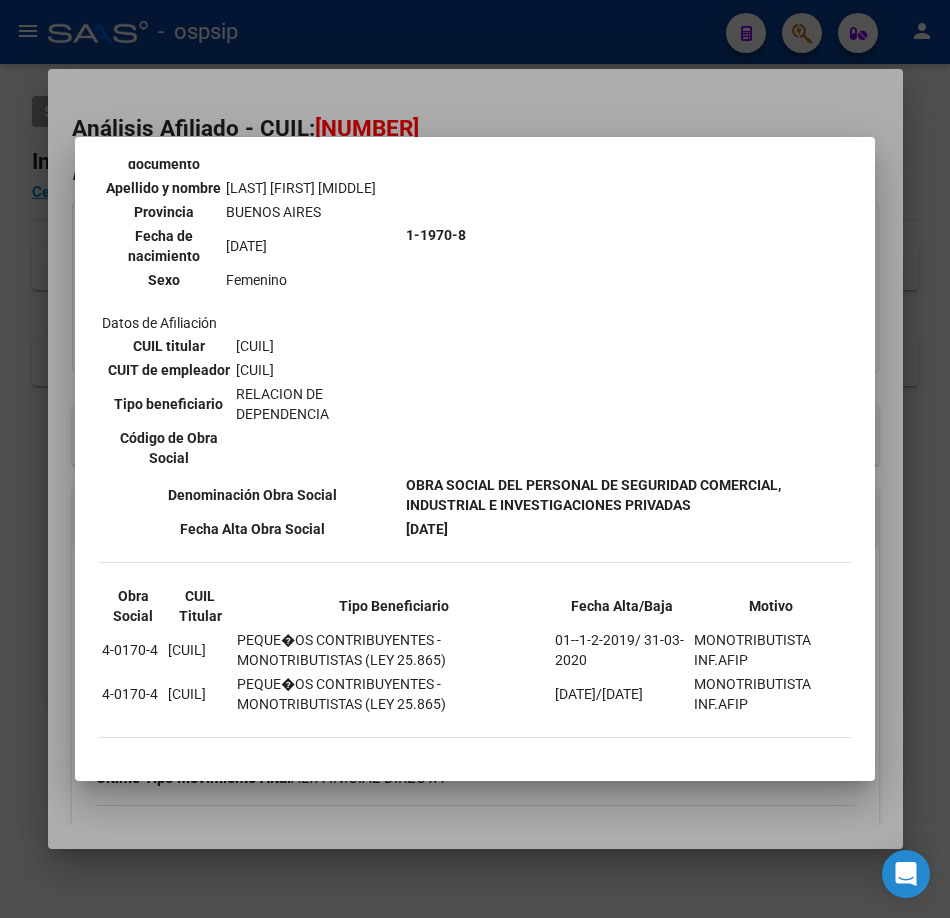 click at bounding box center (475, 459) 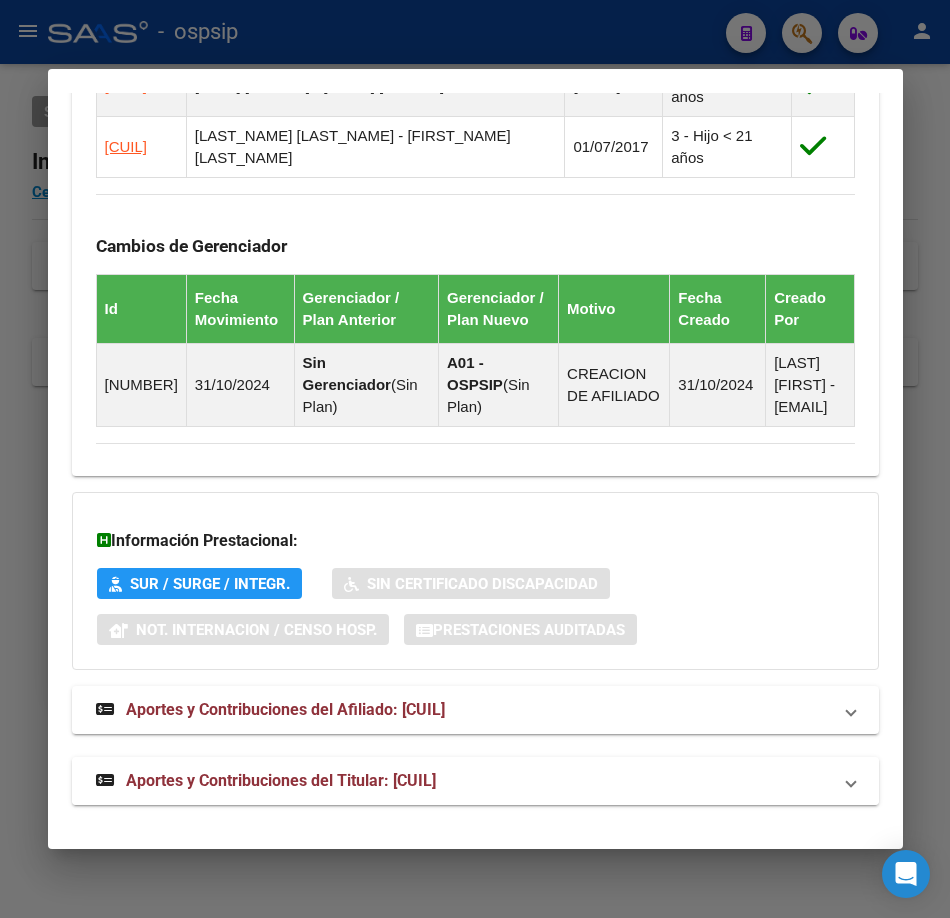click on "Aportes y Contribuciones del Titular: [CUIL]" at bounding box center [475, 781] 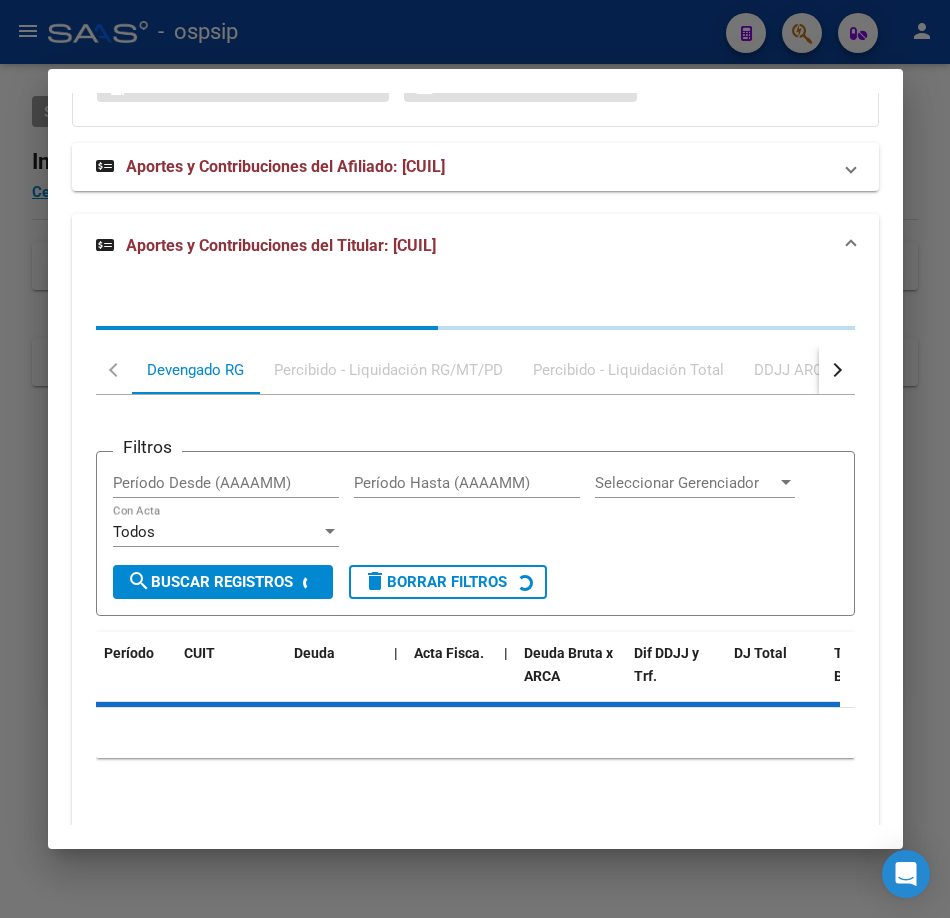 scroll, scrollTop: 2082, scrollLeft: 0, axis: vertical 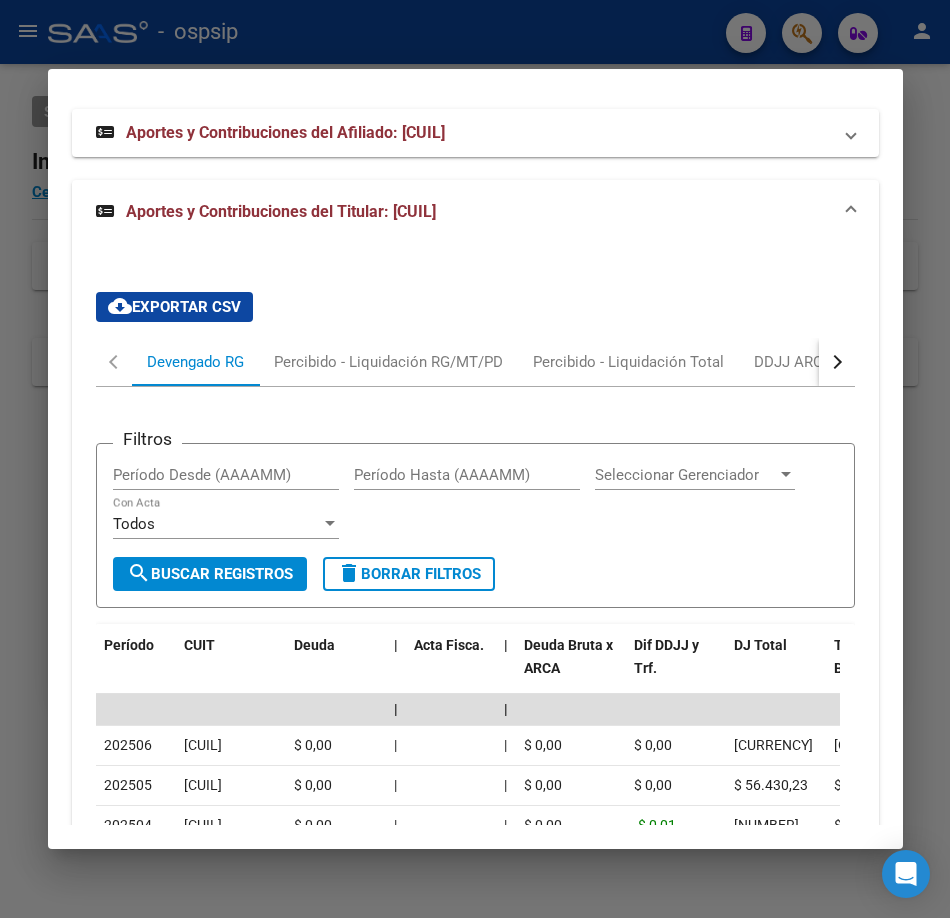 click at bounding box center [475, 459] 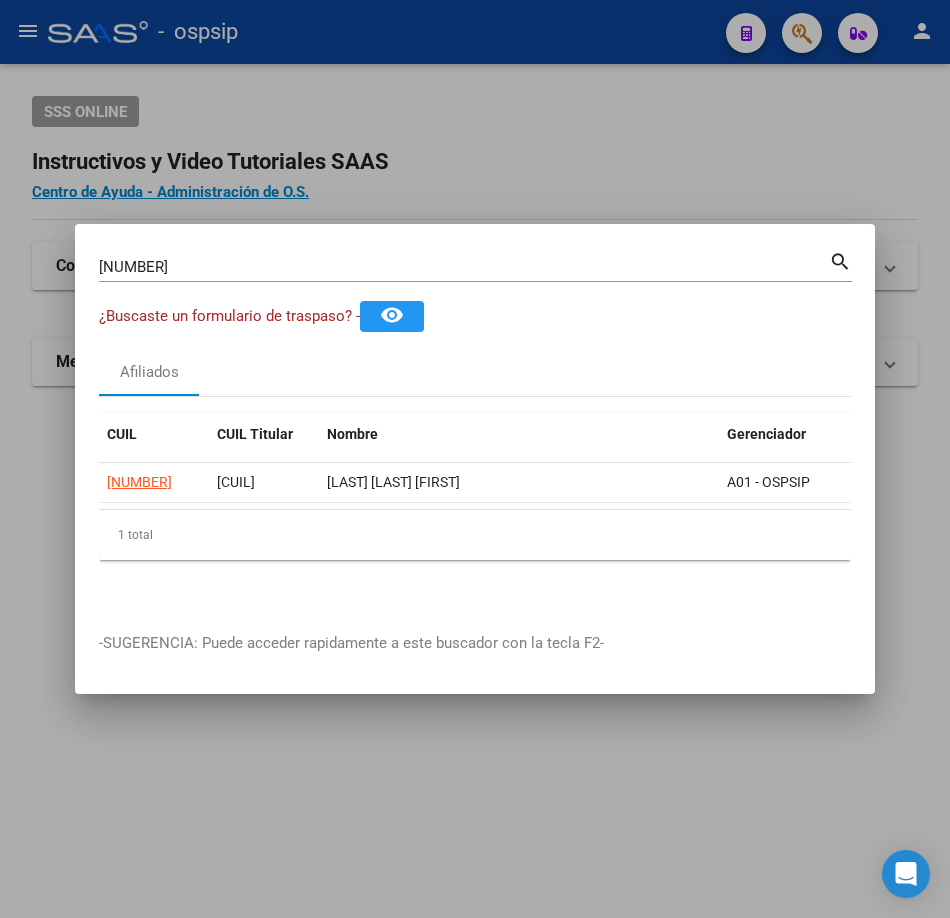 click on "[NUMBER] Buscar (apellido, dni, cuil, nro traspaso, cuit, obra social) search ¿Buscaste un formulario de traspaso? - remove_red_eye Afiliados CUIL CUIL Titular Nombre Gerenciador Activo [NUMBER] [NUMBER] [LAST] [LAST] [FIRST] [LAST] A01 - OSPSIP 1 total 1 -SUGERENCIA: Puede acceder rapidamente a este buscador con la tecla F2-" at bounding box center [475, 459] 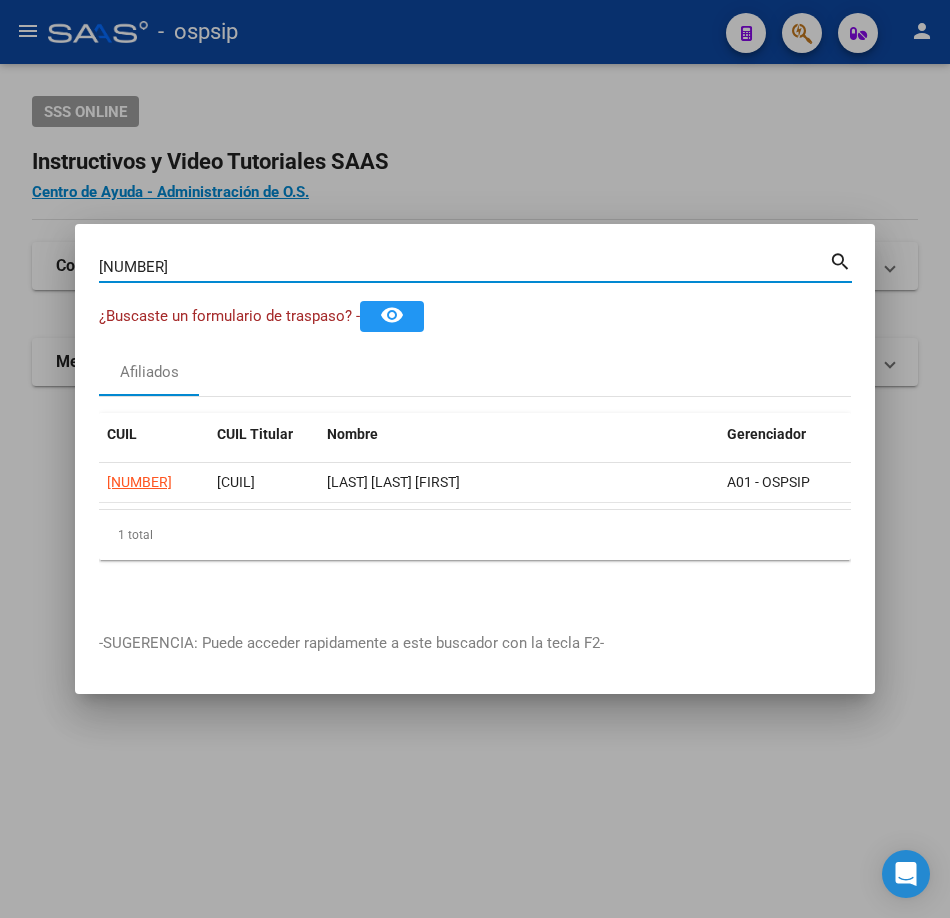 click on "[NUMBER]" at bounding box center [464, 267] 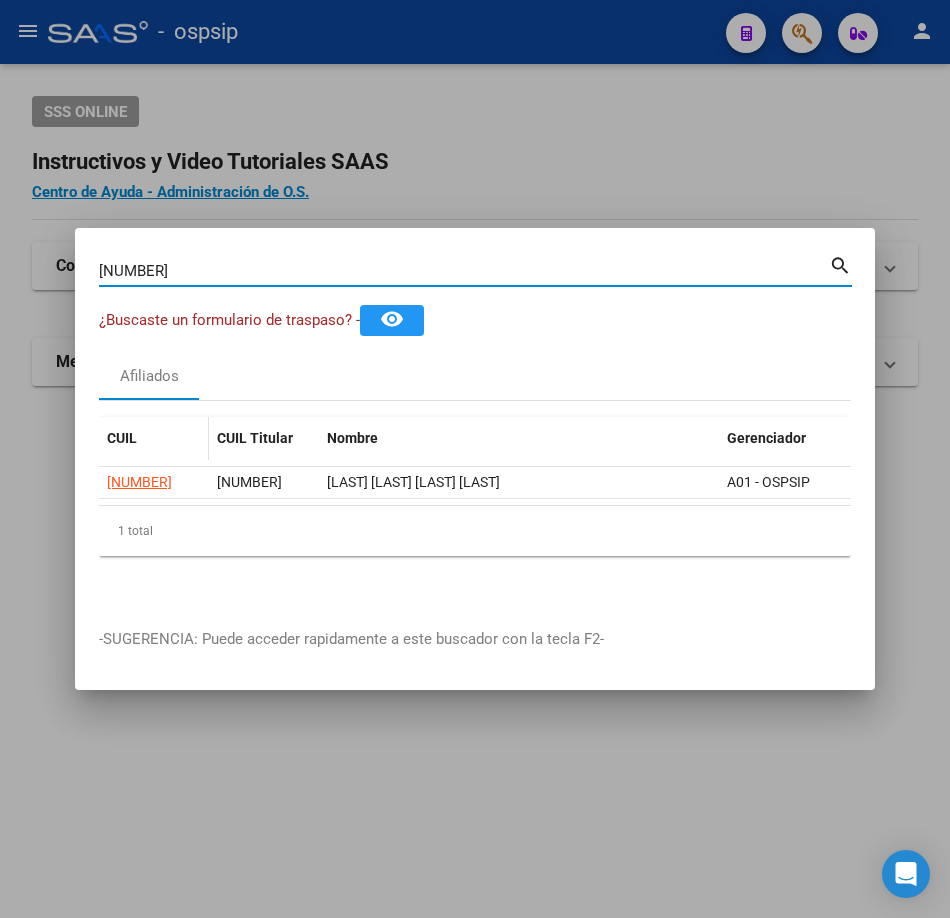 click on "[NUMBER]" 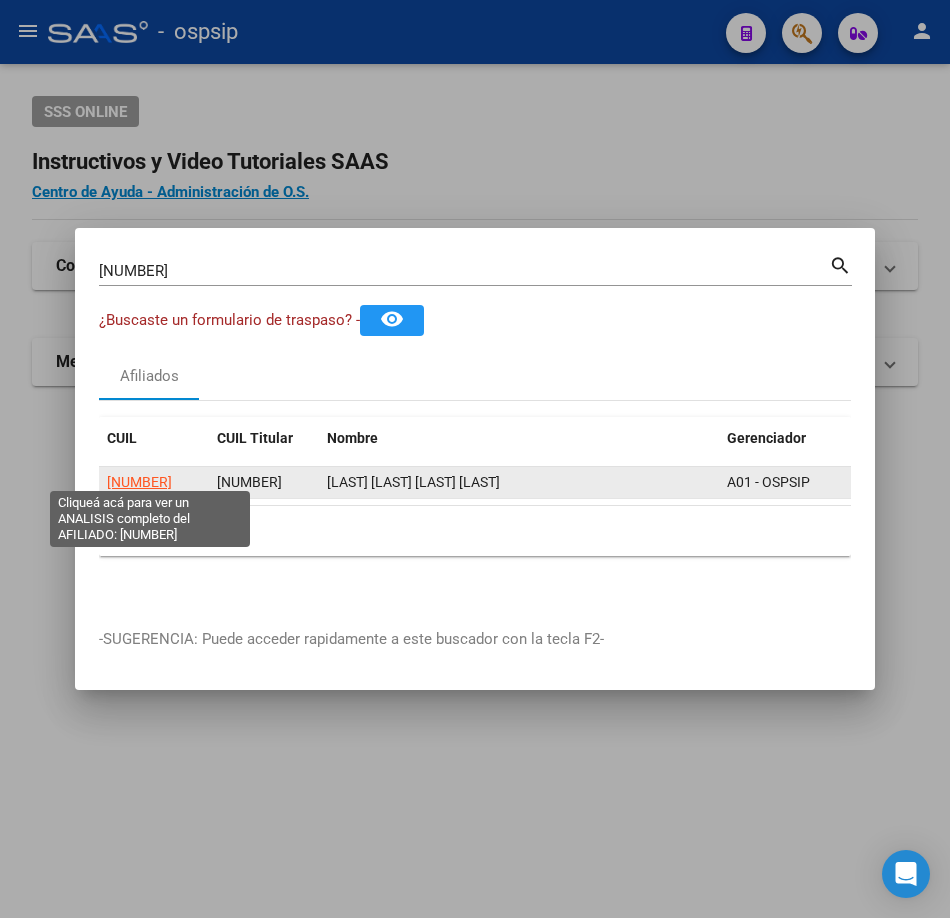 click on "[NUMBER]" 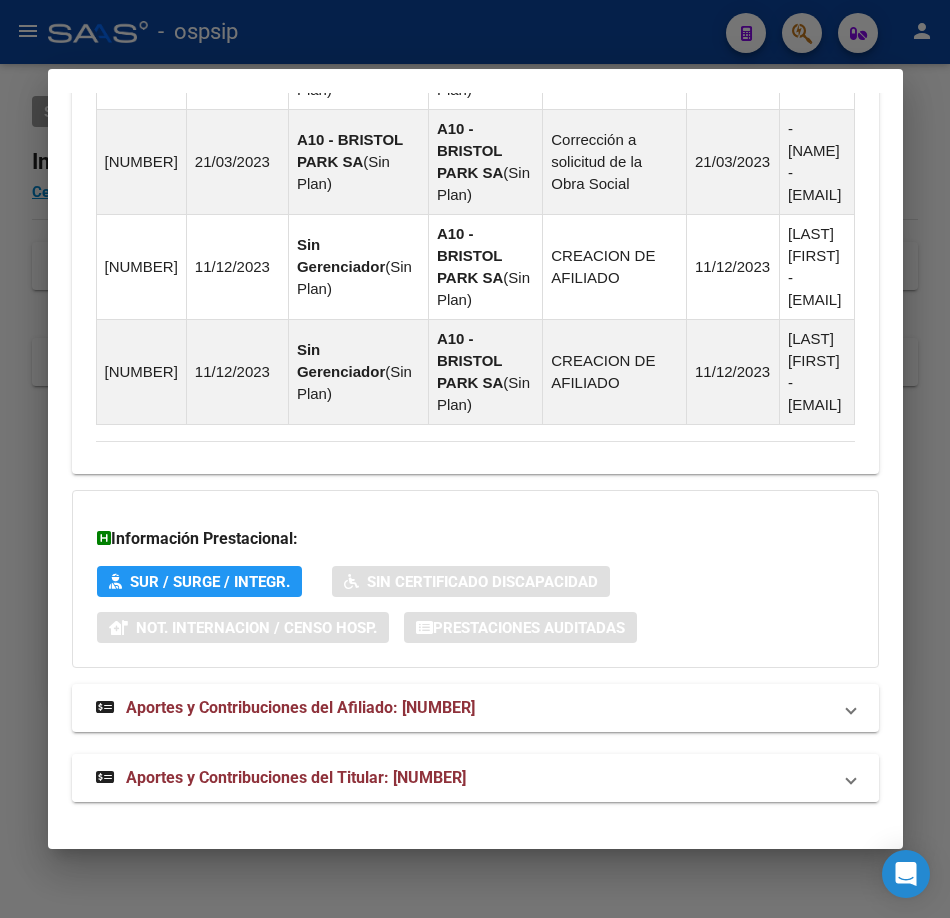 click on "Aportes y Contribuciones del Titular: [NUMBER]" at bounding box center [475, 778] 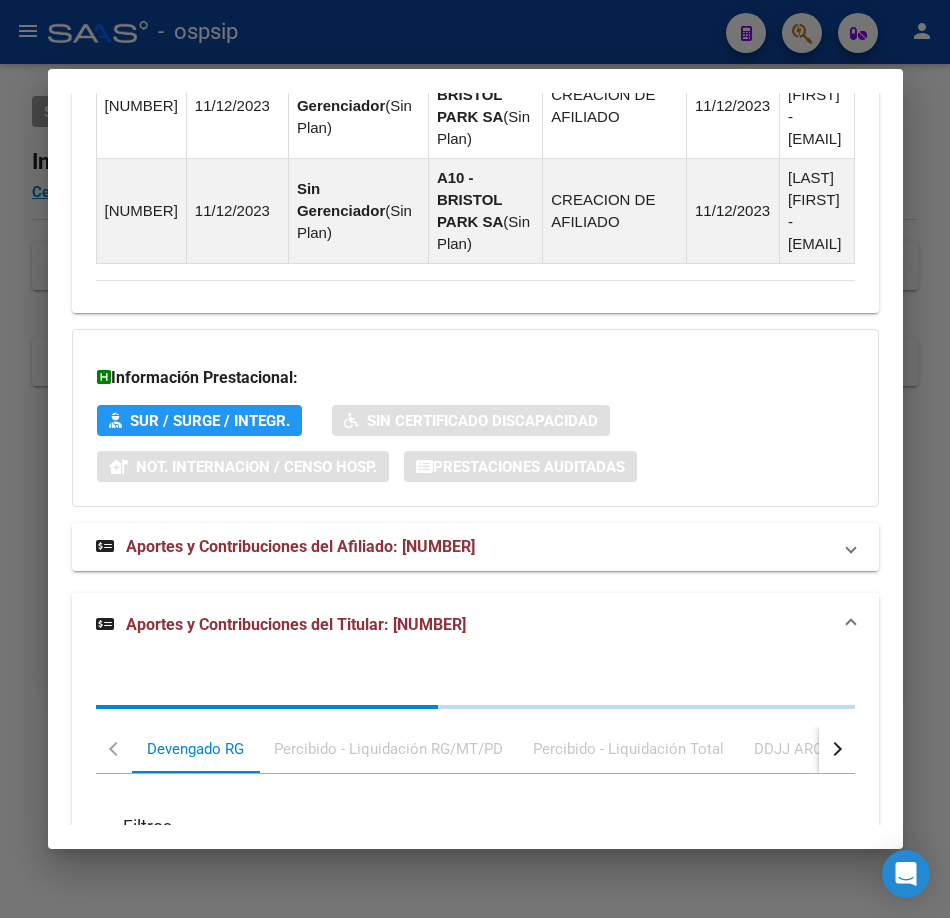 scroll, scrollTop: 2706, scrollLeft: 0, axis: vertical 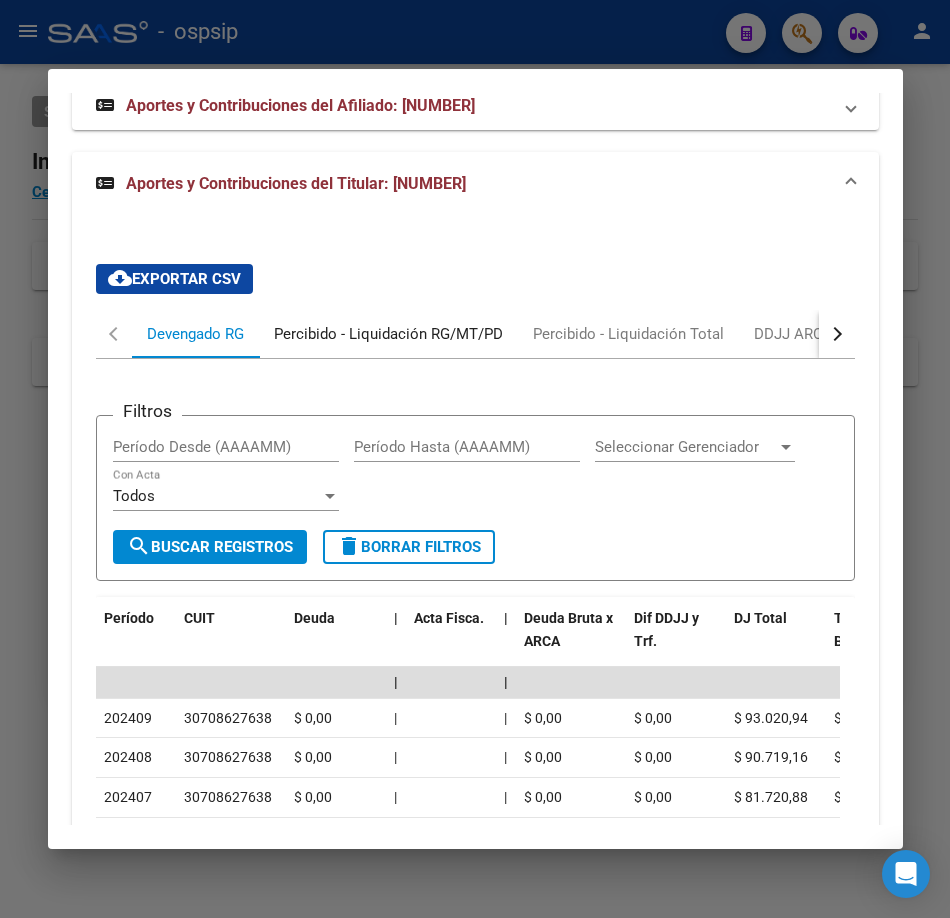 click on "Percibido - Liquidación RG/MT/PD" at bounding box center [388, 334] 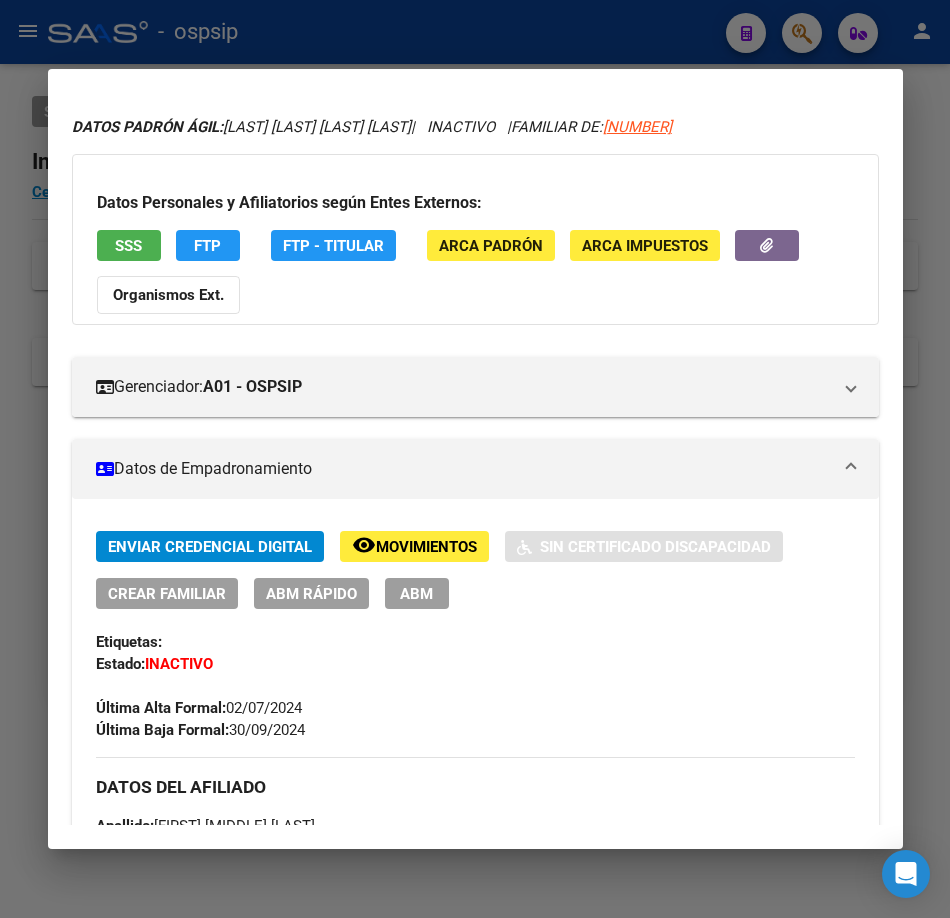scroll, scrollTop: 0, scrollLeft: 0, axis: both 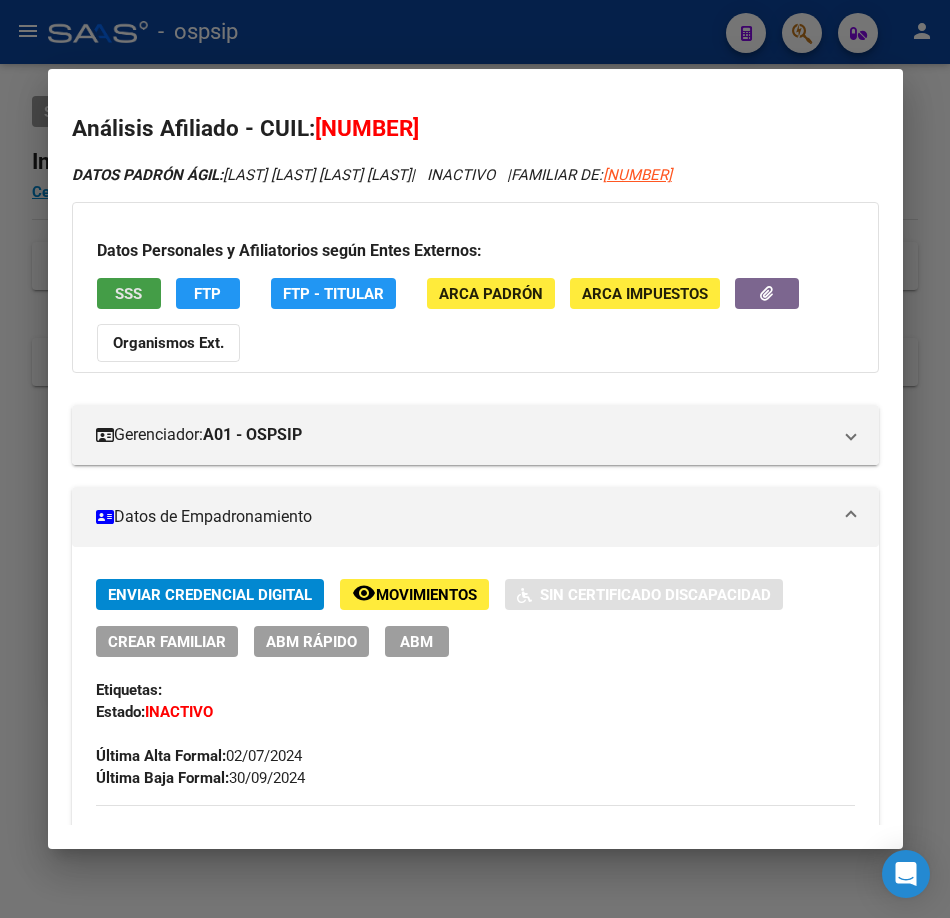 click on "SSS" at bounding box center [129, 293] 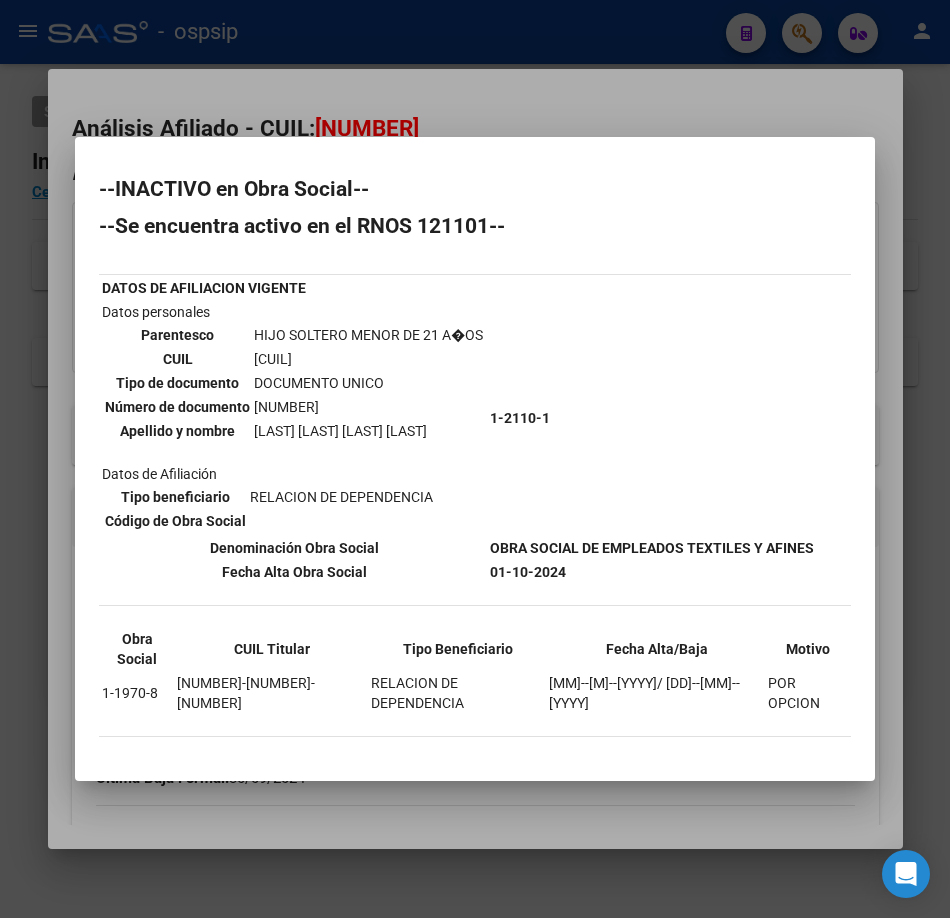 drag, startPoint x: 185, startPoint y: 147, endPoint x: 218, endPoint y: 201, distance: 63.28507 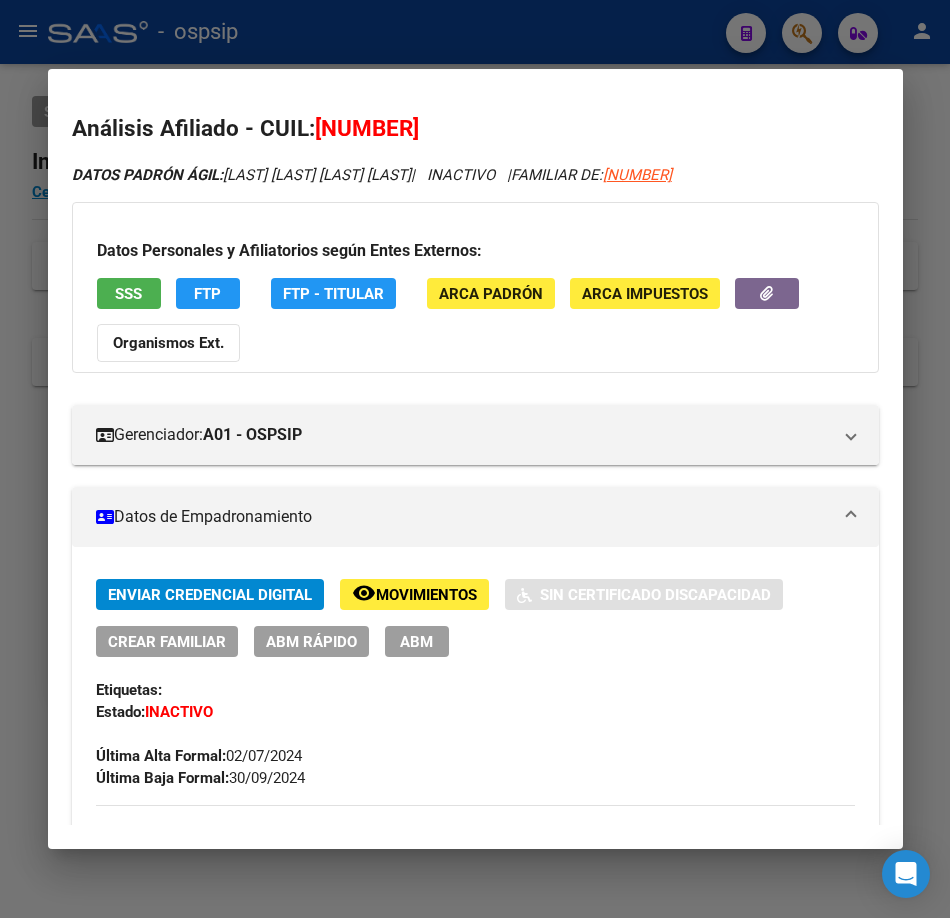 click at bounding box center [475, 459] 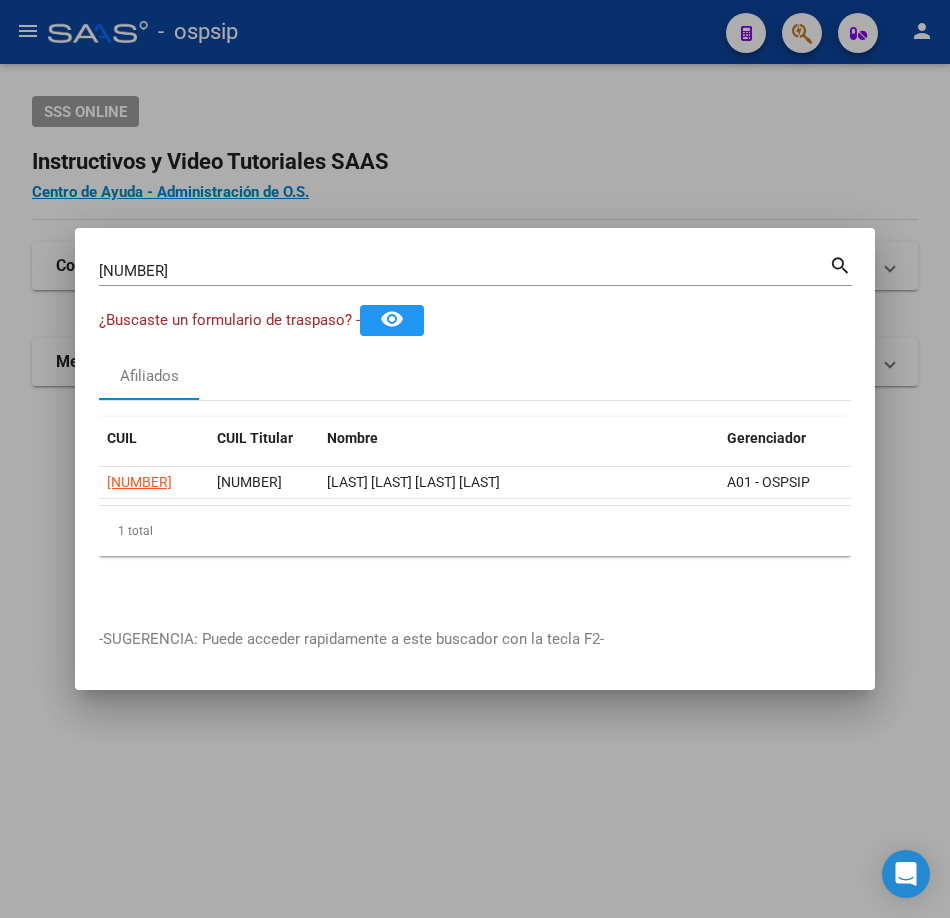 click on "[NUMBER] Buscar (apellido, dni, cuil, nro traspaso, cuit, obra social)" at bounding box center (464, 271) 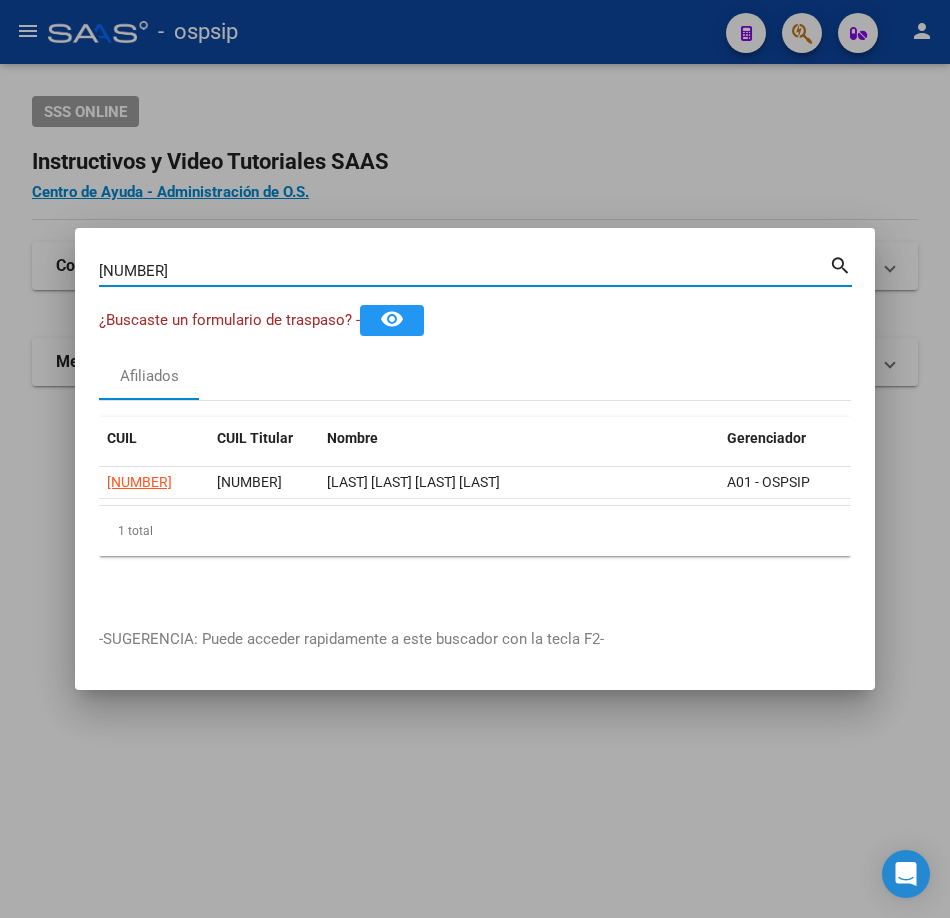 click on "[NUMBER] Buscar (apellido, dni, cuil, nro traspaso, cuit, obra social)" at bounding box center (464, 271) 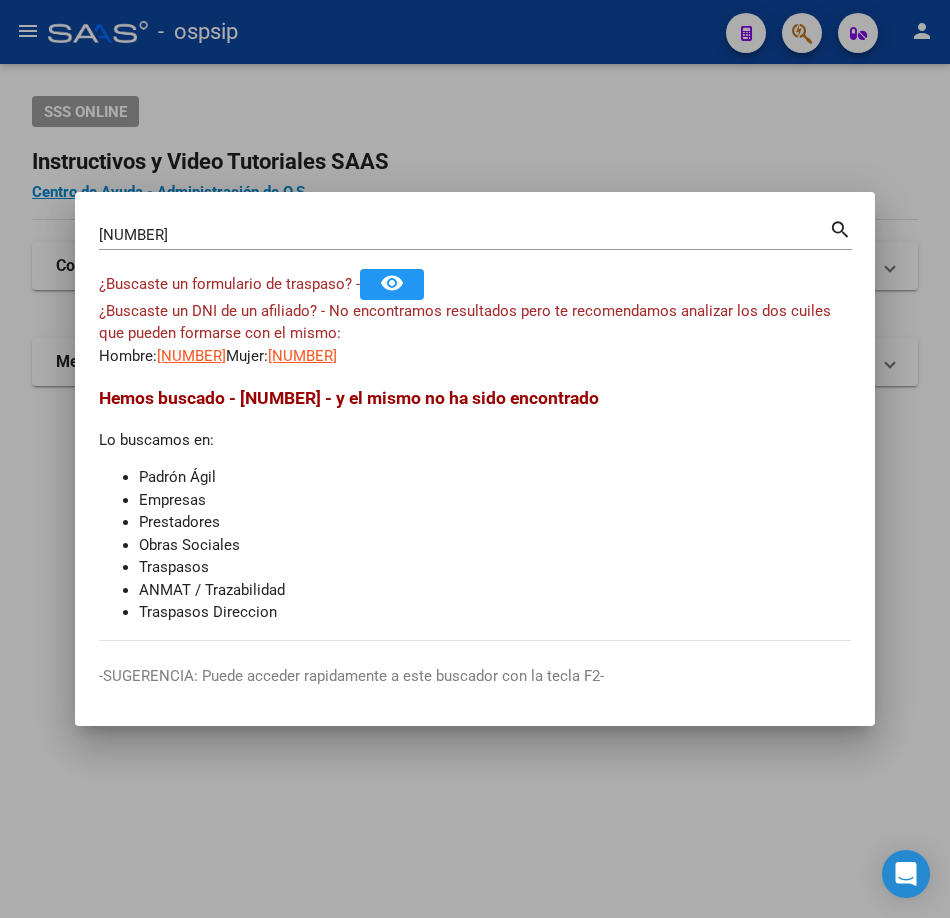click on "[NUMBER] Buscar (apellido, dni, cuil, nro traspaso, cuit, obra social) search ¿Buscaste un formulario de traspaso? - | remove_red_eye ¿Buscaste un DNI de un afiliado? - No encontramos resultados pero te recomendamos analizar los dos cuiles que pueden formarse con el mismo: | Hombre: | [CUIL] | | Mujer: | [CUIL] Hemos buscado - [NUMBER] - y el mismo no ha sido encontrado | Lo buscamos en: | Padrón Ágil Empresas Prestadores Obras Sociales Traspasos ANMAT / Trazabilidad Traspasos Direccion" at bounding box center (475, 428) 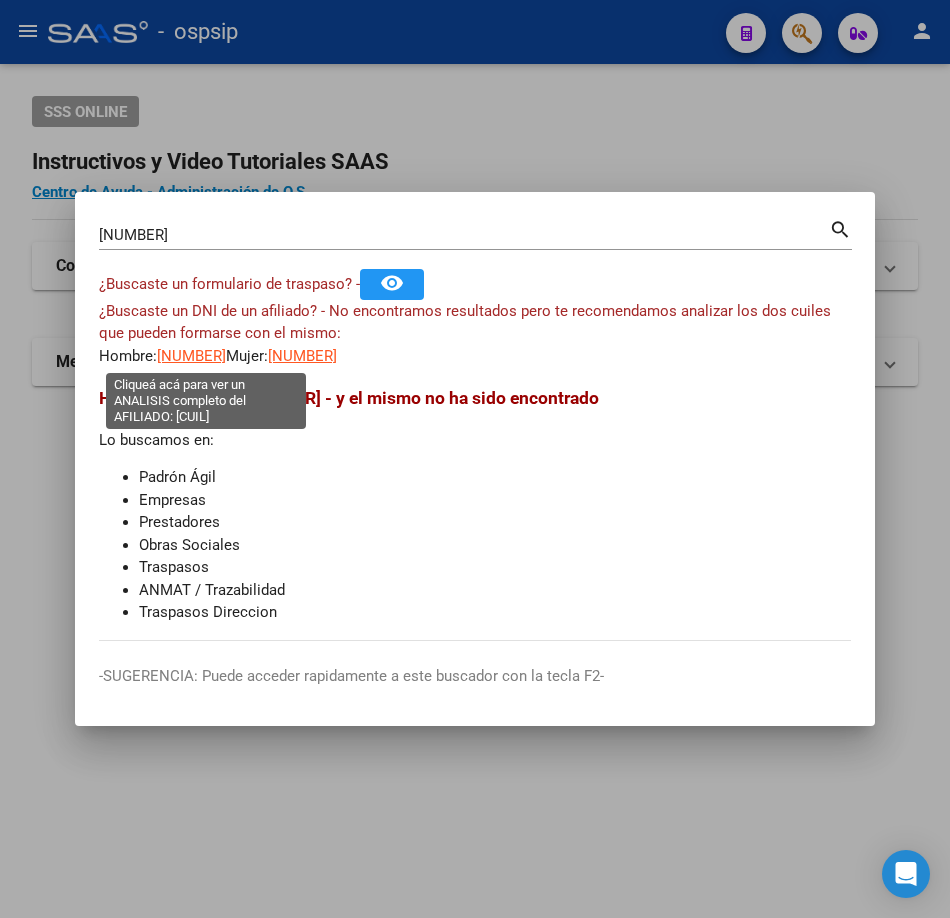 click on "[NUMBER]" at bounding box center (191, 356) 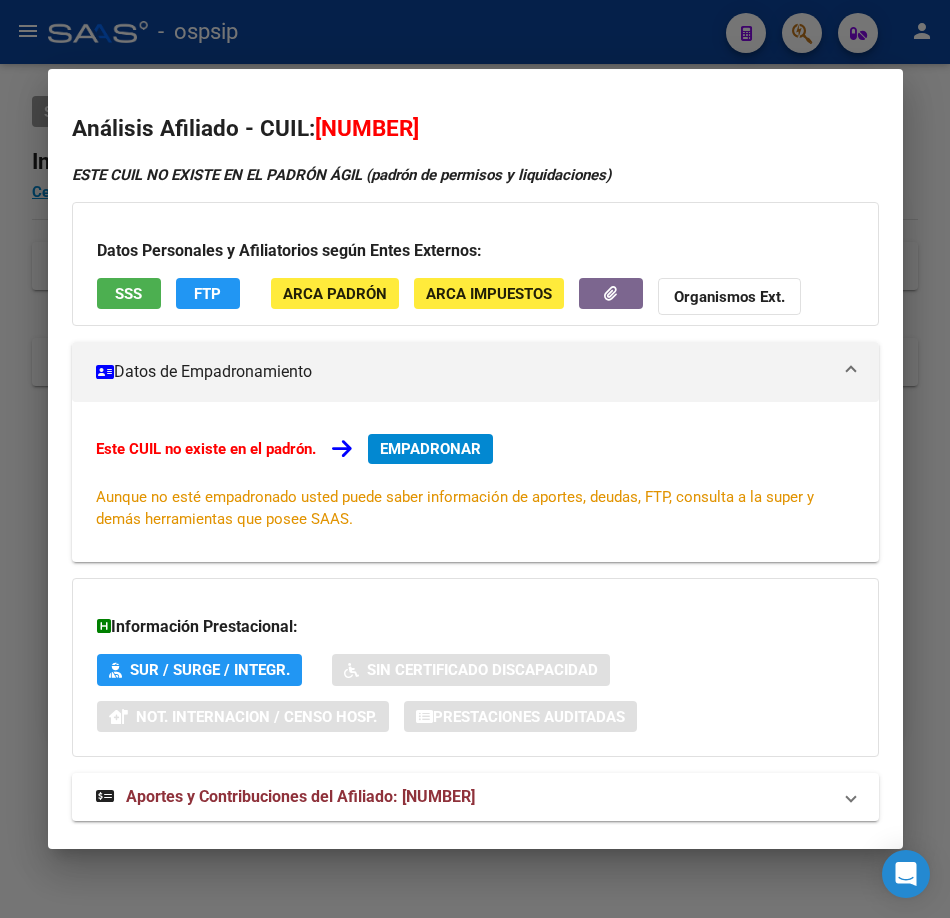 click at bounding box center [475, 459] 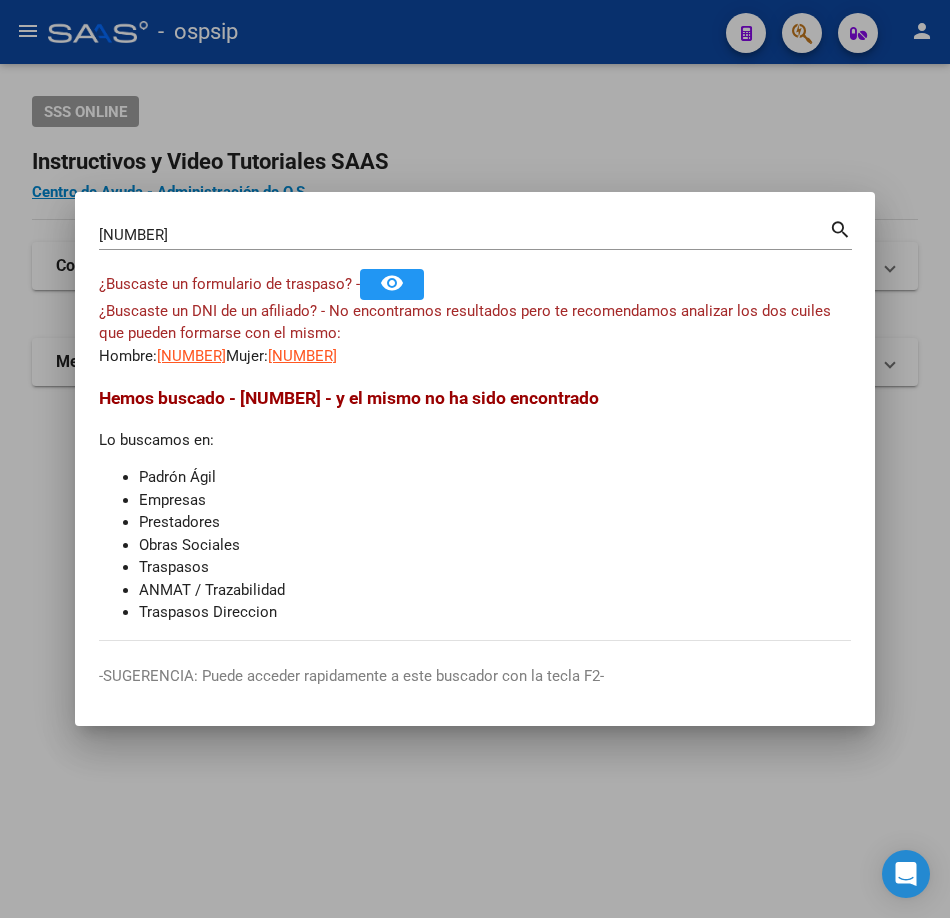 click on "[NUMBER]" at bounding box center [302, 356] 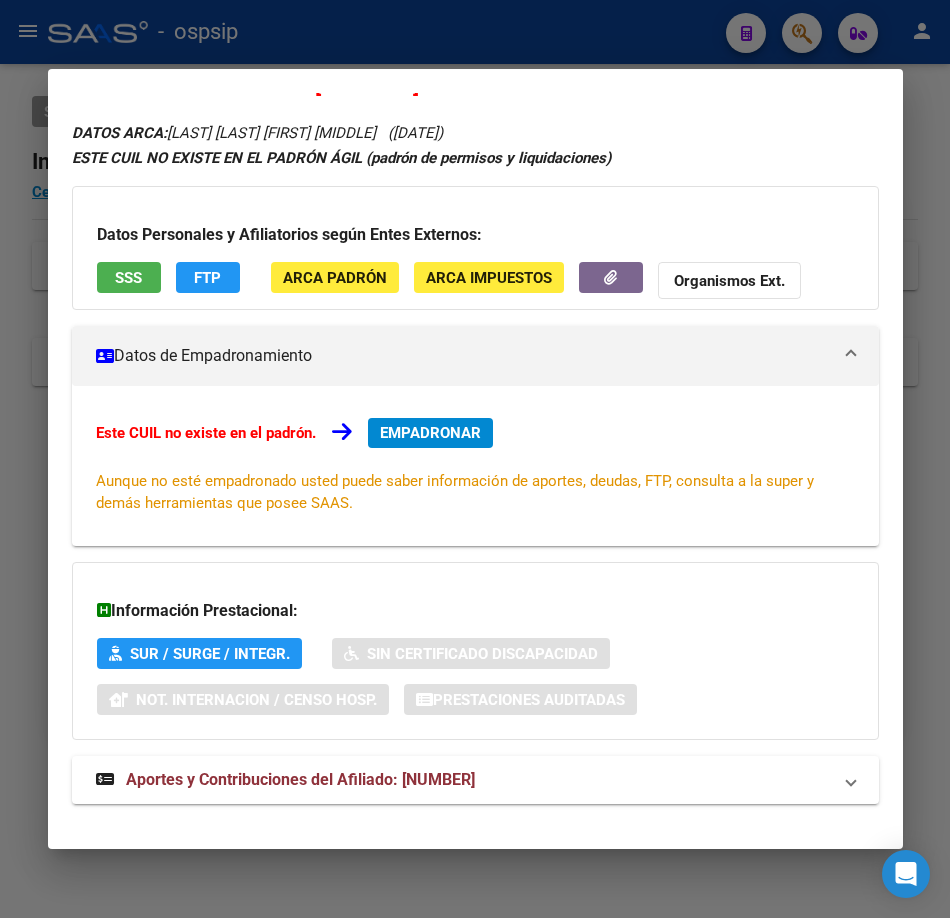 scroll, scrollTop: 68, scrollLeft: 0, axis: vertical 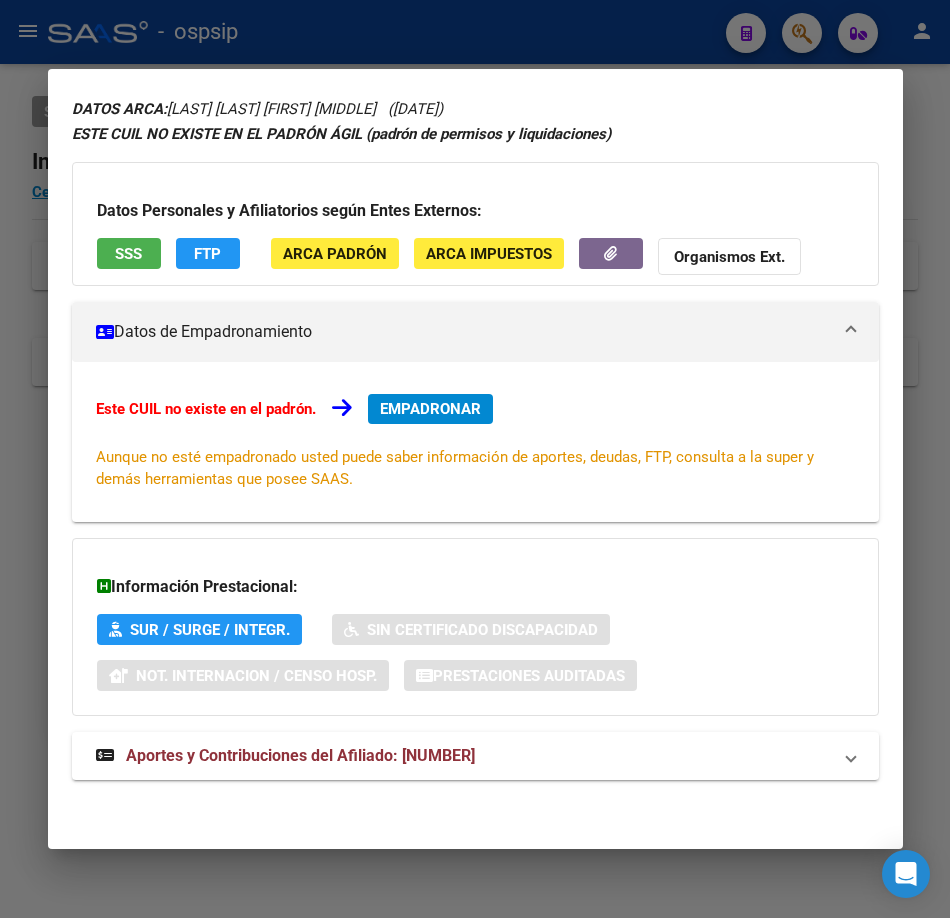 click on "DATOS ARCA: [LAST] [LAST] [FIRST]   ([DD]/[MM]/[YYYY]) ESTE CUIL NO EXISTE EN EL PADRÓN ÁGIL (padrón de permisos y liquidaciones) Datos Personales y Afiliatorios según Entes Externos: SSS FTP ARCA Padrón ARCA Impuestos Organismos Ext.   Datos de Empadronamiento  Este CUIL no existe en el padrón. EMPADRONAR Aunque no esté empadronado usted puede saber información de aportes, deudas, FTP, consulta a la super y demás herramientas que posee SAAS.   Información Prestacional:     SUR / SURGE / INTEGR.   Sin Certificado Discapacidad   Not. Internacion / Censo Hosp.  Prestaciones Auditadas   Aportes y Contribuciones del Afiliado: [CUIL] Hemos buscado el CUIL - [CUIL] - y el mismo no existe en nuestra información procesada de aportes y contribuciones El mismo fue buscado en: Cuenta Corriente Devengada de Régimen General Cuenta Corriente Devengada de Monotributo / Personal Doméstico Percibidos de Aportes Detallado Percibido por Fiscalización Percibido Total" at bounding box center (475, 449) 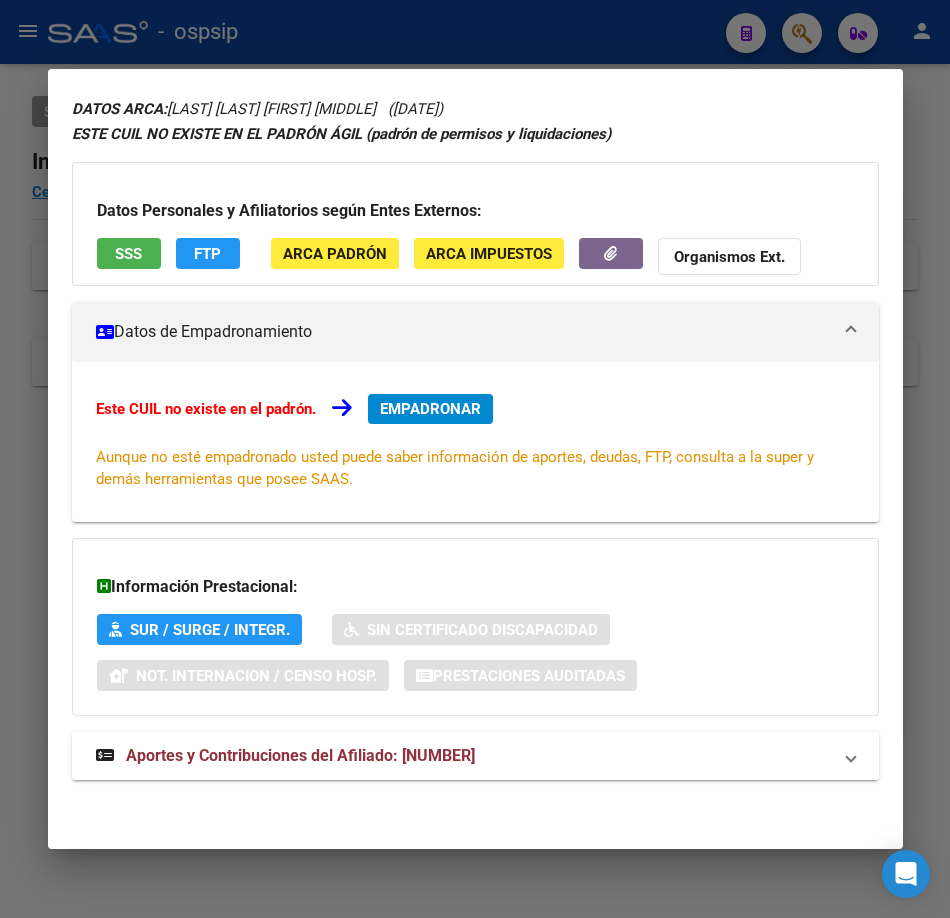click on "Aportes y Contribuciones del Afiliado: [NUMBER]" at bounding box center (475, 756) 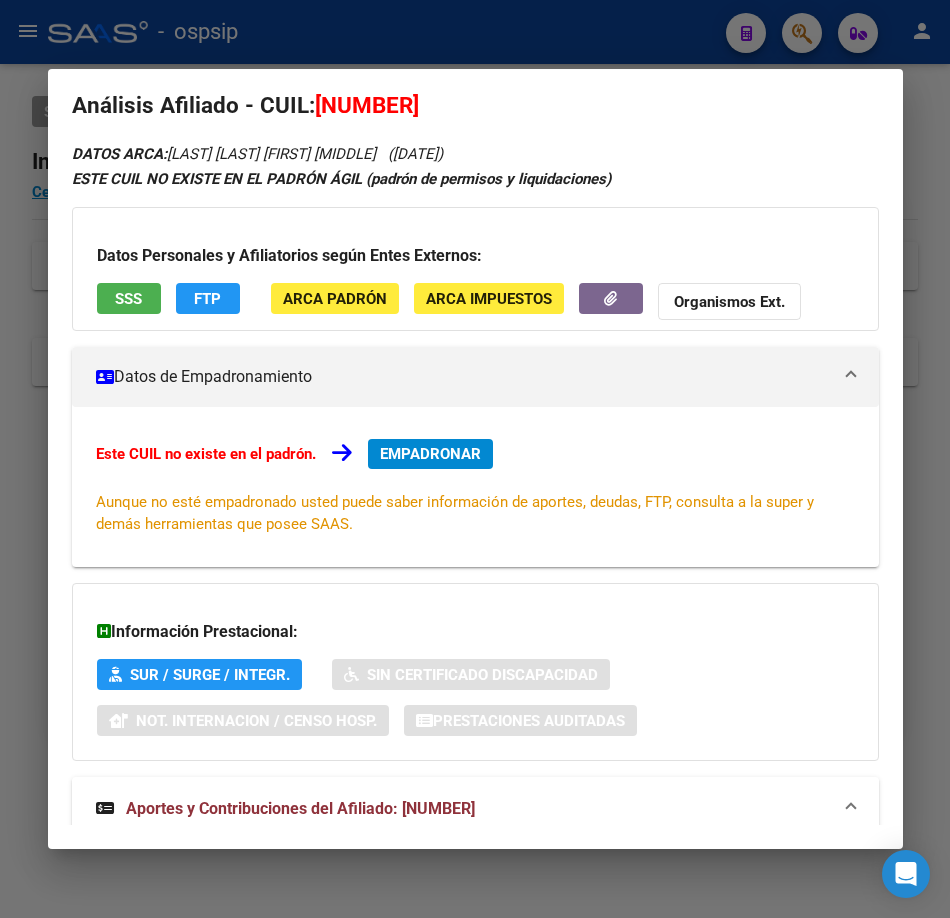 scroll, scrollTop: 0, scrollLeft: 0, axis: both 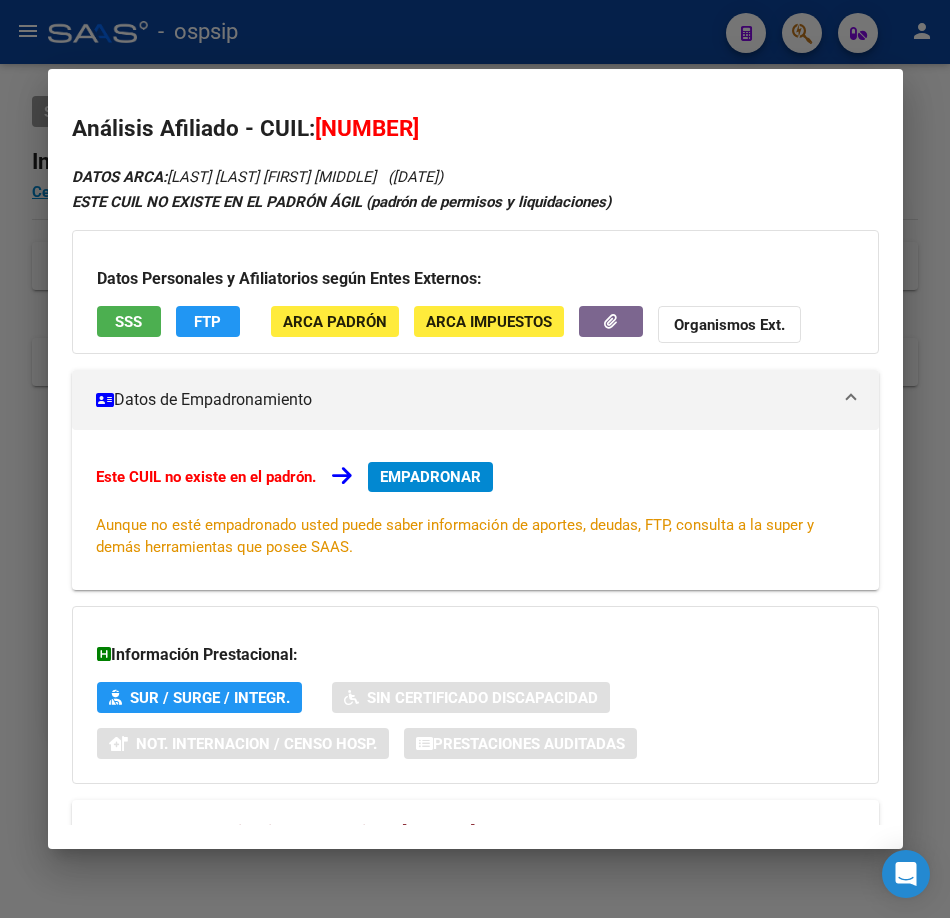 click on "SSS" at bounding box center [129, 321] 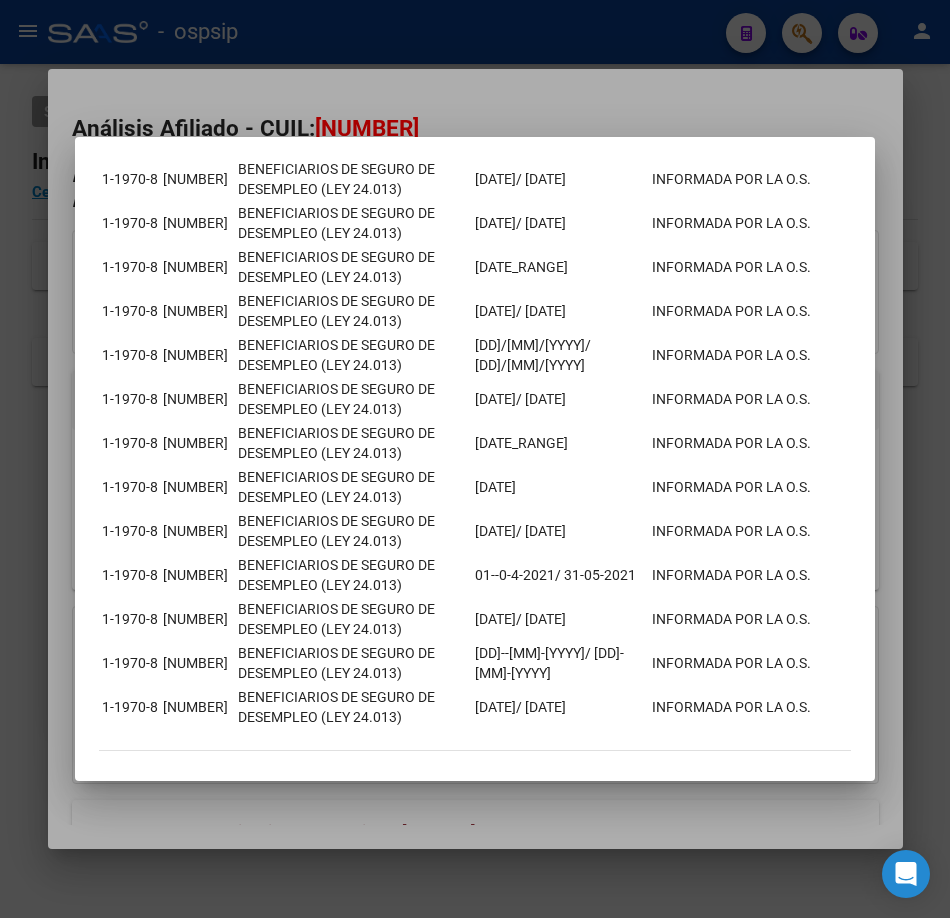 scroll, scrollTop: 442, scrollLeft: 0, axis: vertical 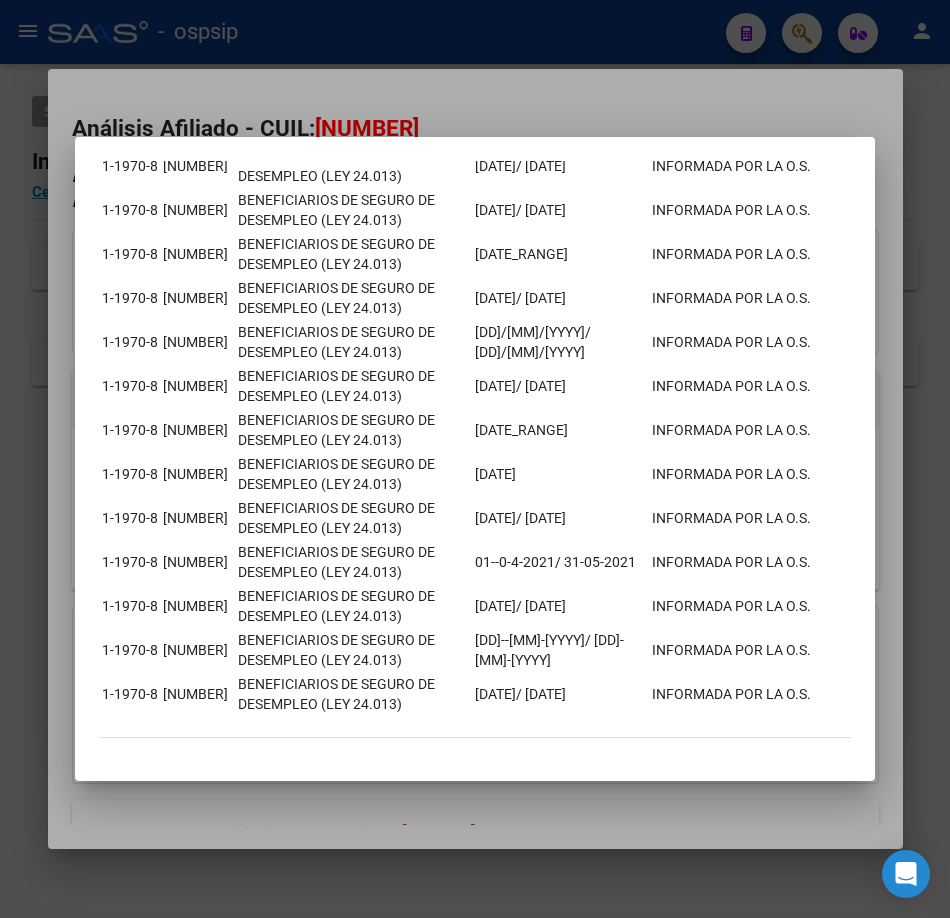 click at bounding box center (475, 459) 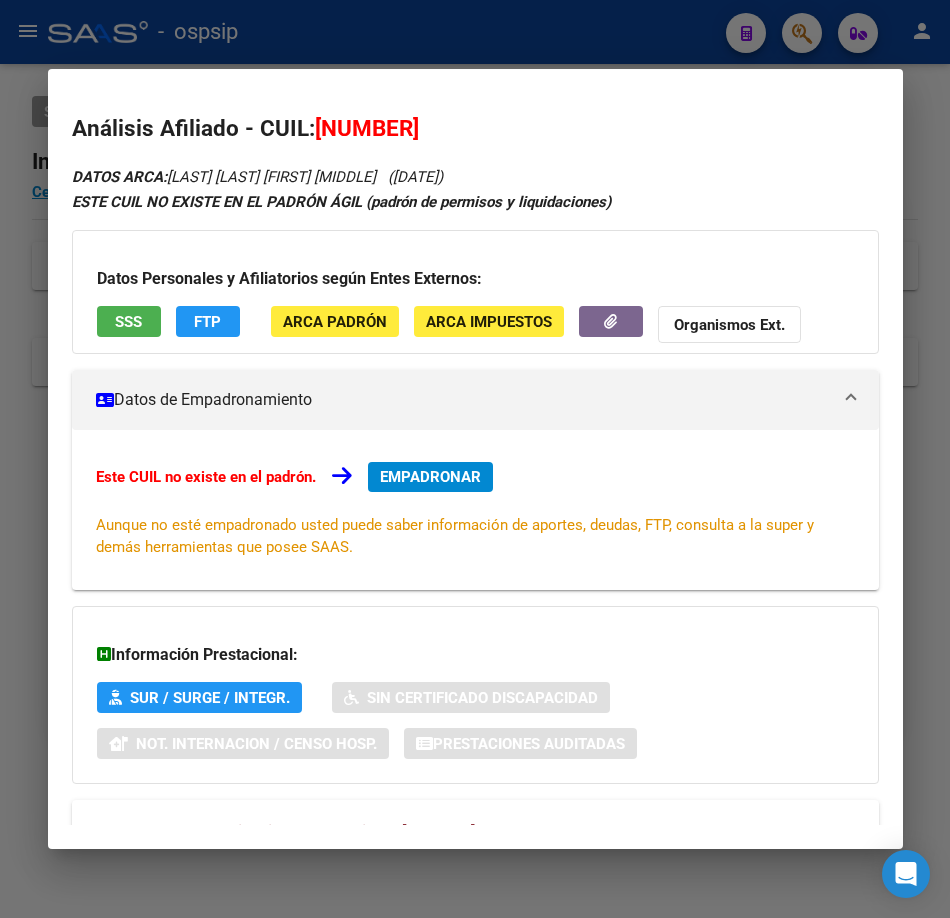 click at bounding box center [475, 459] 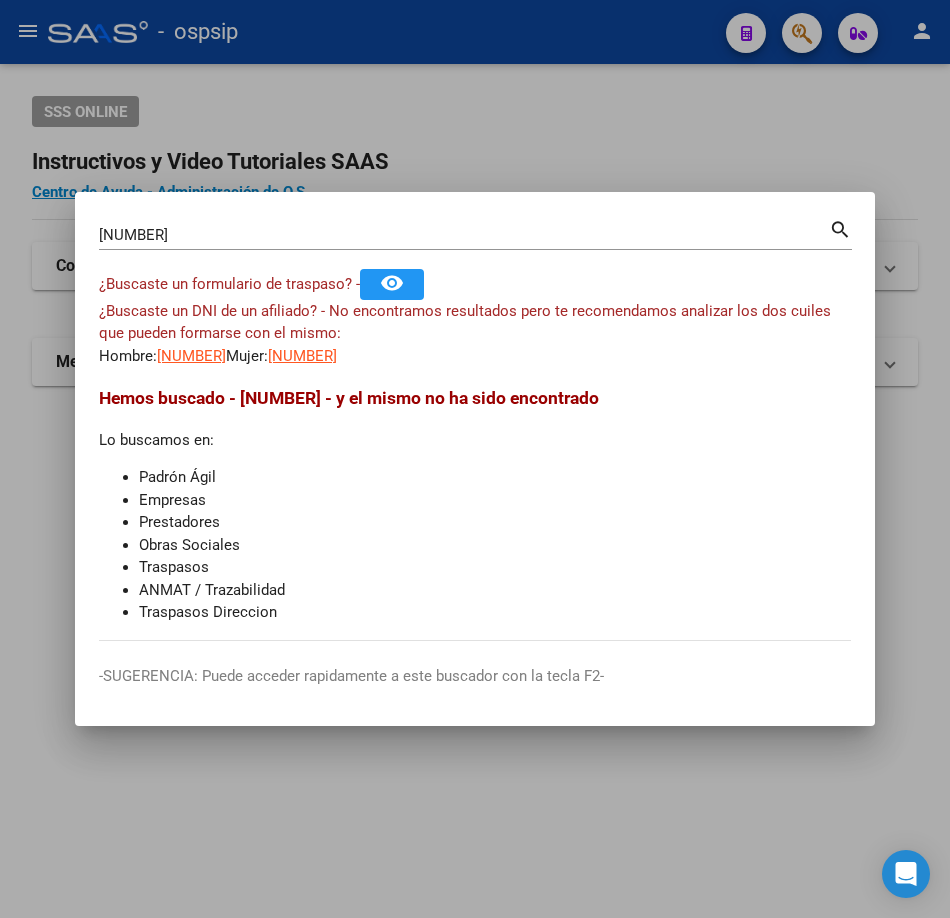 click on "[NUMBER]" at bounding box center [464, 235] 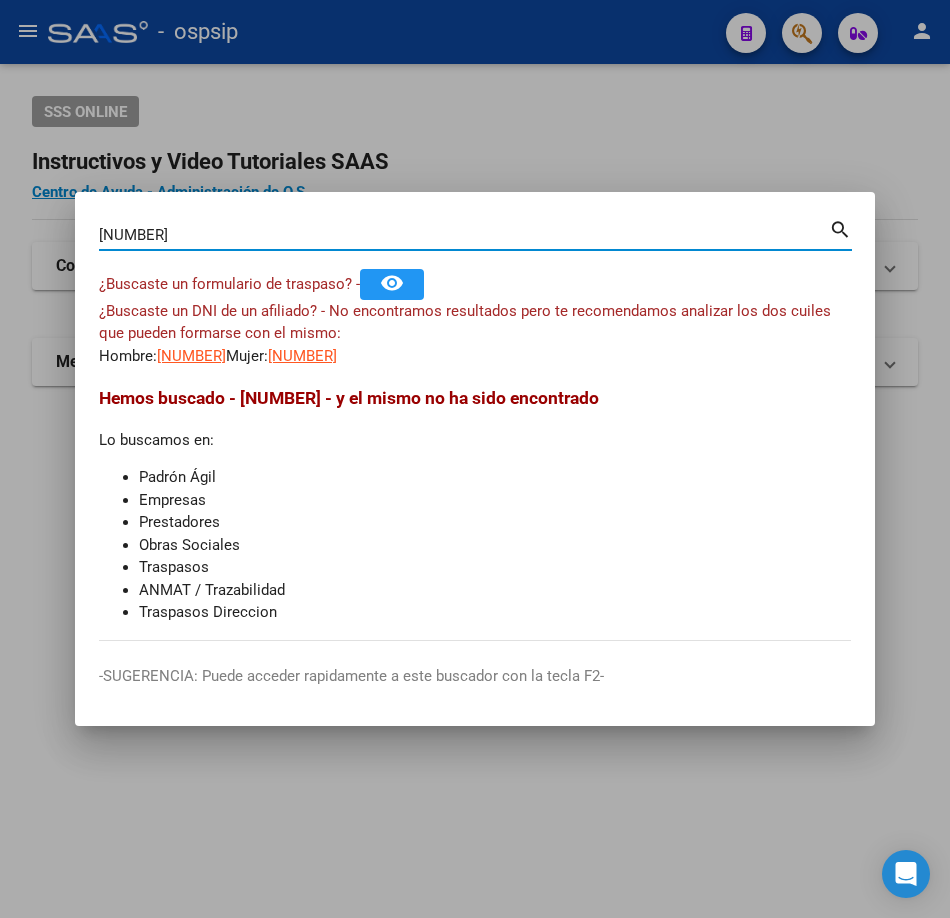 click on "[NUMBER]" at bounding box center [464, 235] 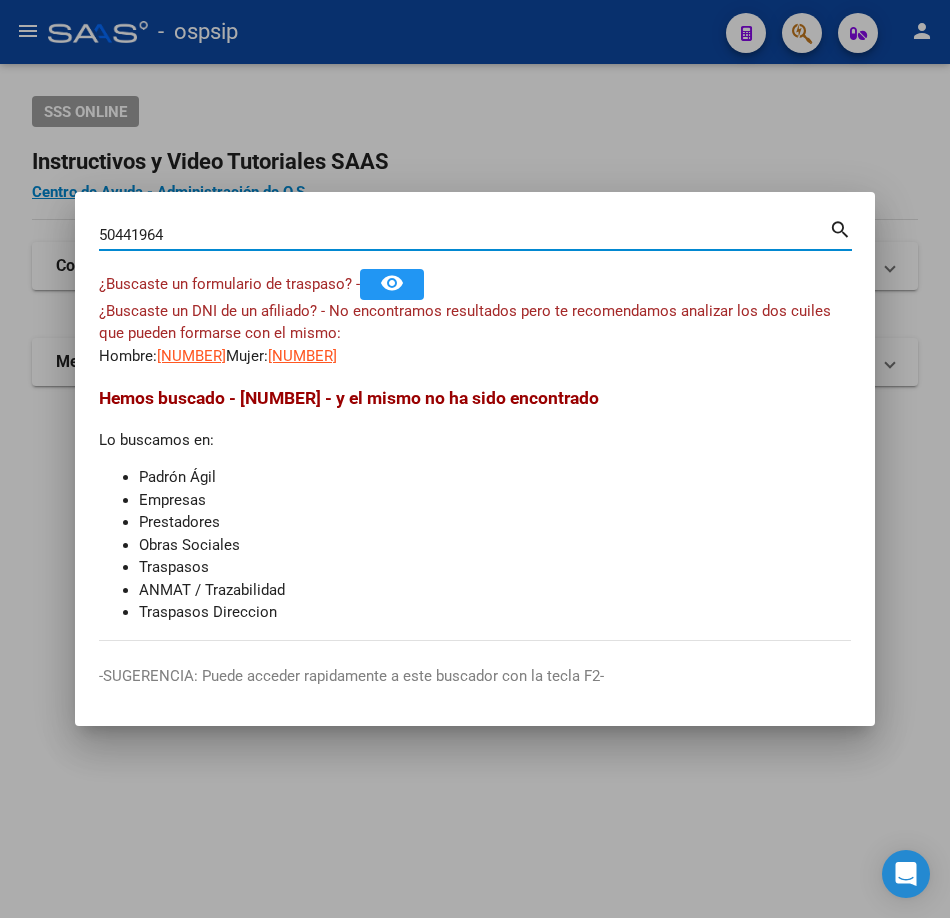 type on "50441964" 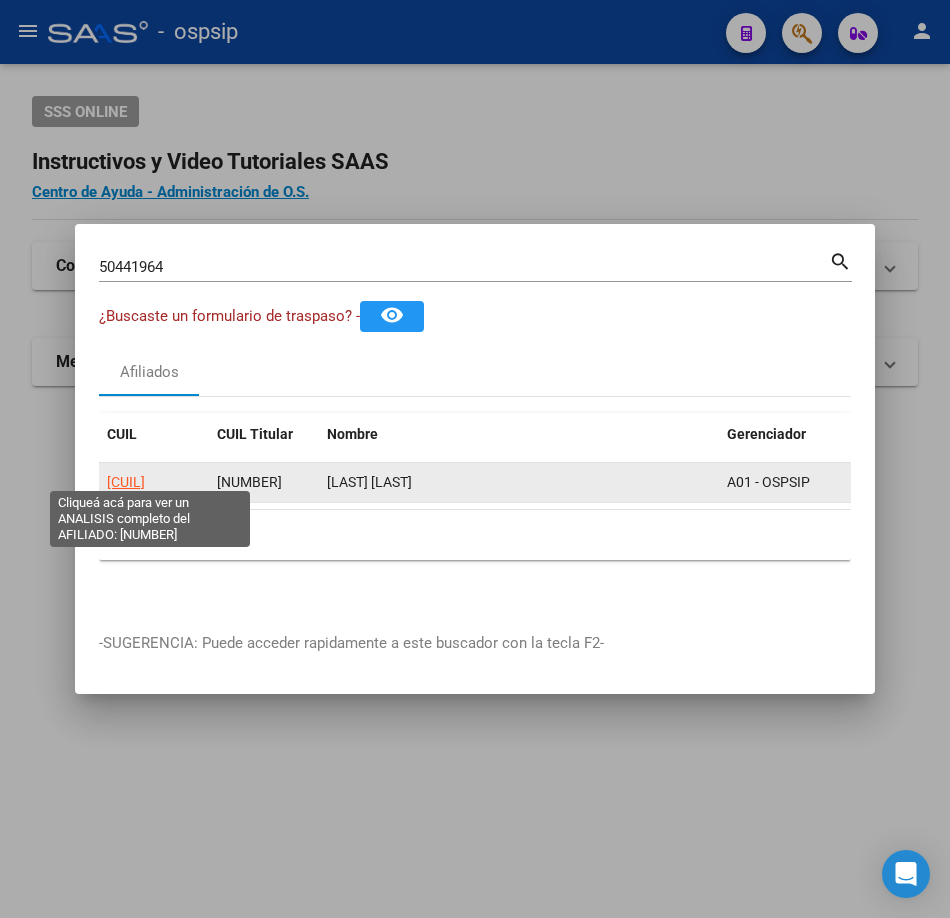 click on "[CUIL]" 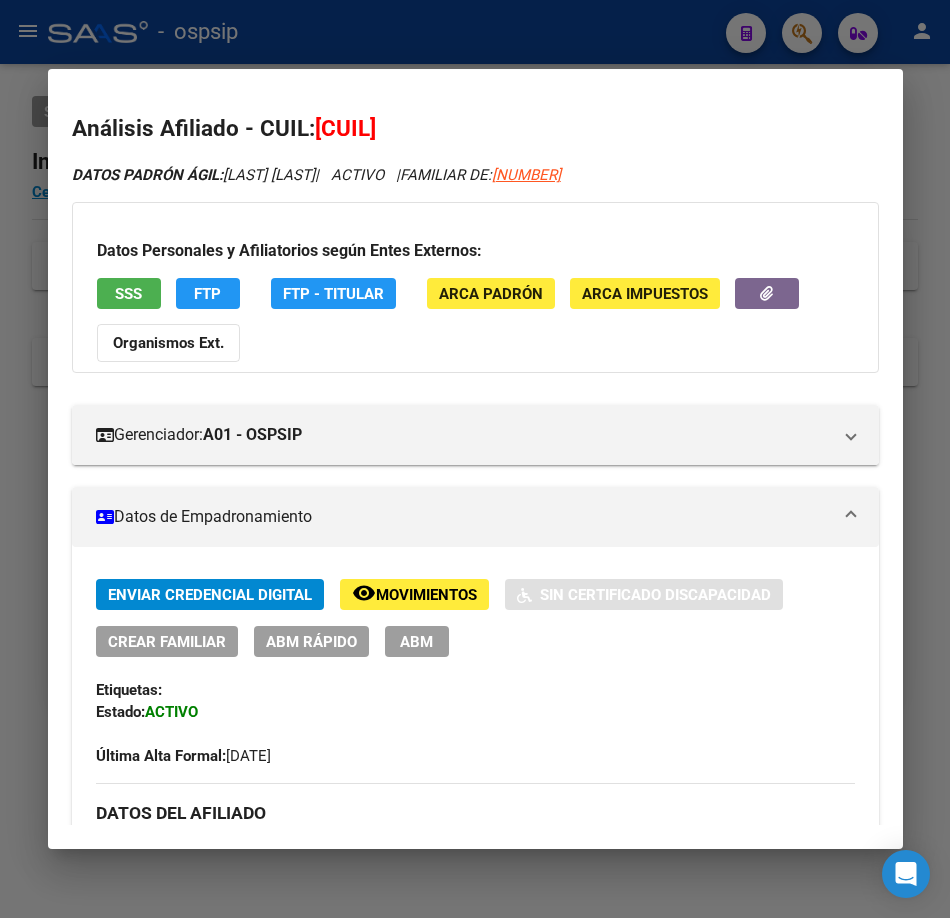 click on "Datos Personales y Afiliatorios según Entes Externos: SSS FTP  FTP - Titular ARCA Padrón ARCA Impuestos Organismos Ext." at bounding box center (475, 287) 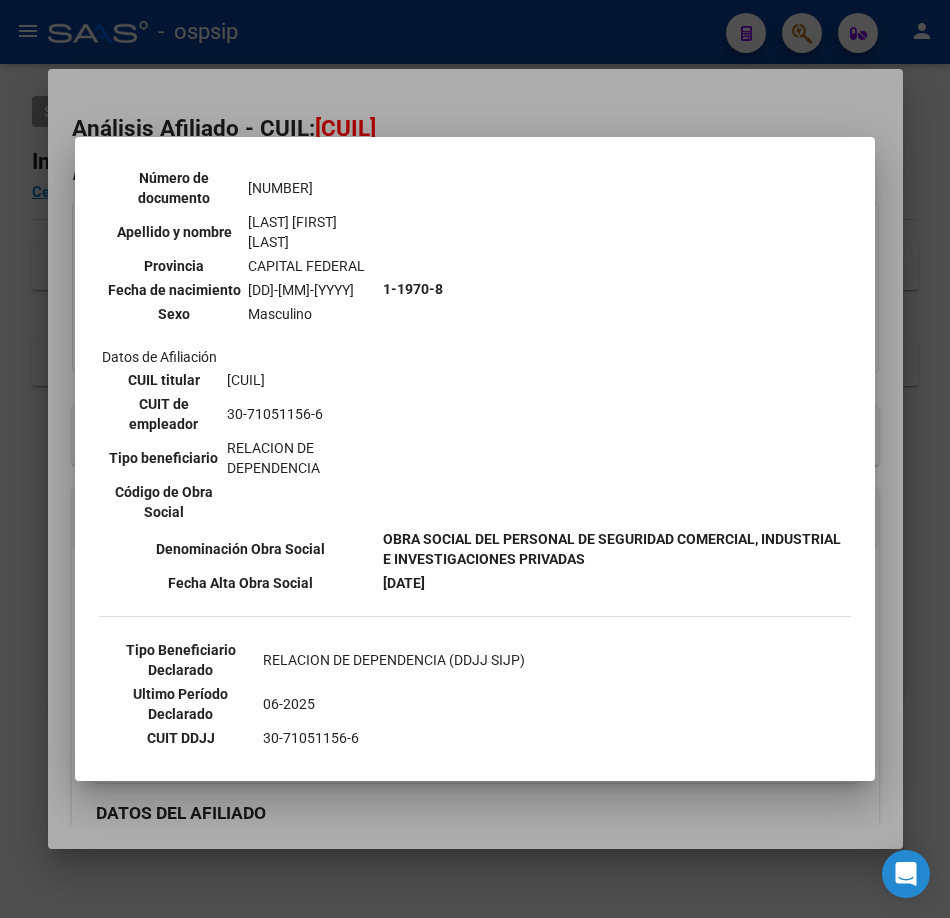 scroll, scrollTop: 400, scrollLeft: 0, axis: vertical 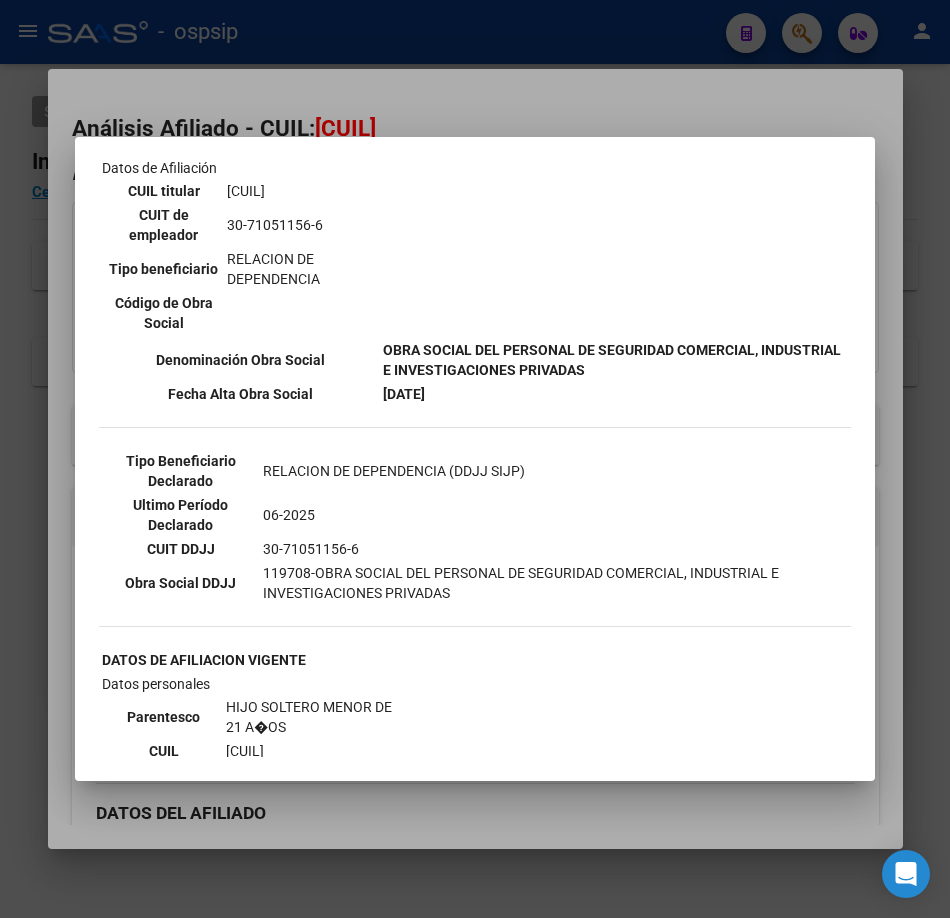click at bounding box center (475, 459) 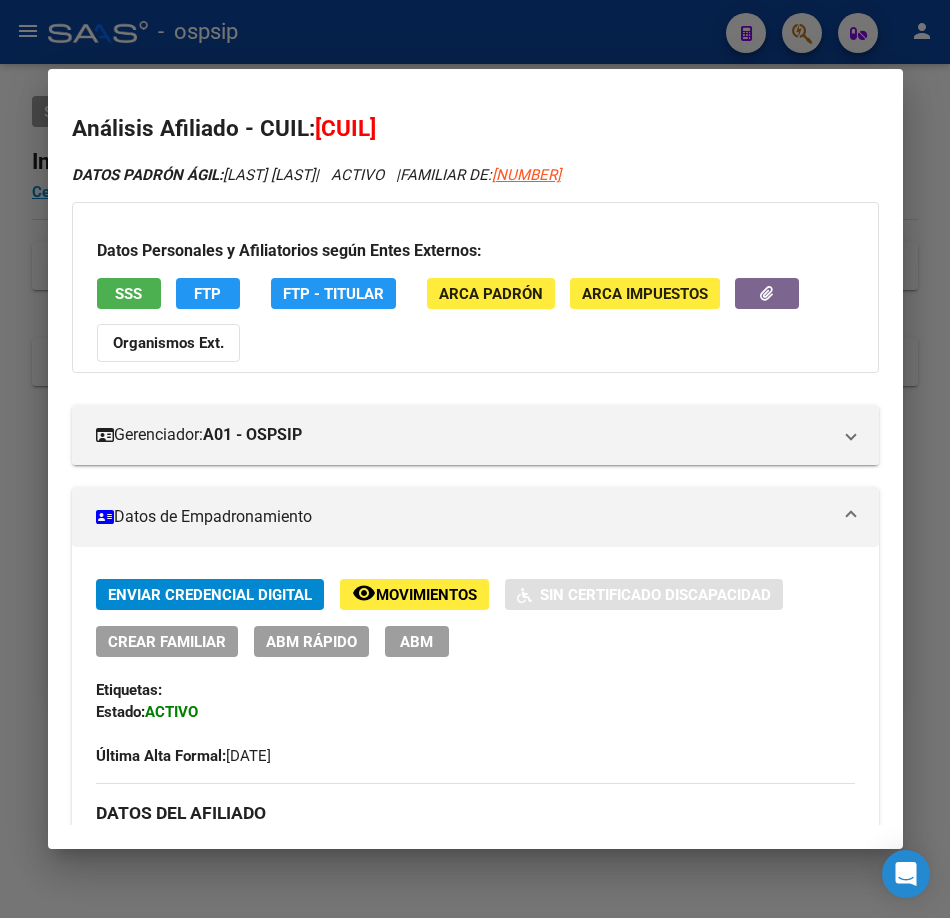 click at bounding box center (475, 459) 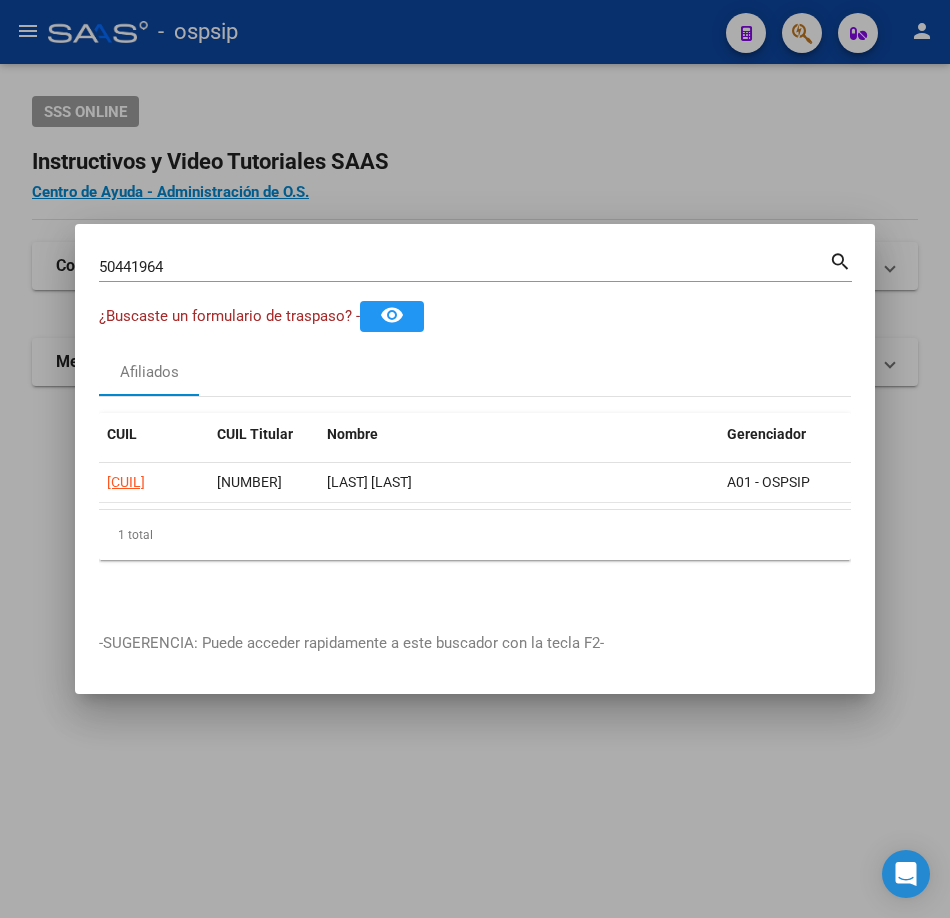 click on "[NUMBER] Buscar (apellido, dni, cuil, nro traspaso, cuit, obra social) search" at bounding box center (475, 274) 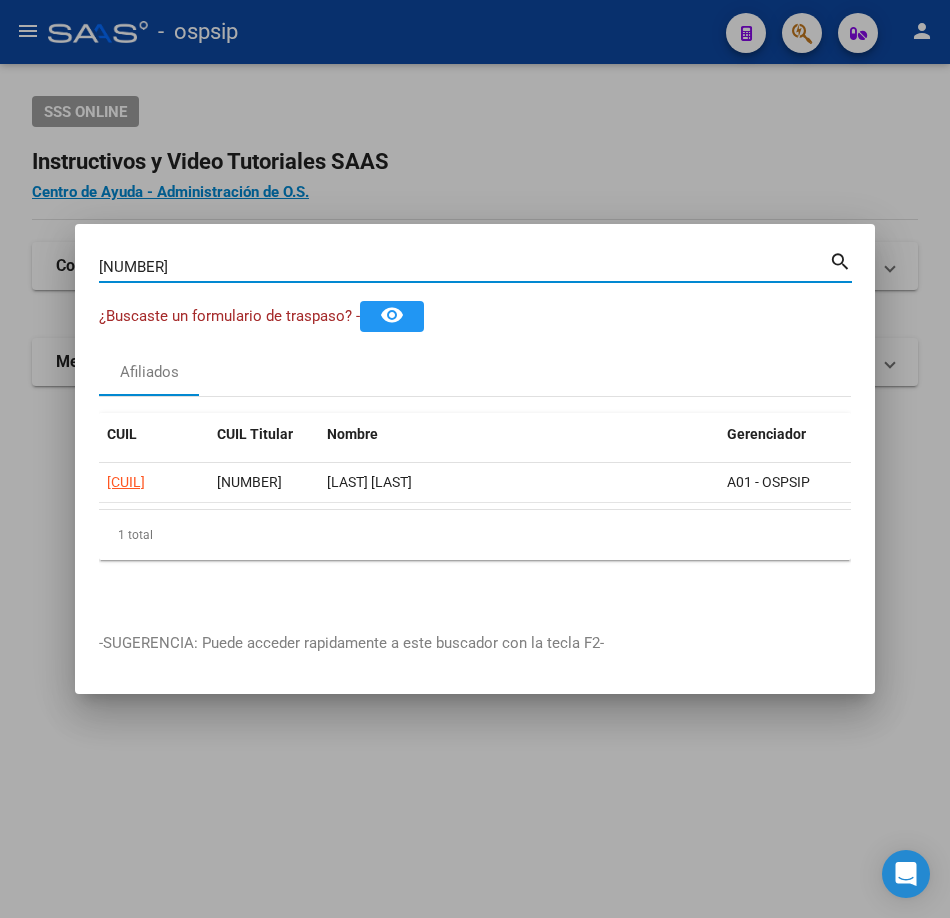 type on "[NUMBER]" 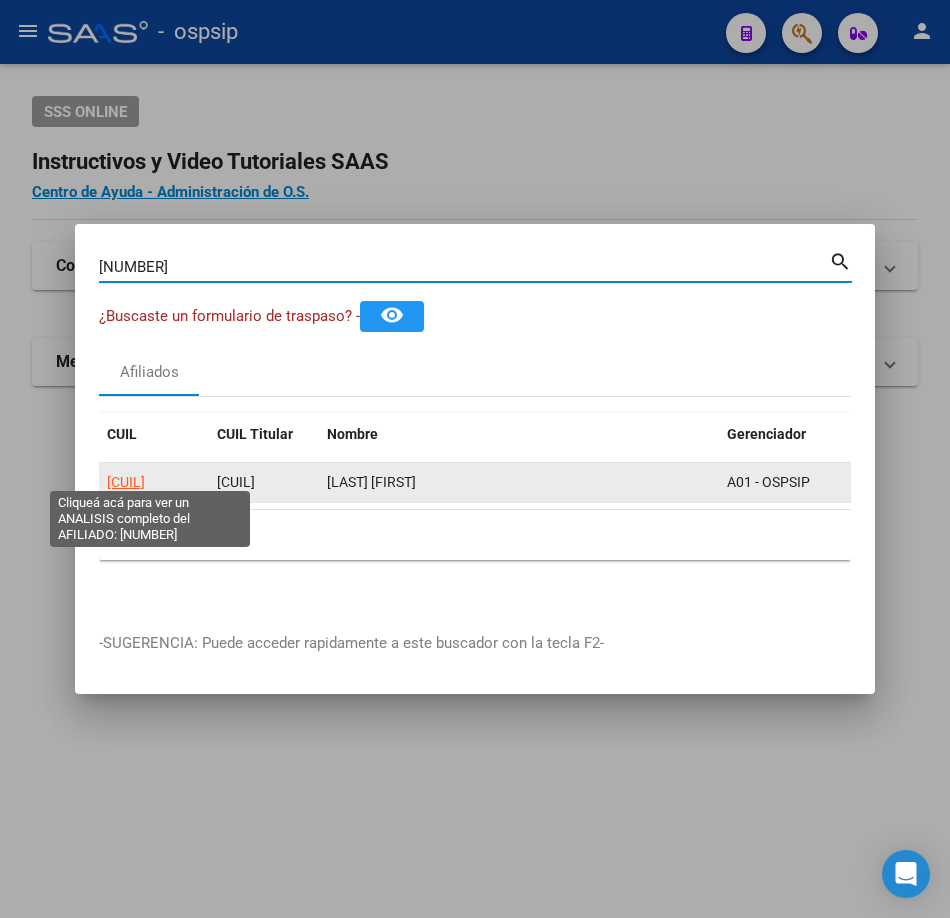 click on "[CUIL]" 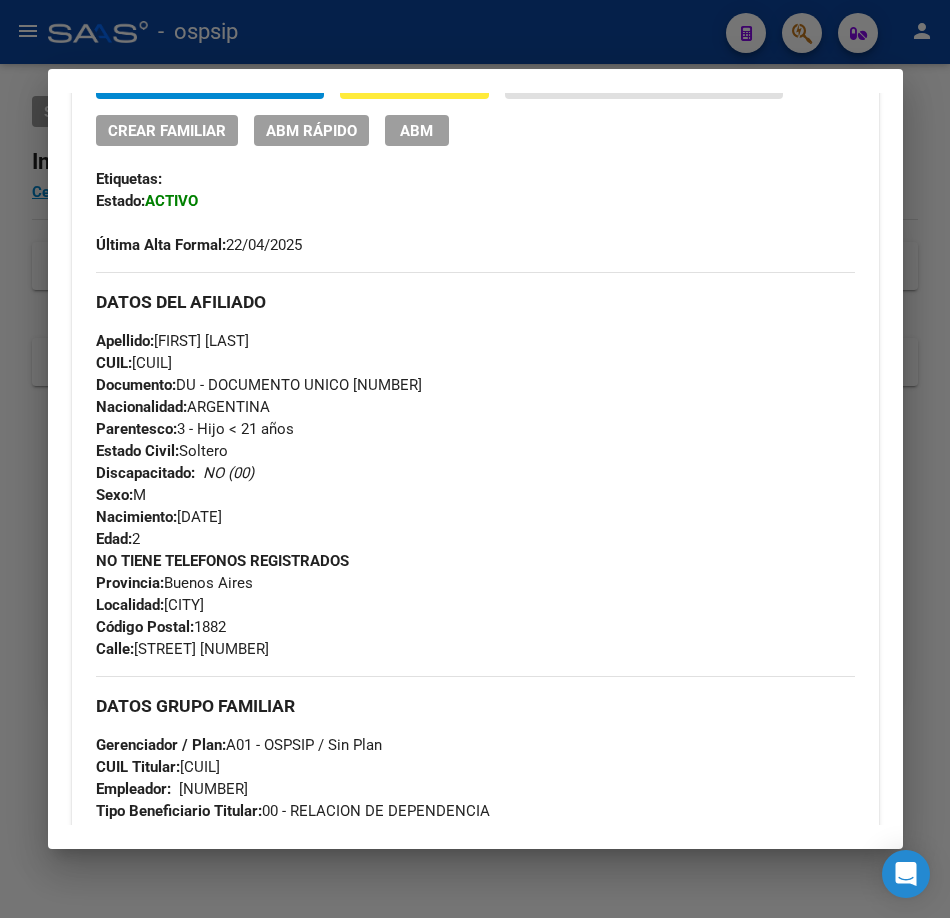 scroll, scrollTop: 0, scrollLeft: 0, axis: both 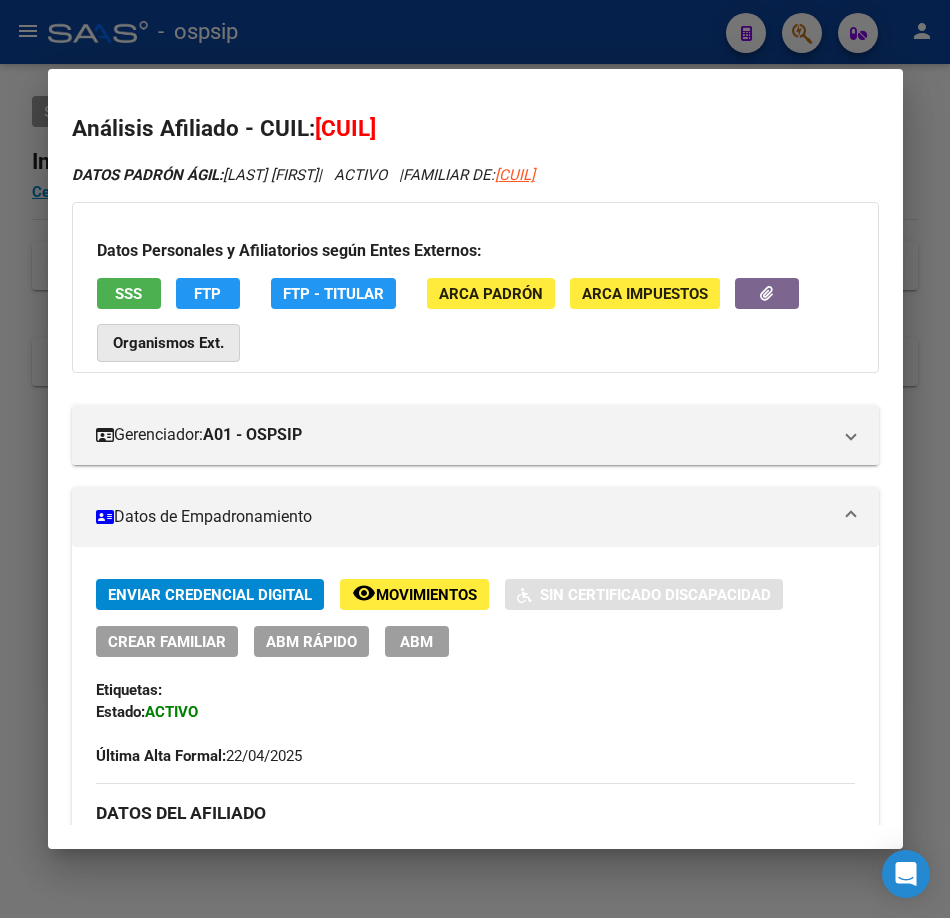 click on "Organismos Ext." 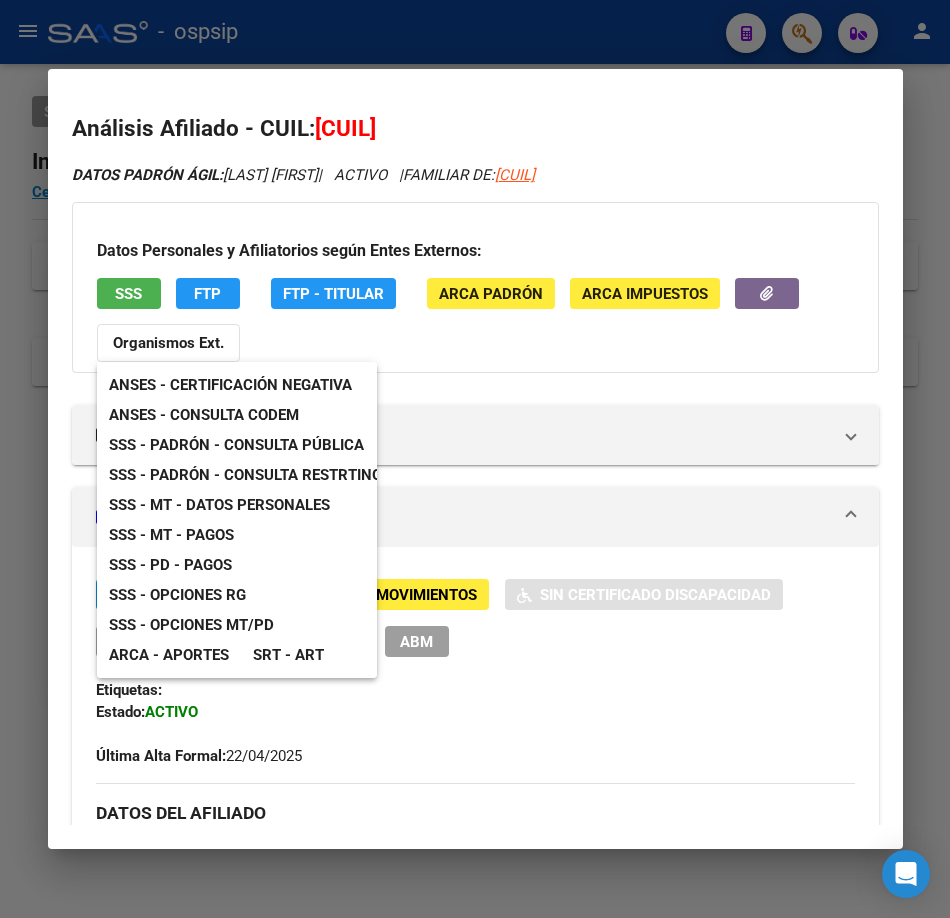 click at bounding box center [475, 459] 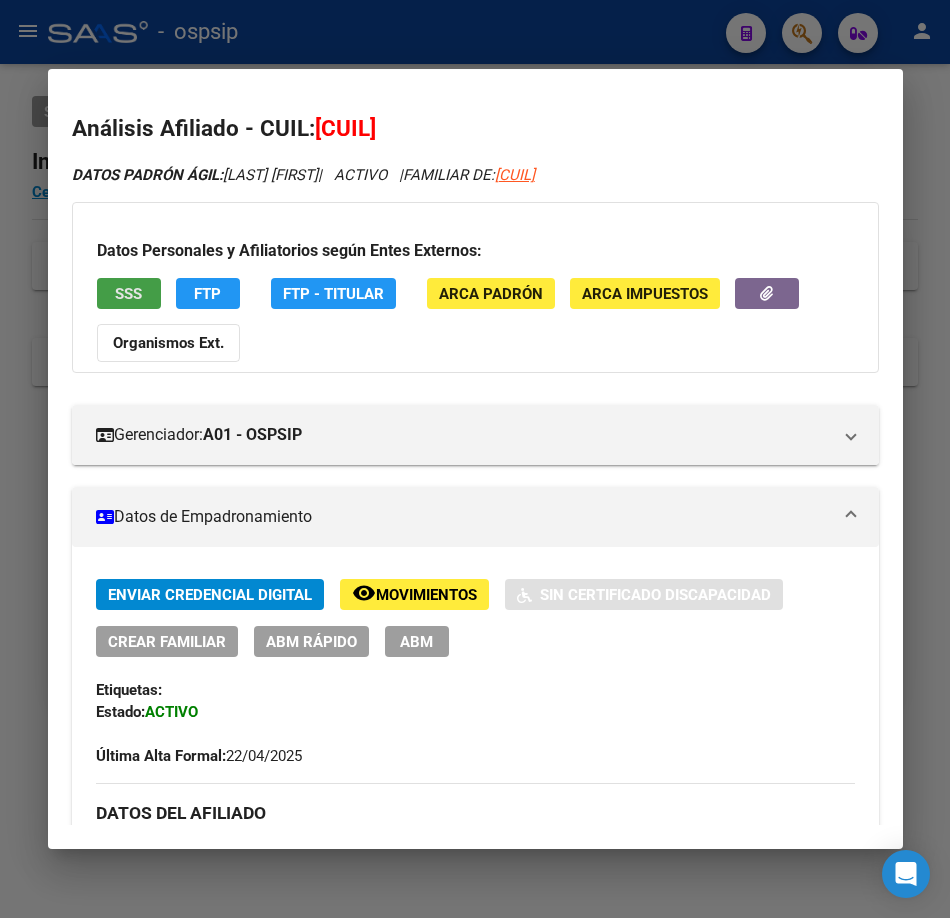click on "SSS" at bounding box center (128, 294) 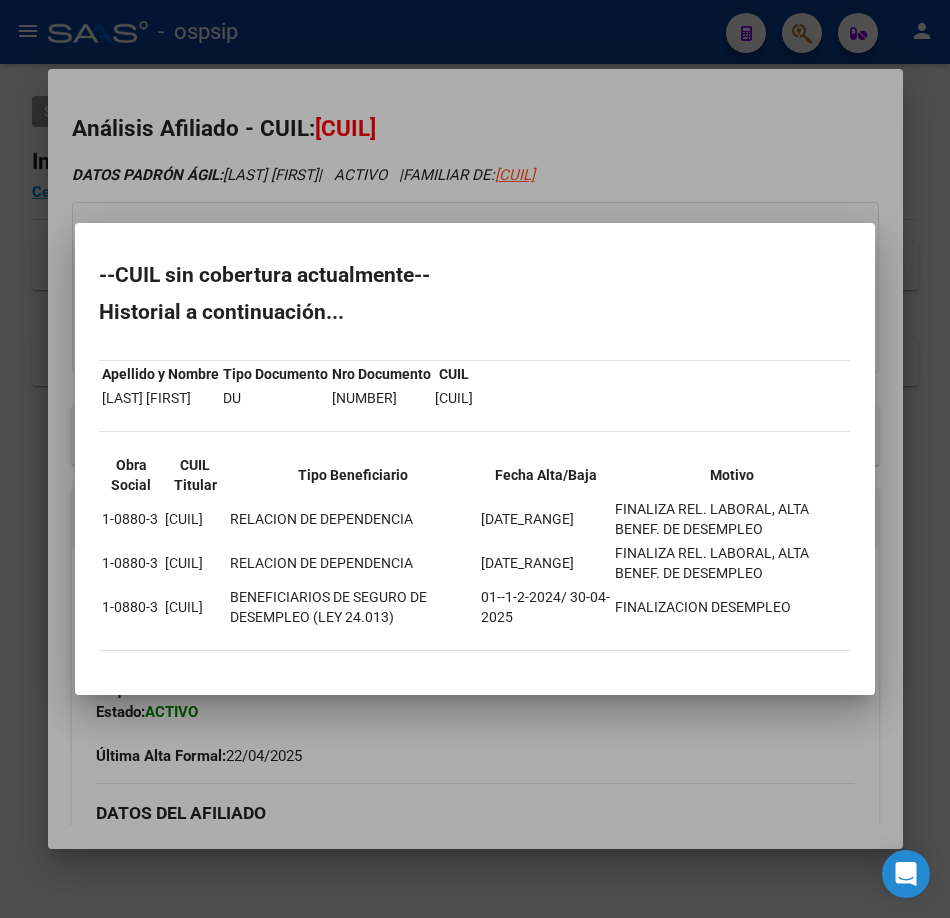 click at bounding box center [475, 459] 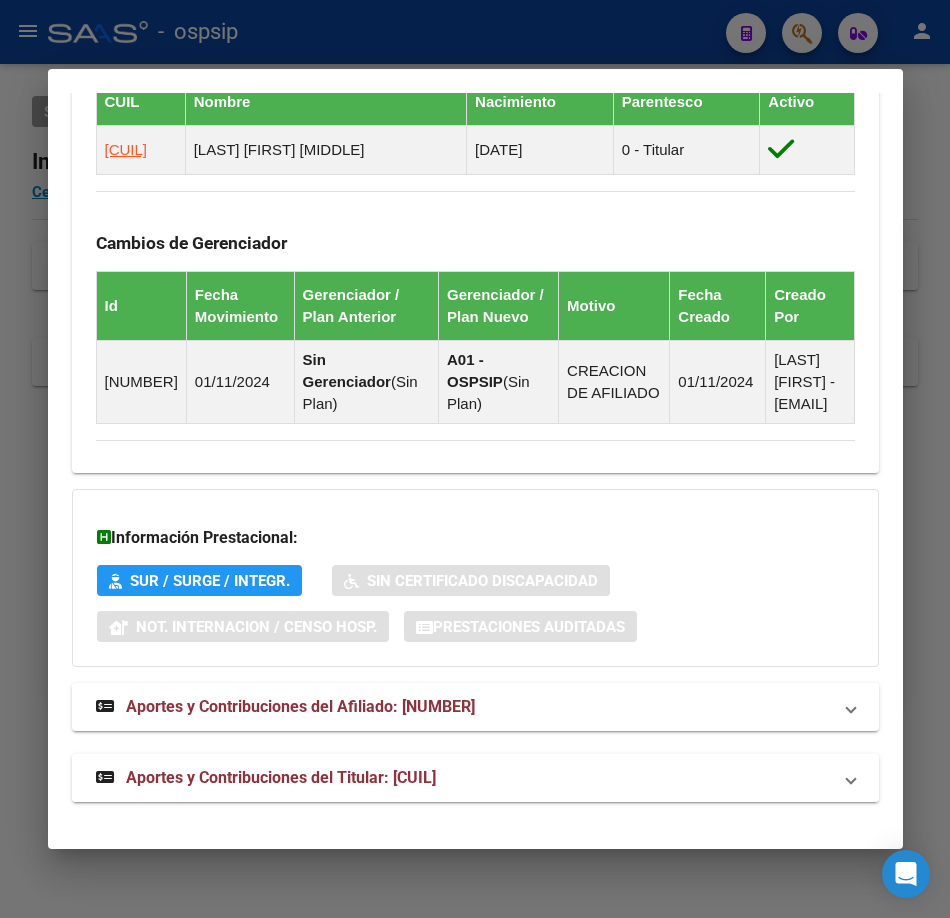 click on "Aportes y Contribuciones del Titular: [CUIL]" at bounding box center [281, 777] 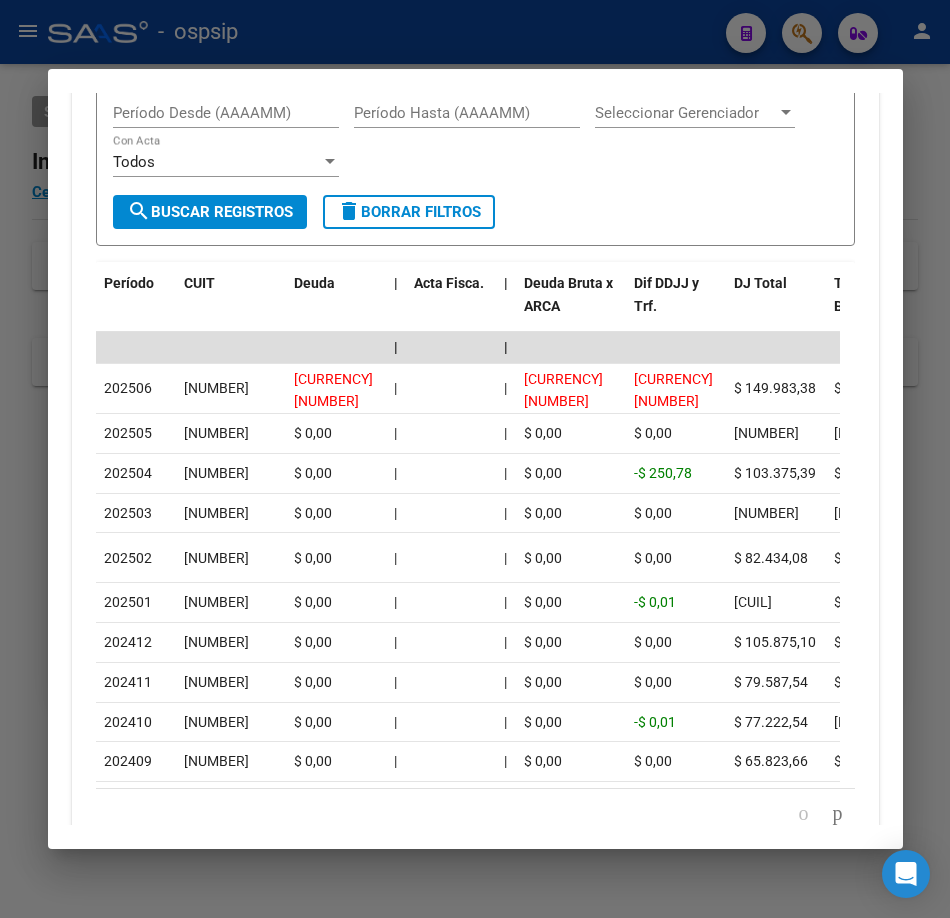 scroll, scrollTop: 2372, scrollLeft: 0, axis: vertical 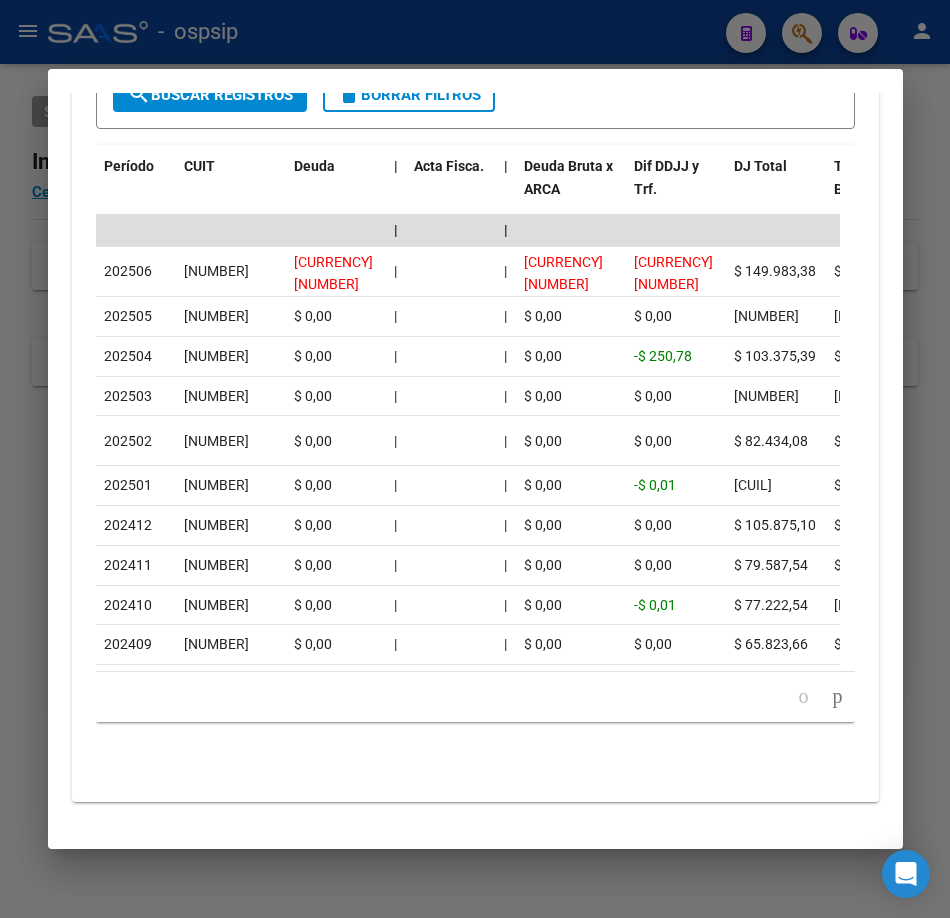 click at bounding box center [475, 459] 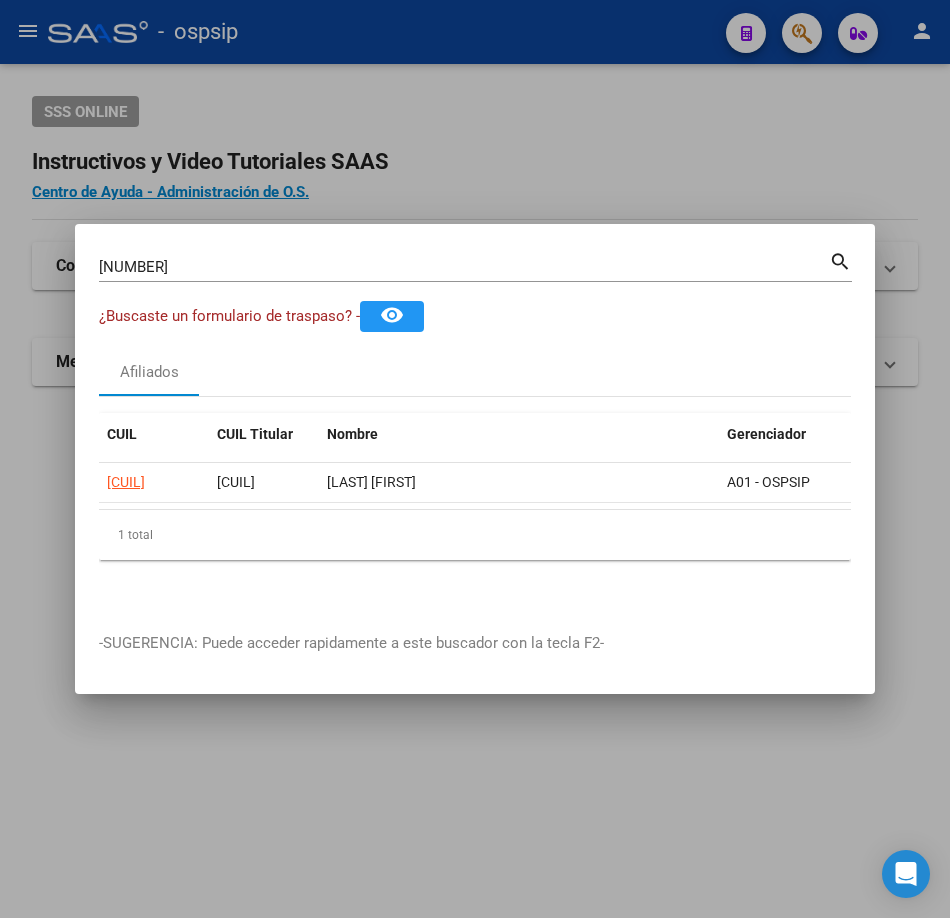 click on "[NUMBER]" at bounding box center (464, 267) 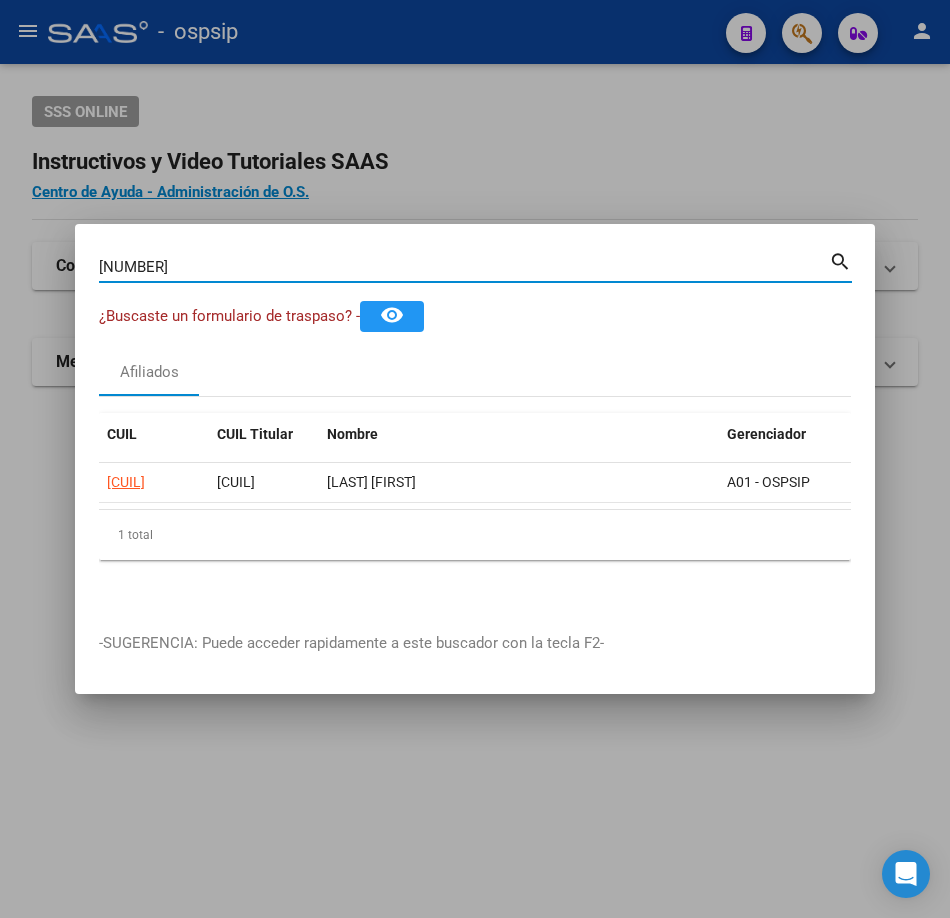 click on "[NUMBER]" at bounding box center (464, 267) 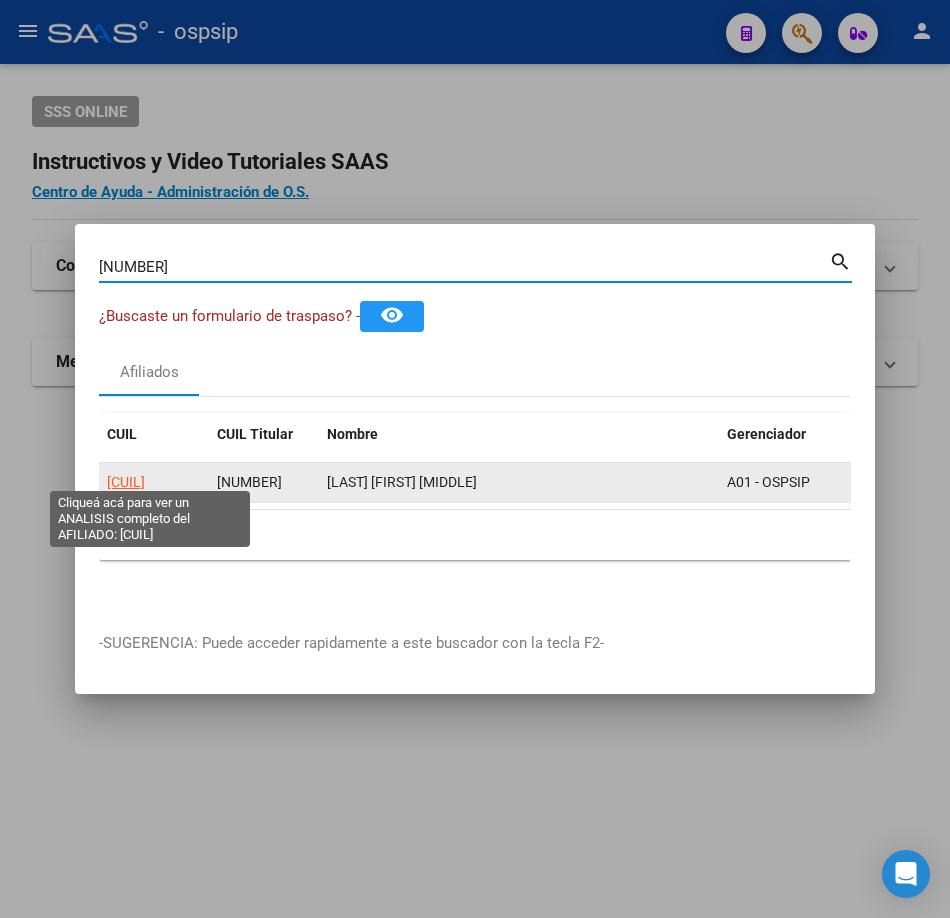 click on "[CUIL]" 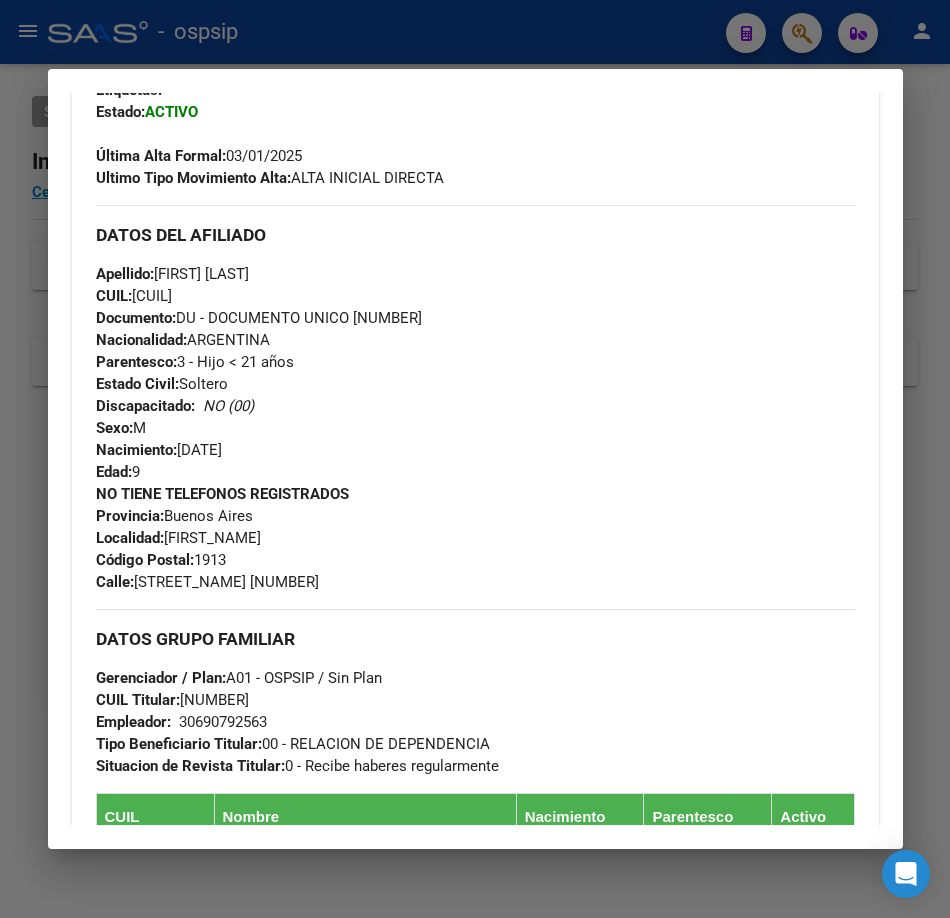 scroll, scrollTop: 1336, scrollLeft: 0, axis: vertical 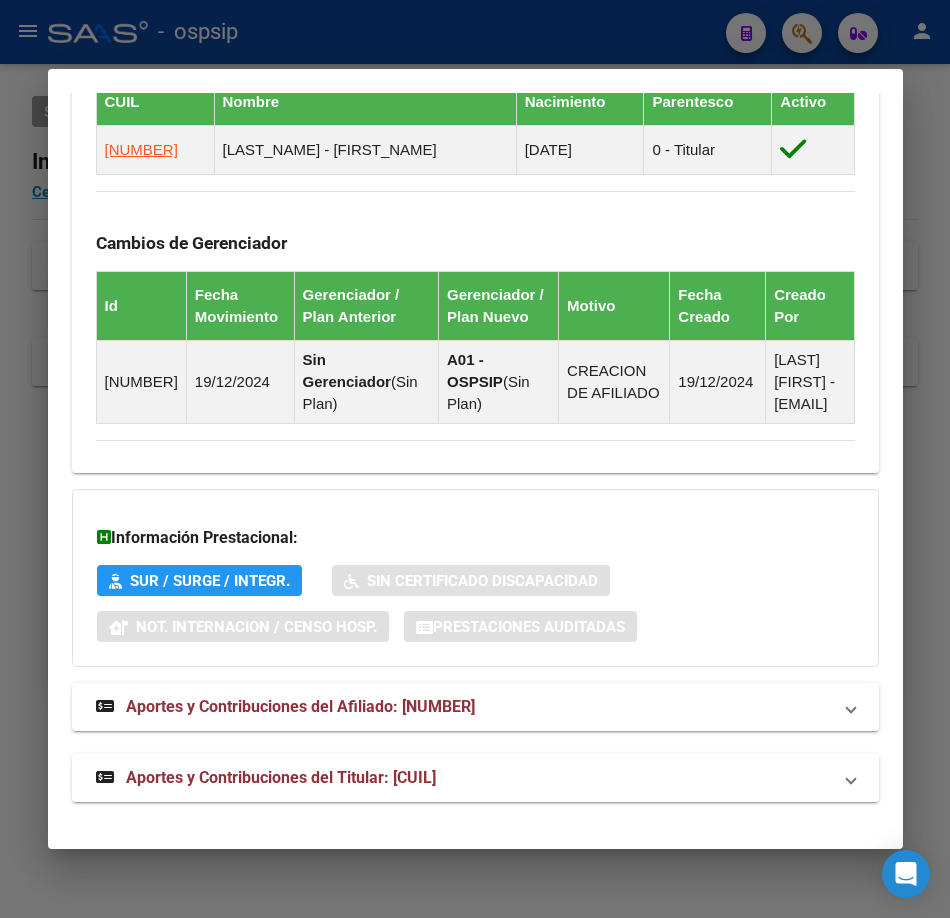 click on "Aportes y Contribuciones del Titular: [CUIL]" at bounding box center [475, 778] 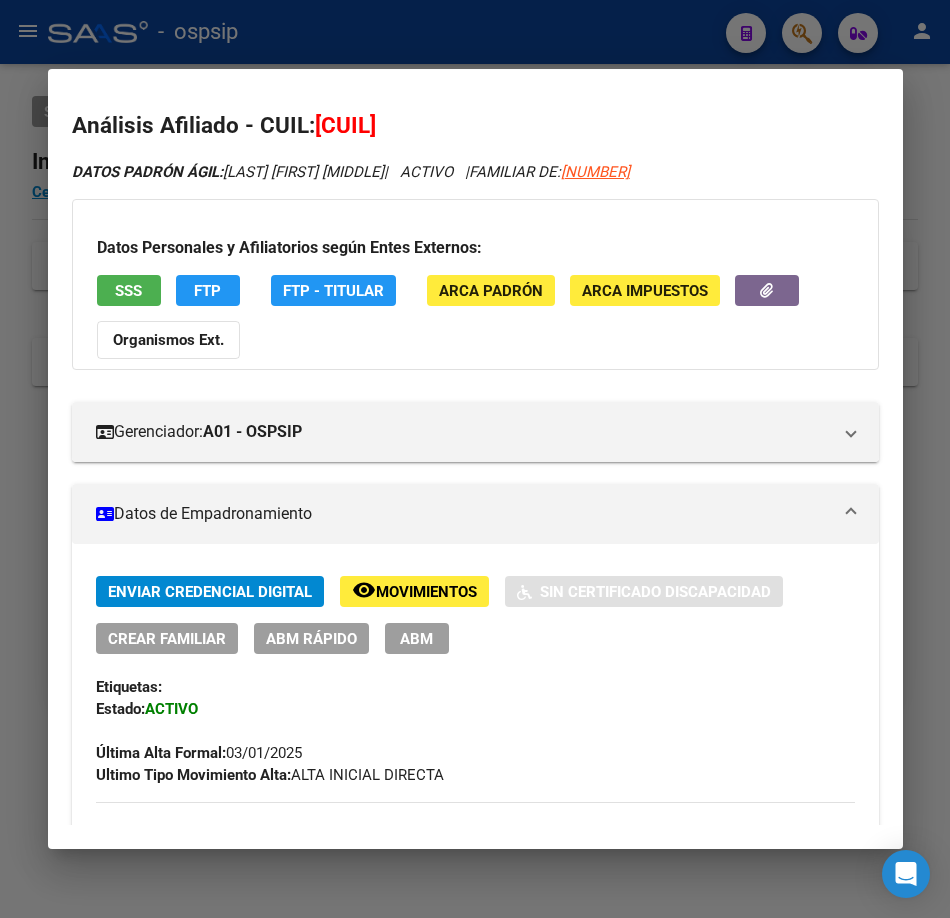 scroll, scrollTop: 0, scrollLeft: 0, axis: both 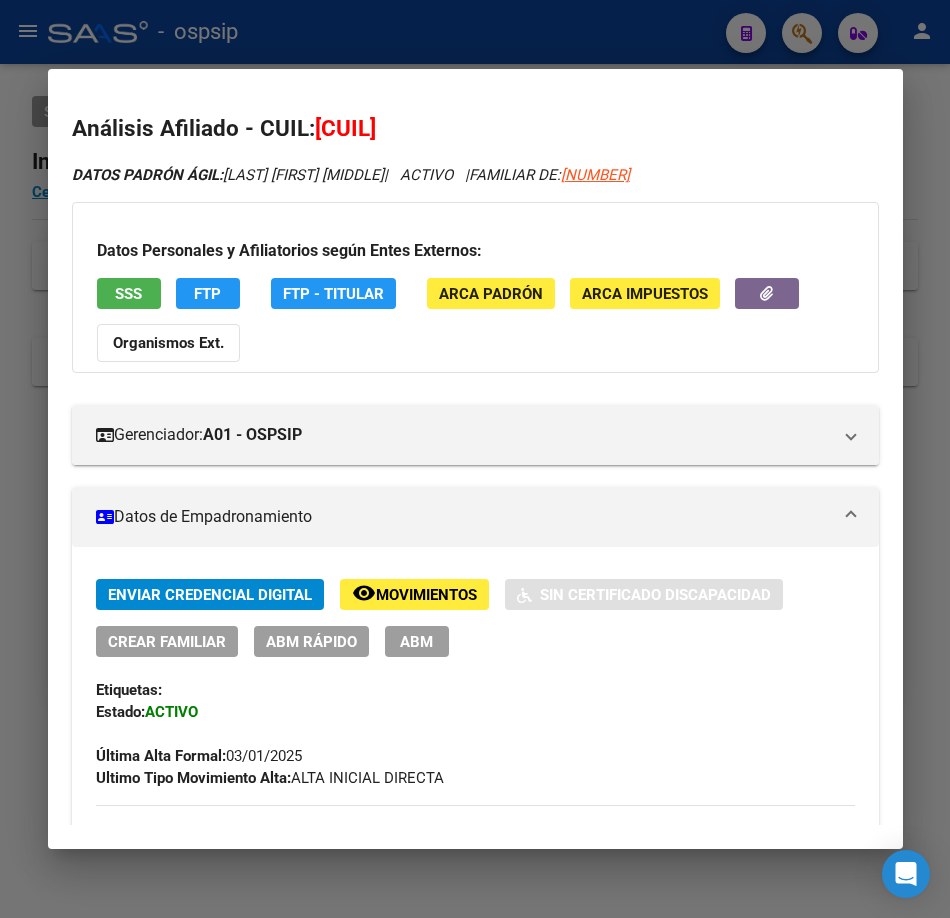 click on "SSS" at bounding box center [128, 294] 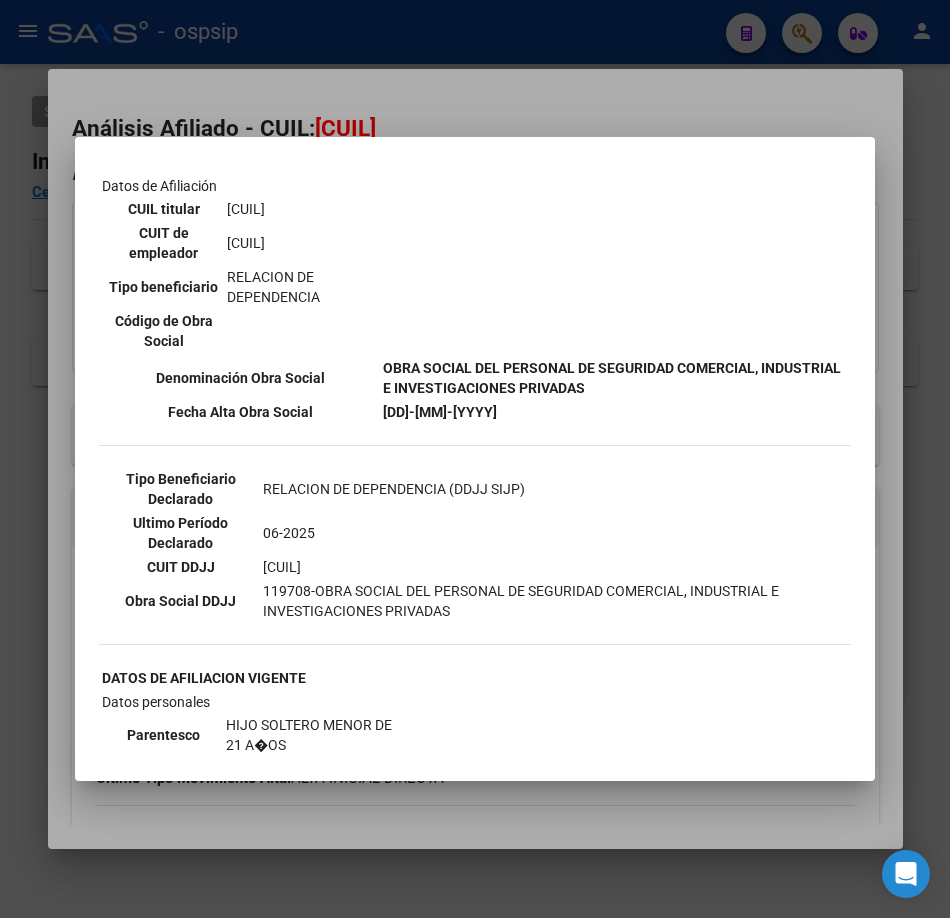 scroll, scrollTop: 200, scrollLeft: 0, axis: vertical 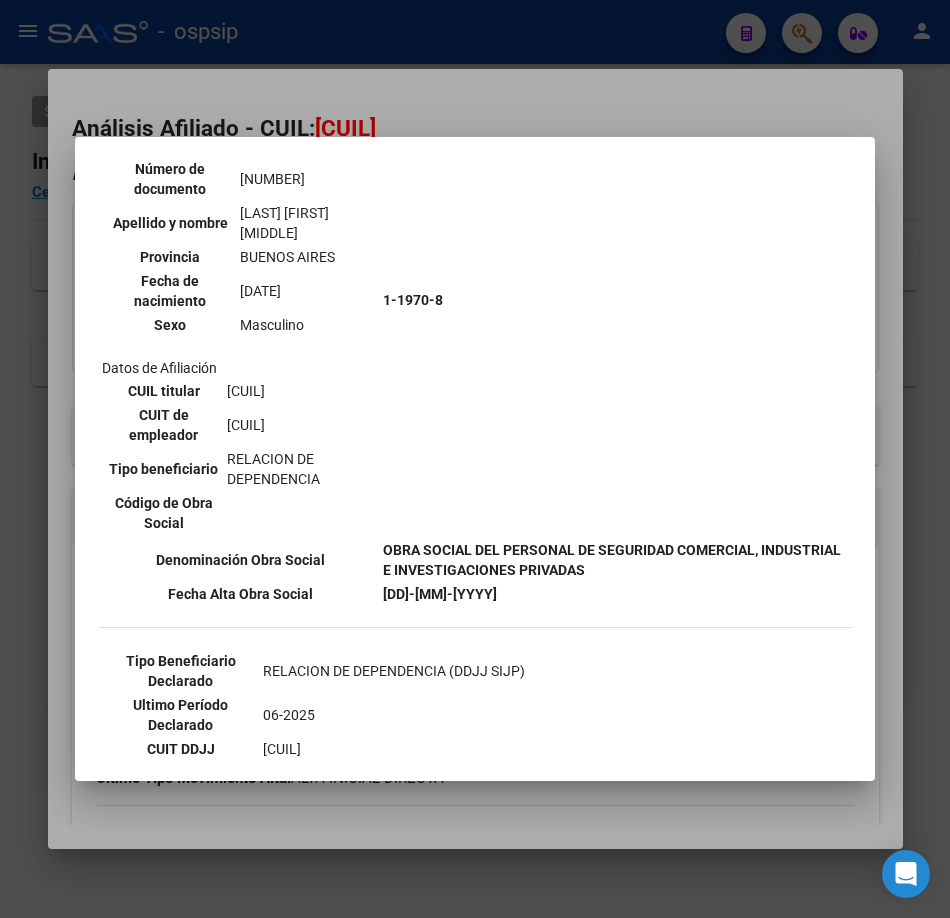 click on "--ACTIVO en Obra Social según consulta SSS--
DATOS DE AFILIACION VIGENTE
Datos personales
Parentesco
TITULAR
CUIL
[CUIL]
Tipo de documento
DOCUMENTO UNICO
Número de documento
[NUMBER]
Apellido y nombre
[LAST] [FIRST]
Provincia
[STATE]
Fecha de nacimiento
[DATE]
Sexo
Masculino
Datos de Afiliación
CUIL titular
[CUIL]
CUIT de empleador
[CUIT]
Tipo beneficiario
RELACION DE DEPENDENCIA
Código de Obra Social
[NUMBER]
Denominación Obra Social
Fecha Alta Obra Social
[DATE]
Tipo Beneficiario Declarado
RELACION DE DEPENDENCIA (DDJJ SIJP)
Ultimo Período Declarado
[PERIOD]
CUIT DDJJ" at bounding box center [475, 459] 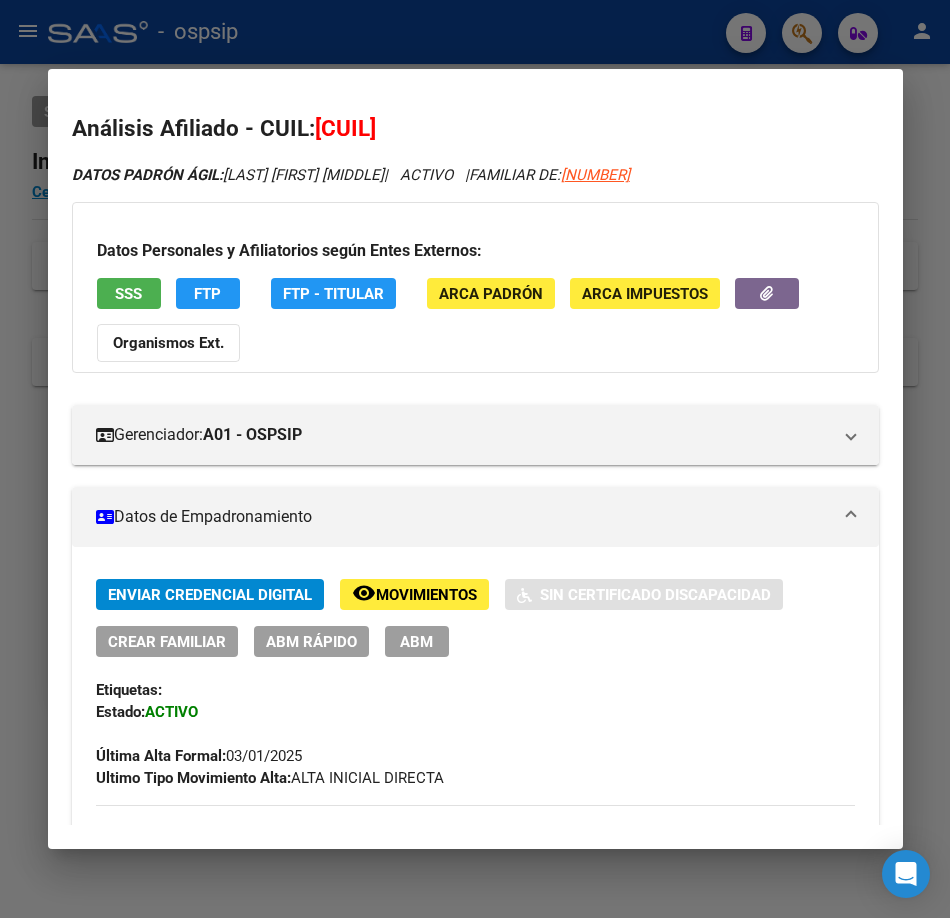 click at bounding box center (475, 459) 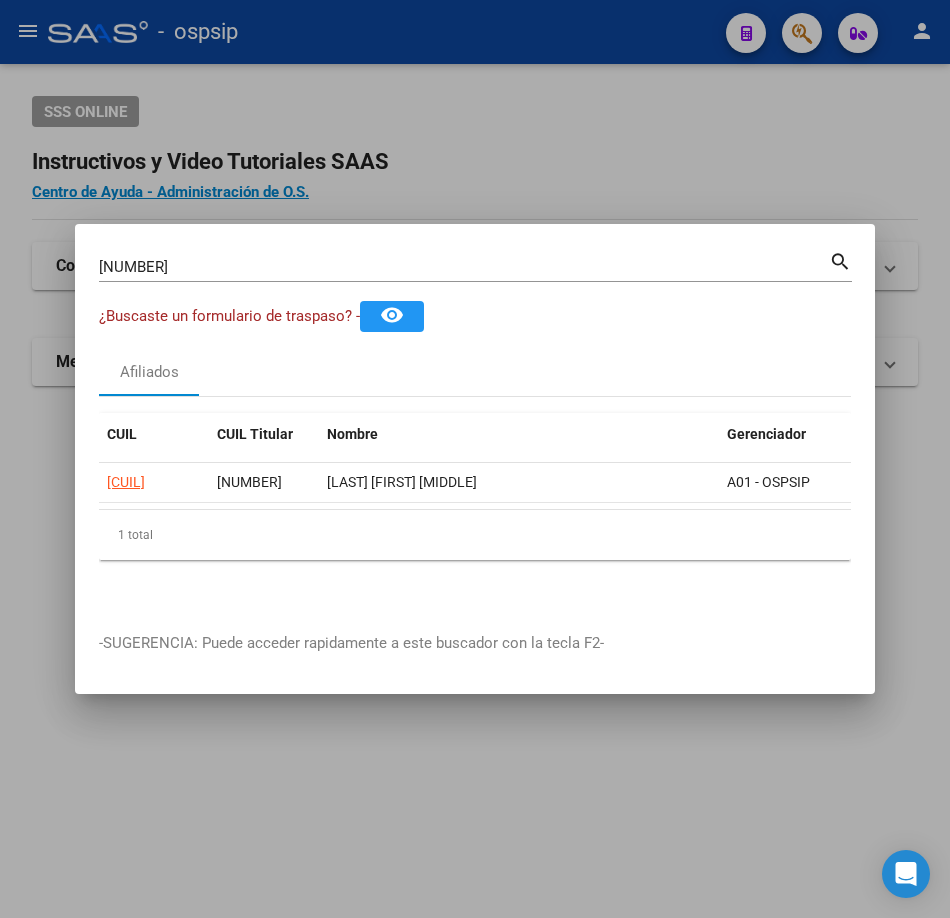 click on "[NUMBER]" at bounding box center [464, 267] 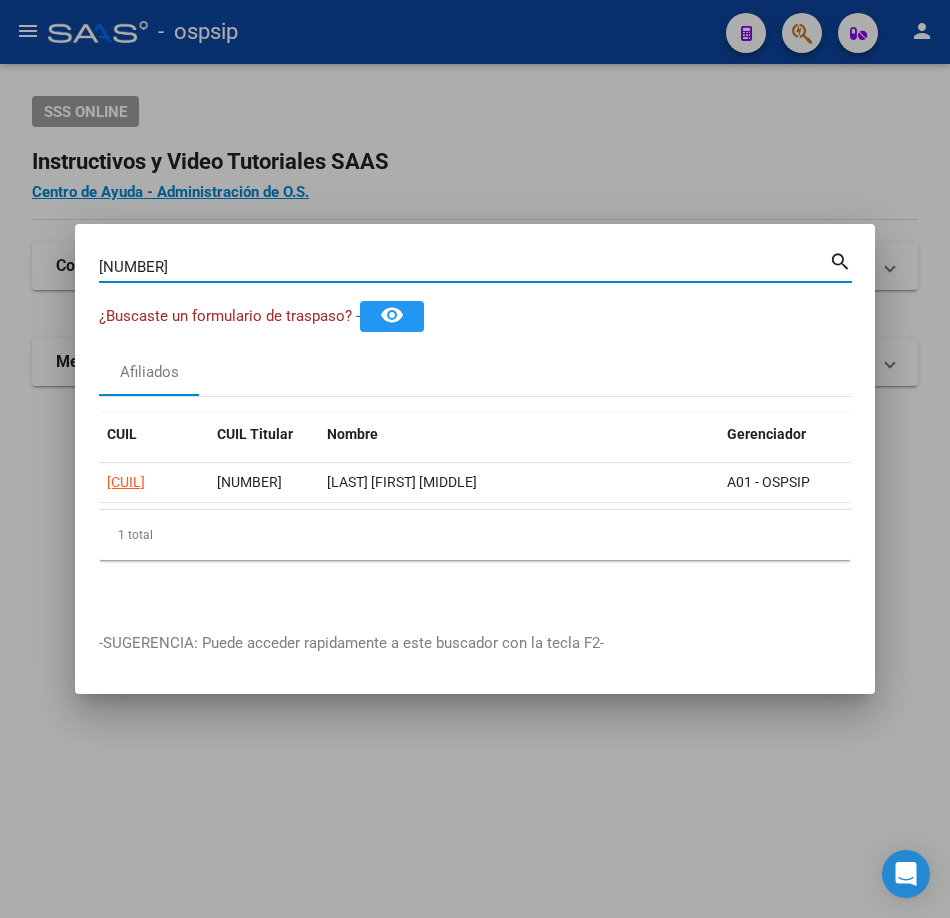 click on "[NUMBER]" at bounding box center (464, 267) 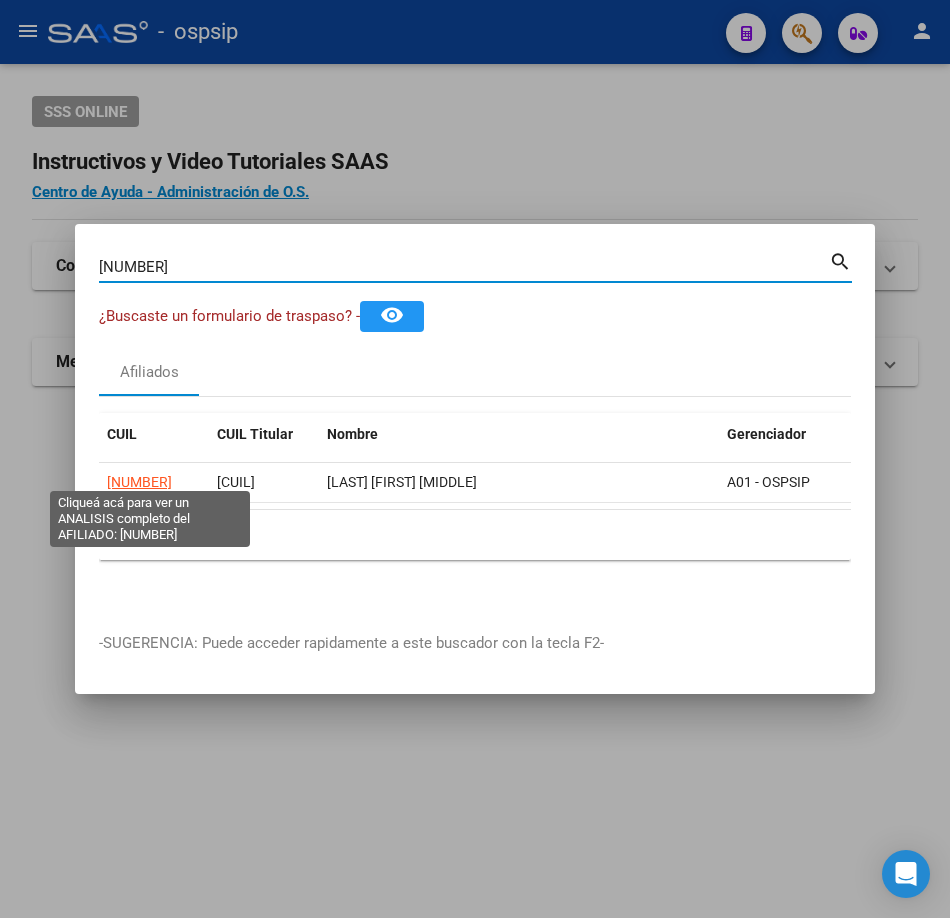 click on "[NUMBER]" 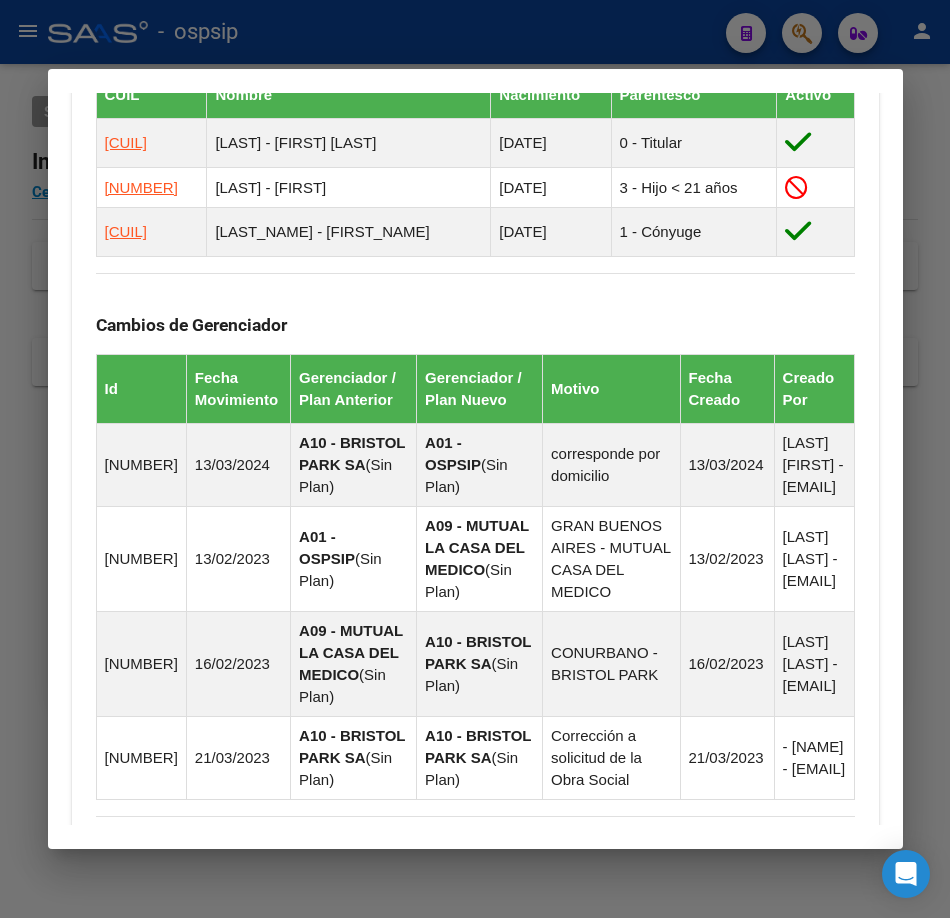 scroll, scrollTop: 1807, scrollLeft: 0, axis: vertical 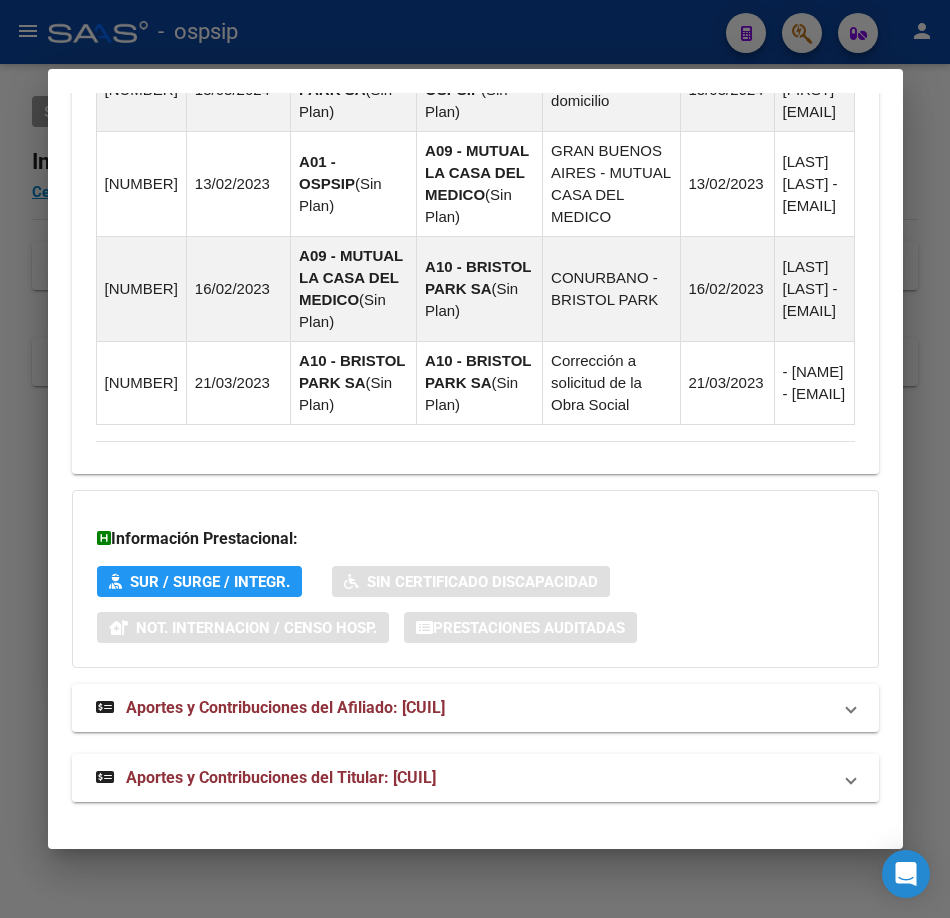 click on "Aportes y Contribuciones del Titular: [CUIL]" at bounding box center (475, 778) 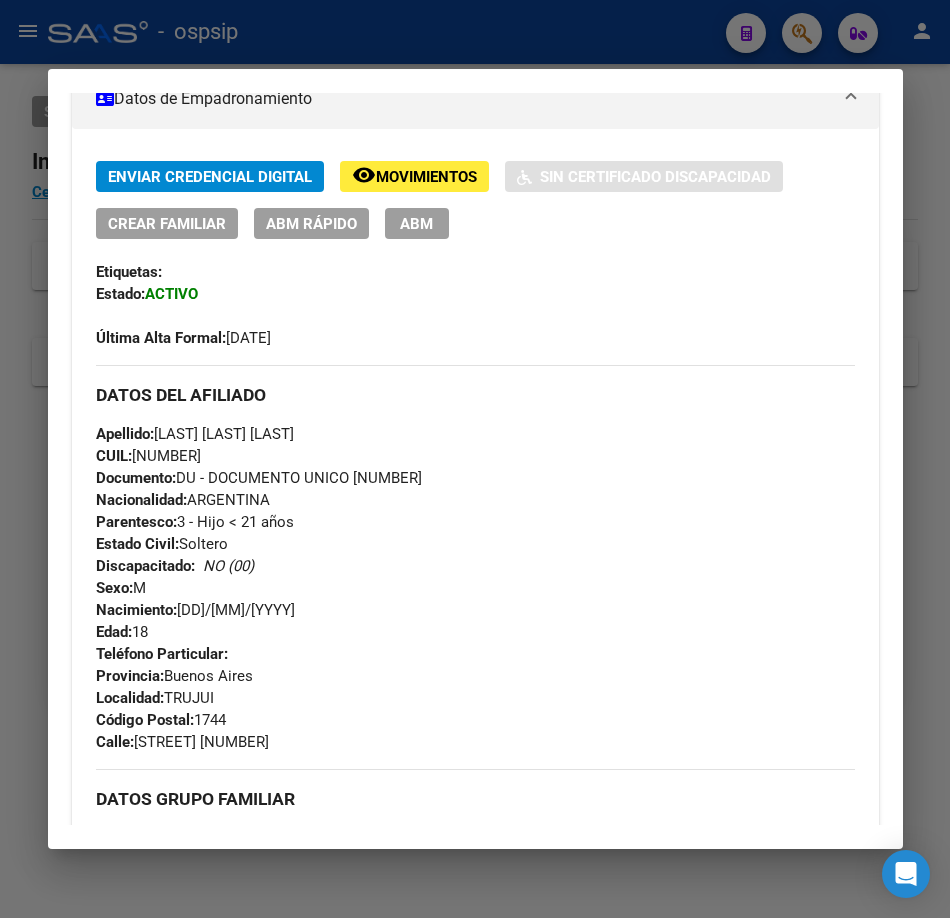 scroll, scrollTop: 0, scrollLeft: 0, axis: both 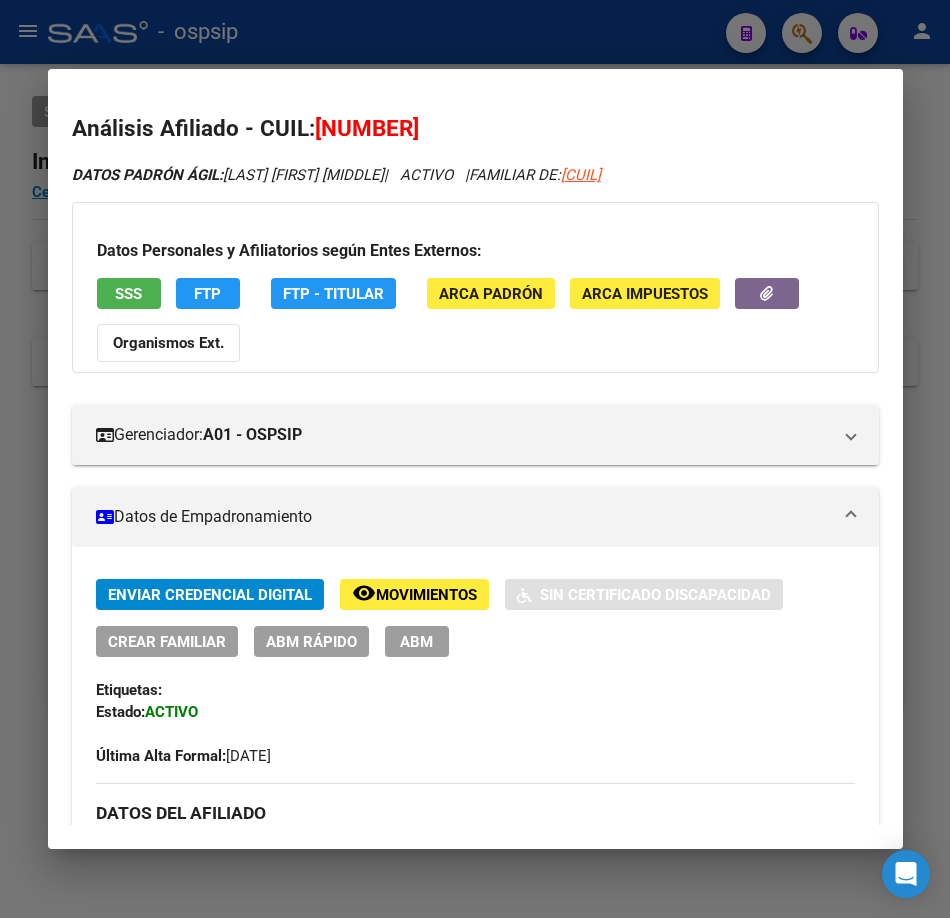 click at bounding box center [475, 459] 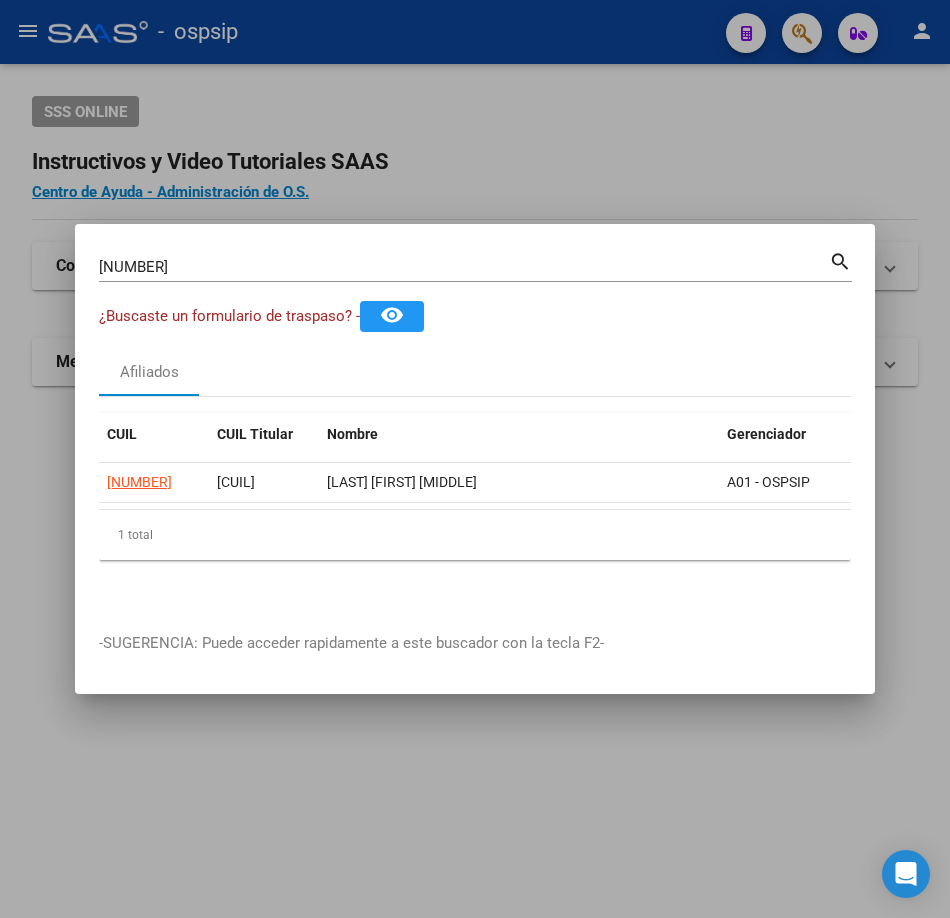 click on "[NUMBER] Buscar (apellido, dni, cuil, nro traspaso, cuit, obra social) search" at bounding box center [475, 274] 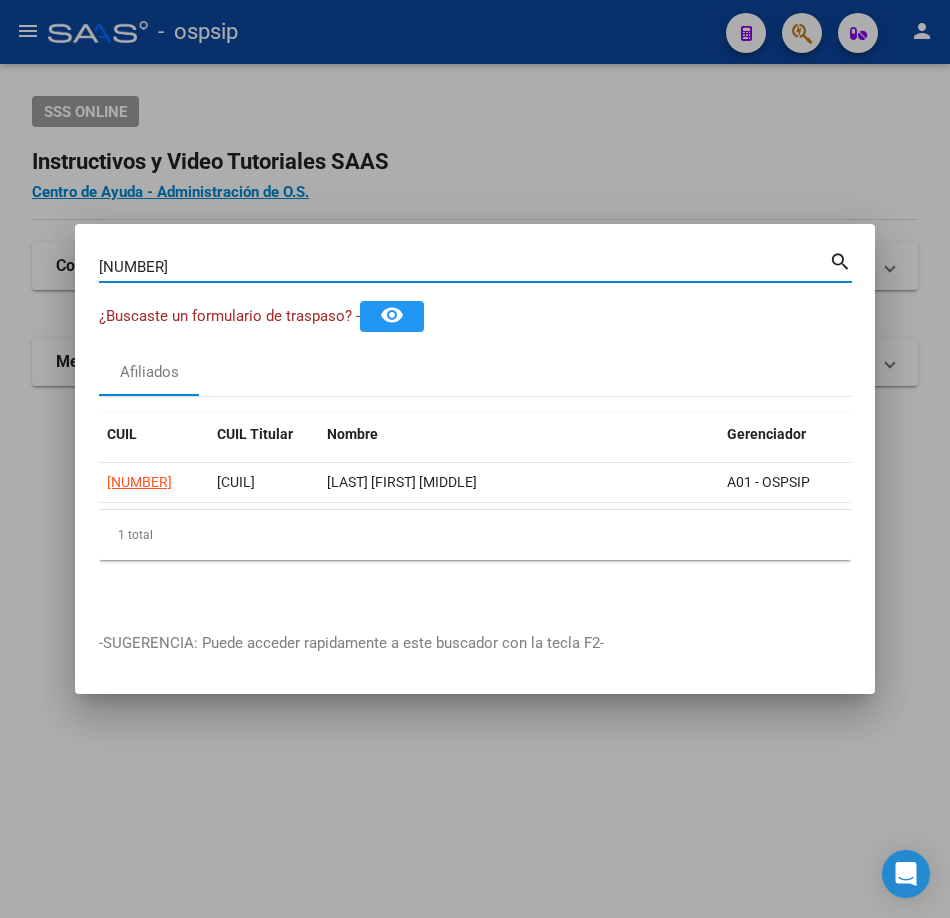 click on "[NUMBER]" at bounding box center [464, 267] 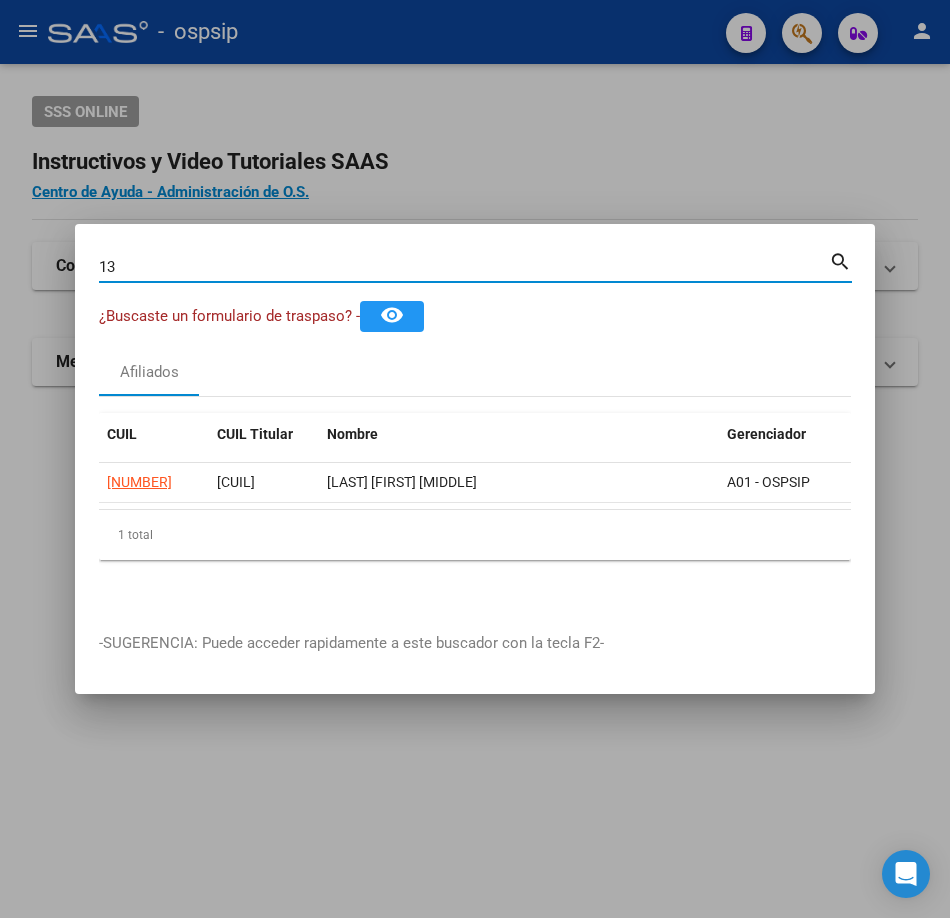 type on "1" 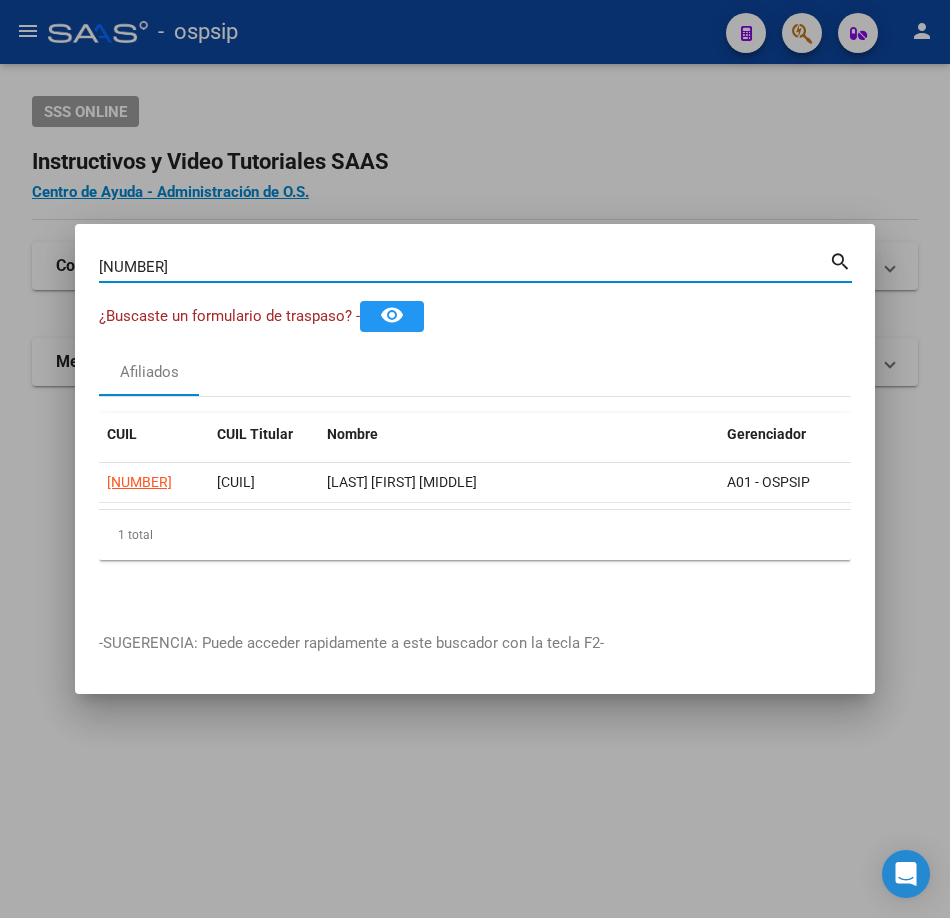 type on "[NUMBER]" 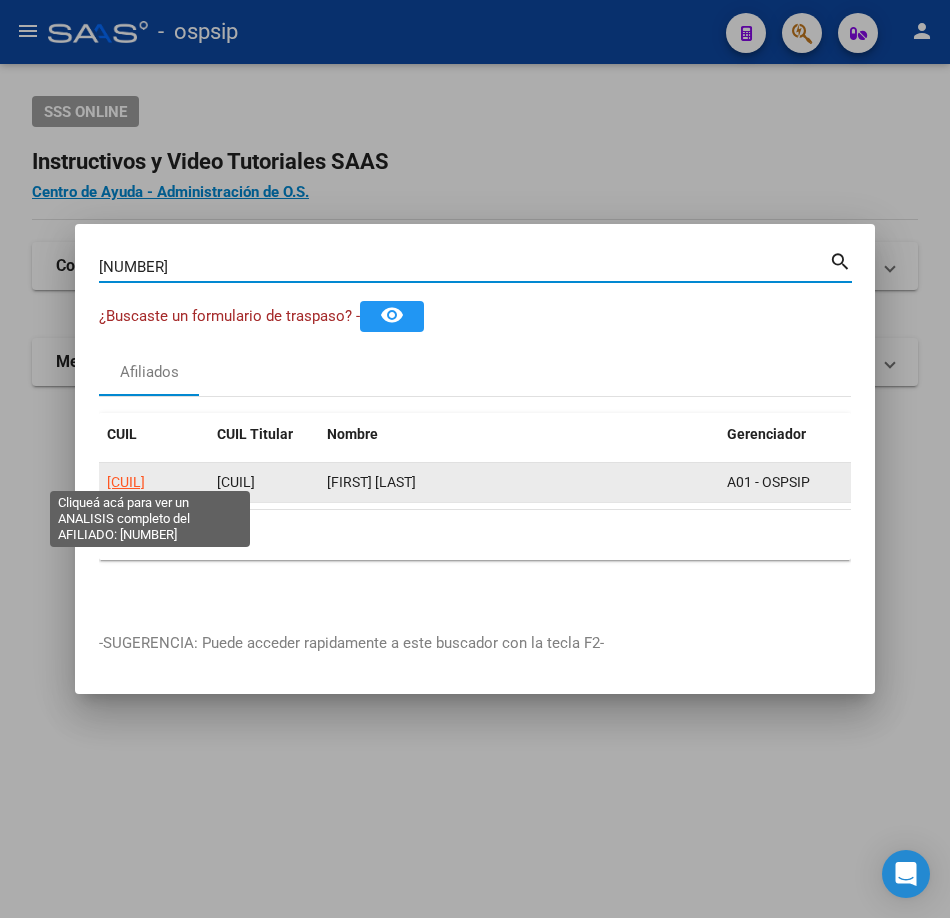 click on "[CUIL]" 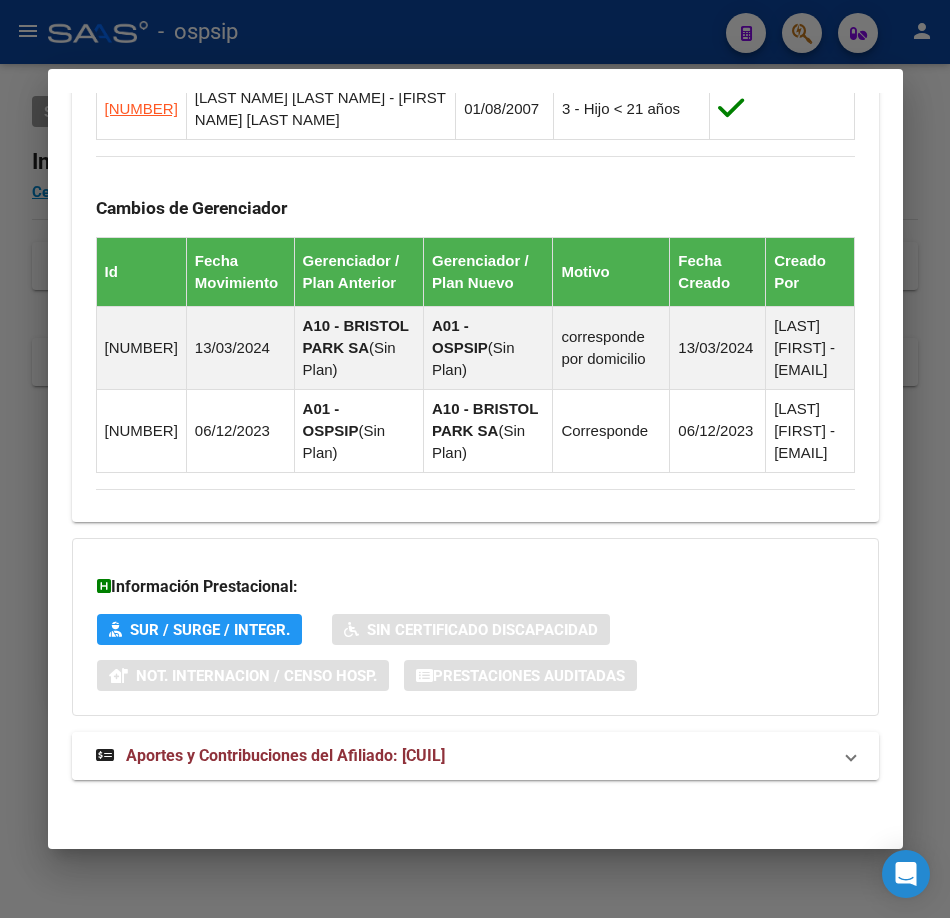 click on "Aportes y Contribuciones del Afiliado: [CUIL]" at bounding box center [285, 755] 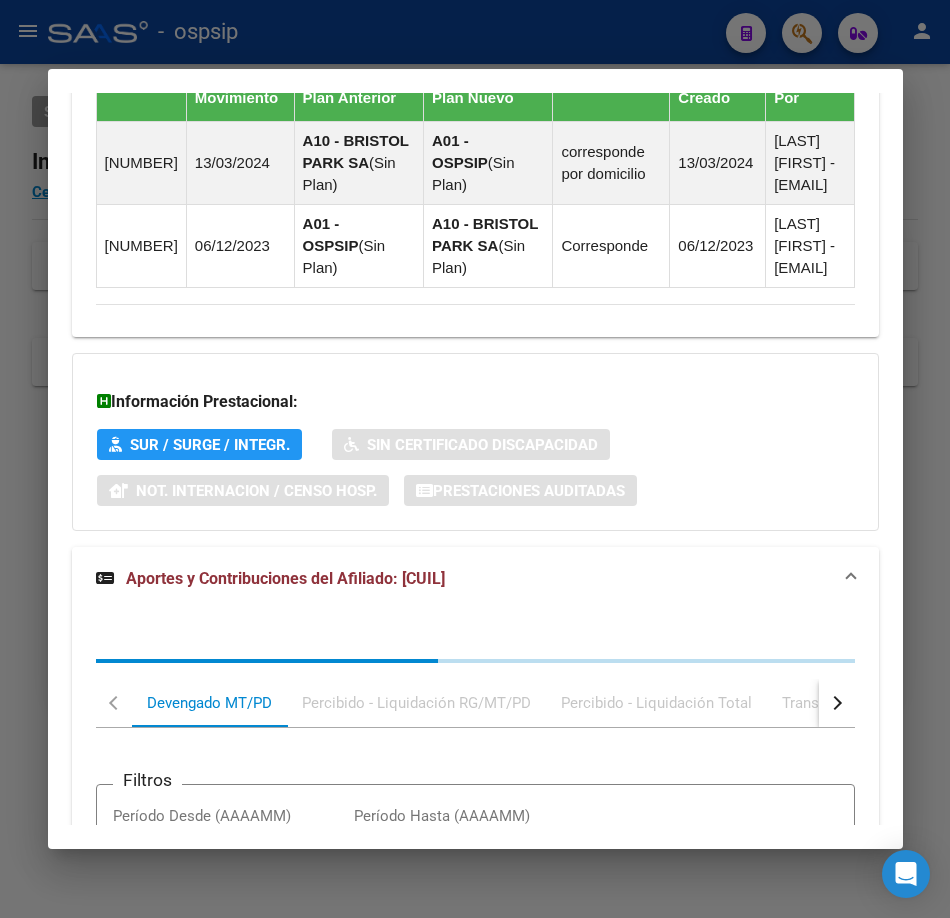 scroll, scrollTop: 1973, scrollLeft: 0, axis: vertical 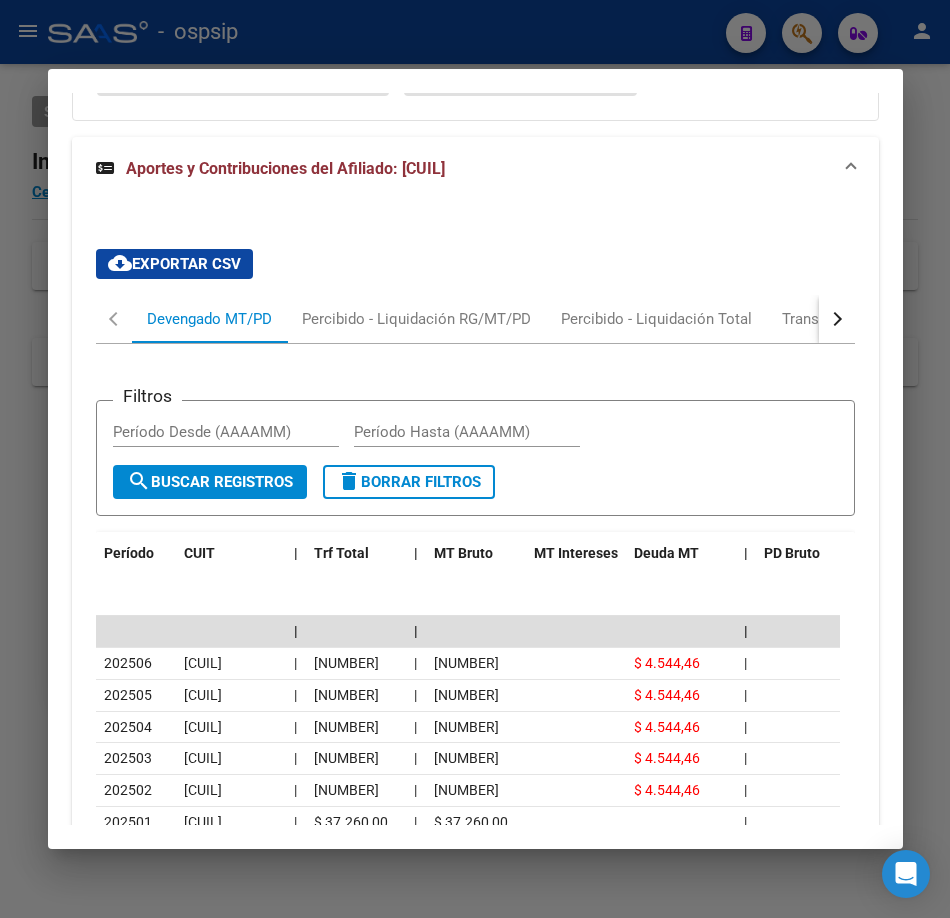 drag, startPoint x: 530, startPoint y: 16, endPoint x: 499, endPoint y: 183, distance: 169.85287 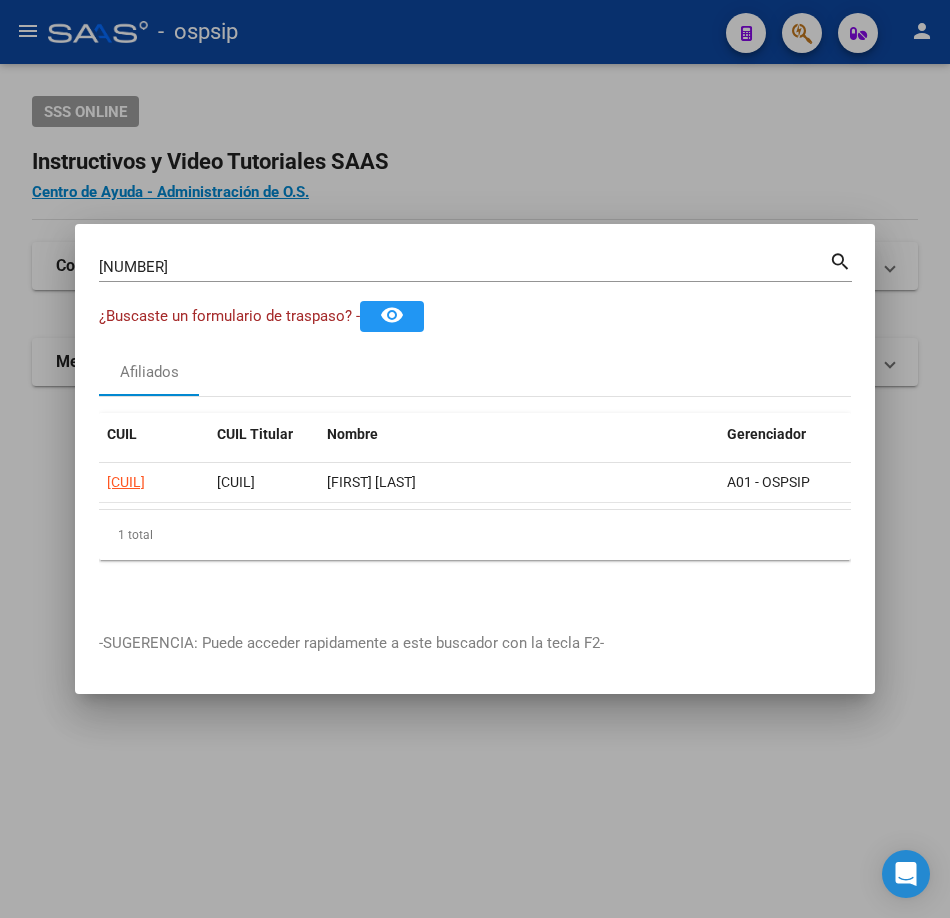 click on "[NUMBER]" at bounding box center (464, 267) 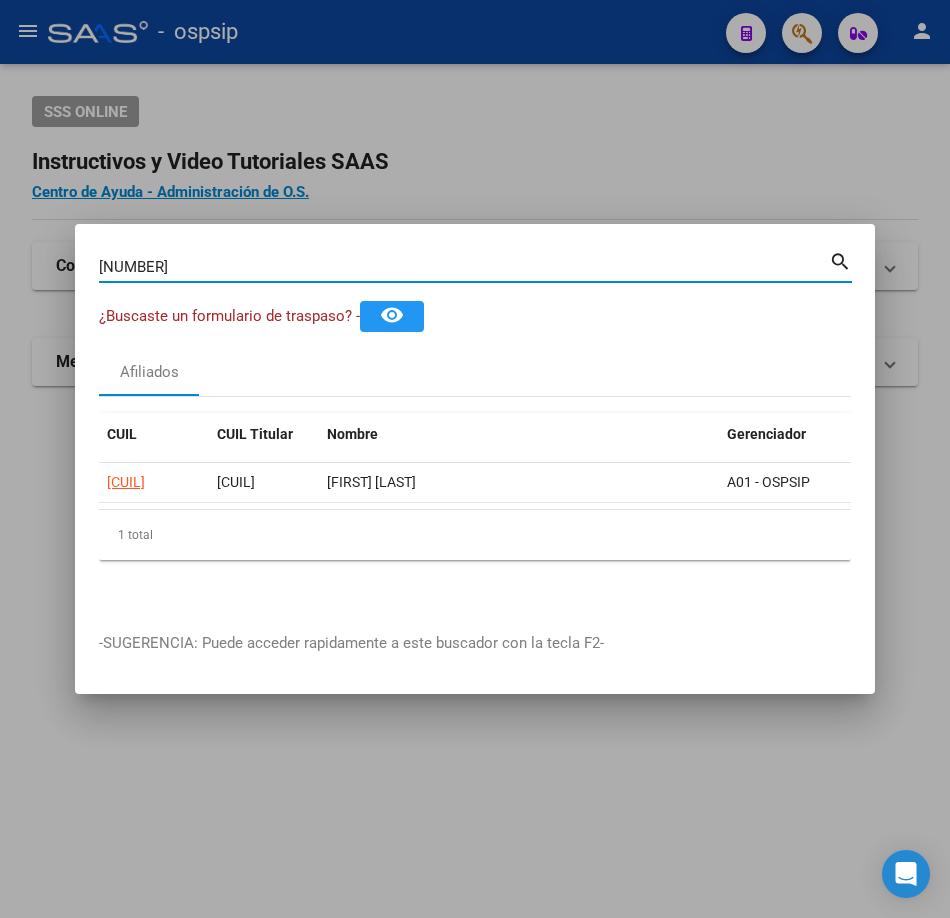 click on "[NUMBER]" at bounding box center (464, 267) 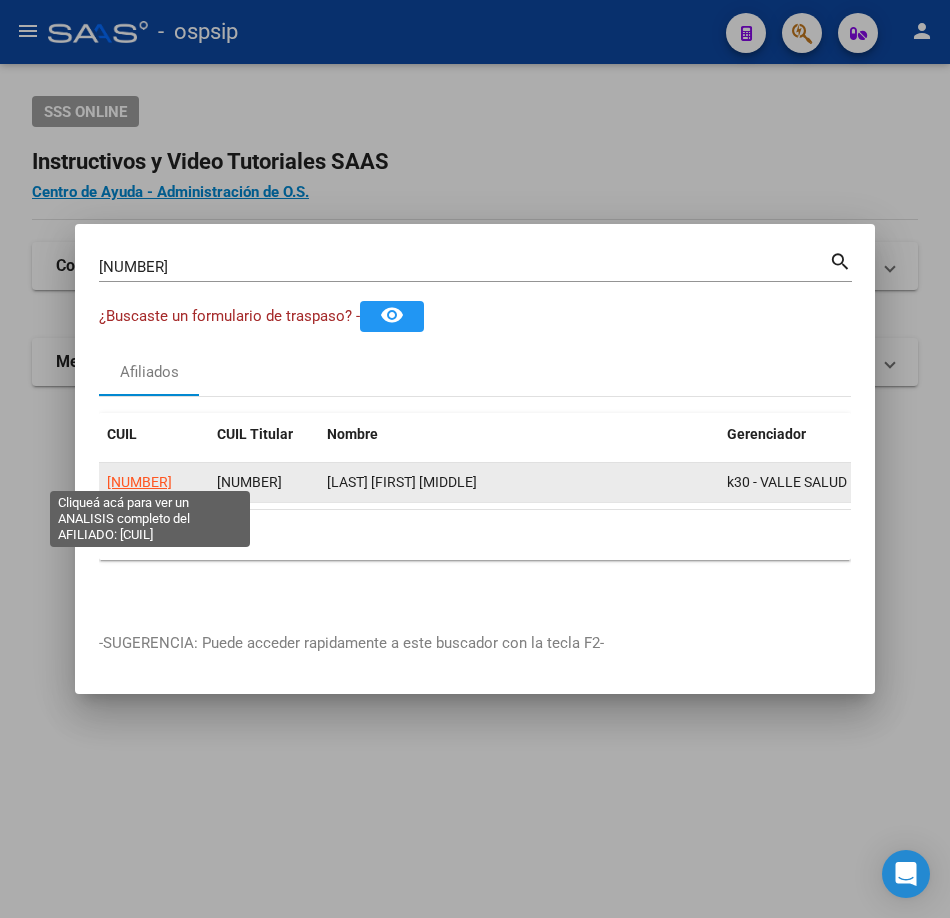click on "[NUMBER]" 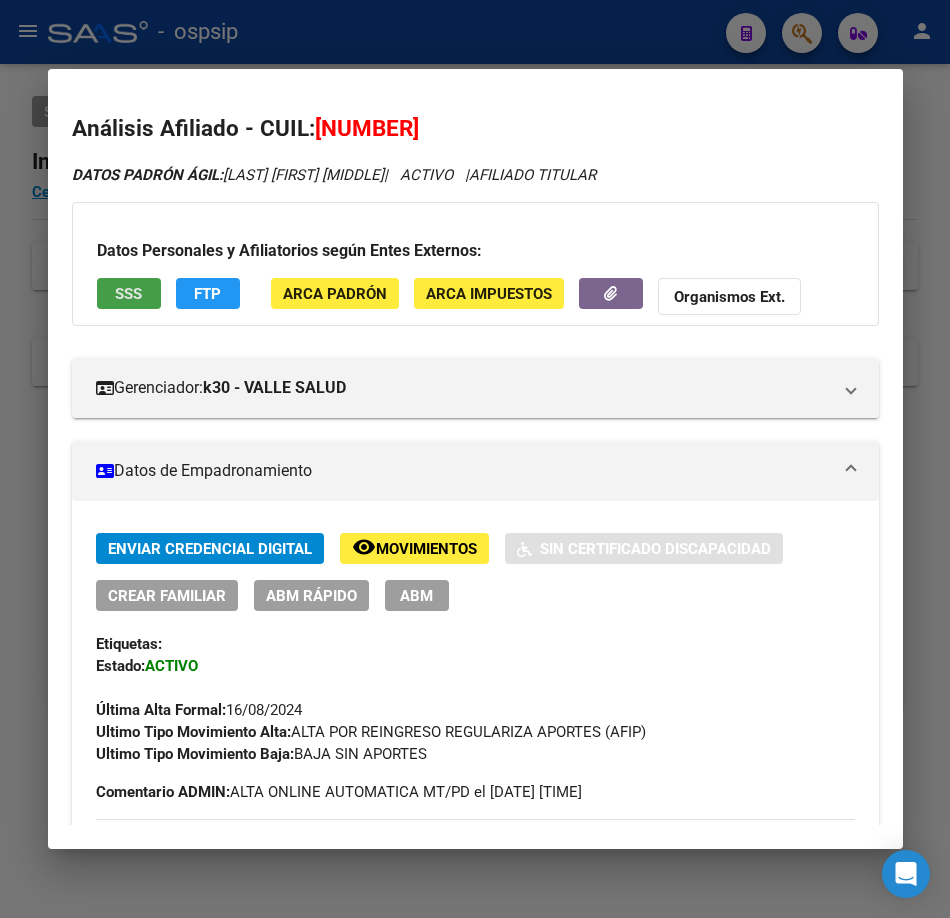 click on "SSS" at bounding box center [128, 294] 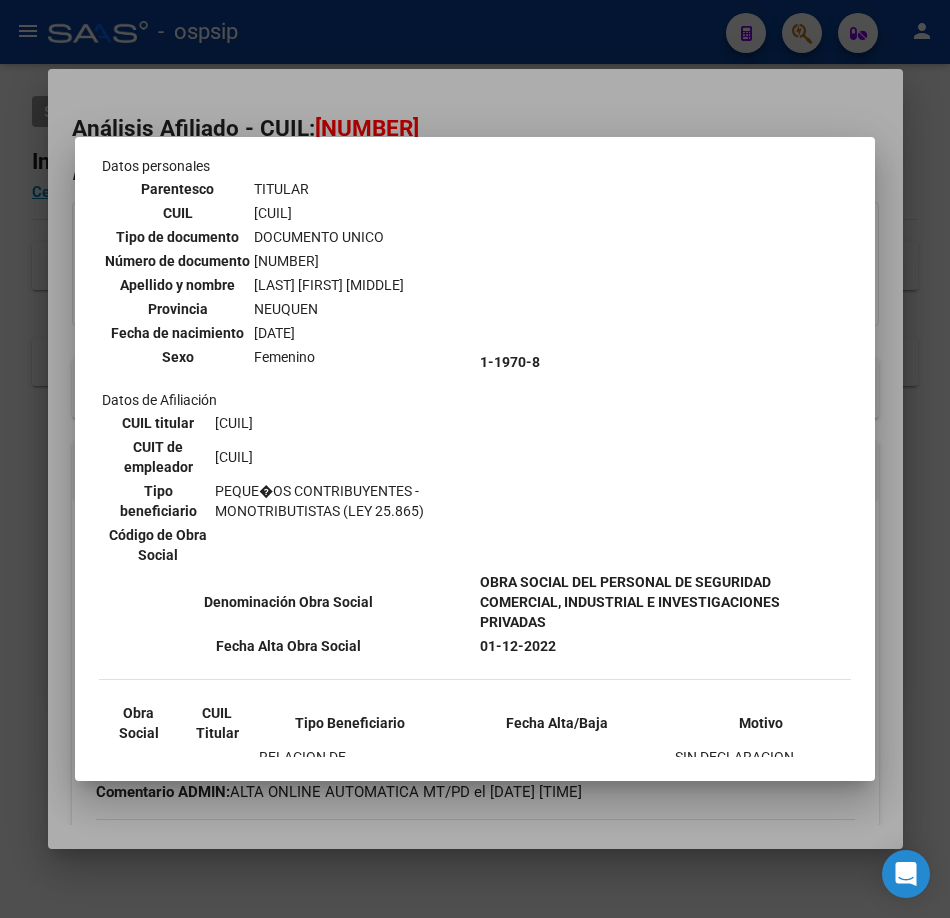 scroll, scrollTop: 237, scrollLeft: 0, axis: vertical 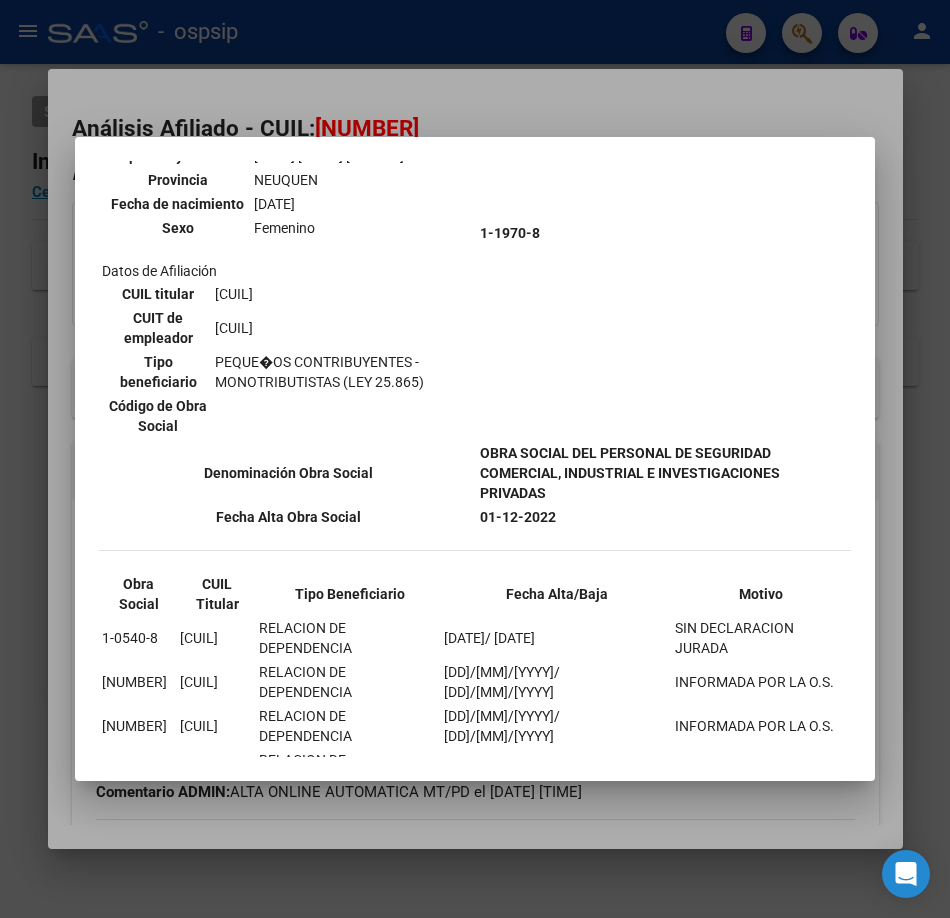 click at bounding box center [475, 459] 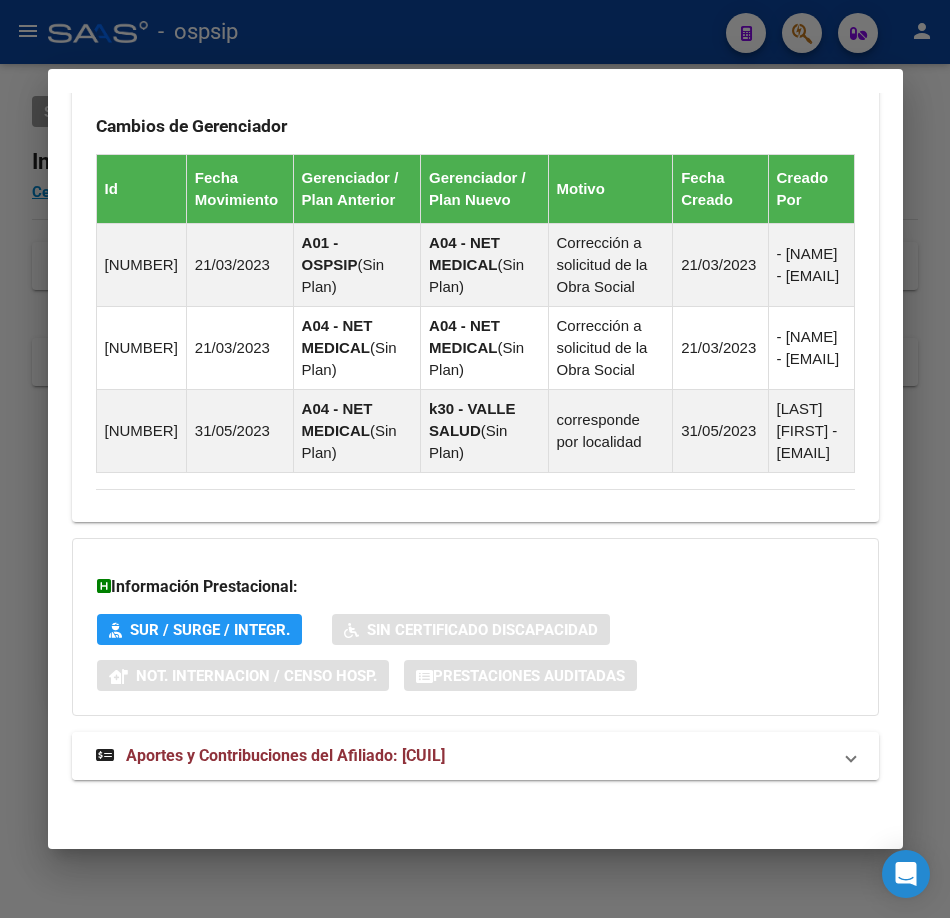 click on "Aportes y Contribuciones del Afiliado: [CUIL]" at bounding box center (285, 755) 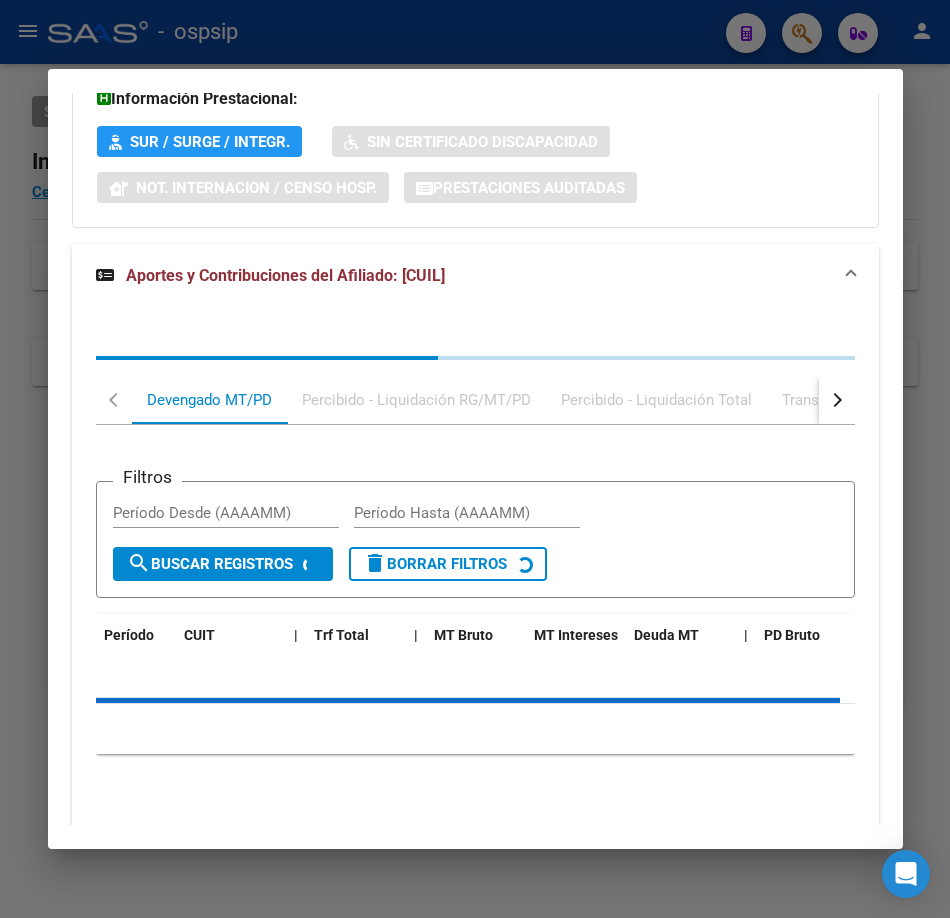 scroll, scrollTop: 2009, scrollLeft: 0, axis: vertical 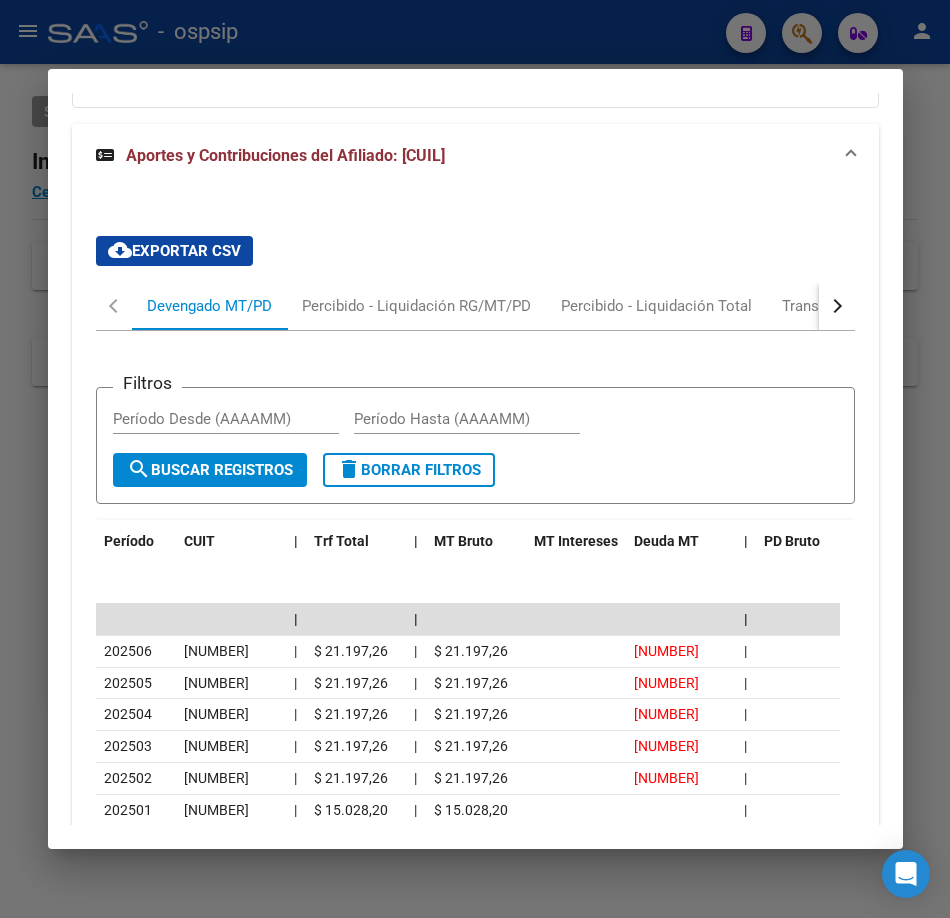 click at bounding box center (475, 459) 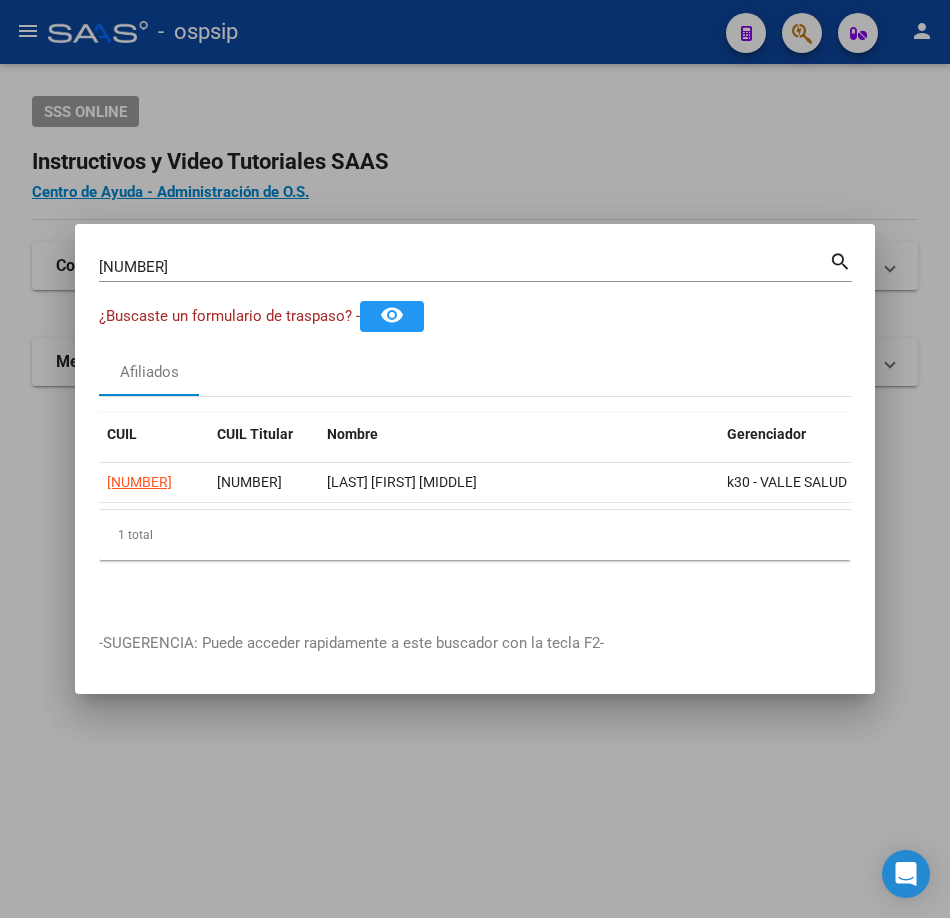 click on "[NUMBER]" at bounding box center (464, 267) 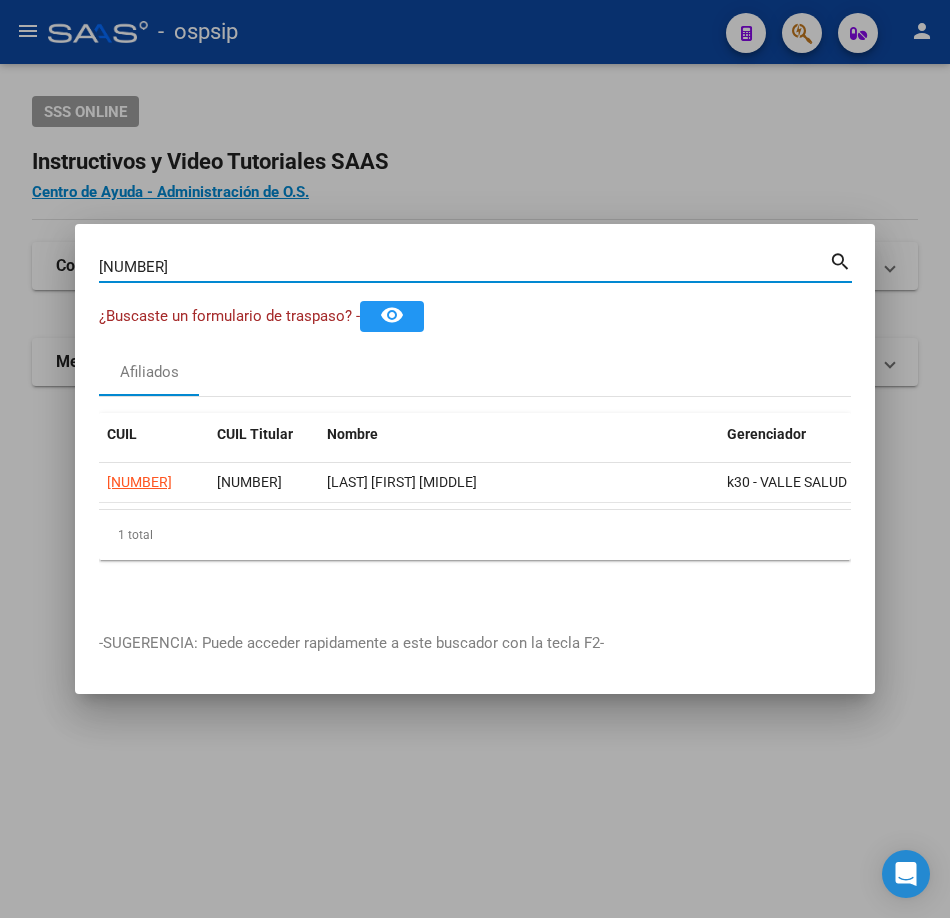 click on "[NUMBER]" at bounding box center (464, 267) 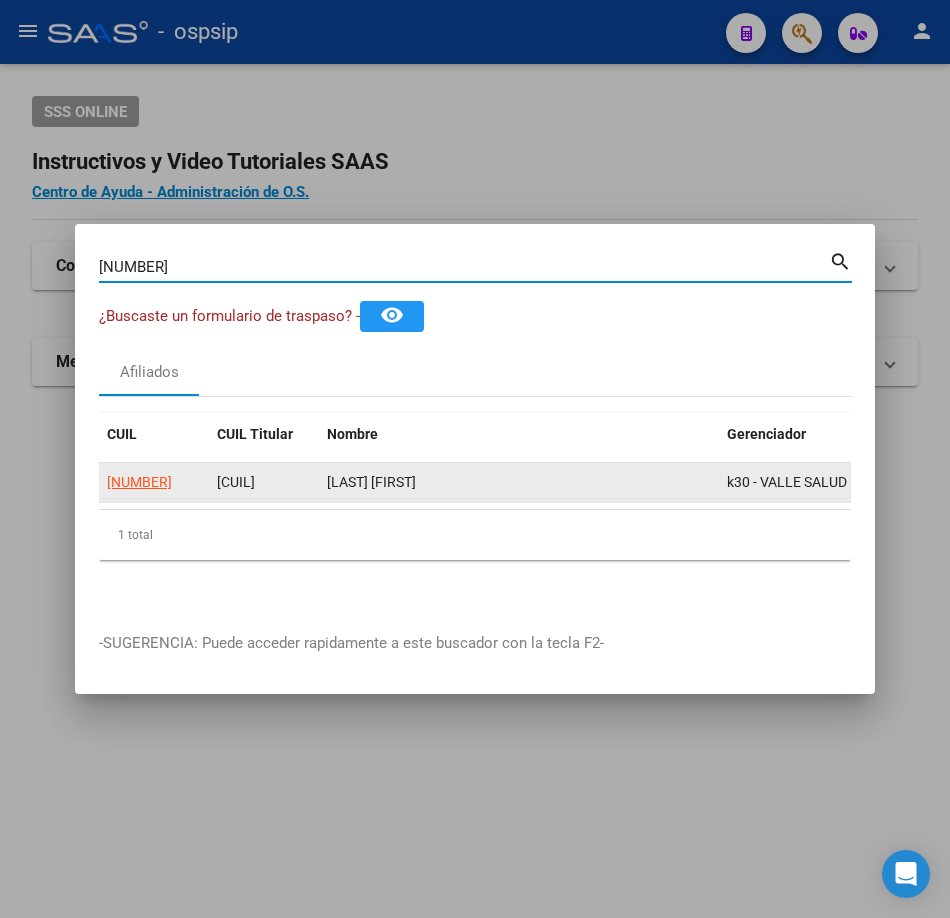click on "[NUMBER]" 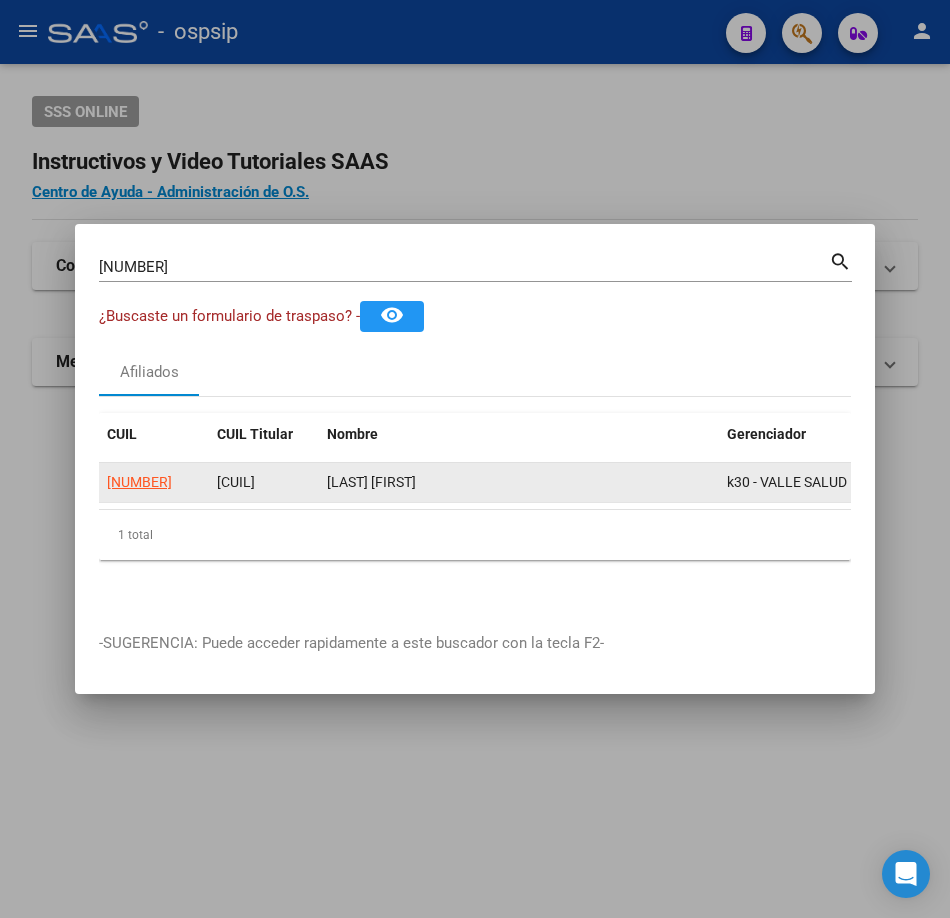 click on "[NUMBER]" 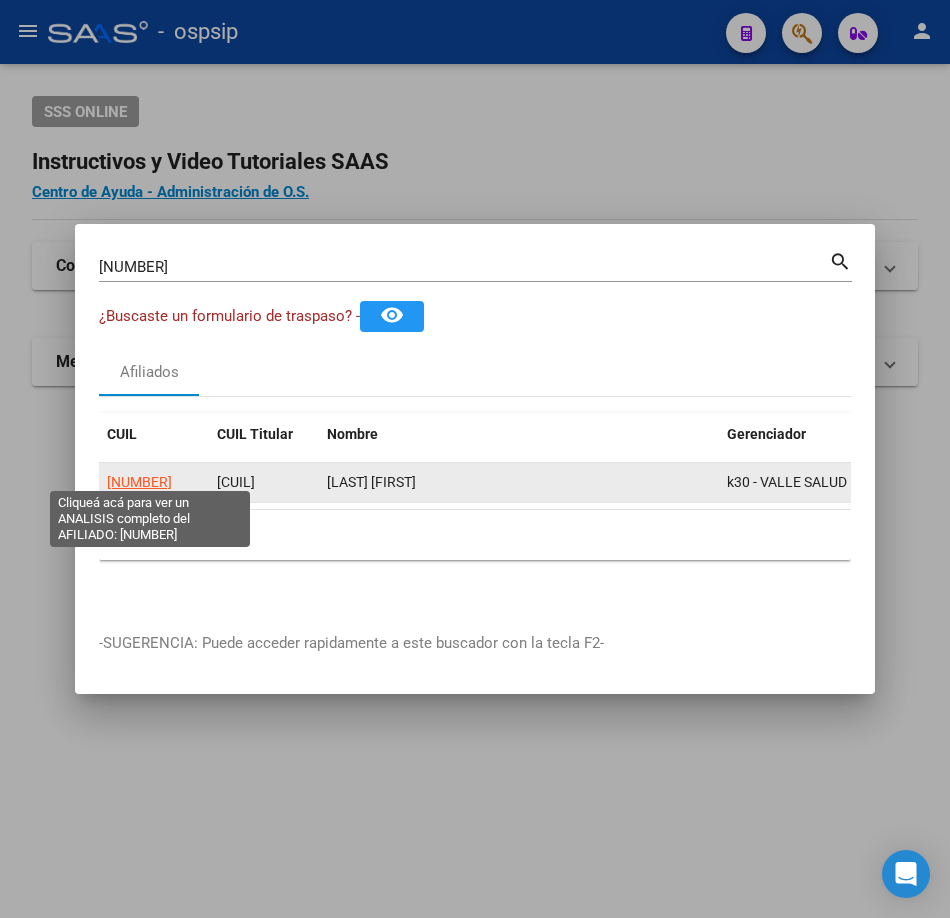 click on "[NUMBER]" 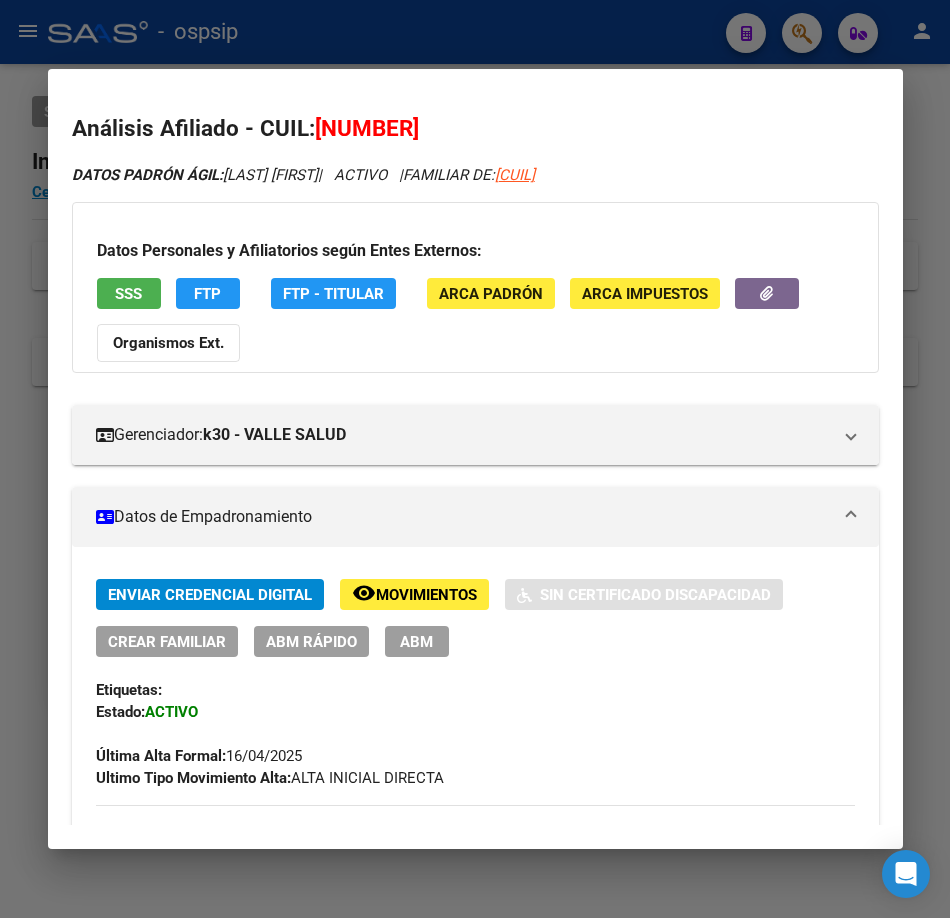 click on "SSS" at bounding box center [129, 293] 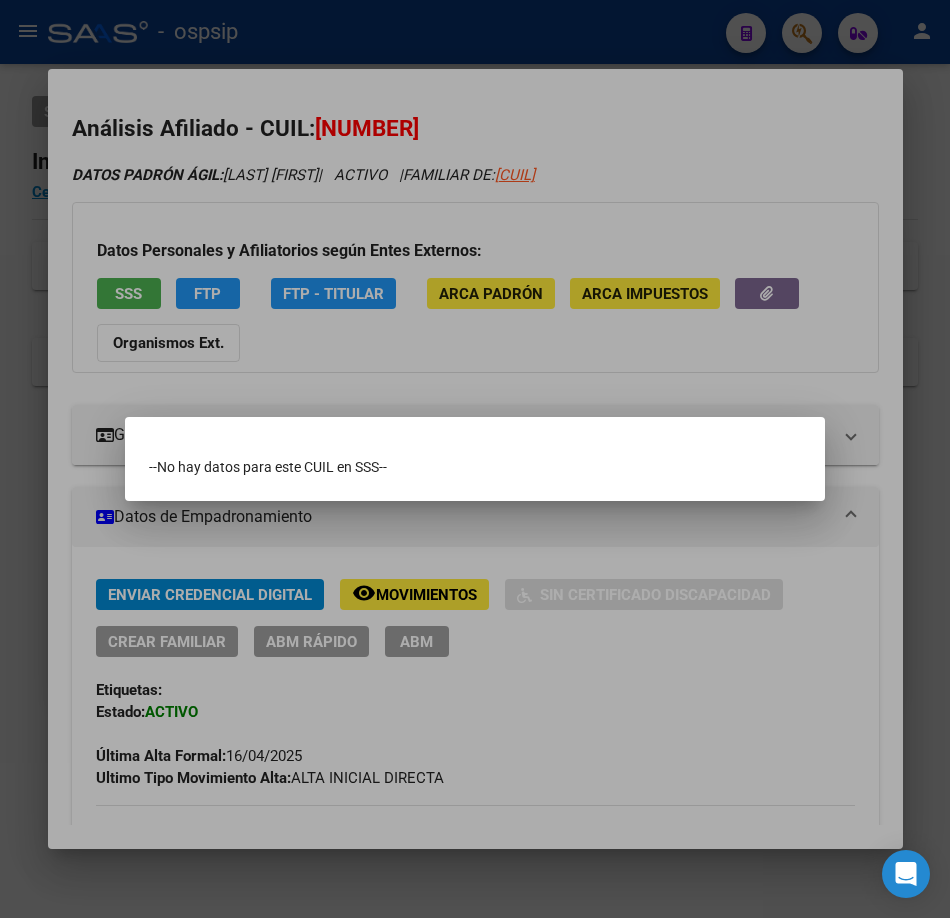 click at bounding box center (475, 459) 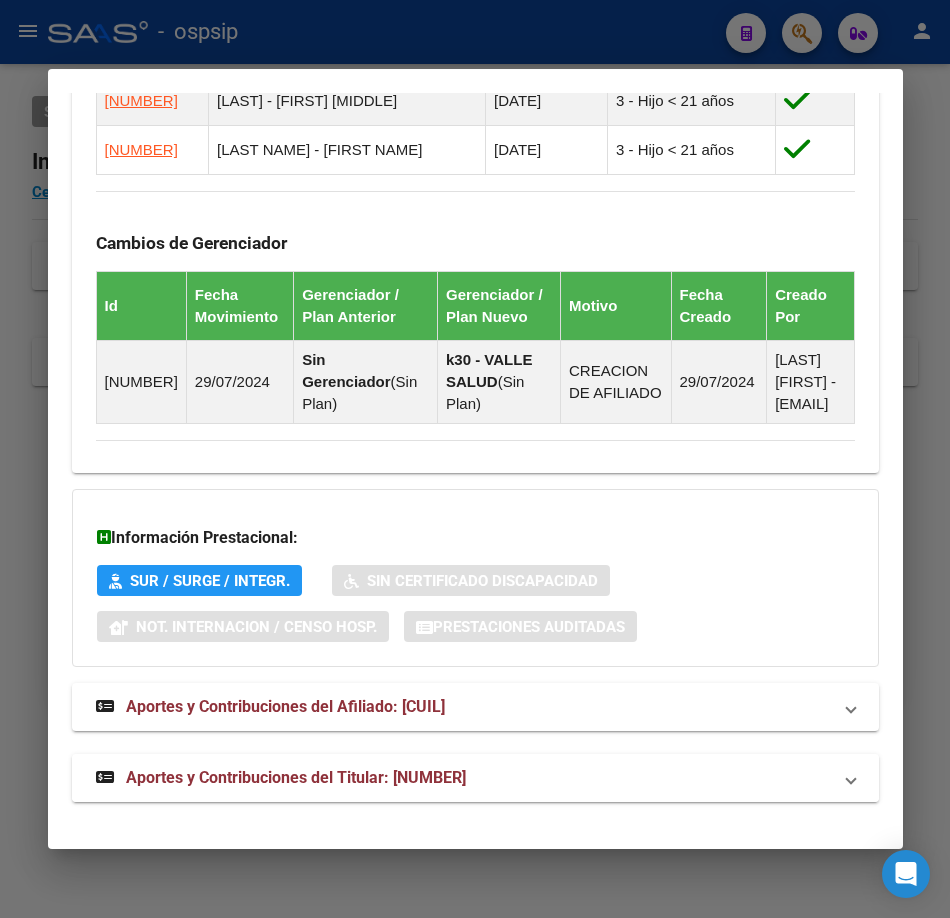 click on "Aportes y Contribuciones del Titular: [NUMBER]" at bounding box center [296, 777] 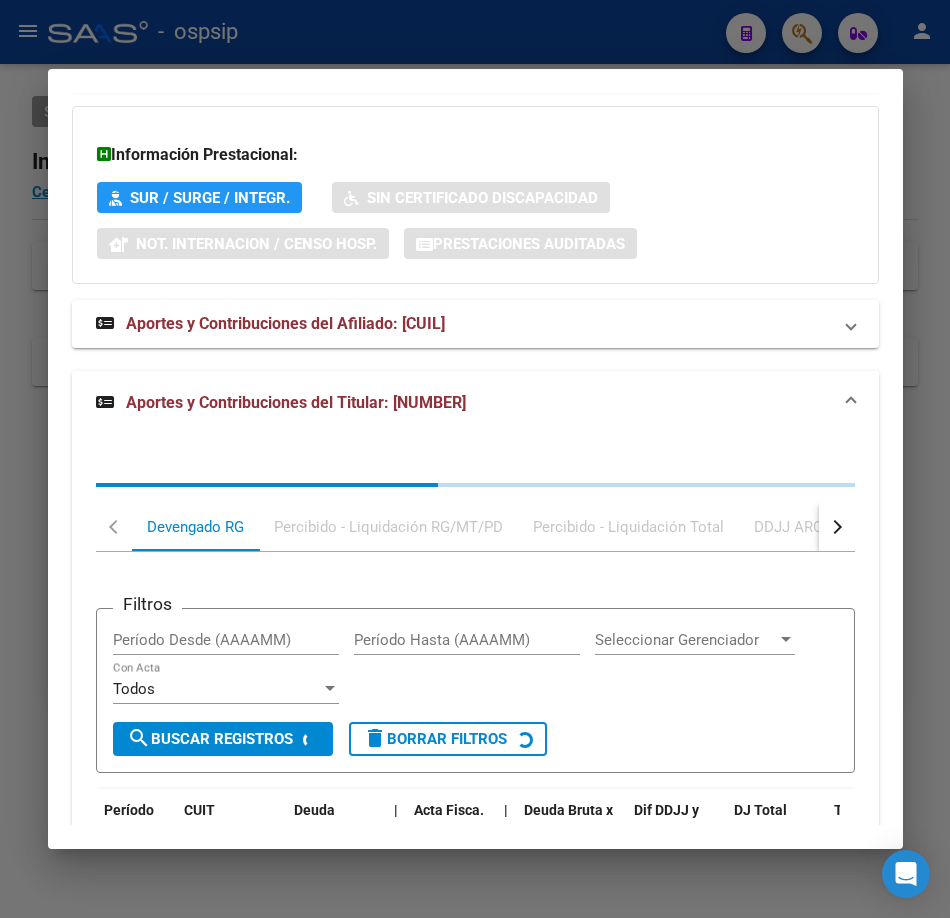 scroll, scrollTop: 2060, scrollLeft: 0, axis: vertical 